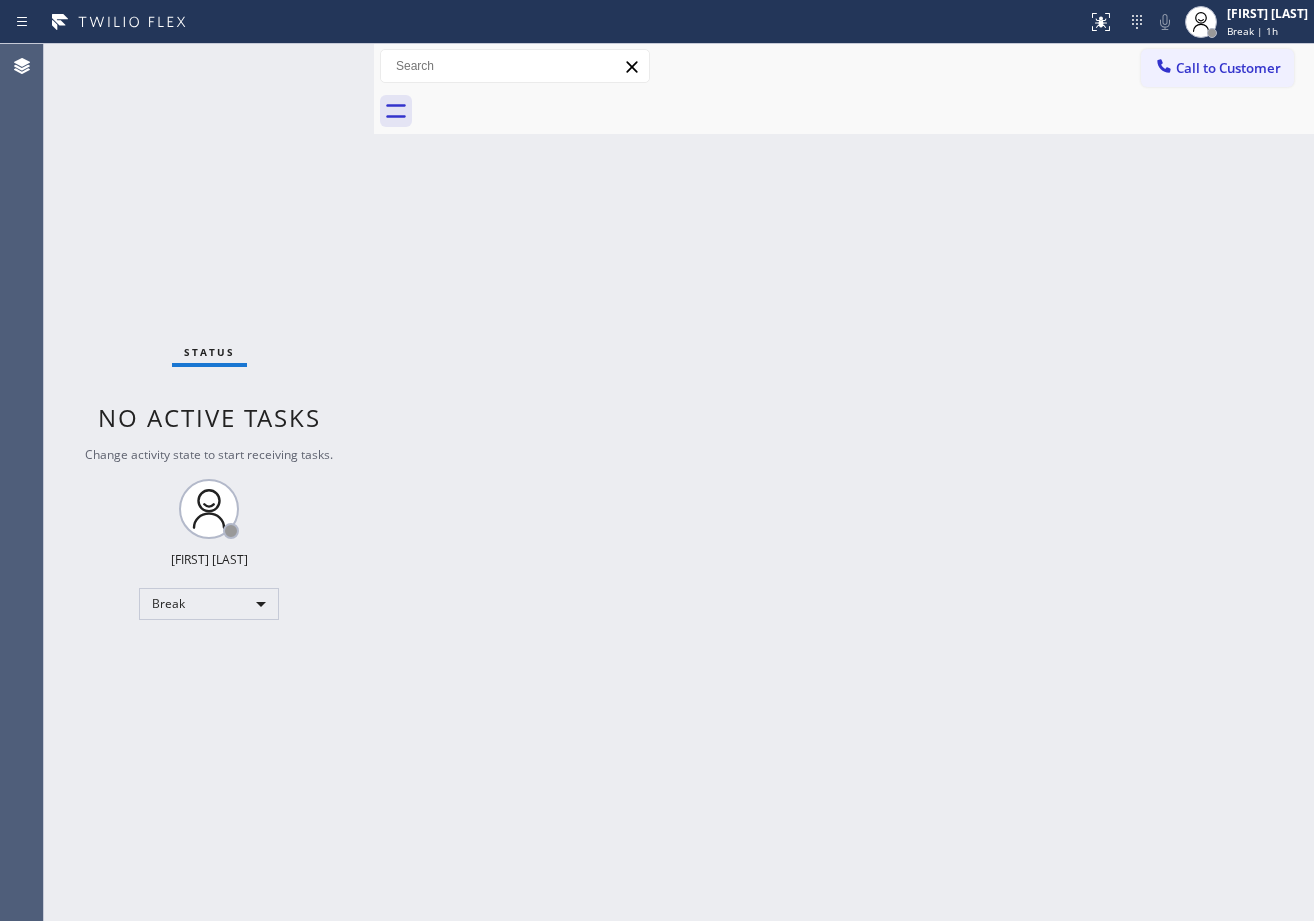 scroll, scrollTop: 0, scrollLeft: 0, axis: both 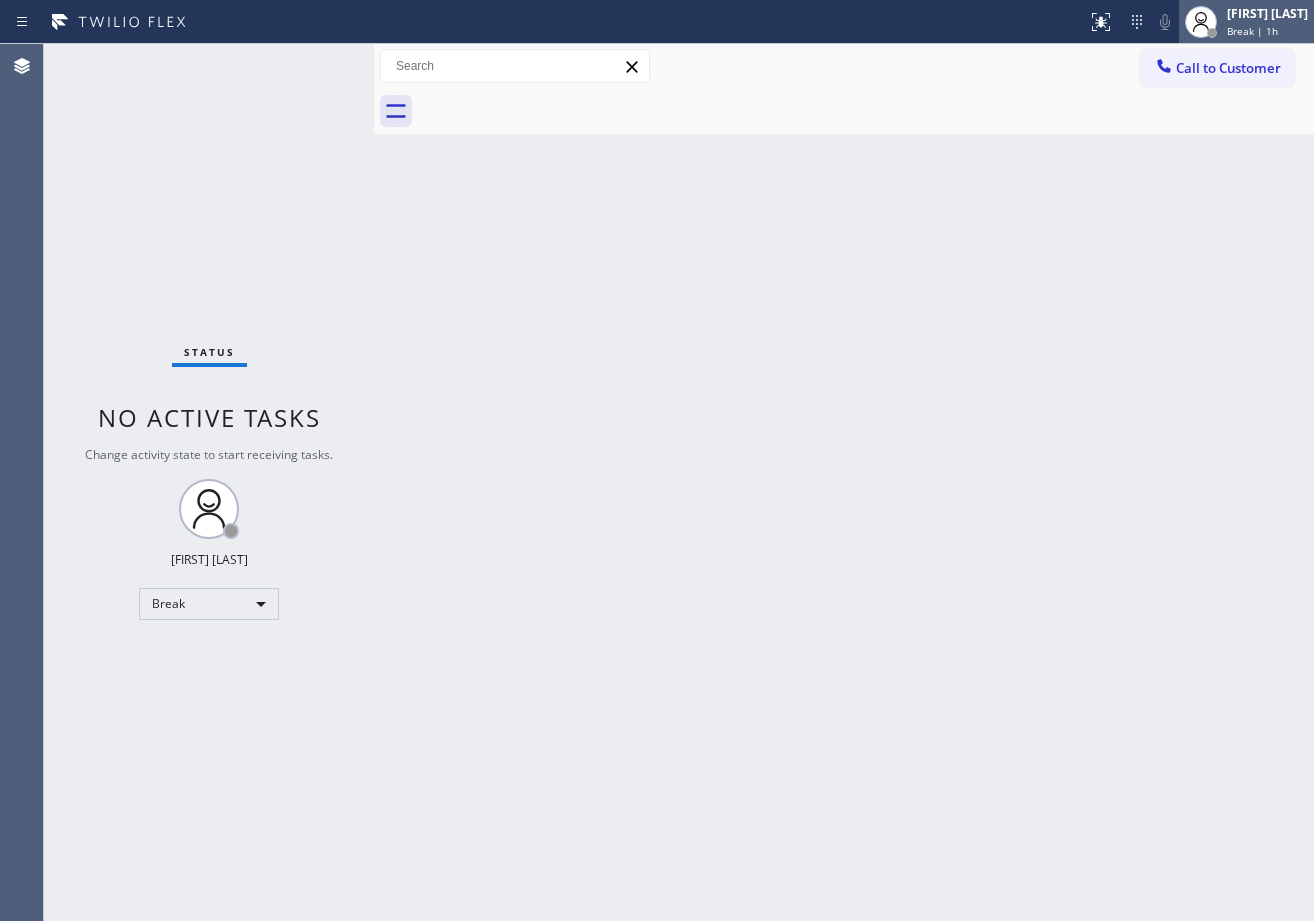 click at bounding box center [1212, 33] 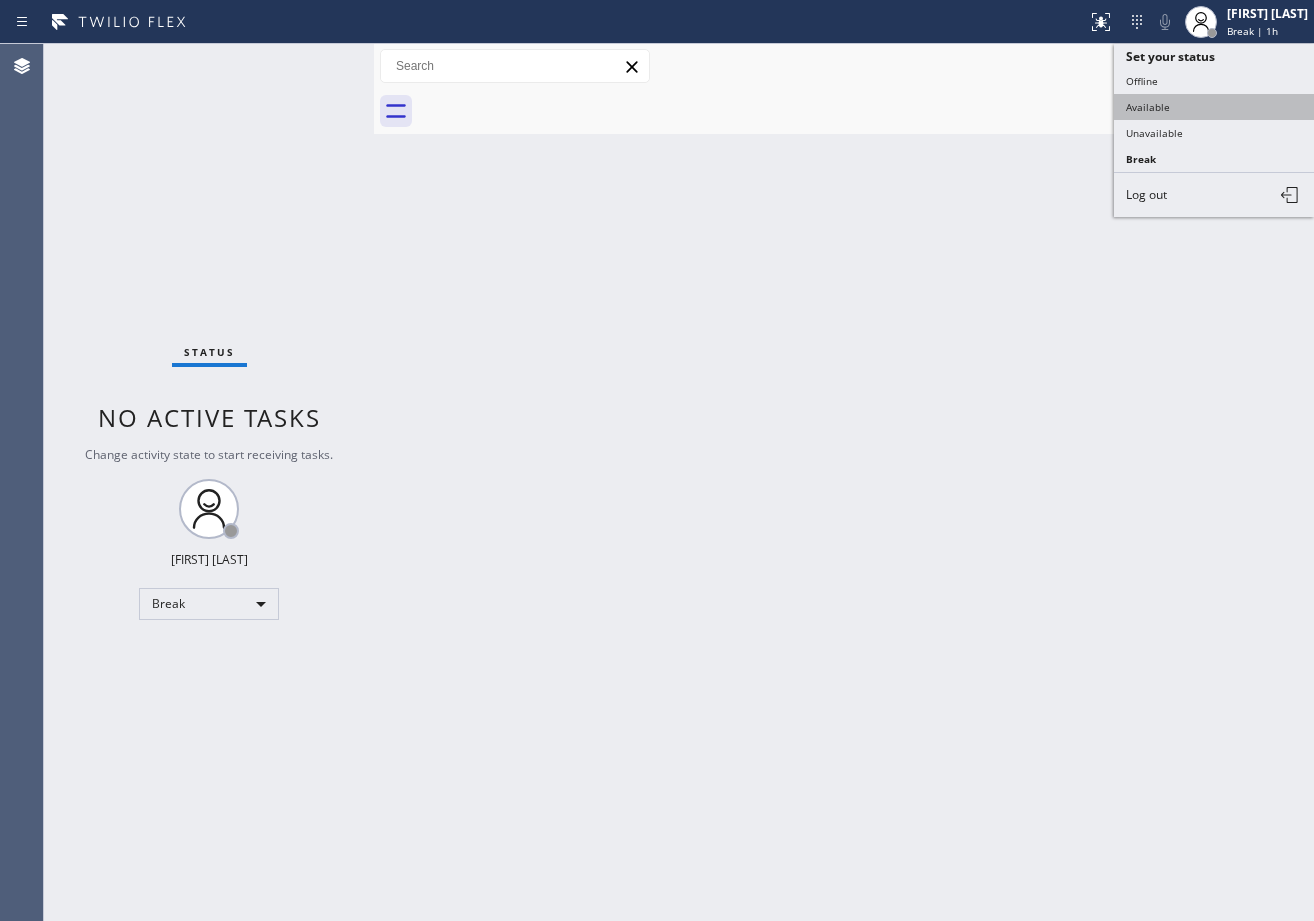 click on "Available" at bounding box center (1214, 107) 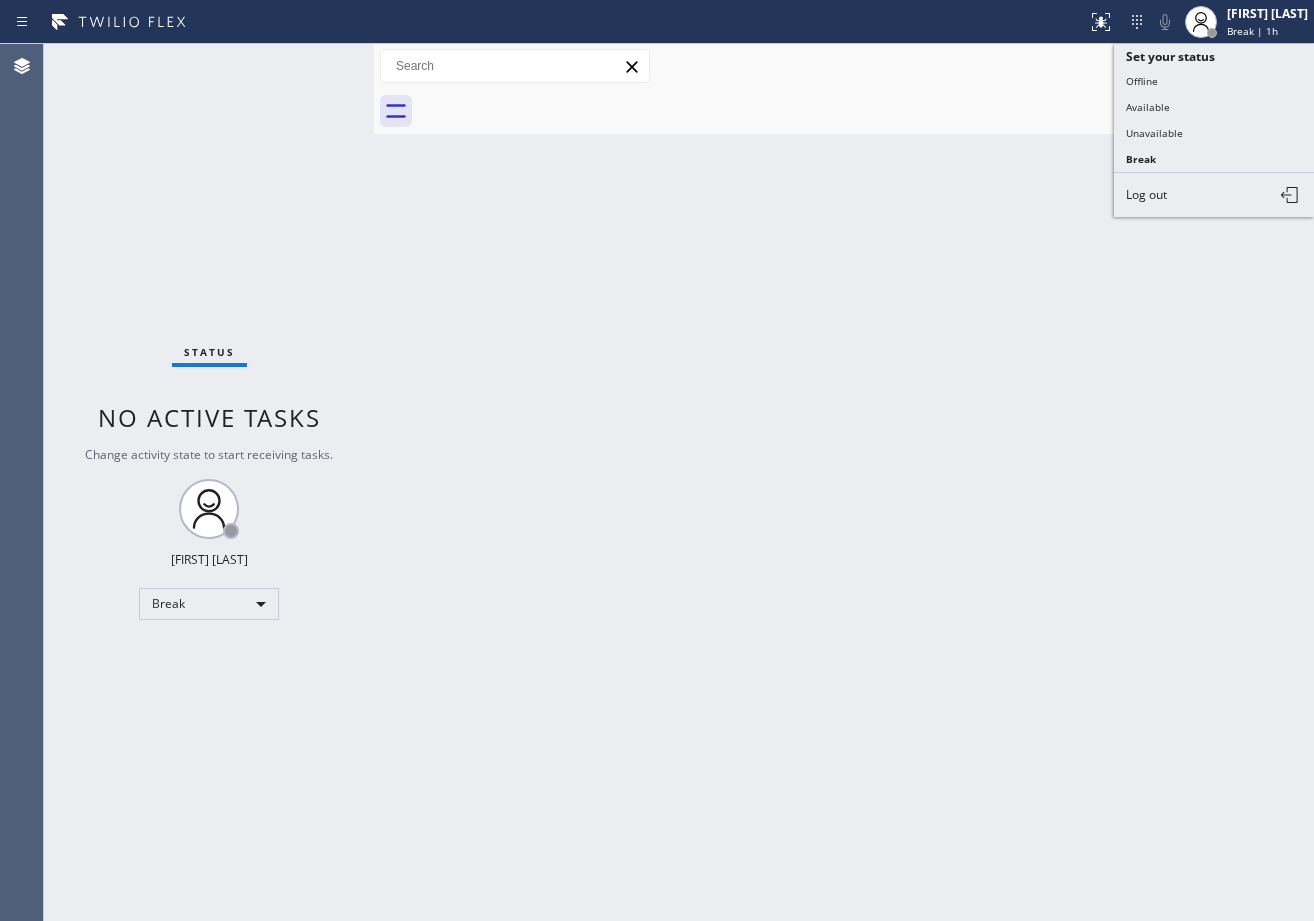 click at bounding box center (866, 111) 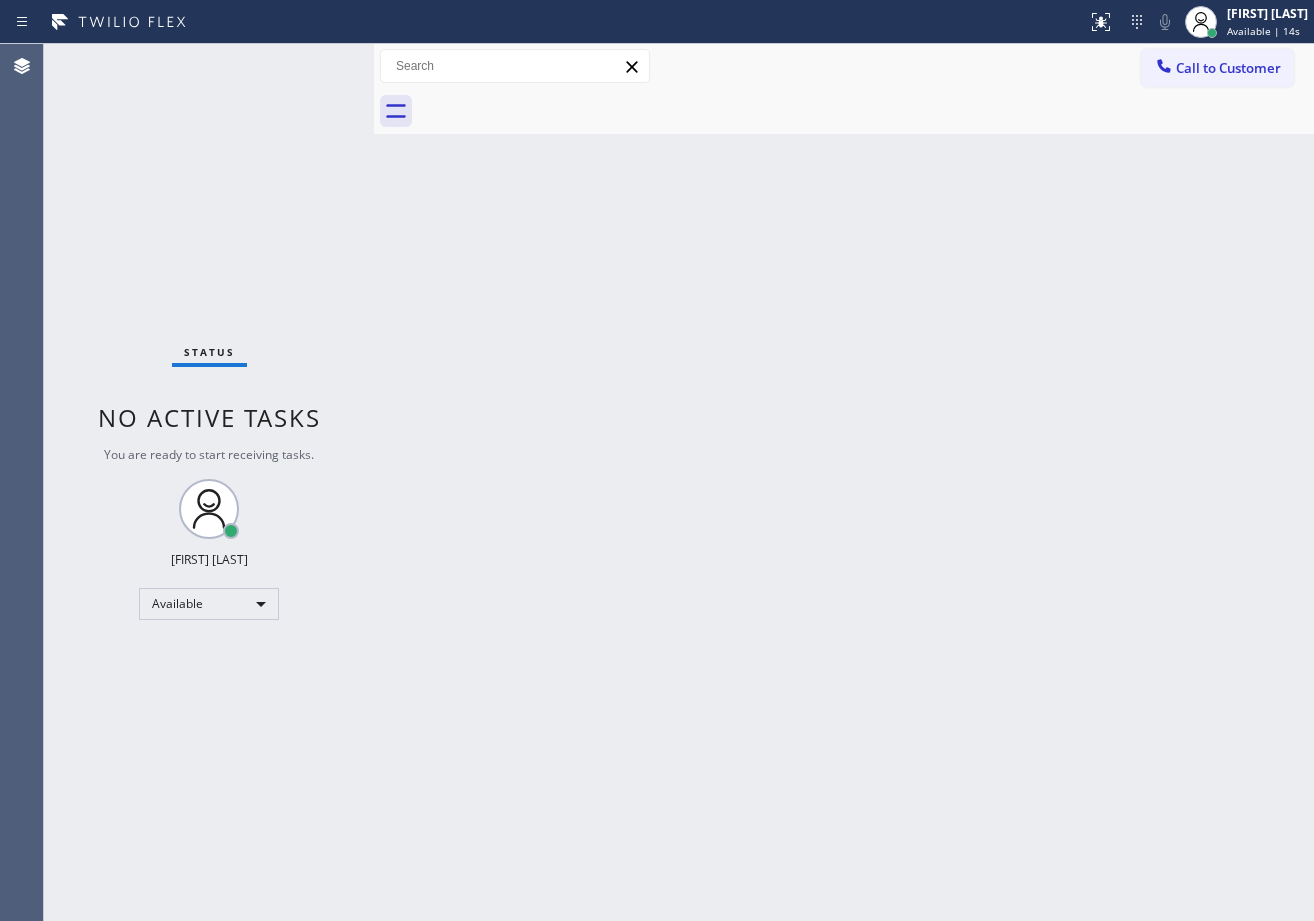 click on "Back to Dashboard Change Sender ID Customers Technicians Select a contact Outbound call Technician Search Technician Your caller id phone number Your caller id phone number Call Technician info Name   Phone none Address none Change Sender ID HVAC +18559994417 5 Star Appliance +18557314952 Appliance Repair +18554611149 Plumbing +18889090120 Air Duct Cleaning +18006865038  Electricians +18005688664 Cancel Change Check personal SMS Reset Change No tabs Call to Customer Outbound call Location Search location Your caller id phone number ([PHONE]) Customer number Call Outbound call Technician Search Technician Your caller id phone number Your caller id phone number Call" at bounding box center [844, 482] 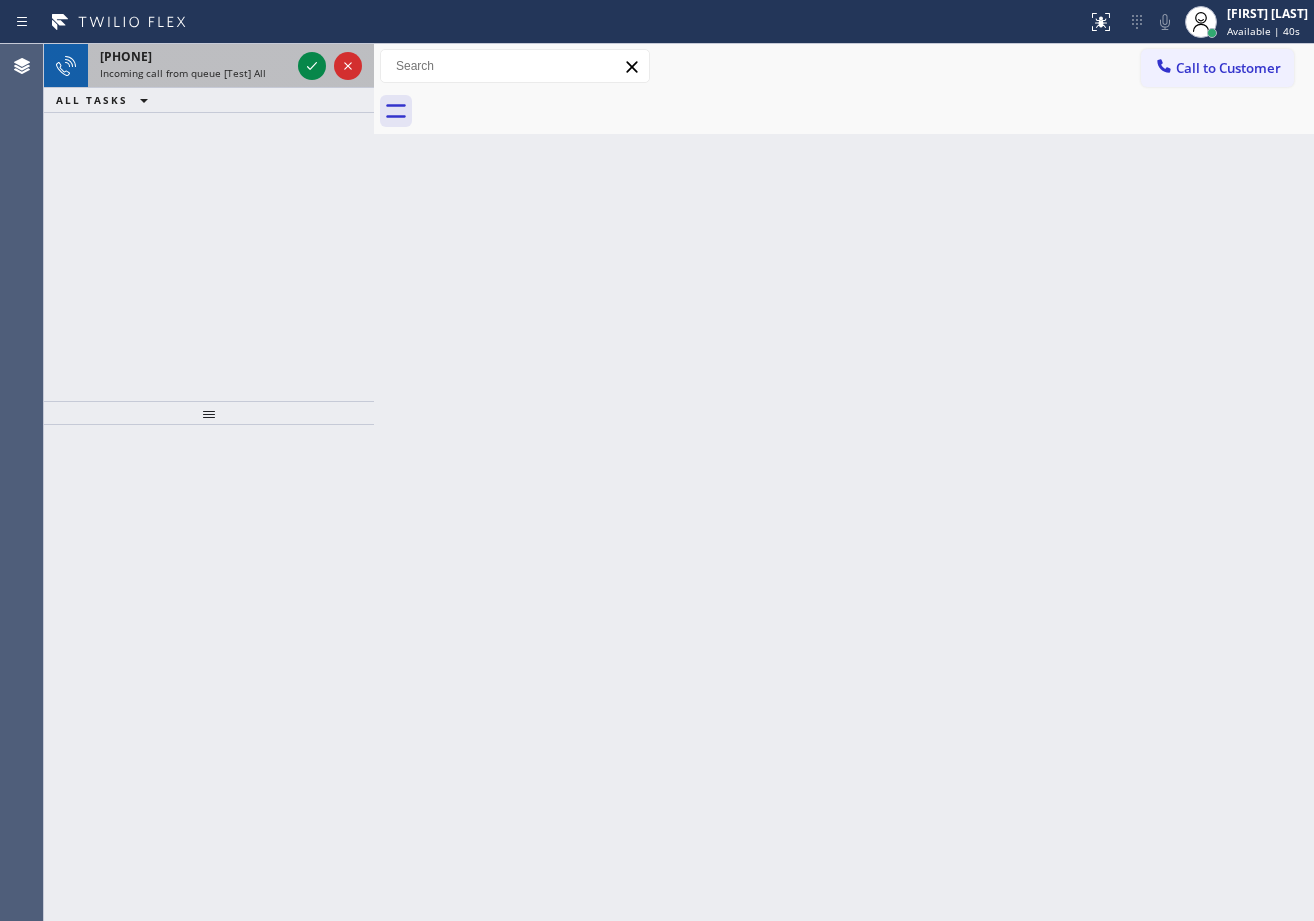 click on "Incoming call from queue [Test] All" at bounding box center (195, 73) 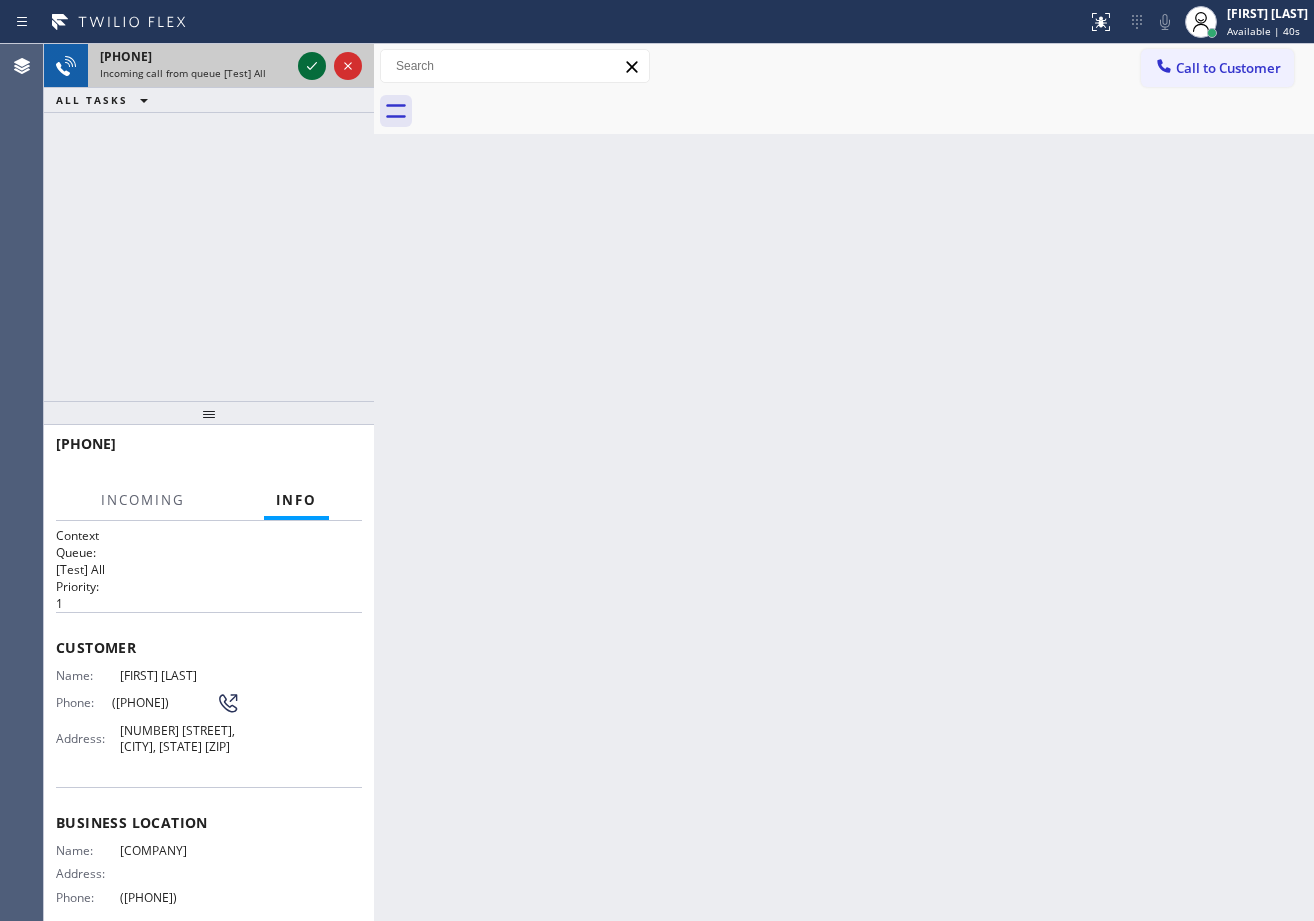 click 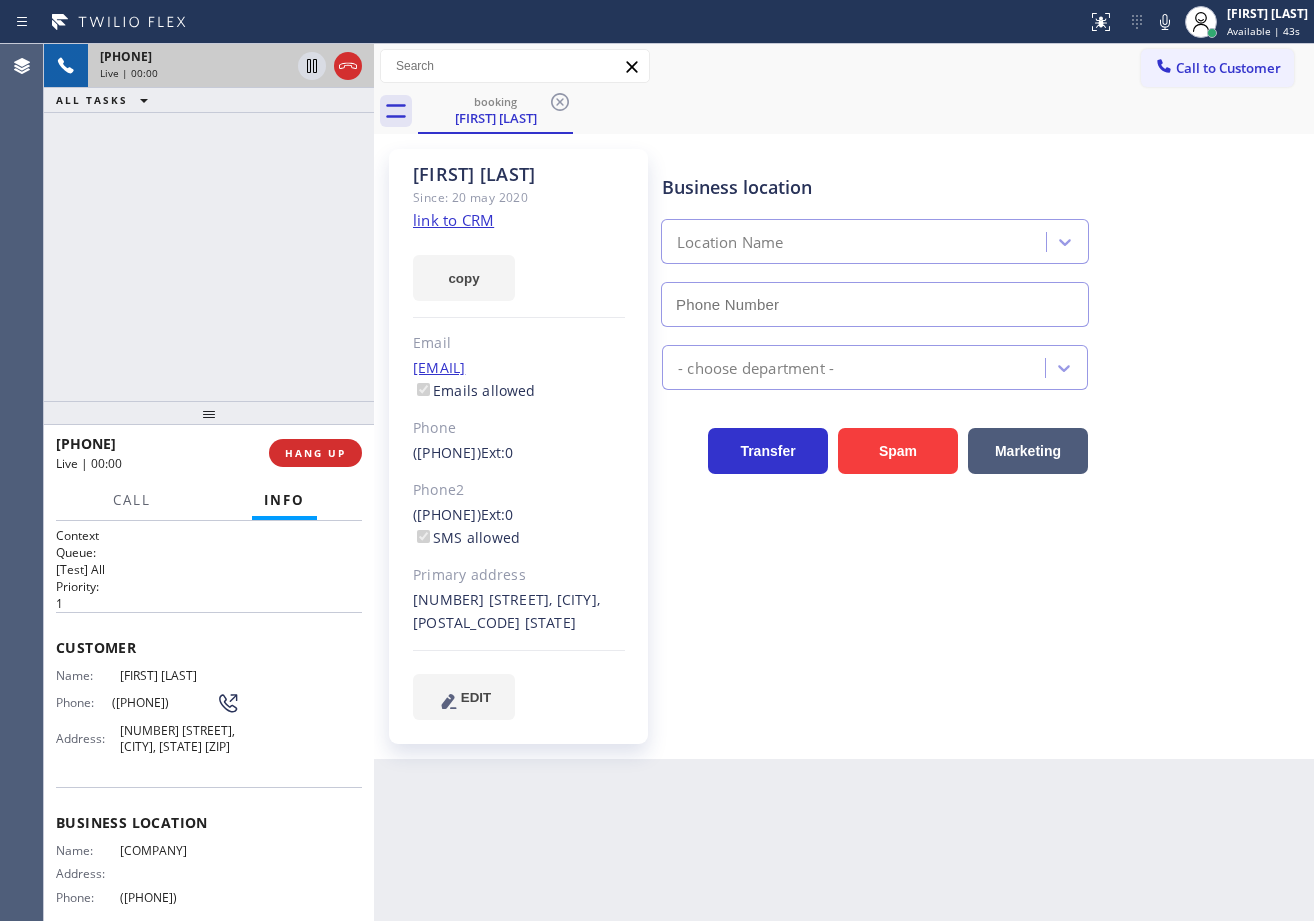 type on "([PHONE])" 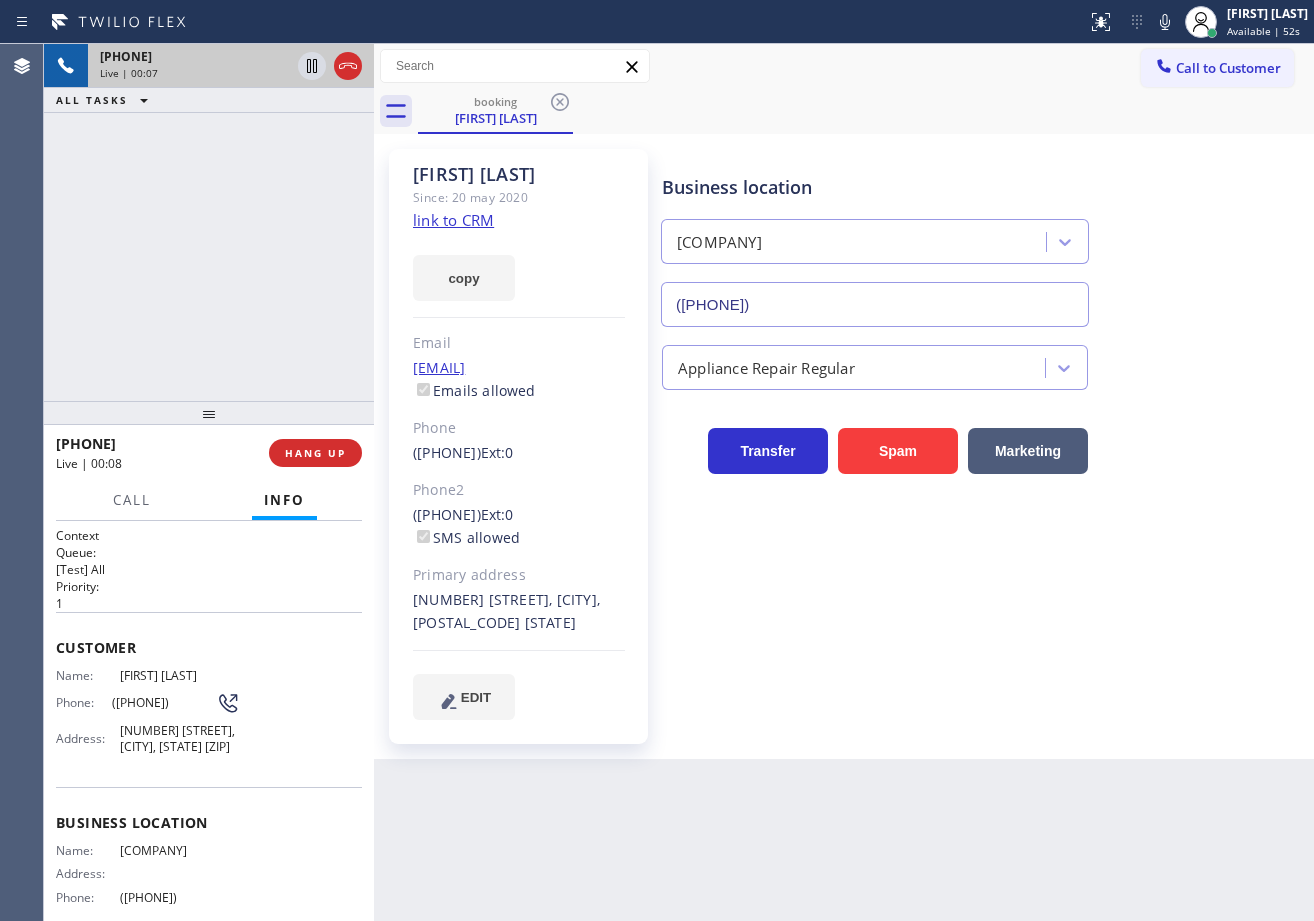 drag, startPoint x: 208, startPoint y: 251, endPoint x: 220, endPoint y: 234, distance: 20.808653 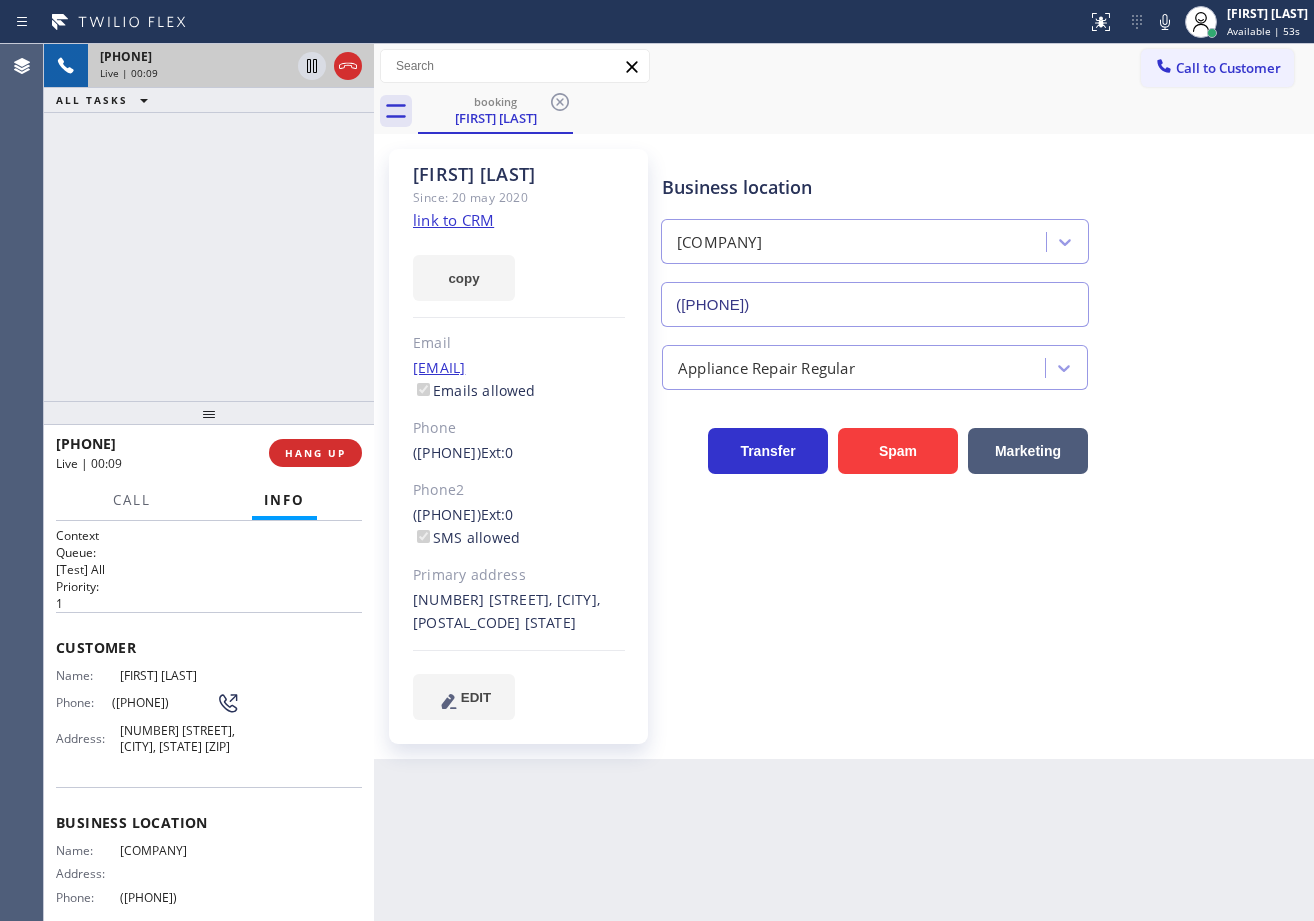 click on "link to CRM" 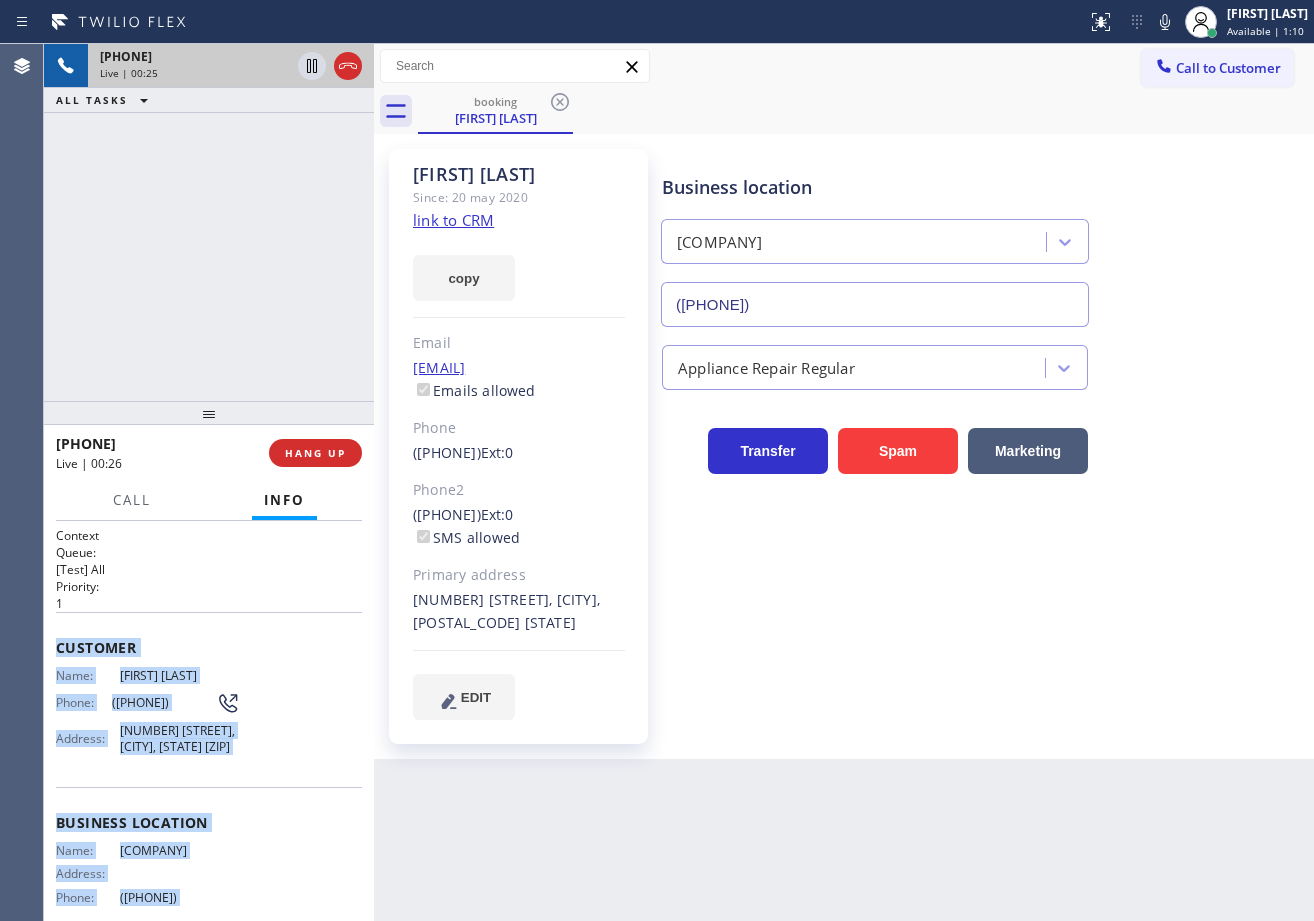 scroll, scrollTop: 206, scrollLeft: 0, axis: vertical 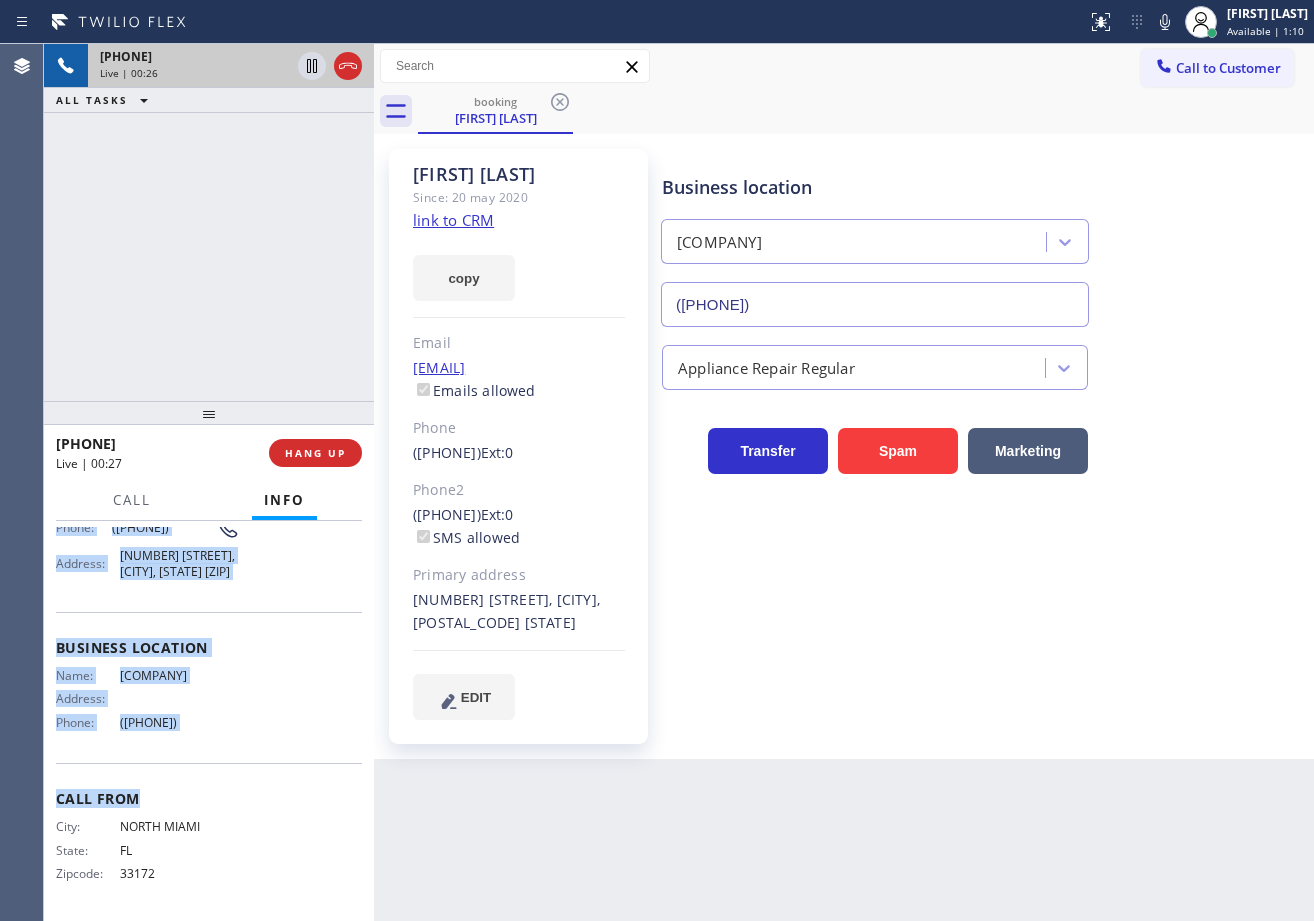 drag, startPoint x: 49, startPoint y: 642, endPoint x: 201, endPoint y: 758, distance: 191.2067 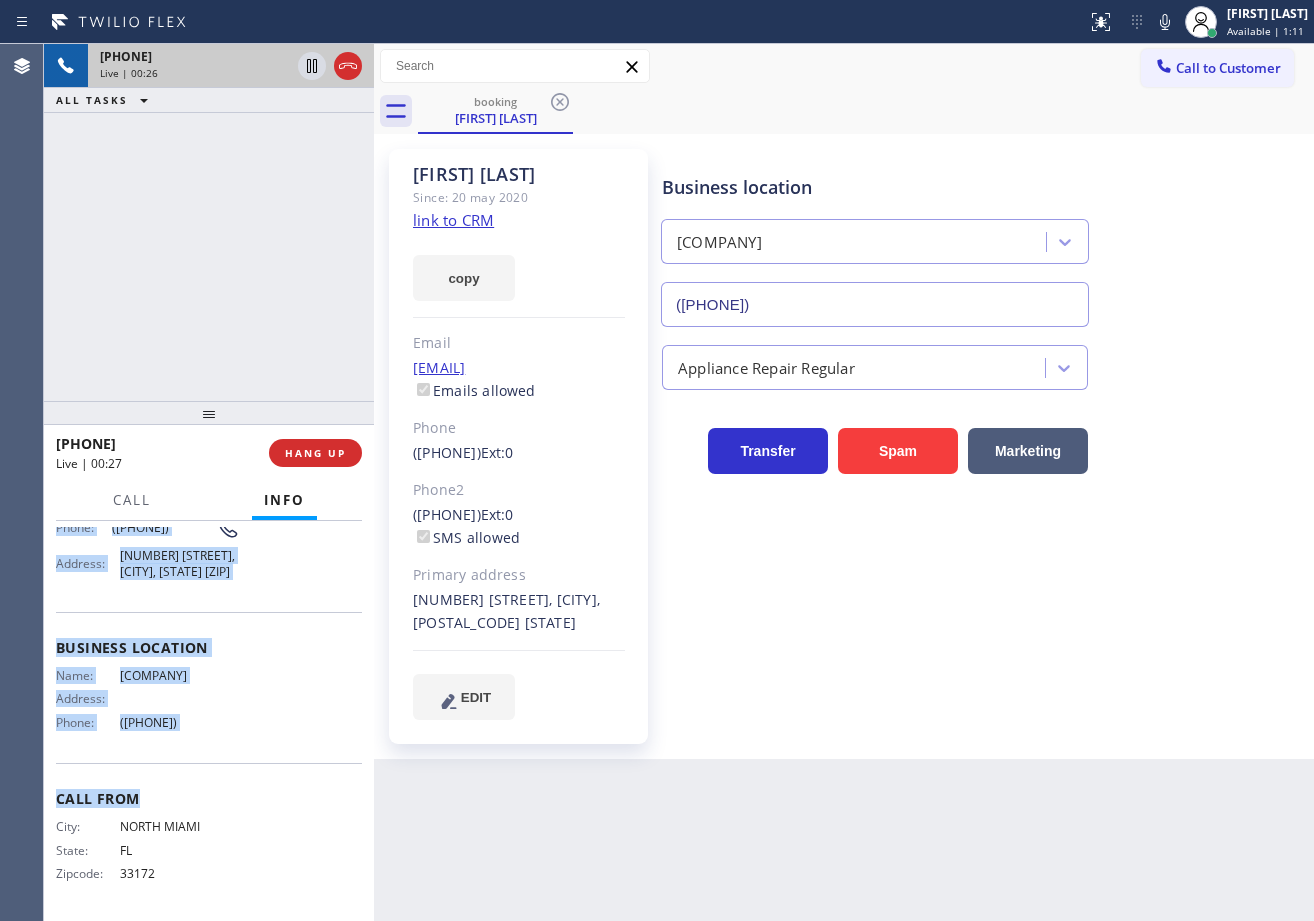 copy on "Customer Name: Percy Aguila Phone: [PHONE] Address: 6043 Southwest 34th Street, Miami, FL 33155 Business location Name: Preventative Maintenance AR Address: Phone: [PHONE]" 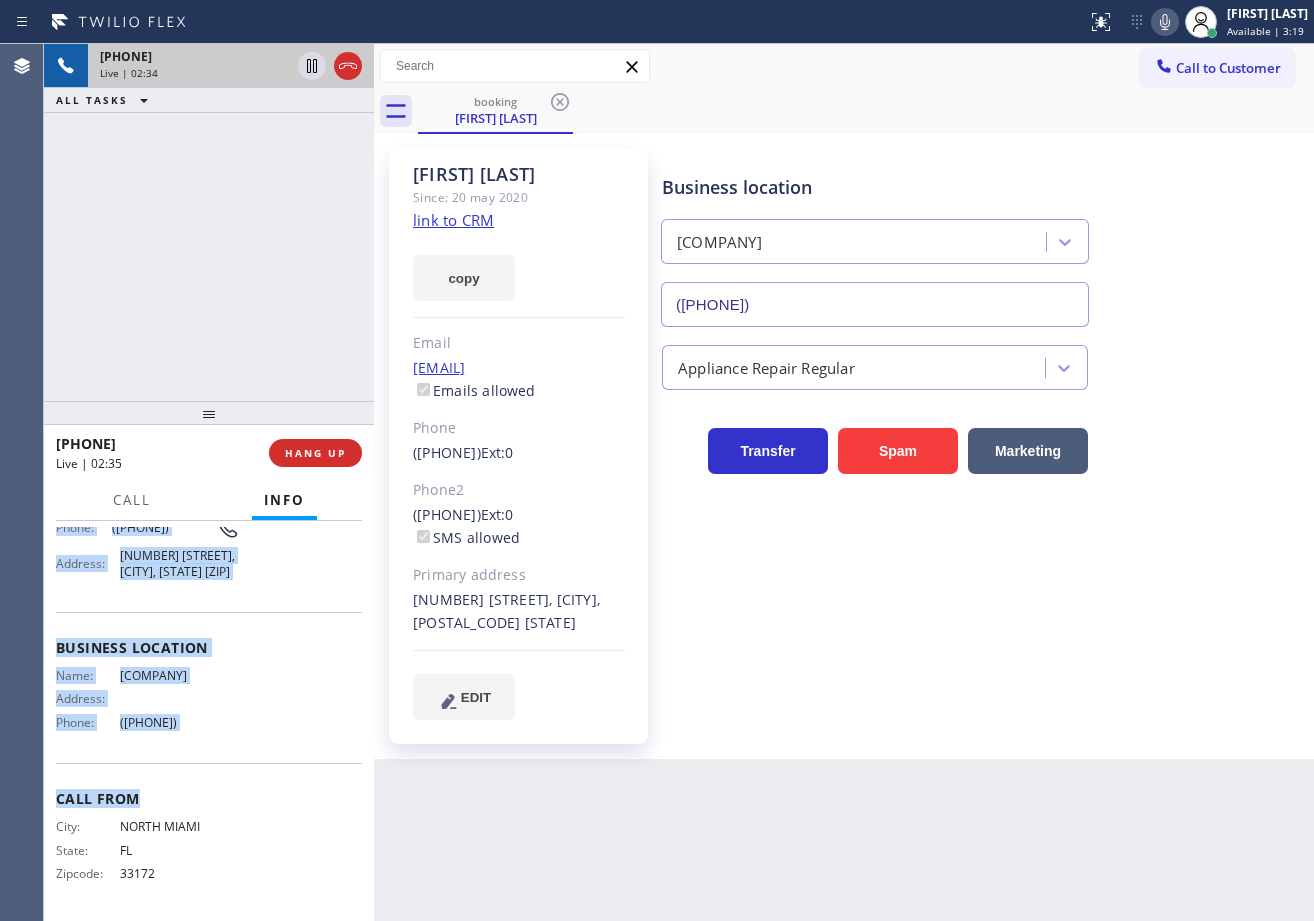 click 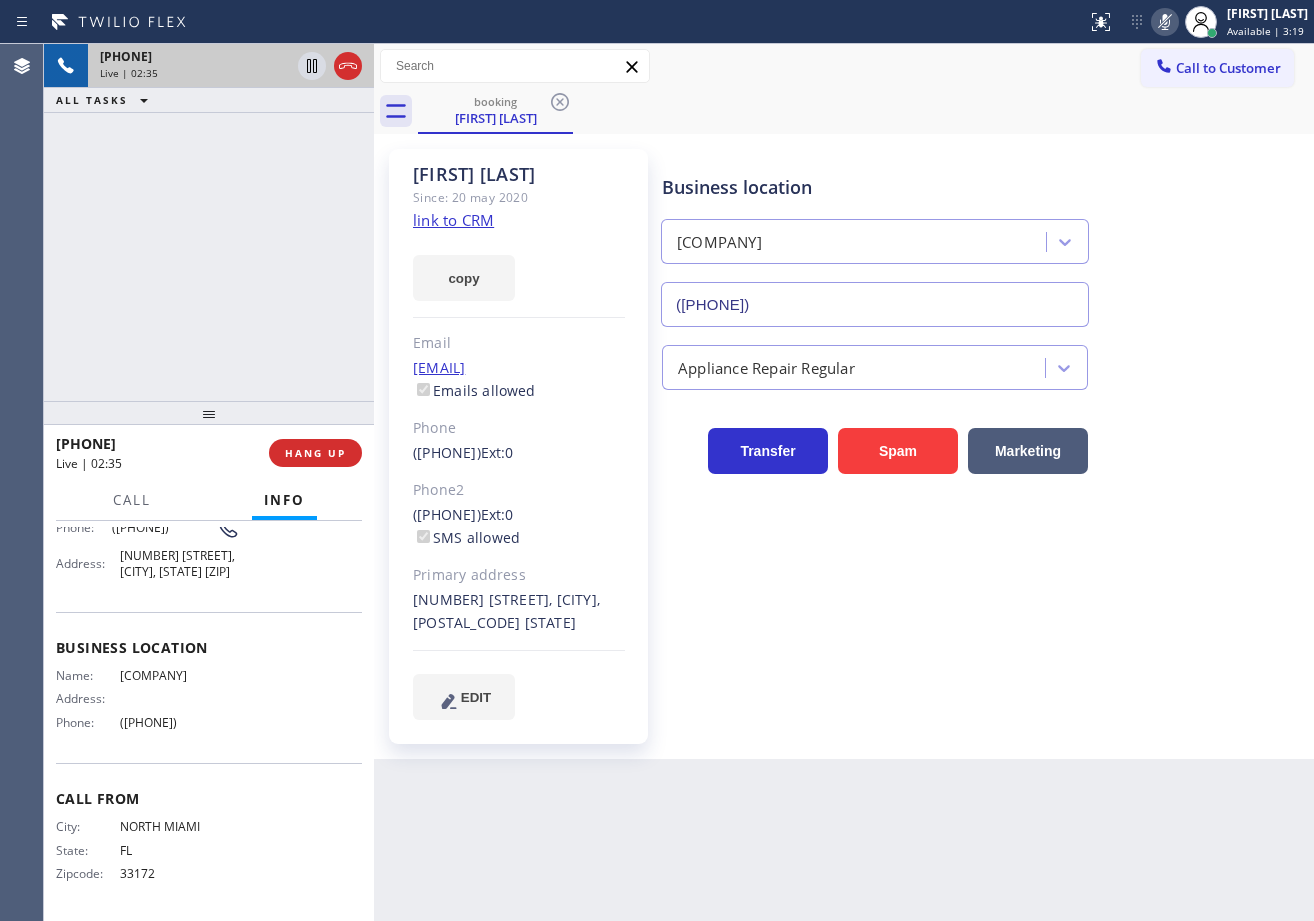 drag, startPoint x: 1084, startPoint y: 56, endPoint x: 940, endPoint y: 61, distance: 144.08678 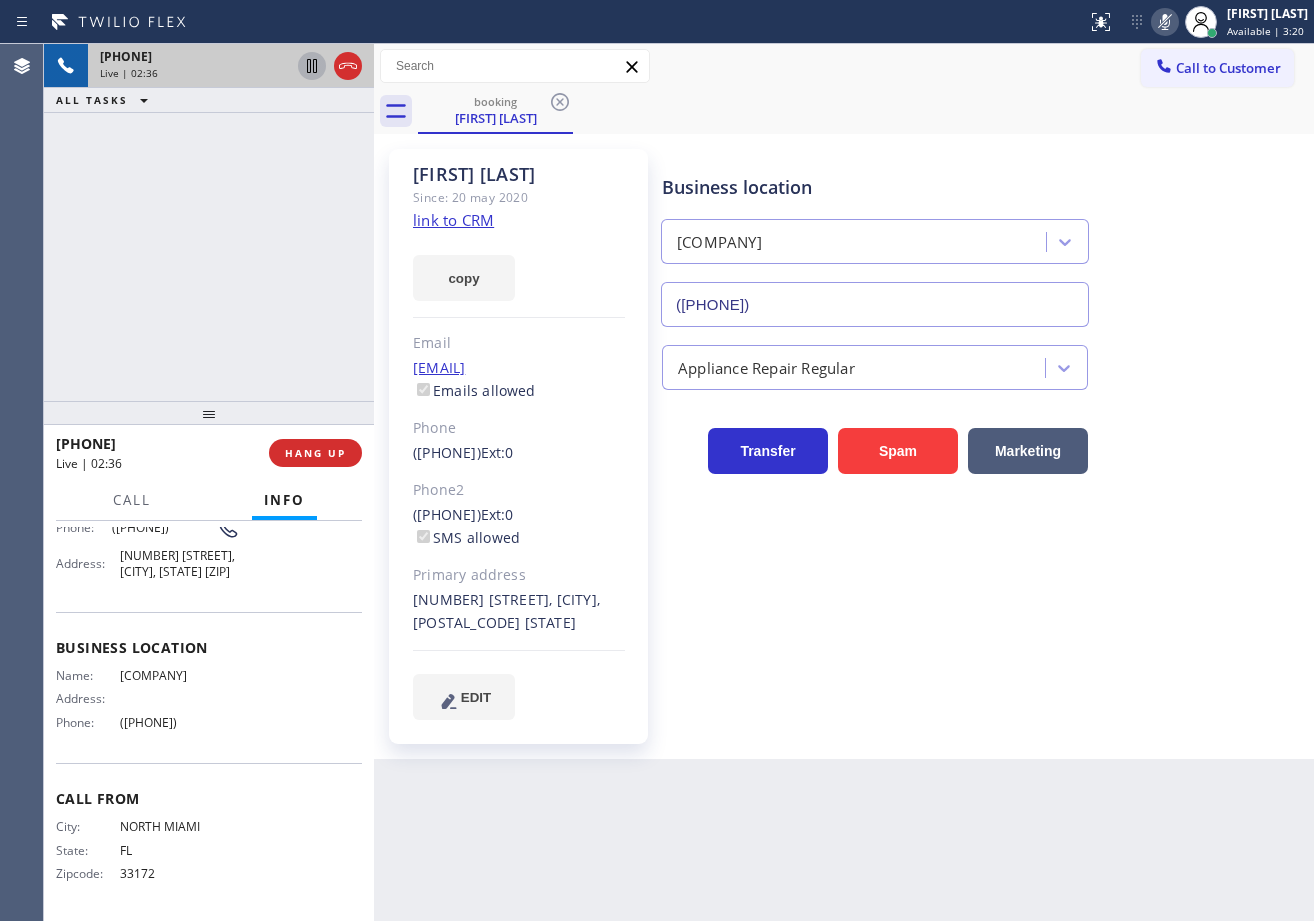 click 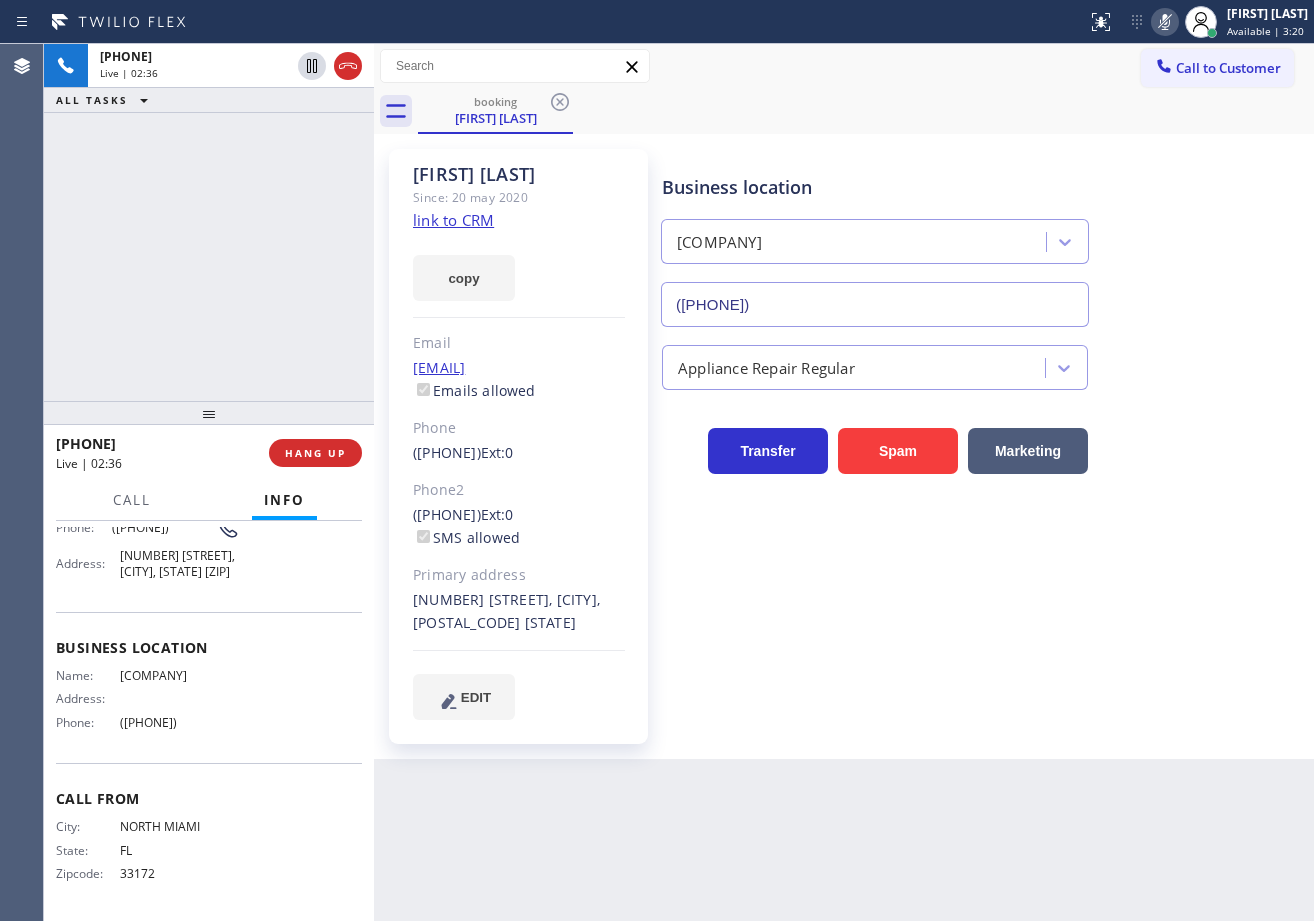 drag, startPoint x: 254, startPoint y: 140, endPoint x: 732, endPoint y: 483, distance: 588.3307 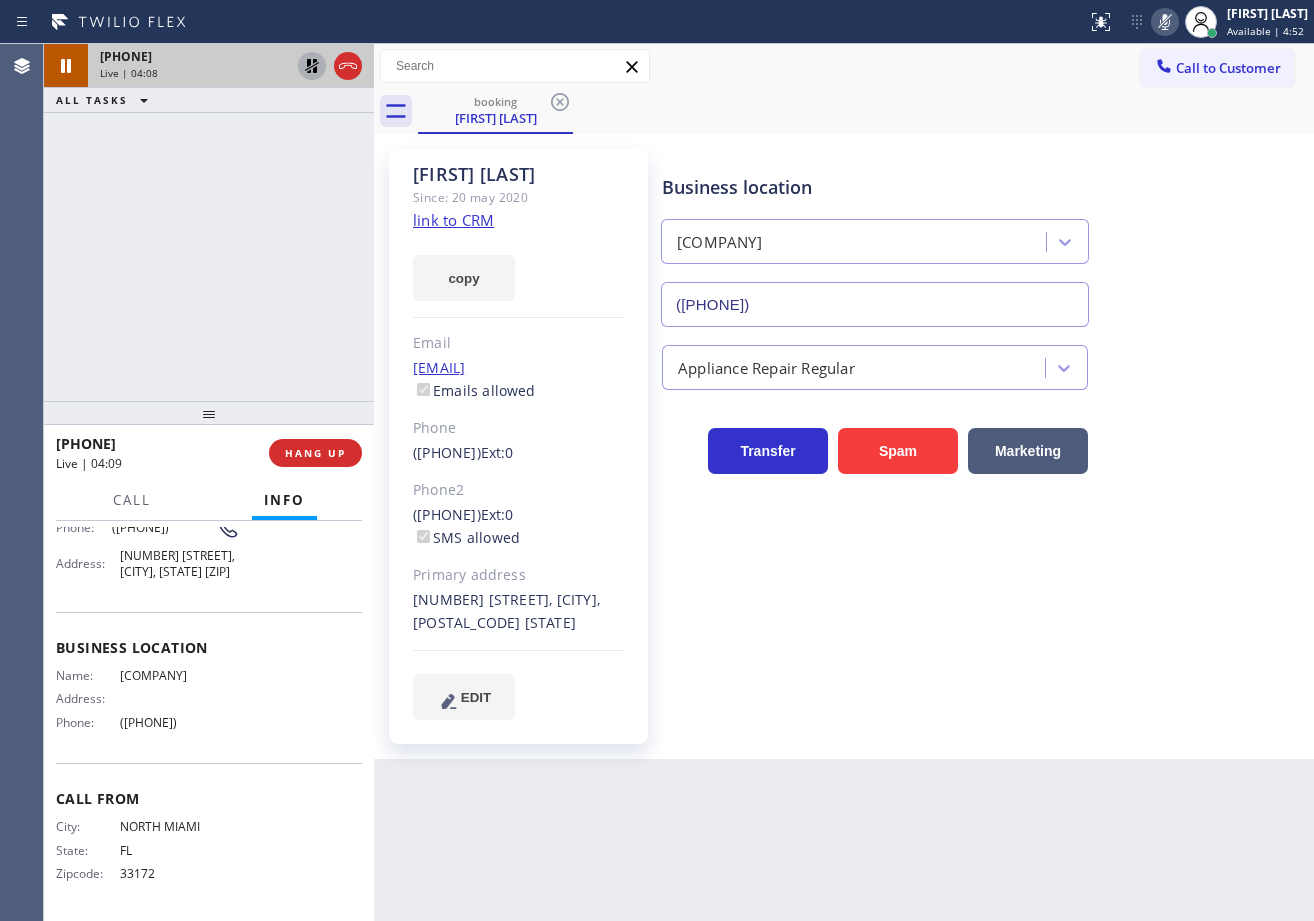 click 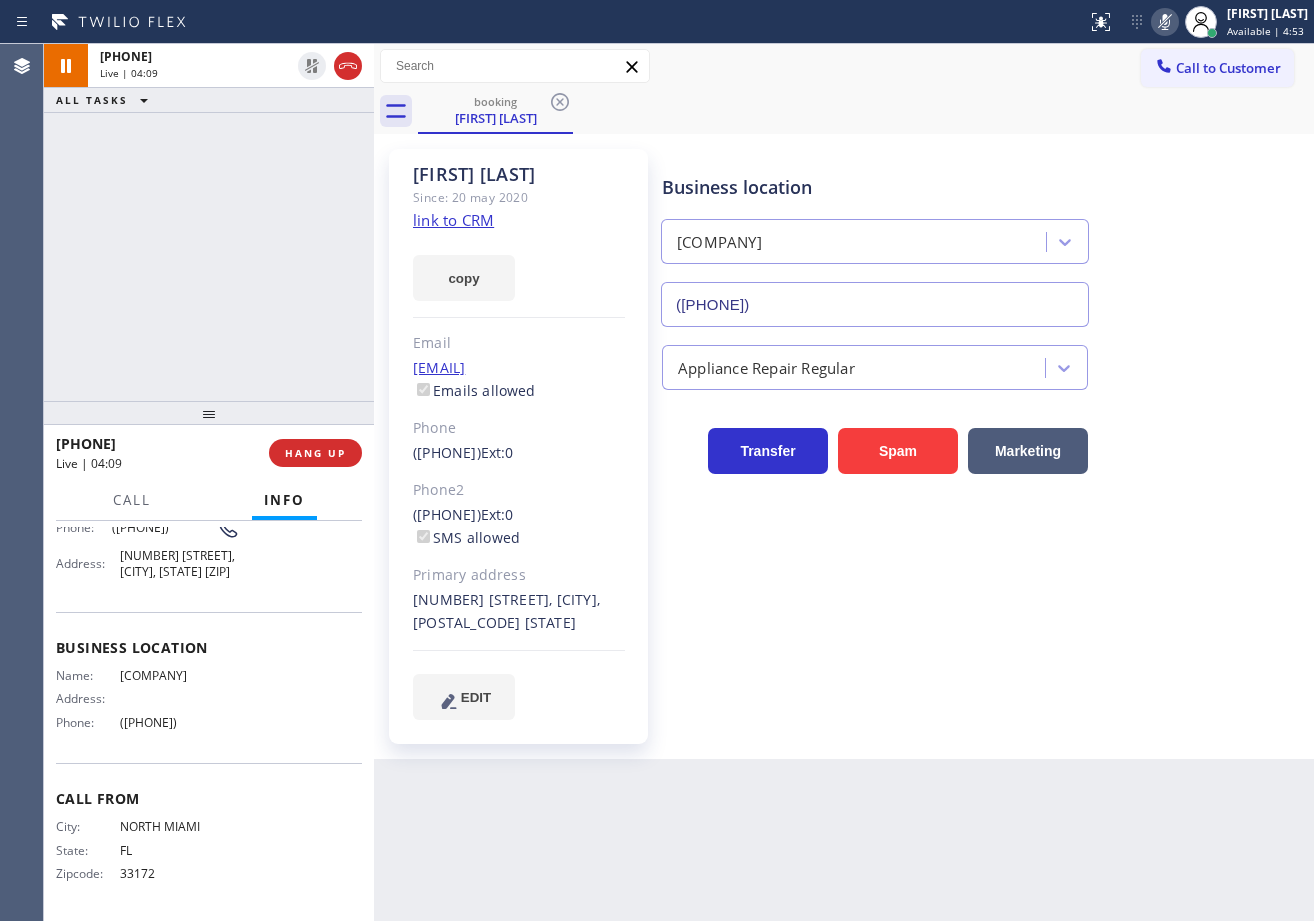 click 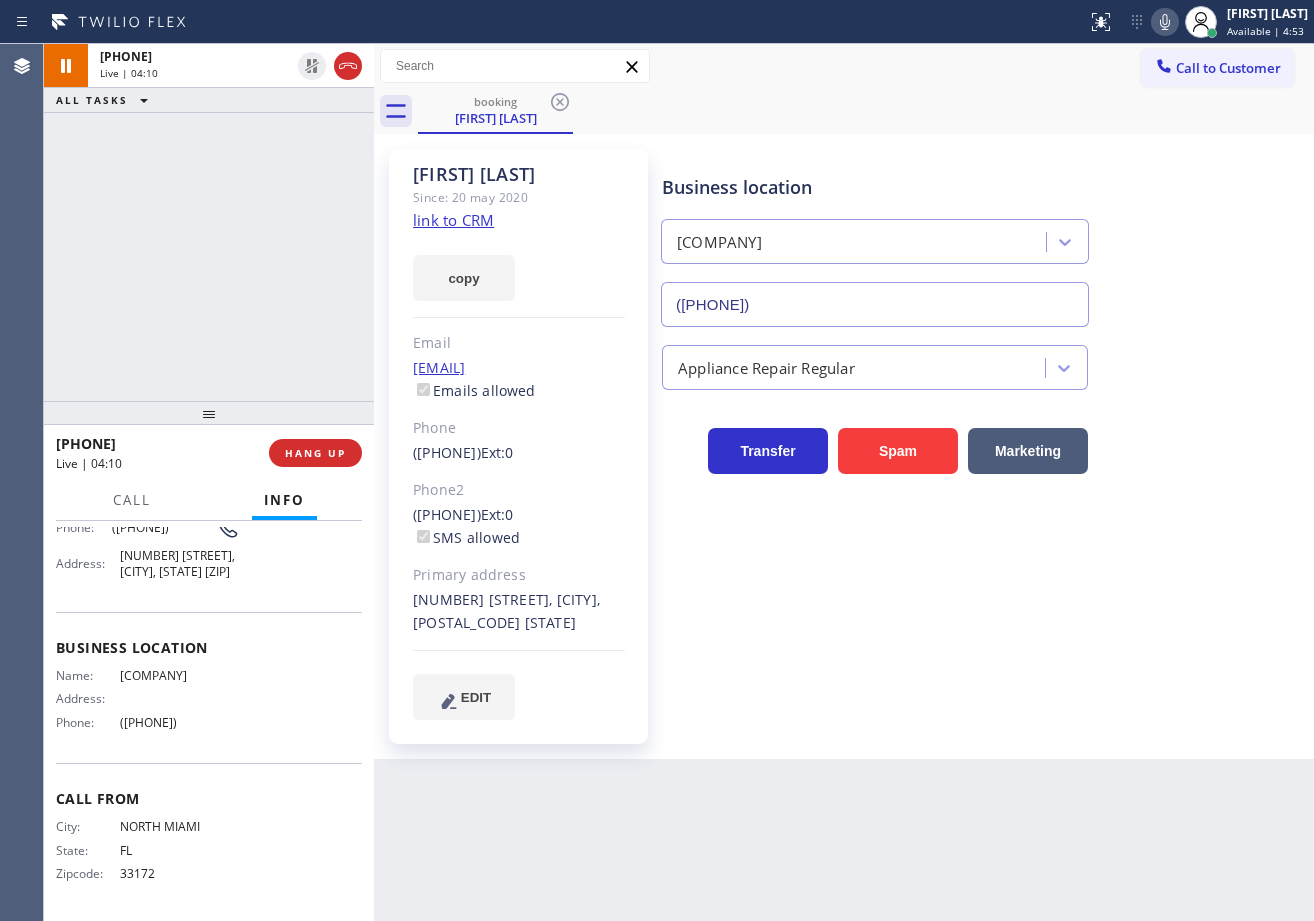 click on "booking [FIRST] [LAST]" at bounding box center [866, 111] 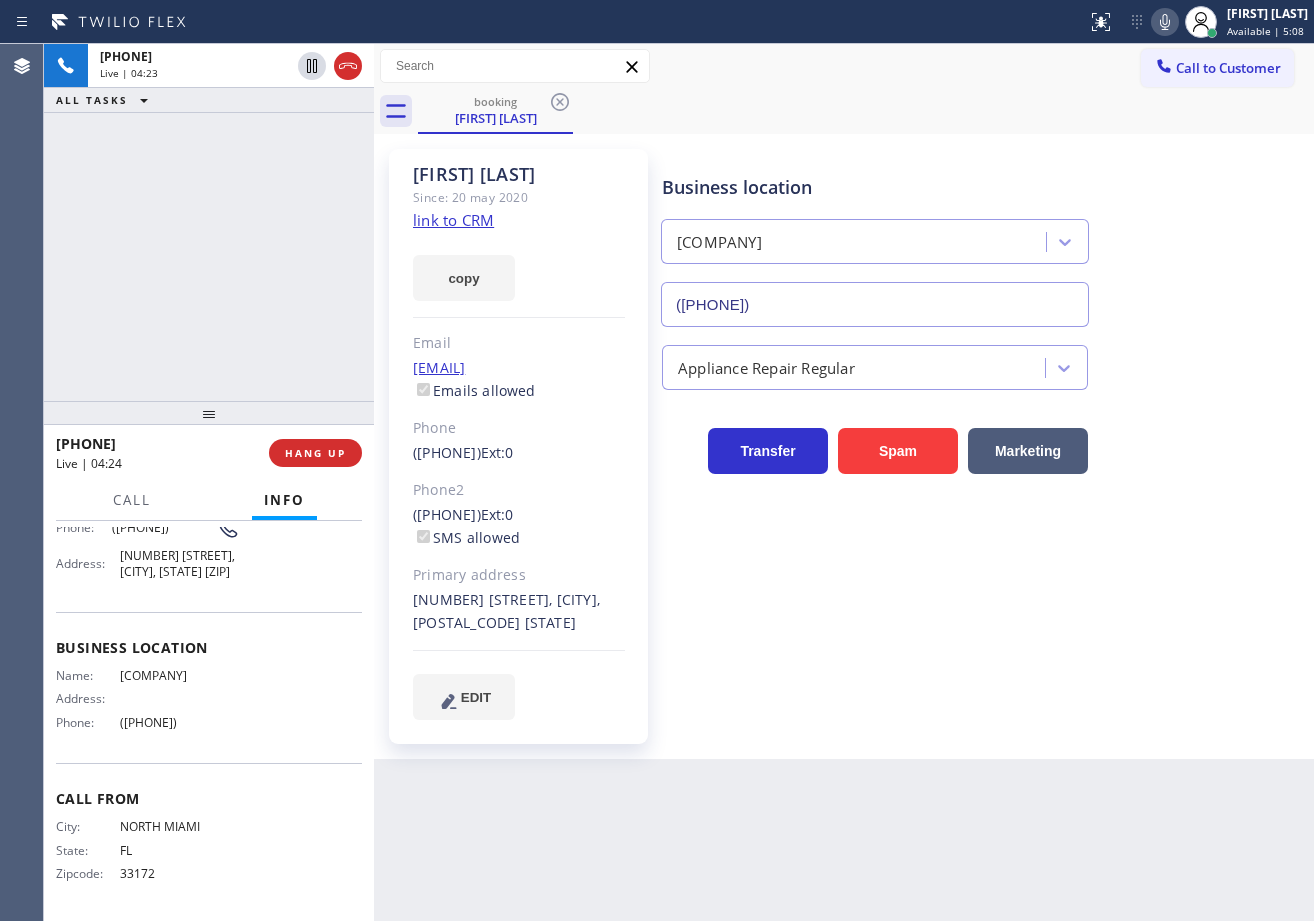 click 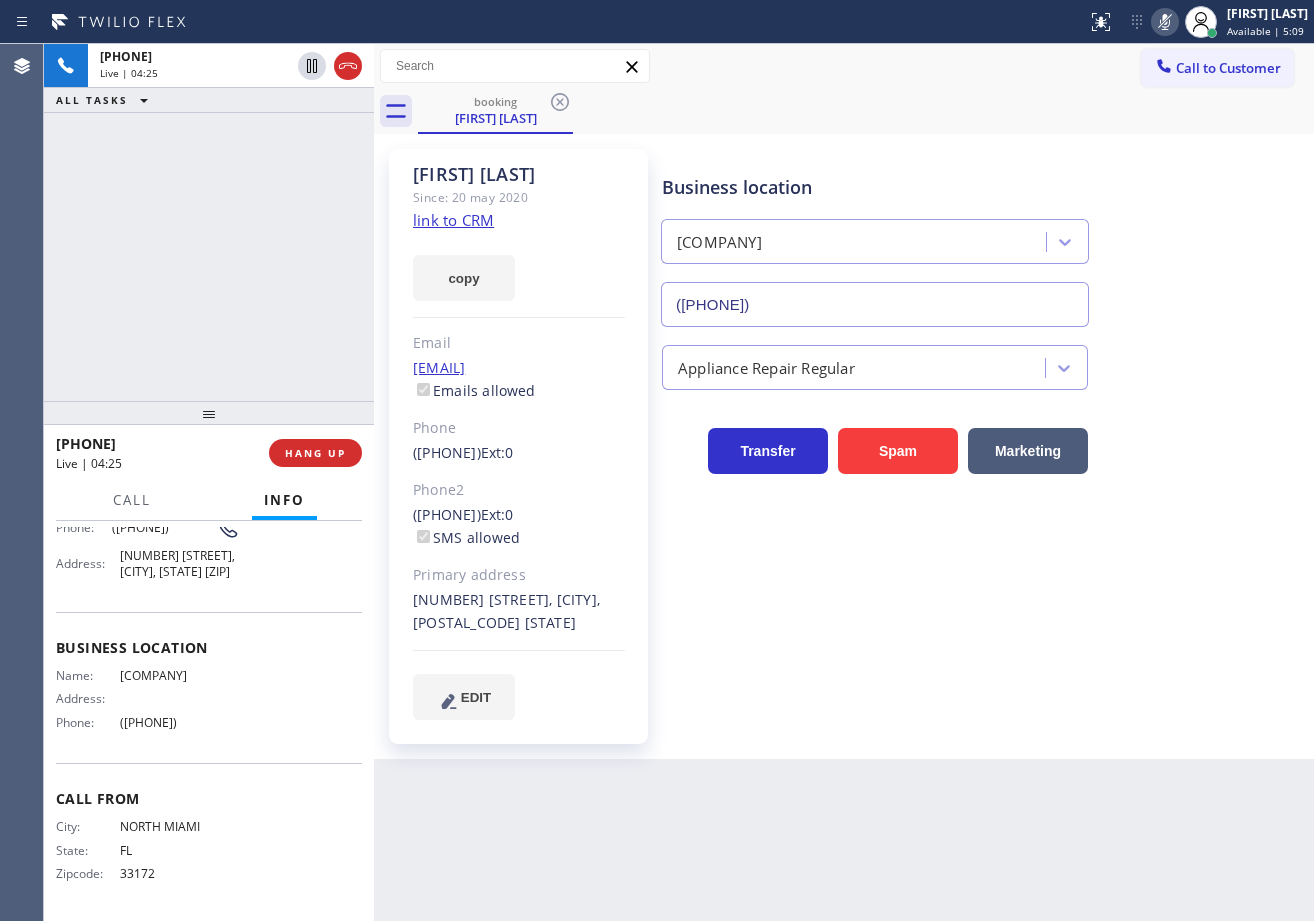 click 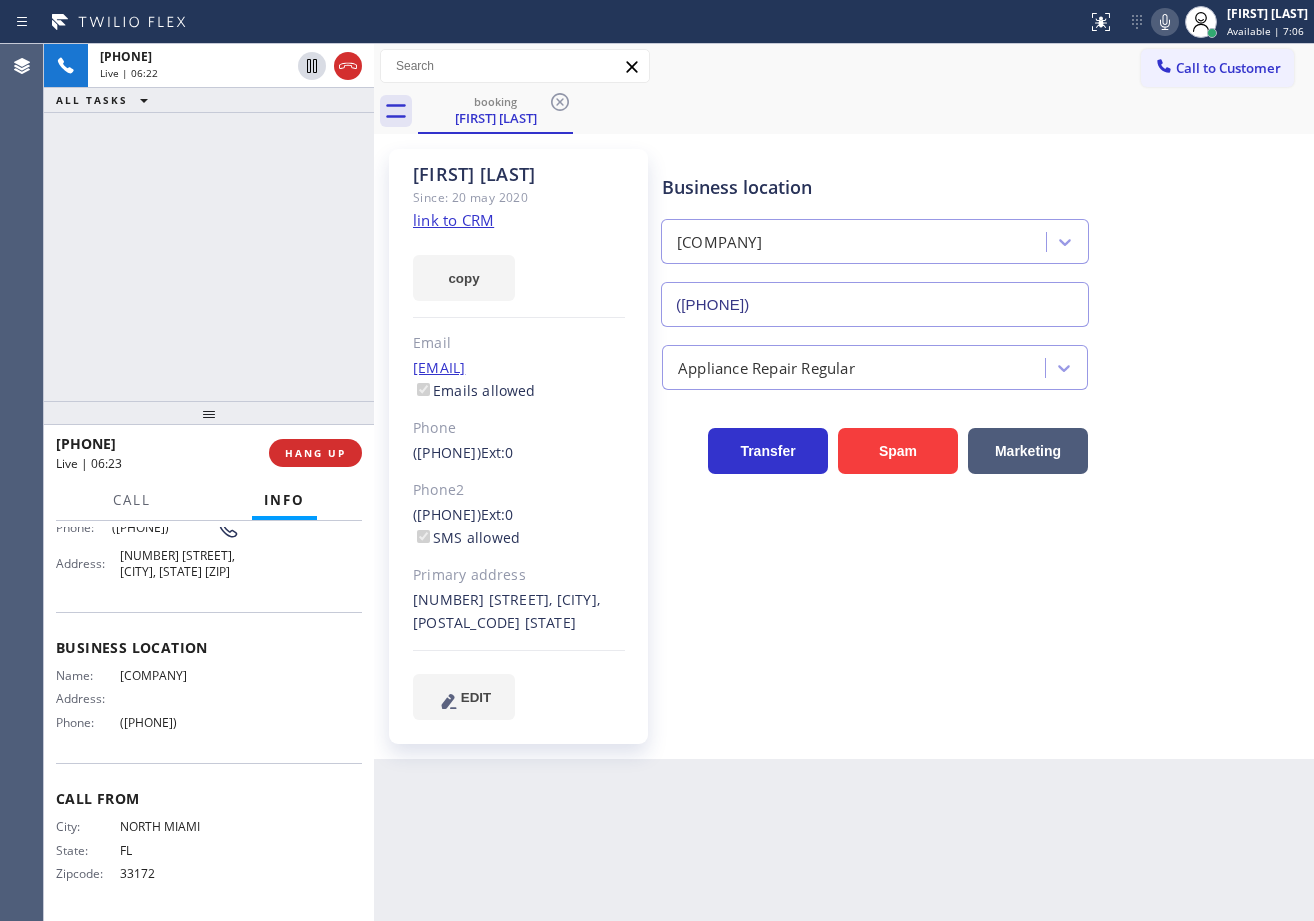 click on "+1[PHONE] Live | 06:22 ALL TASKS ALL TASKS ACTIVE TASKS TASKS IN WRAP UP" at bounding box center [209, 222] 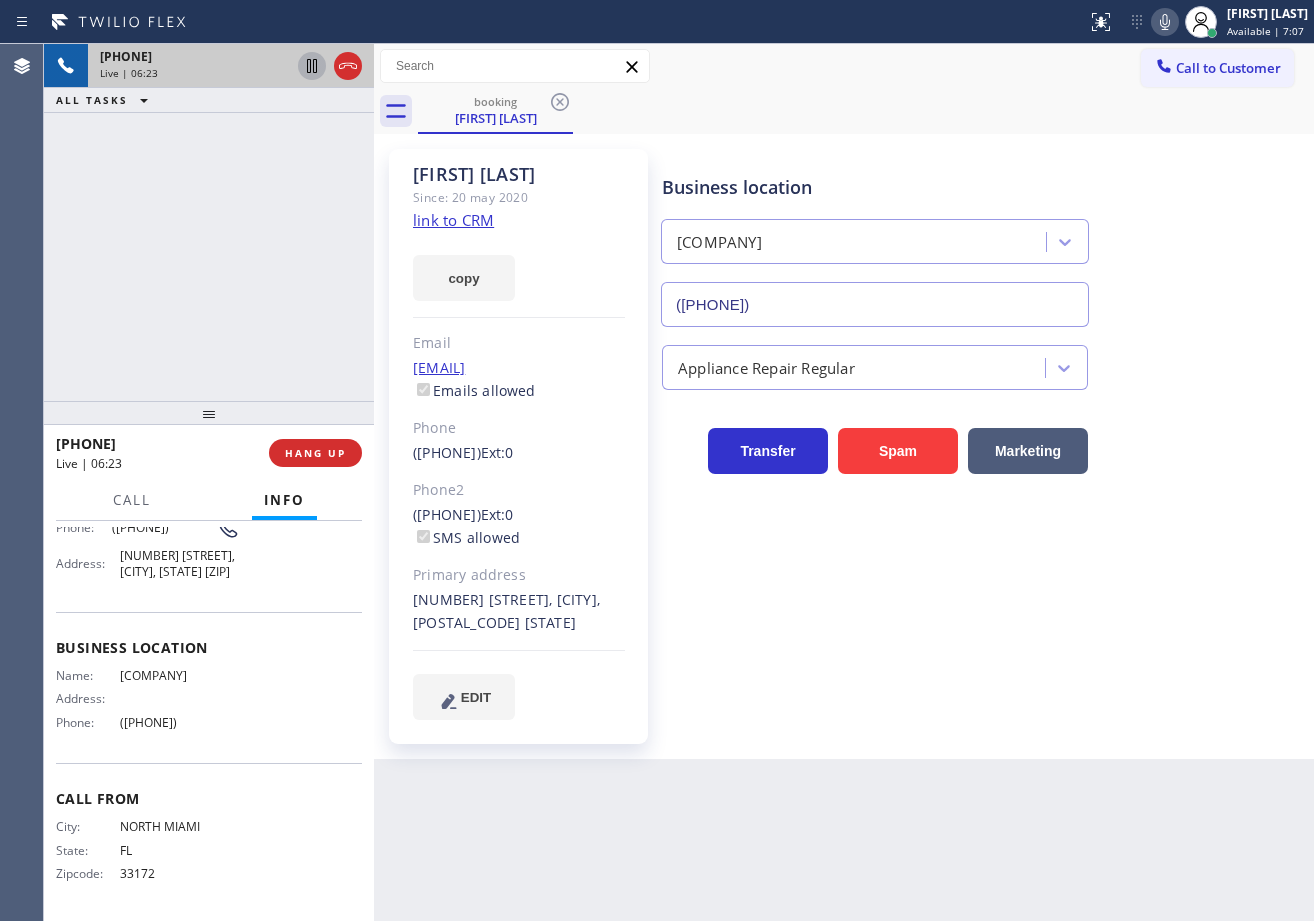 click 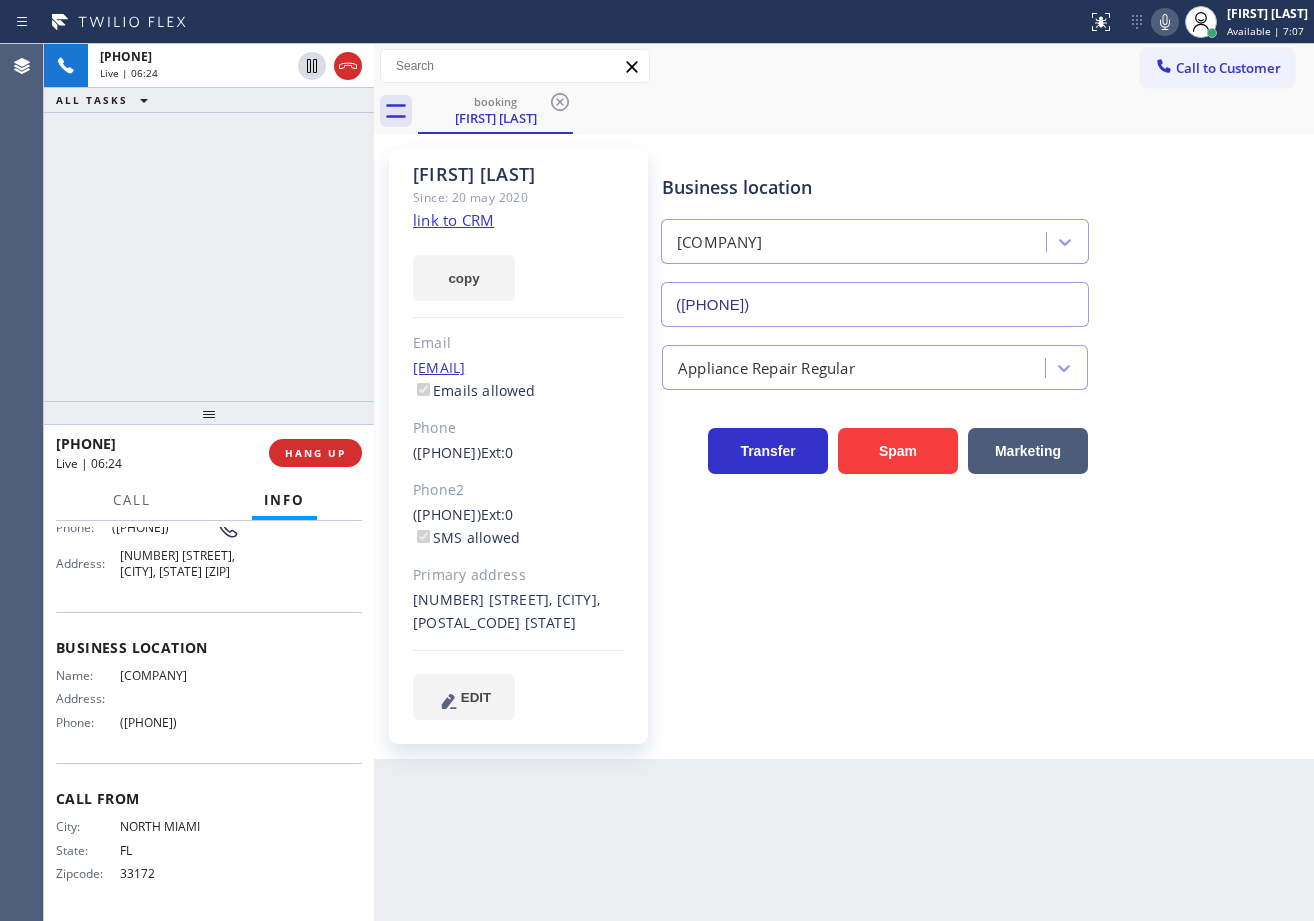click on "+1[PHONE] Live | 06:24 ALL TASKS ALL TASKS ACTIVE TASKS TASKS IN WRAP UP" at bounding box center (209, 222) 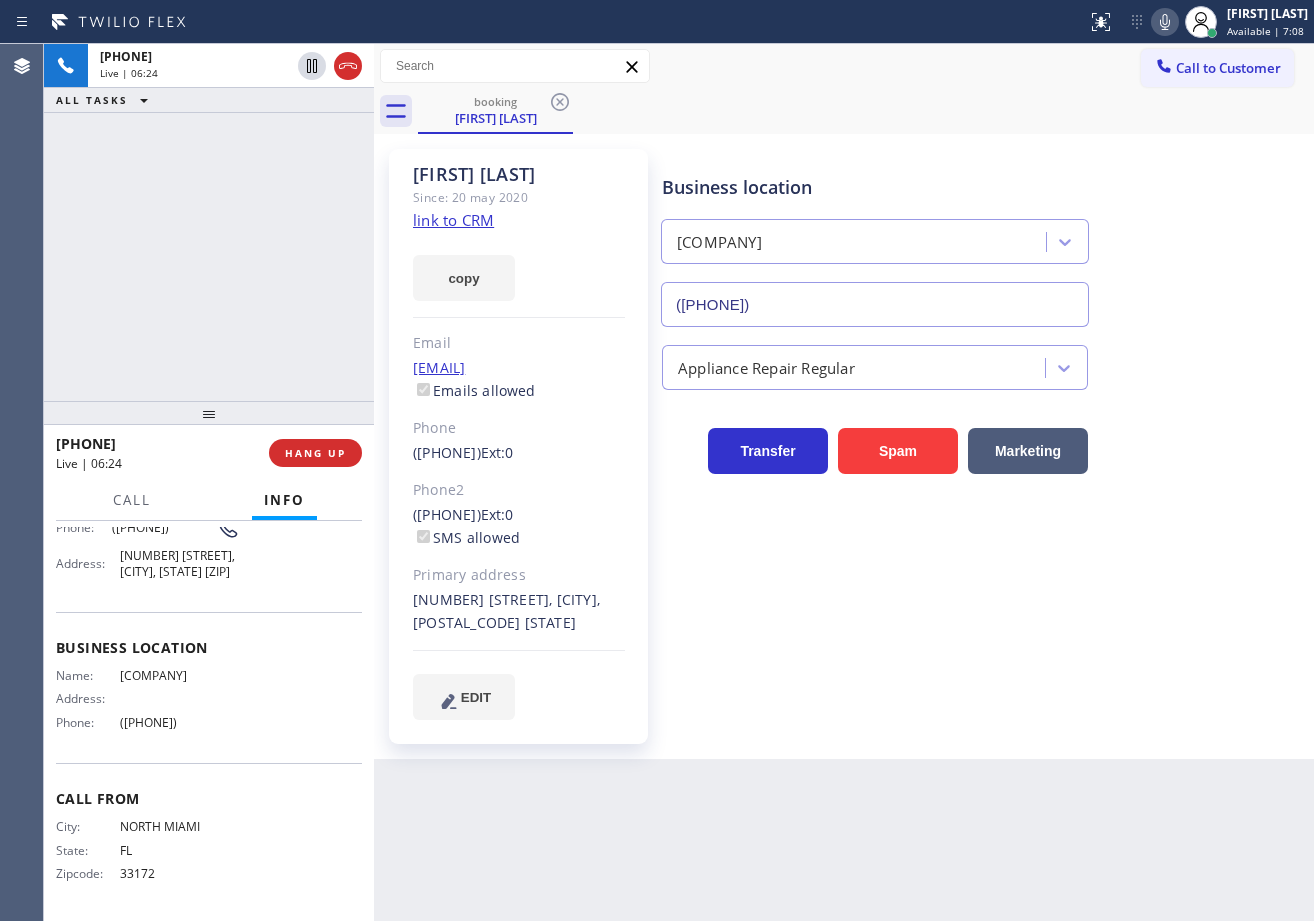 click 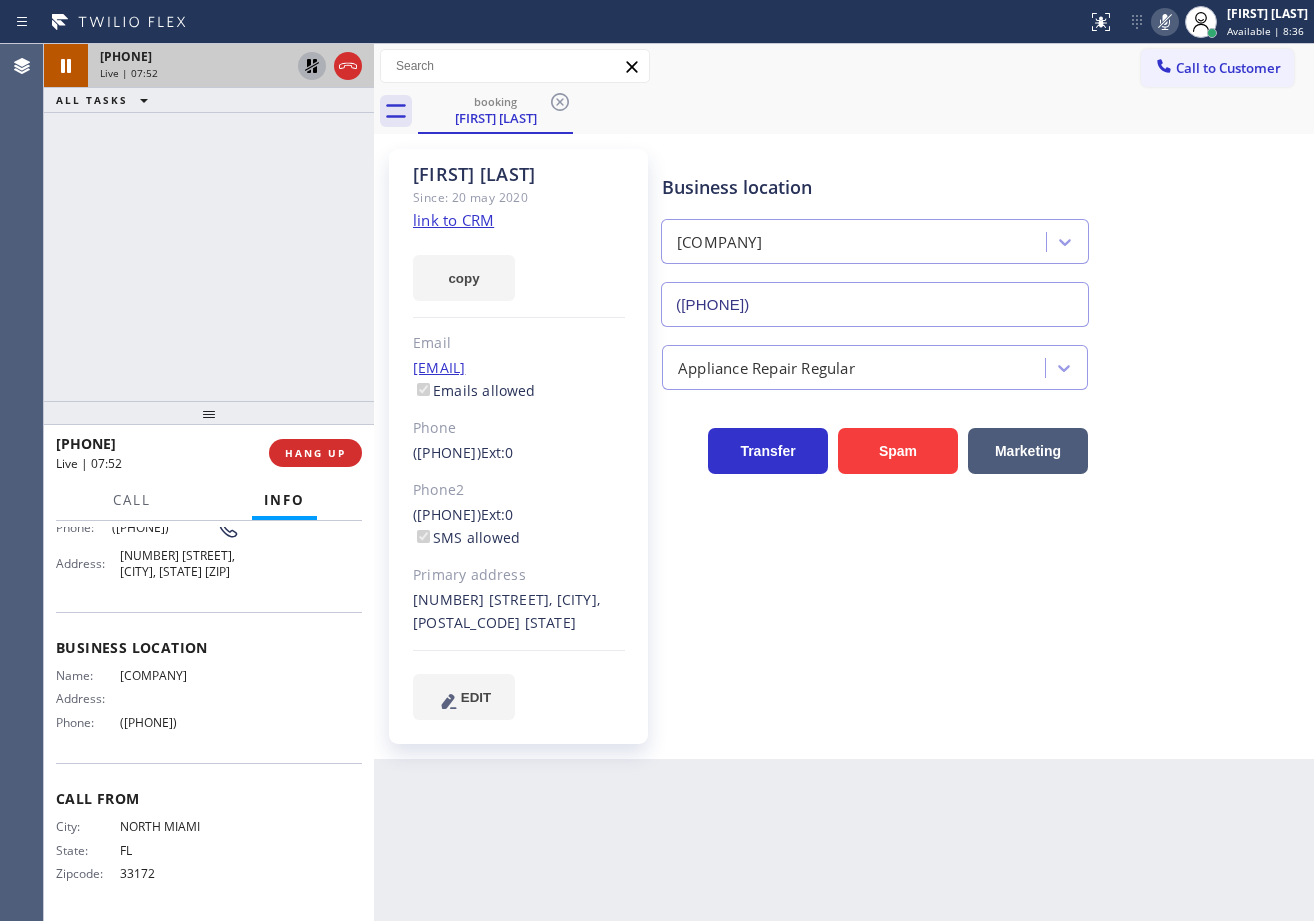 click 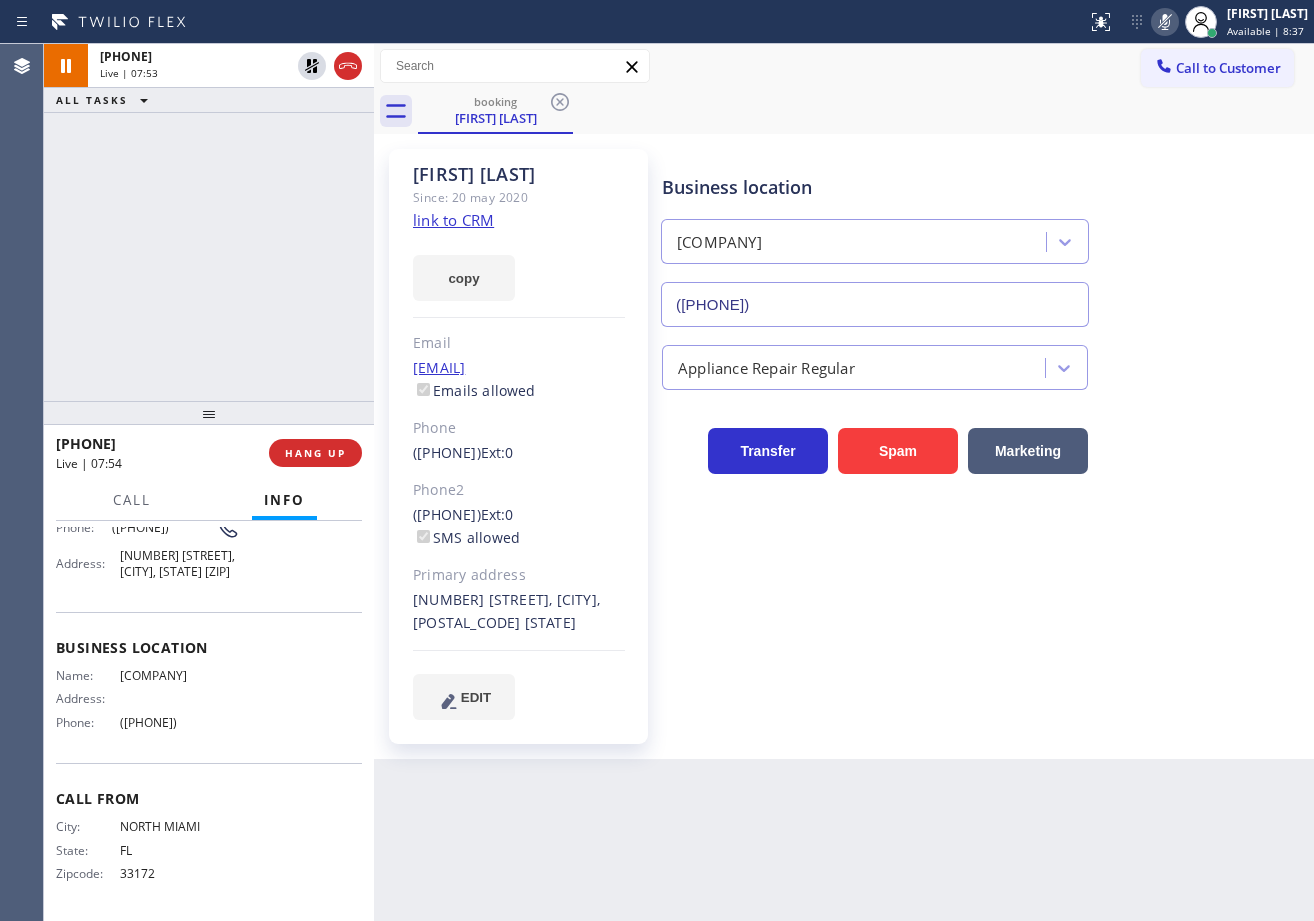 click 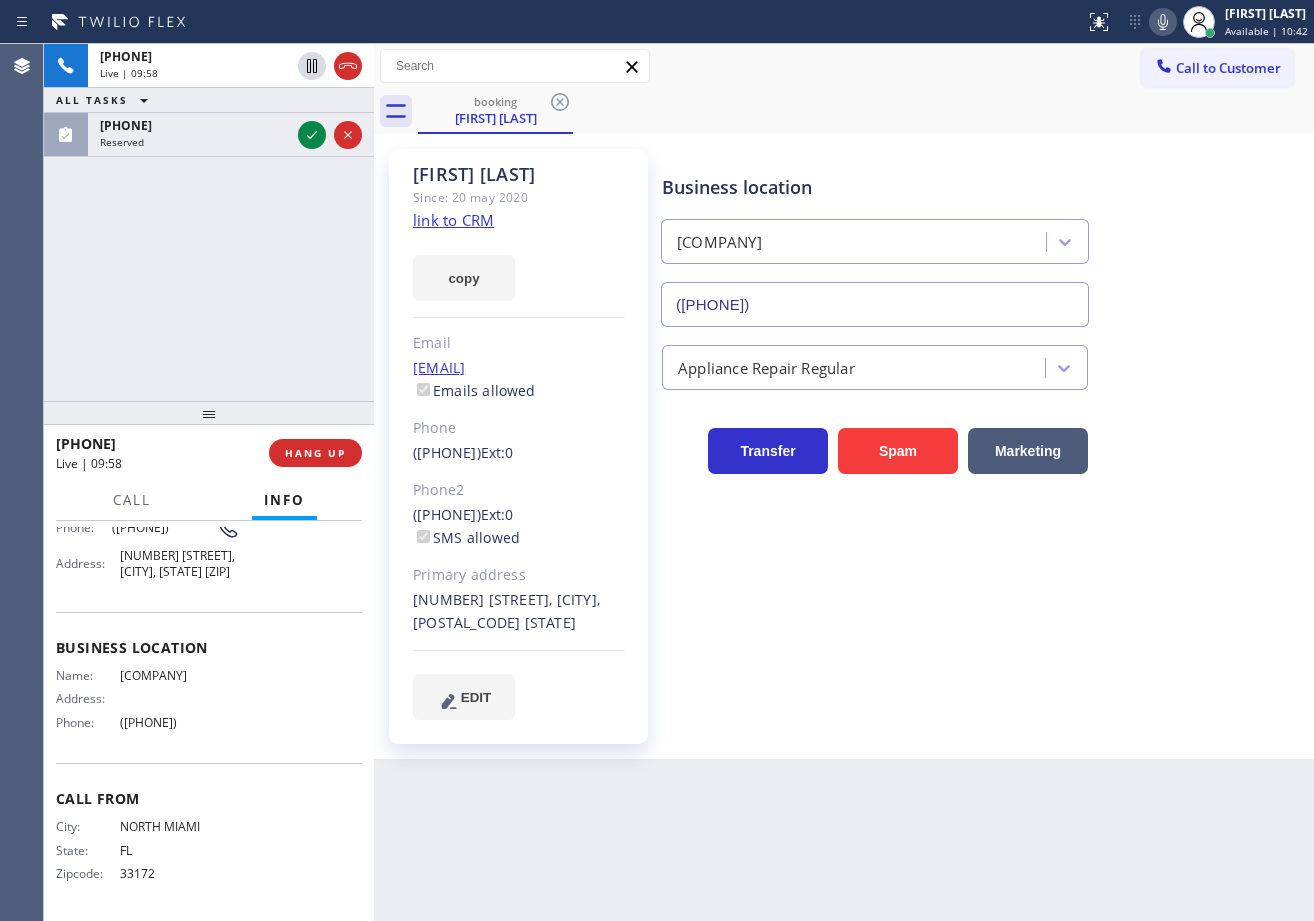 click on "[FIRST]   [LAST] Since: [DATE] link to CRM copy Email [EMAIL]  Emails allowed Phone ([PHONE])  Ext:  0 Phone2 ([PHONE])  Ext:  0  SMS allowed Primary address [NUMBER] [STREET] [CITY], [ZIP] [STATE] EDIT Outbound call Location Preventative Maintenance AR Your caller id phone number ([PHONE]) Customer number Call Benefits  Business location Preventative Maintenance AR ([PHONE]) Appliance Repair Regular Transfer Spam Marketing" at bounding box center [844, 446] 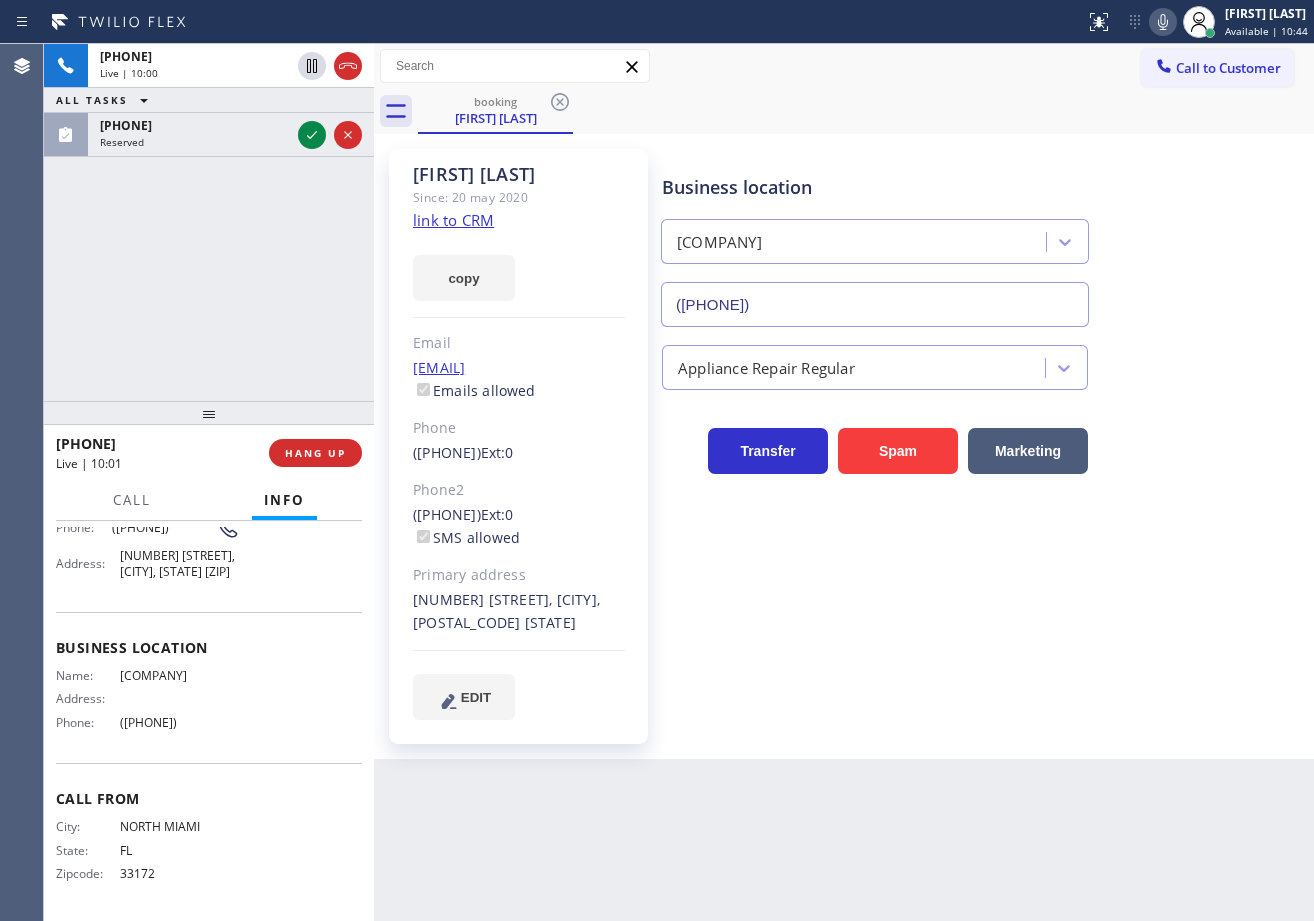 click 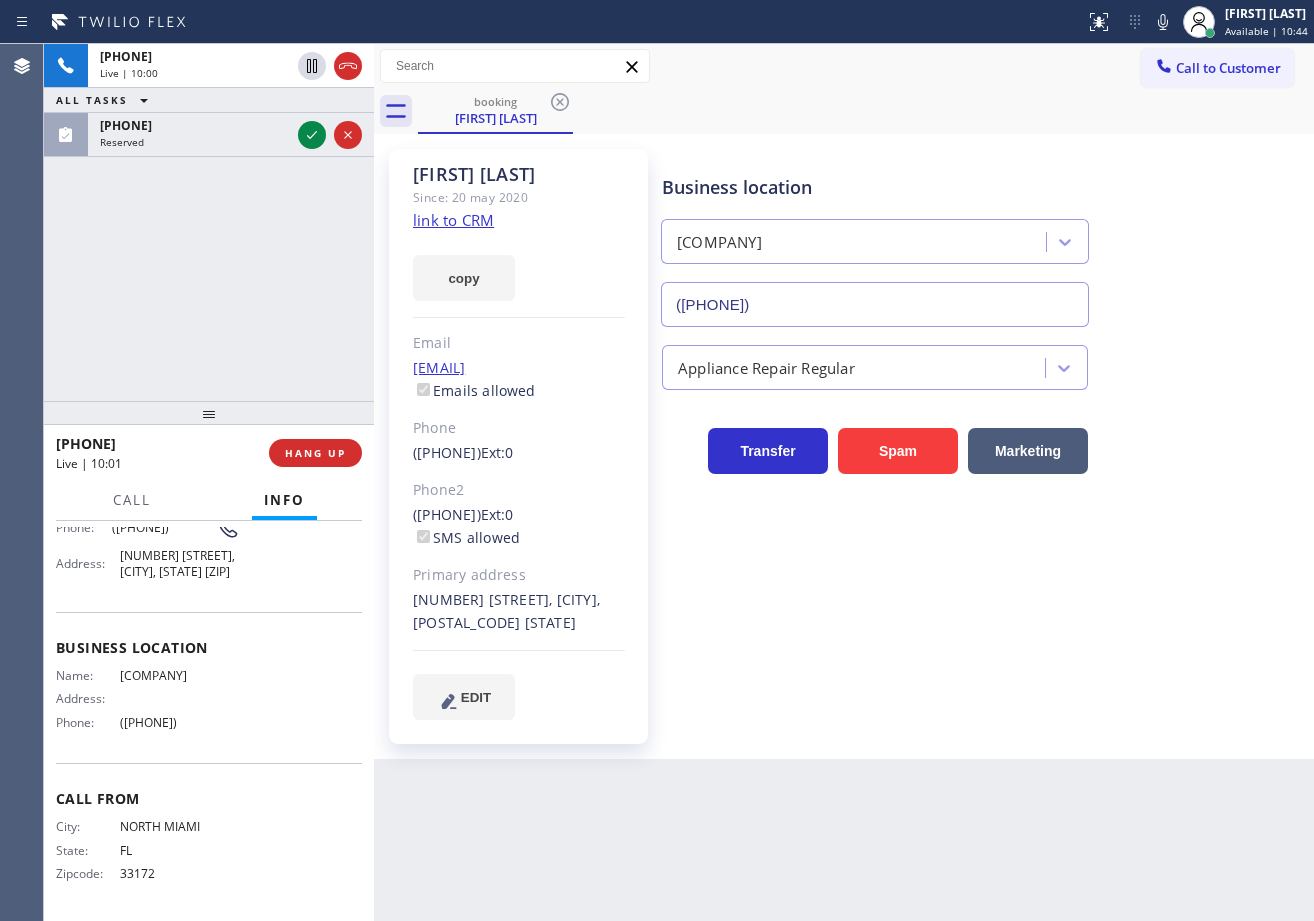 click on "Call to Customer Outbound call Location Search location Your caller id phone number [PHONE] Customer number Call Outbound call Technician Search Technician Your caller id phone number Your caller id phone number Call" at bounding box center (844, 66) 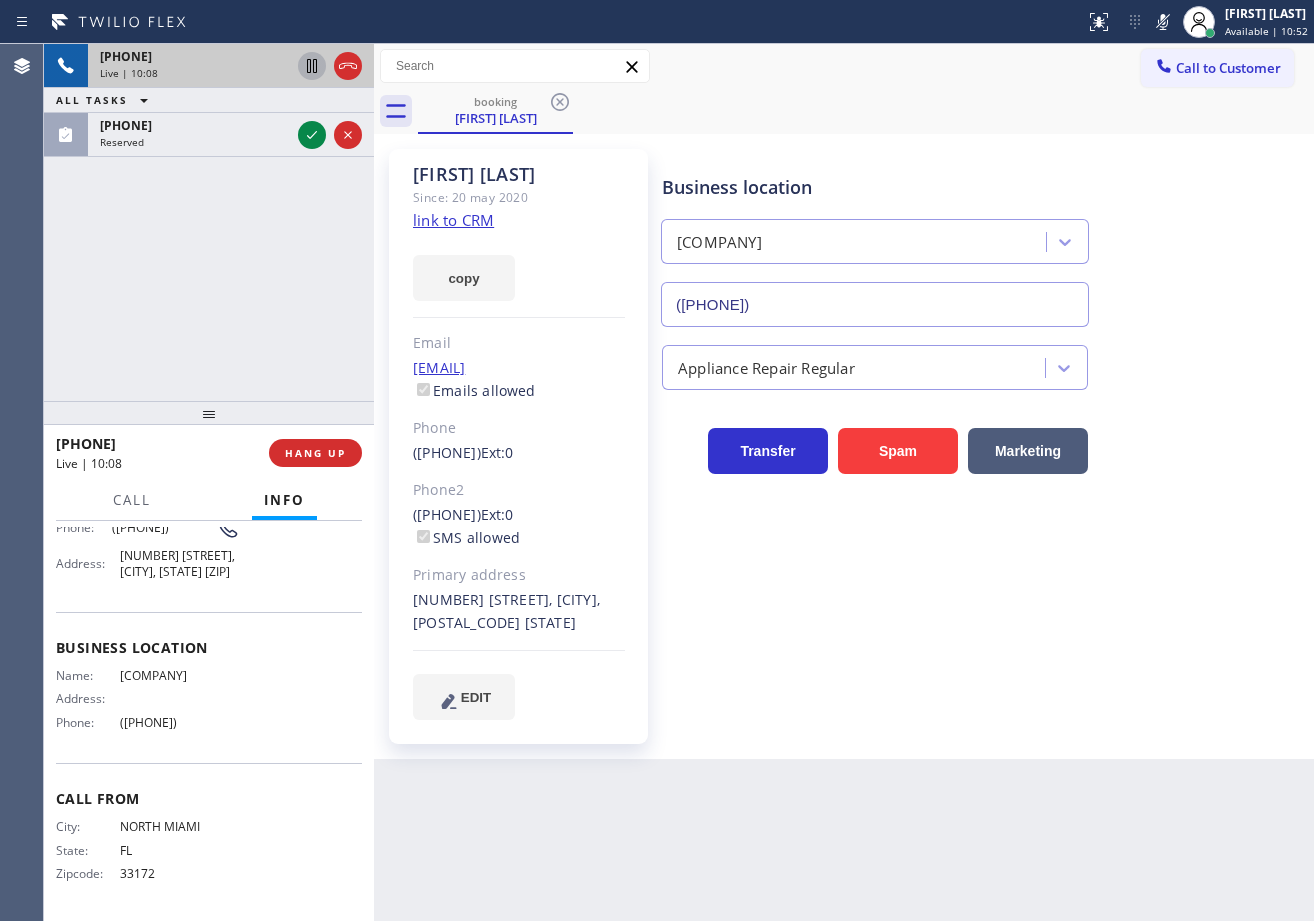 click 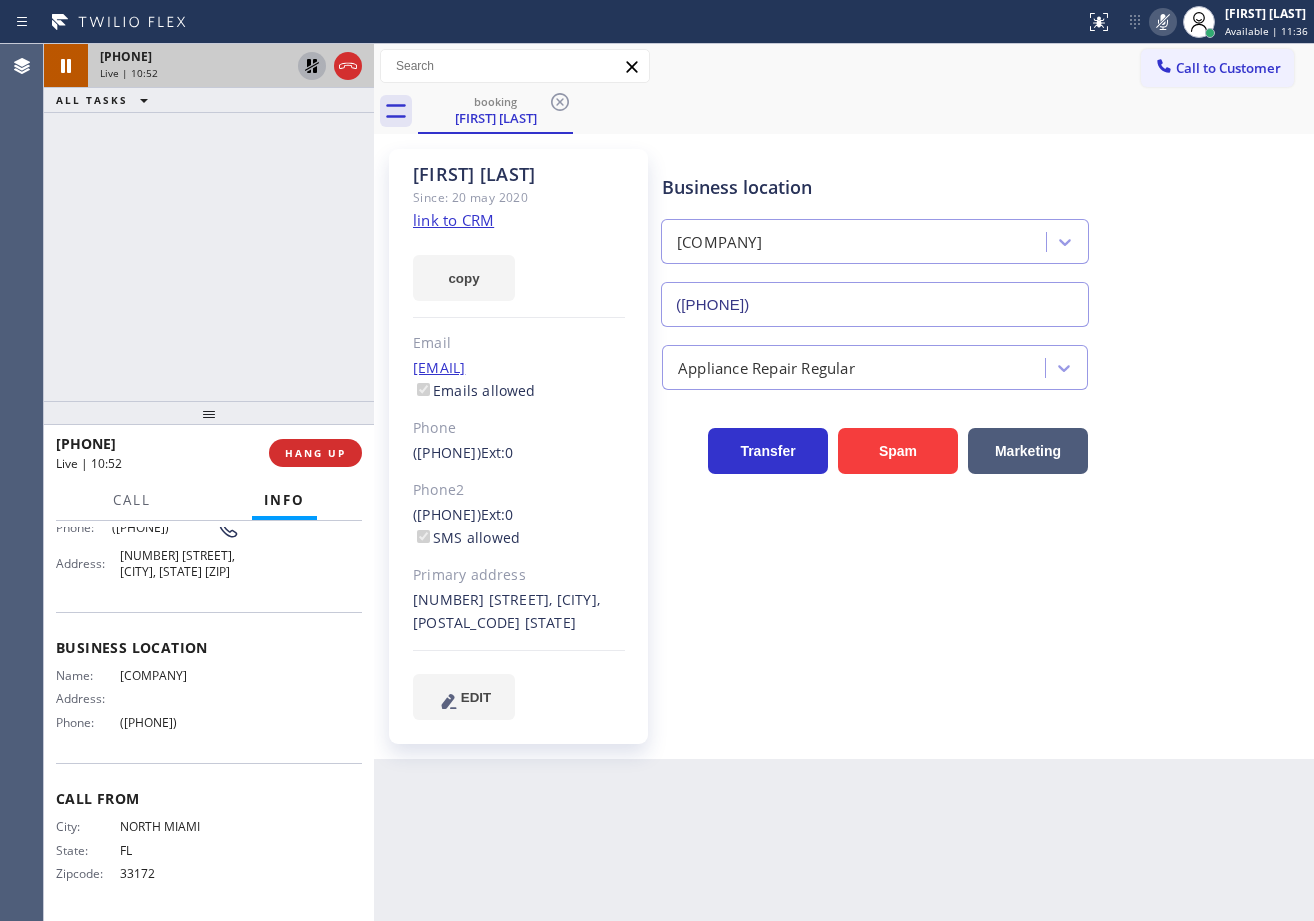 drag, startPoint x: 1145, startPoint y: 22, endPoint x: 1123, endPoint y: 72, distance: 54.626 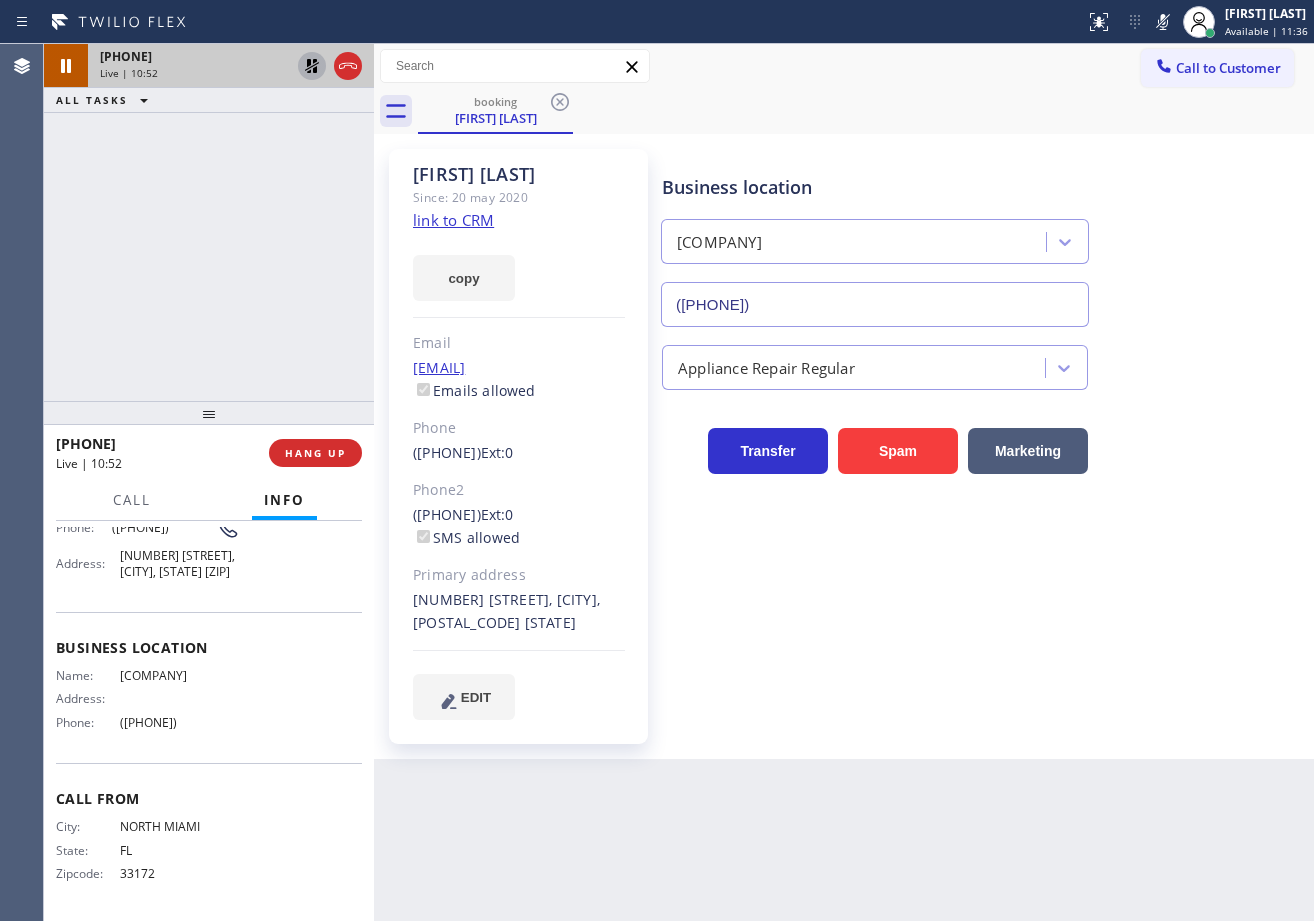 click 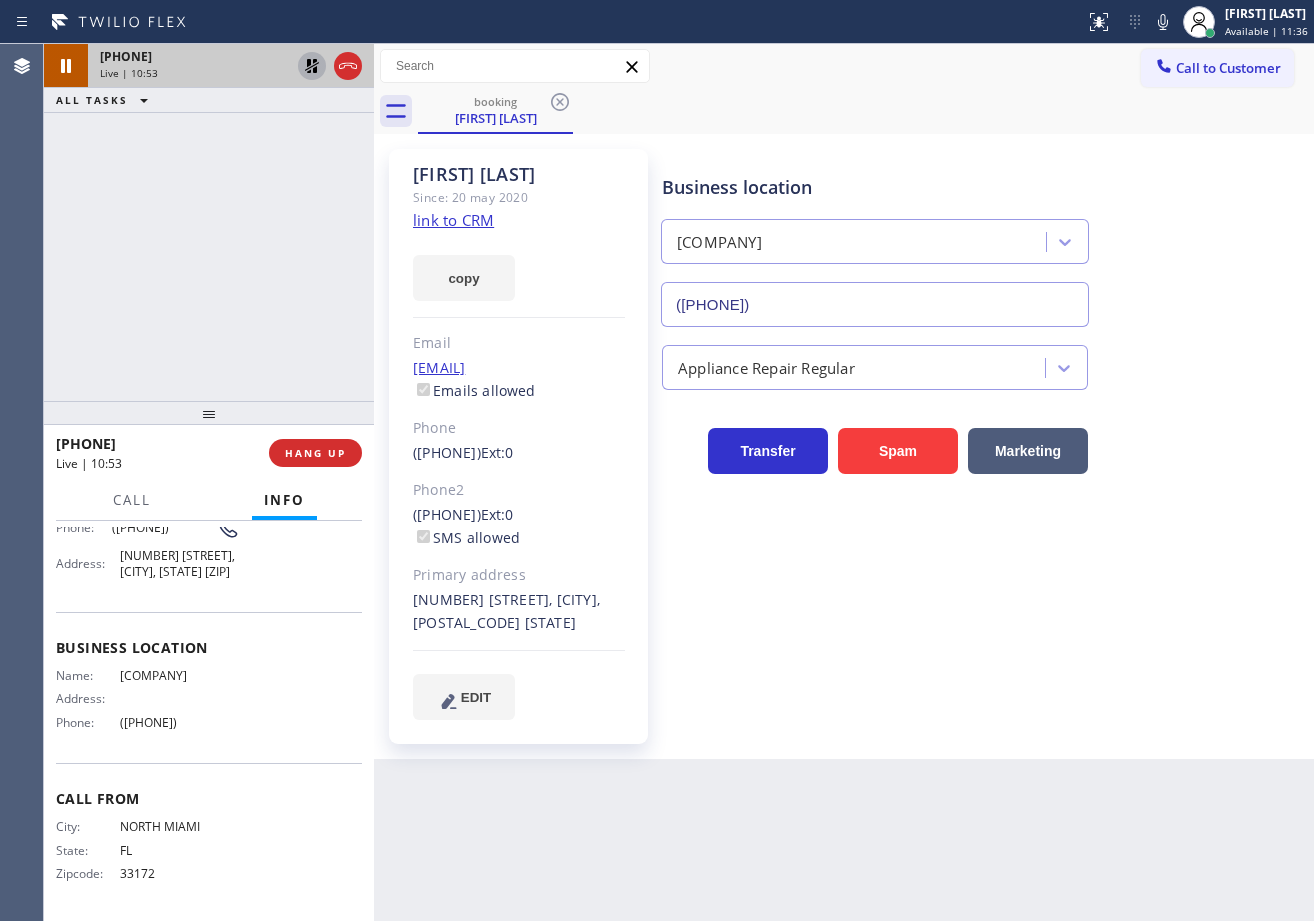 click on "Call to Customer Outbound call Location Search location Your caller id phone number [PHONE] Customer number Call Outbound call Technician Search Technician Your caller id phone number Your caller id phone number Call" at bounding box center (844, 66) 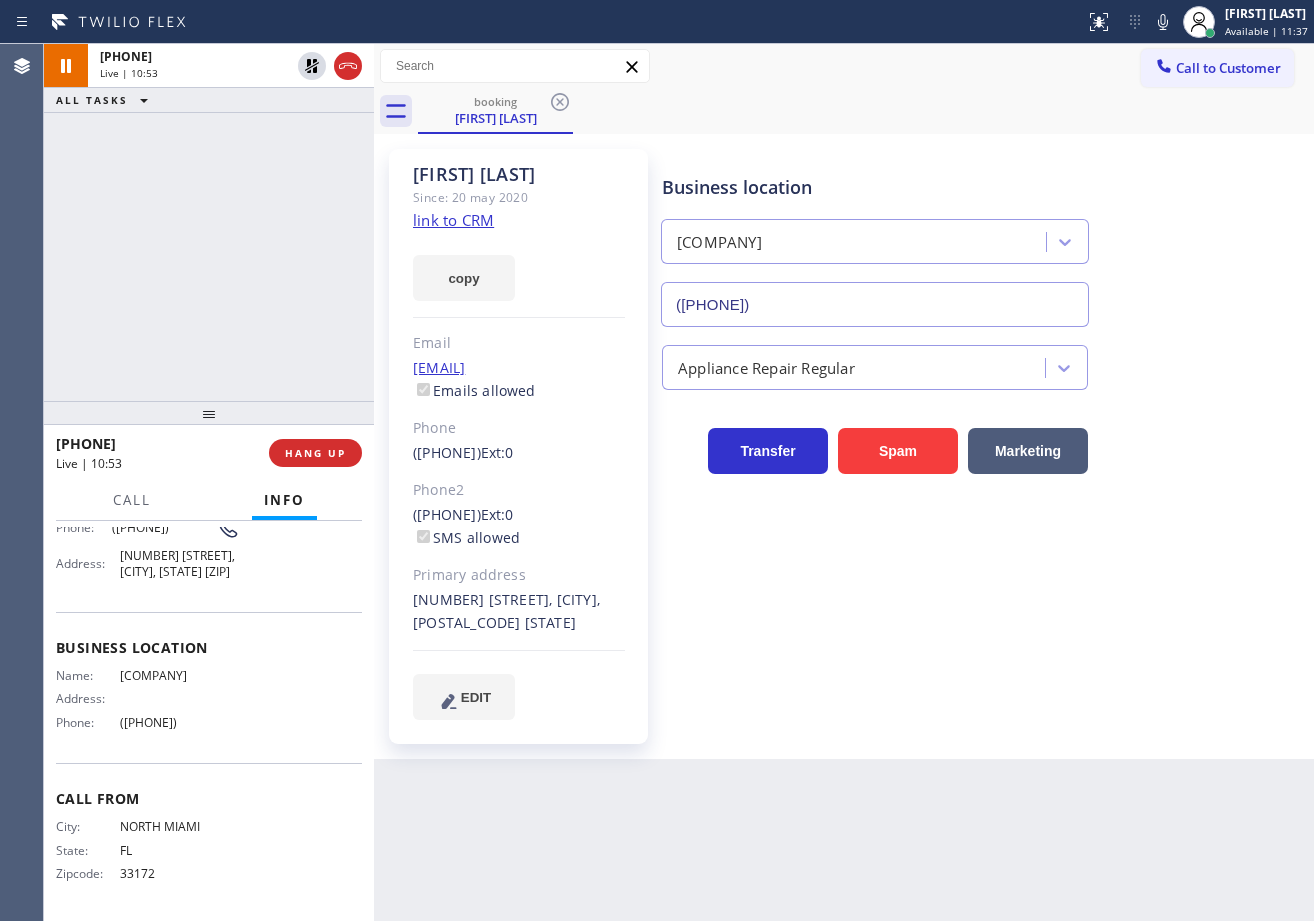 drag, startPoint x: 301, startPoint y: 65, endPoint x: 301, endPoint y: 148, distance: 83 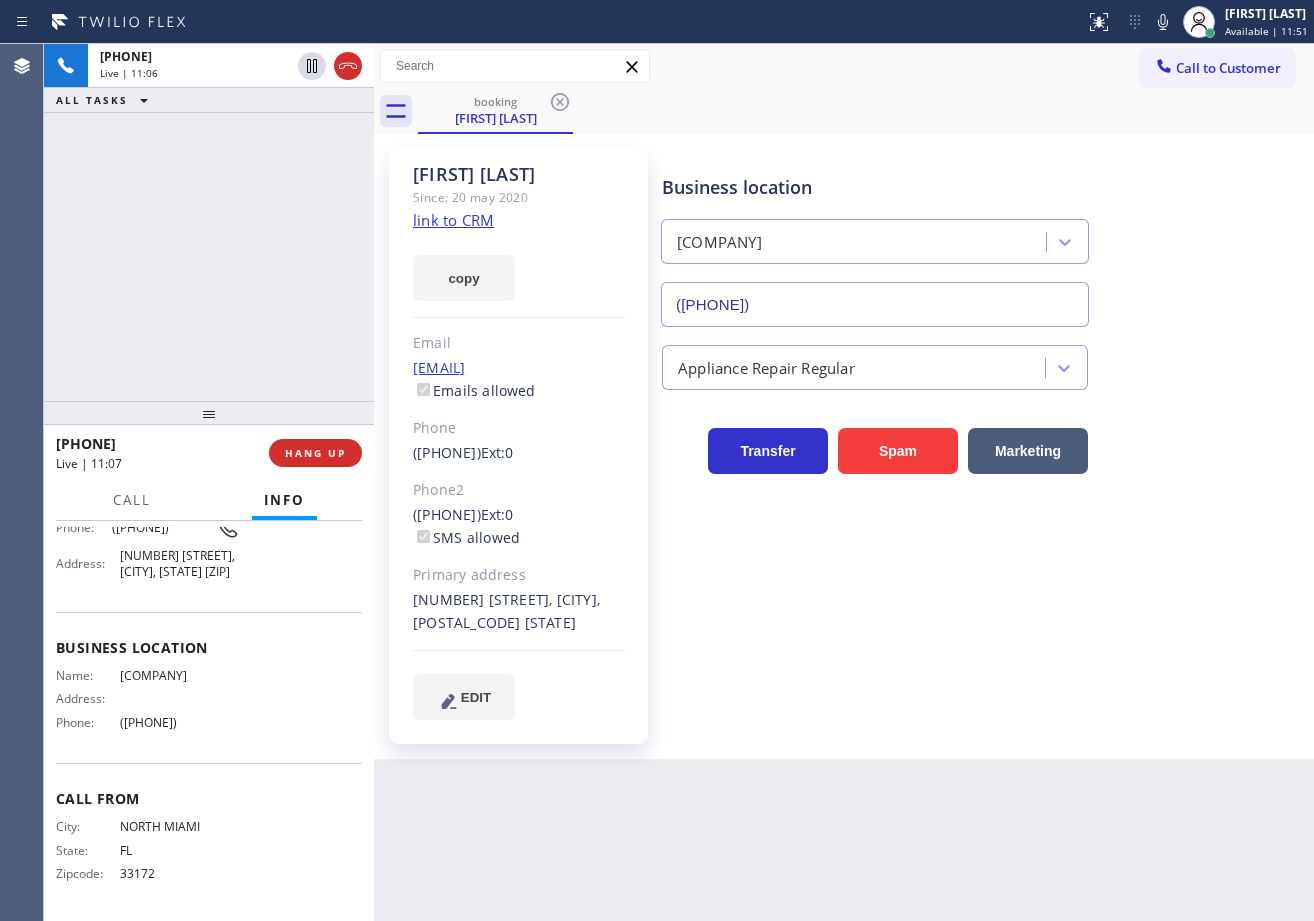 drag, startPoint x: 293, startPoint y: 240, endPoint x: 289, endPoint y: 252, distance: 12.649111 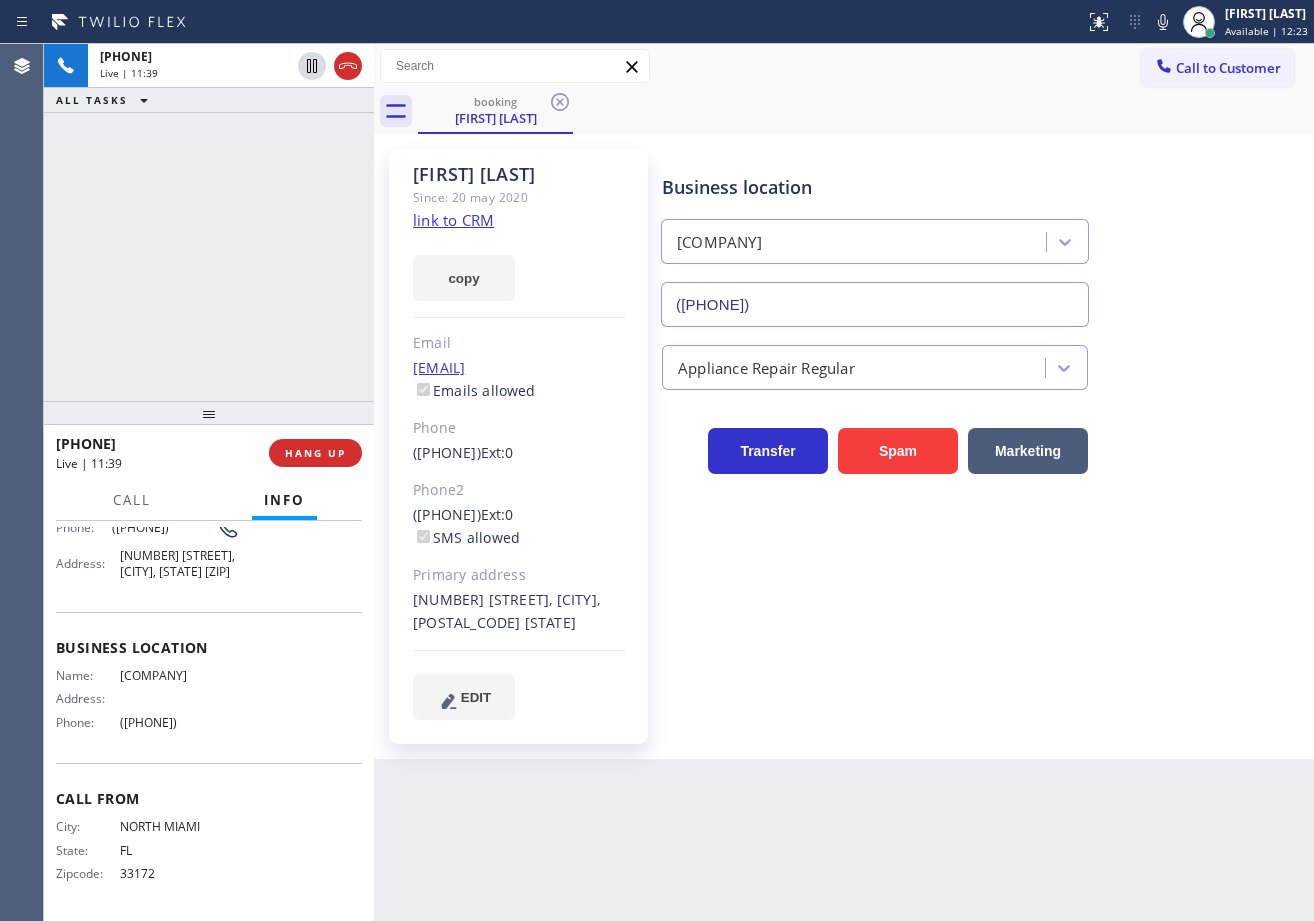 scroll, scrollTop: 200, scrollLeft: 0, axis: vertical 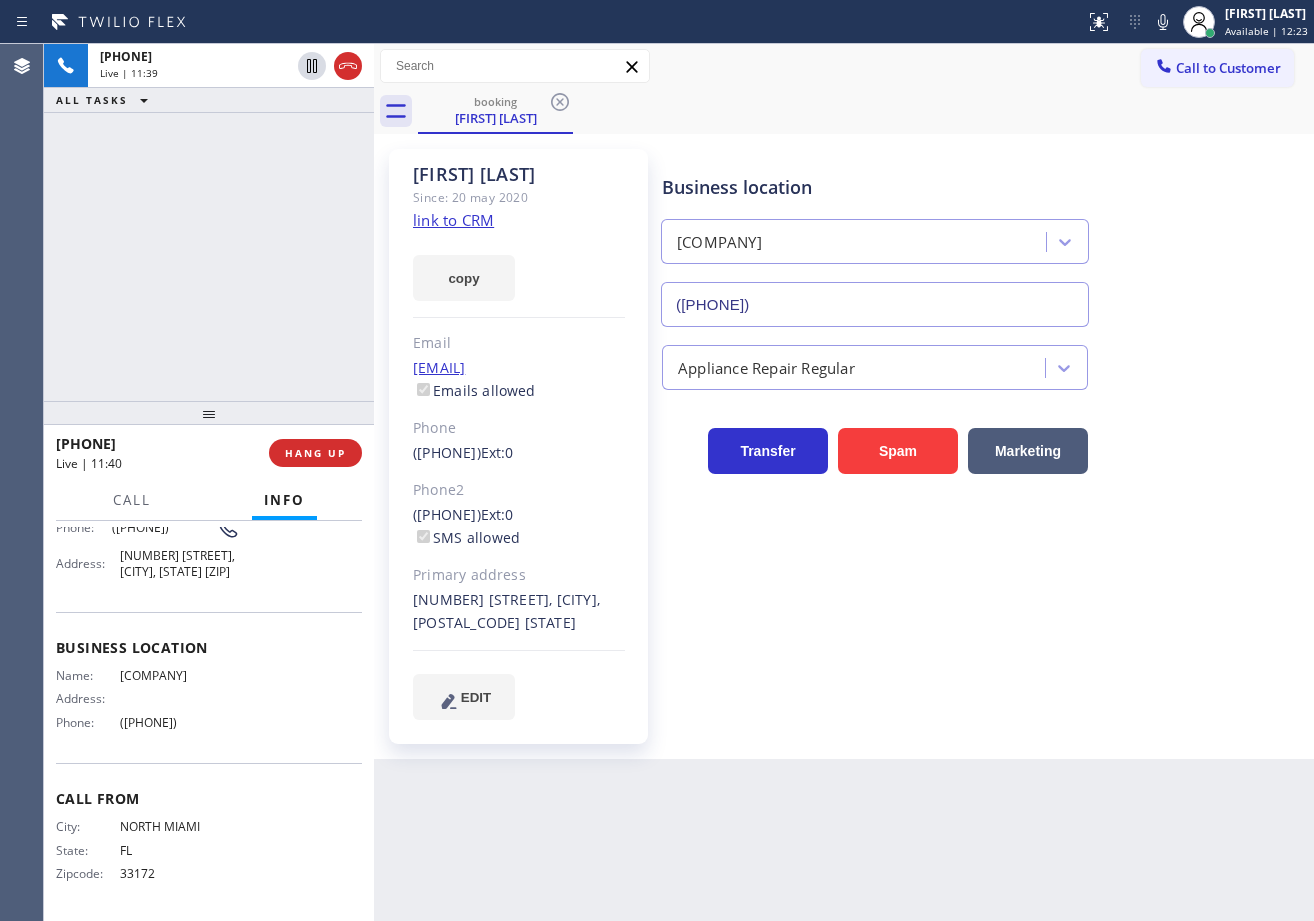 click on "+1[PHONE] Live | 11:39 ALL TASKS ALL TASKS ACTIVE TASKS TASKS IN WRAP UP" at bounding box center [209, 222] 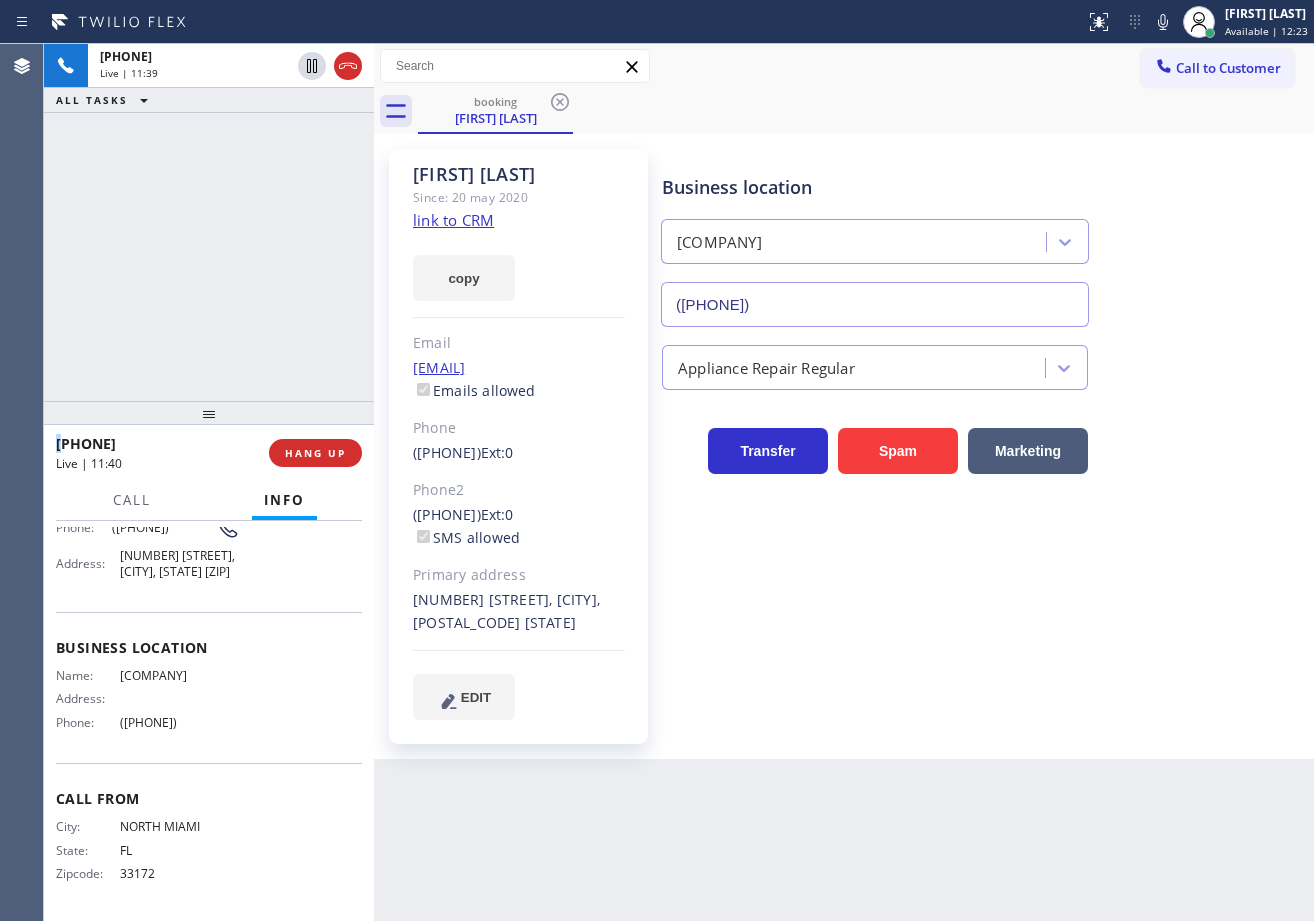 click on "+1[PHONE] Live | 11:39 ALL TASKS ALL TASKS ACTIVE TASKS TASKS IN WRAP UP" at bounding box center [209, 222] 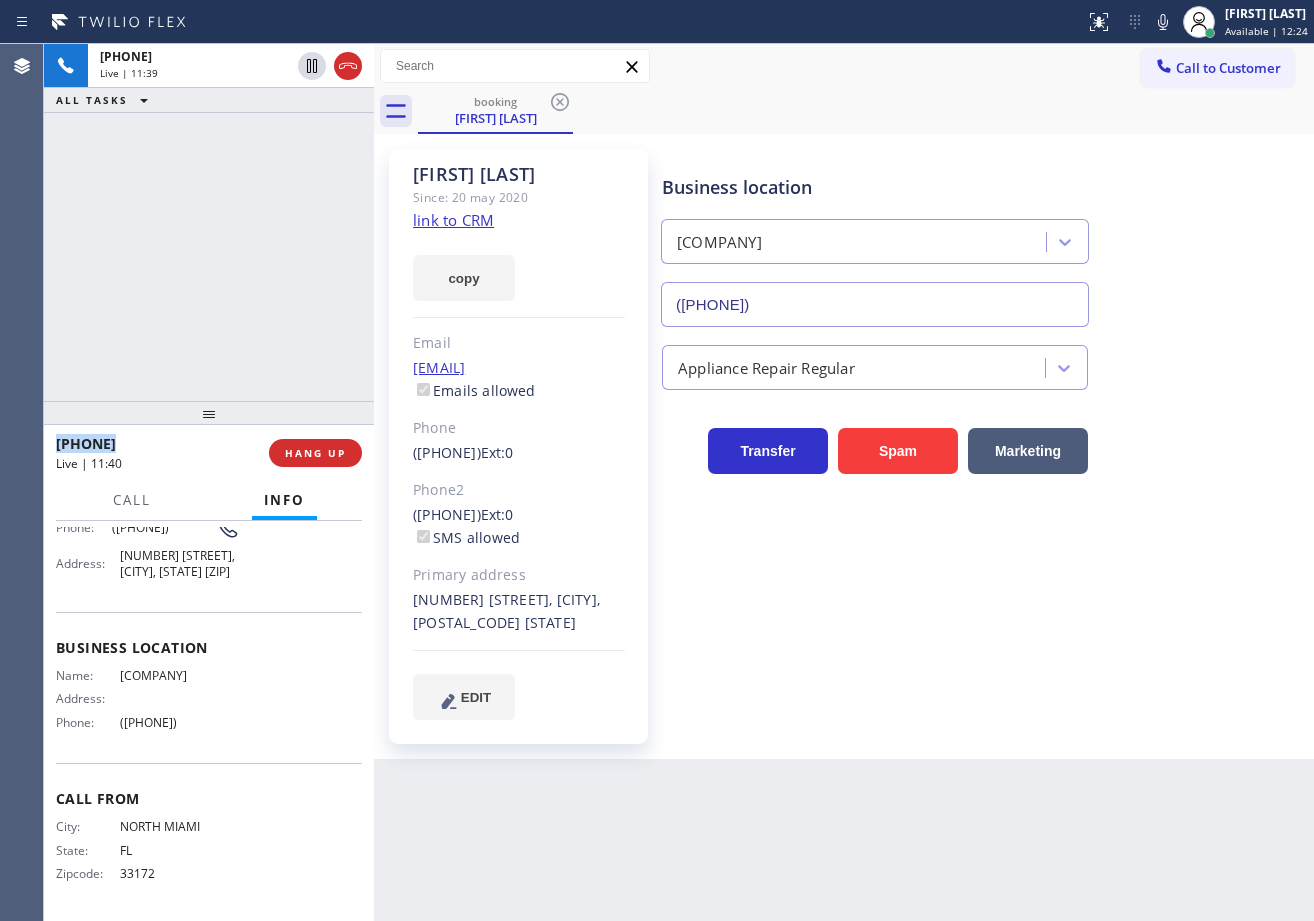 click on "+1[PHONE] Live | 11:39 ALL TASKS ALL TASKS ACTIVE TASKS TASKS IN WRAP UP" at bounding box center (209, 222) 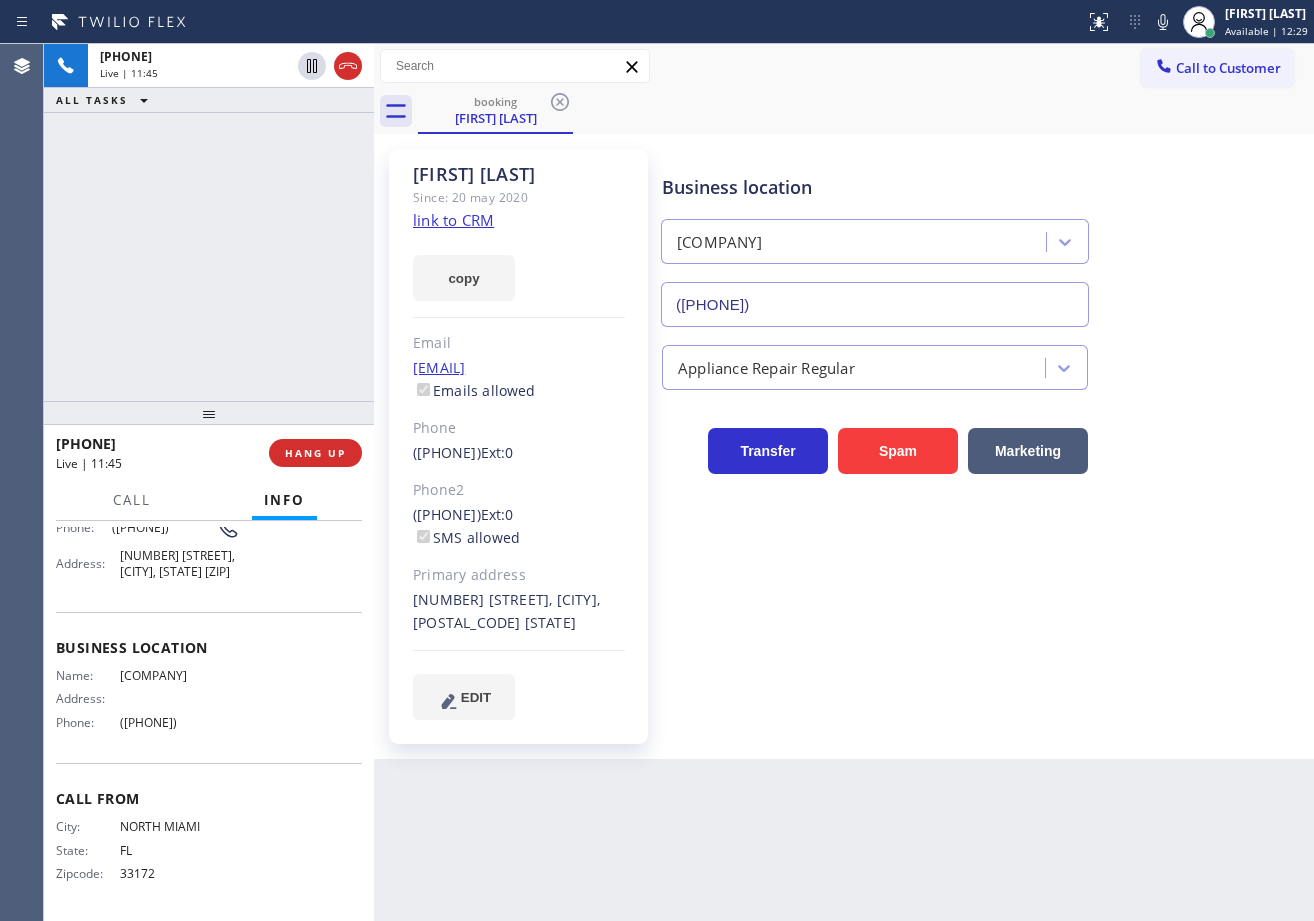click on "[FIRST]   [LAST] Since: [DATE] link to CRM copy Email [EMAIL]  Emails allowed Phone ([PHONE])  Ext:  0 Phone2 ([PHONE])  Ext:  0  SMS allowed Primary address [NUMBER] [STREET] [CITY], [ZIP] [STATE] EDIT Outbound call Location Preventative Maintenance AR Your caller id phone number ([PHONE]) Customer number Call Benefits  Business location Preventative Maintenance AR ([PHONE]) Appliance Repair Regular Transfer Spam Marketing" at bounding box center [844, 446] 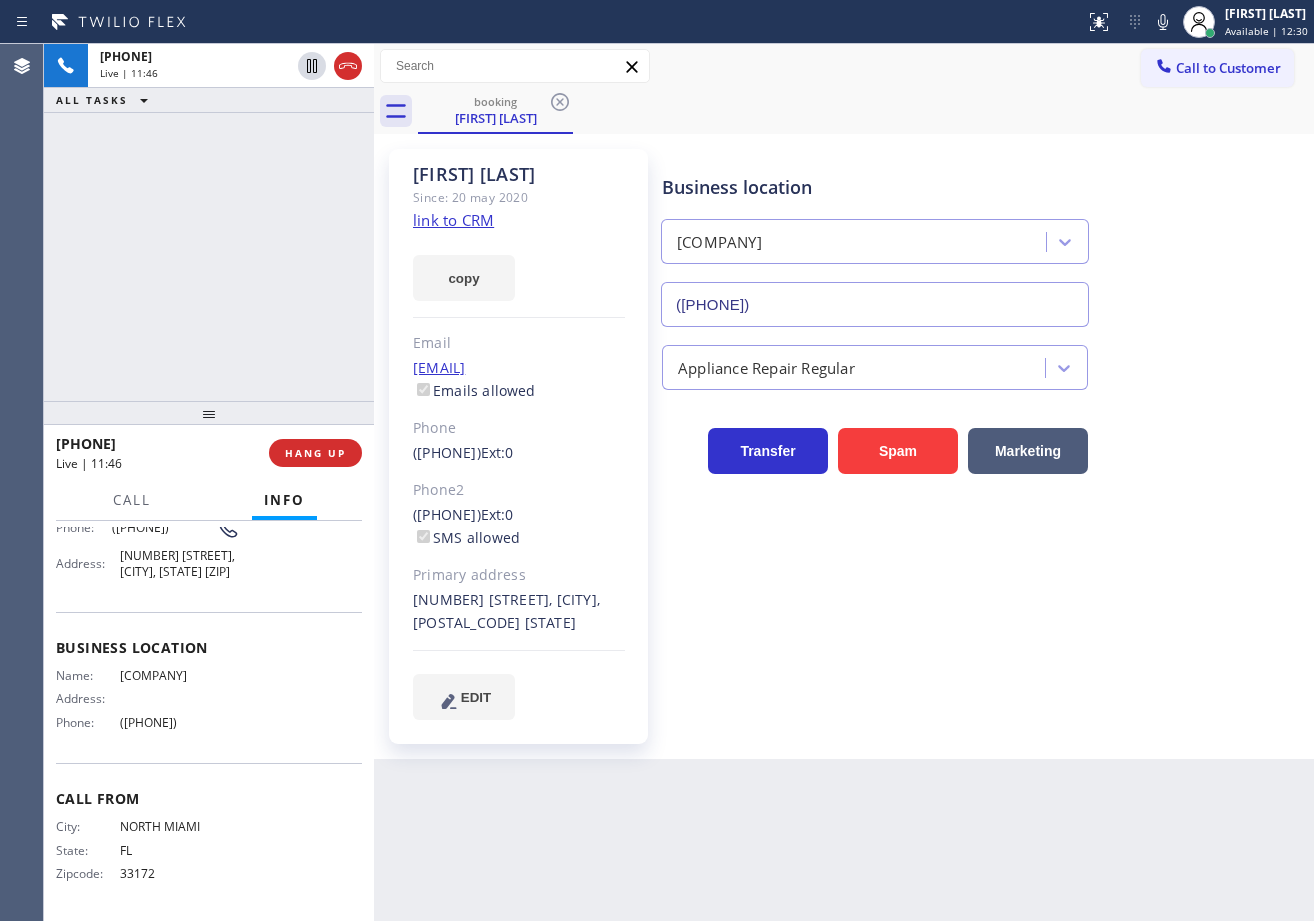 click on "[PHONE] Live | 11:46 ALL TASKS ALL TASKS ACTIVE TASKS TASKS IN WRAP UP" at bounding box center (209, 222) 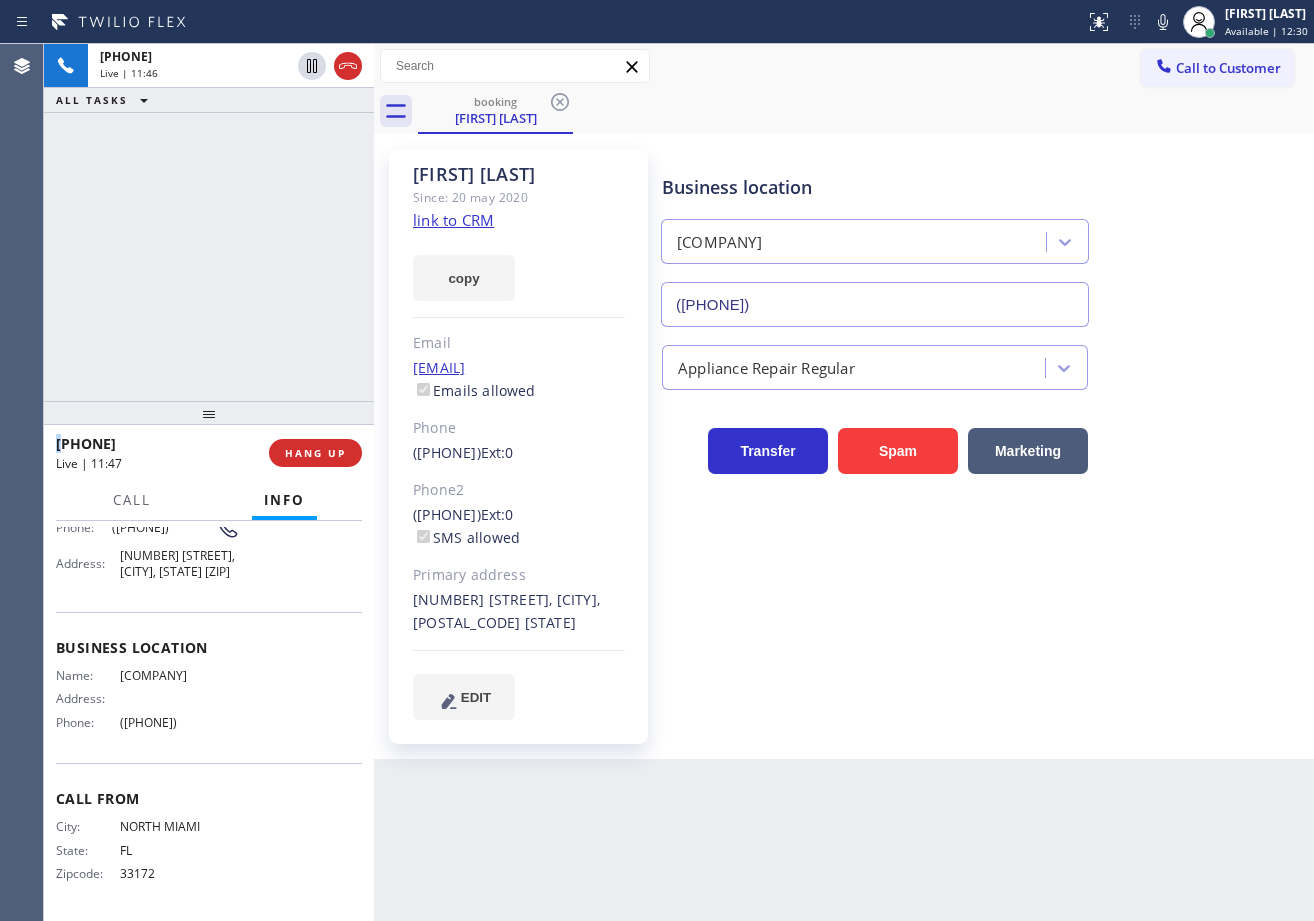 click on "[PHONE] Live | 11:46 ALL TASKS ALL TASKS ACTIVE TASKS TASKS IN WRAP UP" at bounding box center (209, 222) 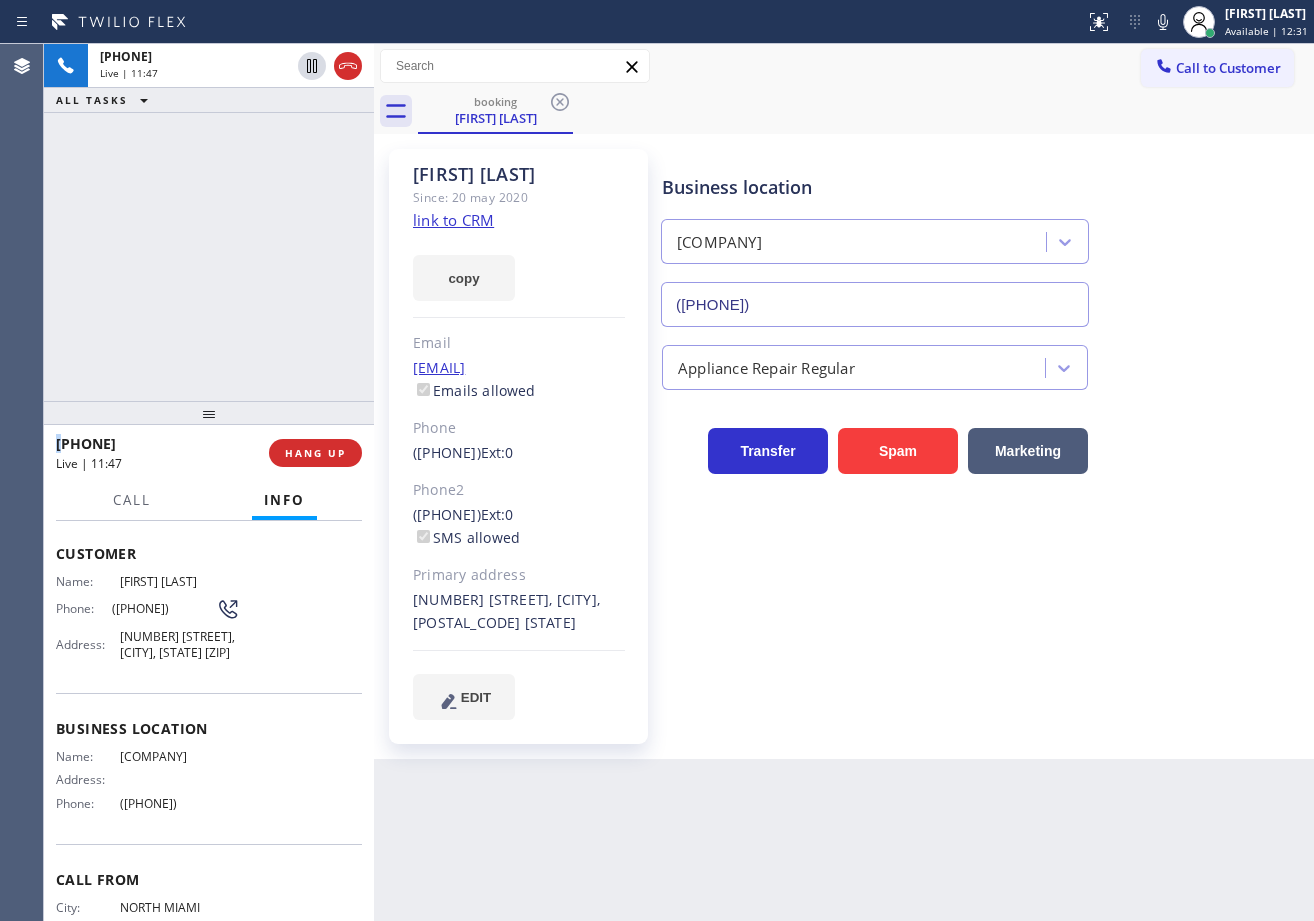 scroll, scrollTop: 0, scrollLeft: 0, axis: both 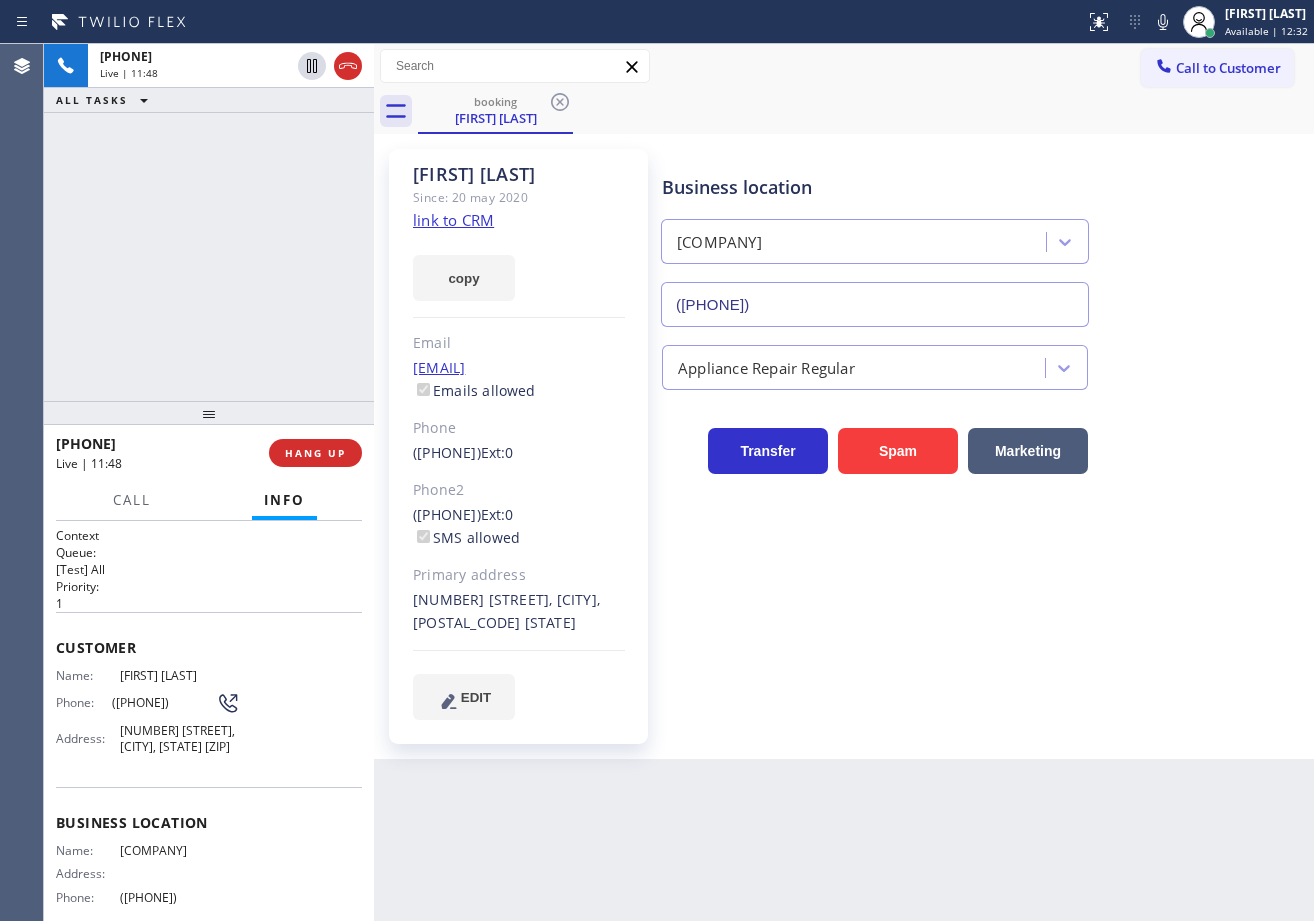 click on "+1[PHONE] Live | 11:48 ALL TASKS ALL TASKS ACTIVE TASKS TASKS IN WRAP UP" at bounding box center (209, 222) 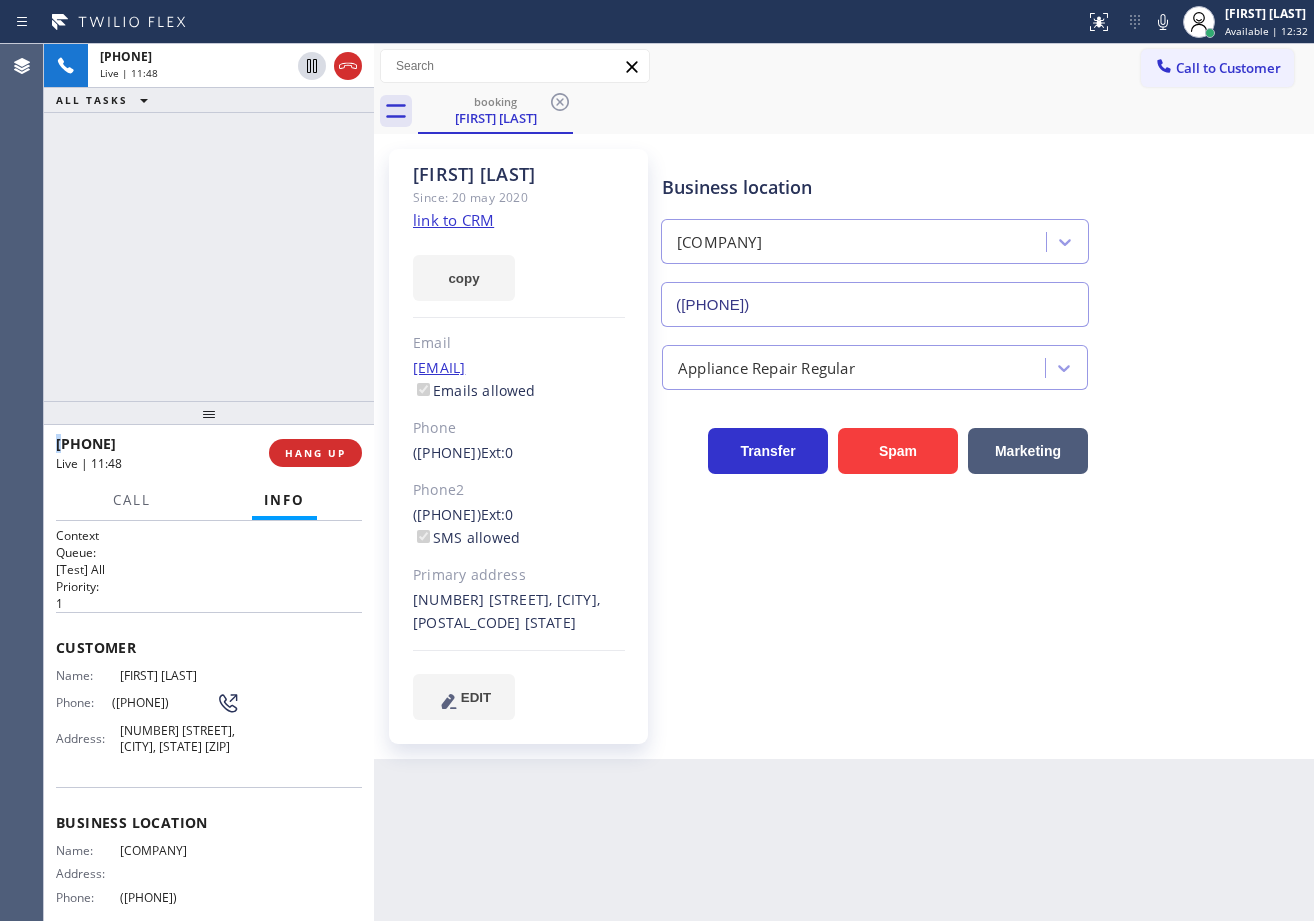 click on "+1[PHONE] Live | 11:48 ALL TASKS ALL TASKS ACTIVE TASKS TASKS IN WRAP UP" at bounding box center (209, 222) 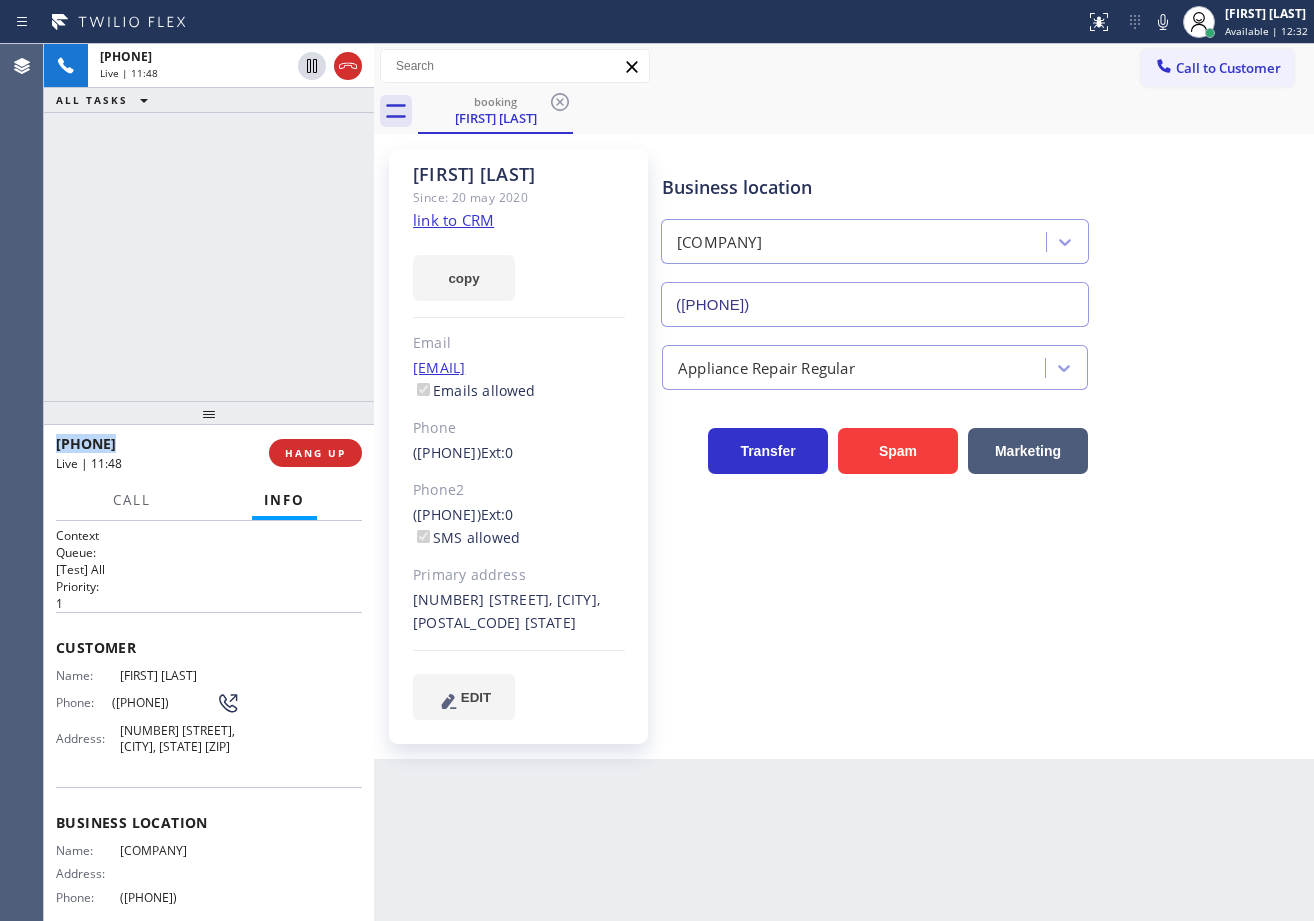 click on "+1[PHONE] Live | 11:48 ALL TASKS ALL TASKS ACTIVE TASKS TASKS IN WRAP UP" at bounding box center (209, 222) 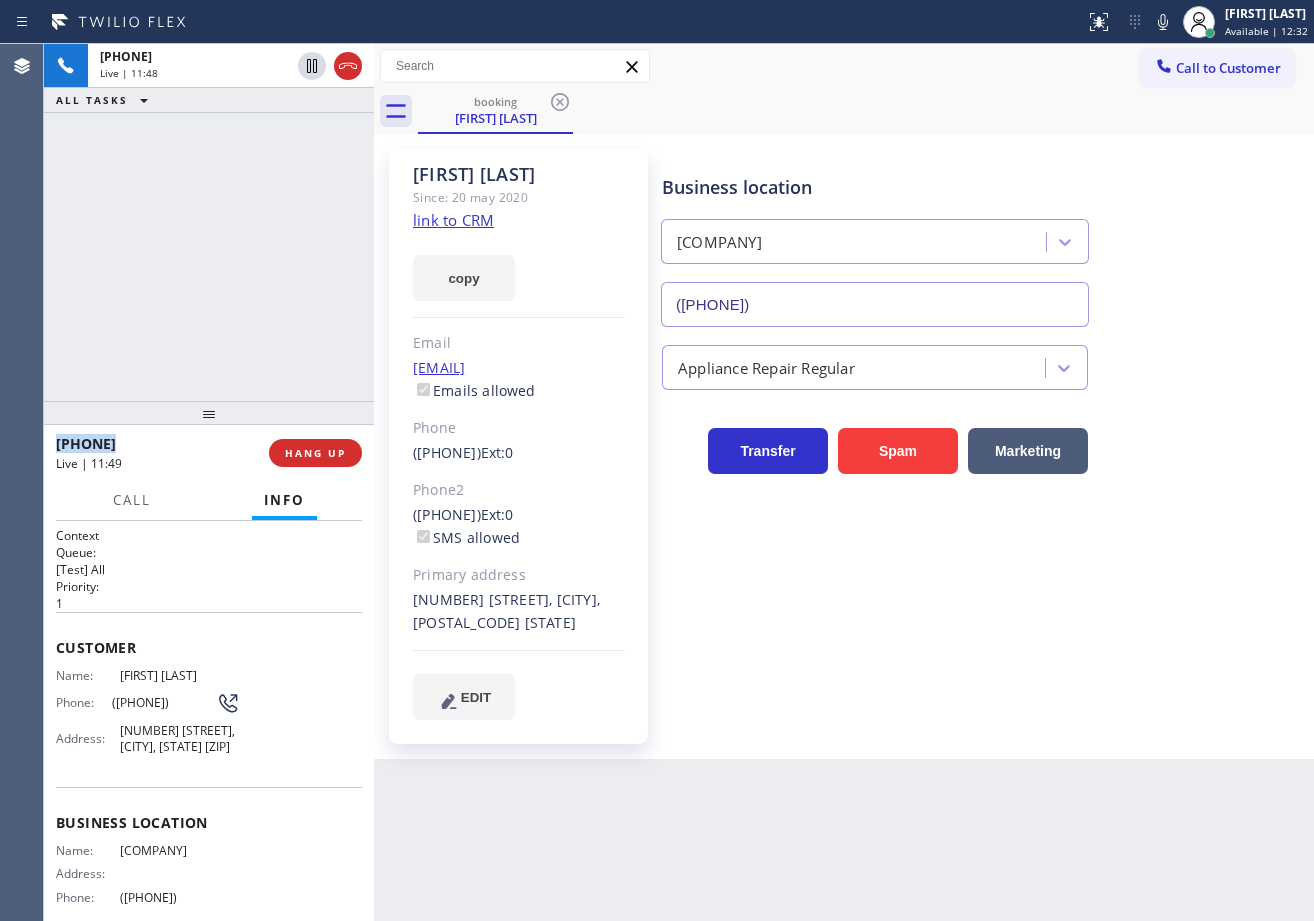 click on "+1[PHONE] Live | 11:48 ALL TASKS ALL TASKS ACTIVE TASKS TASKS IN WRAP UP" at bounding box center (209, 222) 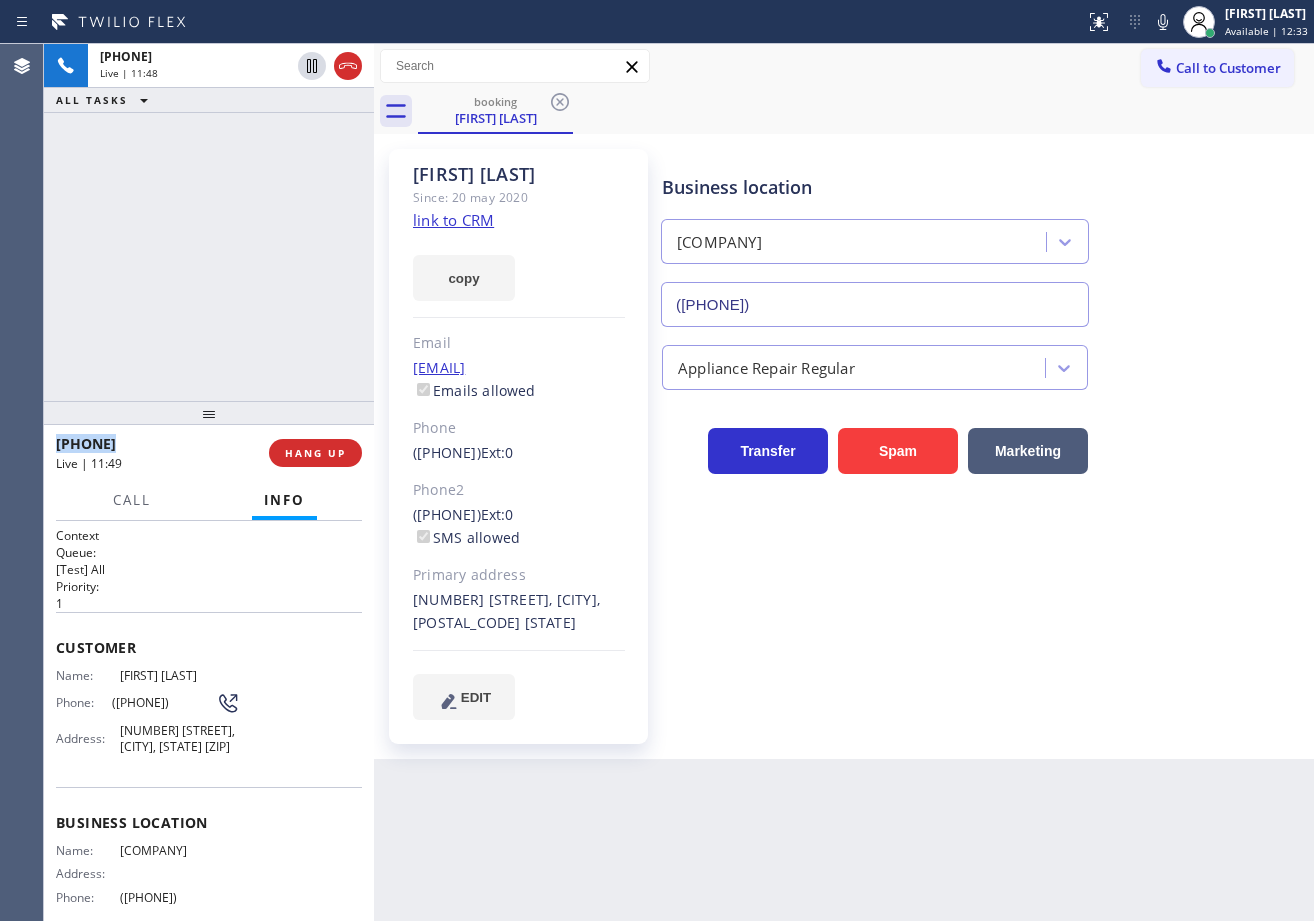 click on "+1[PHONE] Live | 11:48 ALL TASKS ALL TASKS ACTIVE TASKS TASKS IN WRAP UP" at bounding box center [209, 222] 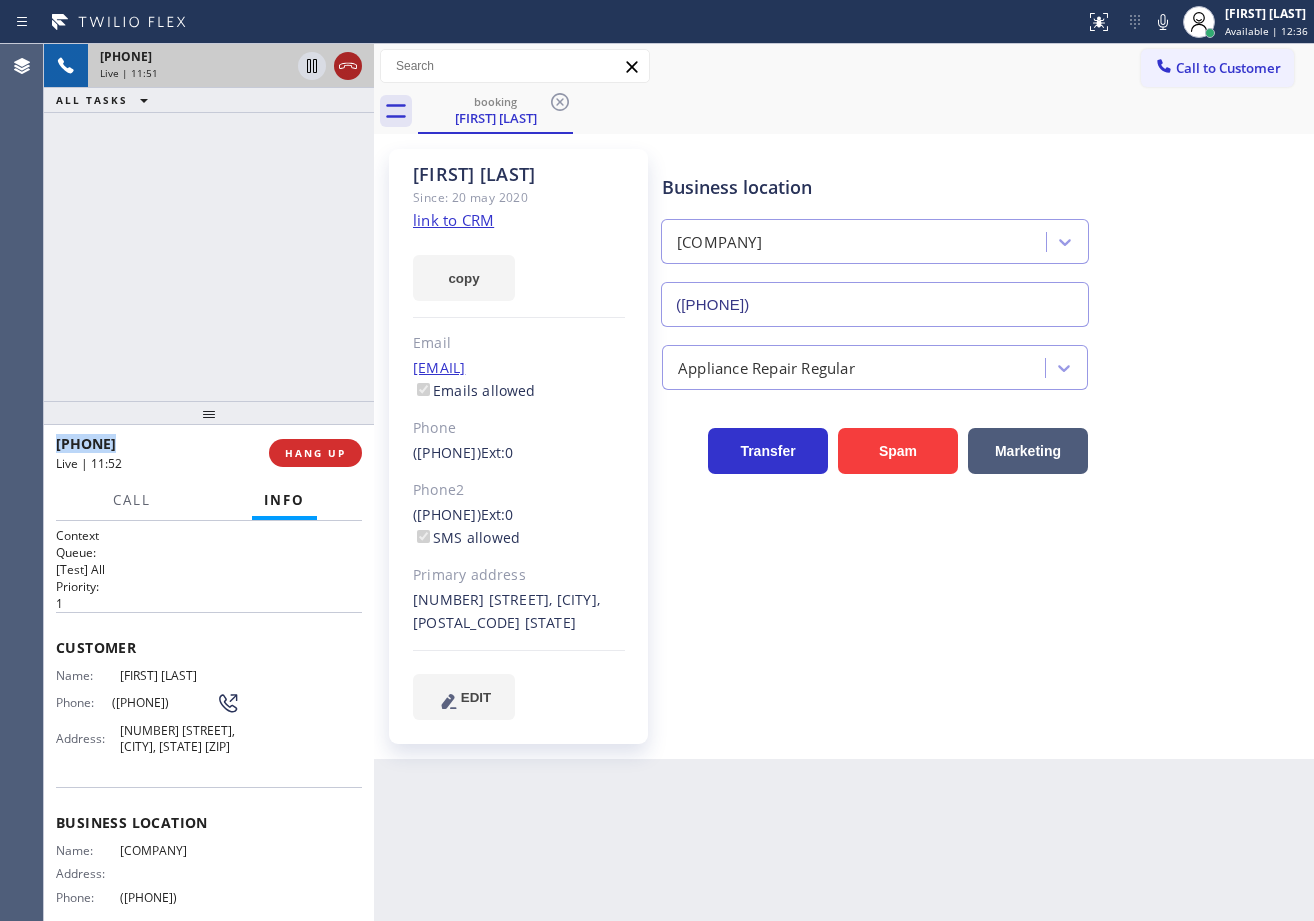 click 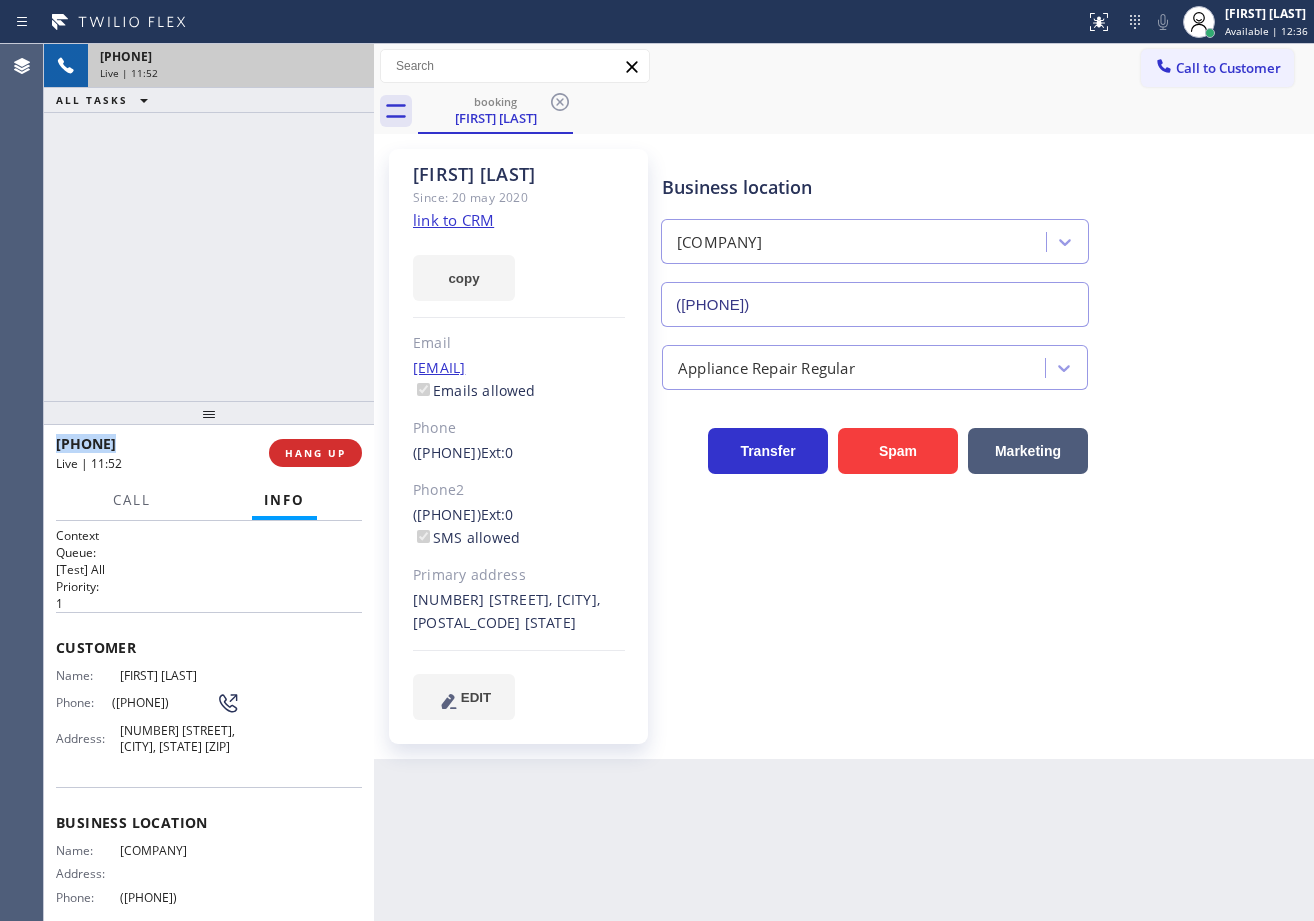 click on "+1[PHONE] Live | 11:52 ALL TASKS ALL TASKS ACTIVE TASKS TASKS IN WRAP UP" at bounding box center (209, 222) 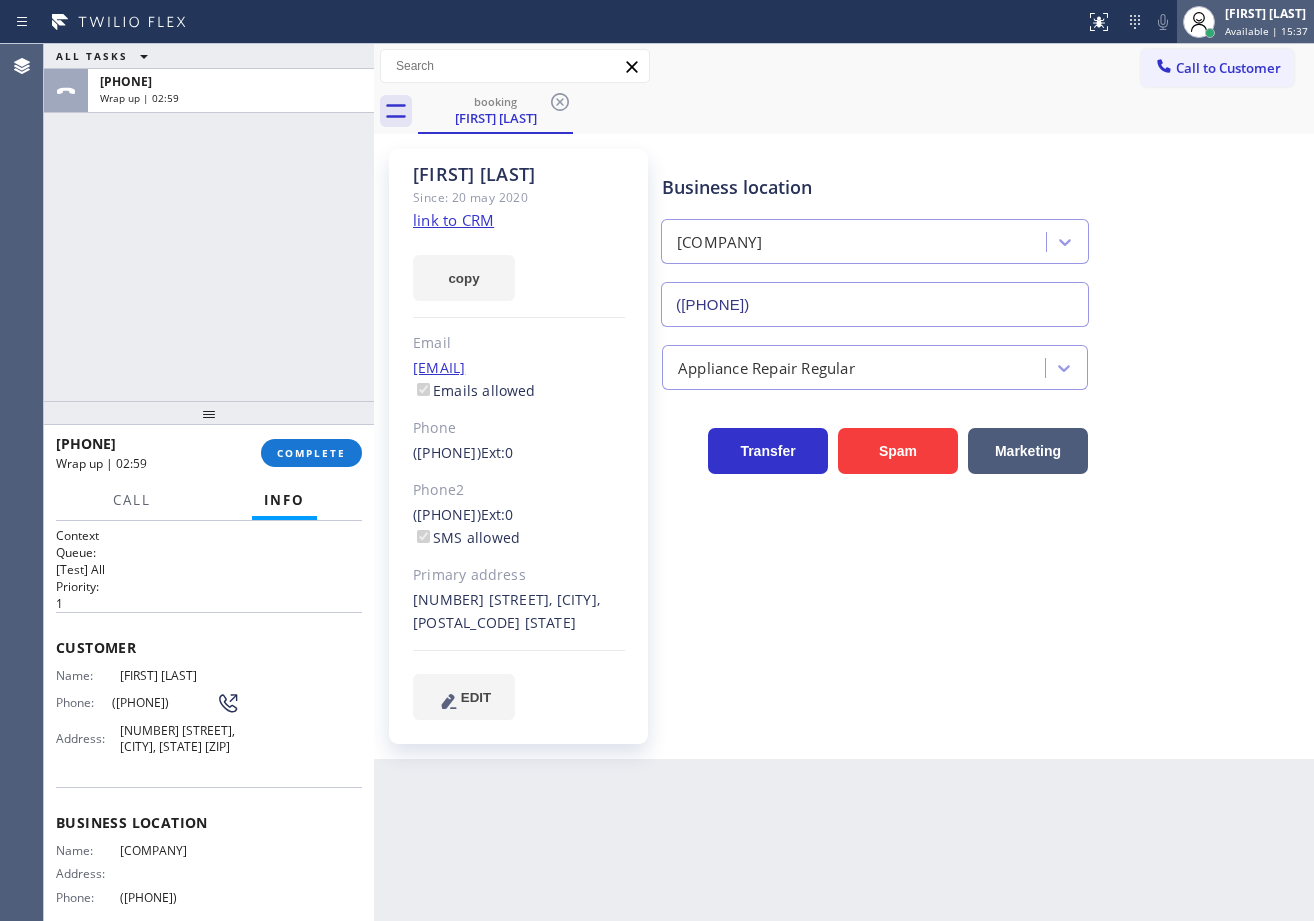 click on "Available | 15:37" at bounding box center (1266, 31) 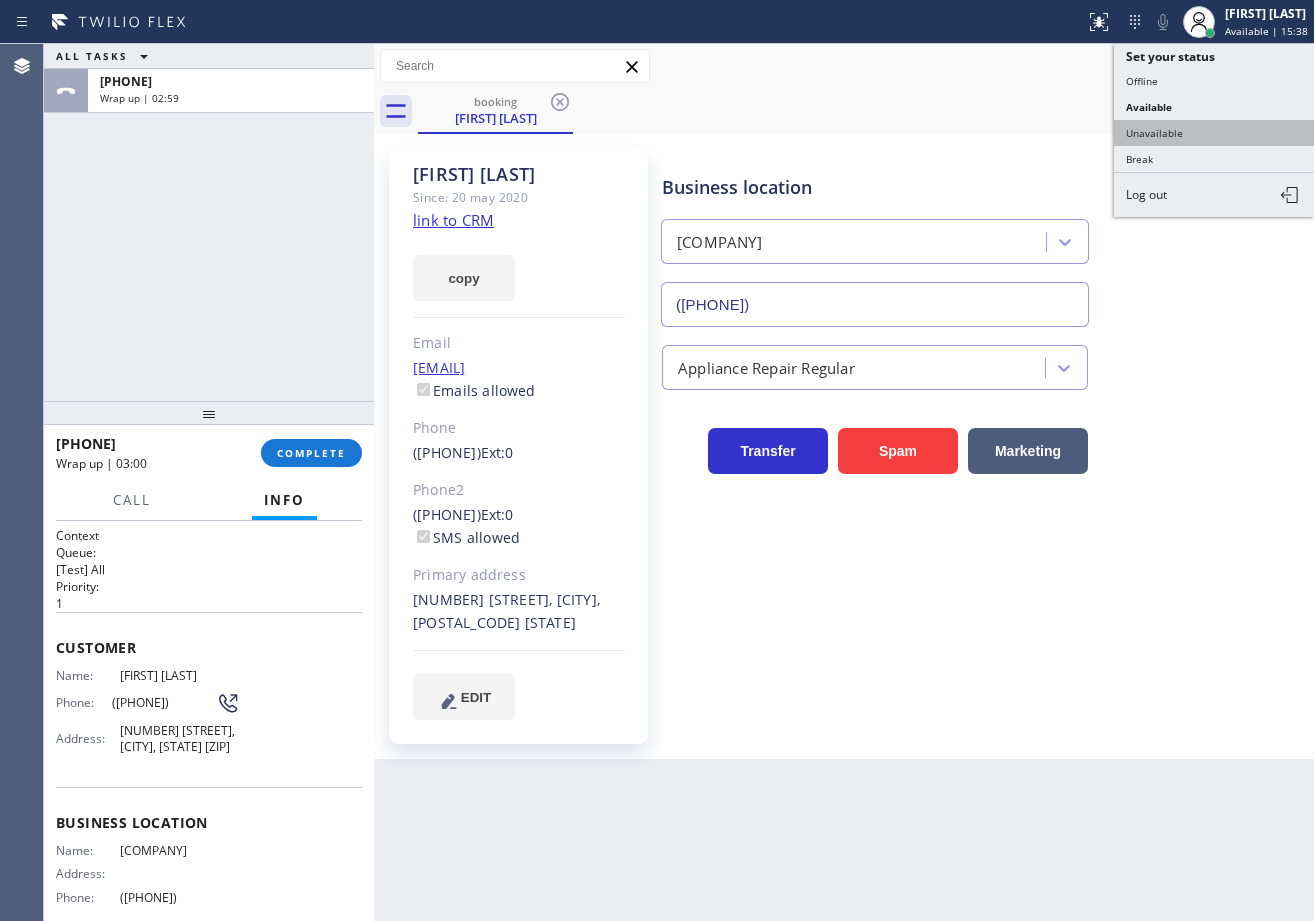 click on "Unavailable" at bounding box center [1214, 133] 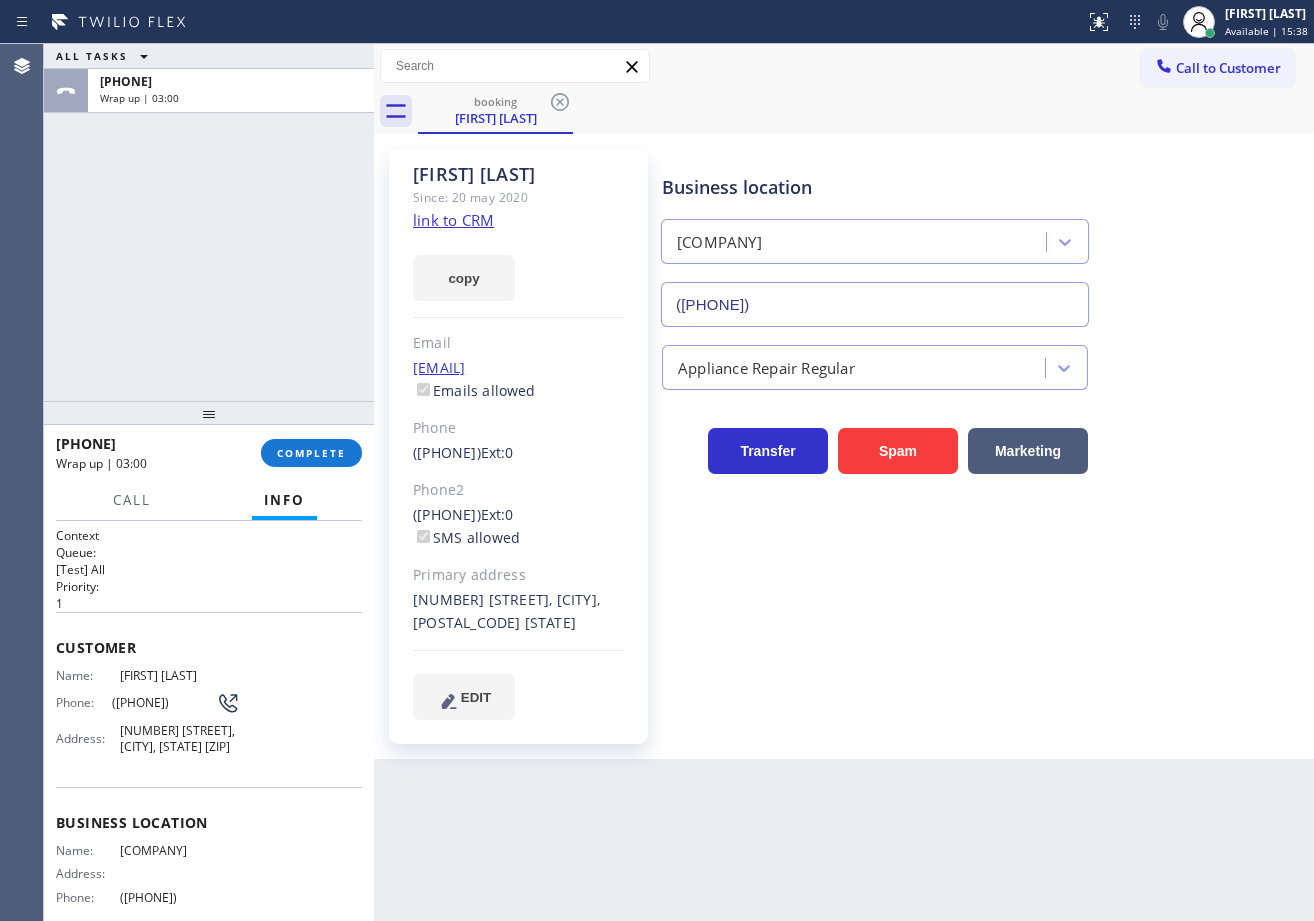 click on "[FIRST]   [LAST] Since: [DATE] link to CRM copy Email [EMAIL]  Emails allowed Phone ([PHONE])  Ext:  0 Phone2 ([PHONE])  Ext:  0  SMS allowed Primary address [NUMBER] [STREET] [CITY], [ZIP] [STATE] EDIT Outbound call Location Preventative Maintenance AR Your caller id phone number ([PHONE]) Customer number Call Benefits  Business location Preventative Maintenance AR ([PHONE]) Appliance Repair Regular Transfer Spam Marketing" at bounding box center [844, 446] 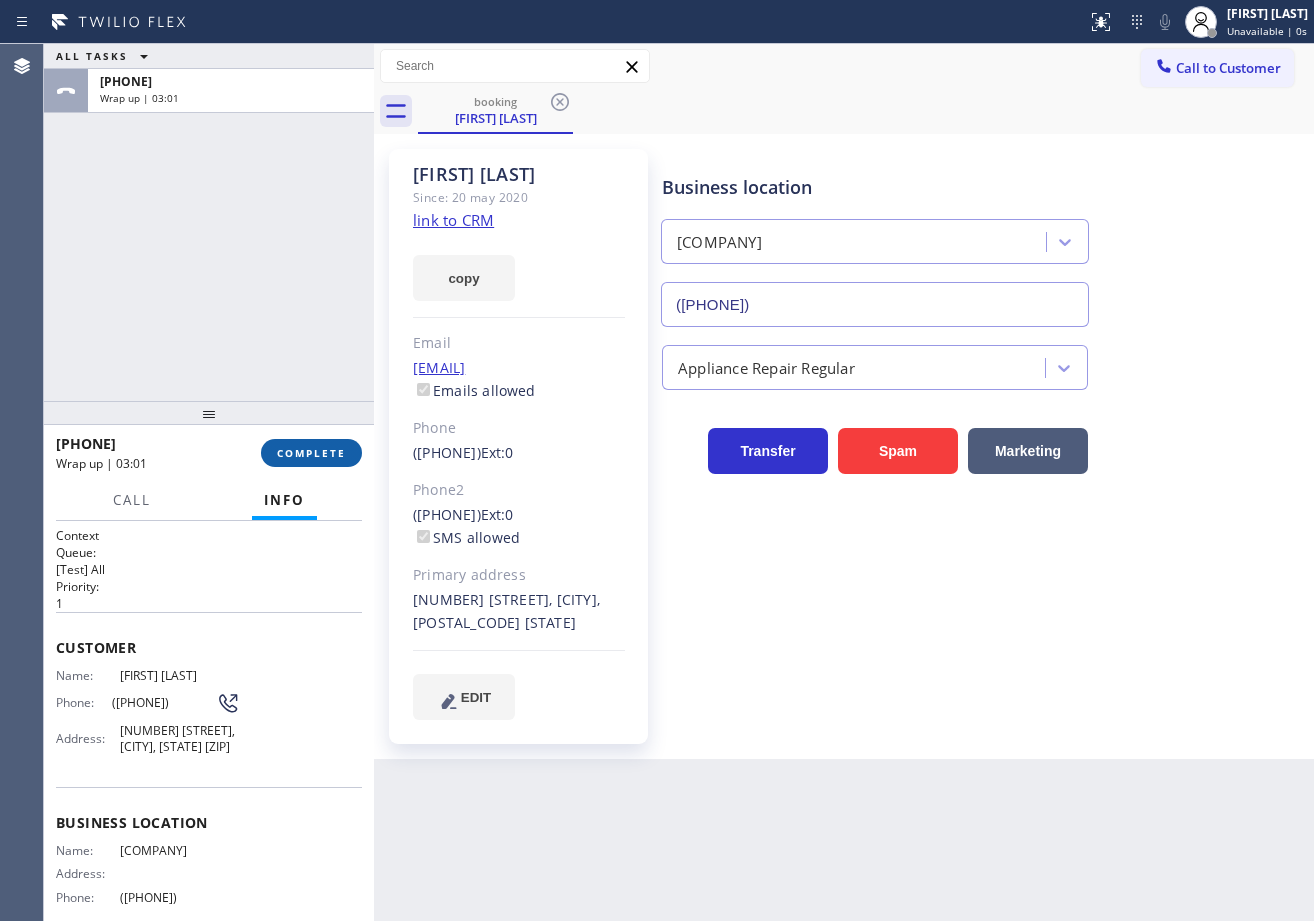 click on "COMPLETE" at bounding box center (311, 453) 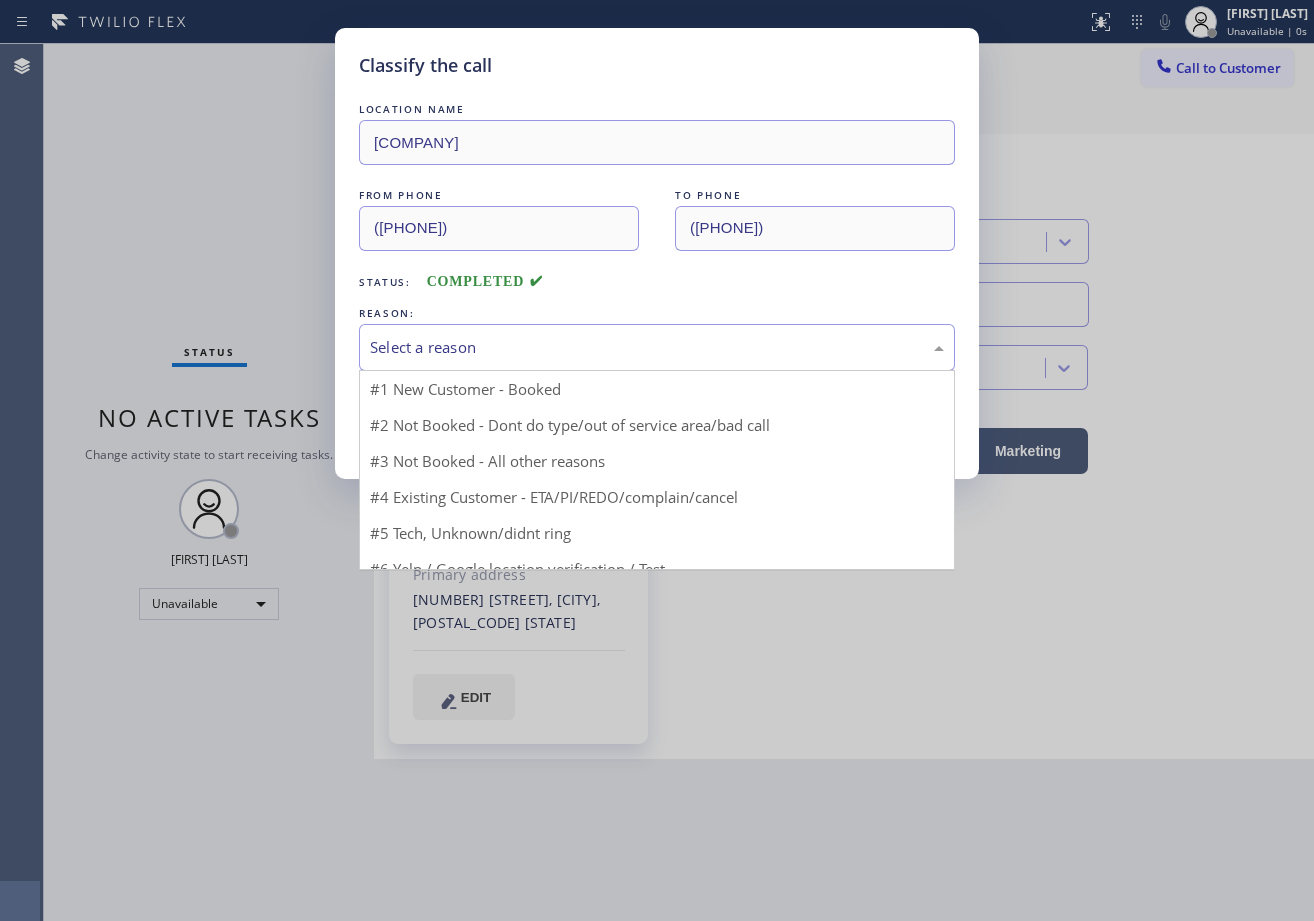 click on "Select a reason" at bounding box center (657, 347) 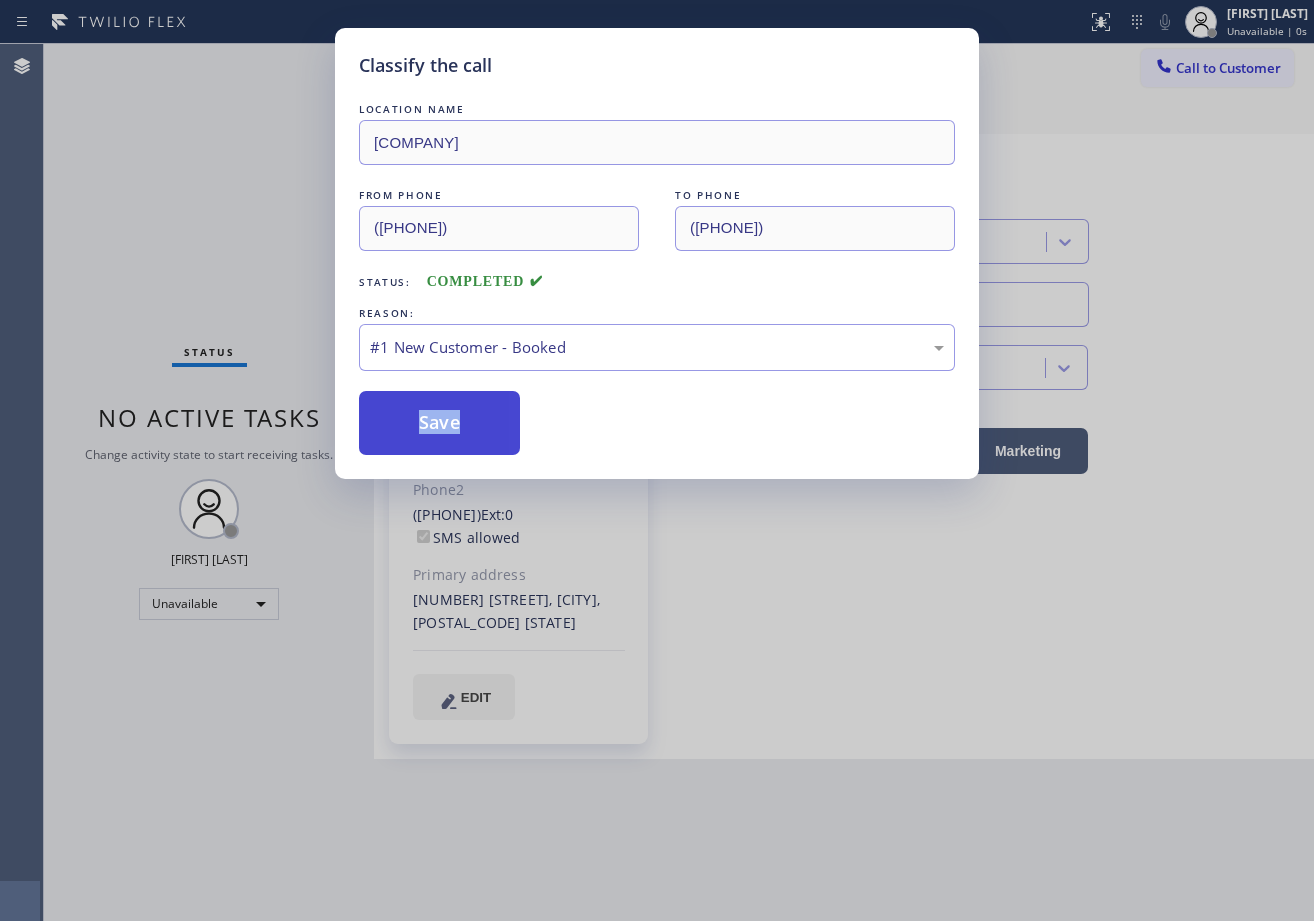 drag, startPoint x: 477, startPoint y: 382, endPoint x: 477, endPoint y: 413, distance: 31 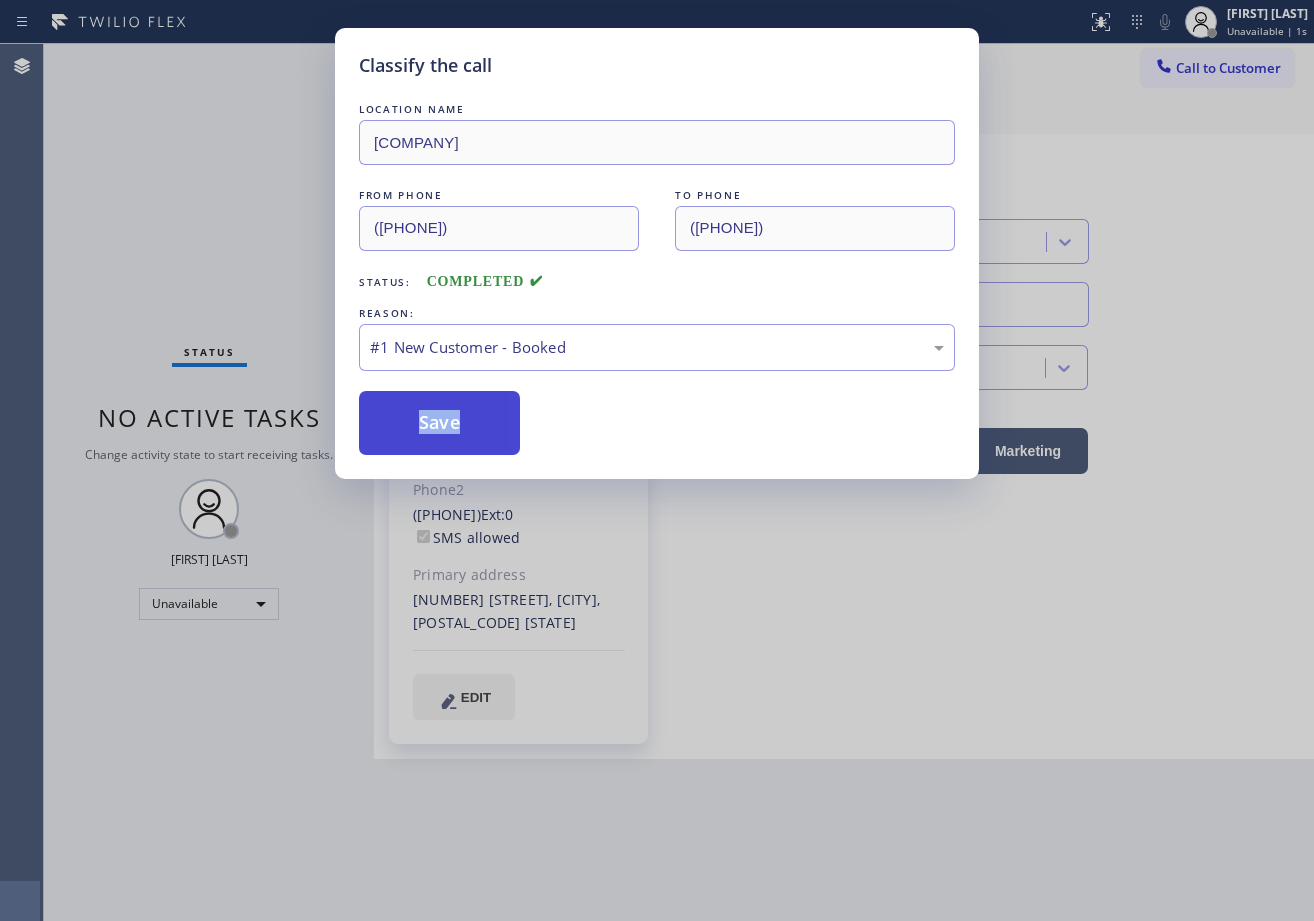 click on "Save" at bounding box center (439, 423) 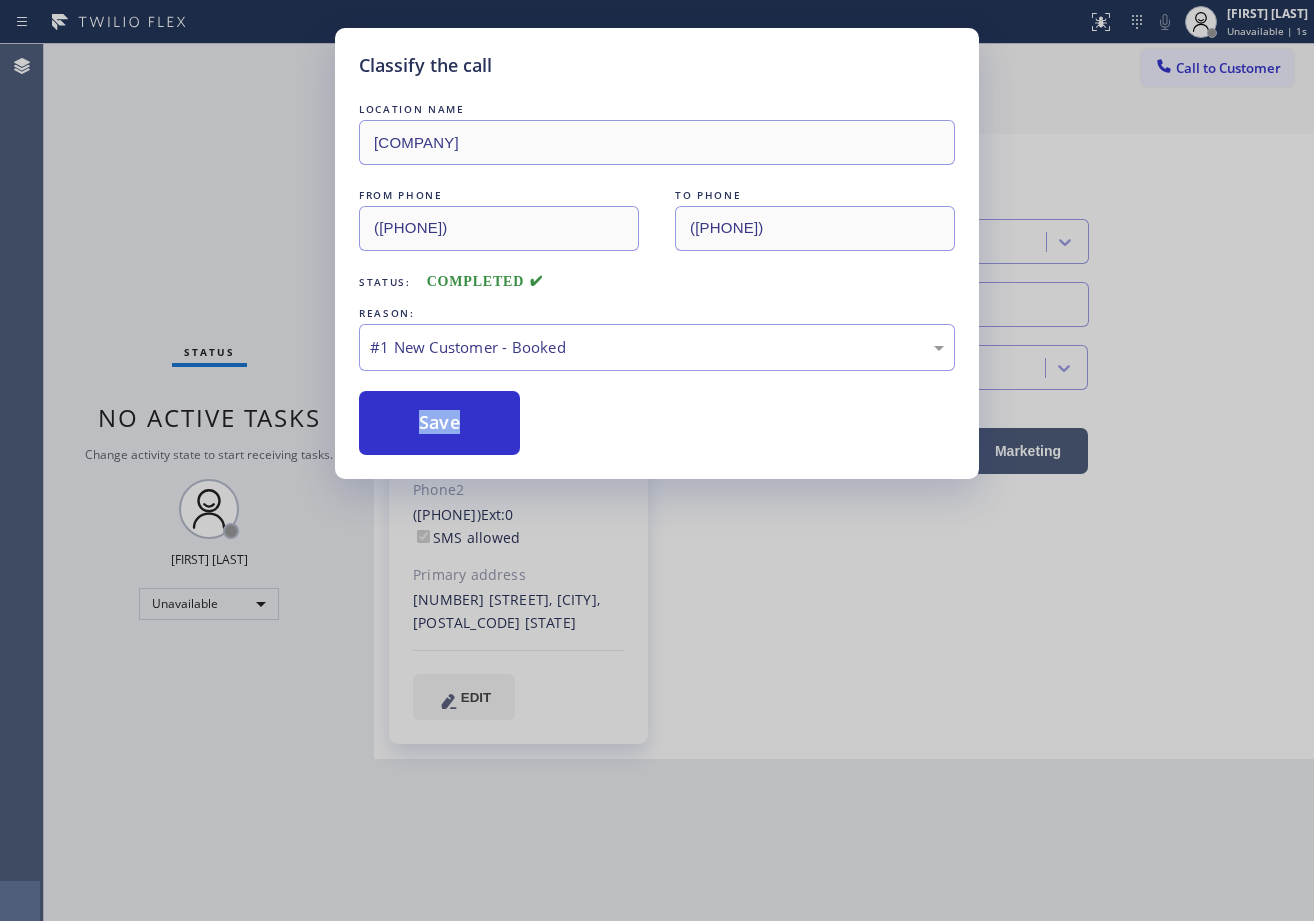 click on "Save" at bounding box center [439, 423] 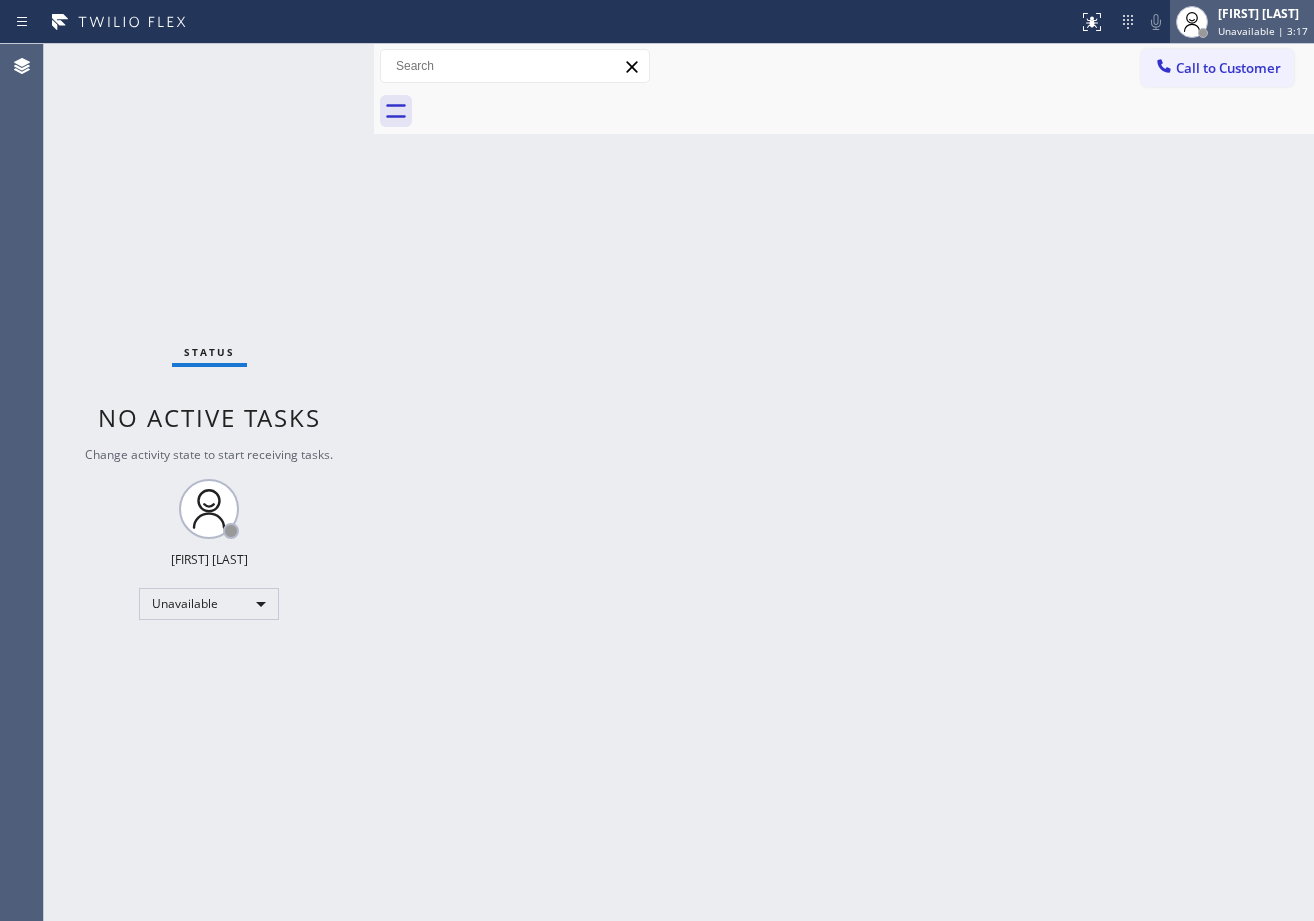 click on "Unavailable | 3:17" at bounding box center (1263, 31) 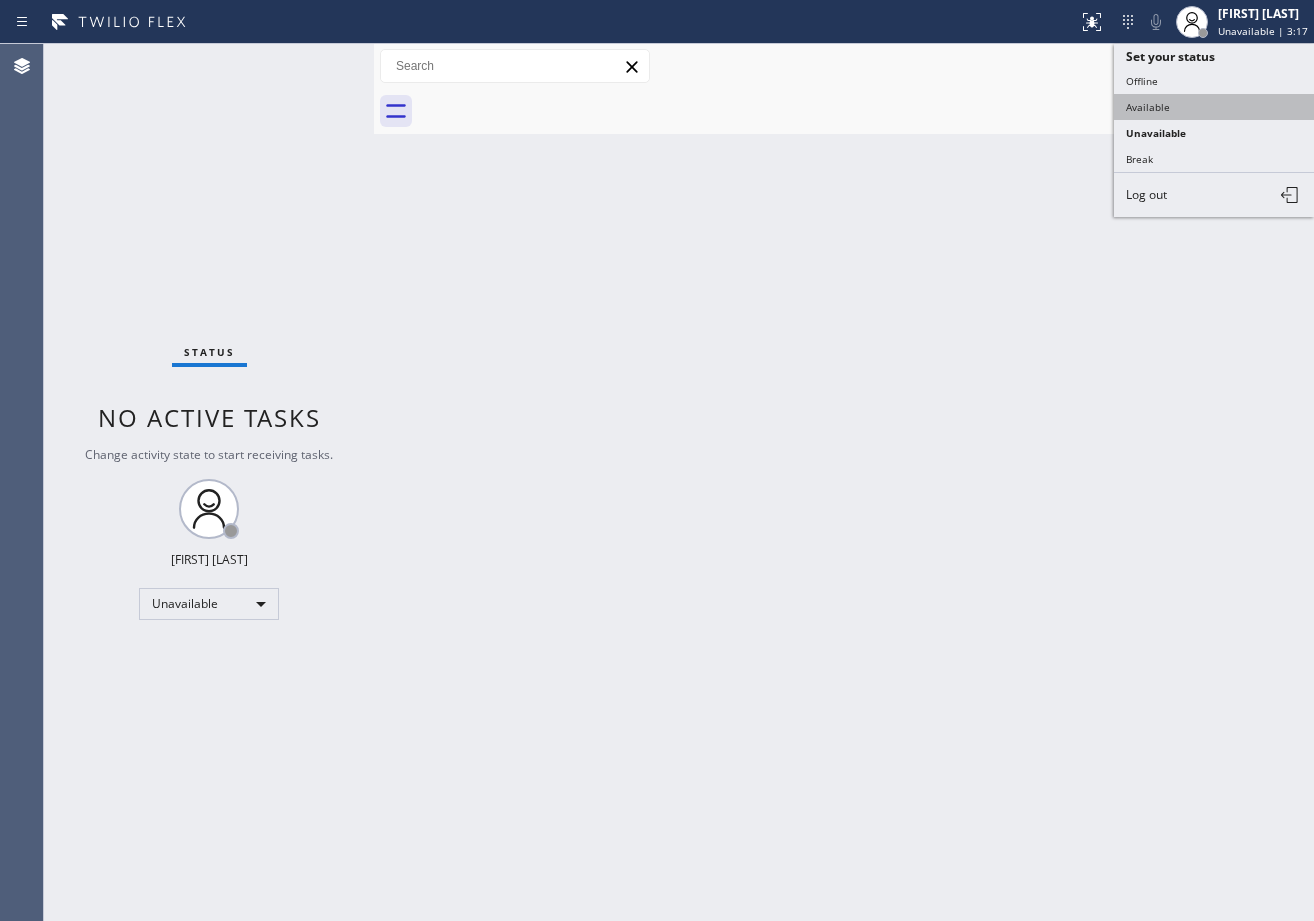 click on "Available" at bounding box center [1214, 107] 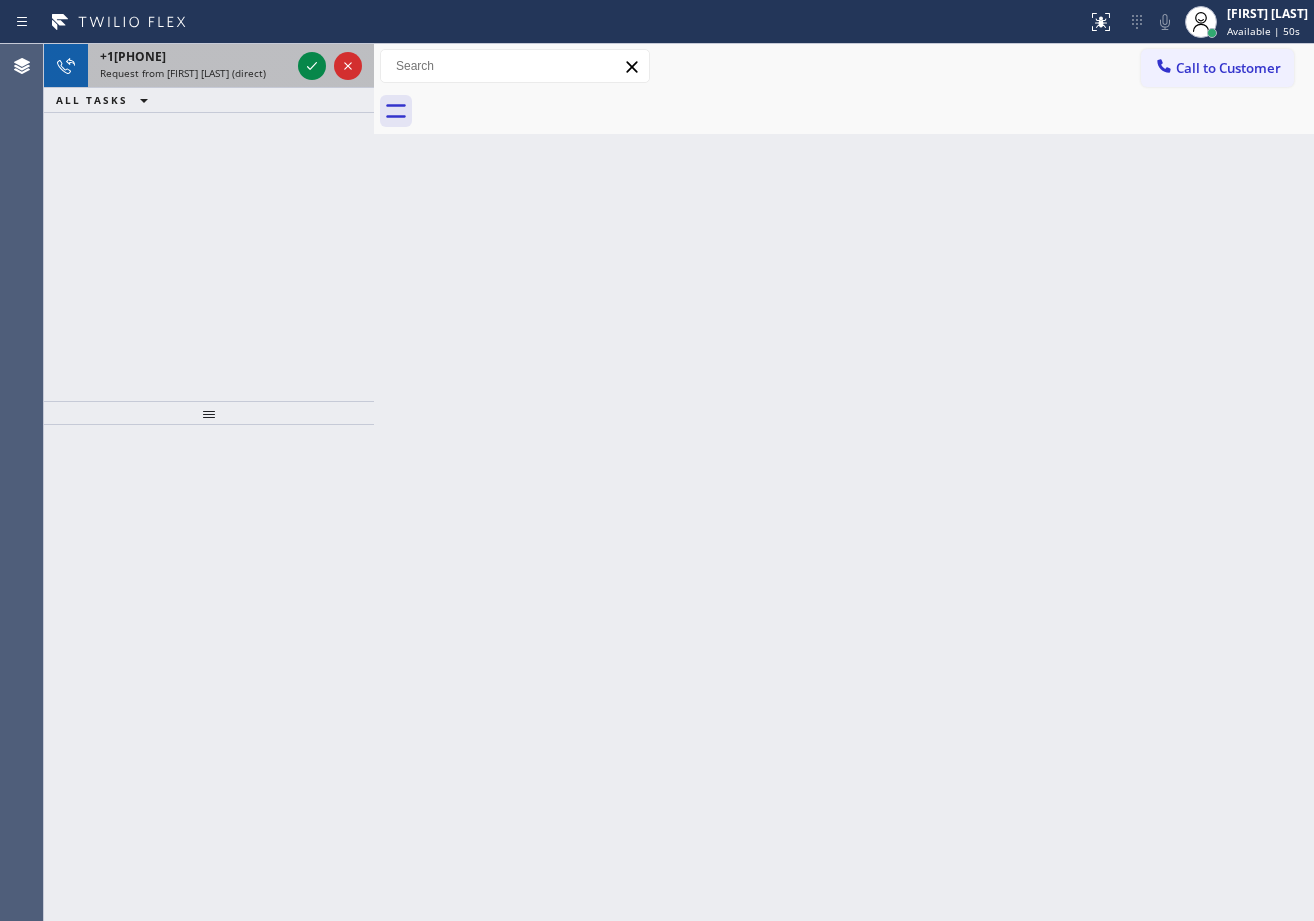 drag, startPoint x: 229, startPoint y: 72, endPoint x: 279, endPoint y: 62, distance: 50.990196 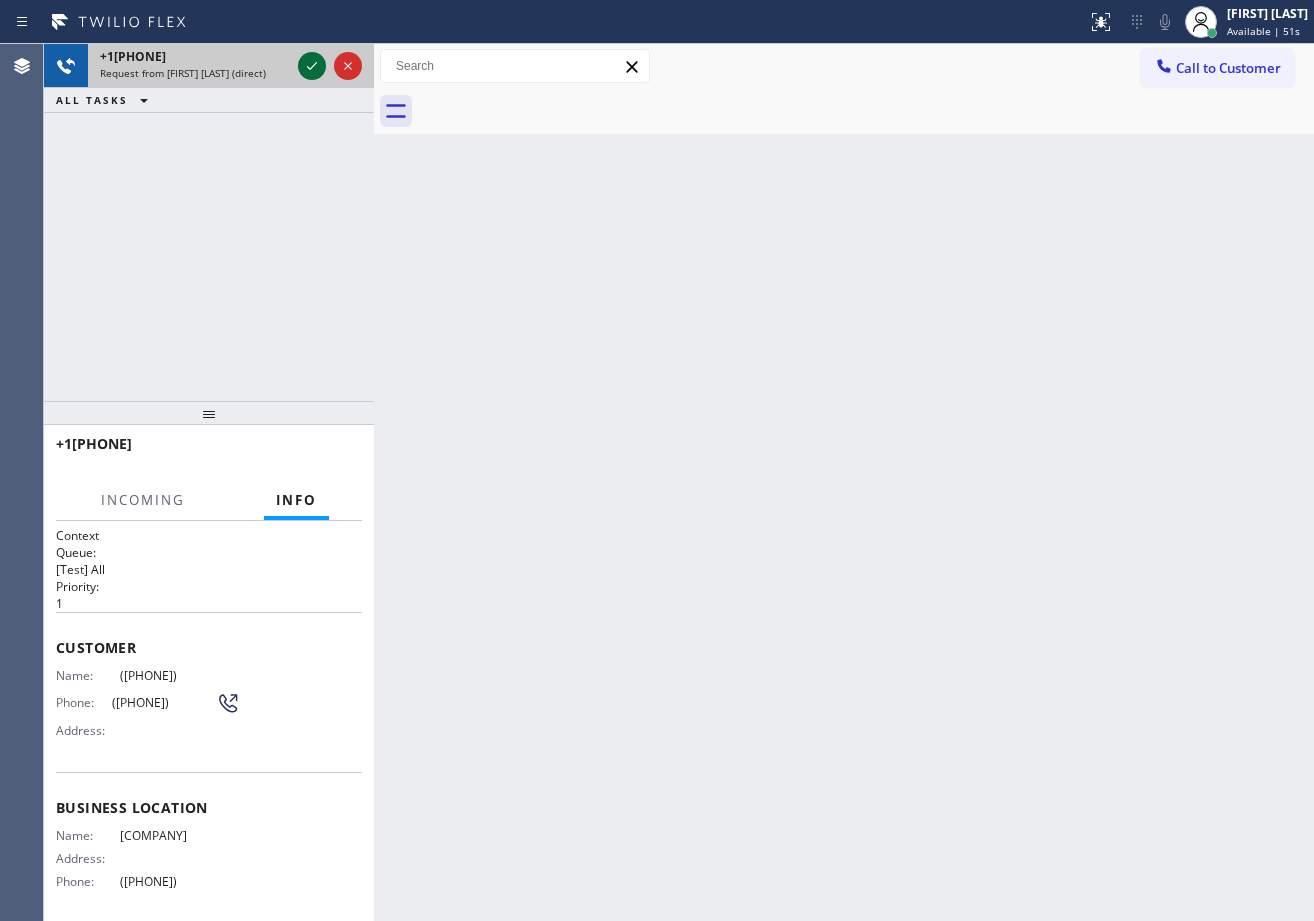 click 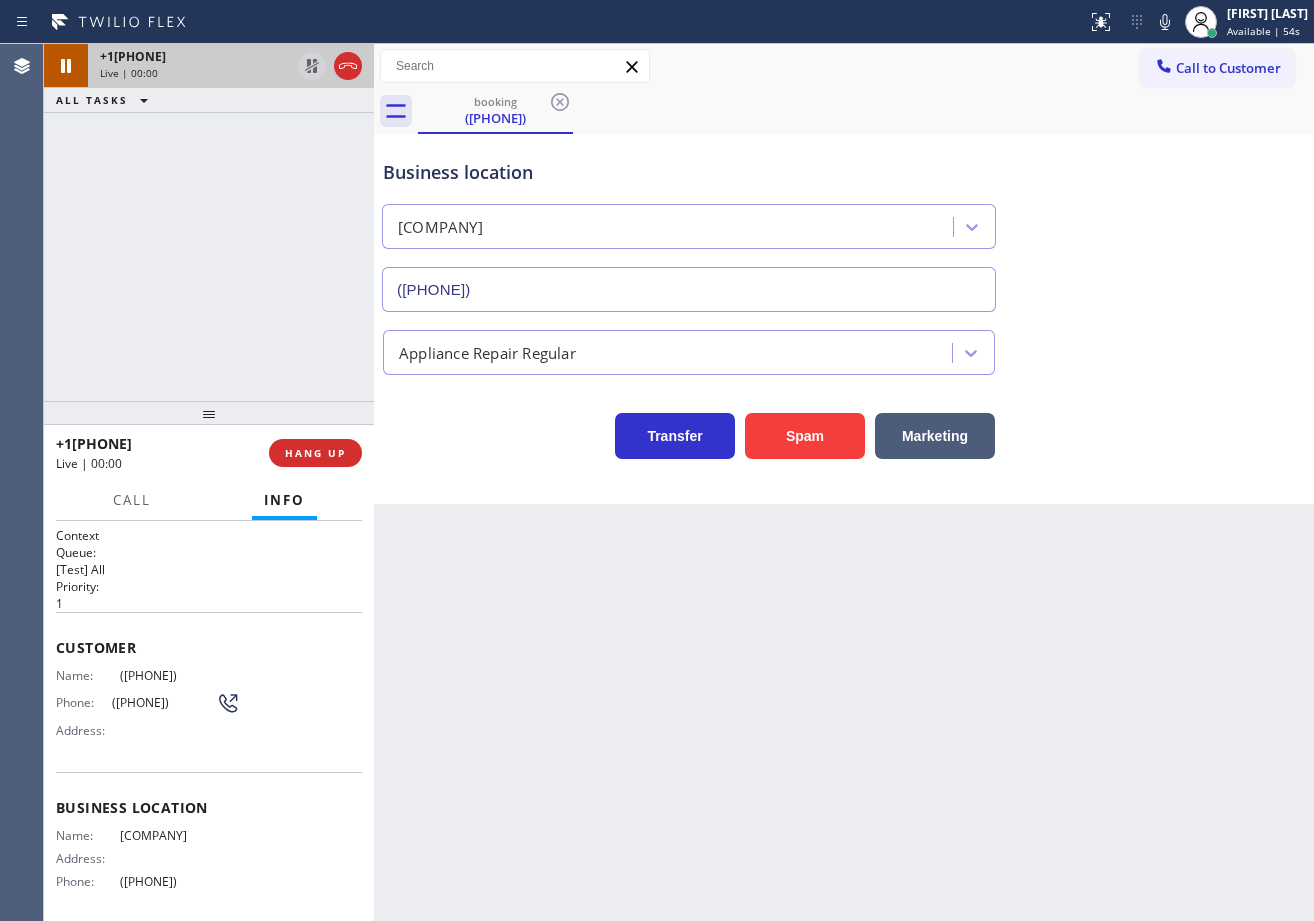 type on "([PHONE])" 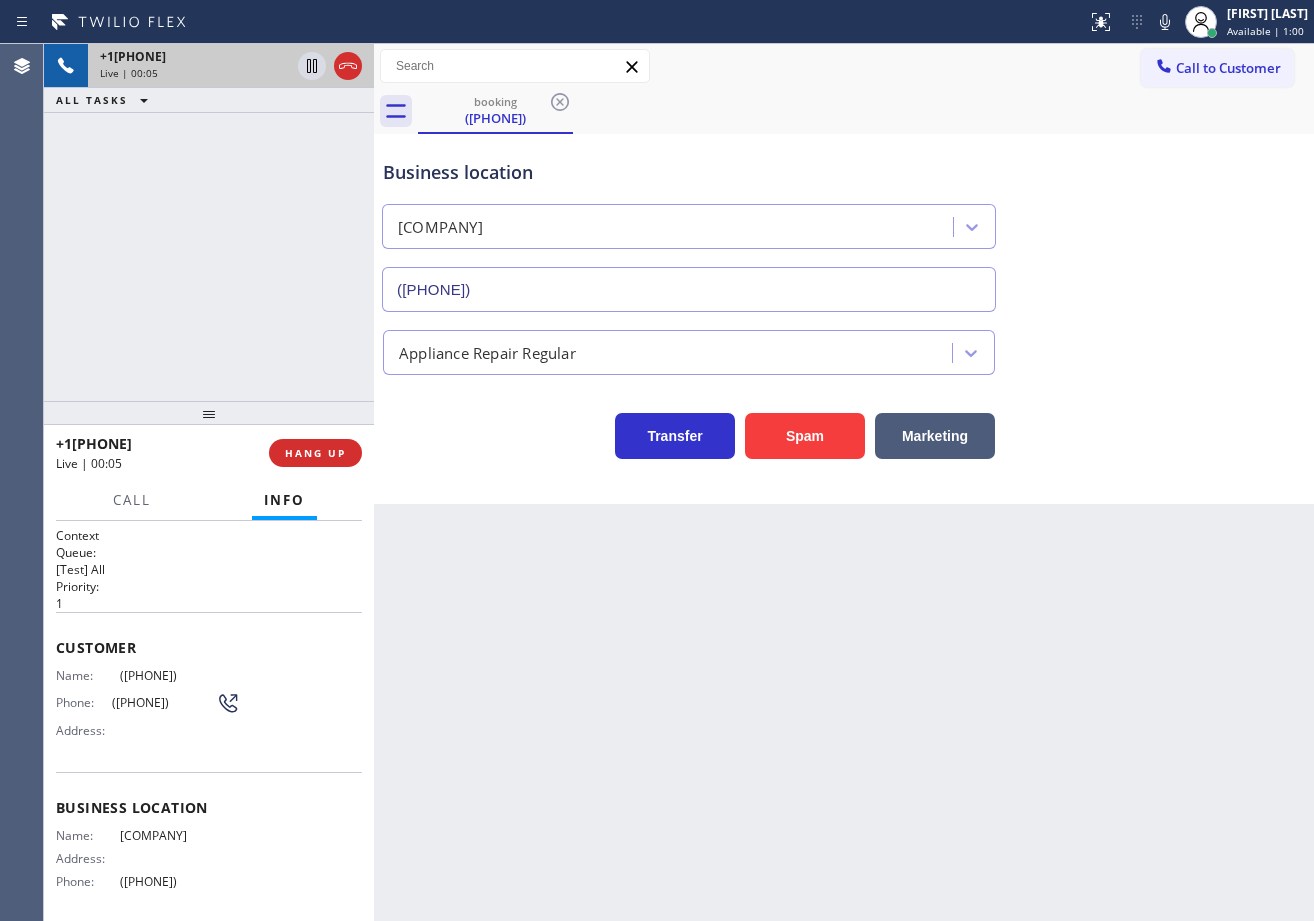 click on "+1[PHONE] Live | 00:05 ALL TASKS ALL TASKS ACTIVE TASKS TASKS IN WRAP UP" at bounding box center (209, 222) 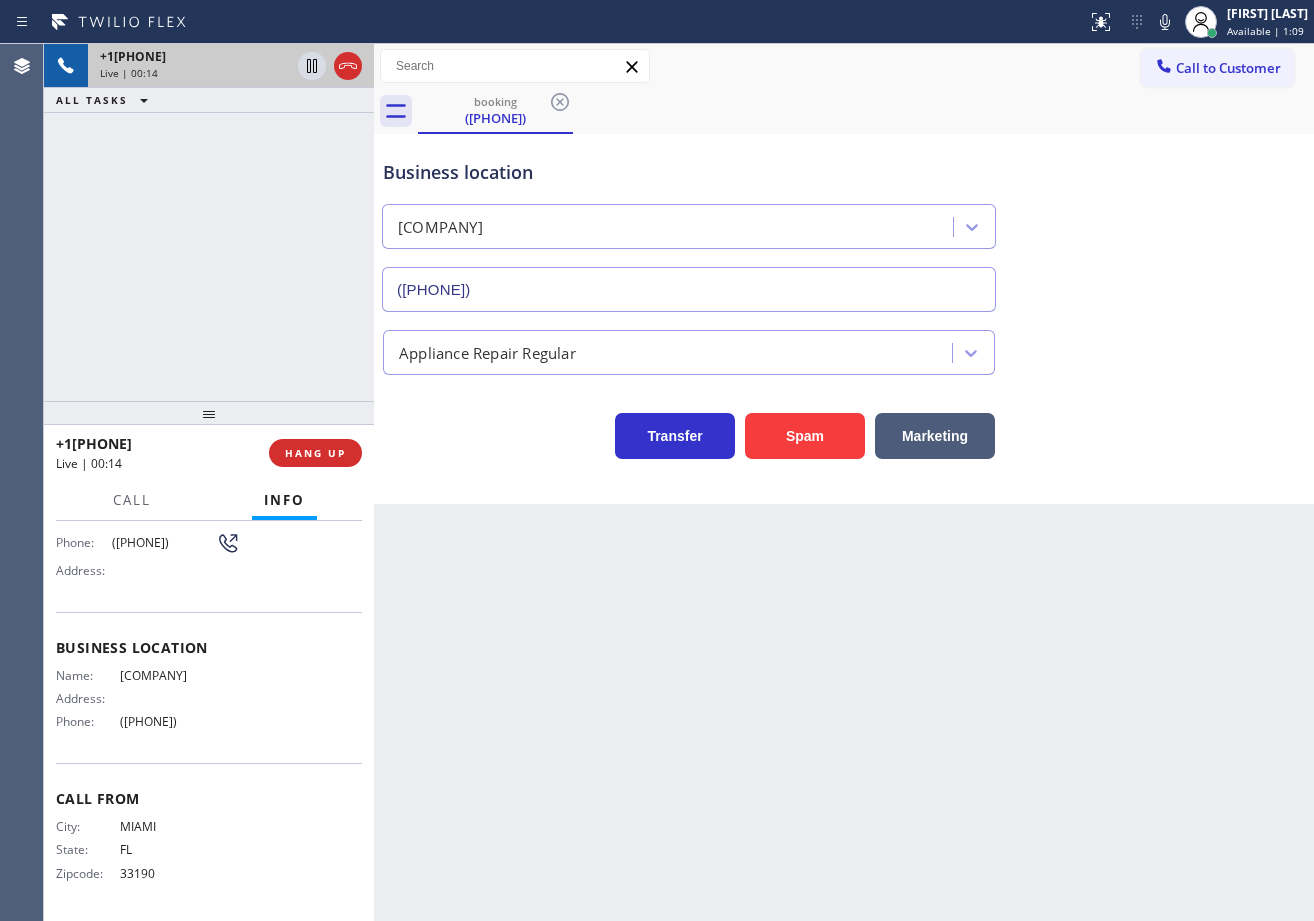 scroll, scrollTop: 175, scrollLeft: 0, axis: vertical 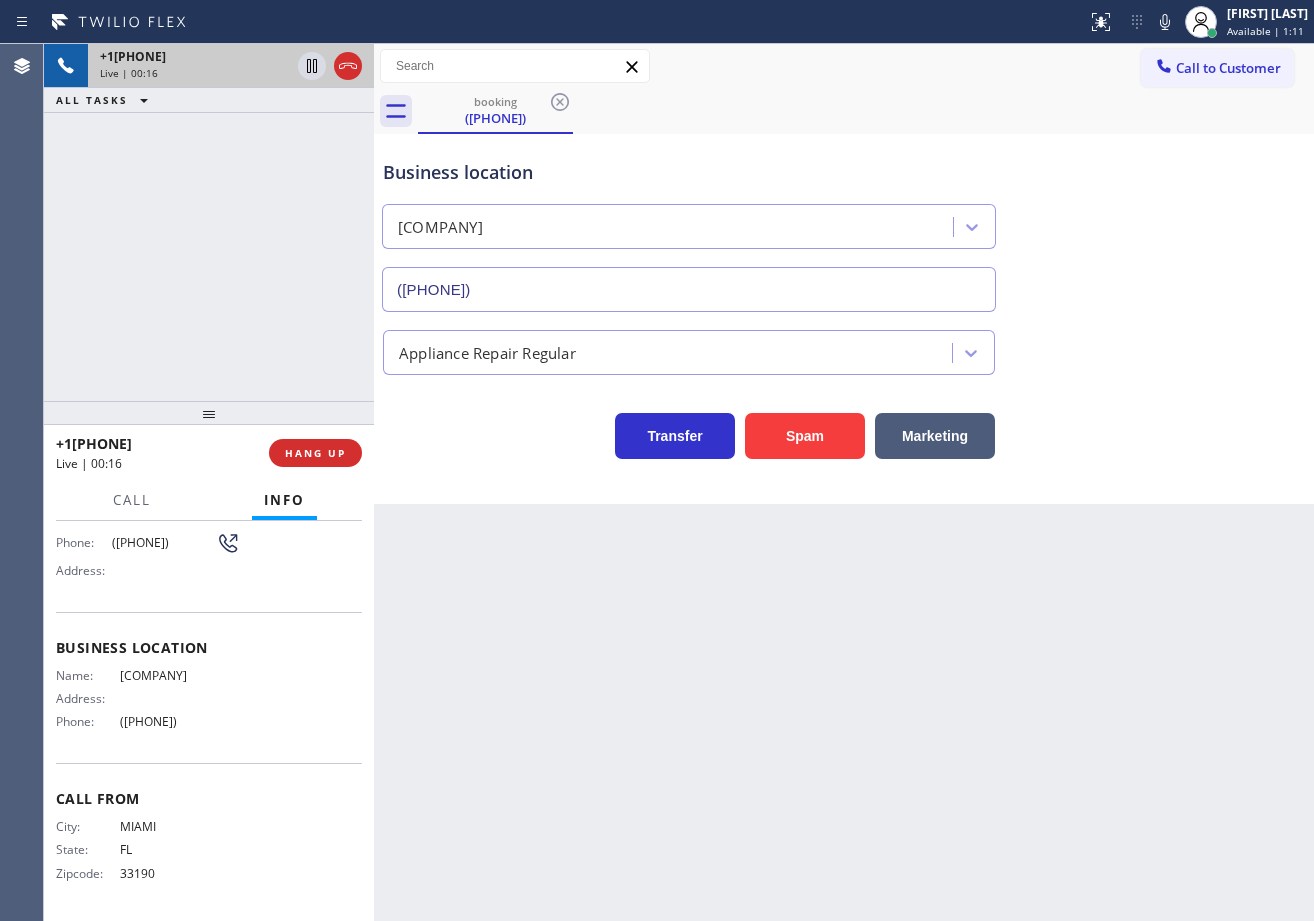 click on "Back to Dashboard Change Sender ID Customers Technicians Select a contact Outbound call Technician Search Technician Your caller id phone number Your caller id phone number Call Technician info Name   Phone none Address none Change Sender ID HVAC +18559994417 5 Star Appliance +18557314952 Appliance Repair +18554611149 Plumbing +18889090120 Air Duct Cleaning +18006865038  Electricians +18005688664 Cancel Change Check personal SMS Reset Change booking [PHONE] Call to Customer Outbound call Location Search location Your caller id phone number [PHONE] Customer number Call Outbound call Technician Search Technician Your caller id phone number Your caller id phone number Call booking [PHONE] Business location Preventative Maintenance AR [PHONE] Appliance Repair Regular Transfer Spam Marketing" at bounding box center [844, 482] 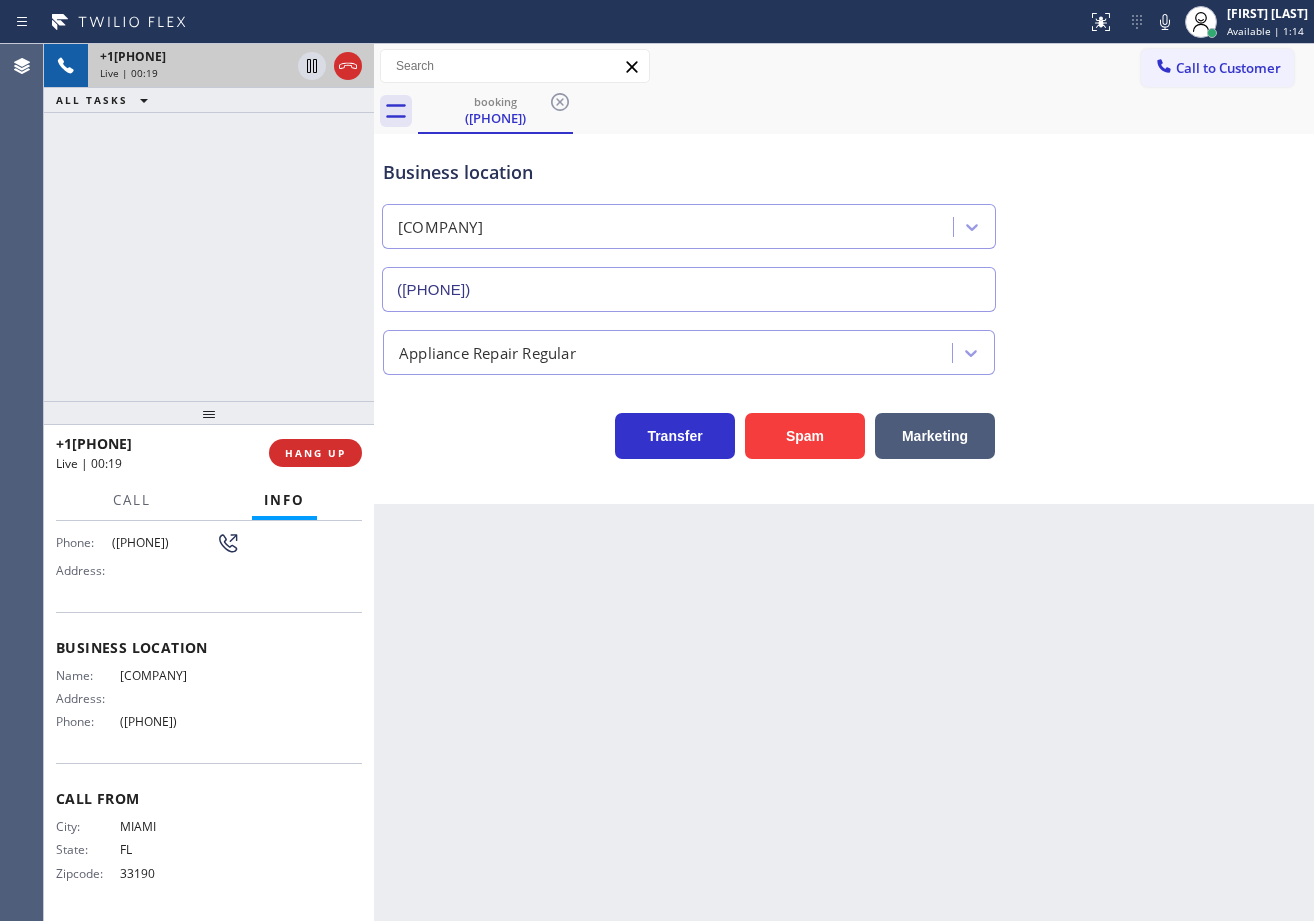 scroll, scrollTop: 0, scrollLeft: 0, axis: both 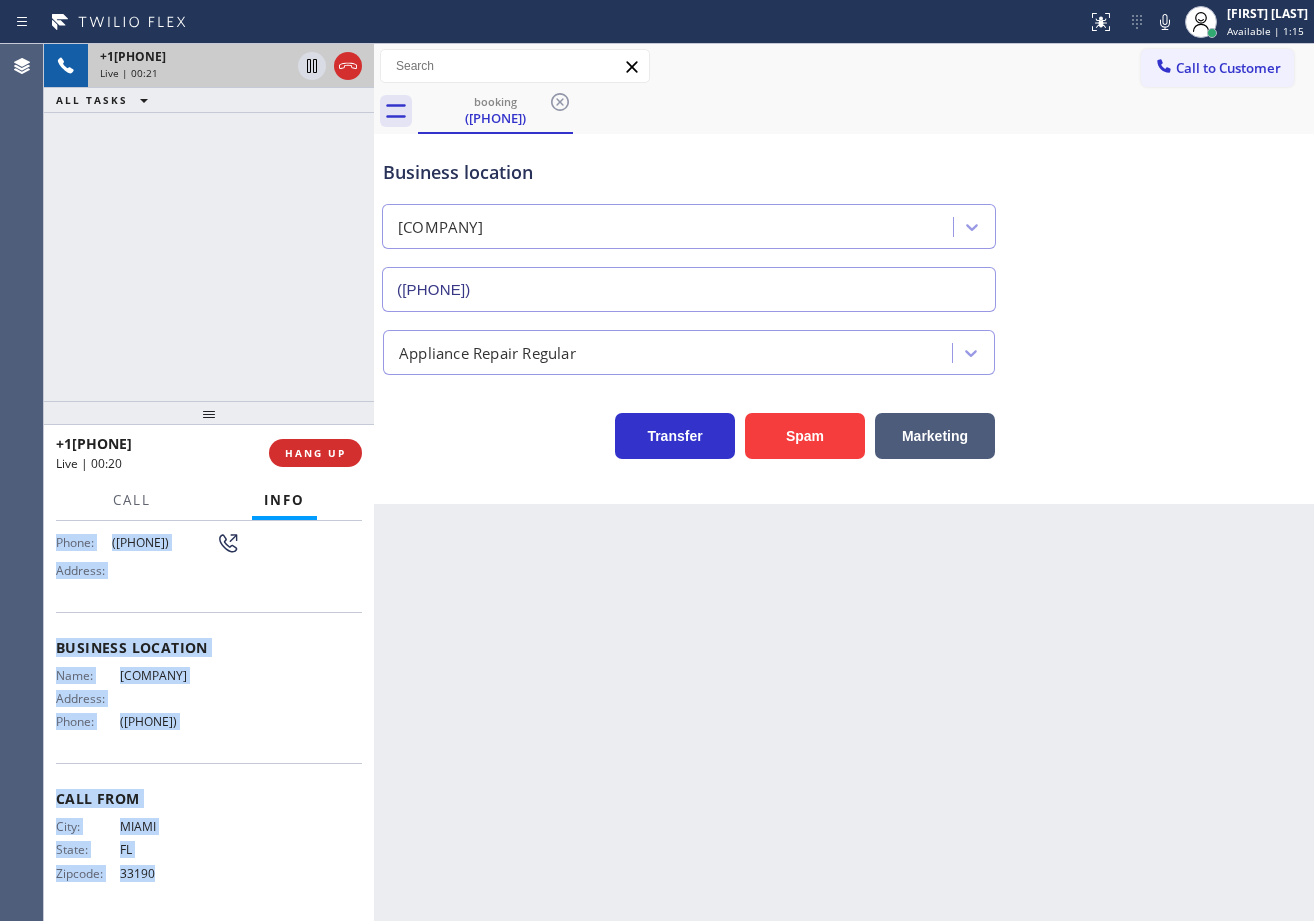 drag, startPoint x: 73, startPoint y: 668, endPoint x: 232, endPoint y: 752, distance: 179.82492 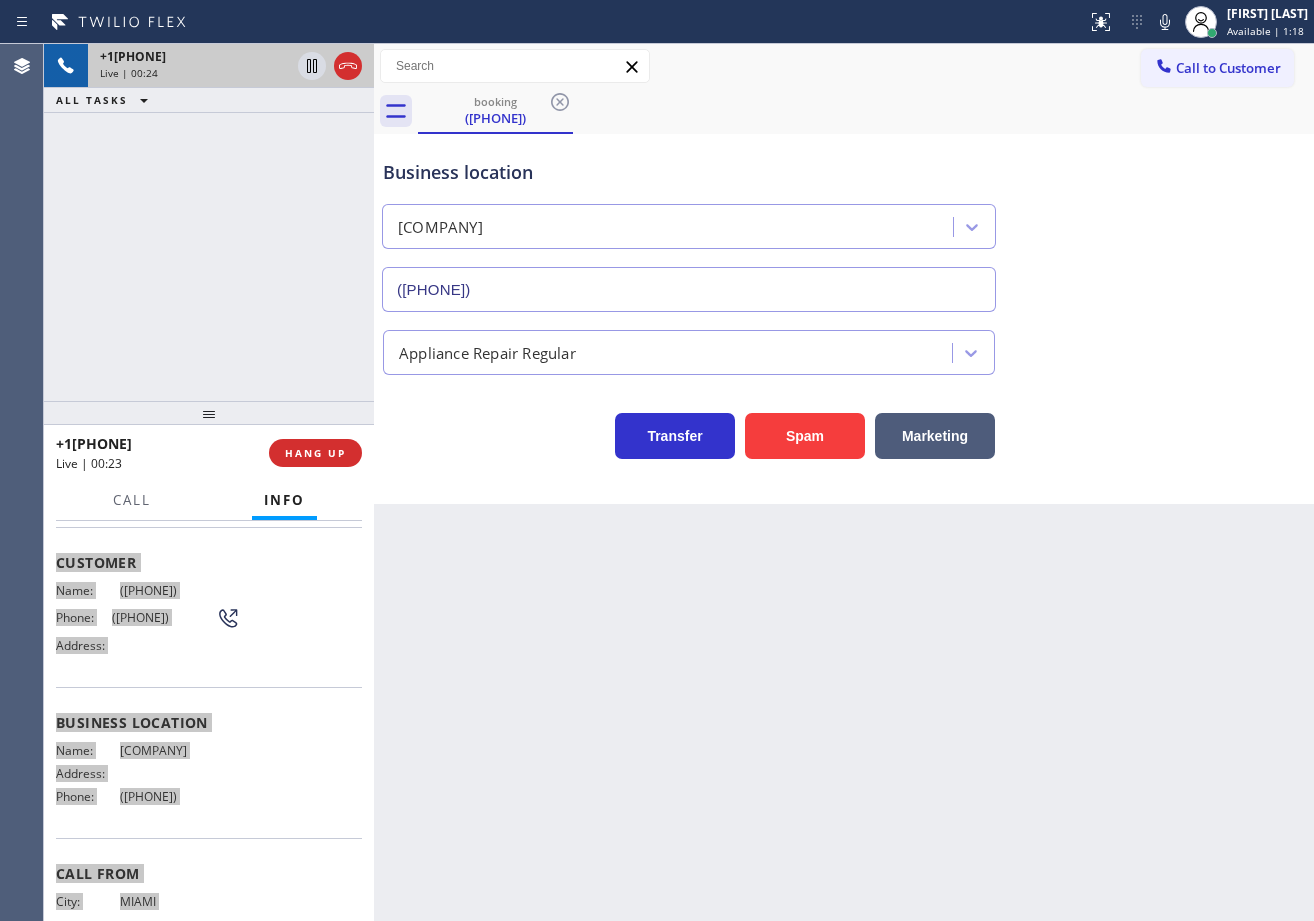 scroll, scrollTop: 0, scrollLeft: 0, axis: both 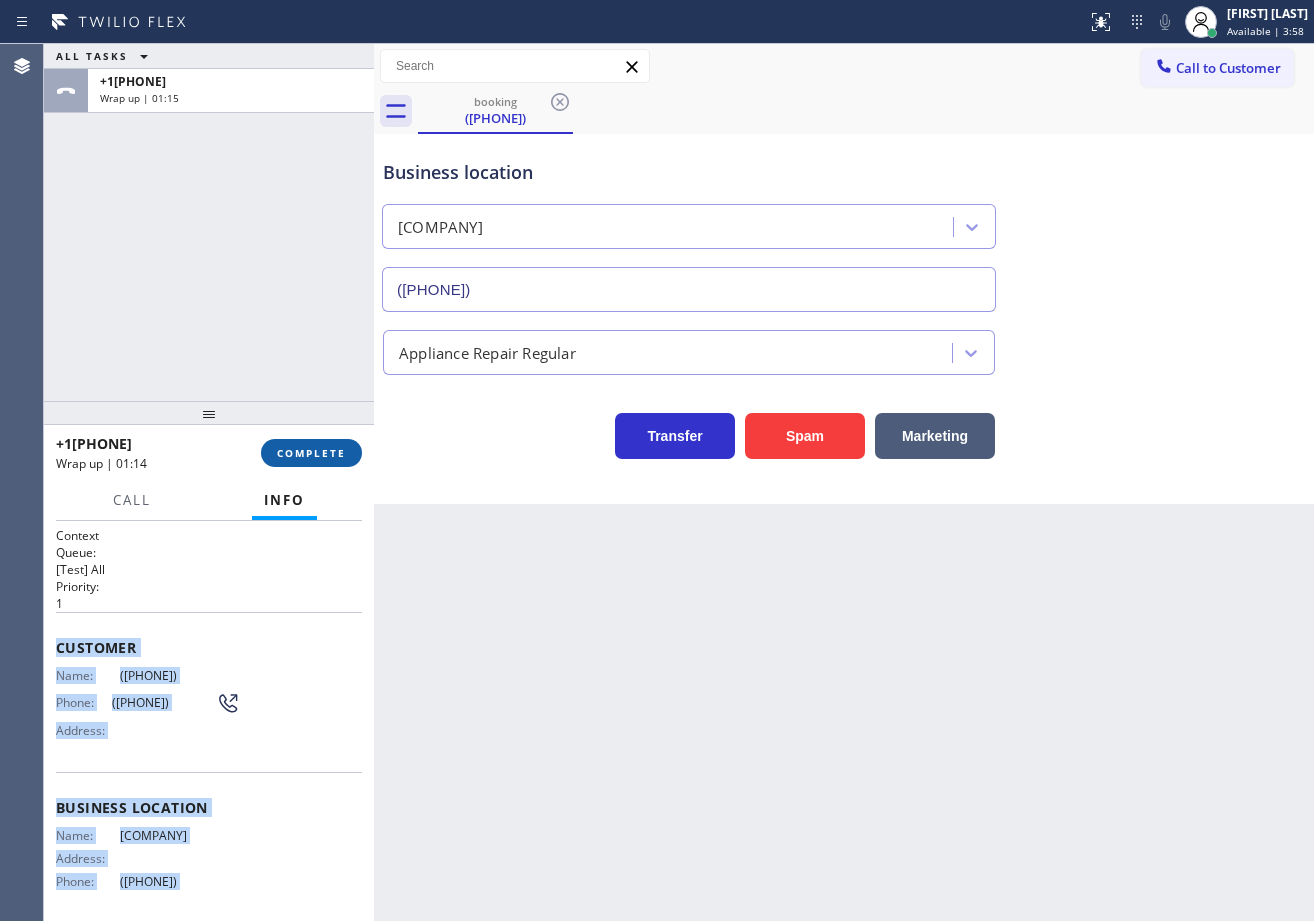 click on "COMPLETE" at bounding box center [311, 453] 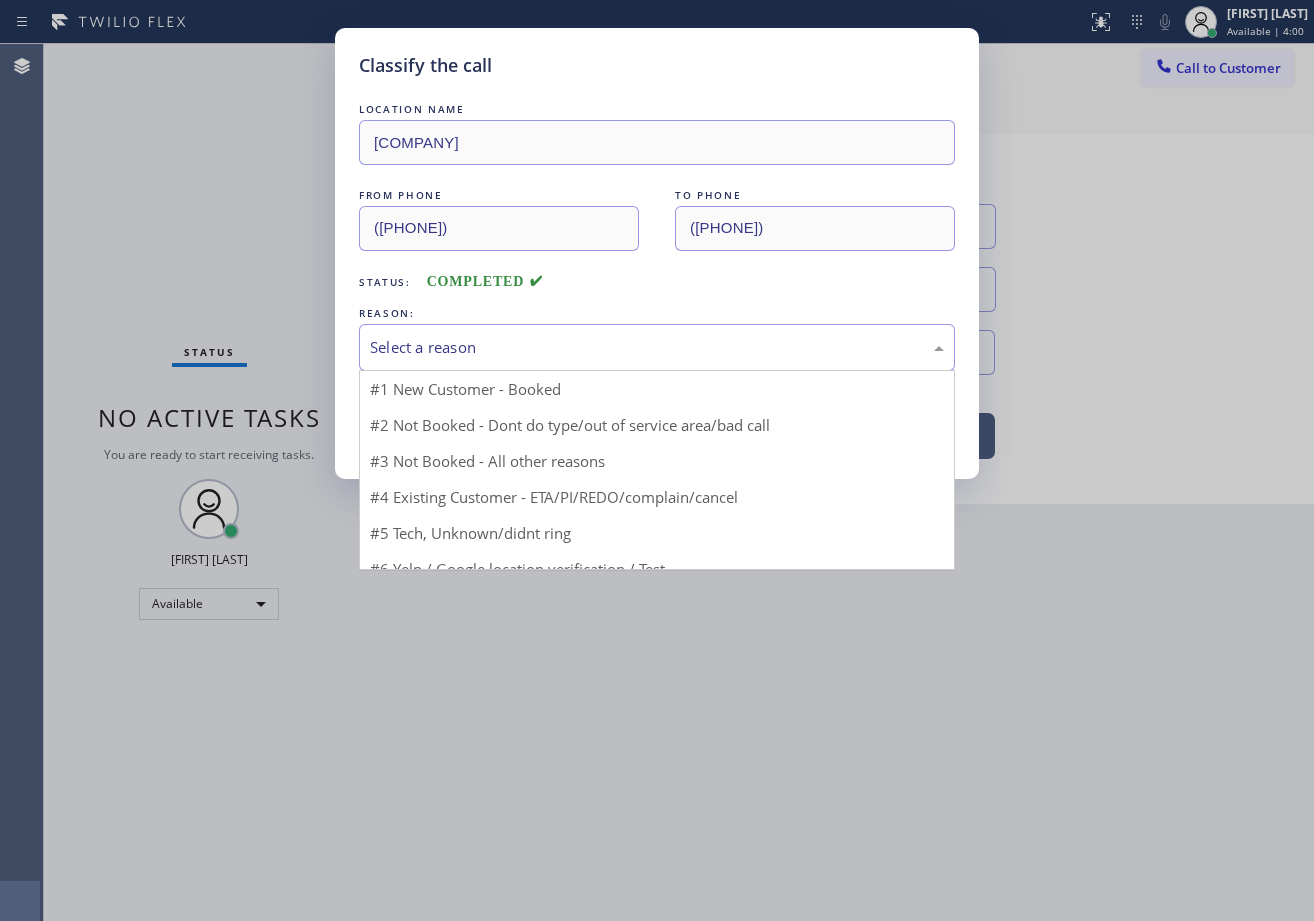 click on "Select a reason" at bounding box center [657, 347] 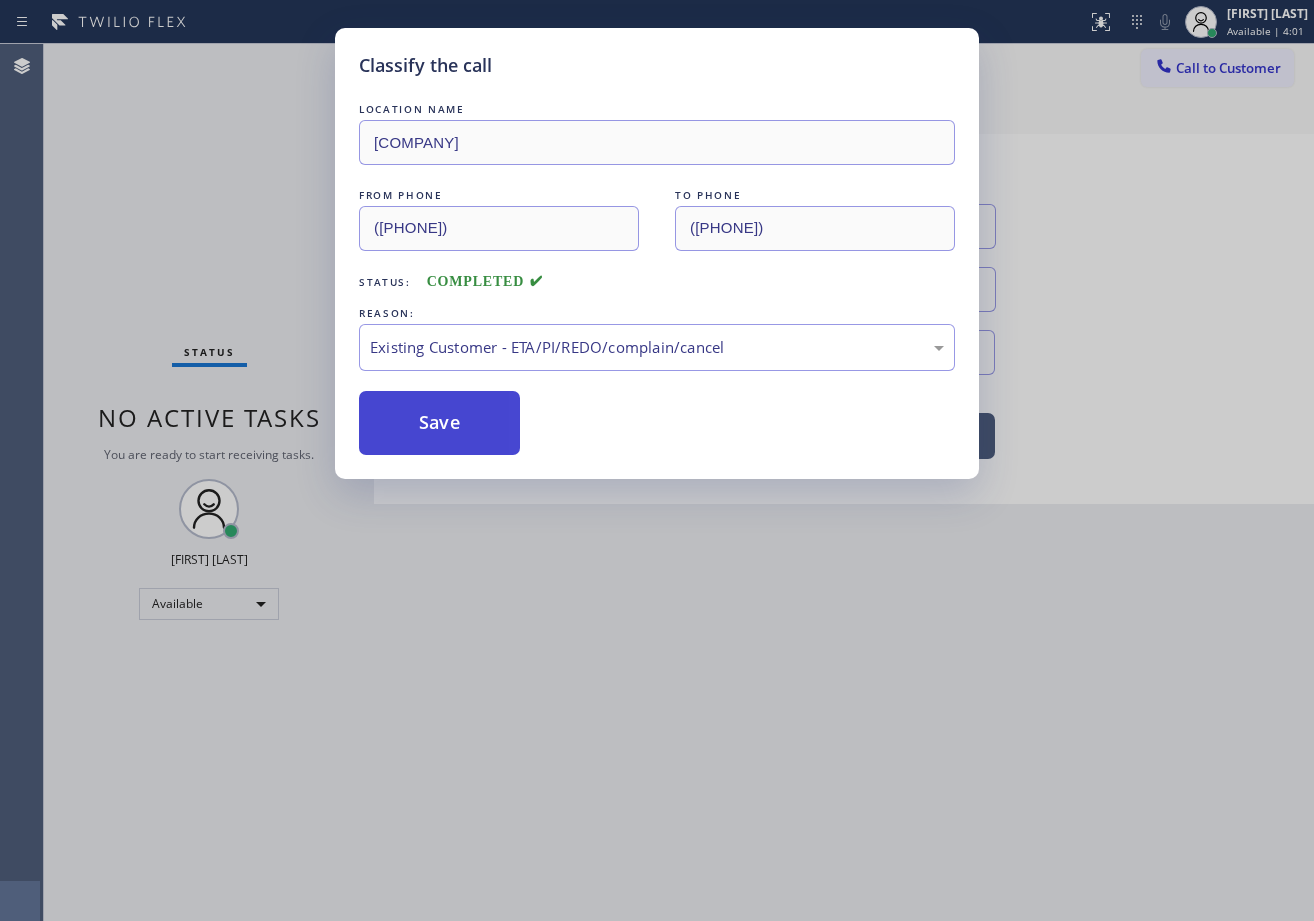 click on "Save" at bounding box center [439, 423] 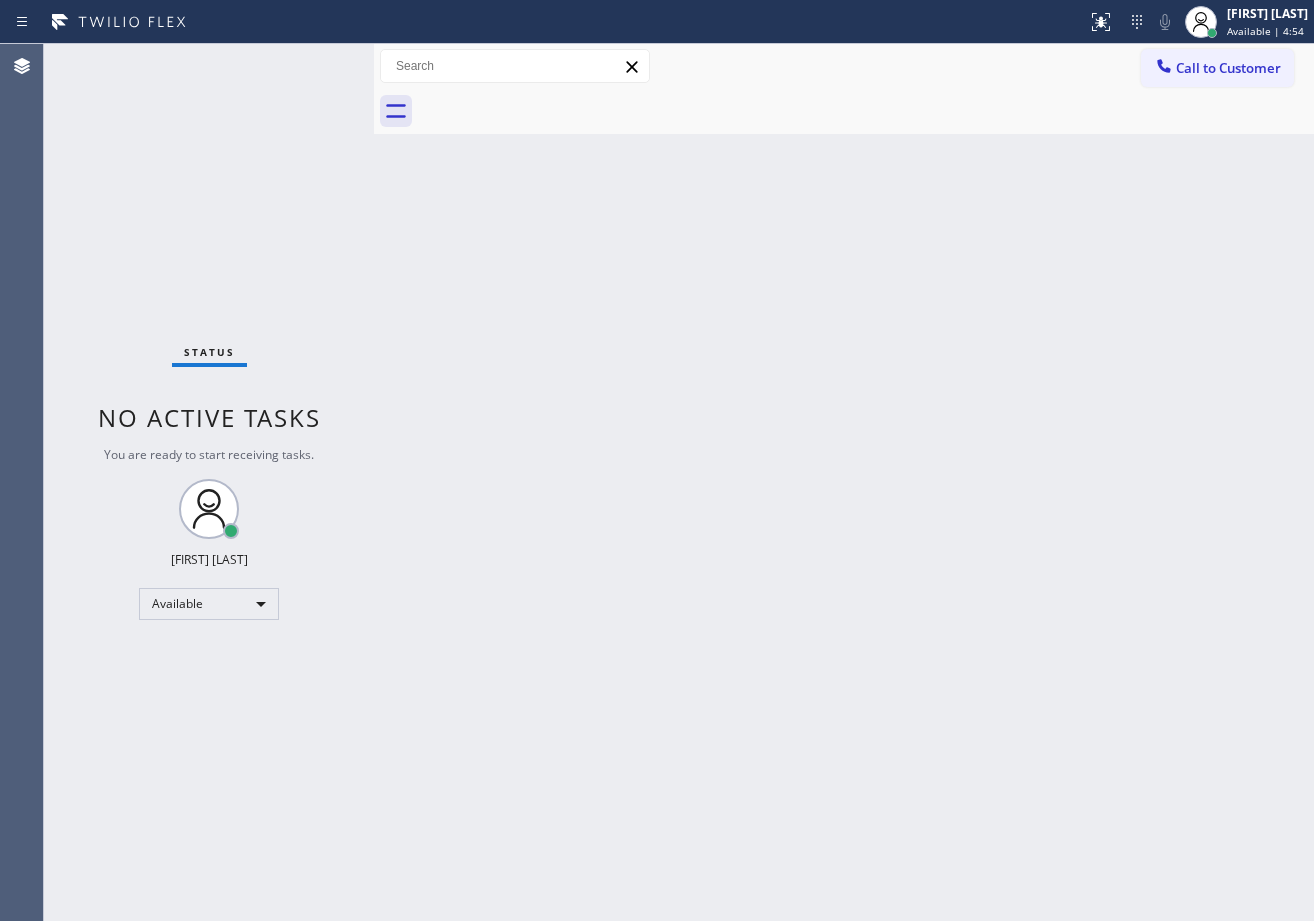 click on "Back to Dashboard Change Sender ID Customers Technicians Select a contact Outbound call Technician Search Technician Your caller id phone number Your caller id phone number Call Technician info Name   Phone none Address none Change Sender ID HVAC +18559994417 5 Star Appliance +18557314952 Appliance Repair +18554611149 Plumbing +18889090120 Air Duct Cleaning +18006865038  Electricians +18005688664 Cancel Change Check personal SMS Reset Change No tabs Call to Customer Outbound call Location Search location Your caller id phone number ([PHONE]) Customer number Call Outbound call Technician Search Technician Your caller id phone number Your caller id phone number Call" at bounding box center (844, 482) 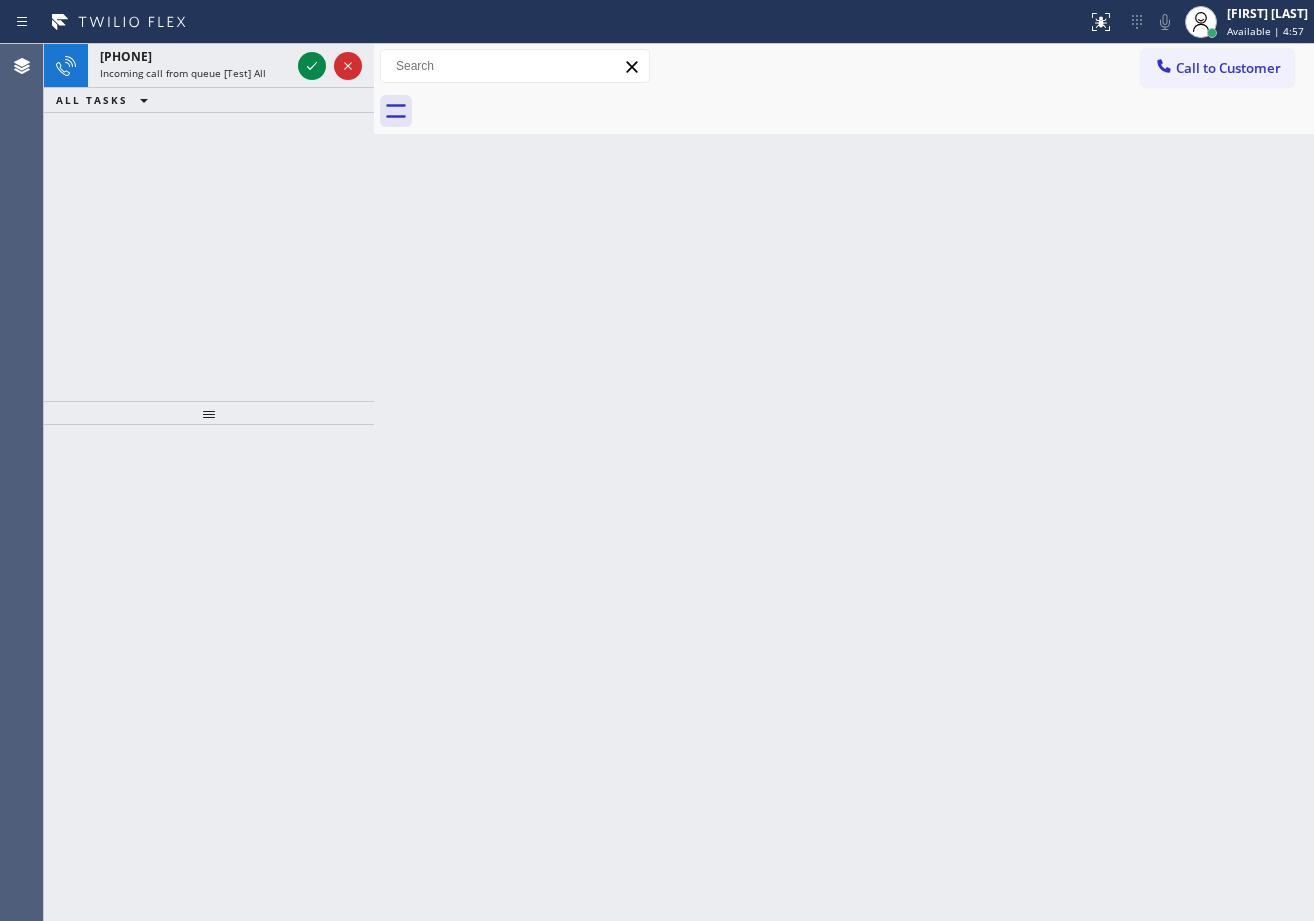 drag, startPoint x: 680, startPoint y: 679, endPoint x: 604, endPoint y: 628, distance: 91.525955 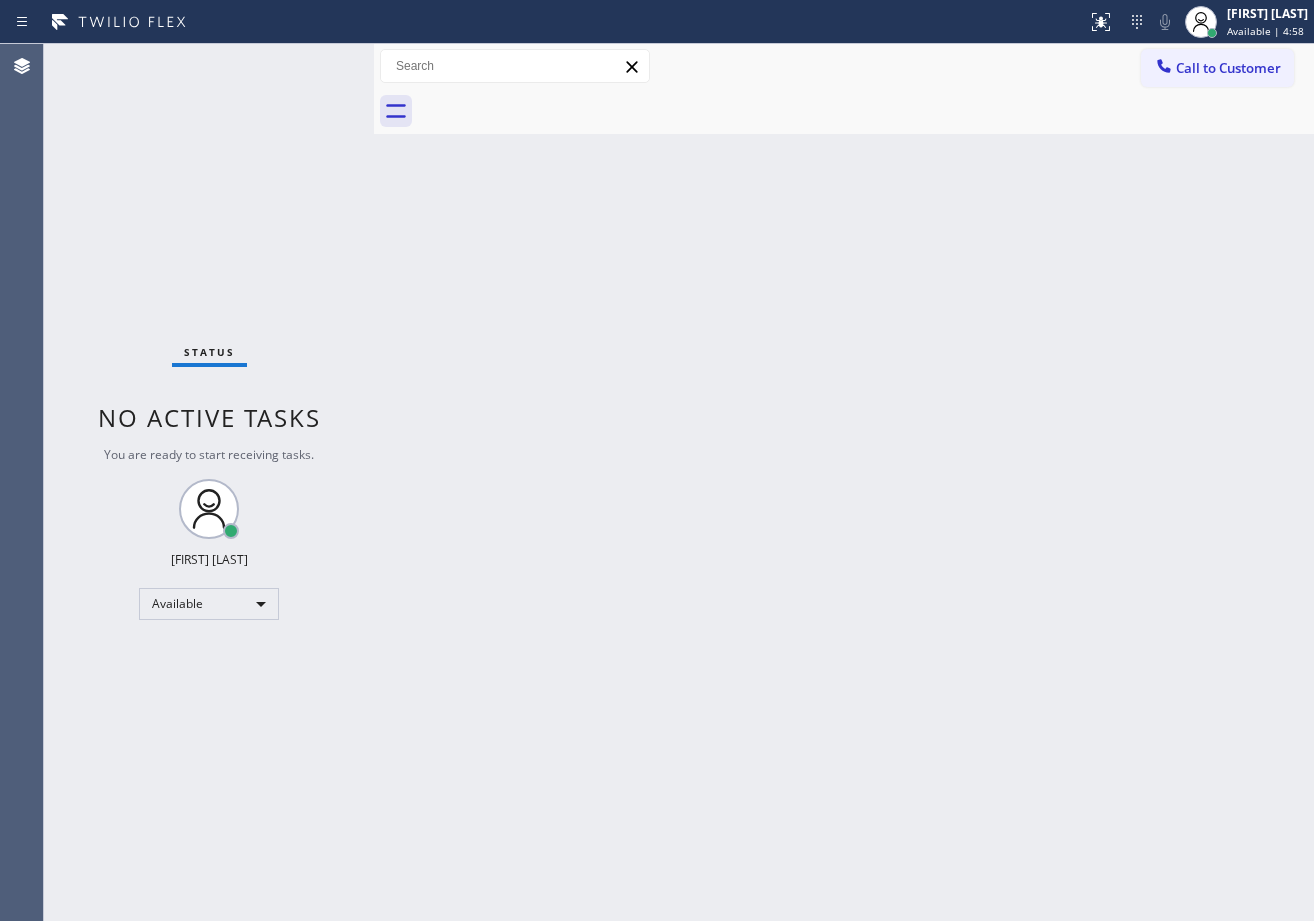 click on "Status No active tasks You are ready to start receiving tasks. [FIRST] [LAST] Available" at bounding box center (209, 482) 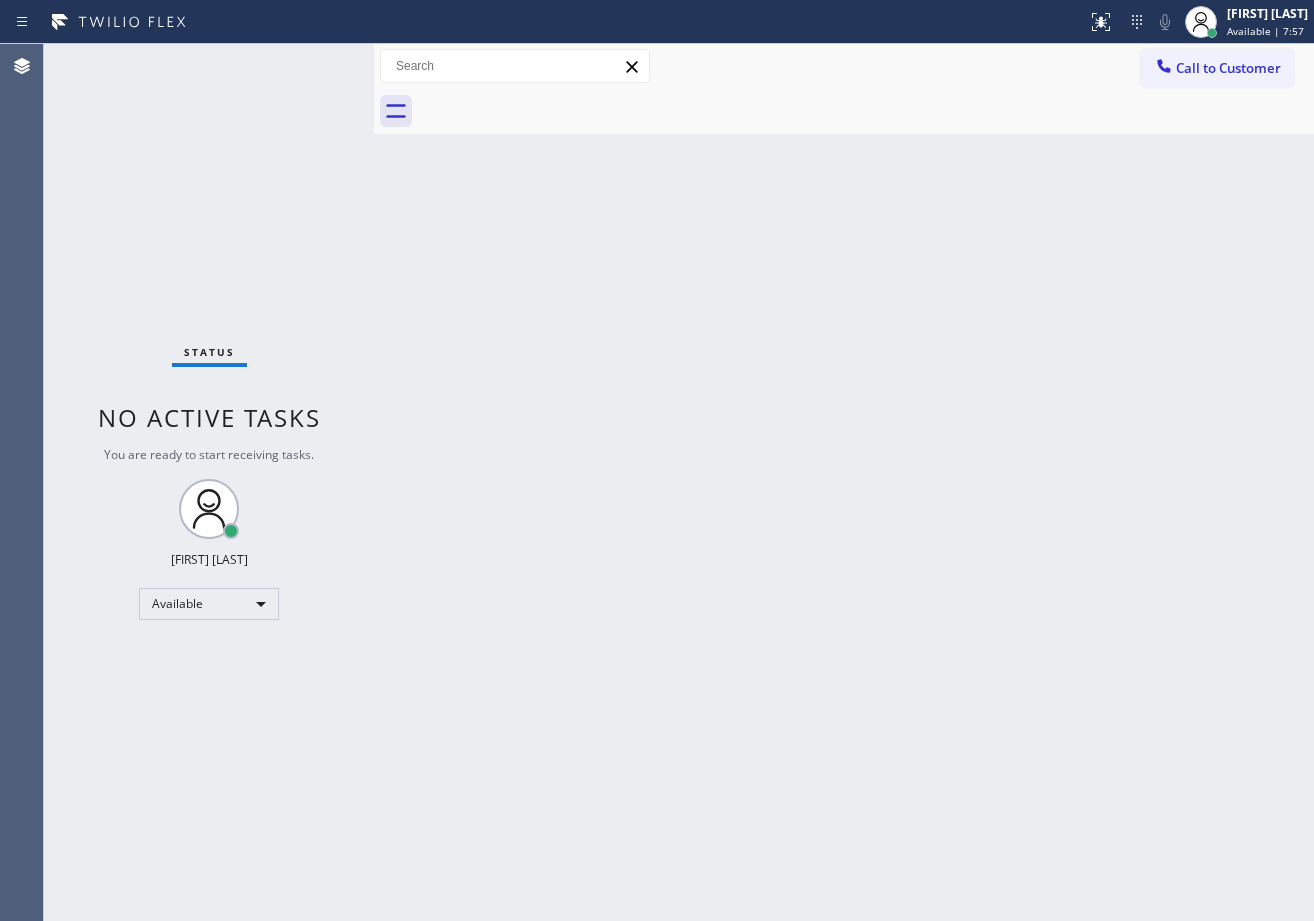 click at bounding box center (866, 111) 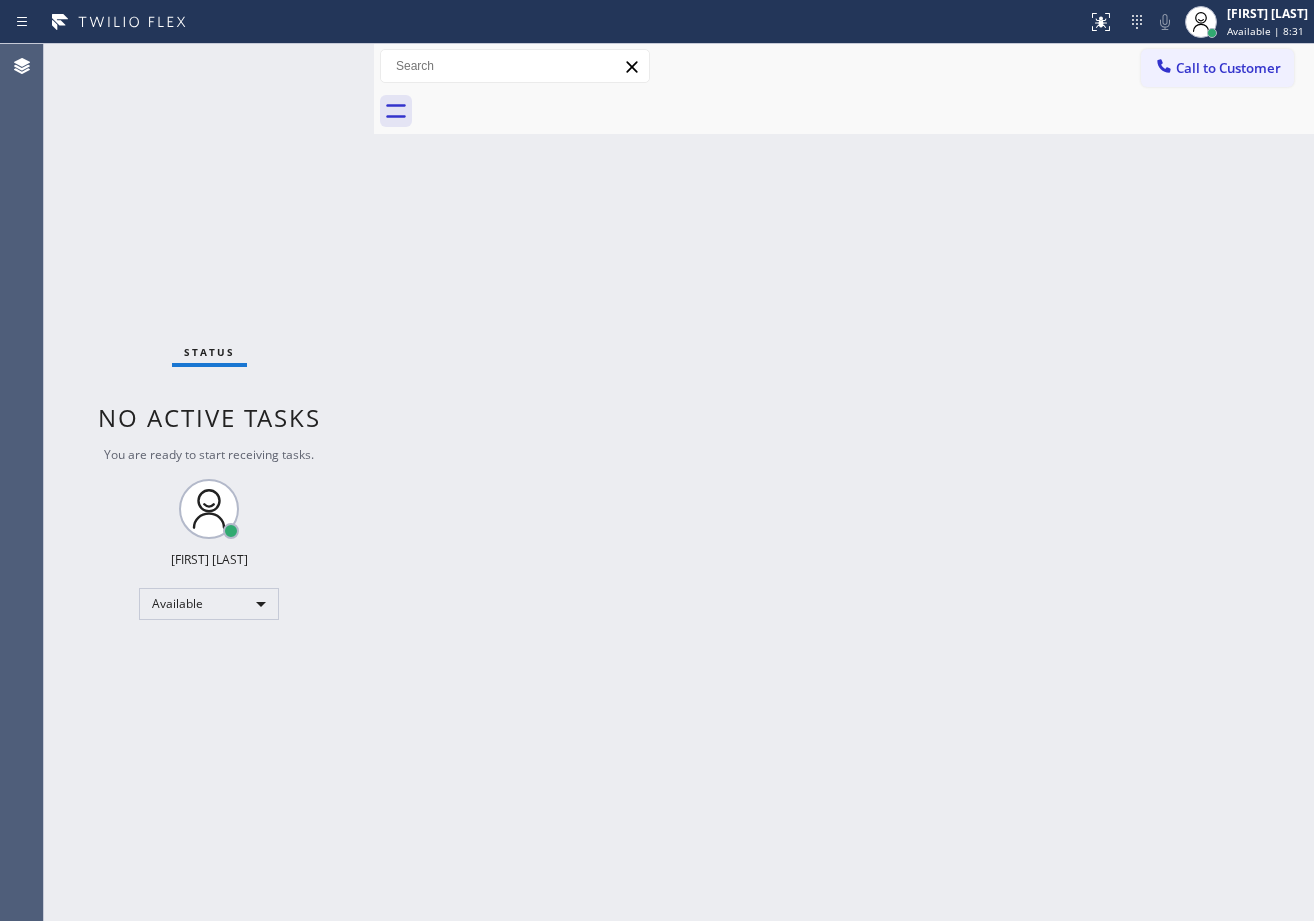 click on "Back to Dashboard Change Sender ID Customers Technicians Select a contact Outbound call Technician Search Technician Your caller id phone number Your caller id phone number Call Technician info Name   Phone none Address none Change Sender ID HVAC +18559994417 5 Star Appliance +18557314952 Appliance Repair +18554611149 Plumbing +18889090120 Air Duct Cleaning +18006865038  Electricians +18005688664 Cancel Change Check personal SMS Reset Change No tabs Call to Customer Outbound call Location Search location Your caller id phone number ([PHONE]) Customer number Call Outbound call Technician Search Technician Your caller id phone number Your caller id phone number Call" at bounding box center (844, 482) 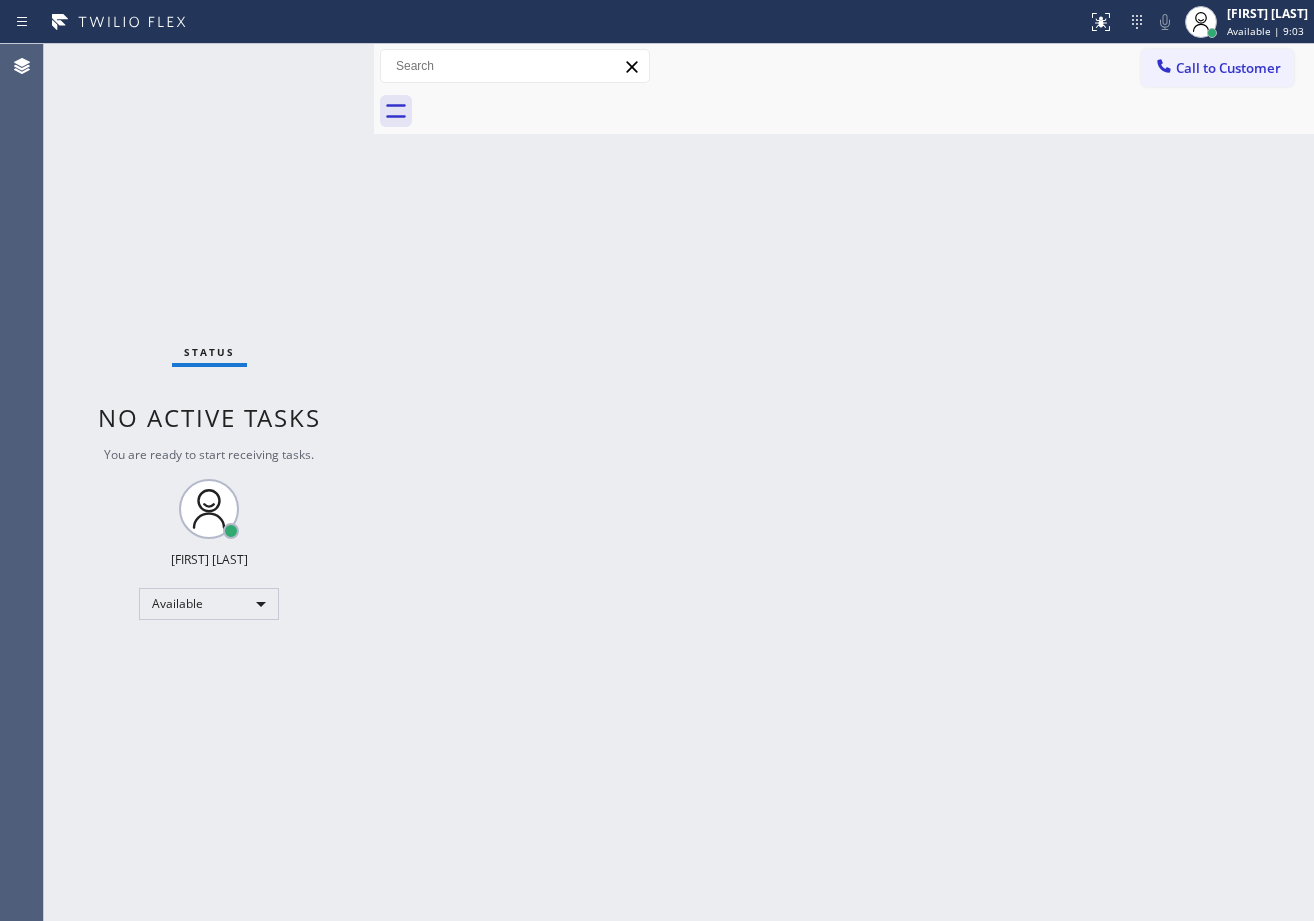 click on "Back to Dashboard Change Sender ID Customers Technicians Select a contact Outbound call Technician Search Technician Your caller id phone number Your caller id phone number Call Technician info Name   Phone none Address none Change Sender ID HVAC +18559994417 5 Star Appliance +18557314952 Appliance Repair +18554611149 Plumbing +18889090120 Air Duct Cleaning +18006865038  Electricians +18005688664 Cancel Change Check personal SMS Reset Change No tabs Call to Customer Outbound call Location Search location Your caller id phone number ([PHONE]) Customer number Call Outbound call Technician Search Technician Your caller id phone number Your caller id phone number Call" at bounding box center [844, 482] 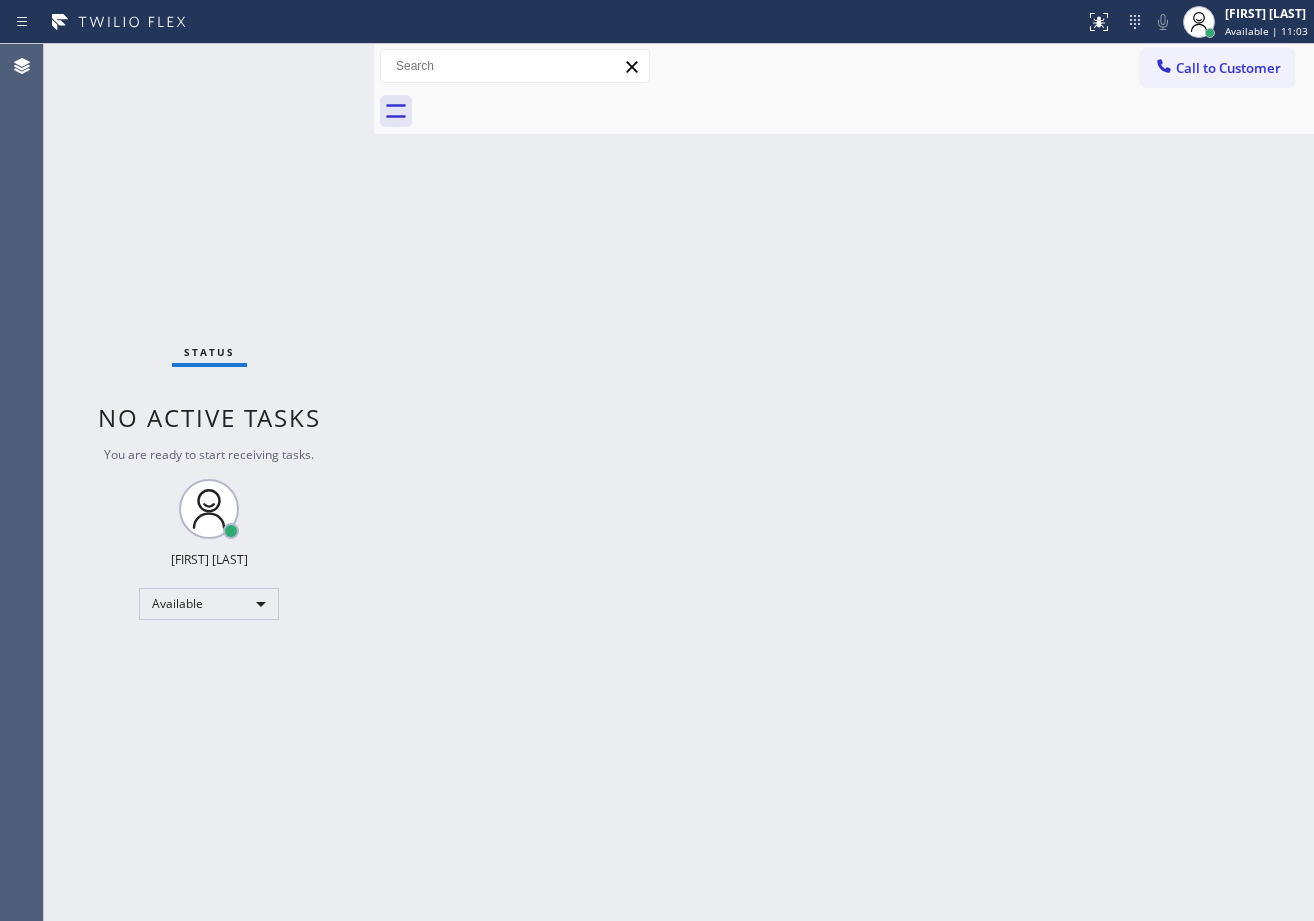 click on "Back to Dashboard Change Sender ID Customers Technicians Select a contact Outbound call Technician Search Technician Your caller id phone number Your caller id phone number Call Technician info Name   Phone none Address none Change Sender ID HVAC +18559994417 5 Star Appliance +18557314952 Appliance Repair +18554611149 Plumbing +18889090120 Air Duct Cleaning +18006865038  Electricians +18005688664 Cancel Change Check personal SMS Reset Change No tabs Call to Customer Outbound call Location Search location Your caller id phone number ([PHONE]) Customer number Call Outbound call Technician Search Technician Your caller id phone number Your caller id phone number Call" at bounding box center (844, 482) 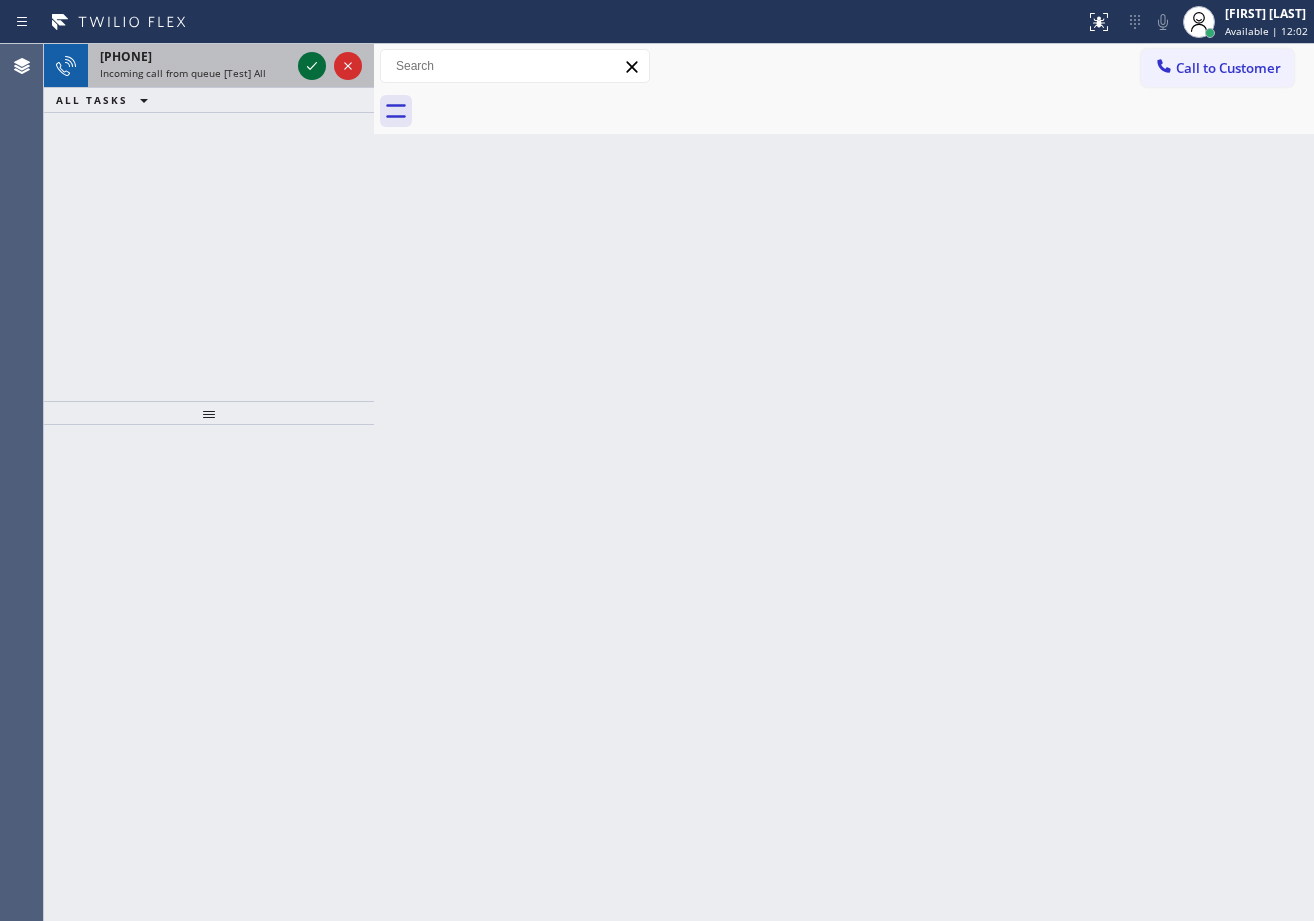 click 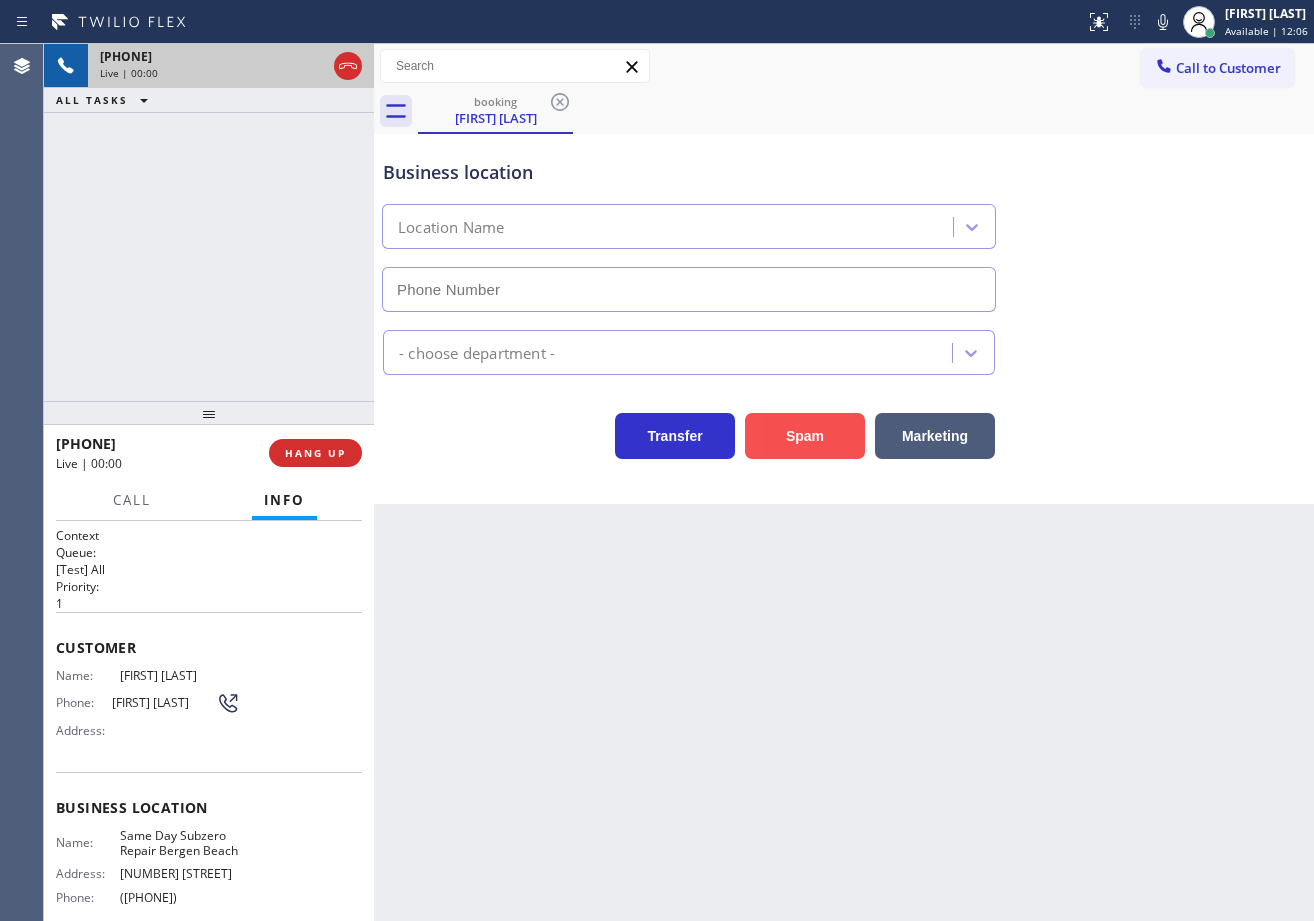 type on "([PHONE])" 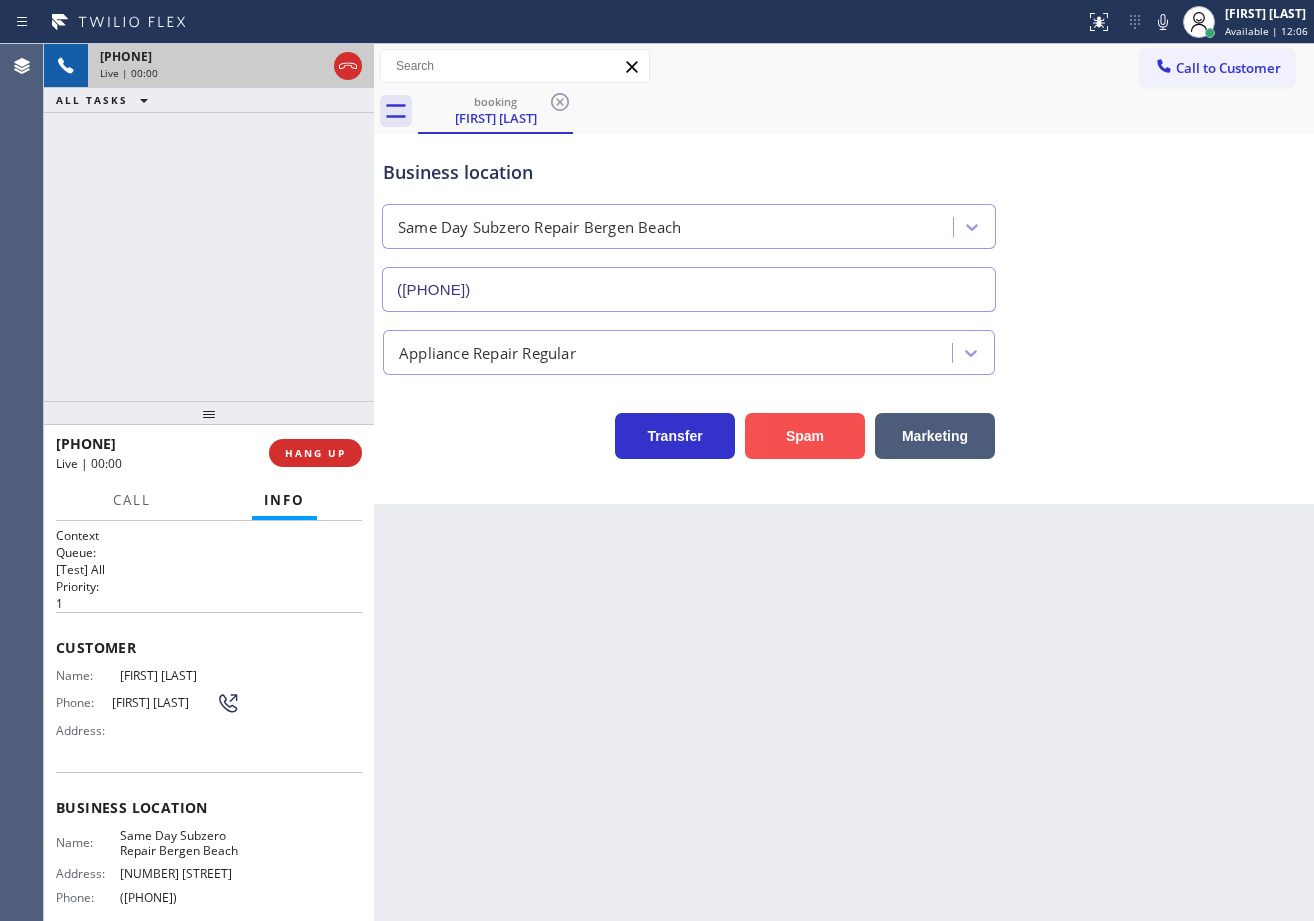 click on "Spam" at bounding box center [805, 436] 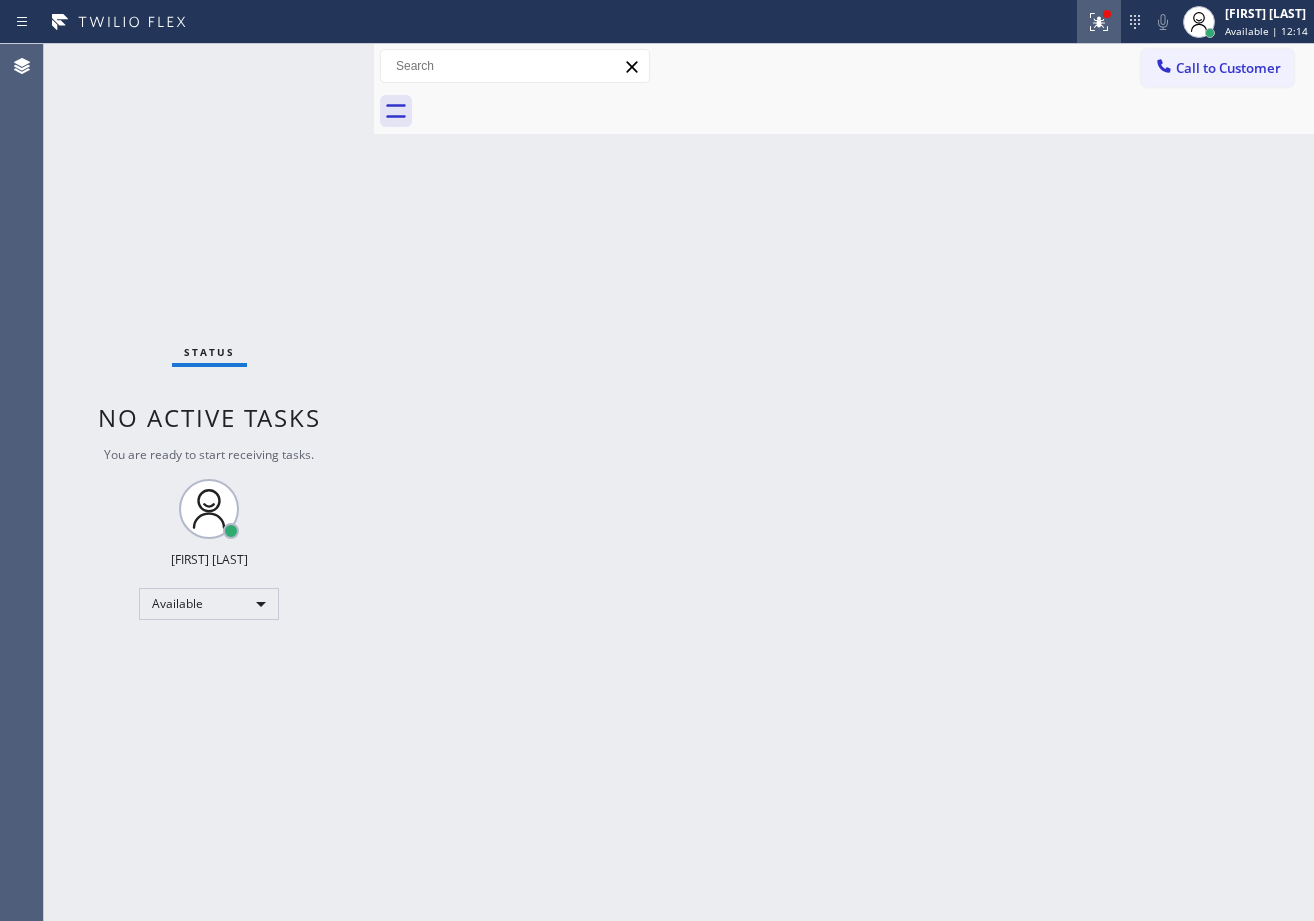 click 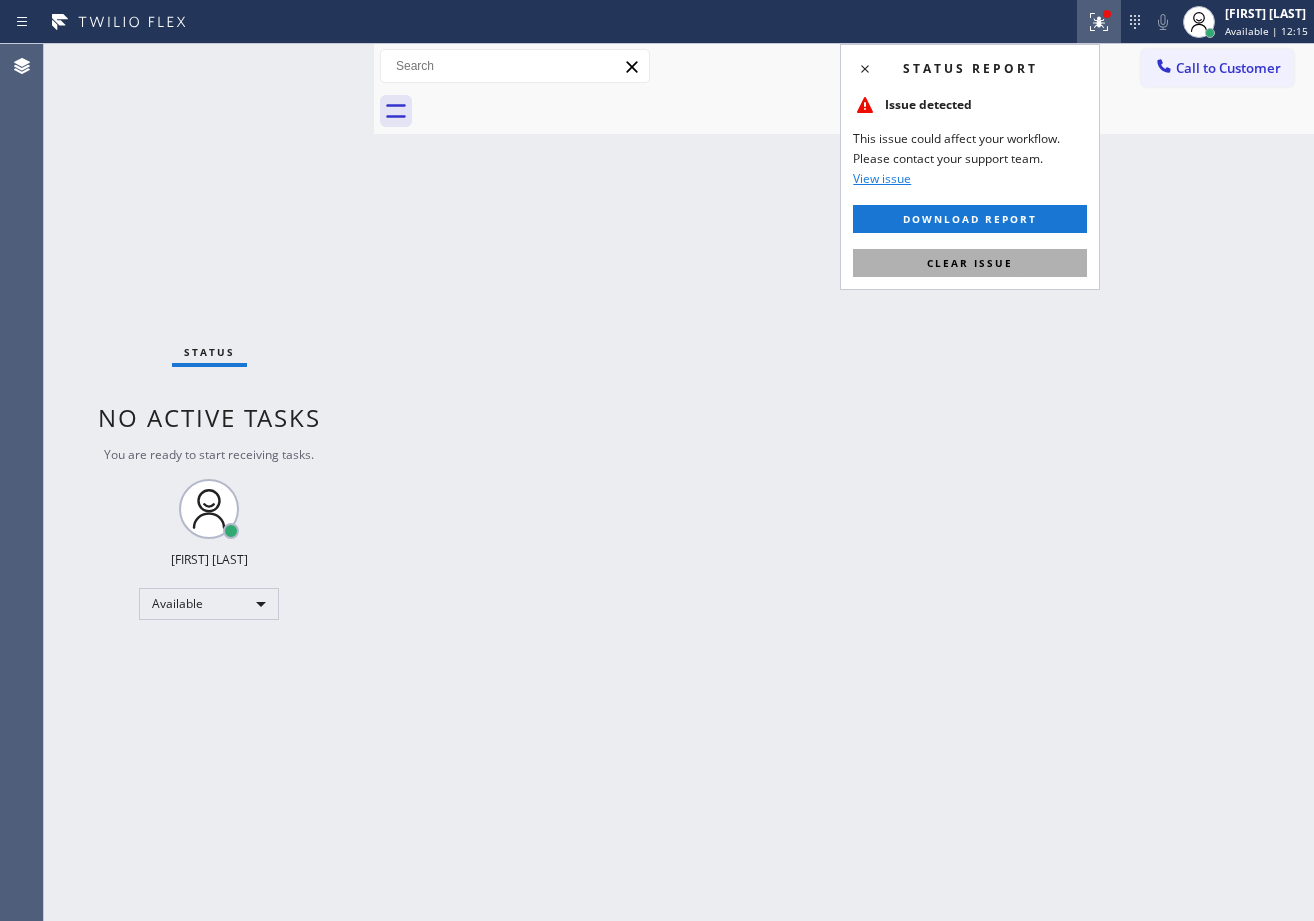 click on "Clear issue" at bounding box center [970, 263] 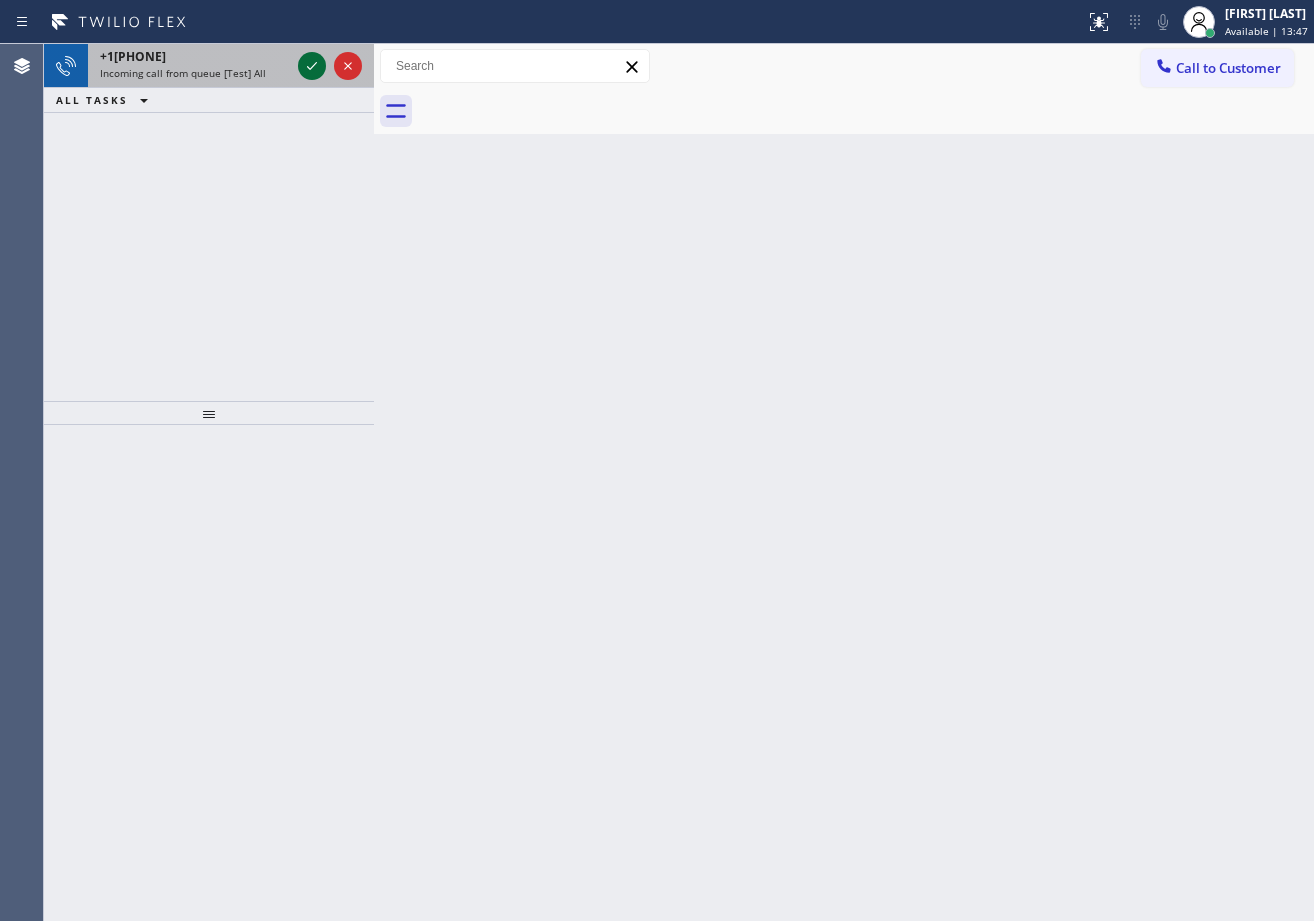 click 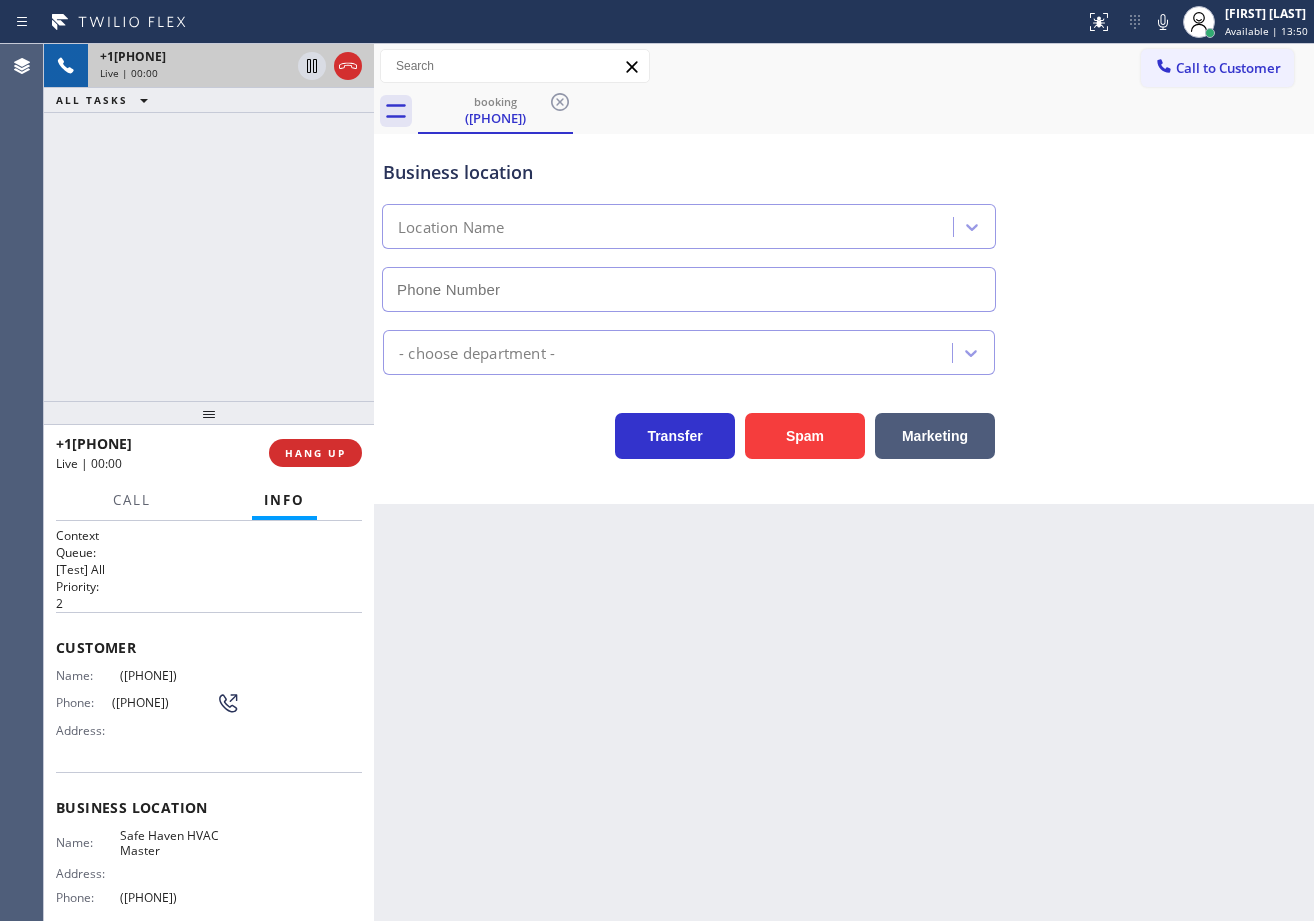 type on "([PHONE])" 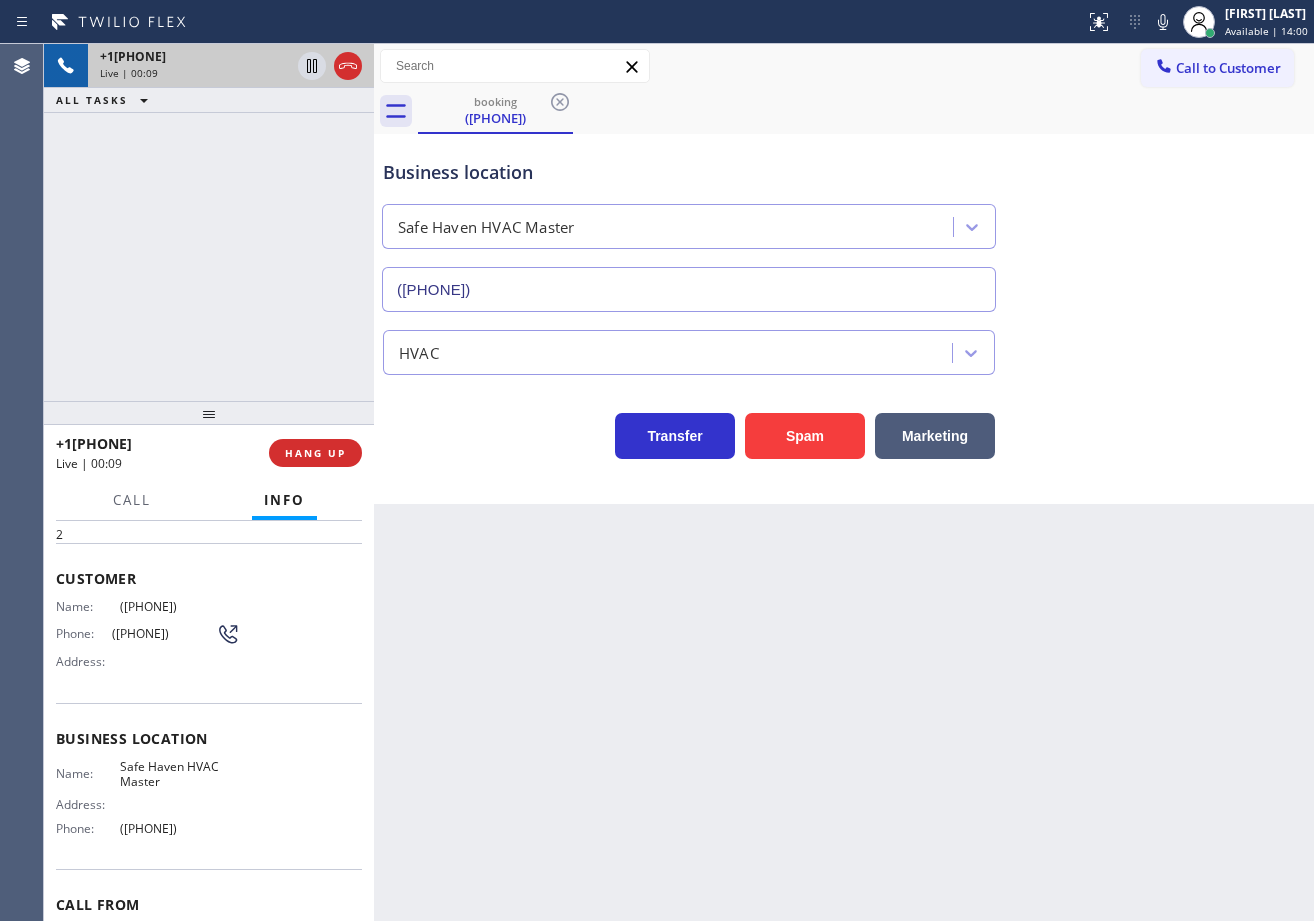 scroll, scrollTop: 0, scrollLeft: 0, axis: both 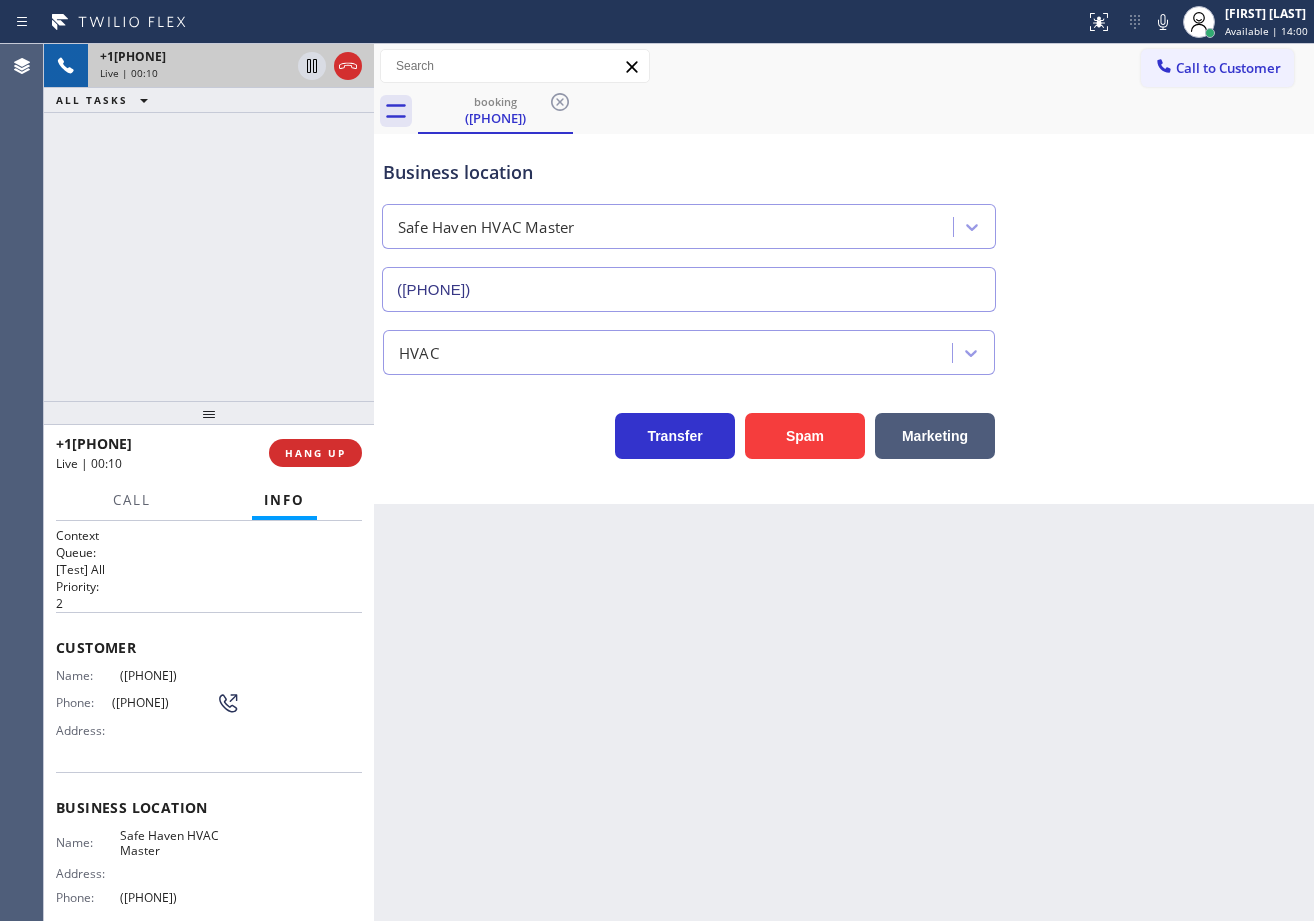 click on "2" at bounding box center (209, 603) 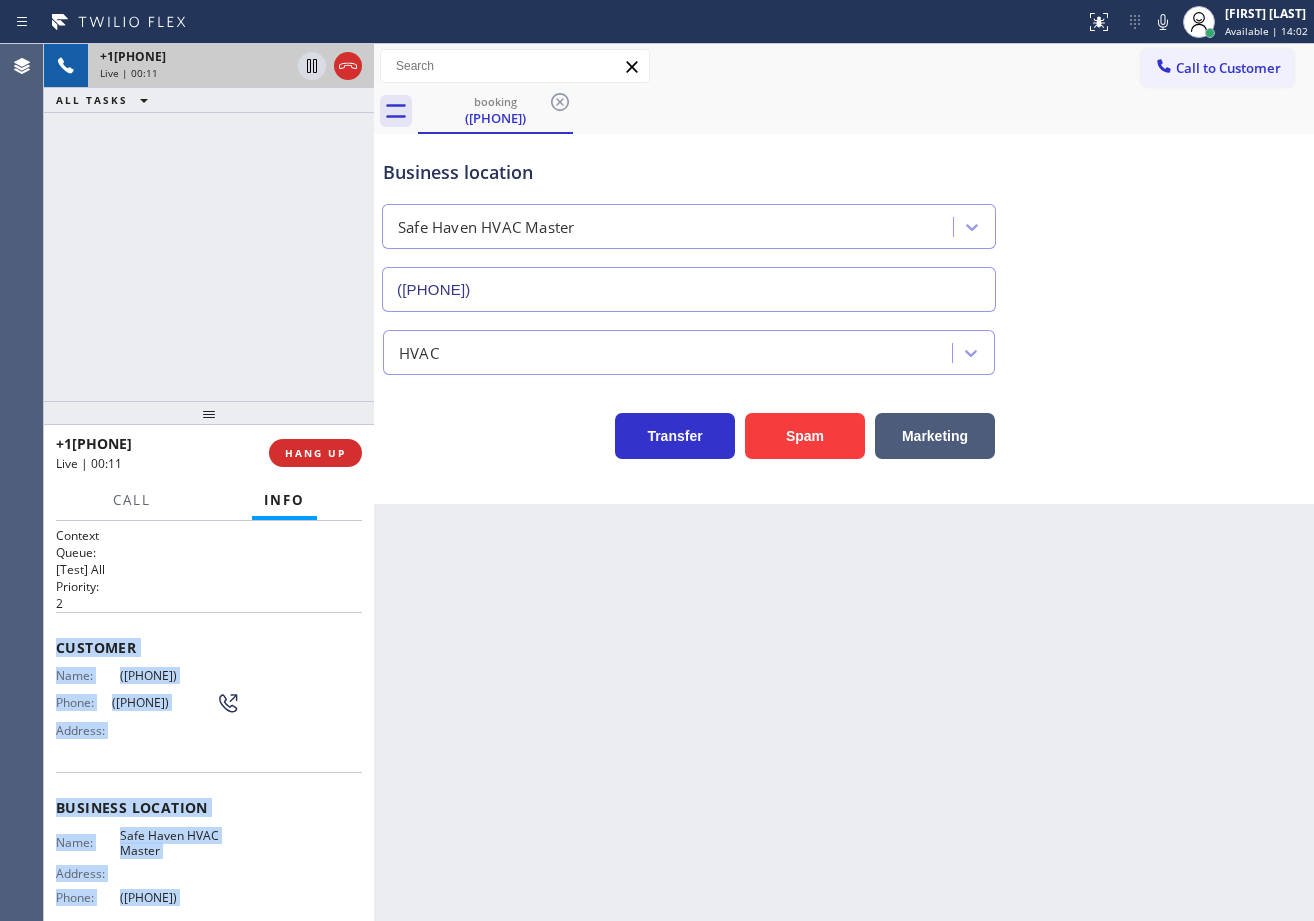 scroll, scrollTop: 175, scrollLeft: 0, axis: vertical 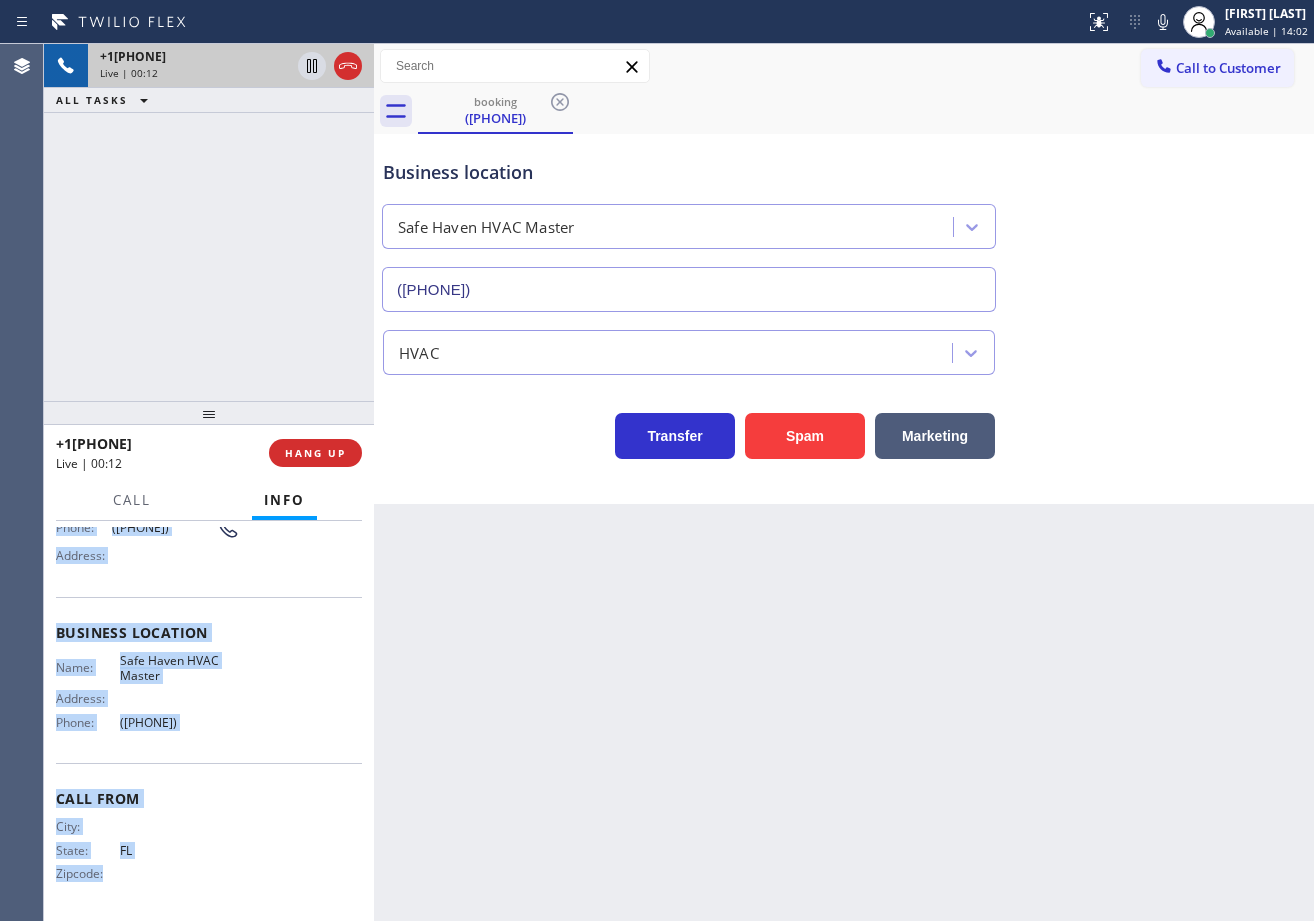 drag, startPoint x: 53, startPoint y: 643, endPoint x: 219, endPoint y: 730, distance: 187.41664 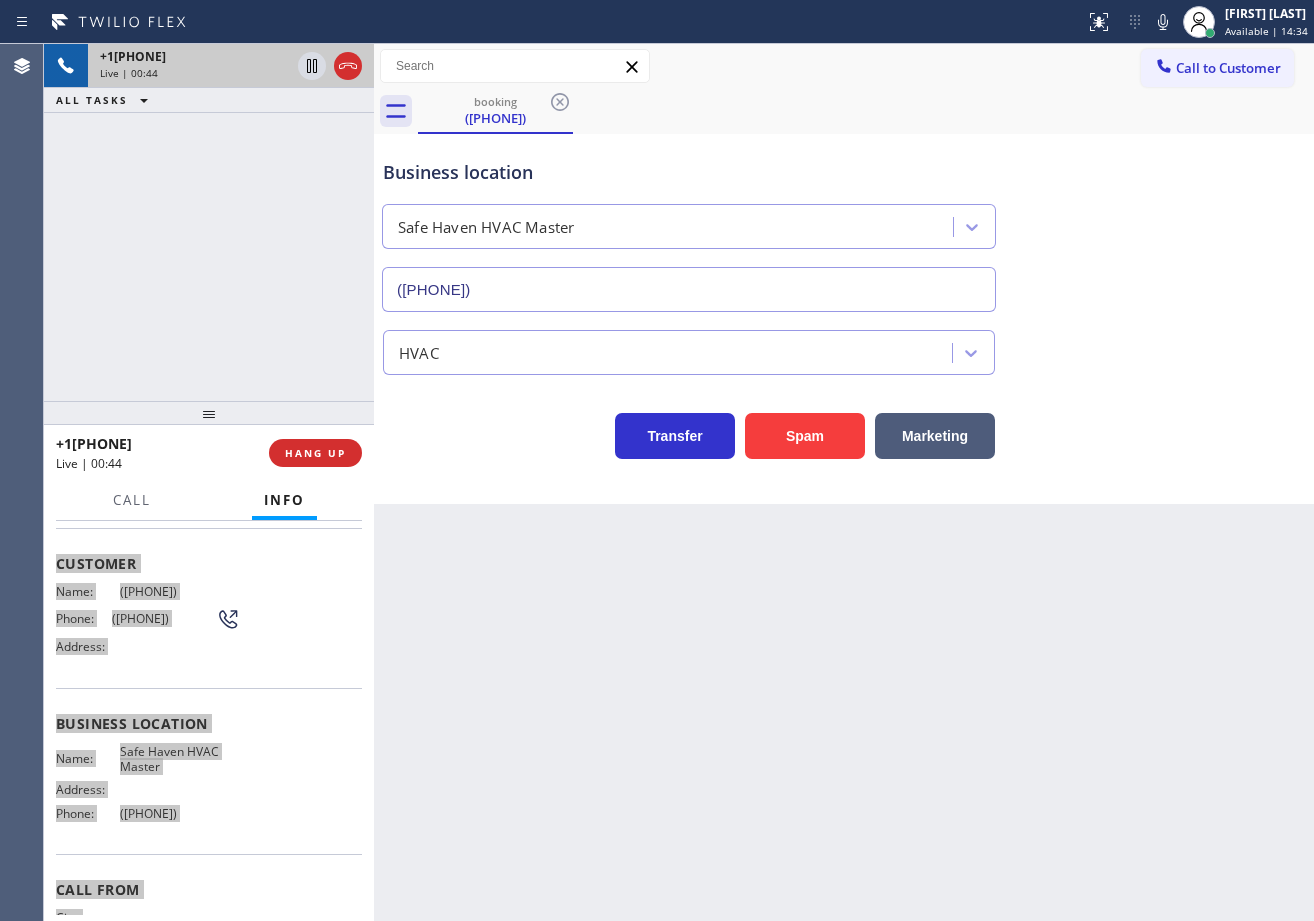 scroll, scrollTop: 0, scrollLeft: 0, axis: both 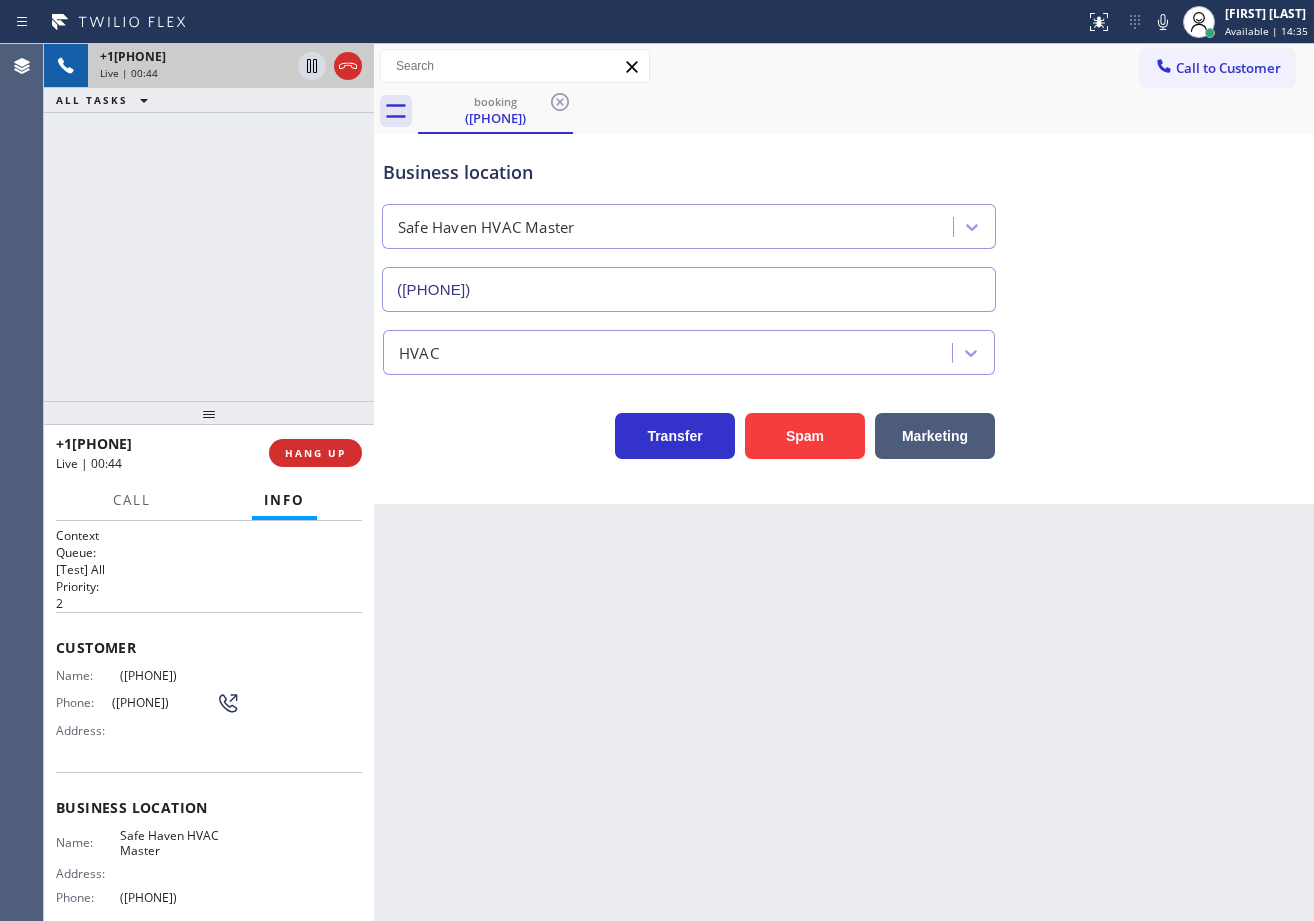 click on "Back to Dashboard Change Sender ID Customers Technicians Select a contact Outbound call Technician Search Technician Your caller id phone number Your caller id phone number Call Technician info Name   Phone none Address none Change Sender ID HVAC +18559994417 5 Star Appliance +18557314952 Appliance Repair +18554611149 Plumbing +18889090120 Air Duct Cleaning +18006865038  Electricians +18005688664 Cancel Change Check personal SMS Reset Change booking [PHONE] Call to Customer Outbound call Location Search location Your caller id phone number [PHONE] Customer number Call Outbound call Technician Search Technician Your caller id phone number Your caller id phone number Call booking [PHONE] Business location Safe Haven HVAC Master [PHONE] HVAC Transfer Spam Marketing" at bounding box center [844, 482] 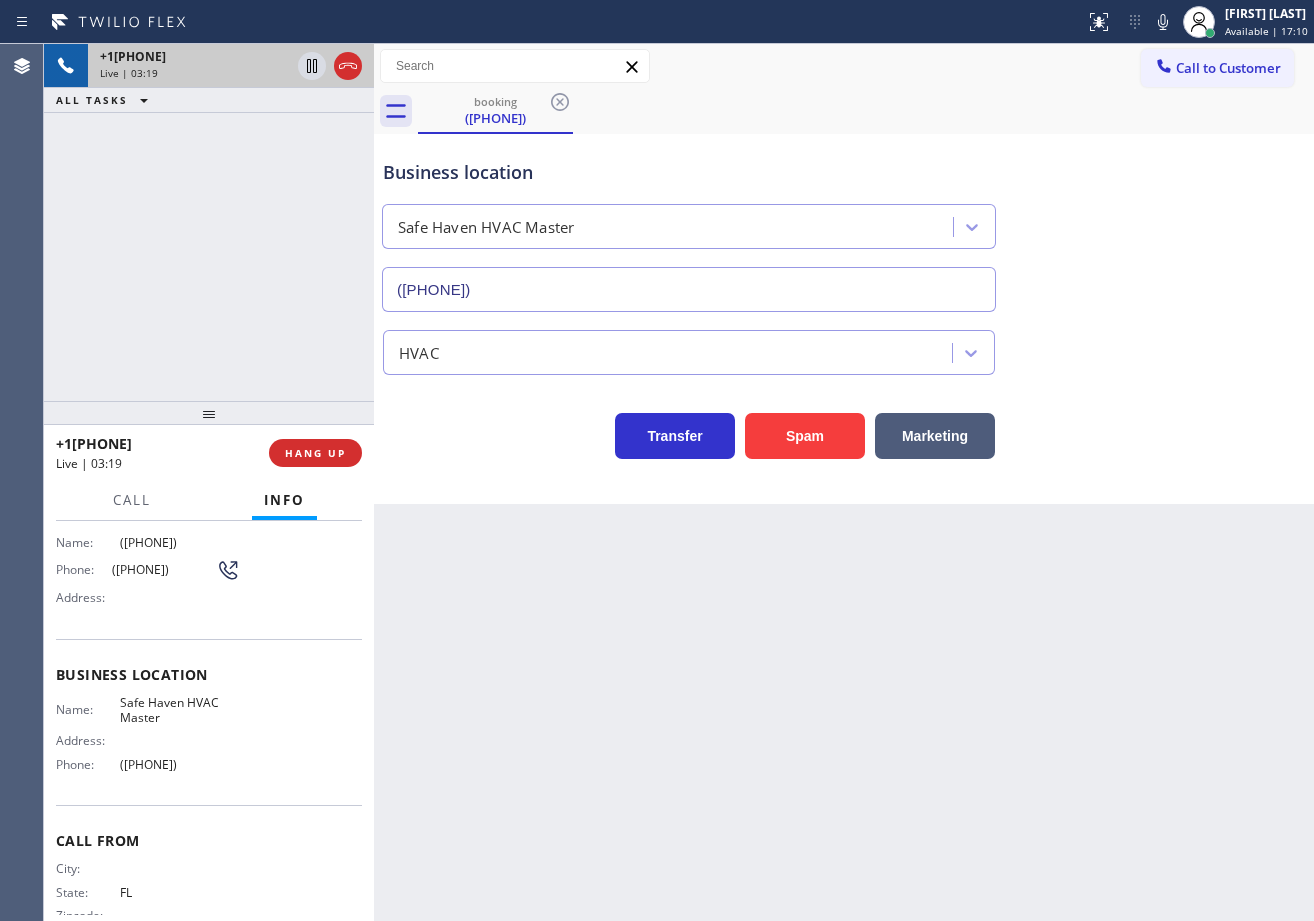scroll, scrollTop: 175, scrollLeft: 0, axis: vertical 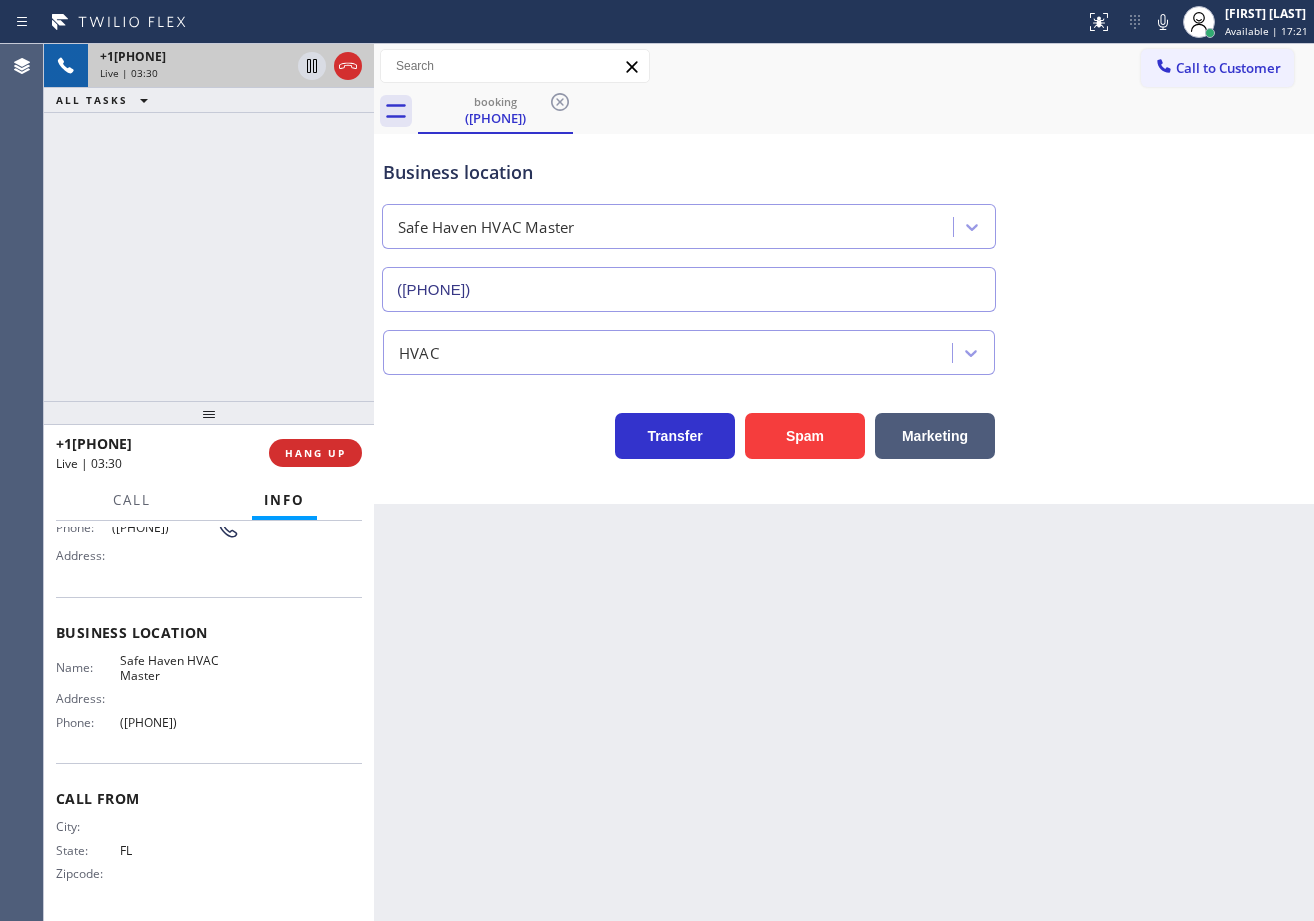 click on "Back to Dashboard Change Sender ID Customers Technicians Select a contact Outbound call Technician Search Technician Your caller id phone number Your caller id phone number Call Technician info Name   Phone none Address none Change Sender ID HVAC +18559994417 5 Star Appliance +18557314952 Appliance Repair +18554611149 Plumbing +18889090120 Air Duct Cleaning +18006865038  Electricians +18005688664 Cancel Change Check personal SMS Reset Change booking [PHONE] Call to Customer Outbound call Location Search location Your caller id phone number [PHONE] Customer number Call Outbound call Technician Search Technician Your caller id phone number Your caller id phone number Call booking [PHONE] Business location Safe Haven HVAC Master [PHONE] HVAC Transfer Spam Marketing" at bounding box center (844, 482) 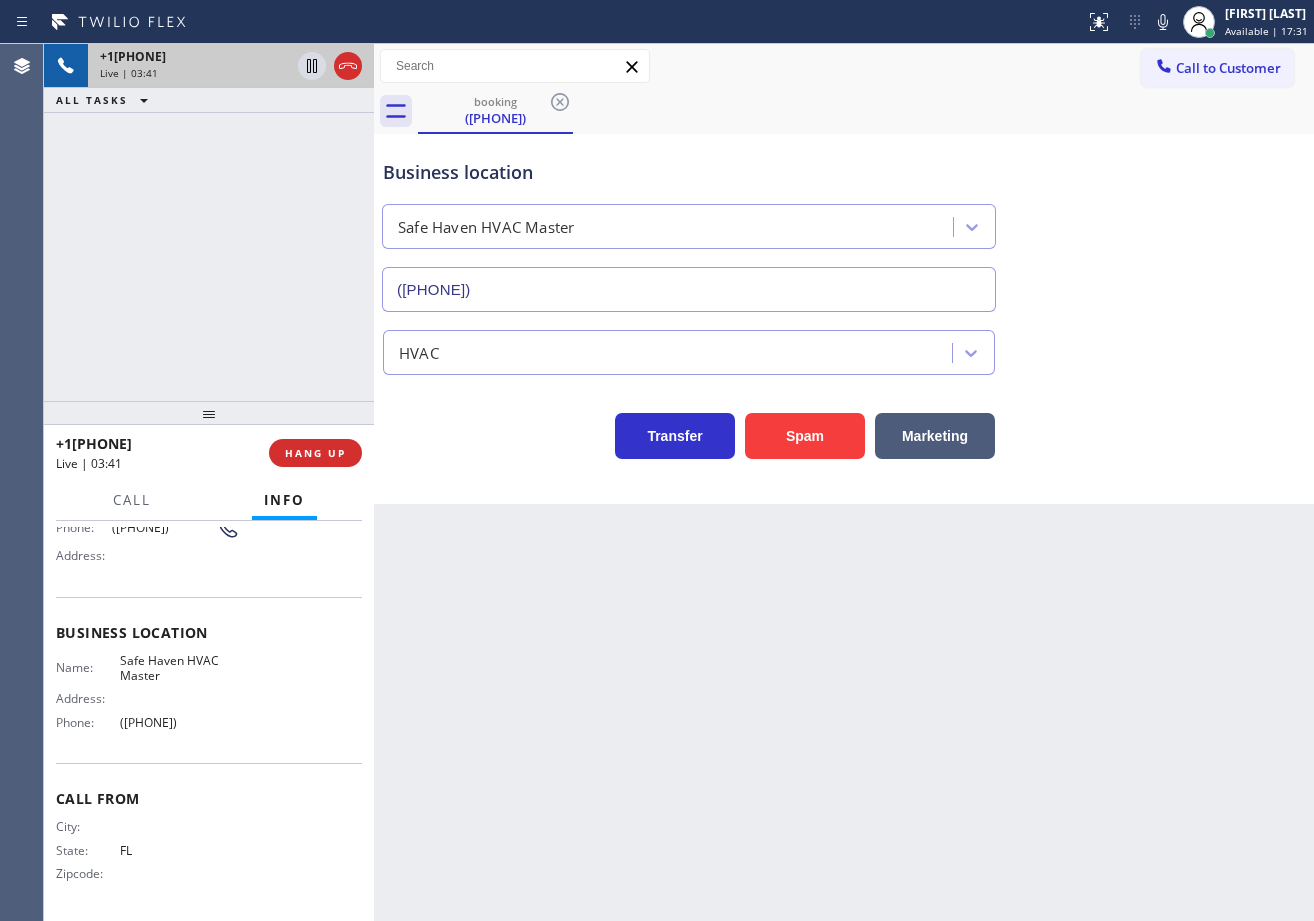 drag, startPoint x: 1134, startPoint y: 22, endPoint x: 1157, endPoint y: 188, distance: 167.5858 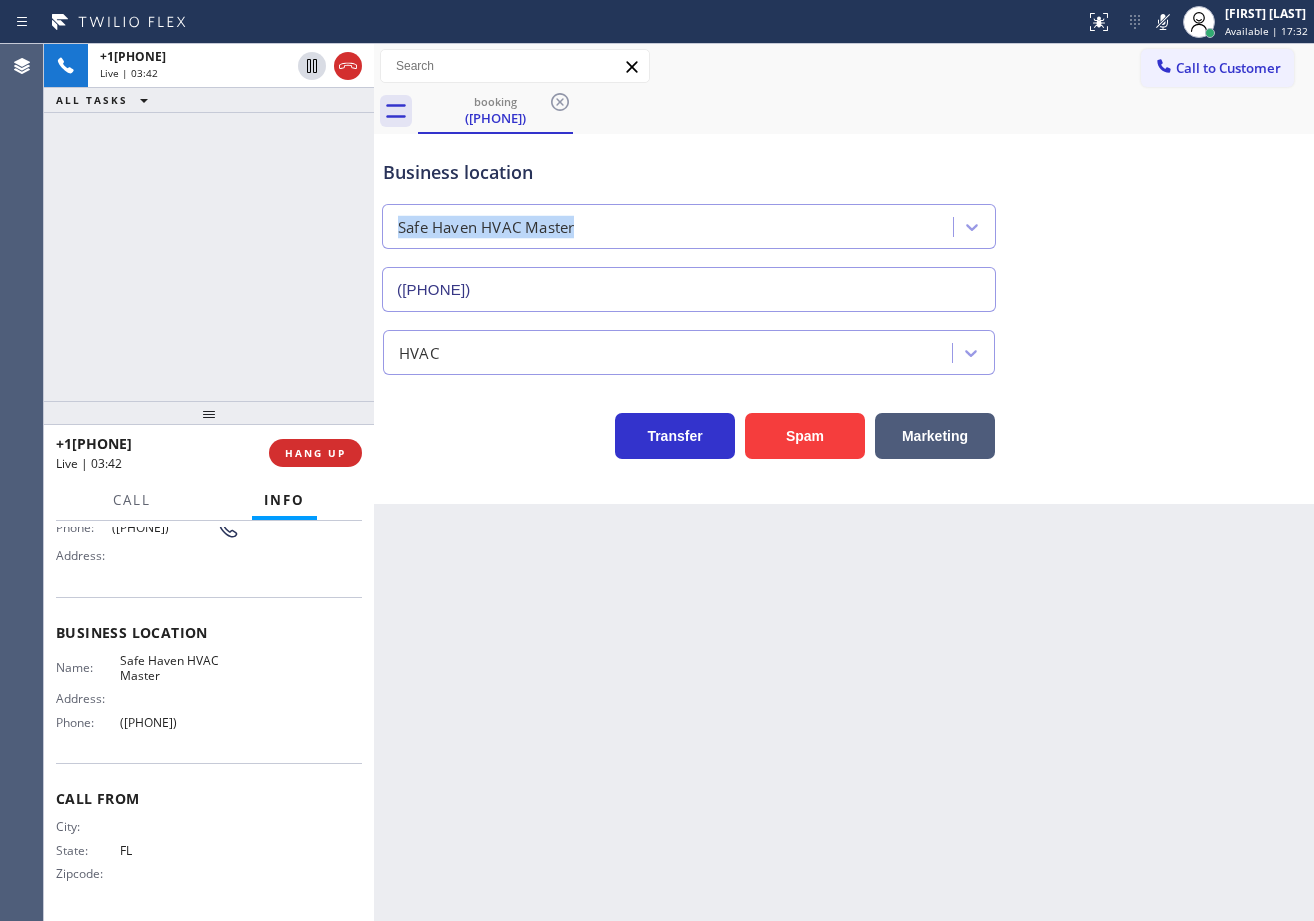 drag, startPoint x: 306, startPoint y: 63, endPoint x: 292, endPoint y: 147, distance: 85.158676 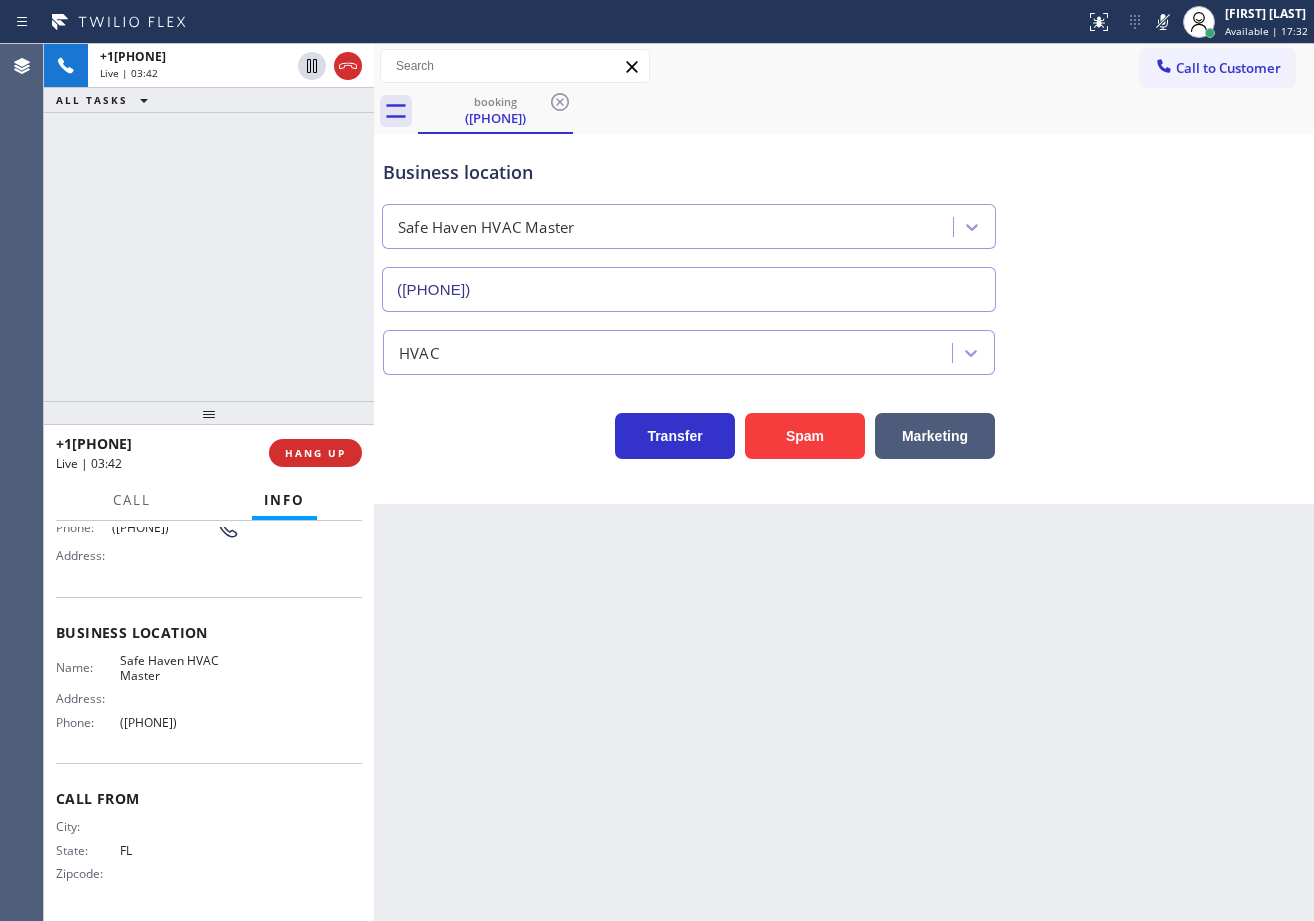 click on "+1[PHONE] Live | 03:42 ALL TASKS ALL TASKS ACTIVE TASKS TASKS IN WRAP UP" at bounding box center [209, 222] 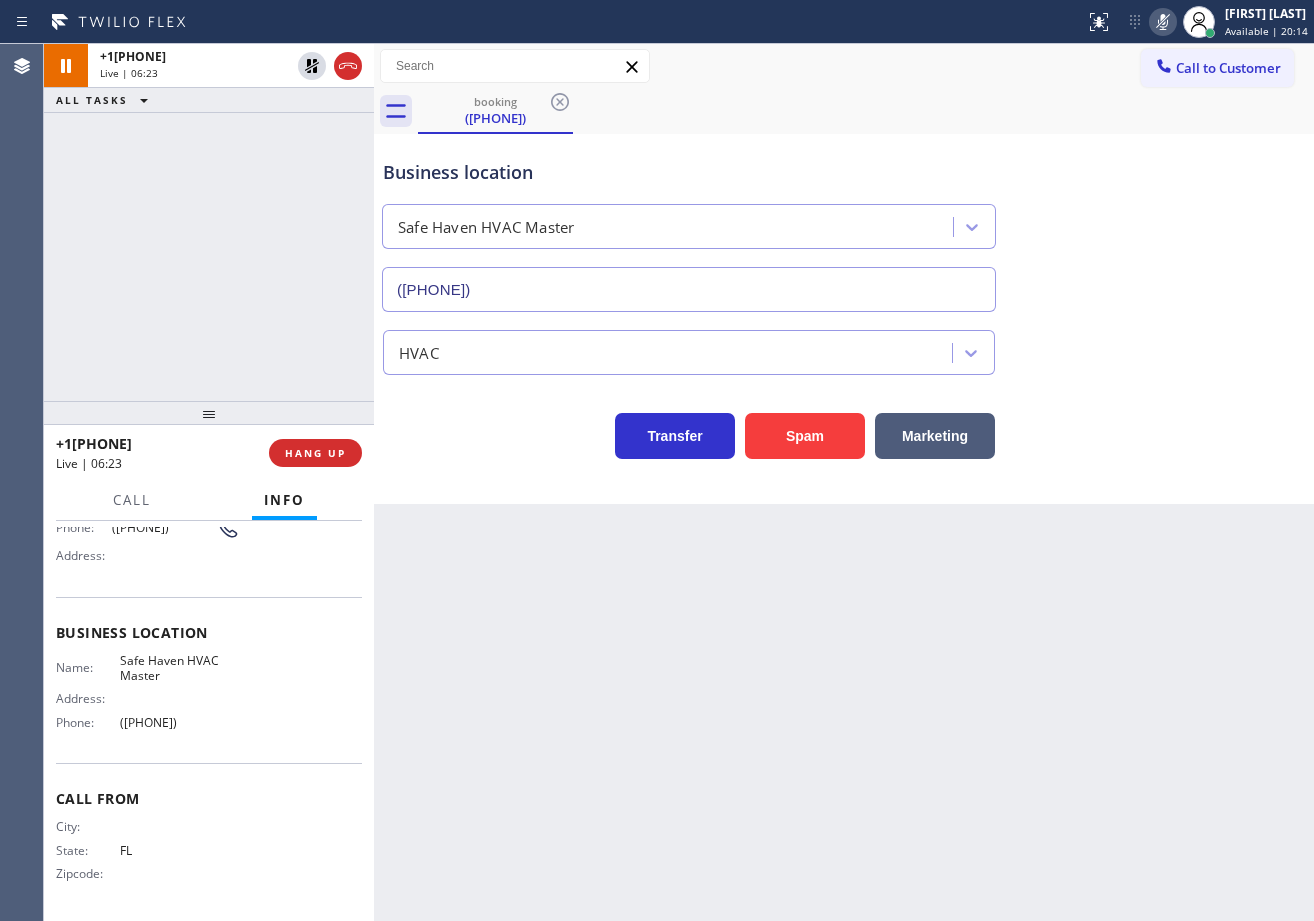 drag, startPoint x: 1143, startPoint y: 23, endPoint x: 1143, endPoint y: 97, distance: 74 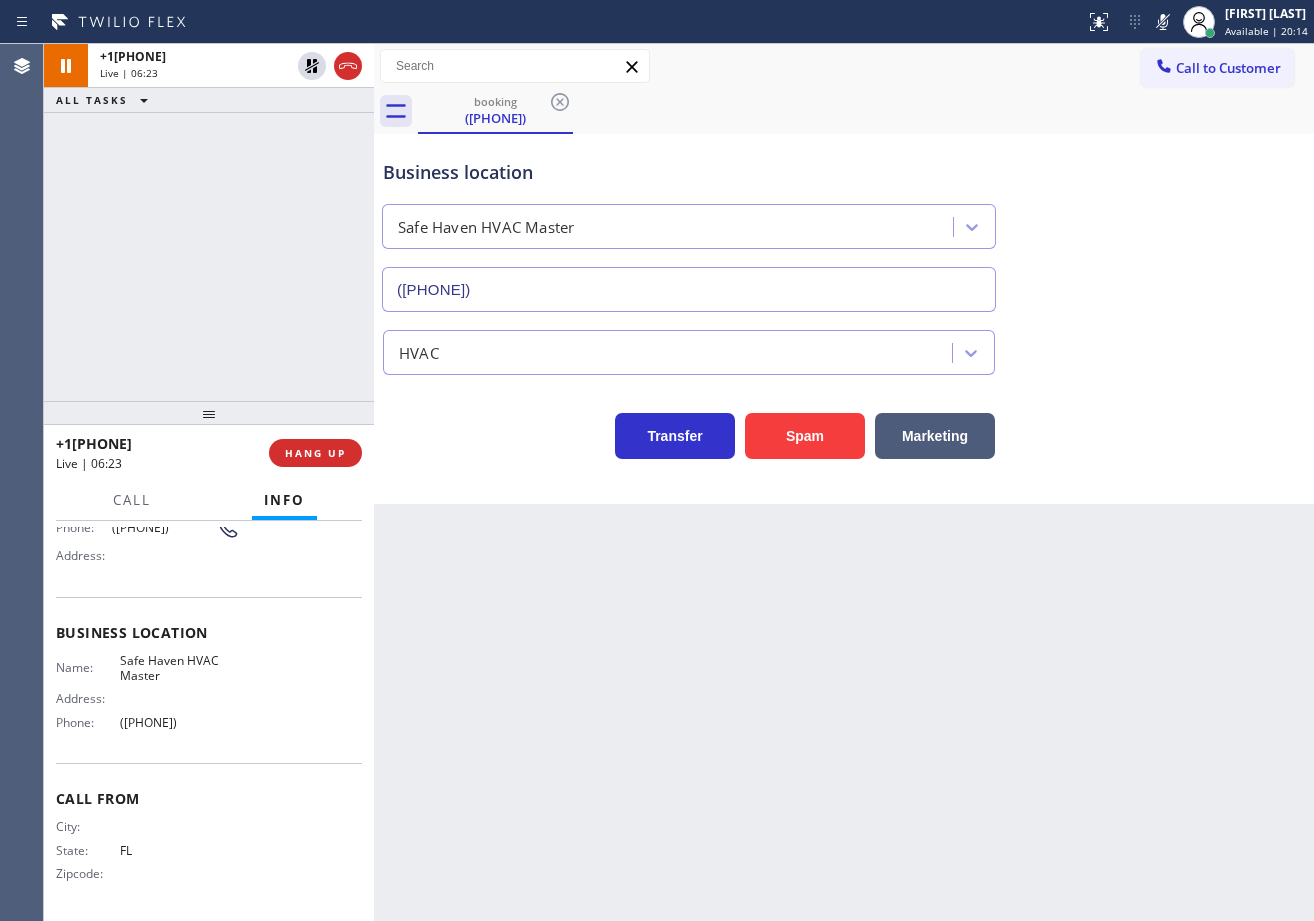 click 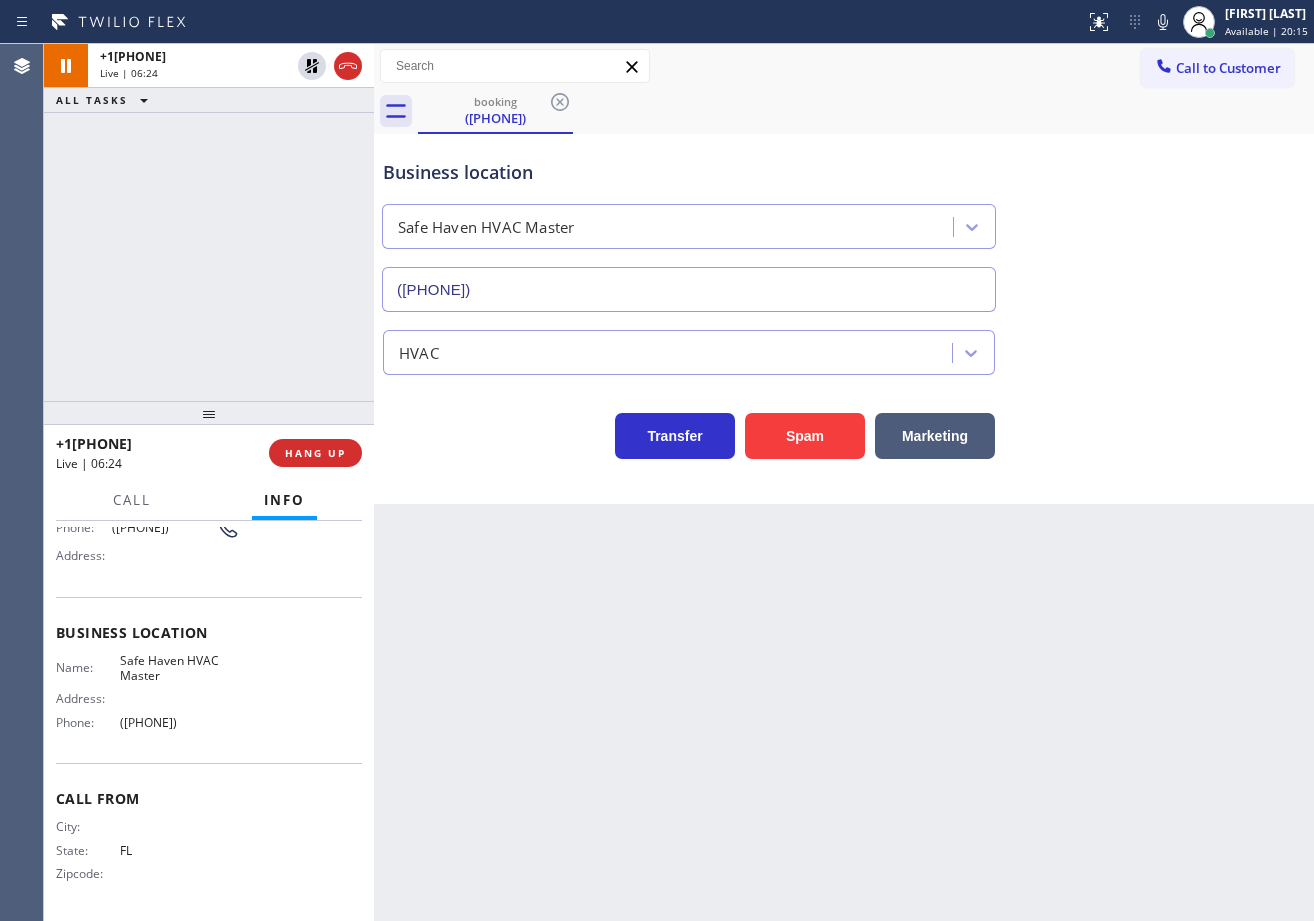 click 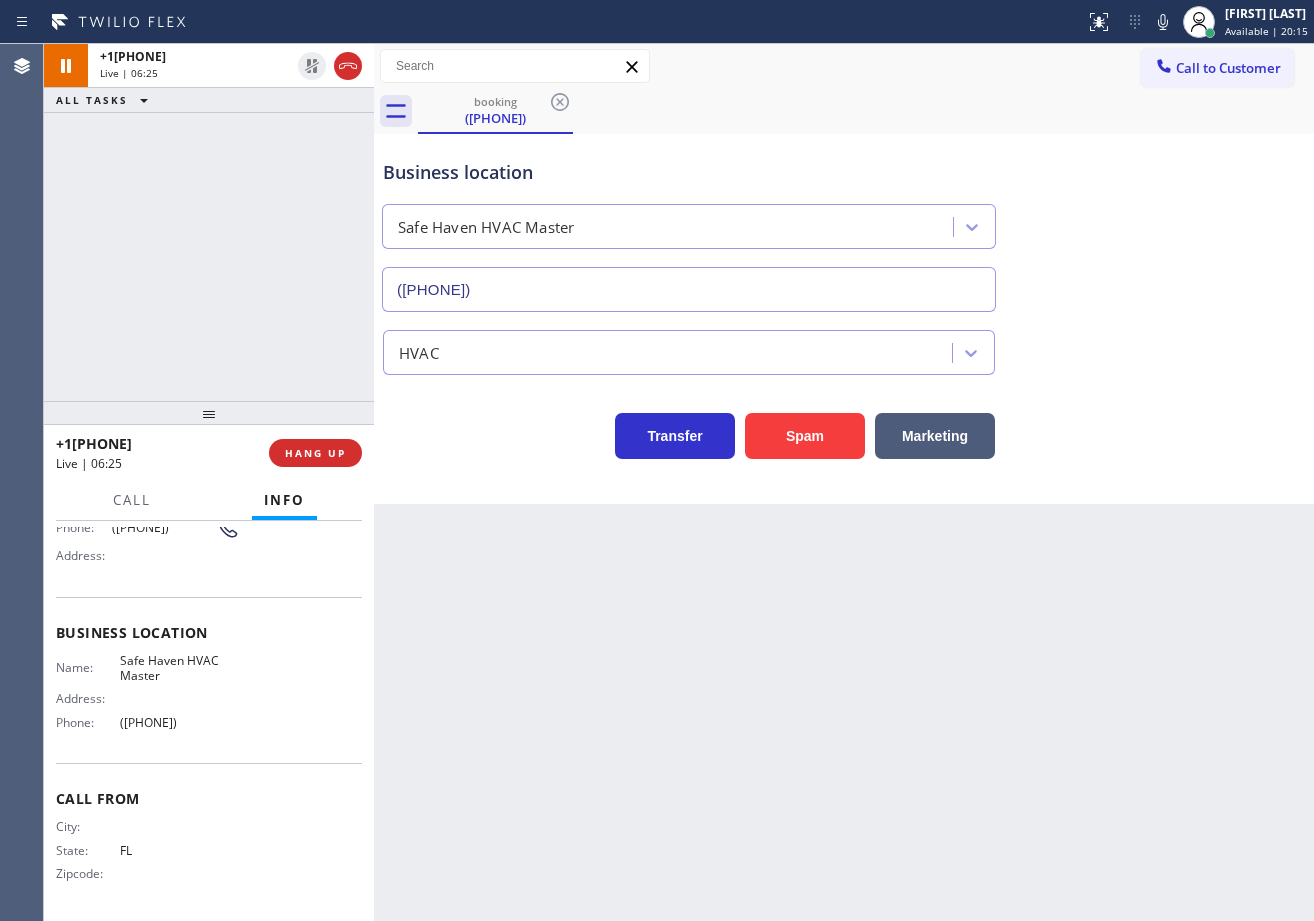 drag, startPoint x: 294, startPoint y: 125, endPoint x: 290, endPoint y: 153, distance: 28.284271 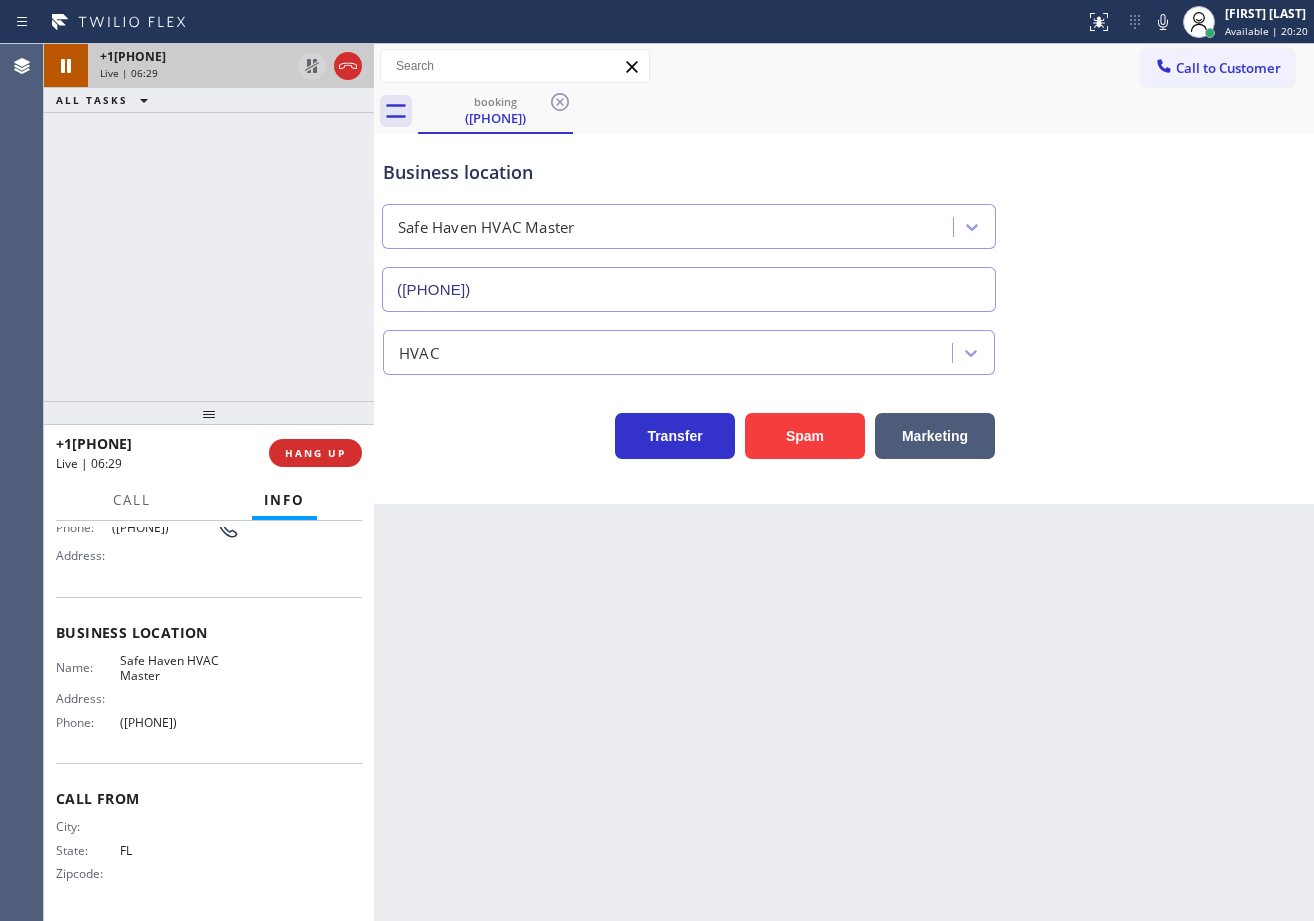 click on "+1[PHONE]" at bounding box center [195, 56] 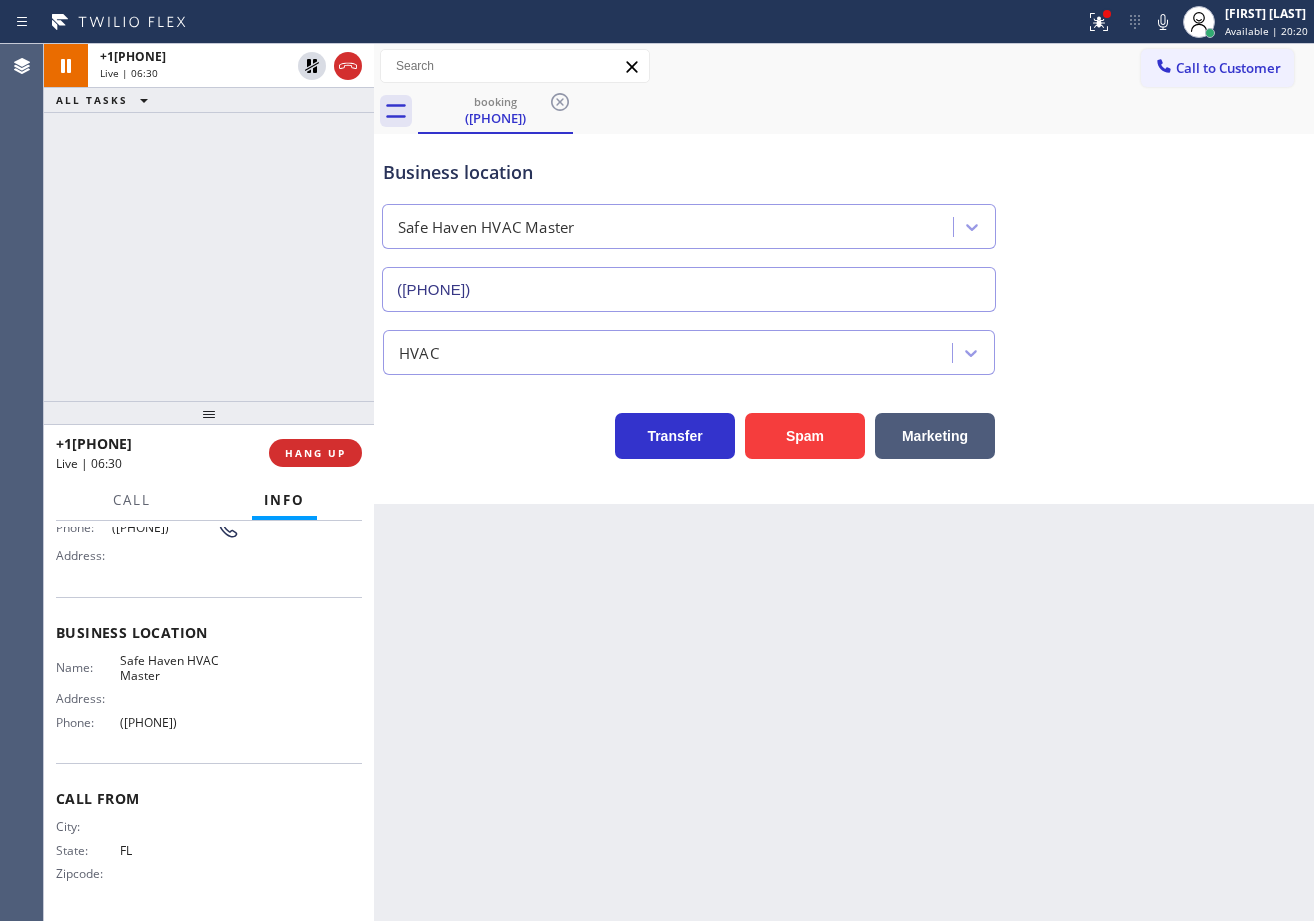 click on "+1[PHONE] Live | 06:30 ALL TASKS ALL TASKS ACTIVE TASKS TASKS IN WRAP UP" at bounding box center [209, 222] 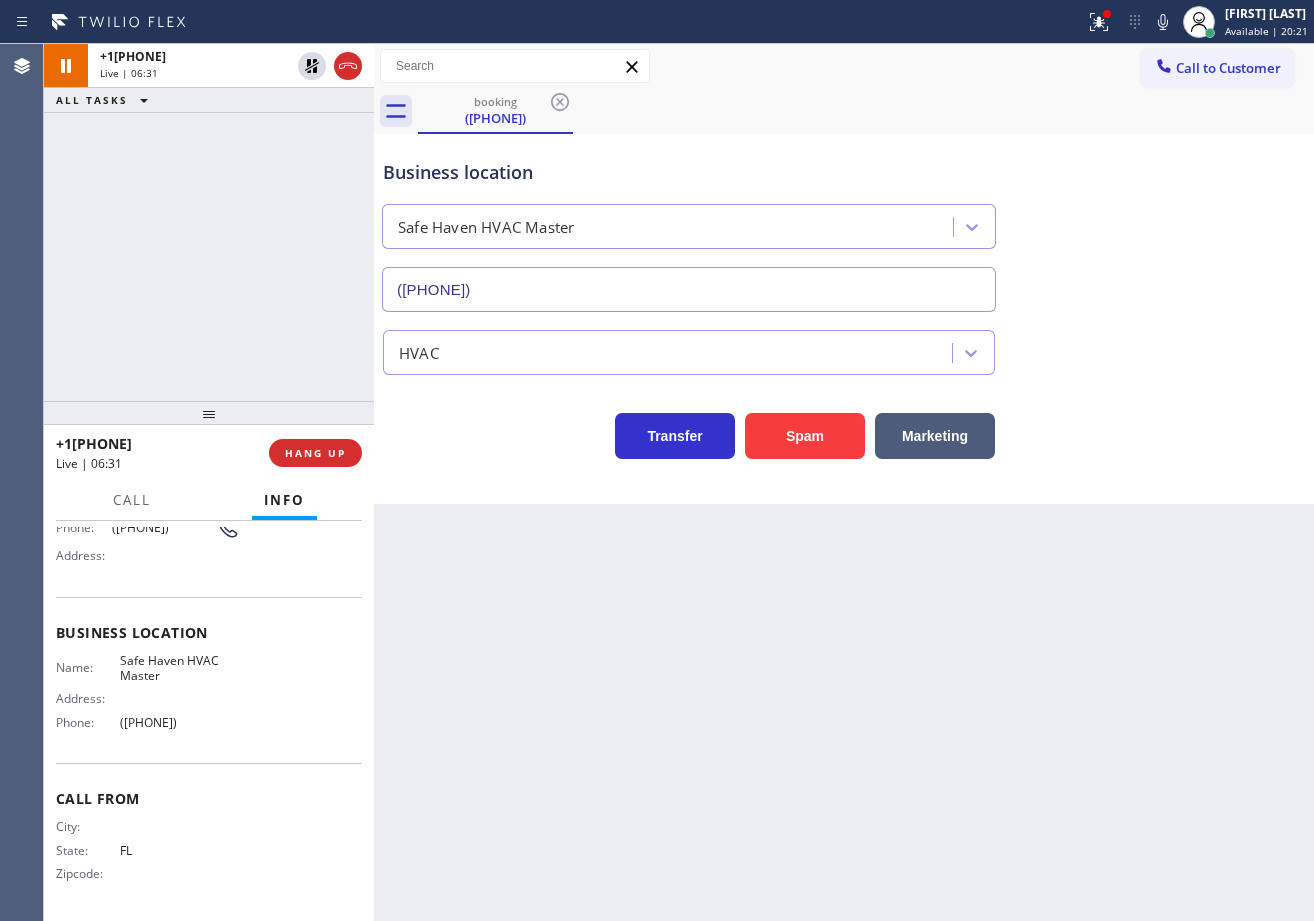 drag, startPoint x: 313, startPoint y: 68, endPoint x: 304, endPoint y: 152, distance: 84.48077 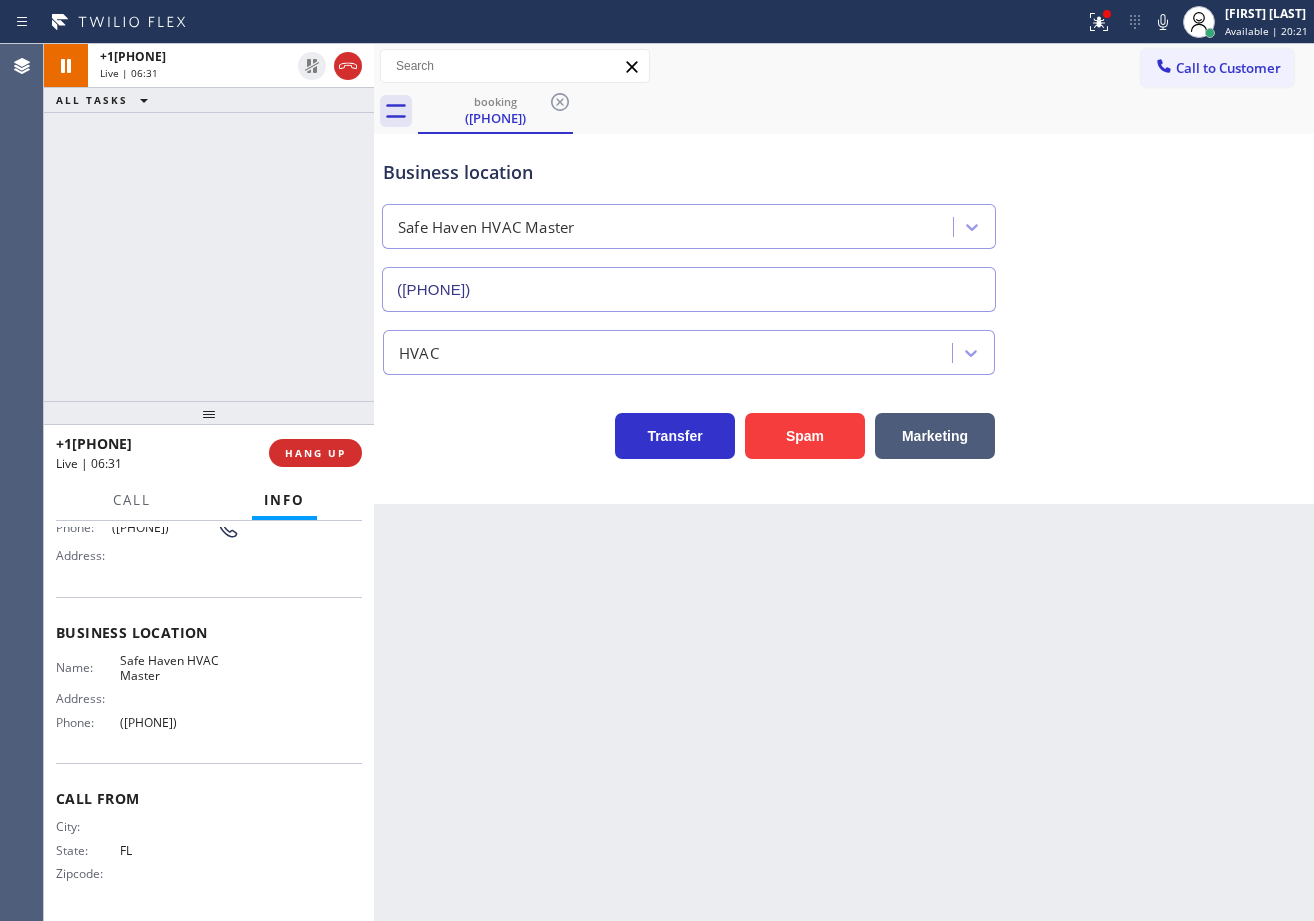 click on "+1[PHONE] Live | 06:31 ALL TASKS ALL TASKS ACTIVE TASKS TASKS IN WRAP UP" at bounding box center (209, 222) 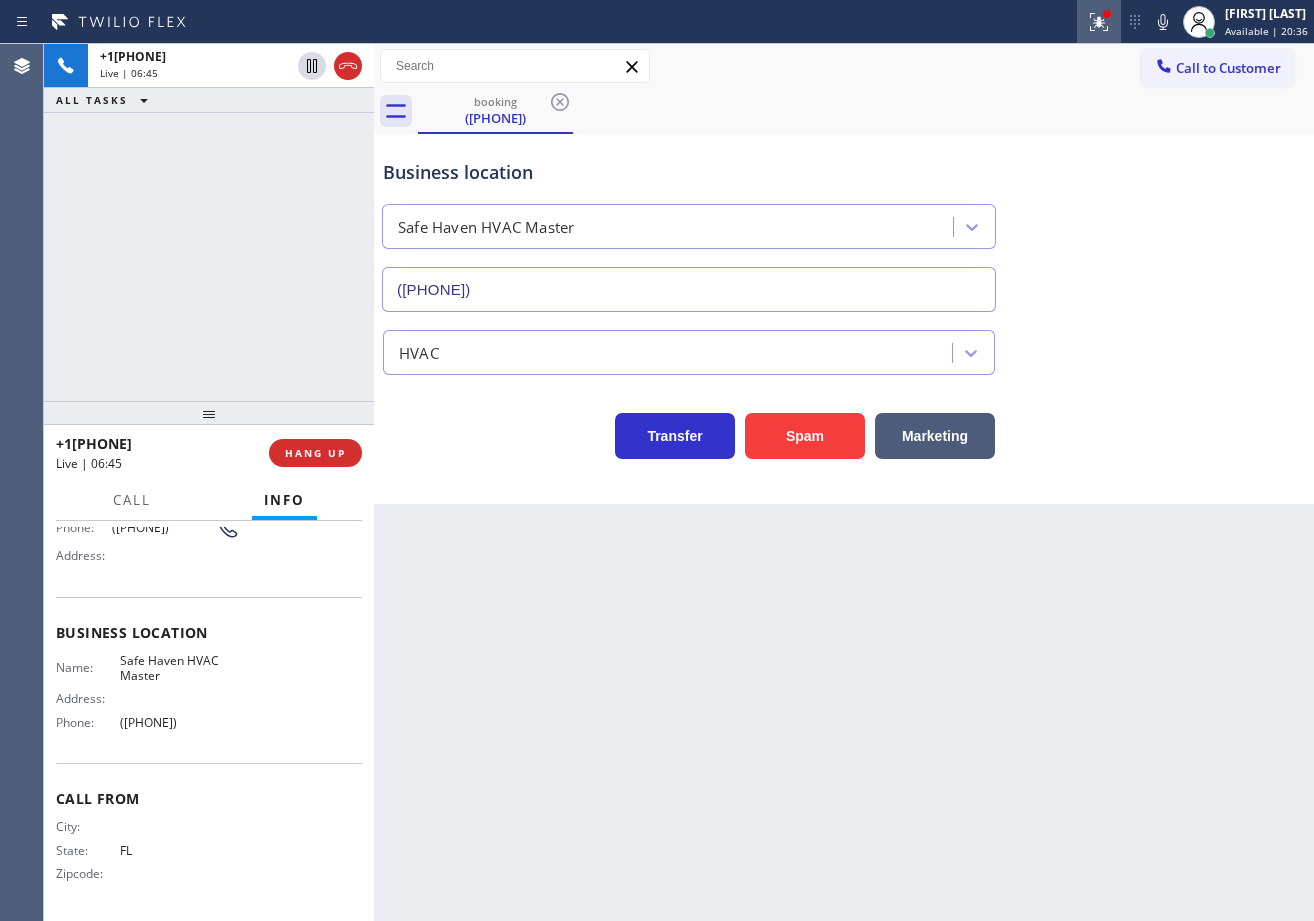 click 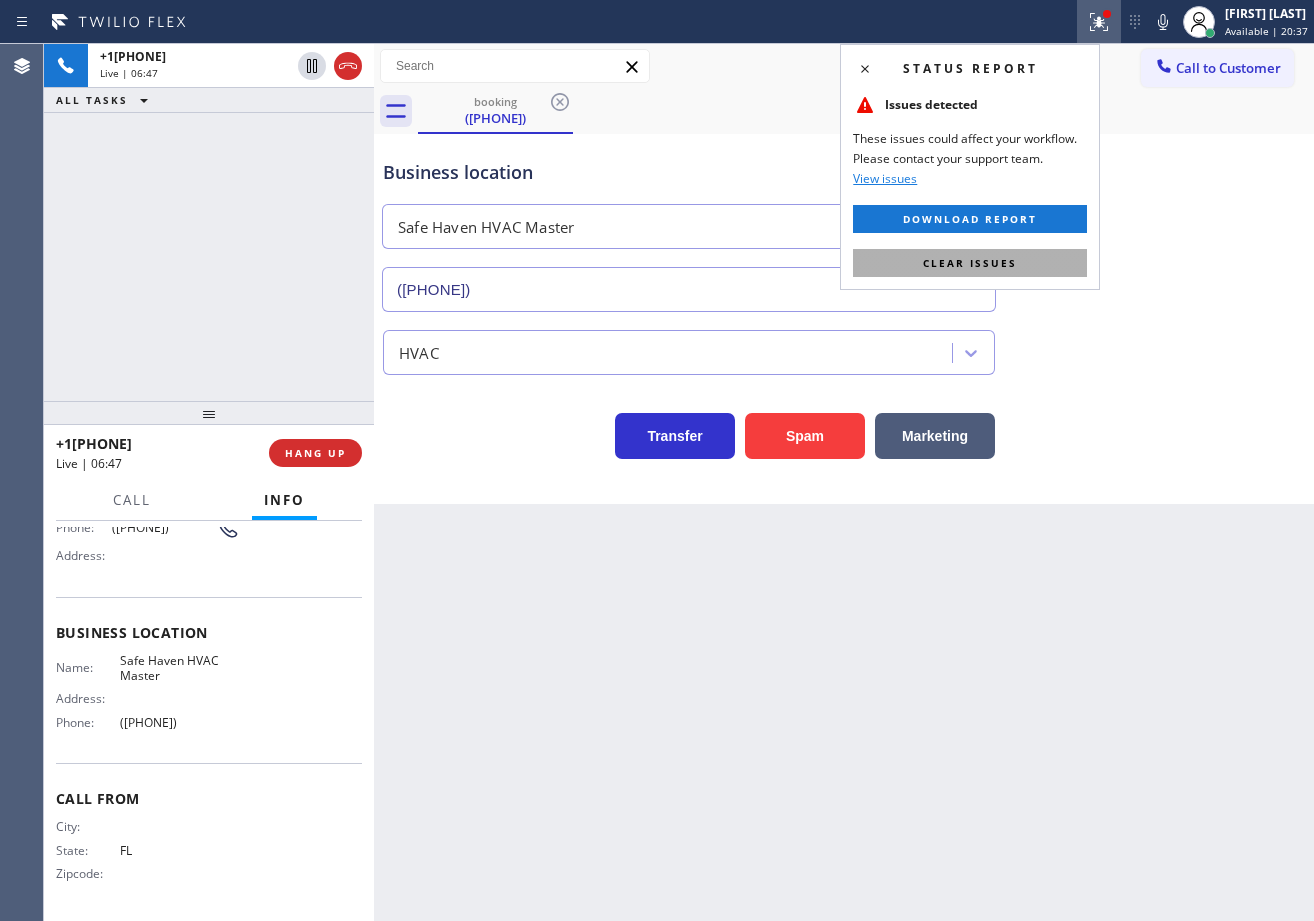 click on "Clear issues" at bounding box center (970, 263) 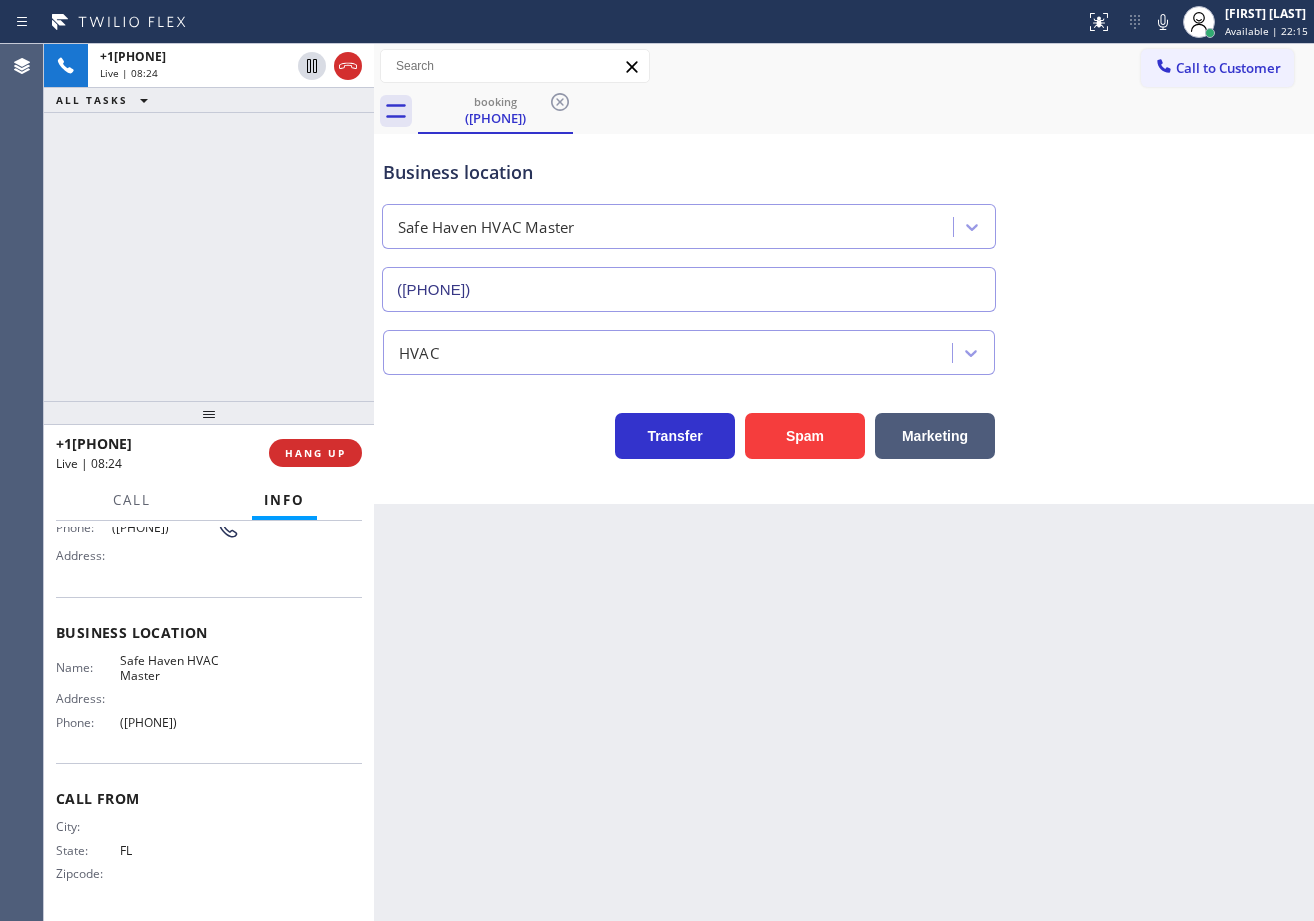 click on "+1[PHONE] Live | 08:24 ALL TASKS ALL TASKS ACTIVE TASKS TASKS IN WRAP UP" at bounding box center [209, 222] 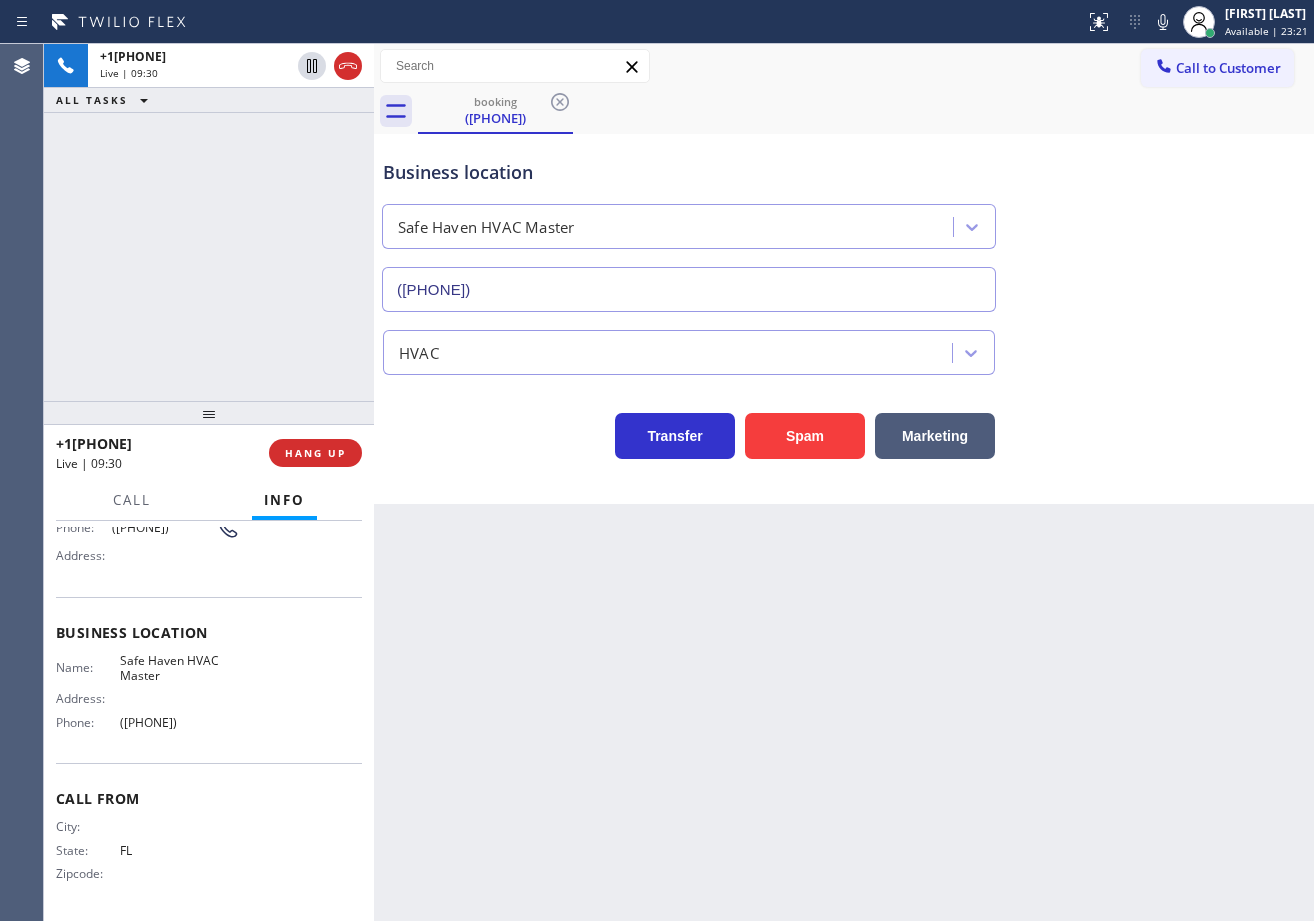 click on "+1[PHONE] Live | 09:30 ALL TASKS ALL TASKS ACTIVE TASKS TASKS IN WRAP UP" at bounding box center (209, 222) 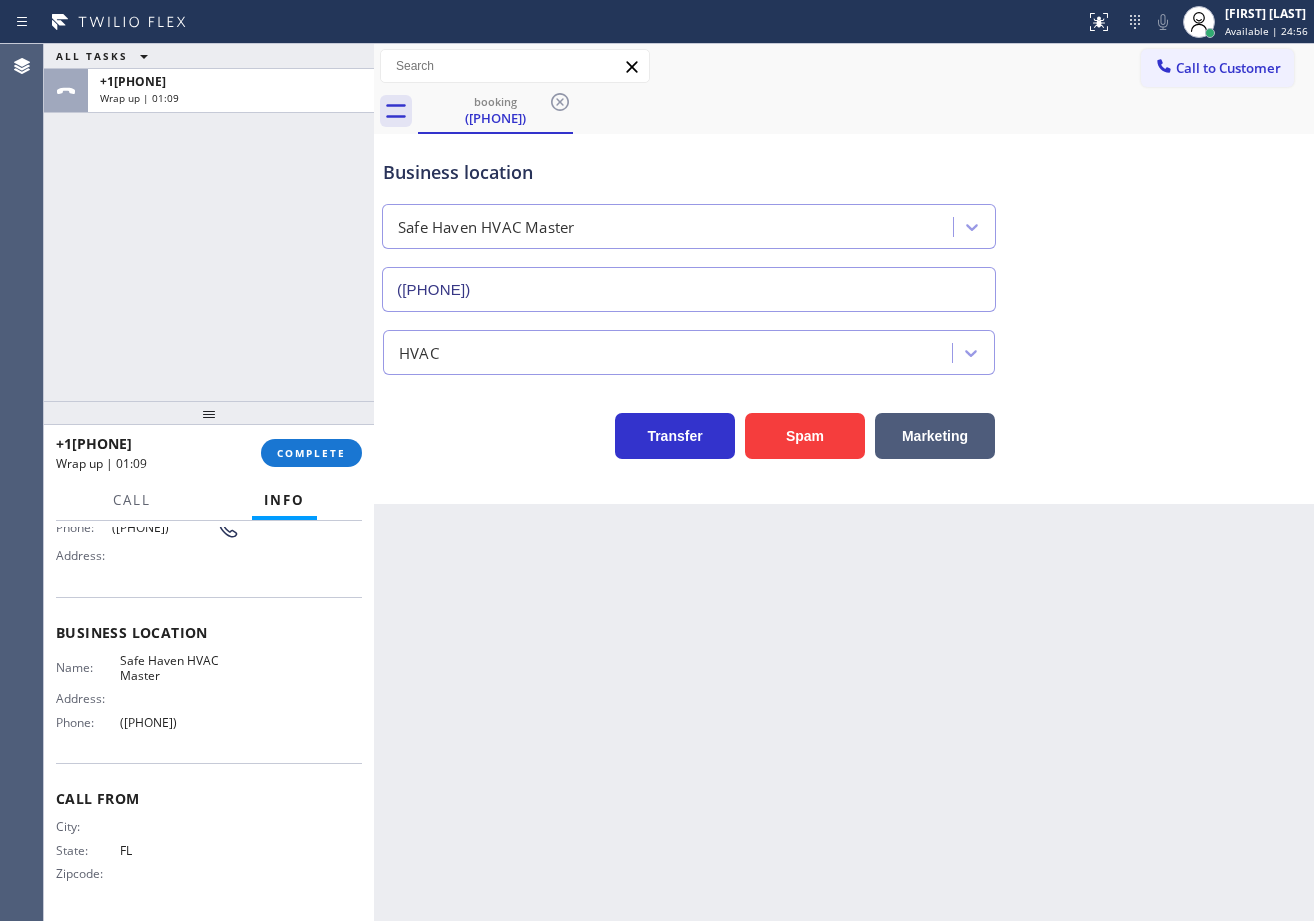 drag, startPoint x: 1245, startPoint y: 17, endPoint x: 1200, endPoint y: 89, distance: 84.90583 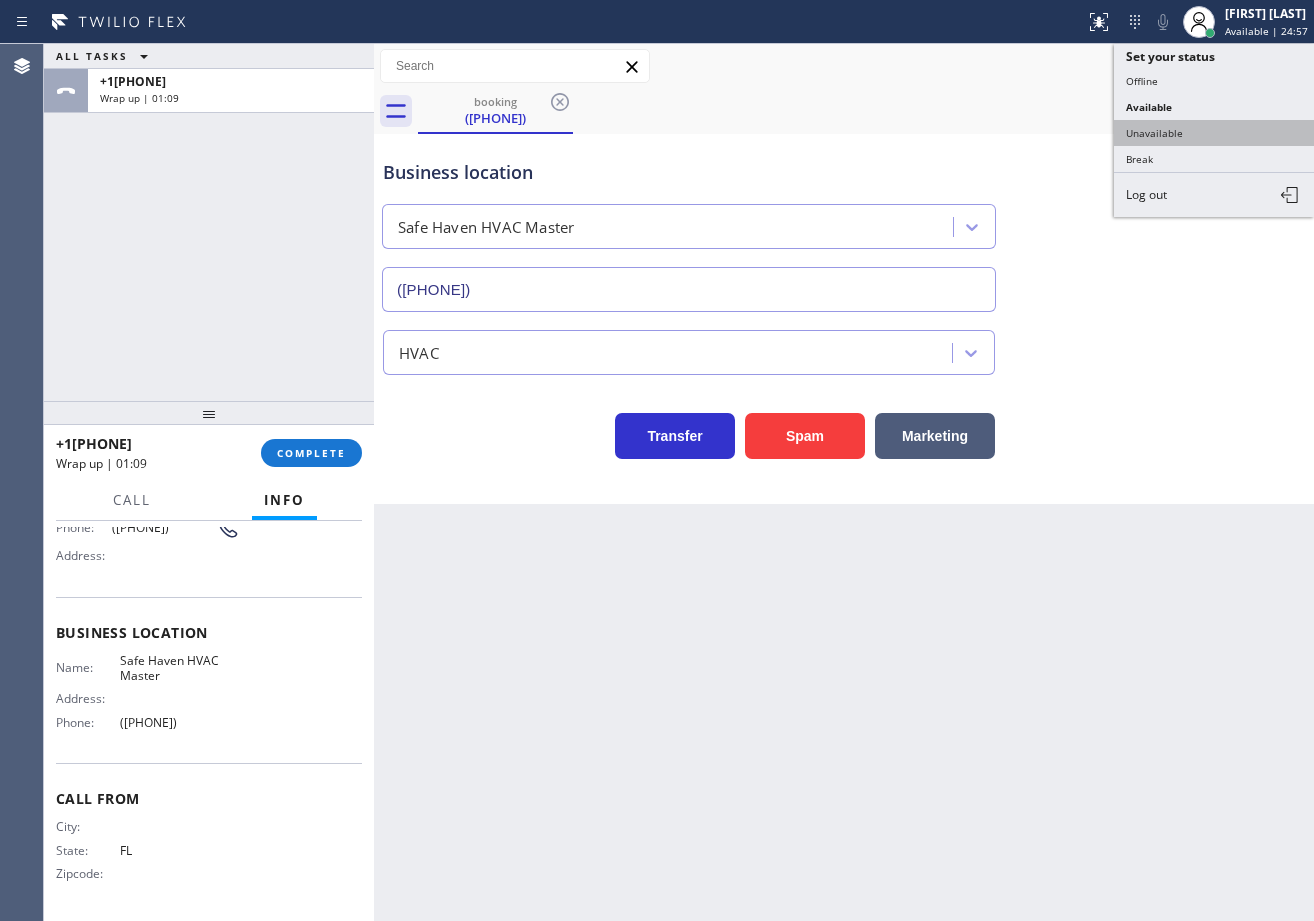 click on "Unavailable" at bounding box center [1214, 133] 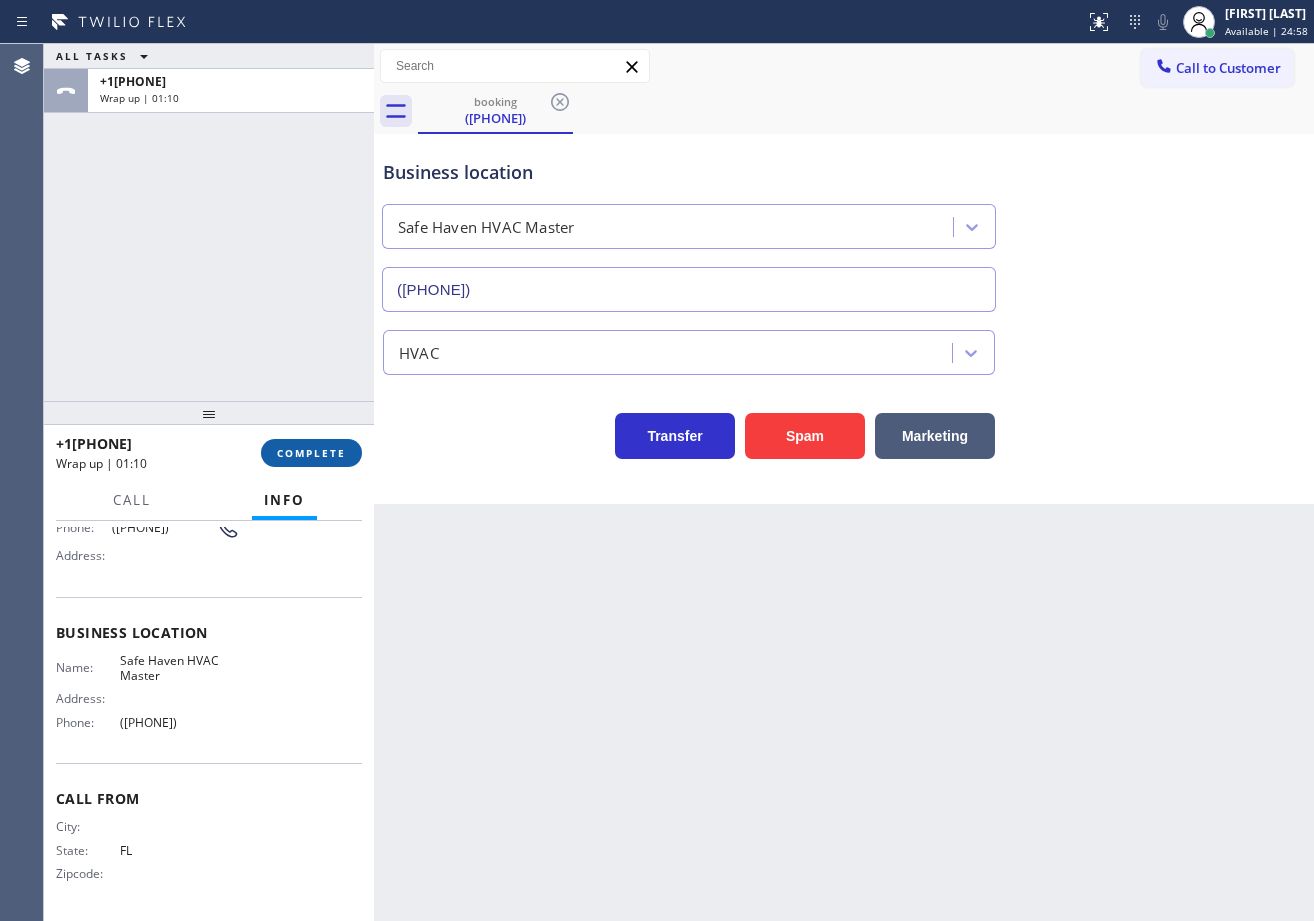 click on "COMPLETE" at bounding box center [311, 453] 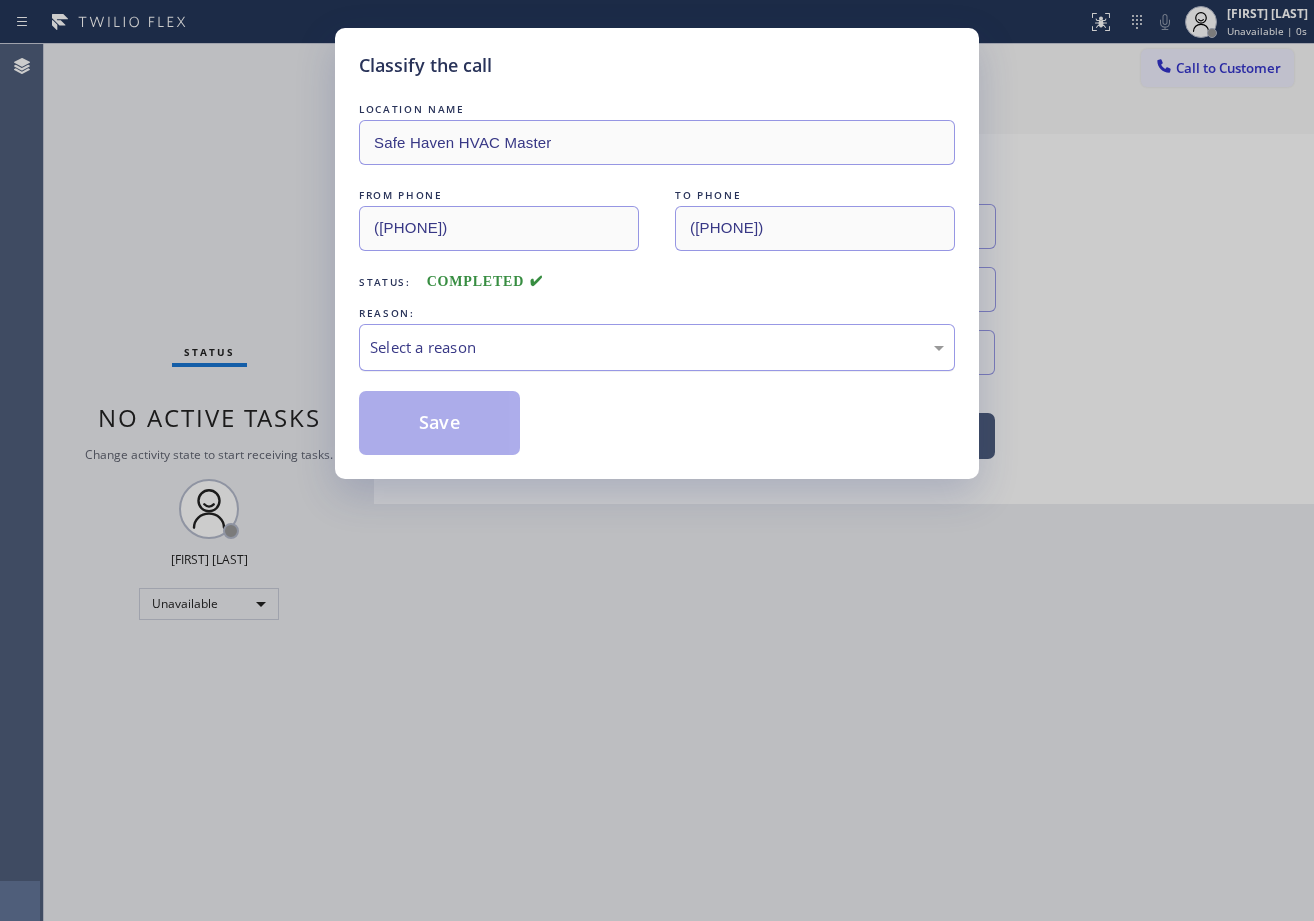 click on "Select a reason" at bounding box center (657, 347) 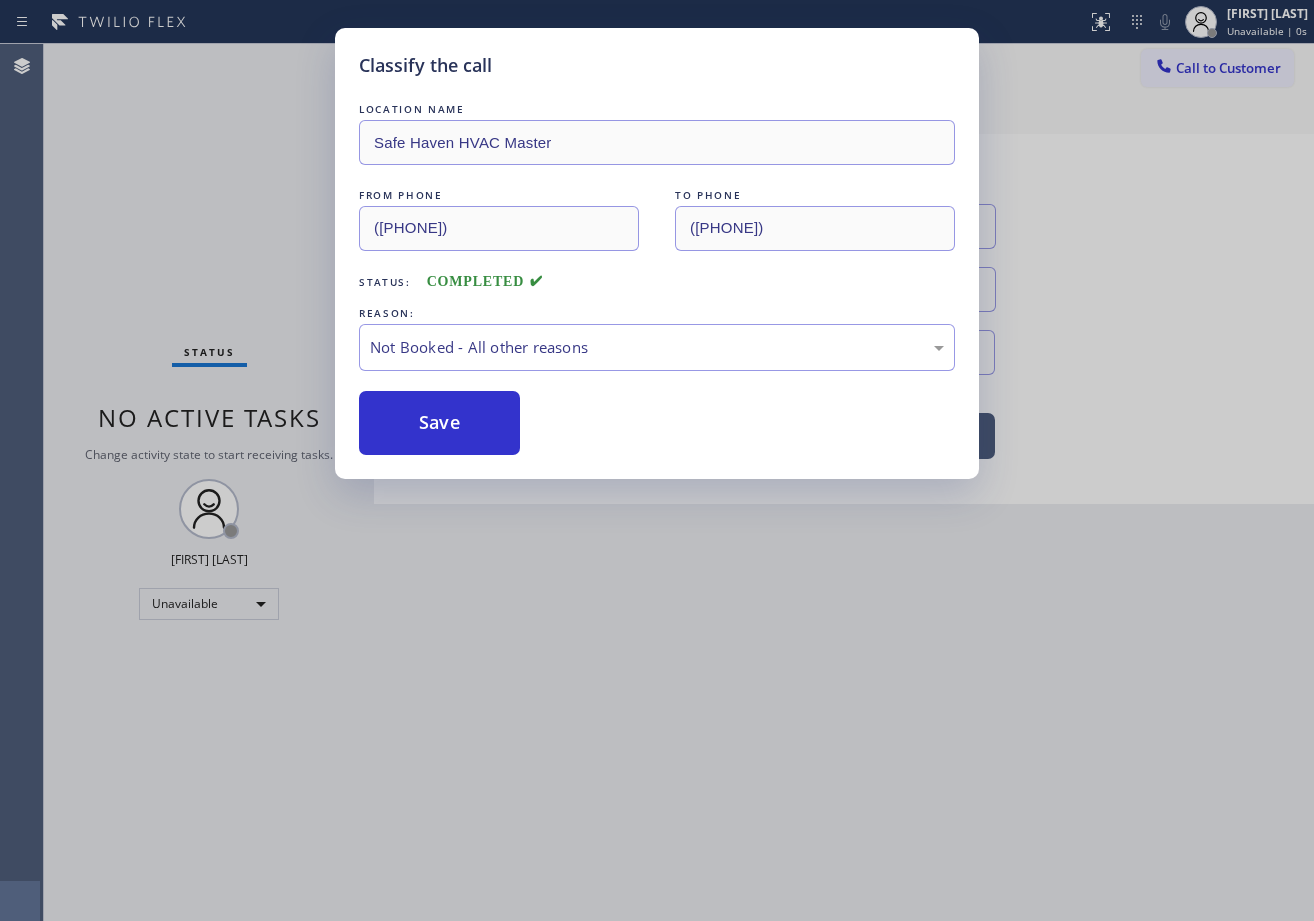 click on "Save" at bounding box center [439, 423] 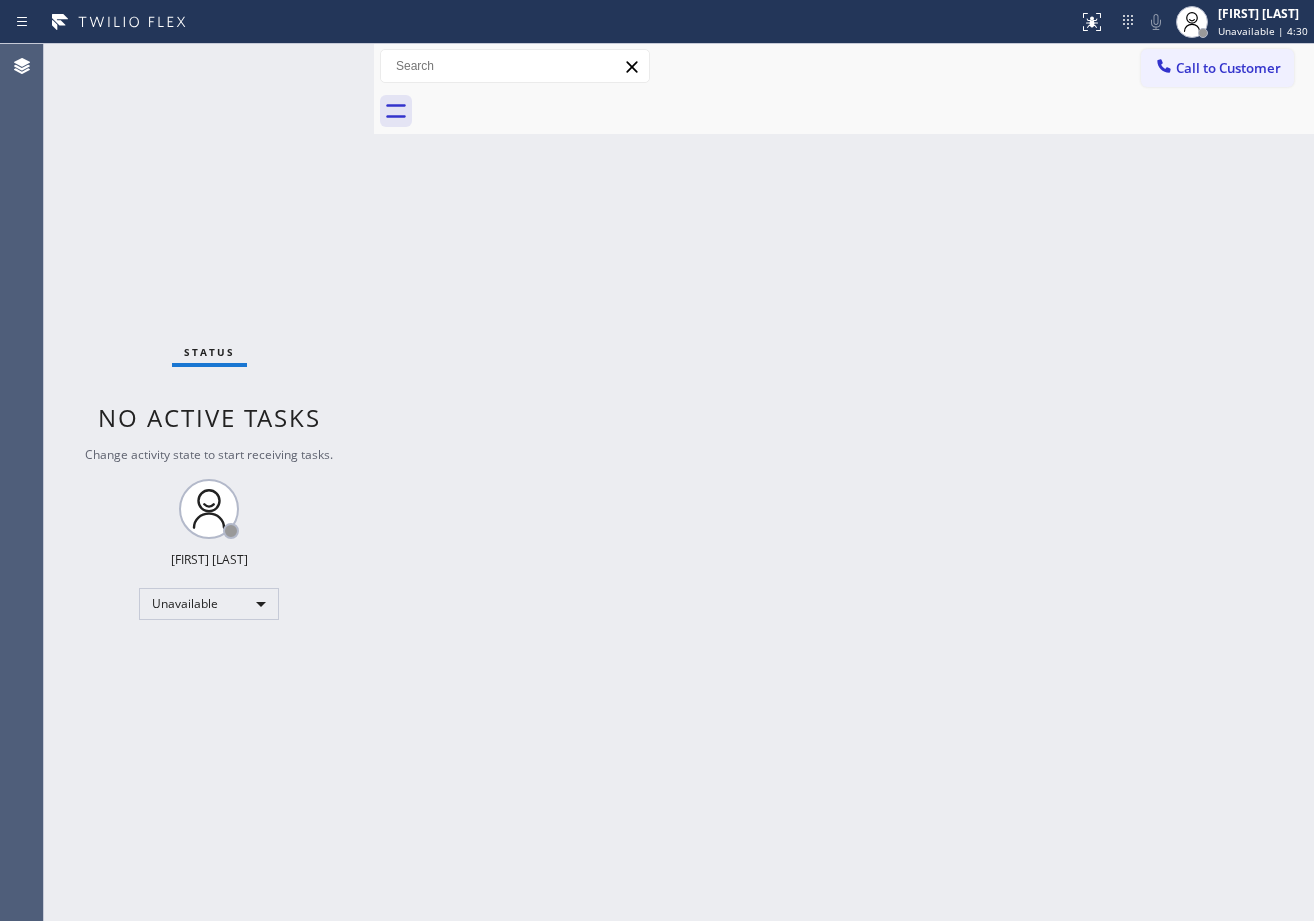 click on "Status   No active tasks     Change activity state to start receiving tasks.   [FIRST] [LAST] Unavailable" at bounding box center [209, 482] 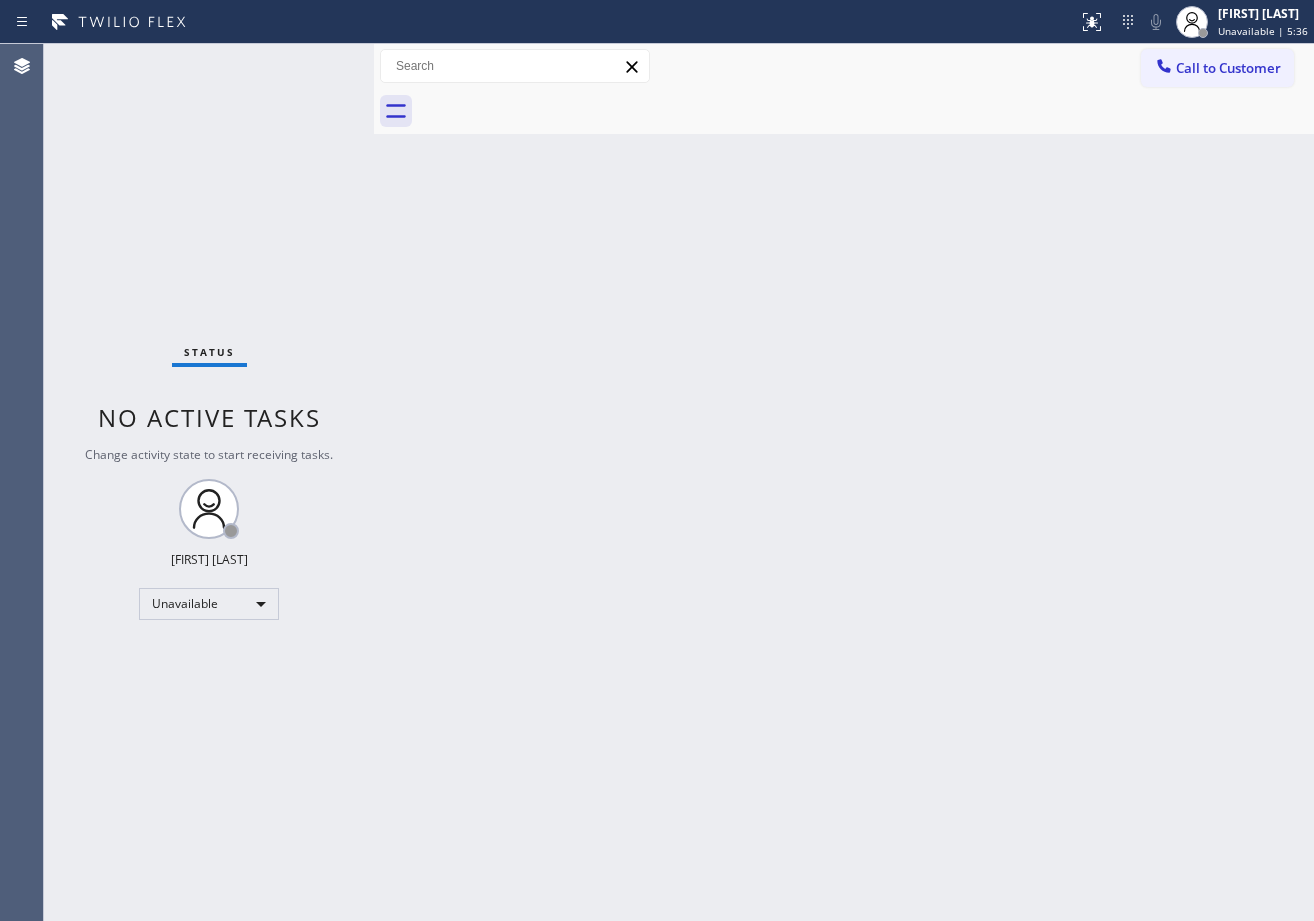 click on "Back to Dashboard Change Sender ID Customers Technicians Select a contact Outbound call Technician Search Technician Your caller id phone number Your caller id phone number Call Technician info Name   Phone none Address none Change Sender ID HVAC +18559994417 5 Star Appliance +18557314952 Appliance Repair +18554611149 Plumbing +18889090120 Air Duct Cleaning +18006865038  Electricians +18005688664 Cancel Change Check personal SMS Reset Change No tabs Call to Customer Outbound call Location Search location Your caller id phone number ([PHONE]) Customer number Call Outbound call Technician Search Technician Your caller id phone number Your caller id phone number Call" at bounding box center (844, 482) 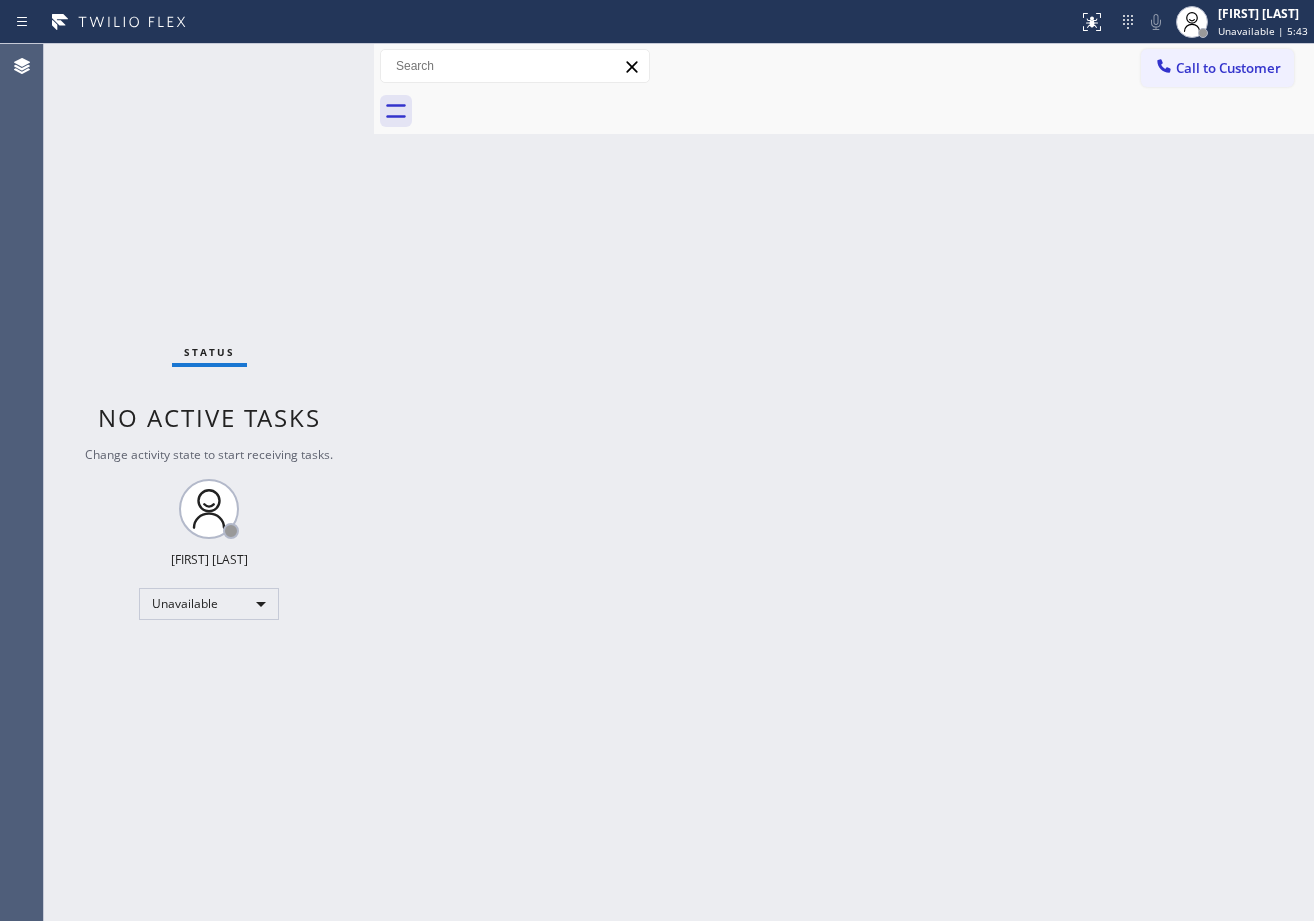 click on "Status   No active tasks     Change activity state to start receiving tasks.   [FIRST] [LAST] Unavailable" at bounding box center (209, 482) 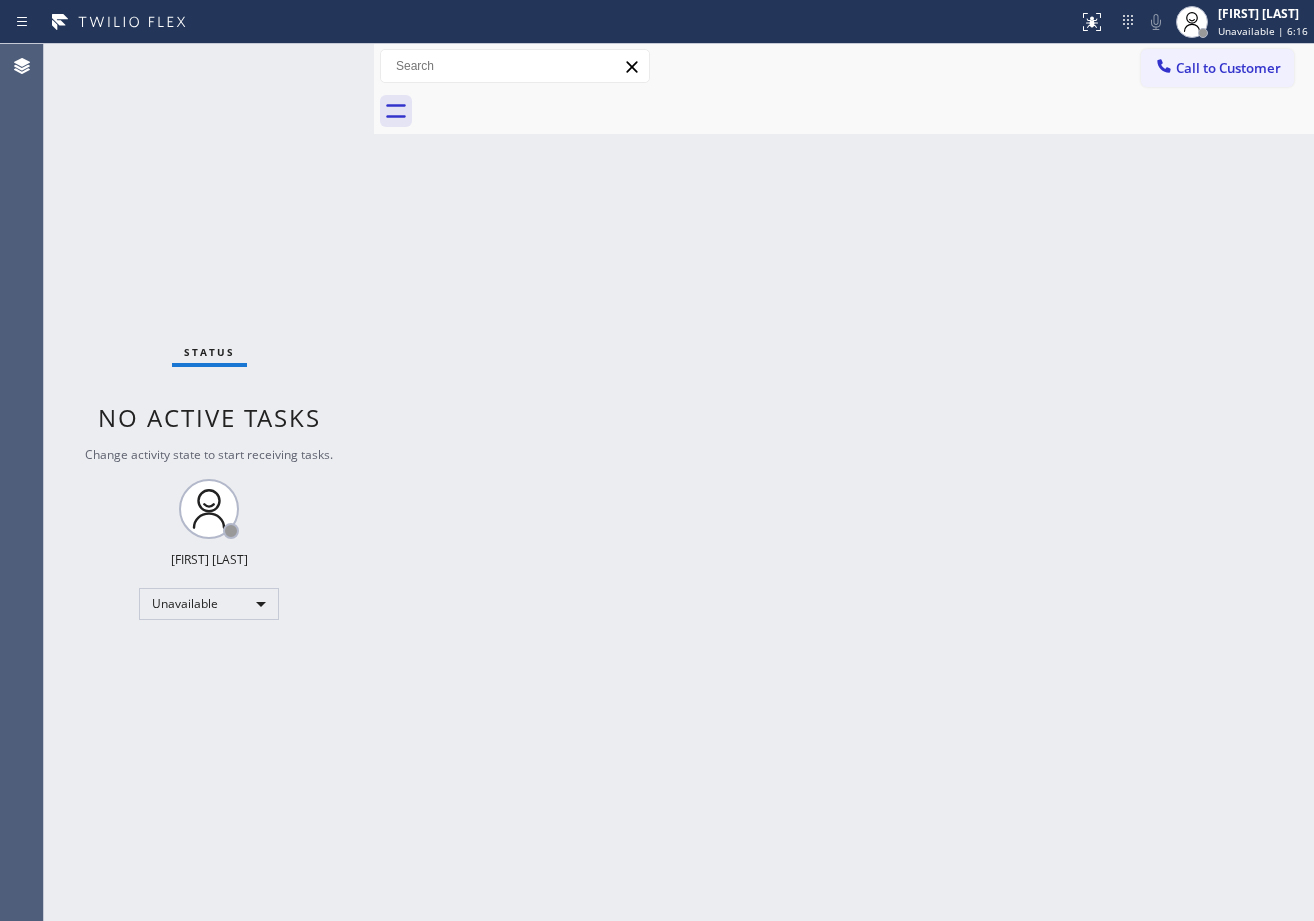 click on "Back to Dashboard Change Sender ID Customers Technicians Select a contact Outbound call Technician Search Technician Your caller id phone number Your caller id phone number Call Technician info Name   Phone none Address none Change Sender ID HVAC +18559994417 5 Star Appliance +18557314952 Appliance Repair +18554611149 Plumbing +18889090120 Air Duct Cleaning +18006865038  Electricians +18005688664 Cancel Change Check personal SMS Reset Change No tabs Call to Customer Outbound call Location Search location Your caller id phone number ([PHONE]) Customer number Call Outbound call Technician Search Technician Your caller id phone number Your caller id phone number Call" at bounding box center [844, 482] 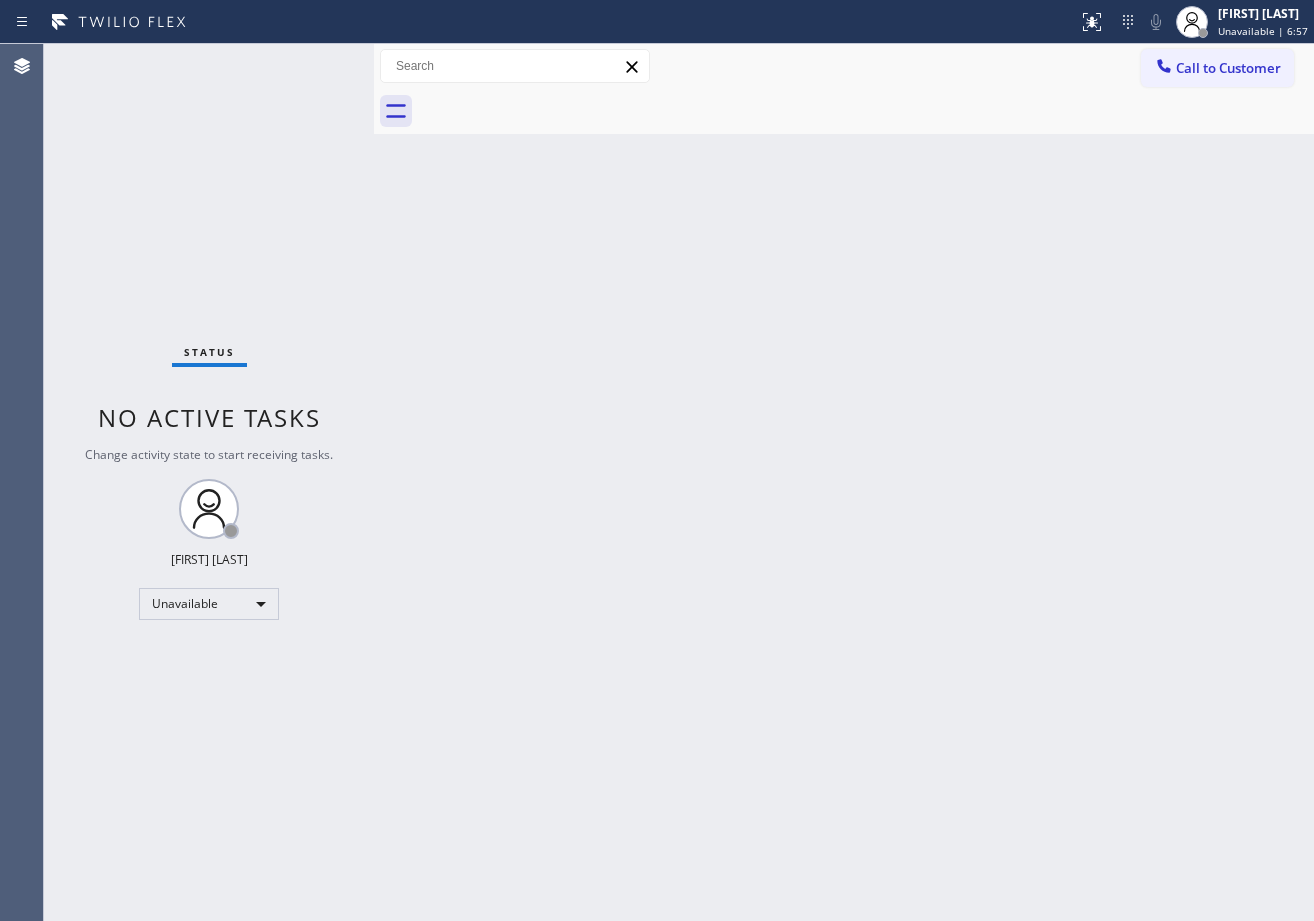 click on "Back to Dashboard Change Sender ID Customers Technicians Select a contact Outbound call Technician Search Technician Your caller id phone number Your caller id phone number Call Technician info Name   Phone none Address none Change Sender ID HVAC +18559994417 5 Star Appliance +18557314952 Appliance Repair +18554611149 Plumbing +18889090120 Air Duct Cleaning +18006865038  Electricians +18005688664 Cancel Change Check personal SMS Reset Change No tabs Call to Customer Outbound call Location Search location Your caller id phone number ([PHONE]) Customer number Call Outbound call Technician Search Technician Your caller id phone number Your caller id phone number Call" at bounding box center [844, 482] 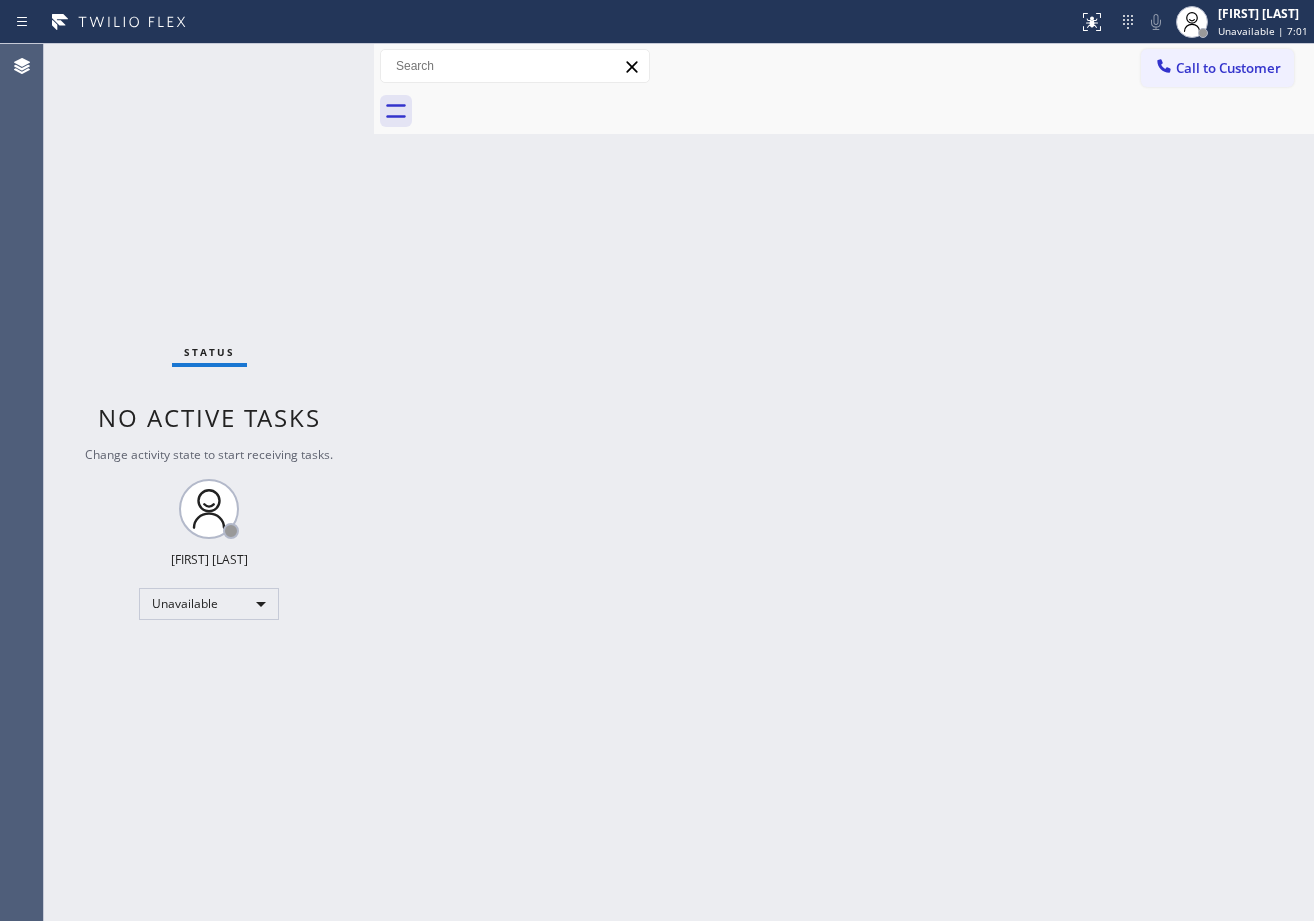 click on "Back to Dashboard Change Sender ID Customers Technicians Select a contact Outbound call Technician Search Technician Your caller id phone number Your caller id phone number Call Technician info Name   Phone none Address none Change Sender ID HVAC +18559994417 5 Star Appliance +18557314952 Appliance Repair +18554611149 Plumbing +18889090120 Air Duct Cleaning +18006865038  Electricians +18005688664 Cancel Change Check personal SMS Reset Change No tabs Call to Customer Outbound call Location Search location Your caller id phone number ([PHONE]) Customer number Call Outbound call Technician Search Technician Your caller id phone number Your caller id phone number Call" at bounding box center (844, 482) 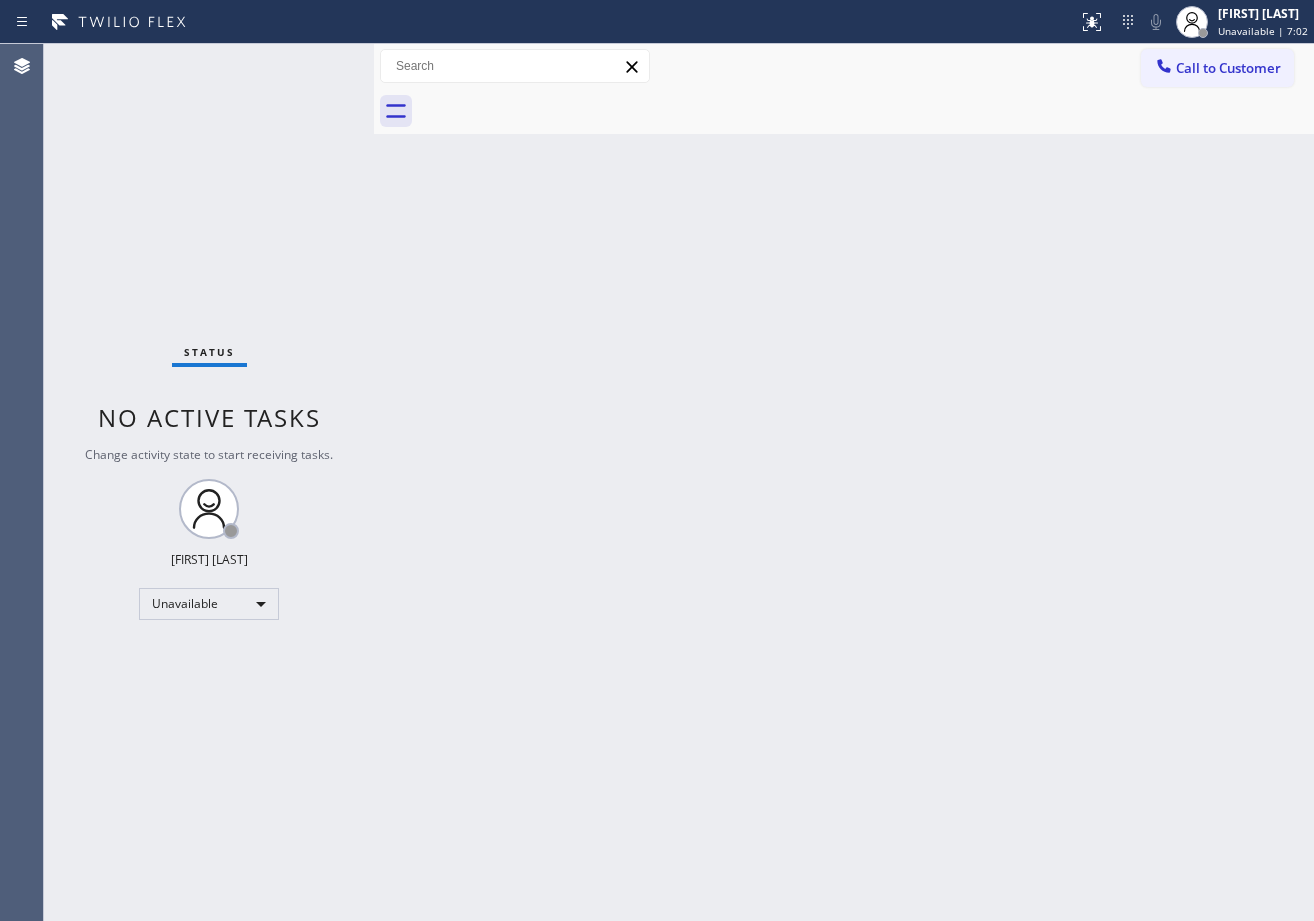 click on "Back to Dashboard Change Sender ID Customers Technicians Select a contact Outbound call Technician Search Technician Your caller id phone number Your caller id phone number Call Technician info Name   Phone none Address none Change Sender ID HVAC +18559994417 5 Star Appliance +18557314952 Appliance Repair +18554611149 Plumbing +18889090120 Air Duct Cleaning +18006865038  Electricians +18005688664 Cancel Change Check personal SMS Reset Change No tabs Call to Customer Outbound call Location Search location Your caller id phone number ([PHONE]) Customer number Call Outbound call Technician Search Technician Your caller id phone number Your caller id phone number Call" at bounding box center [844, 482] 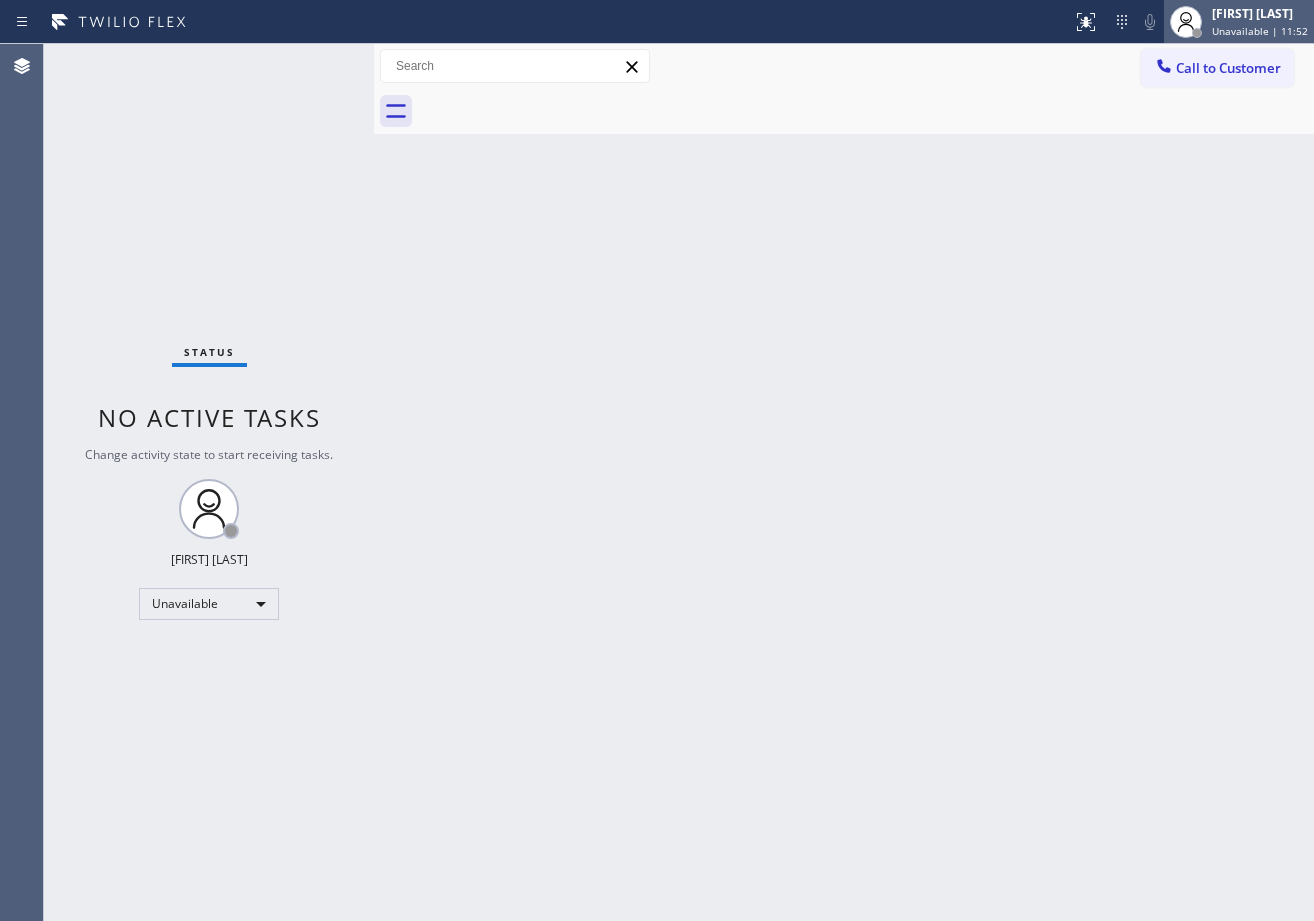click on "[FIRST] [LAST]" at bounding box center (1260, 13) 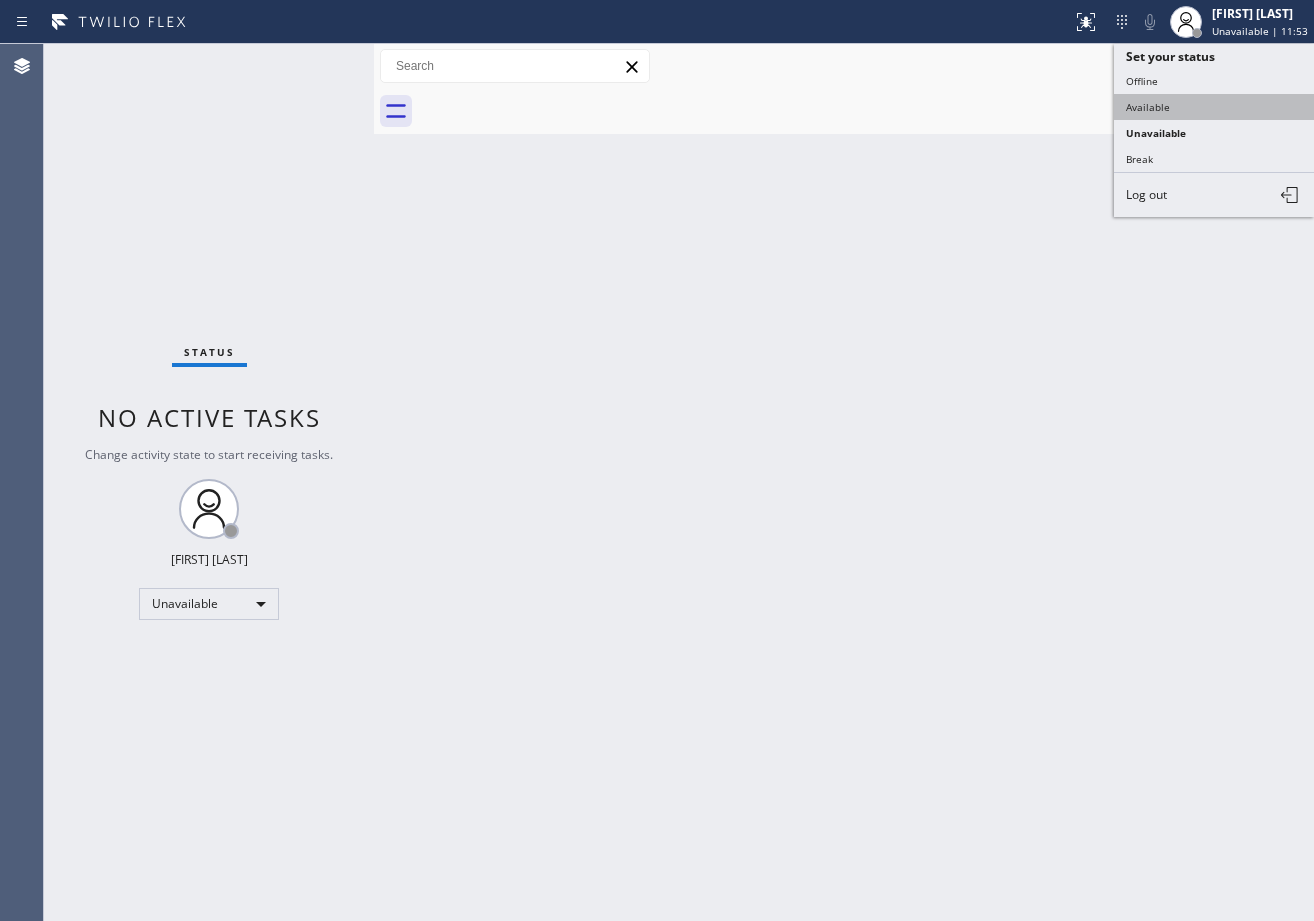 click on "Available" at bounding box center (1214, 107) 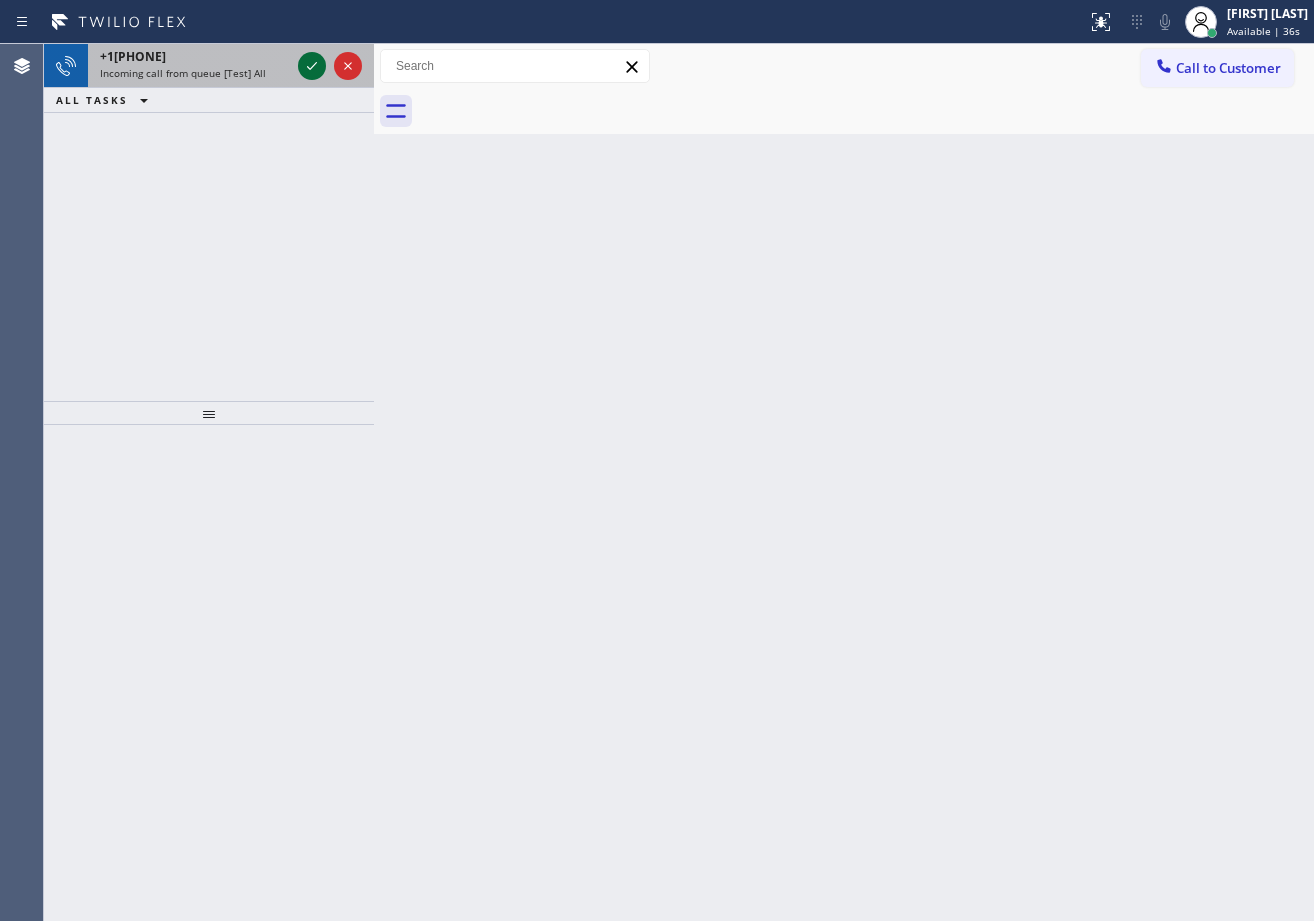 click on "+1[PHONE]" at bounding box center (195, 56) 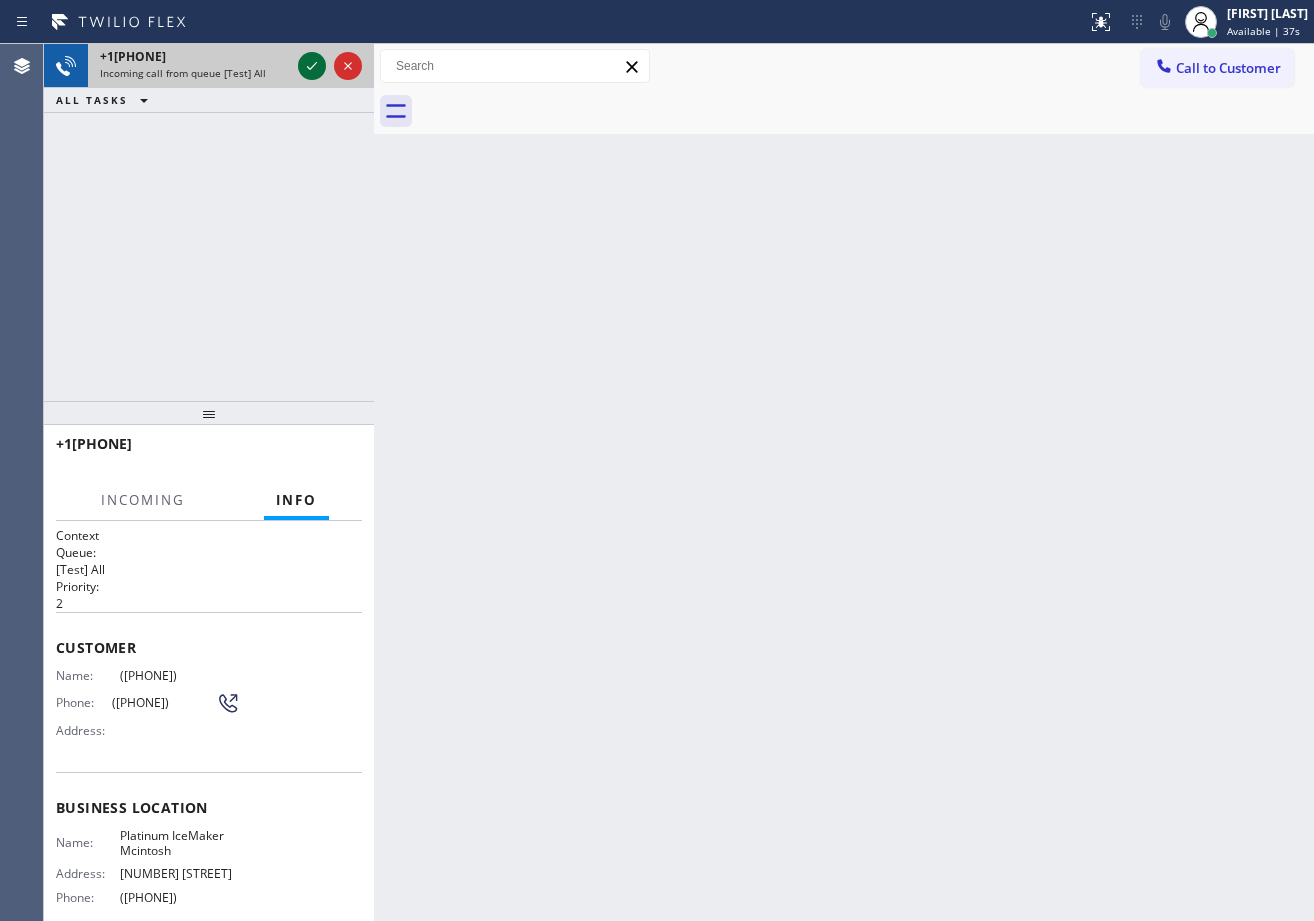 click 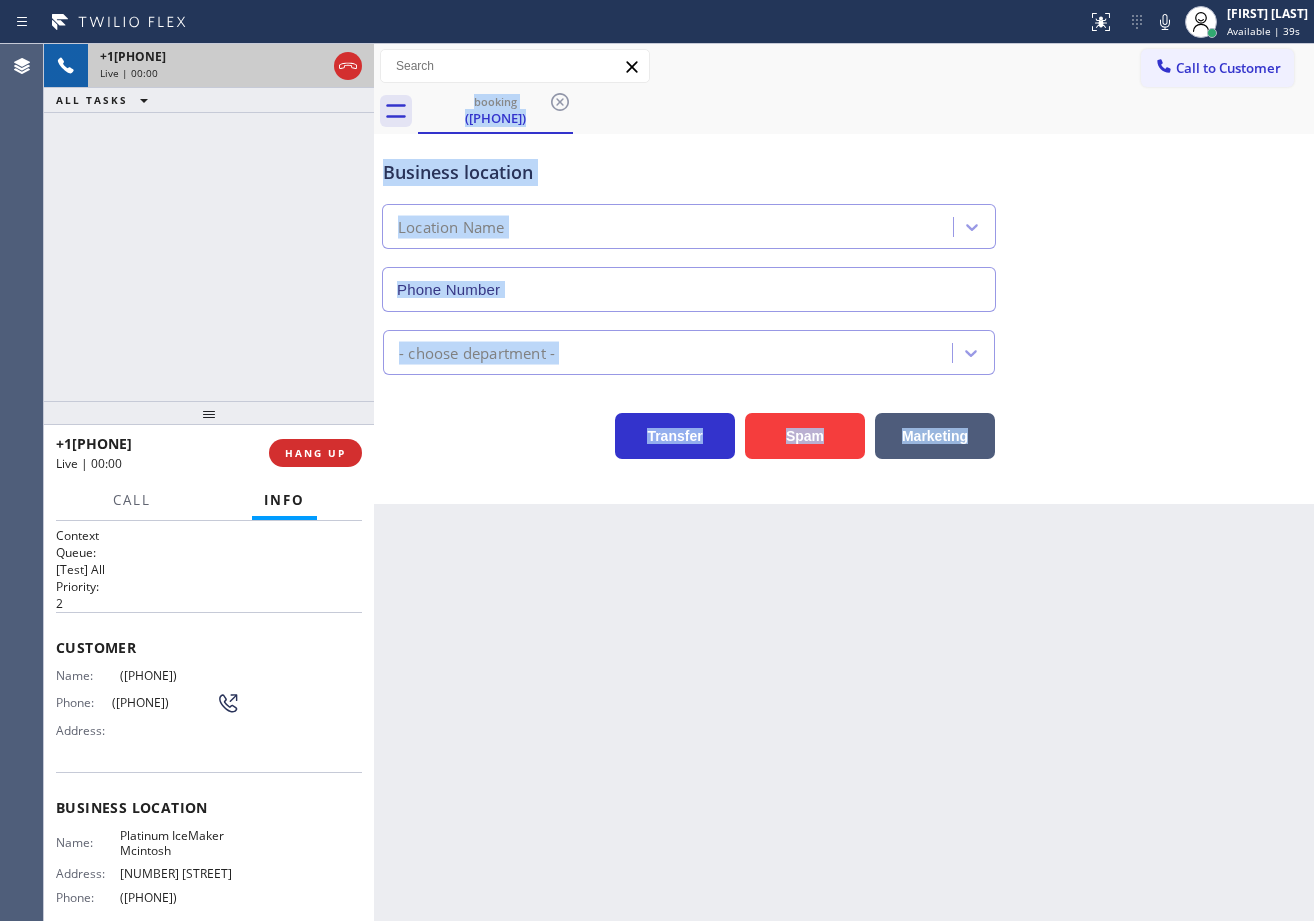 type on "([PHONE])" 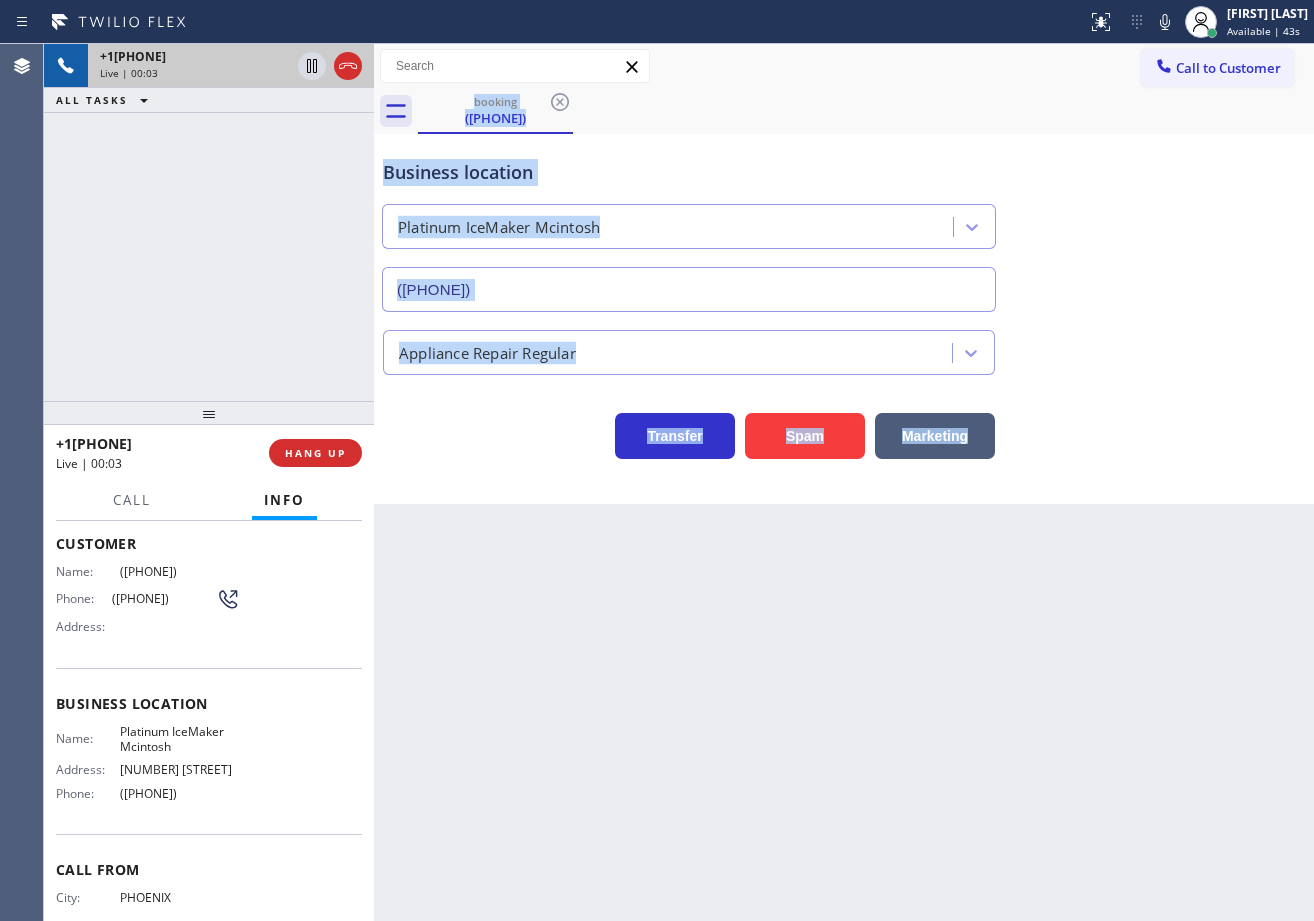 scroll, scrollTop: 0, scrollLeft: 0, axis: both 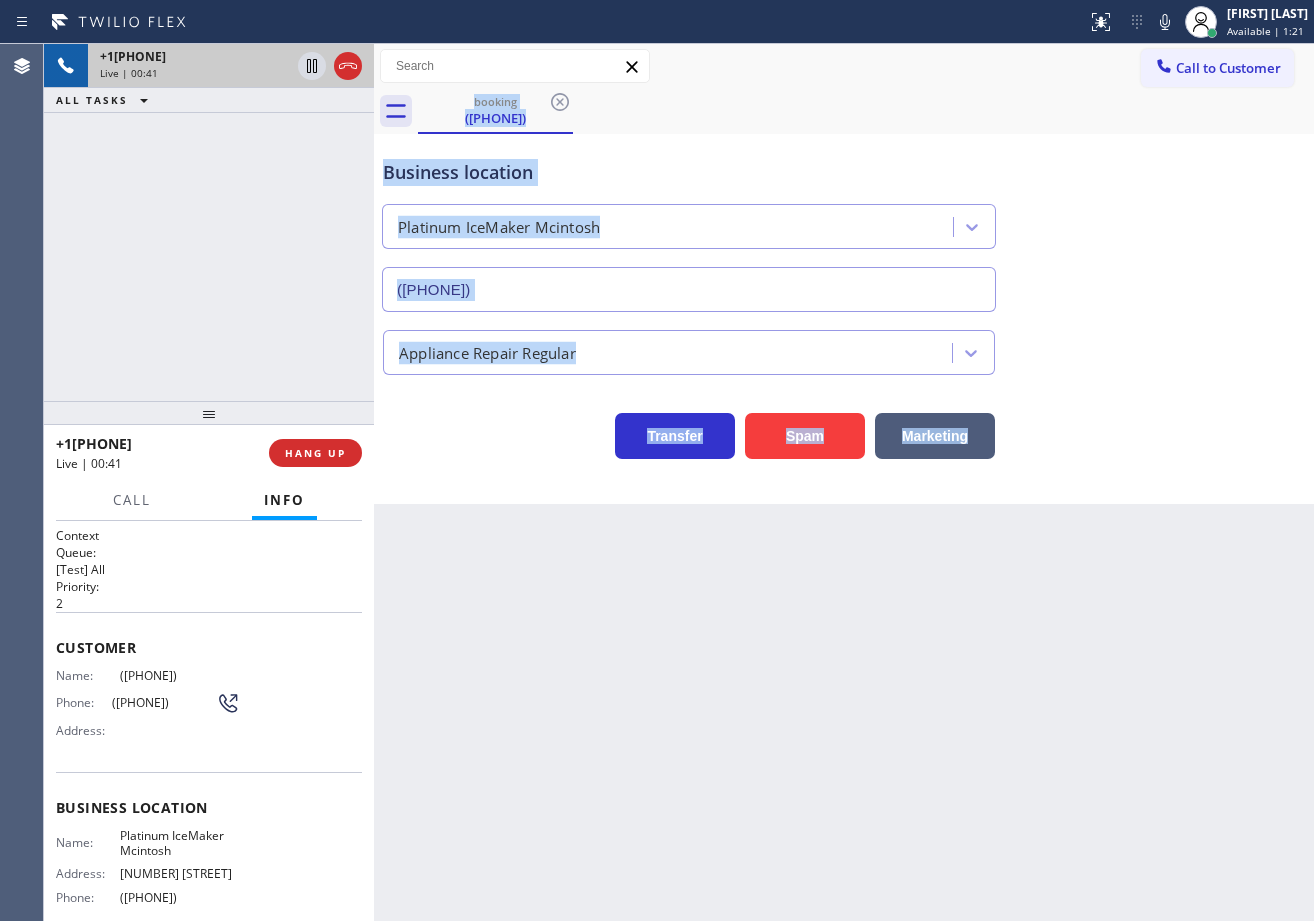 click on "+1[PHONE] Live | 00:41 ALL TASKS ALL TASKS ACTIVE TASKS TASKS IN WRAP UP" at bounding box center (209, 222) 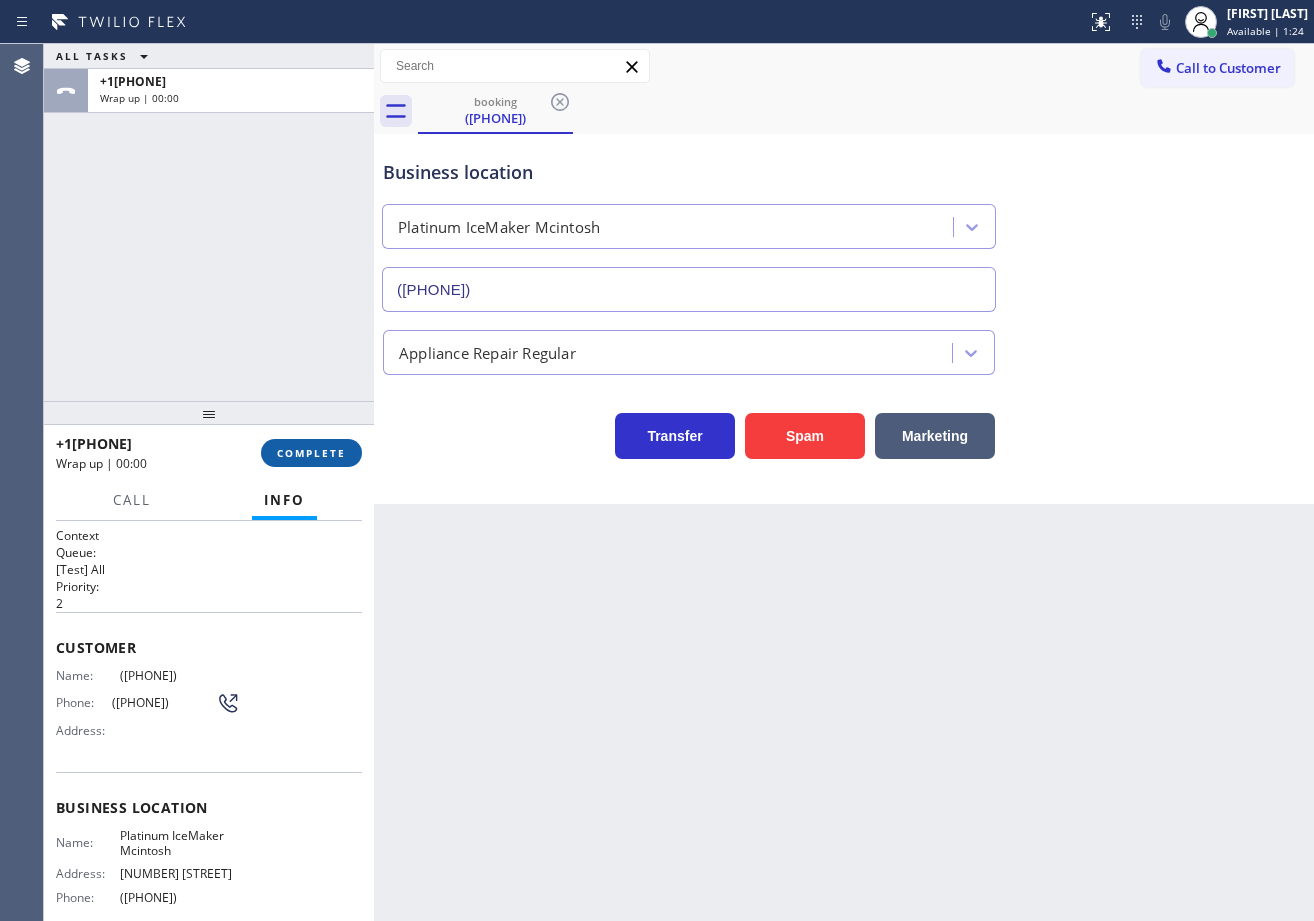 click on "COMPLETE" at bounding box center (311, 453) 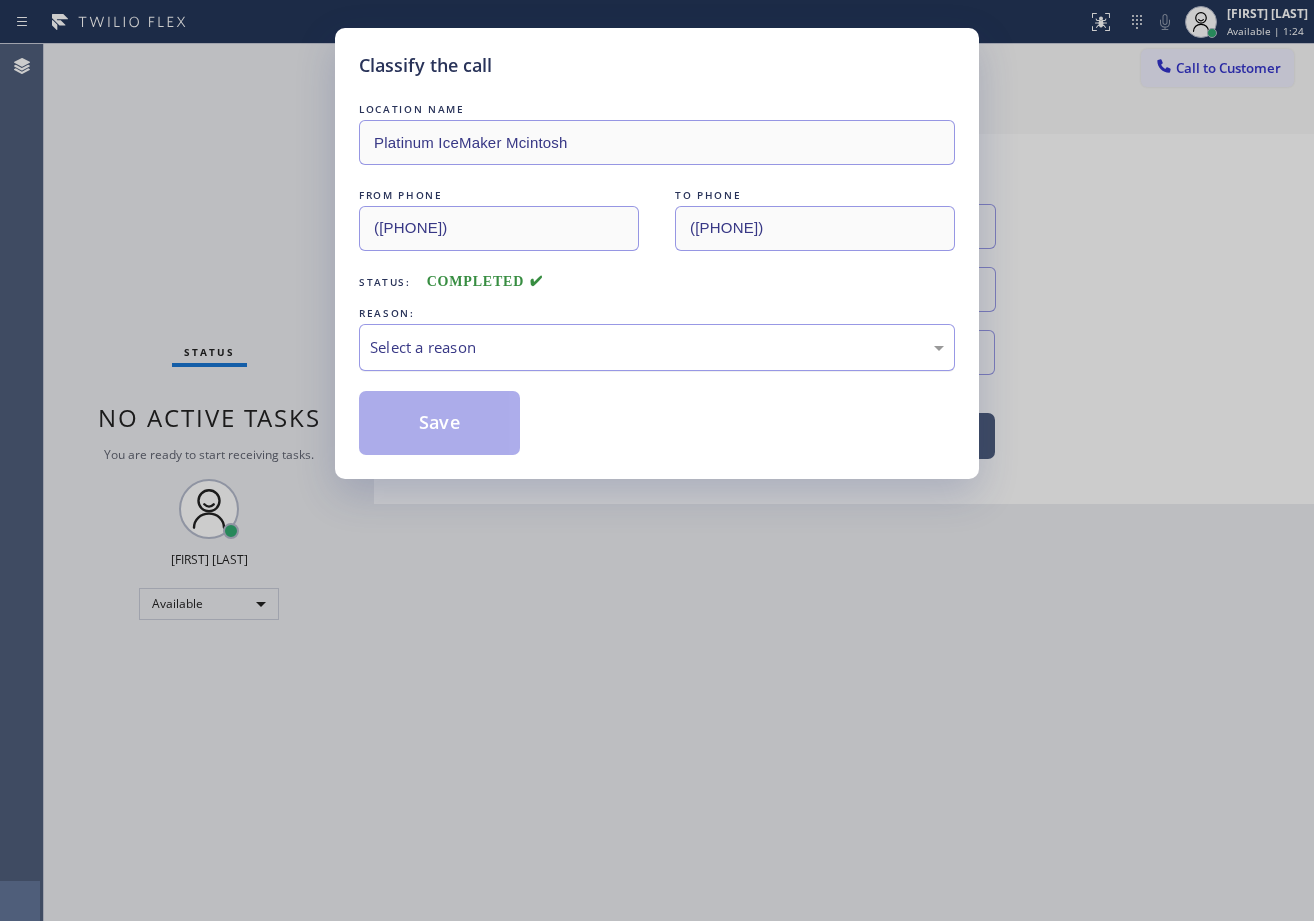 click on "Select a reason" at bounding box center [657, 347] 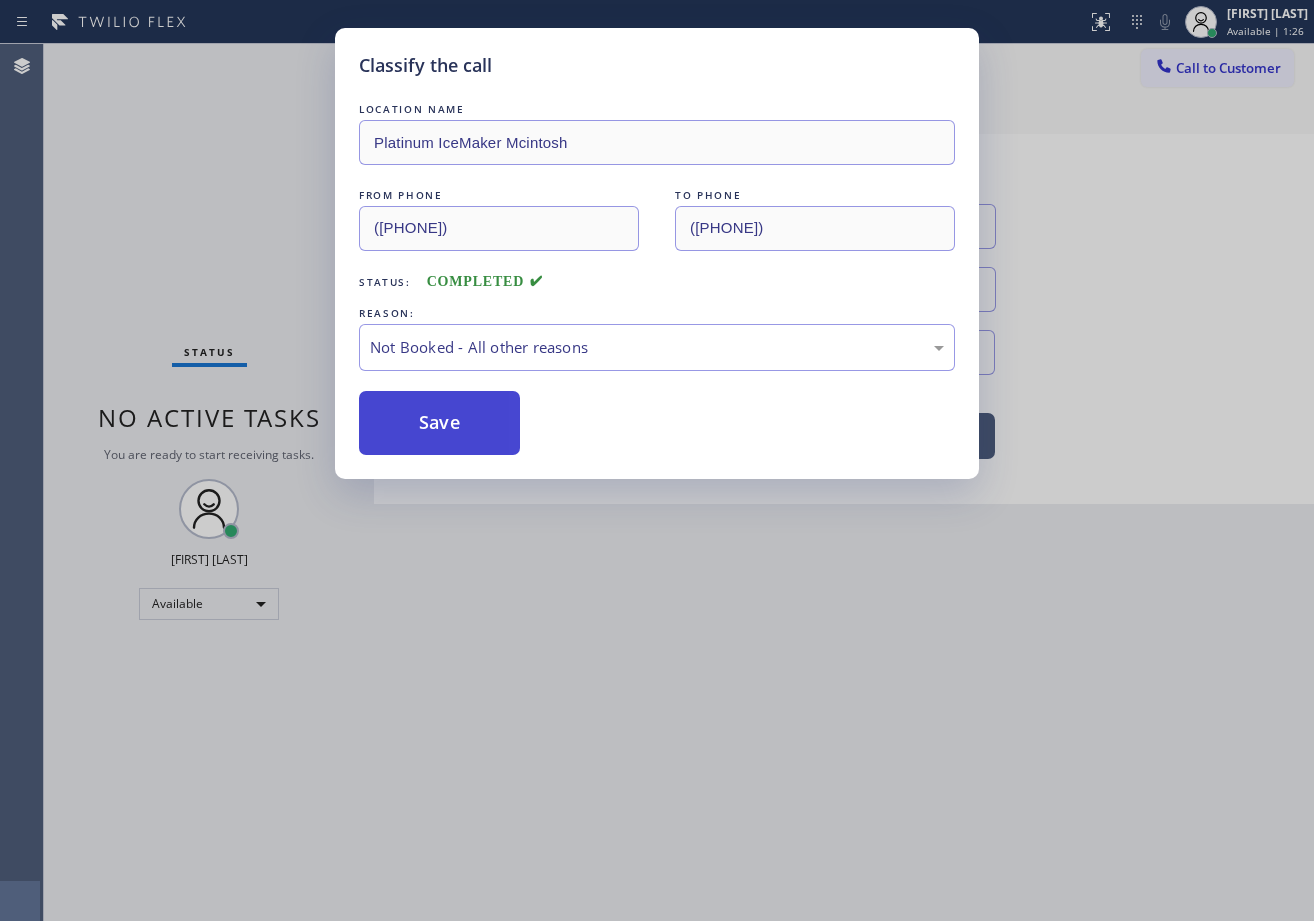 click on "Save" at bounding box center (439, 423) 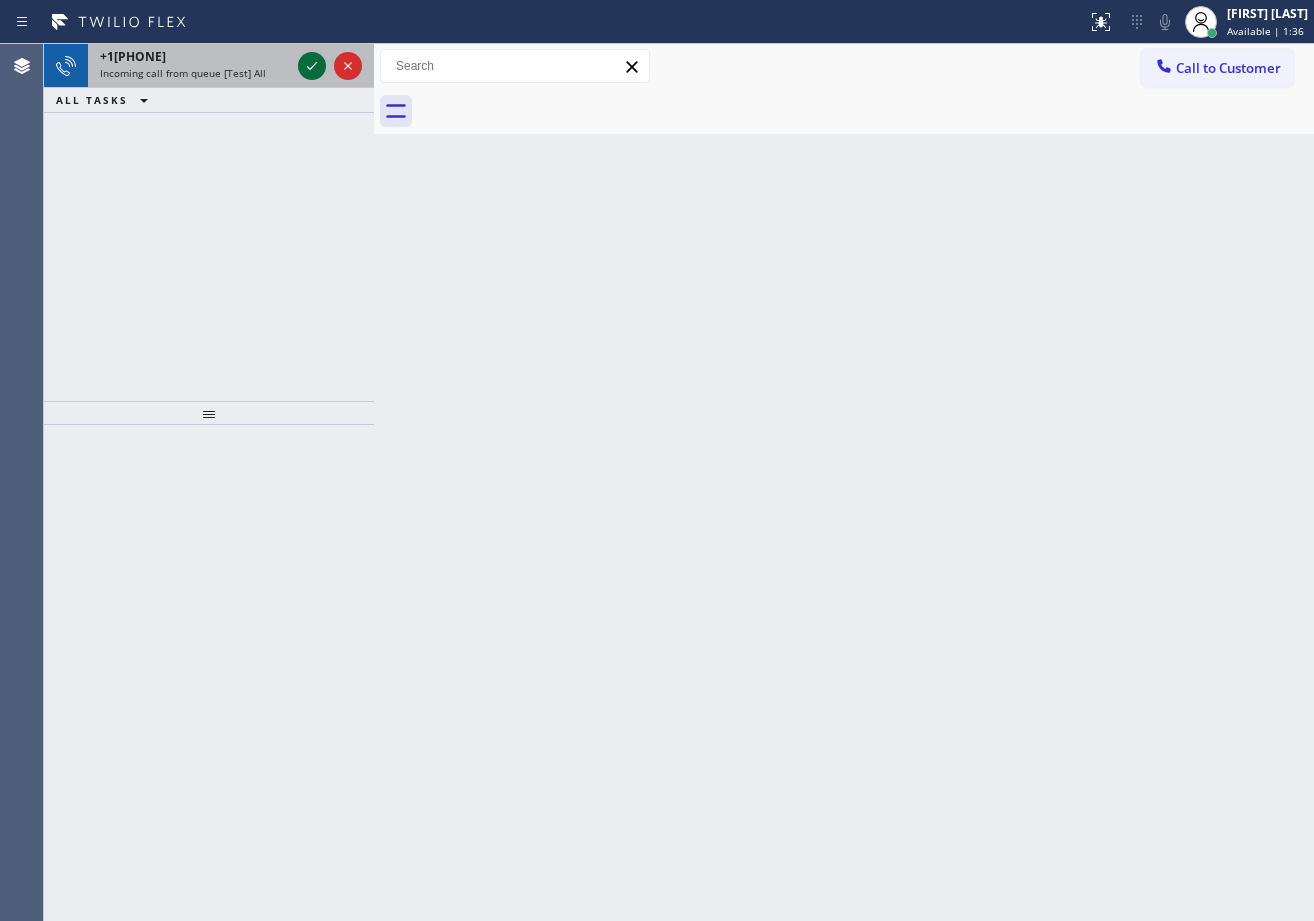 click 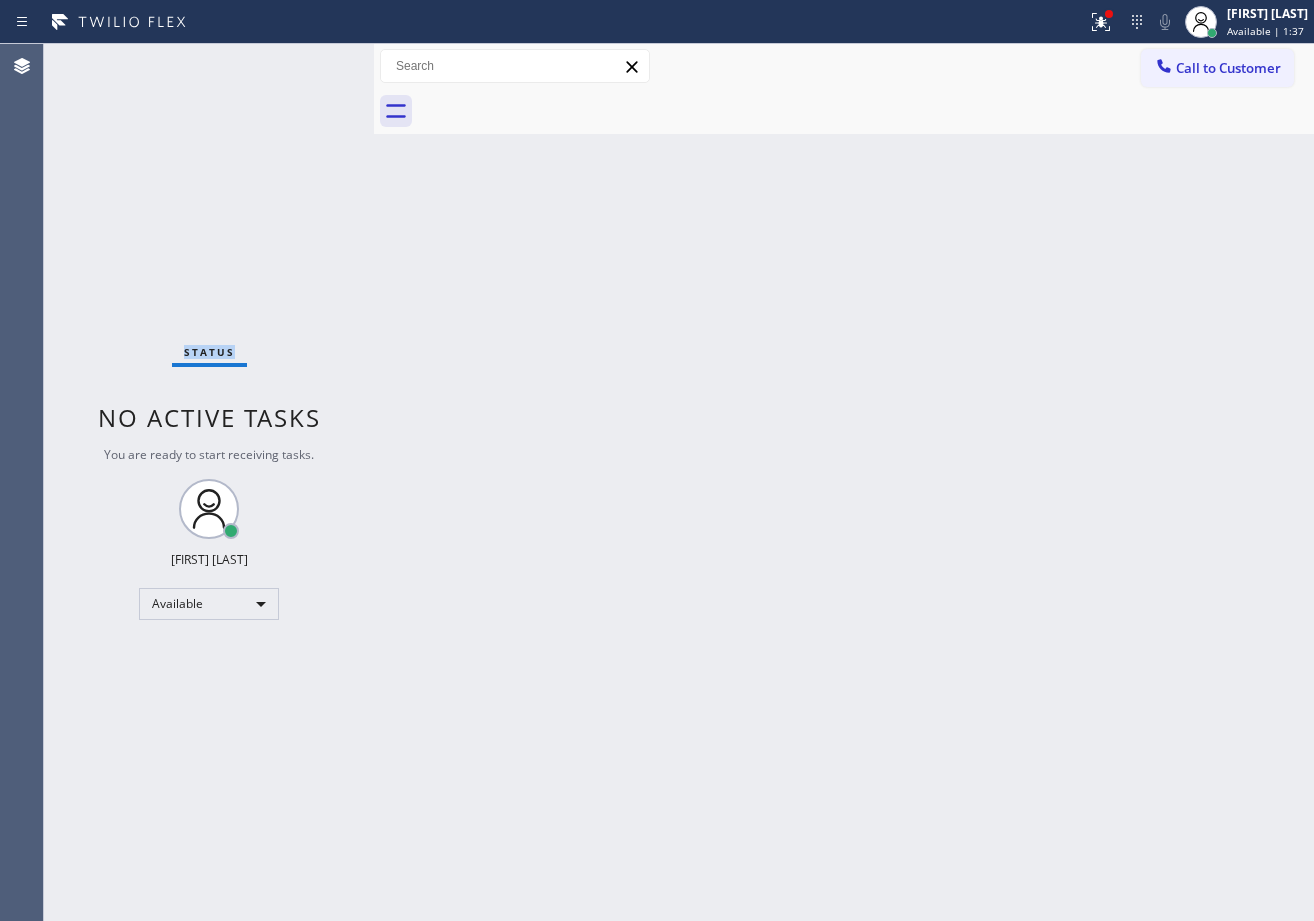 click on "Status No active tasks You are ready to start receiving tasks. [FIRST] [LAST] Available" at bounding box center (209, 482) 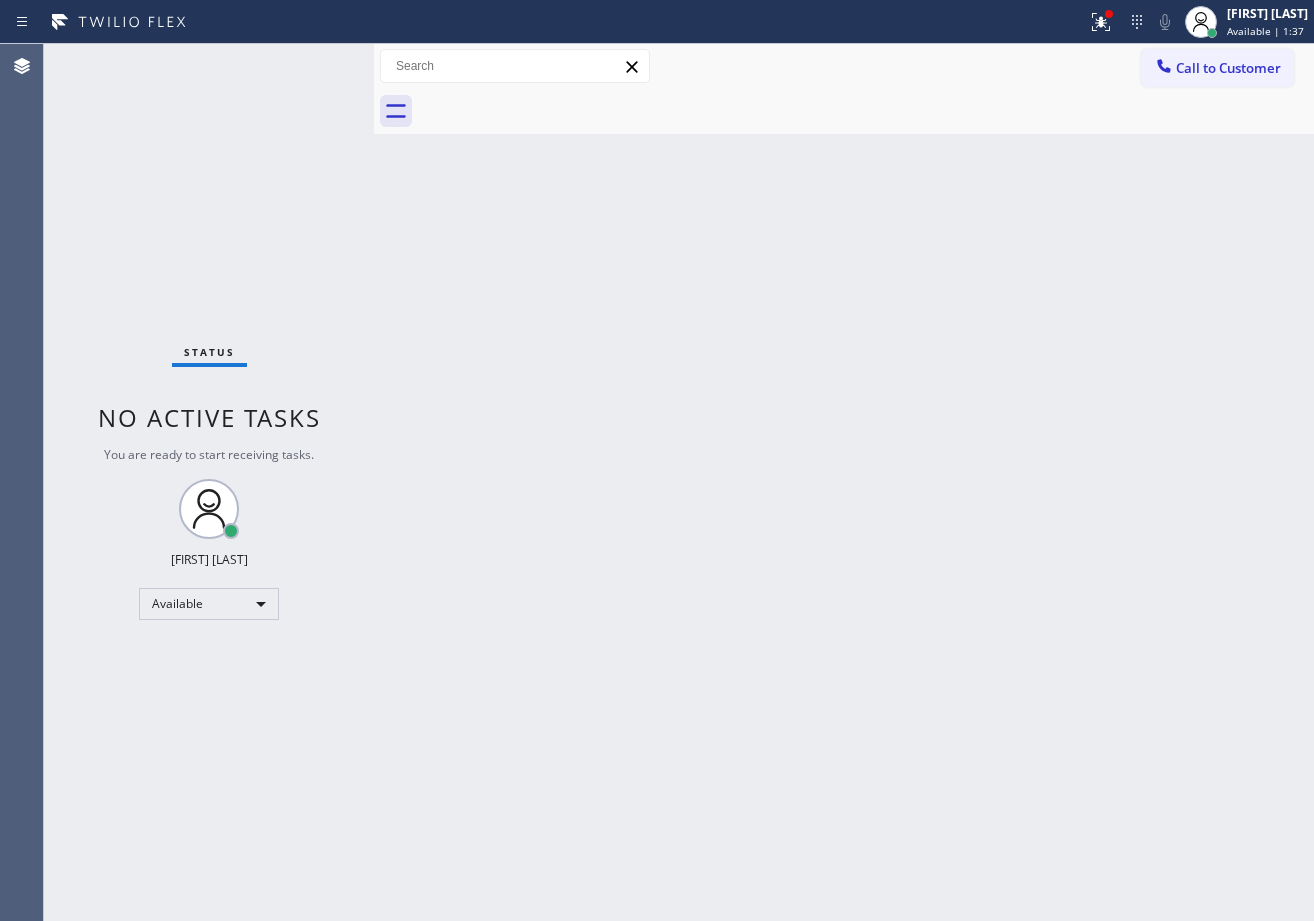 drag, startPoint x: 563, startPoint y: 346, endPoint x: 809, endPoint y: 355, distance: 246.16458 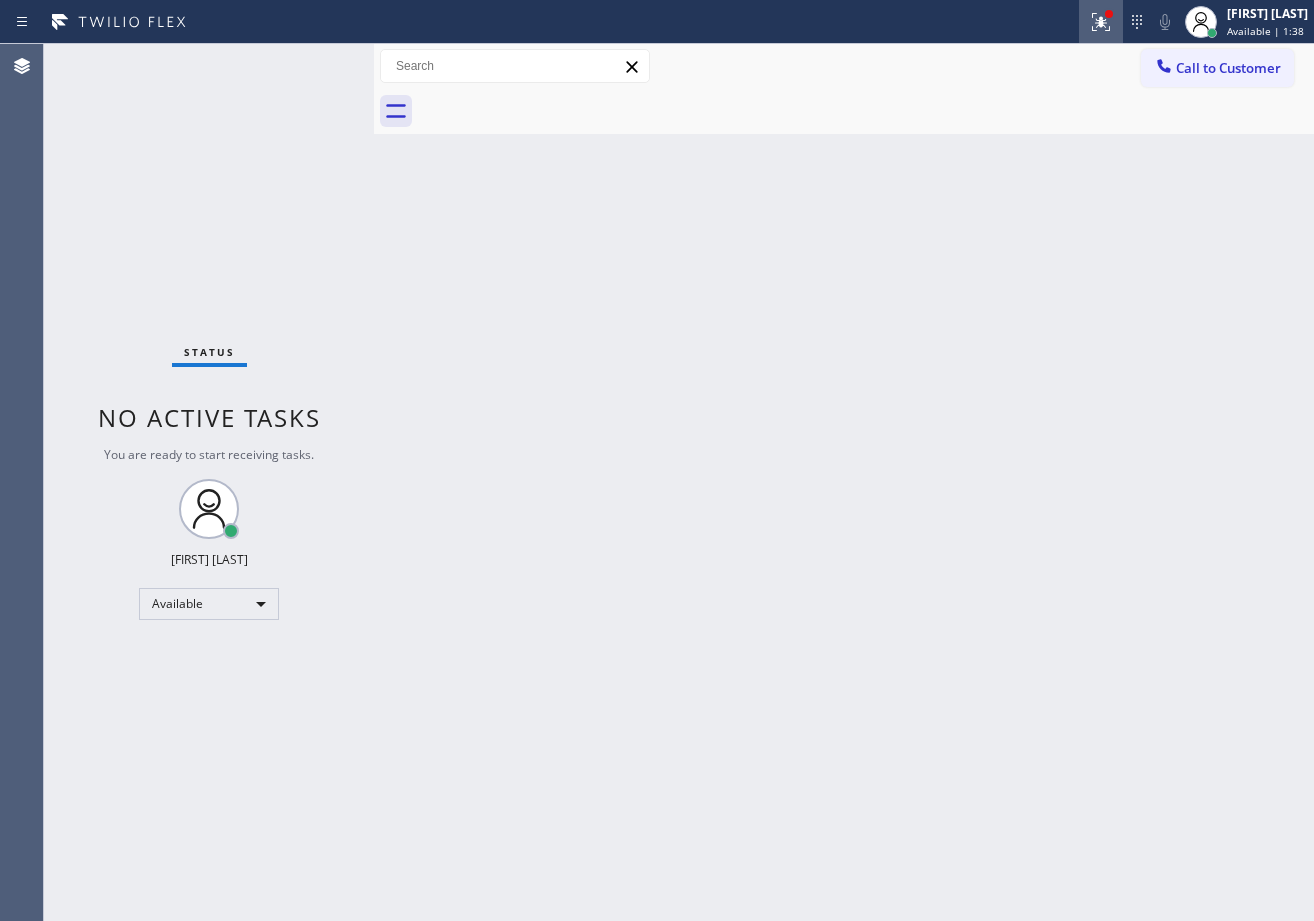 click 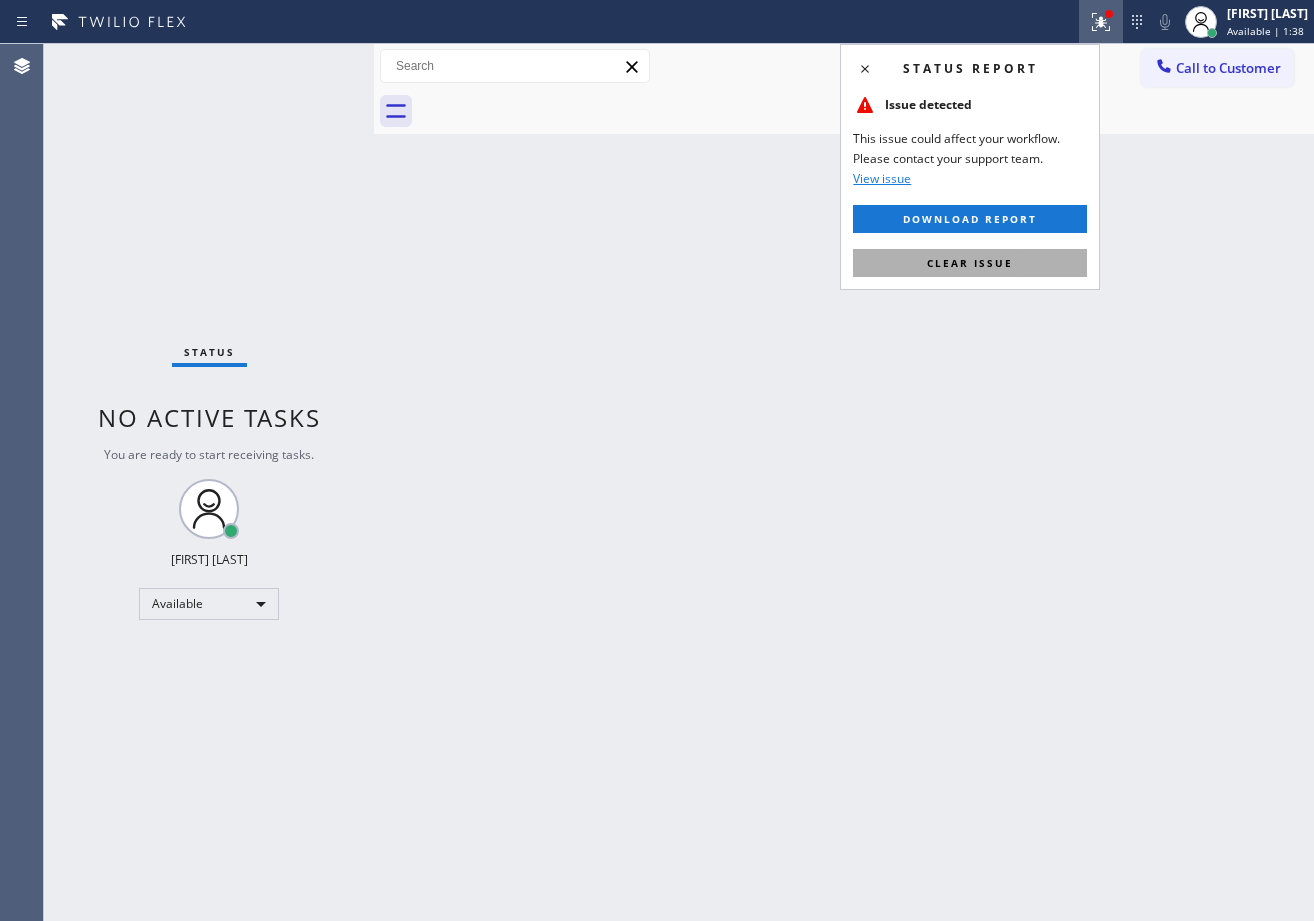 click on "Clear issue" at bounding box center [970, 263] 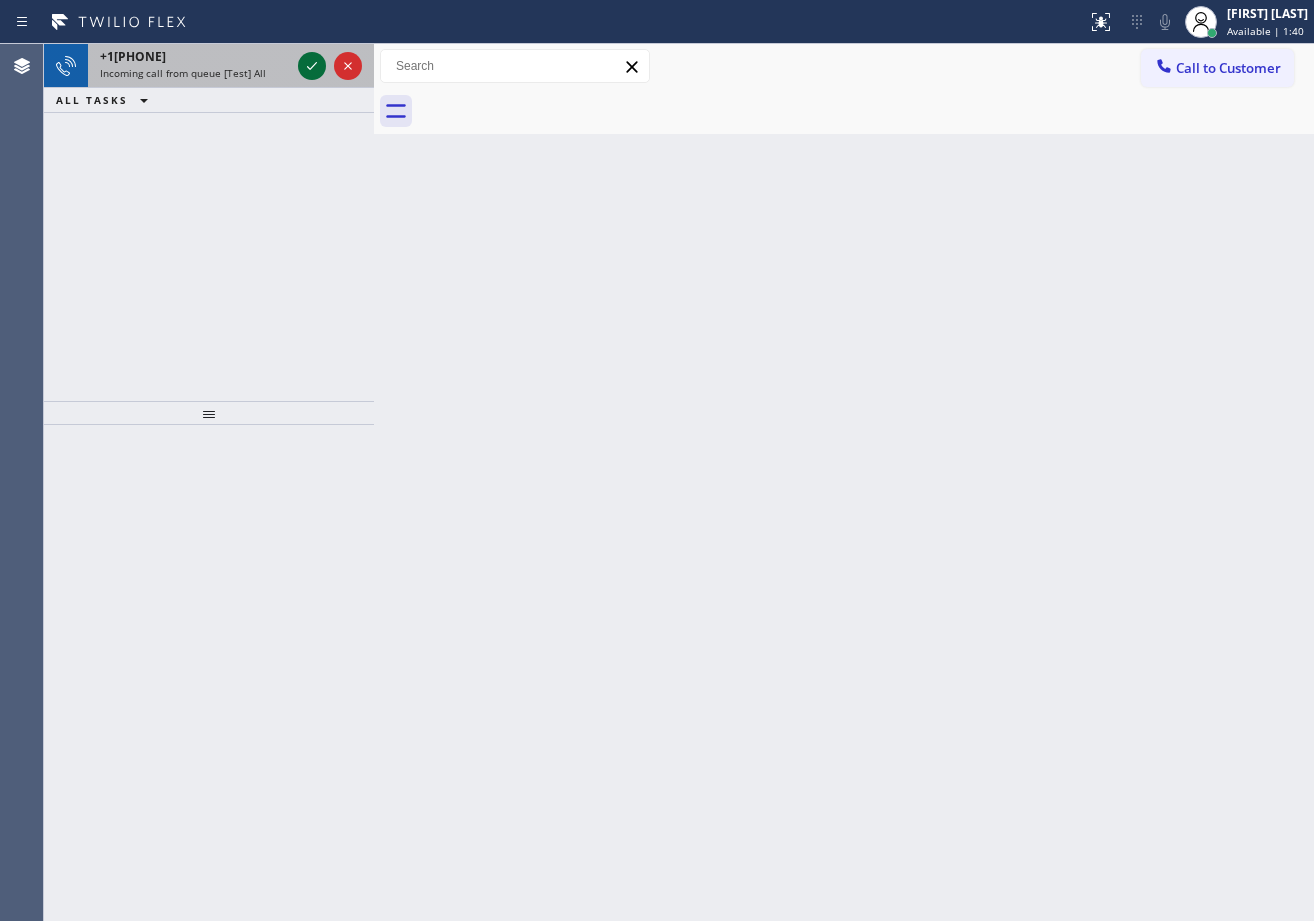 click 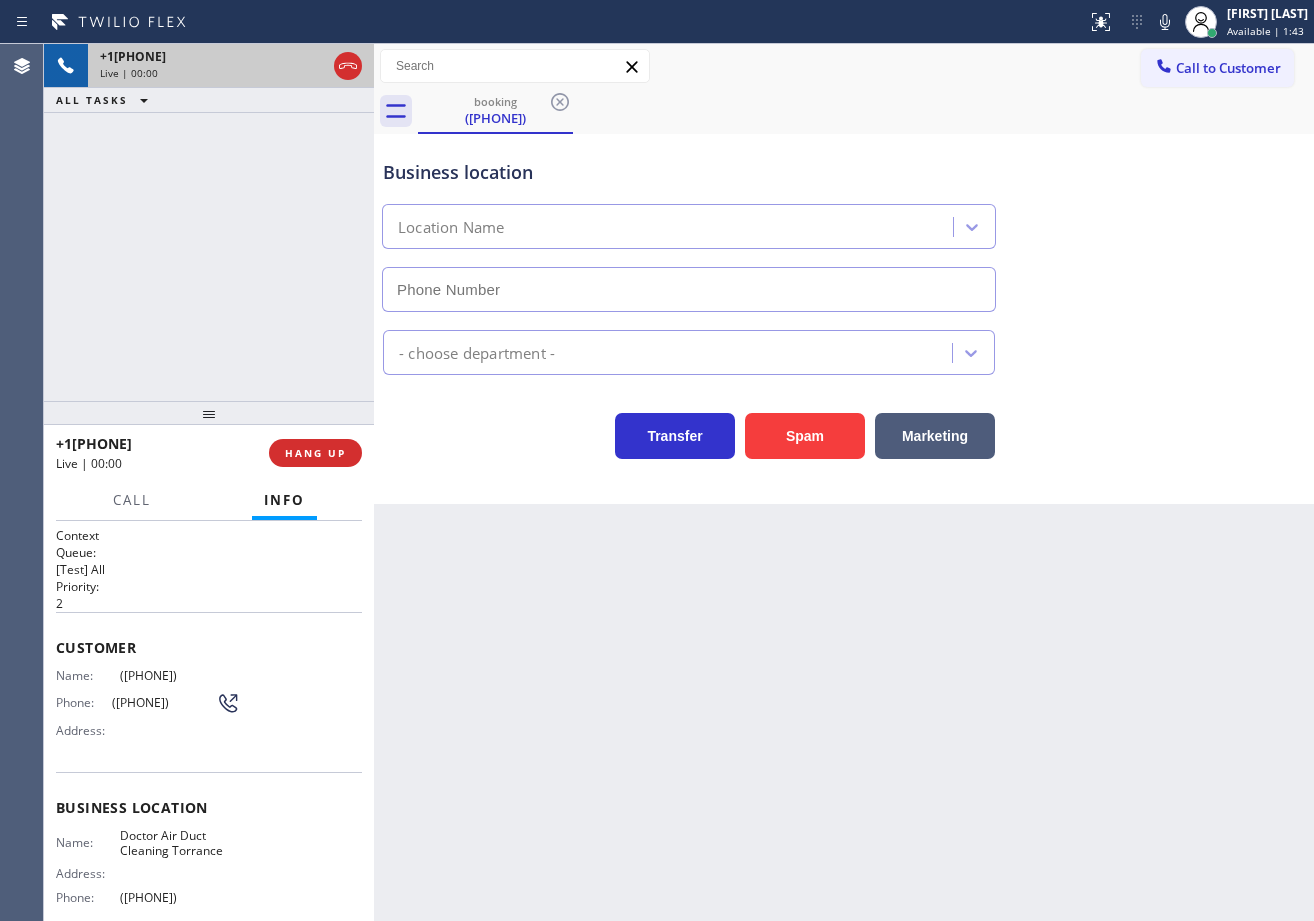 type on "([PHONE])" 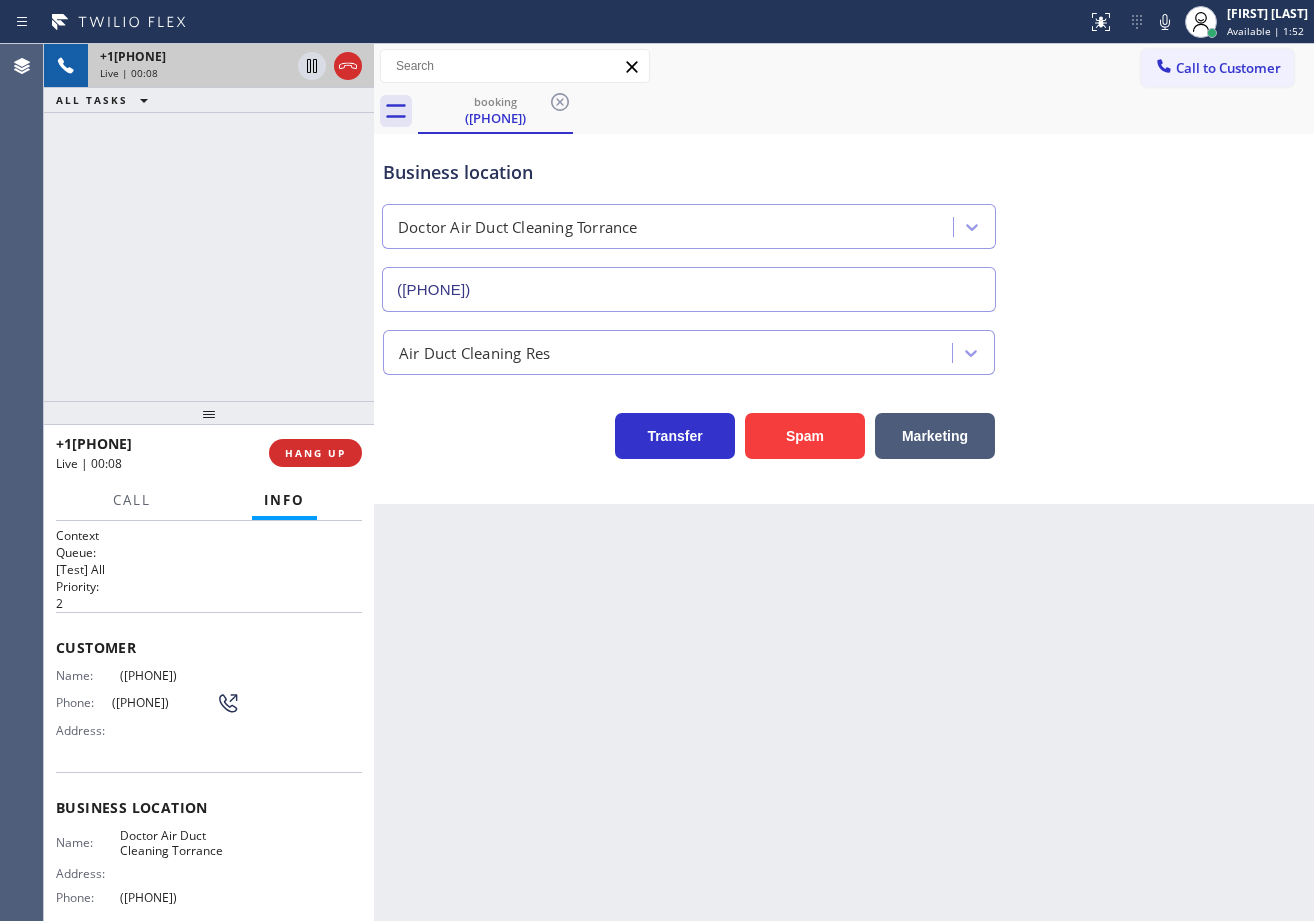 click on "+1[PHONE] Live | 00:08 ALL TASKS ALL TASKS ACTIVE TASKS TASKS IN WRAP UP" at bounding box center (209, 222) 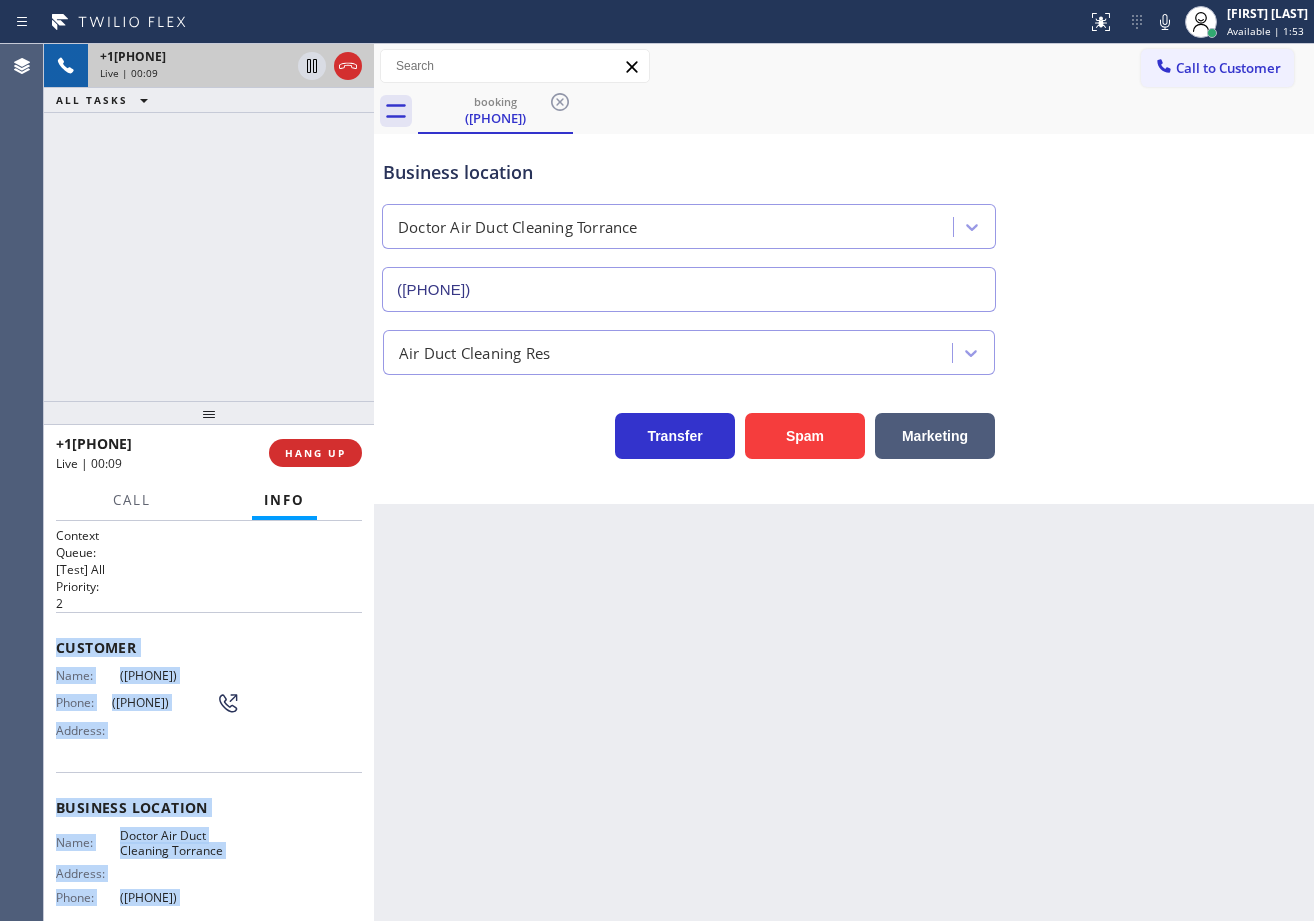 scroll, scrollTop: 175, scrollLeft: 0, axis: vertical 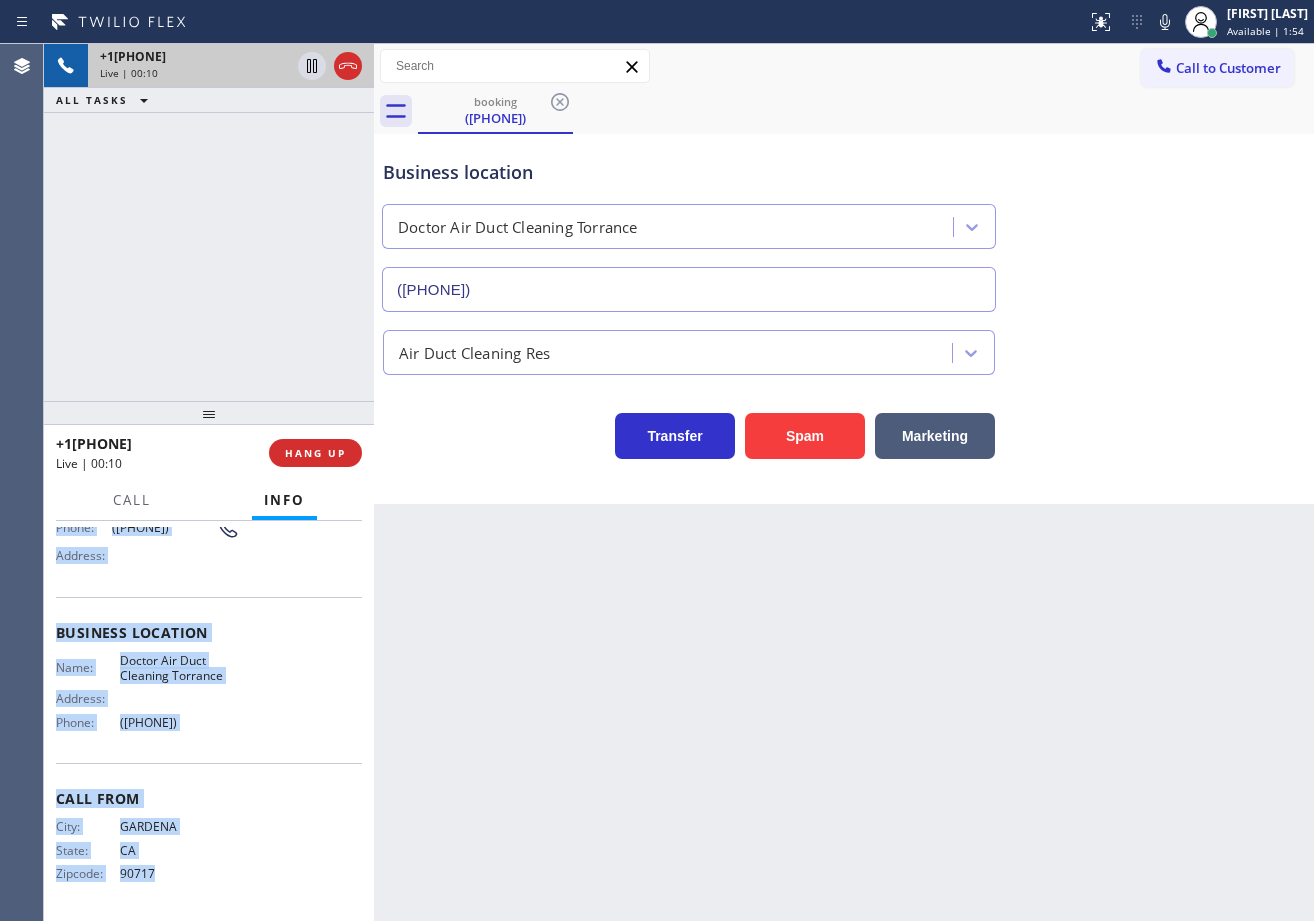 drag, startPoint x: 53, startPoint y: 640, endPoint x: 255, endPoint y: 736, distance: 223.65152 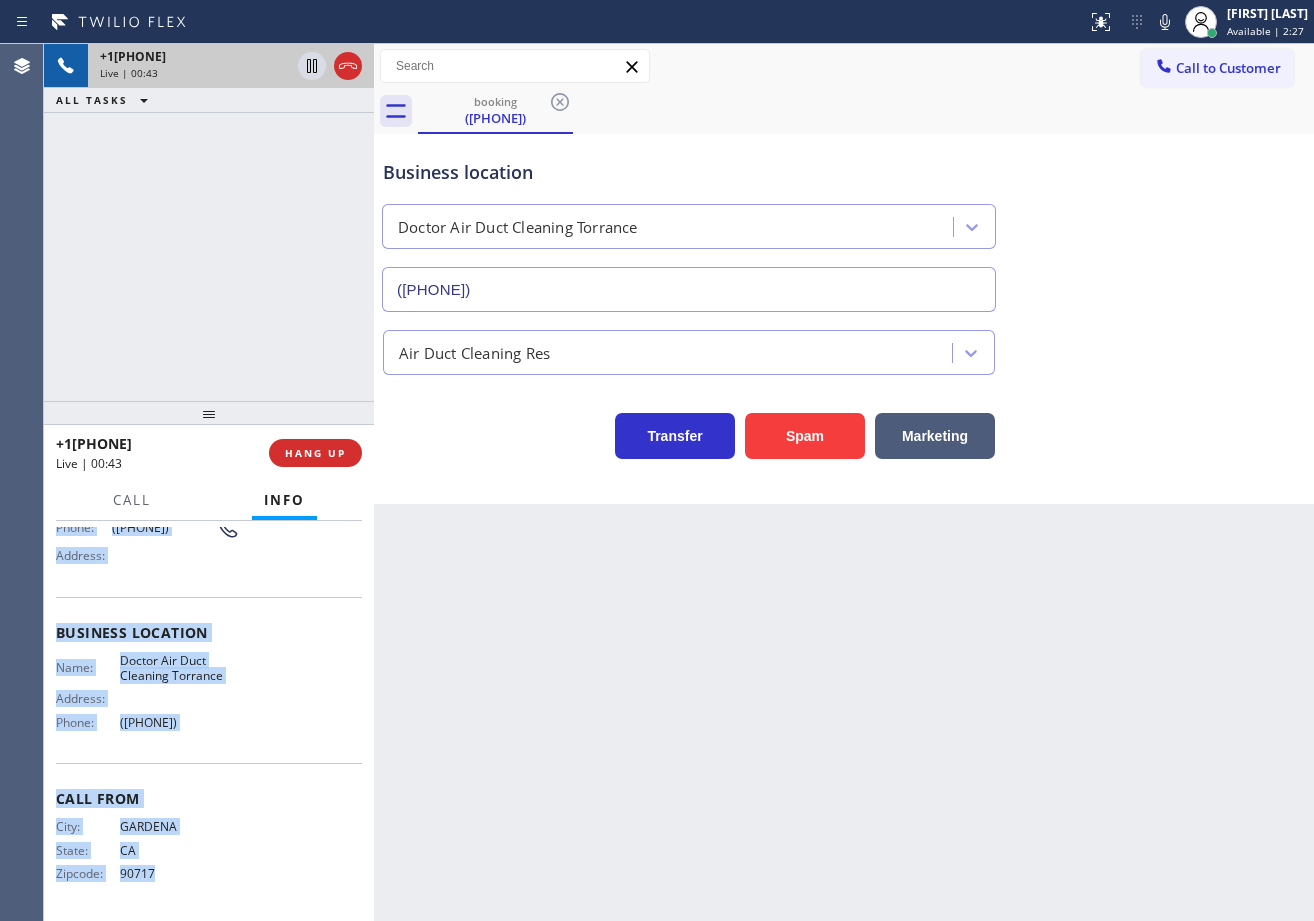 click on "Back to Dashboard Change Sender ID Customers Technicians Select a contact Outbound call Technician Search Technician Your caller id phone number Your caller id phone number Call Technician info Name   Phone none Address none Change Sender ID HVAC +1[PHONE] 5 Star Appliance +1[PHONE] Appliance Repair +1[PHONE] Plumbing +1[PHONE] Air Duct Cleaning +1[PHONE]  Electricians +1[PHONE]  Cancel Change Check personal SMS Reset Change booking ([PHONE]) Call to Customer Outbound call Location Search location Your caller id phone number ([PHONE]) Customer number Call Outbound call Technician Search Technician Your caller id phone number Your caller id phone number Call booking ([PHONE]) Business location Doctor Air Duct Cleaning Torrance ([PHONE]) Air Duct Cleaning Res Transfer Spam Marketing" at bounding box center (844, 482) 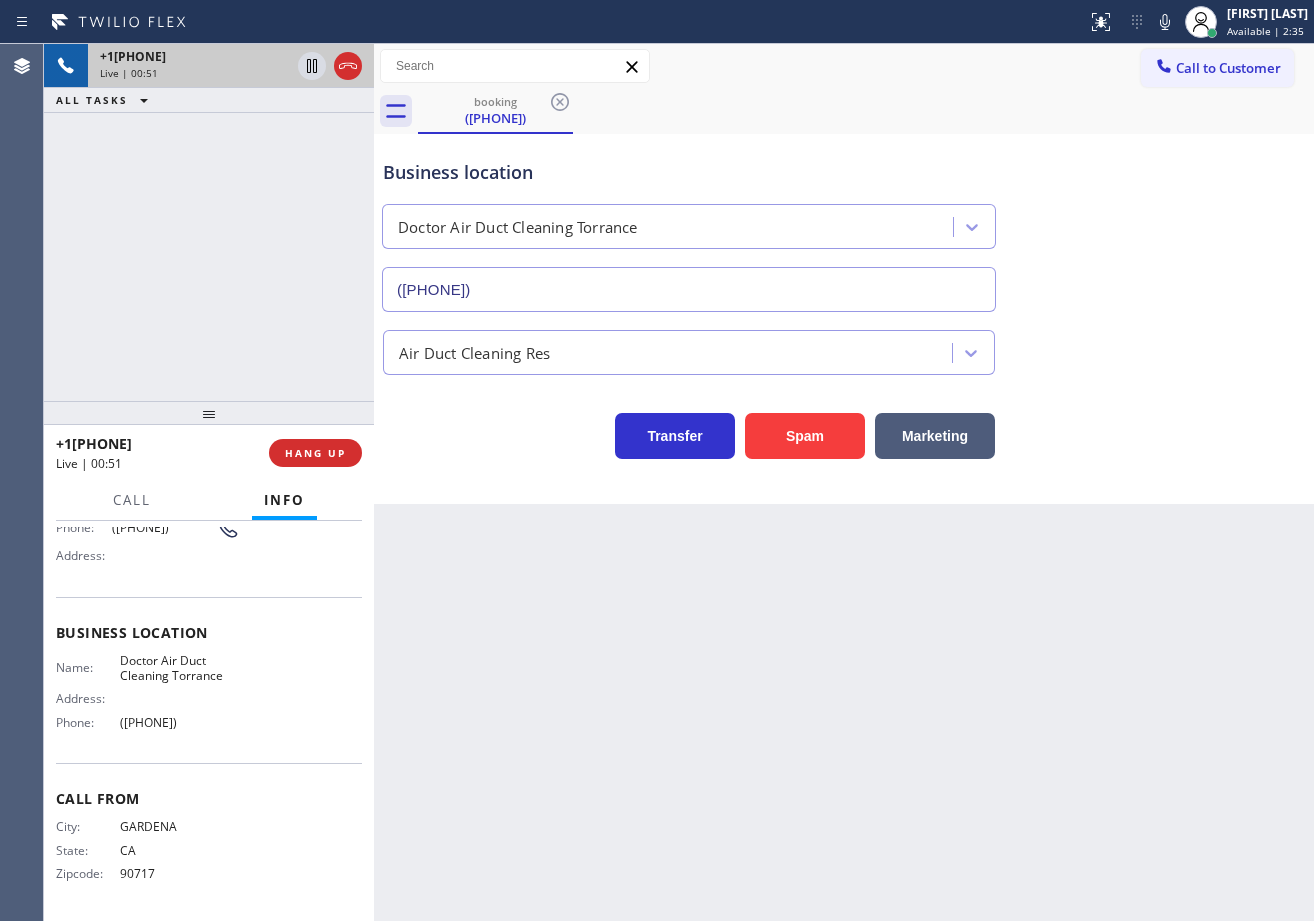 click on "Business location Doctor Air Duct Cleaning Torrance ([PHONE])" at bounding box center [844, 221] 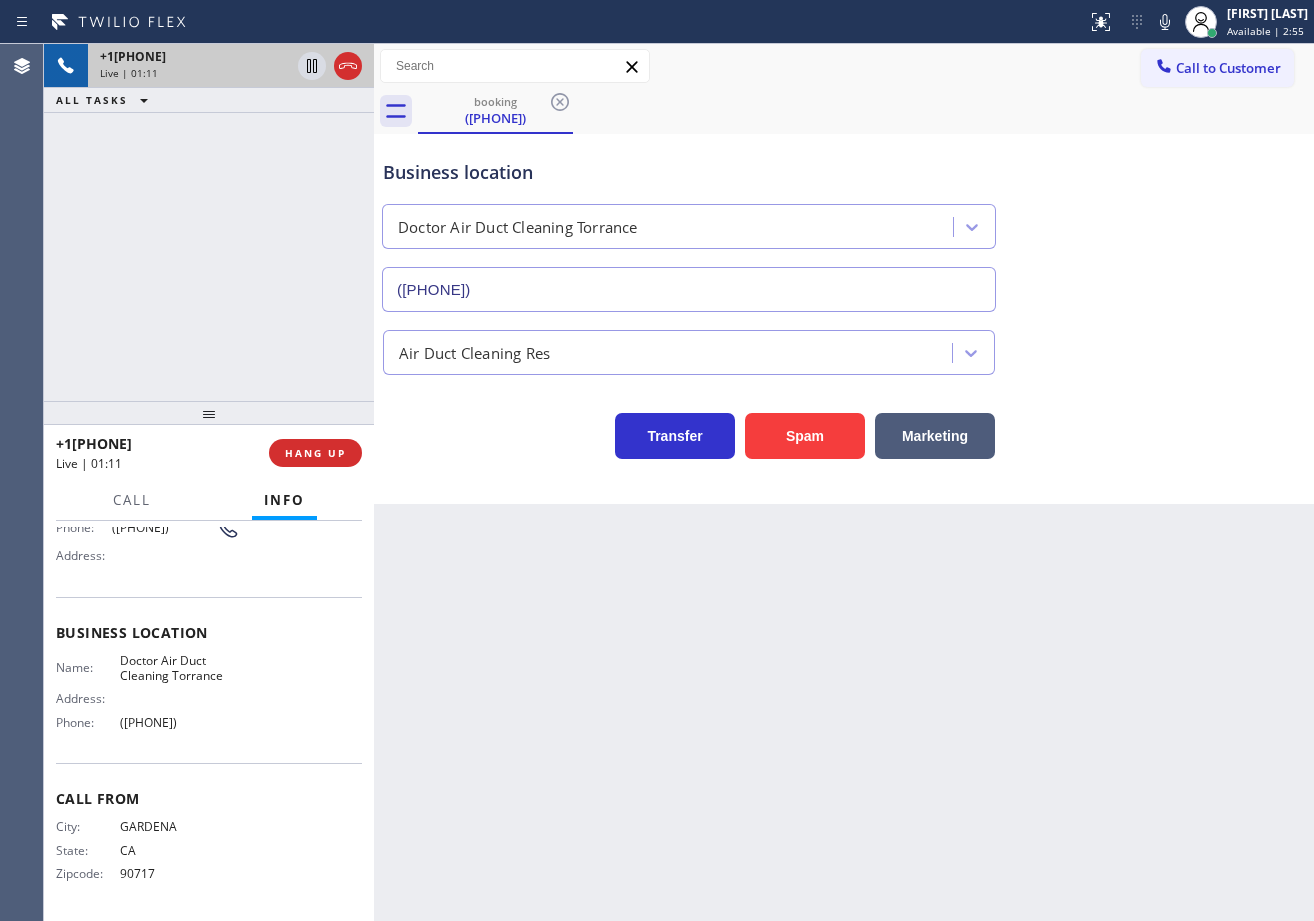 click on "Back to Dashboard Change Sender ID Customers Technicians Select a contact Outbound call Technician Search Technician Your caller id phone number Your caller id phone number Call Technician info Name   Phone none Address none Change Sender ID HVAC +1[PHONE] 5 Star Appliance +1[PHONE] Appliance Repair +1[PHONE] Plumbing +1[PHONE] Air Duct Cleaning +1[PHONE]  Electricians +1[PHONE]  Cancel Change Check personal SMS Reset Change booking ([PHONE]) Call to Customer Outbound call Location Search location Your caller id phone number ([PHONE]) Customer number Call Outbound call Technician Search Technician Your caller id phone number Your caller id phone number Call booking ([PHONE]) Business location Doctor Air Duct Cleaning Torrance ([PHONE]) Air Duct Cleaning Res Transfer Spam Marketing" at bounding box center (844, 482) 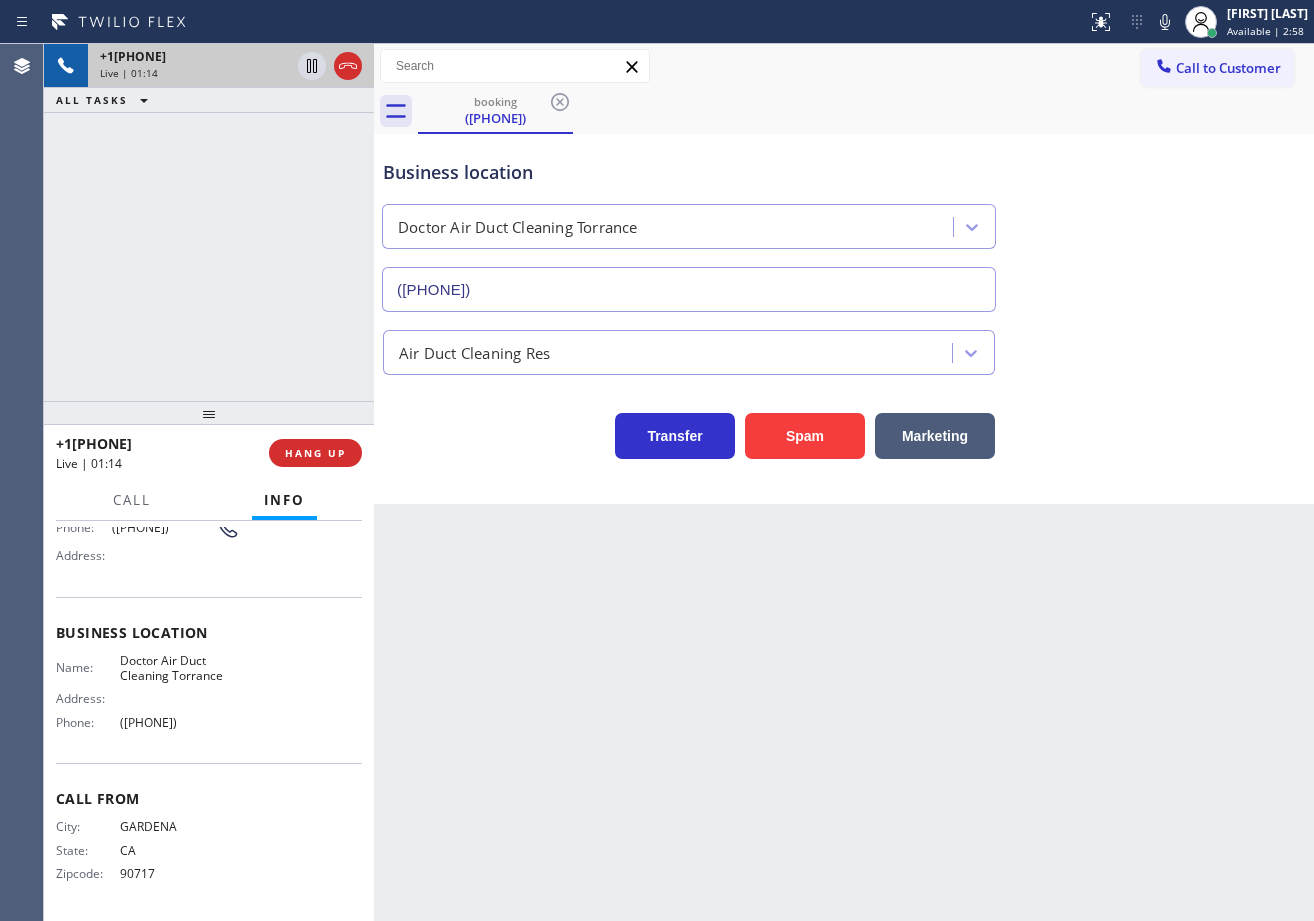click on "Back to Dashboard Change Sender ID Customers Technicians Select a contact Outbound call Technician Search Technician Your caller id phone number Your caller id phone number Call Technician info Name   Phone none Address none Change Sender ID HVAC +1[PHONE] 5 Star Appliance +1[PHONE] Appliance Repair +1[PHONE] Plumbing +1[PHONE] Air Duct Cleaning +1[PHONE]  Electricians +1[PHONE]  Cancel Change Check personal SMS Reset Change booking ([PHONE]) Call to Customer Outbound call Location Search location Your caller id phone number ([PHONE]) Customer number Call Outbound call Technician Search Technician Your caller id phone number Your caller id phone number Call booking ([PHONE]) Business location Doctor Air Duct Cleaning Torrance ([PHONE]) Air Duct Cleaning Res Transfer Spam Marketing" at bounding box center [844, 482] 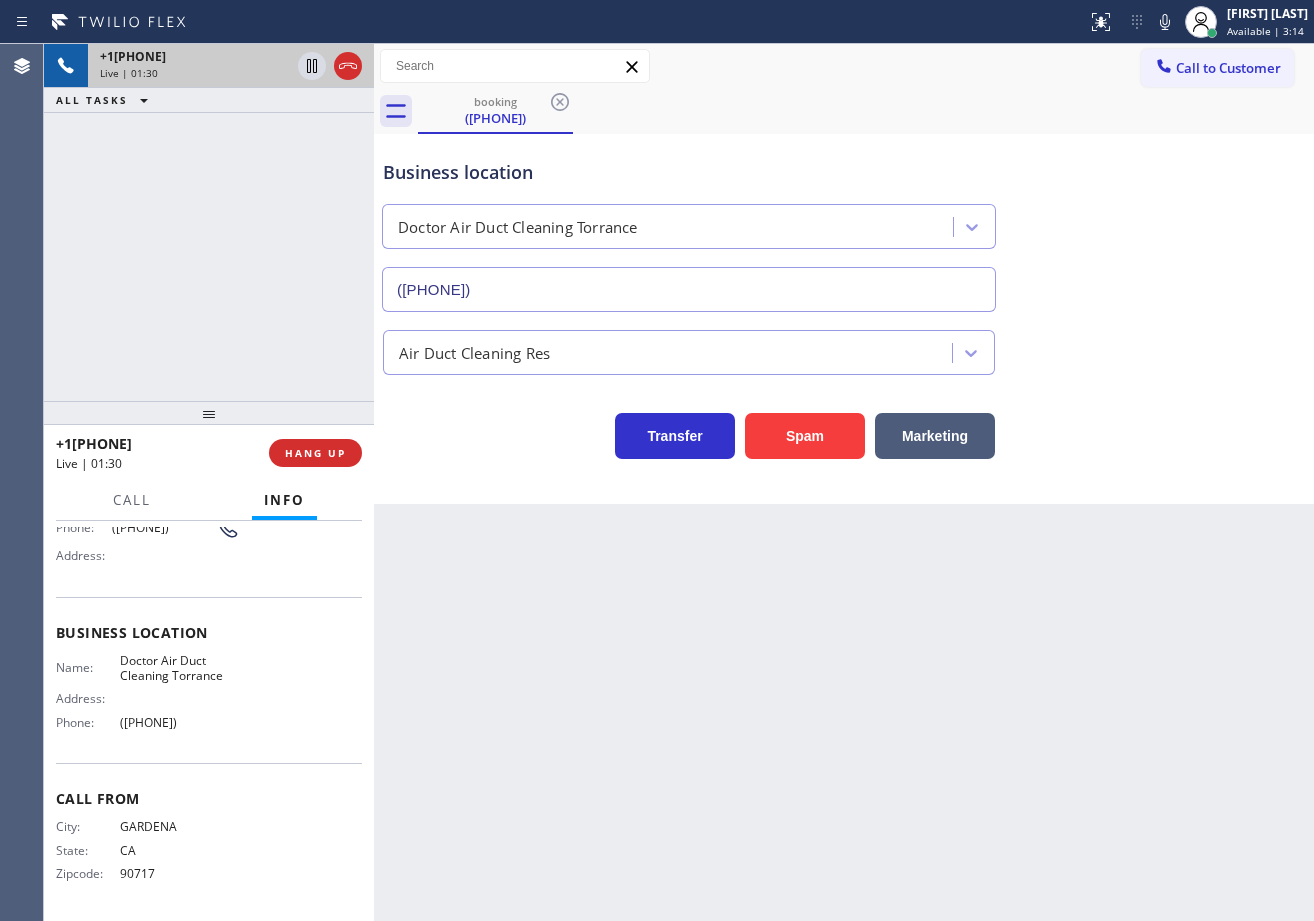 click on "Business location Doctor Air Duct Cleaning Torrance ([PHONE])" at bounding box center (844, 221) 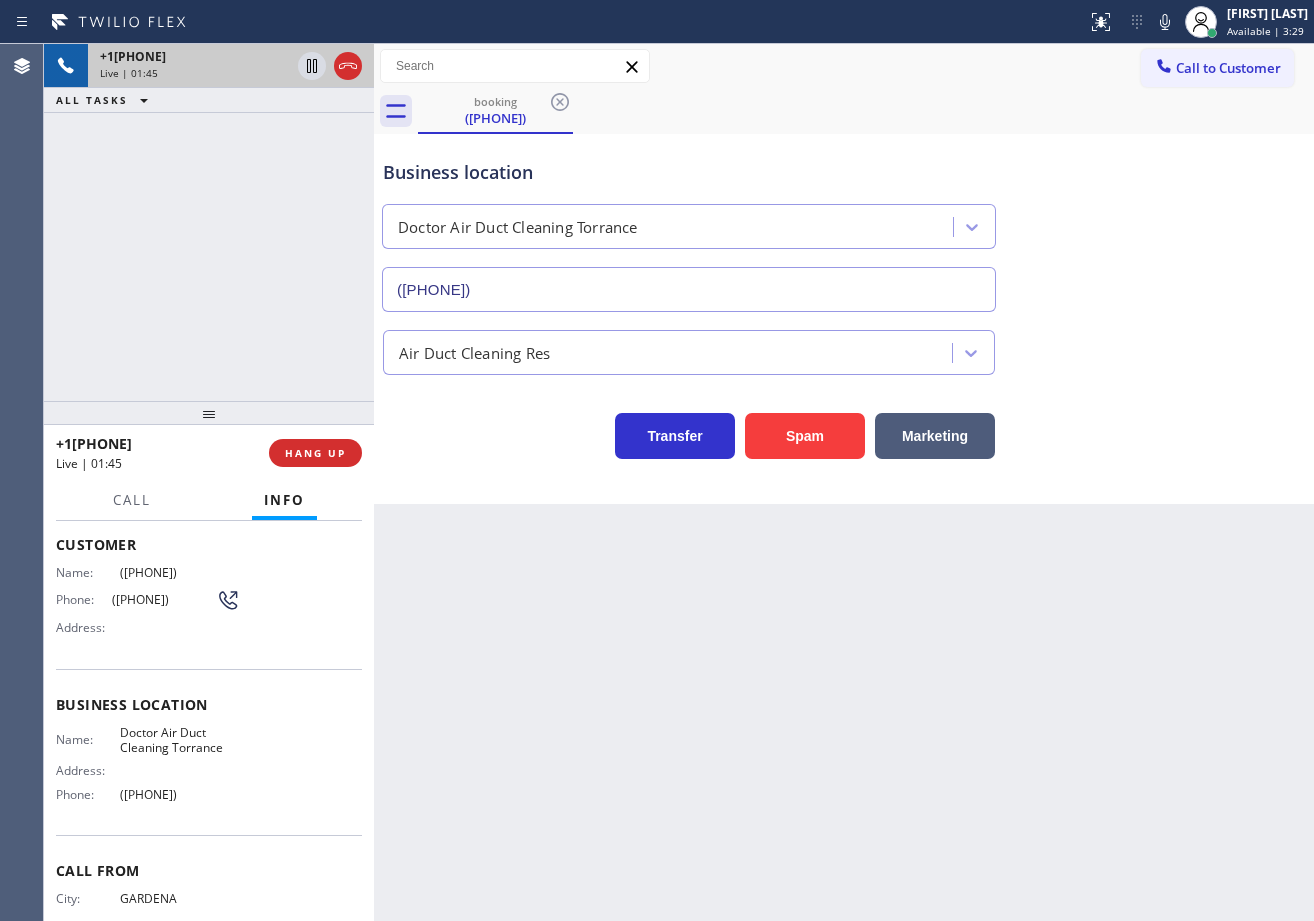 scroll, scrollTop: 0, scrollLeft: 0, axis: both 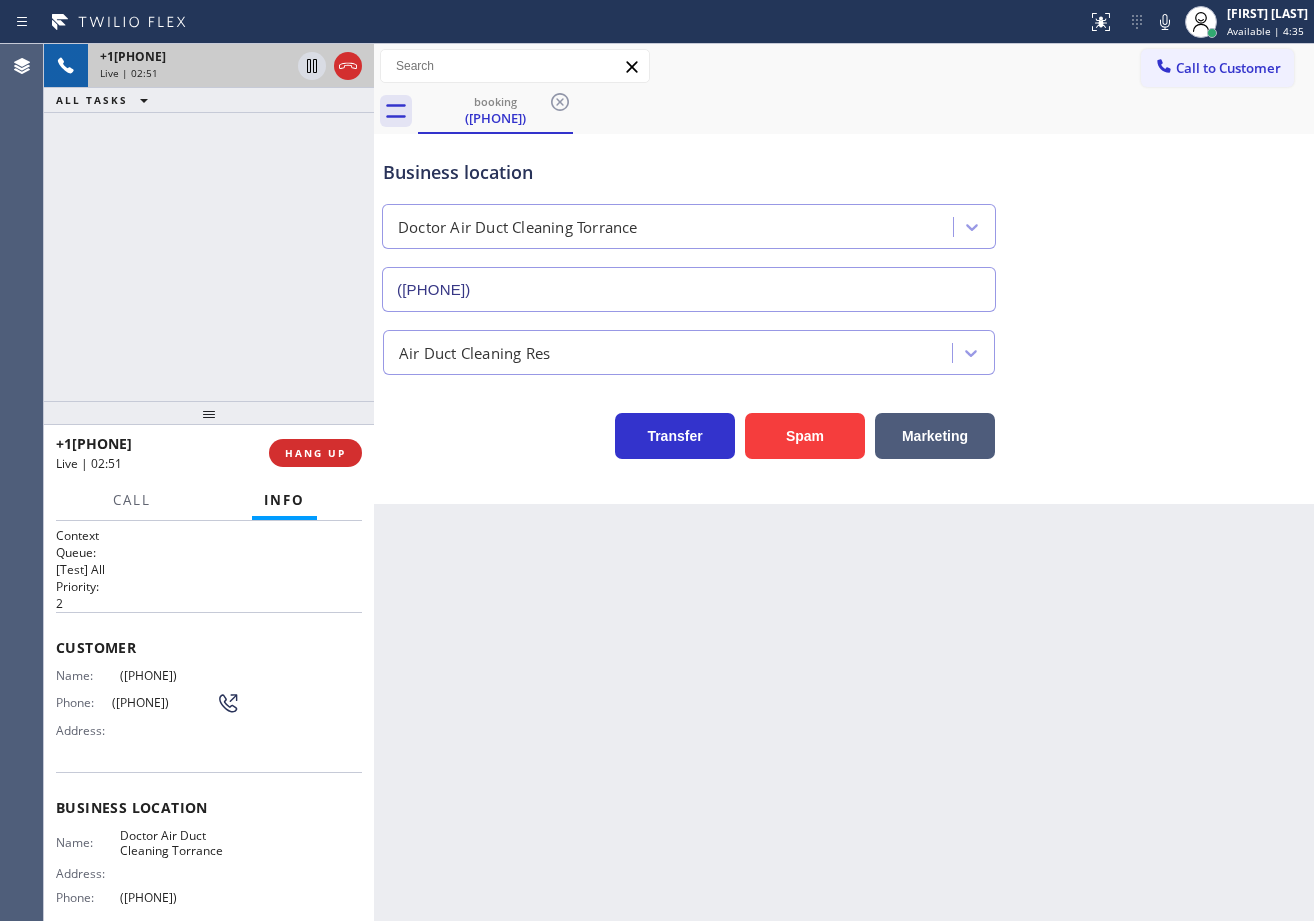 click on "Call to Customer Outbound call Location Search location Your caller id phone number [PHONE] Customer number Call Outbound call Technician Search Technician Your caller id phone number Your caller id phone number Call" at bounding box center (844, 66) 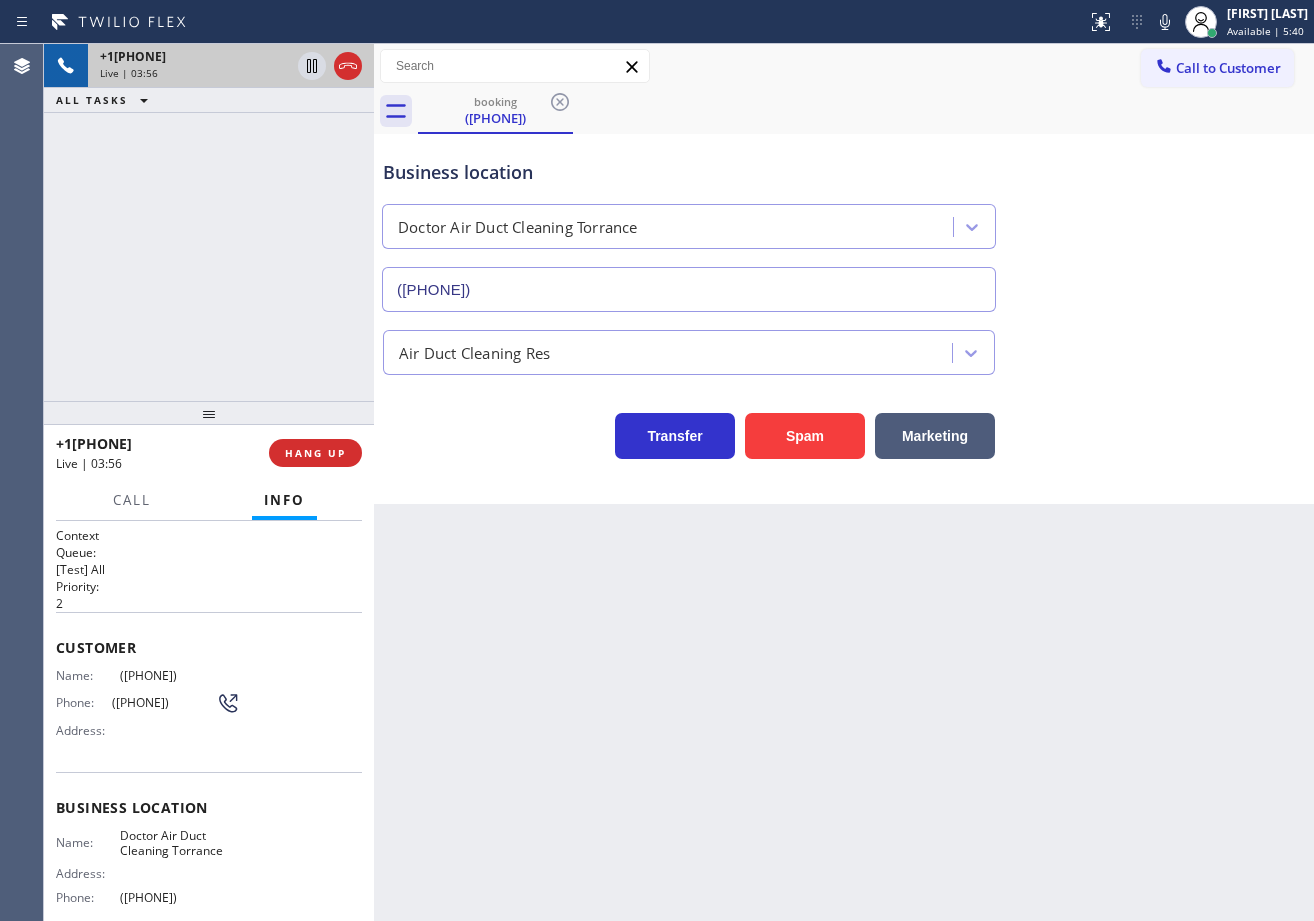 click on "Back to Dashboard Change Sender ID Customers Technicians Select a contact Outbound call Technician Search Technician Your caller id phone number Your caller id phone number Call Technician info Name   Phone none Address none Change Sender ID HVAC +1[PHONE] 5 Star Appliance +1[PHONE] Appliance Repair +1[PHONE] Plumbing +1[PHONE] Air Duct Cleaning +1[PHONE]  Electricians +1[PHONE]  Cancel Change Check personal SMS Reset Change booking ([PHONE]) Call to Customer Outbound call Location Search location Your caller id phone number ([PHONE]) Customer number Call Outbound call Technician Search Technician Your caller id phone number Your caller id phone number Call booking ([PHONE]) Business location Doctor Air Duct Cleaning Torrance ([PHONE]) Air Duct Cleaning Res Transfer Spam Marketing" at bounding box center [844, 482] 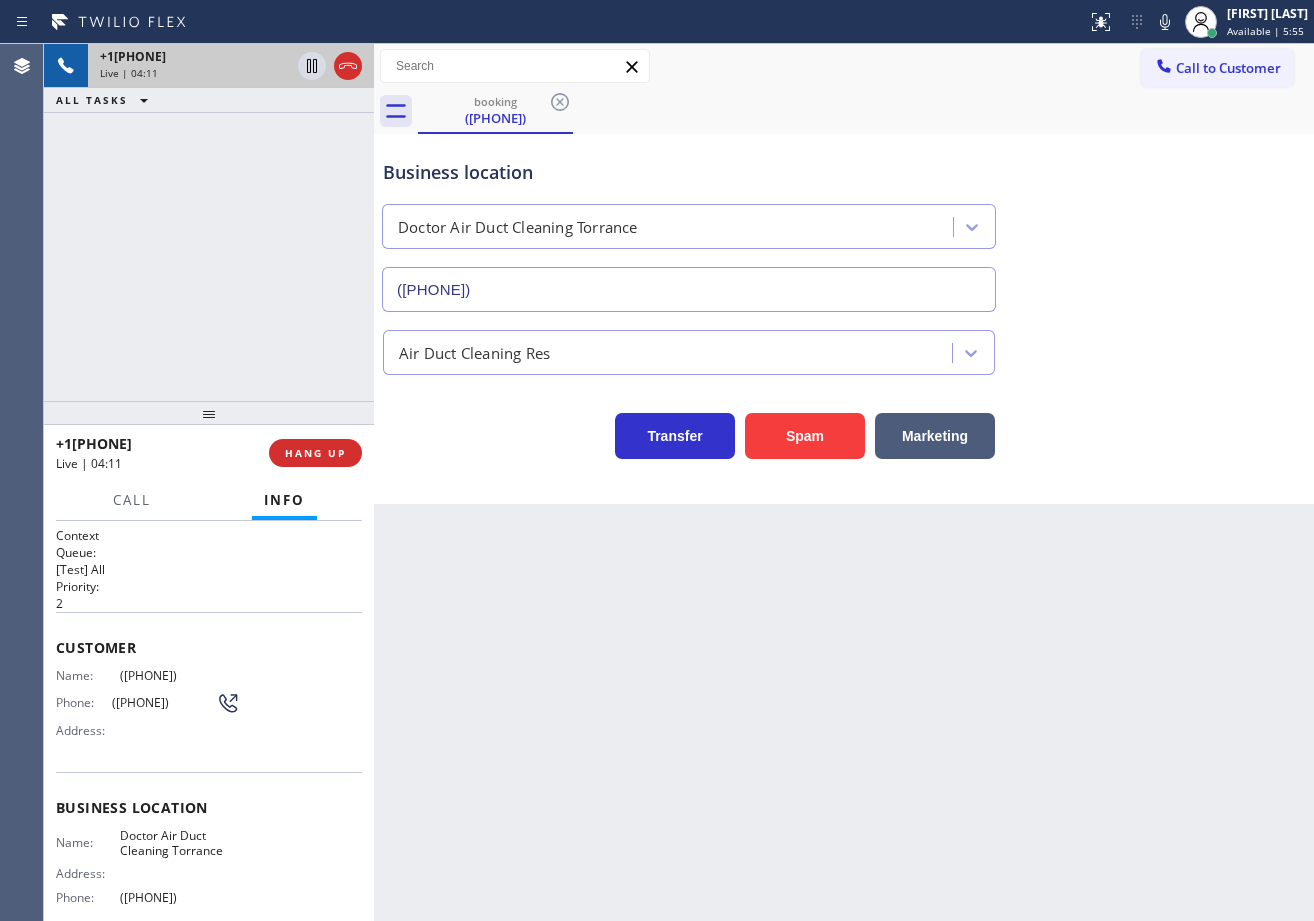 click on "booking ([PHONE])" at bounding box center (866, 111) 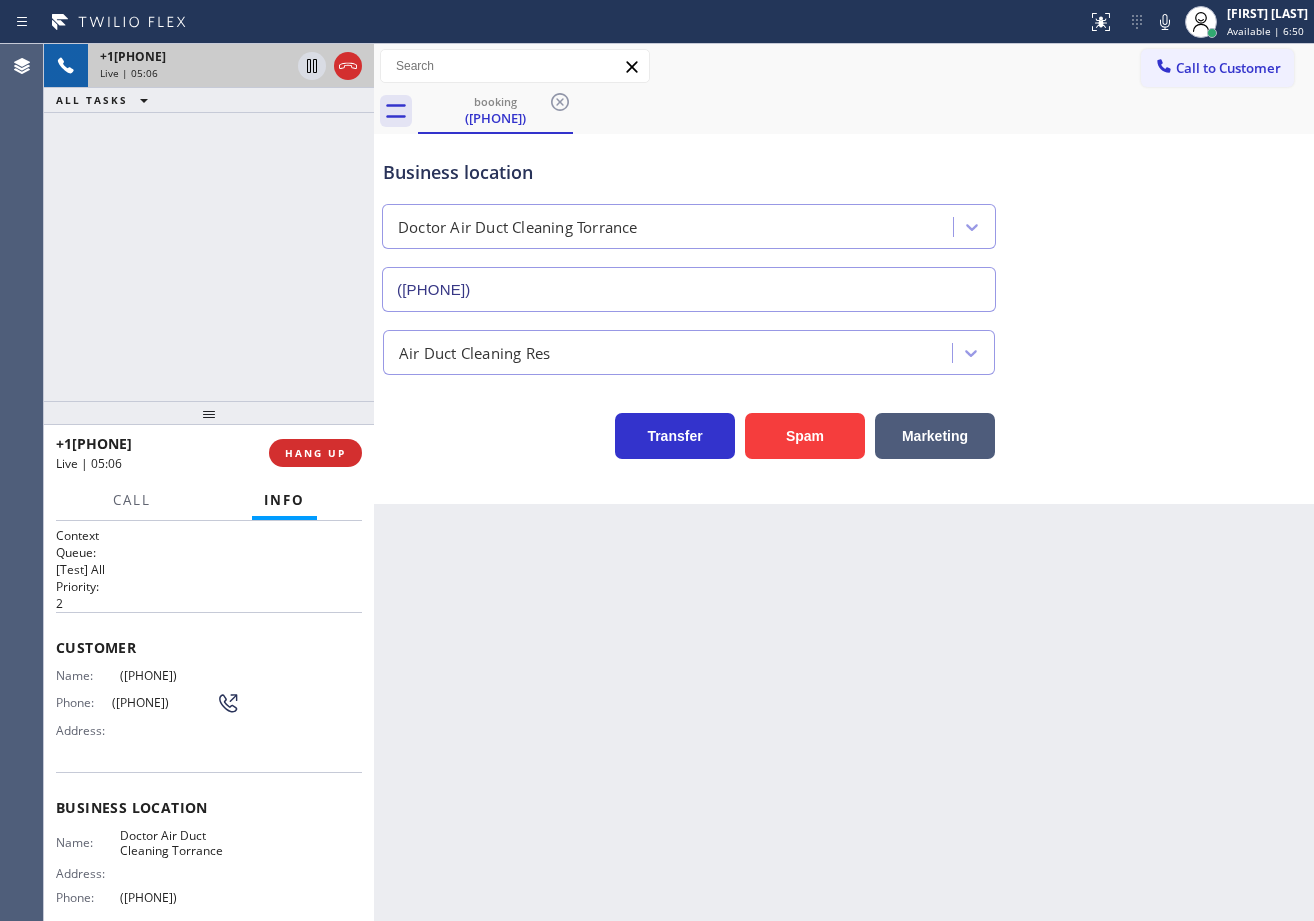 click on "Back to Dashboard Change Sender ID Customers Technicians Select a contact Outbound call Technician Search Technician Your caller id phone number Your caller id phone number Call Technician info Name   Phone none Address none Change Sender ID HVAC +1[PHONE] 5 Star Appliance +1[PHONE] Appliance Repair +1[PHONE] Plumbing +1[PHONE] Air Duct Cleaning +1[PHONE]  Electricians +1[PHONE]  Cancel Change Check personal SMS Reset Change booking ([PHONE]) Call to Customer Outbound call Location Search location Your caller id phone number ([PHONE]) Customer number Call Outbound call Technician Search Technician Your caller id phone number Your caller id phone number Call booking ([PHONE]) Business location Doctor Air Duct Cleaning Torrance ([PHONE]) Air Duct Cleaning Res Transfer Spam Marketing" at bounding box center (844, 482) 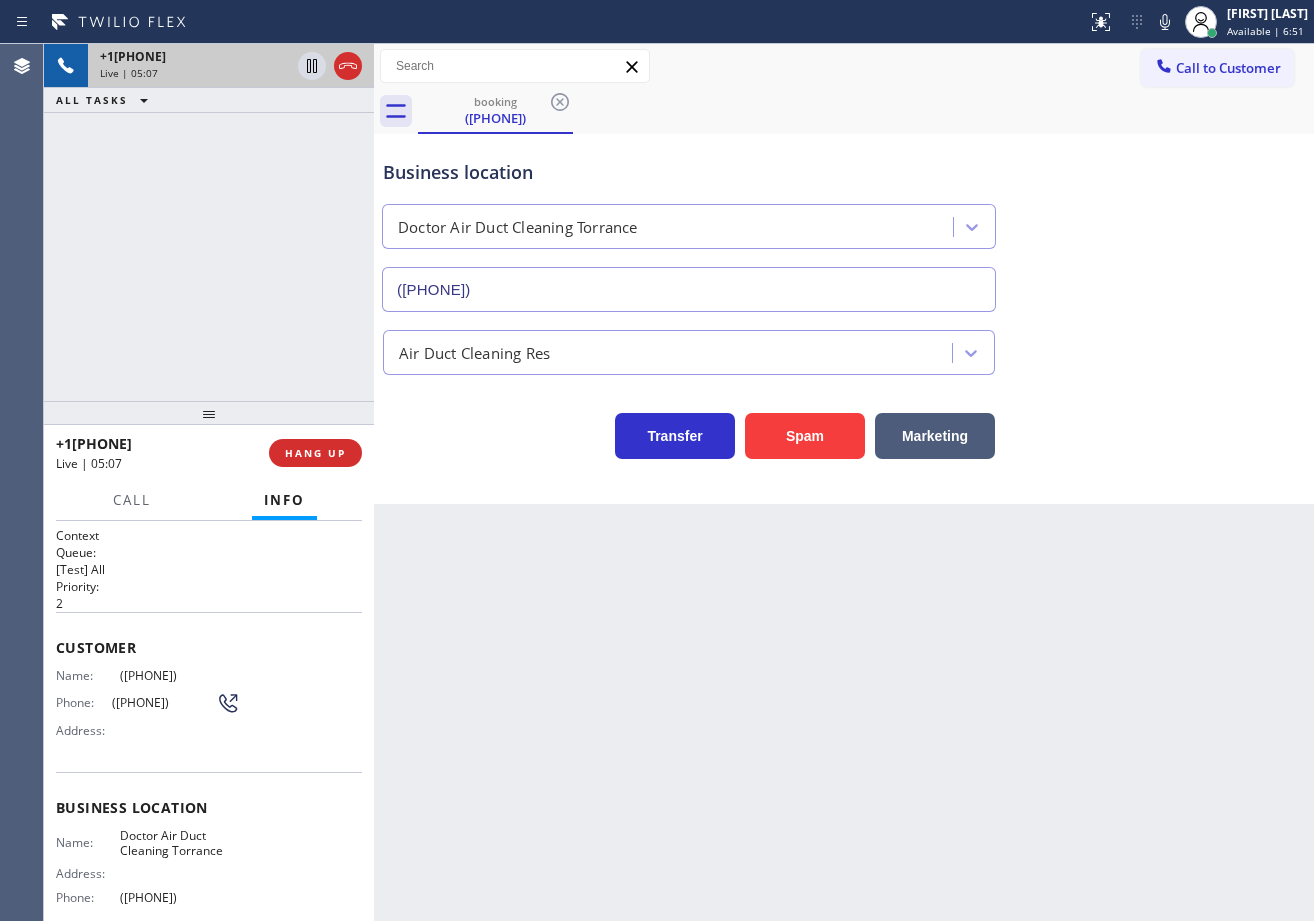 click on "Transfer Spam Marketing" at bounding box center (844, 427) 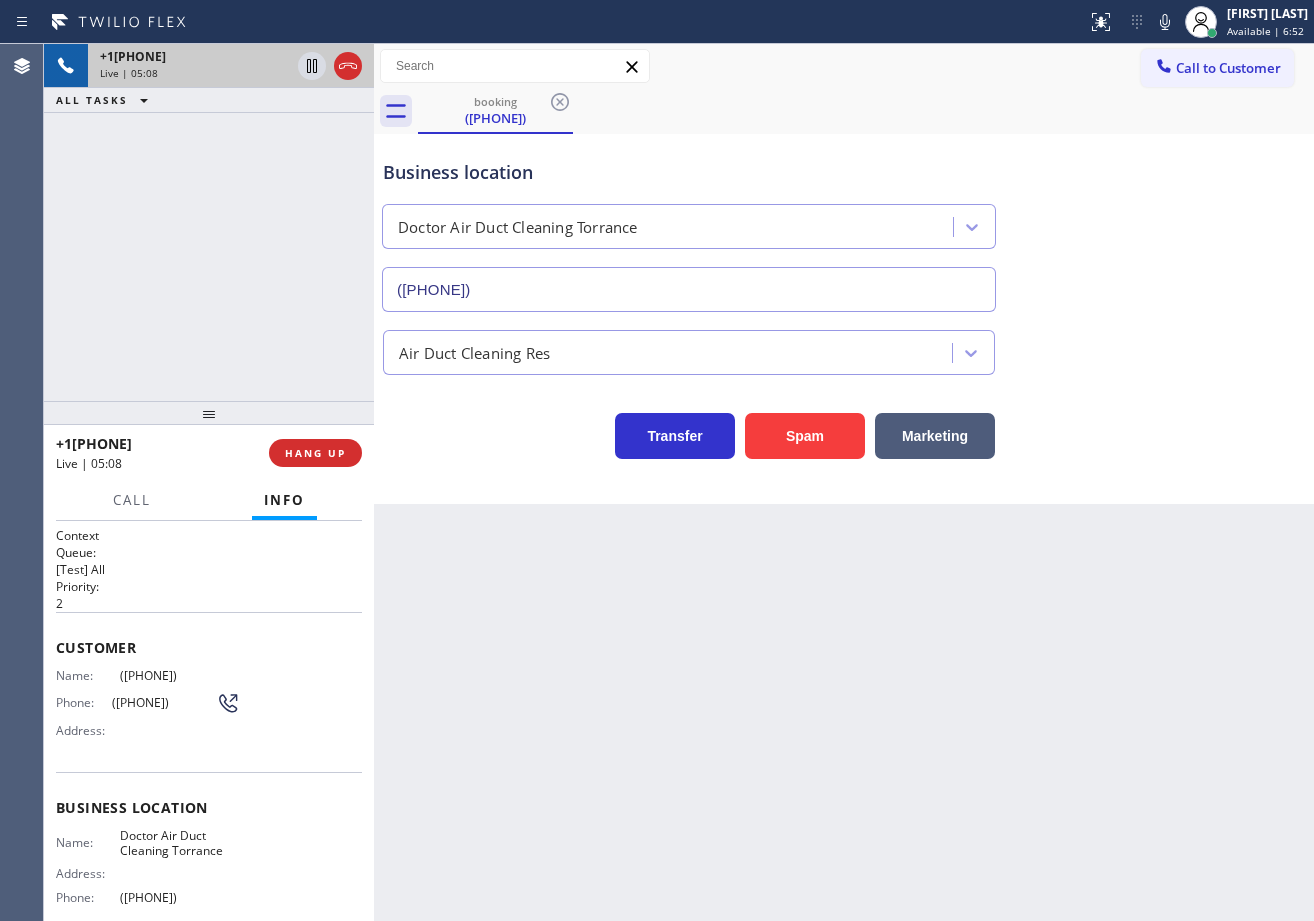 click on "Business location Doctor Air Duct Cleaning Torrance ([PHONE]) Air Duct Cleaning Res Transfer Spam Marketing" at bounding box center [844, 319] 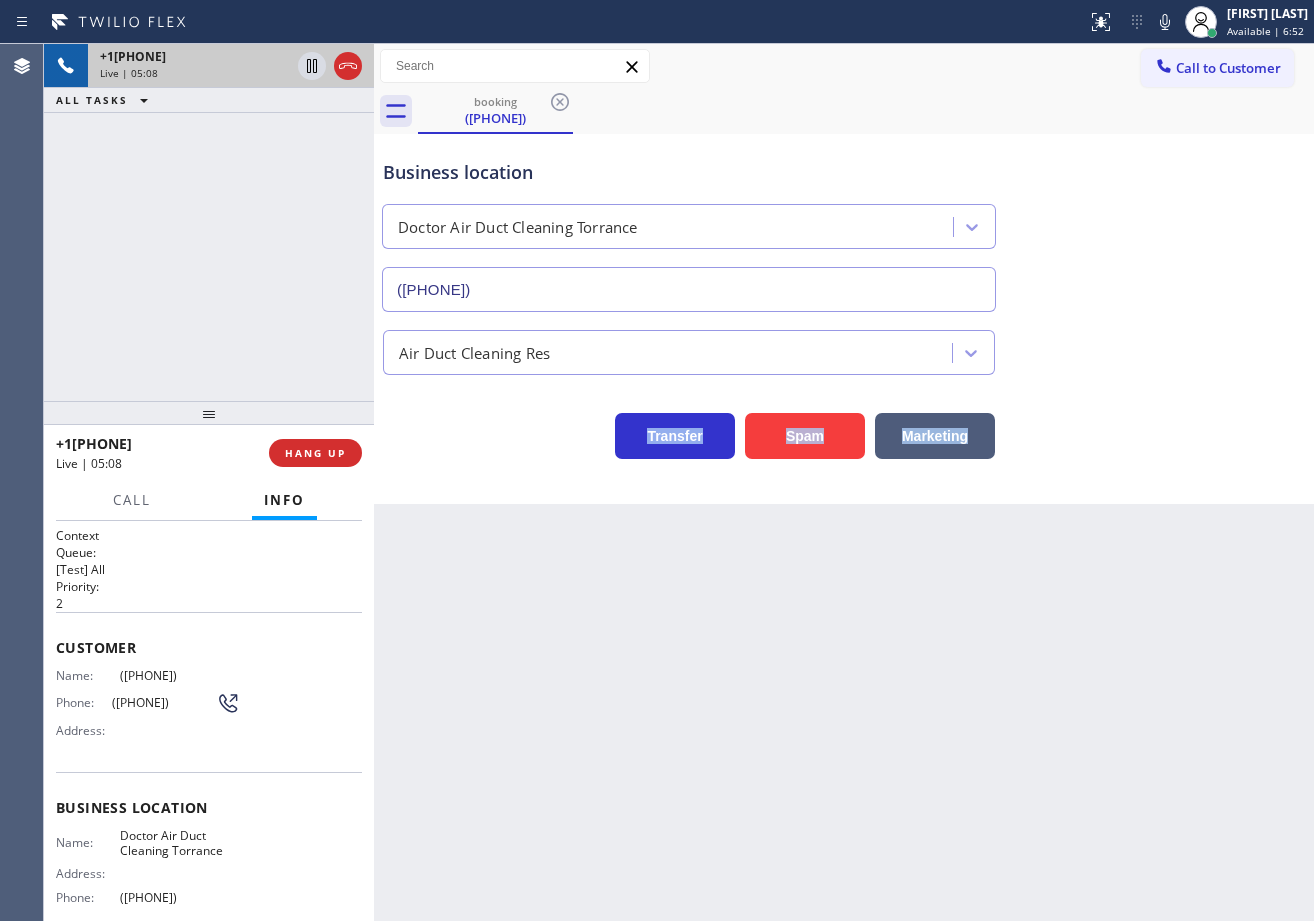 drag, startPoint x: 1113, startPoint y: 490, endPoint x: 1131, endPoint y: 487, distance: 18.248287 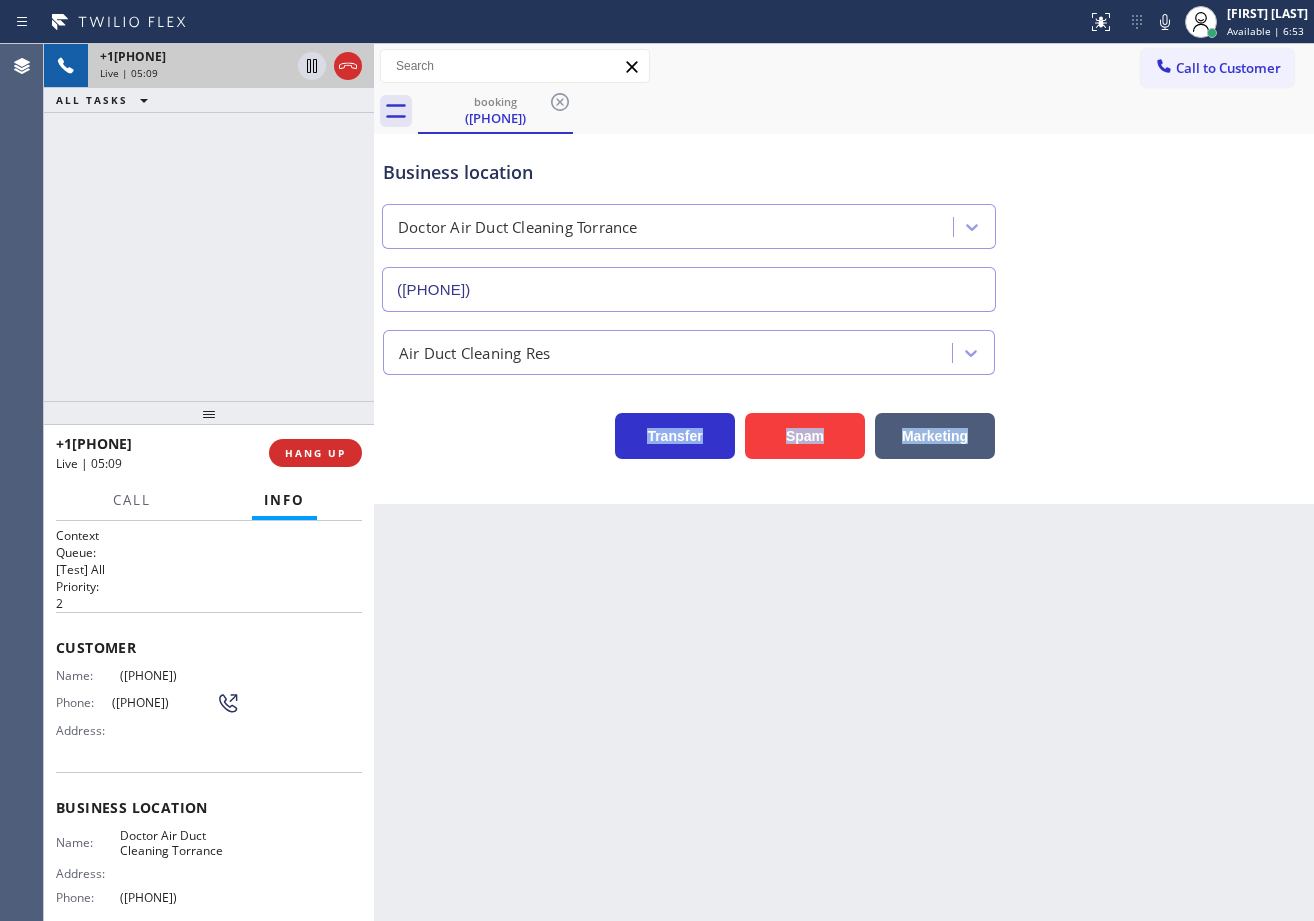 click on "Business location Doctor Air Duct Cleaning Torrance ([PHONE]) Air Duct Cleaning Res Transfer Spam Marketing" at bounding box center (844, 319) 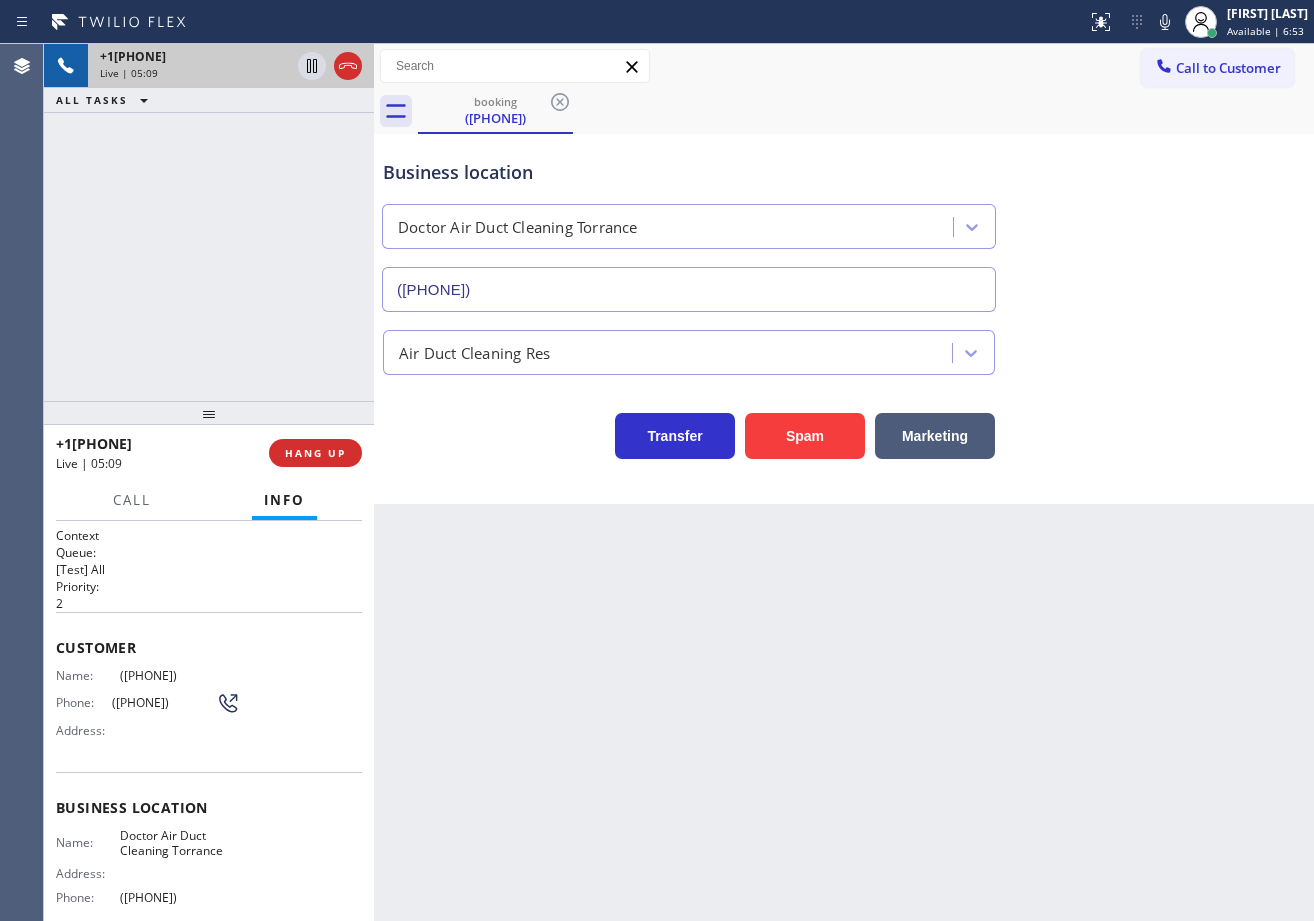 click on "Business location Doctor Air Duct Cleaning Torrance ([PHONE]) Air Duct Cleaning Res Transfer Spam Marketing" at bounding box center [844, 319] 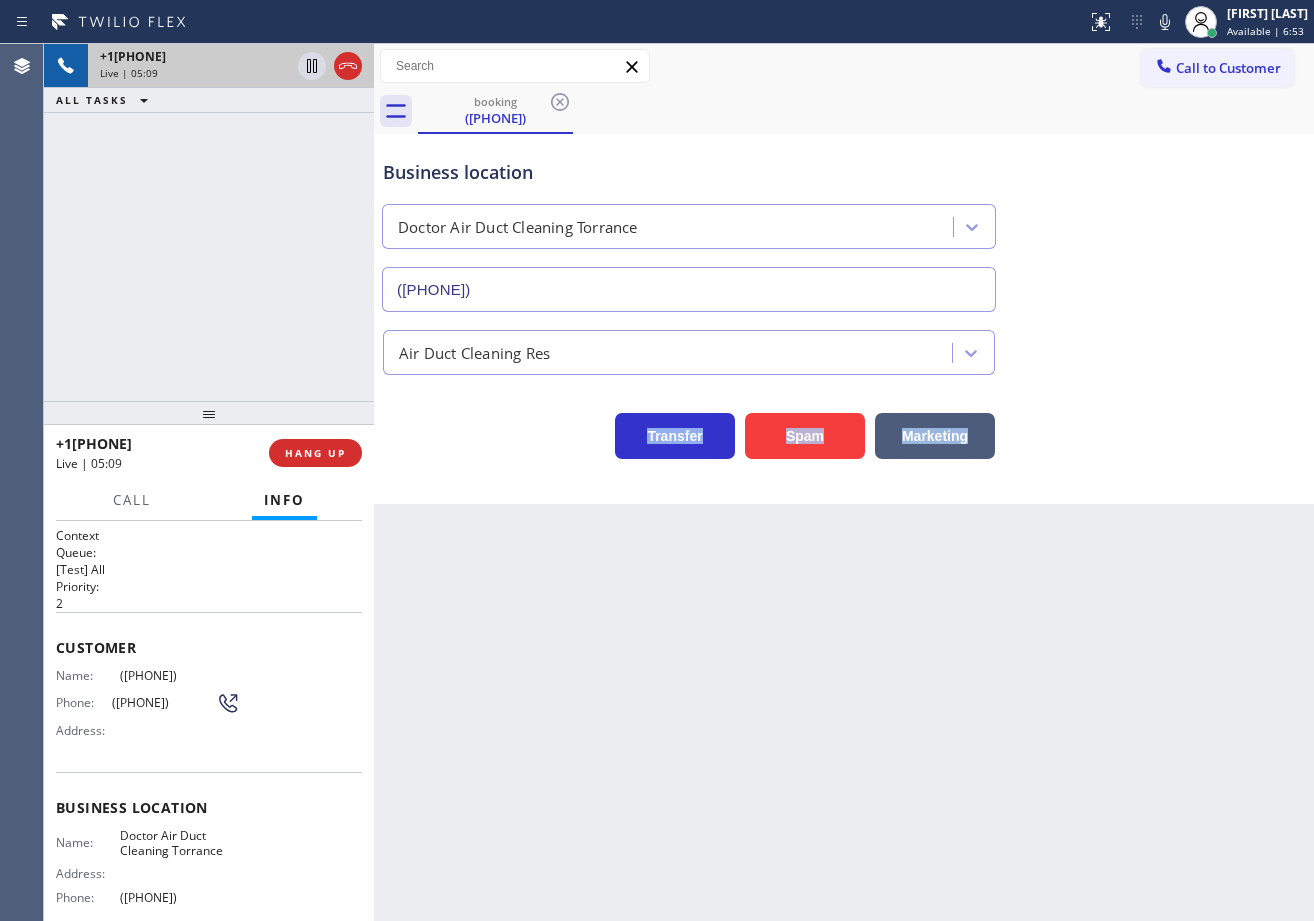 click on "Business location Doctor Air Duct Cleaning Torrance ([PHONE]) Air Duct Cleaning Res Transfer Spam Marketing" at bounding box center (844, 319) 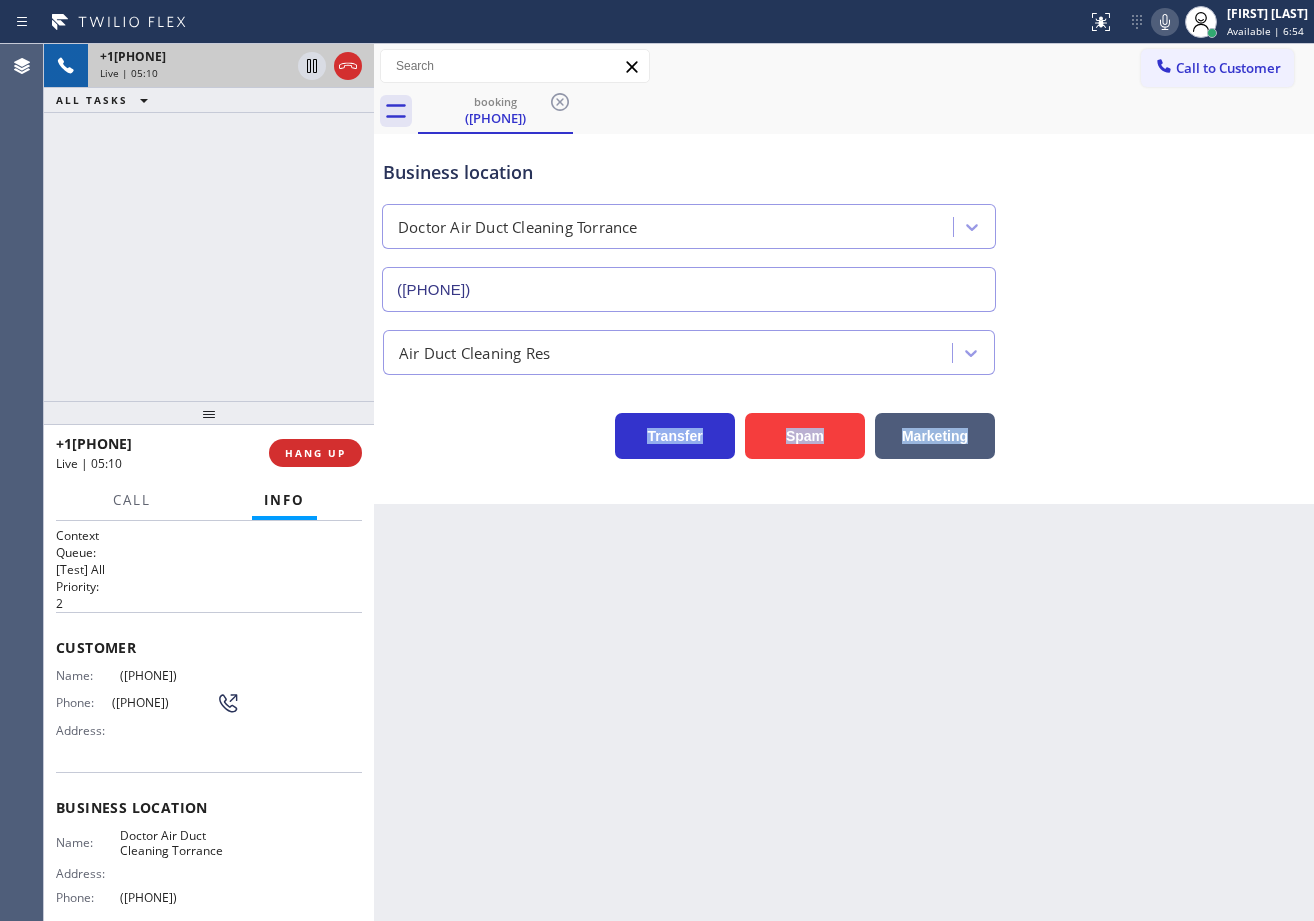 click 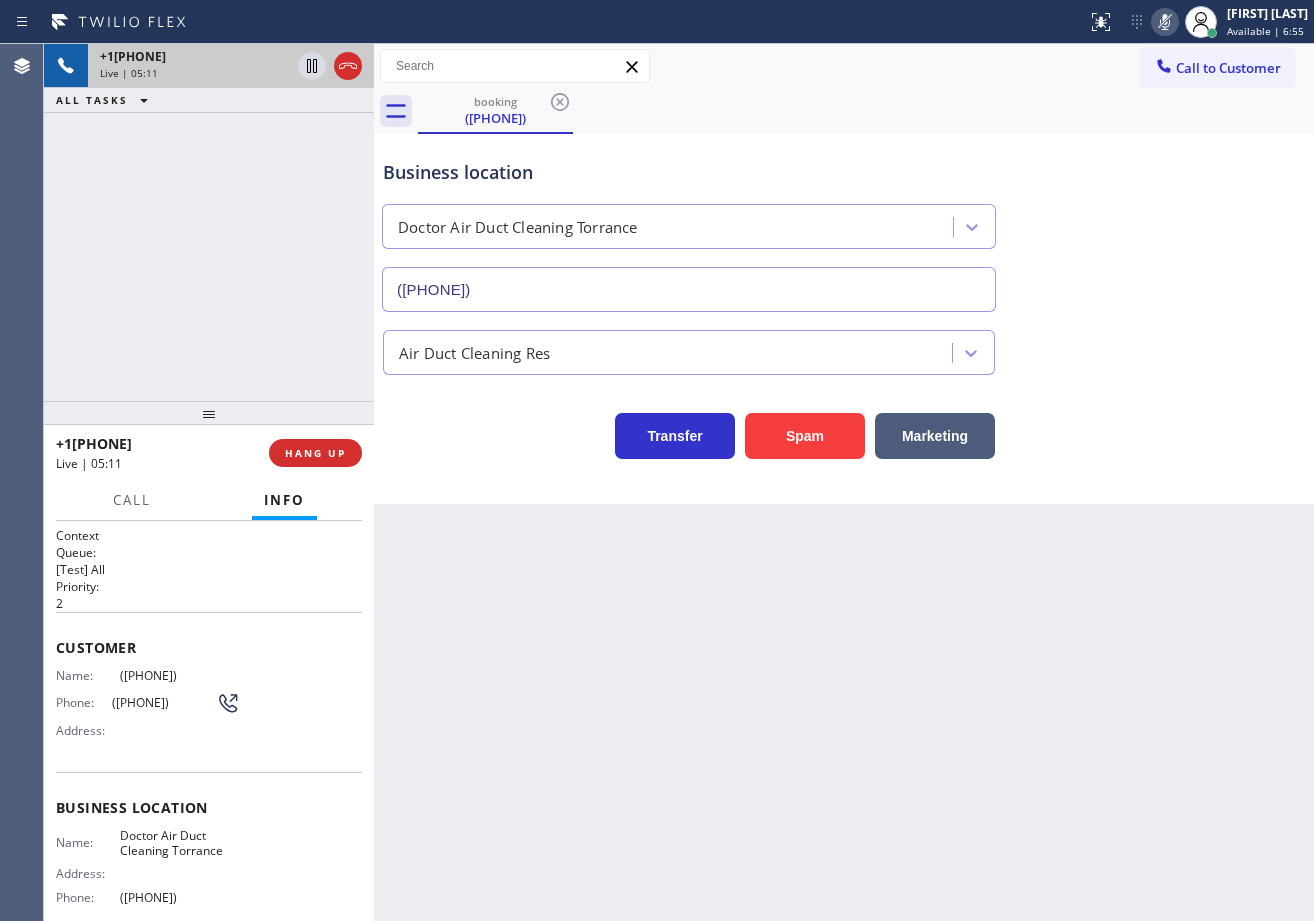 drag, startPoint x: 1159, startPoint y: 281, endPoint x: 1144, endPoint y: 294, distance: 19.849434 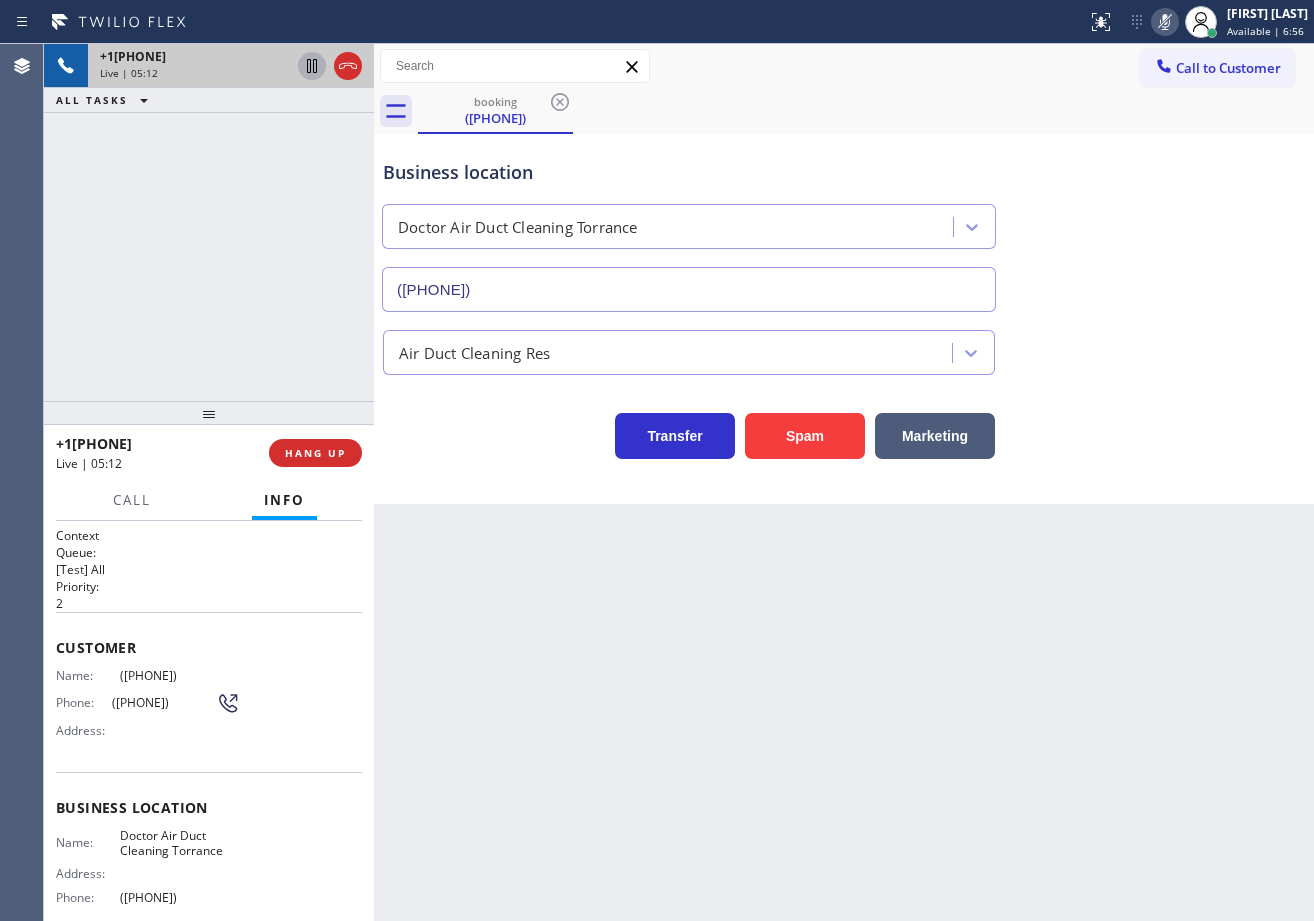 click 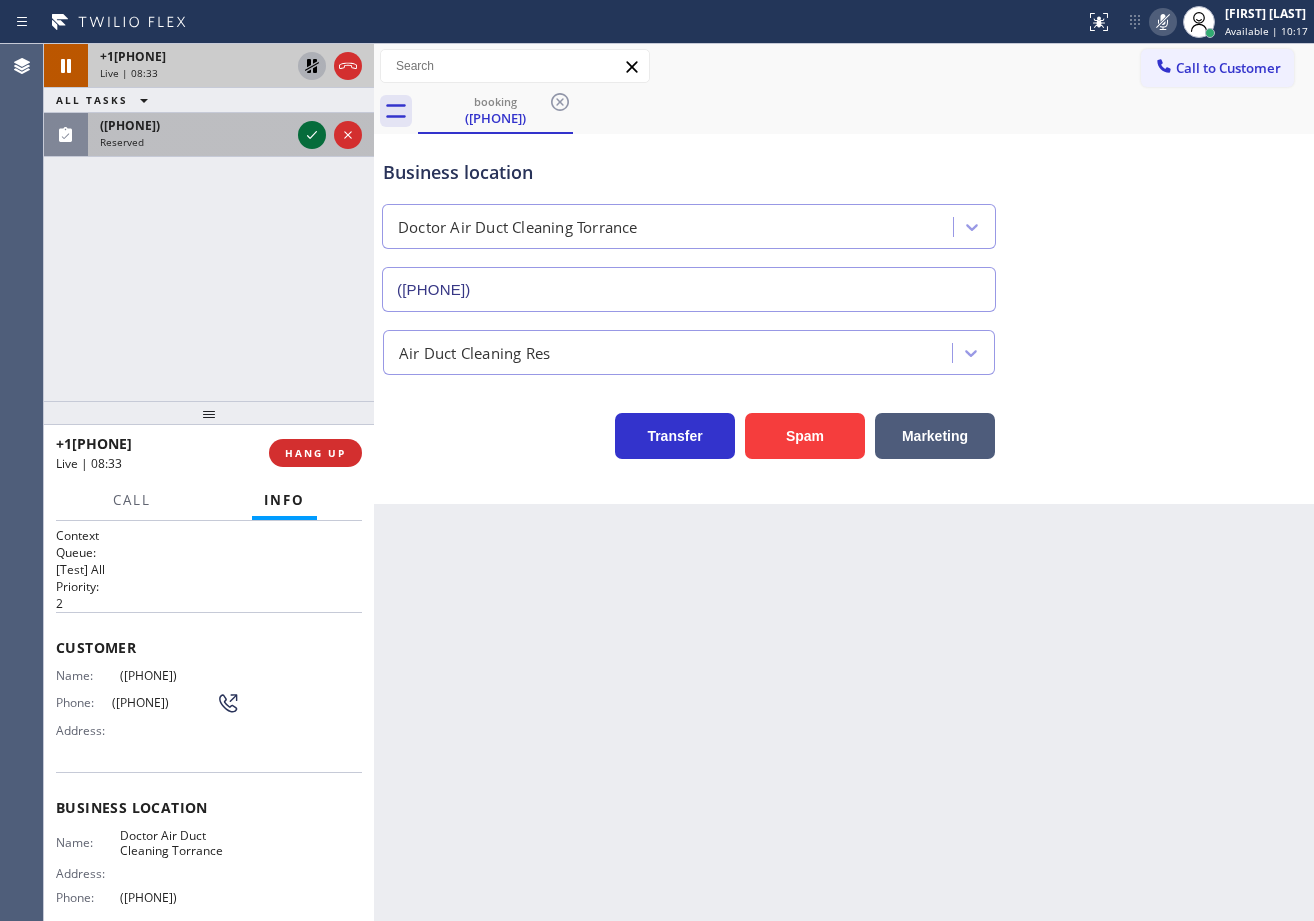 click 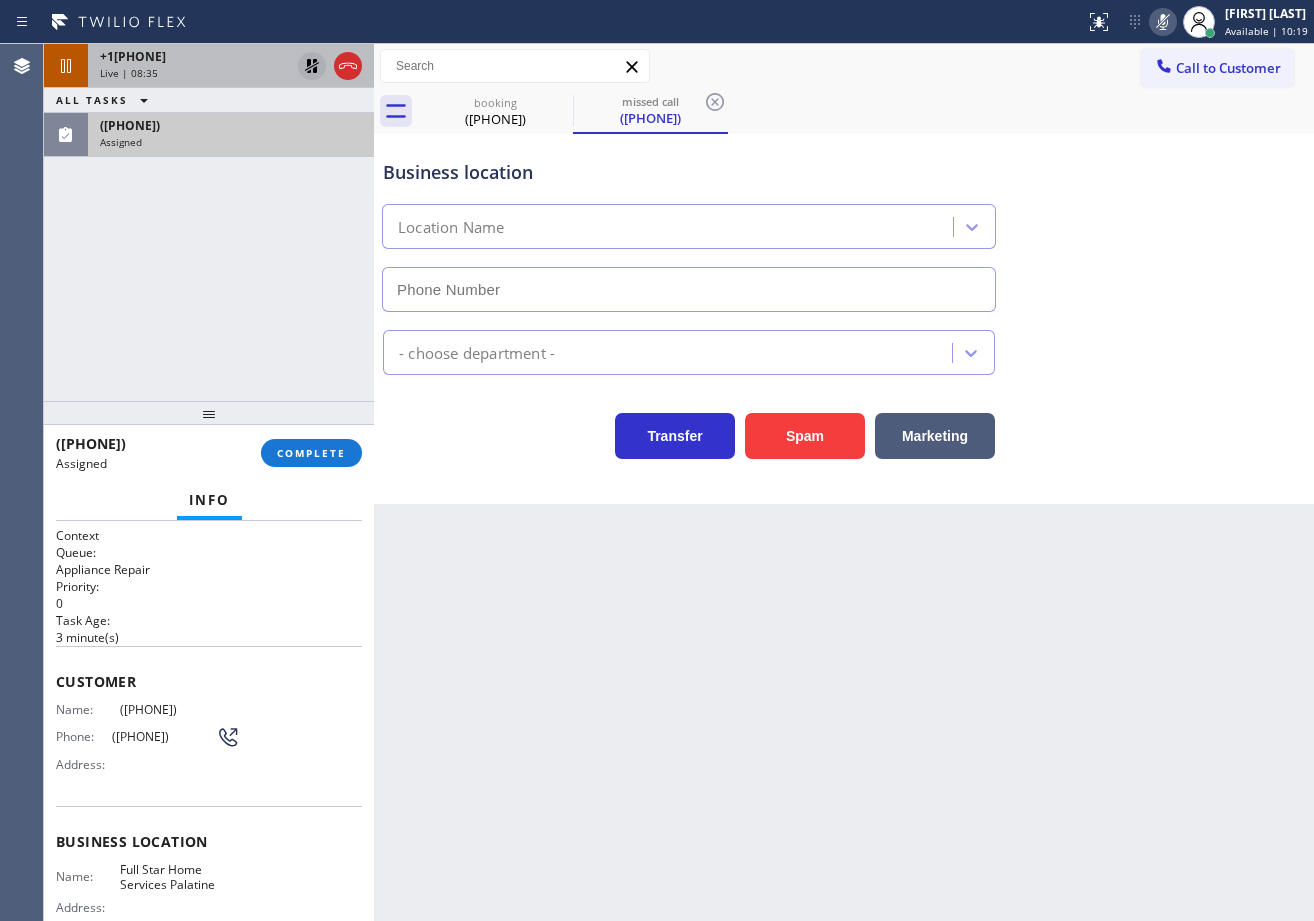 type on "[PHONE]" 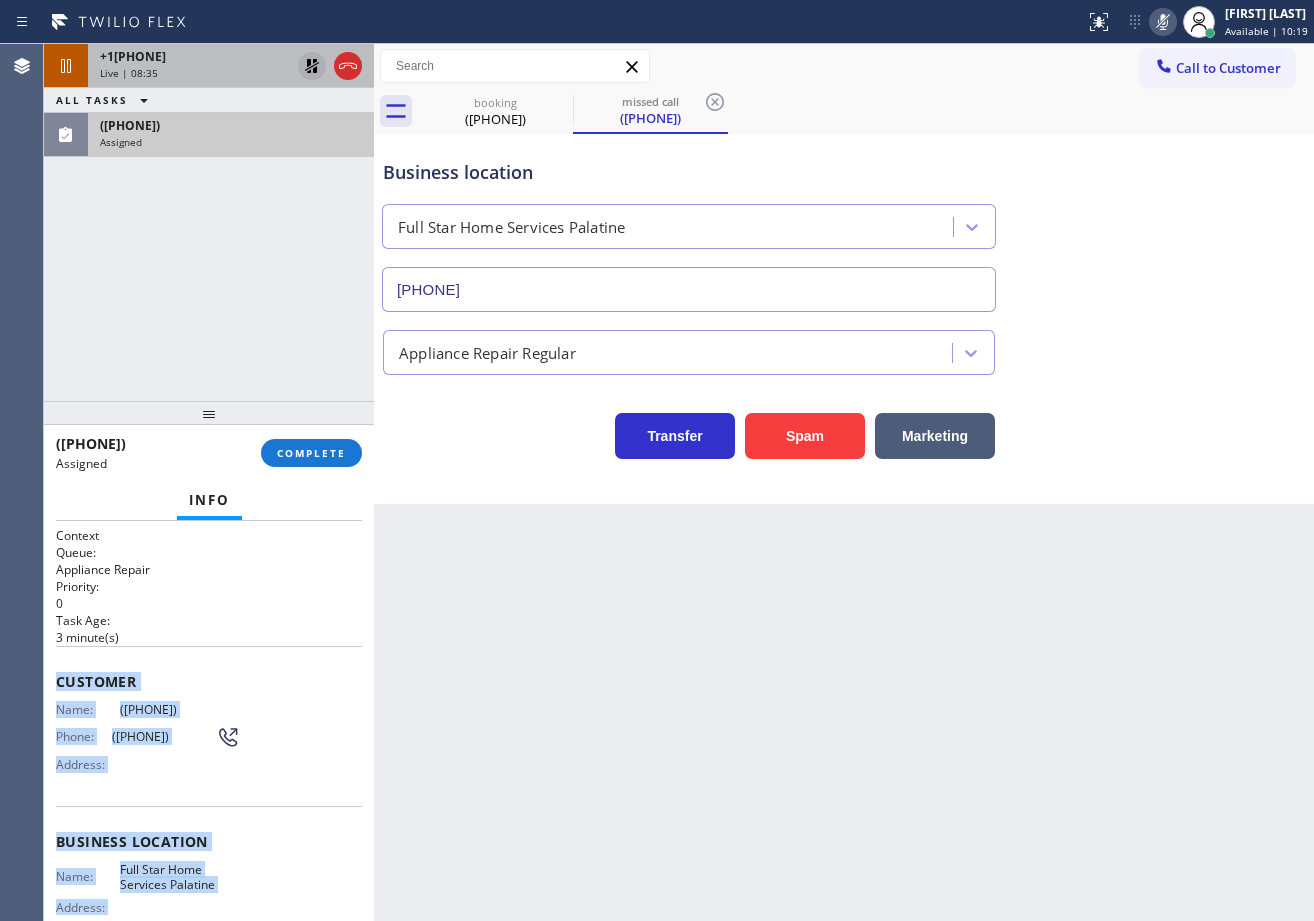 scroll, scrollTop: 209, scrollLeft: 0, axis: vertical 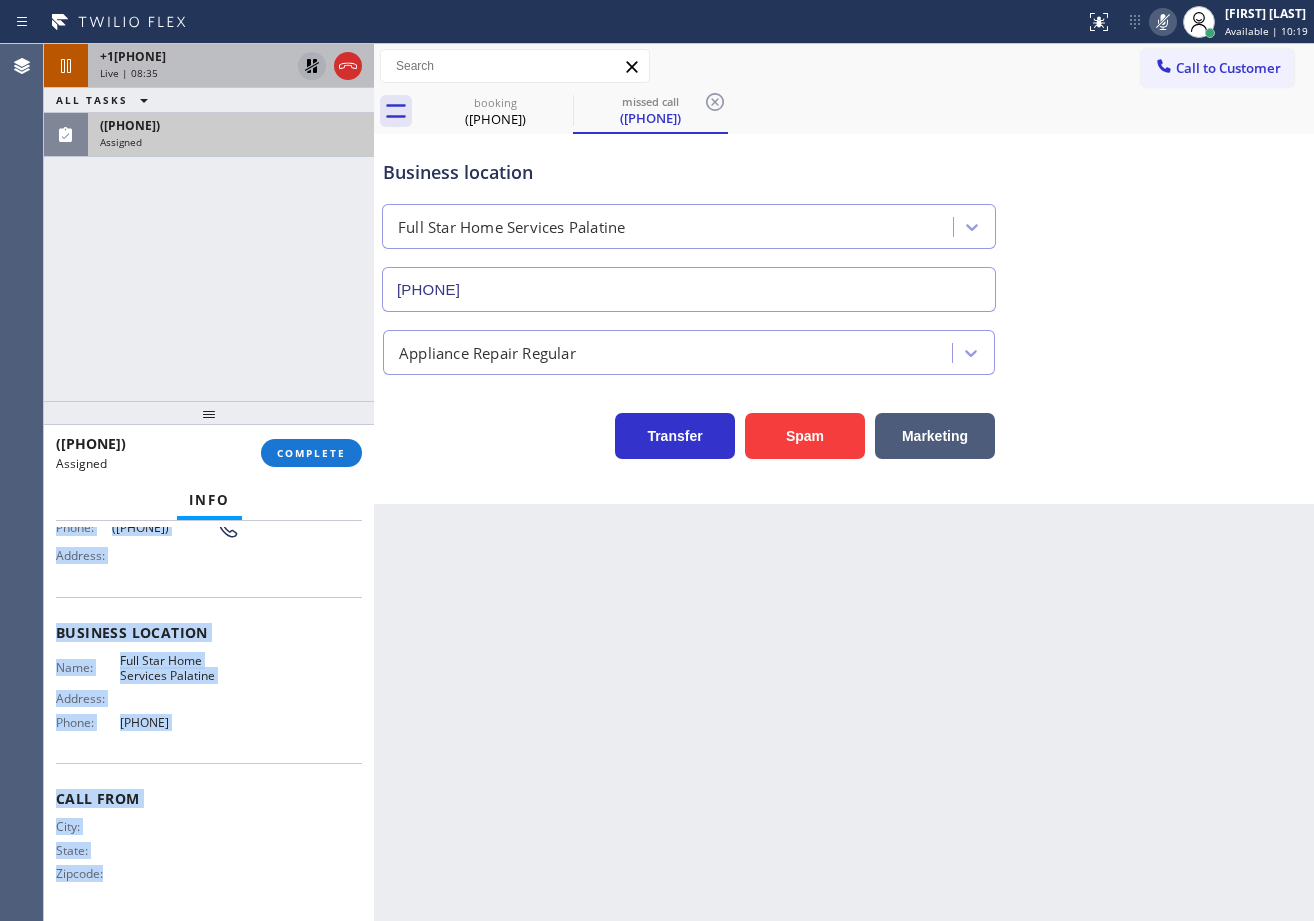 drag, startPoint x: 81, startPoint y: 695, endPoint x: 226, endPoint y: 638, distance: 155.80116 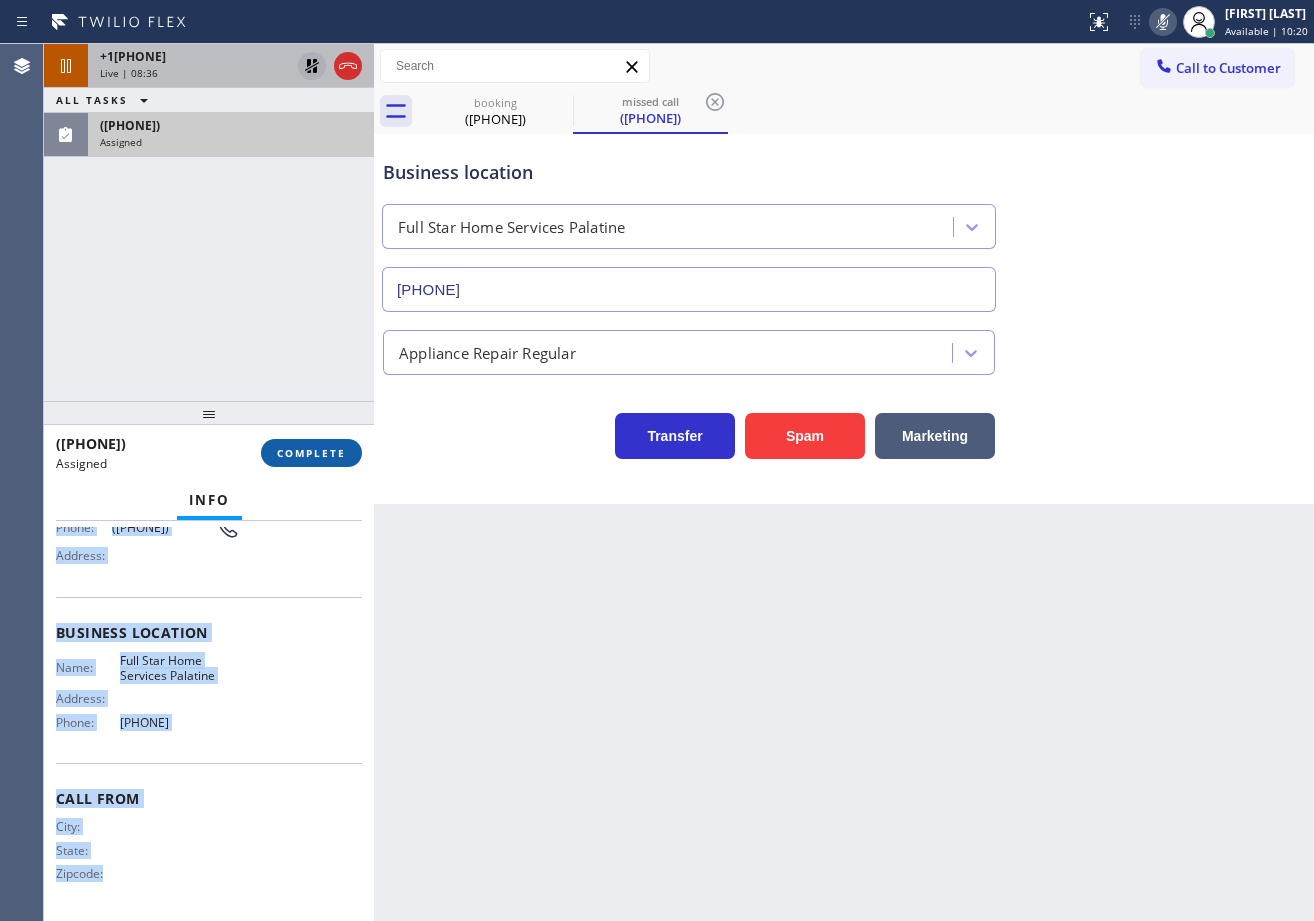 click on "COMPLETE" at bounding box center (311, 453) 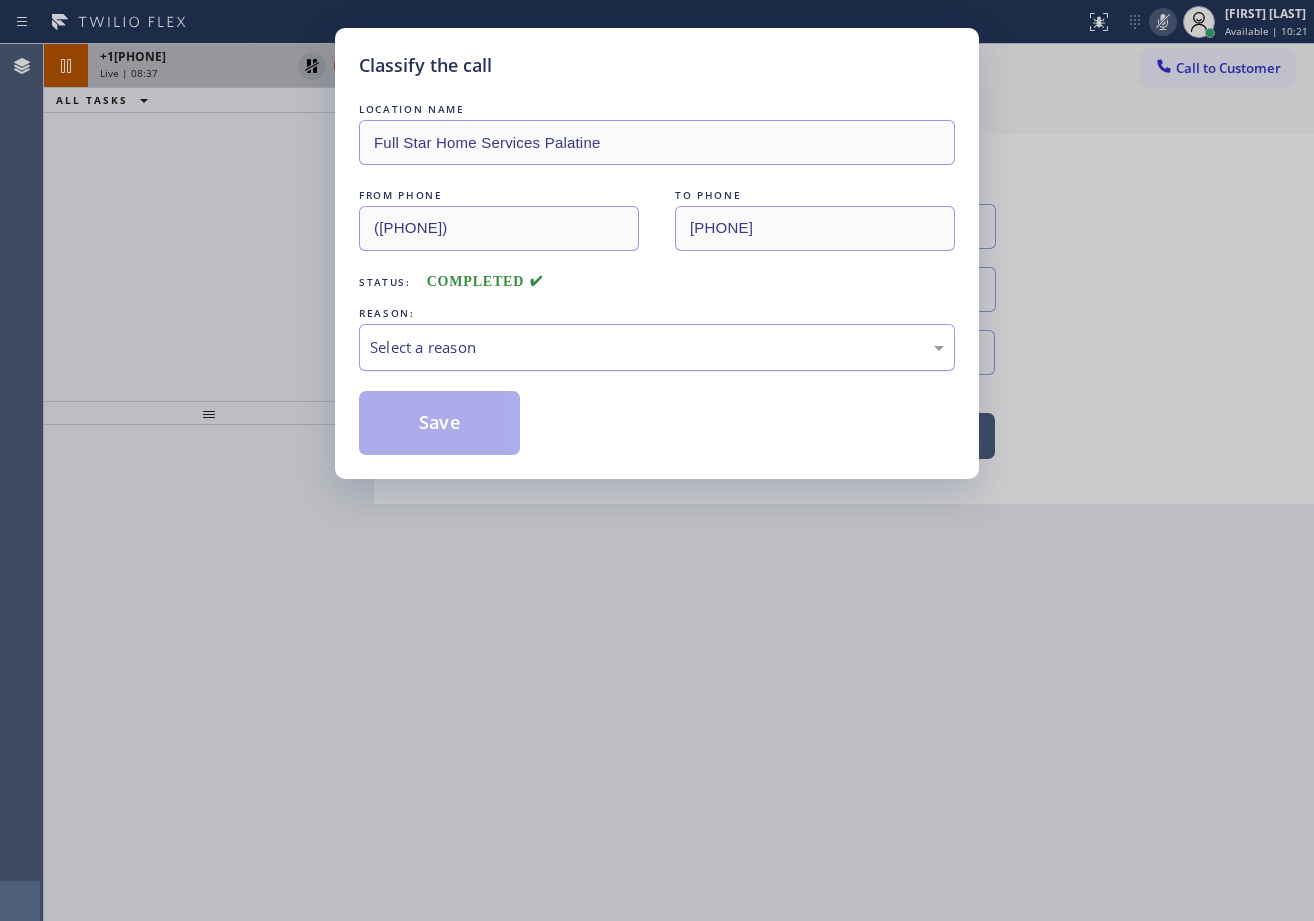 click on "Select a reason" at bounding box center (657, 347) 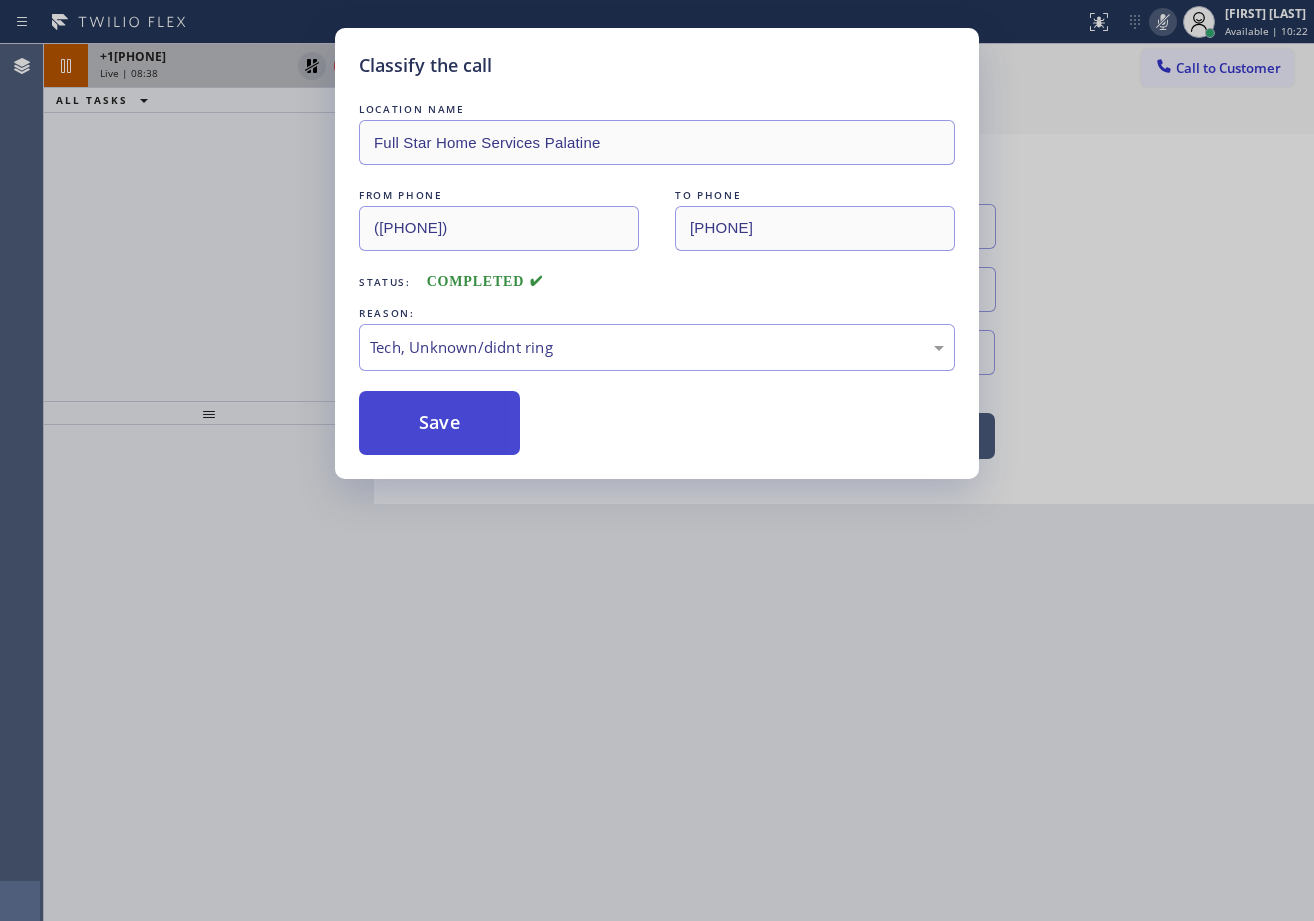 click on "Save" at bounding box center (439, 423) 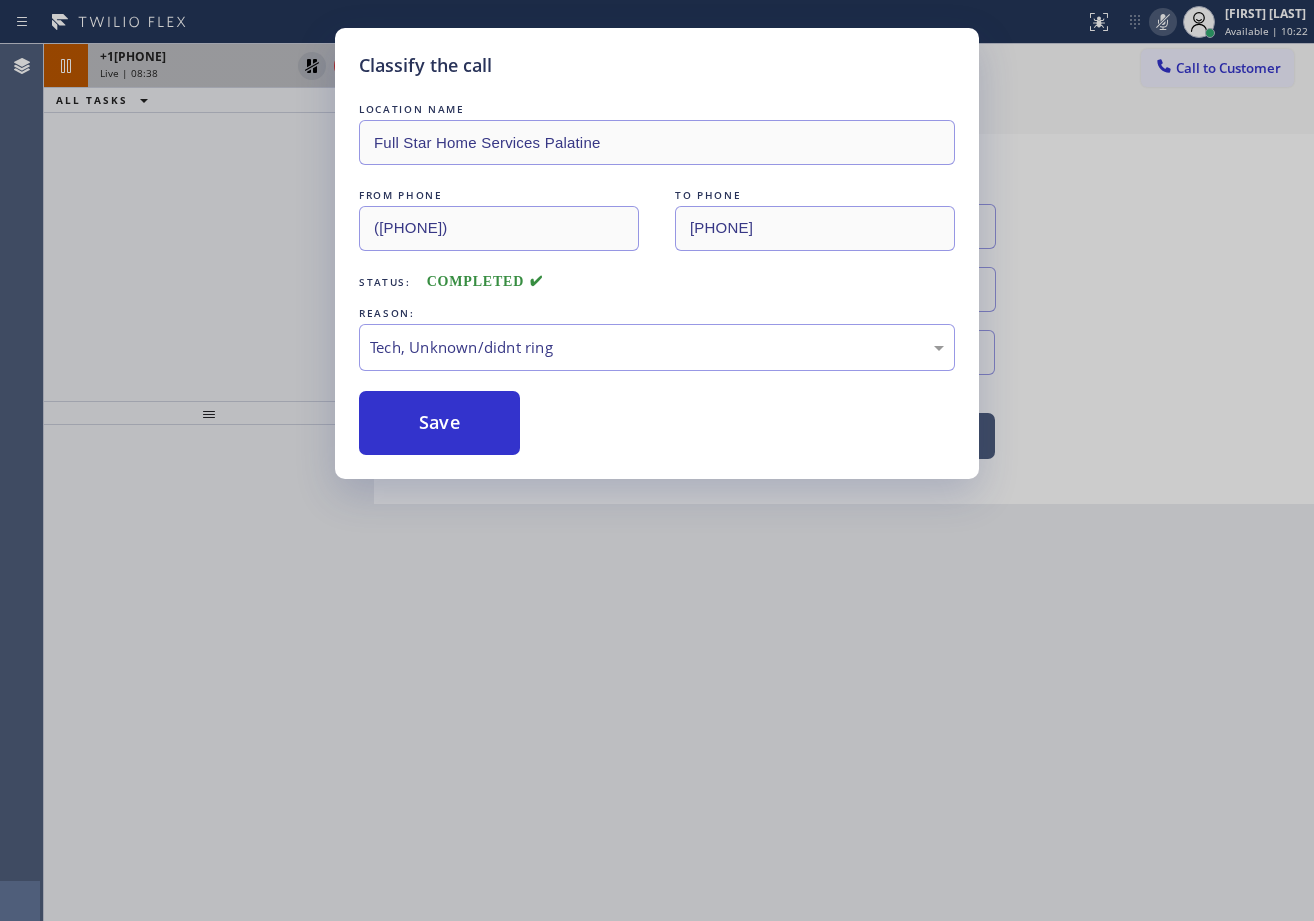 click on "Save" at bounding box center (439, 423) 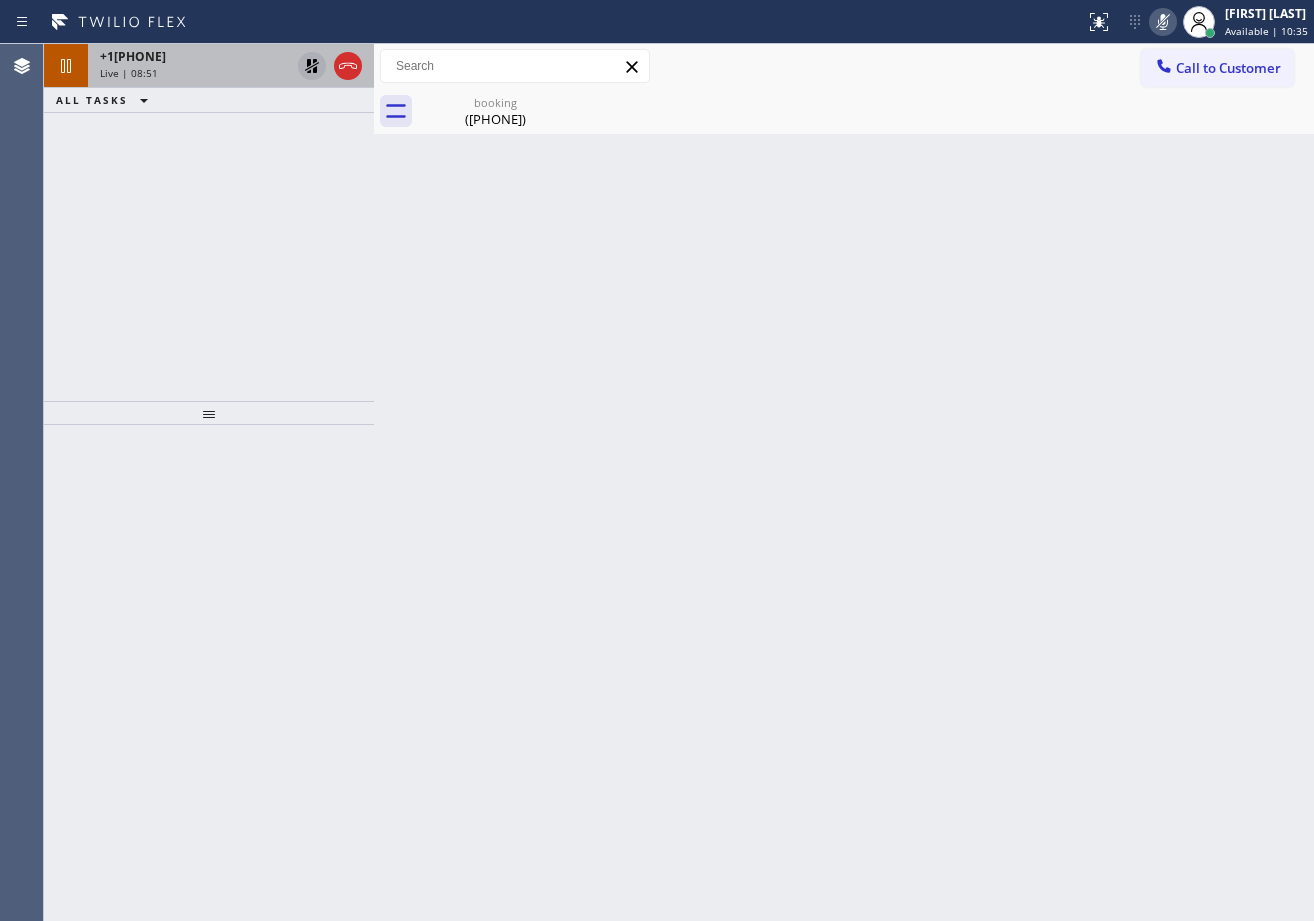 drag, startPoint x: 817, startPoint y: 240, endPoint x: 414, endPoint y: 154, distance: 412.07404 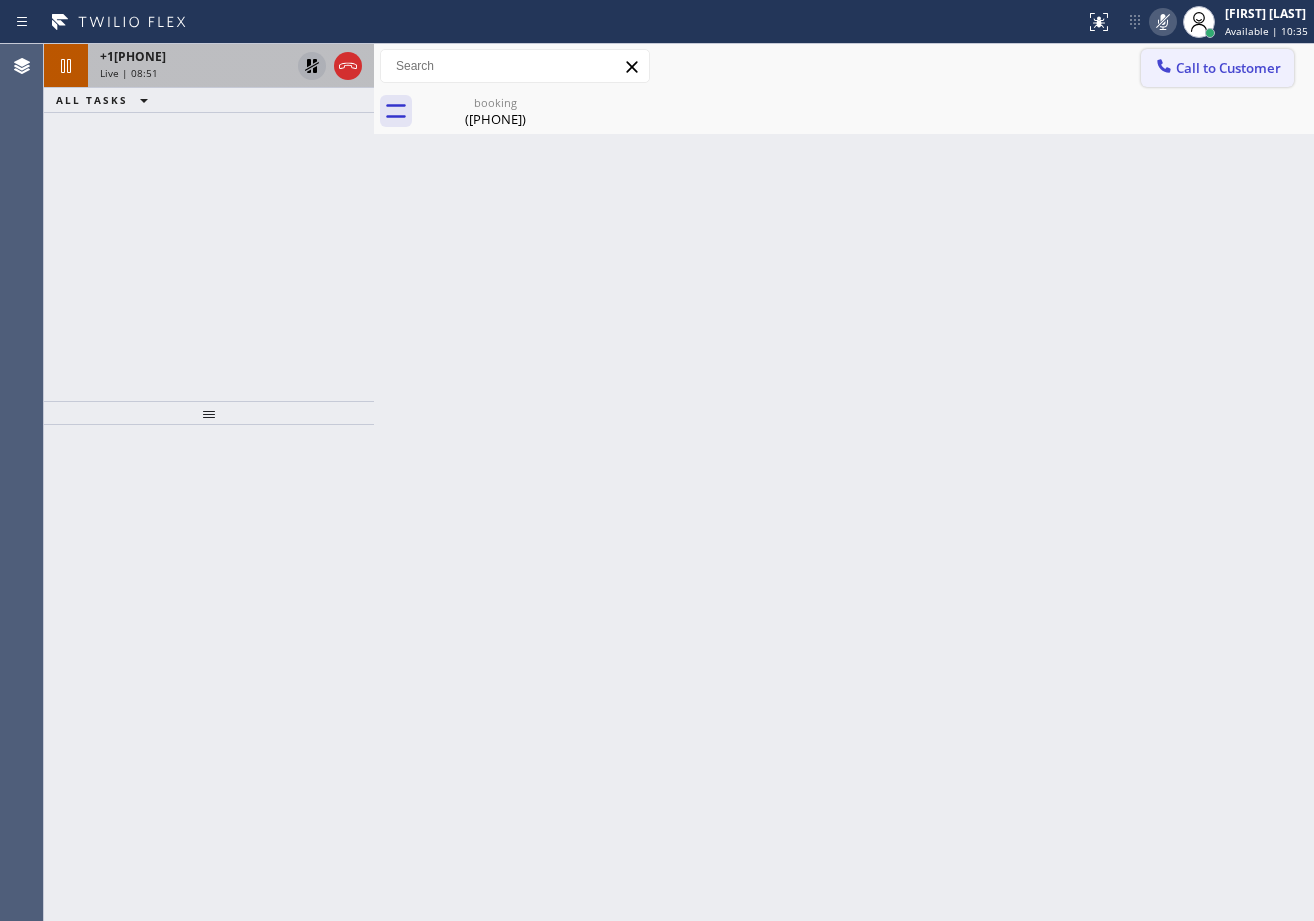 click 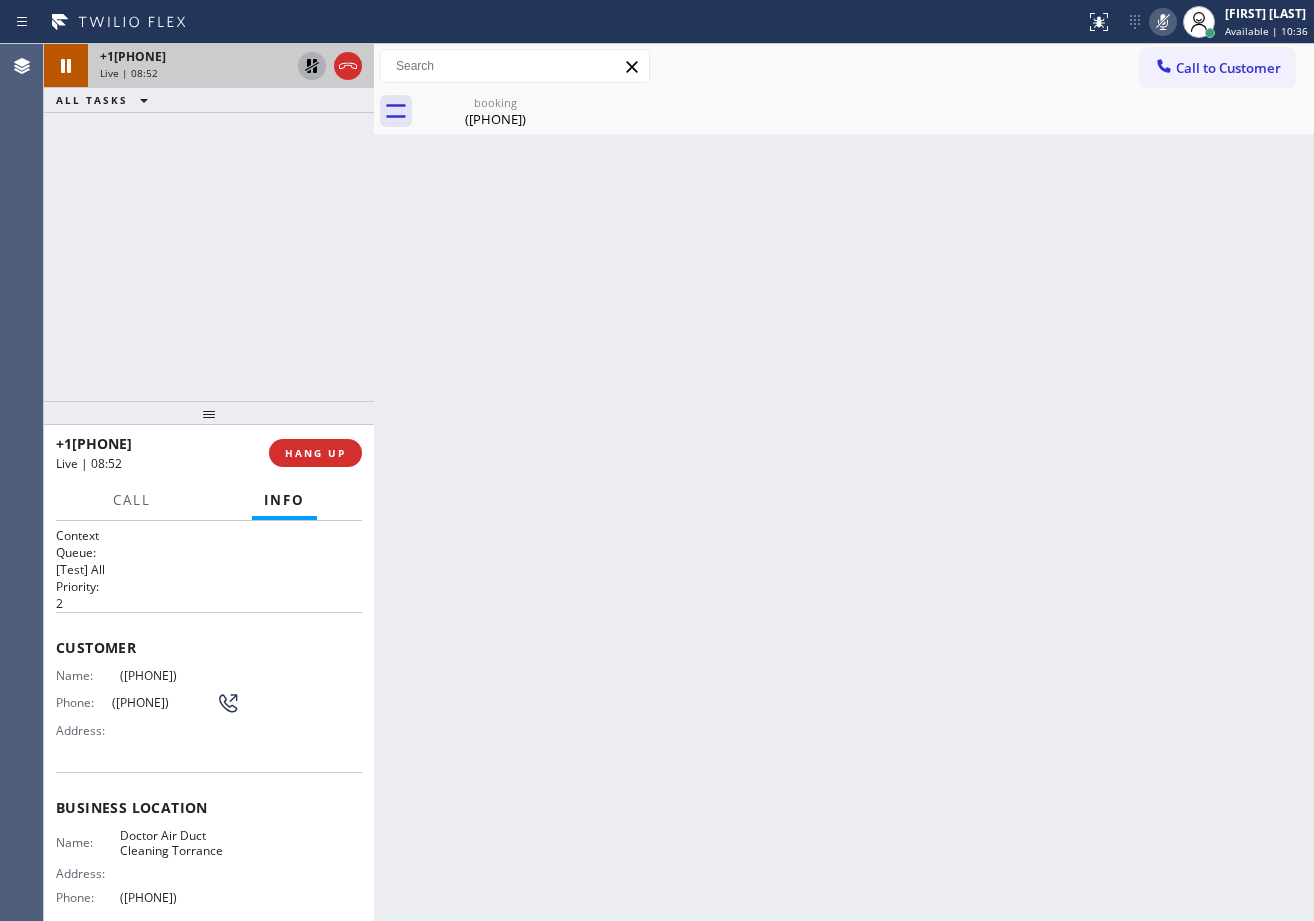 click 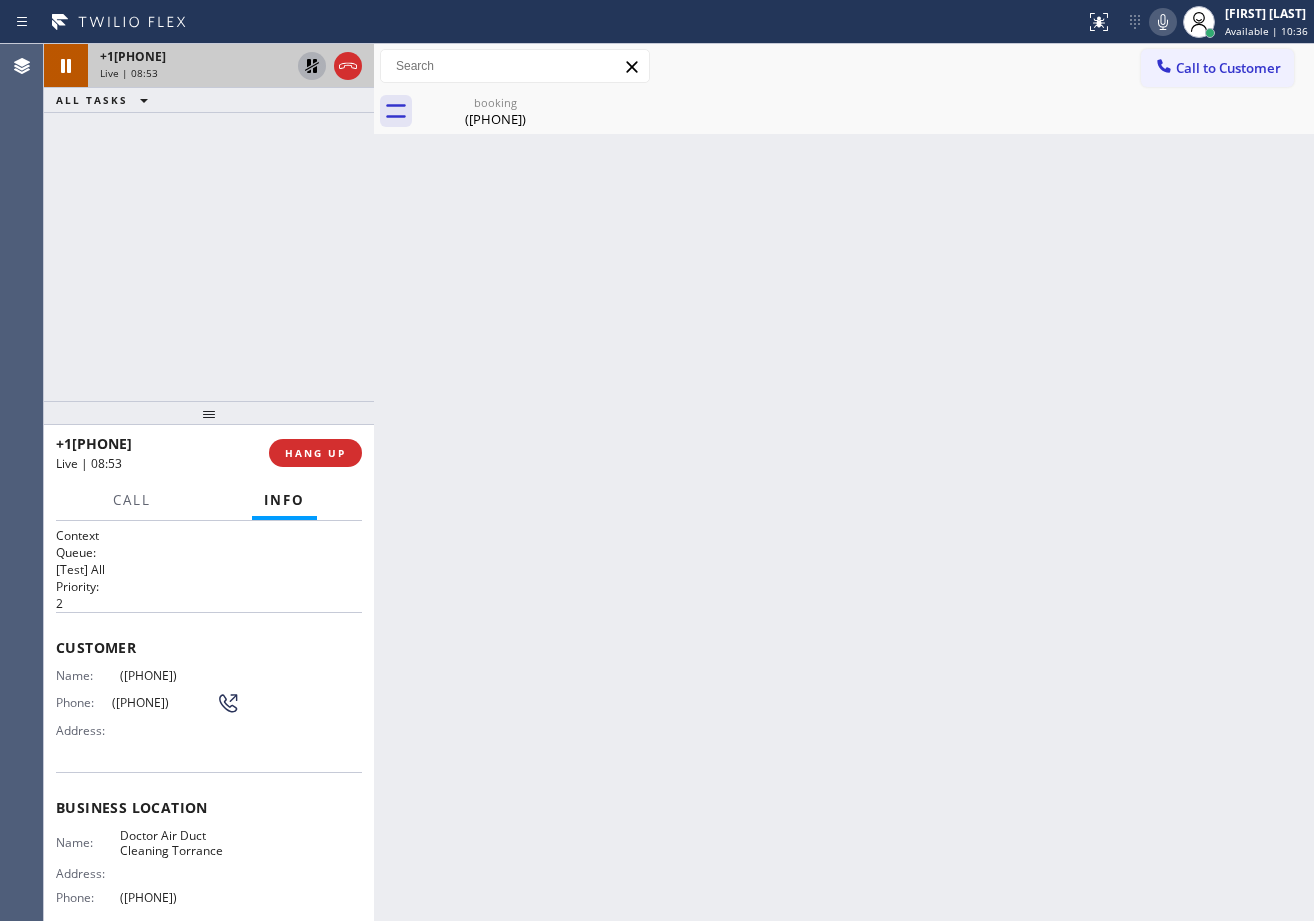 click on "Back to Dashboard Change Sender ID Customers Technicians Select a contact Outbound call Technician Search Technician Your caller id phone number Your caller id phone number Call Technician info Name   Phone none Address none Change Sender ID HVAC +1[PHONE] 5 Star Appliance +1[PHONE] Appliance Repair +1[PHONE] Plumbing +1[PHONE] Air Duct Cleaning +1[PHONE]  Electricians +1[PHONE]  Cancel Change Check personal SMS Reset Change booking ([PHONE]) Call to Customer Outbound call Location Search location Your caller id phone number ([PHONE]) Customer number Call Outbound call Technician Search Technician Your caller id phone number Your caller id phone number Call booking ([PHONE]) Business location Doctor Air Duct Cleaning Torrance ([PHONE]) Air Duct Cleaning Res Transfer Spam Marketing" at bounding box center [844, 482] 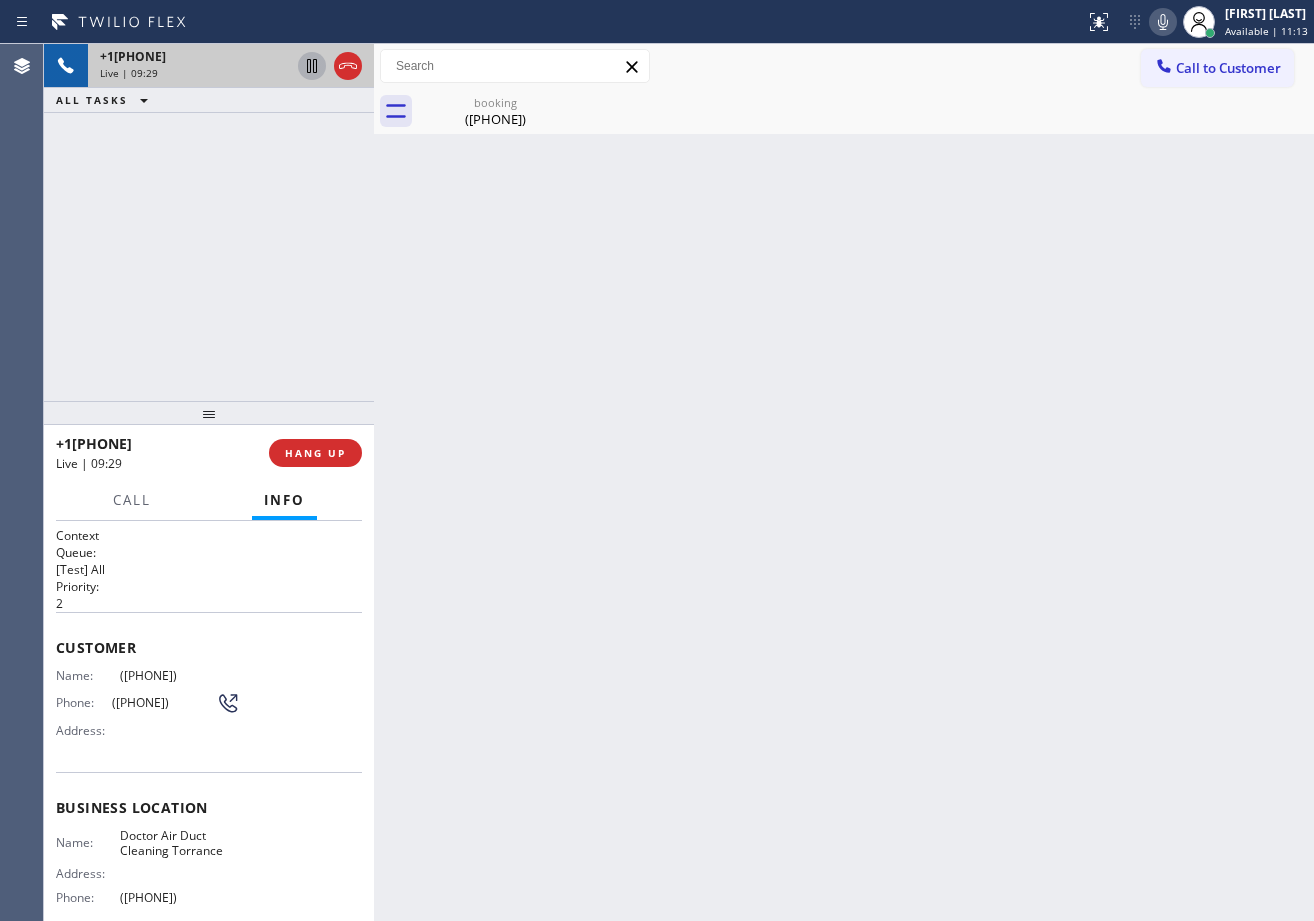 click on "Call to Customer Outbound call Location Search location Your caller id phone number [PHONE] Customer number Call Outbound call Technician Search Technician Your caller id phone number Your caller id phone number Call" at bounding box center (844, 66) 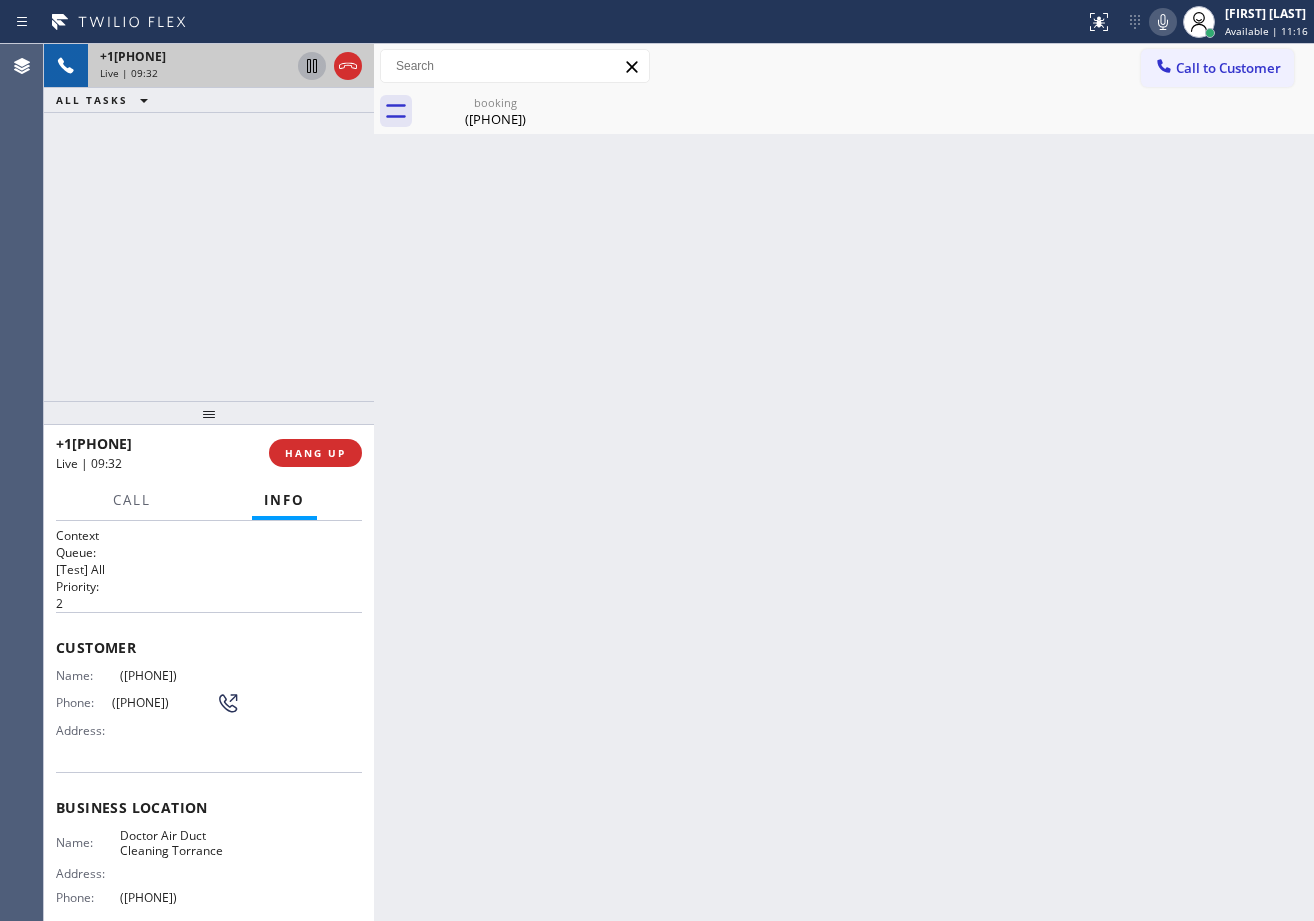 click on "Call to Customer Outbound call Location Search location Your caller id phone number [PHONE] Customer number Call Outbound call Technician Search Technician Your caller id phone number Your caller id phone number Call" at bounding box center (844, 66) 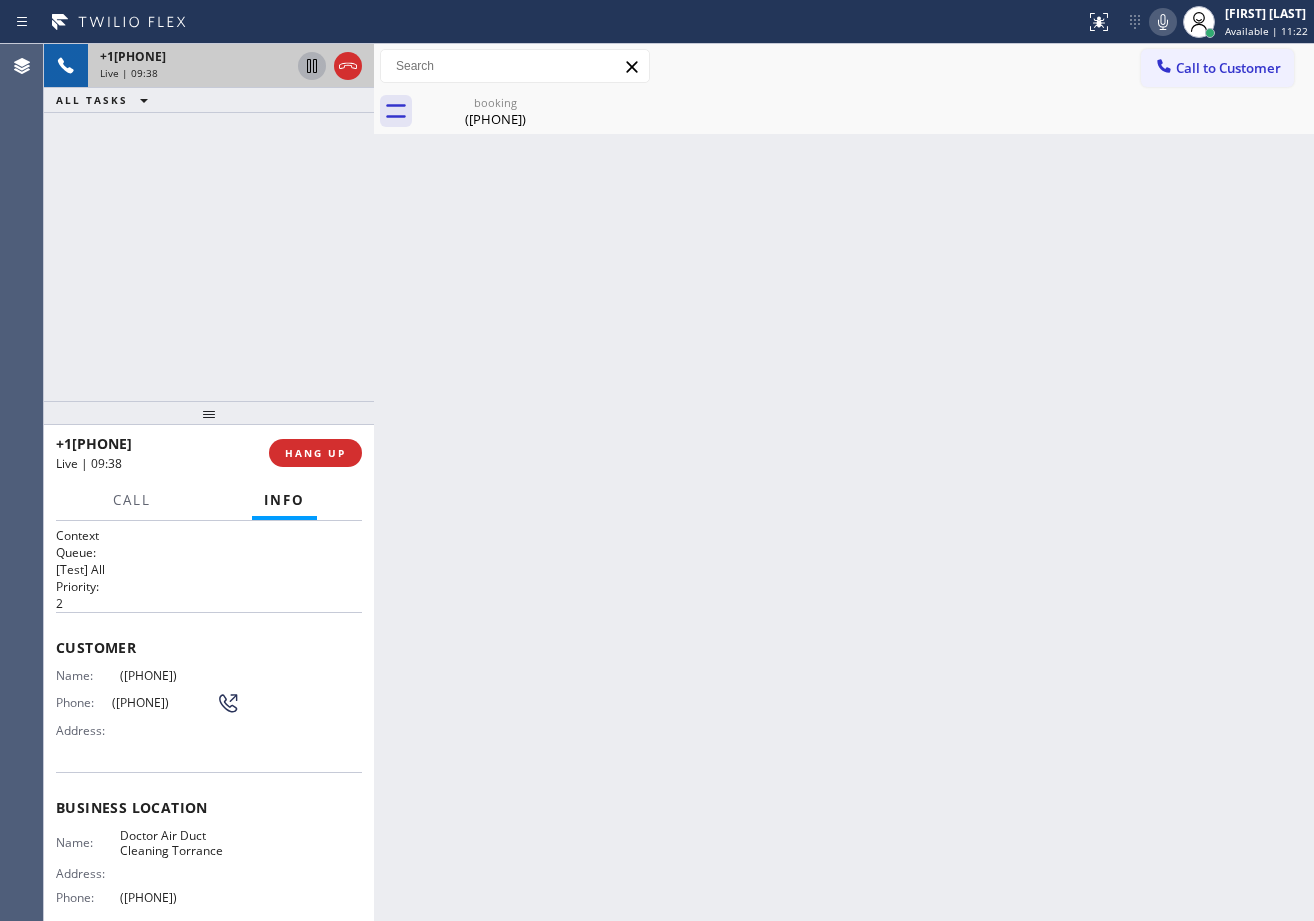 click on "booking ([PHONE])" at bounding box center [866, 111] 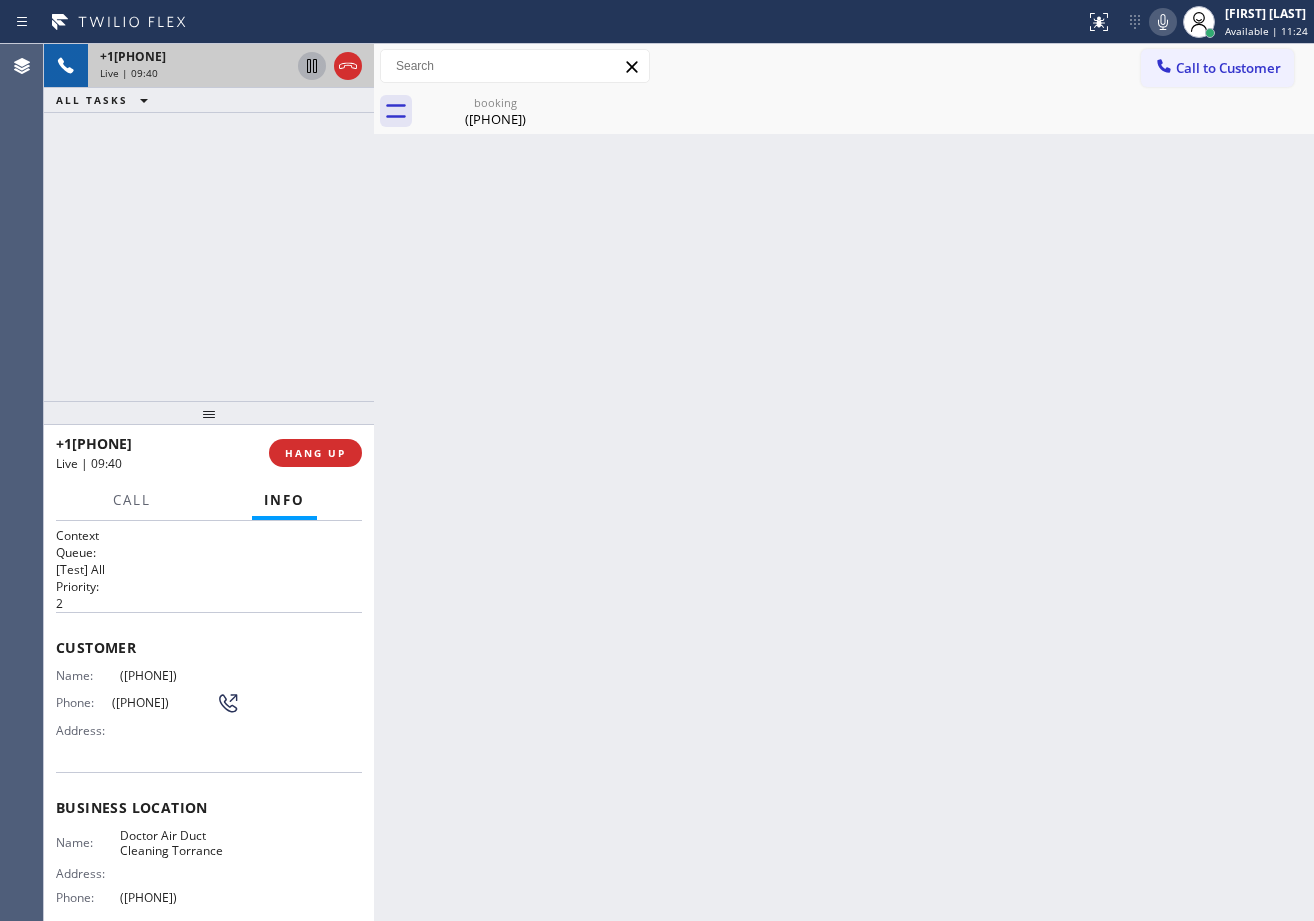 click on "booking ([PHONE])" at bounding box center [866, 111] 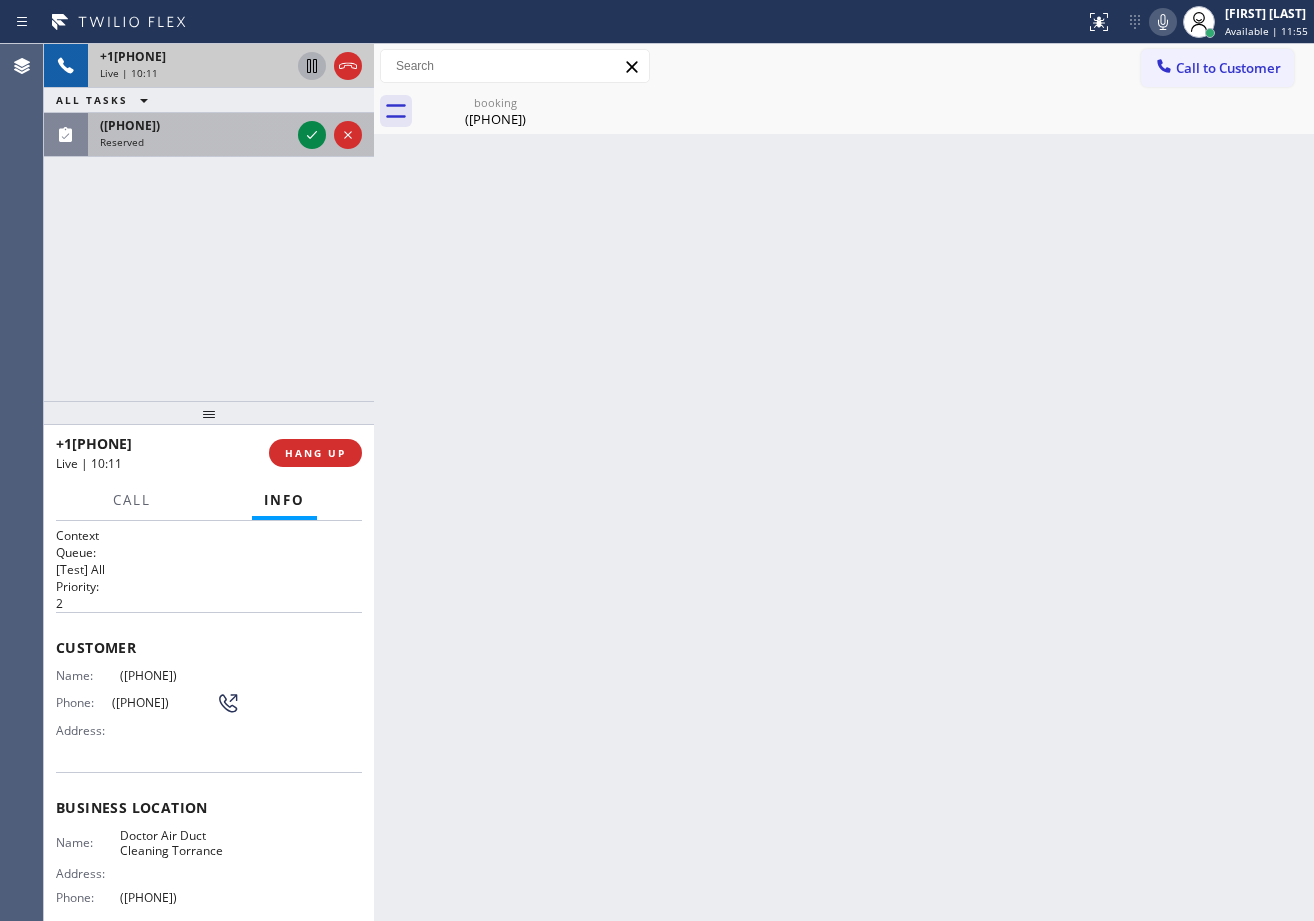 click on "Reserved" at bounding box center (195, 142) 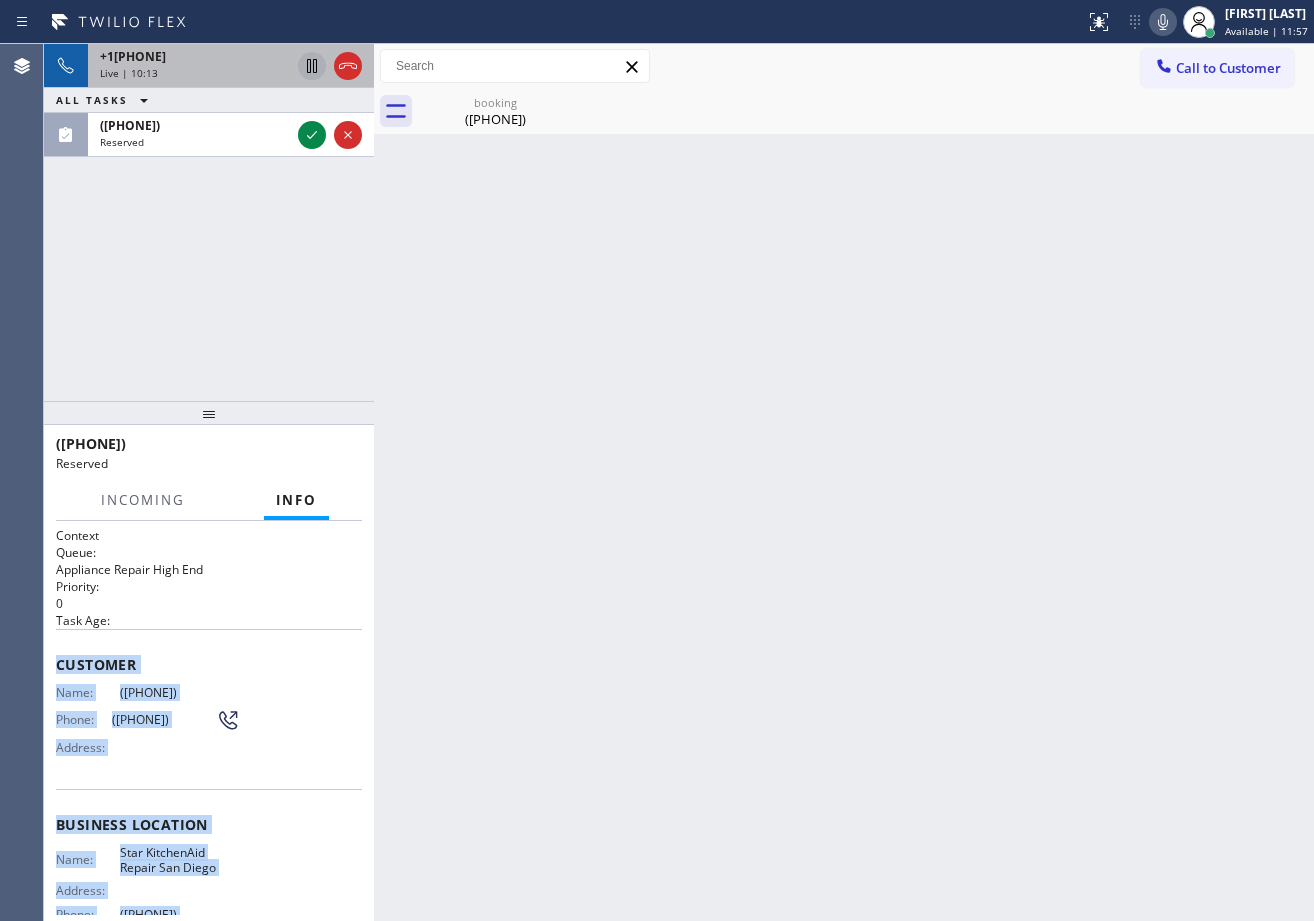 scroll, scrollTop: 192, scrollLeft: 0, axis: vertical 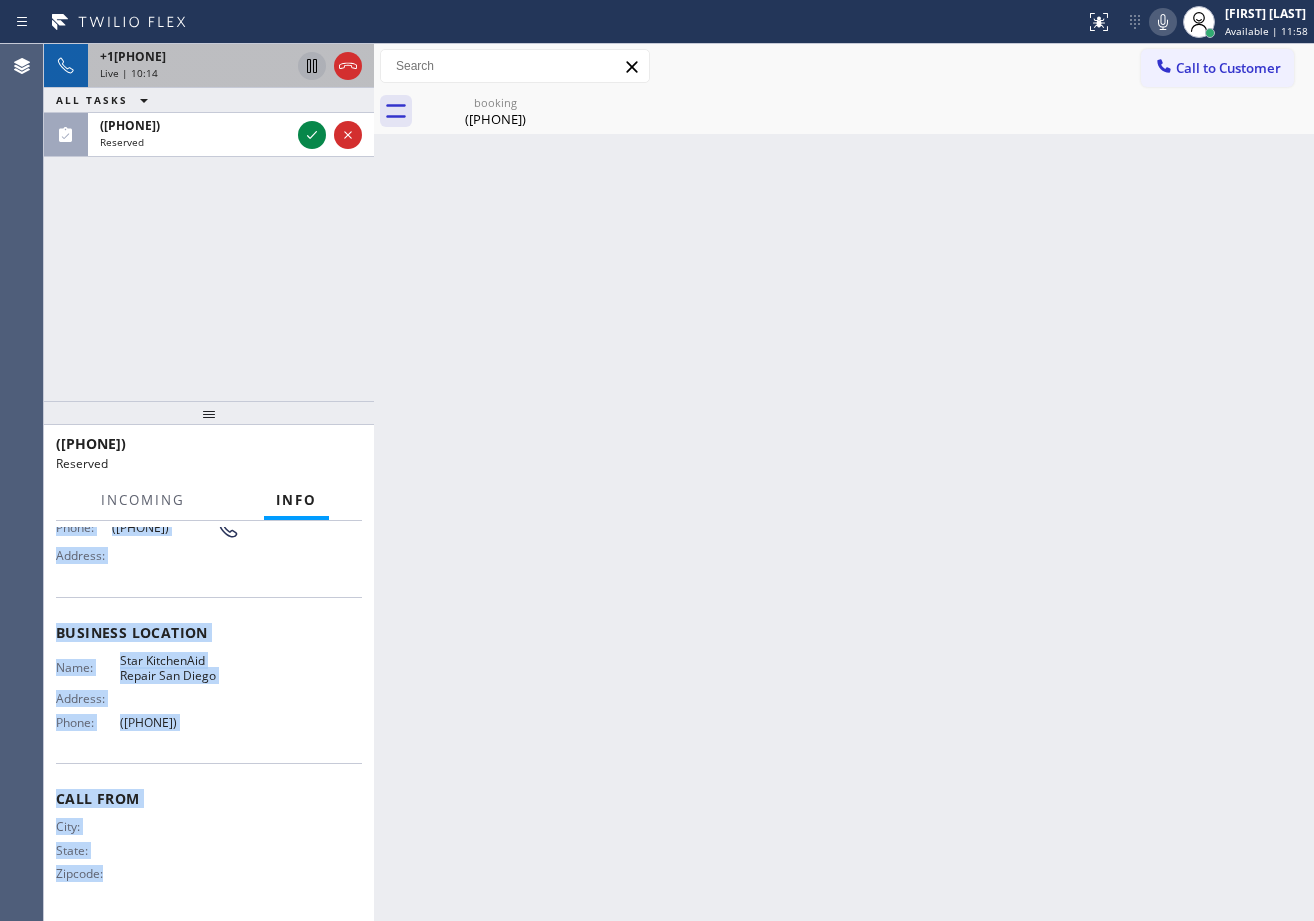 drag, startPoint x: 54, startPoint y: 660, endPoint x: 254, endPoint y: 737, distance: 214.31052 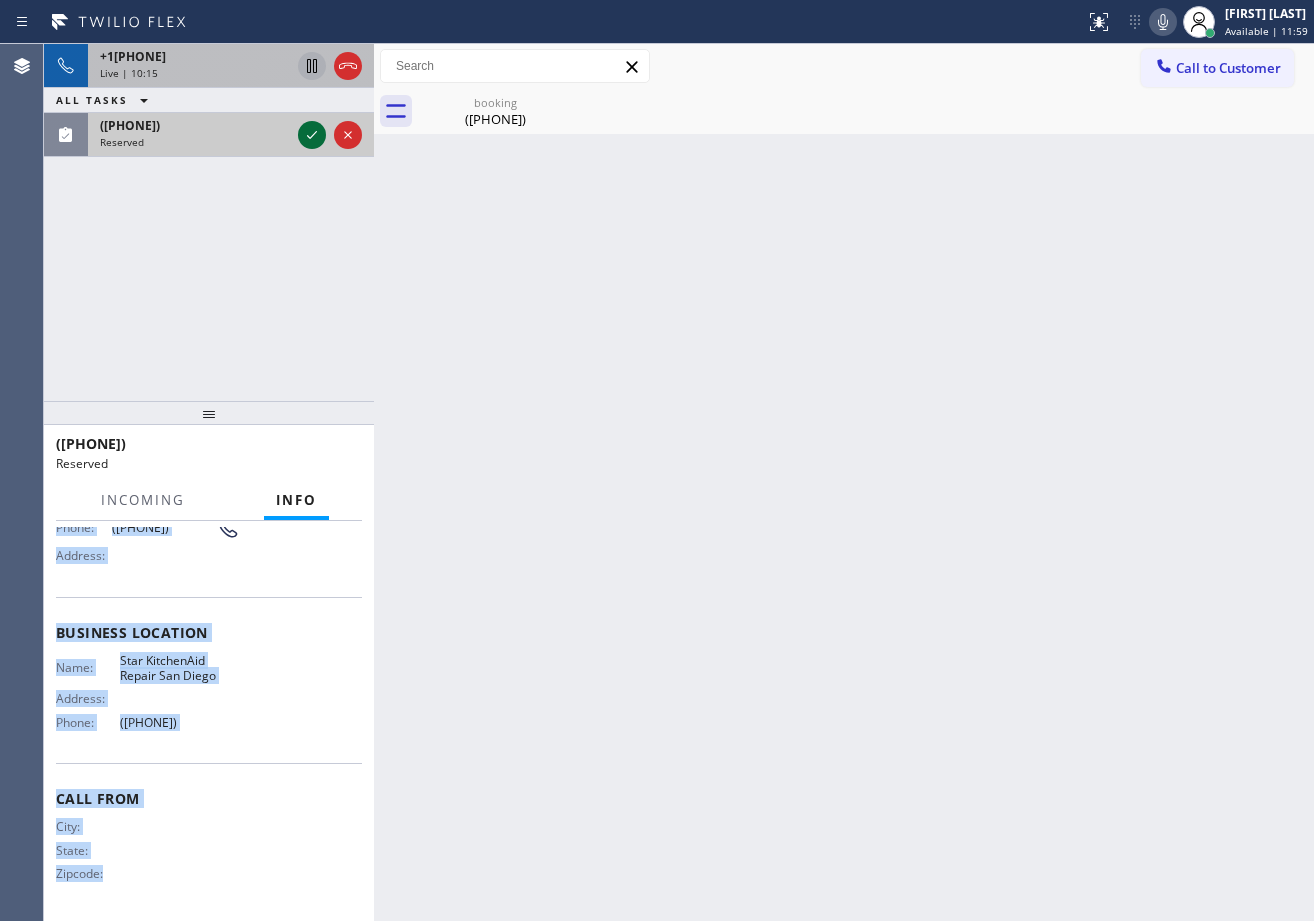 click 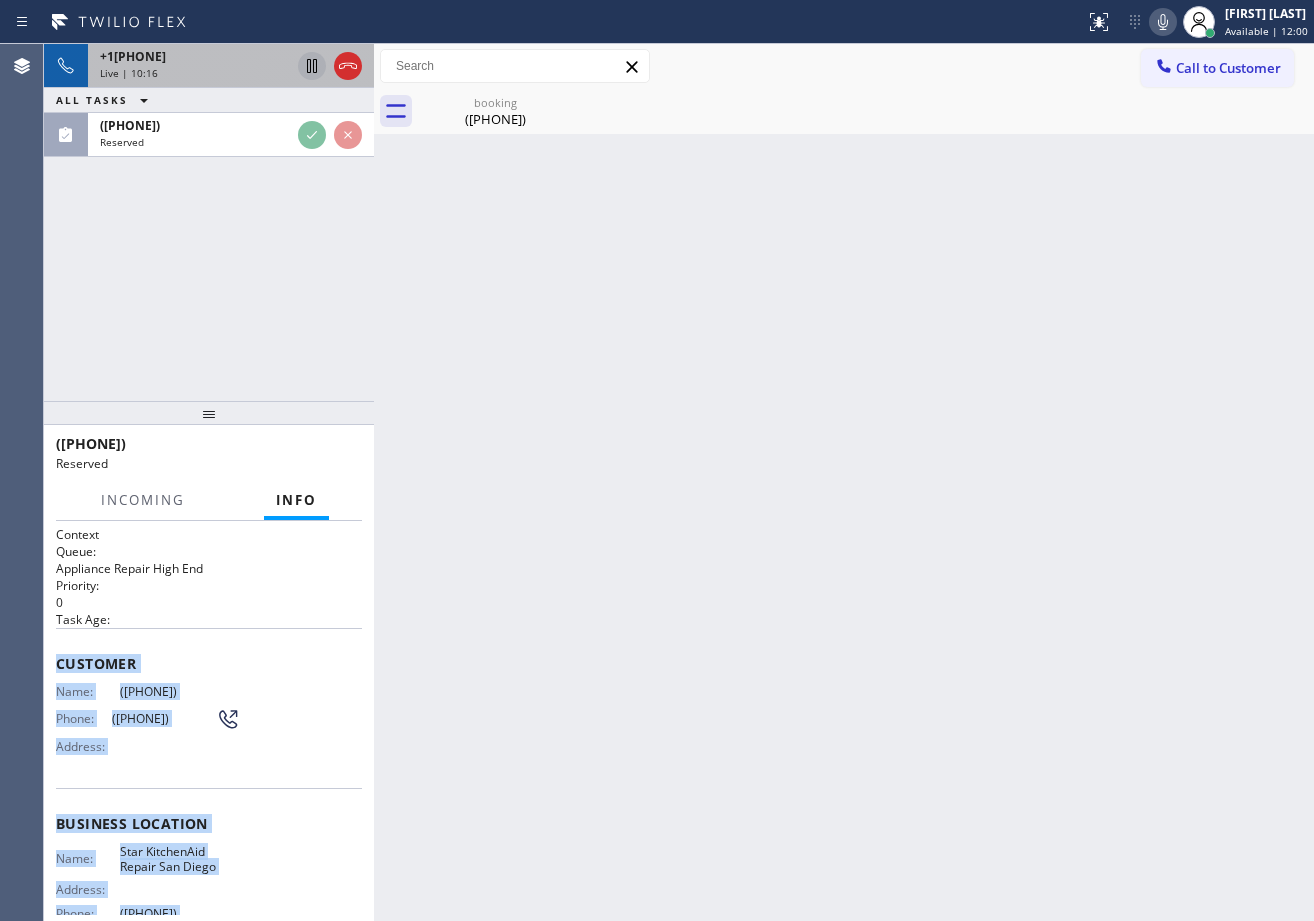 scroll, scrollTop: 0, scrollLeft: 0, axis: both 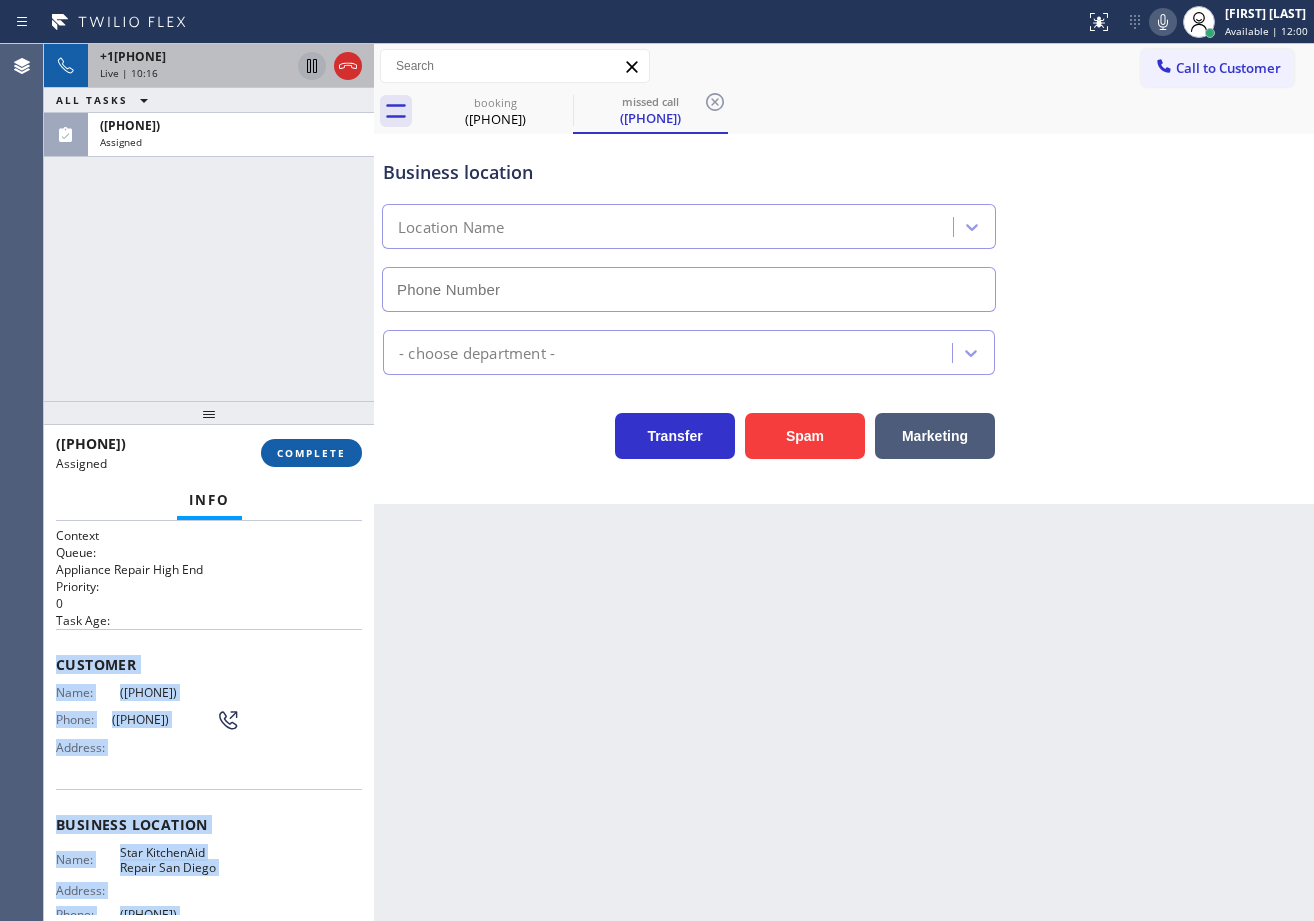 click on "COMPLETE" at bounding box center [311, 453] 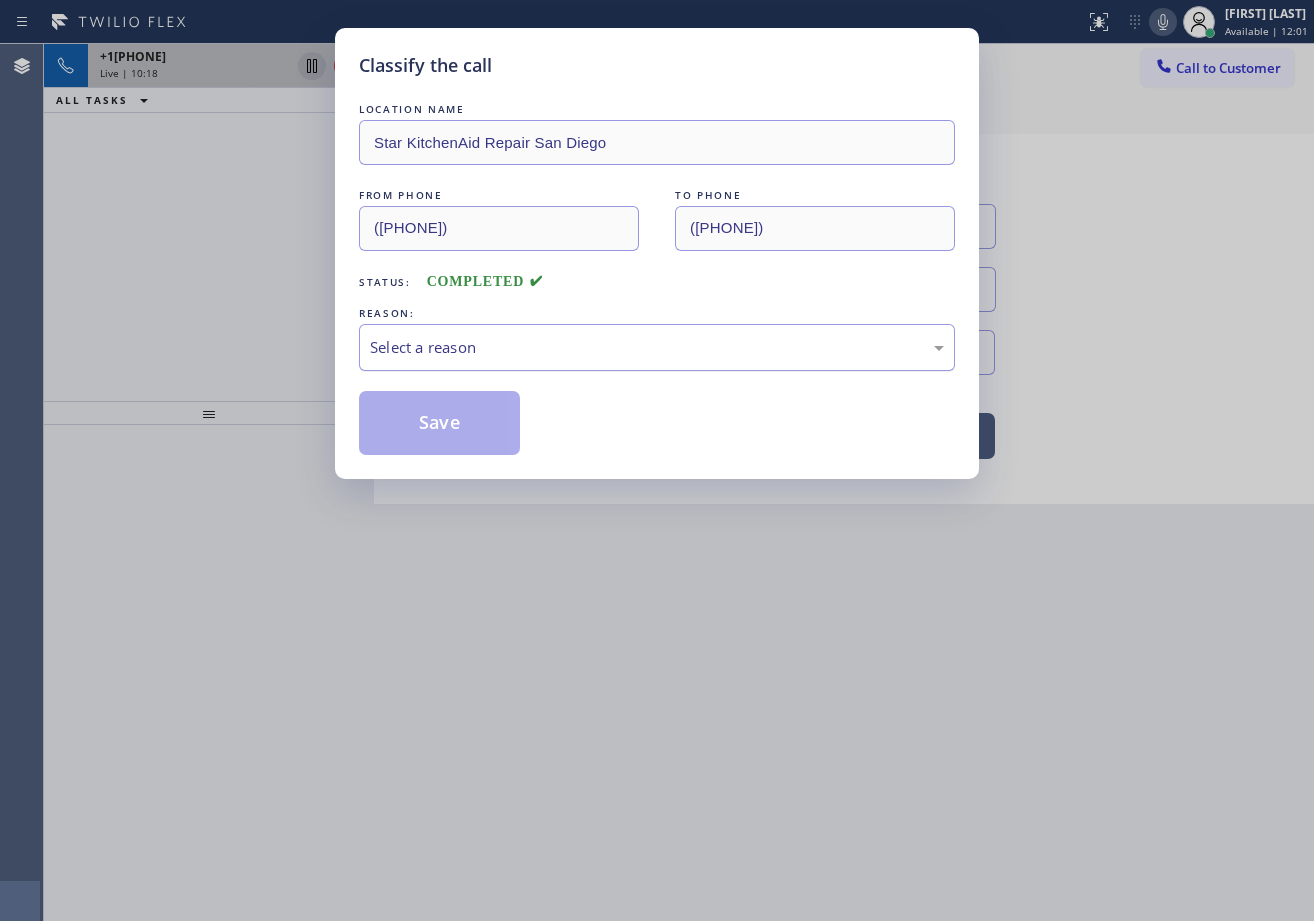 click on "Select a reason" at bounding box center (657, 347) 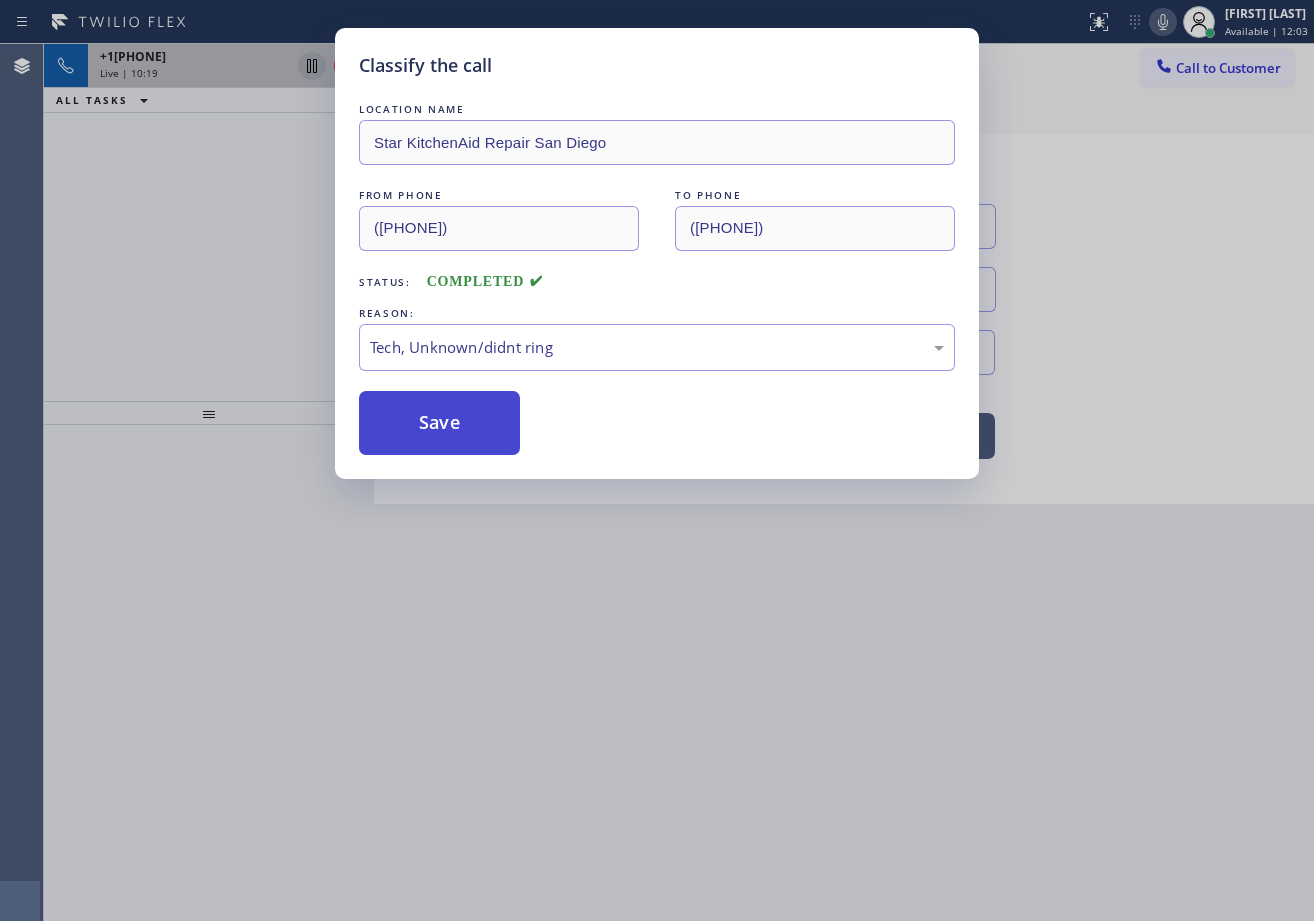 click on "Save" at bounding box center [439, 423] 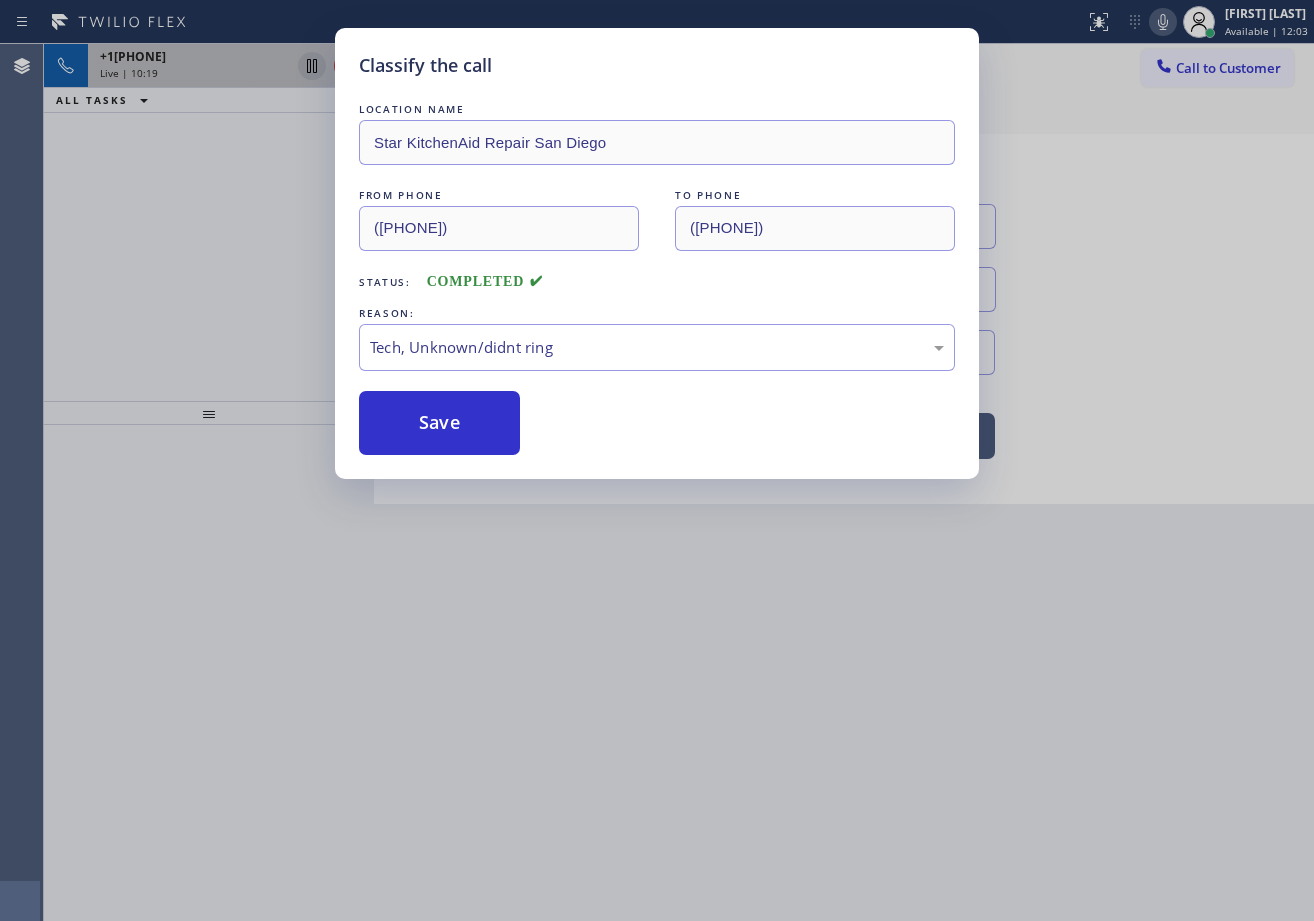 click on "Save" at bounding box center (439, 423) 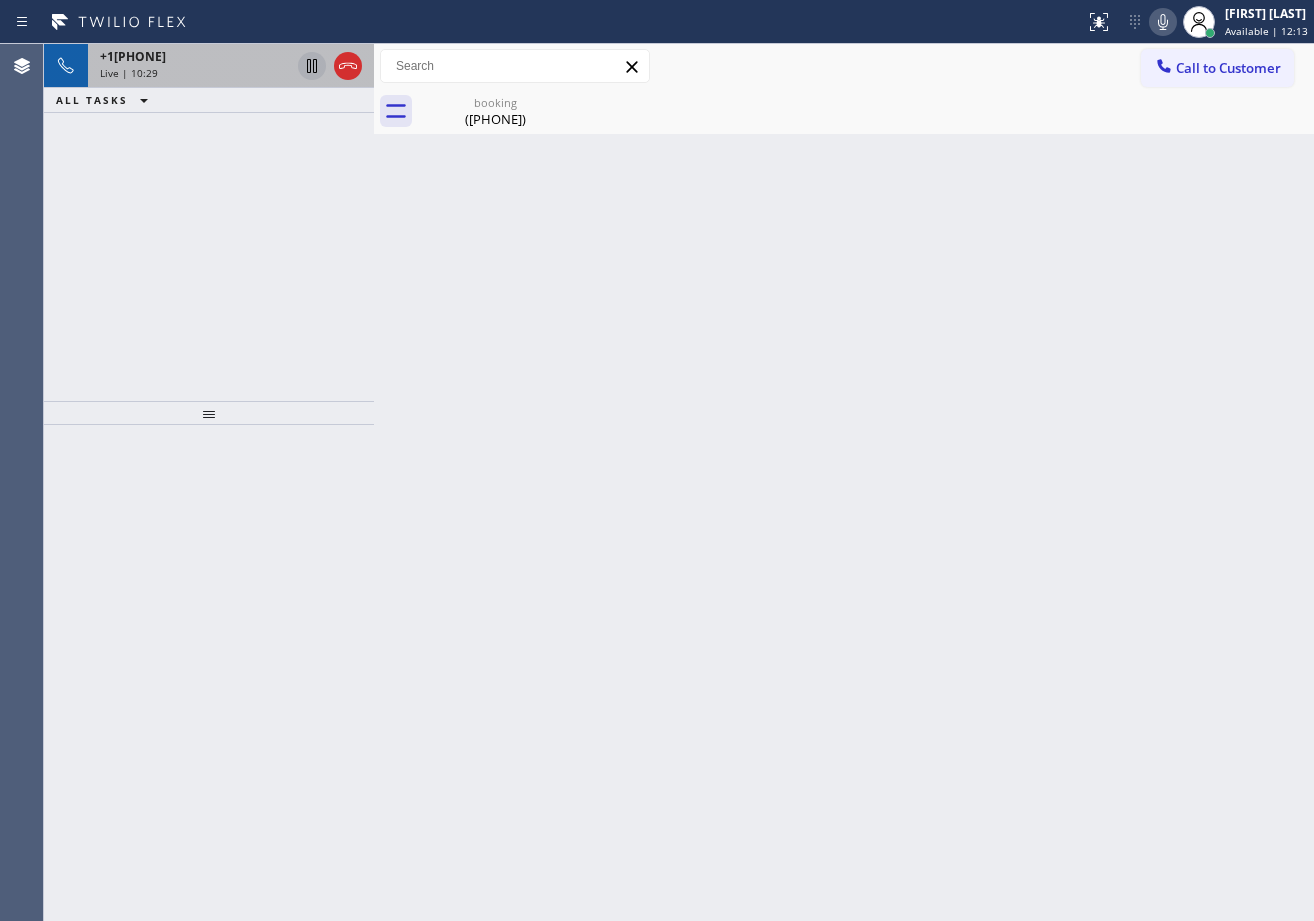 click on "Live | 10:29" at bounding box center (195, 73) 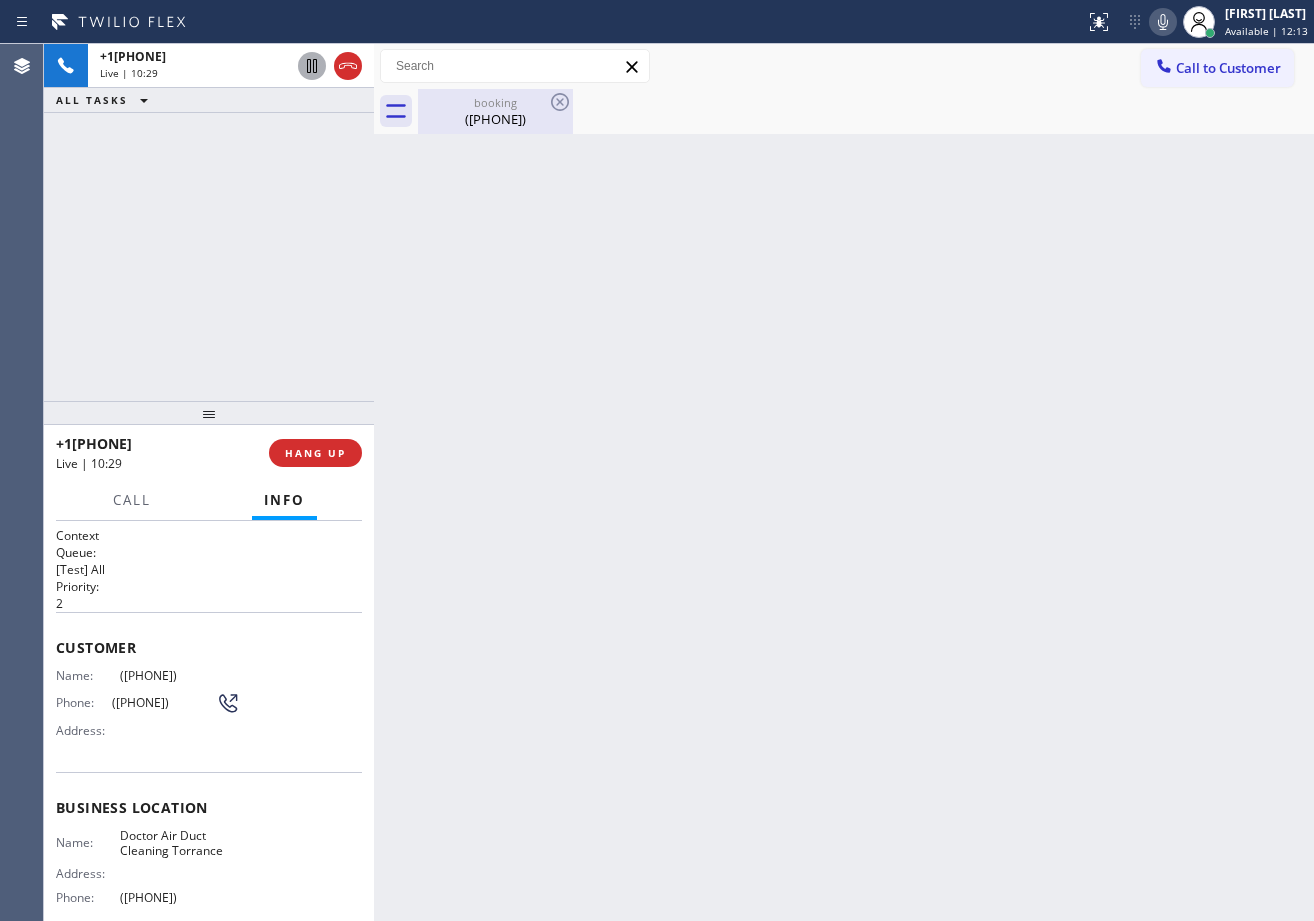 click on "([PHONE])" at bounding box center [495, 119] 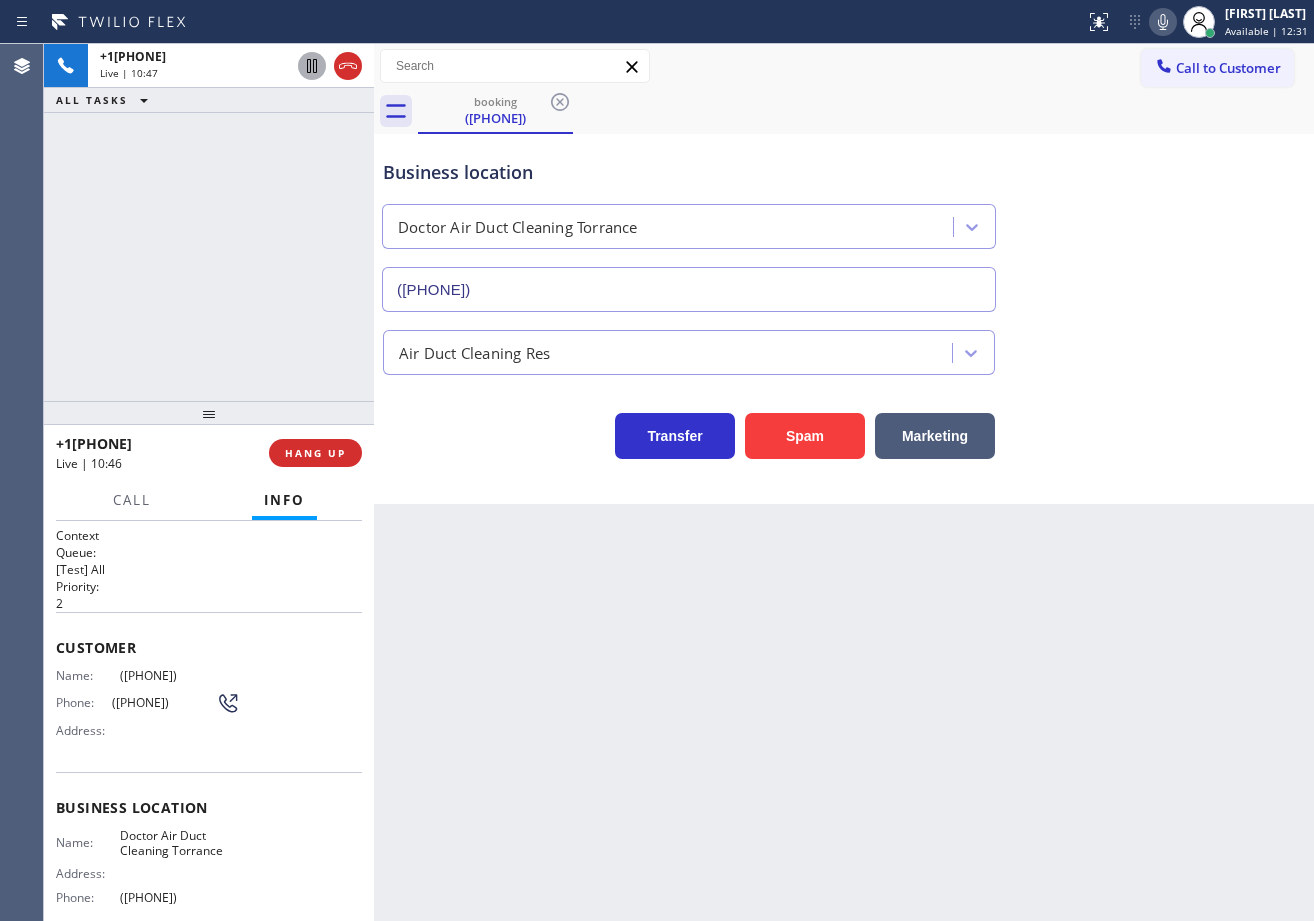 click on "+1[PHONE] Live | 10:47 ALL TASKS ALL TASKS ACTIVE TASKS TASKS IN WRAP UP" at bounding box center (209, 222) 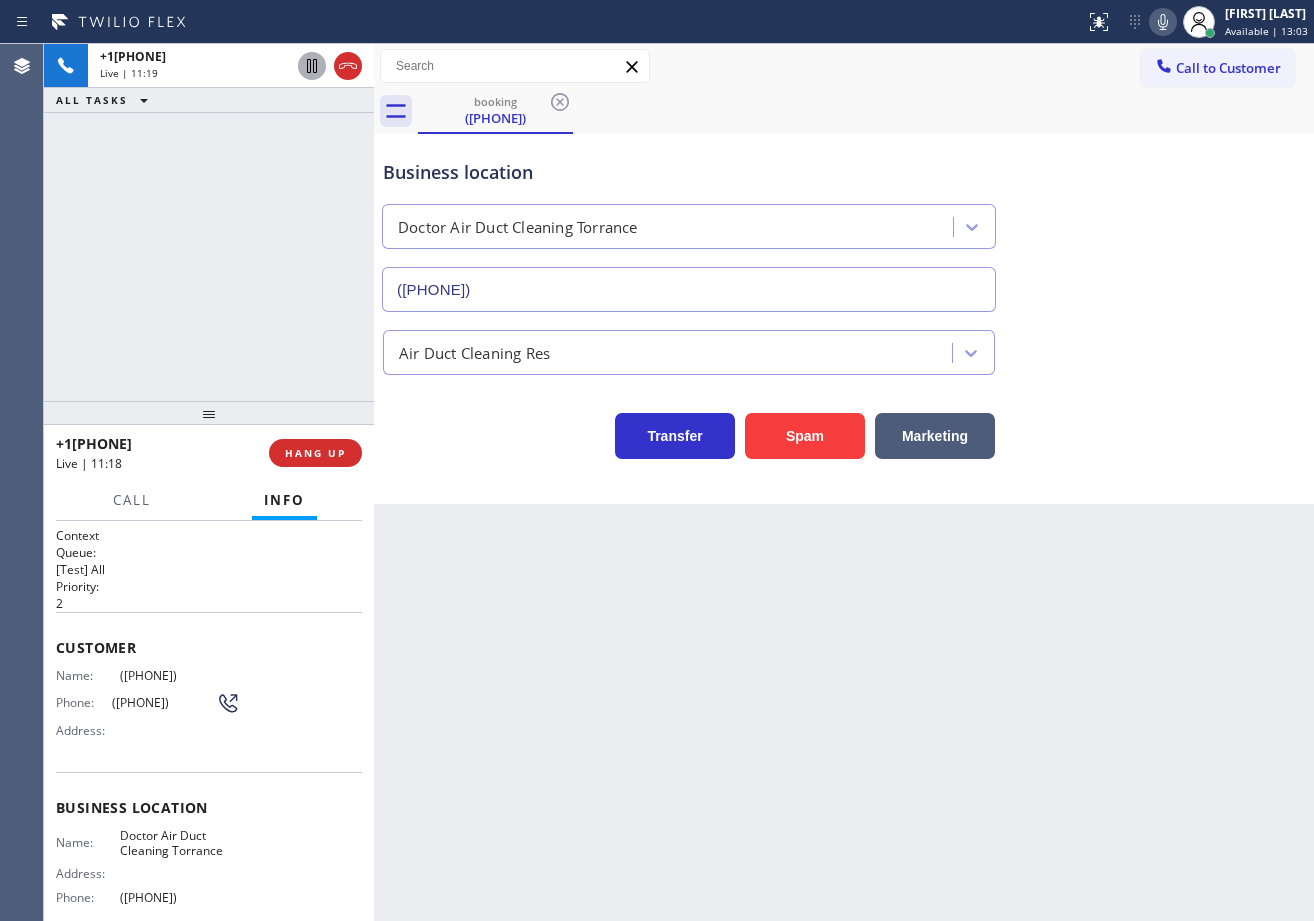 click on "[PHONE] Live | 11:19 ALL TASKS ALL TASKS ACTIVE TASKS TASKS IN WRAP UP" at bounding box center [209, 222] 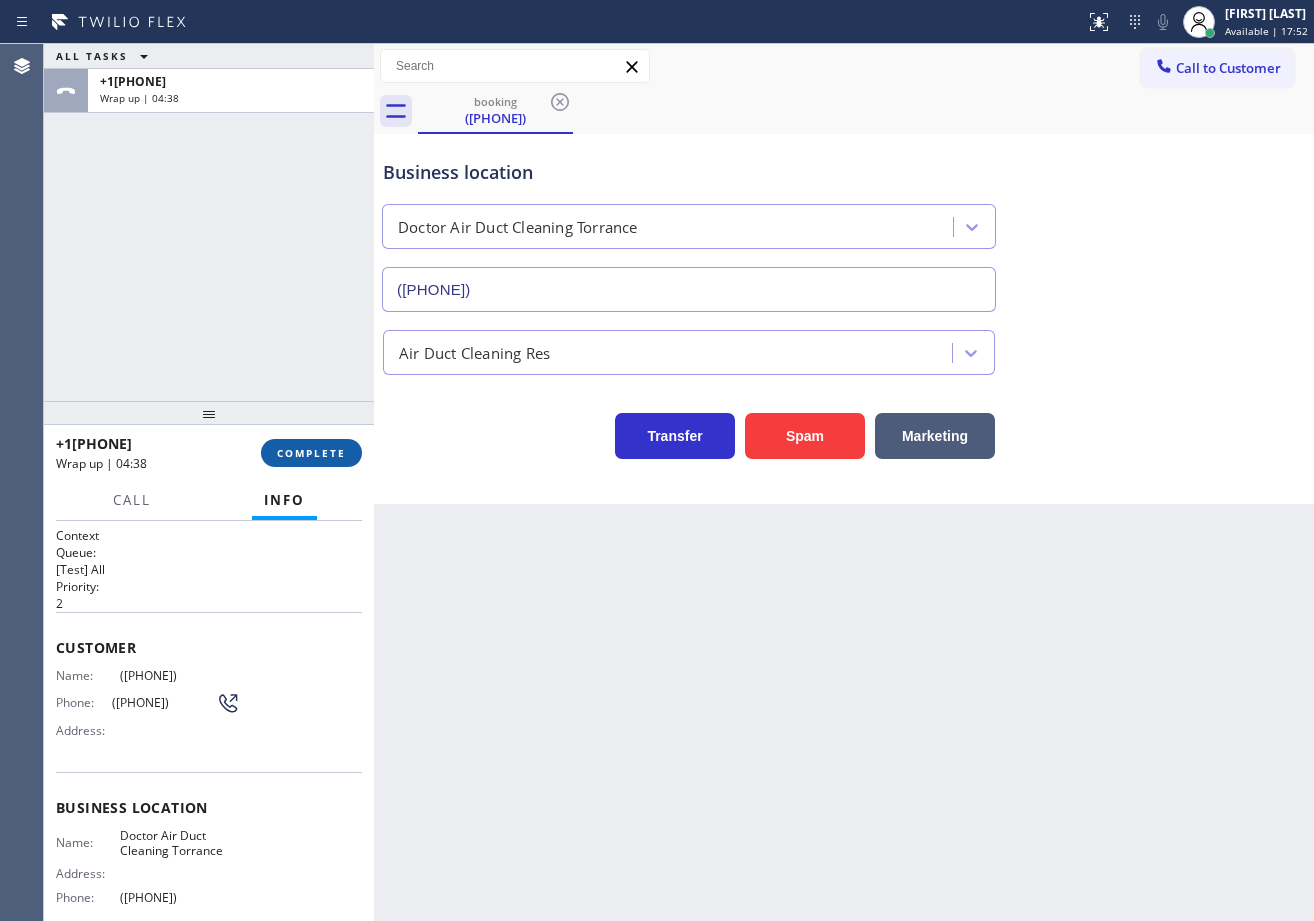 click on "COMPLETE" at bounding box center [311, 453] 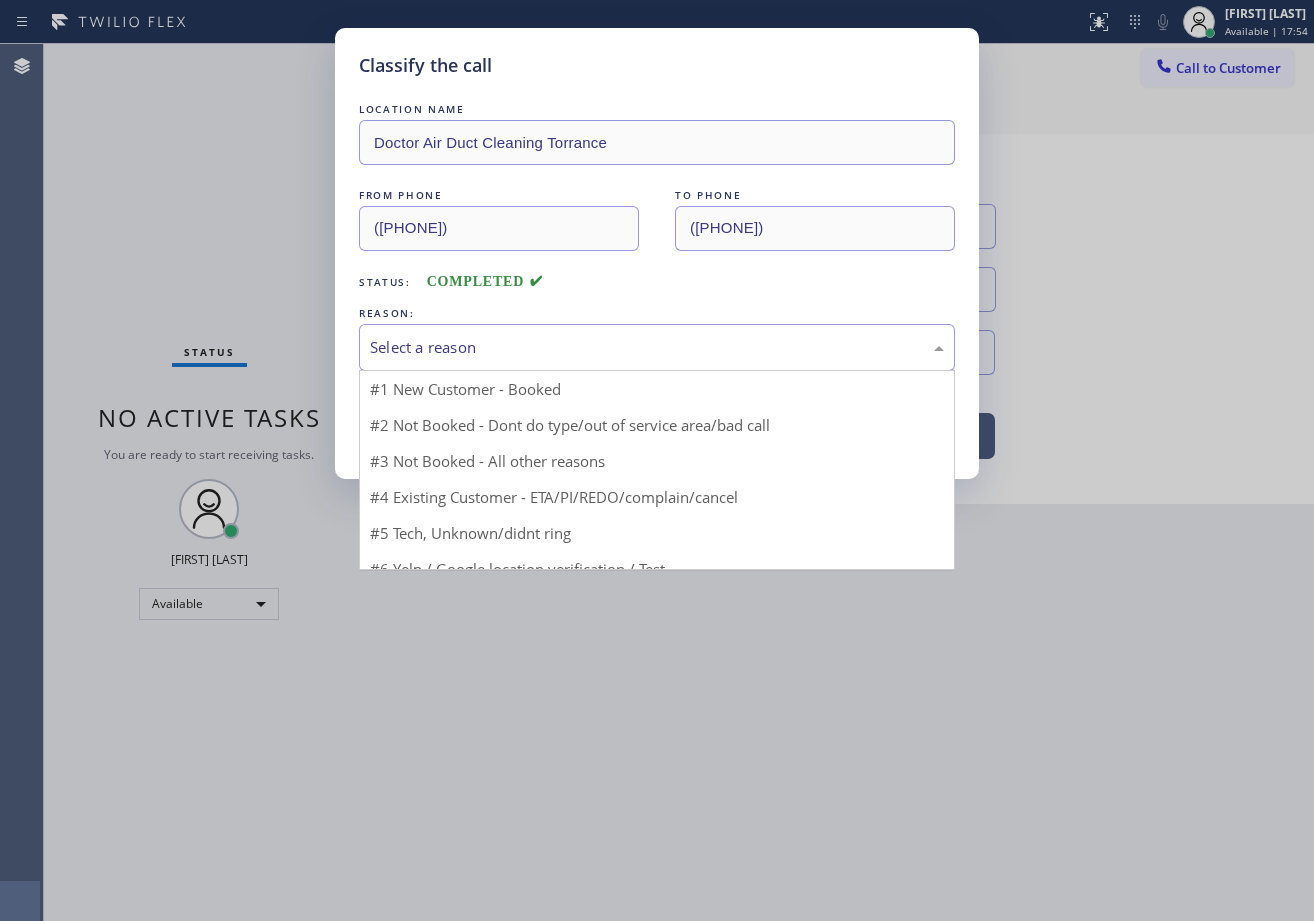 click on "Select a reason #1 New Customer - Booked #2 Not Booked - Dont do type/out of service area/bad call #3 Not Booked - All other reasons #4 Existing Customer - ETA/PI/REDO/complain/cancel #5 Tech, Unknown/didnt ring #6 Yelp / Google location verification / Test #7 Spam/Advertising" at bounding box center (657, 347) 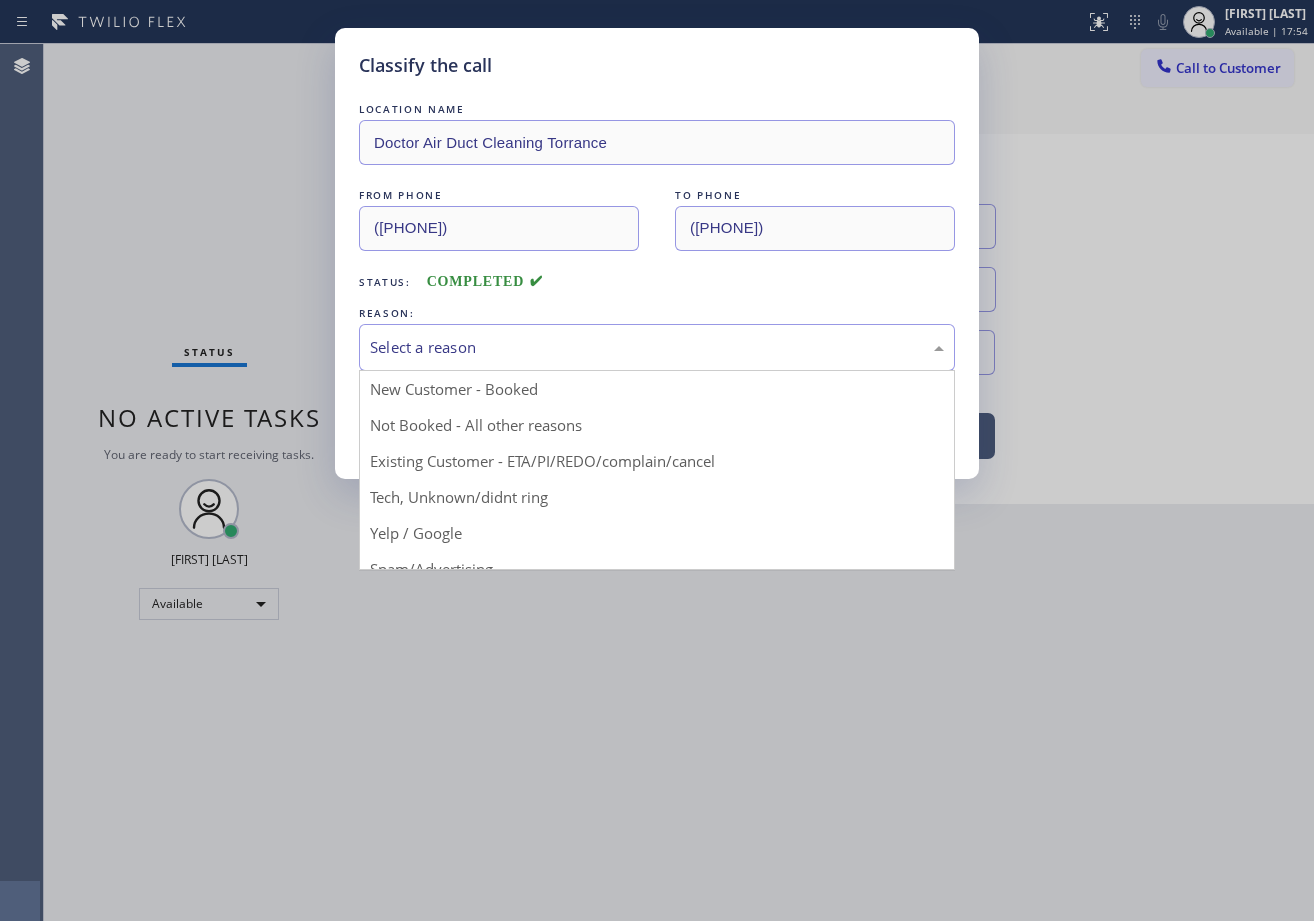 click on "Save" at bounding box center (439, 423) 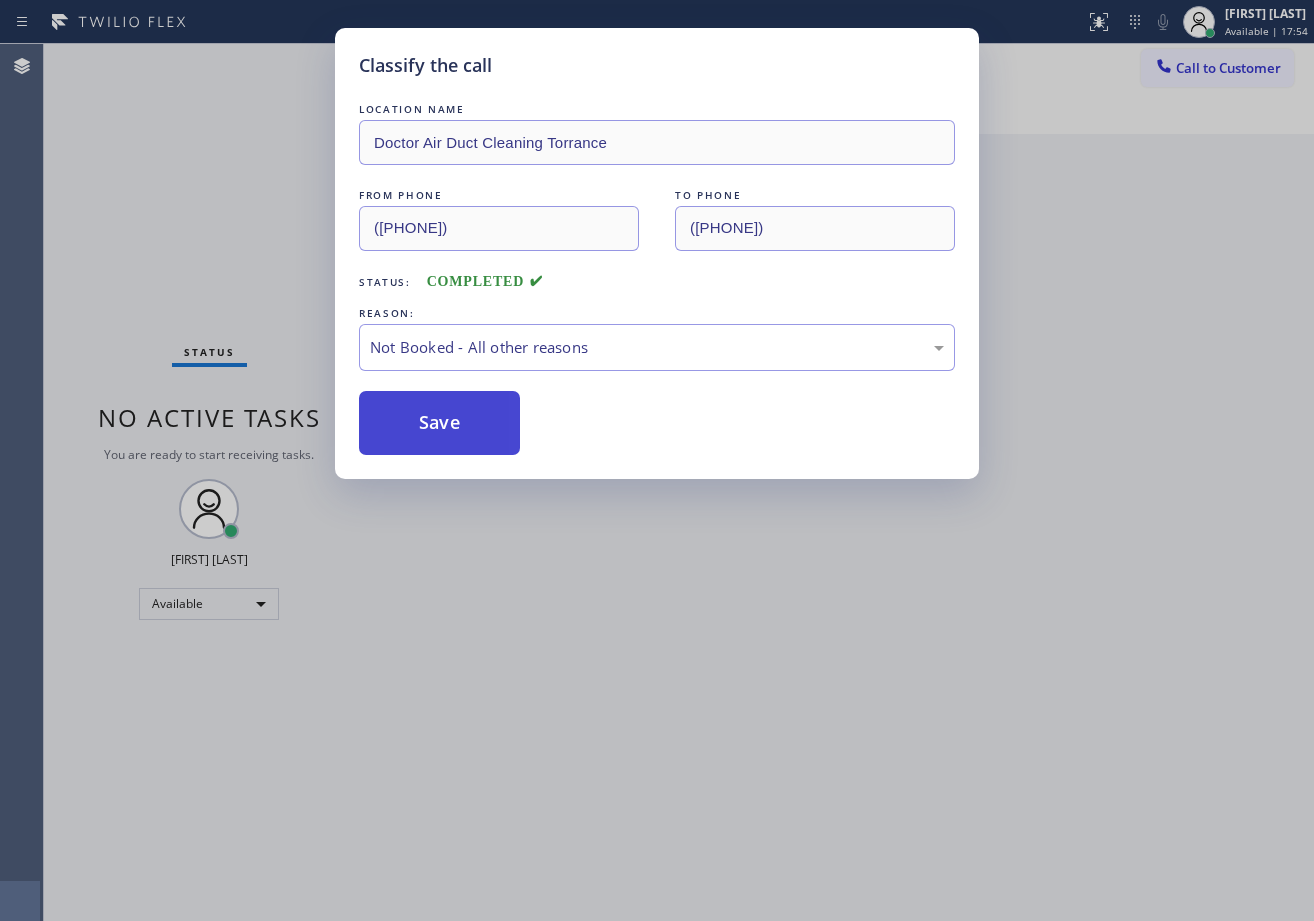 click on "Save" at bounding box center [439, 423] 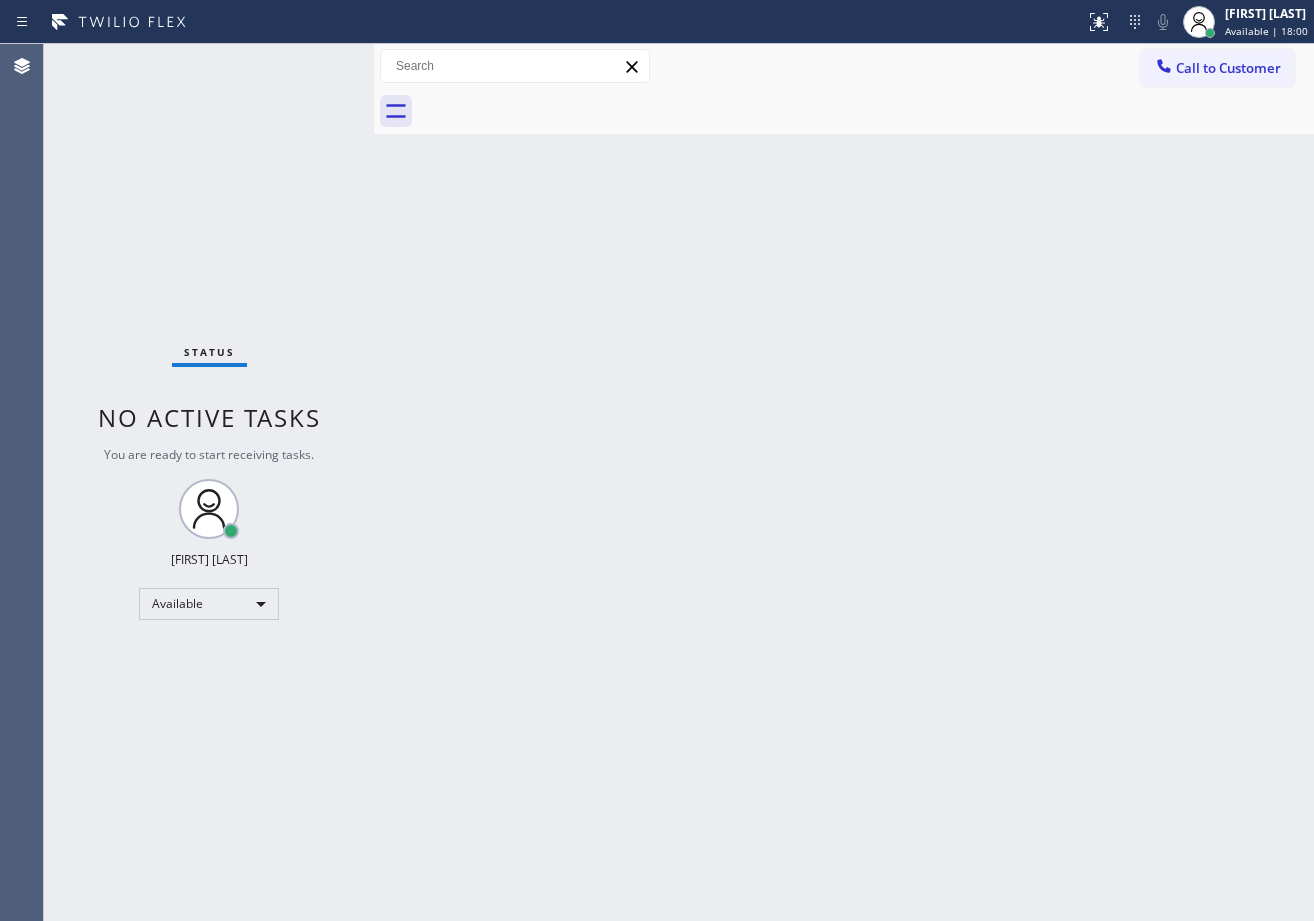 click on "Back to Dashboard Change Sender ID Customers Technicians Select a contact Outbound call Technician Search Technician Your caller id phone number Your caller id phone number Call Technician info Name   Phone none Address none Change Sender ID HVAC +18559994417 5 Star Appliance +18557314952 Appliance Repair +18554611149 Plumbing +18889090120 Air Duct Cleaning +18006865038  Electricians +18005688664 Cancel Change Check personal SMS Reset Change No tabs Call to Customer Outbound call Location Search location Your caller id phone number ([PHONE]) Customer number Call Outbound call Technician Search Technician Your caller id phone number Your caller id phone number Call" at bounding box center (844, 482) 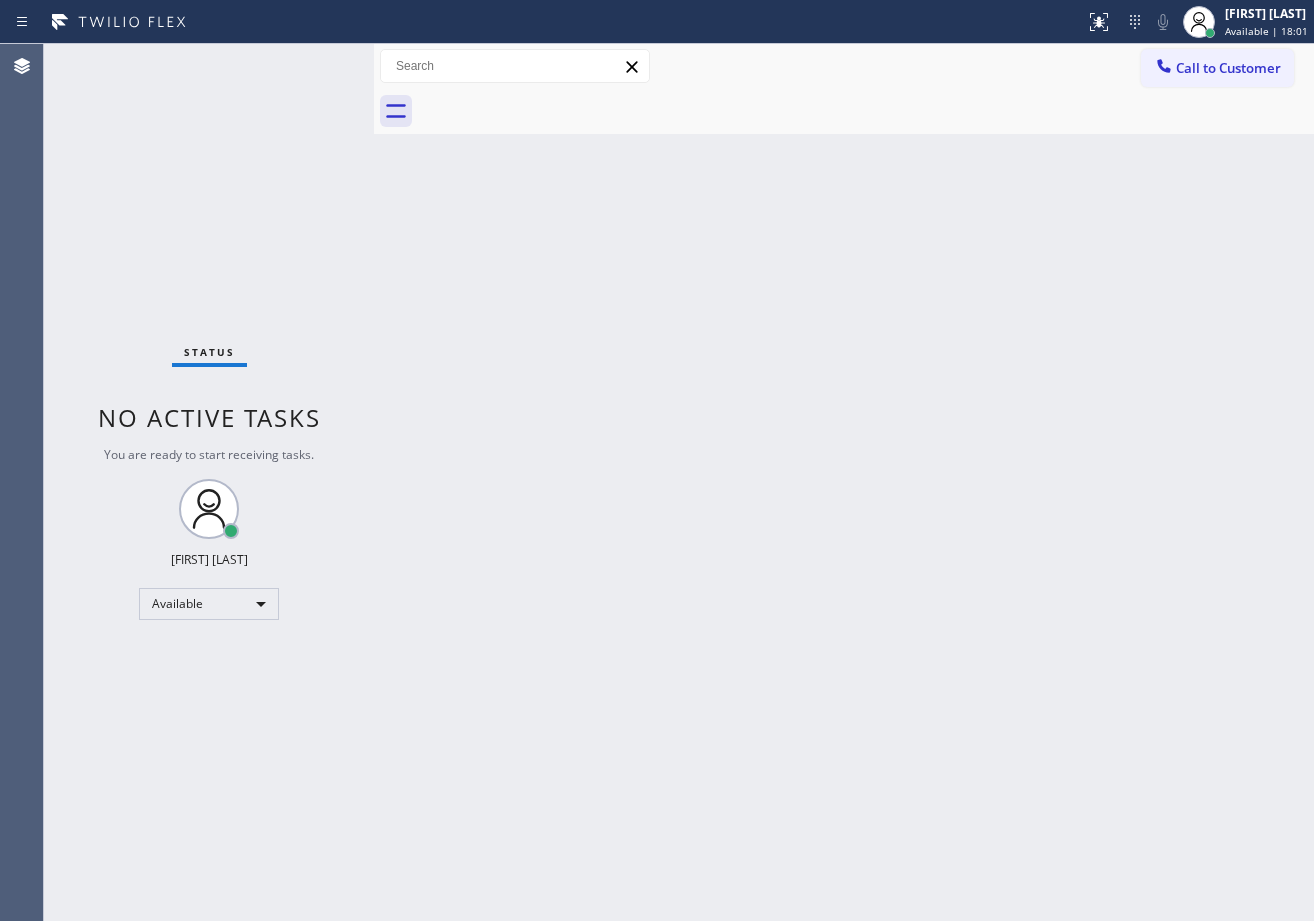 click on "Back to Dashboard Change Sender ID Customers Technicians Select a contact Outbound call Technician Search Technician Your caller id phone number Your caller id phone number Call Technician info Name   Phone none Address none Change Sender ID HVAC +18559994417 5 Star Appliance +18557314952 Appliance Repair +18554611149 Plumbing +18889090120 Air Duct Cleaning +18006865038  Electricians +18005688664 Cancel Change Check personal SMS Reset Change No tabs Call to Customer Outbound call Location Search location Your caller id phone number ([PHONE]) Customer number Call Outbound call Technician Search Technician Your caller id phone number Your caller id phone number Call" at bounding box center (844, 482) 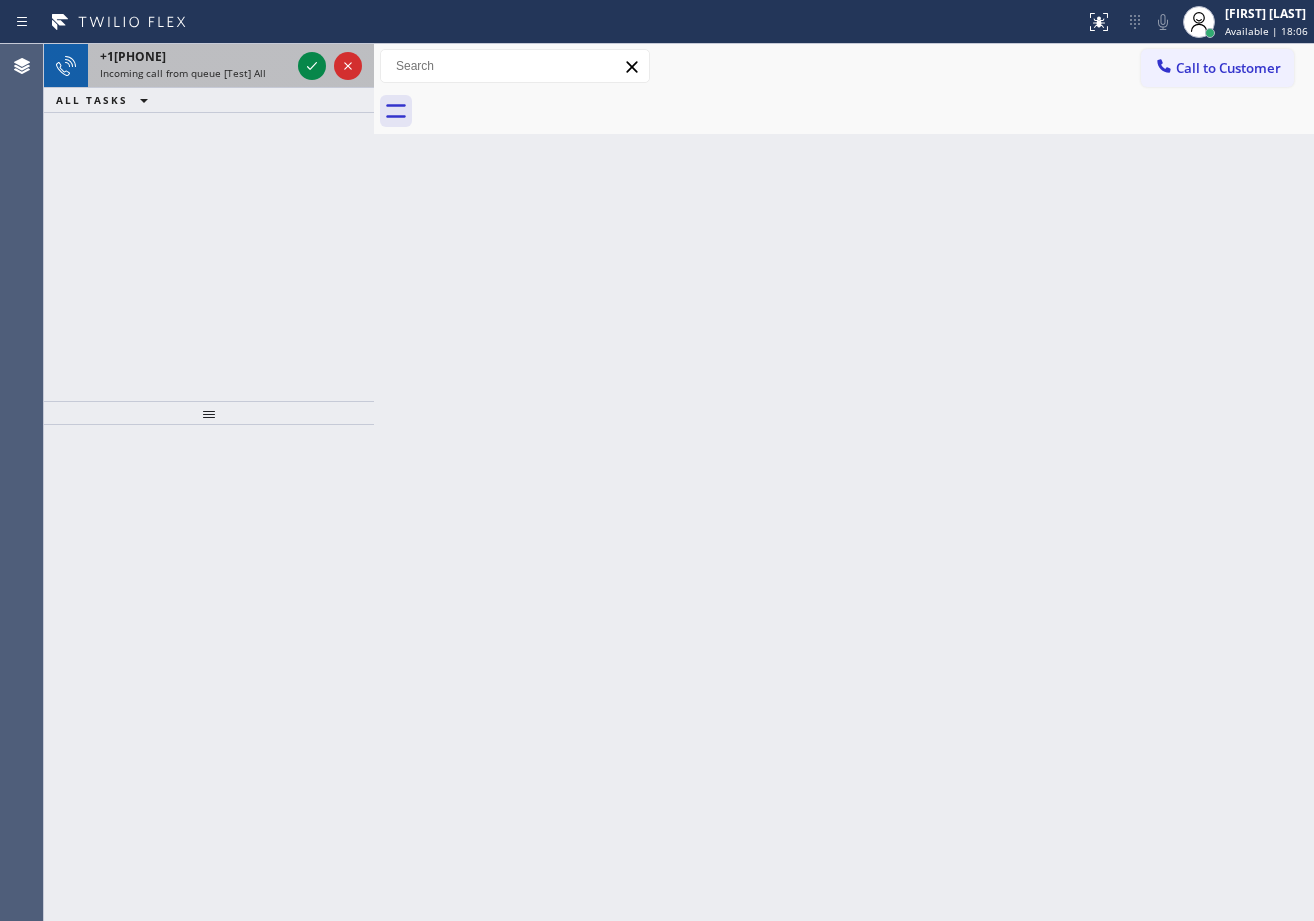 drag, startPoint x: 233, startPoint y: 56, endPoint x: 252, endPoint y: 62, distance: 19.924858 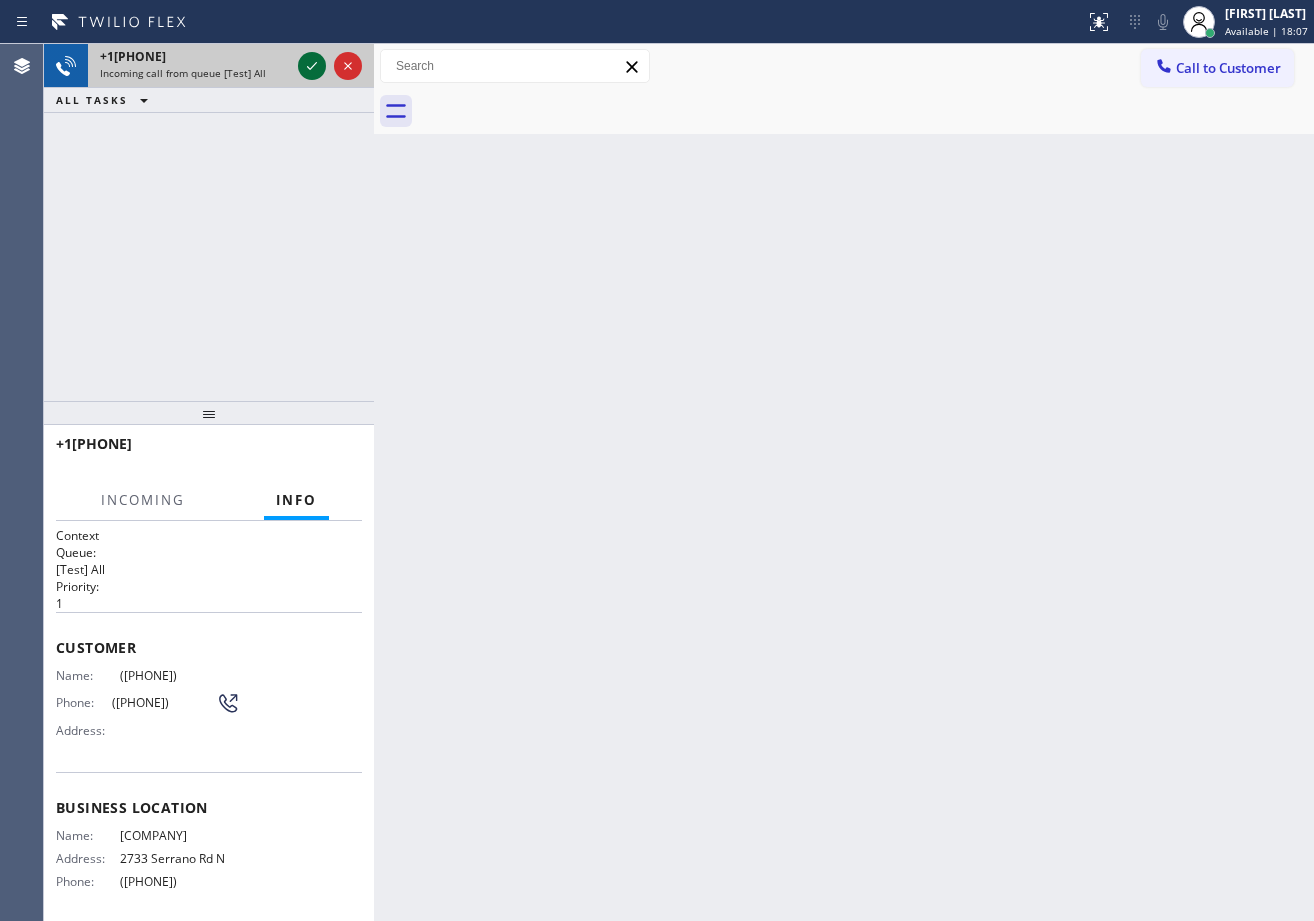 click 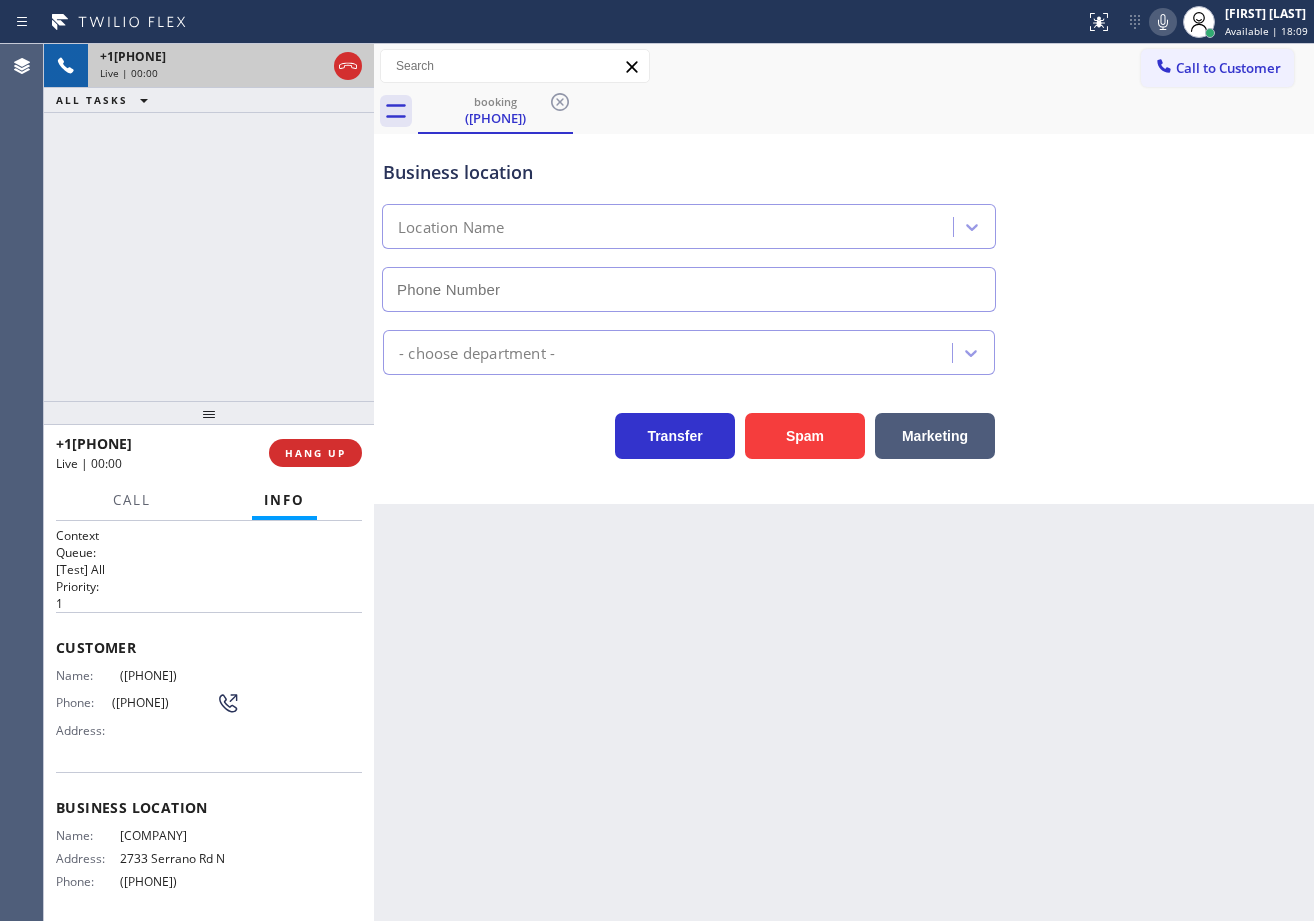type on "([PHONE])" 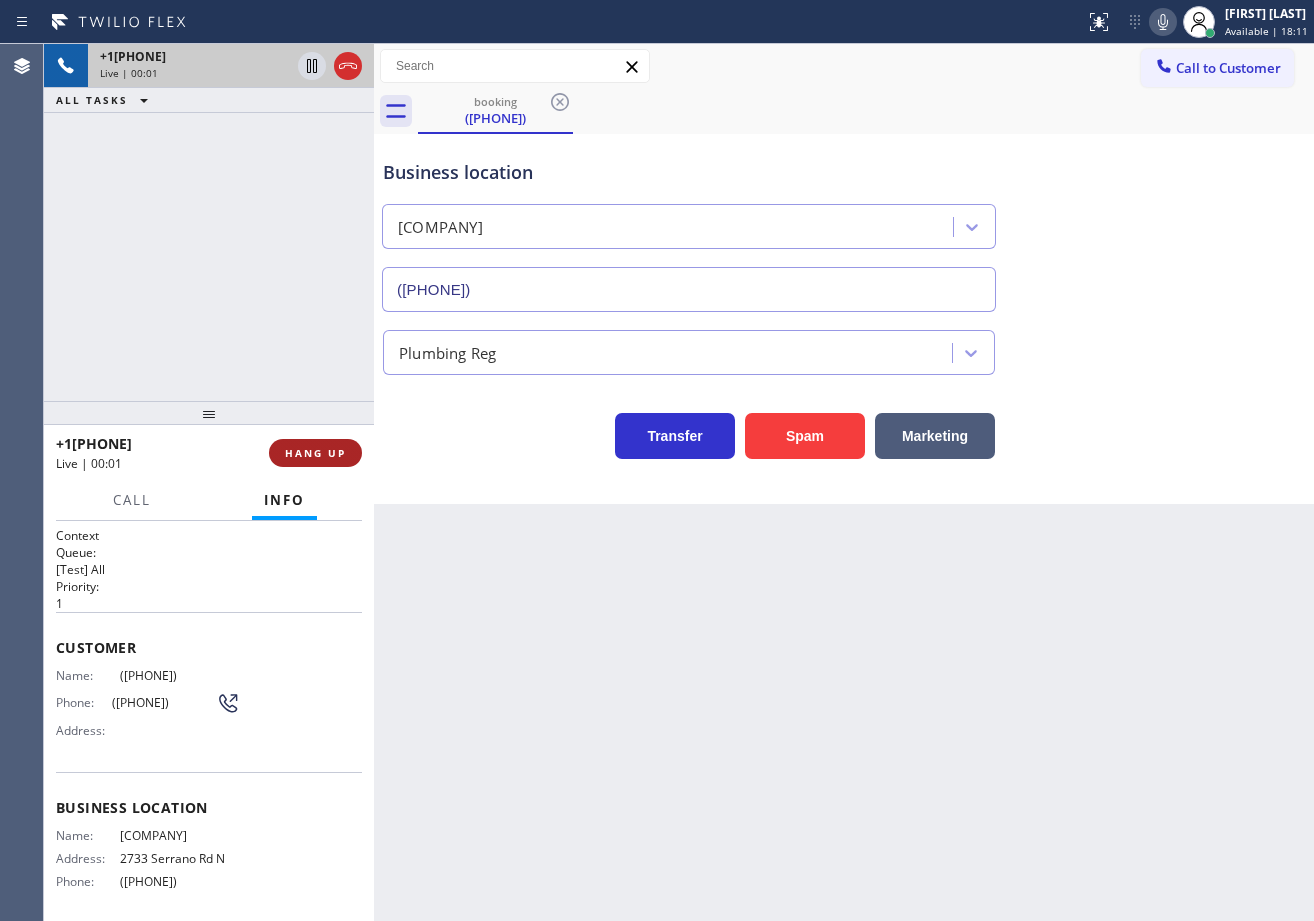 click on "HANG UP" at bounding box center [315, 453] 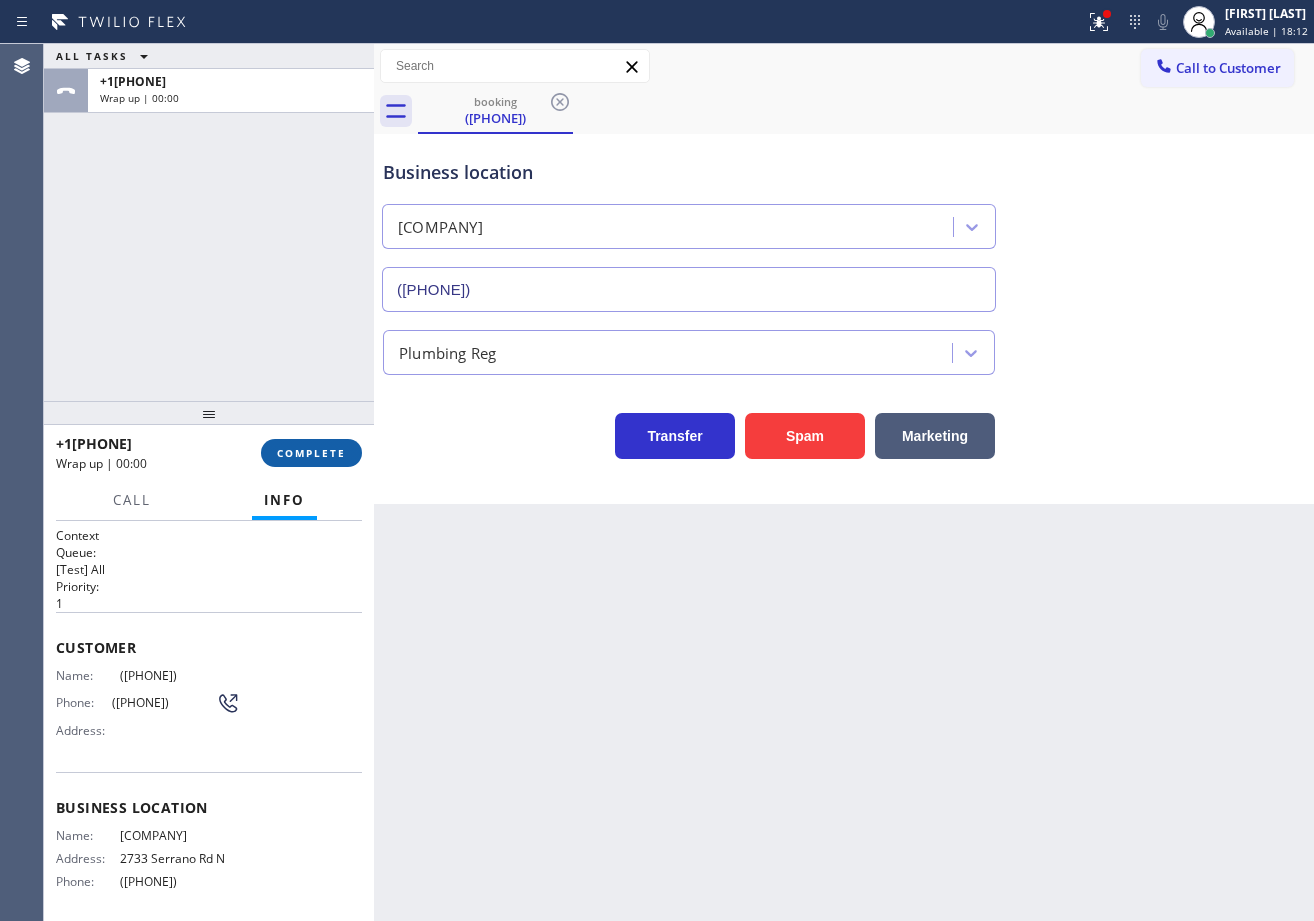 click on "COMPLETE" at bounding box center [311, 453] 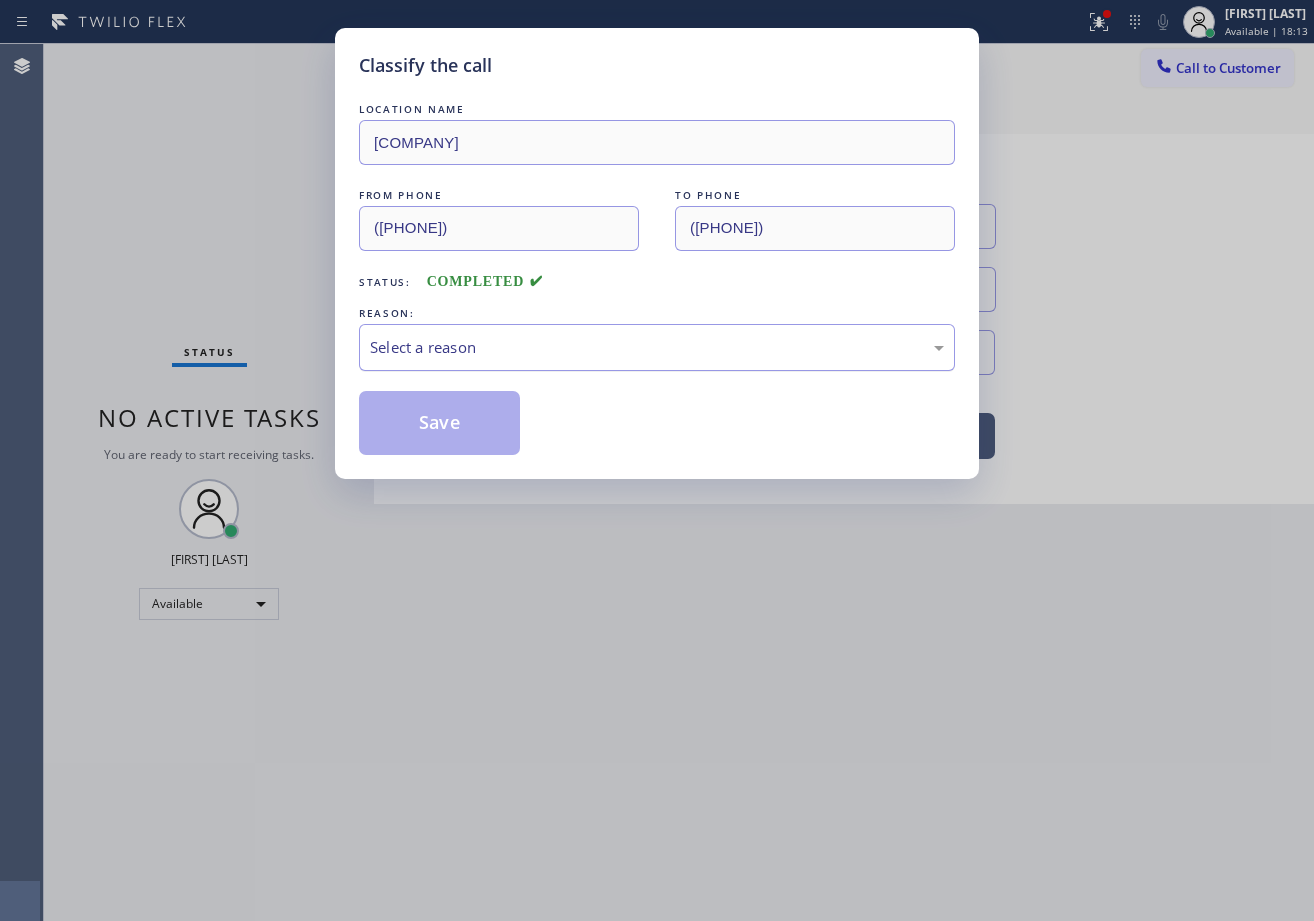 click on "Select a reason" at bounding box center [657, 347] 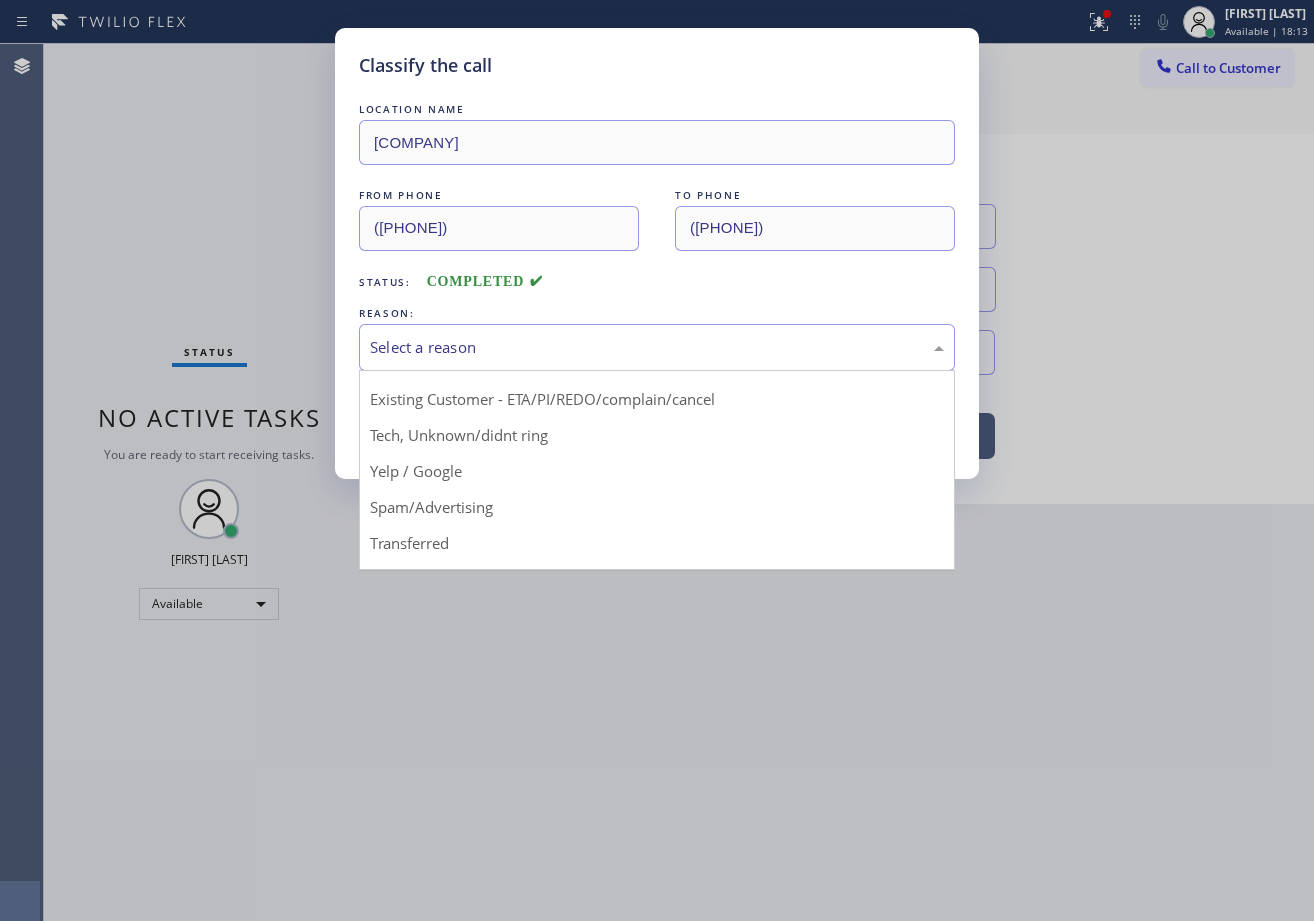scroll, scrollTop: 126, scrollLeft: 0, axis: vertical 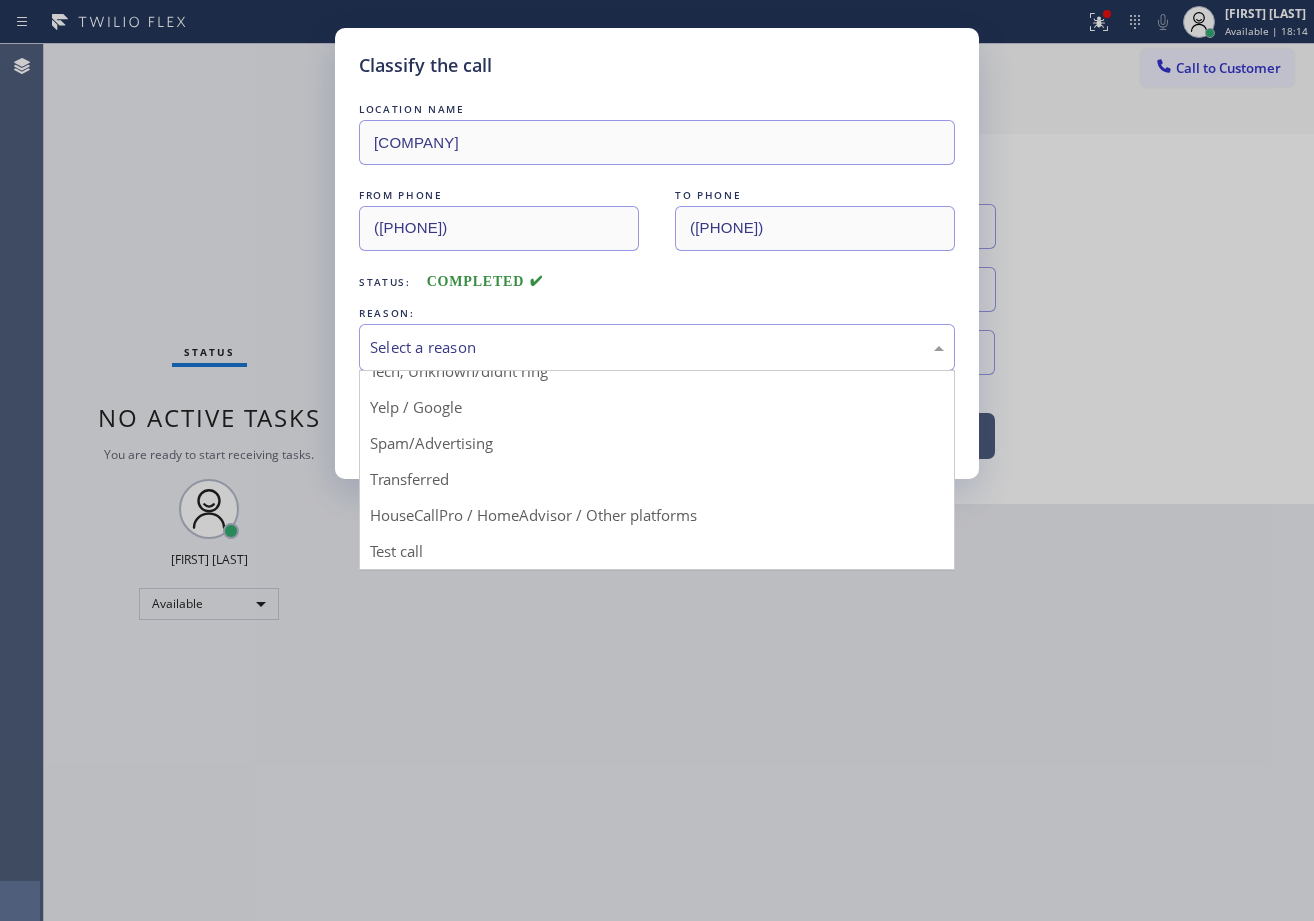 drag, startPoint x: 476, startPoint y: 562, endPoint x: 459, endPoint y: 497, distance: 67.18631 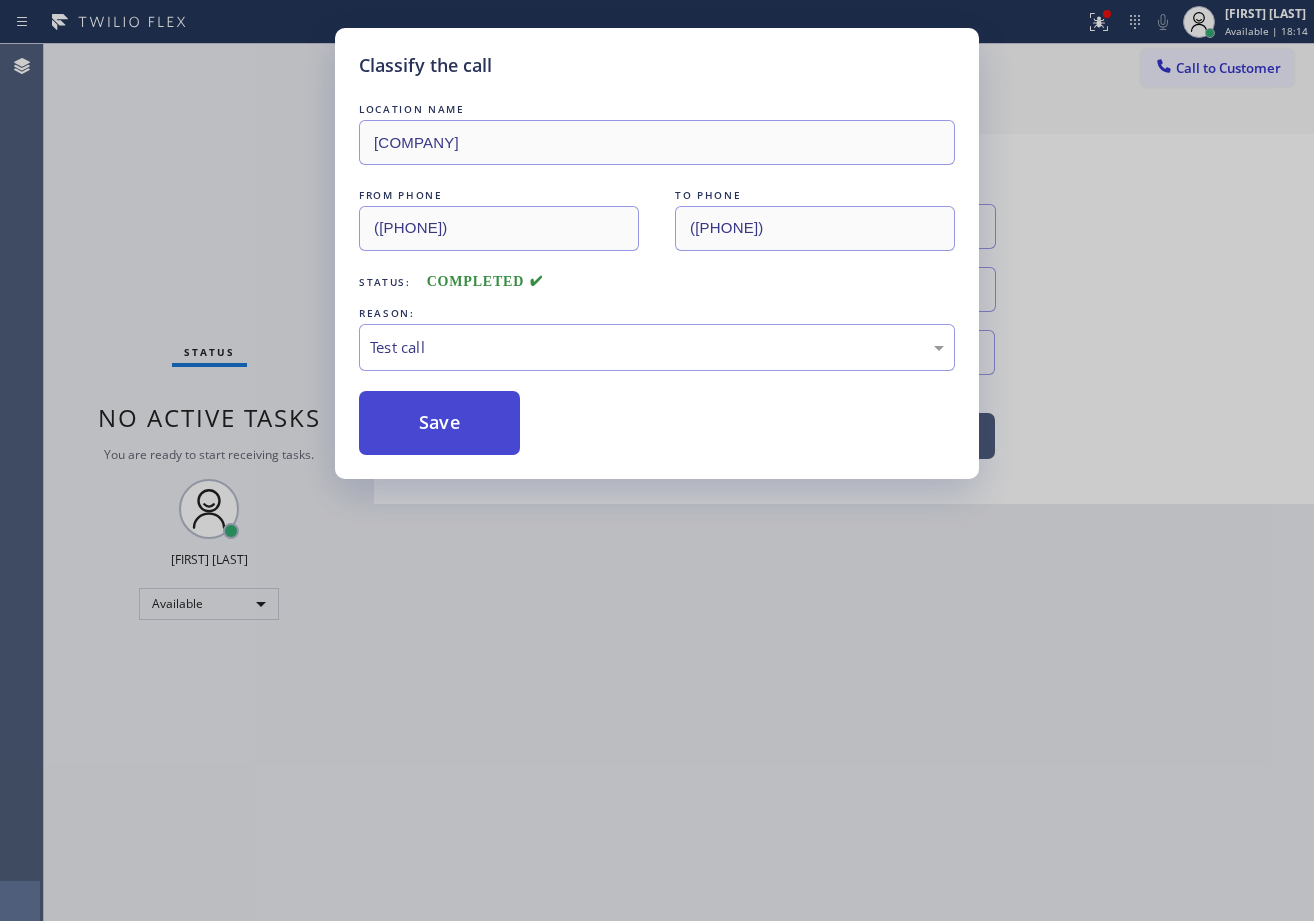 click on "Save" at bounding box center (439, 423) 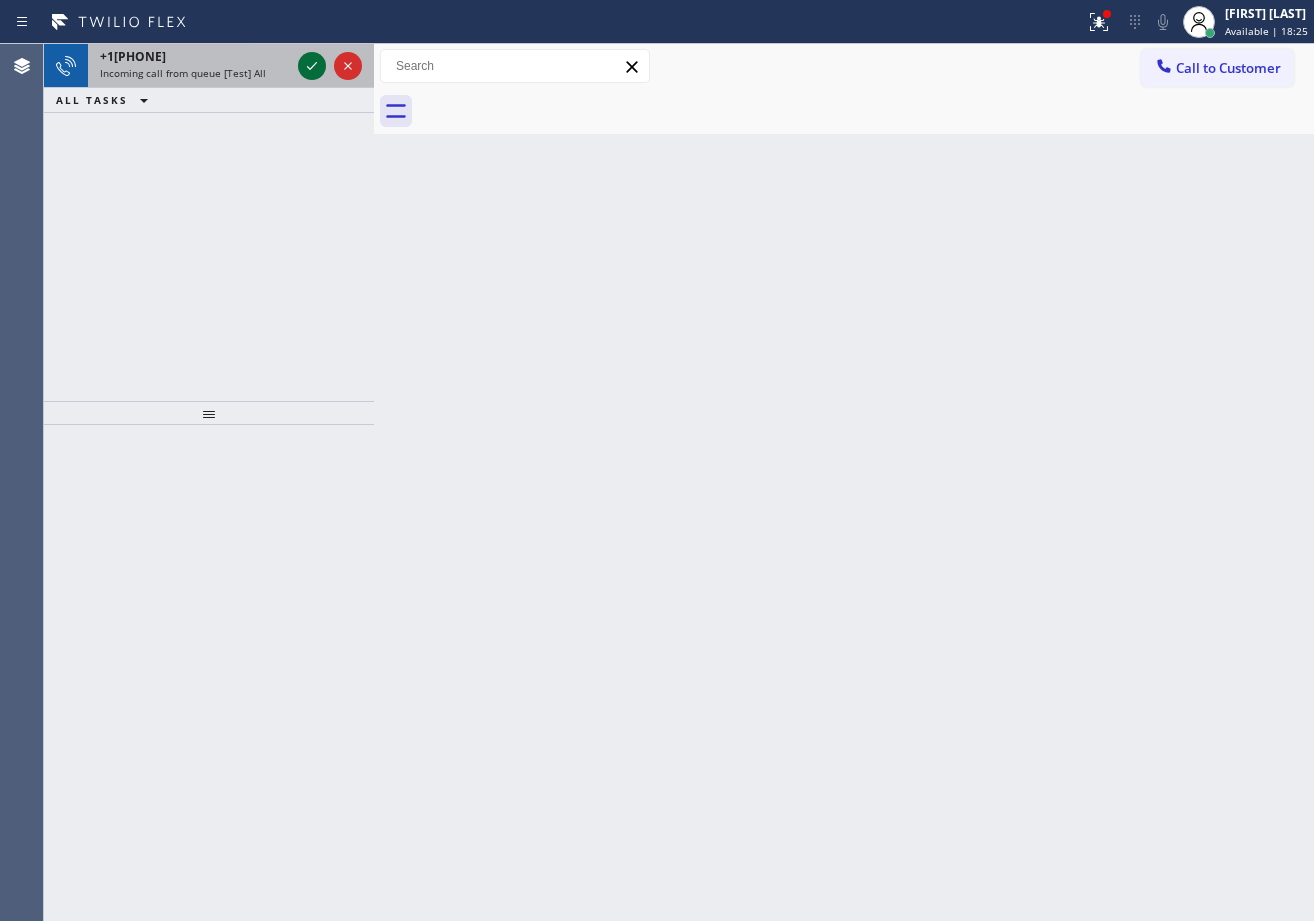 drag, startPoint x: 297, startPoint y: 67, endPoint x: 308, endPoint y: 61, distance: 12.529964 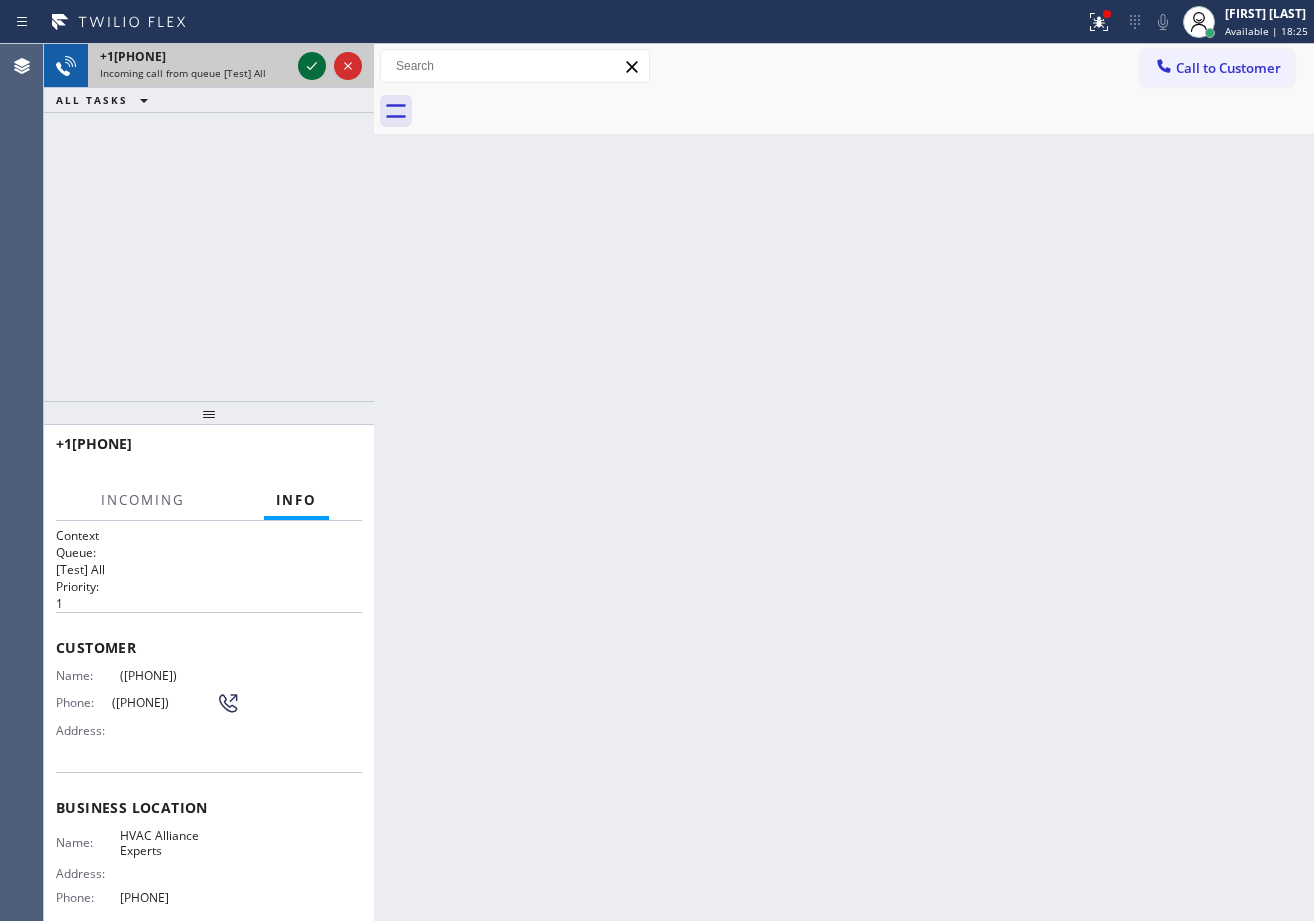 click 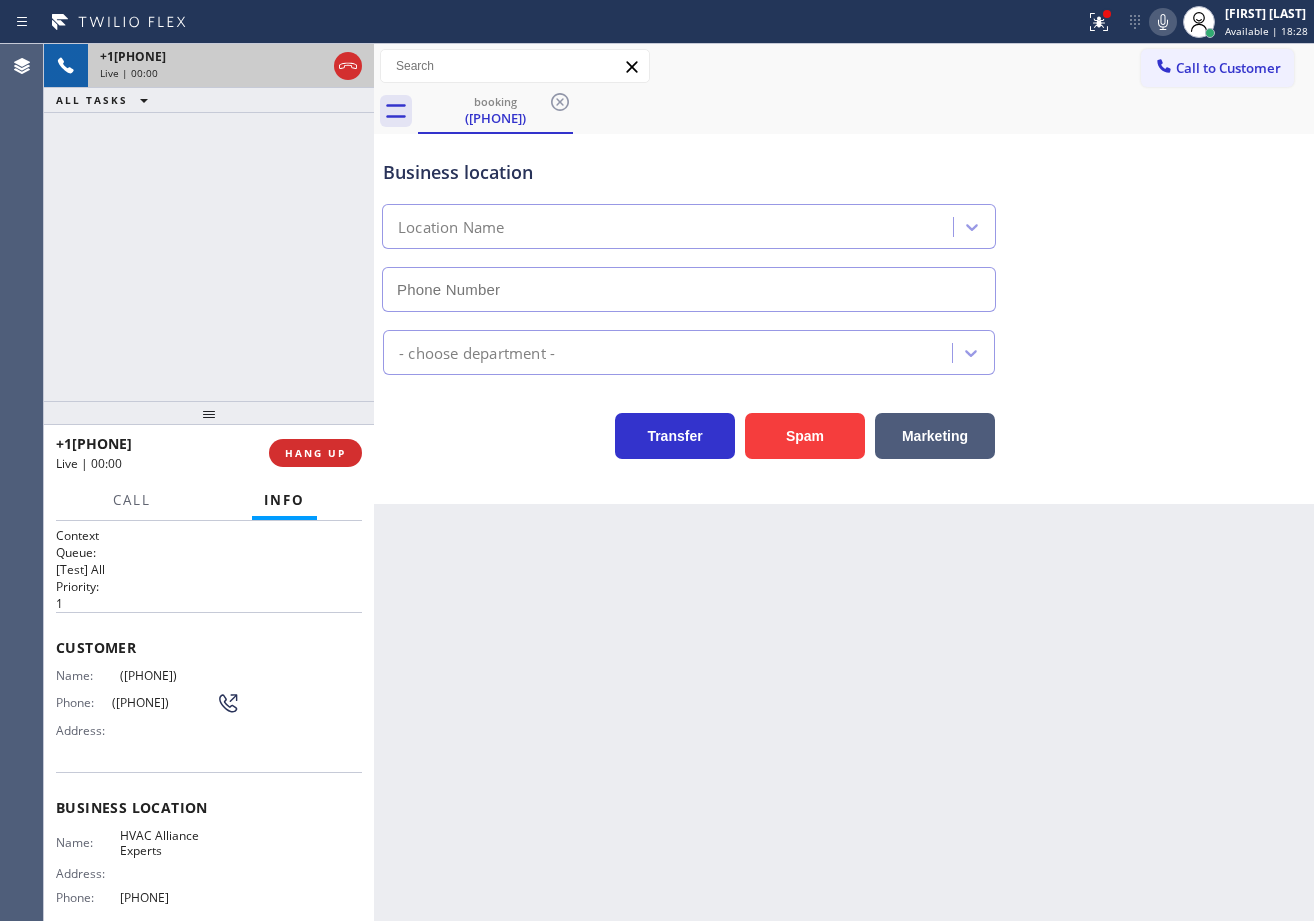 type on "[PHONE]" 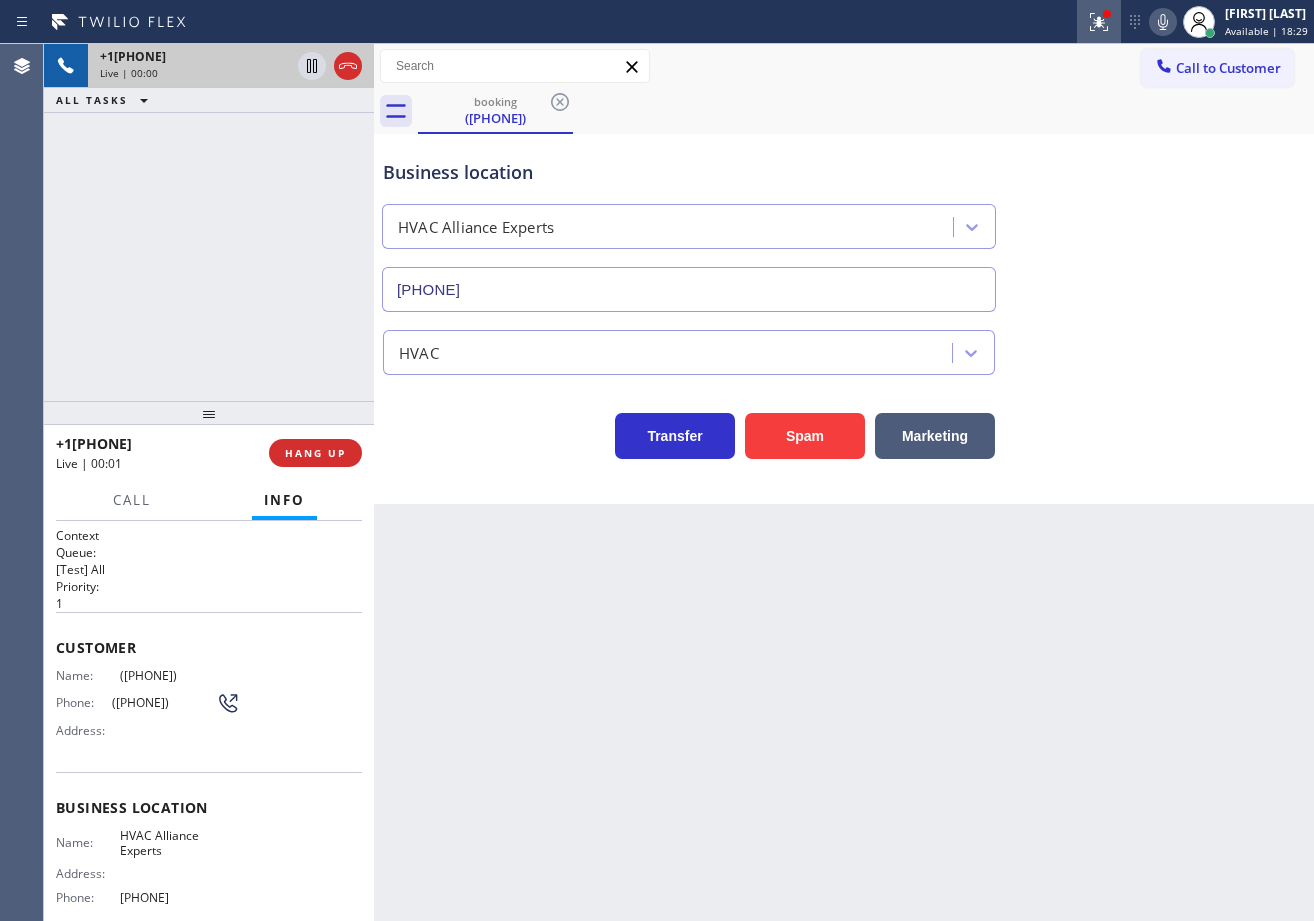 click at bounding box center [1099, 22] 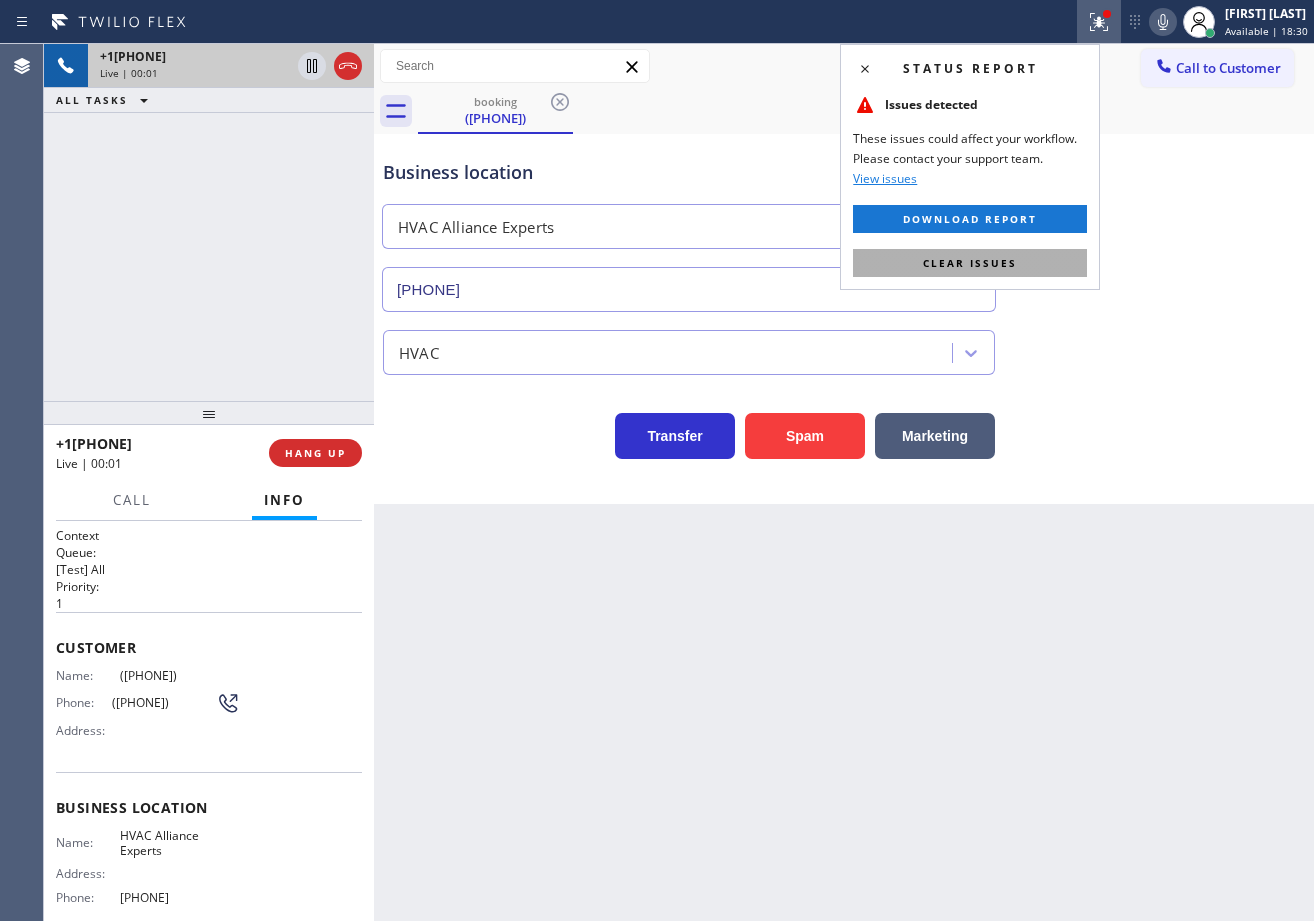click on "Clear issues" at bounding box center [970, 263] 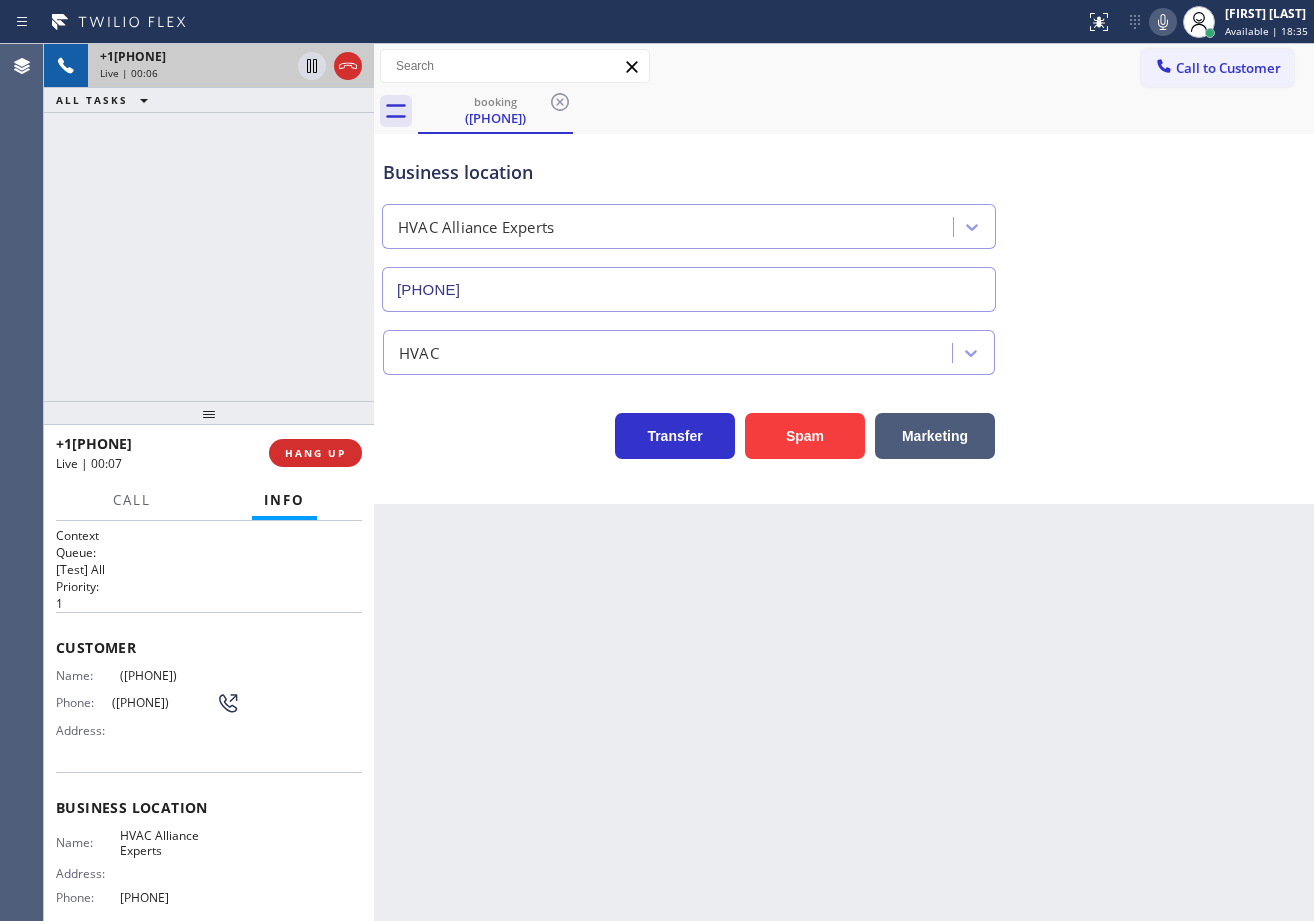scroll, scrollTop: 175, scrollLeft: 0, axis: vertical 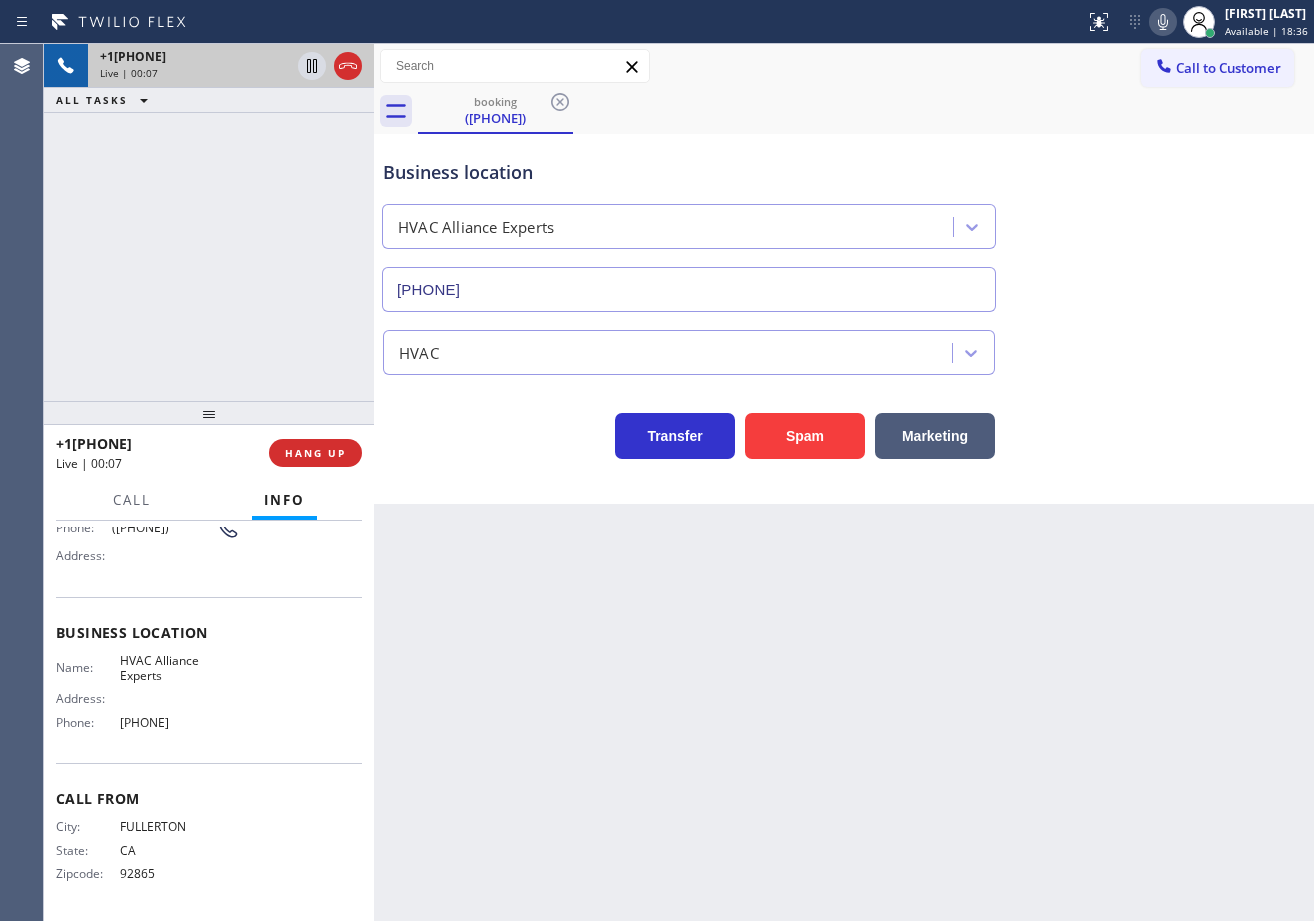 drag, startPoint x: 55, startPoint y: 642, endPoint x: 237, endPoint y: 758, distance: 215.824 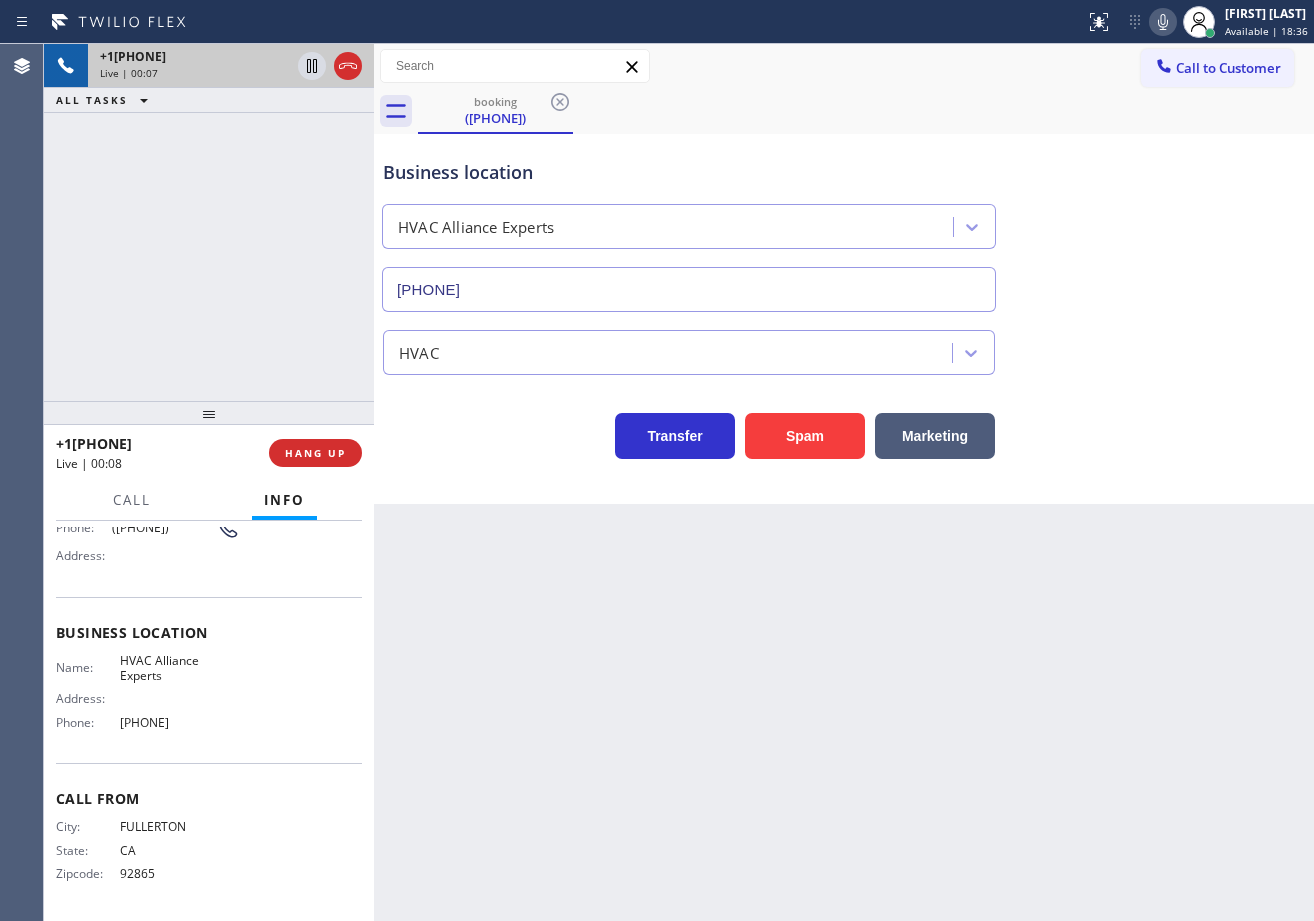 copy on "Customer Name: [PHONE] Phone: [PHONE] Address: Business location Name: HVAC       Alliance Experts Address:   Phone: [PHONE]" 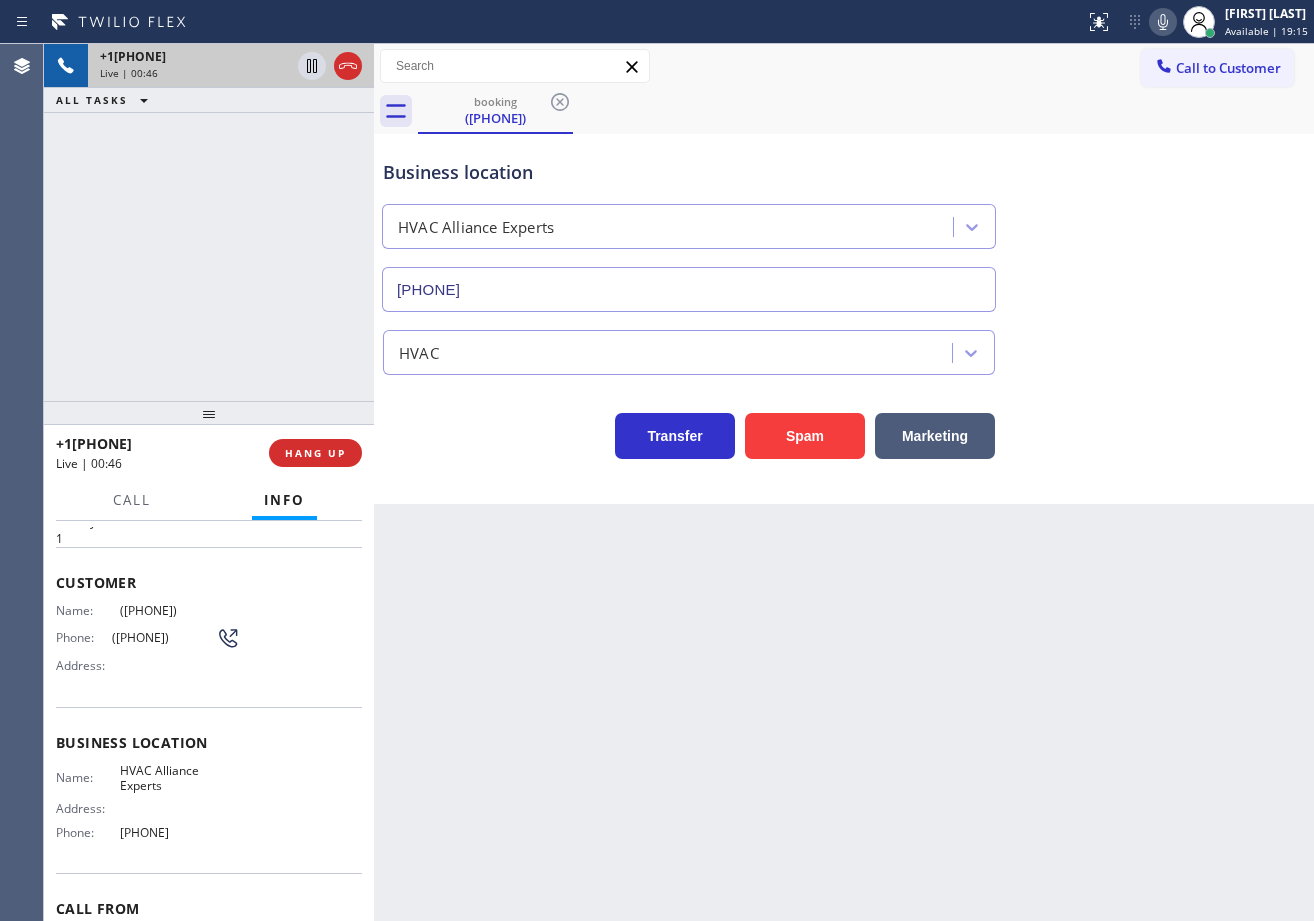 scroll, scrollTop: 0, scrollLeft: 0, axis: both 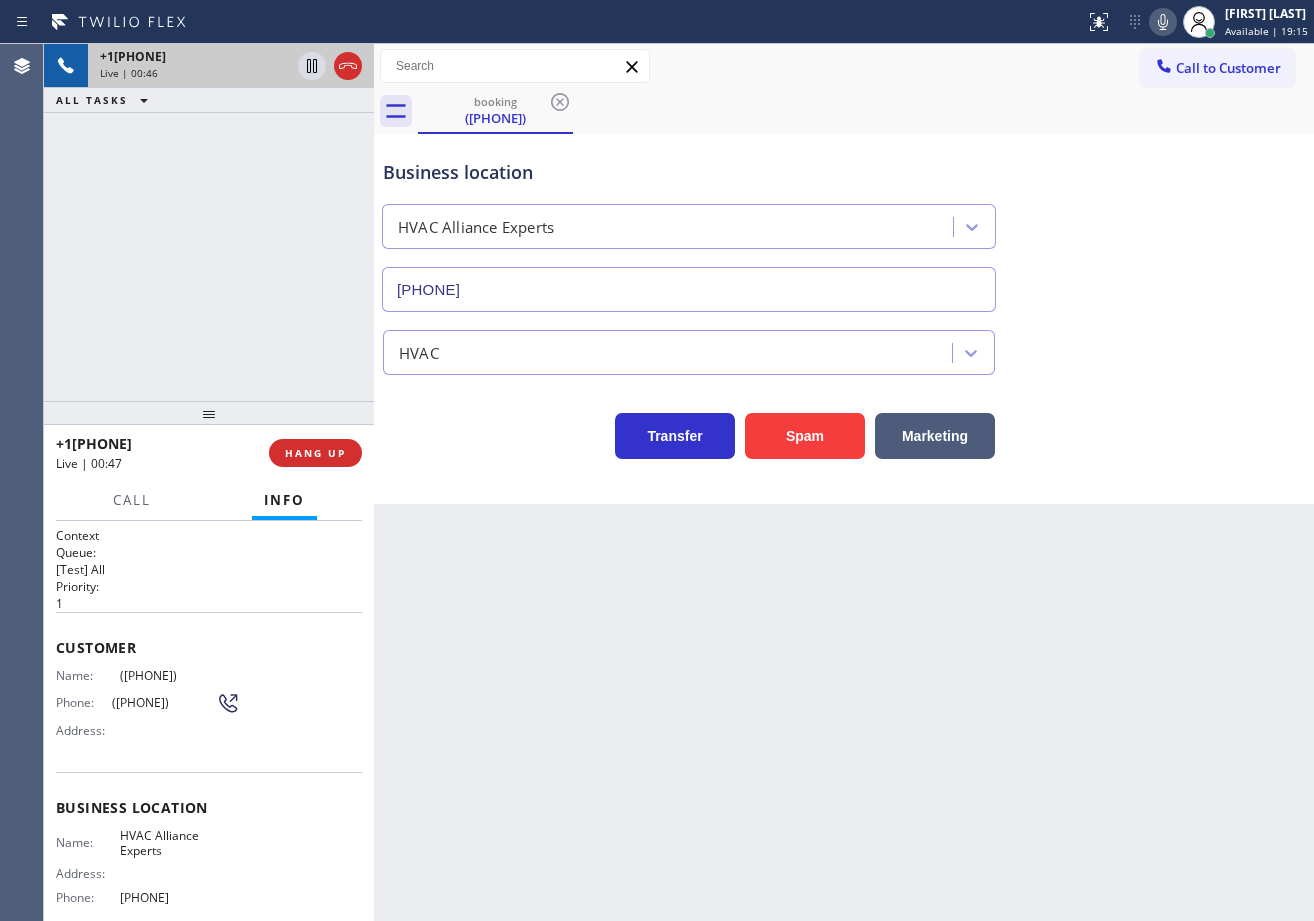 click on "Back to Dashboard Change Sender ID Customers Technicians Select a contact Outbound call Technician Search Technician Your caller id phone number Your caller id phone number Call Technician info Name   Phone none Address none Change Sender ID HVAC +1[PHONE] 5 Star Appliance +1[PHONE] Appliance Repair +1[PHONE] Plumbing +1[PHONE] Air Duct Cleaning +1[PHONE]  Electricians +1[PHONE]  Cancel Change Check personal SMS Reset Change booking ([PHONE]) Call to Customer Outbound call Location Search location Your caller id phone number ([PHONE]) Customer number Call Outbound call Technician Search Technician Your caller id phone number Your caller id phone number Call booking ([PHONE]) Business location HVAC       Alliance Experts ([PHONE]) HVAC Transfer Spam Marketing" at bounding box center [844, 482] 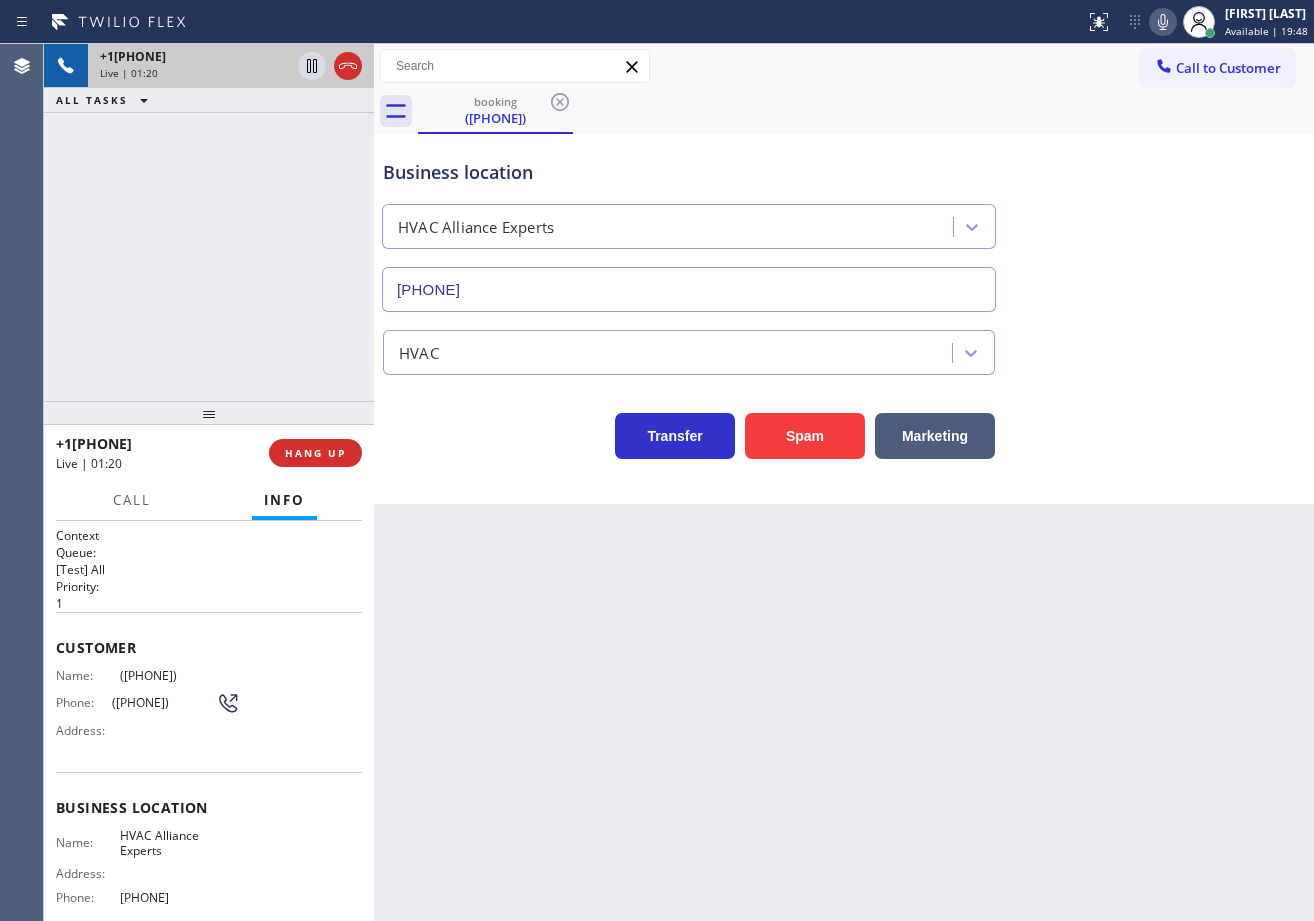 click on "Business location HVAC       Alliance Experts ([PHONE])" at bounding box center (844, 221) 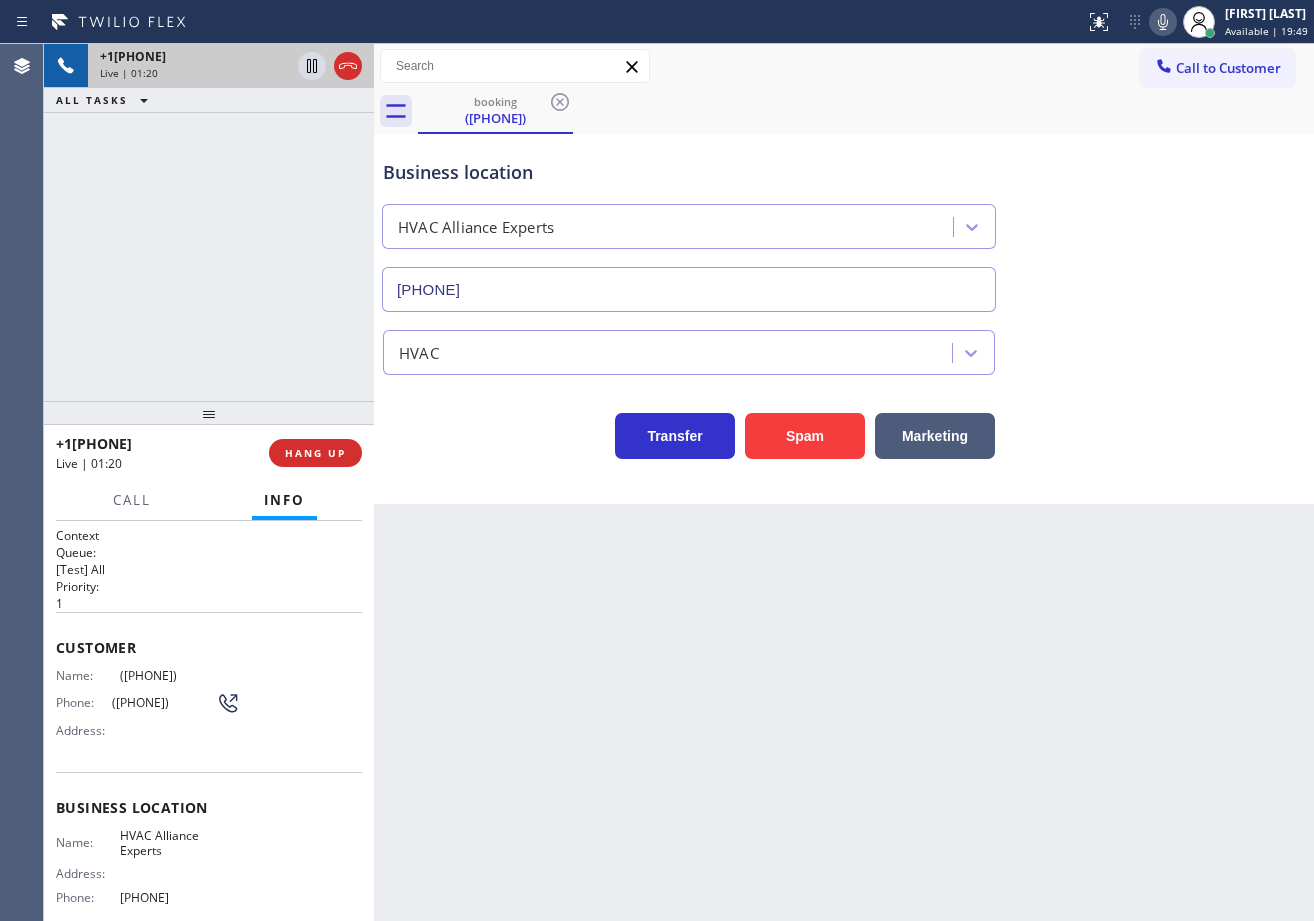 click on "Business location HVAC       Alliance Experts ([PHONE])" at bounding box center (844, 221) 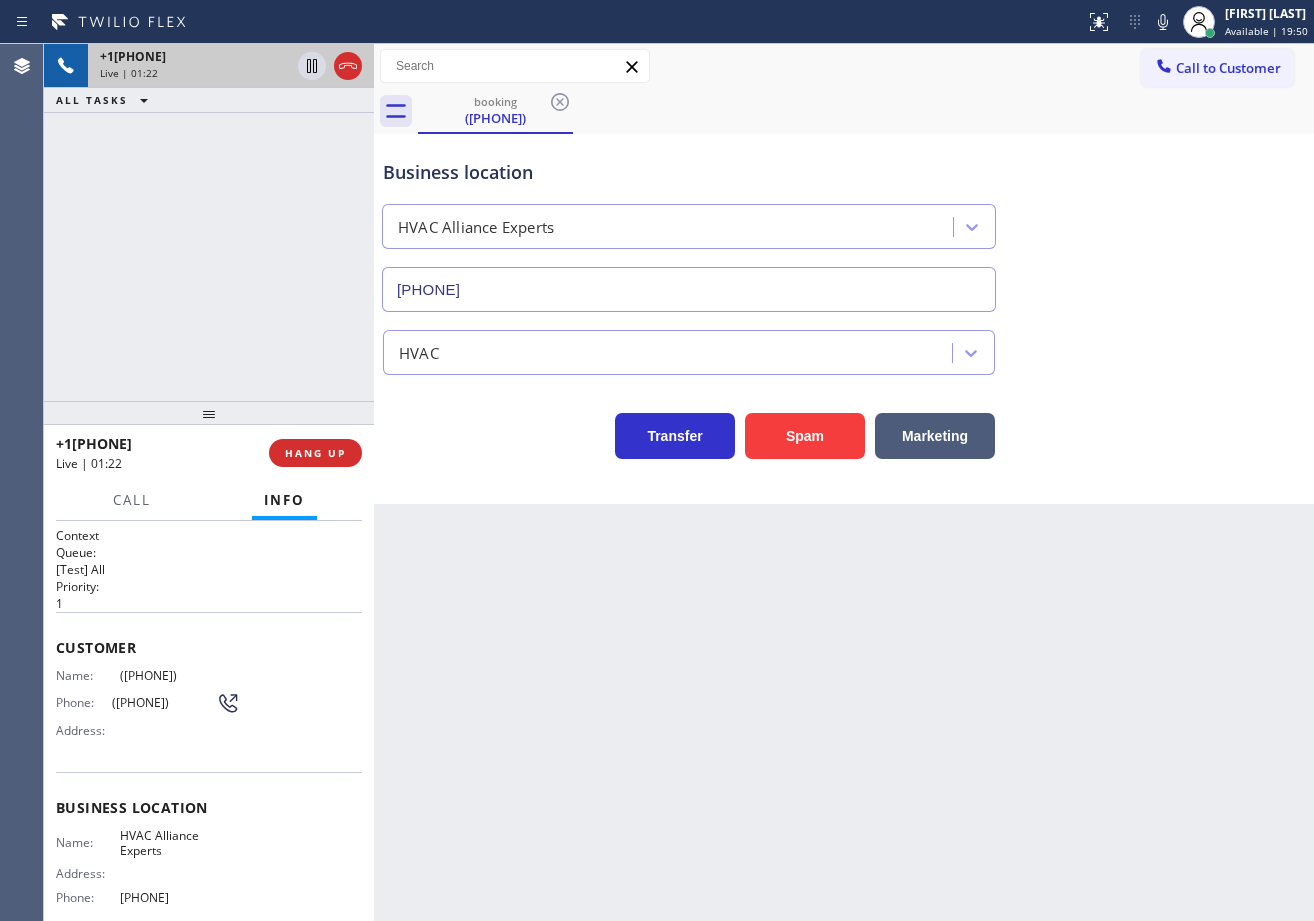 drag, startPoint x: 1139, startPoint y: 28, endPoint x: 1150, endPoint y: 236, distance: 208.29066 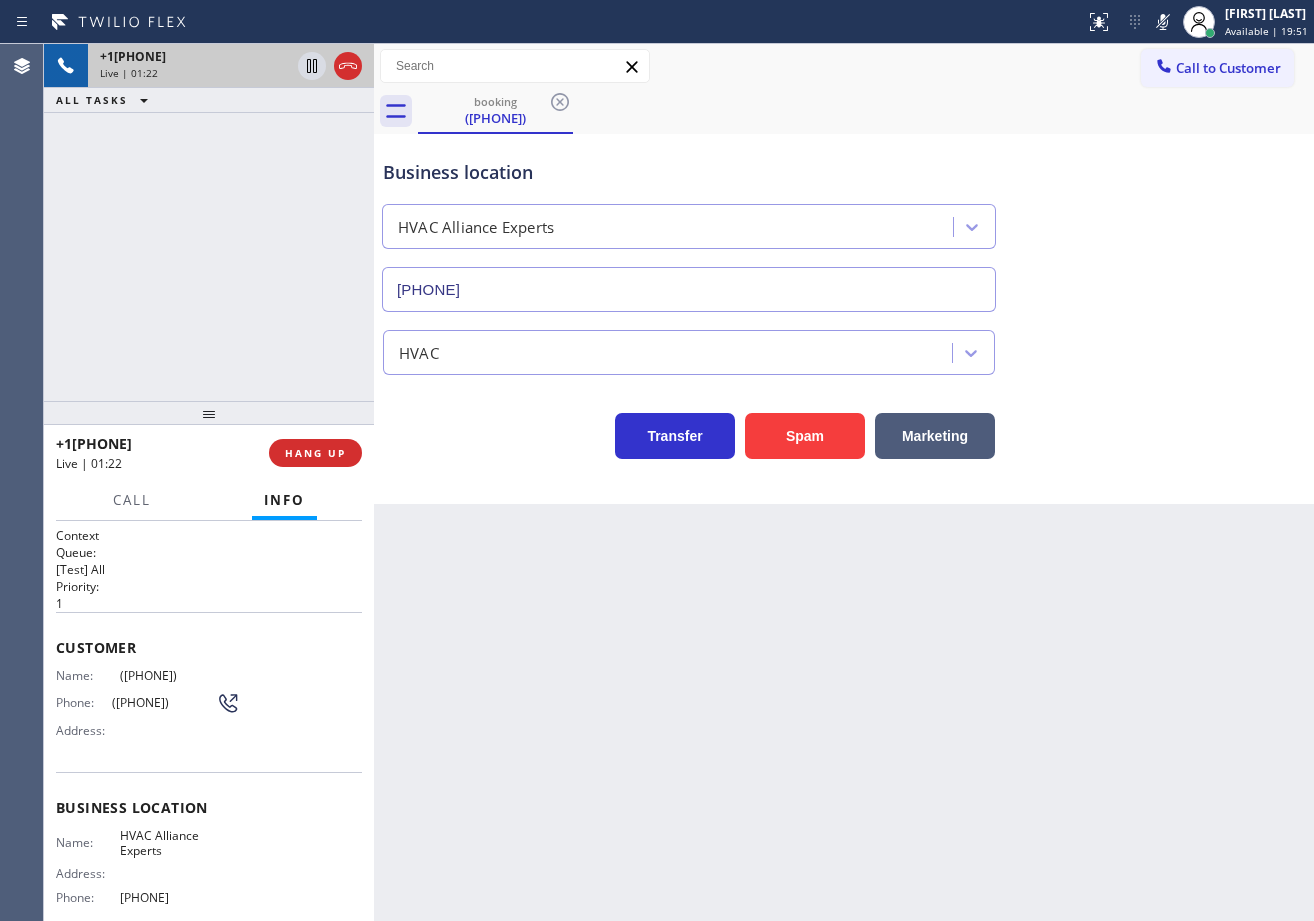 click on "Business location HVAC       Alliance Experts ([PHONE])" at bounding box center [844, 221] 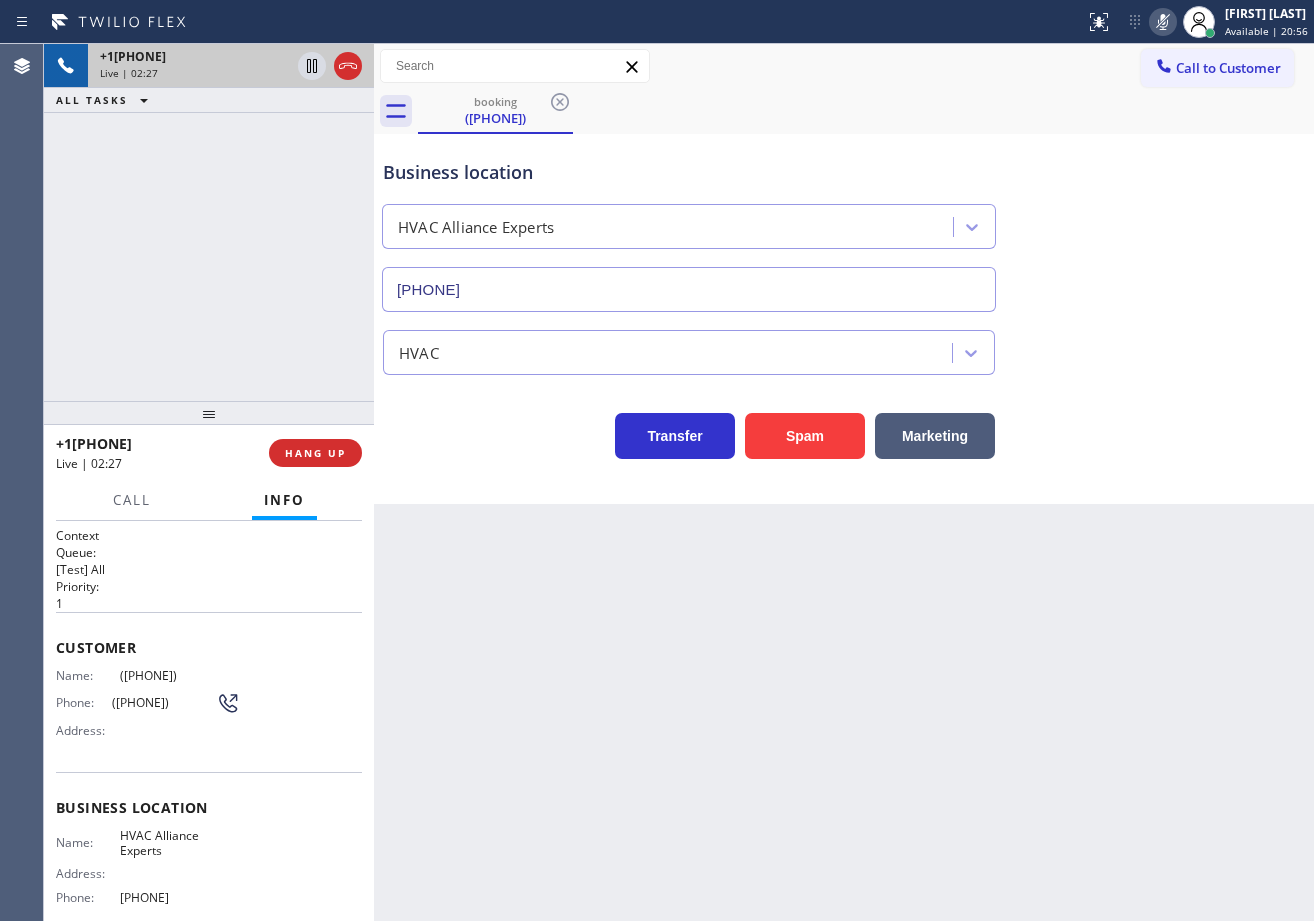 click 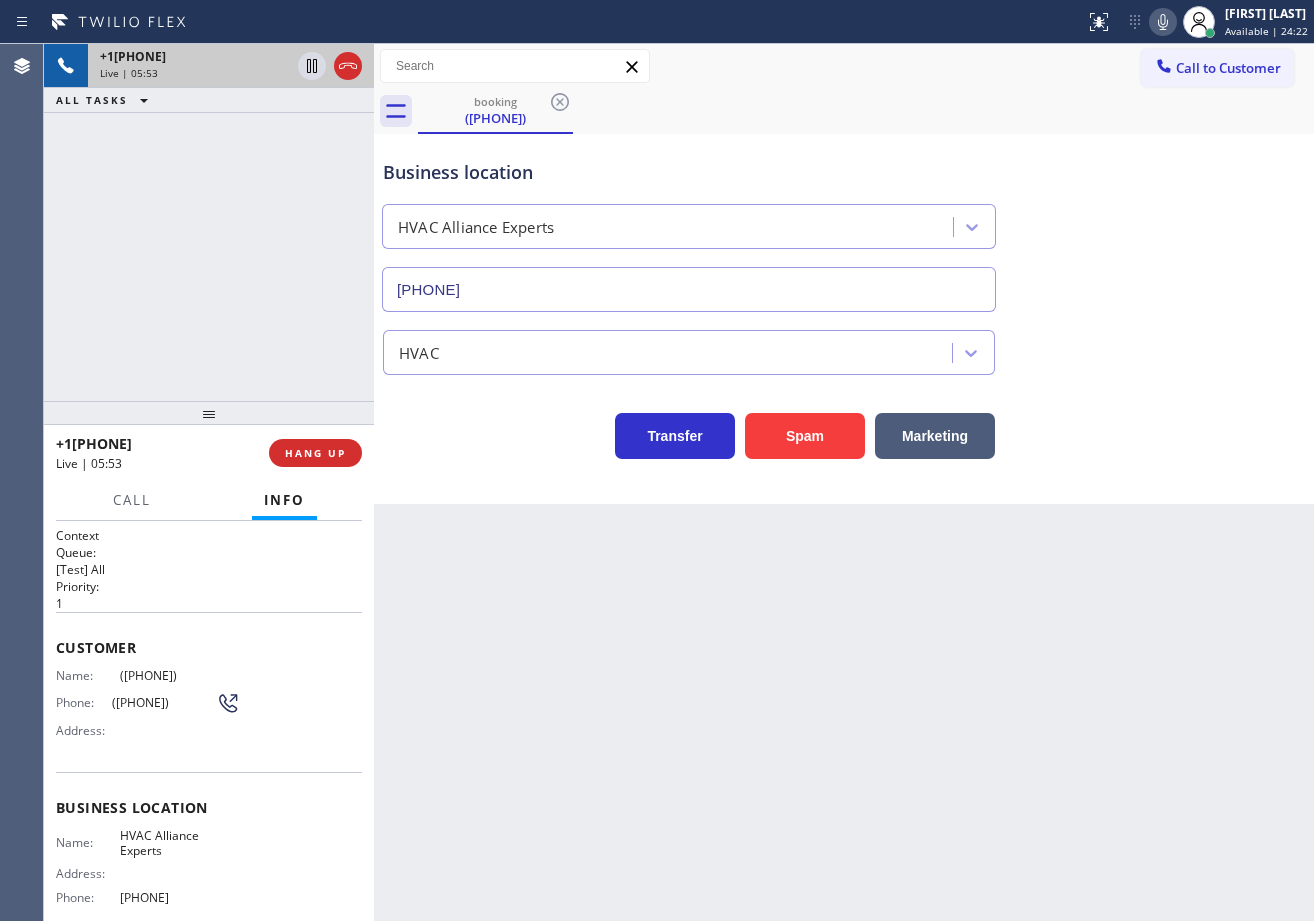 click on "Transfer Spam Marketing" at bounding box center [844, 427] 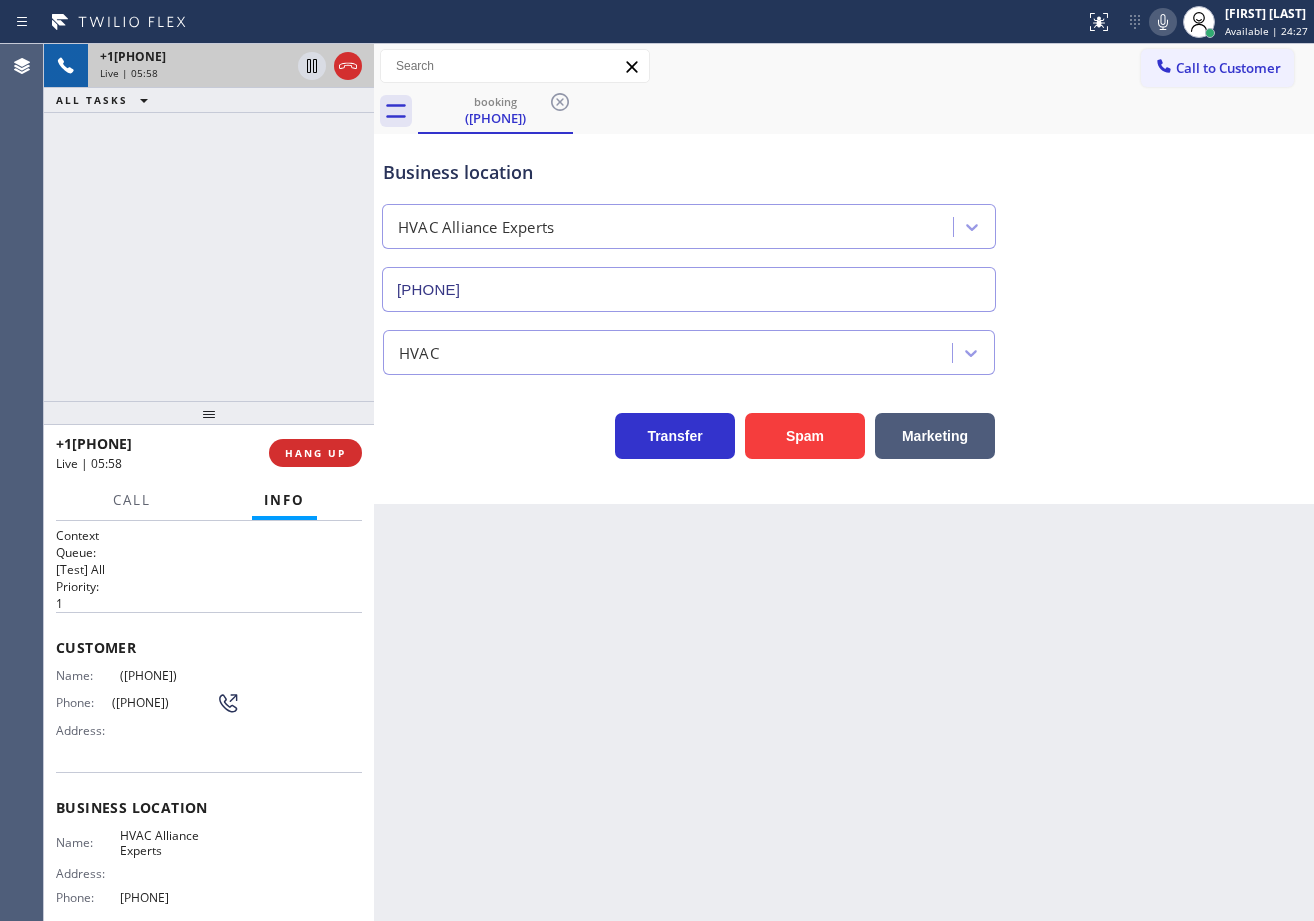 click 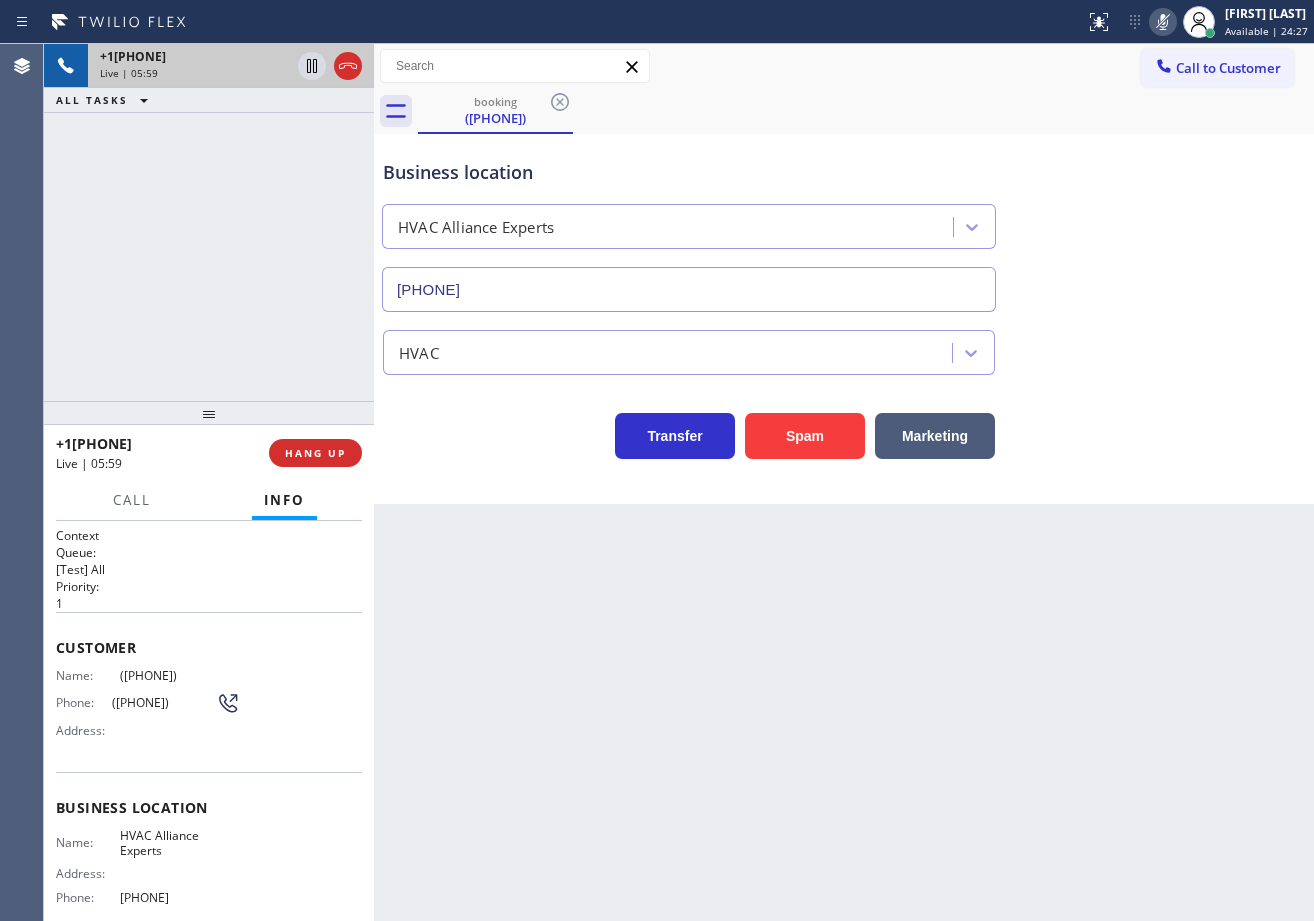 click on "booking ([PHONE])" at bounding box center (866, 111) 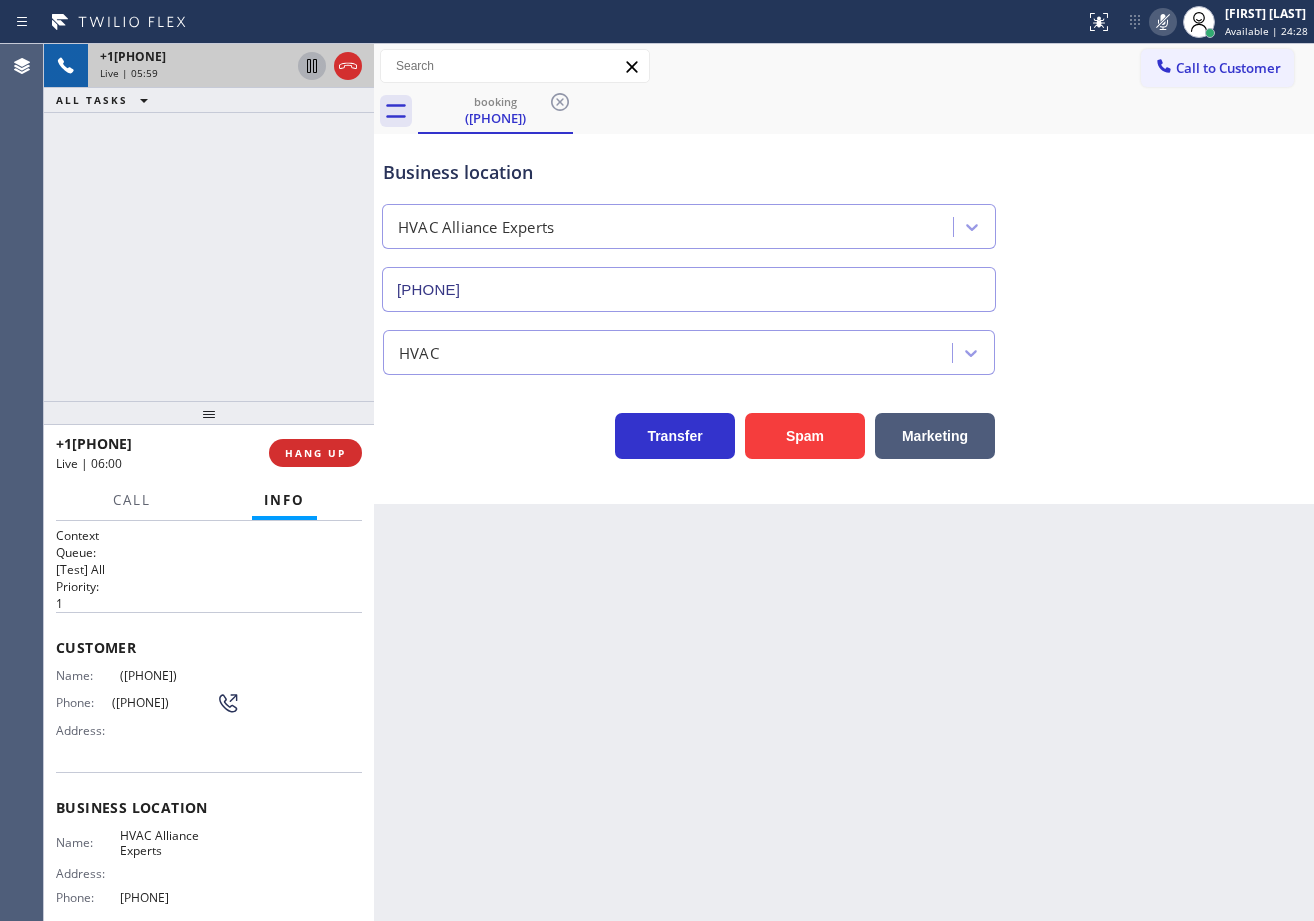 click 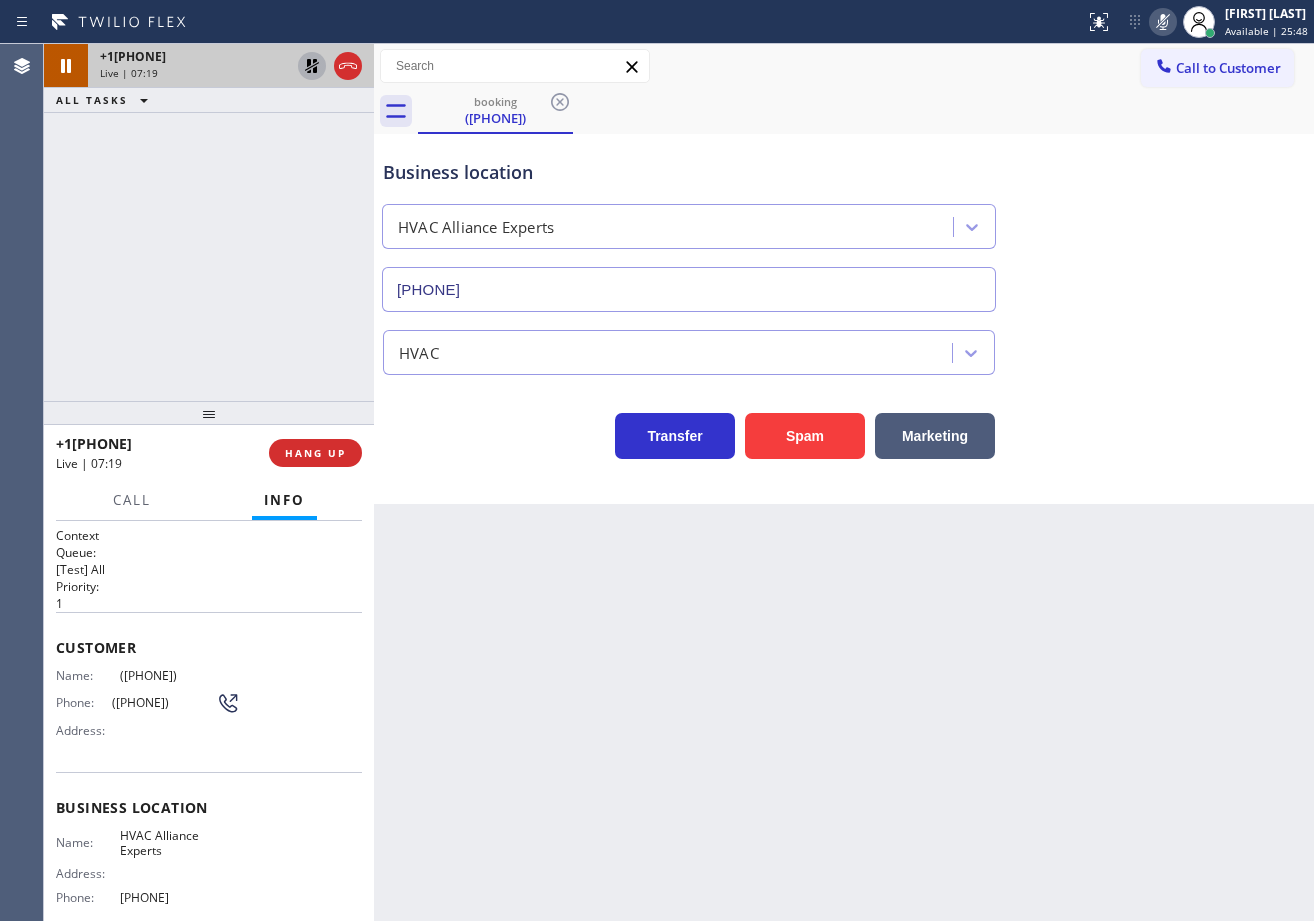 drag, startPoint x: 198, startPoint y: 208, endPoint x: 355, endPoint y: 127, distance: 176.66353 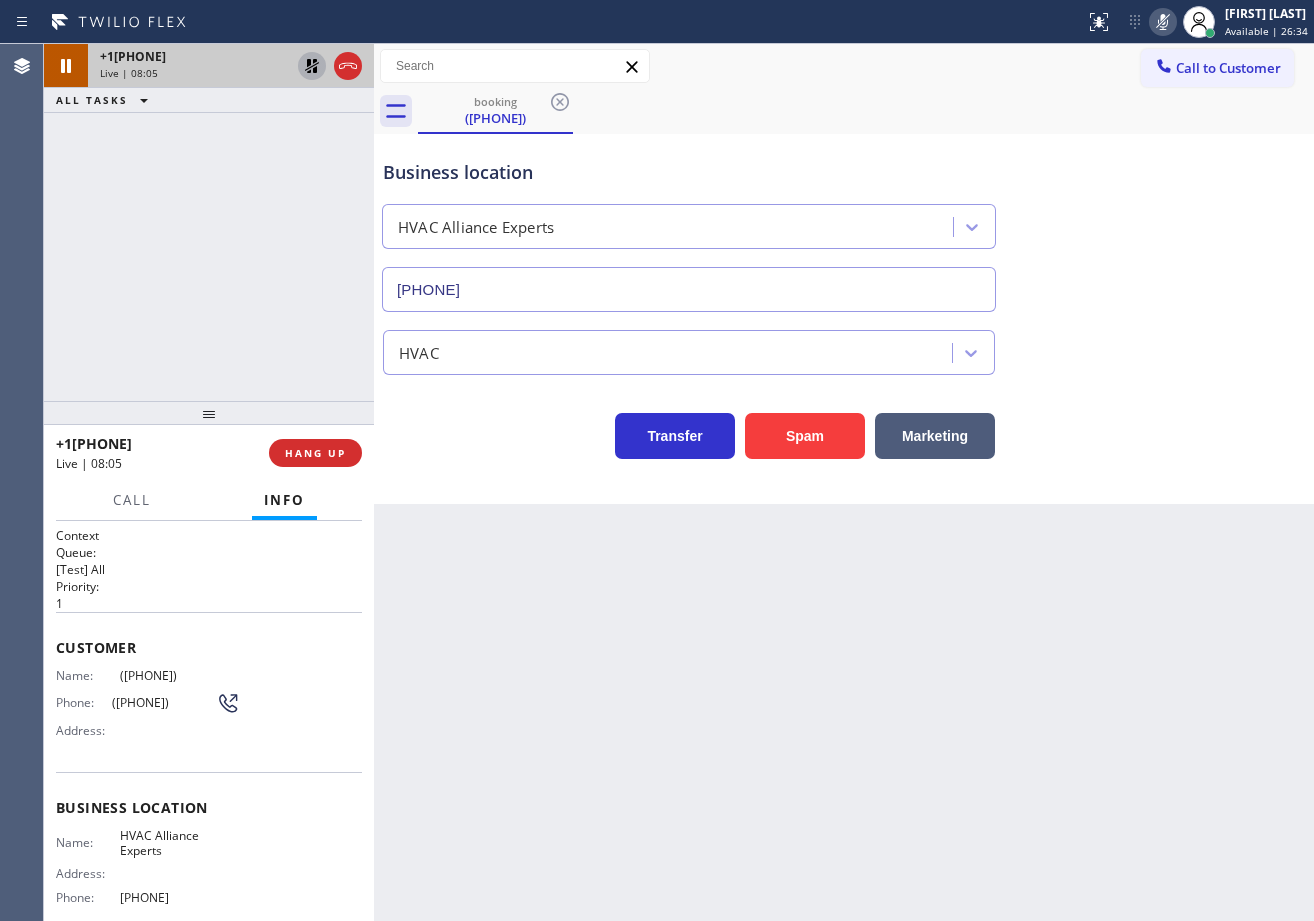 click on "booking ([PHONE])" at bounding box center [866, 111] 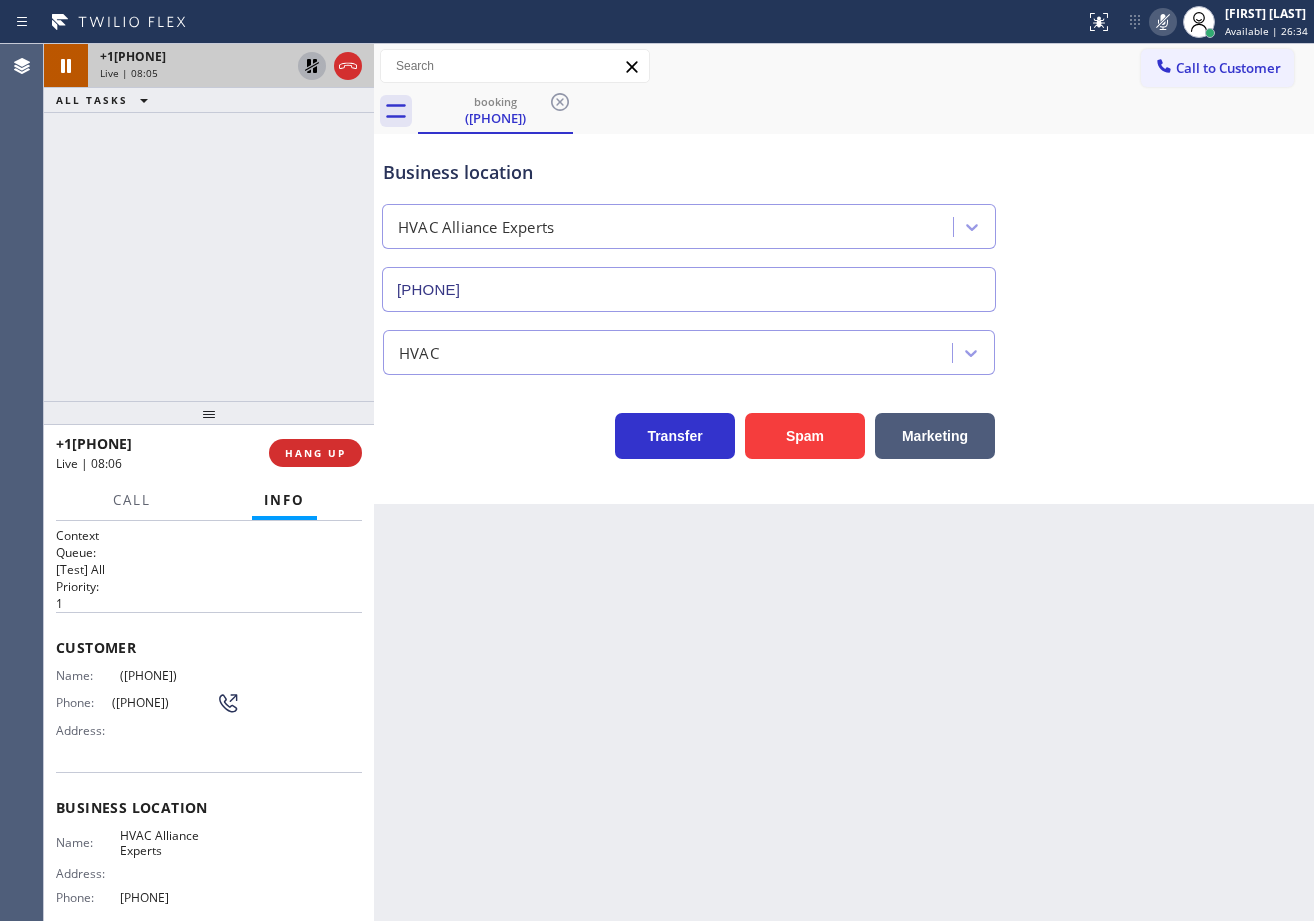click 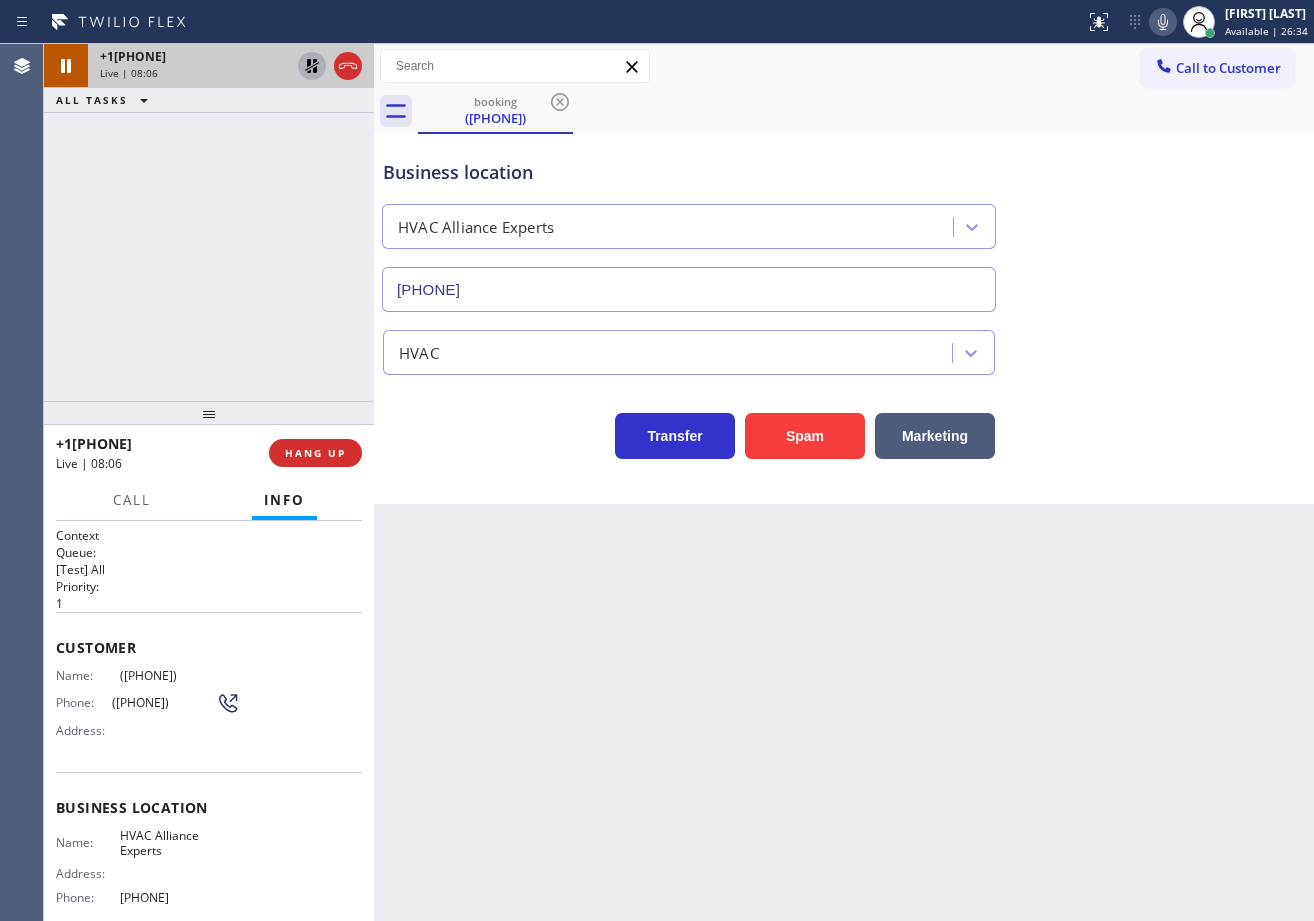 click on "Business location HVAC       Alliance Experts ([PHONE])" at bounding box center [844, 221] 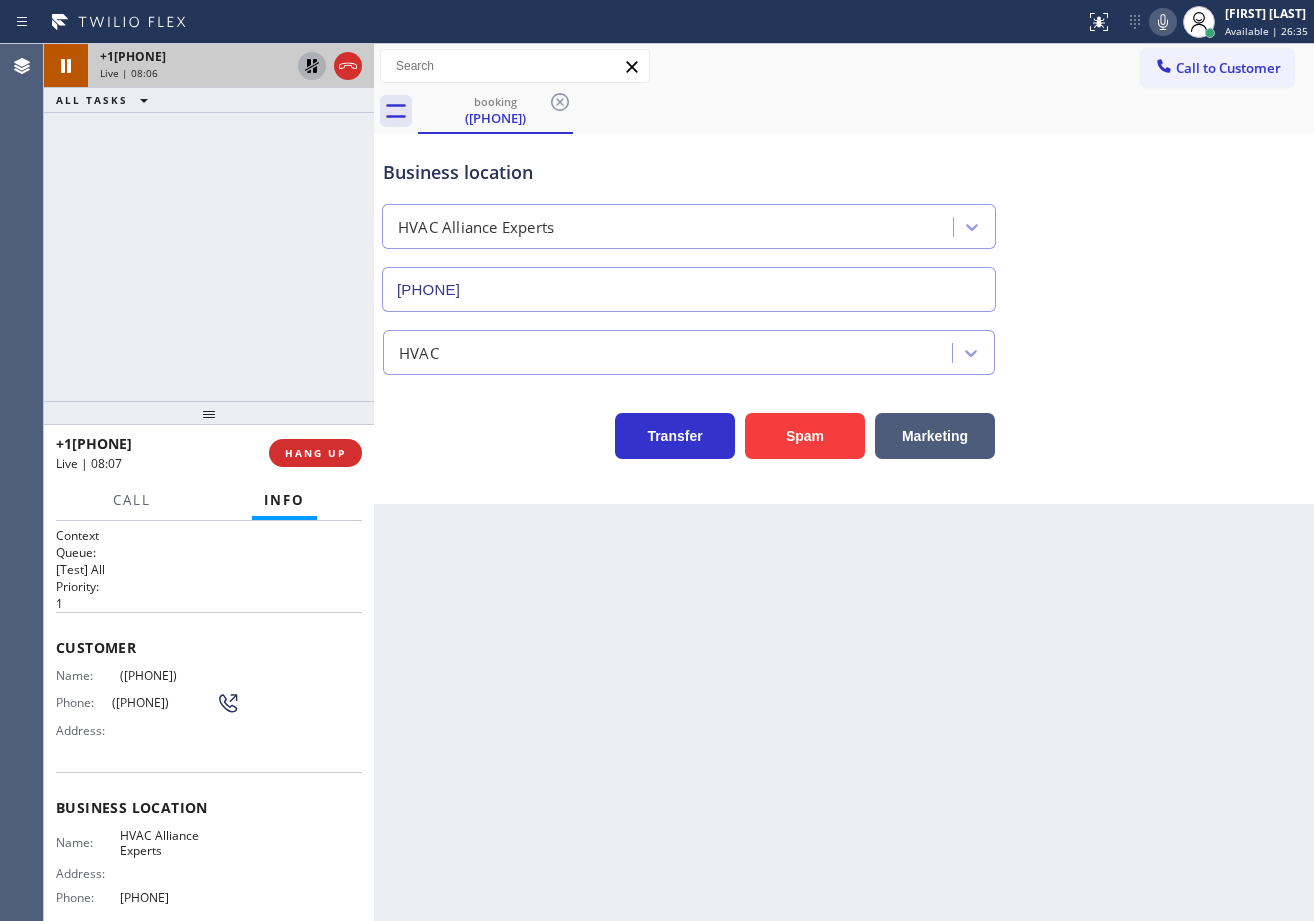 click 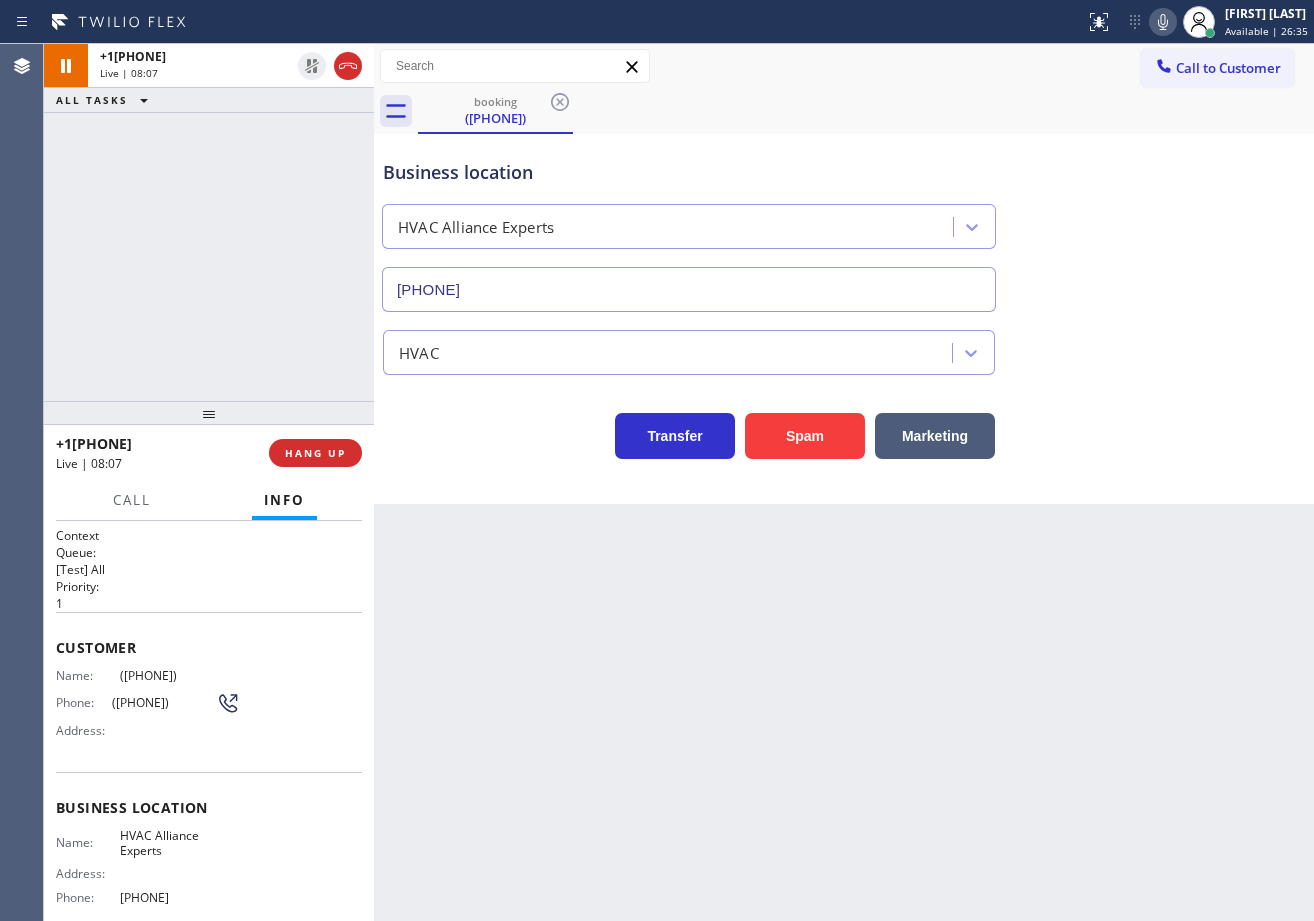 drag, startPoint x: 295, startPoint y: 208, endPoint x: 380, endPoint y: 265, distance: 102.34256 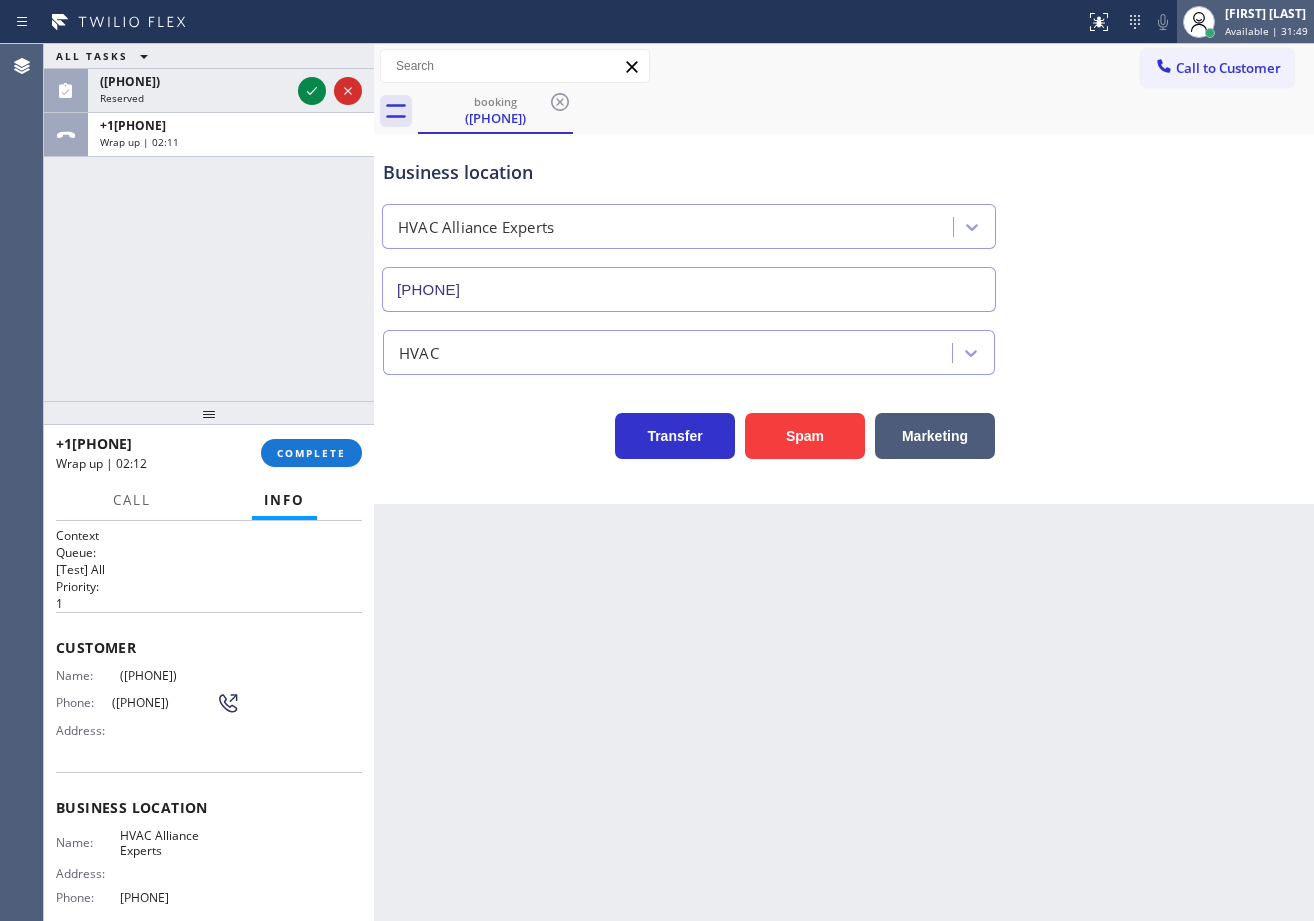 click on "Available | 31:49" at bounding box center (1266, 31) 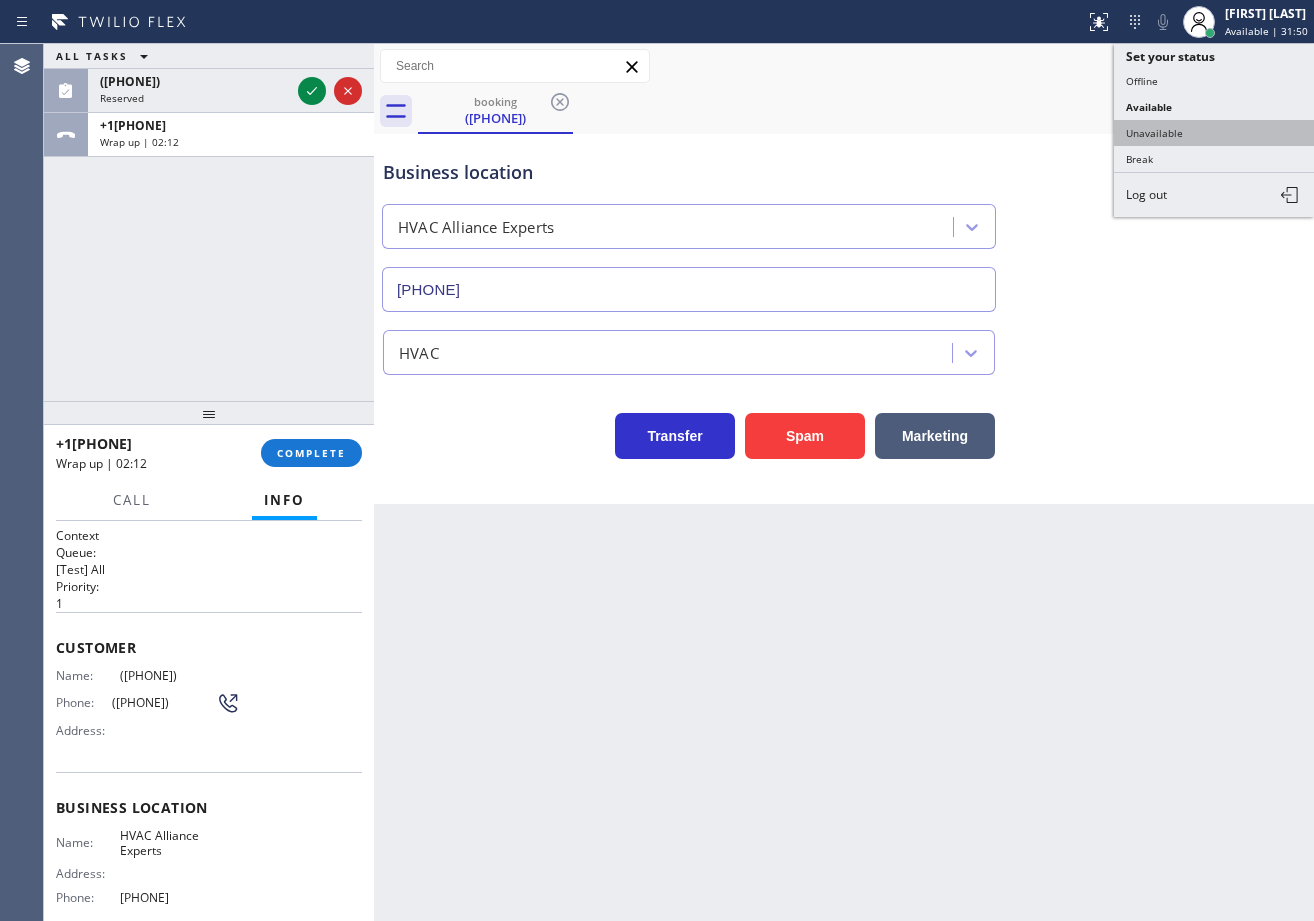 click on "Unavailable" at bounding box center [1214, 133] 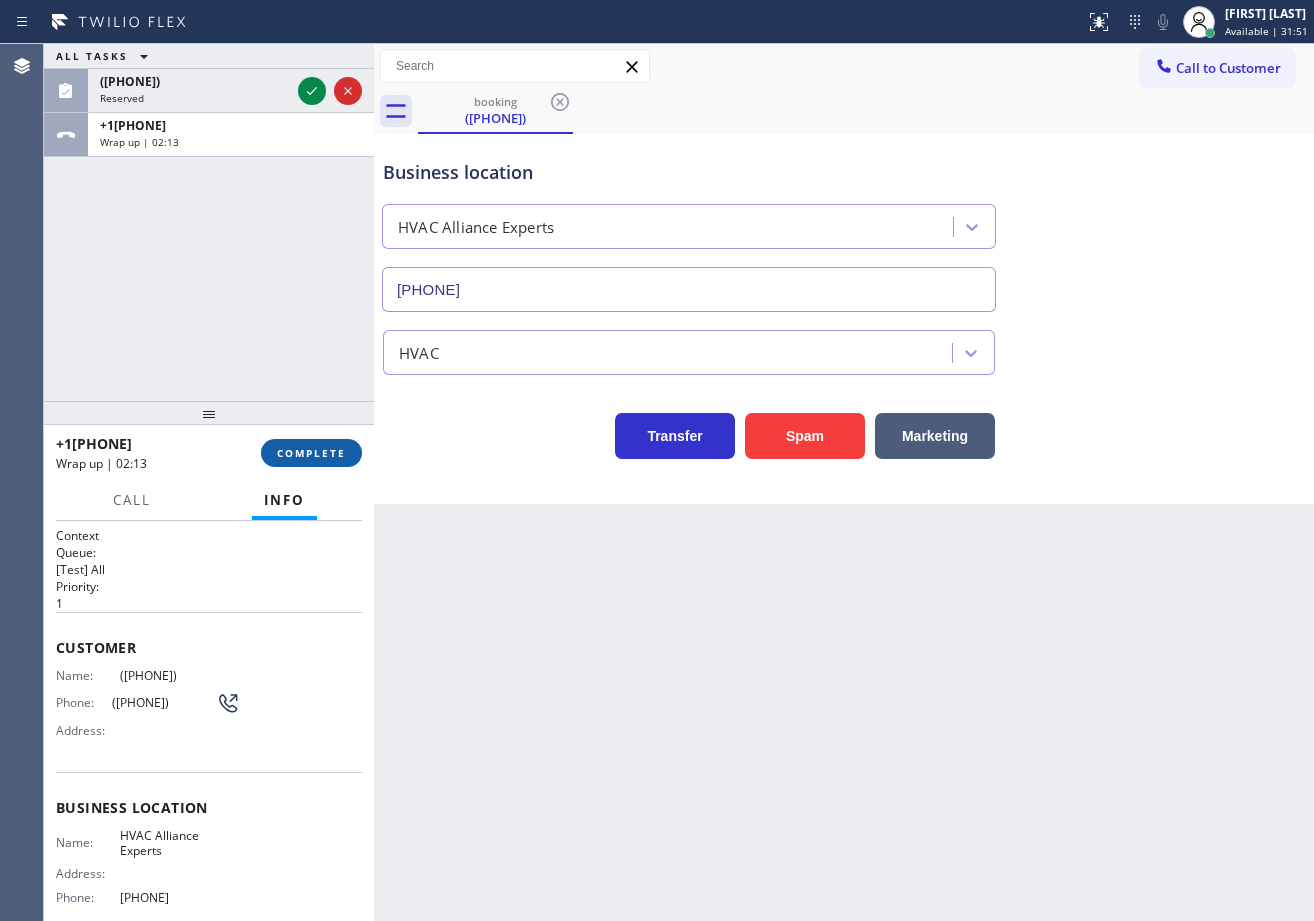click on "COMPLETE" at bounding box center (311, 453) 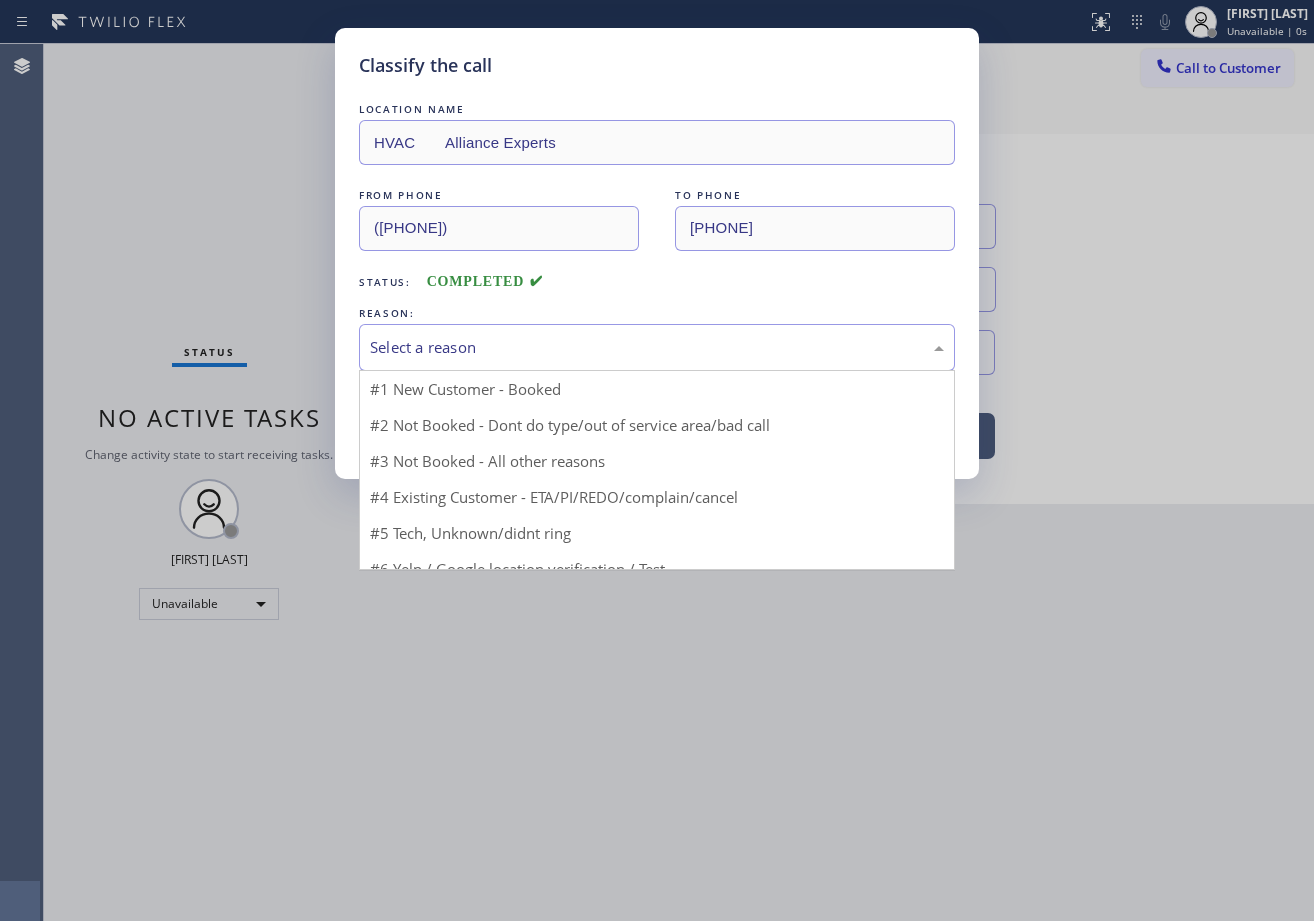 click on "Select a reason" at bounding box center [657, 347] 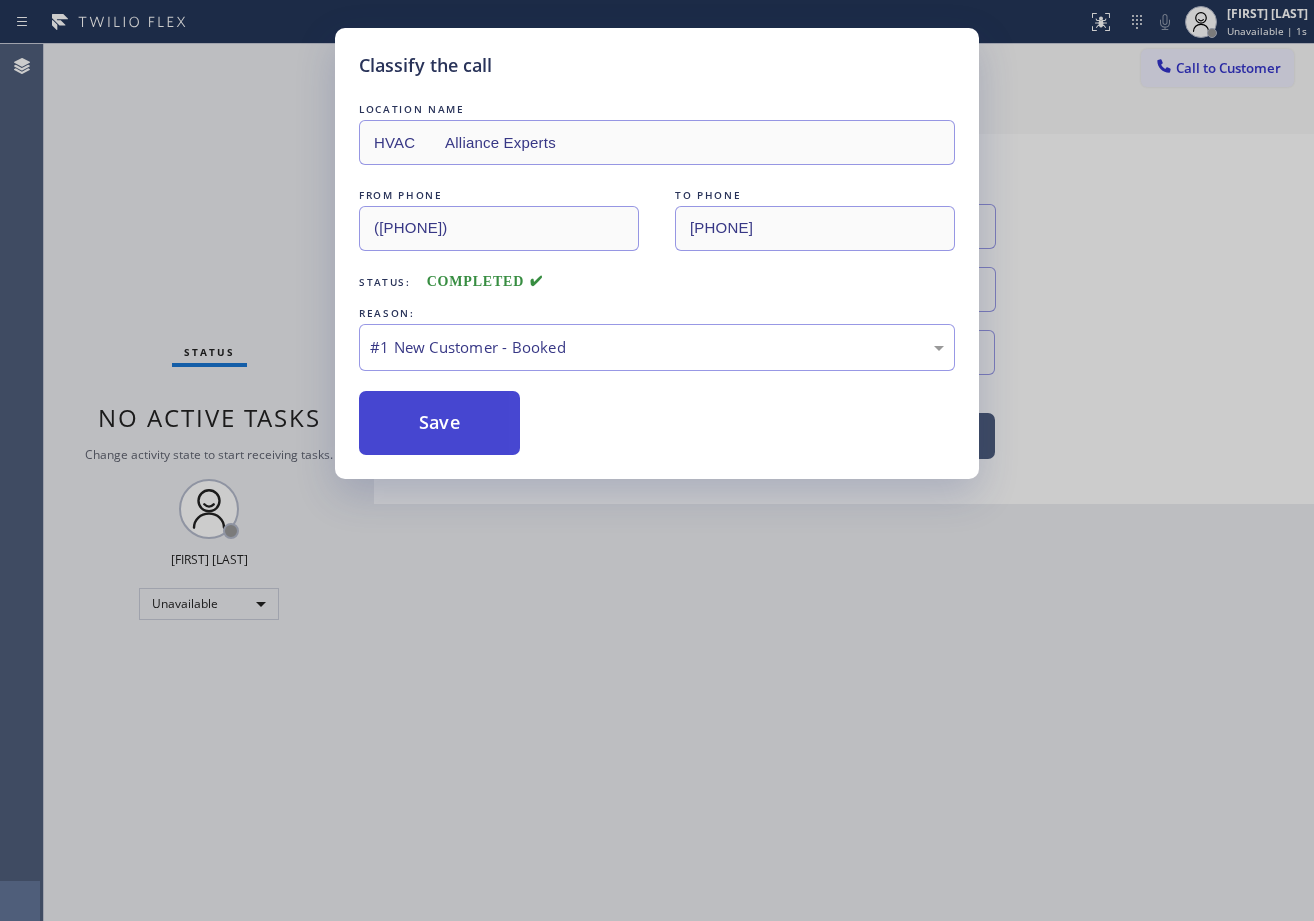 click on "Save" at bounding box center (439, 423) 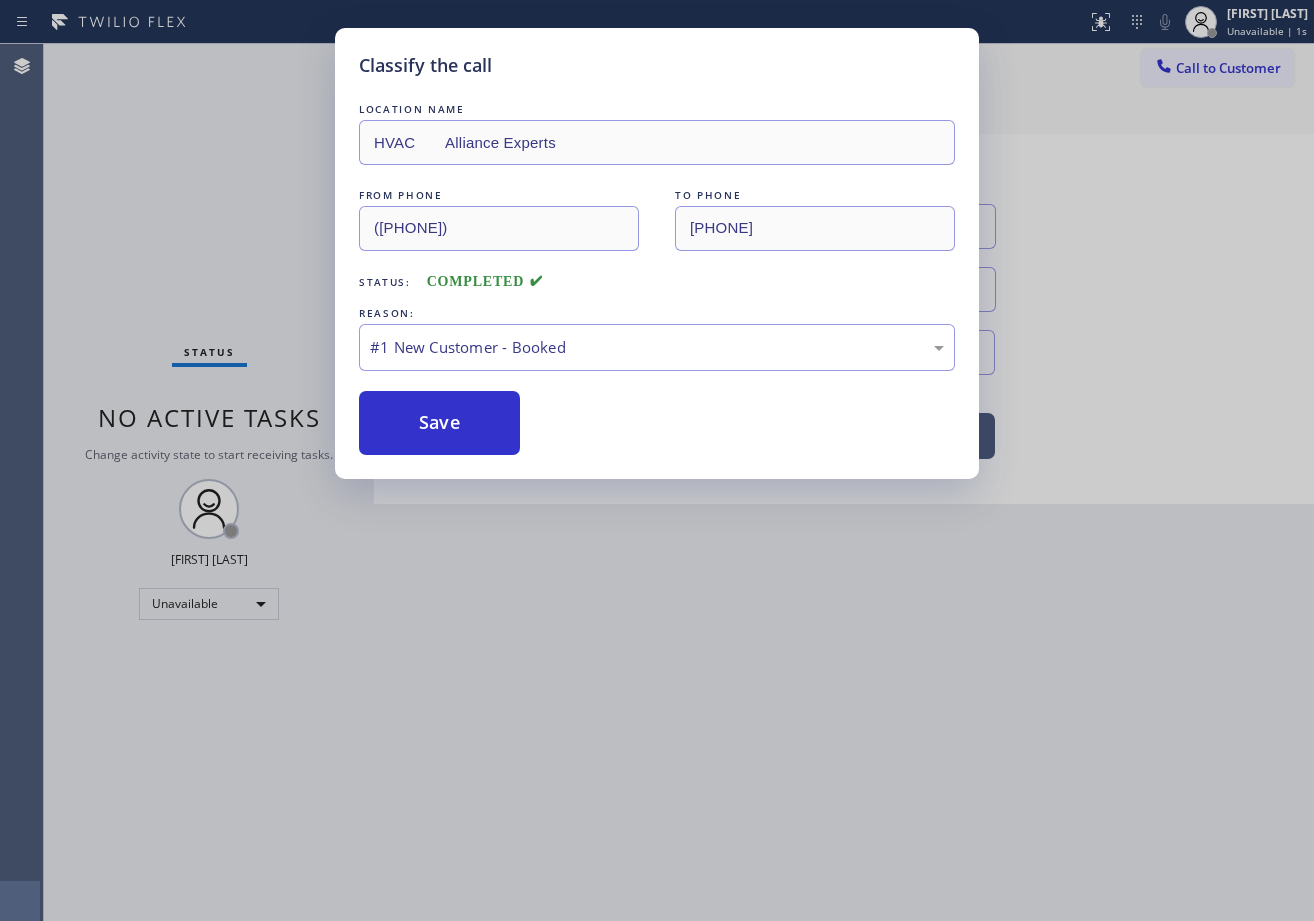 click on "Save" at bounding box center [439, 423] 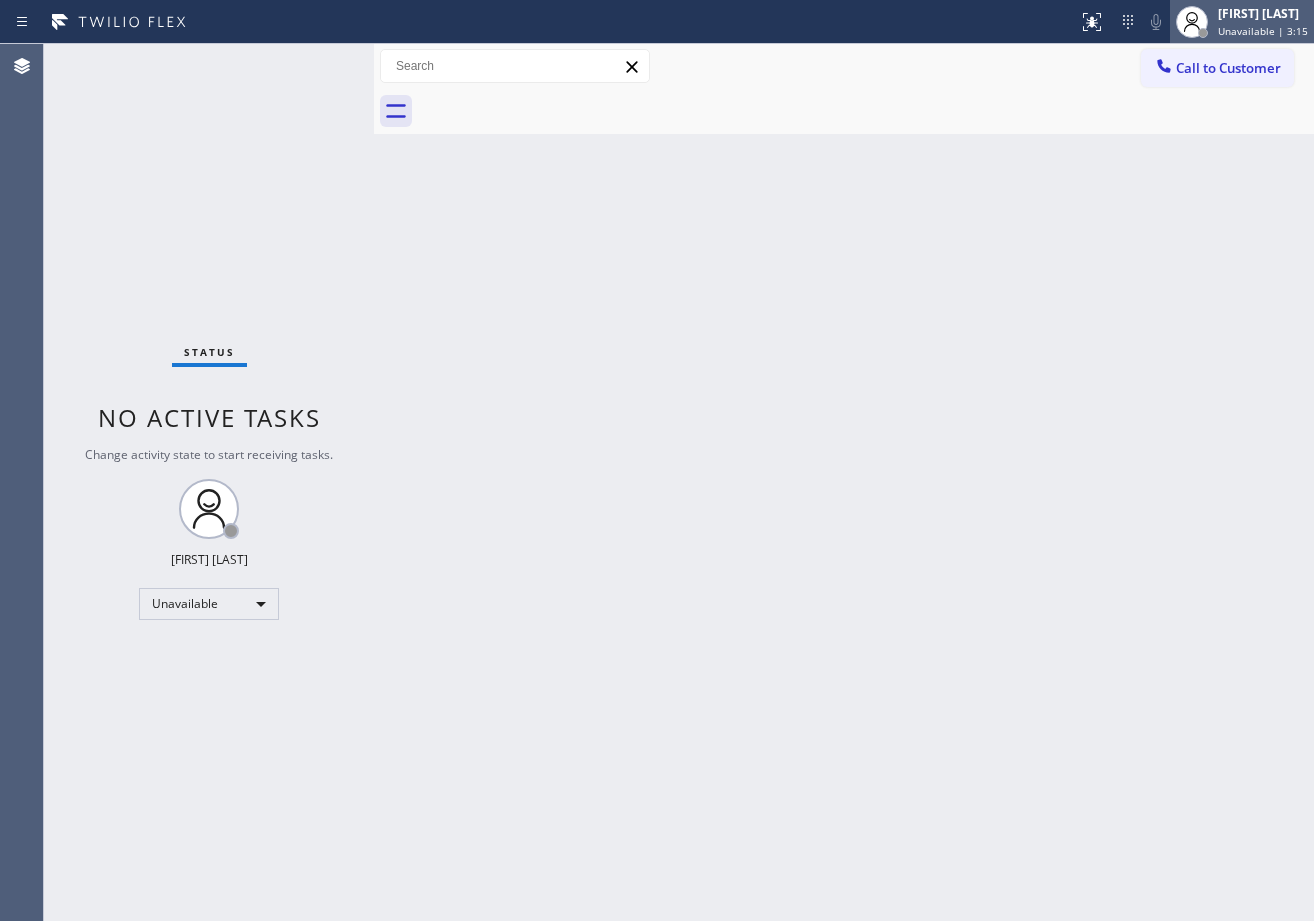 click on "Unavailable | 3:15" at bounding box center (1263, 31) 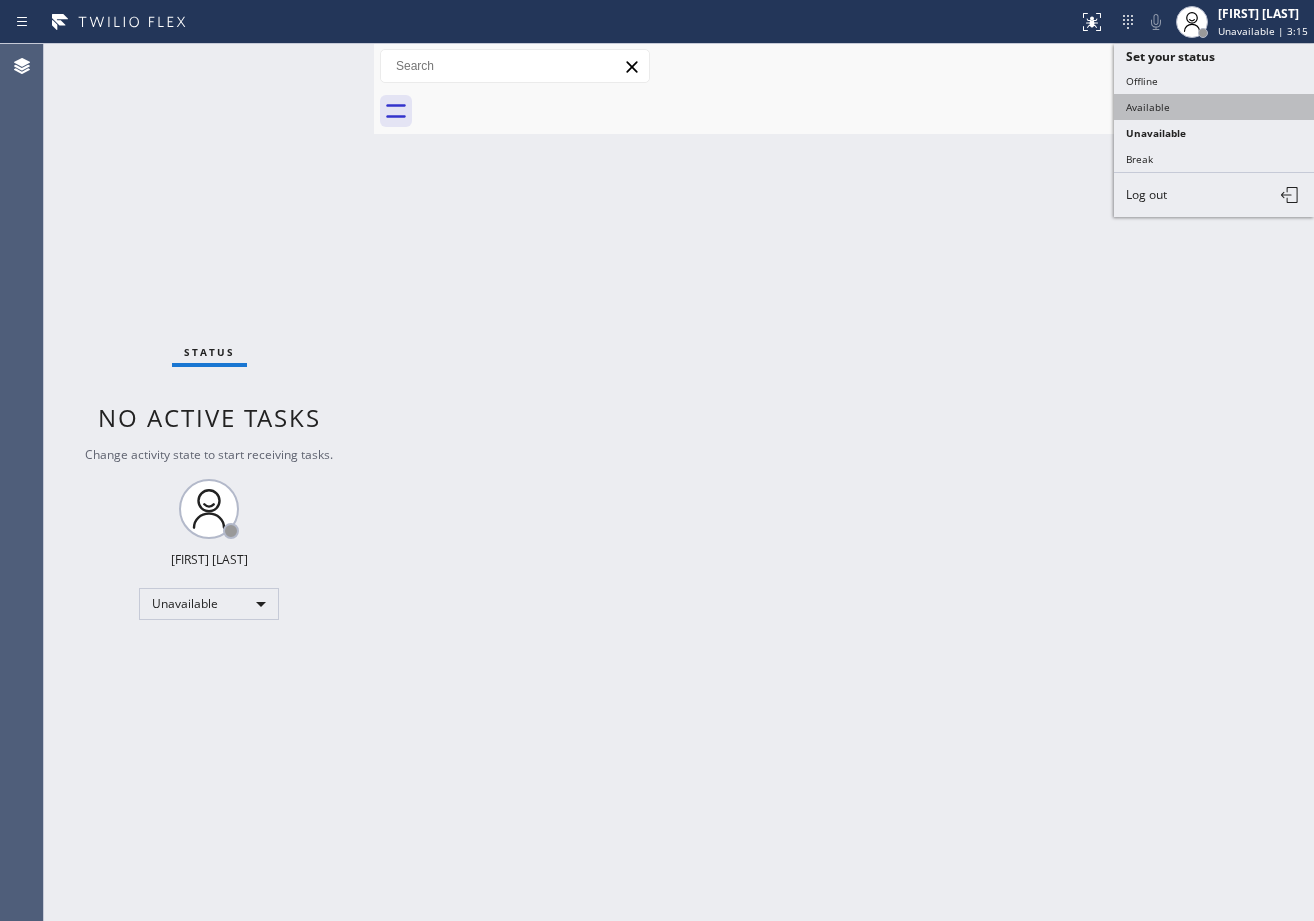 click on "Available" at bounding box center (1214, 107) 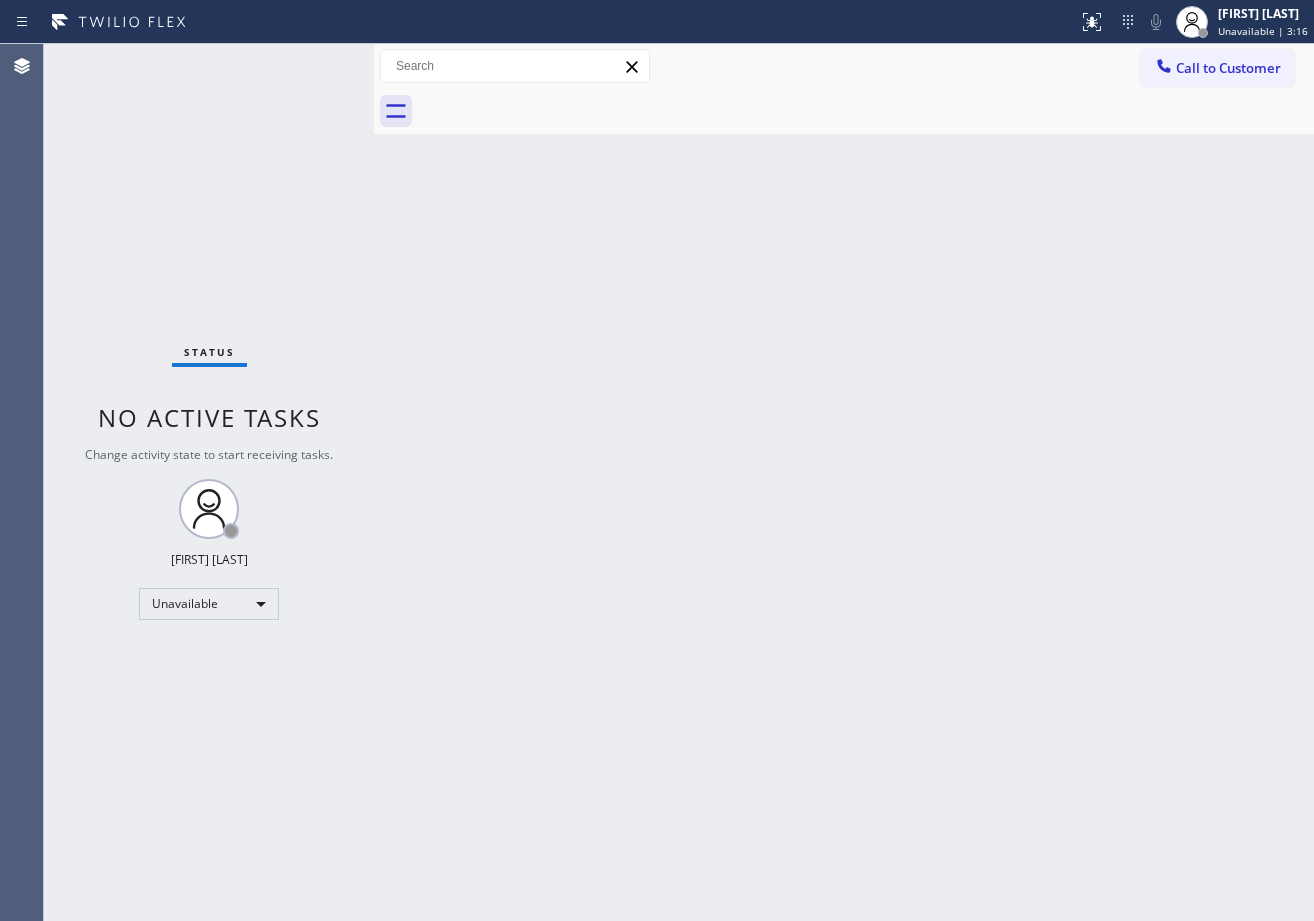 drag, startPoint x: 1135, startPoint y: 265, endPoint x: 1158, endPoint y: 447, distance: 183.44754 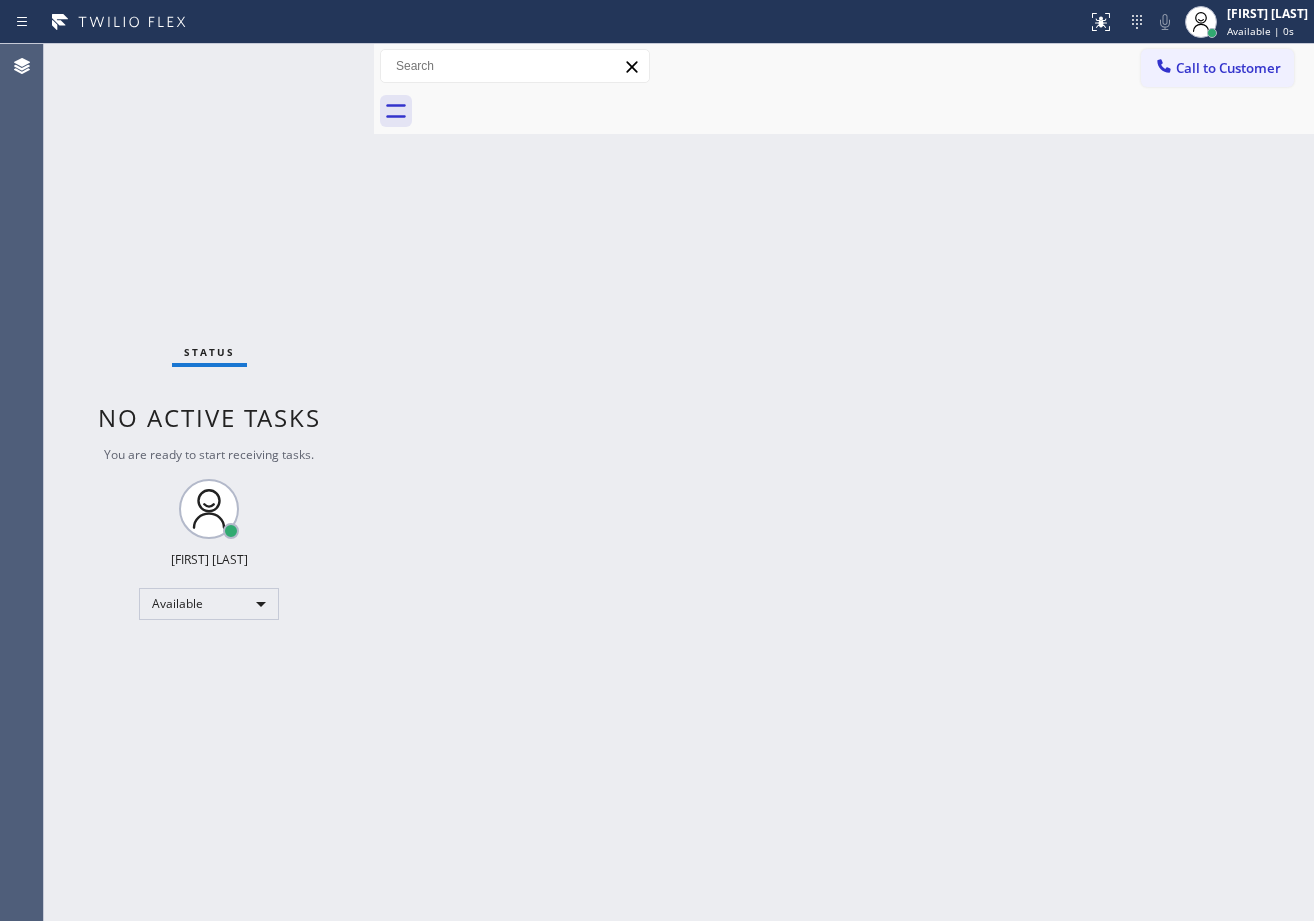 click on "Back to Dashboard Change Sender ID Customers Technicians Select a contact Outbound call Technician Search Technician Your caller id phone number Your caller id phone number Call Technician info Name   Phone none Address none Change Sender ID HVAC +18559994417 5 Star Appliance +18557314952 Appliance Repair +18554611149 Plumbing +18889090120 Air Duct Cleaning +18006865038  Electricians +18005688664 Cancel Change Check personal SMS Reset Change No tabs Call to Customer Outbound call Location Search location Your caller id phone number ([PHONE]) Customer number Call Outbound call Technician Search Technician Your caller id phone number Your caller id phone number Call" at bounding box center [844, 482] 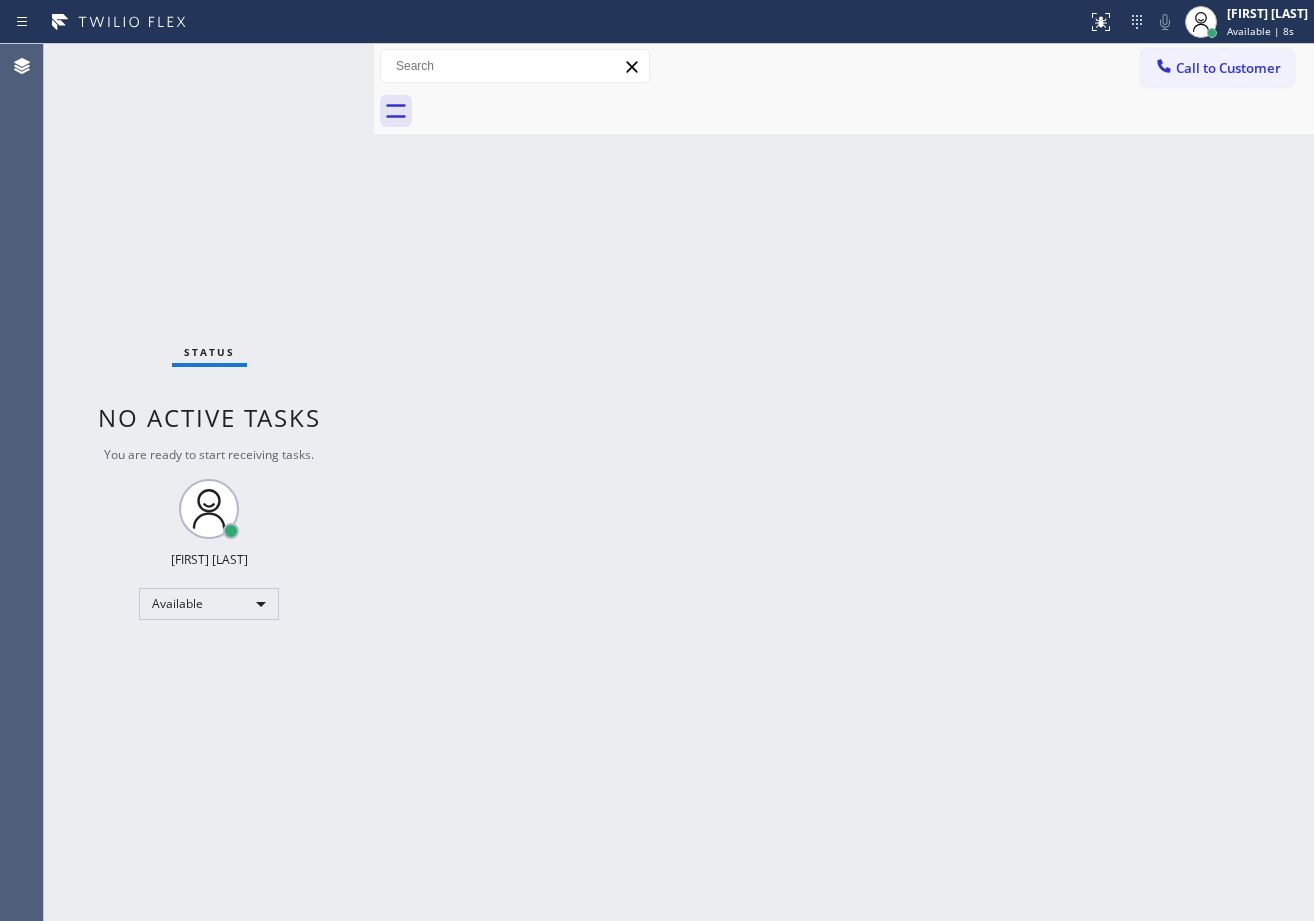 click on "Back to Dashboard Change Sender ID Customers Technicians Select a contact Outbound call Technician Search Technician Your caller id phone number Your caller id phone number Call Technician info Name   Phone none Address none Change Sender ID HVAC +18559994417 5 Star Appliance +18557314952 Appliance Repair +18554611149 Plumbing +18889090120 Air Duct Cleaning +18006865038  Electricians +18005688664 Cancel Change Check personal SMS Reset Change No tabs Call to Customer Outbound call Location Search location Your caller id phone number ([PHONE]) Customer number Call Outbound call Technician Search Technician Your caller id phone number Your caller id phone number Call" at bounding box center [844, 482] 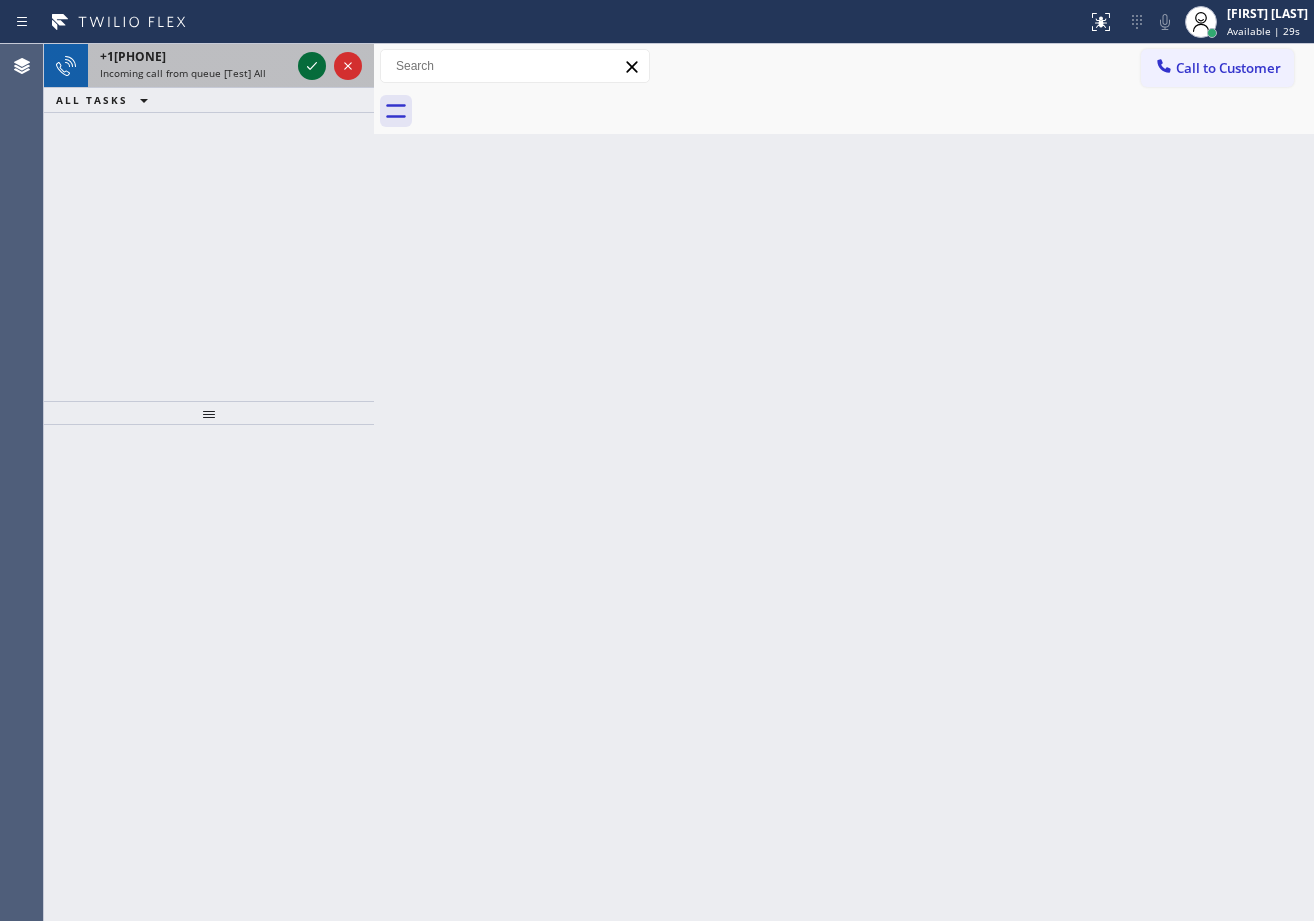 click 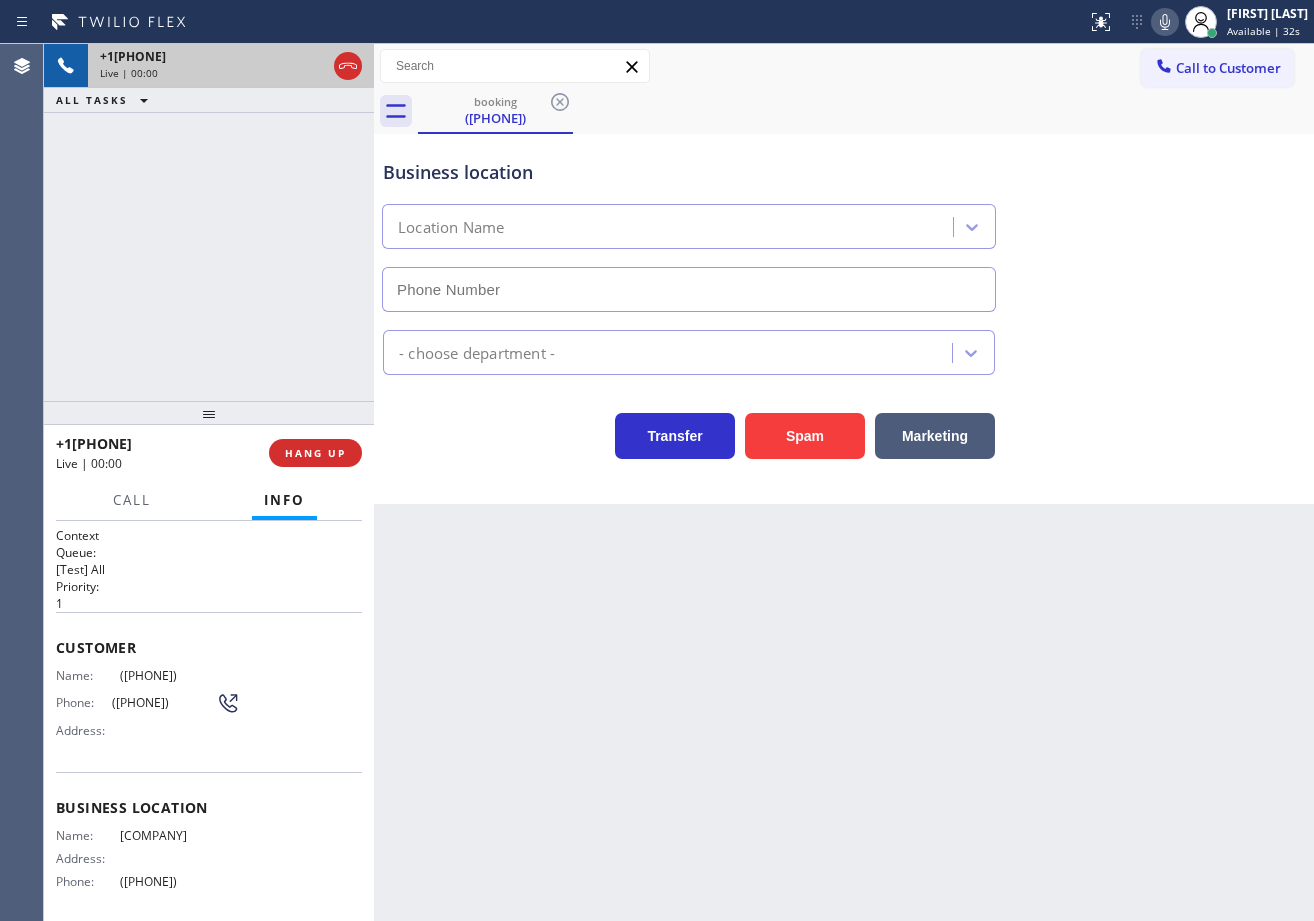 type on "([PHONE])" 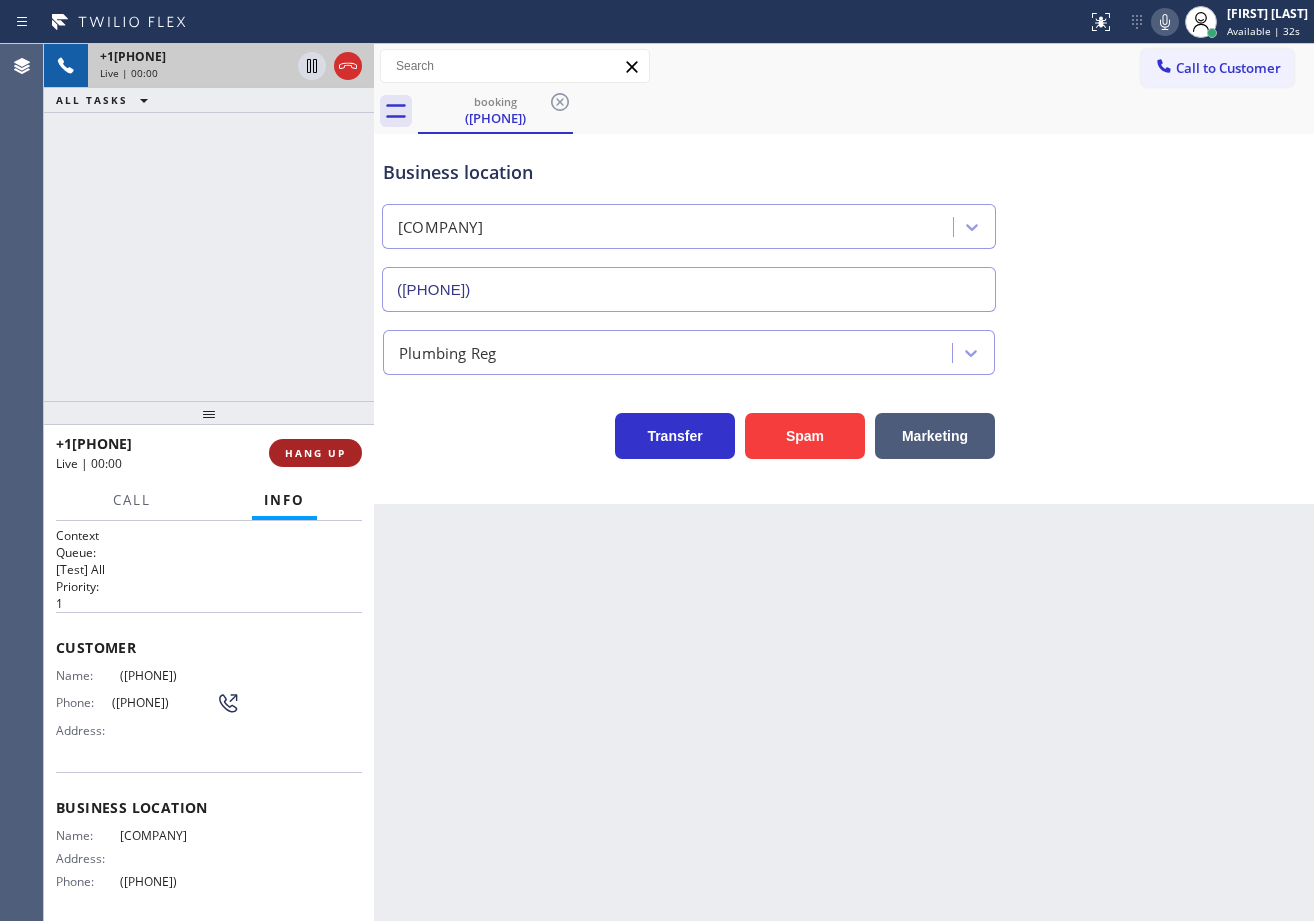 click on "HANG UP" at bounding box center [315, 453] 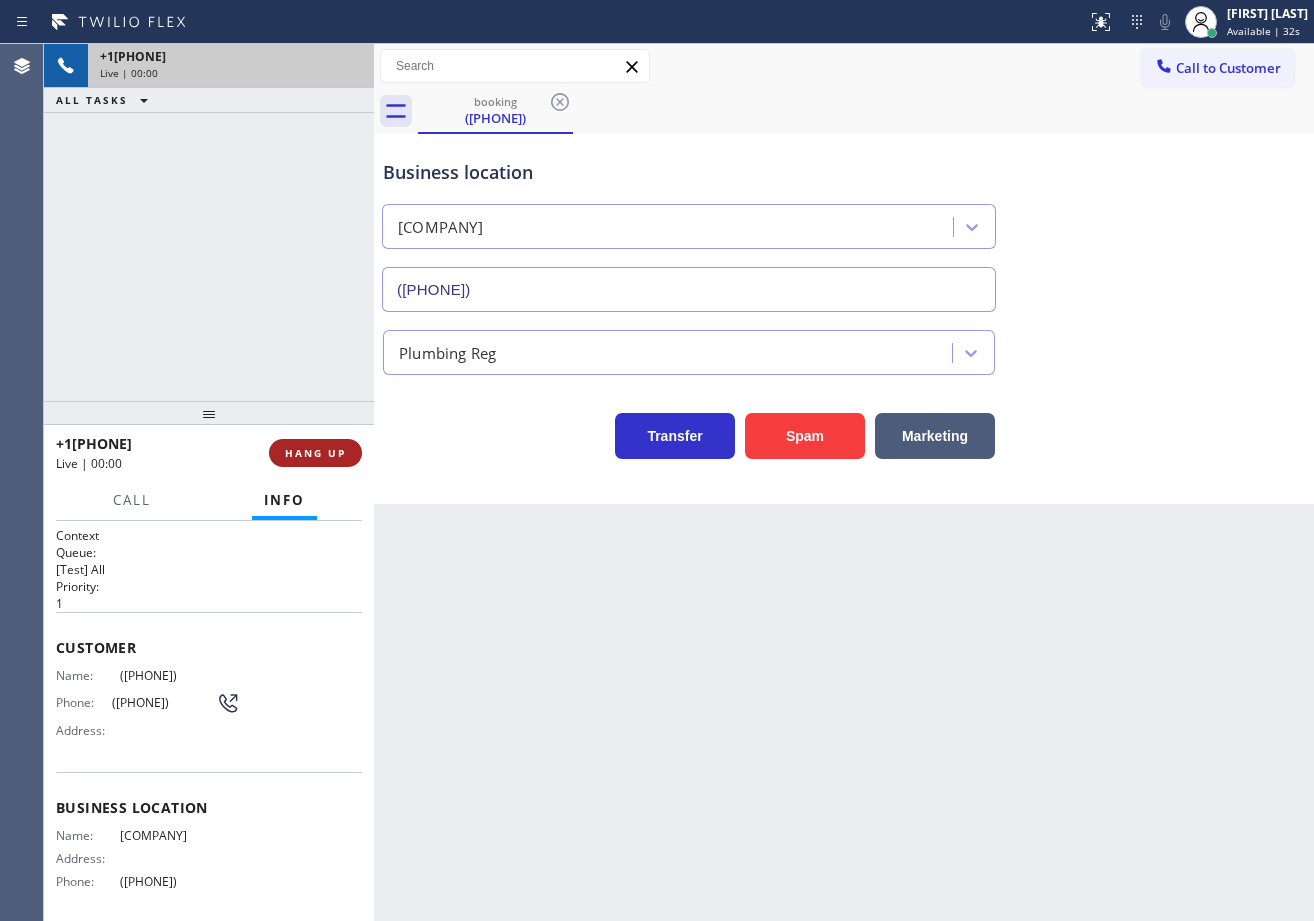 click on "HANG UP" at bounding box center [315, 453] 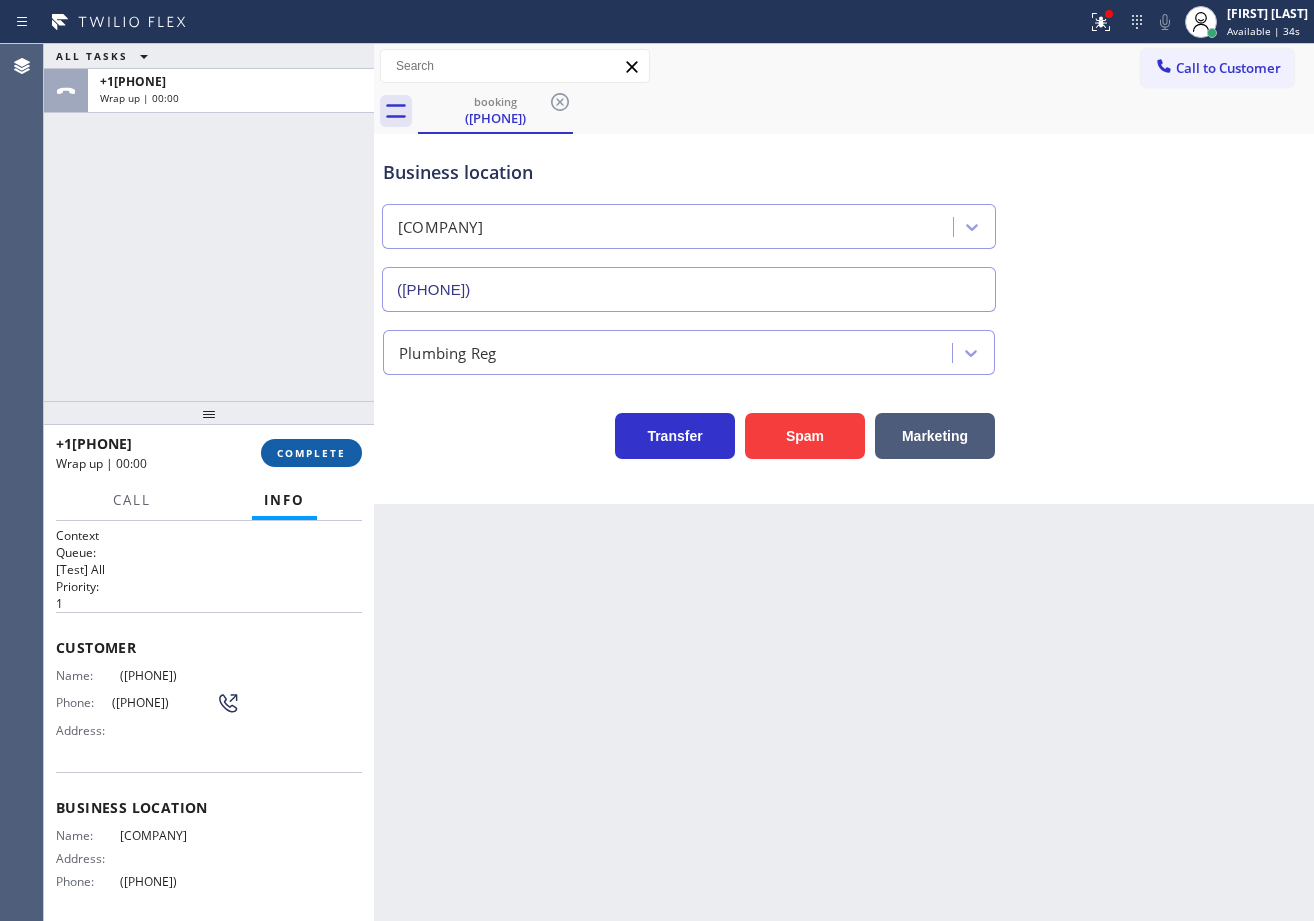 click on "COMPLETE" at bounding box center [311, 453] 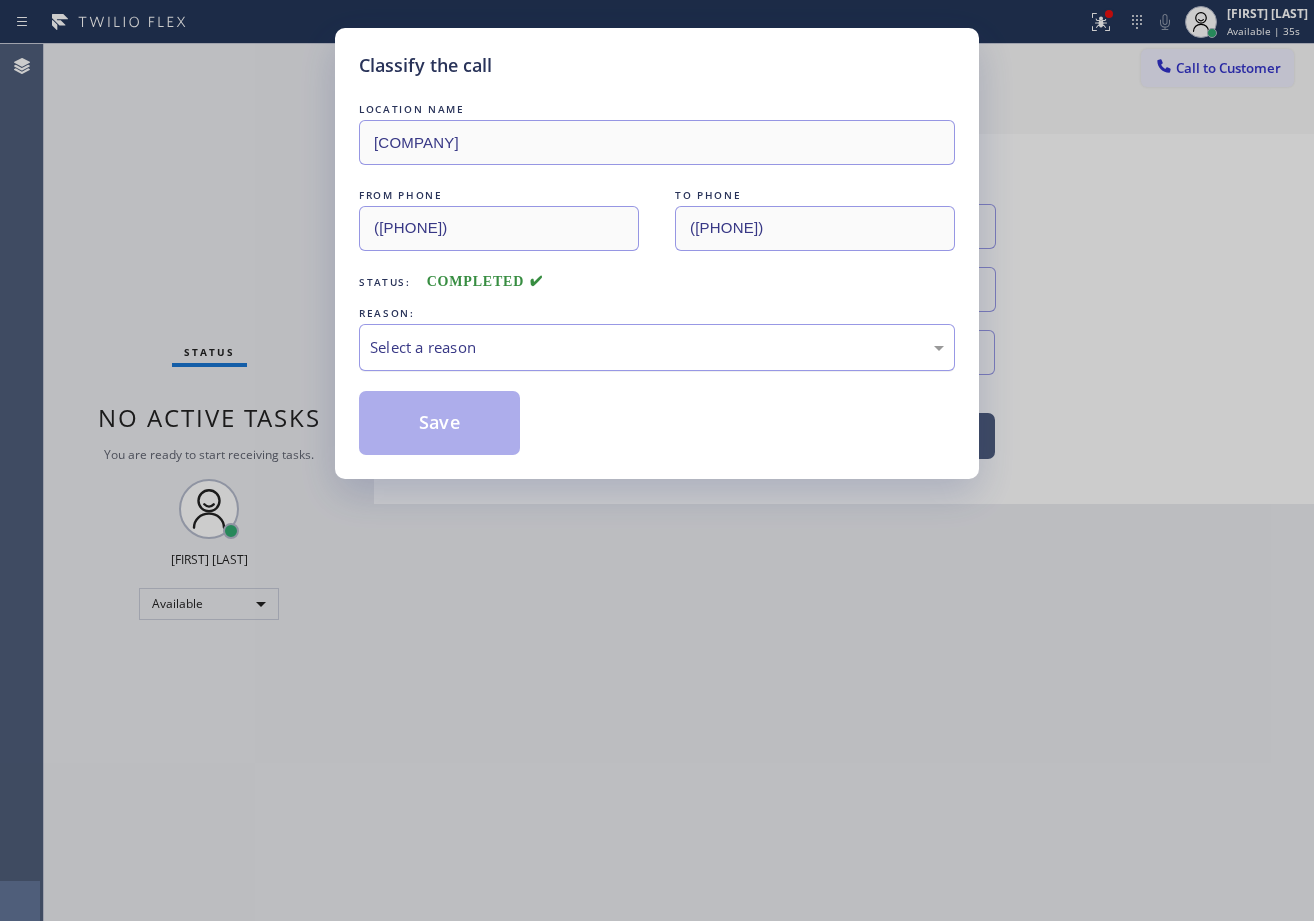 click on "Select a reason" at bounding box center [657, 347] 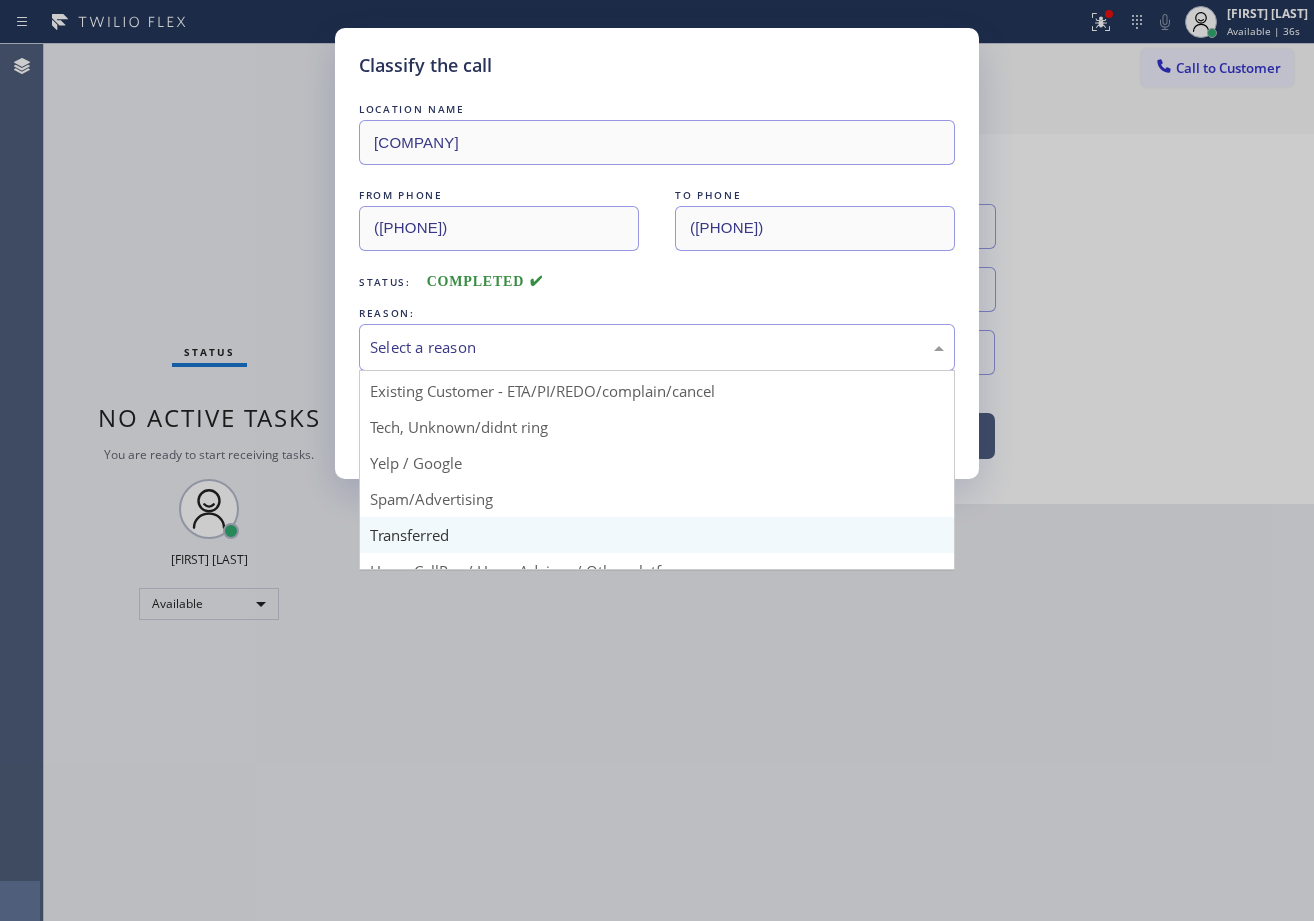 scroll, scrollTop: 126, scrollLeft: 0, axis: vertical 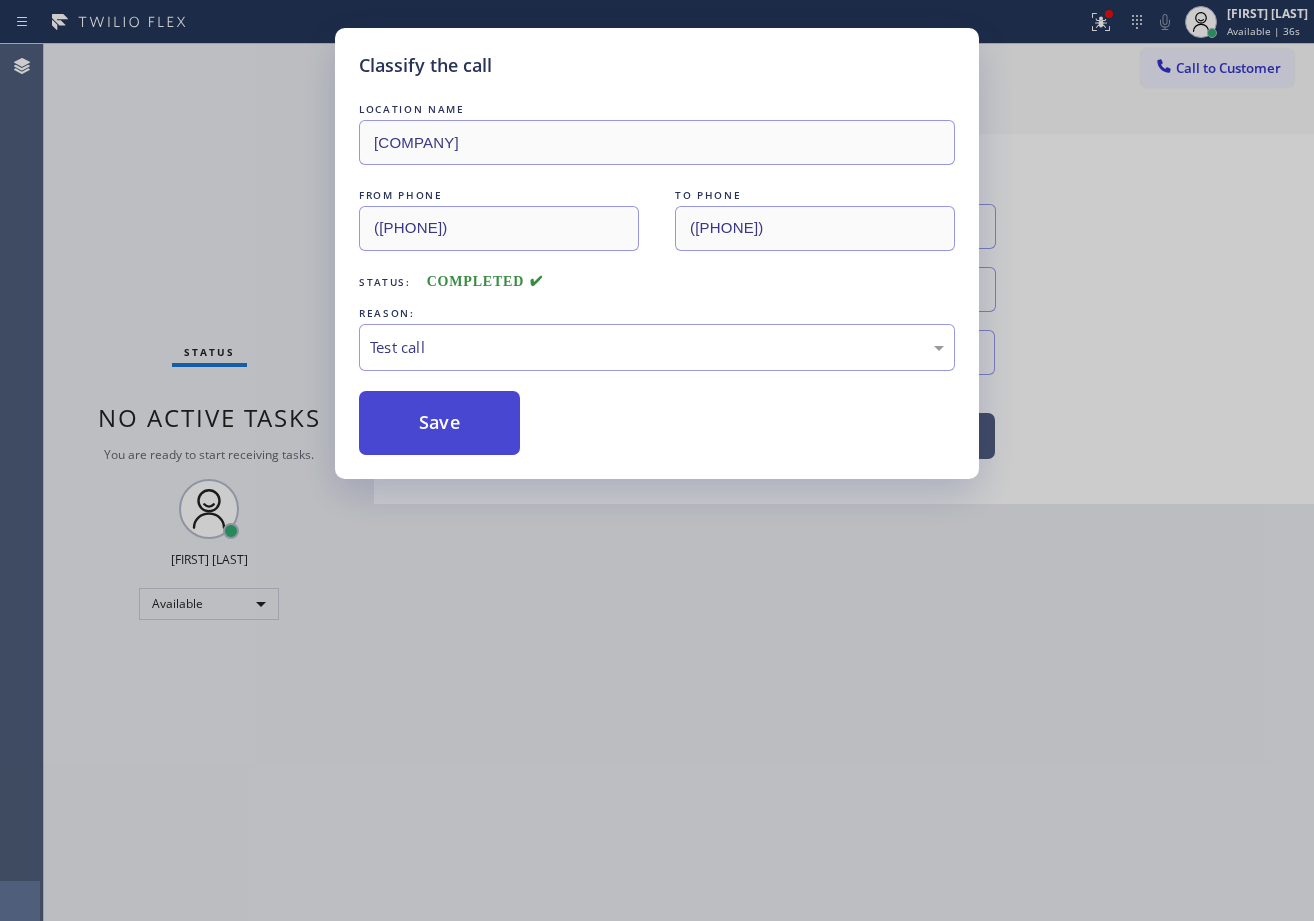 click on "Save" at bounding box center (439, 423) 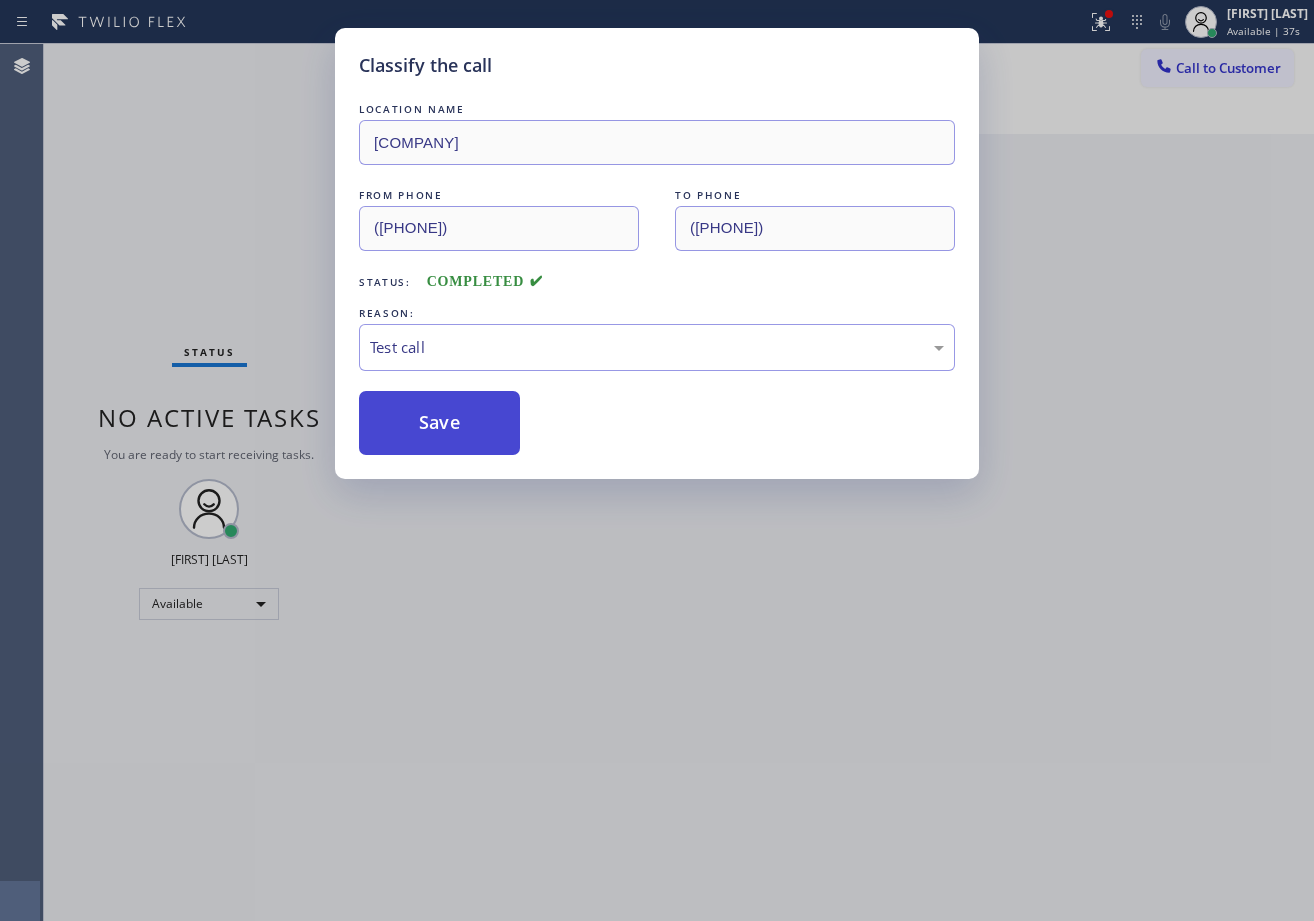 click on "Save" at bounding box center [439, 423] 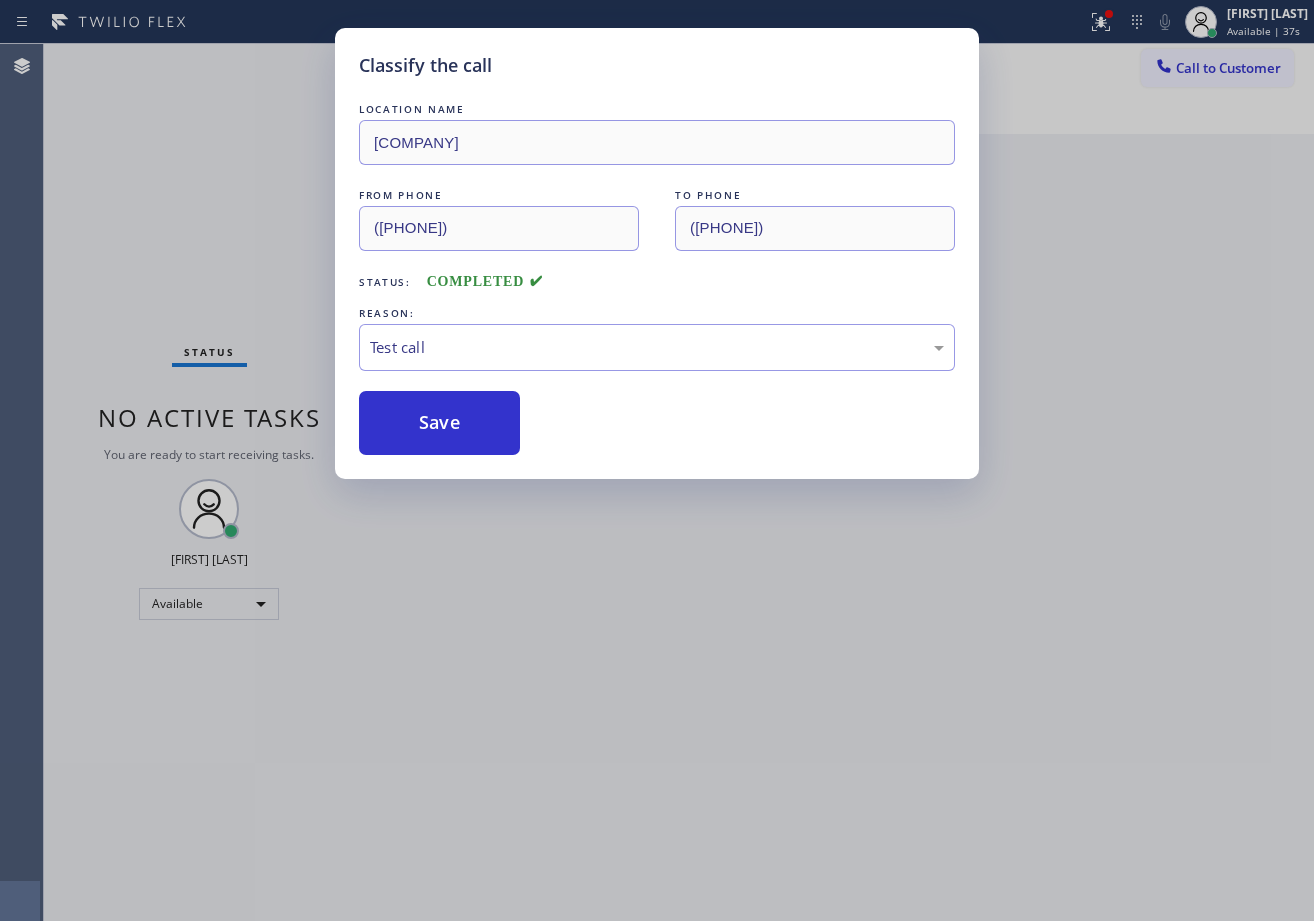 drag, startPoint x: 550, startPoint y: 623, endPoint x: 758, endPoint y: 571, distance: 214.40149 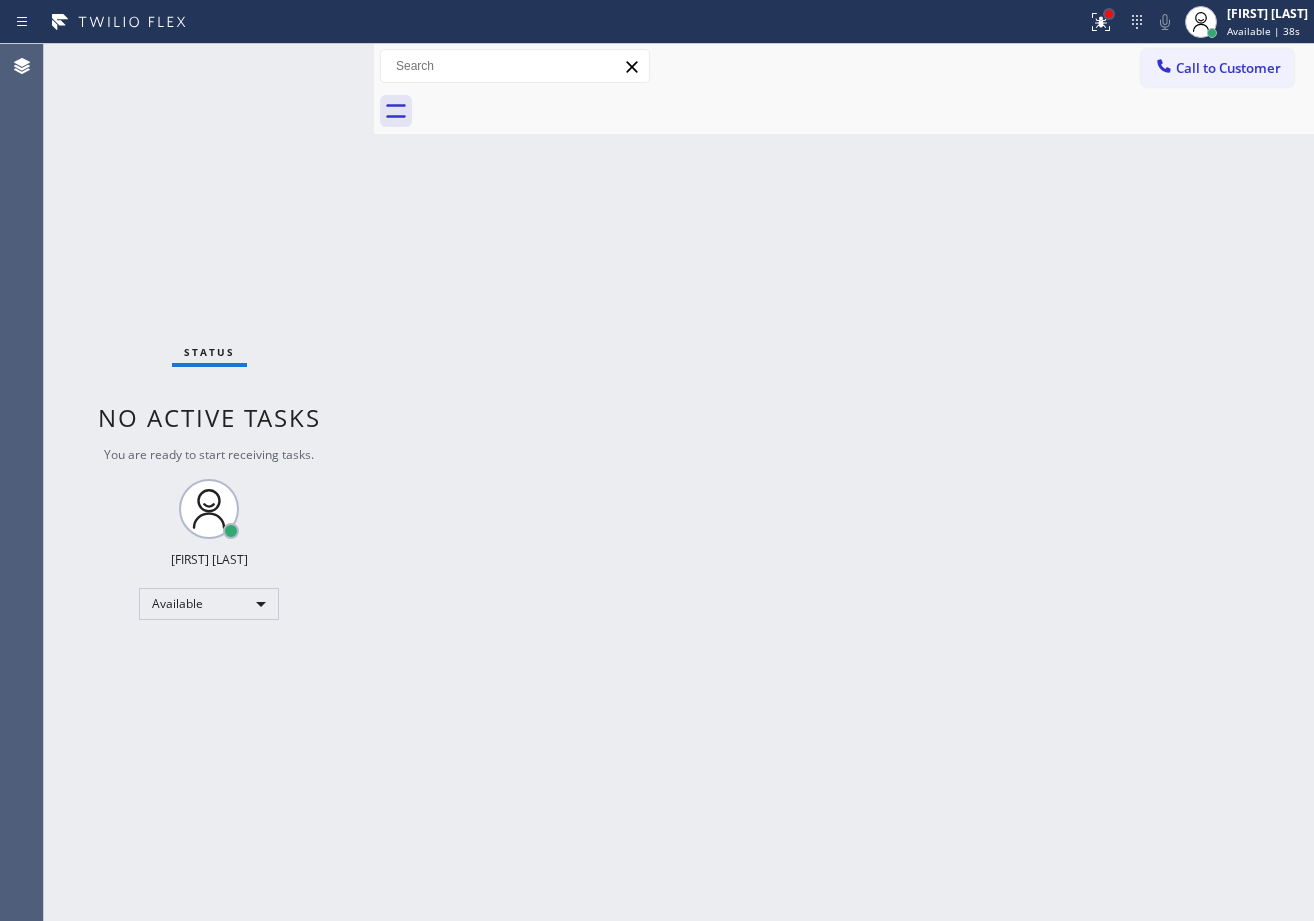 click at bounding box center (1109, 14) 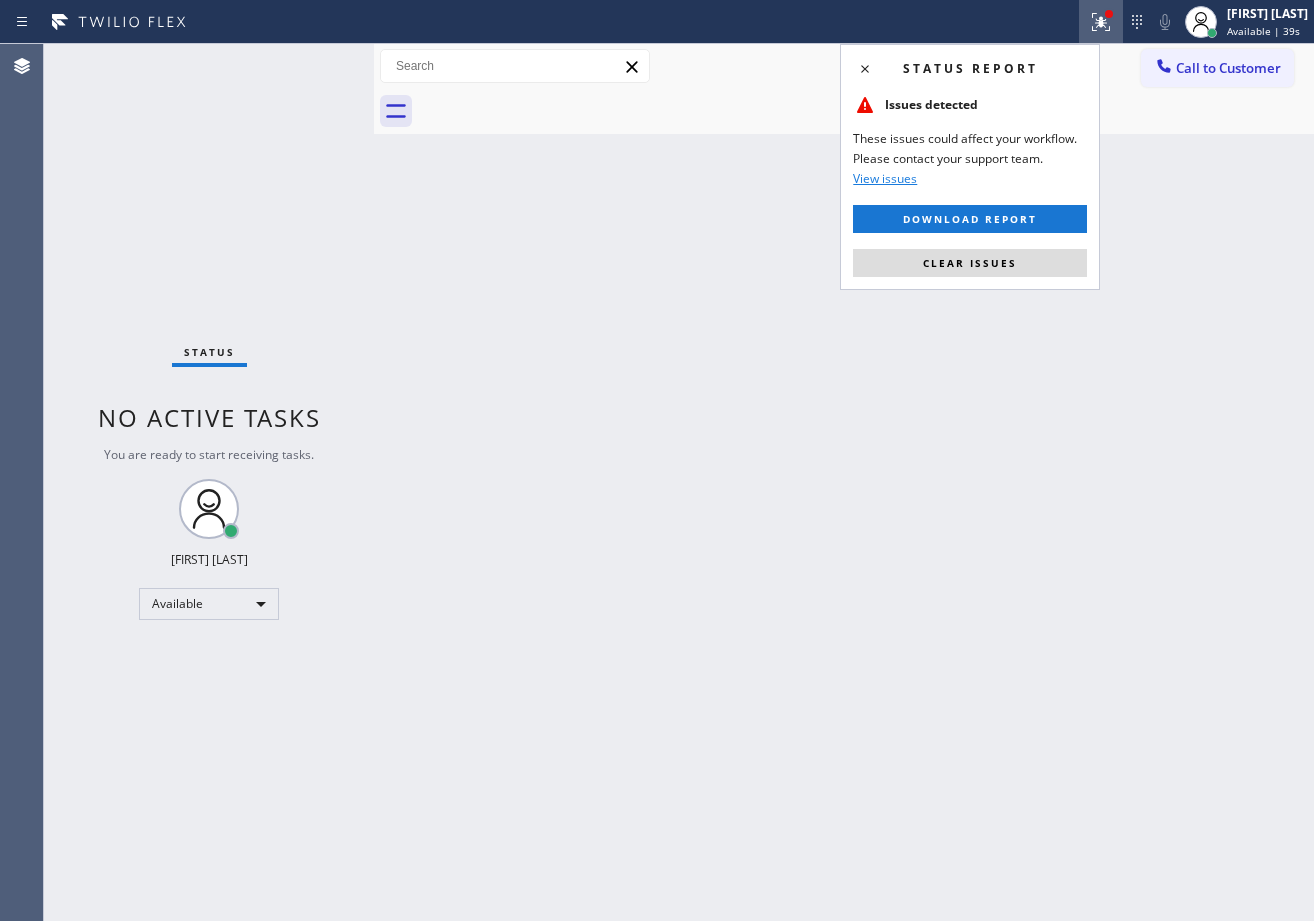 click on "Clear issues" at bounding box center [970, 263] 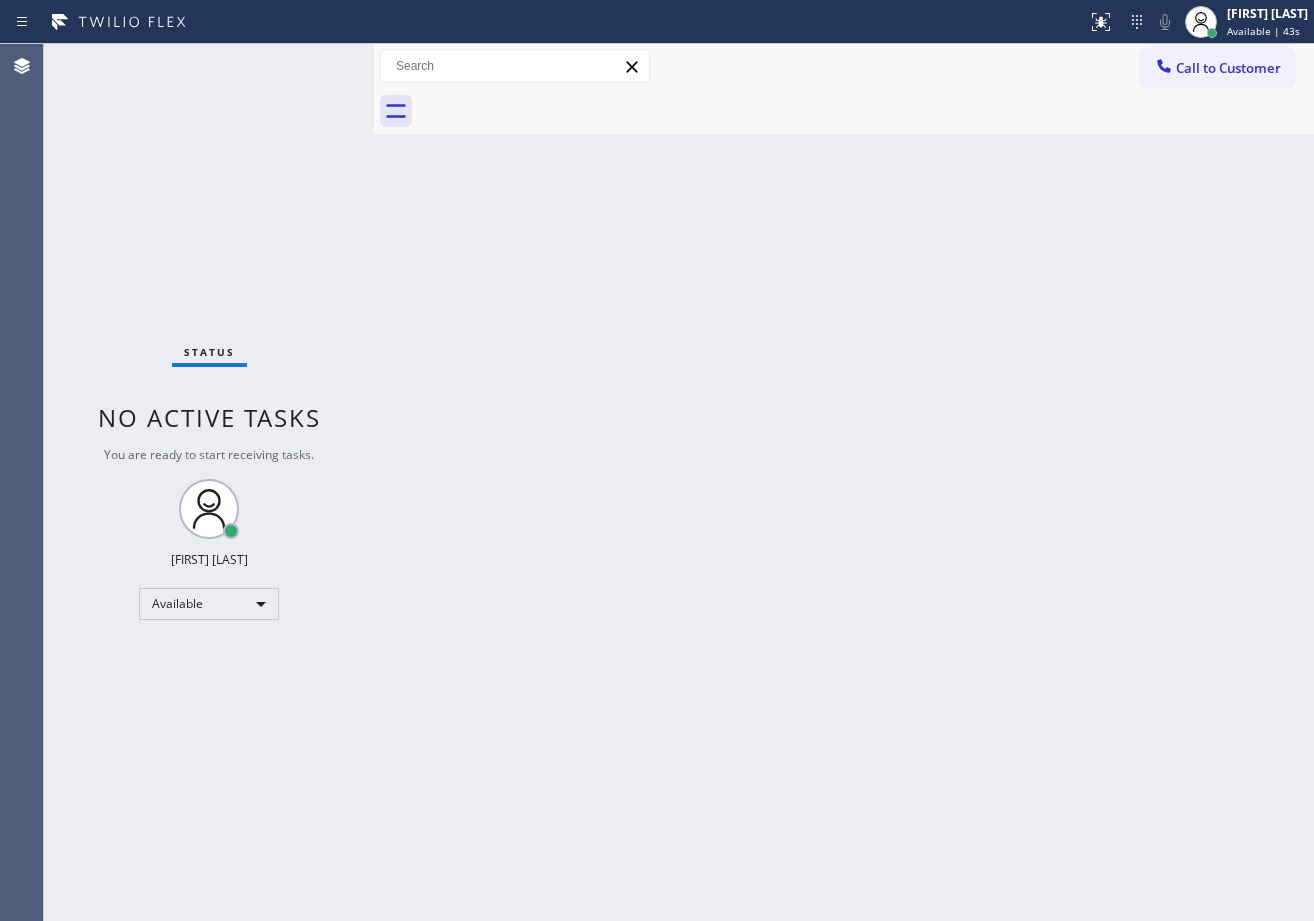 click on "Back to Dashboard Change Sender ID Customers Technicians Select a contact Outbound call Technician Search Technician Your caller id phone number Your caller id phone number Call Technician info Name   Phone none Address none Change Sender ID HVAC +18559994417 5 Star Appliance +18557314952 Appliance Repair +18554611149 Plumbing +18889090120 Air Duct Cleaning +18006865038  Electricians +18005688664 Cancel Change Check personal SMS Reset Change No tabs Call to Customer Outbound call Location Search location Your caller id phone number ([PHONE]) Customer number Call Outbound call Technician Search Technician Your caller id phone number Your caller id phone number Call" at bounding box center [844, 482] 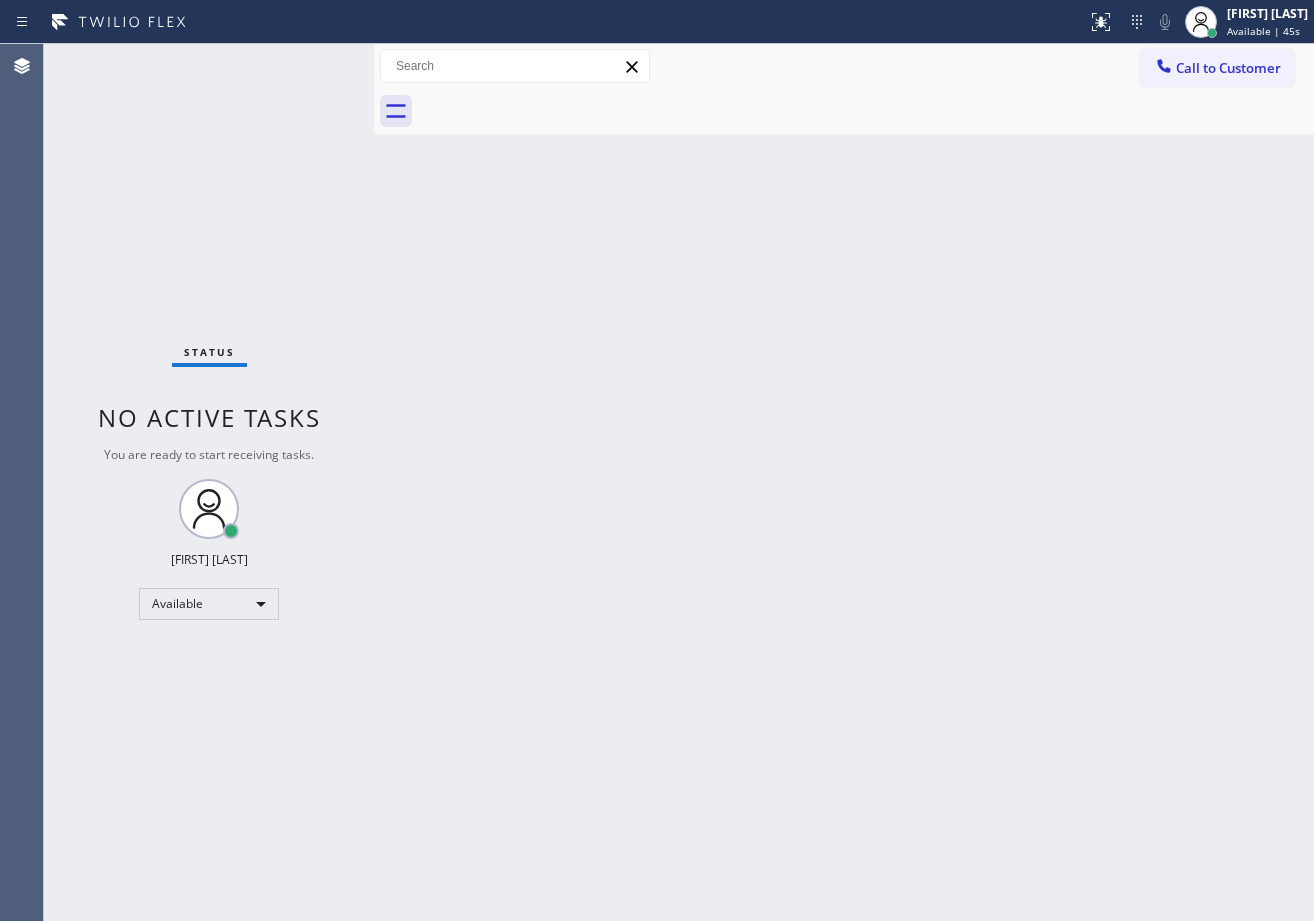 click on "Status No active tasks You are ready to start receiving tasks. [FIRST] [LAST] Available" at bounding box center [209, 482] 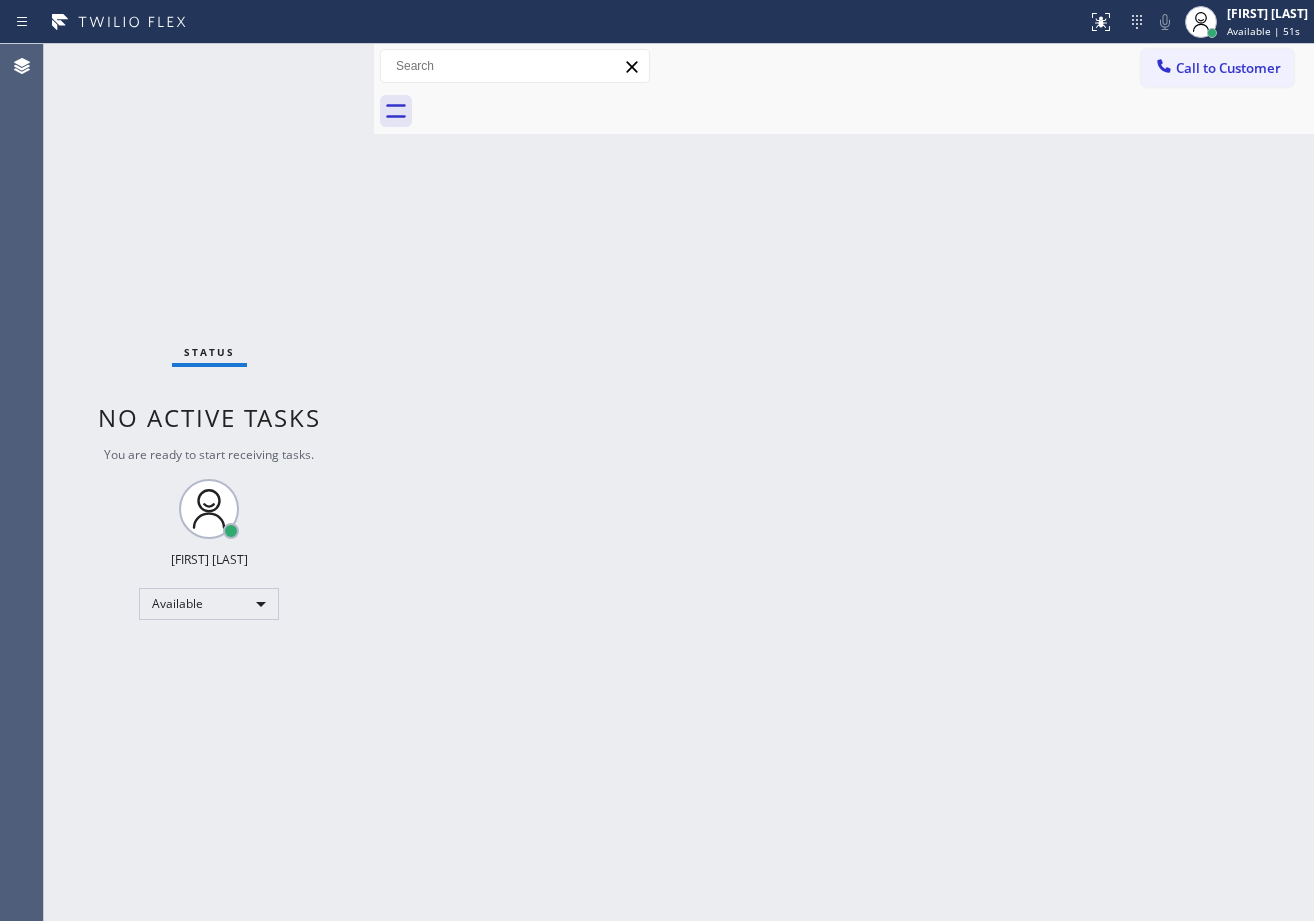 click on "Back to Dashboard Change Sender ID Customers Technicians Select a contact Outbound call Technician Search Technician Your caller id phone number Your caller id phone number Call Technician info Name   Phone none Address none Change Sender ID HVAC +18559994417 5 Star Appliance +18557314952 Appliance Repair +18554611149 Plumbing +18889090120 Air Duct Cleaning +18006865038  Electricians +18005688664 Cancel Change Check personal SMS Reset Change No tabs Call to Customer Outbound call Location Search location Your caller id phone number ([PHONE]) Customer number Call Outbound call Technician Search Technician Your caller id phone number Your caller id phone number Call" at bounding box center [844, 482] 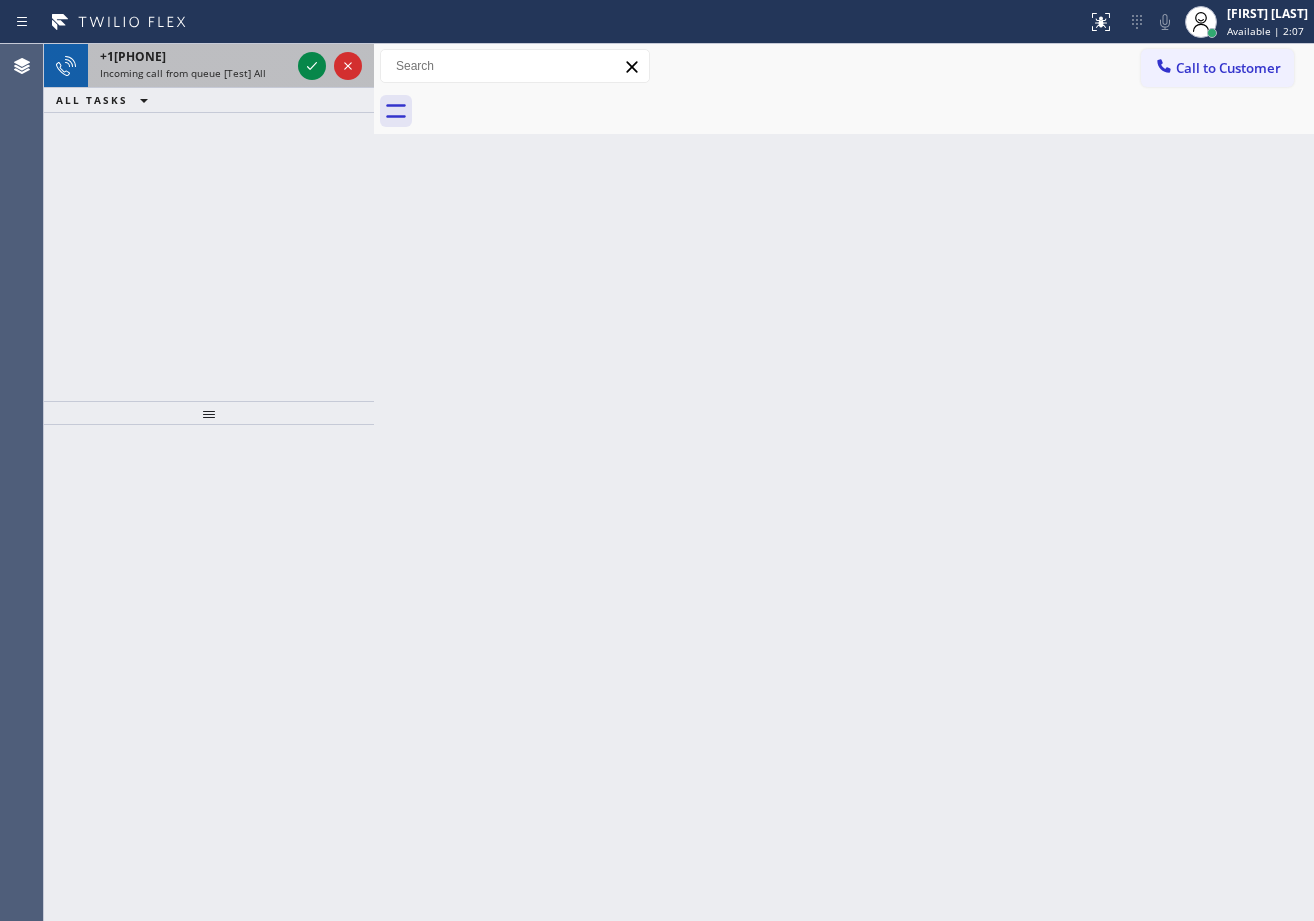 click on "Incoming call from queue [Test] All" at bounding box center (183, 73) 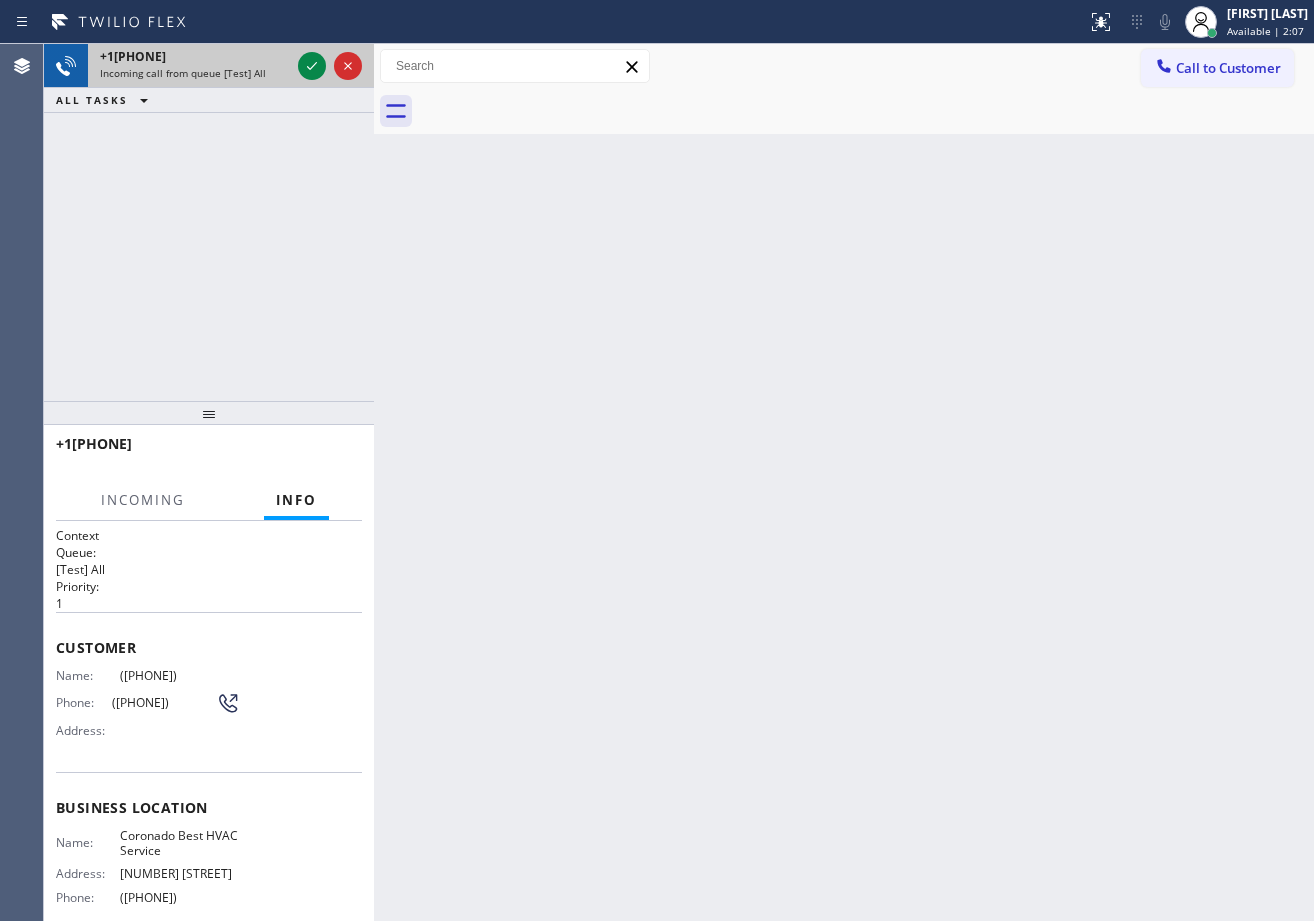 click on "Incoming call from queue [Test] All" at bounding box center (183, 73) 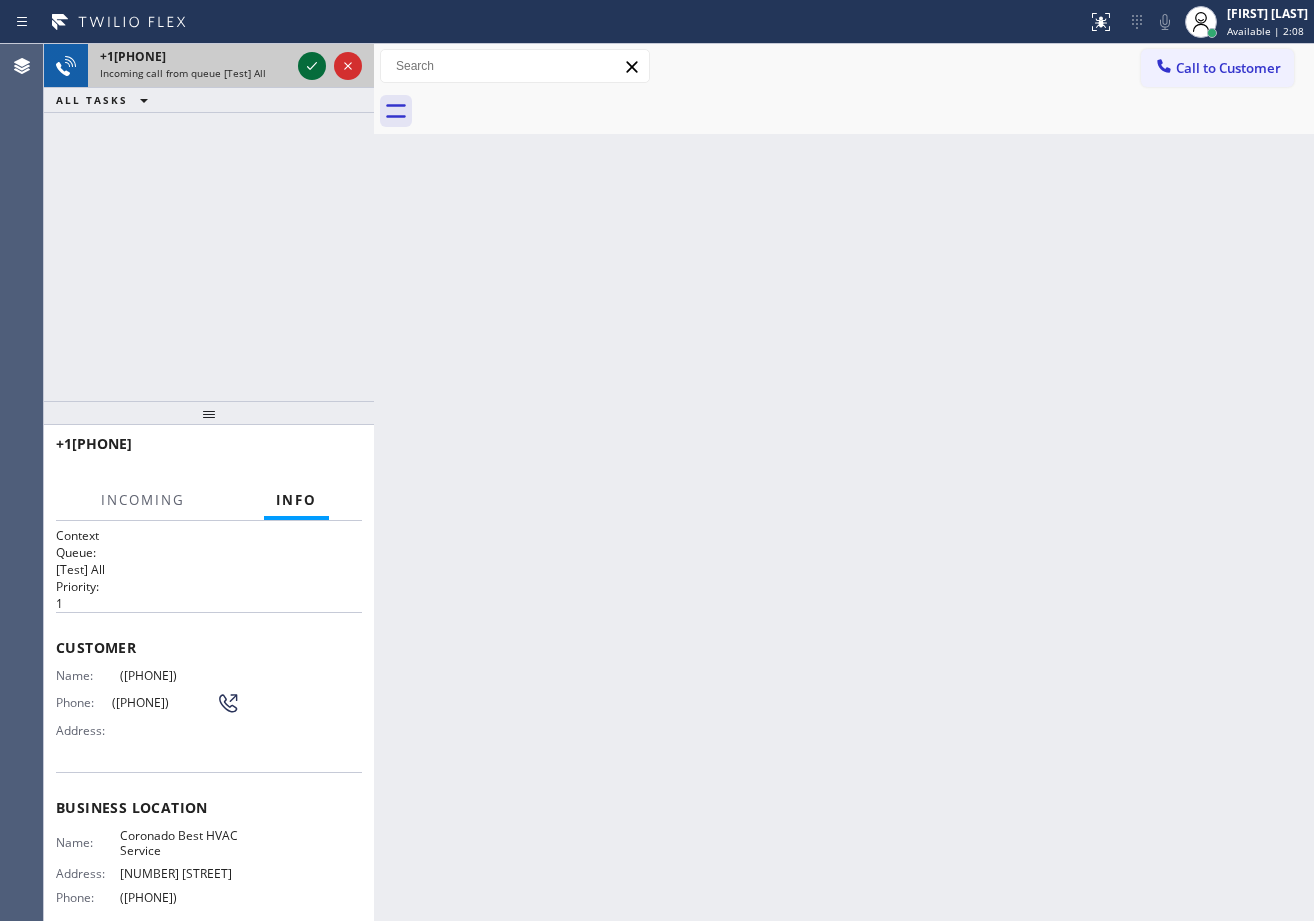 click 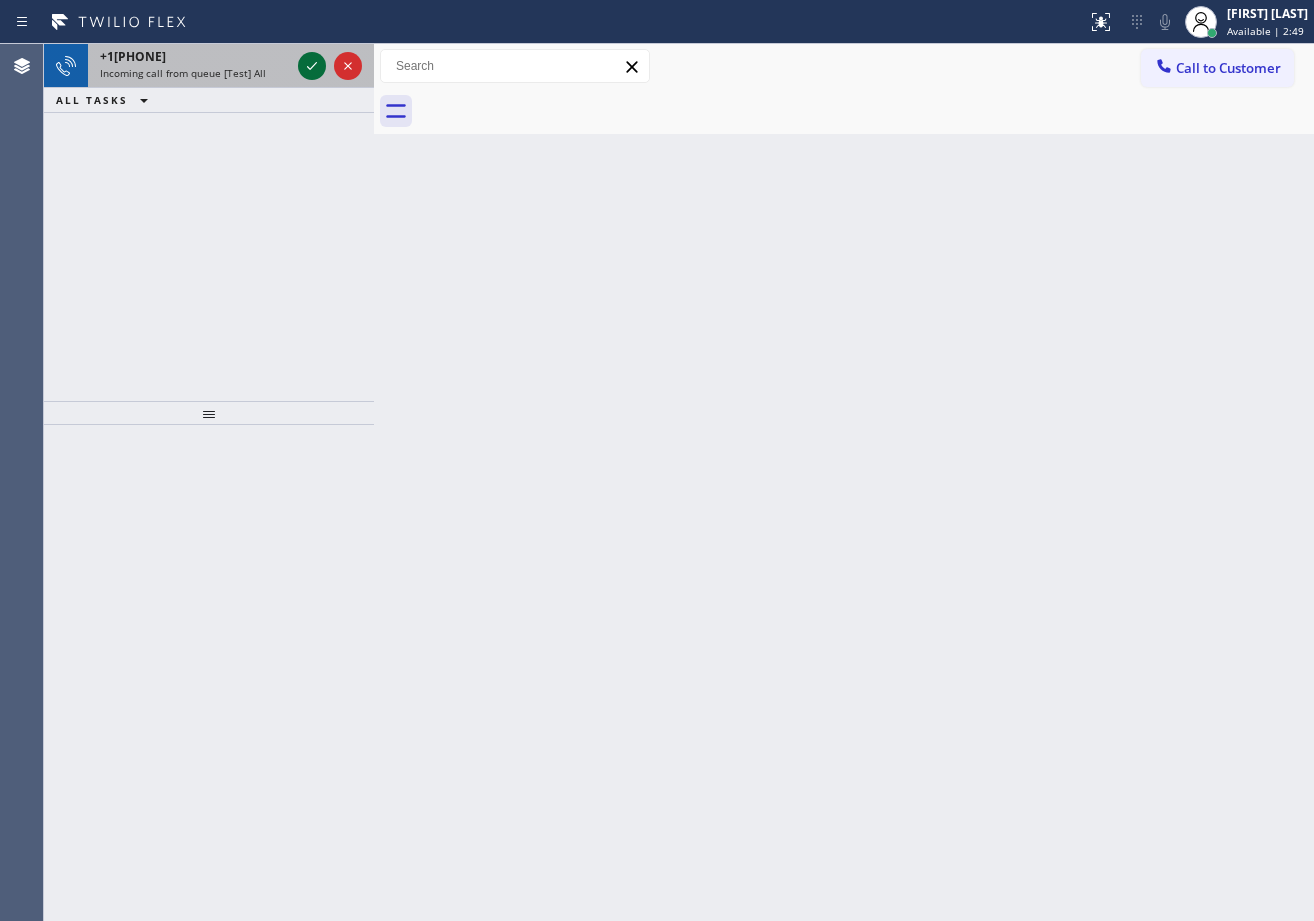 drag, startPoint x: 291, startPoint y: 49, endPoint x: 304, endPoint y: 56, distance: 14.764823 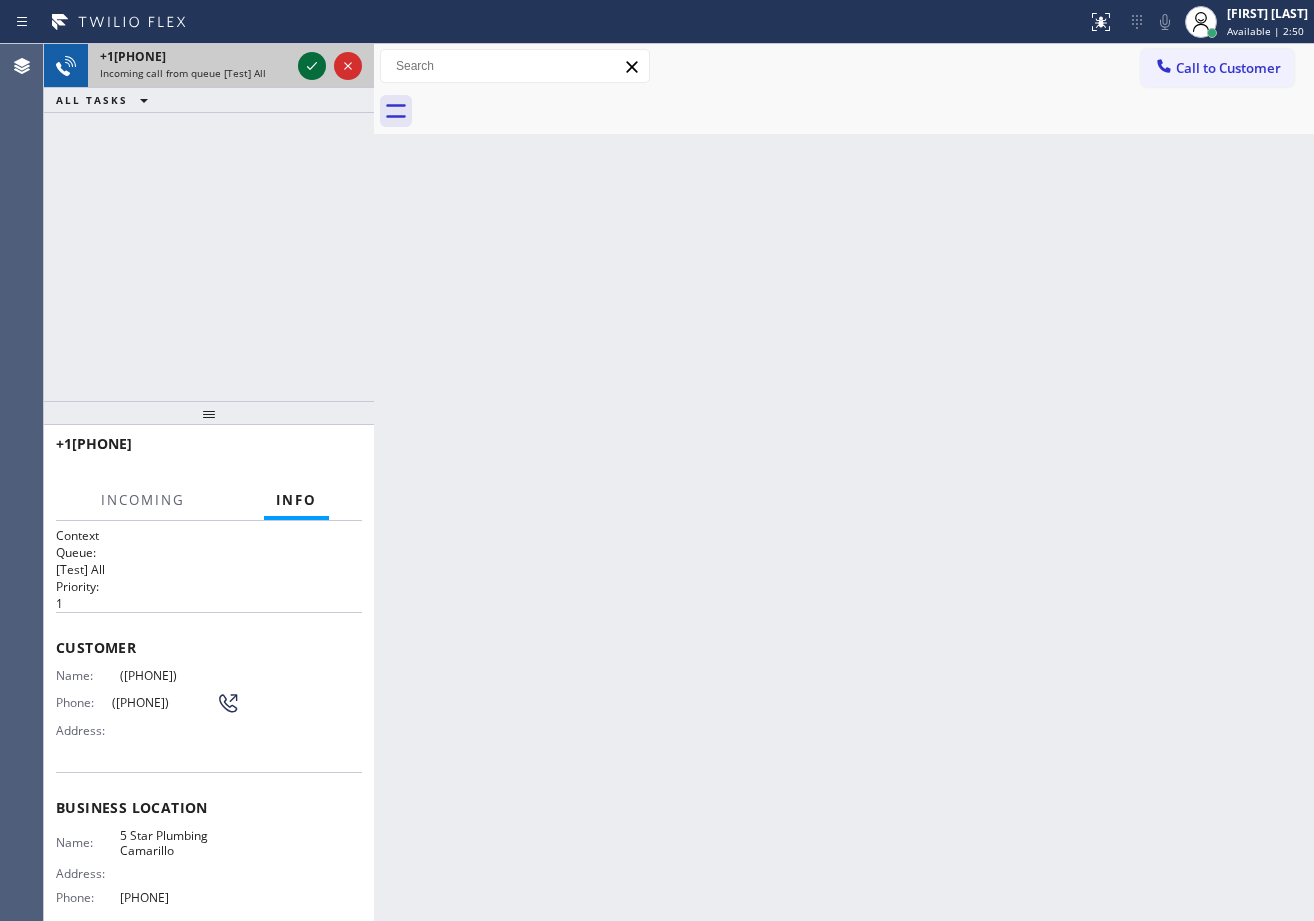click 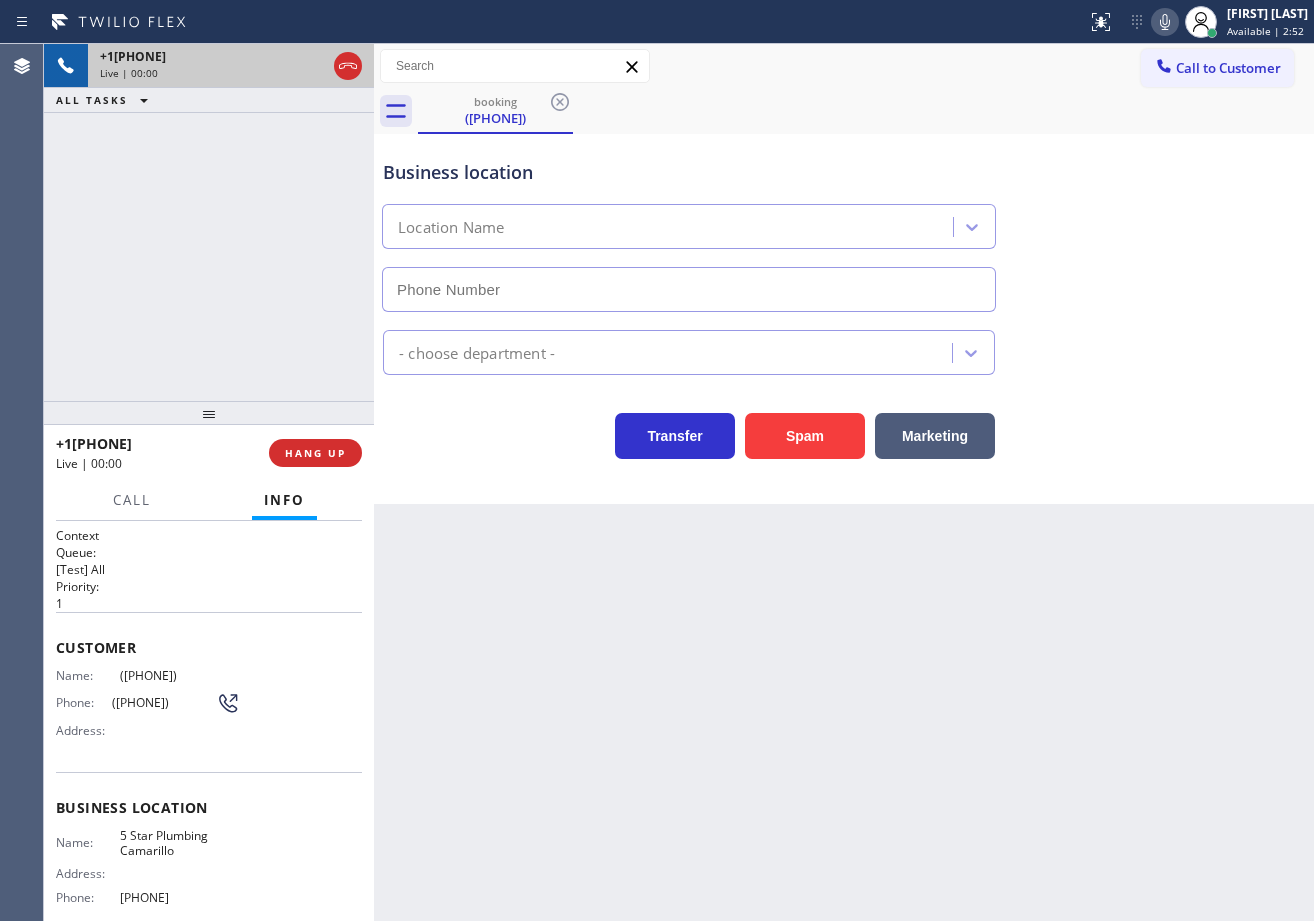 type on "[PHONE]" 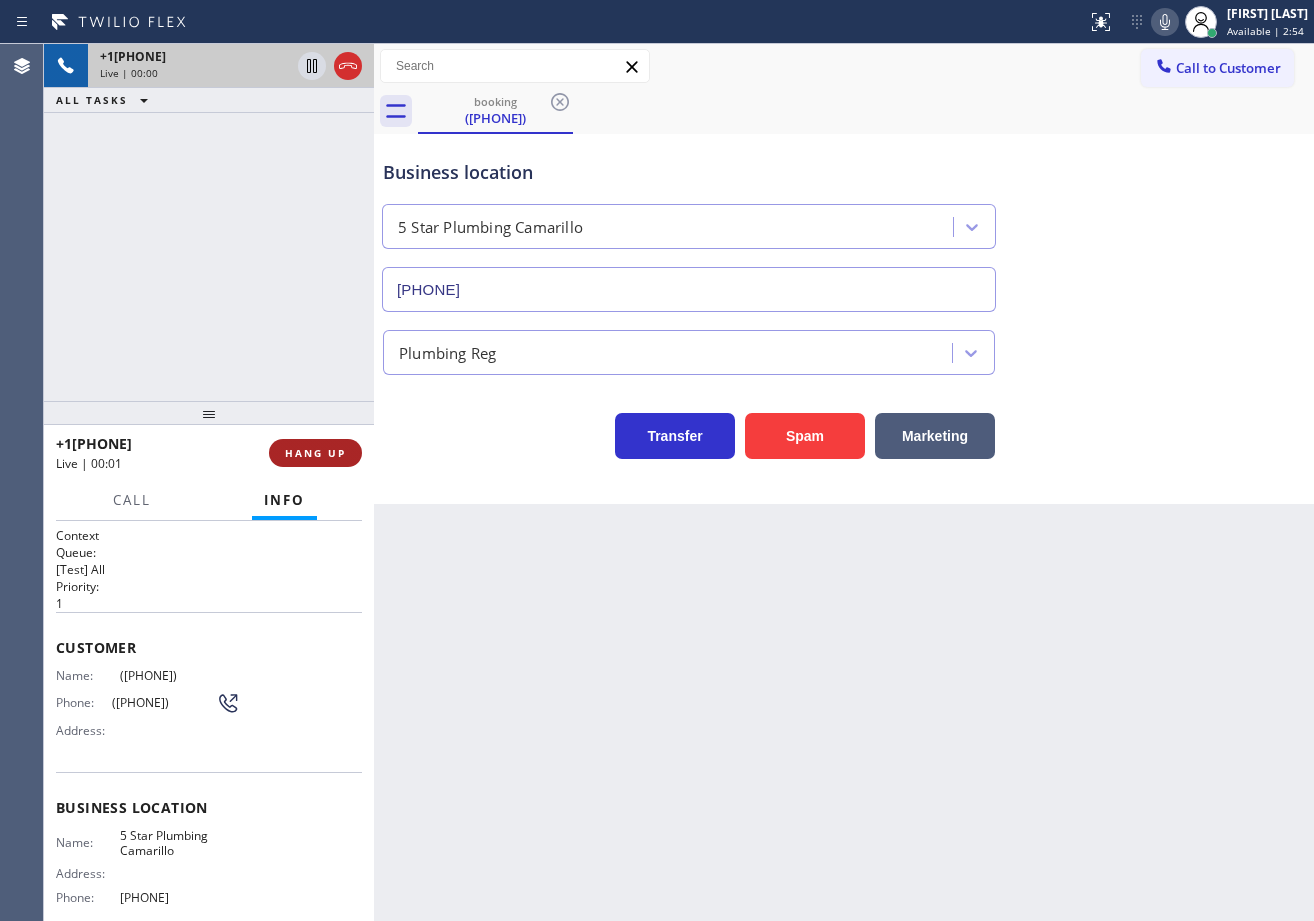 click on "HANG UP" at bounding box center [315, 453] 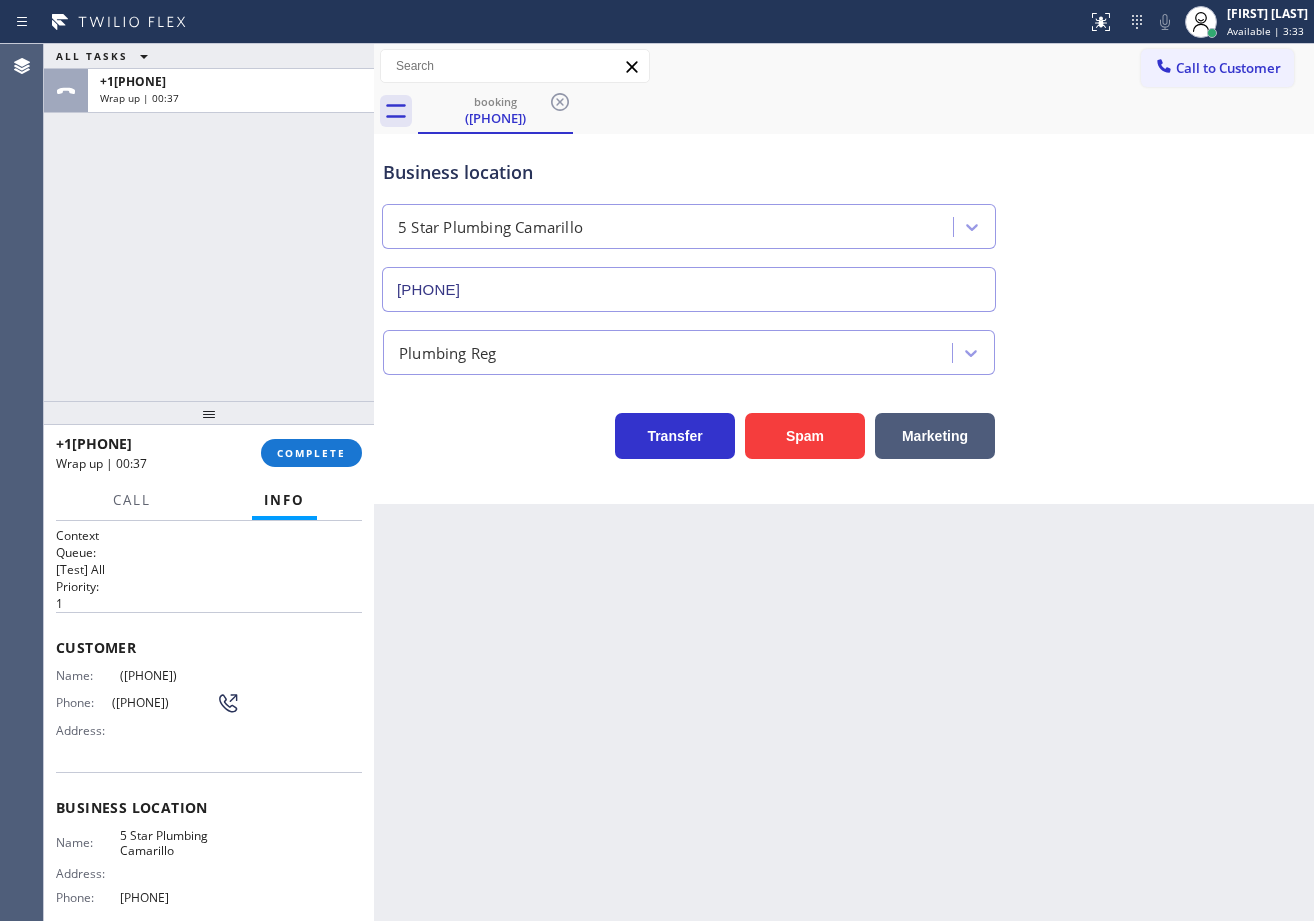 click on "ALL TASKS ALL TASKS ACTIVE TASKS TASKS IN WRAP UP +1[PHONE] Wrap up | 00:37" at bounding box center [209, 222] 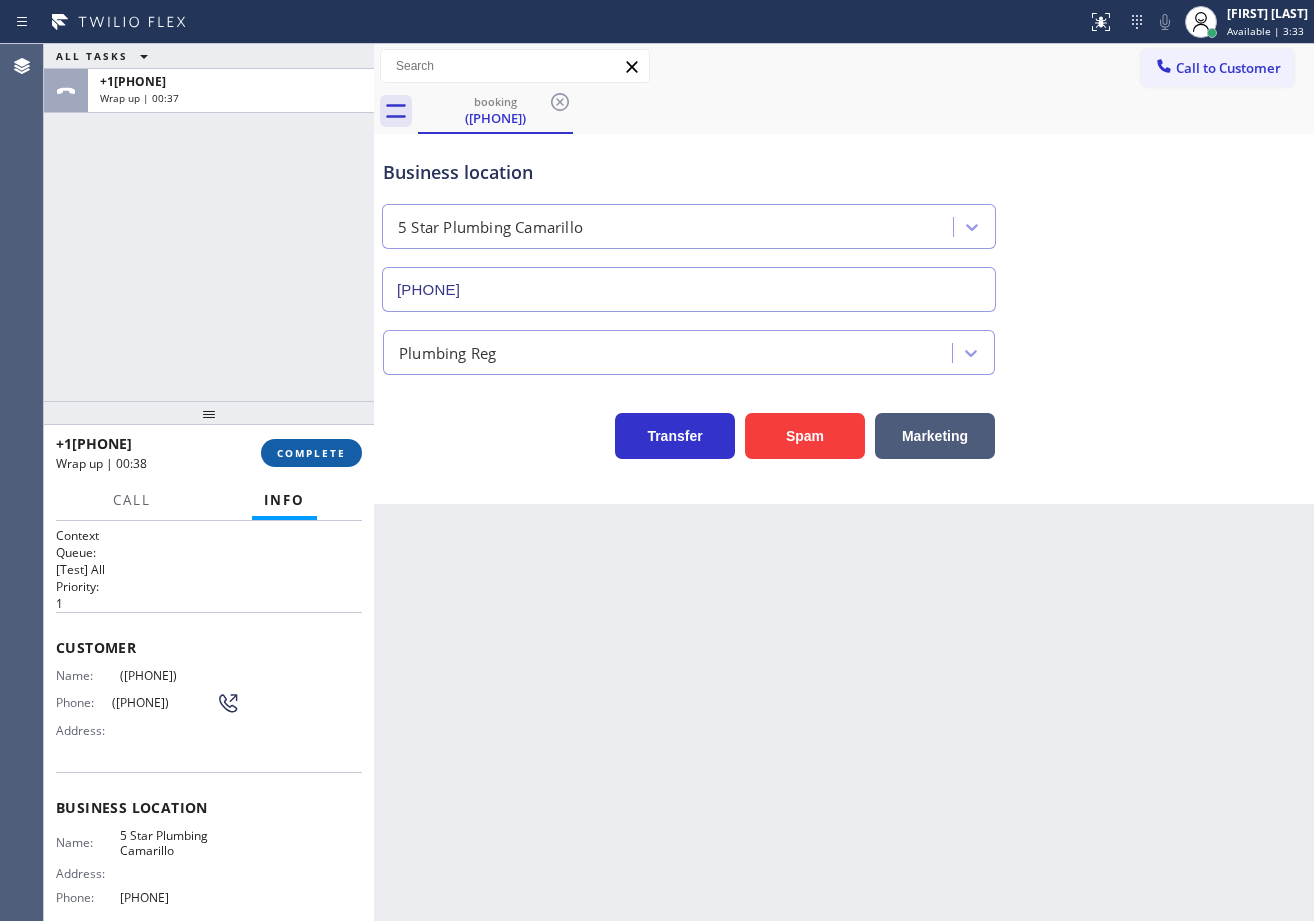 click on "COMPLETE" at bounding box center (311, 453) 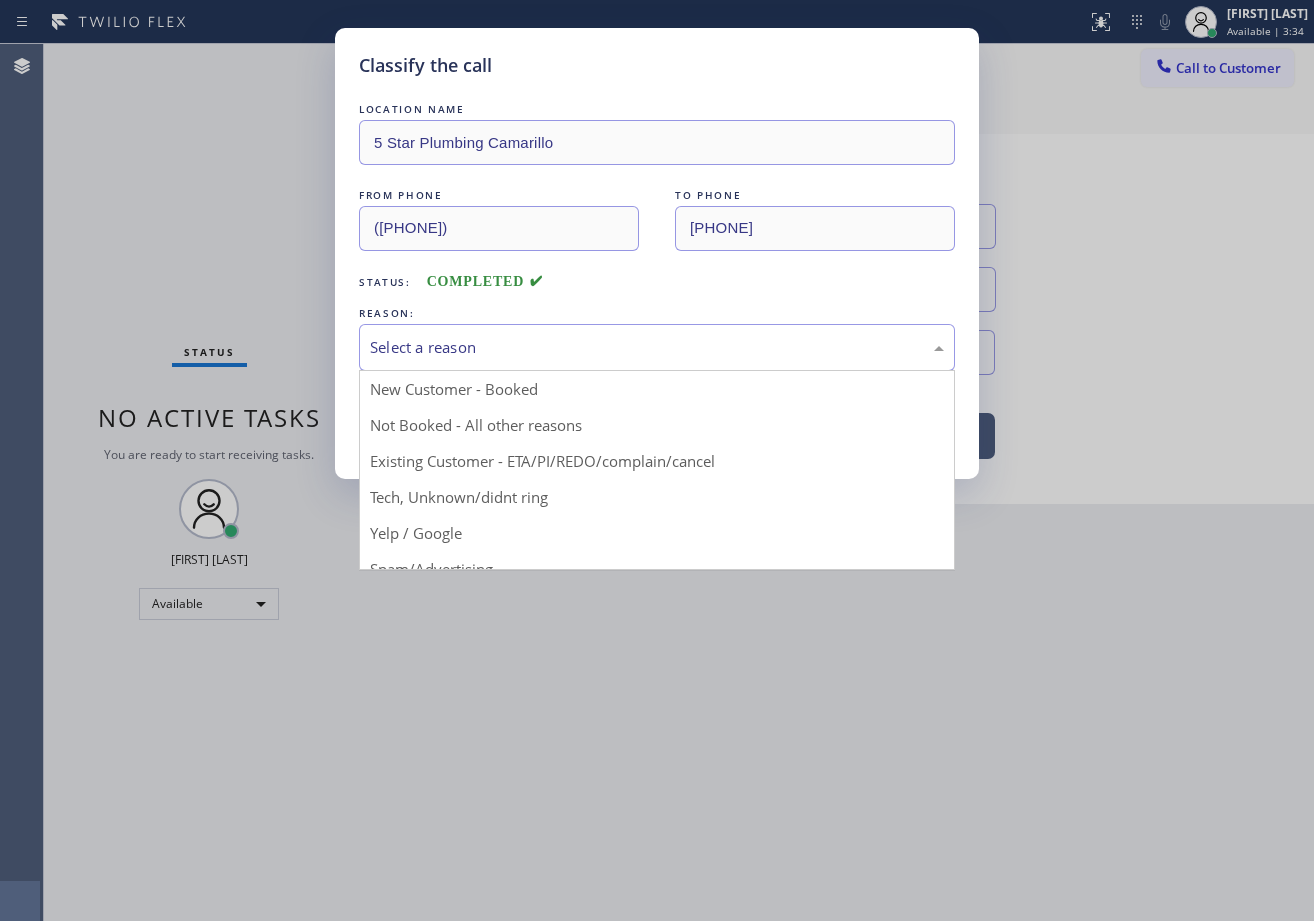 click on "Select a reason" at bounding box center [657, 347] 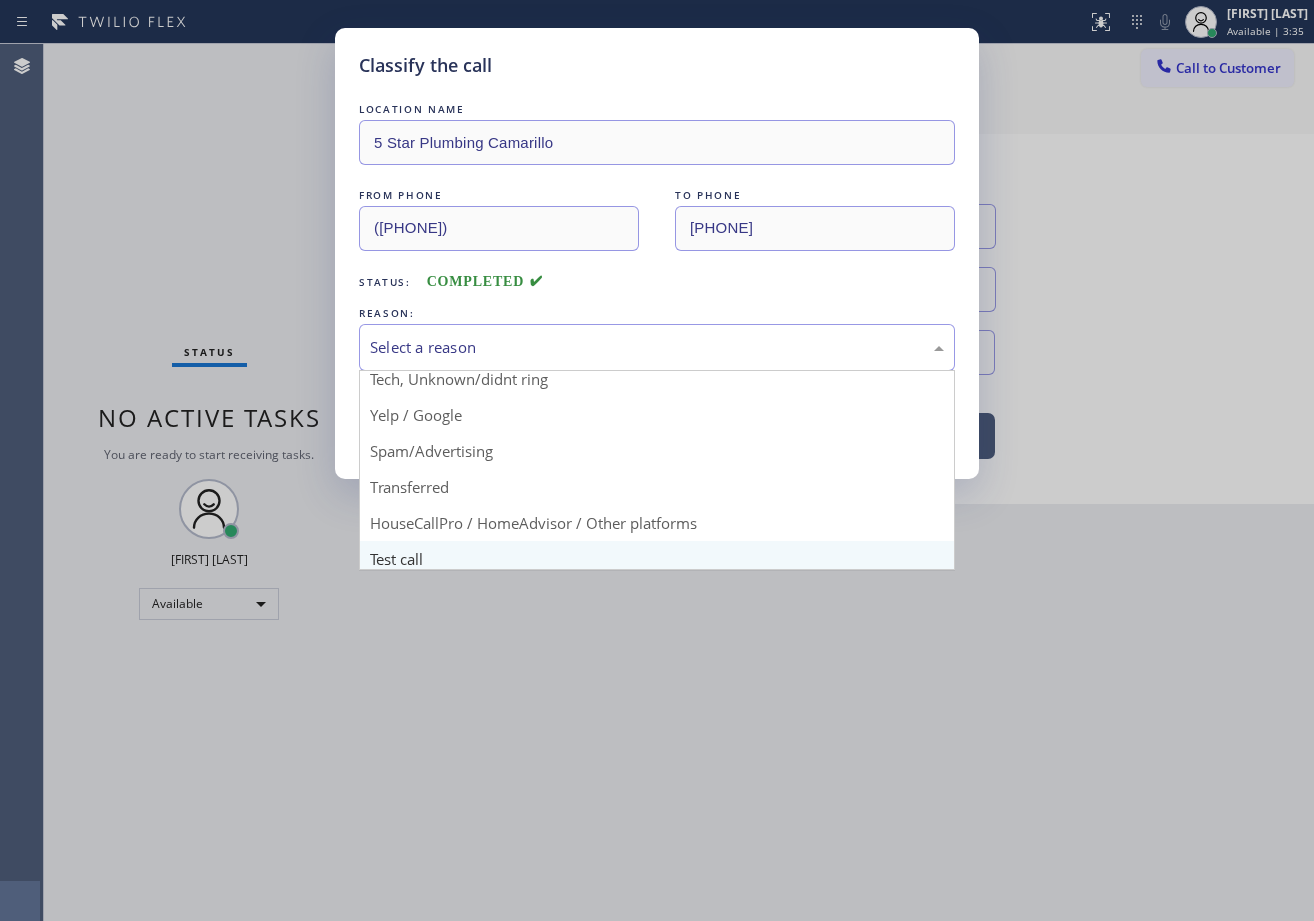 scroll, scrollTop: 126, scrollLeft: 0, axis: vertical 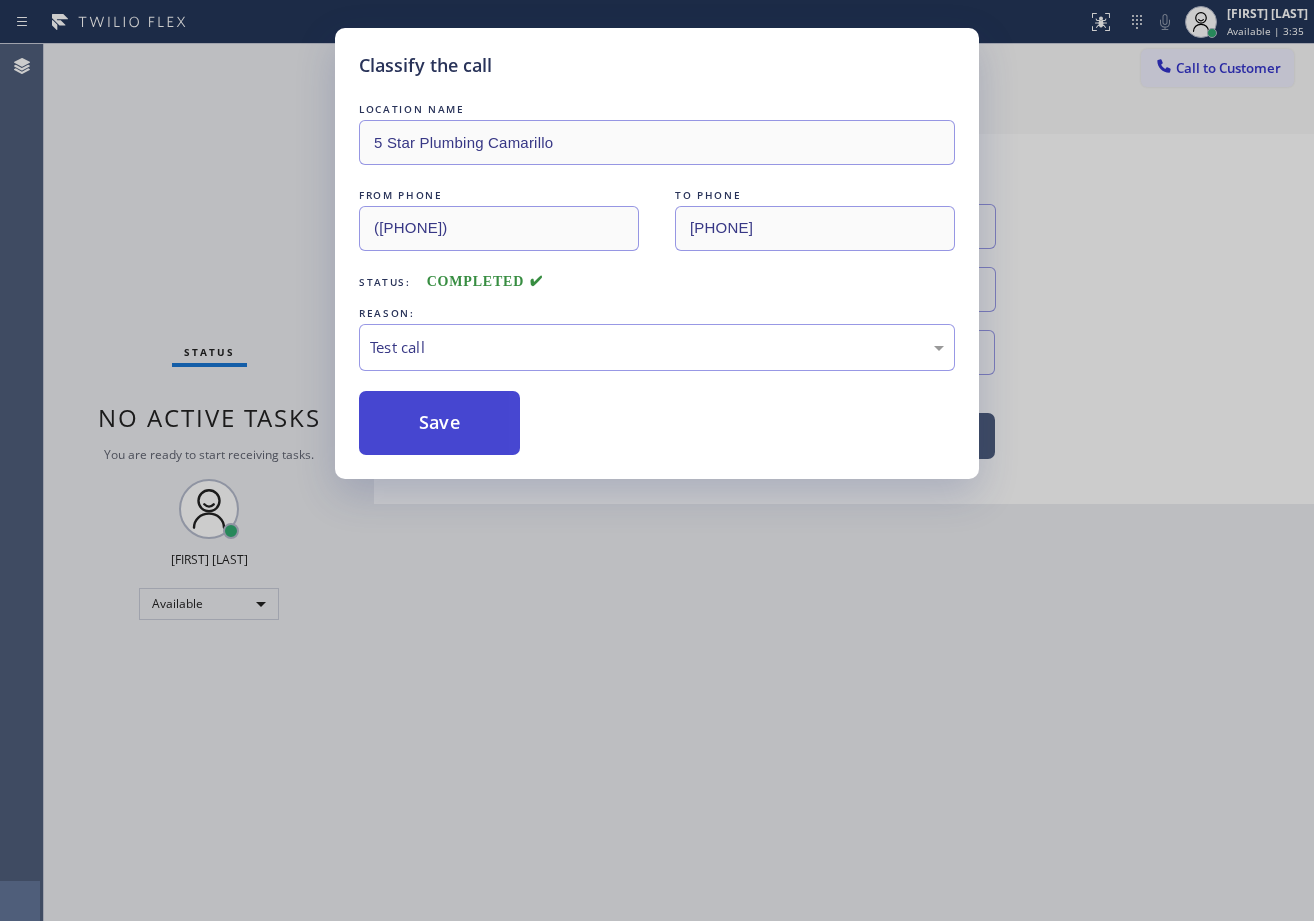 click on "Save" at bounding box center (439, 423) 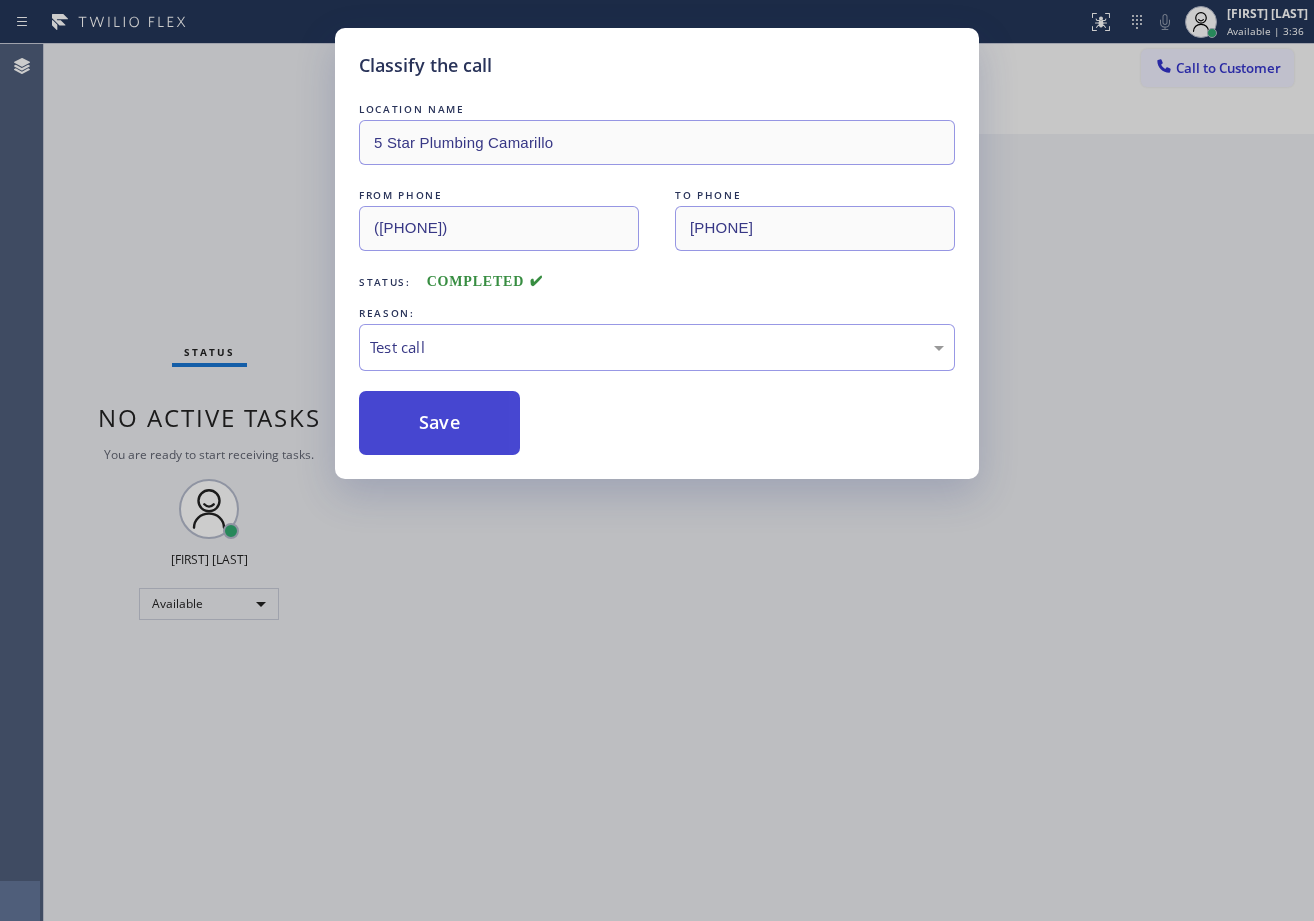 click on "Save" at bounding box center [439, 423] 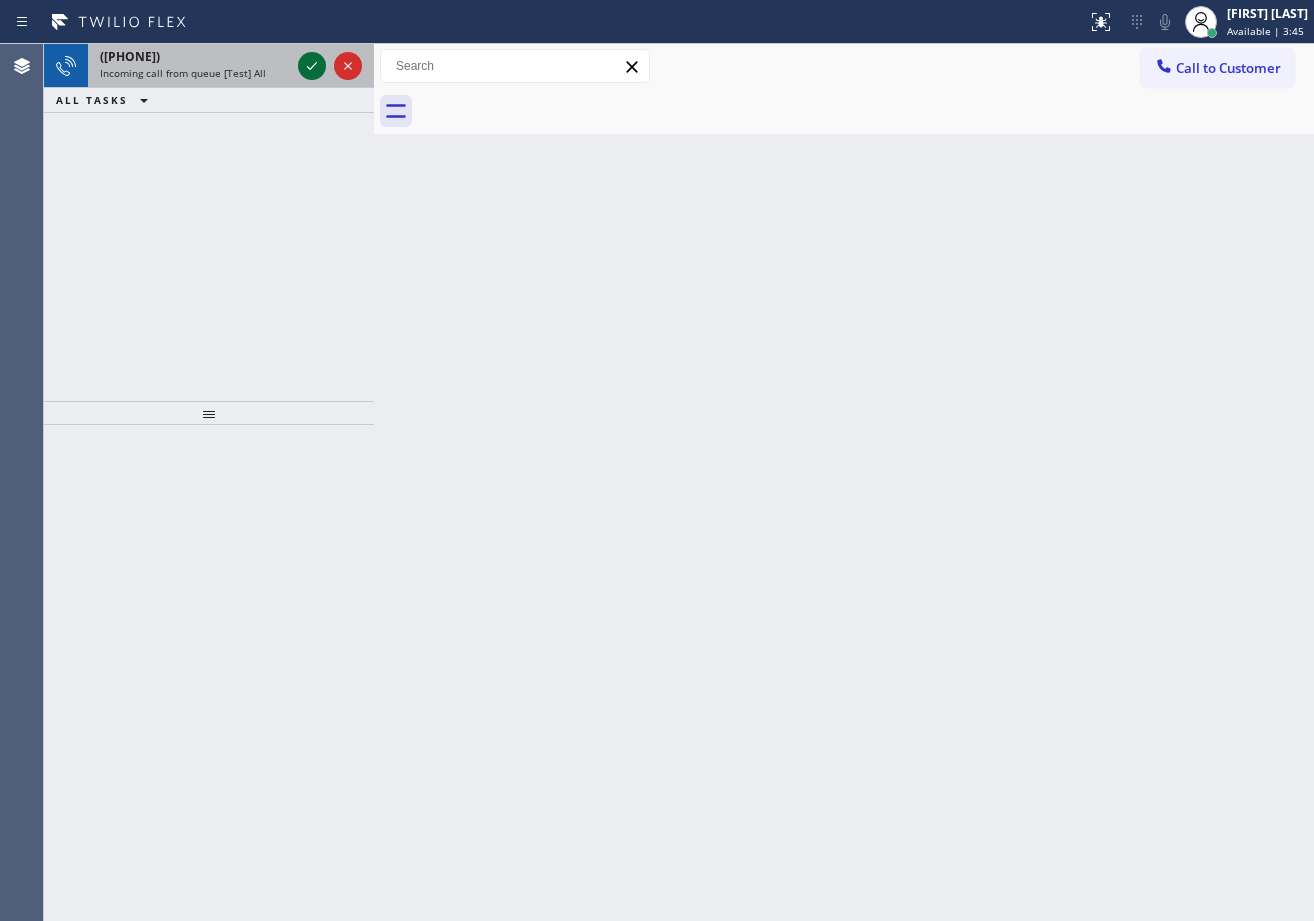 click 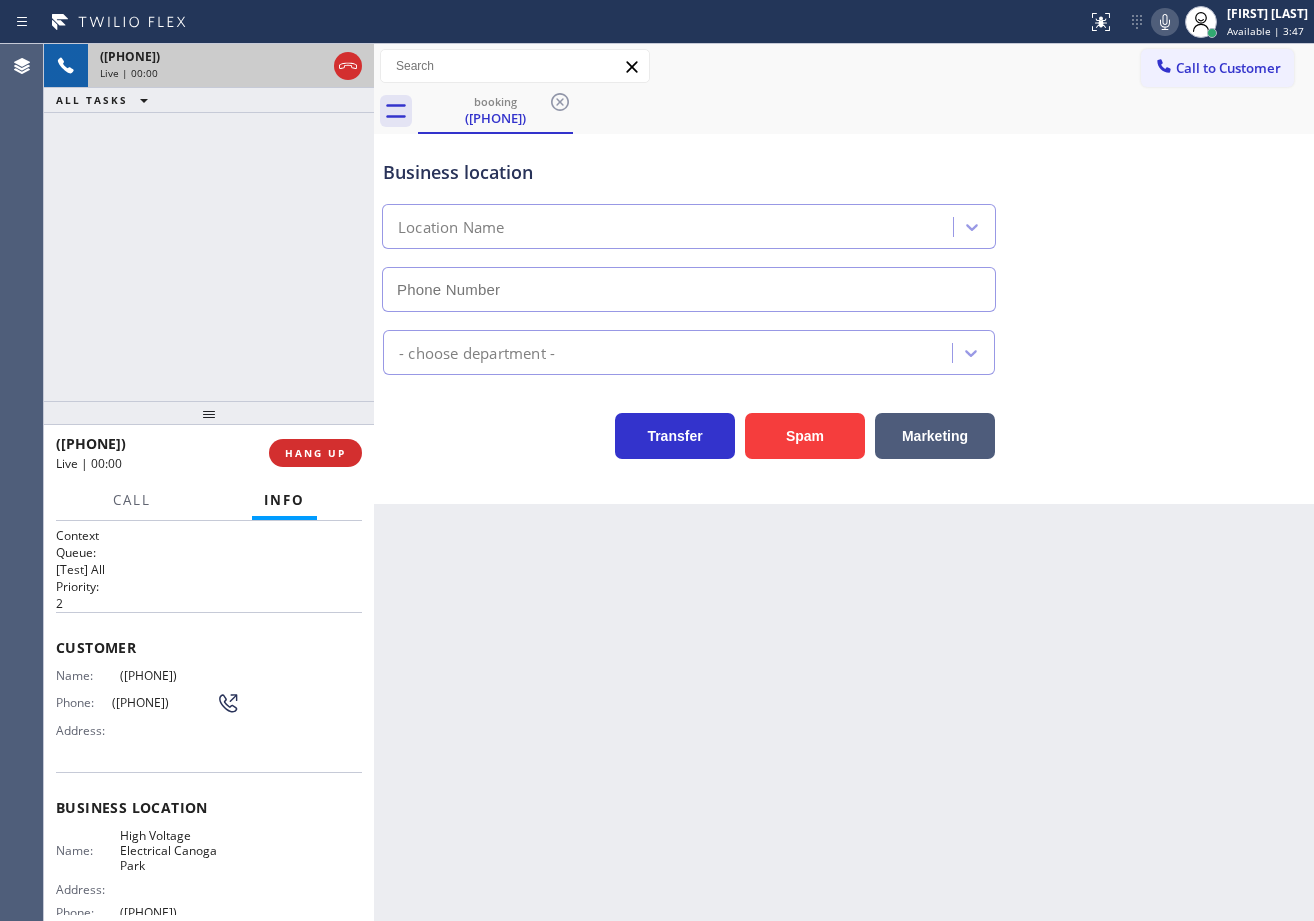 scroll, scrollTop: 0, scrollLeft: 0, axis: both 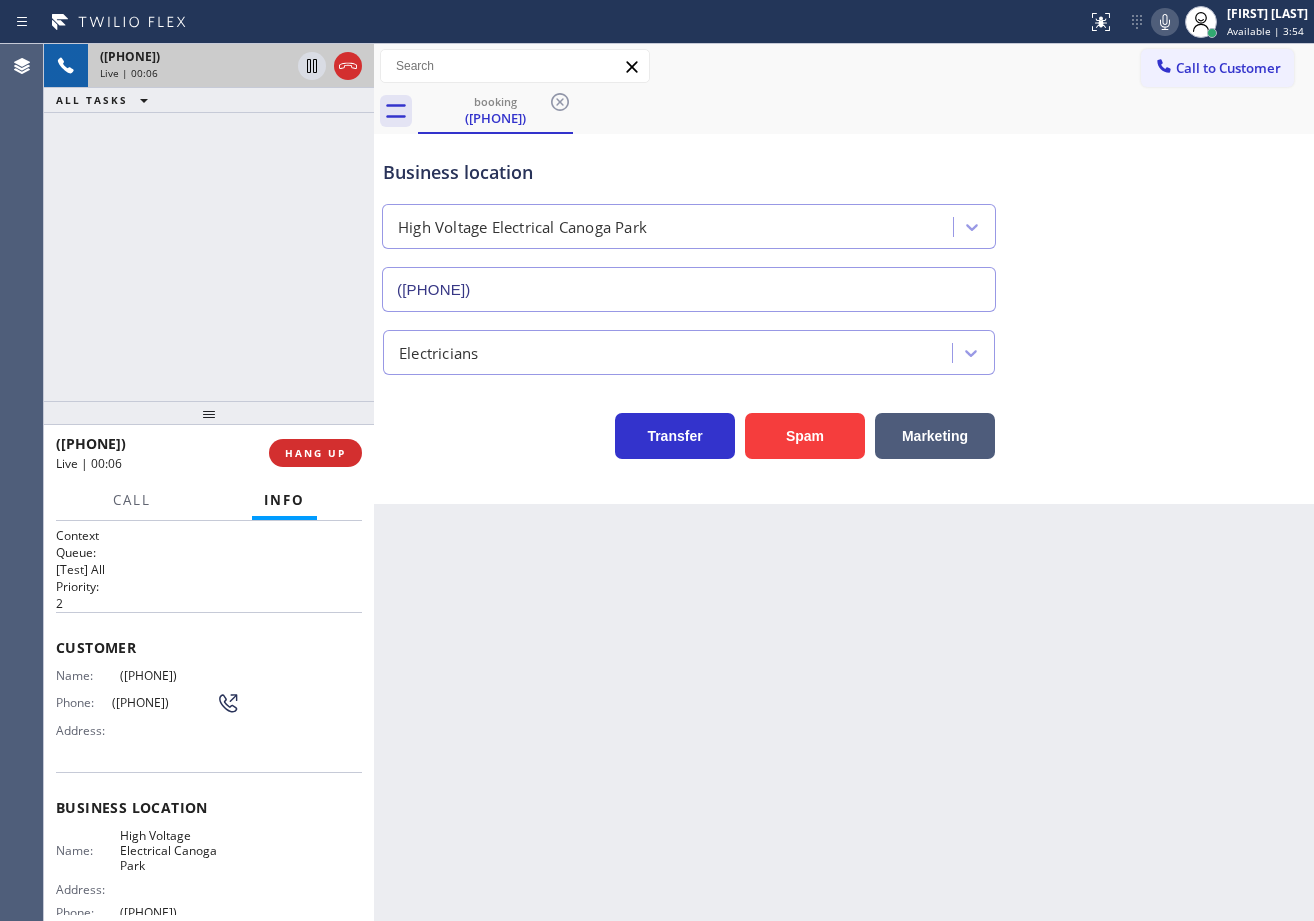drag, startPoint x: 782, startPoint y: 714, endPoint x: 193, endPoint y: 664, distance: 591.1184 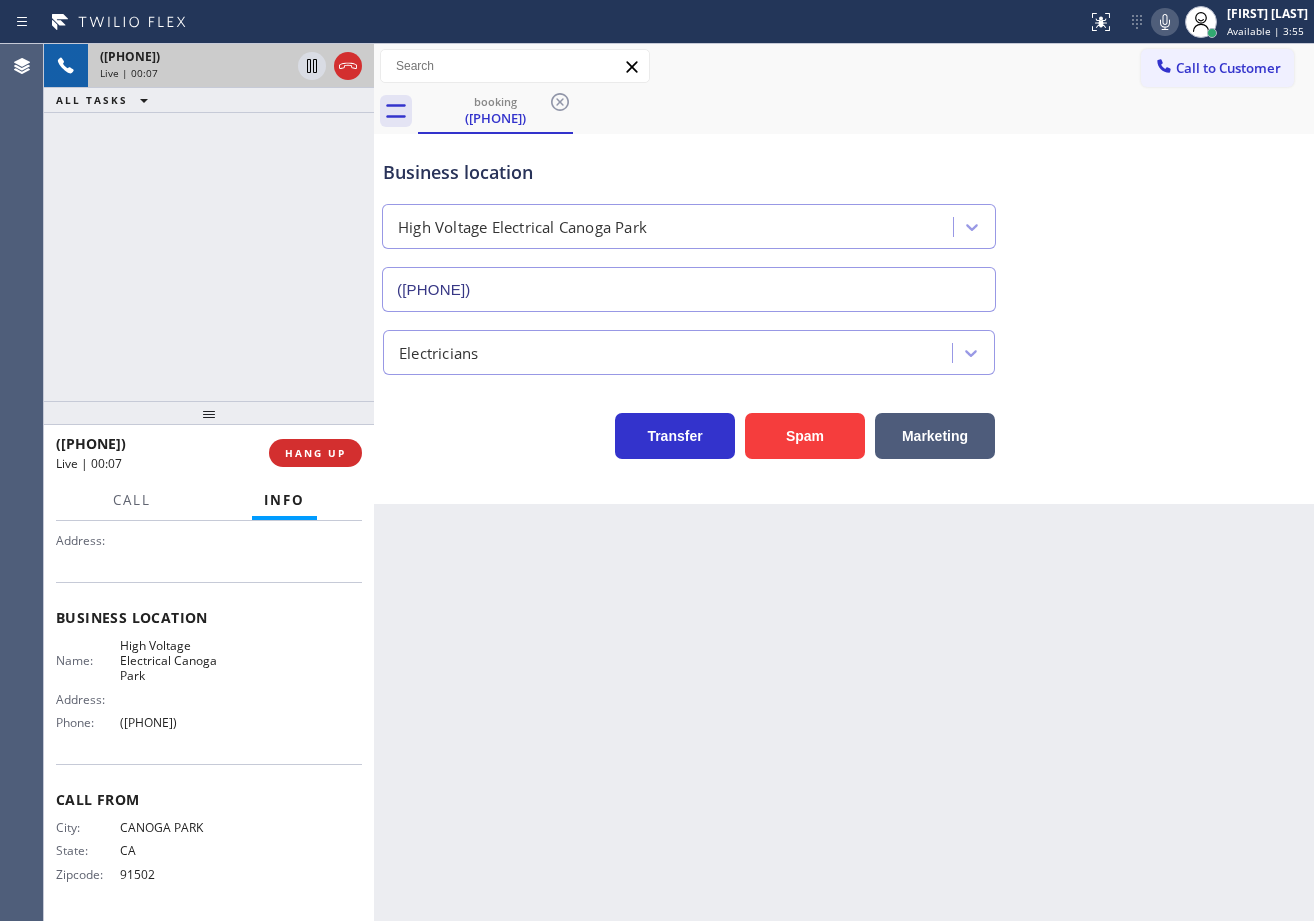 scroll, scrollTop: 0, scrollLeft: 0, axis: both 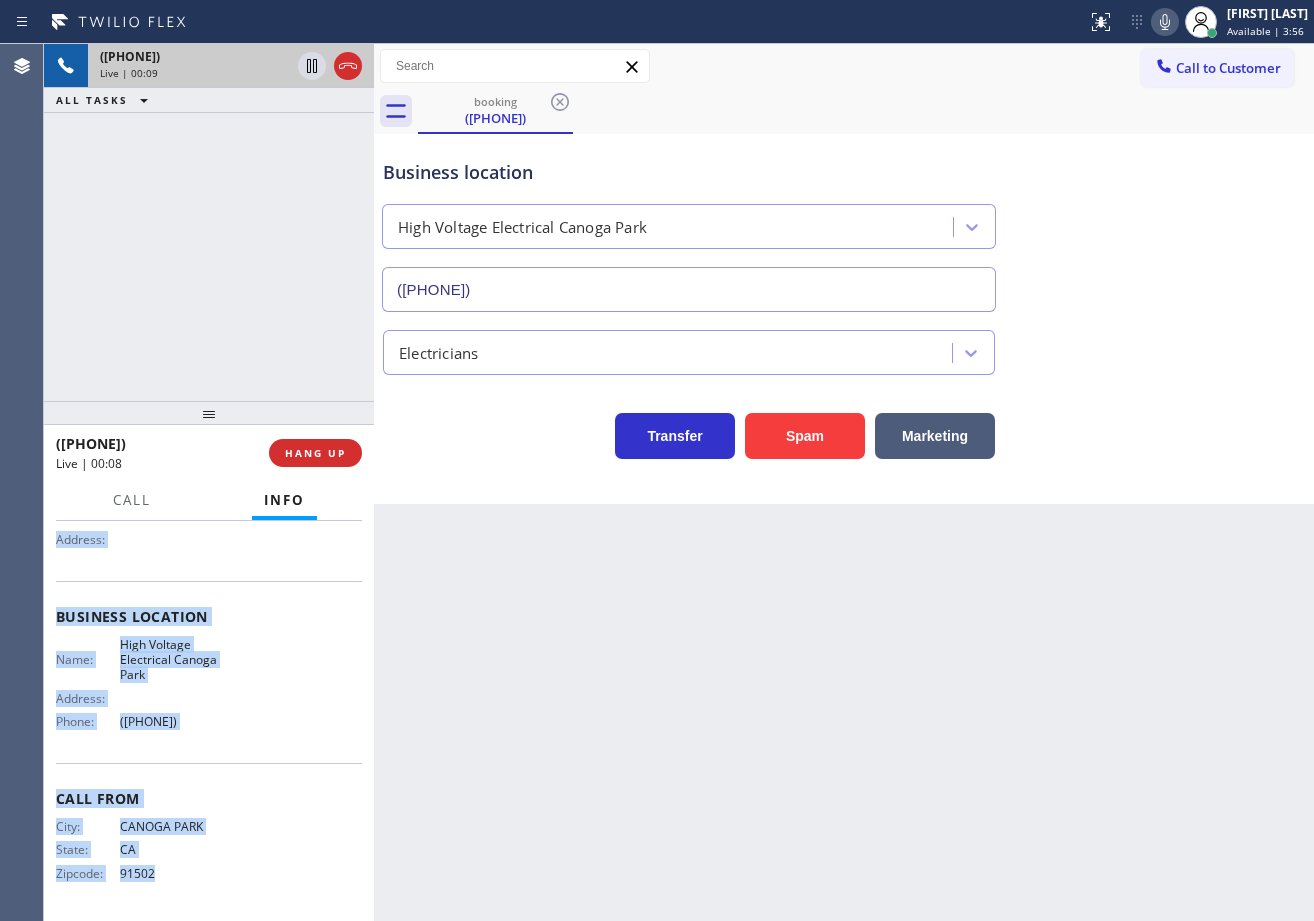 drag, startPoint x: 53, startPoint y: 638, endPoint x: 224, endPoint y: 737, distance: 197.59048 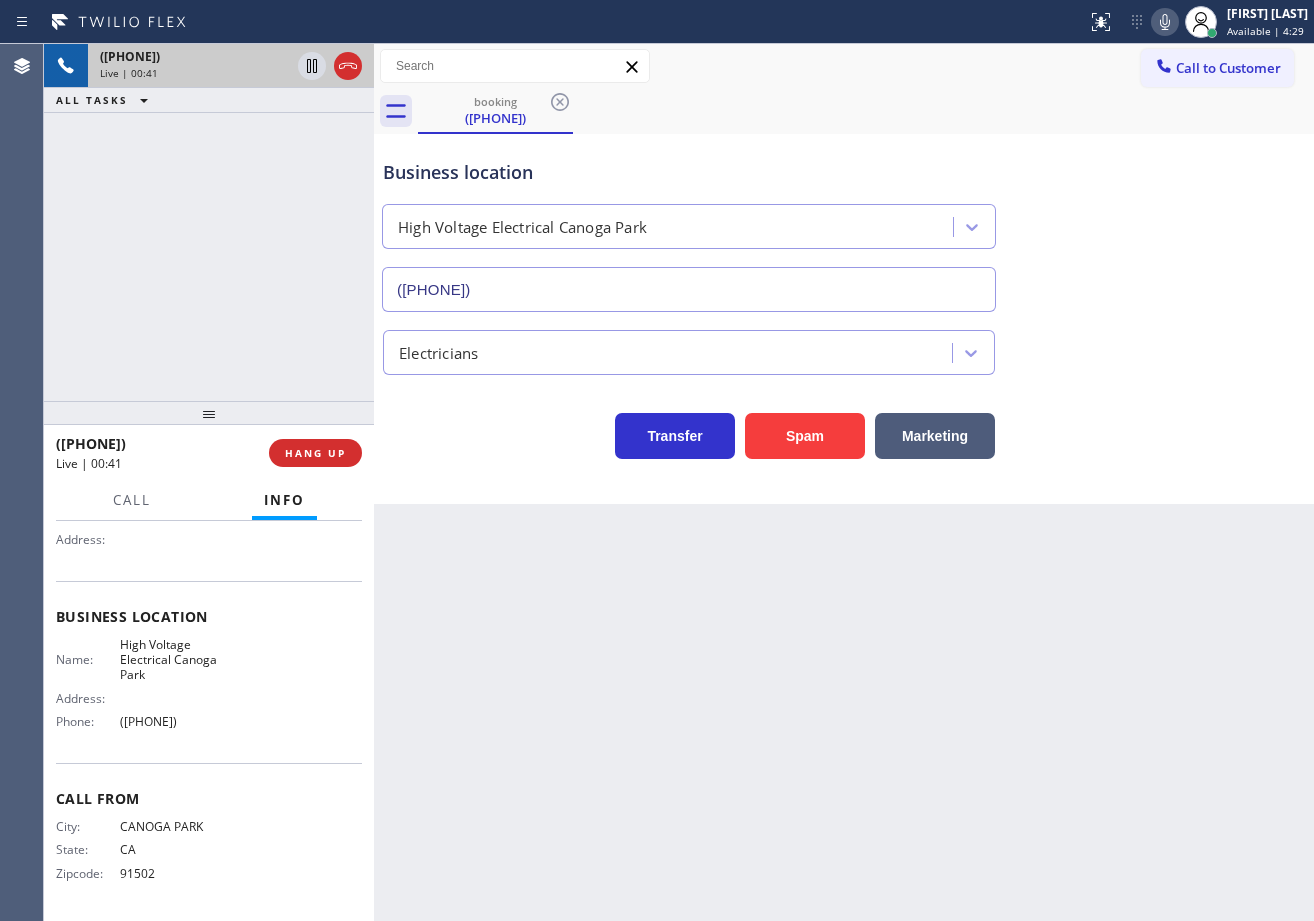 click on "booking ([PHONE]) Call to Customer Outbound call Location Search location Your caller id phone number ([PHONE]) Customer number Call Outbound call Technician Search Technician Your caller id phone number Your caller id phone number Call booking ([PHONE]) Business location High Voltage Electrical Canoga Park ([PHONE]) Electricians Transfer Spam Marketing" at bounding box center [844, 274] 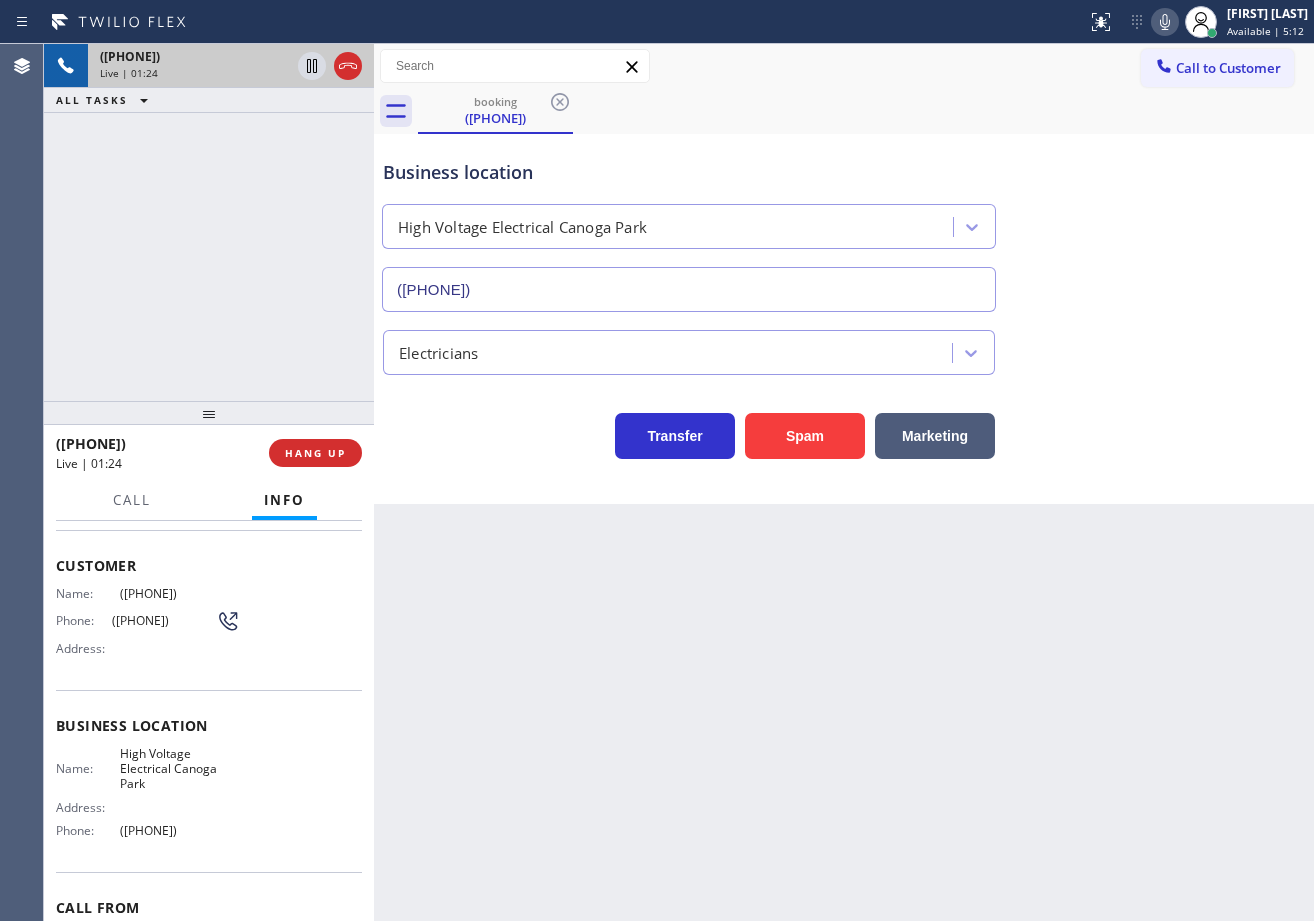 scroll, scrollTop: 190, scrollLeft: 0, axis: vertical 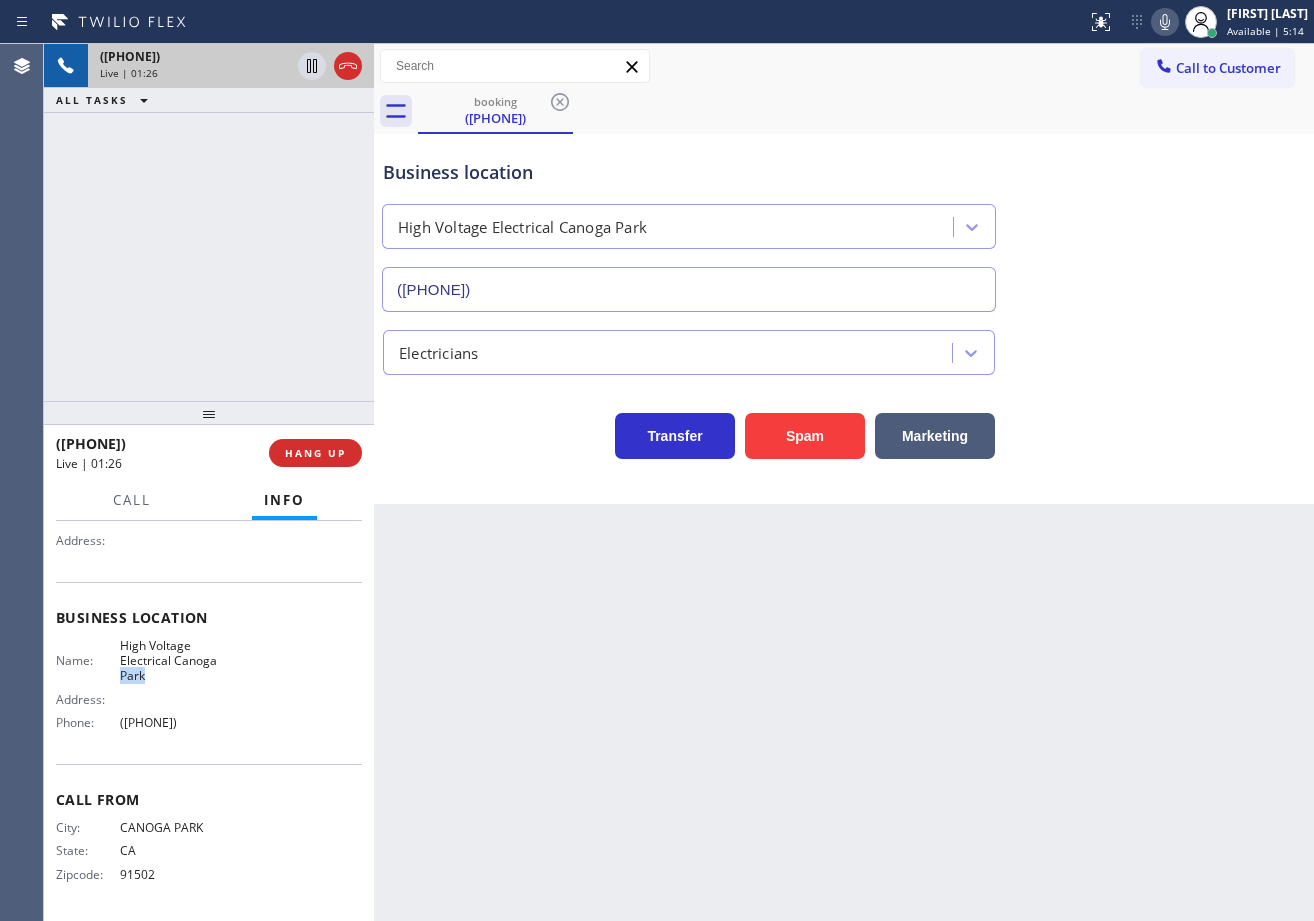 drag, startPoint x: 223, startPoint y: 663, endPoint x: 173, endPoint y: 669, distance: 50.358715 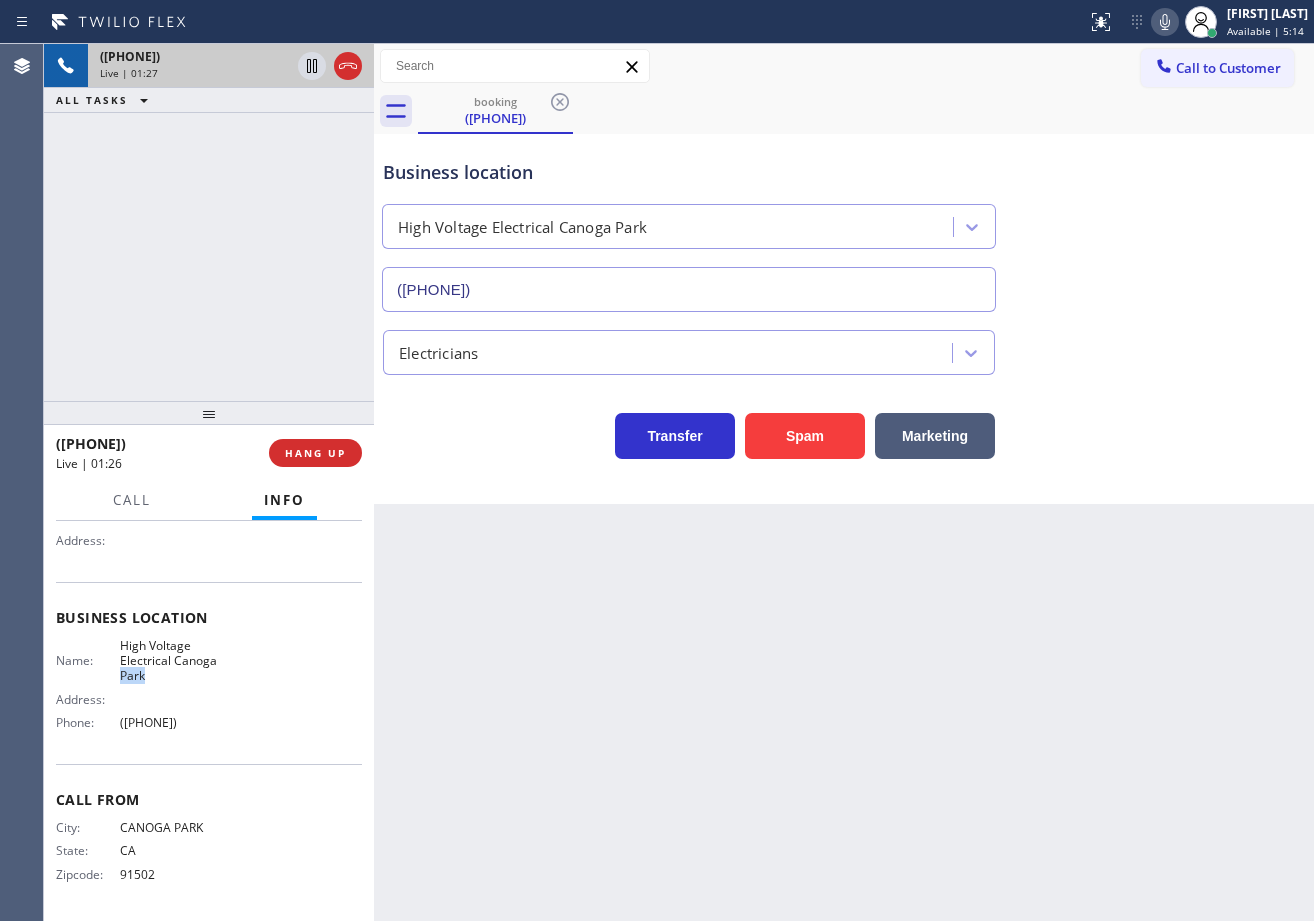 click on "High Voltage Electrical Canoga Park" at bounding box center [180, 661] 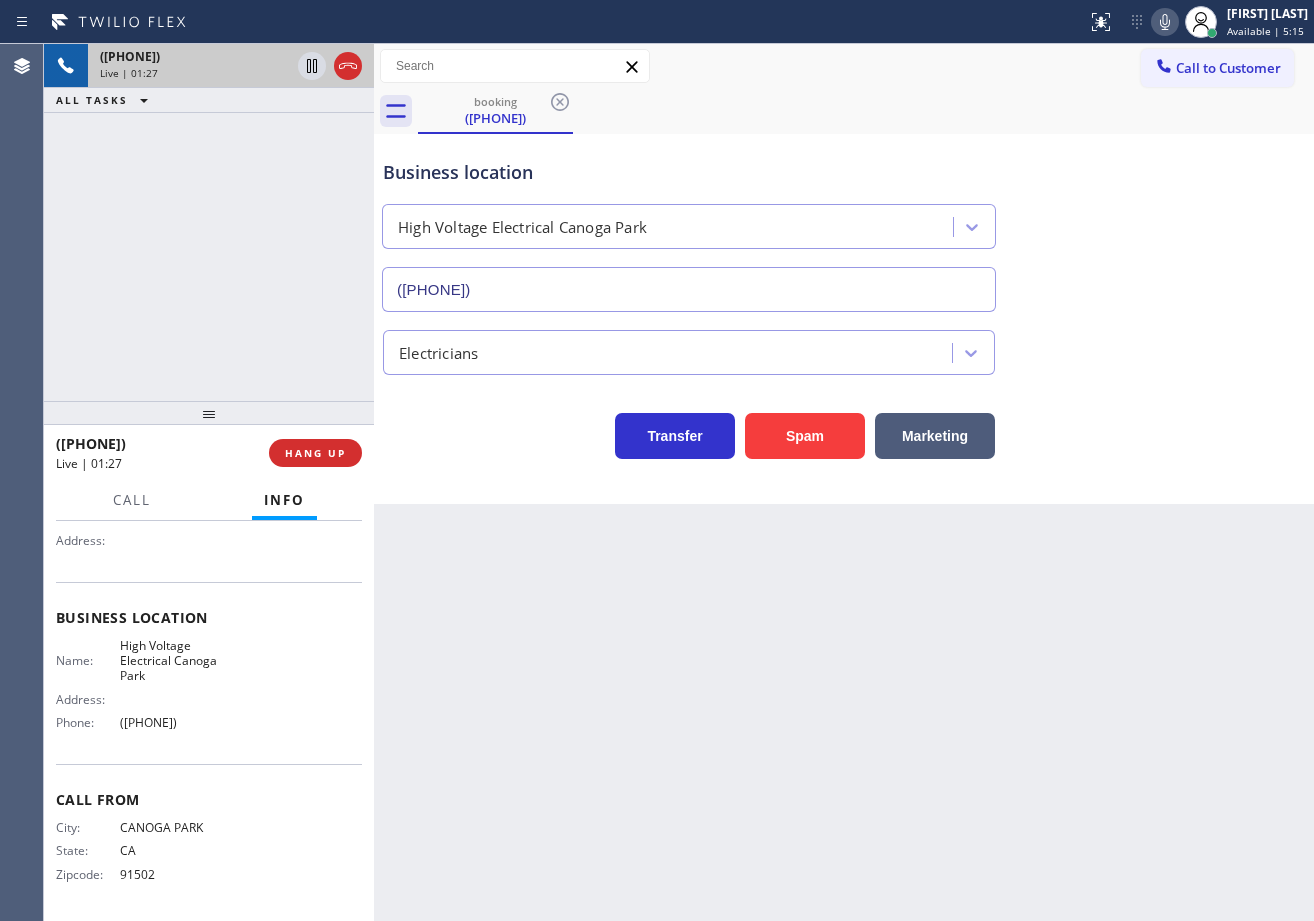 click on "Pro San Francisco Carrier Heating Service" at bounding box center [844, 482] 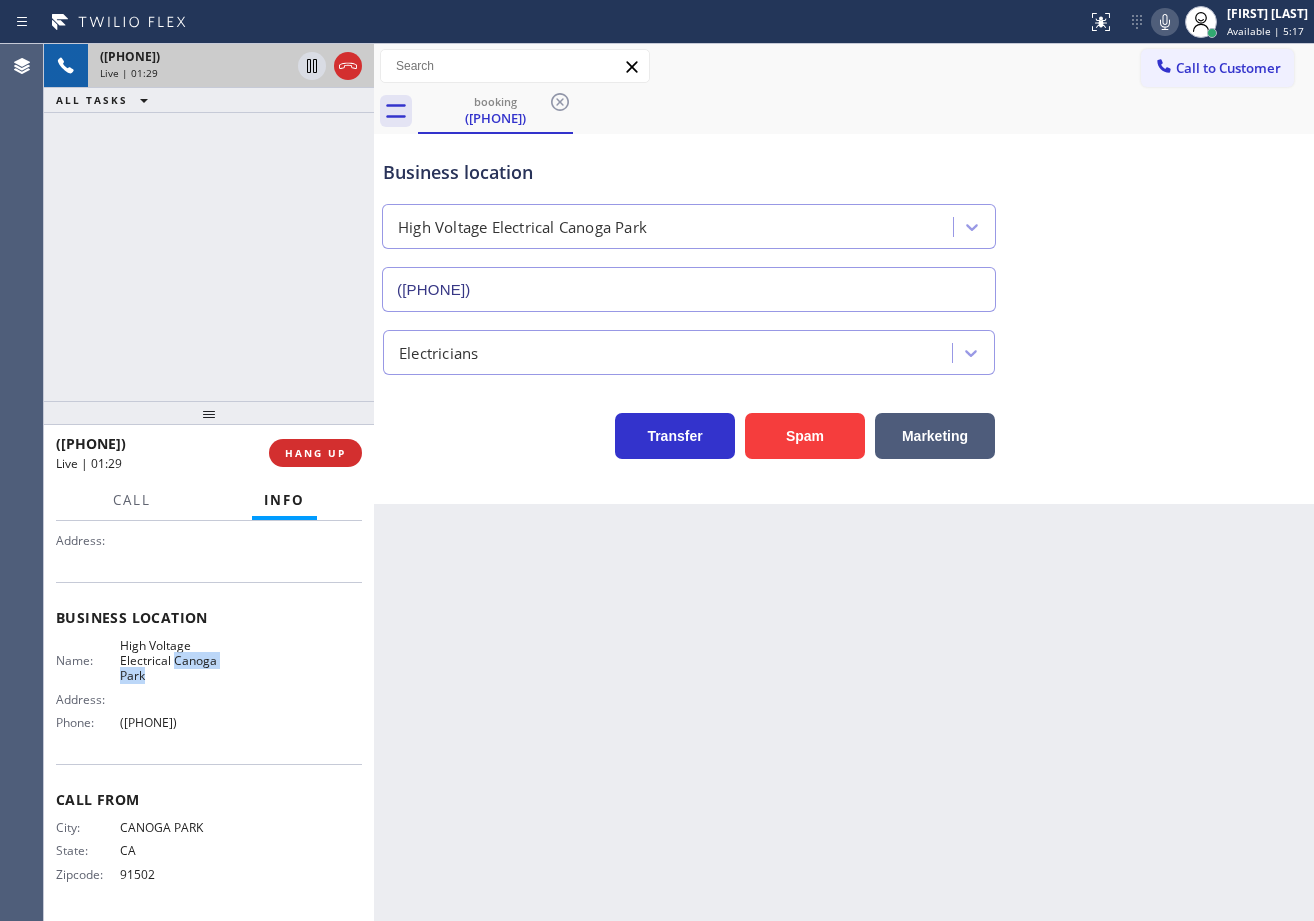 drag, startPoint x: 199, startPoint y: 684, endPoint x: 173, endPoint y: 663, distance: 33.42155 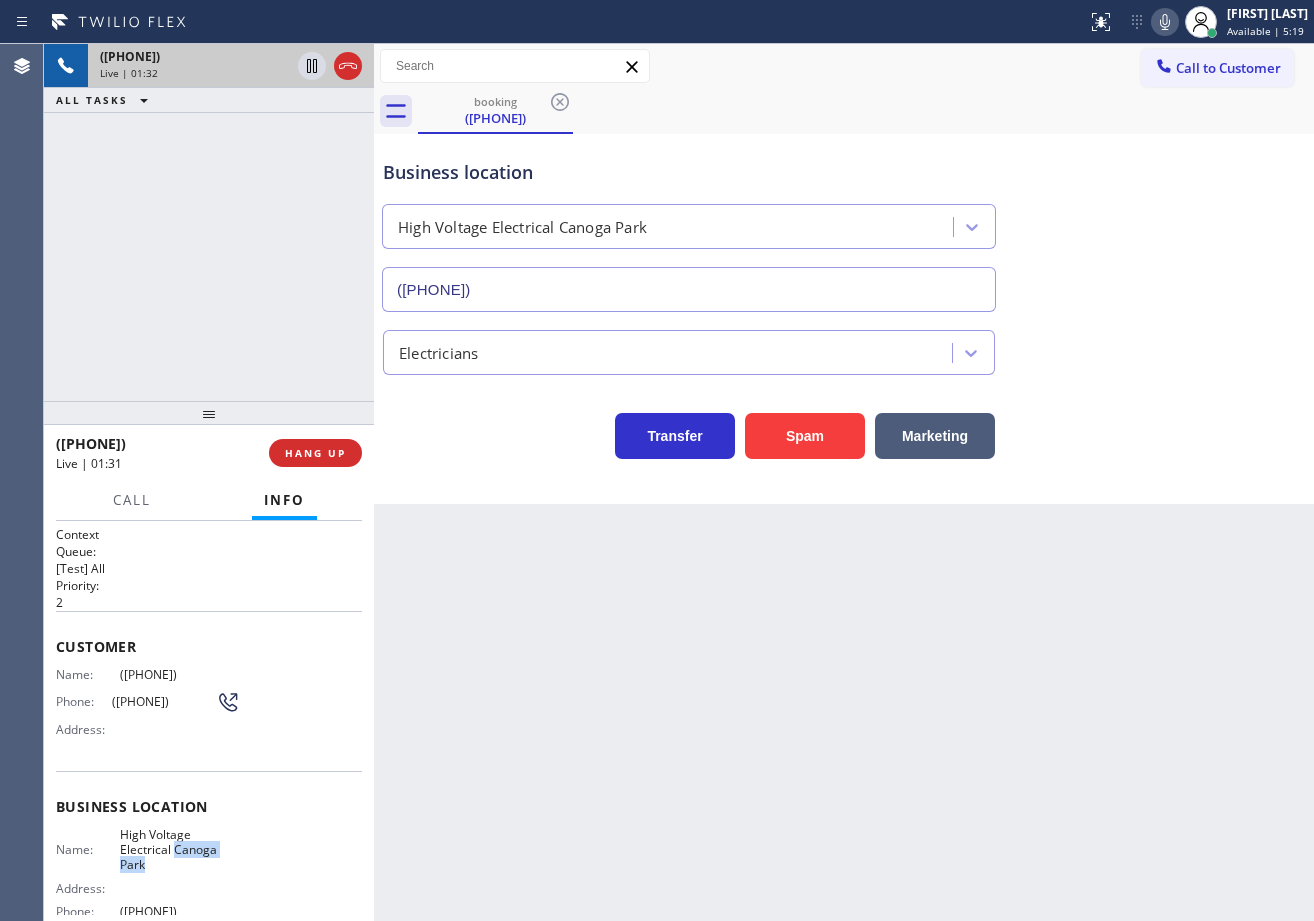 scroll, scrollTop: 0, scrollLeft: 0, axis: both 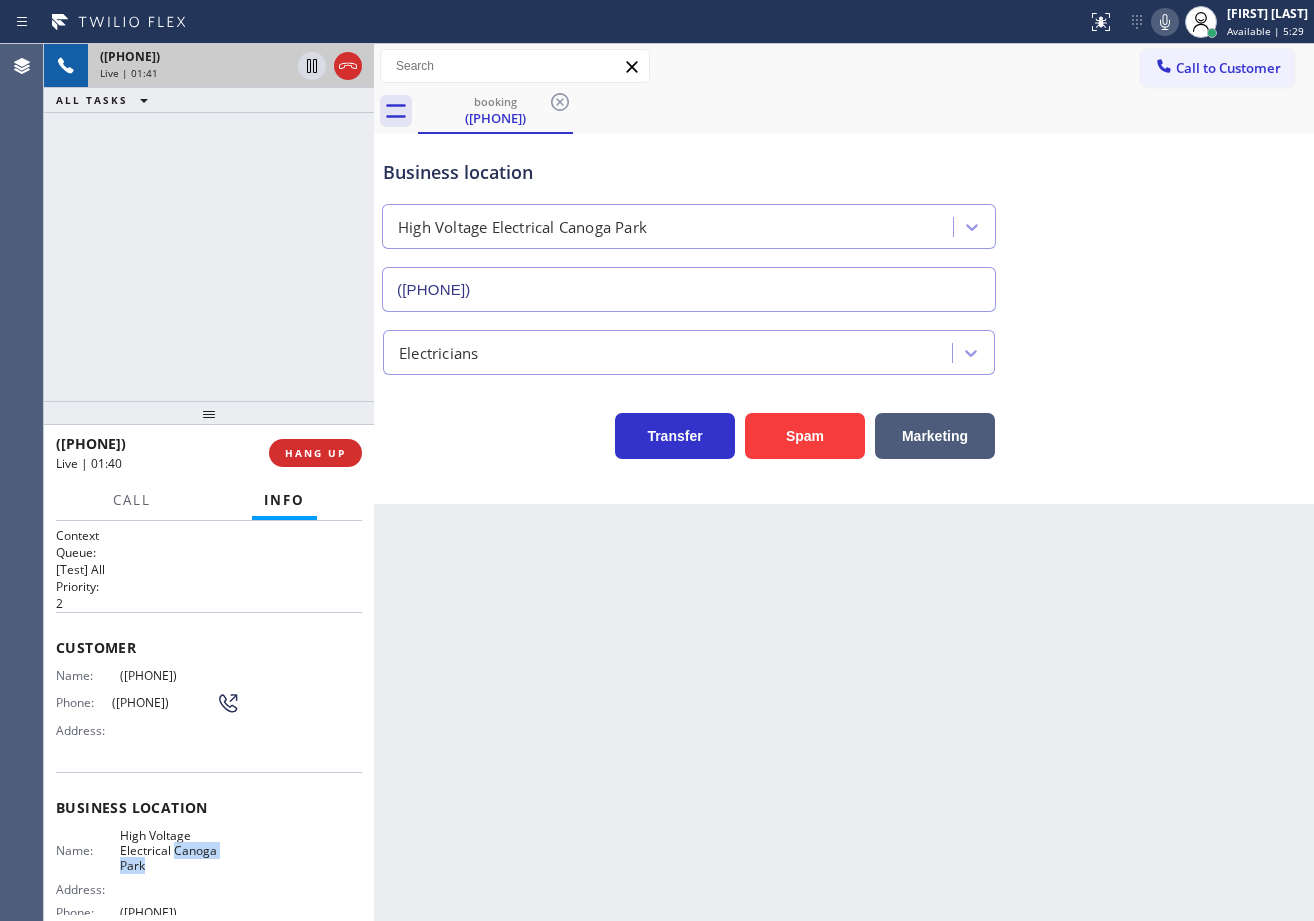 drag, startPoint x: 1137, startPoint y: 28, endPoint x: 1151, endPoint y: 113, distance: 86.145226 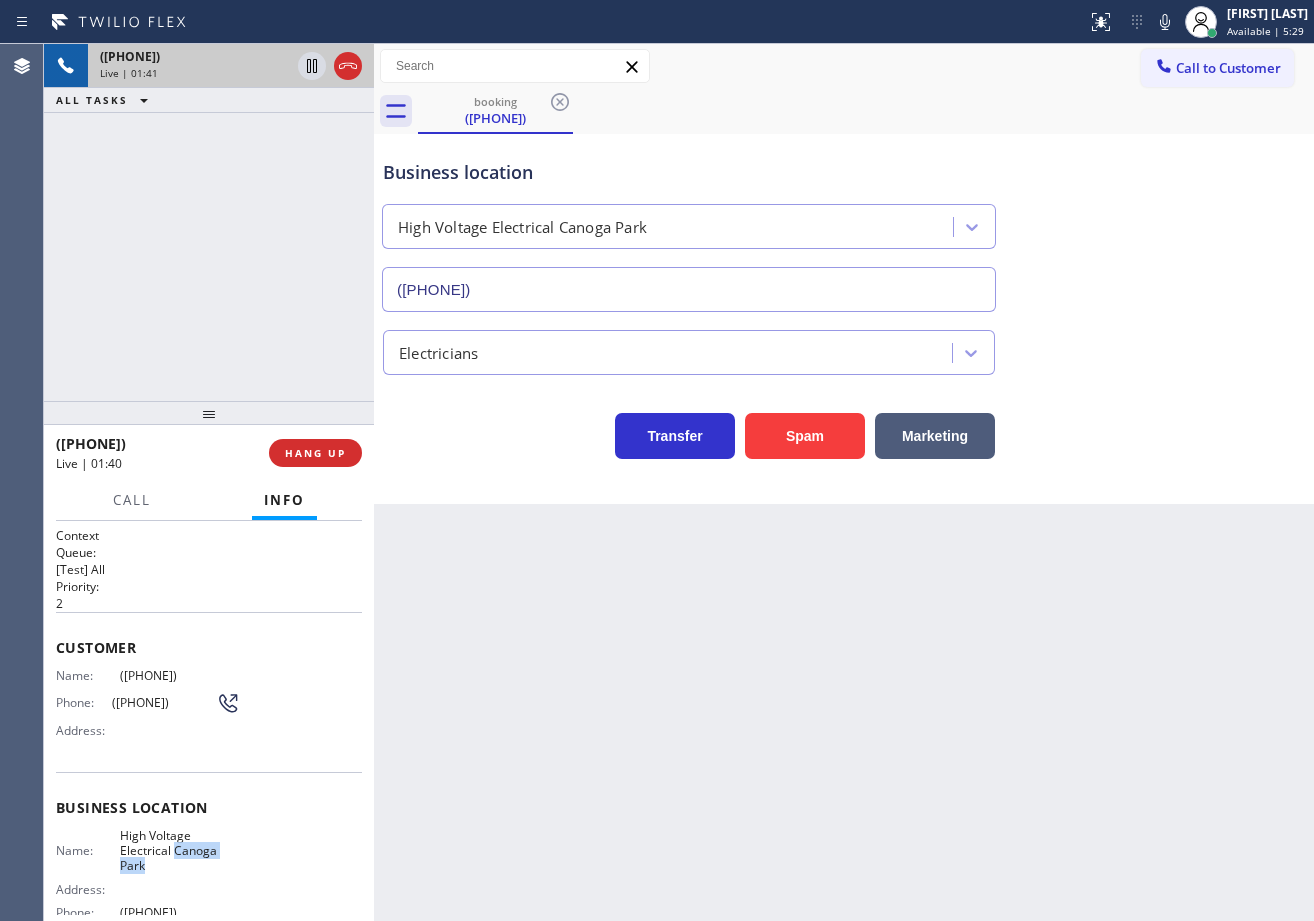click 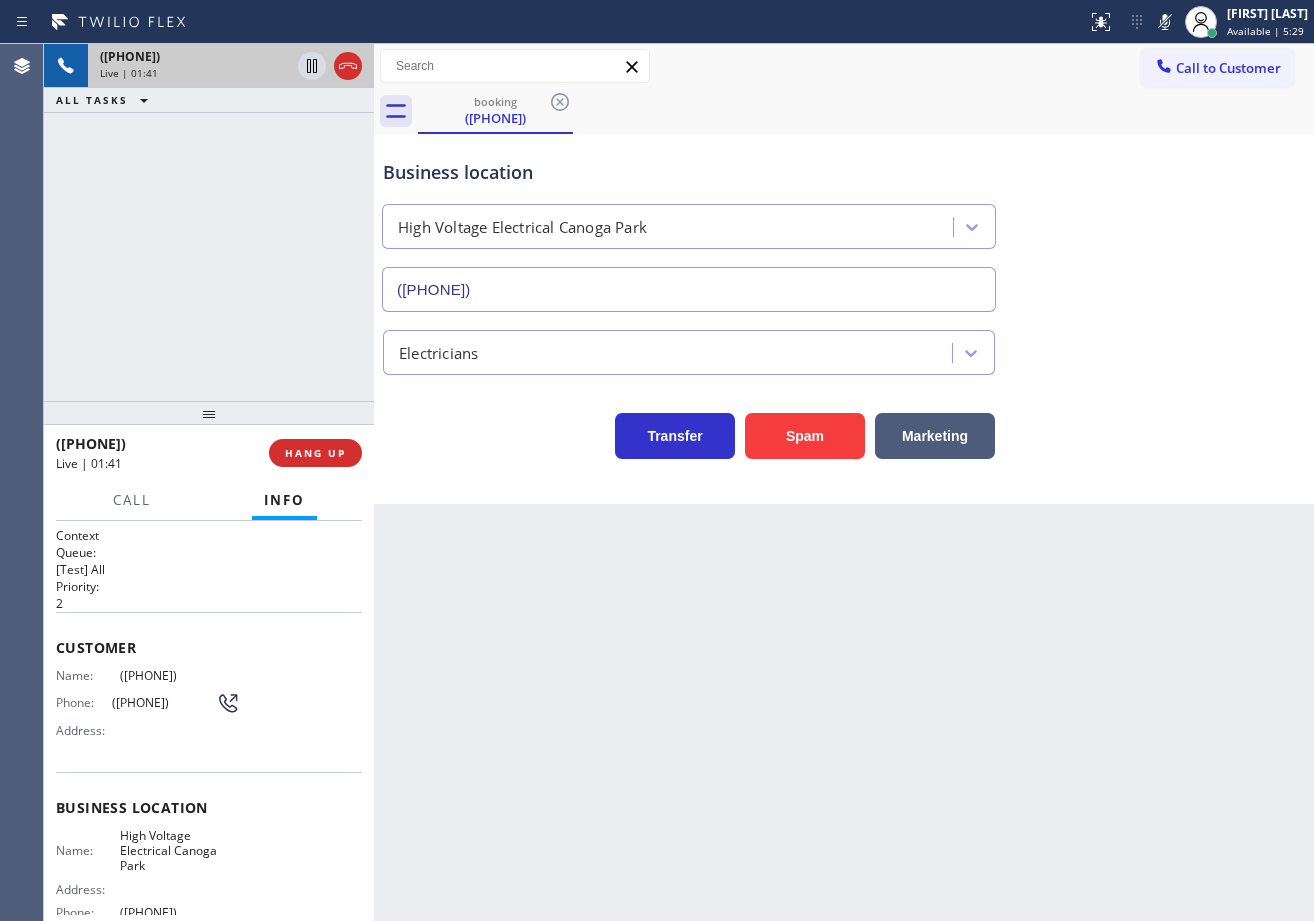 drag, startPoint x: 1156, startPoint y: 124, endPoint x: 1139, endPoint y: 133, distance: 19.235384 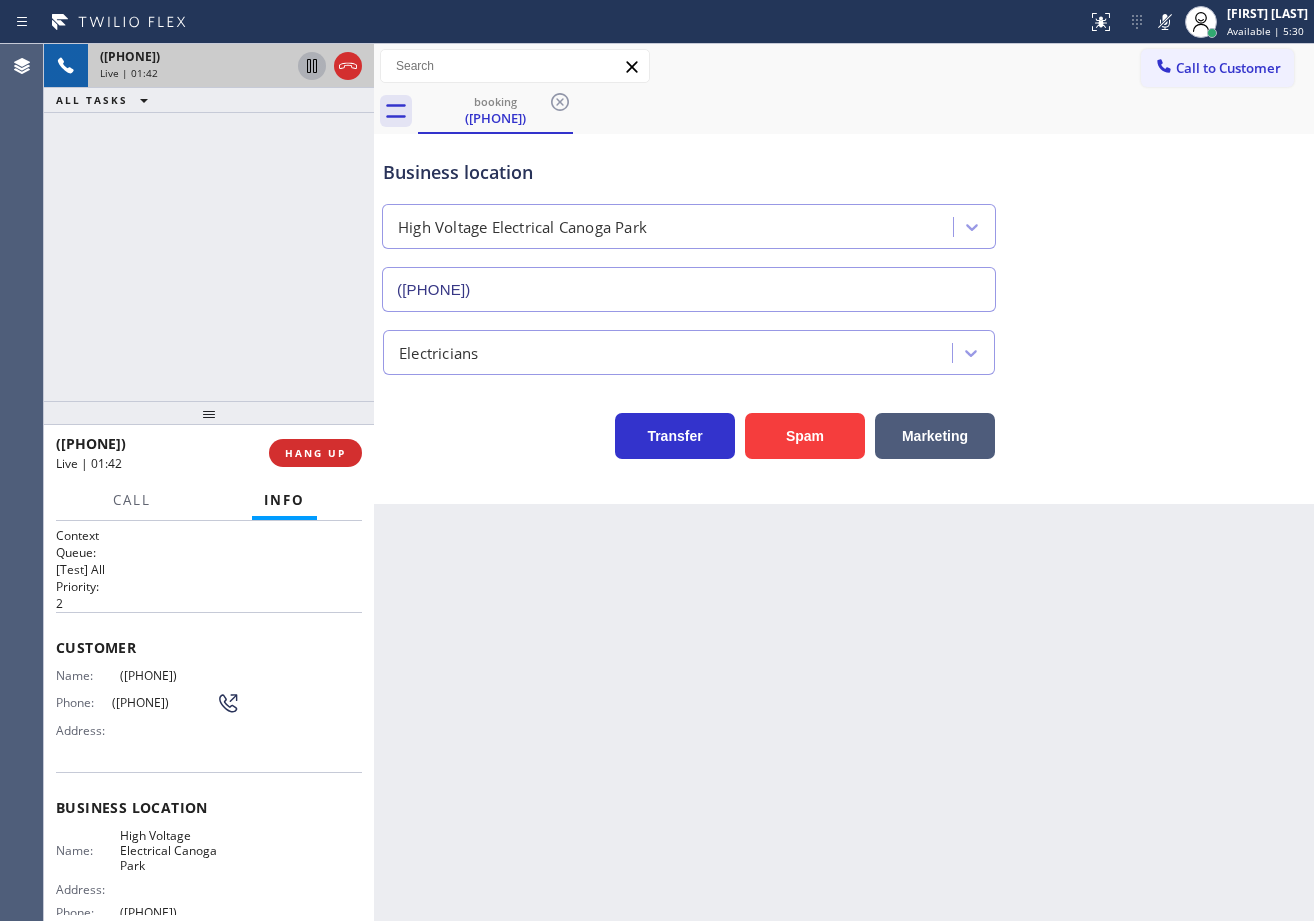 click 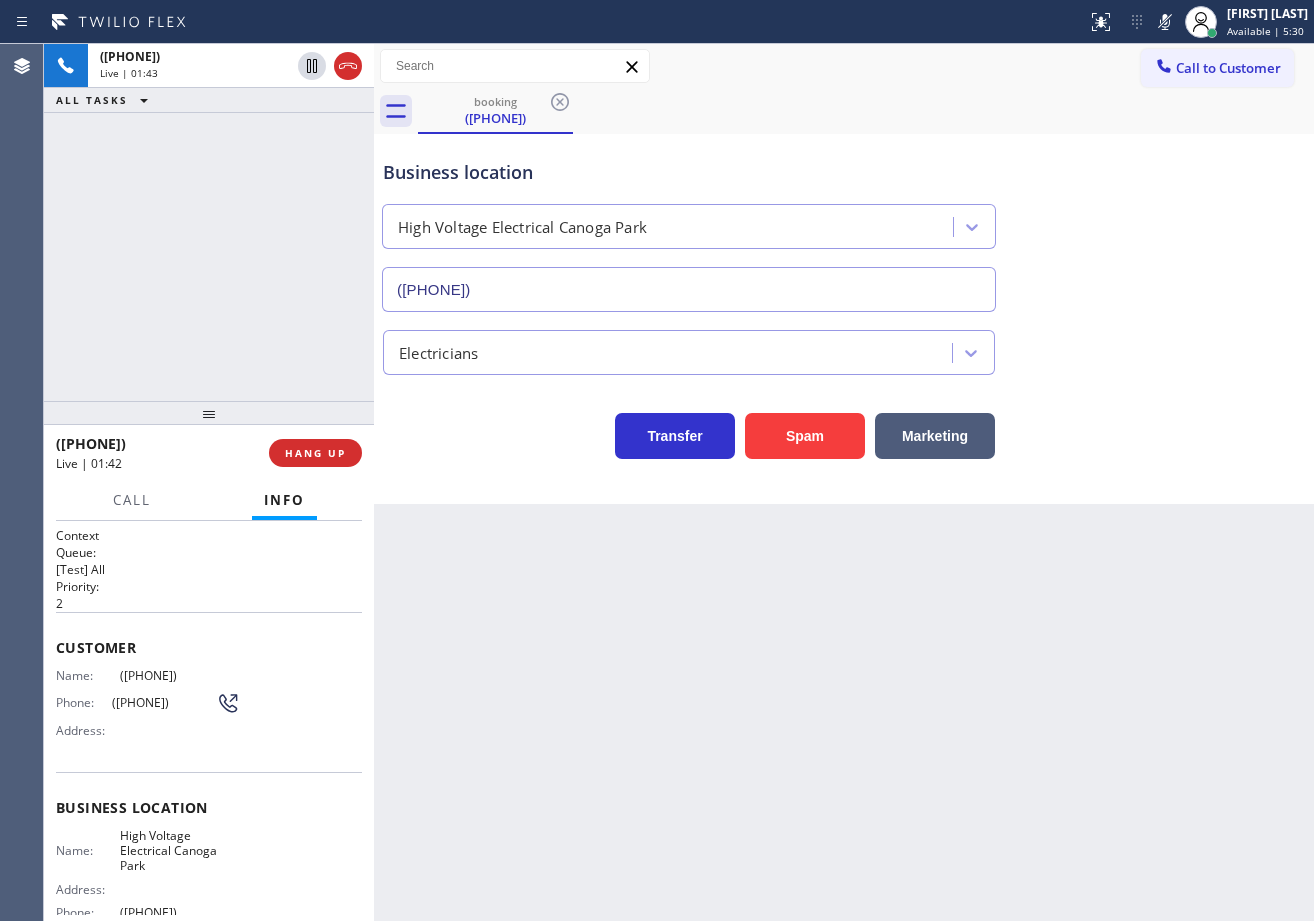 click on "+1[PHONE] Live | 01:43 ALL TASKS ALL TASKS ACTIVE TASKS TASKS IN WRAP UP" at bounding box center [209, 222] 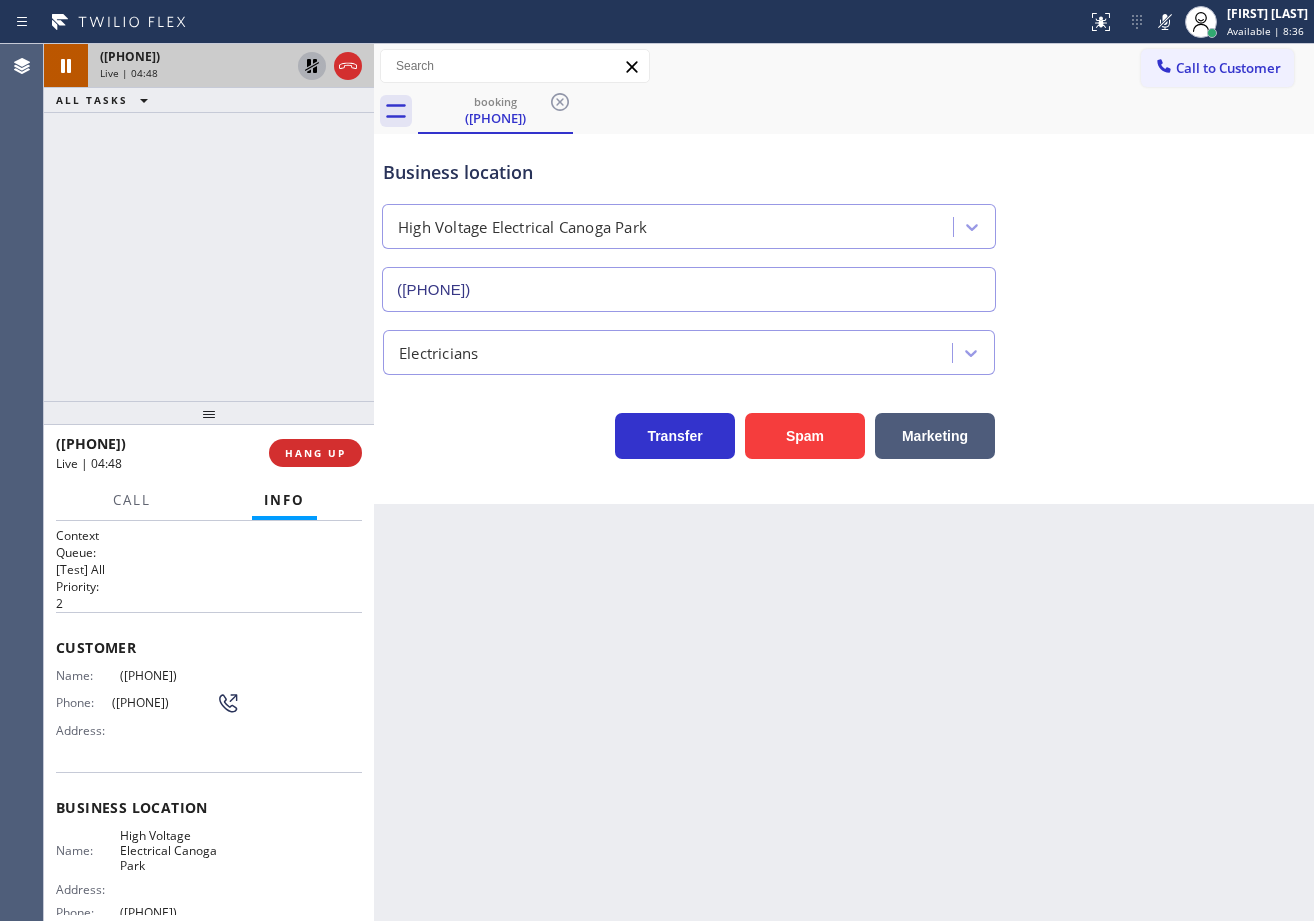 click 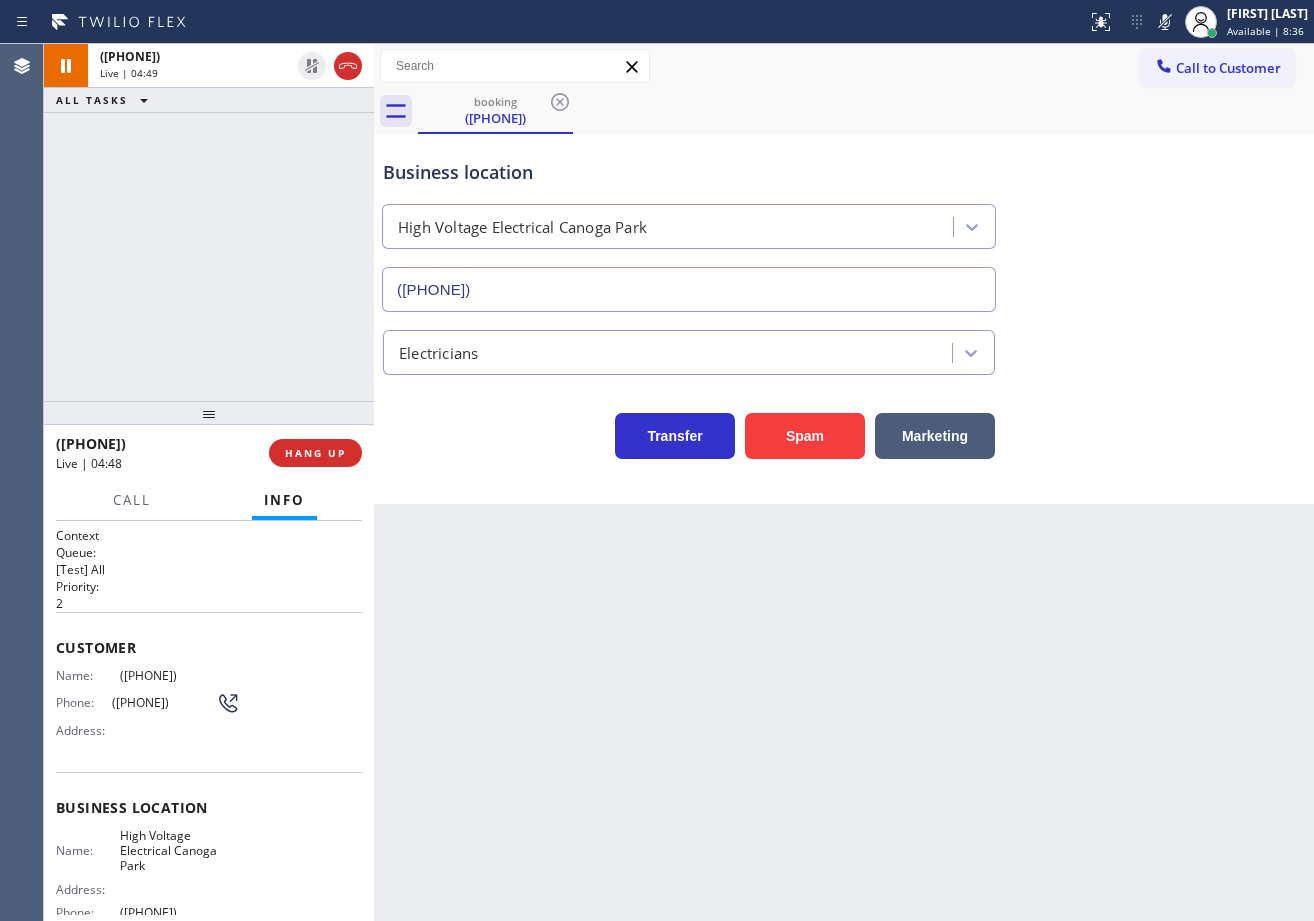 click on "+1[PHONE] Live | 04:49 ALL TASKS ALL TASKS ACTIVE TASKS TASKS IN WRAP UP" at bounding box center (209, 222) 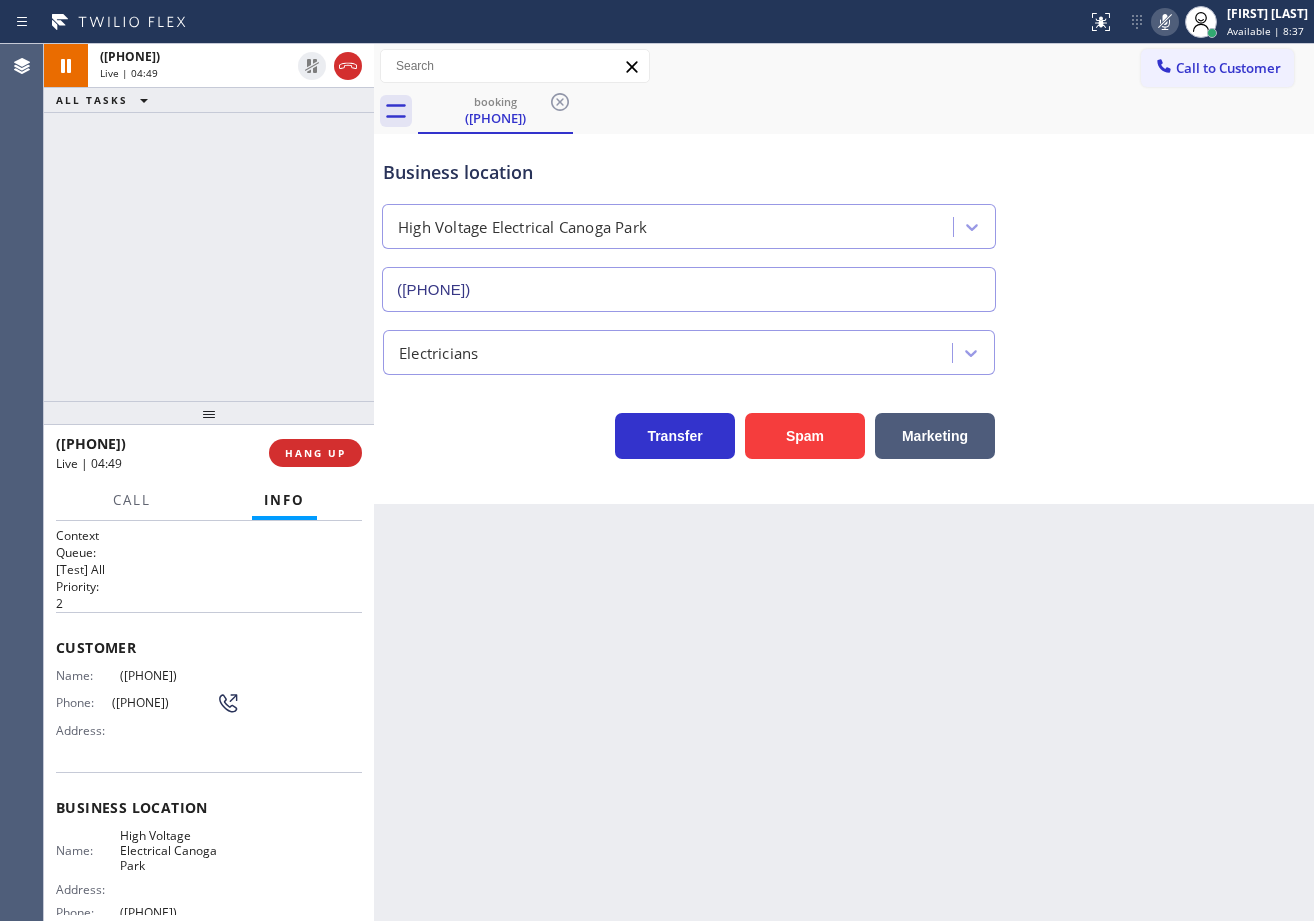 click 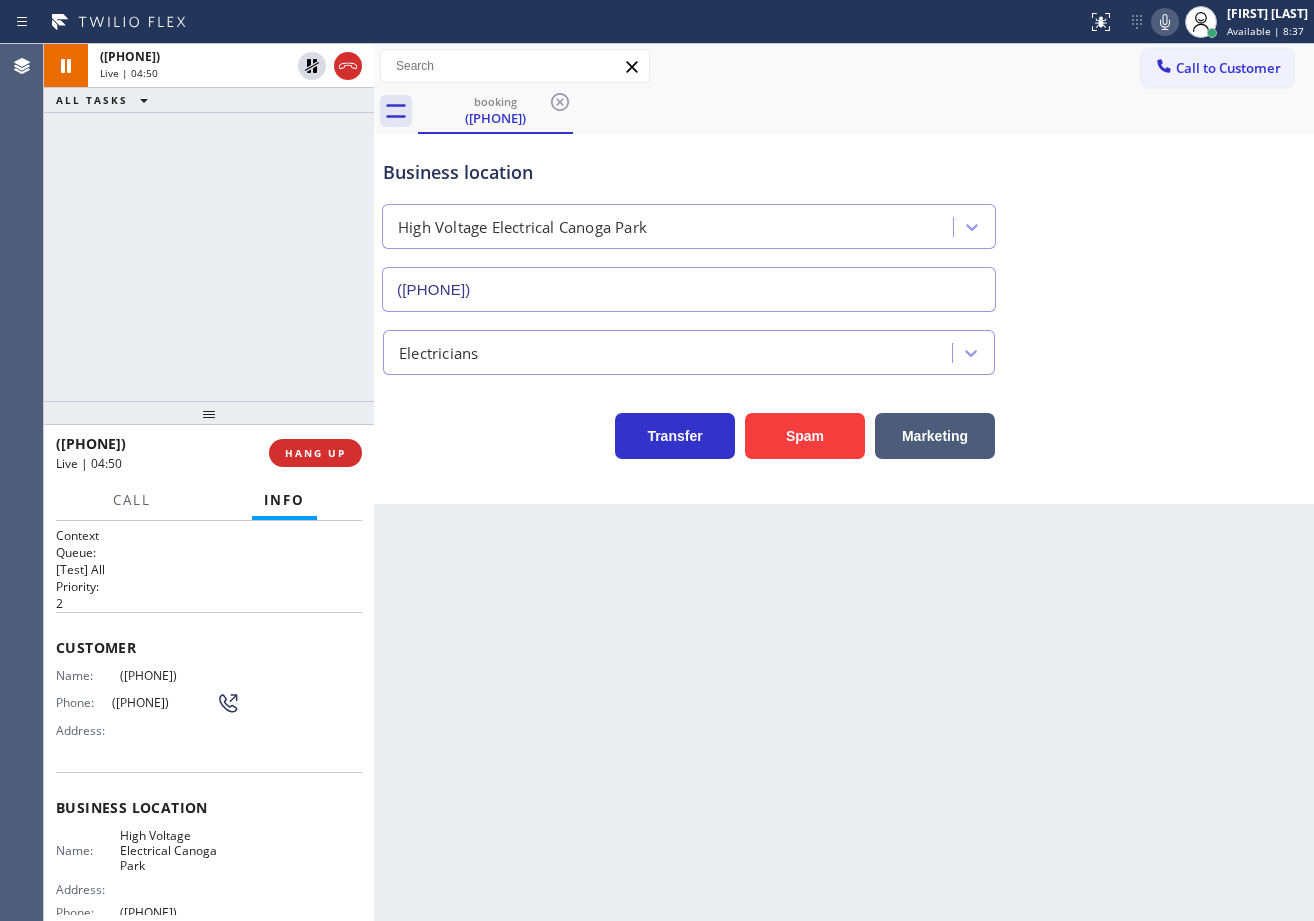 drag, startPoint x: 1131, startPoint y: 279, endPoint x: 1147, endPoint y: 437, distance: 158.80806 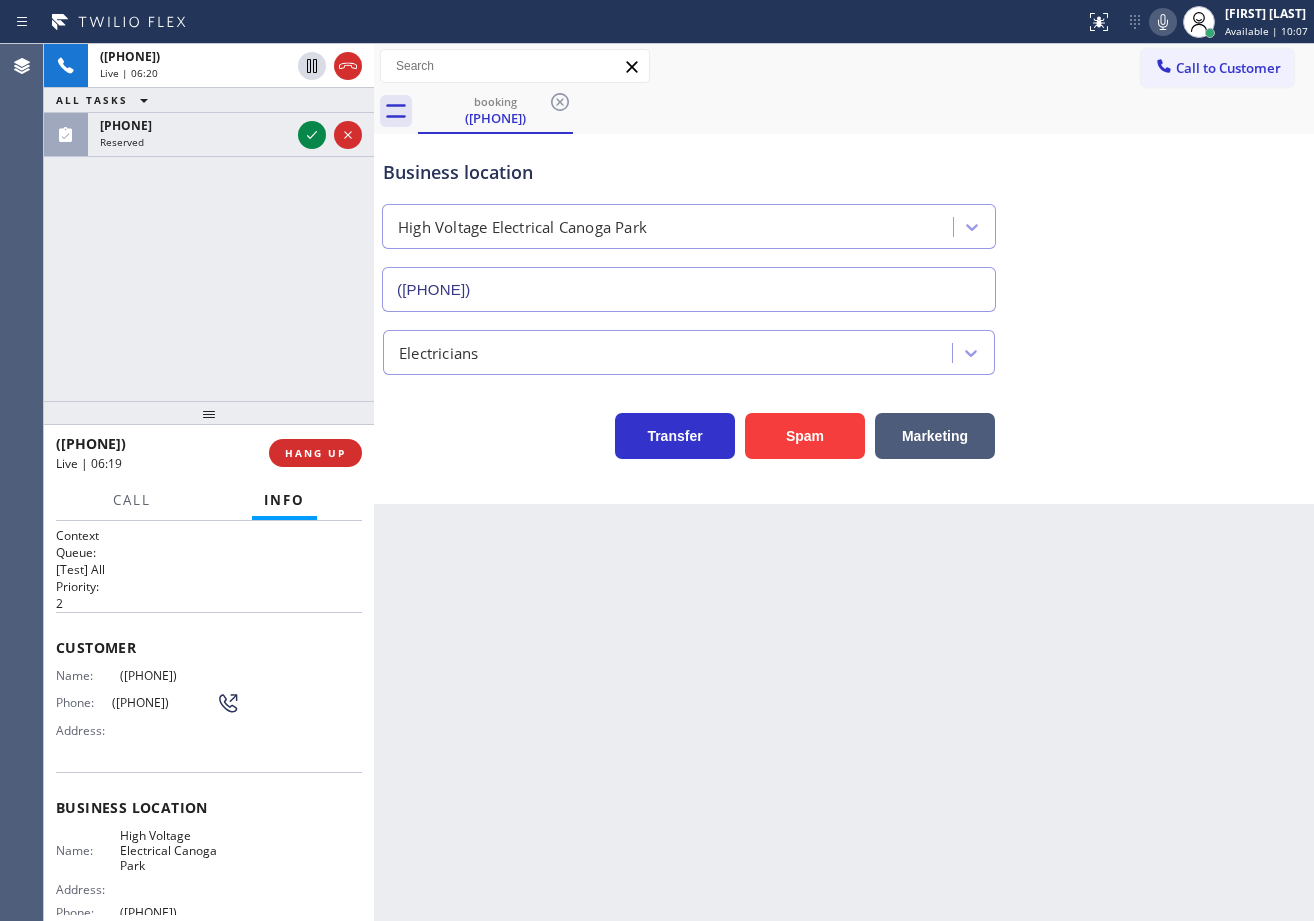 click on "+1[PHONE] Live | 06:20 ALL TASKS ALL TASKS ACTIVE TASKS TASKS IN WRAP UP ([PHONE]) Reserved" at bounding box center (209, 222) 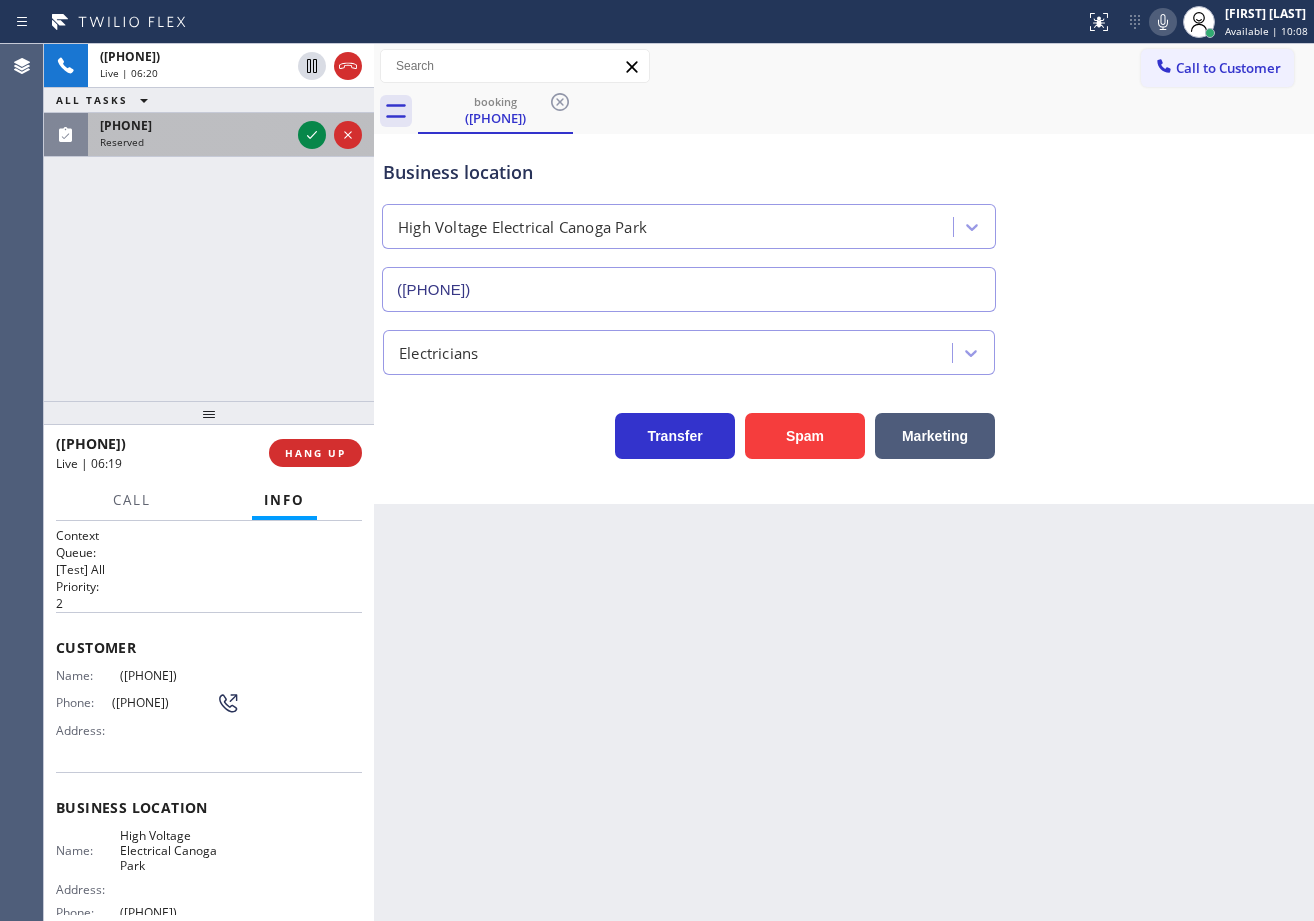 click on "[PHONE]" at bounding box center (195, 125) 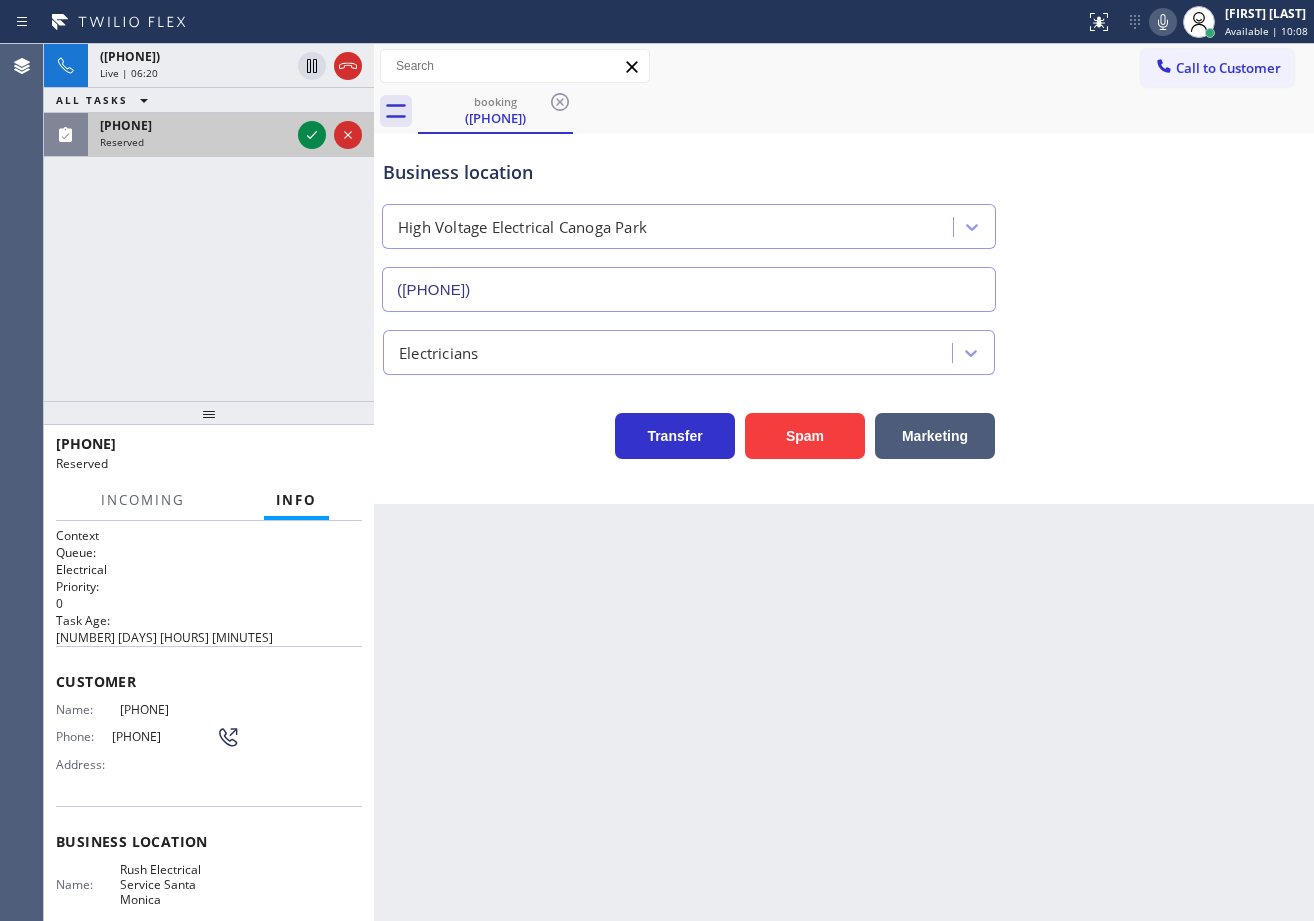 drag, startPoint x: 249, startPoint y: 125, endPoint x: 270, endPoint y: 129, distance: 21.377558 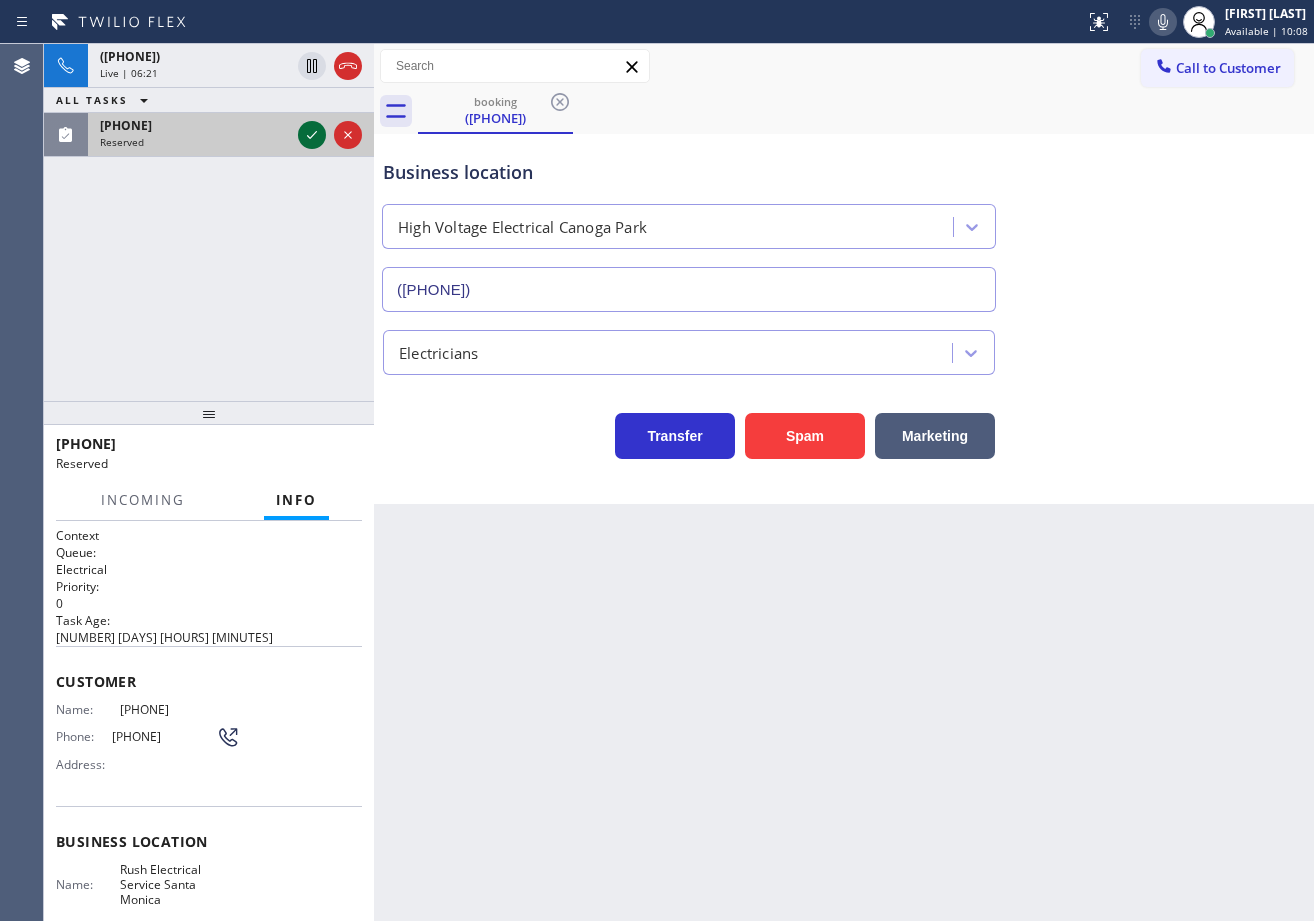 click 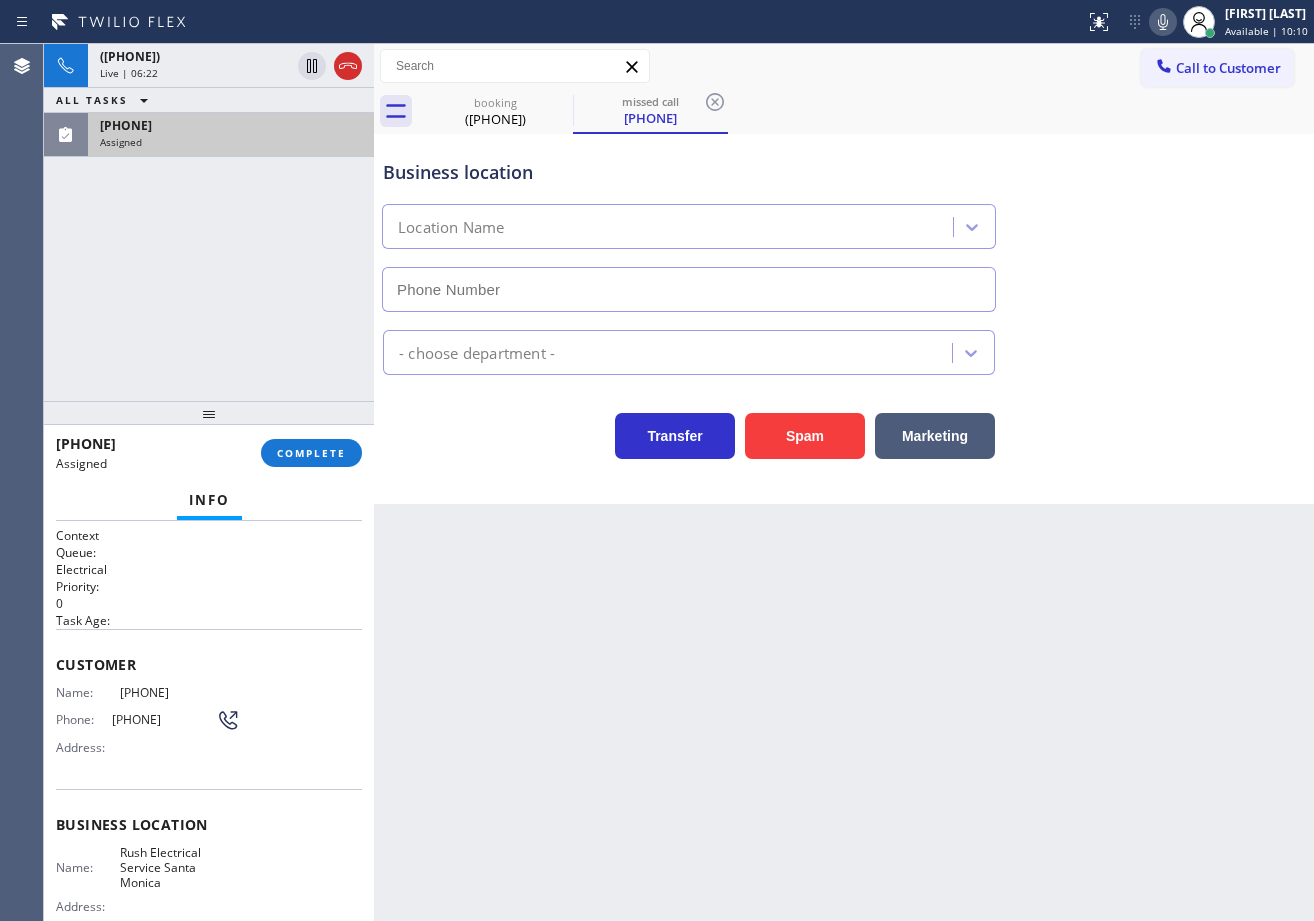 type on "[PHONE]" 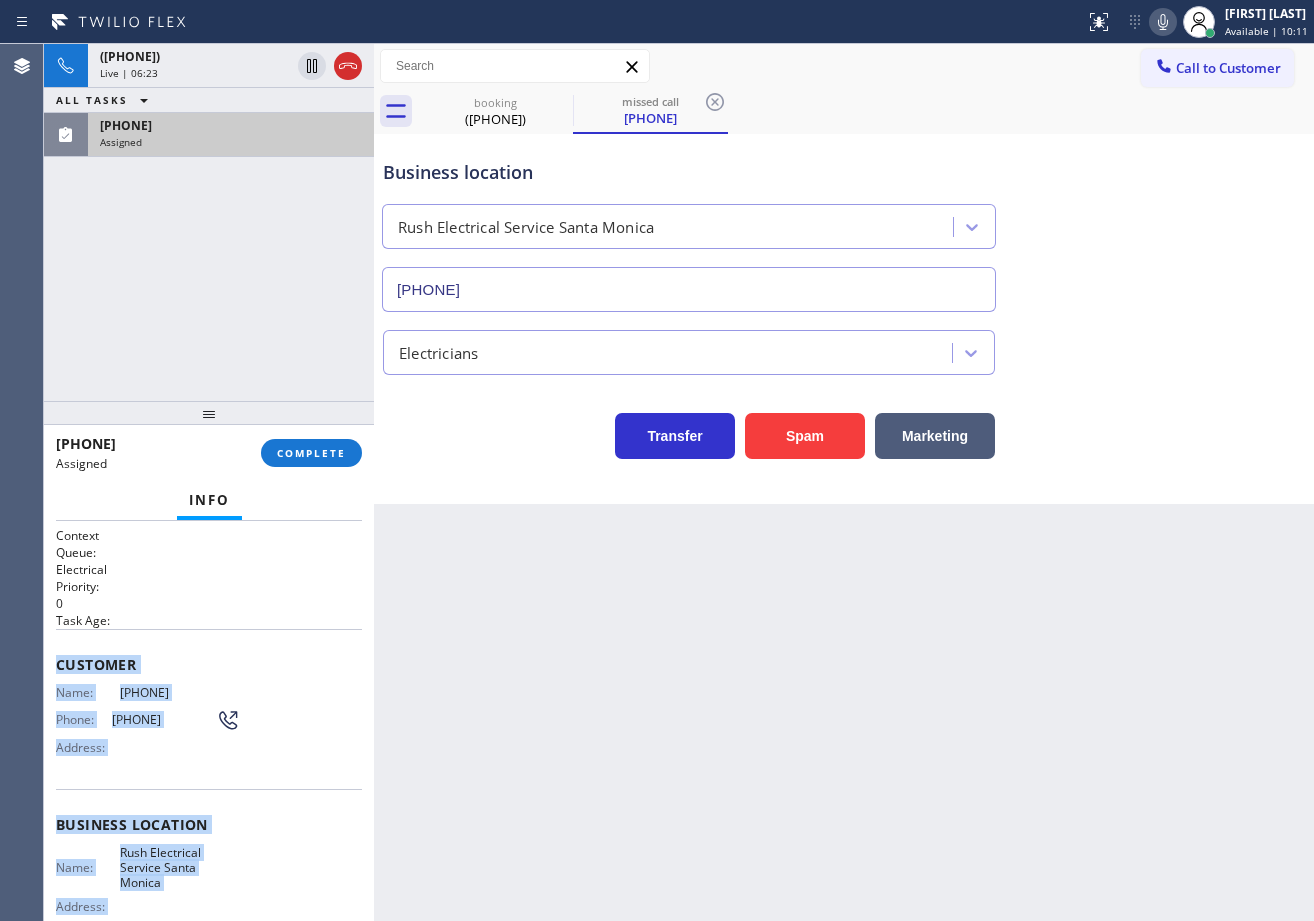 scroll, scrollTop: 208, scrollLeft: 0, axis: vertical 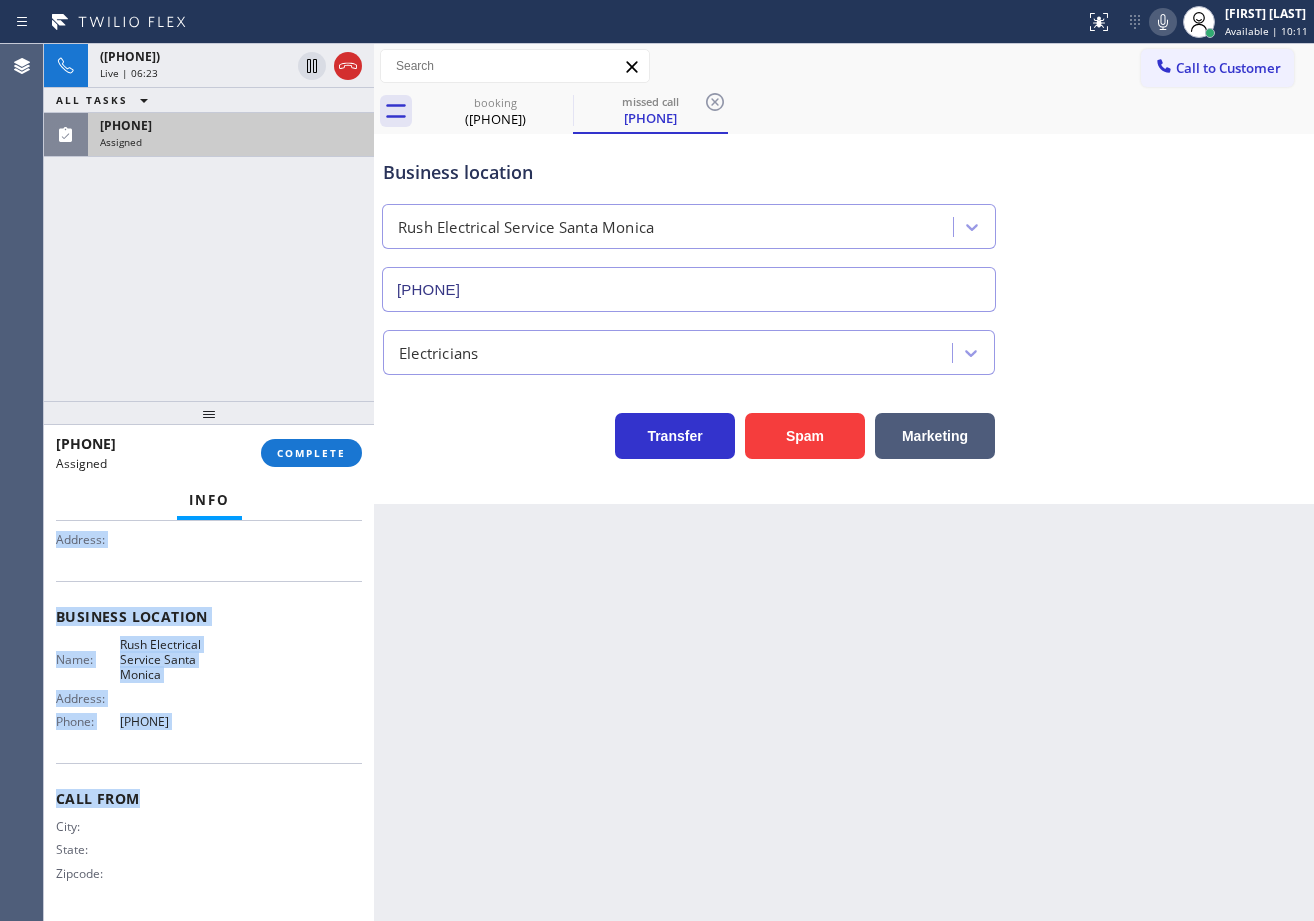 drag, startPoint x: 55, startPoint y: 655, endPoint x: 274, endPoint y: 466, distance: 289.2784 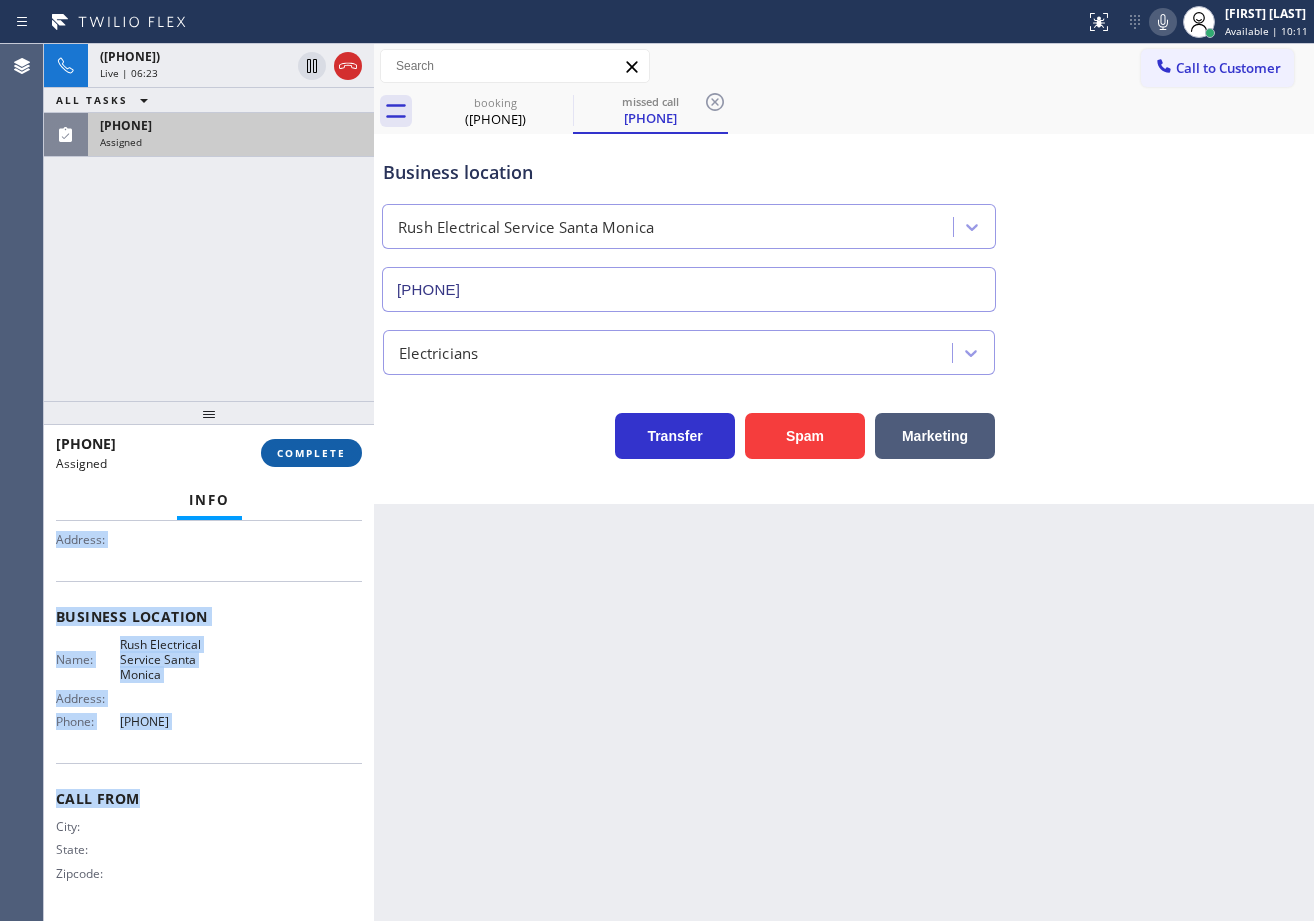 click on "Context Queue: Electrical Priority: 0 Task Age:  Customer Name: ([PHONE]) Phone: ([PHONE]) Address: Business location Name: Rush Electrical Service Santa Monica Address:   Phone: ([PHONE]) Call From City: State: Zipcode: Outbound call Location Search location Your caller id phone number ([PHONE]) Customer number ([PHONE]) Call" at bounding box center (209, 721) 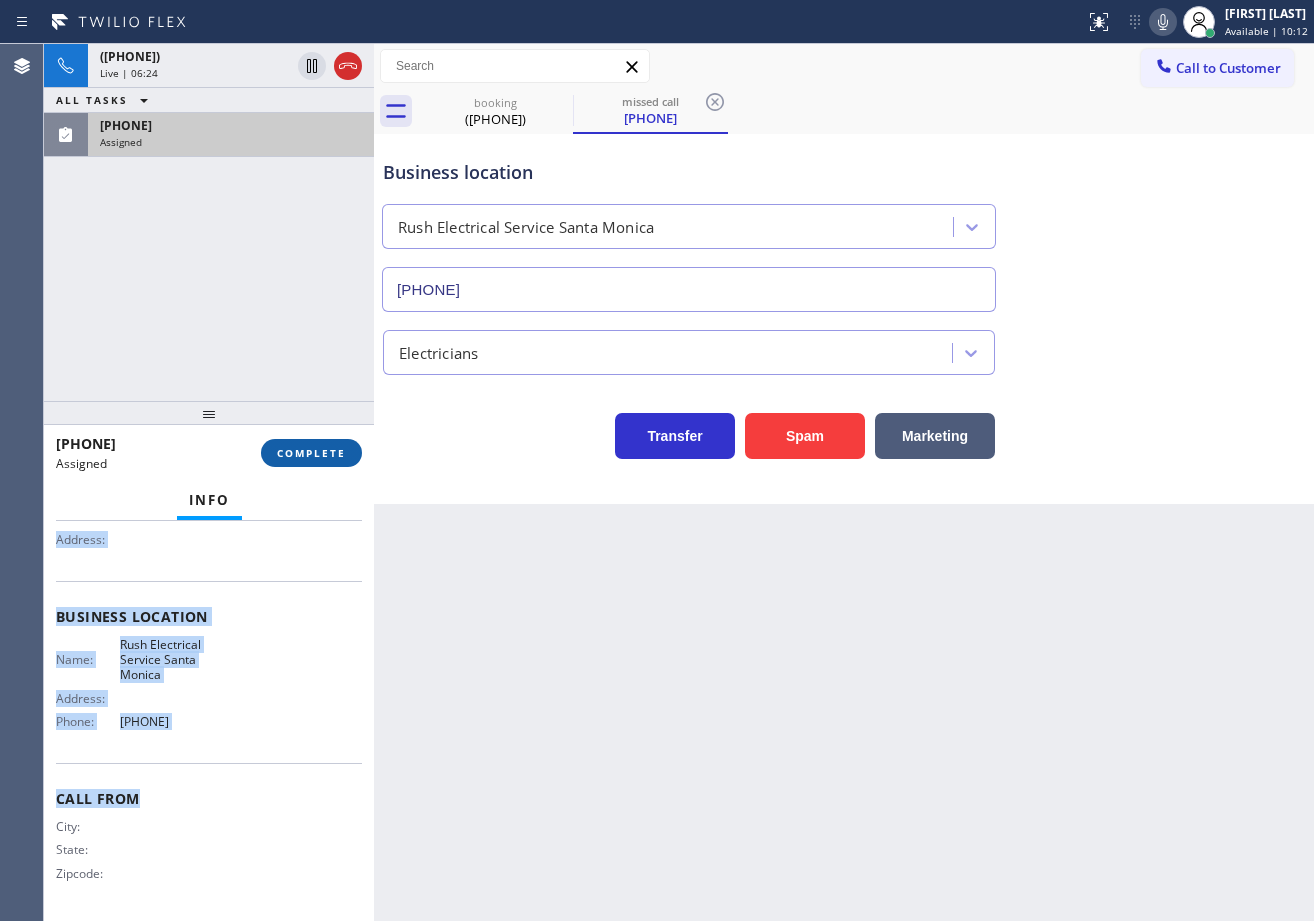 click on "COMPLETE" at bounding box center [311, 453] 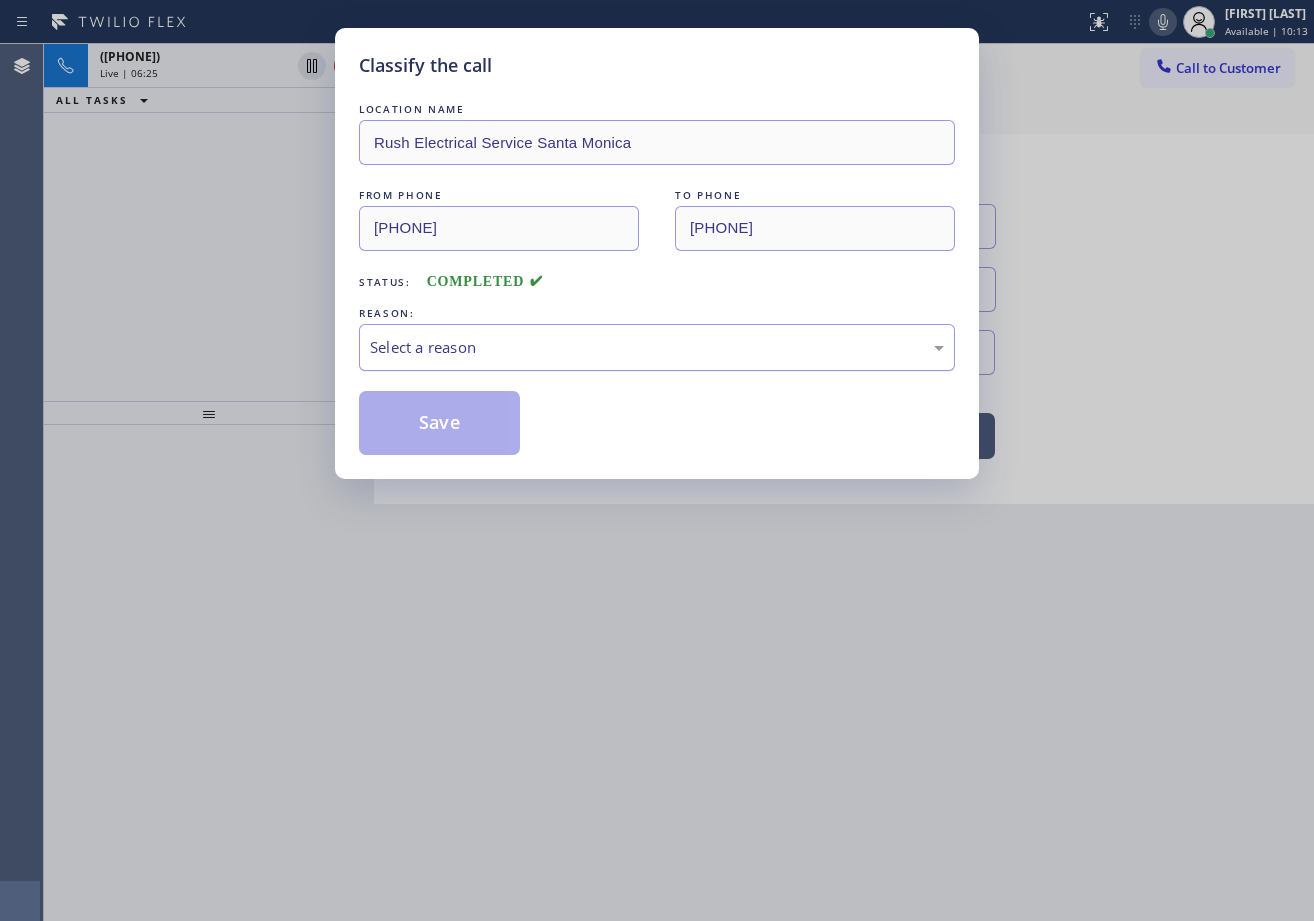 click on "Select a reason" at bounding box center [657, 347] 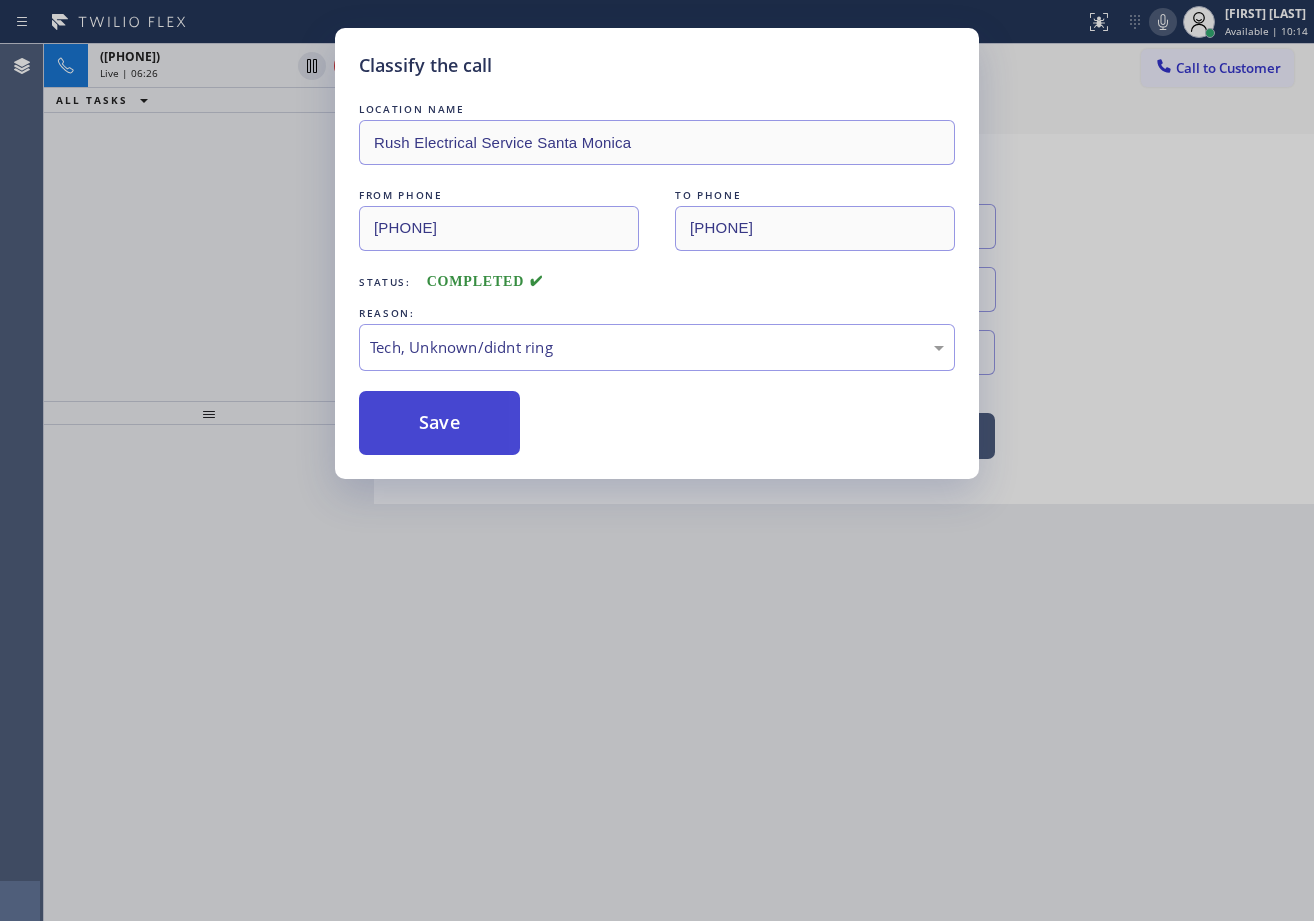 click on "Save" at bounding box center [439, 423] 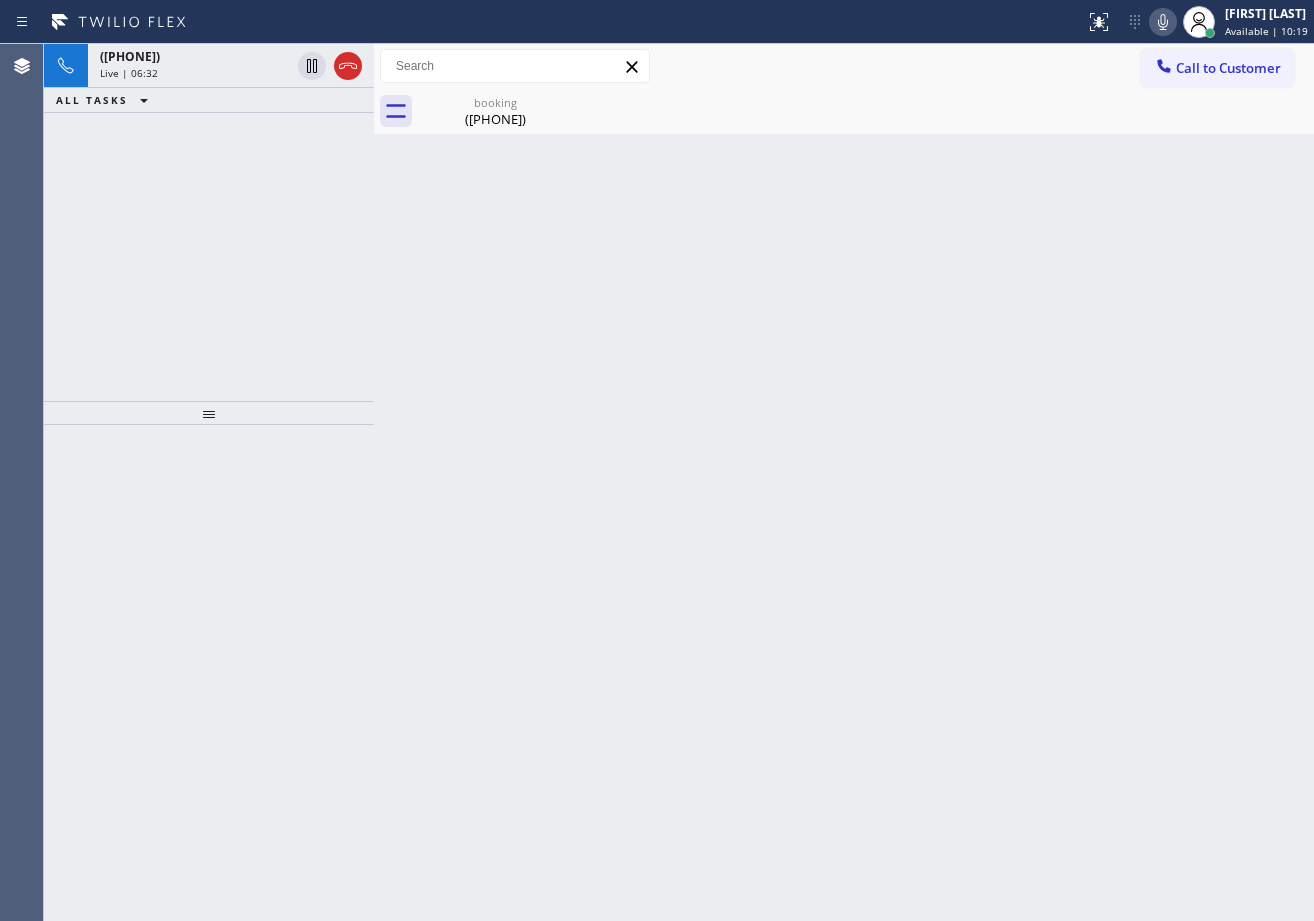 click on "Live | 06:32" at bounding box center [195, 73] 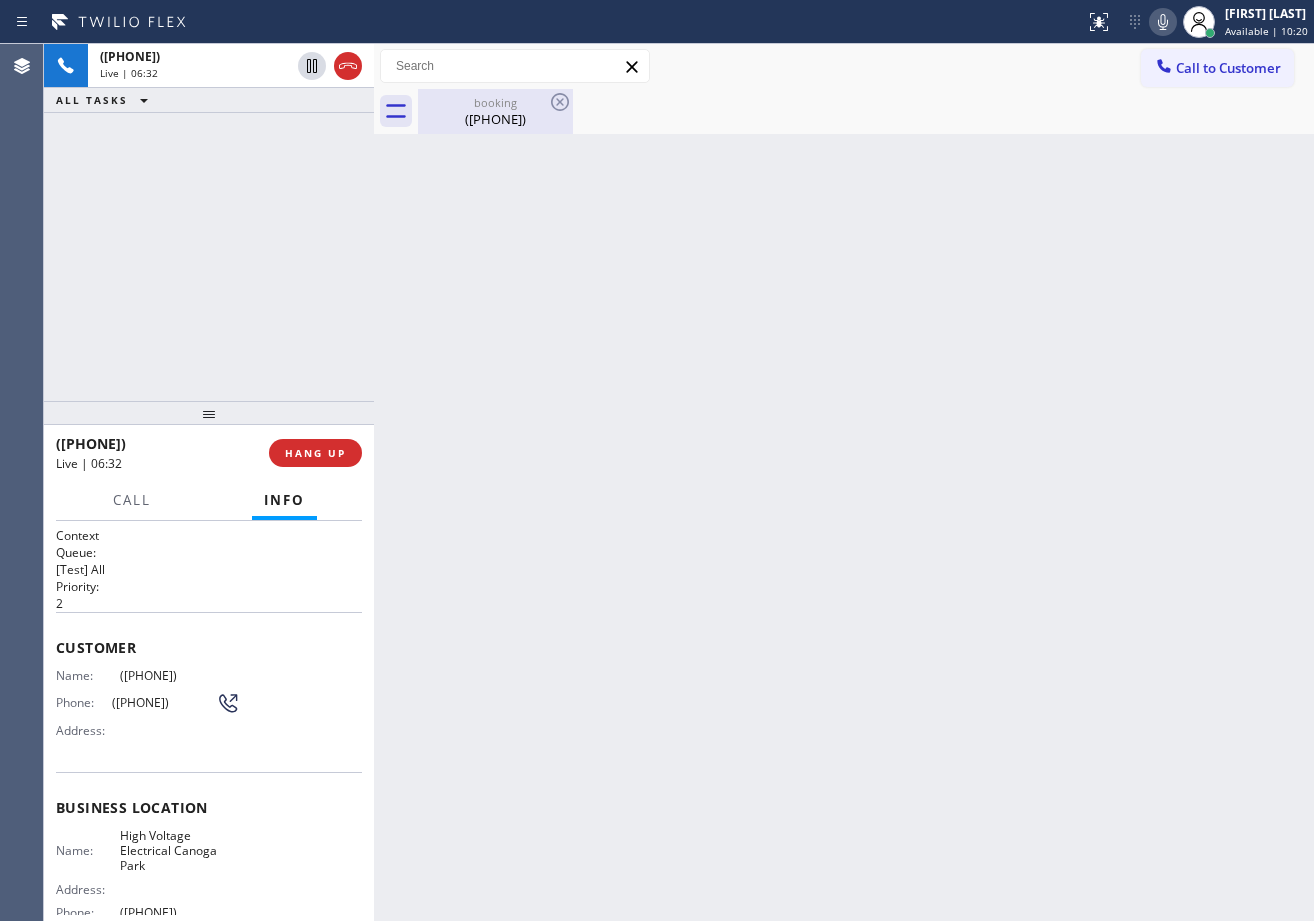click on "([PHONE])" at bounding box center (495, 119) 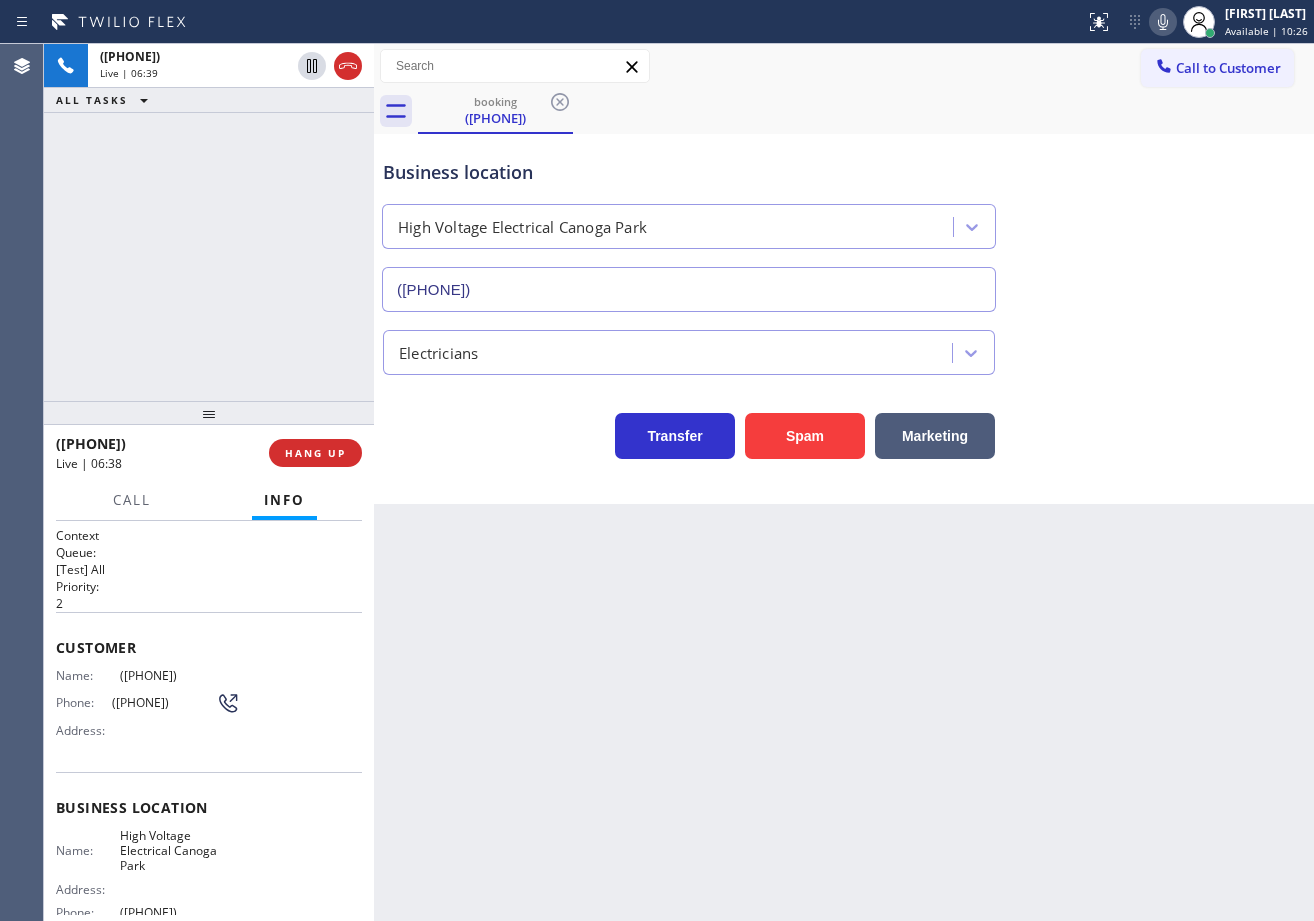 click on "Electricians" at bounding box center [844, 348] 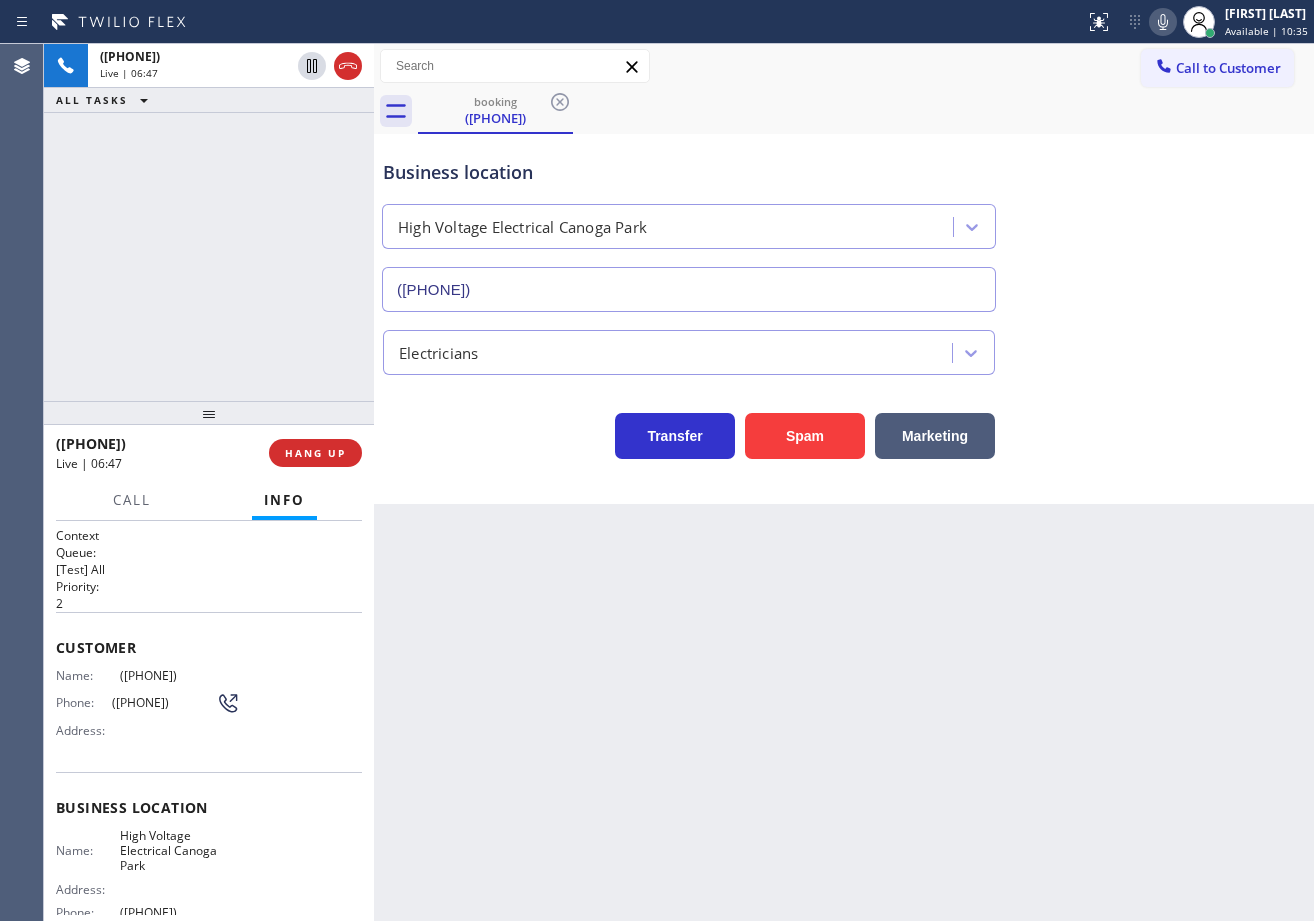 click on "Electricians" at bounding box center [844, 348] 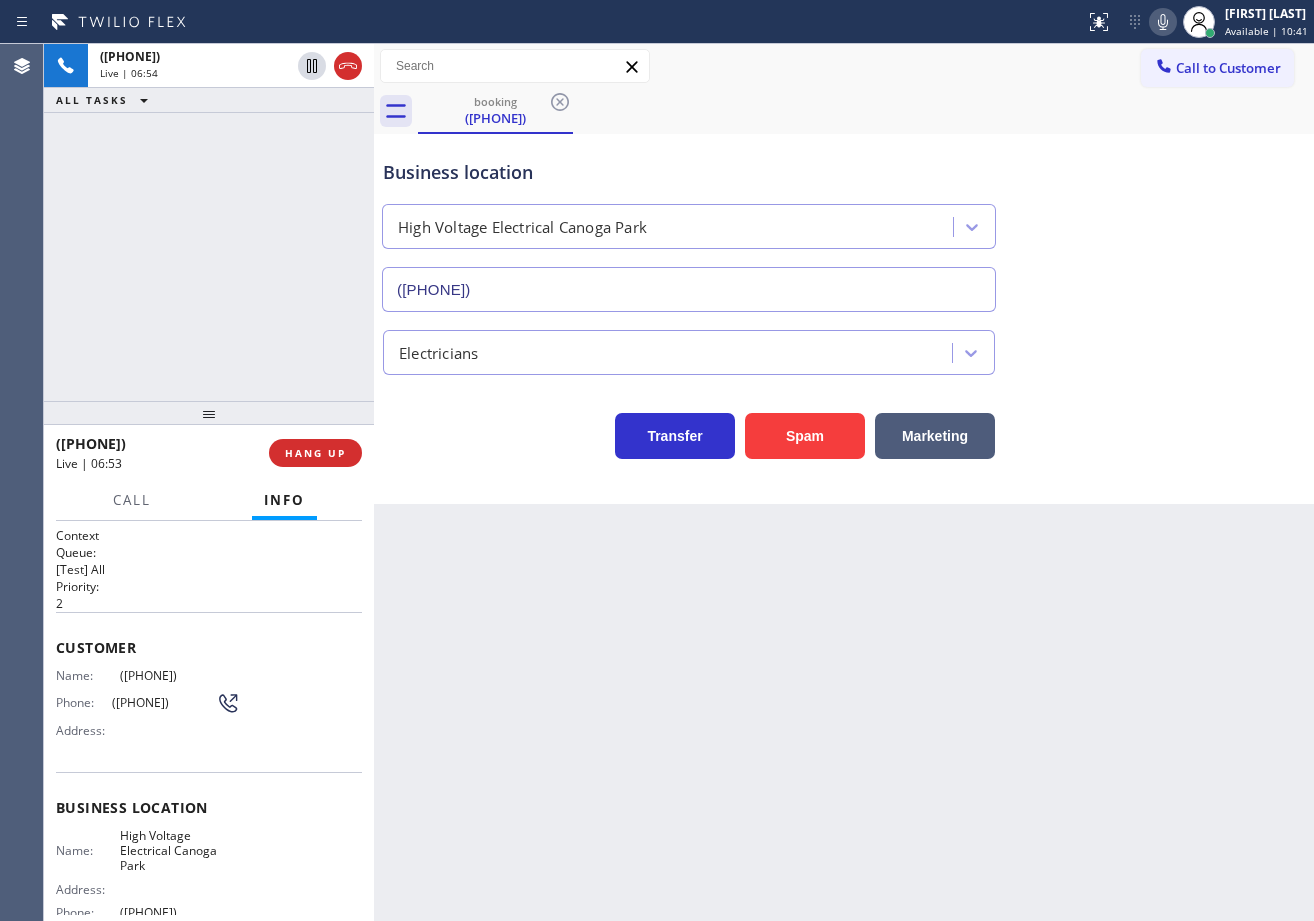 click on "booking [PHONE]" at bounding box center [866, 111] 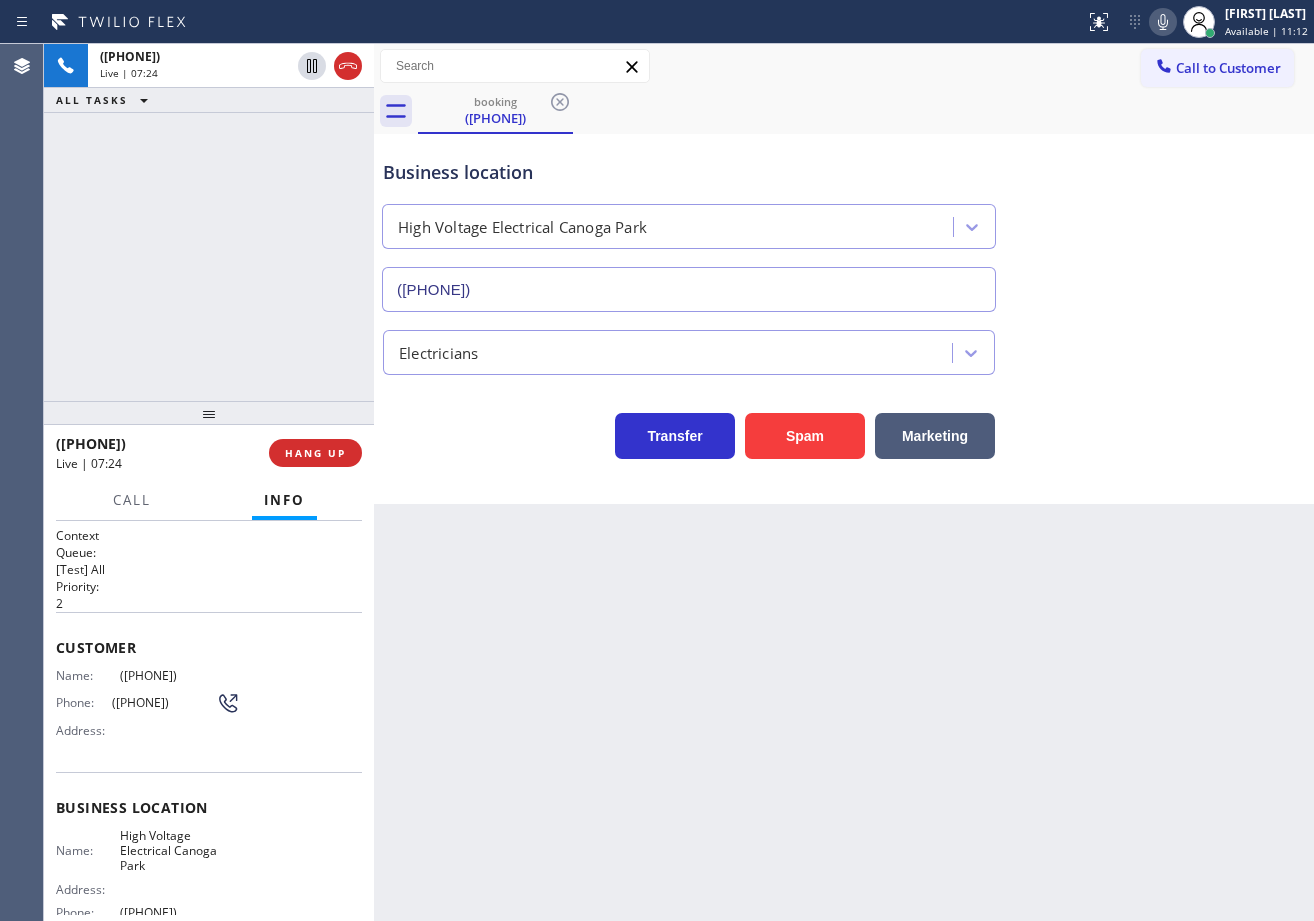 click on "Call to Customer Outbound call Location Search location Your caller id phone number [PHONE] Customer number Call Outbound call Technician Search Technician Your caller id phone number Your caller id phone number Call" at bounding box center [844, 66] 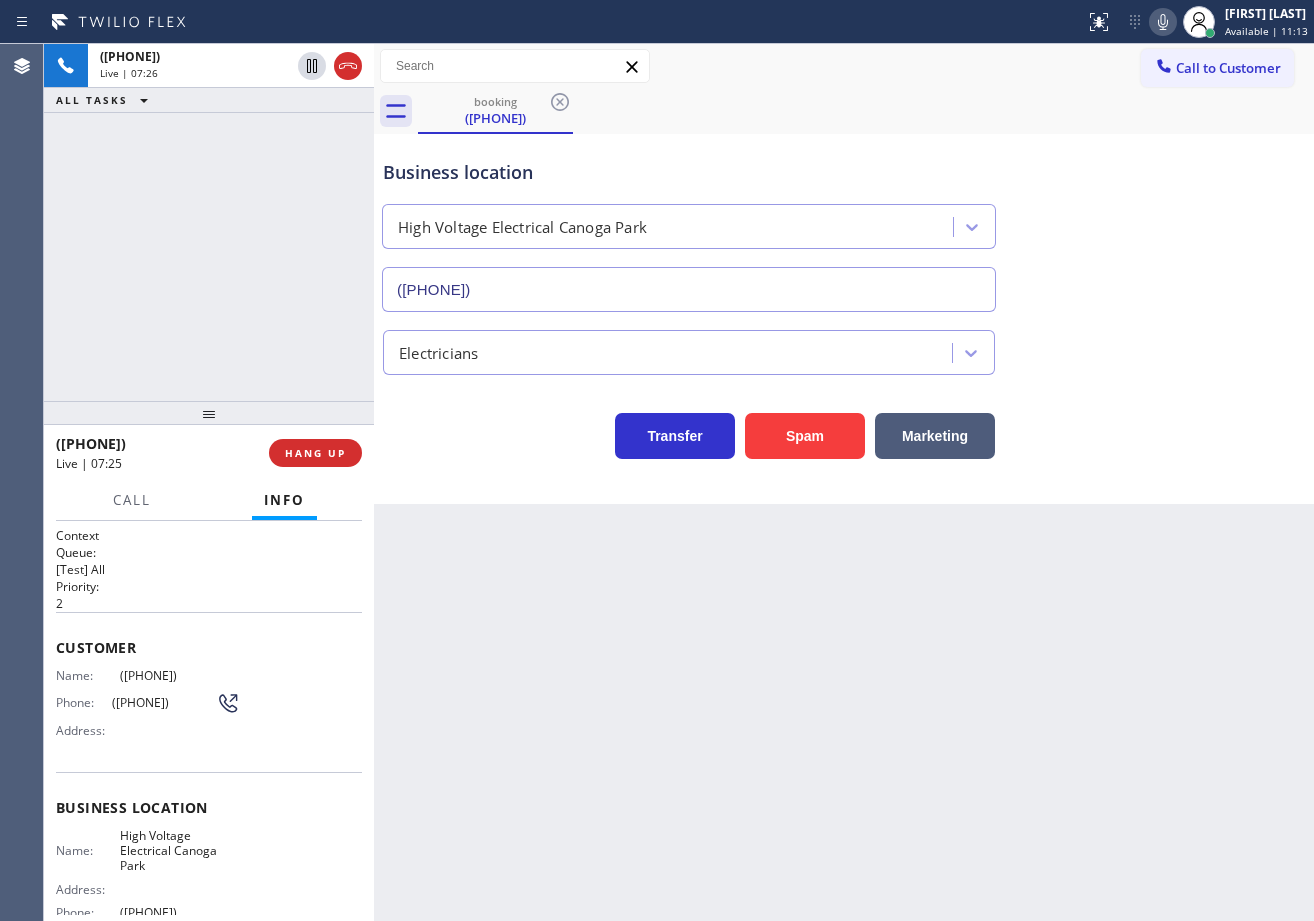 click on "Electricians" at bounding box center (844, 348) 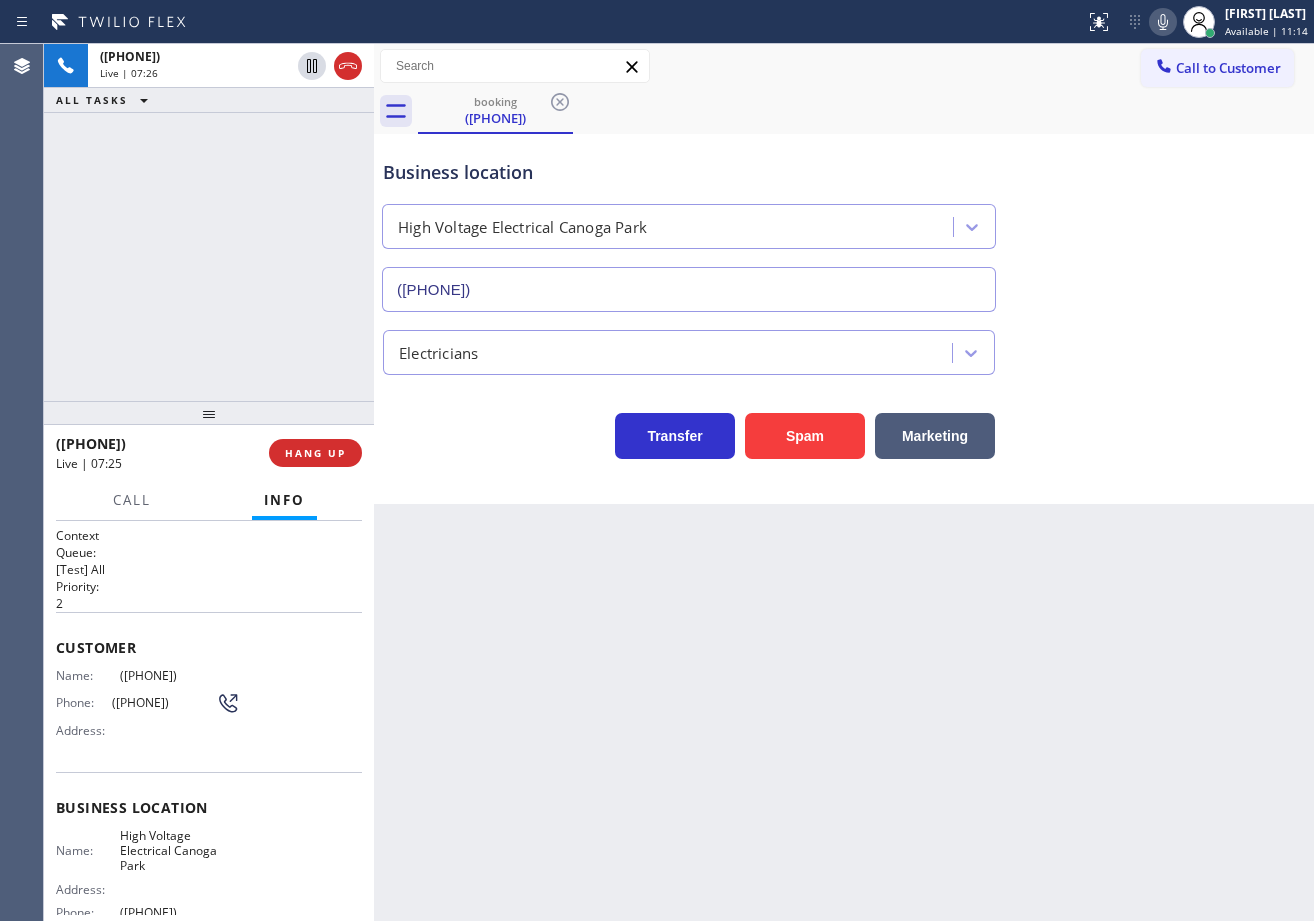 click on "Transfer Spam Marketing" at bounding box center (844, 417) 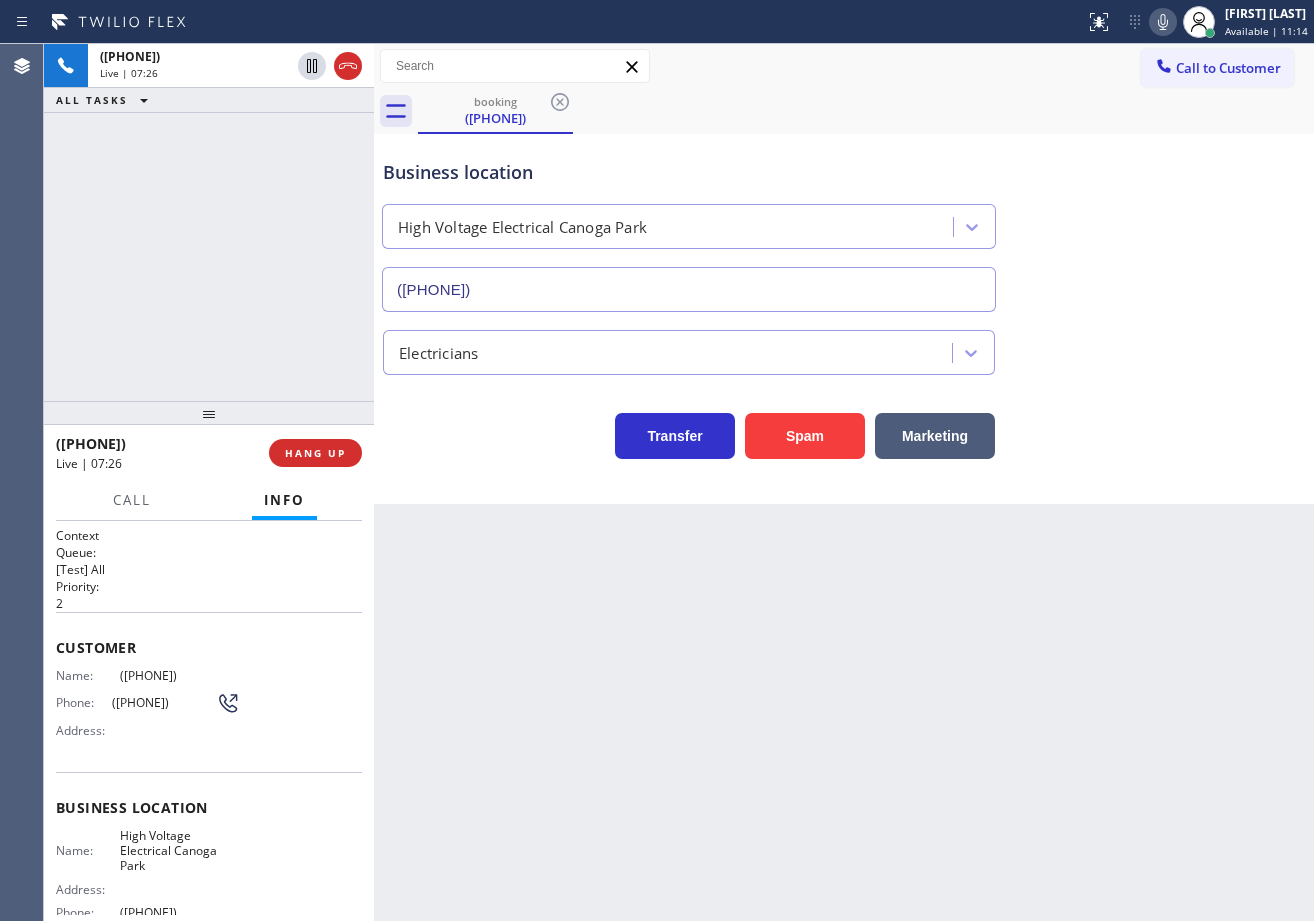 click on "Transfer Spam Marketing" at bounding box center [844, 427] 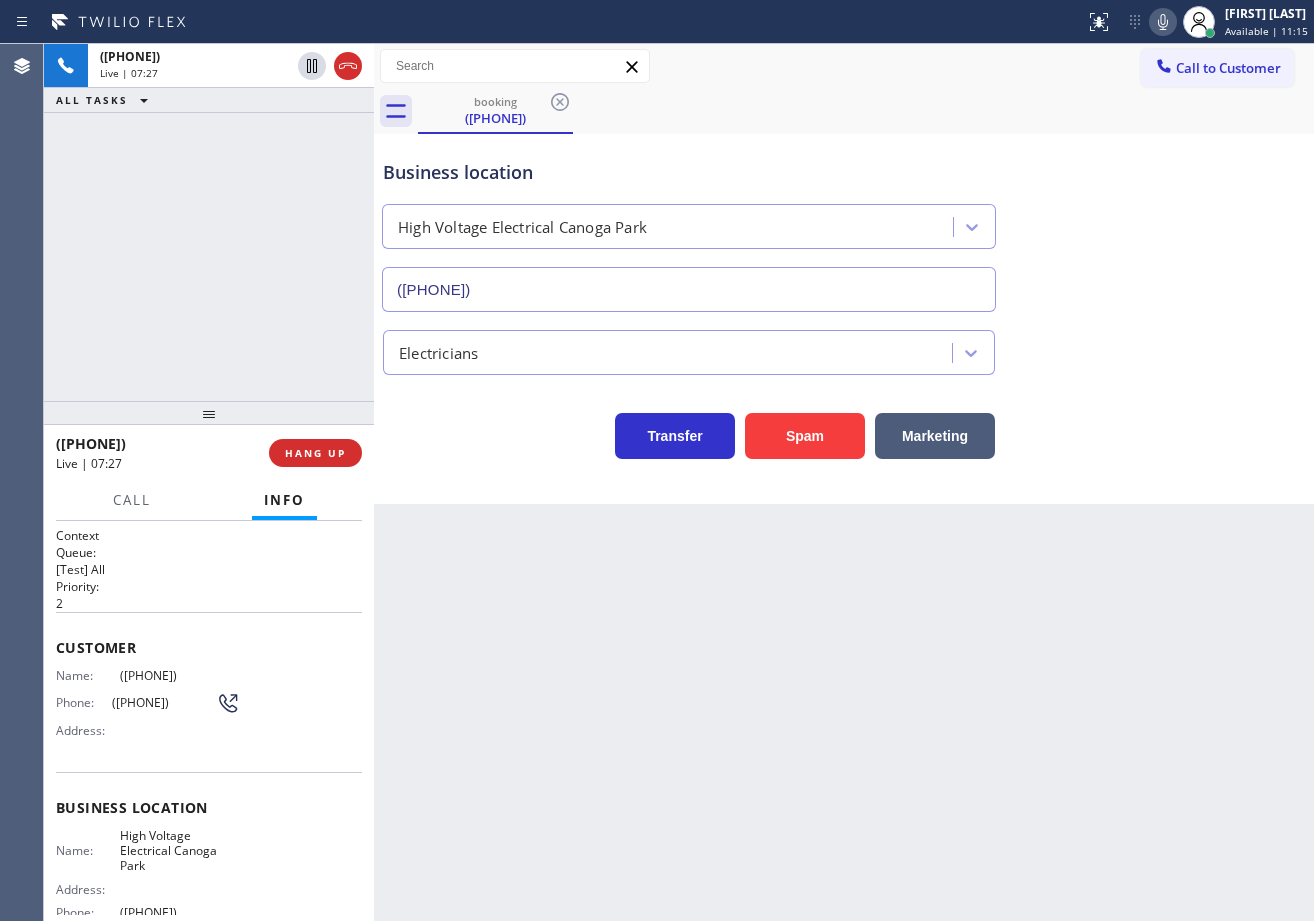 click on "Transfer Spam Marketing" at bounding box center (844, 427) 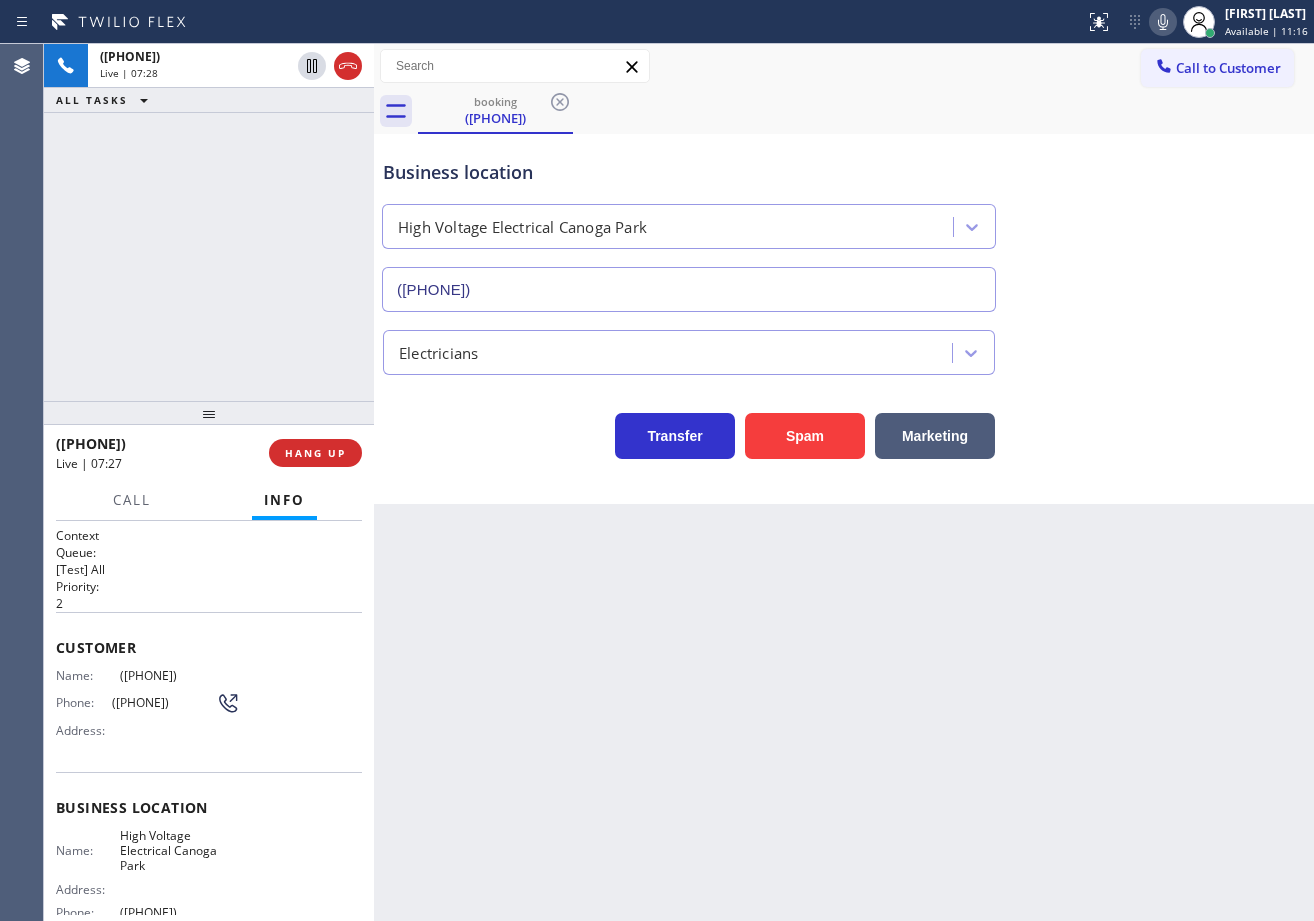 click on "Transfer Spam Marketing" at bounding box center [844, 427] 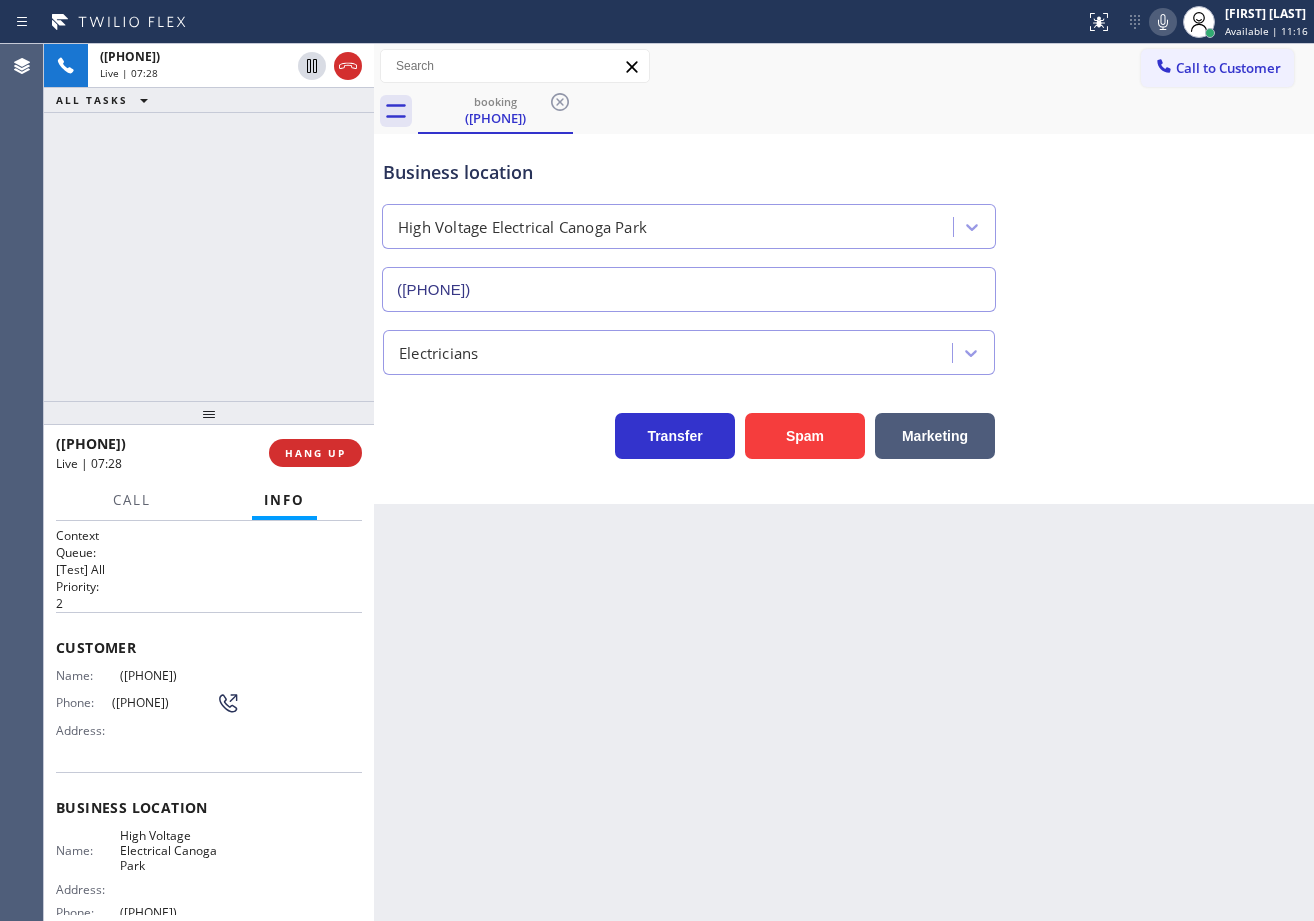 click on "Electricians" at bounding box center [844, 348] 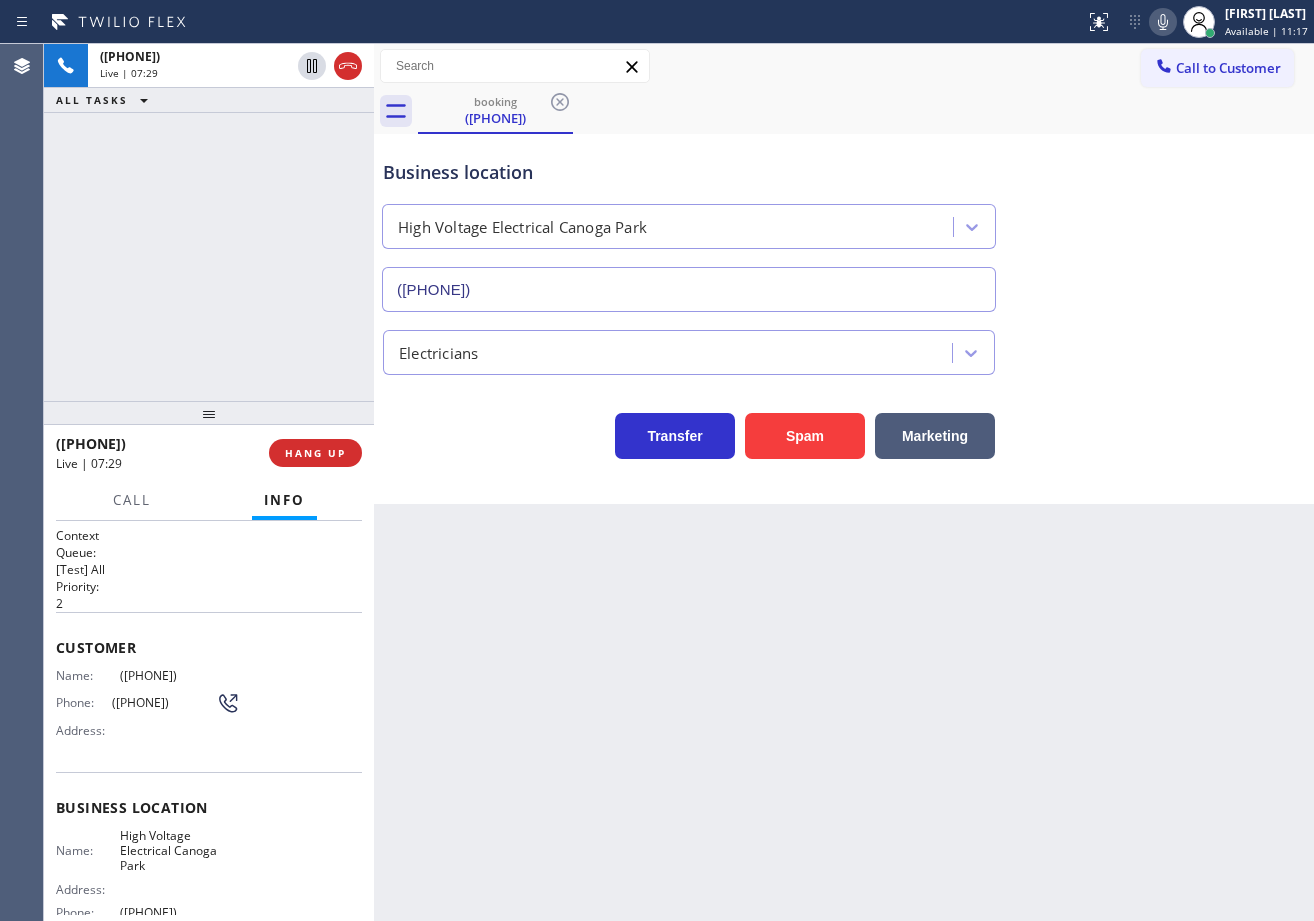 click on "Electricians" at bounding box center [844, 348] 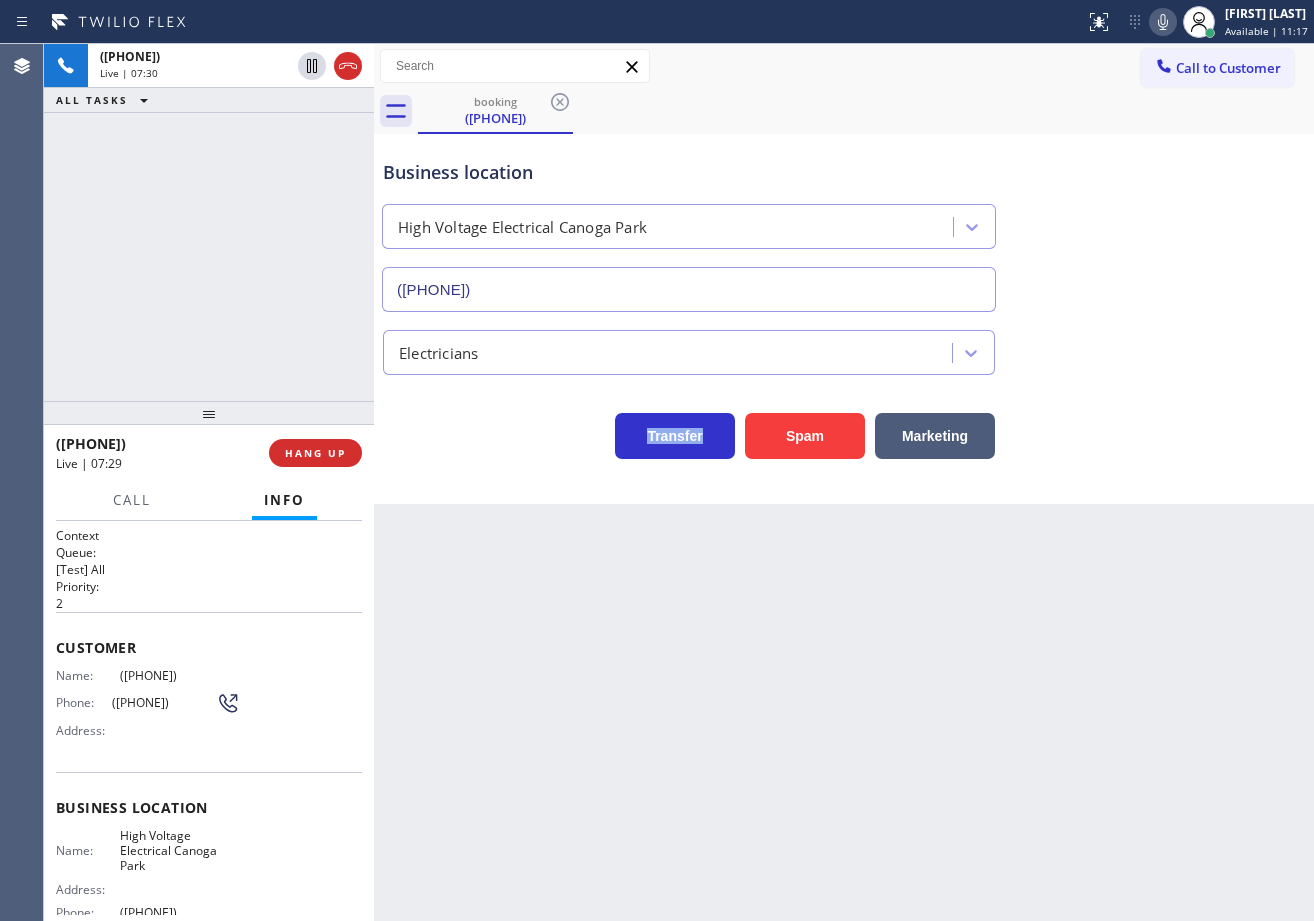 click on "Electricians" at bounding box center (844, 348) 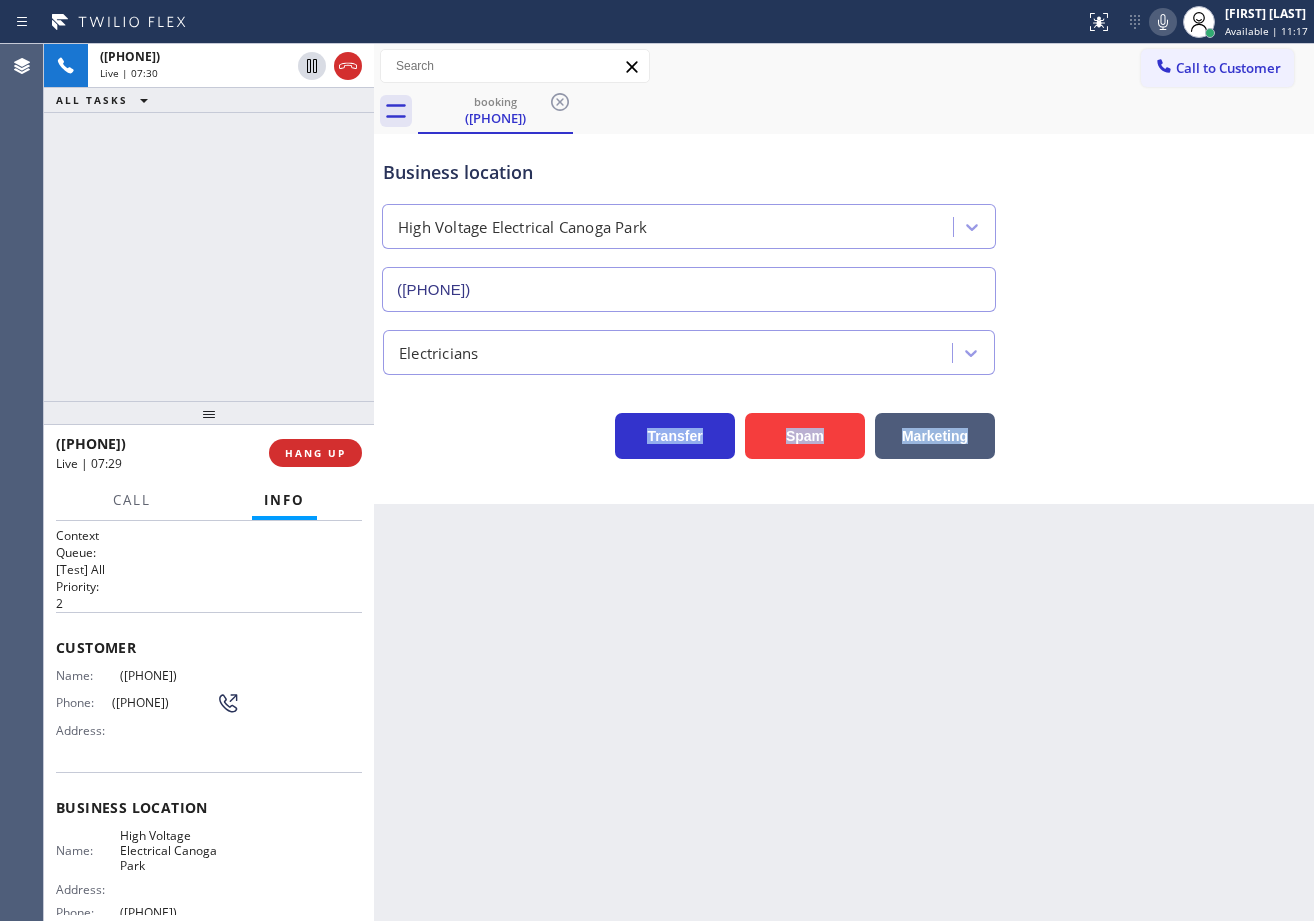click on "Electricians" at bounding box center [844, 348] 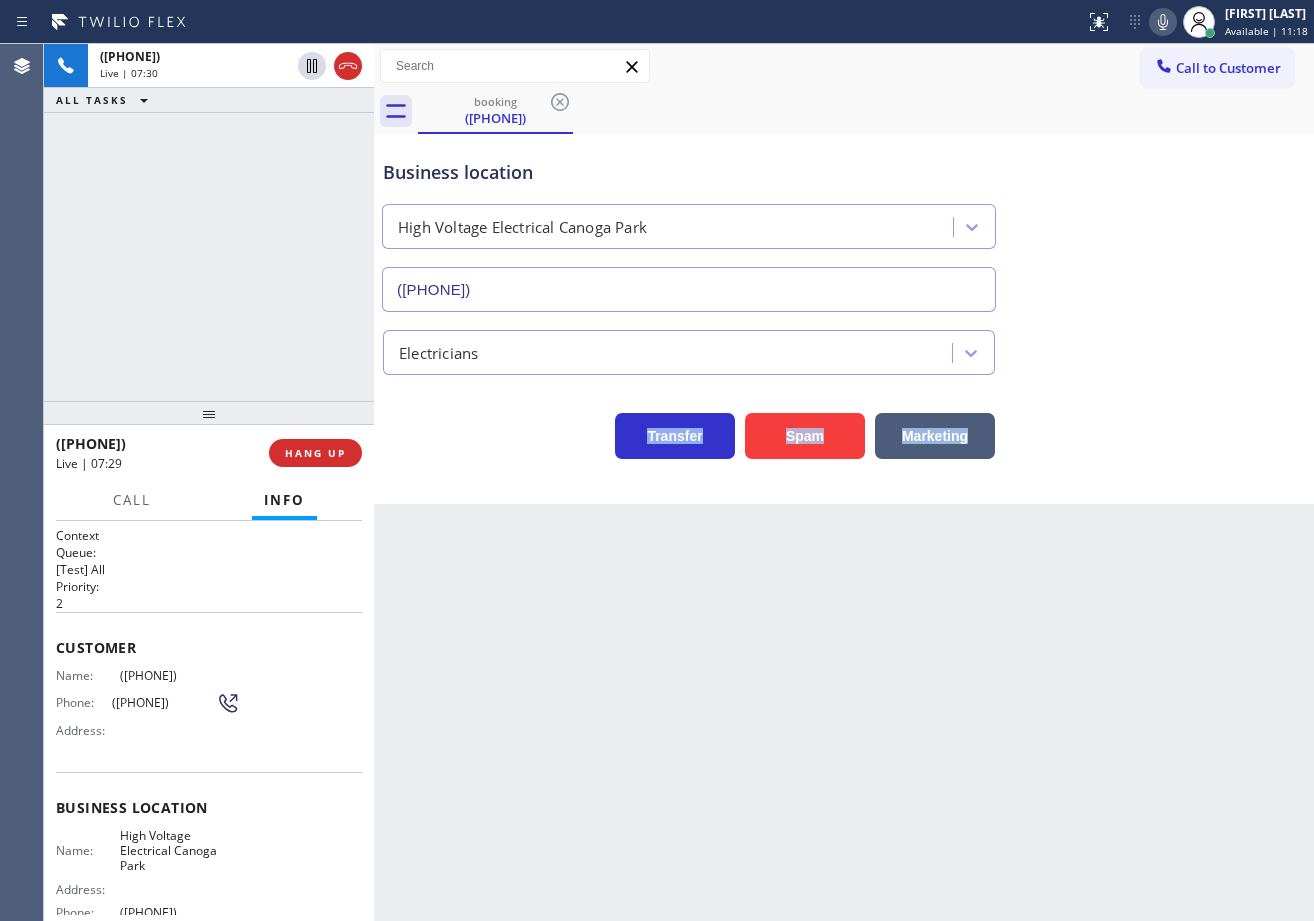 click on "Electricians" at bounding box center (844, 348) 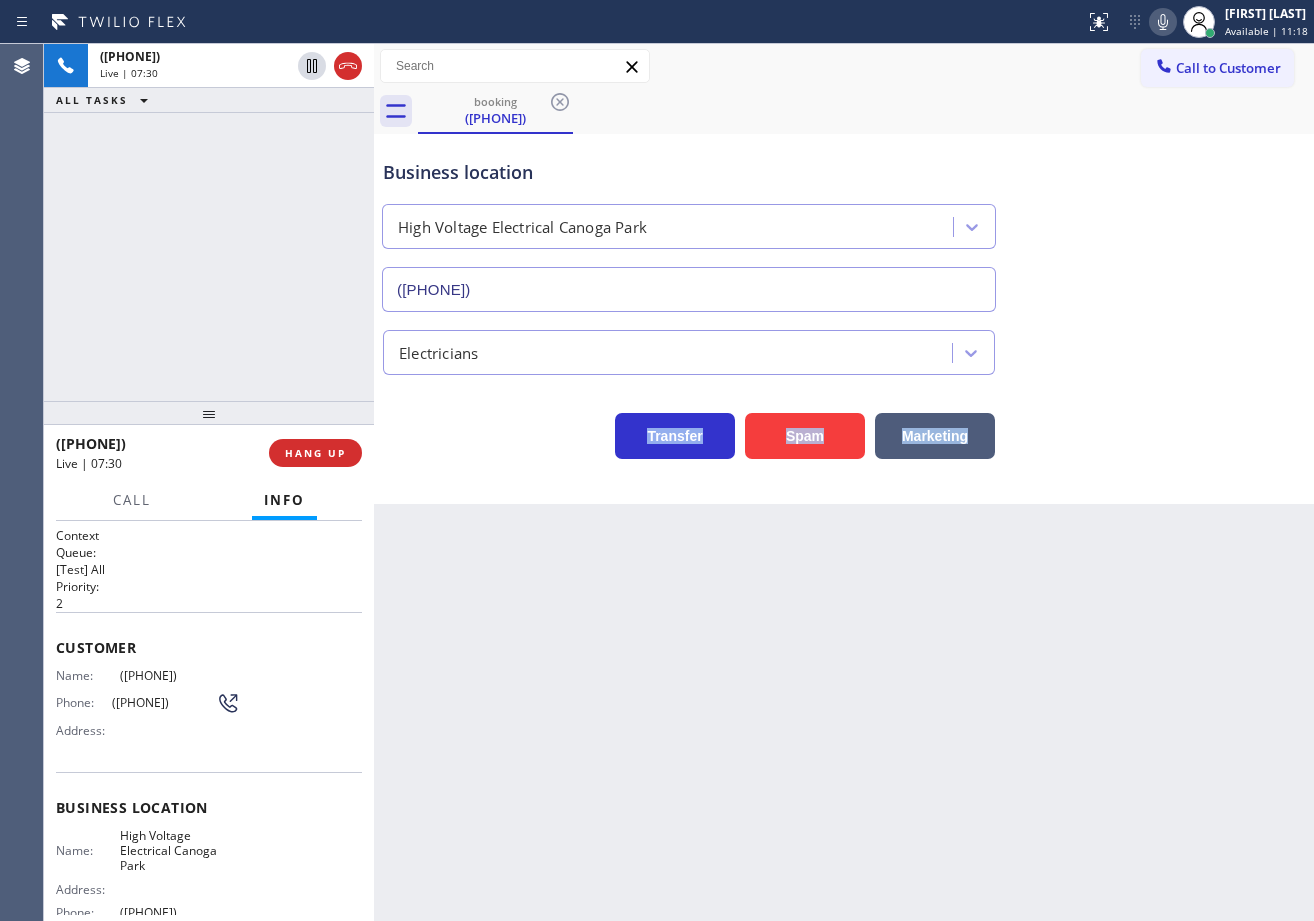 click on "Electricians" at bounding box center (844, 348) 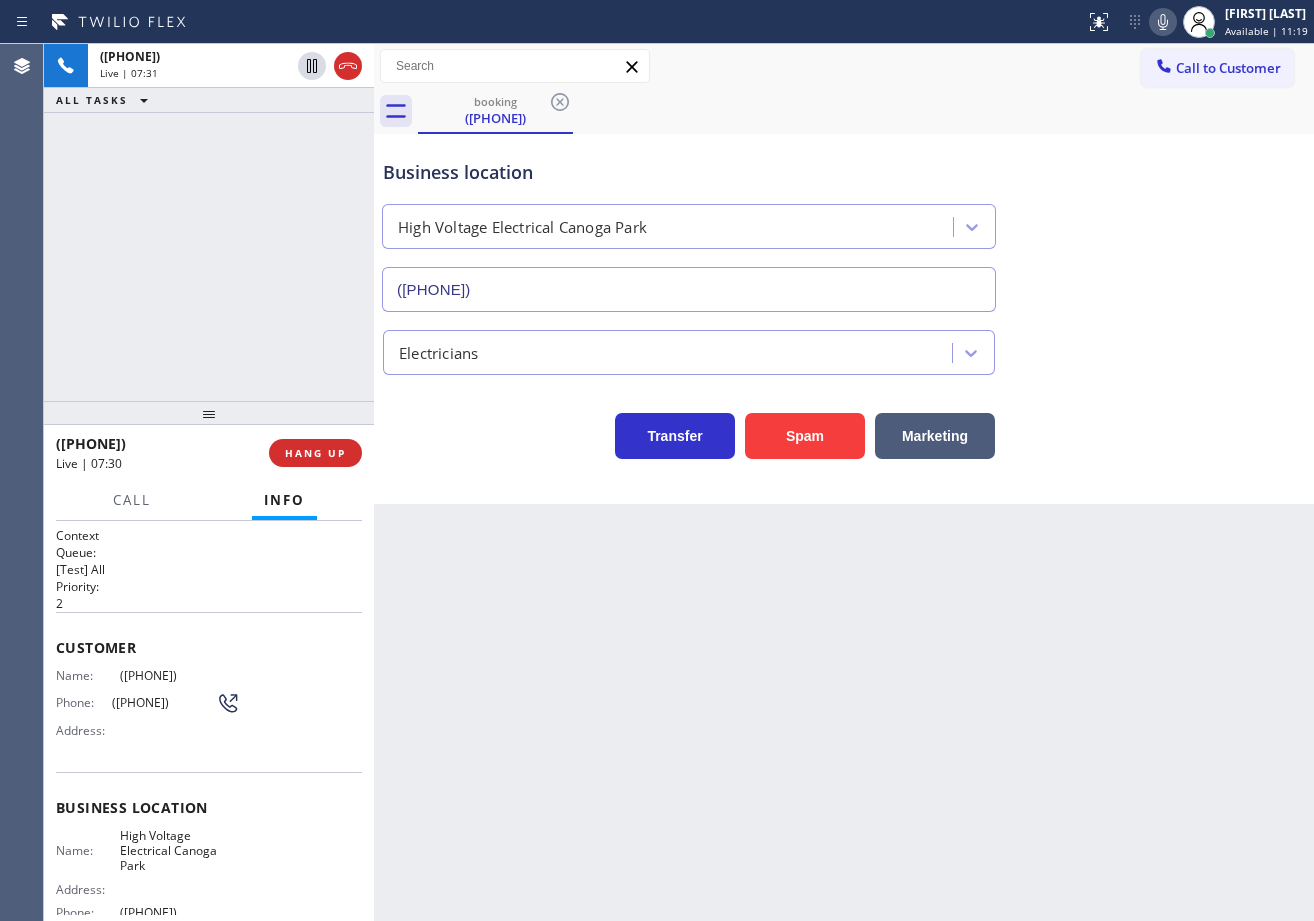 click on "Electricians" at bounding box center [844, 348] 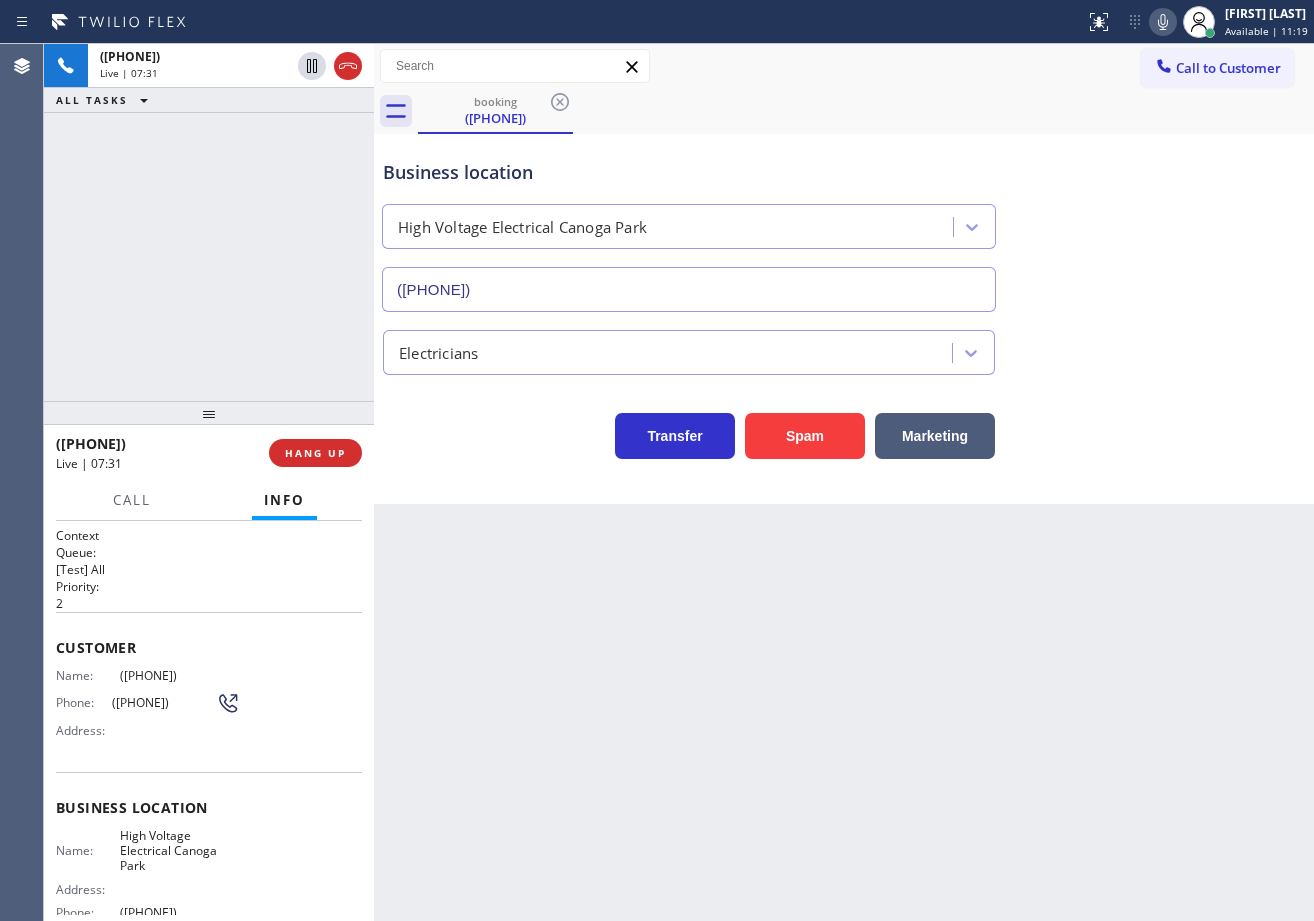 click on "Pro San Francisco Carrier Heating Service" at bounding box center (844, 482) 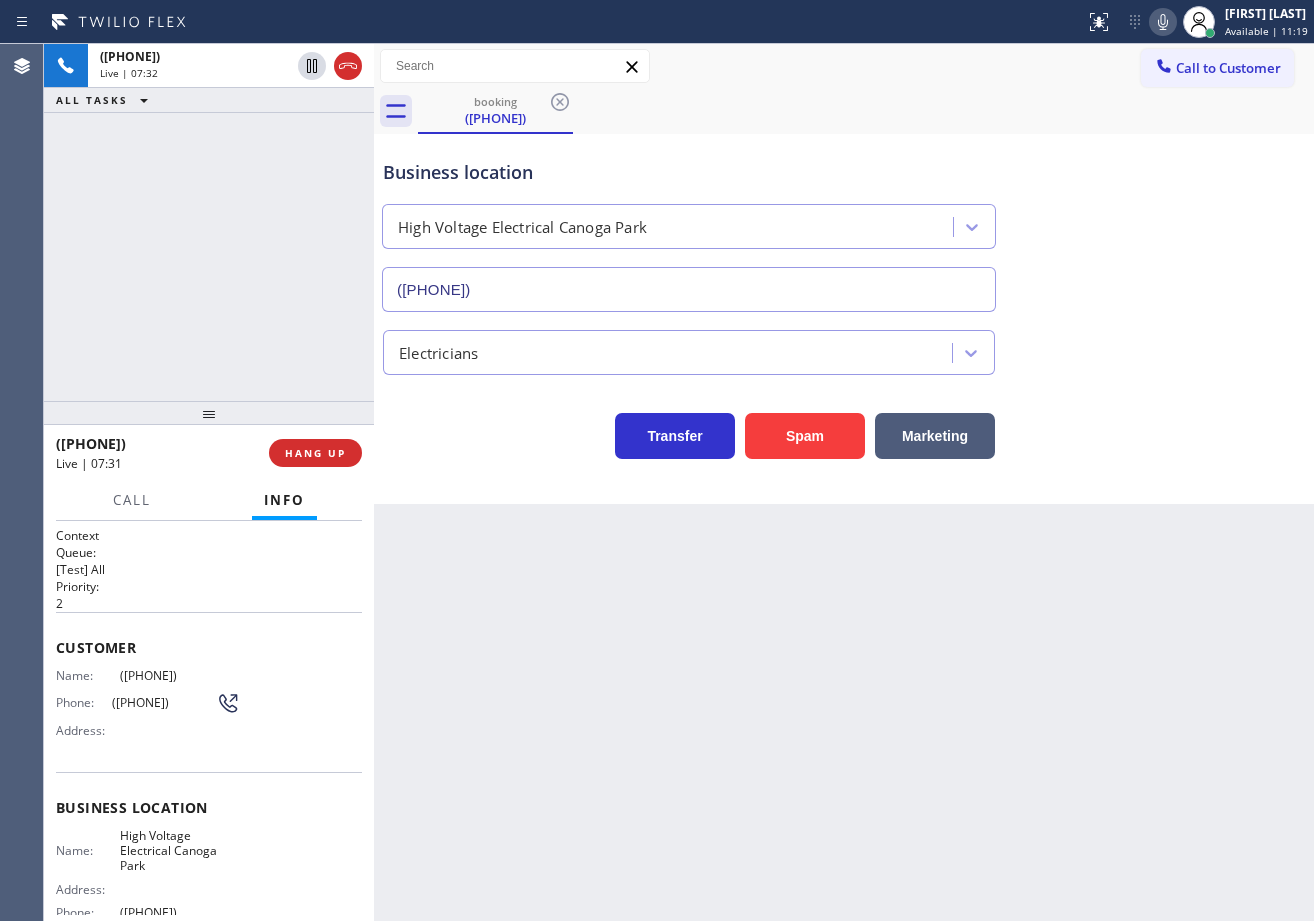 click on "Pro San Francisco Carrier Heating Service" at bounding box center (844, 482) 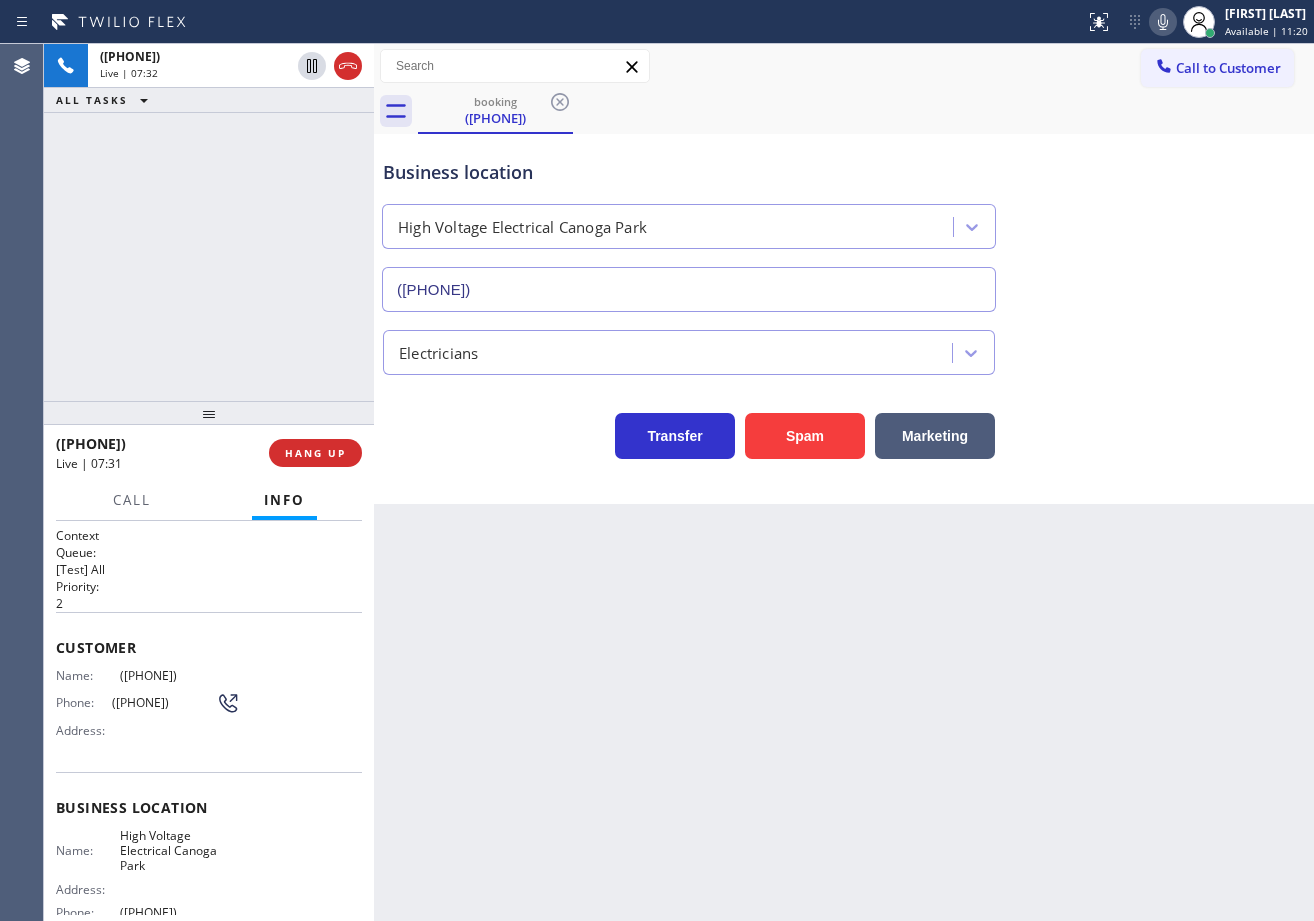 click on "Transfer Spam Marketing" at bounding box center [844, 427] 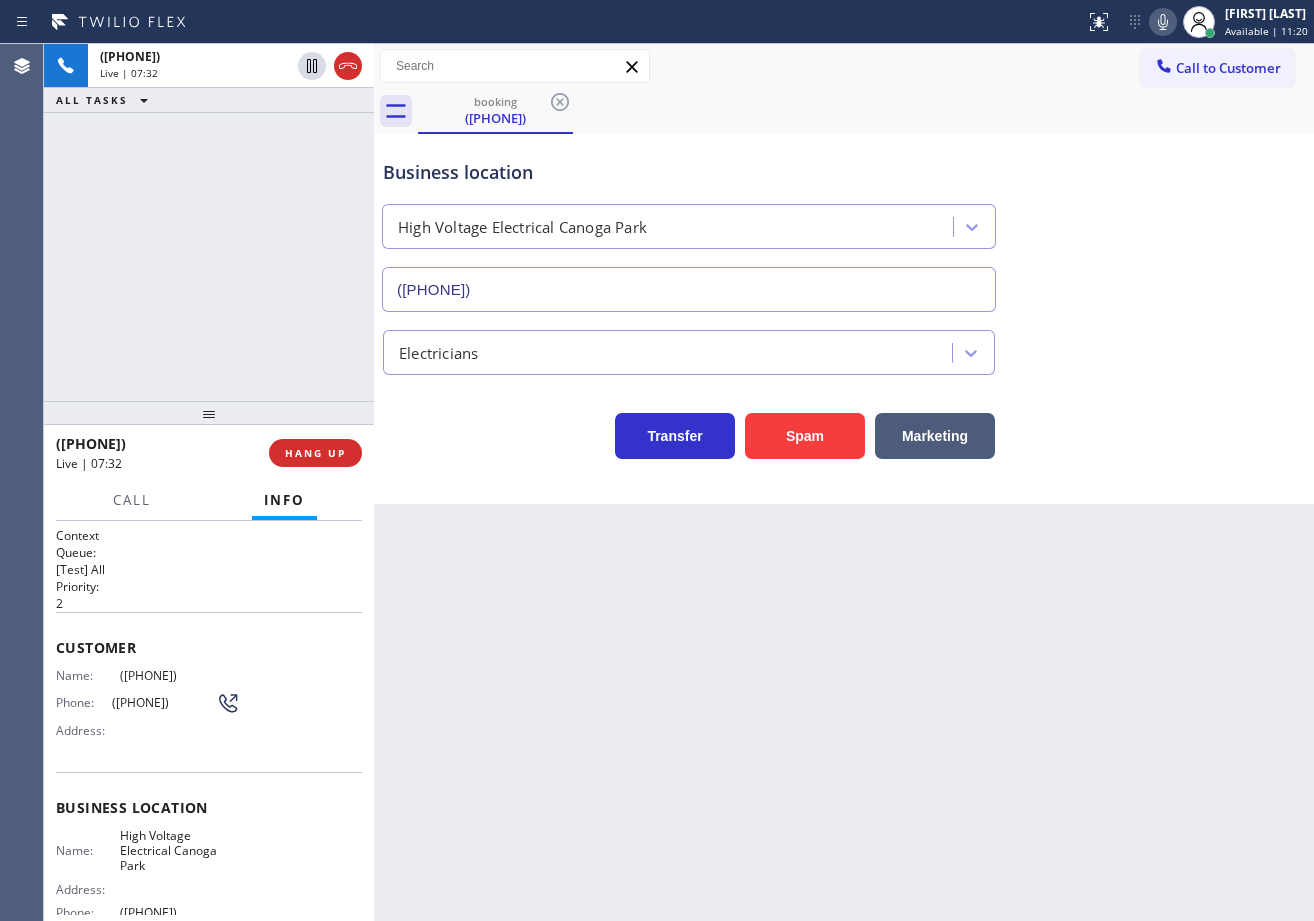 click on "Transfer Spam Marketing" at bounding box center [844, 427] 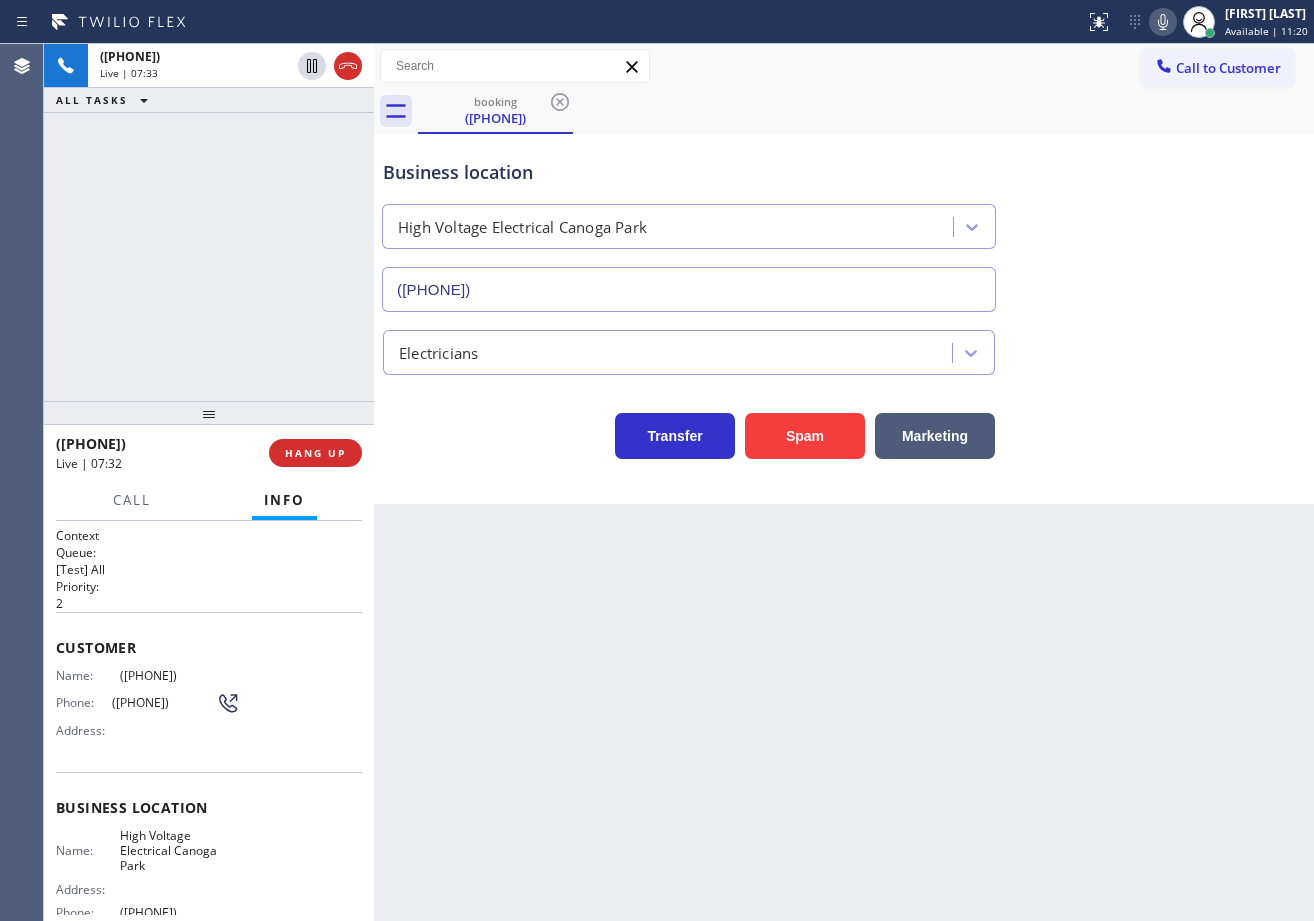 click on "Transfer Spam Marketing" at bounding box center [844, 427] 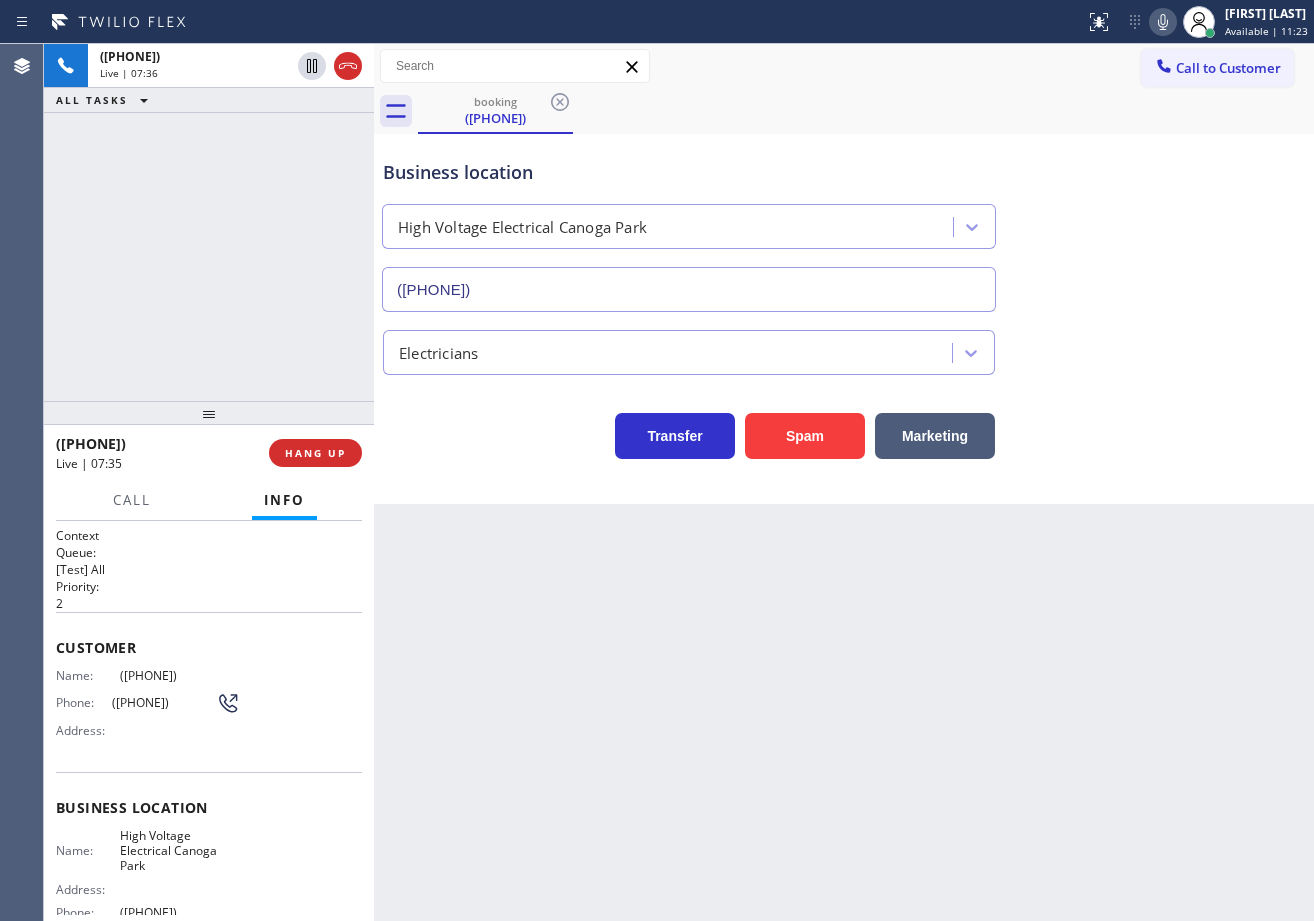 drag, startPoint x: 1138, startPoint y: 24, endPoint x: 1179, endPoint y: 211, distance: 191.4419 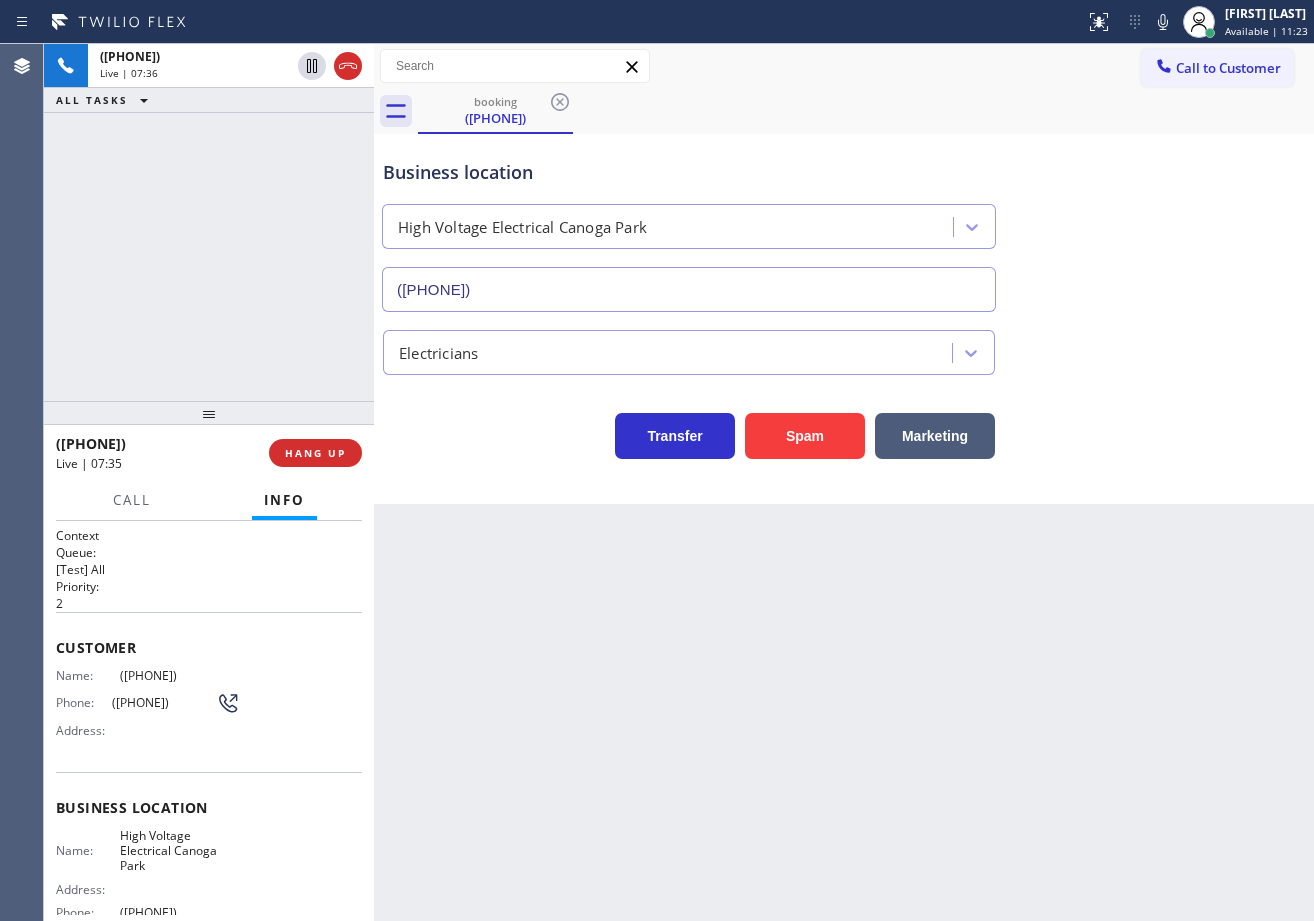 click 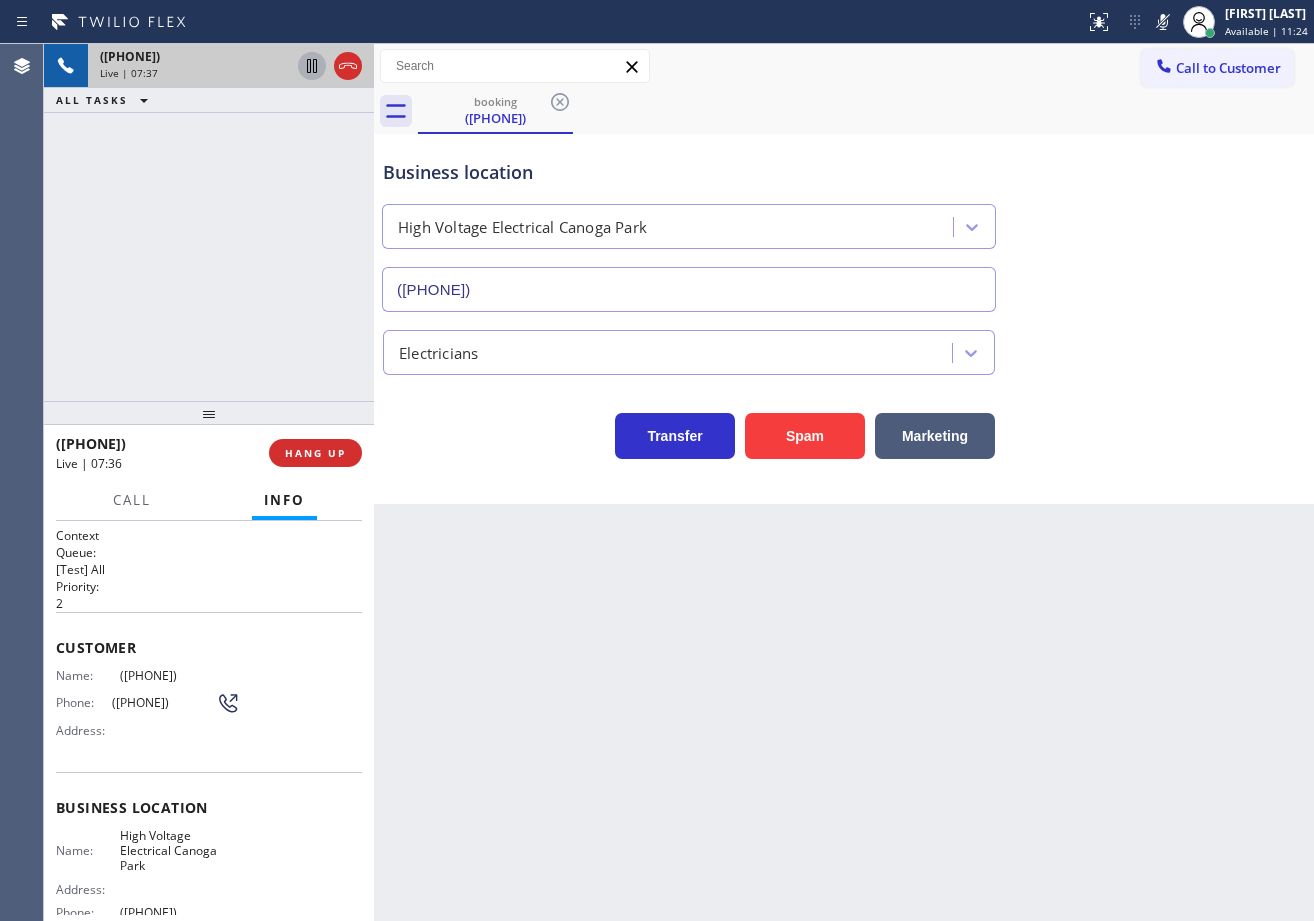 click 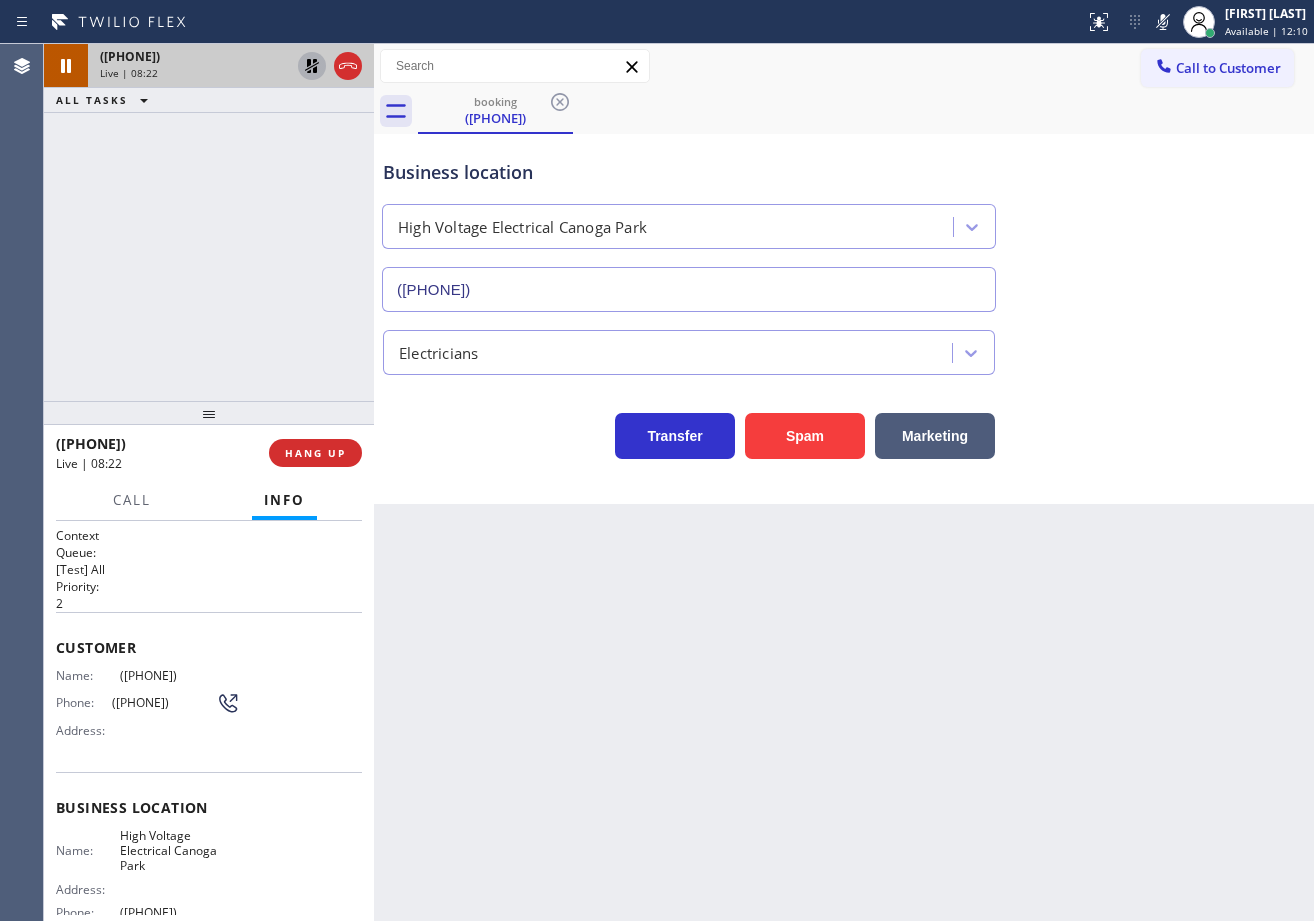 drag, startPoint x: 269, startPoint y: 172, endPoint x: 275, endPoint y: 150, distance: 22.803509 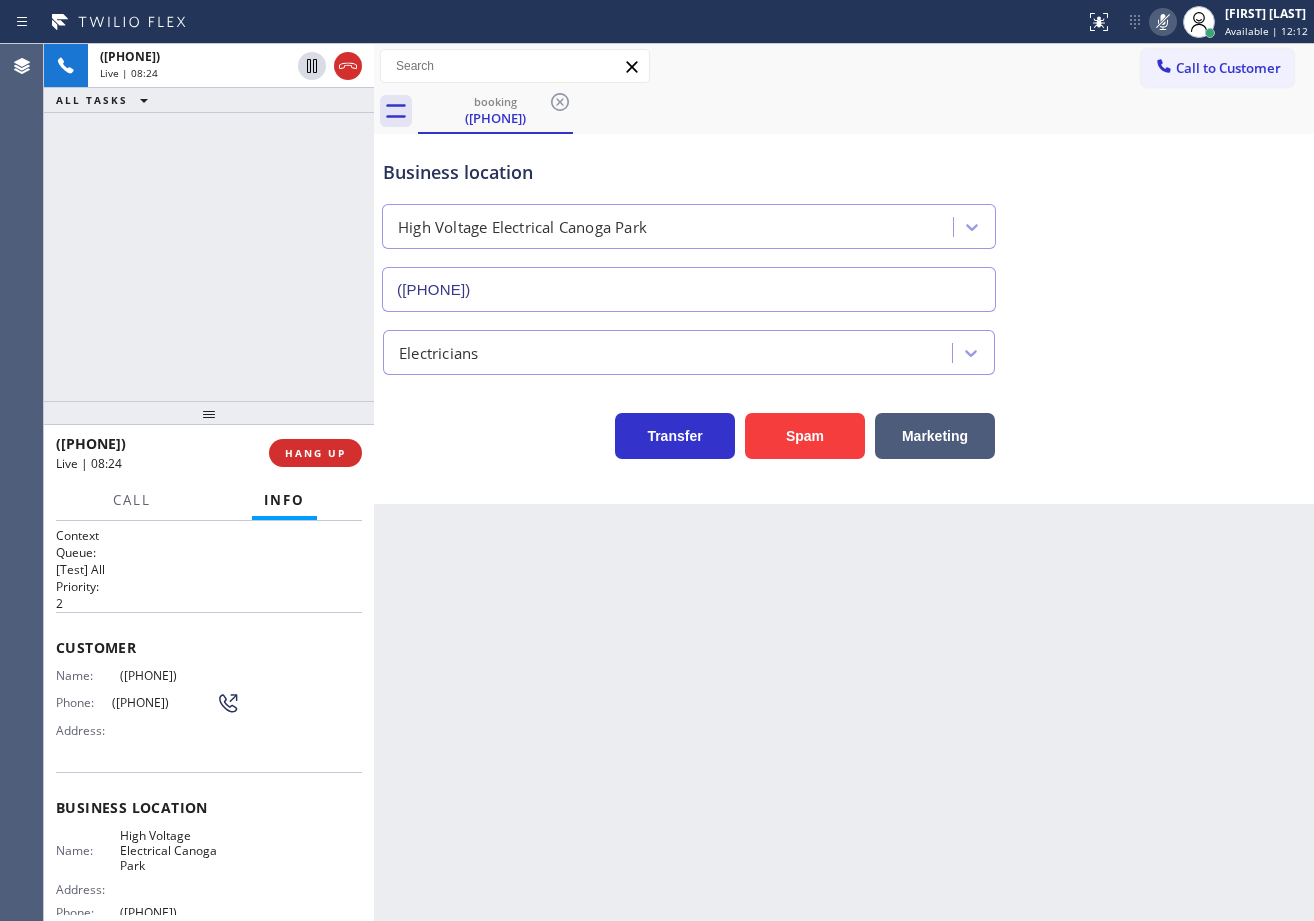 click 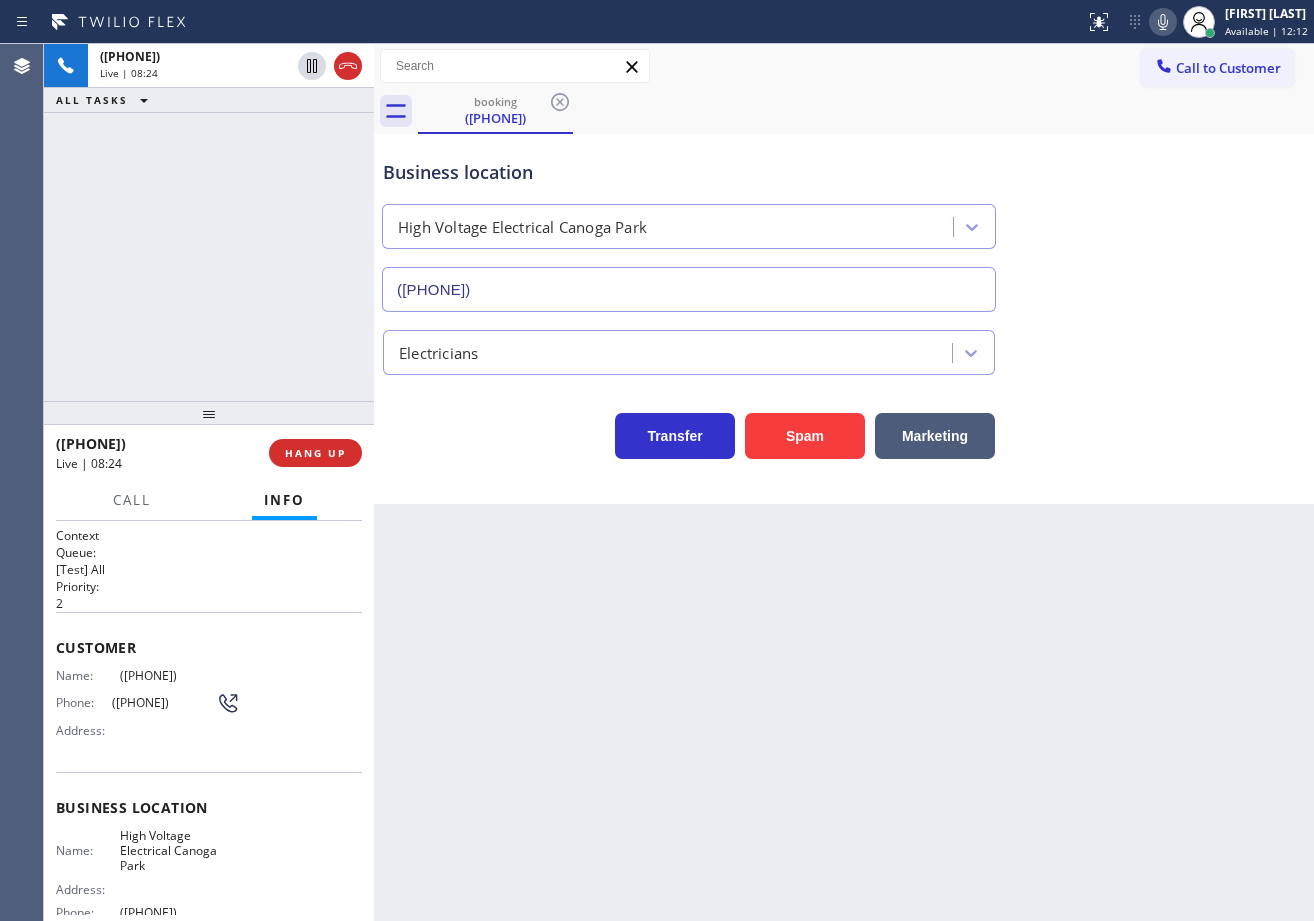 click on "Electricians" at bounding box center (844, 348) 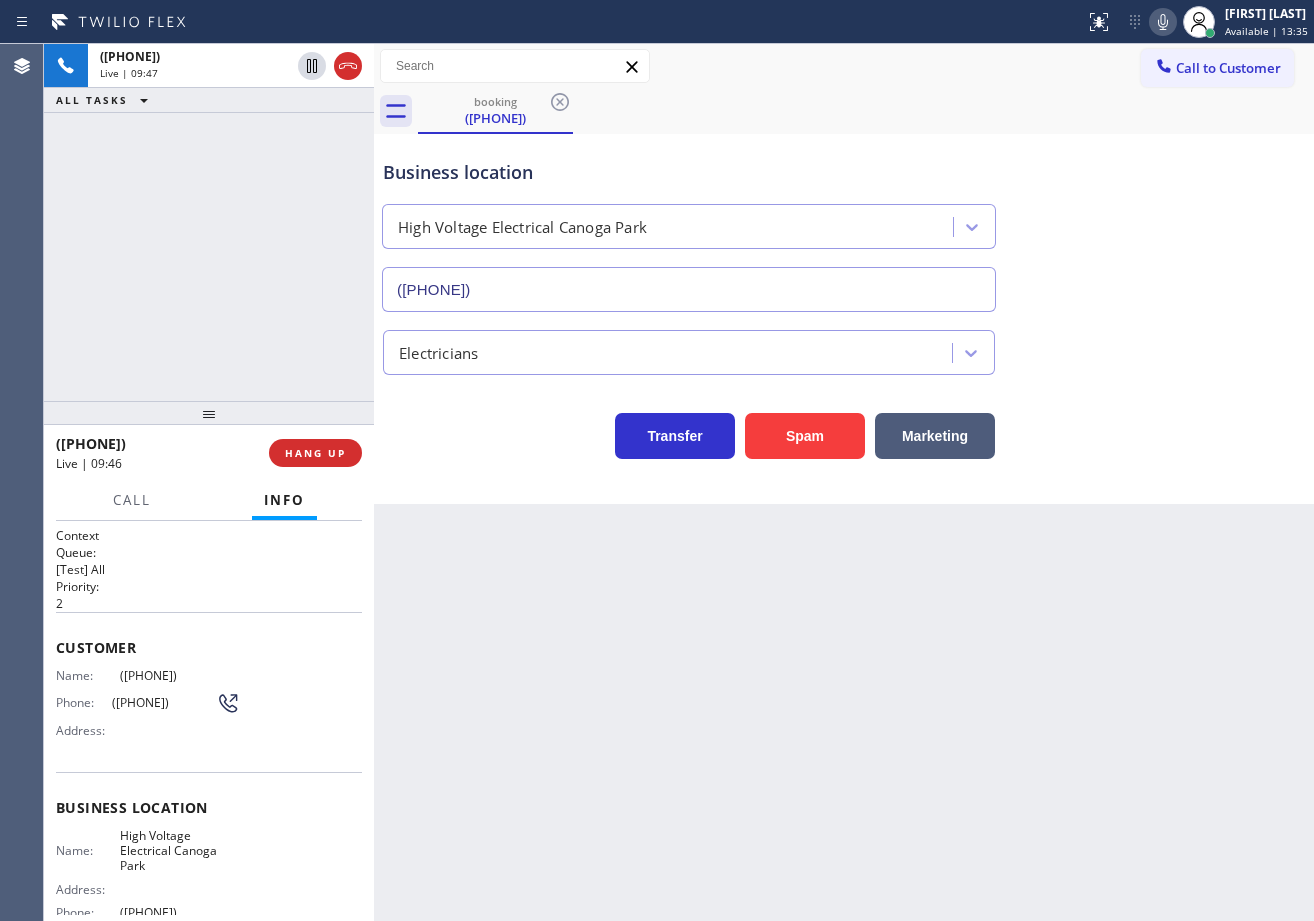 click on "+1[PHONE] Live | 09:47 ALL TASKS ALL TASKS ACTIVE TASKS TASKS IN WRAP UP" at bounding box center (209, 222) 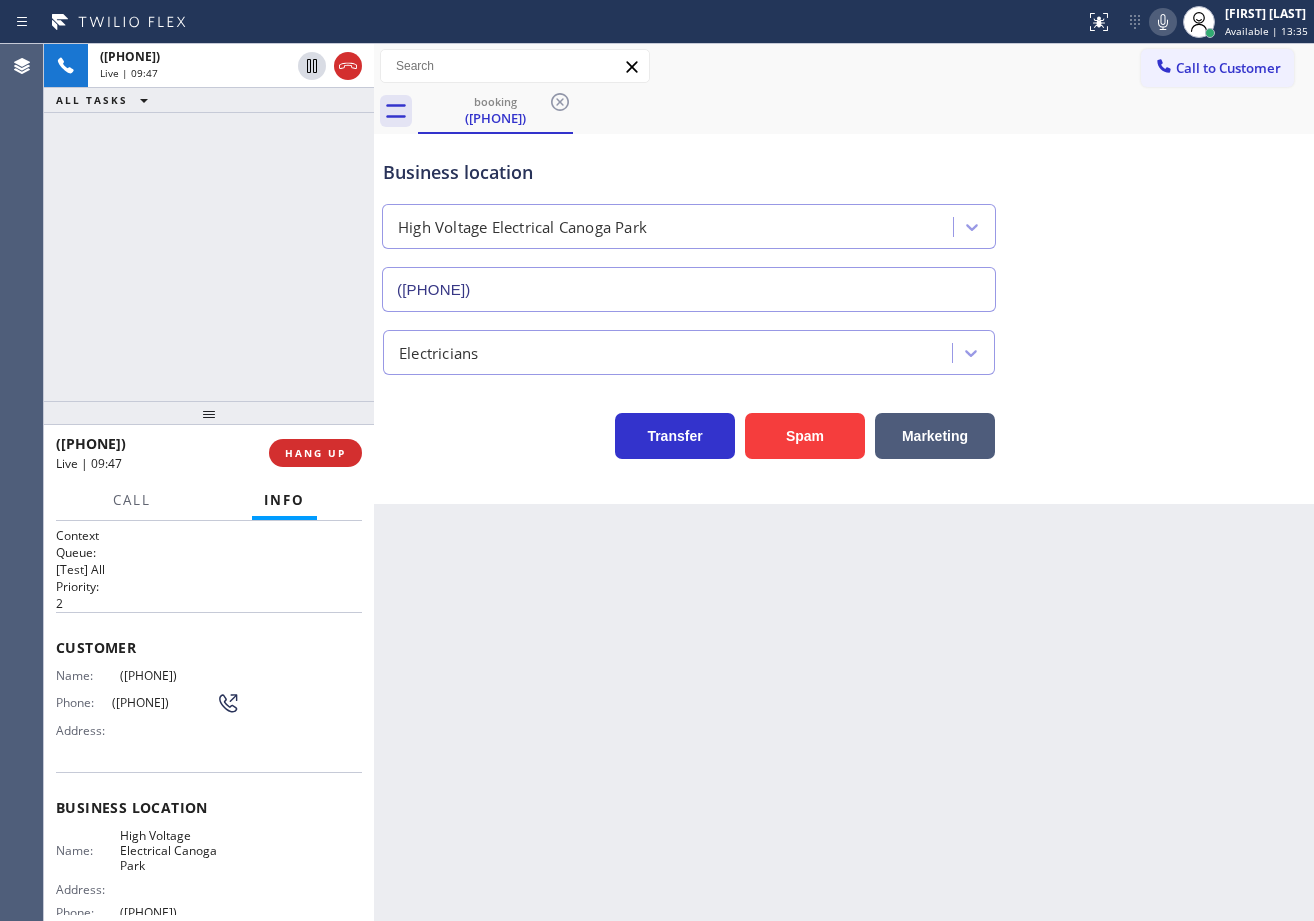 drag, startPoint x: 239, startPoint y: 207, endPoint x: 228, endPoint y: 223, distance: 19.416489 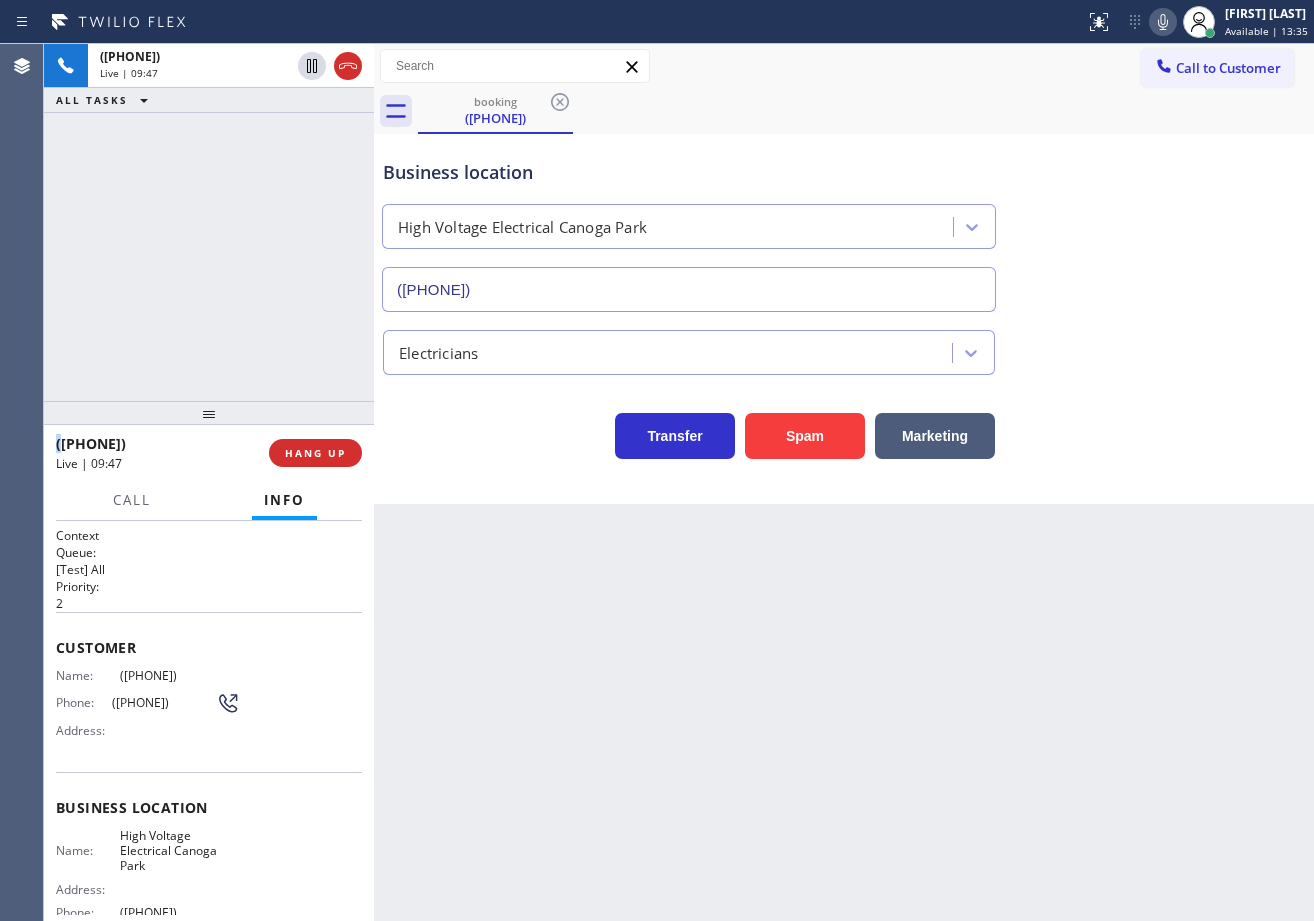 click on "+1[PHONE] Live | 09:47 ALL TASKS ALL TASKS ACTIVE TASKS TASKS IN WRAP UP" at bounding box center [209, 222] 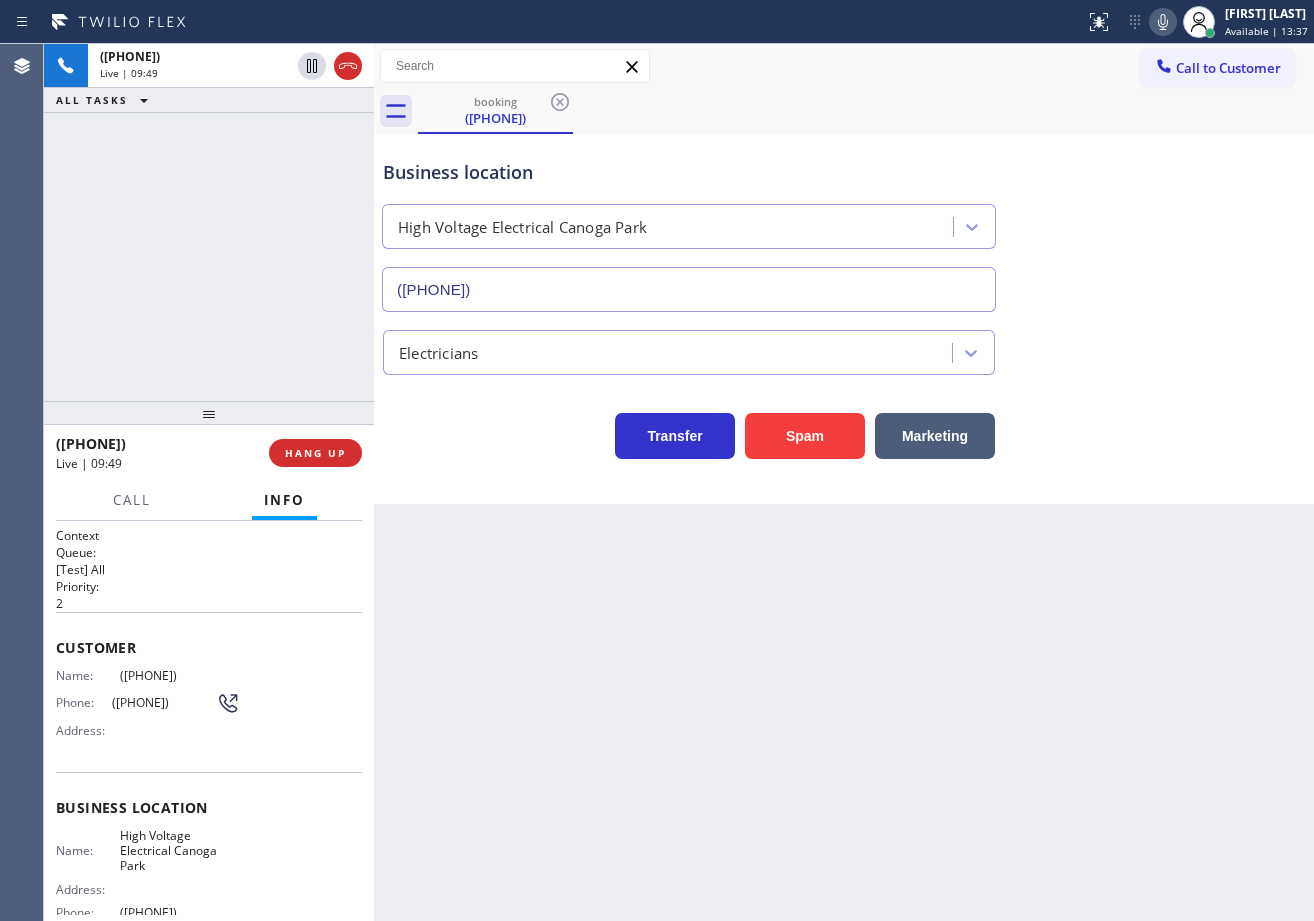 click on "Business location High Voltage Electrical Canoga Park ([PHONE])" at bounding box center [844, 221] 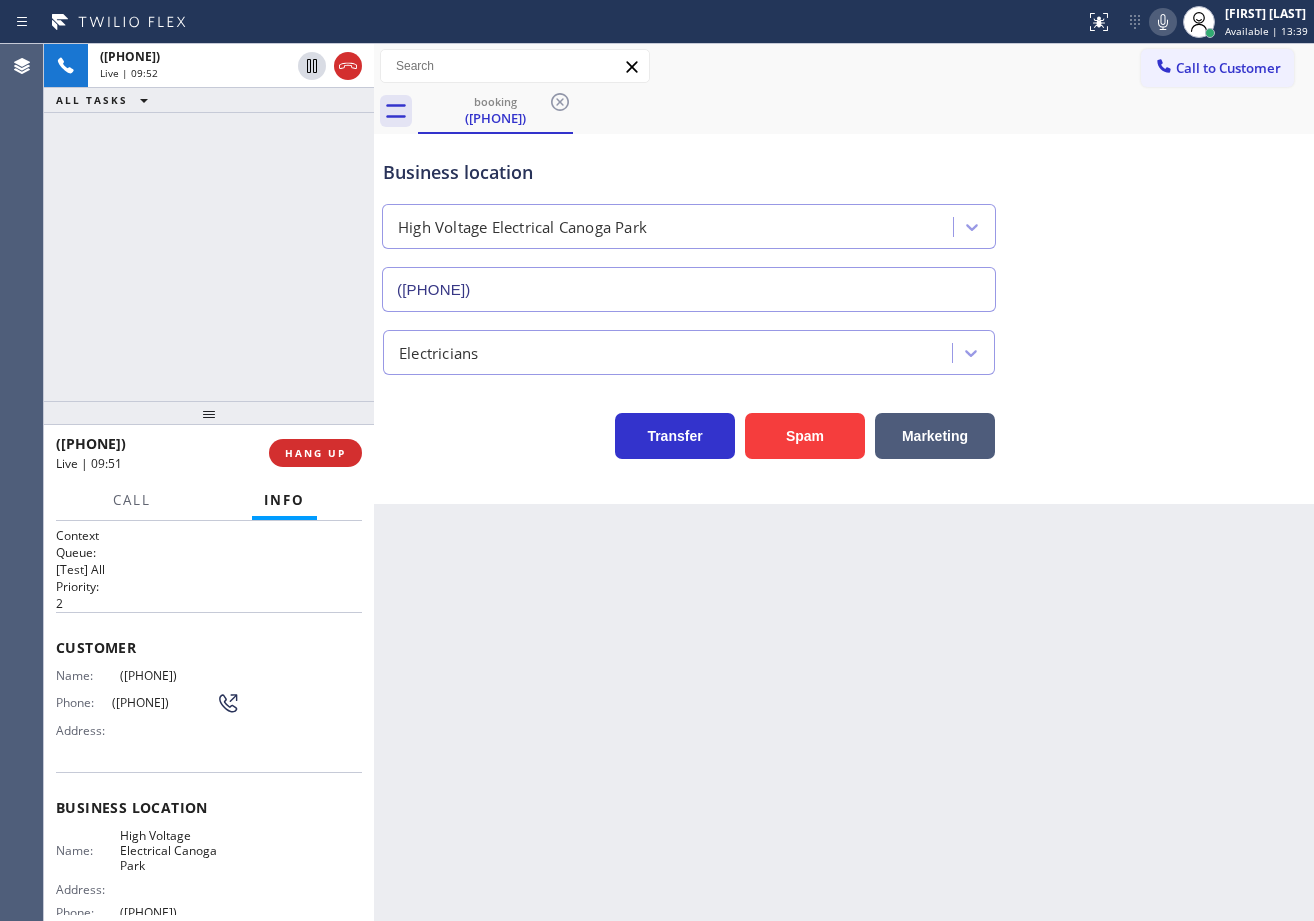 click on "Electricians" at bounding box center (844, 348) 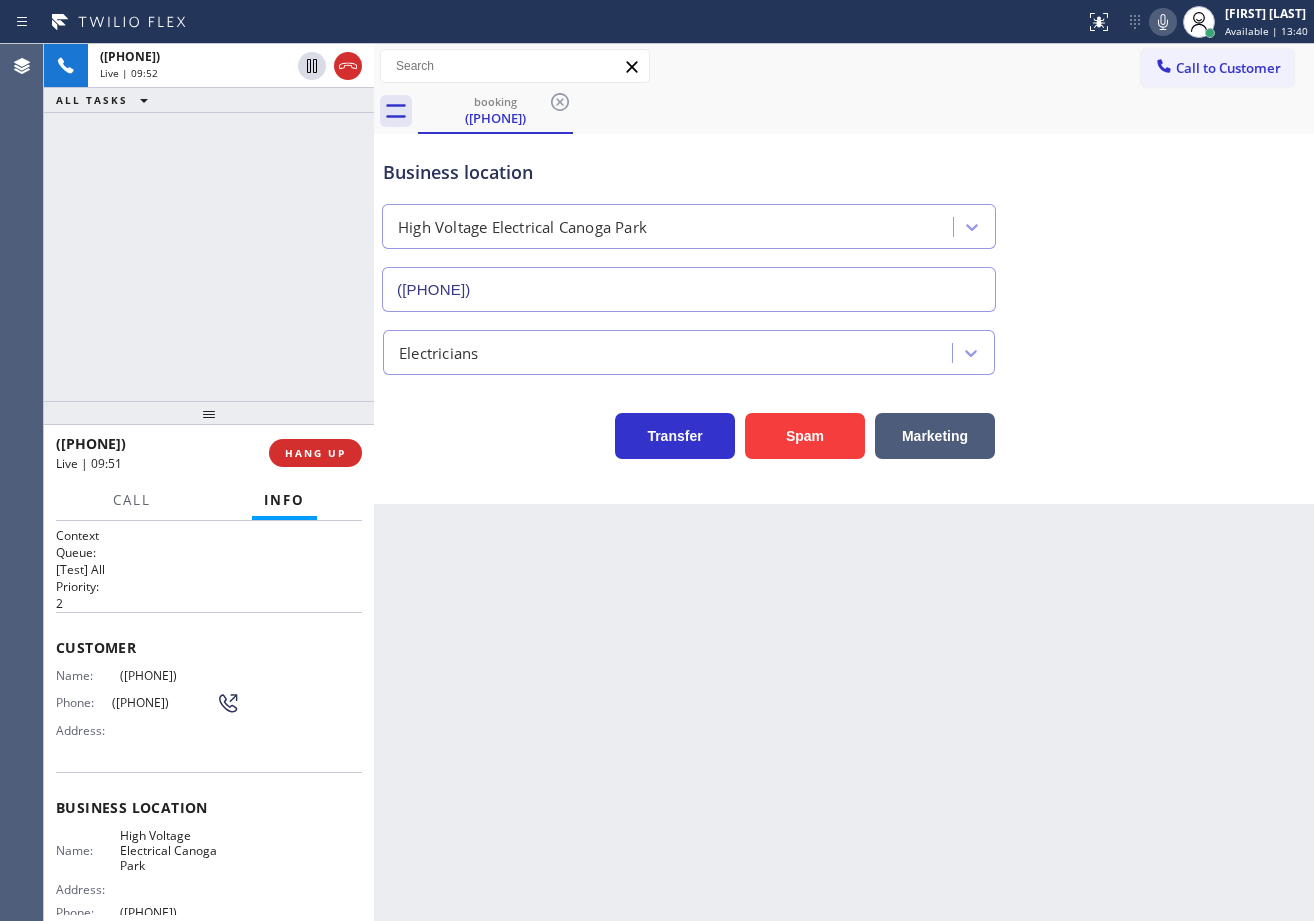 click on "Electricians" at bounding box center [844, 348] 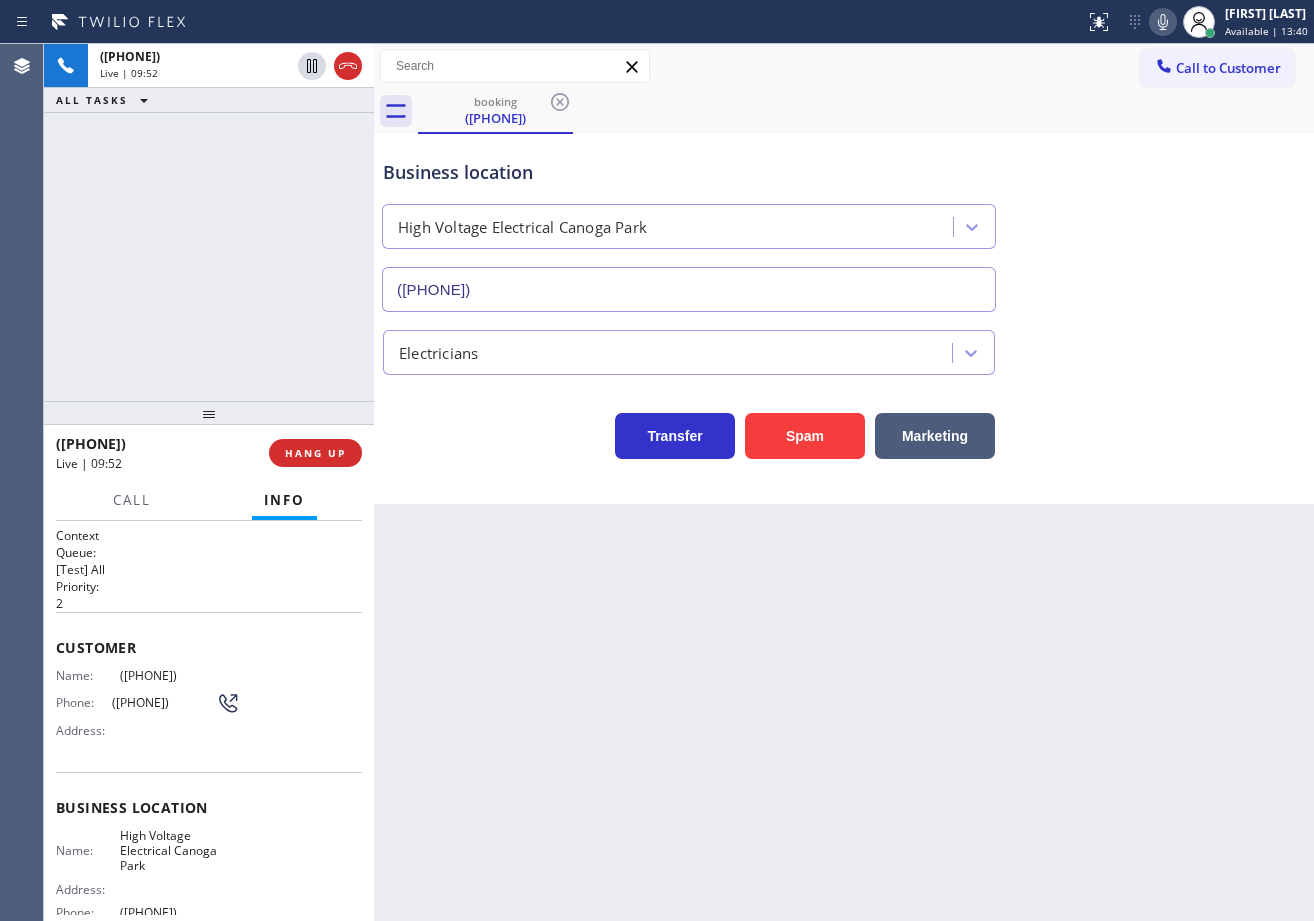 click on "Business location High Voltage Electrical Canoga Park ([PHONE]) Electricians Transfer Spam Marketing" at bounding box center [844, 319] 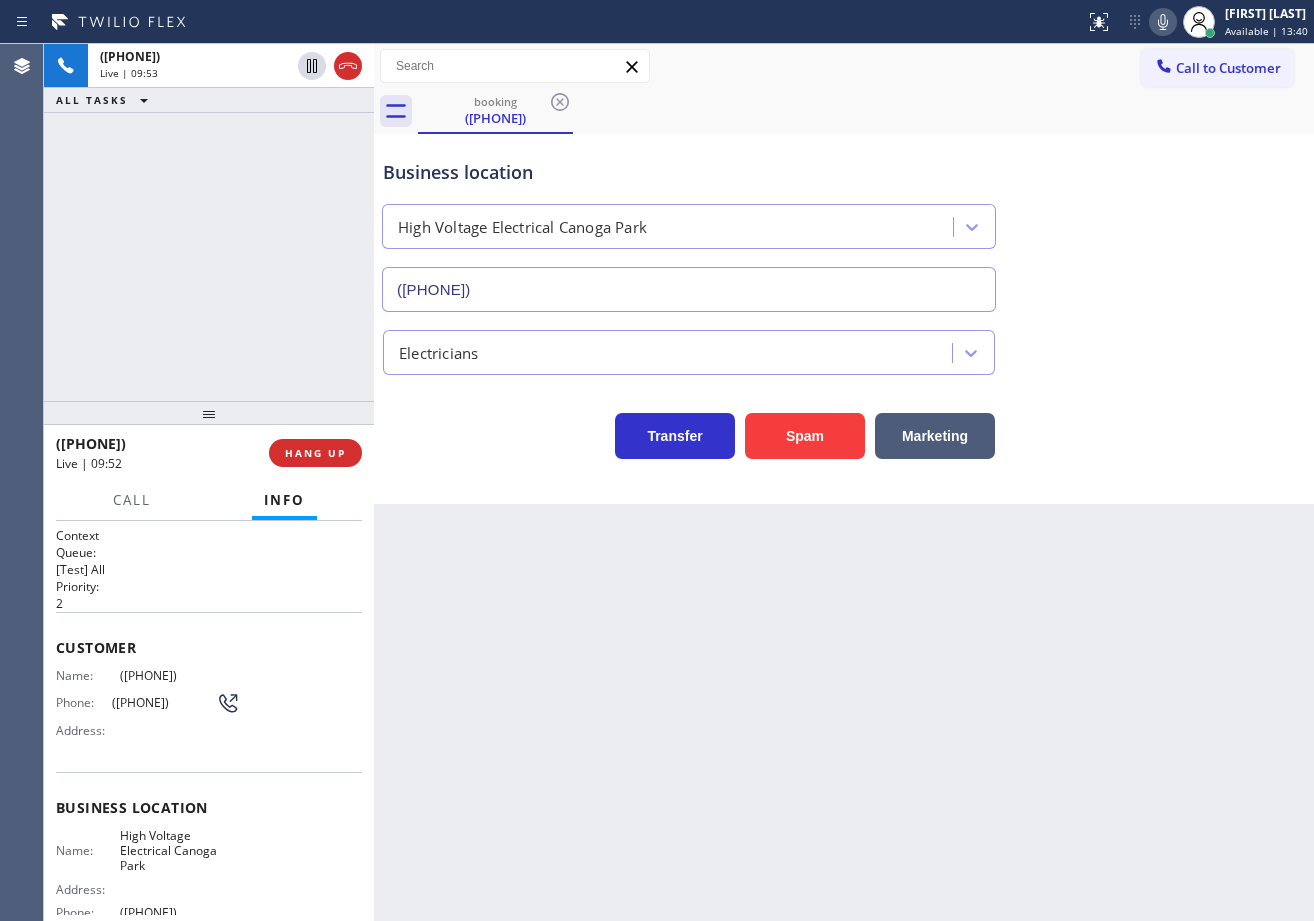 click on "Pro San Francisco Carrier Heating Service" at bounding box center [844, 482] 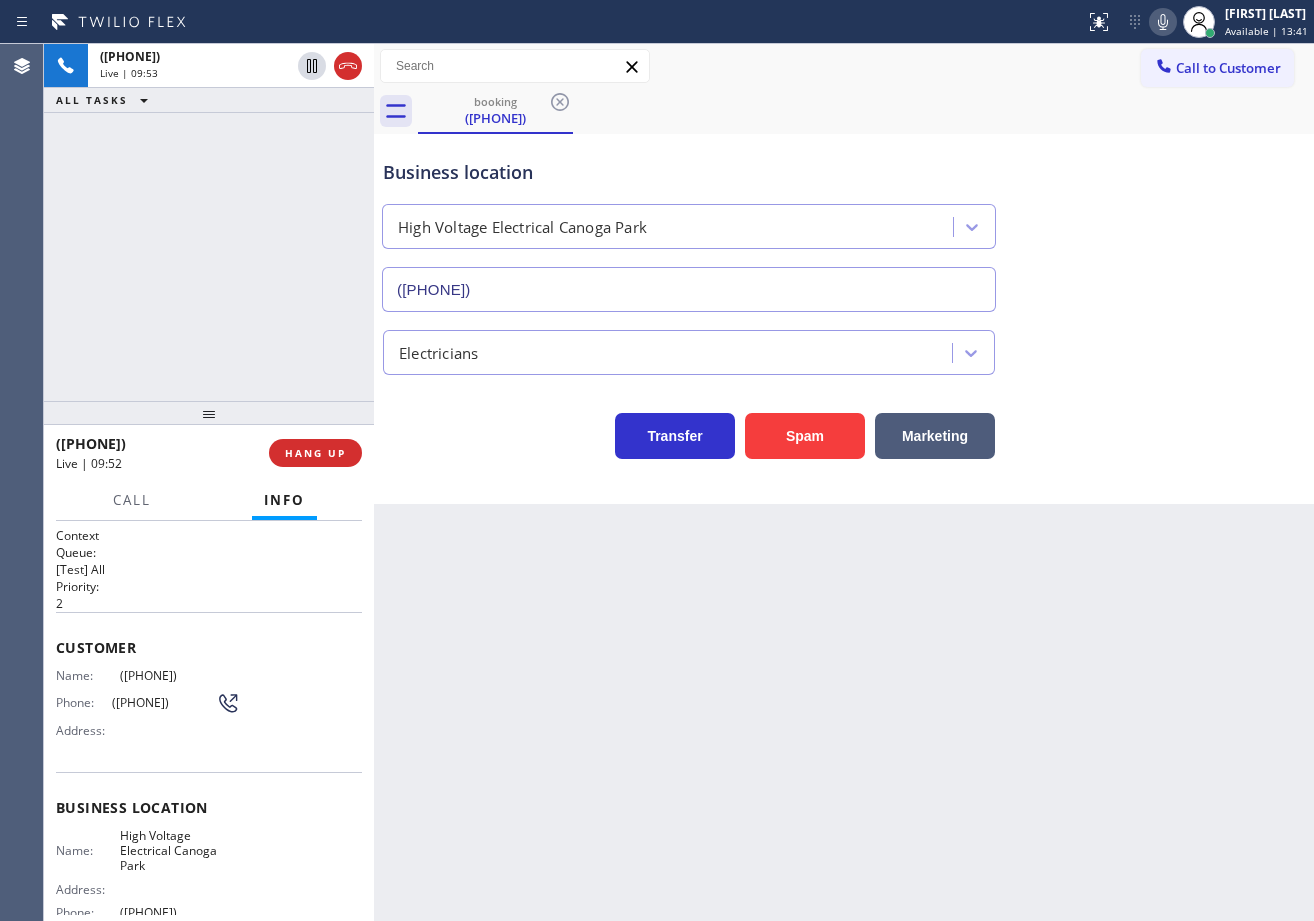 click on "Pro San Francisco Carrier Heating Service" at bounding box center [844, 482] 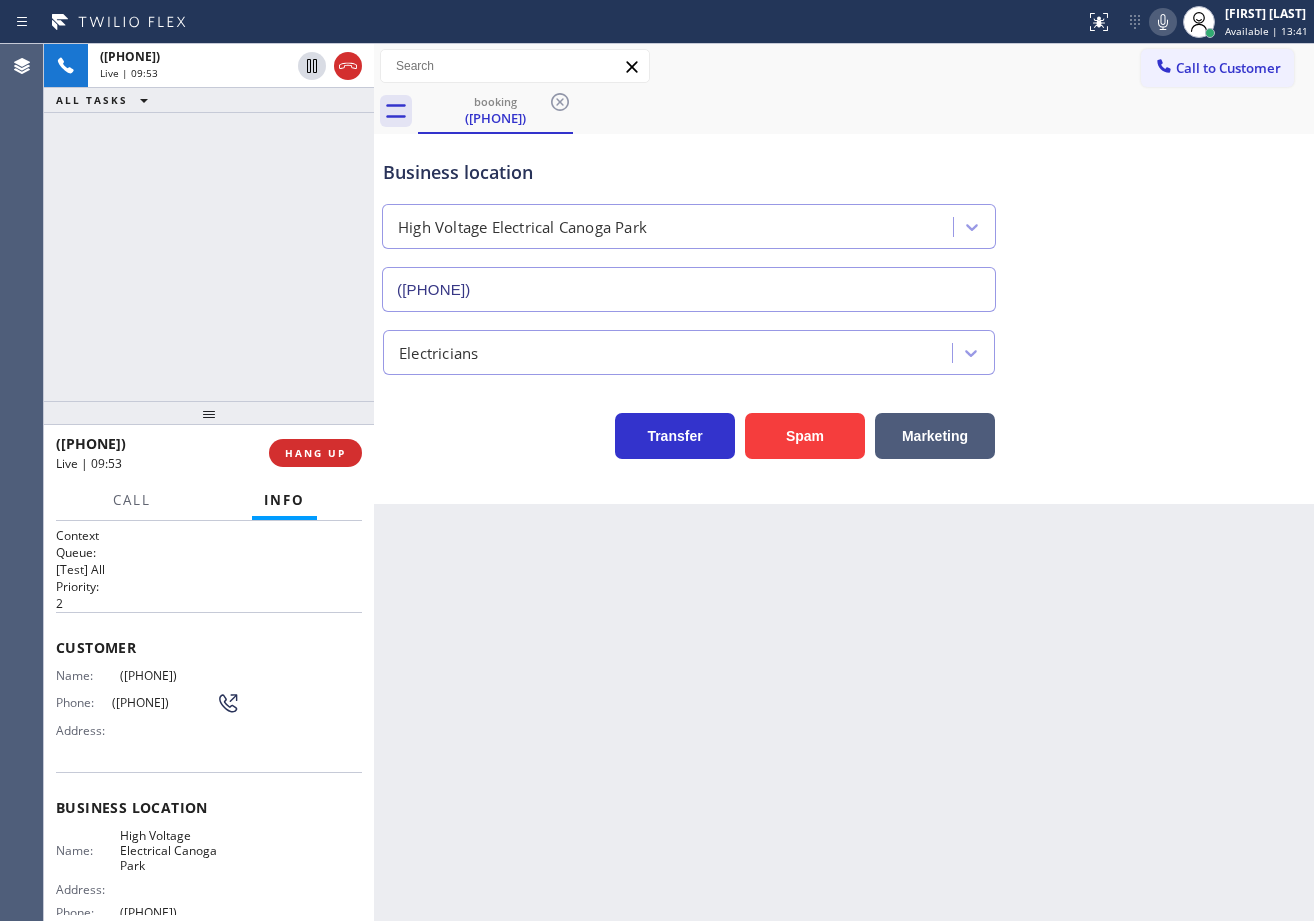 click on "Pro San Francisco Carrier Heating Service" at bounding box center (844, 482) 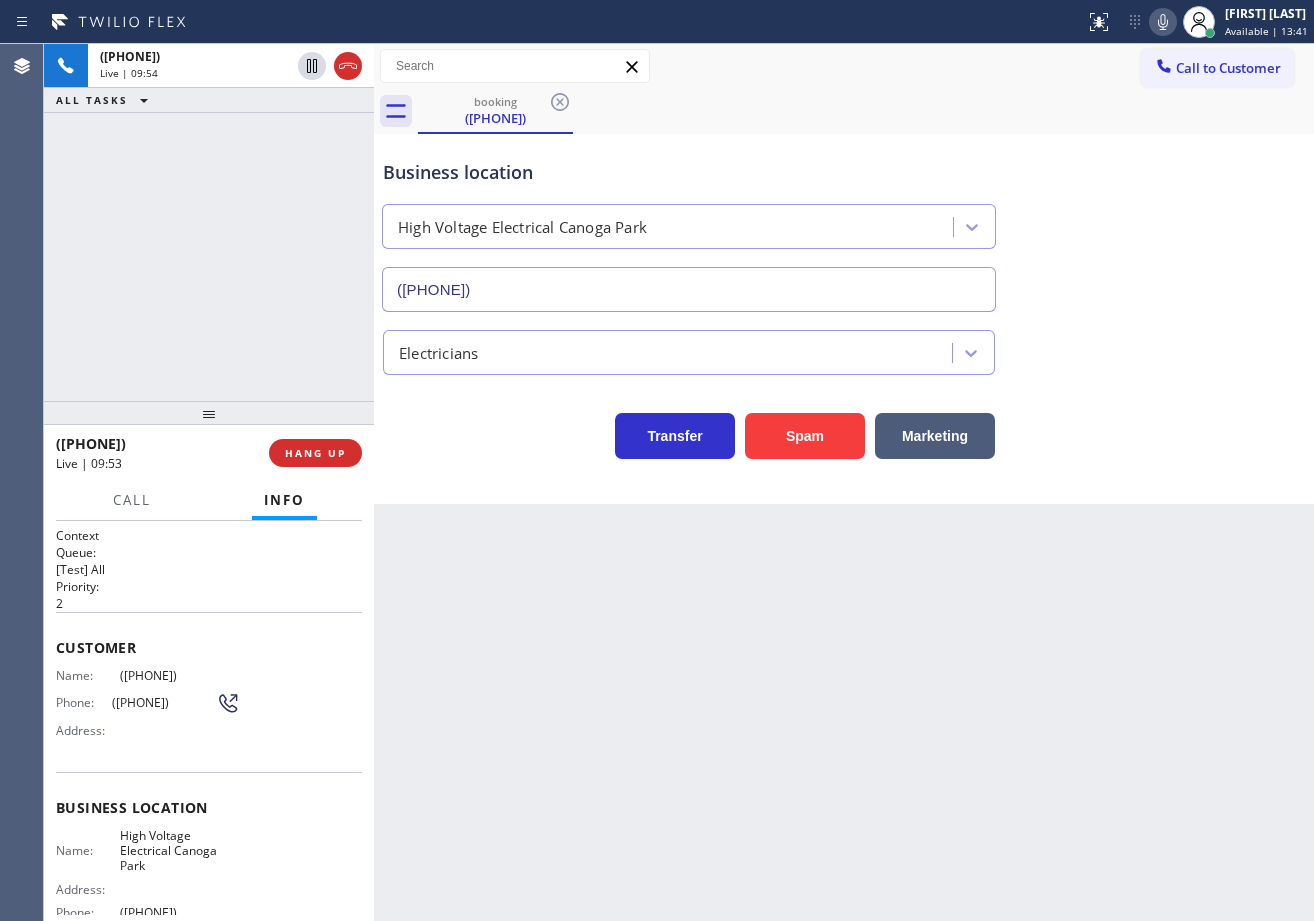 click on "Pro San Francisco Carrier Heating Service" at bounding box center (844, 482) 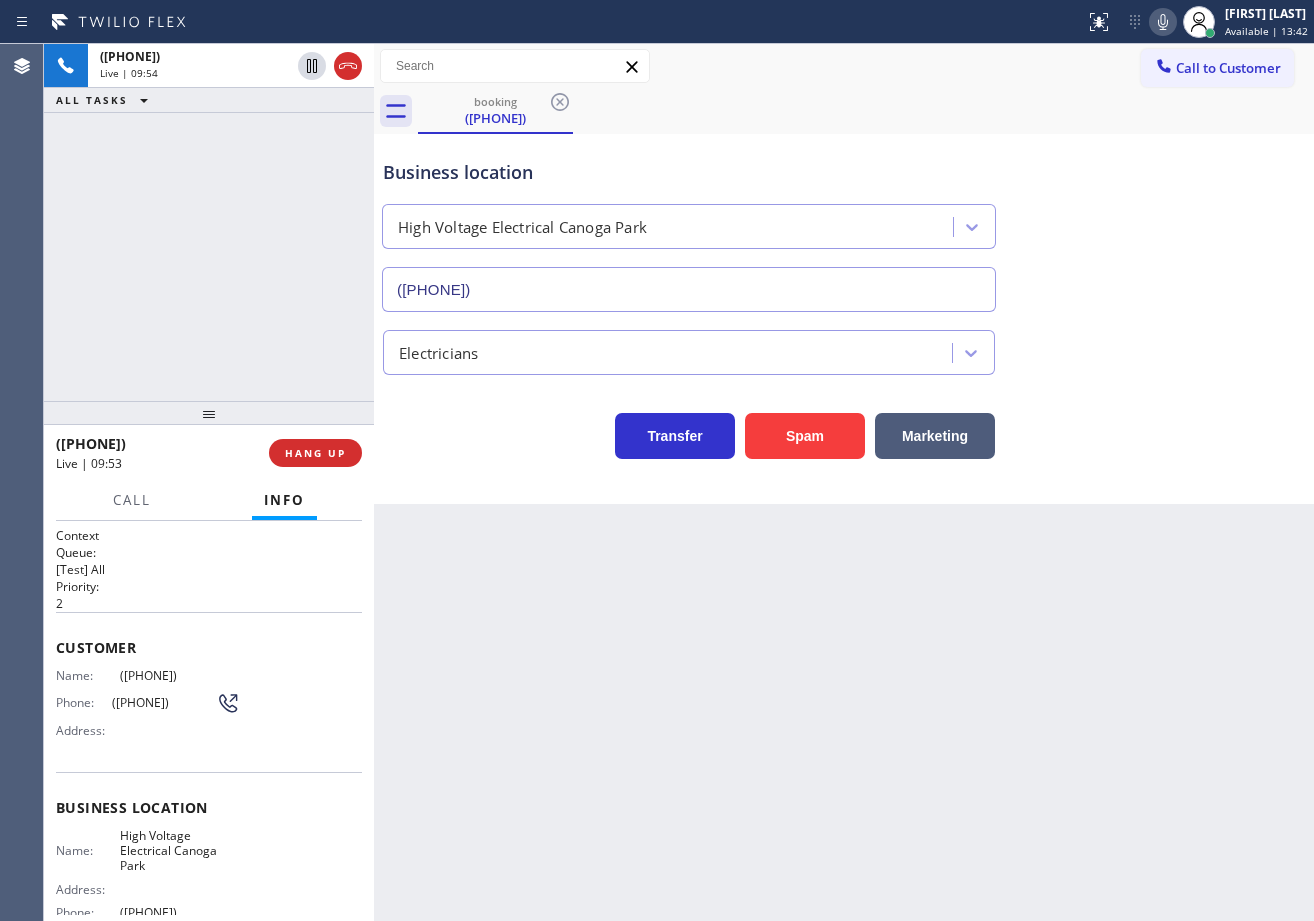 click on "Pro San Francisco Carrier Heating Service" at bounding box center [844, 482] 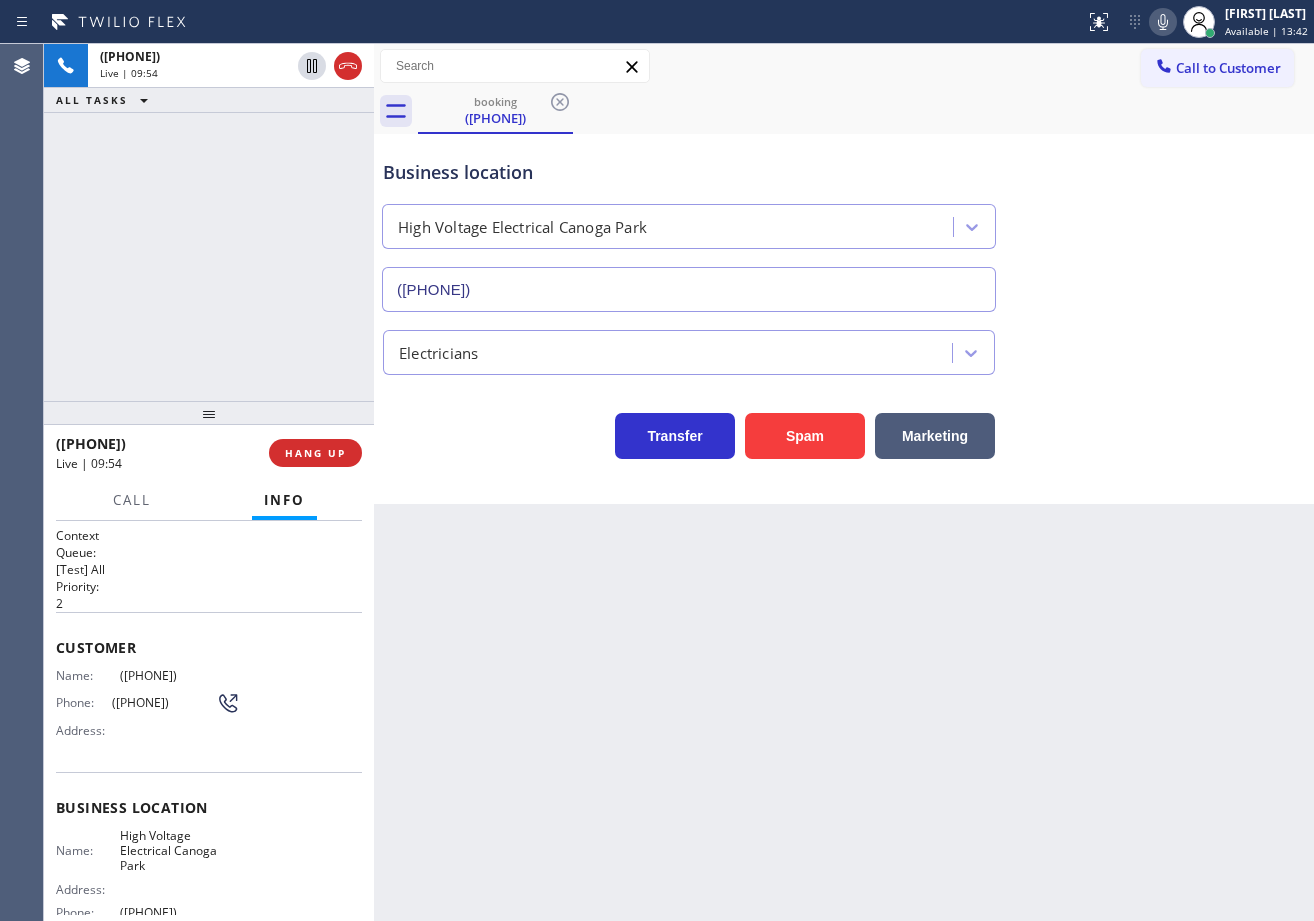 click on "Pro San Francisco Carrier Heating Service" at bounding box center (844, 482) 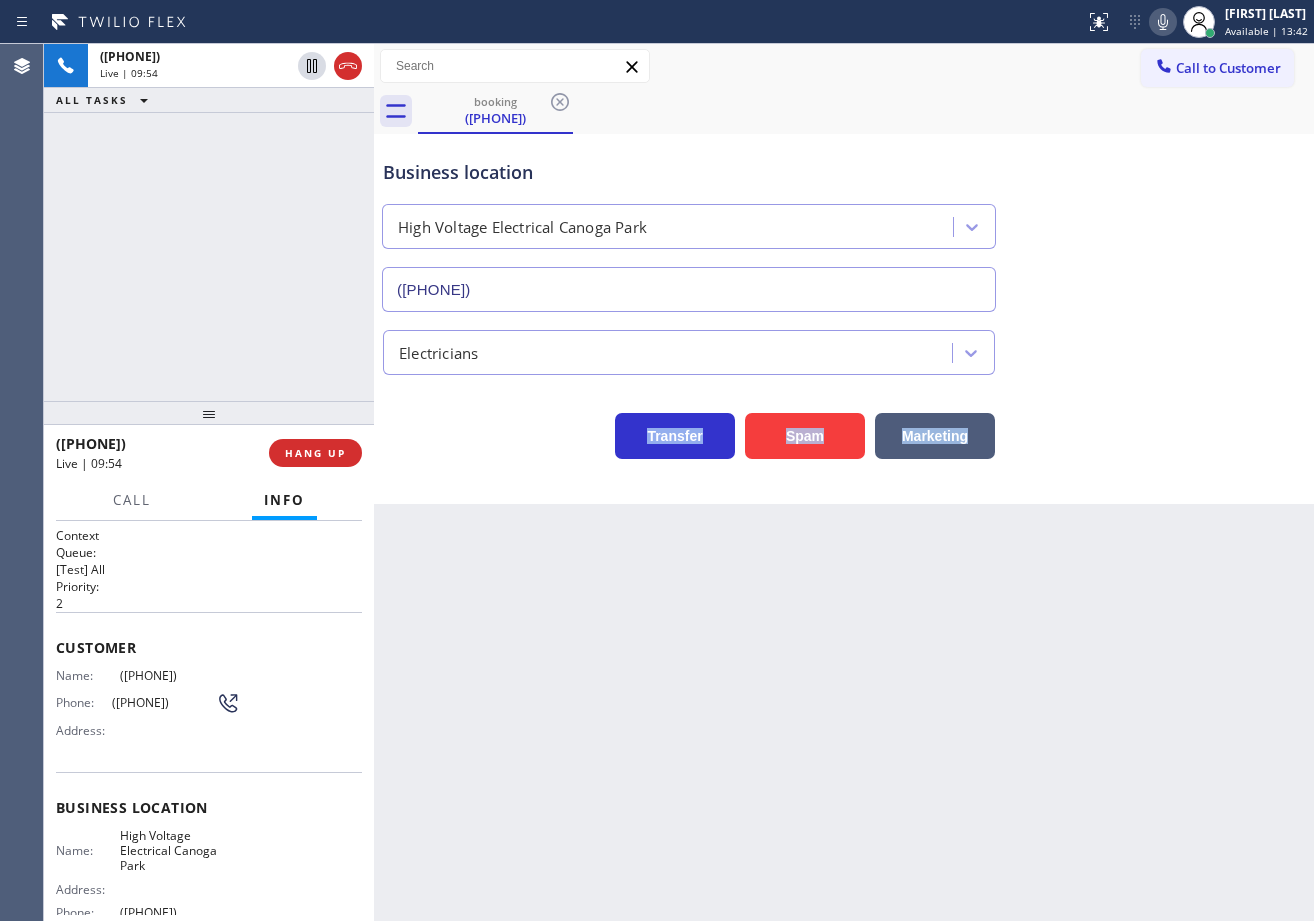 click on "Pro San Francisco Carrier Heating Service" at bounding box center (844, 482) 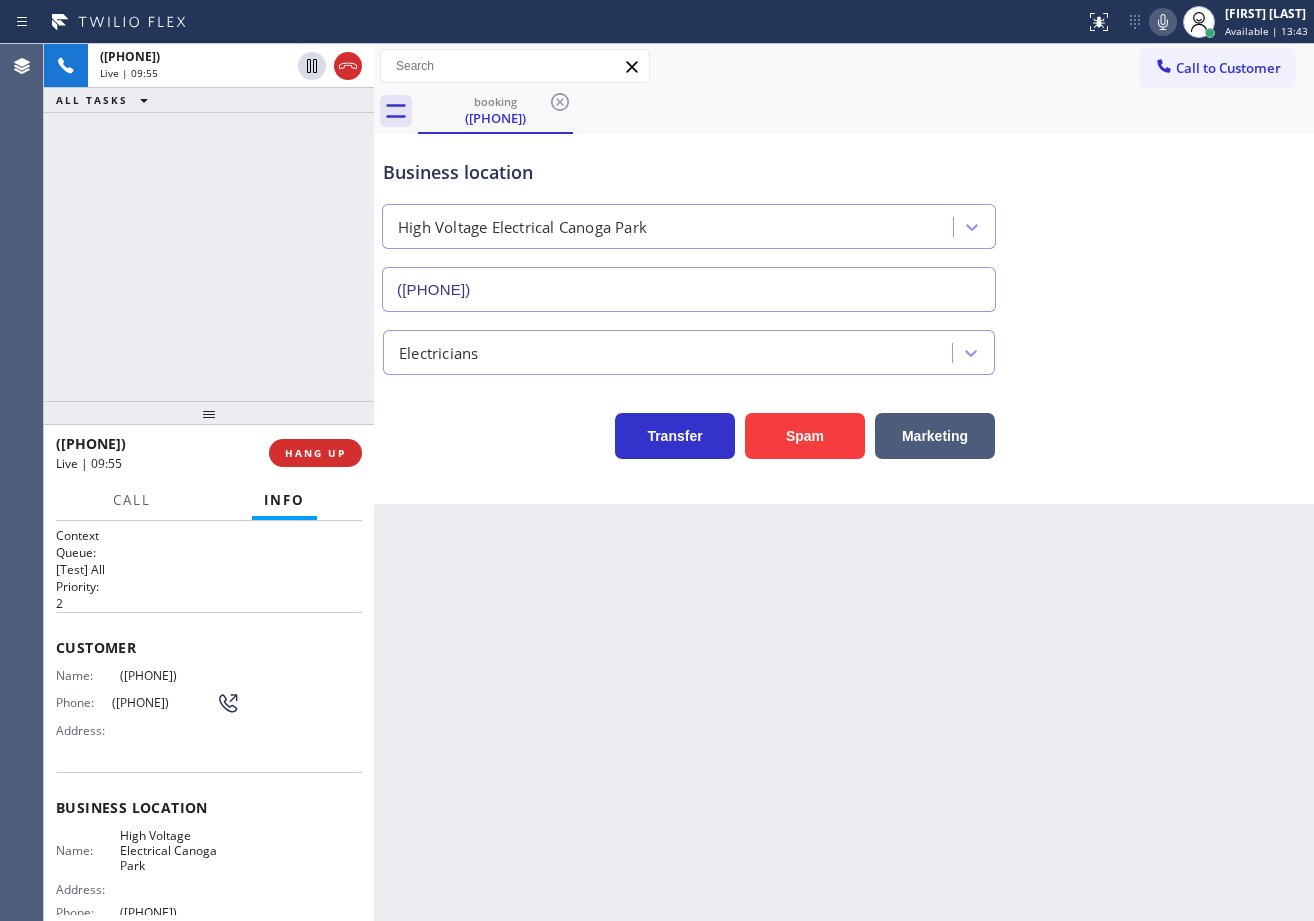 click on "Transfer Spam Marketing" at bounding box center [844, 417] 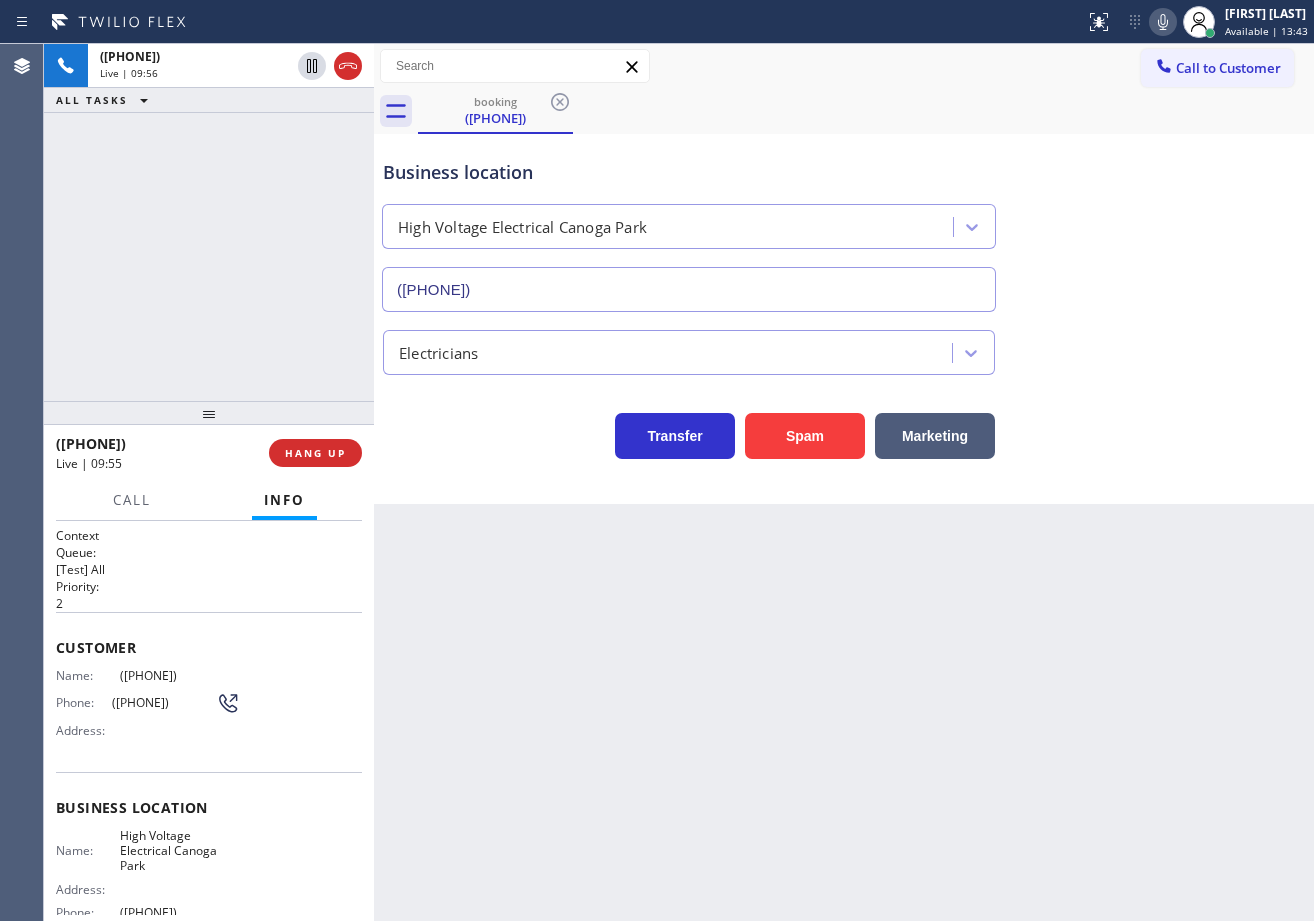 drag, startPoint x: 1129, startPoint y: 540, endPoint x: 1124, endPoint y: 552, distance: 13 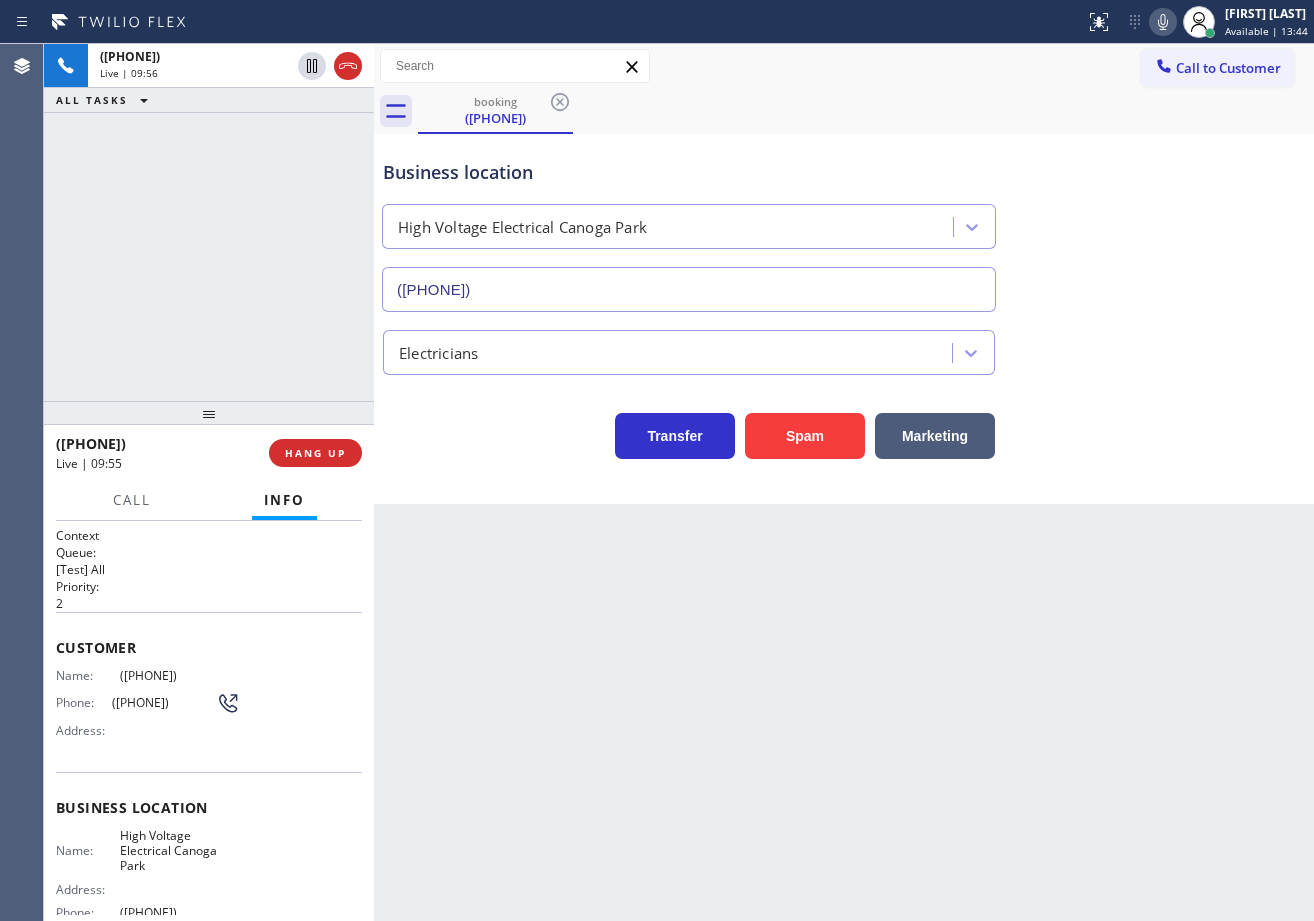 drag, startPoint x: 1107, startPoint y: 588, endPoint x: 1009, endPoint y: 648, distance: 114.90866 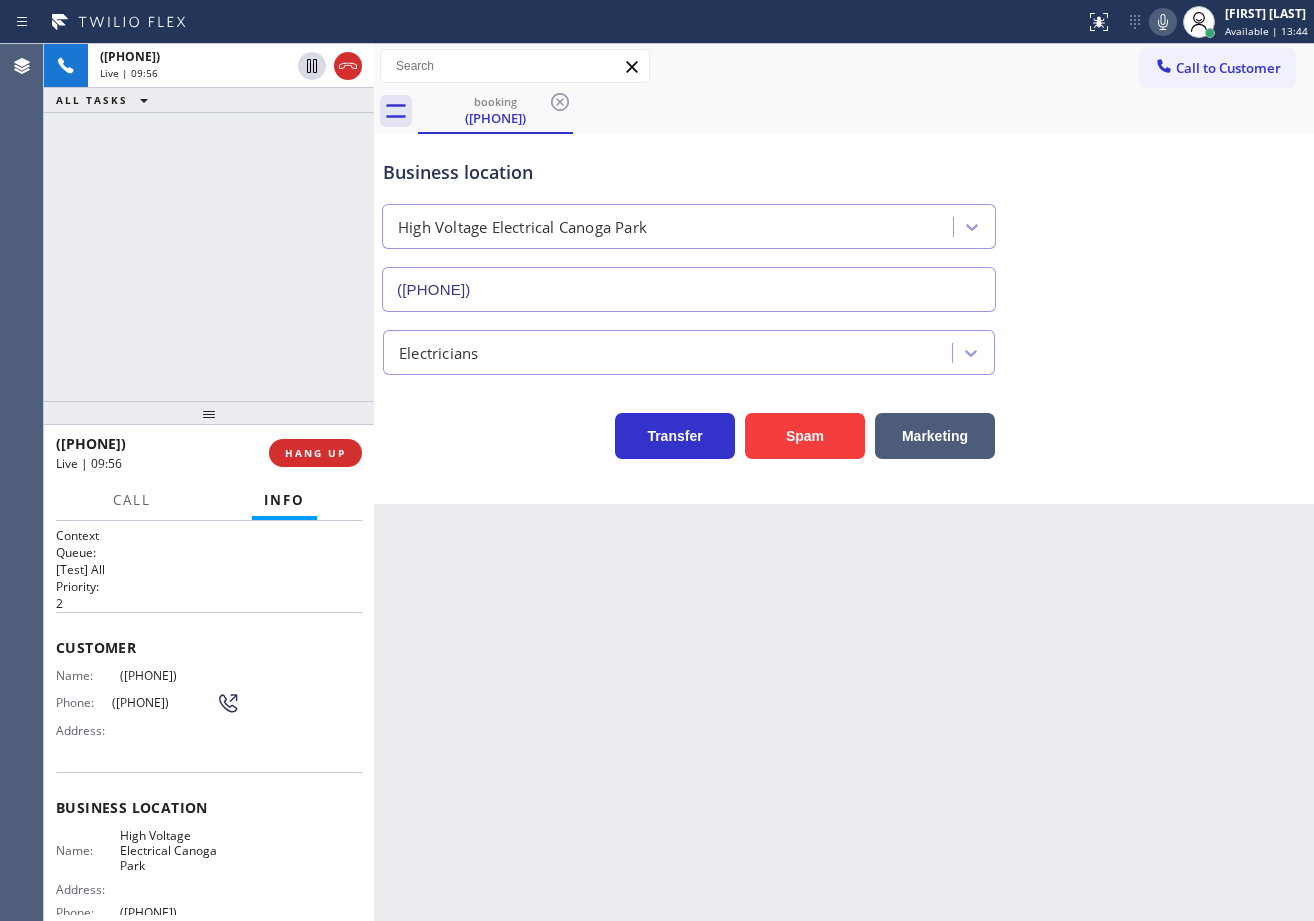 drag, startPoint x: 1009, startPoint y: 648, endPoint x: 965, endPoint y: 644, distance: 44.181442 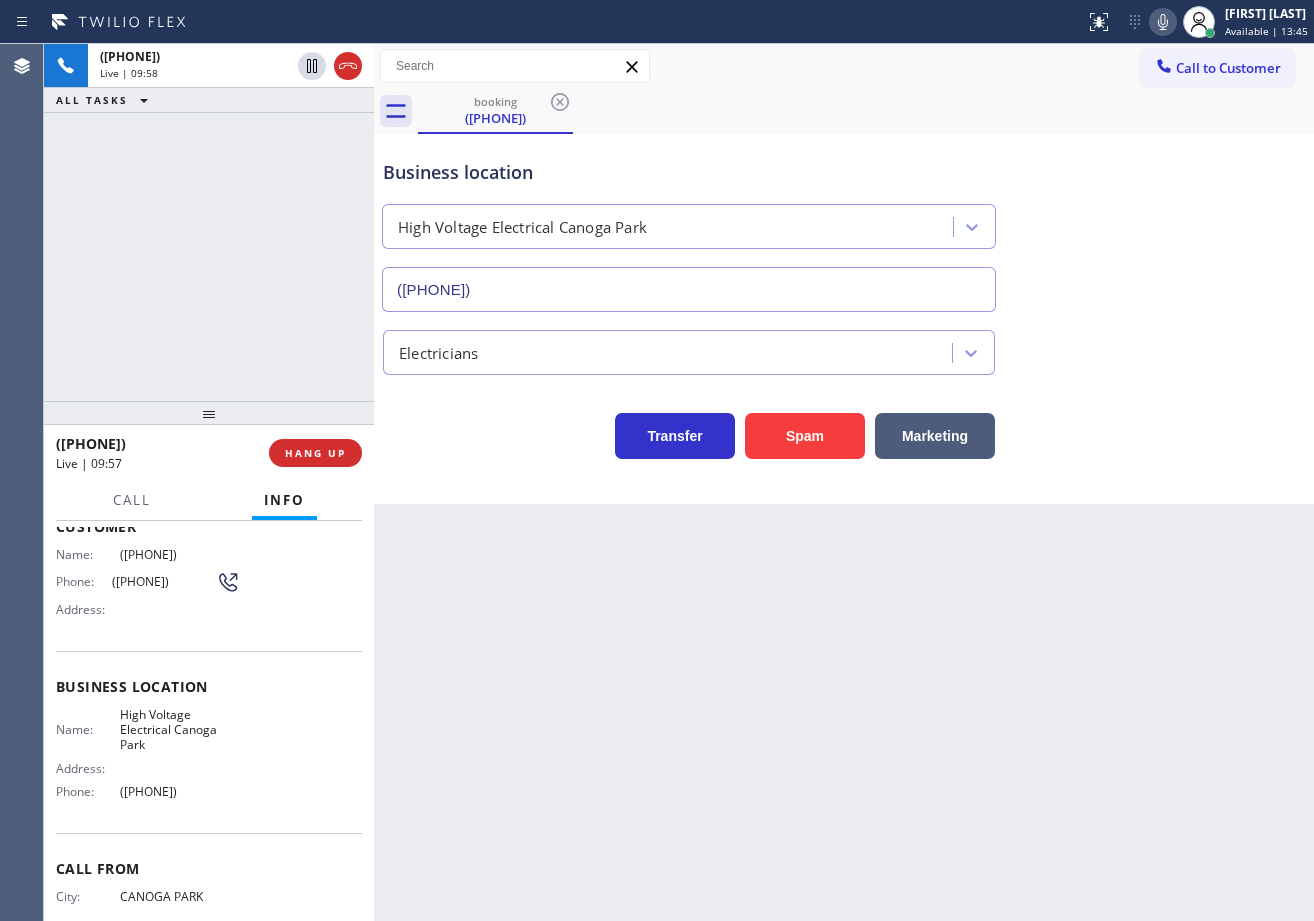 scroll, scrollTop: 0, scrollLeft: 0, axis: both 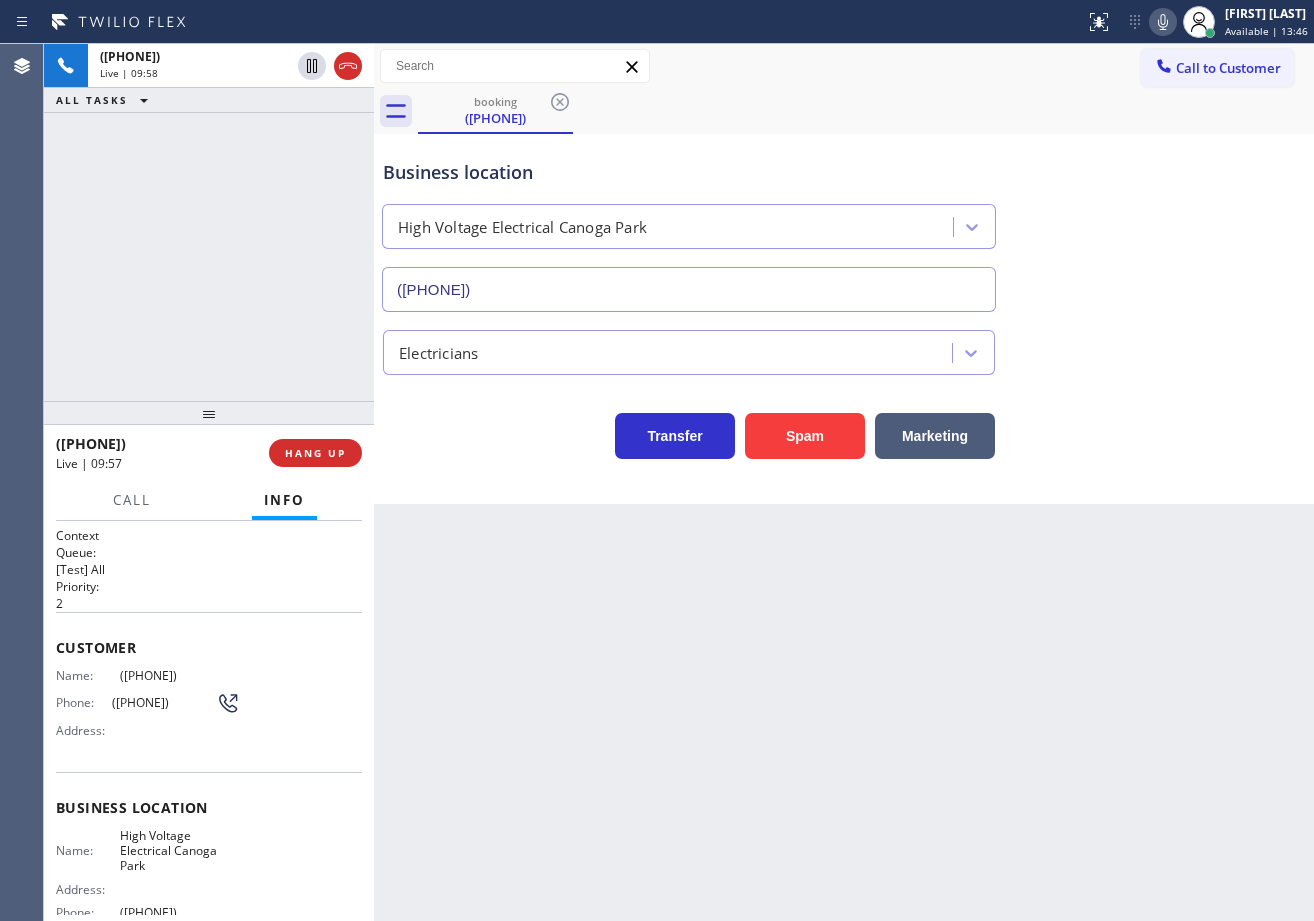 click on "+1[PHONE] Live | 09:58 ALL TASKS ALL TASKS ACTIVE TASKS TASKS IN WRAP UP" at bounding box center [209, 222] 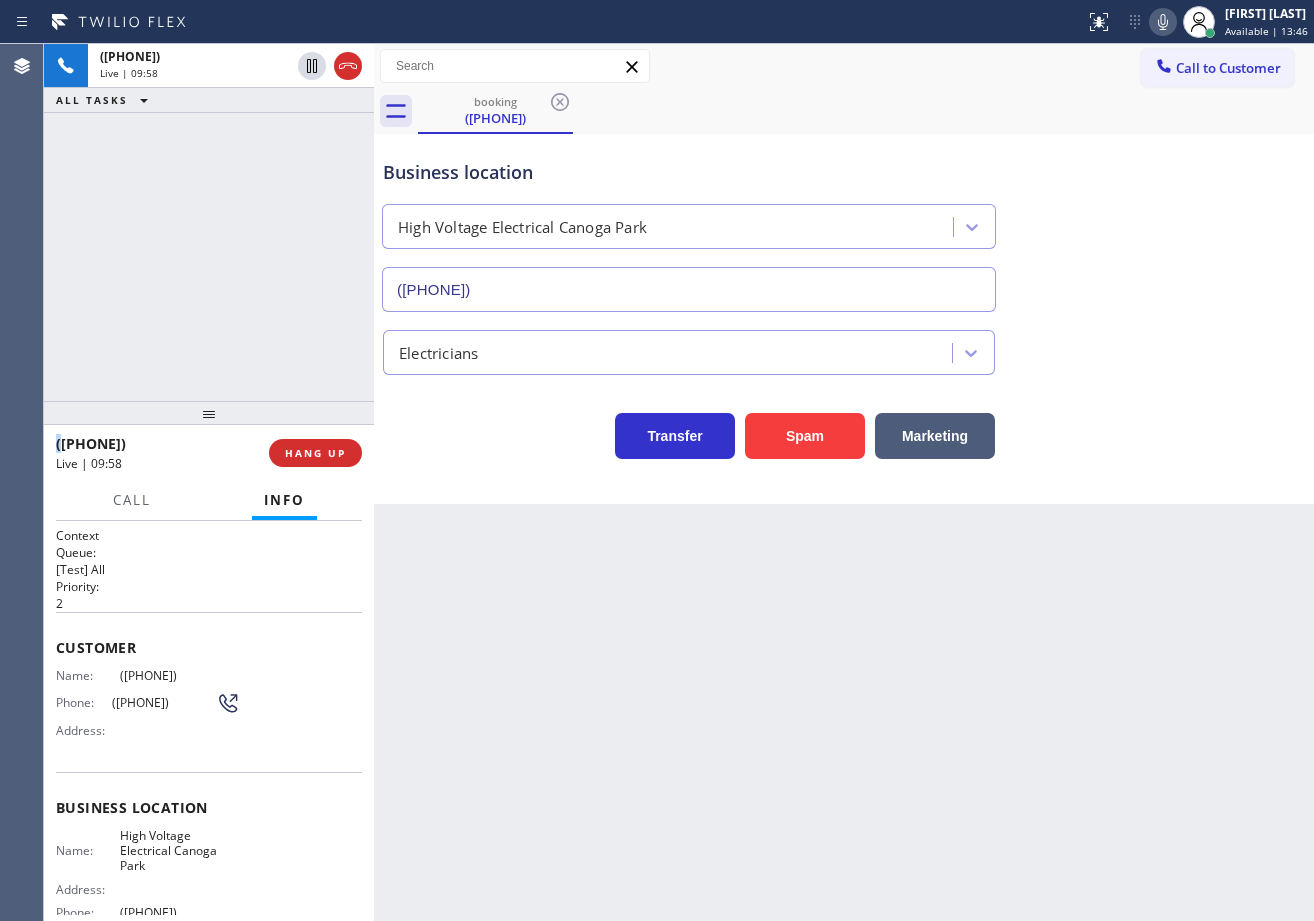 click on "+1[PHONE] Live | 09:58 ALL TASKS ALL TASKS ACTIVE TASKS TASKS IN WRAP UP" at bounding box center [209, 222] 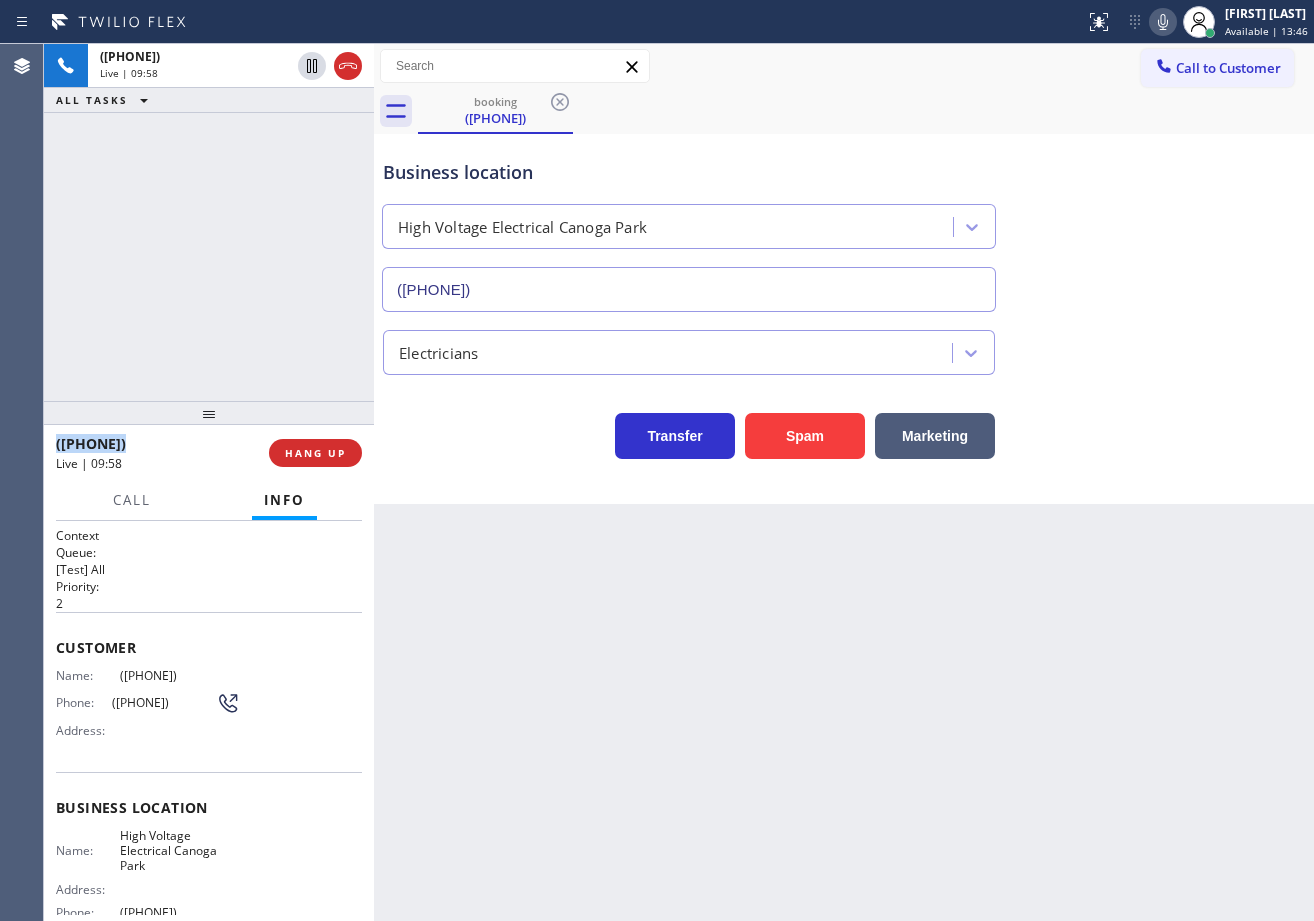 click on "+1[PHONE] Live | 09:58 ALL TASKS ALL TASKS ACTIVE TASKS TASKS IN WRAP UP" at bounding box center (209, 222) 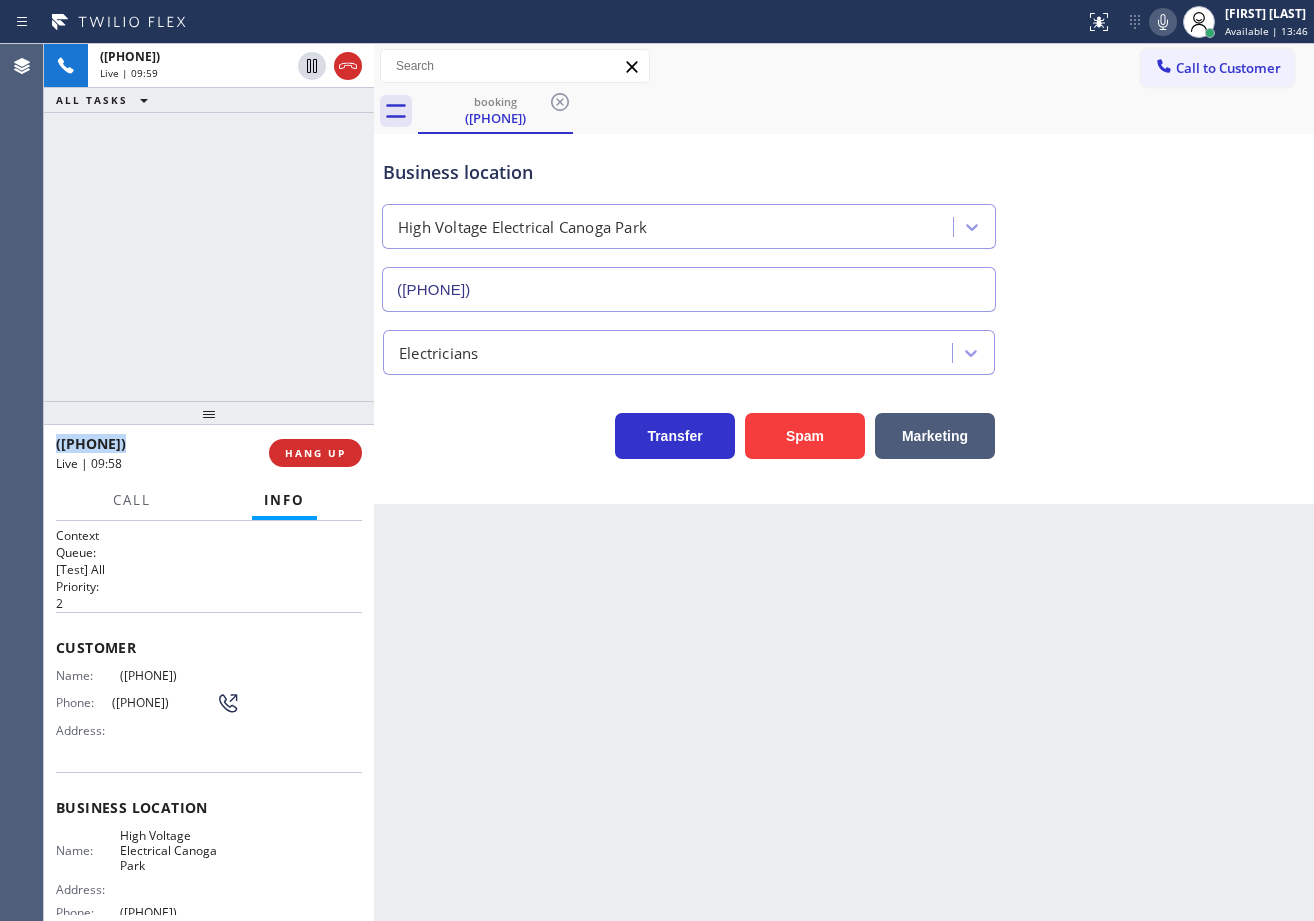 click on "+1[PHONE] Live | 09:59 ALL TASKS ALL TASKS ACTIVE TASKS TASKS IN WRAP UP" at bounding box center [209, 222] 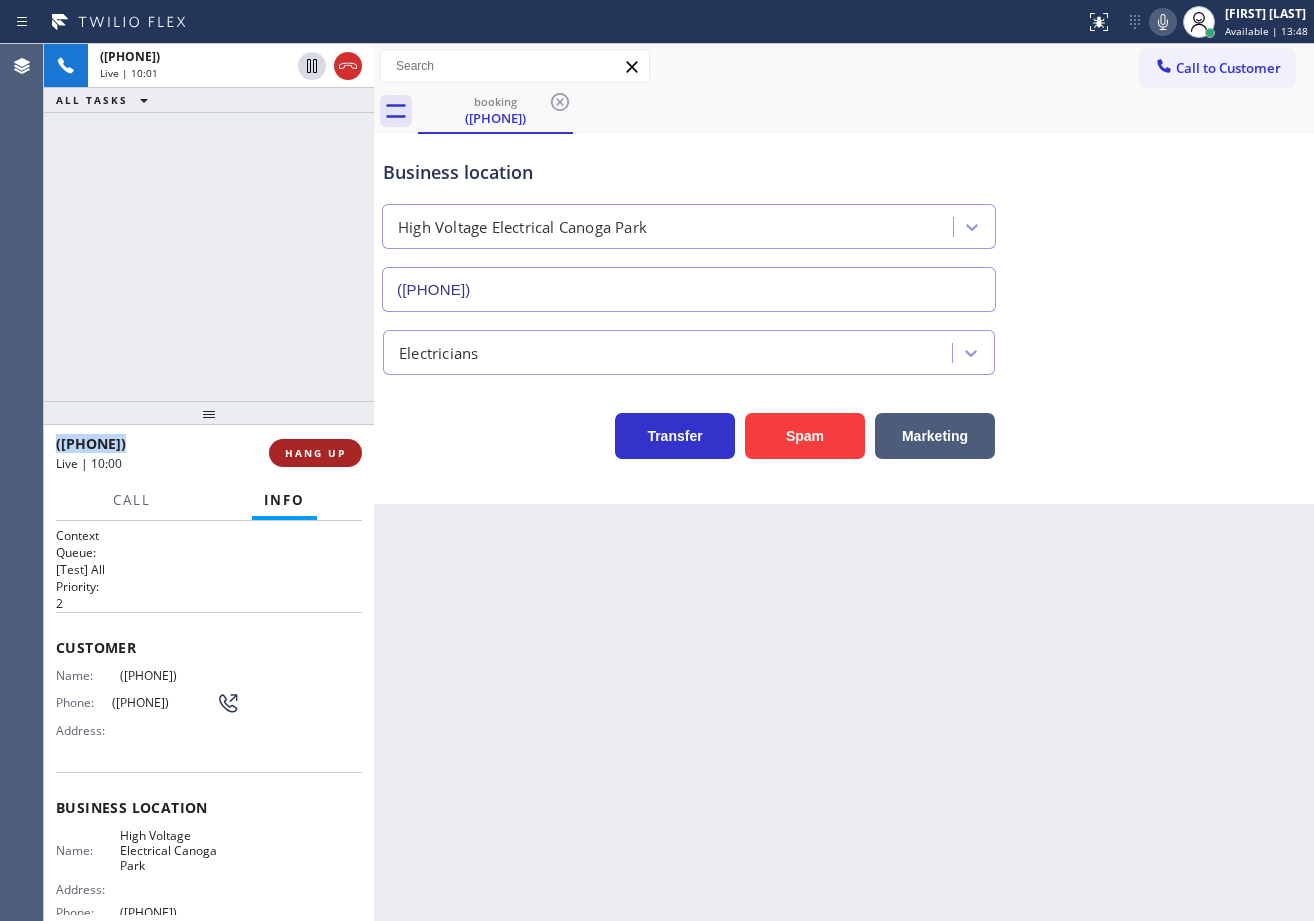 click on "HANG UP" at bounding box center (315, 453) 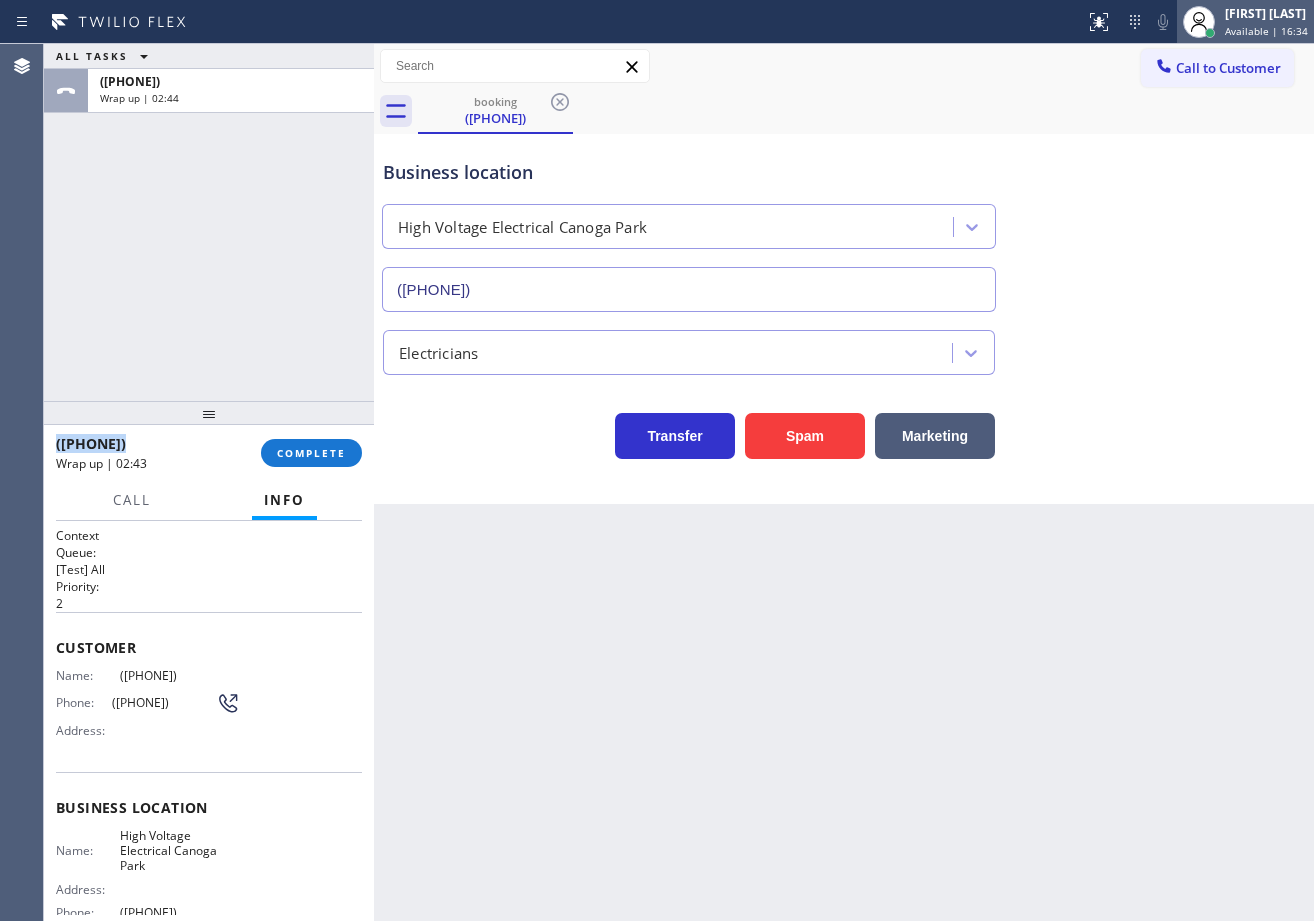 drag, startPoint x: 1258, startPoint y: 26, endPoint x: 1245, endPoint y: 32, distance: 14.3178215 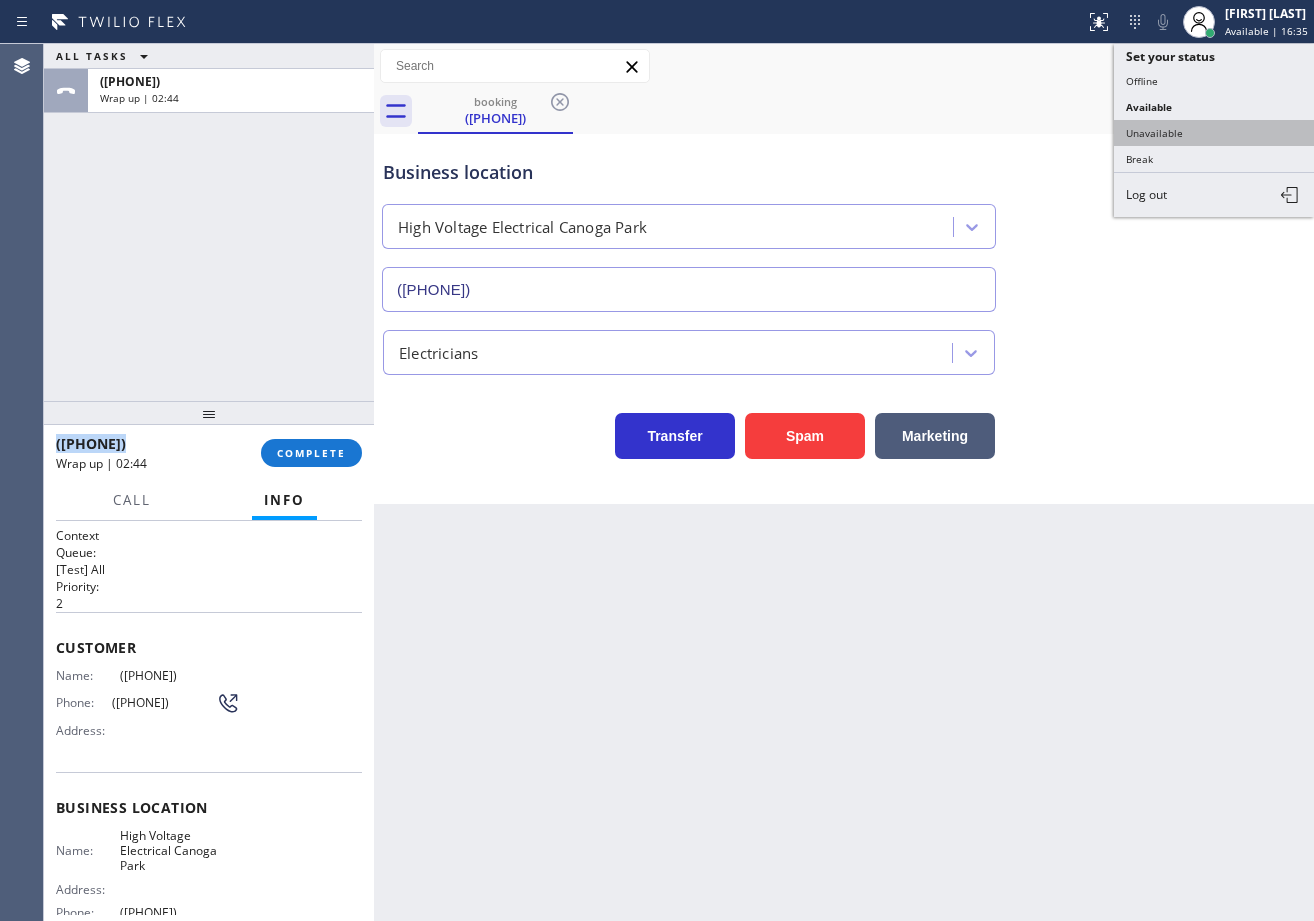 click on "Unavailable" at bounding box center (1214, 133) 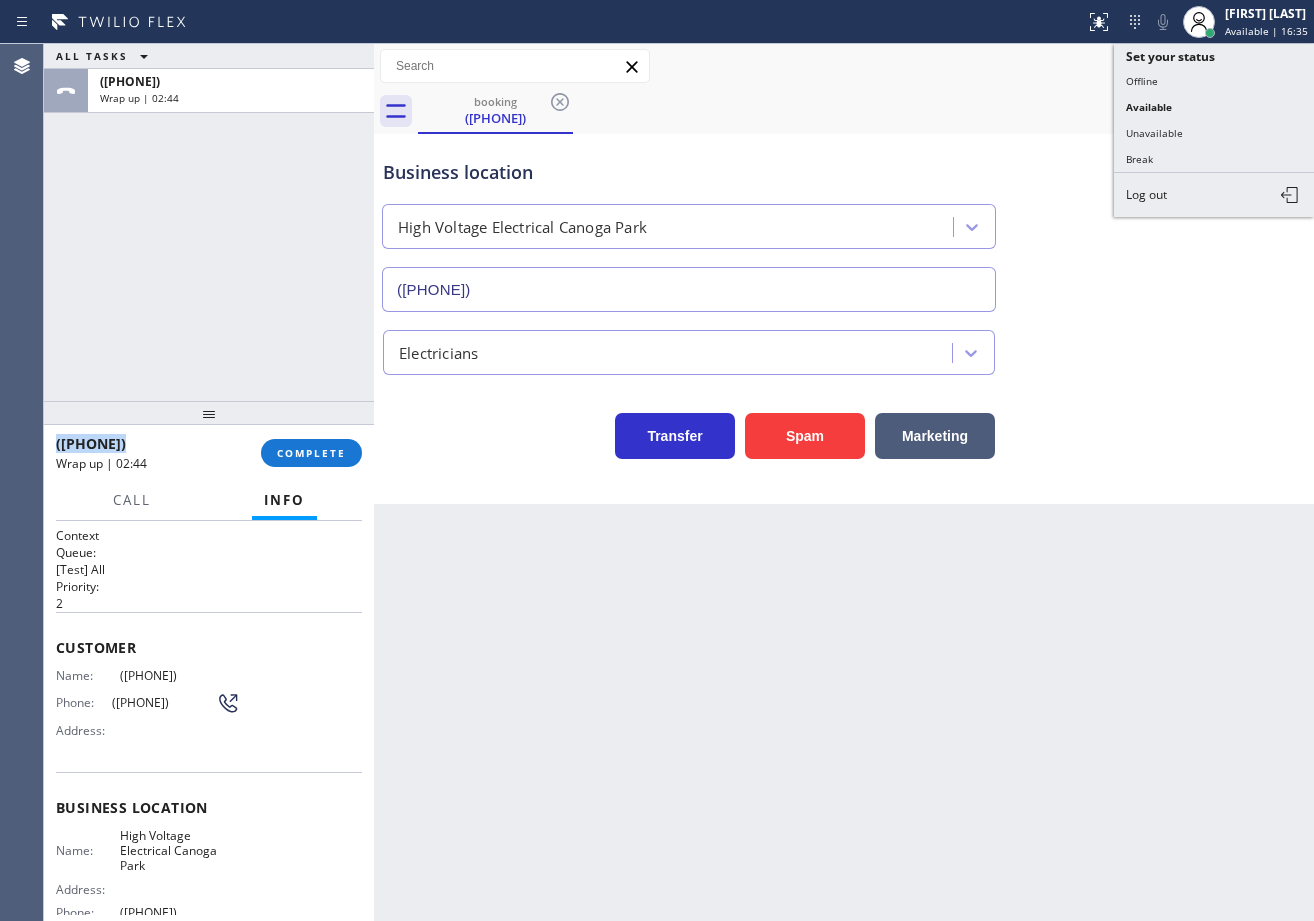 click on "booking [PHONE]" at bounding box center [866, 111] 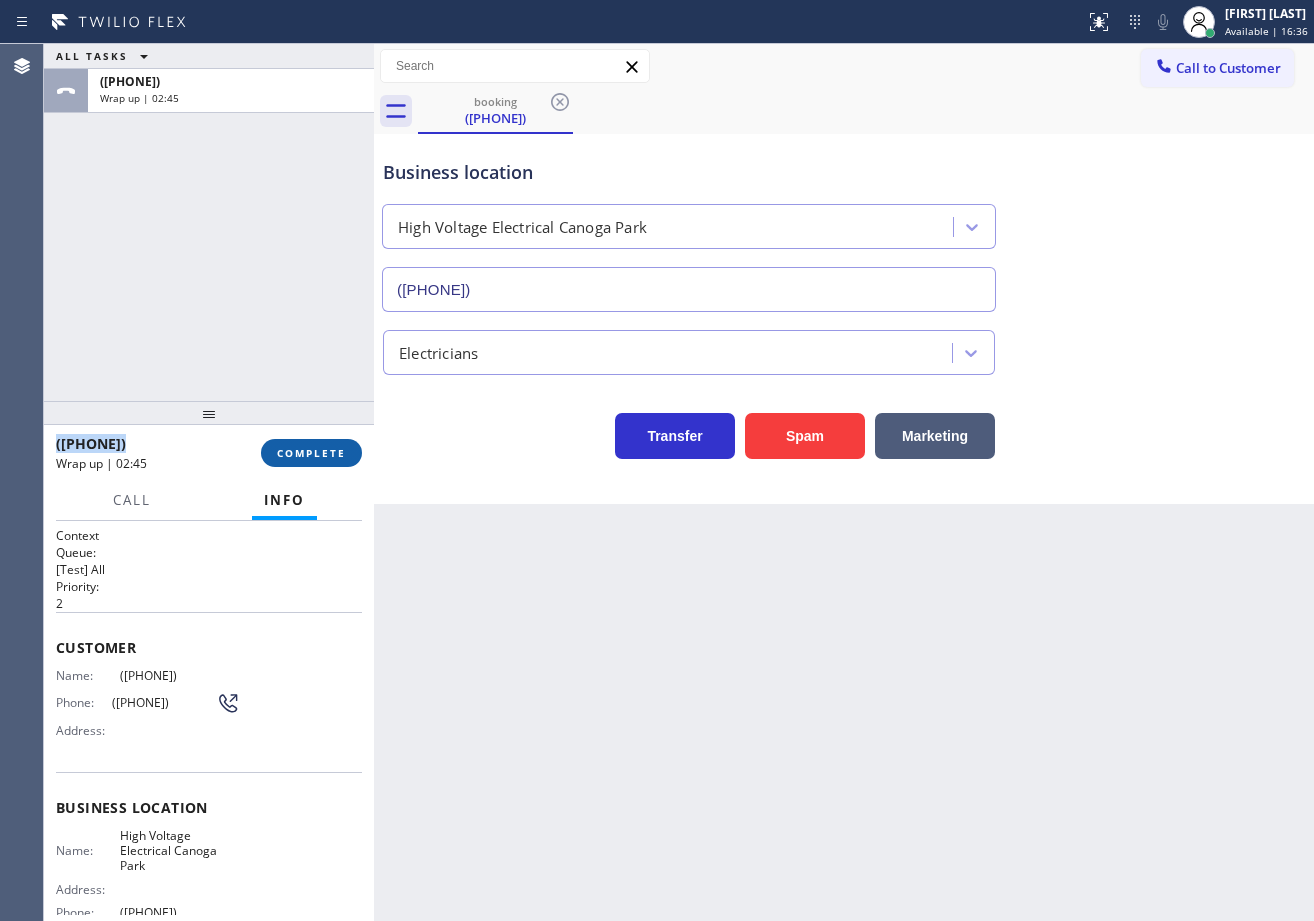 click on "COMPLETE" at bounding box center (311, 453) 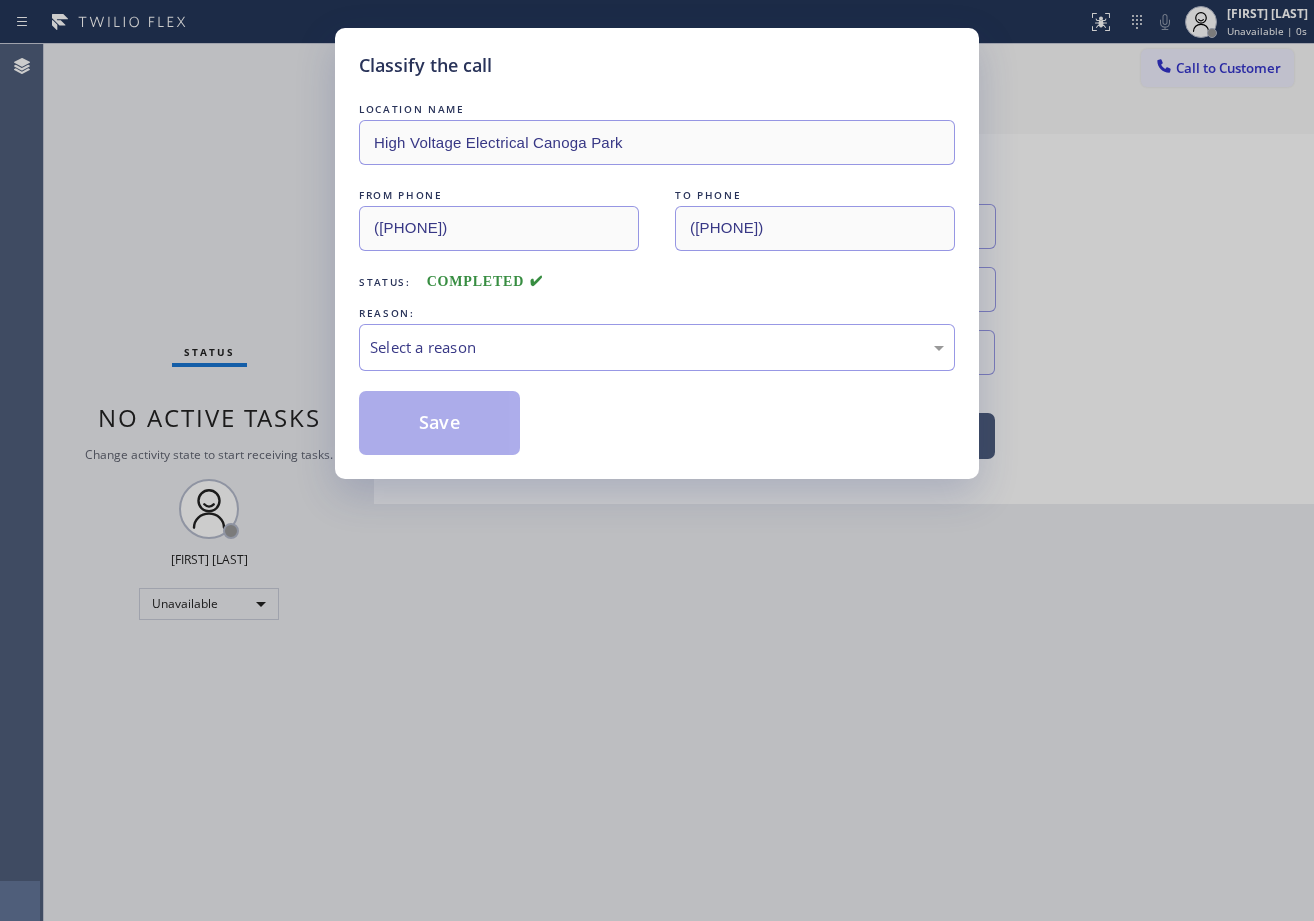 click on "Select a reason" at bounding box center (657, 347) 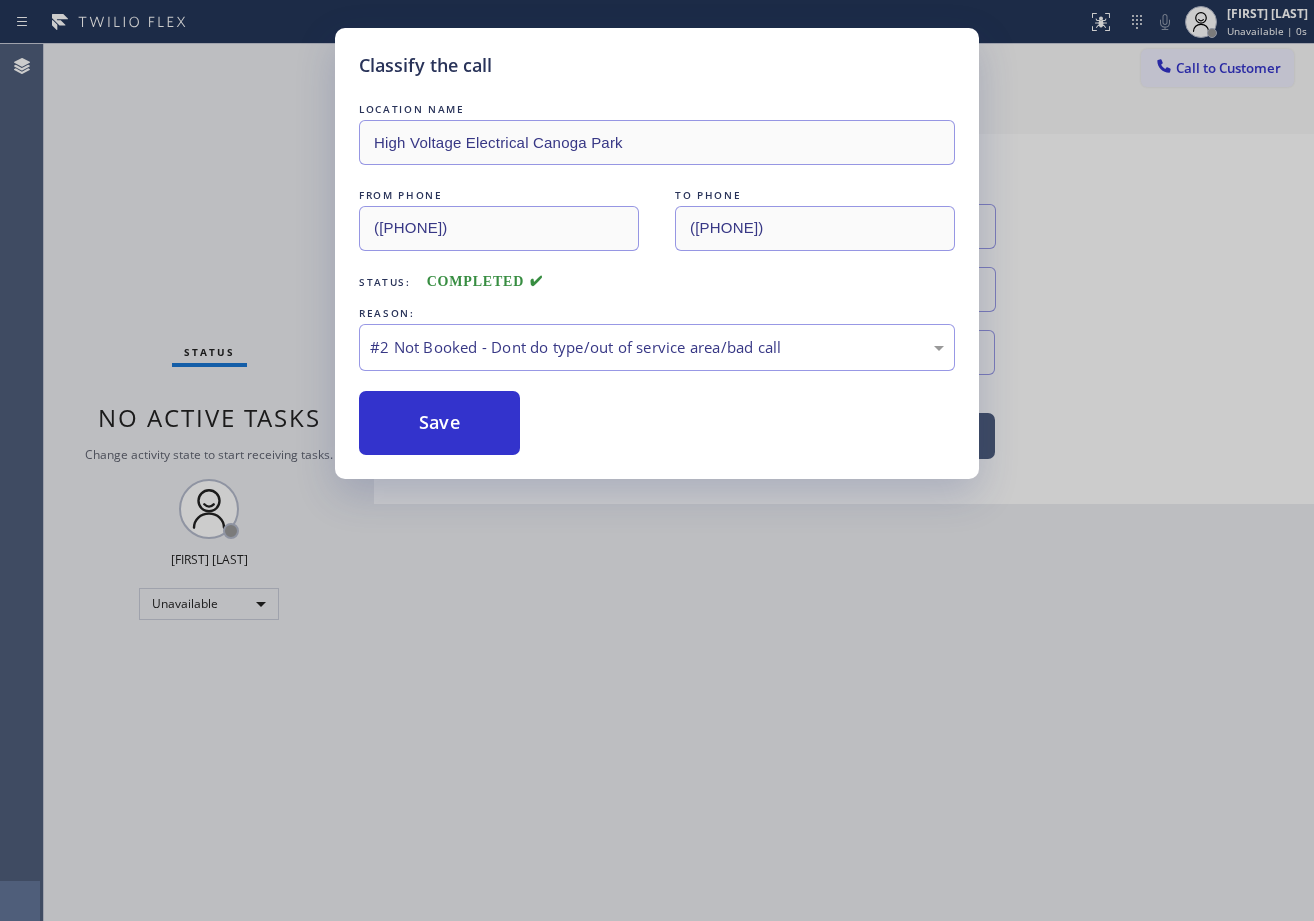 click on "Save" at bounding box center (439, 423) 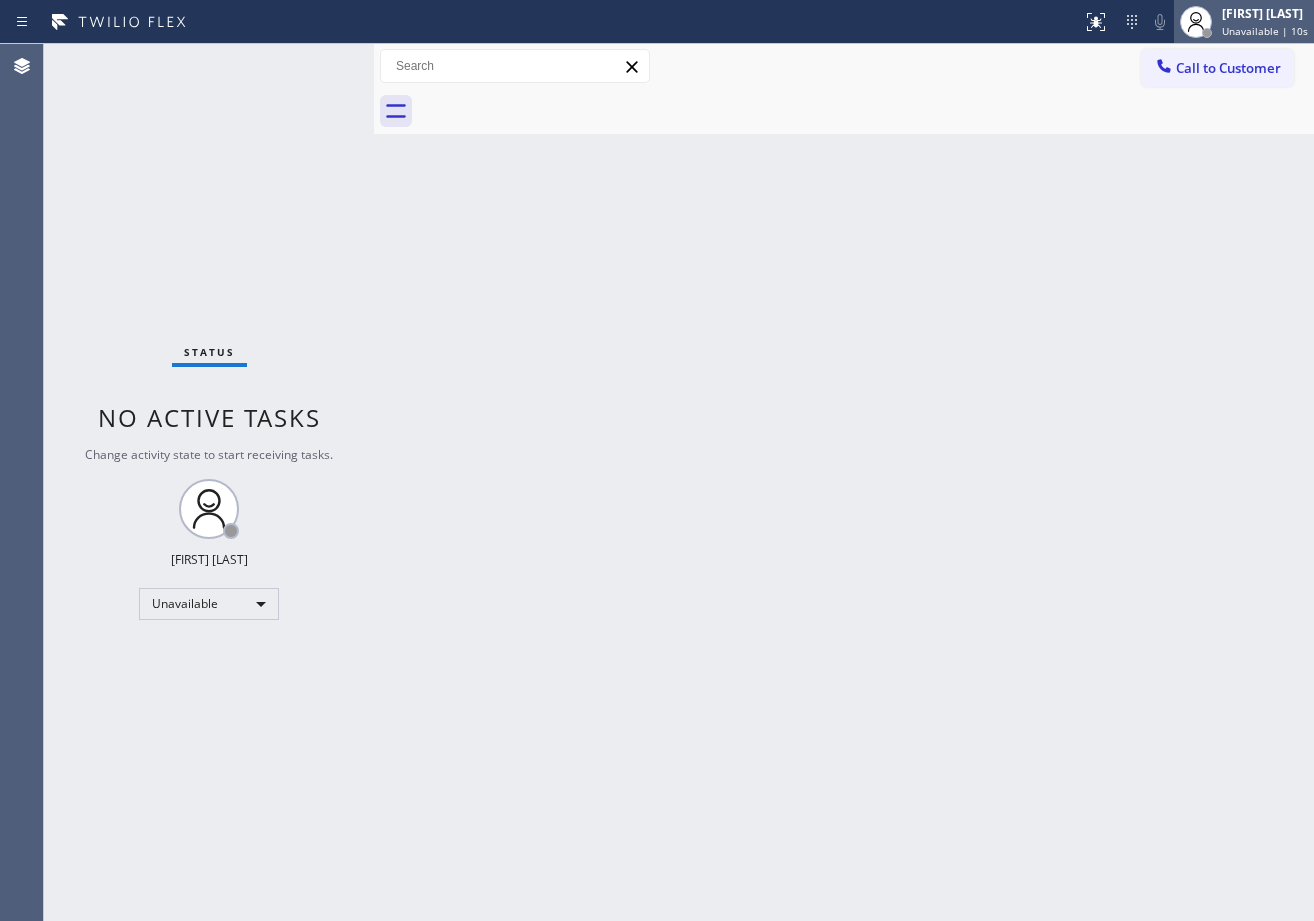 click at bounding box center (1196, 22) 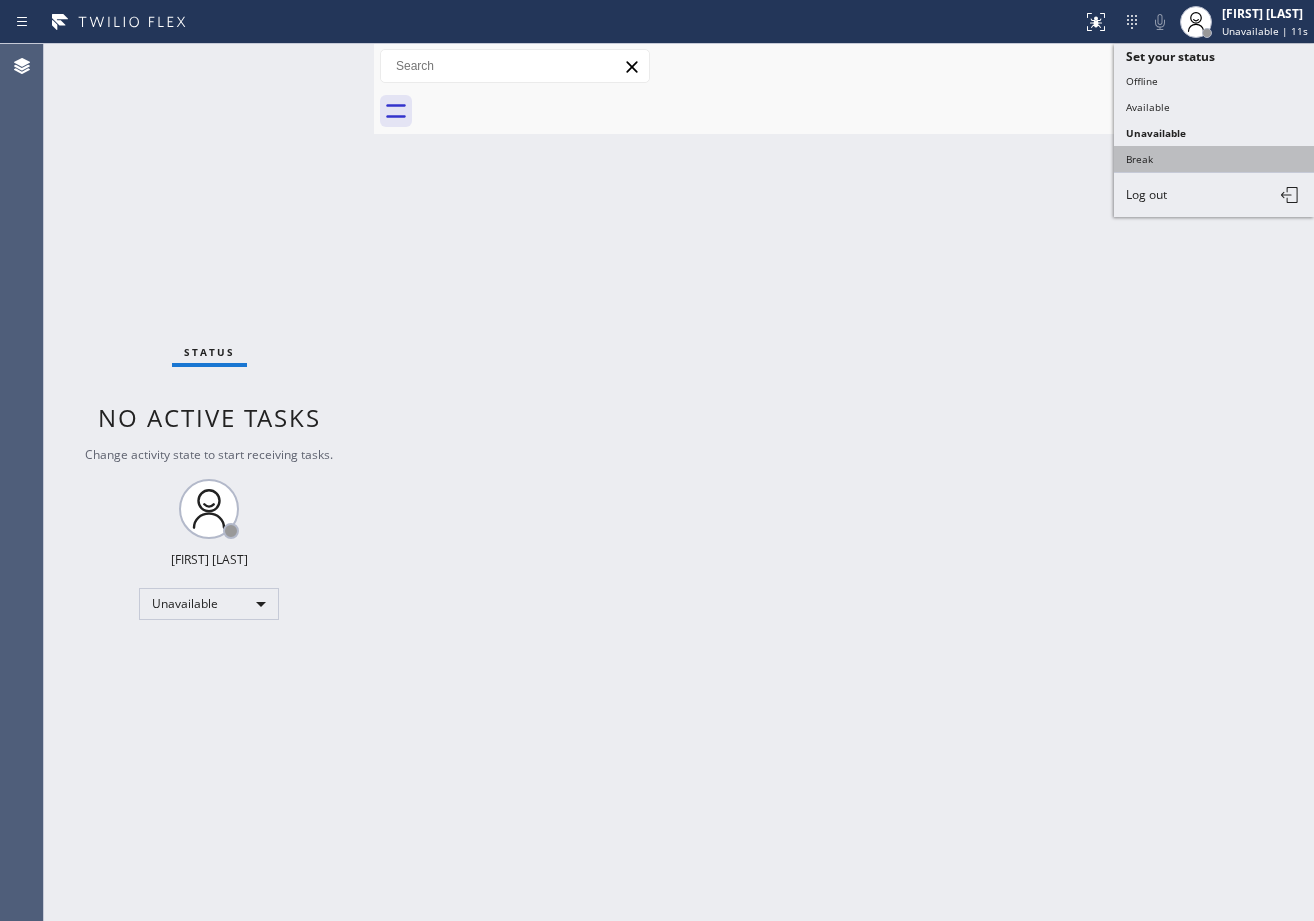 click on "Break" at bounding box center [1214, 159] 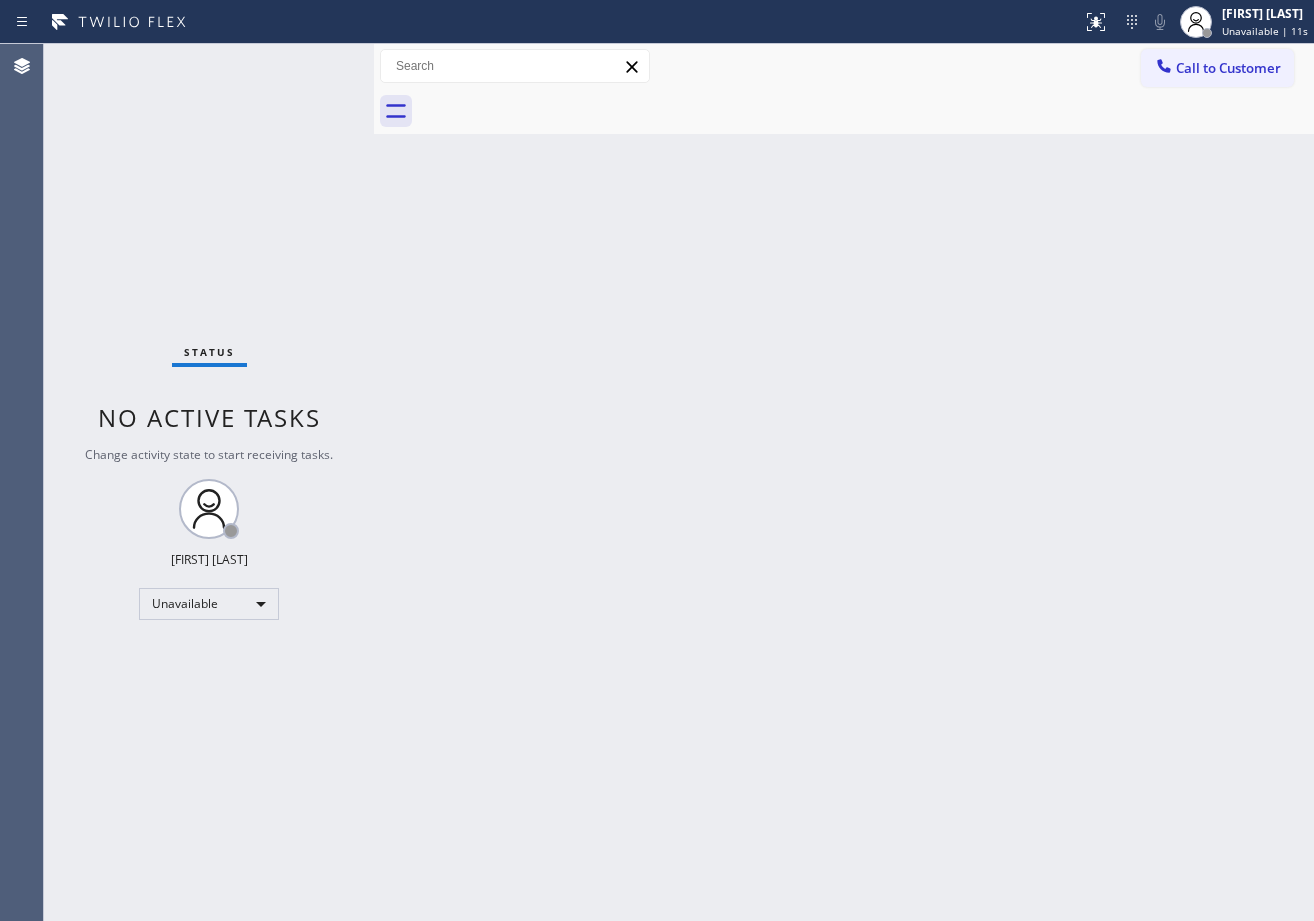 click on "Back to Dashboard Change Sender ID Customers Technicians Select a contact Outbound call Technician Search Technician Your caller id phone number Your caller id phone number Call Technician info Name   Phone none Address none Change Sender ID HVAC +18559994417 5 Star Appliance +18557314952 Appliance Repair +18554611149 Plumbing +18889090120 Air Duct Cleaning +18006865038  Electricians +18005688664 Cancel Change Check personal SMS Reset Change No tabs Call to Customer Outbound call Location Search location Your caller id phone number ([PHONE]) Customer number Call Outbound call Technician Search Technician Your caller id phone number Your caller id phone number Call" at bounding box center (844, 482) 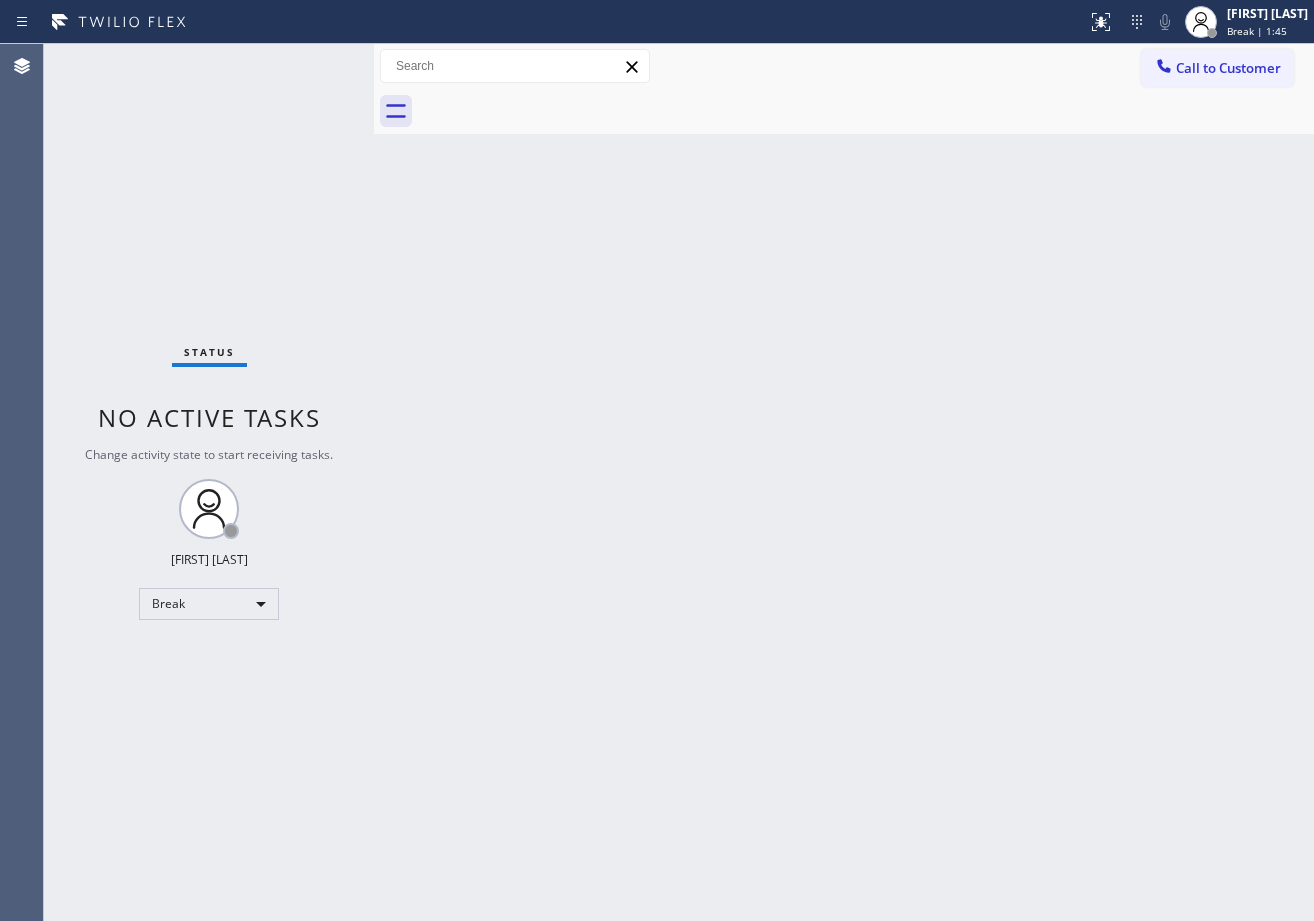 drag, startPoint x: 1245, startPoint y: 25, endPoint x: 1199, endPoint y: 87, distance: 77.201035 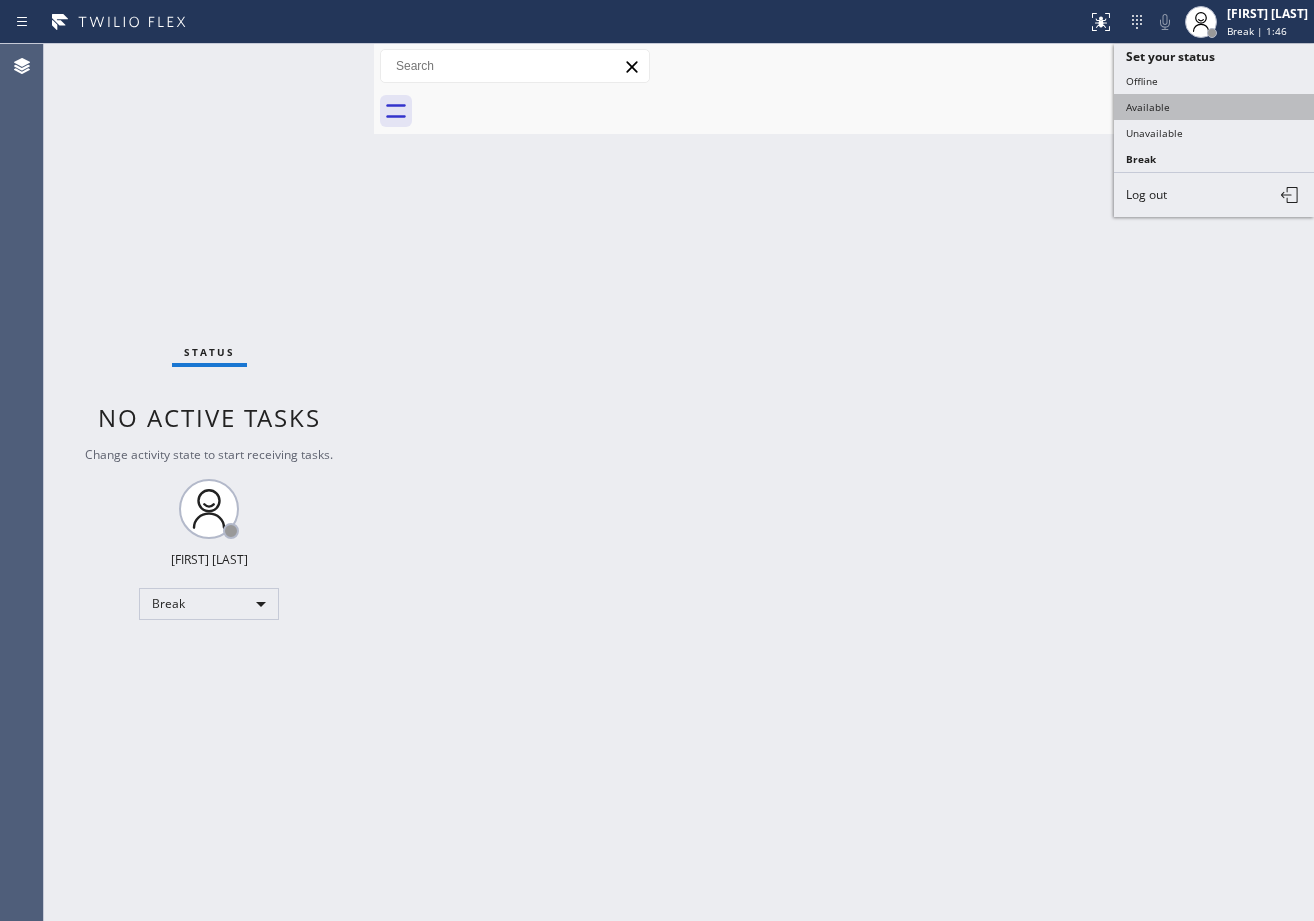 click on "Available" at bounding box center (1214, 107) 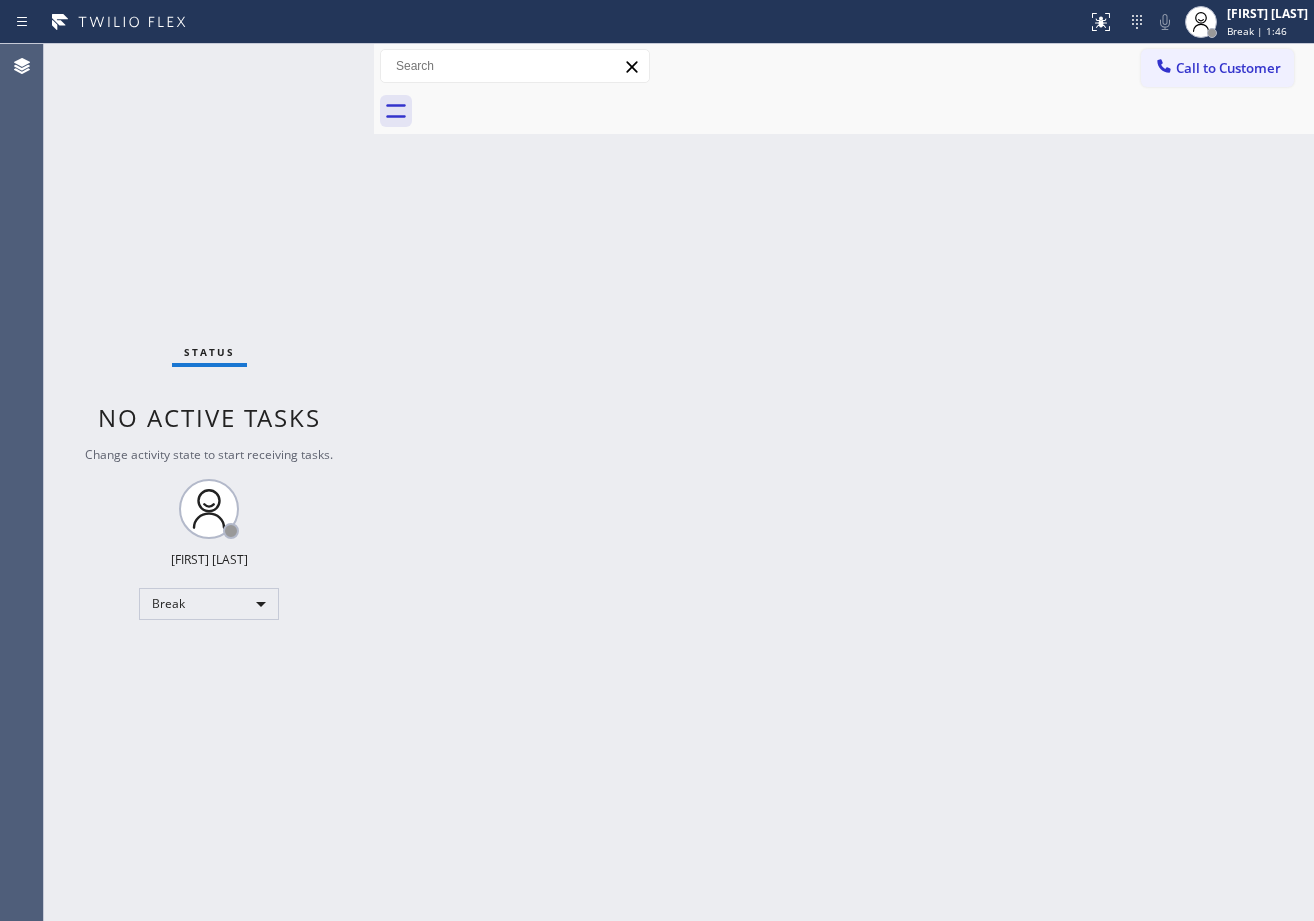 click on "Back to Dashboard Change Sender ID Customers Technicians Select a contact Outbound call Technician Search Technician Your caller id phone number Your caller id phone number Call Technician info Name   Phone none Address none Change Sender ID HVAC +18559994417 5 Star Appliance +18557314952 Appliance Repair +18554611149 Plumbing +18889090120 Air Duct Cleaning +18006865038  Electricians +18005688664 Cancel Change Check personal SMS Reset Change No tabs Call to Customer Outbound call Location Search location Your caller id phone number ([PHONE]) Customer number Call Outbound call Technician Search Technician Your caller id phone number Your caller id phone number Call" at bounding box center (844, 482) 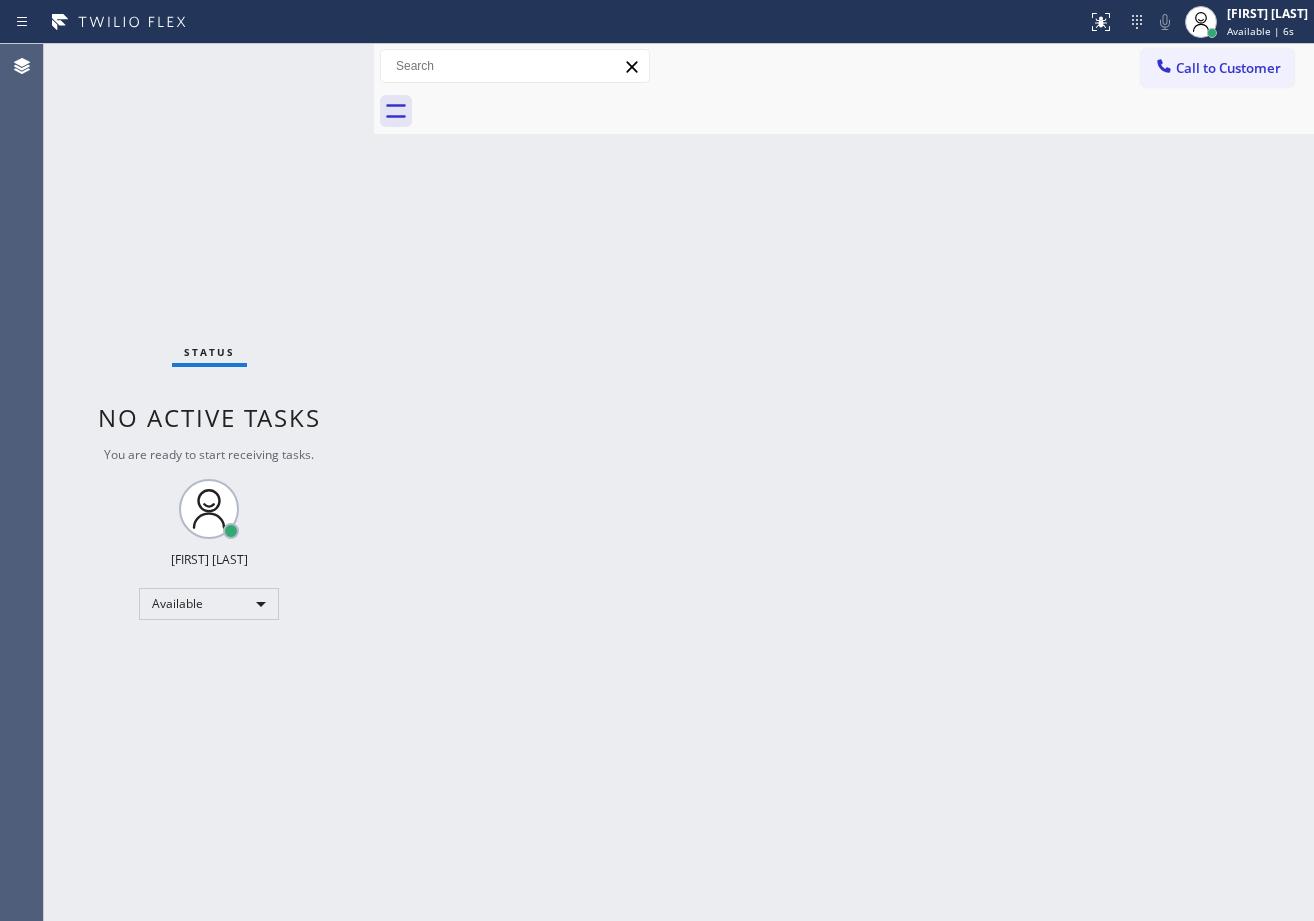 click on "Back to Dashboard Change Sender ID Customers Technicians Select a contact Outbound call Technician Search Technician Your caller id phone number Your caller id phone number Call Technician info Name   Phone none Address none Change Sender ID HVAC +18559994417 5 Star Appliance +18557314952 Appliance Repair +18554611149 Plumbing +18889090120 Air Duct Cleaning +18006865038  Electricians +18005688664 Cancel Change Check personal SMS Reset Change No tabs Call to Customer Outbound call Location Search location Your caller id phone number ([PHONE]) Customer number Call Outbound call Technician Search Technician Your caller id phone number Your caller id phone number Call" at bounding box center [844, 482] 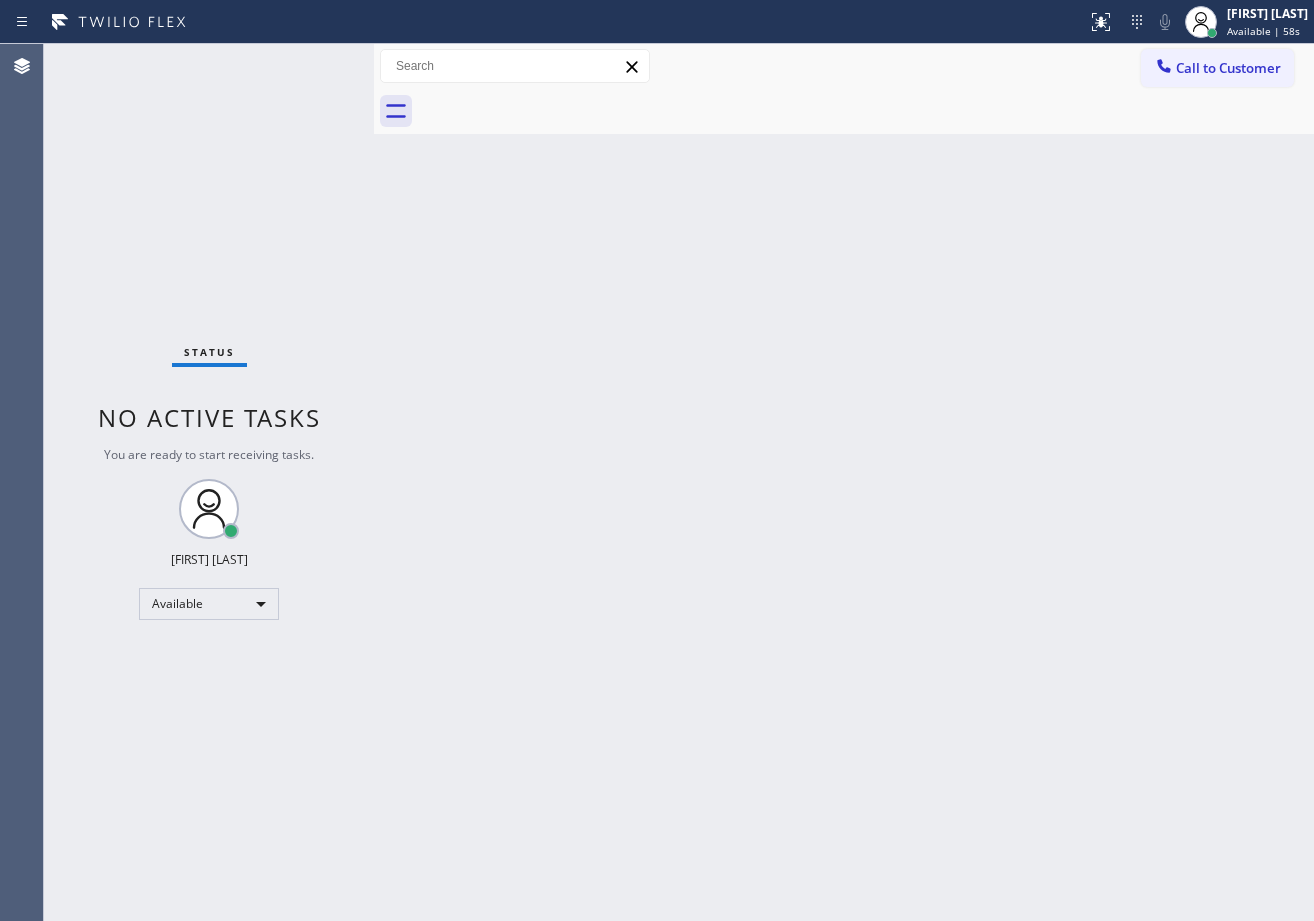 click on "Back to Dashboard Change Sender ID Customers Technicians Select a contact Outbound call Technician Search Technician Your caller id phone number Your caller id phone number Call Technician info Name   Phone none Address none Change Sender ID HVAC +18559994417 5 Star Appliance +18557314952 Appliance Repair +18554611149 Plumbing +18889090120 Air Duct Cleaning +18006865038  Electricians +18005688664 Cancel Change Check personal SMS Reset Change No tabs Call to Customer Outbound call Location Search location Your caller id phone number ([PHONE]) Customer number Call Outbound call Technician Search Technician Your caller id phone number Your caller id phone number Call" at bounding box center [844, 482] 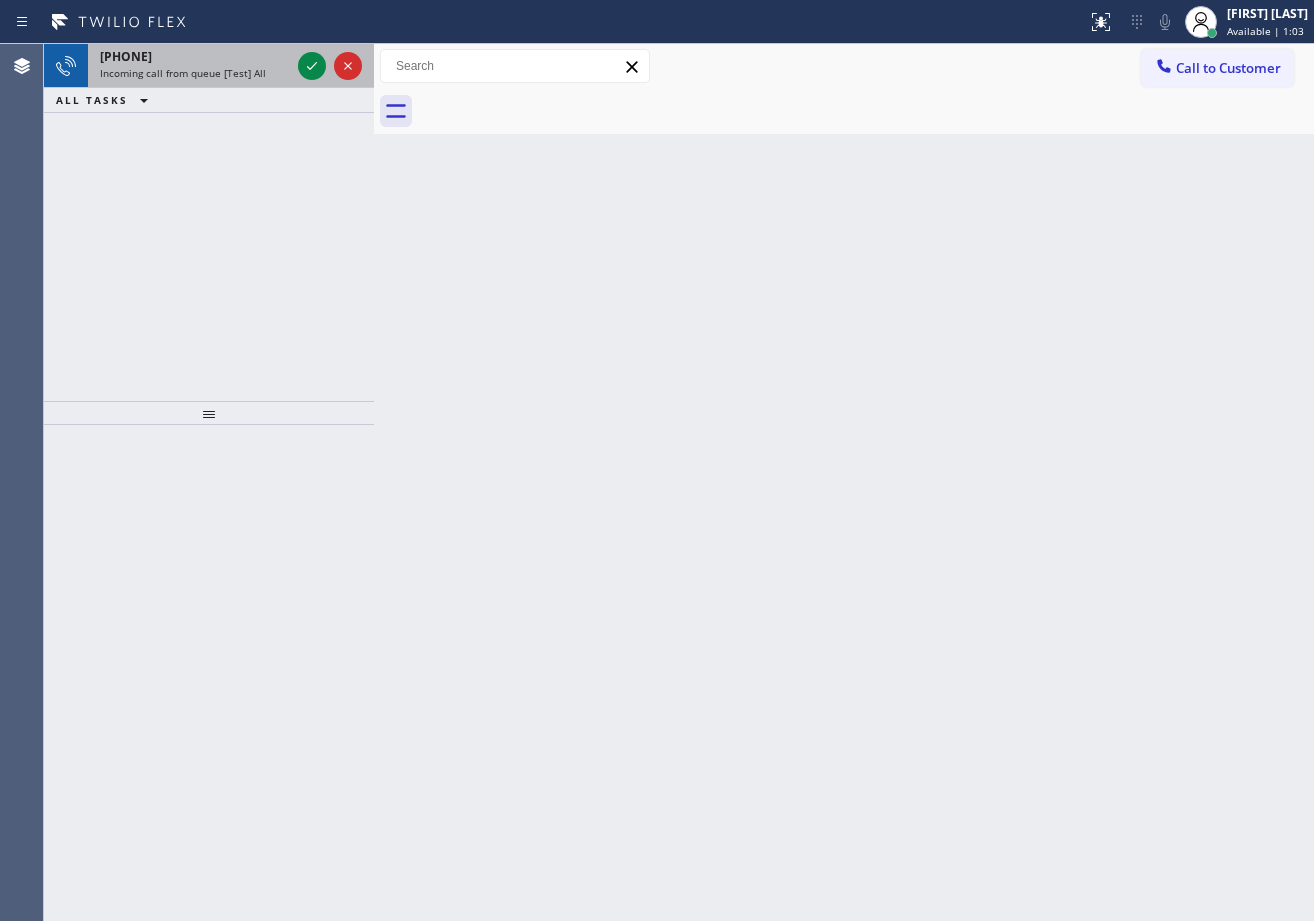 click on "[PHONE]" at bounding box center (195, 56) 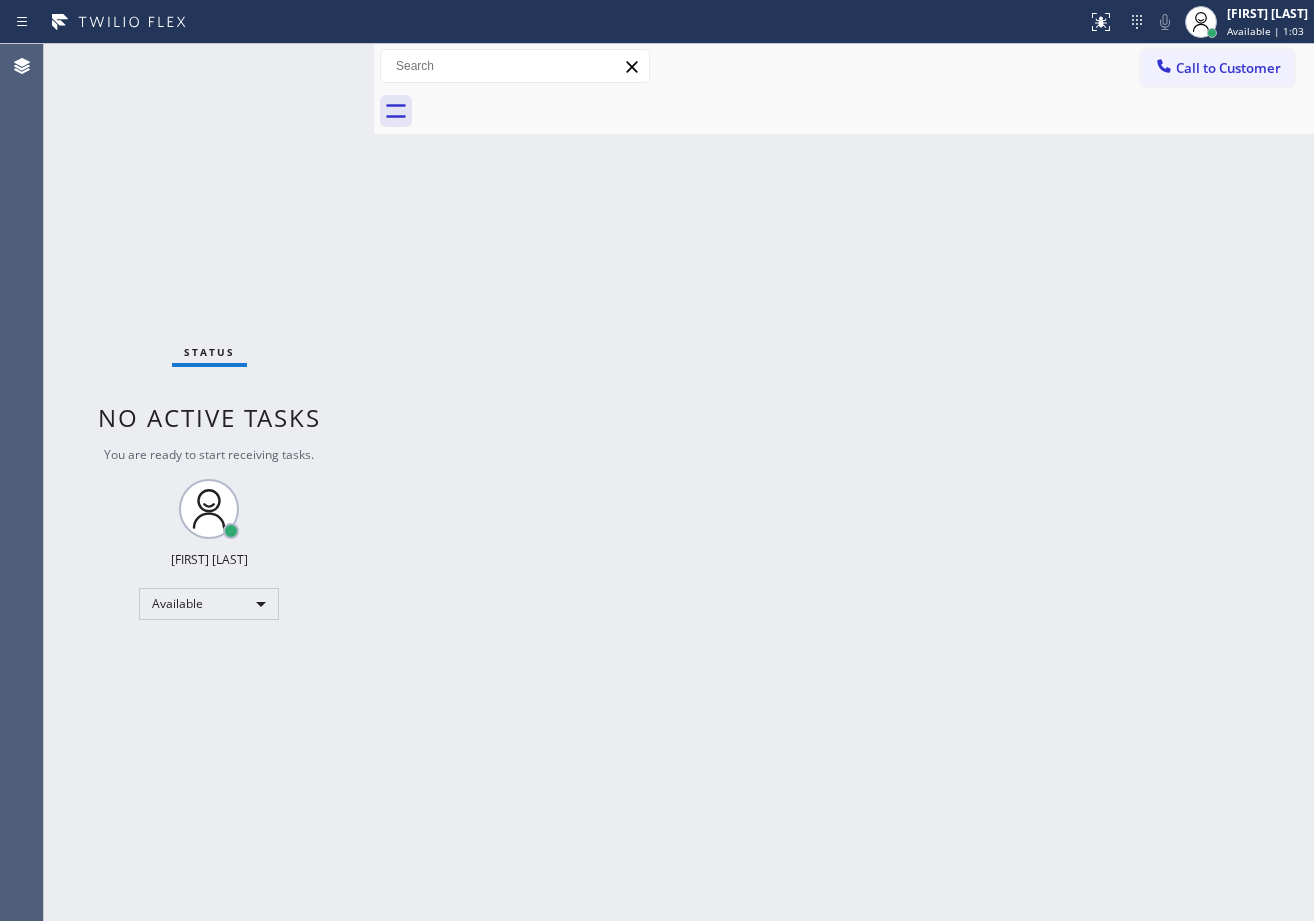 click on "Status No active tasks You are ready to start receiving tasks. [FIRST] [LAST] Available" at bounding box center (209, 482) 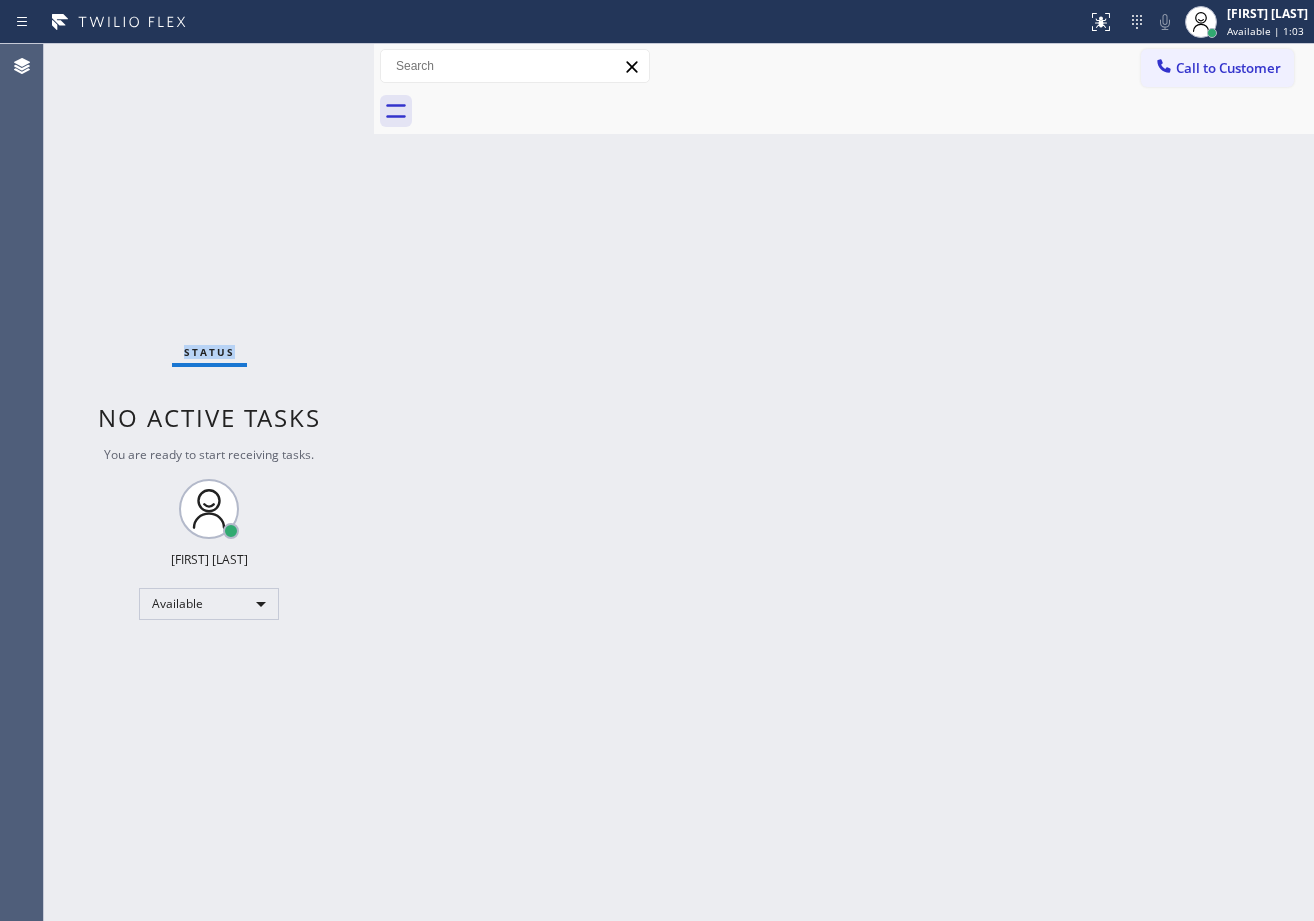 click on "Status No active tasks You are ready to start receiving tasks. [FIRST] [LAST] Available" at bounding box center [209, 482] 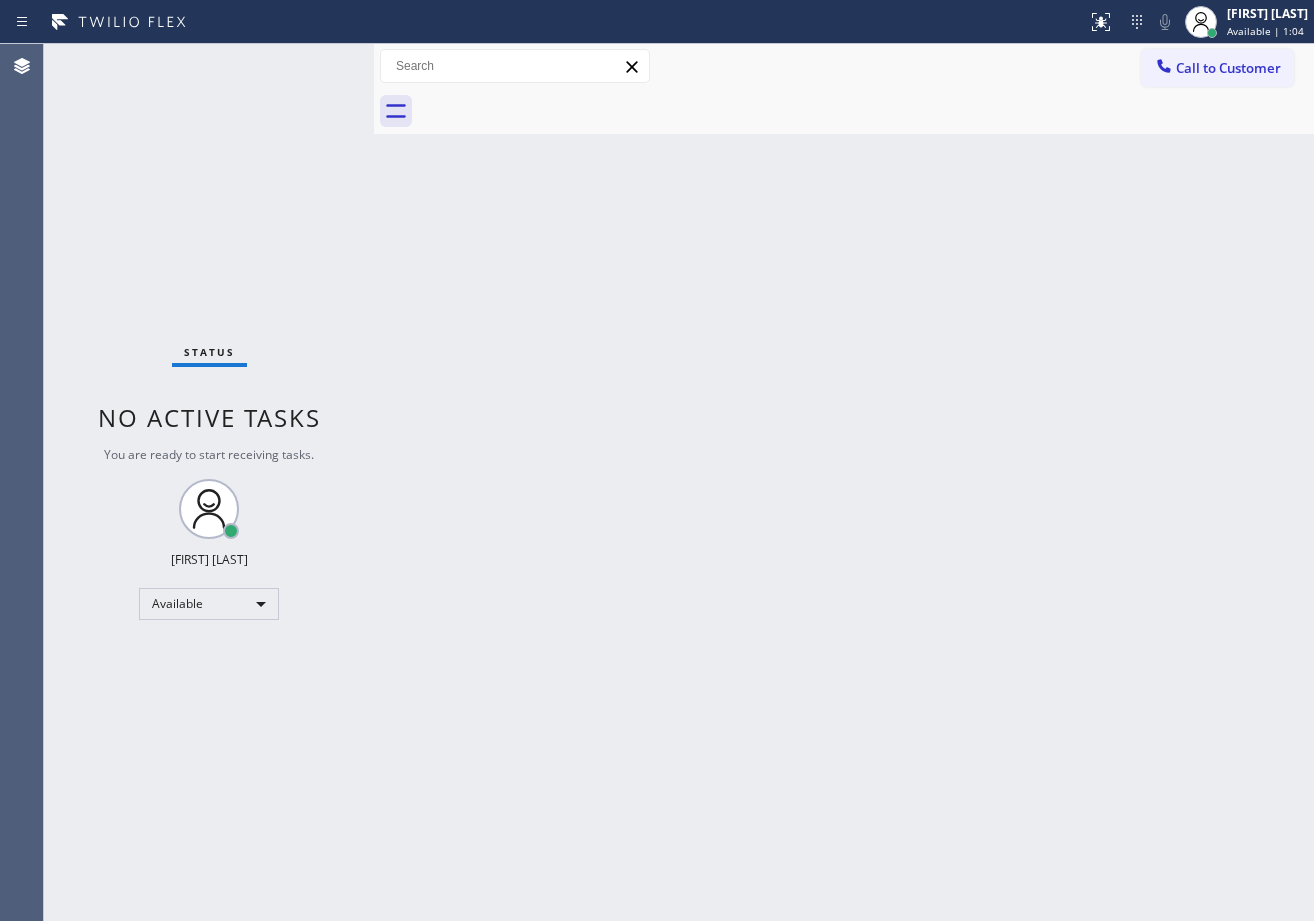 drag, startPoint x: 689, startPoint y: 517, endPoint x: 939, endPoint y: 691, distance: 304.59152 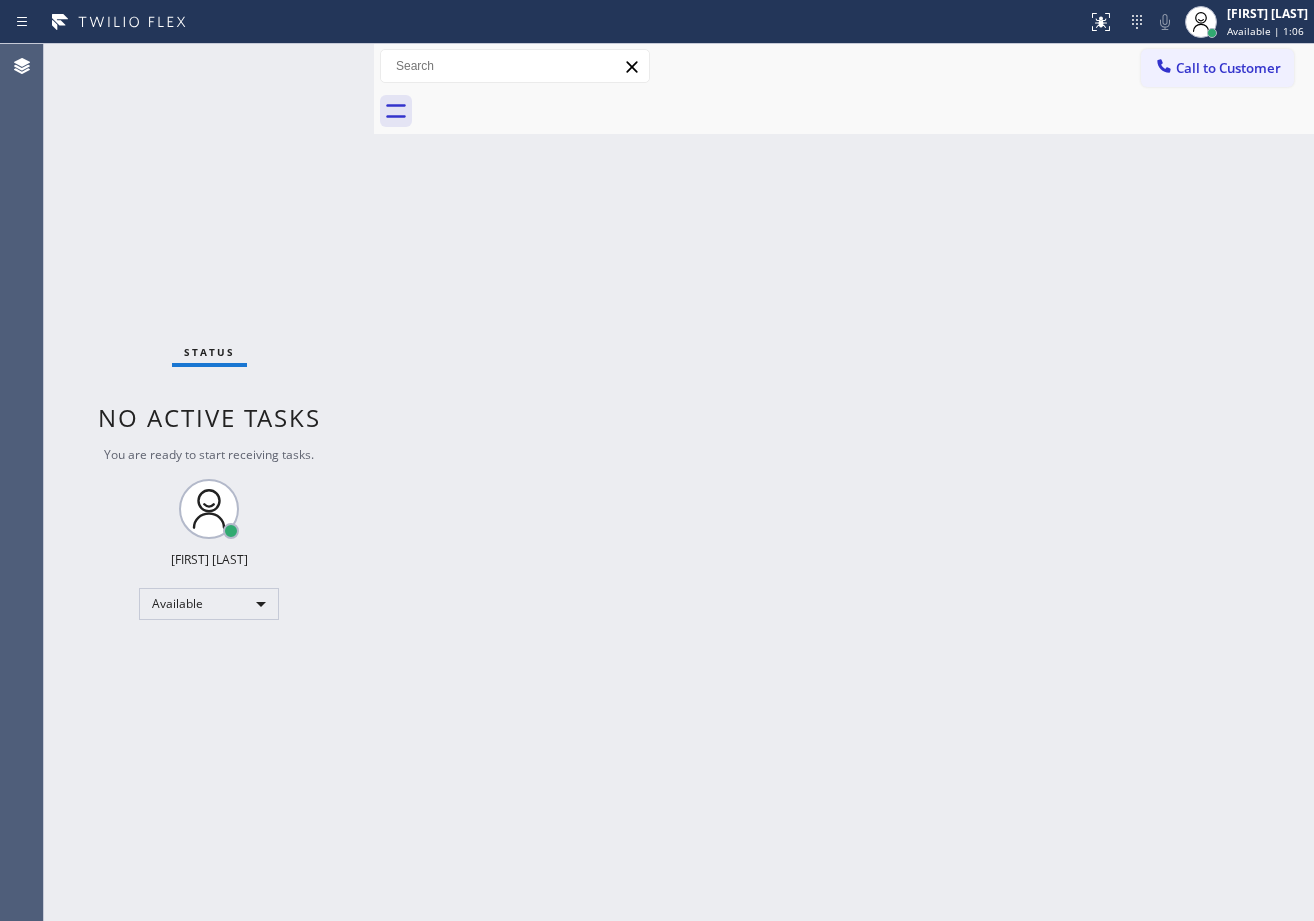 click on "Back to Dashboard Change Sender ID Customers Technicians Select a contact Outbound call Technician Search Technician Your caller id phone number Your caller id phone number Call Technician info Name   Phone none Address none Change Sender ID HVAC +18559994417 5 Star Appliance +18557314952 Appliance Repair +18554611149 Plumbing +18889090120 Air Duct Cleaning +18006865038  Electricians +18005688664 Cancel Change Check personal SMS Reset Change No tabs Call to Customer Outbound call Location Search location Your caller id phone number ([PHONE]) Customer number Call Outbound call Technician Search Technician Your caller id phone number Your caller id phone number Call" at bounding box center [844, 482] 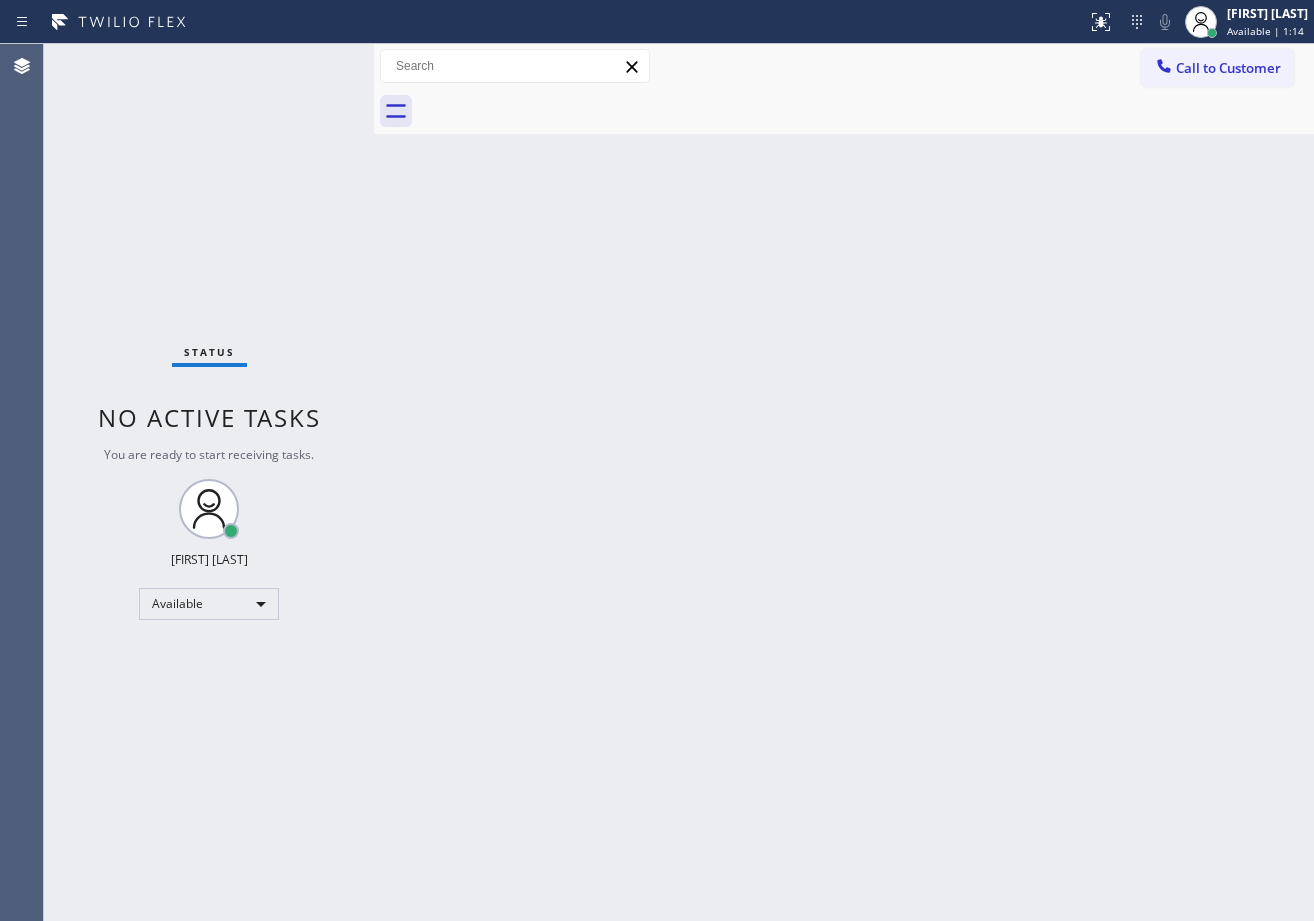 click on "Status No active tasks You are ready to start receiving tasks. [FIRST] [LAST] Available" at bounding box center [209, 482] 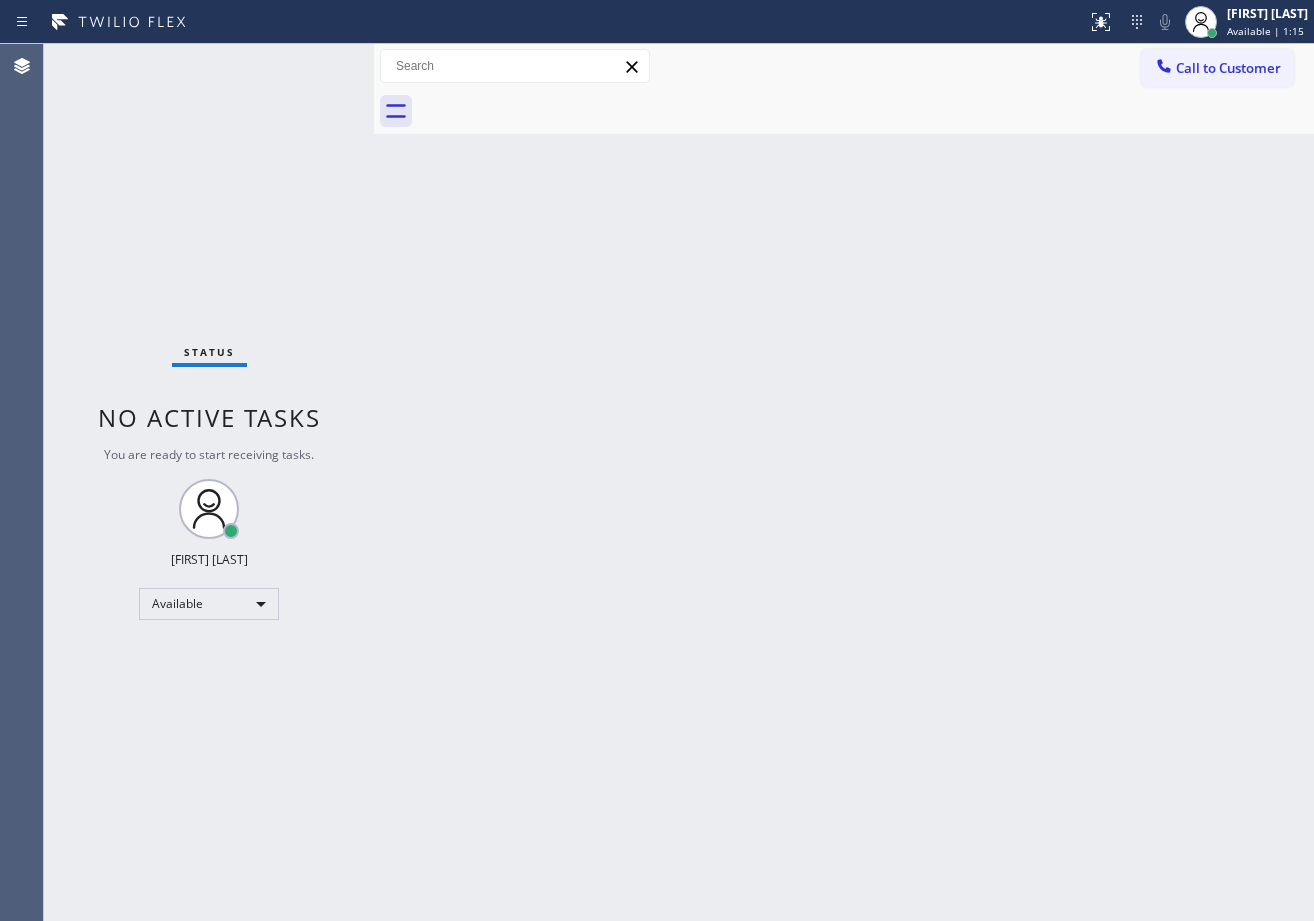 click on "Status No active tasks You are ready to start receiving tasks. [FIRST] [LAST] Available" at bounding box center (209, 482) 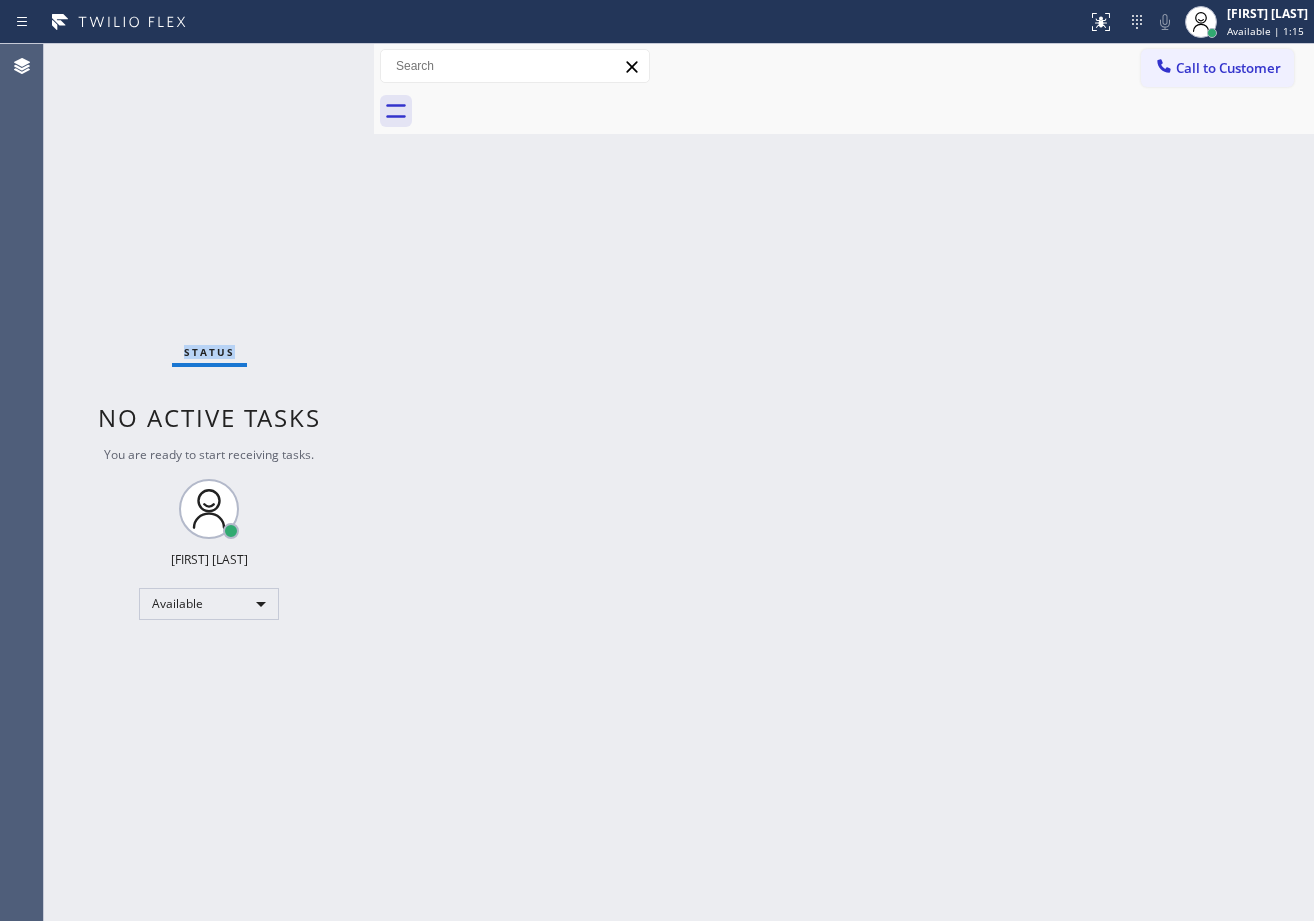 click on "Status No active tasks You are ready to start receiving tasks. [FIRST] [LAST] Available" at bounding box center (209, 482) 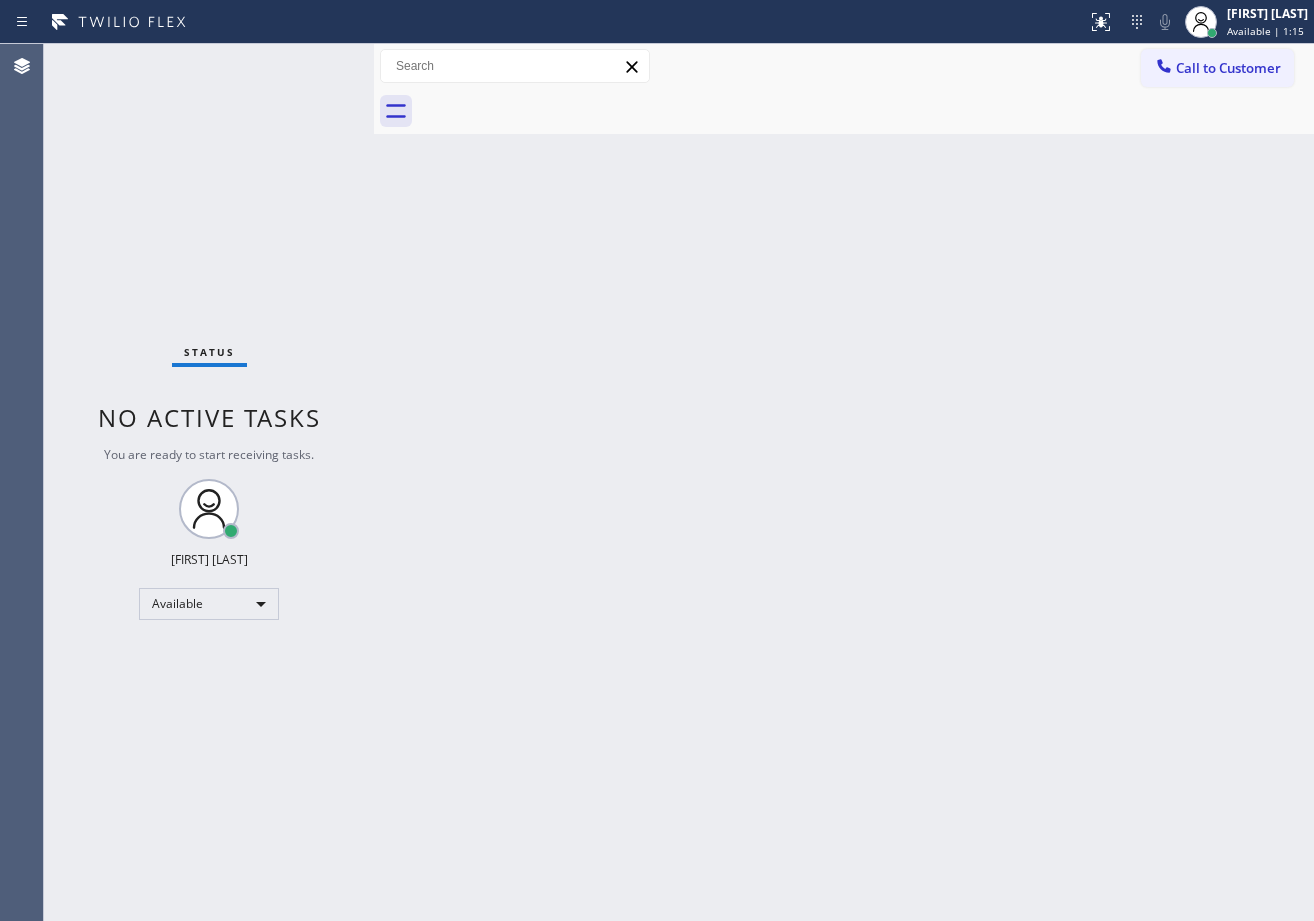 drag, startPoint x: 503, startPoint y: 413, endPoint x: 543, endPoint y: 443, distance: 50 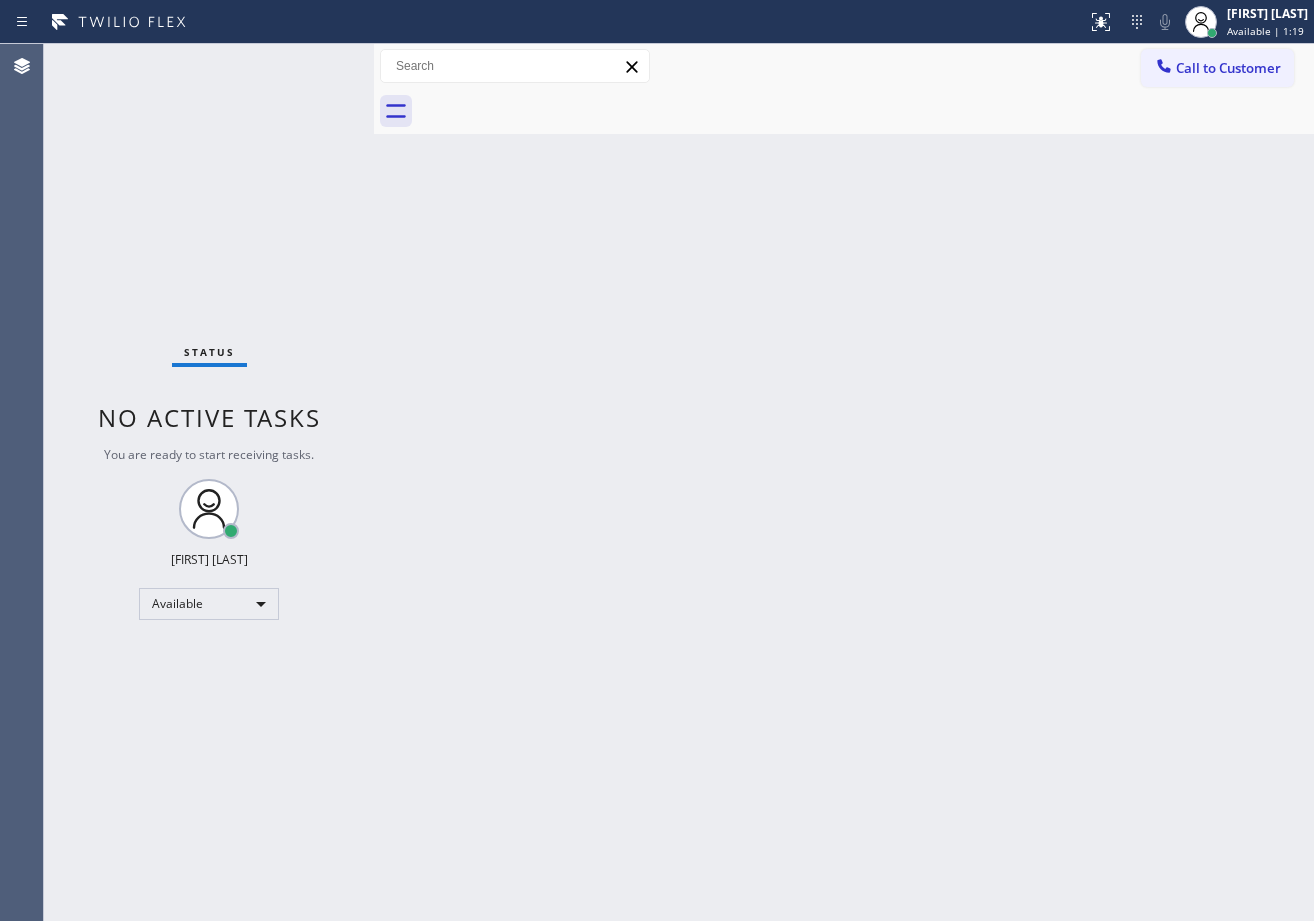 click on "Back to Dashboard Change Sender ID Customers Technicians Select a contact Outbound call Technician Search Technician Your caller id phone number Your caller id phone number Call Technician info Name   Phone none Address none Change Sender ID HVAC +18559994417 5 Star Appliance +18557314952 Appliance Repair +18554611149 Plumbing +18889090120 Air Duct Cleaning +18006865038  Electricians +18005688664 Cancel Change Check personal SMS Reset Change No tabs Call to Customer Outbound call Location Search location Your caller id phone number ([PHONE]) Customer number Call Outbound call Technician Search Technician Your caller id phone number Your caller id phone number Call" at bounding box center (844, 482) 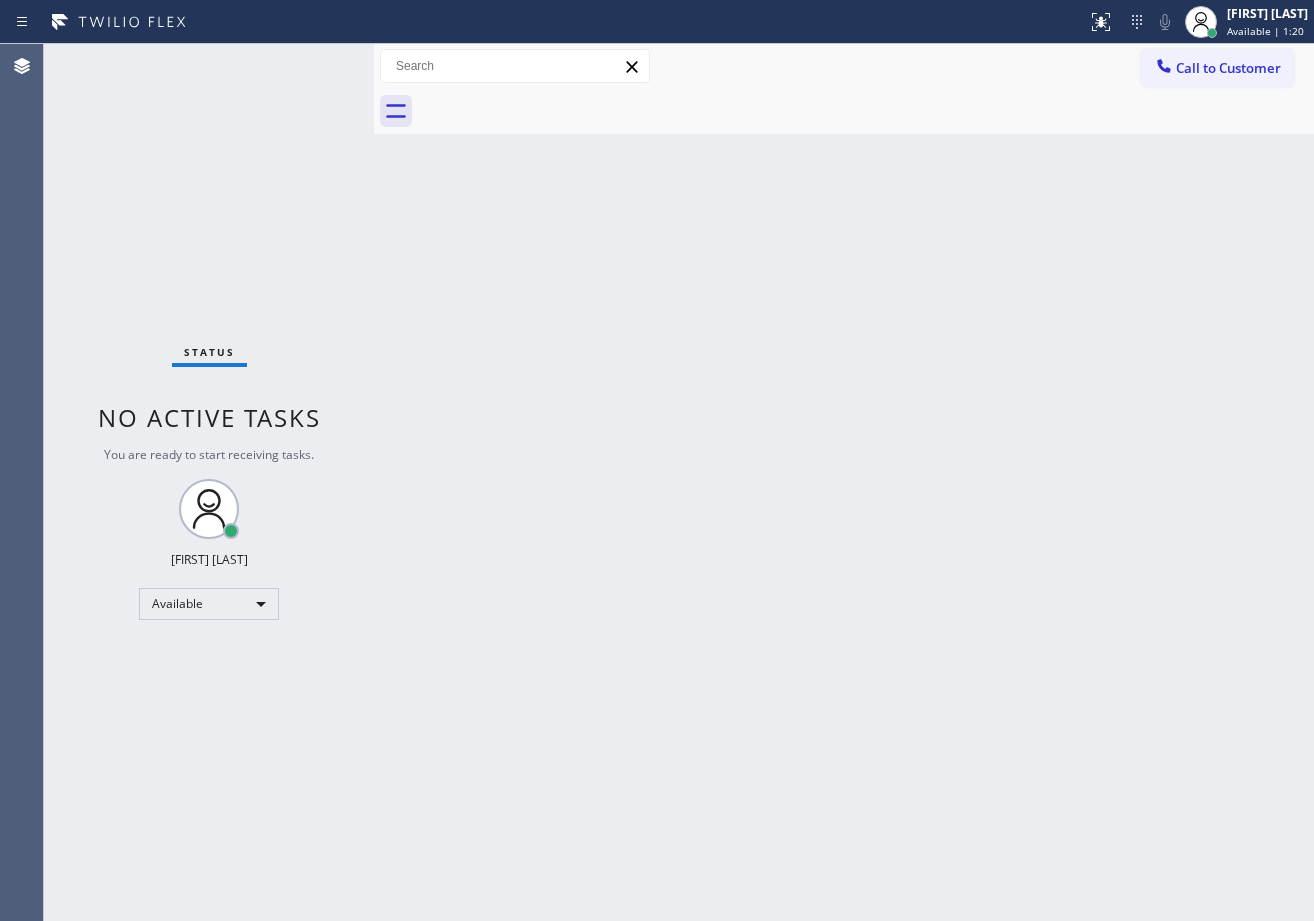 click on "Back to Dashboard Change Sender ID Customers Technicians Select a contact Outbound call Technician Search Technician Your caller id phone number Your caller id phone number Call Technician info Name   Phone none Address none Change Sender ID HVAC +18559994417 5 Star Appliance +18557314952 Appliance Repair +18554611149 Plumbing +18889090120 Air Duct Cleaning +18006865038  Electricians +18005688664 Cancel Change Check personal SMS Reset Change No tabs Call to Customer Outbound call Location Search location Your caller id phone number ([PHONE]) Customer number Call Outbound call Technician Search Technician Your caller id phone number Your caller id phone number Call" at bounding box center (844, 482) 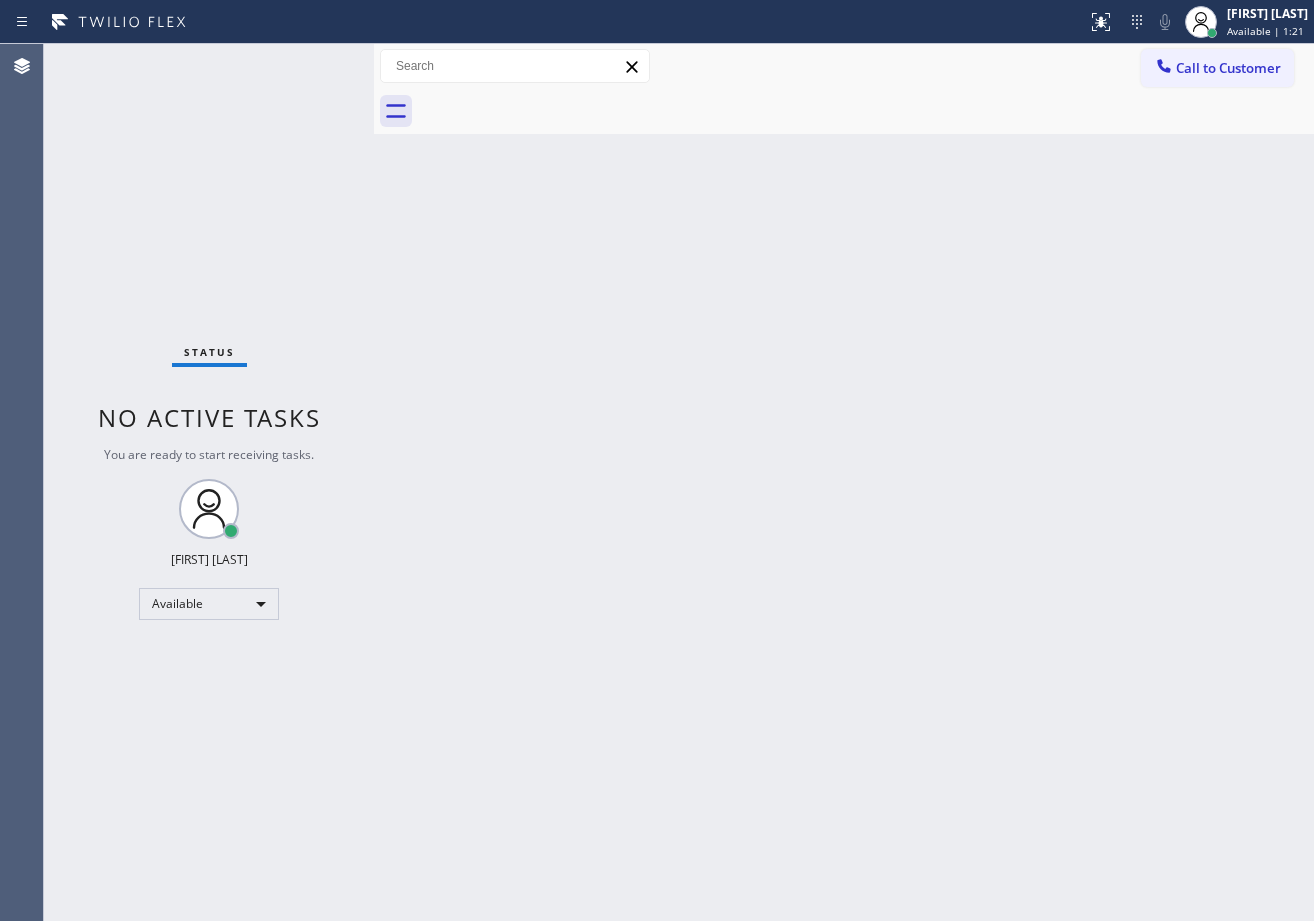 click on "Back to Dashboard Change Sender ID Customers Technicians Select a contact Outbound call Technician Search Technician Your caller id phone number Your caller id phone number Call Technician info Name   Phone none Address none Change Sender ID HVAC +18559994417 5 Star Appliance +18557314952 Appliance Repair +18554611149 Plumbing +18889090120 Air Duct Cleaning +18006865038  Electricians +18005688664 Cancel Change Check personal SMS Reset Change No tabs Call to Customer Outbound call Location Search location Your caller id phone number ([PHONE]) Customer number Call Outbound call Technician Search Technician Your caller id phone number Your caller id phone number Call" at bounding box center (844, 482) 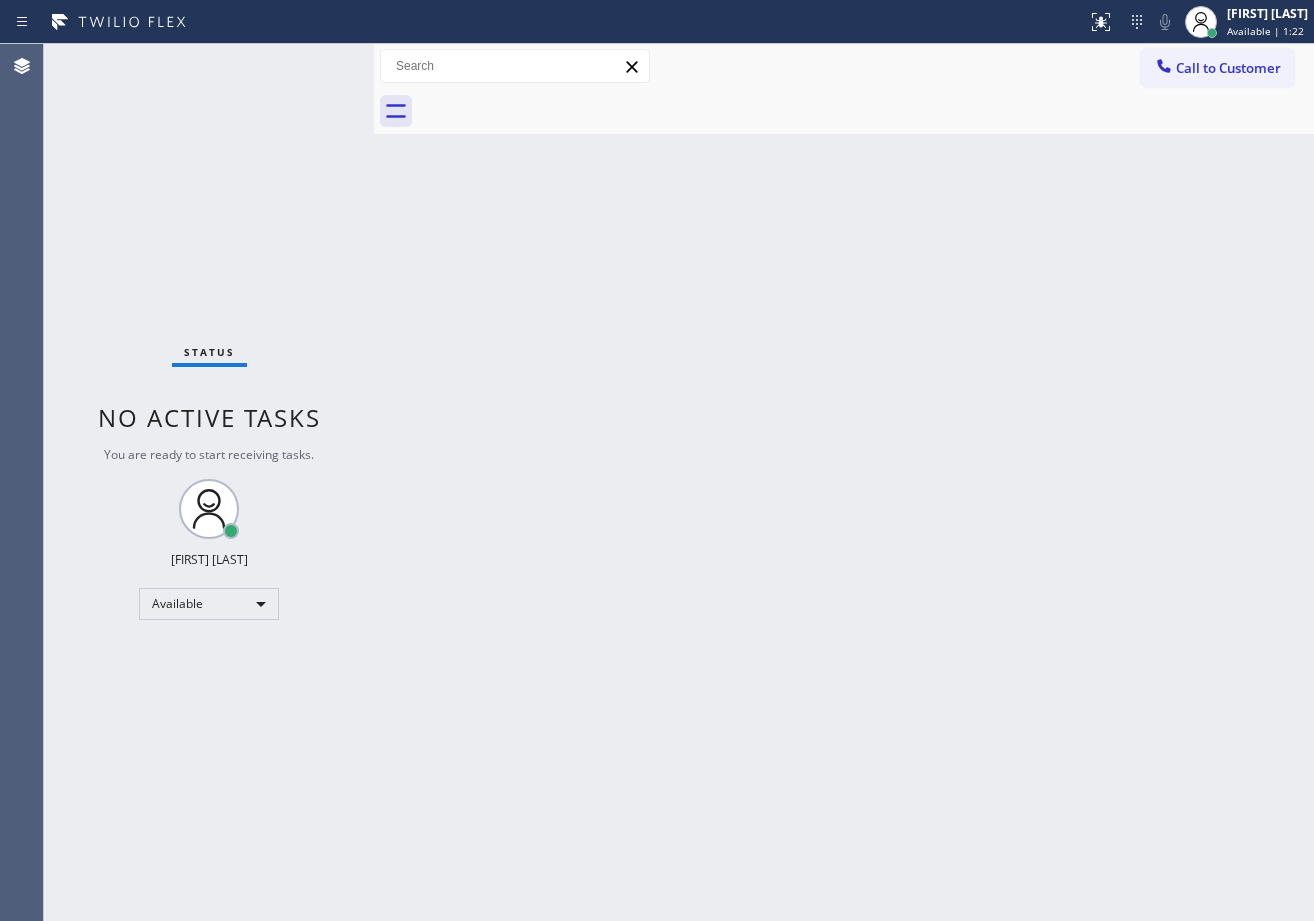 click on "Back to Dashboard Change Sender ID Customers Technicians Select a contact Outbound call Technician Search Technician Your caller id phone number Your caller id phone number Call Technician info Name   Phone none Address none Change Sender ID HVAC +18559994417 5 Star Appliance +18557314952 Appliance Repair +18554611149 Plumbing +18889090120 Air Duct Cleaning +18006865038  Electricians +18005688664 Cancel Change Check personal SMS Reset Change No tabs Call to Customer Outbound call Location Search location Your caller id phone number ([PHONE]) Customer number Call Outbound call Technician Search Technician Your caller id phone number Your caller id phone number Call" at bounding box center (844, 482) 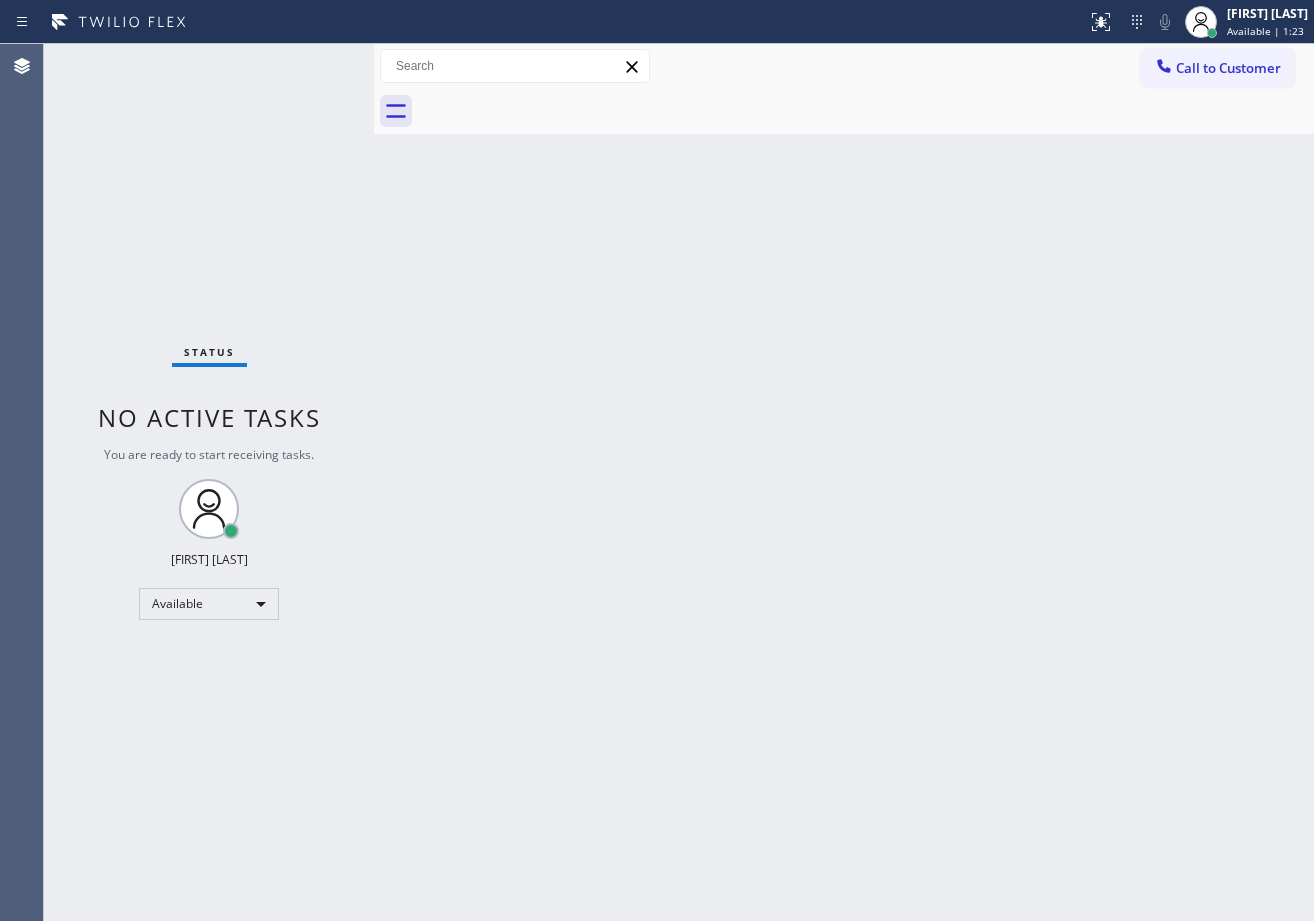 click on "Back to Dashboard Change Sender ID Customers Technicians Select a contact Outbound call Technician Search Technician Your caller id phone number Your caller id phone number Call Technician info Name   Phone none Address none Change Sender ID HVAC +18559994417 5 Star Appliance +18557314952 Appliance Repair +18554611149 Plumbing +18889090120 Air Duct Cleaning +18006865038  Electricians +18005688664 Cancel Change Check personal SMS Reset Change No tabs Call to Customer Outbound call Location Search location Your caller id phone number ([PHONE]) Customer number Call Outbound call Technician Search Technician Your caller id phone number Your caller id phone number Call" at bounding box center [844, 482] 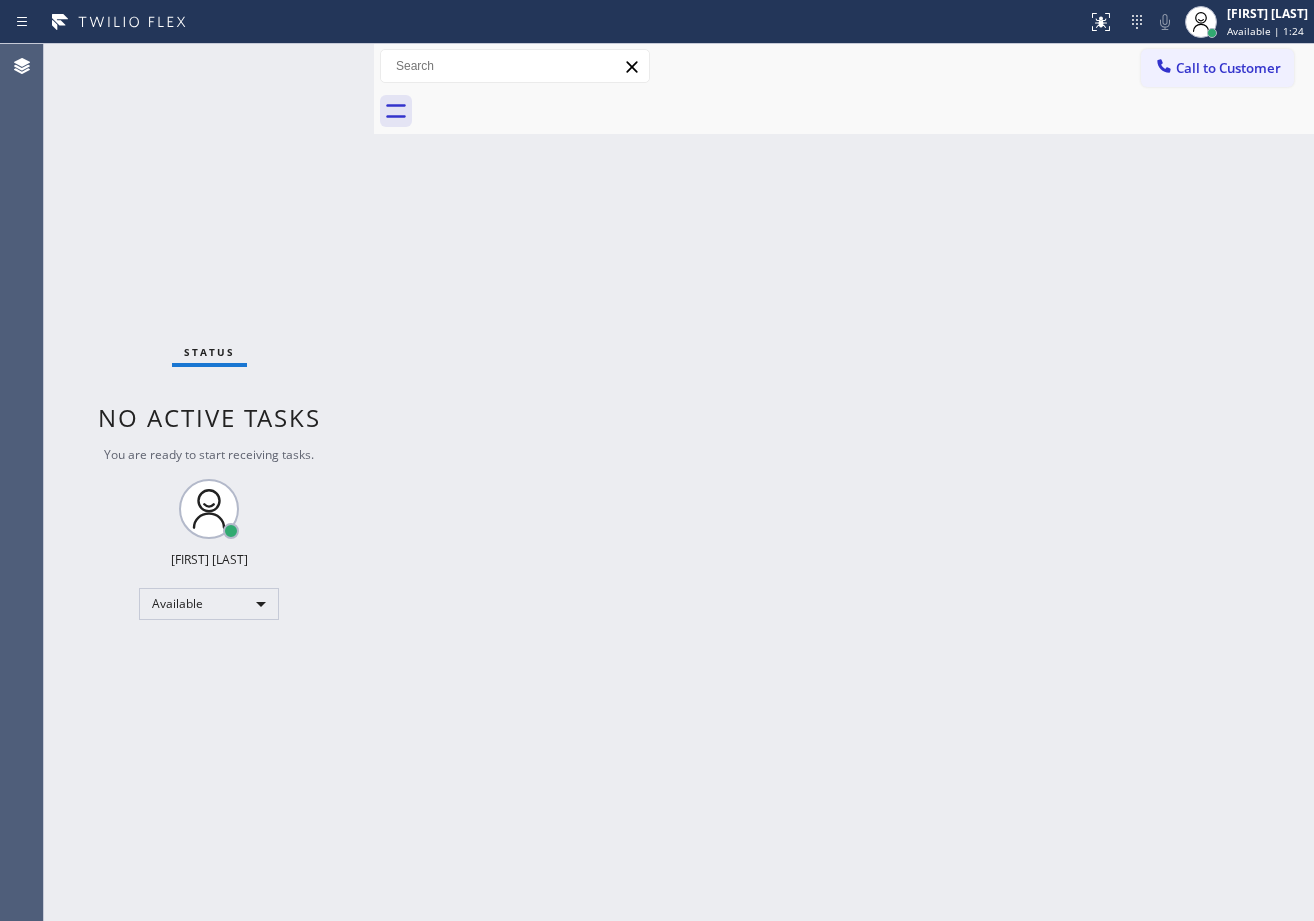 click on "Back to Dashboard Change Sender ID Customers Technicians Select a contact Outbound call Technician Search Technician Your caller id phone number Your caller id phone number Call Technician info Name   Phone none Address none Change Sender ID HVAC +18559994417 5 Star Appliance +18557314952 Appliance Repair +18554611149 Plumbing +18889090120 Air Duct Cleaning +18006865038  Electricians +18005688664 Cancel Change Check personal SMS Reset Change No tabs Call to Customer Outbound call Location Search location Your caller id phone number ([PHONE]) Customer number Call Outbound call Technician Search Technician Your caller id phone number Your caller id phone number Call" at bounding box center (844, 482) 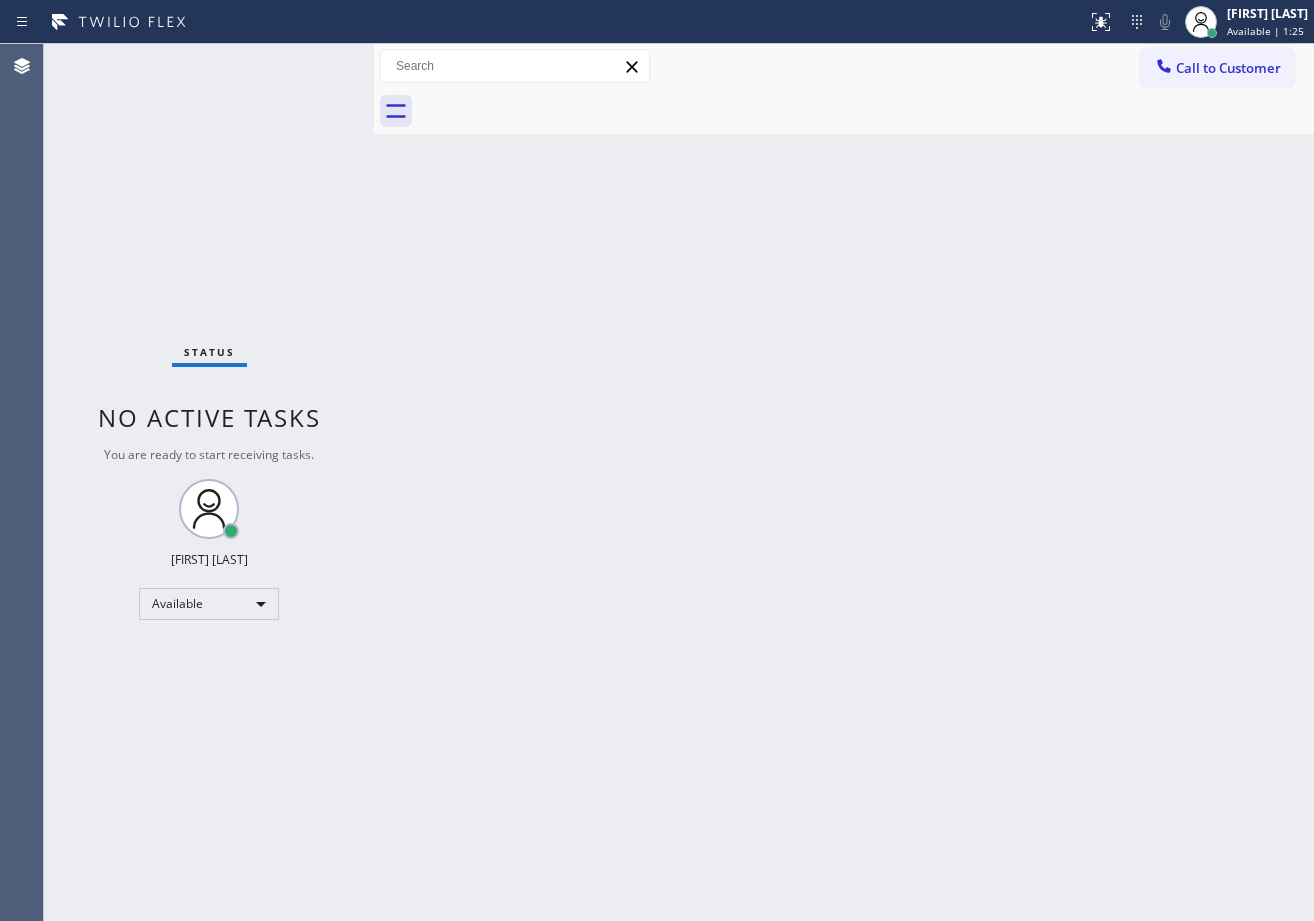 click on "Back to Dashboard Change Sender ID Customers Technicians Select a contact Outbound call Technician Search Technician Your caller id phone number Your caller id phone number Call Technician info Name   Phone none Address none Change Sender ID HVAC +18559994417 5 Star Appliance +18557314952 Appliance Repair +18554611149 Plumbing +18889090120 Air Duct Cleaning +18006865038  Electricians +18005688664 Cancel Change Check personal SMS Reset Change No tabs Call to Customer Outbound call Location Search location Your caller id phone number ([PHONE]) Customer number Call Outbound call Technician Search Technician Your caller id phone number Your caller id phone number Call" at bounding box center [844, 482] 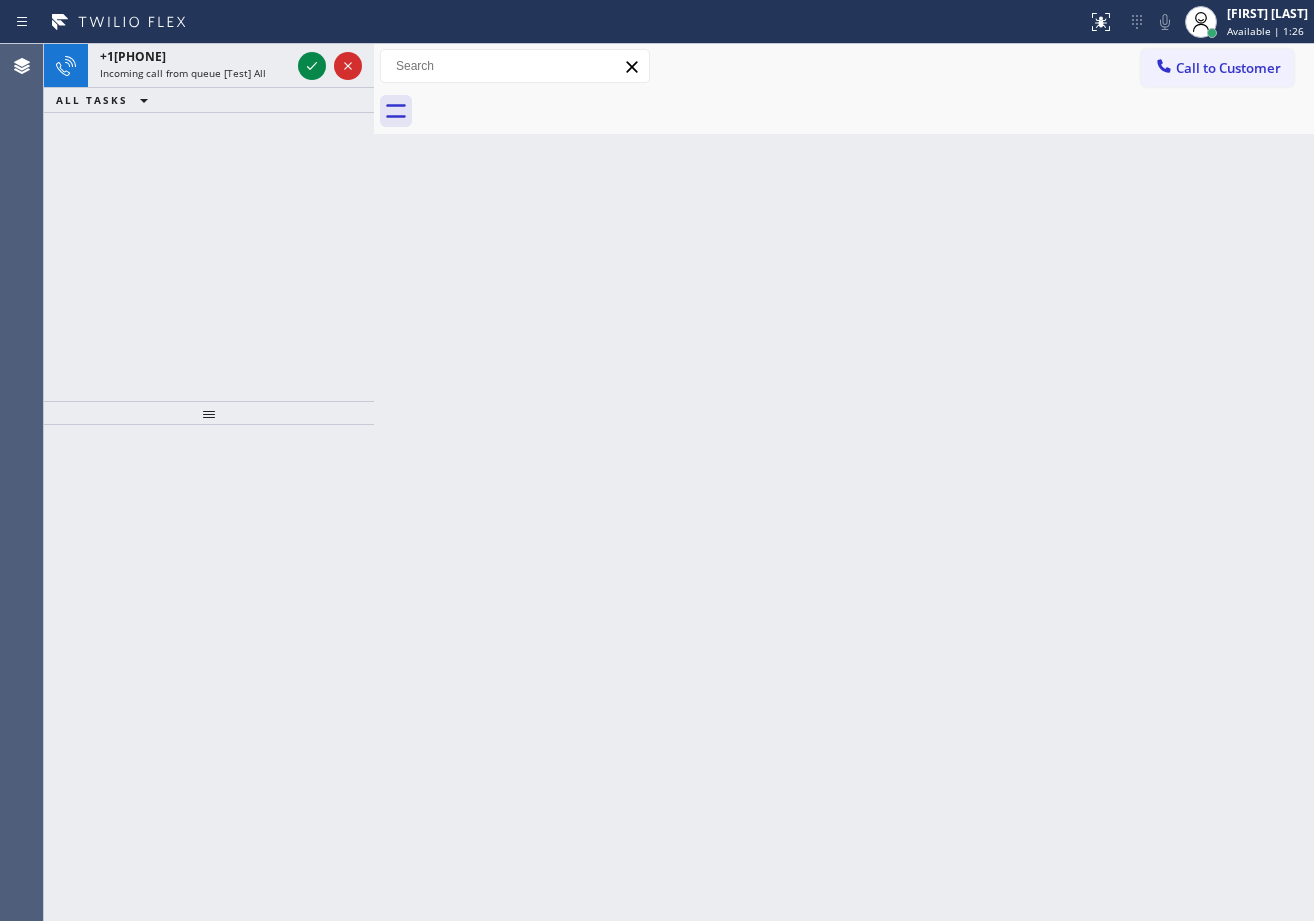 click on "Back to Dashboard Change Sender ID Customers Technicians Select a contact Outbound call Technician Search Technician Your caller id phone number Your caller id phone number Call Technician info Name   Phone none Address none Change Sender ID HVAC +18559994417 5 Star Appliance +18557314952 Appliance Repair +18554611149 Plumbing +18889090120 Air Duct Cleaning +18006865038  Electricians +18005688664 Cancel Change Check personal SMS Reset Change No tabs Call to Customer Outbound call Location Search location Your caller id phone number ([PHONE]) Customer number Call Outbound call Technician Search Technician Your caller id phone number Your caller id phone number Call" at bounding box center [844, 482] 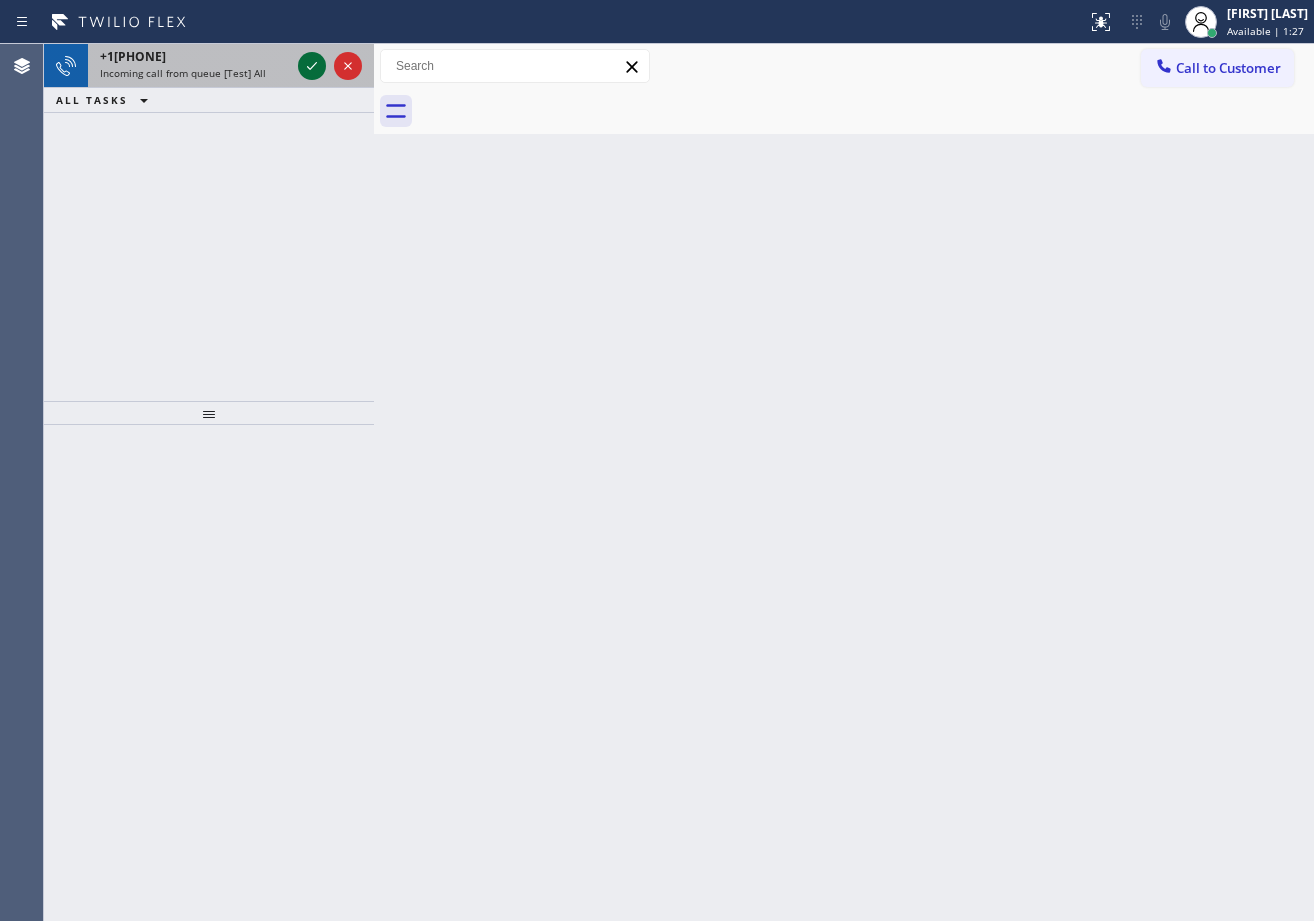 click 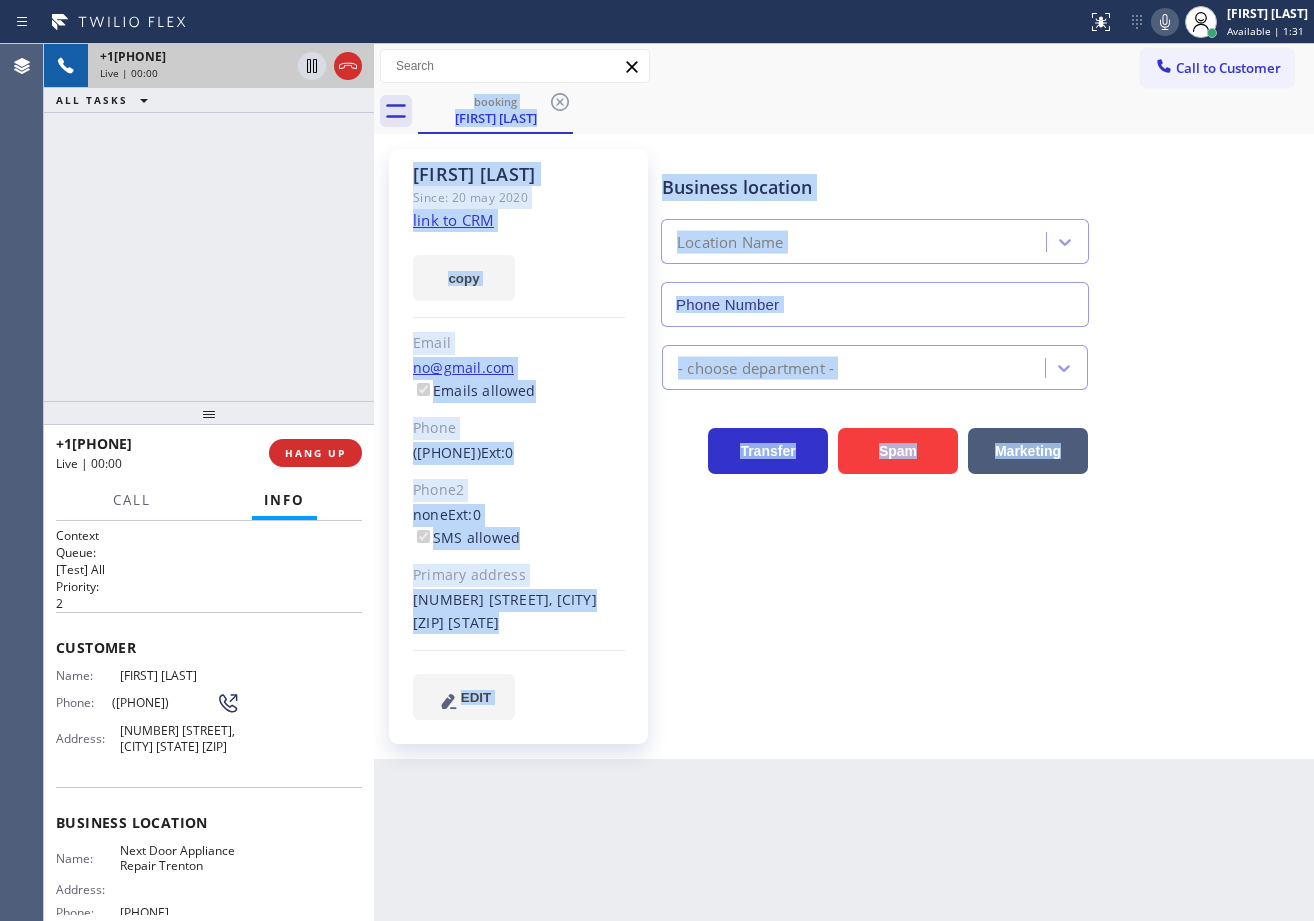 type on "[PHONE]" 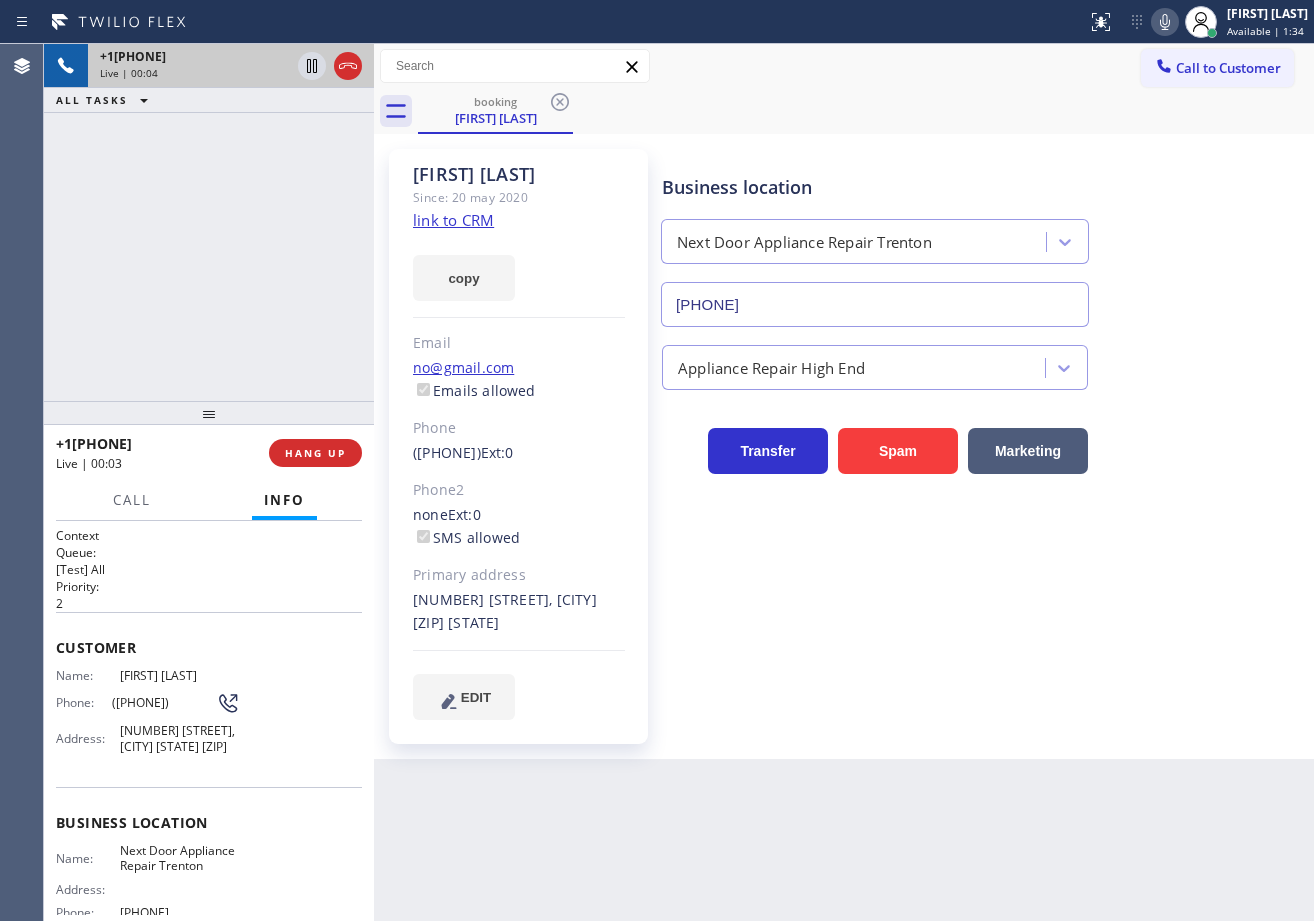 click on "+1[PHONE] Live | 00:04 ALL TASKS ALL TASKS ACTIVE TASKS TASKS IN WRAP UP" at bounding box center (209, 222) 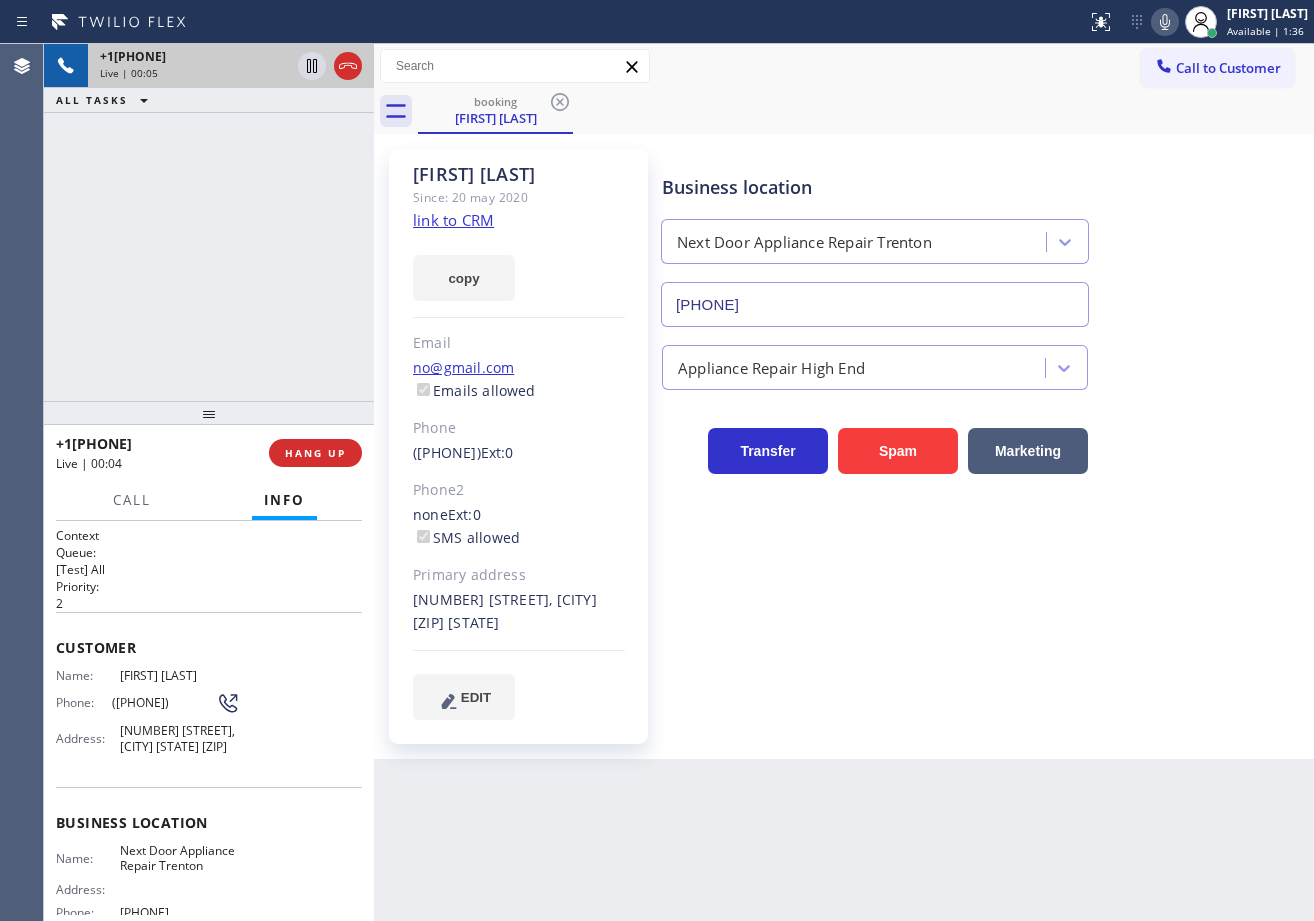 click on "link to CRM" 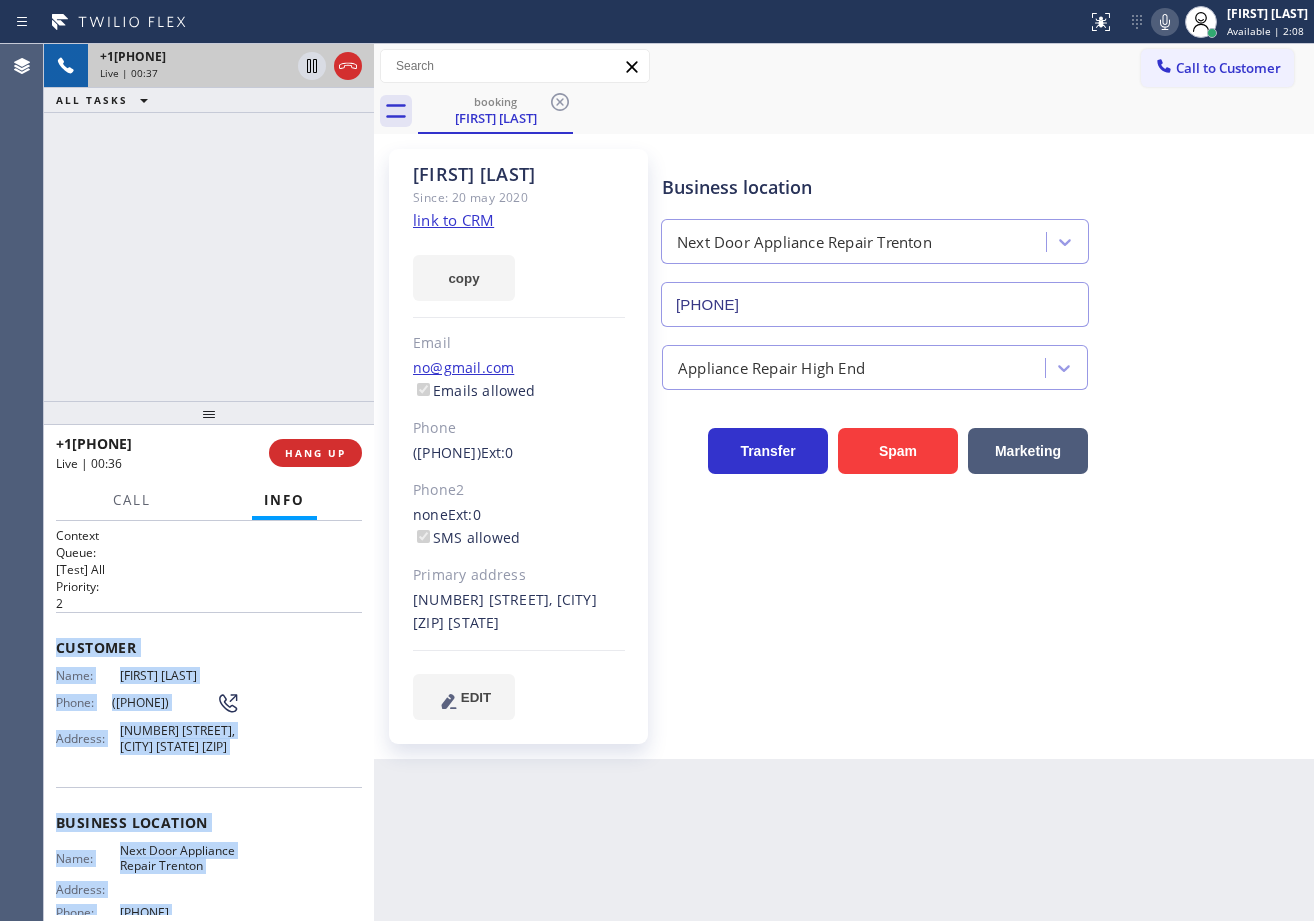 scroll, scrollTop: 206, scrollLeft: 0, axis: vertical 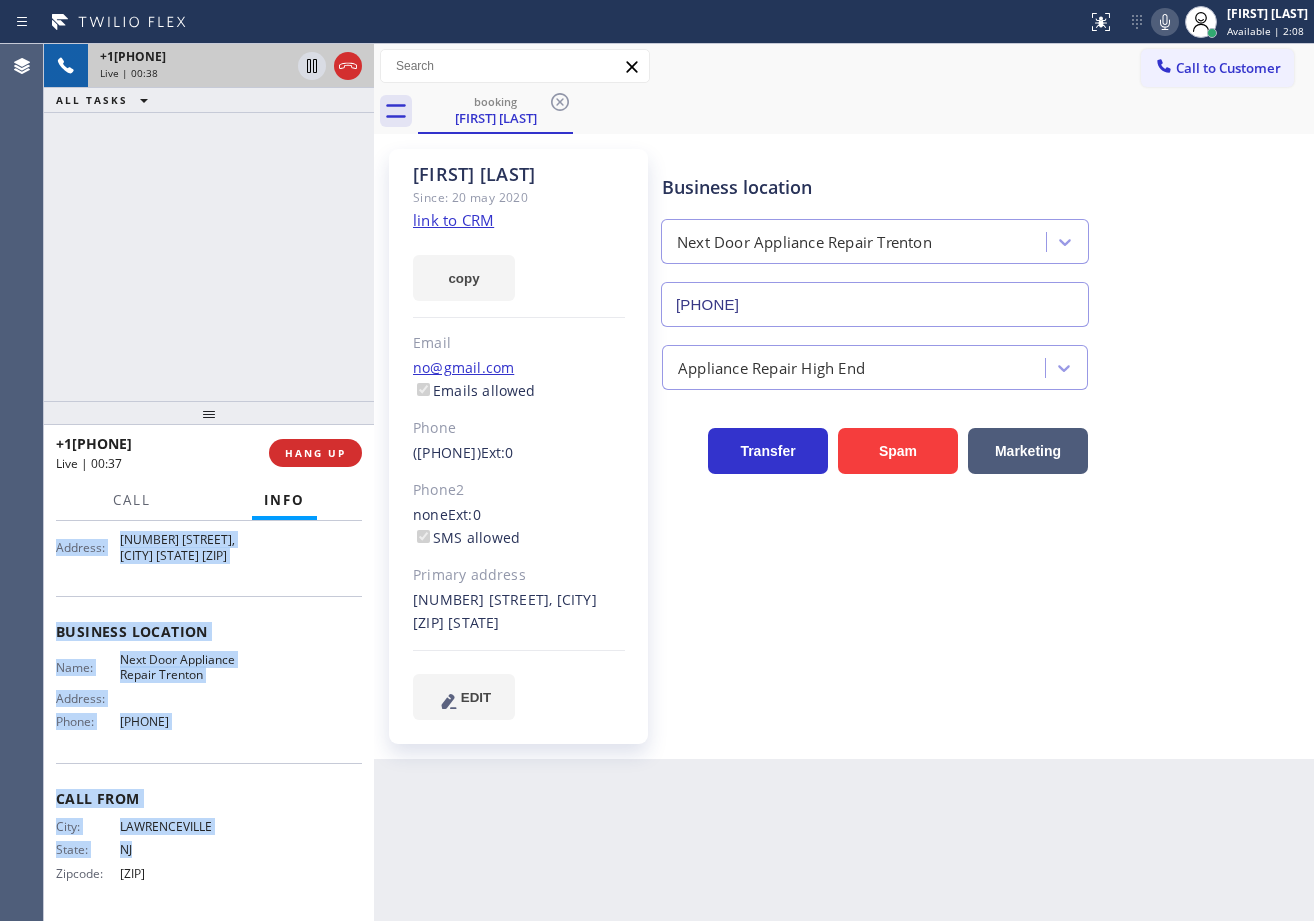 drag, startPoint x: 123, startPoint y: 724, endPoint x: 267, endPoint y: 743, distance: 145.24806 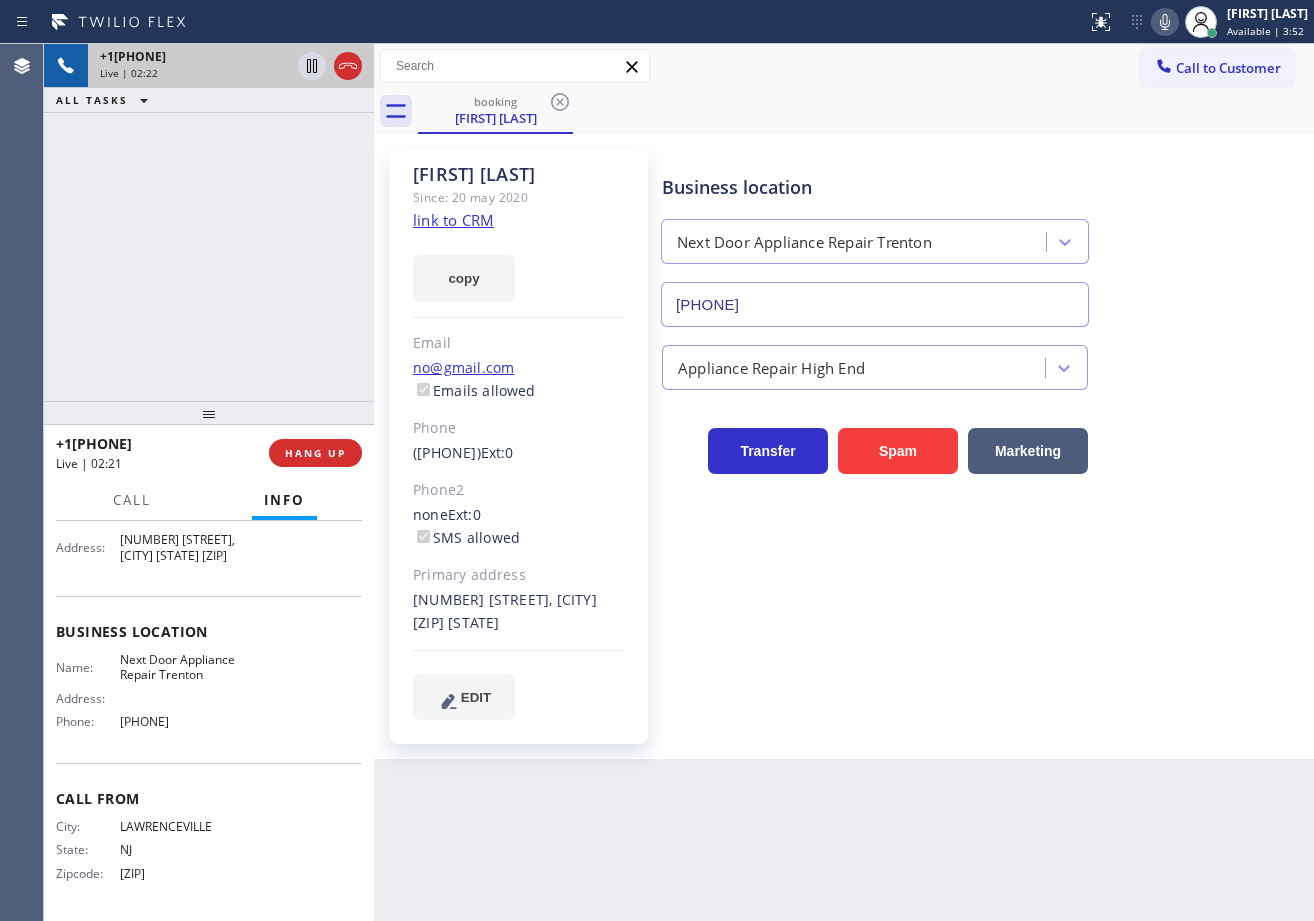 click on "+1[PHONE] Live | 02:22 ALL TASKS ALL TASKS ACTIVE TASKS TASKS IN WRAP UP" at bounding box center (209, 222) 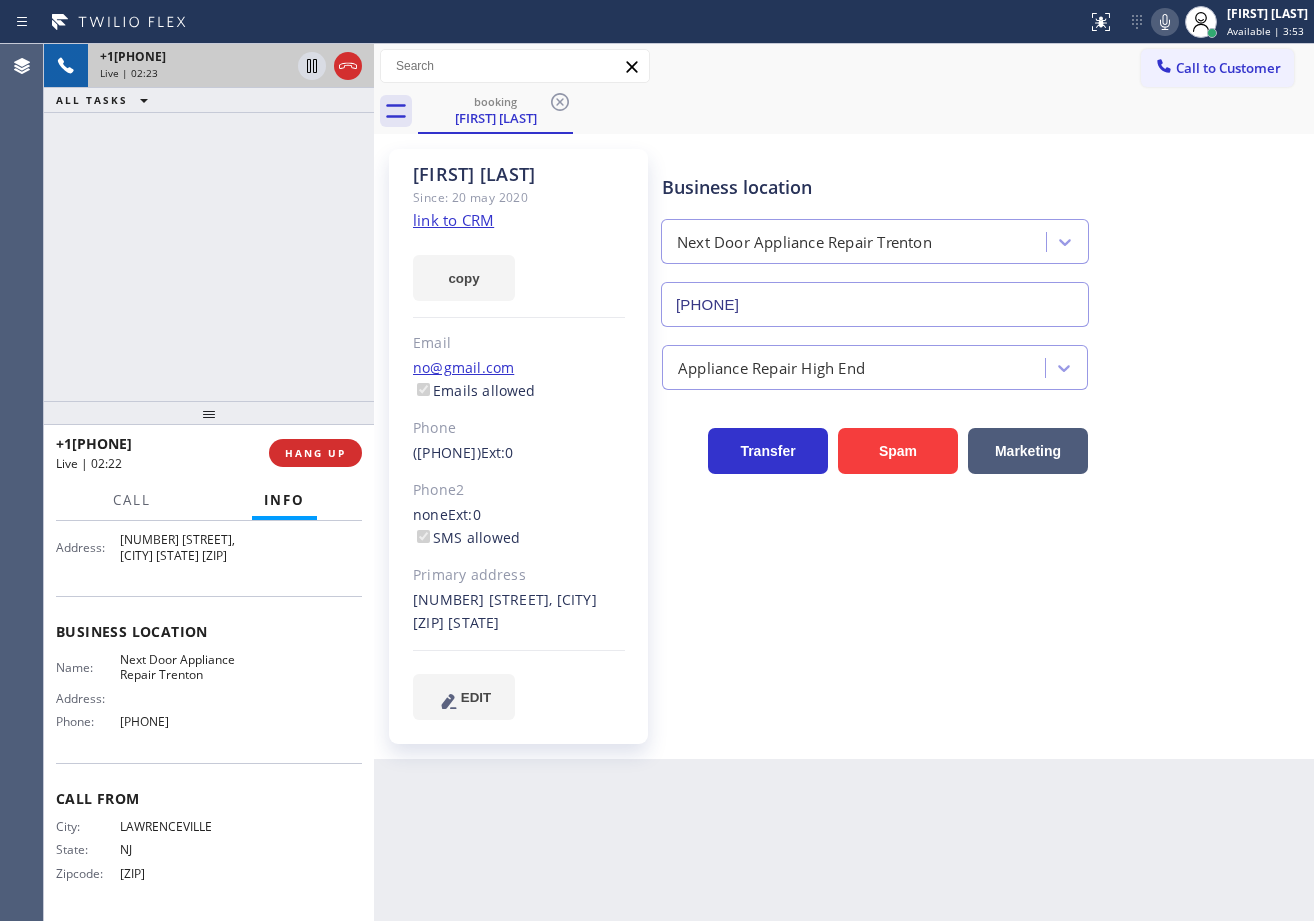 click 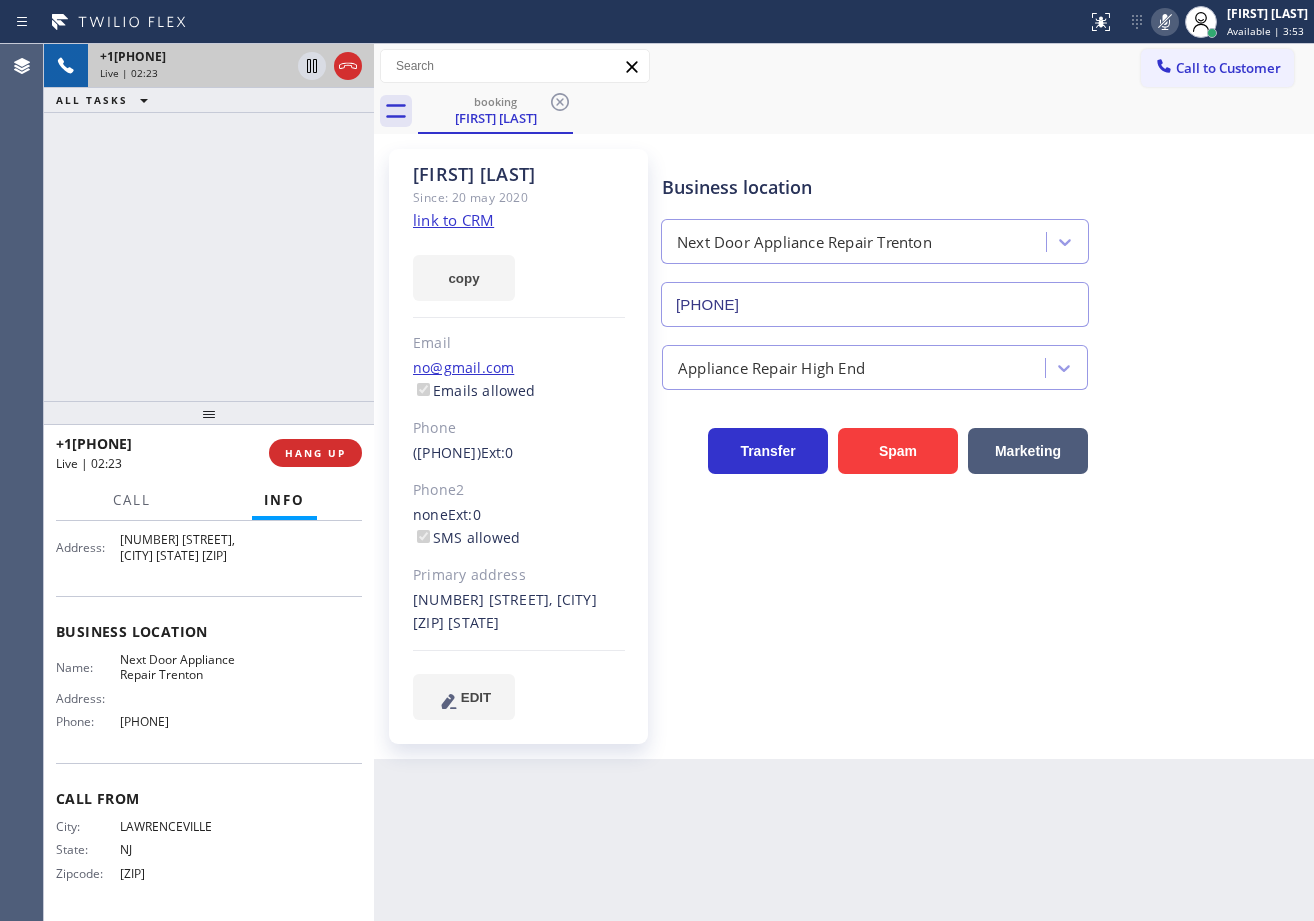 drag, startPoint x: 1104, startPoint y: 113, endPoint x: 884, endPoint y: 89, distance: 221.30522 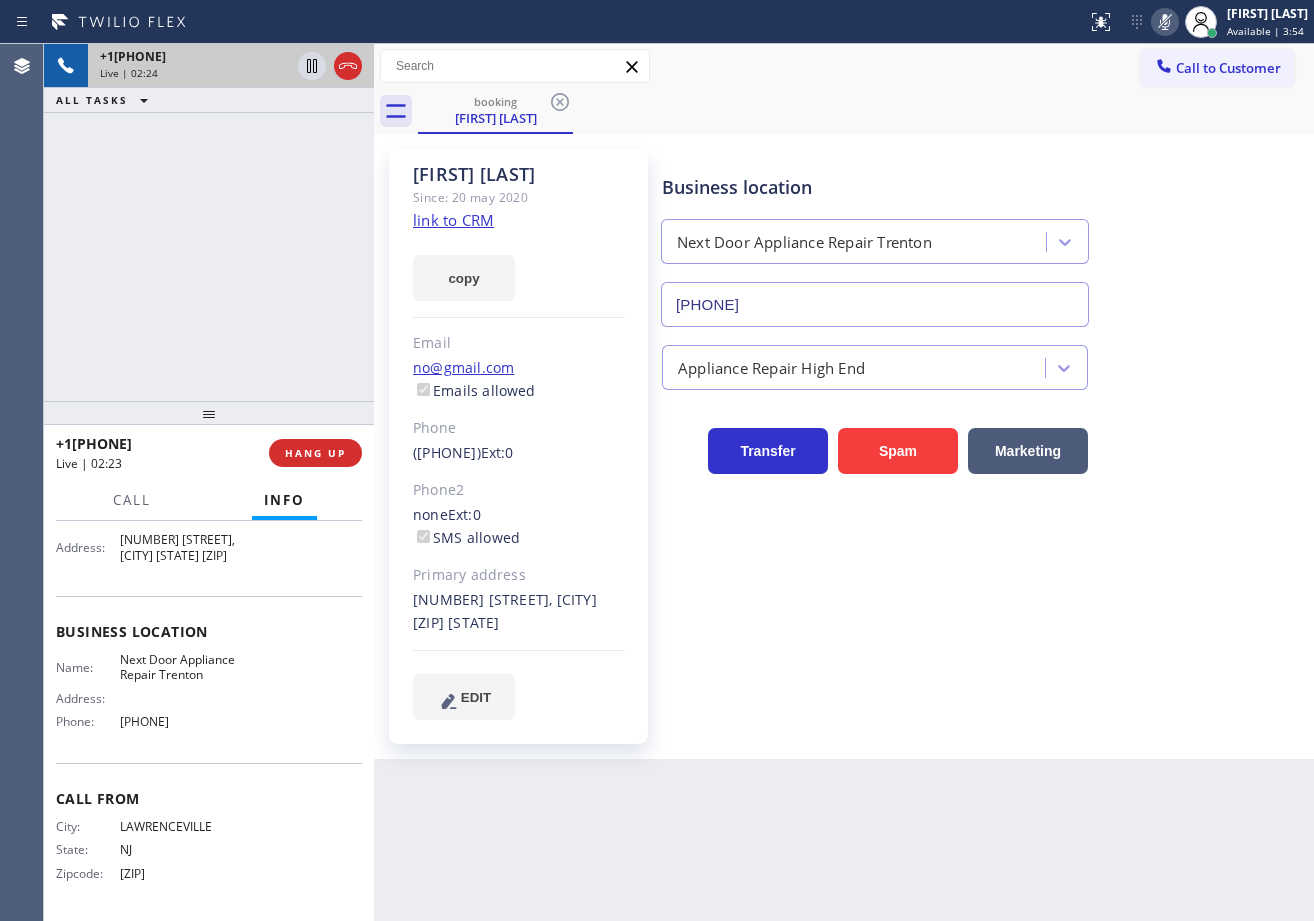 click on "+1[PHONE] Live | 02:24 ALL TASKS ALL TASKS ACTIVE TASKS TASKS IN WRAP UP" at bounding box center (209, 222) 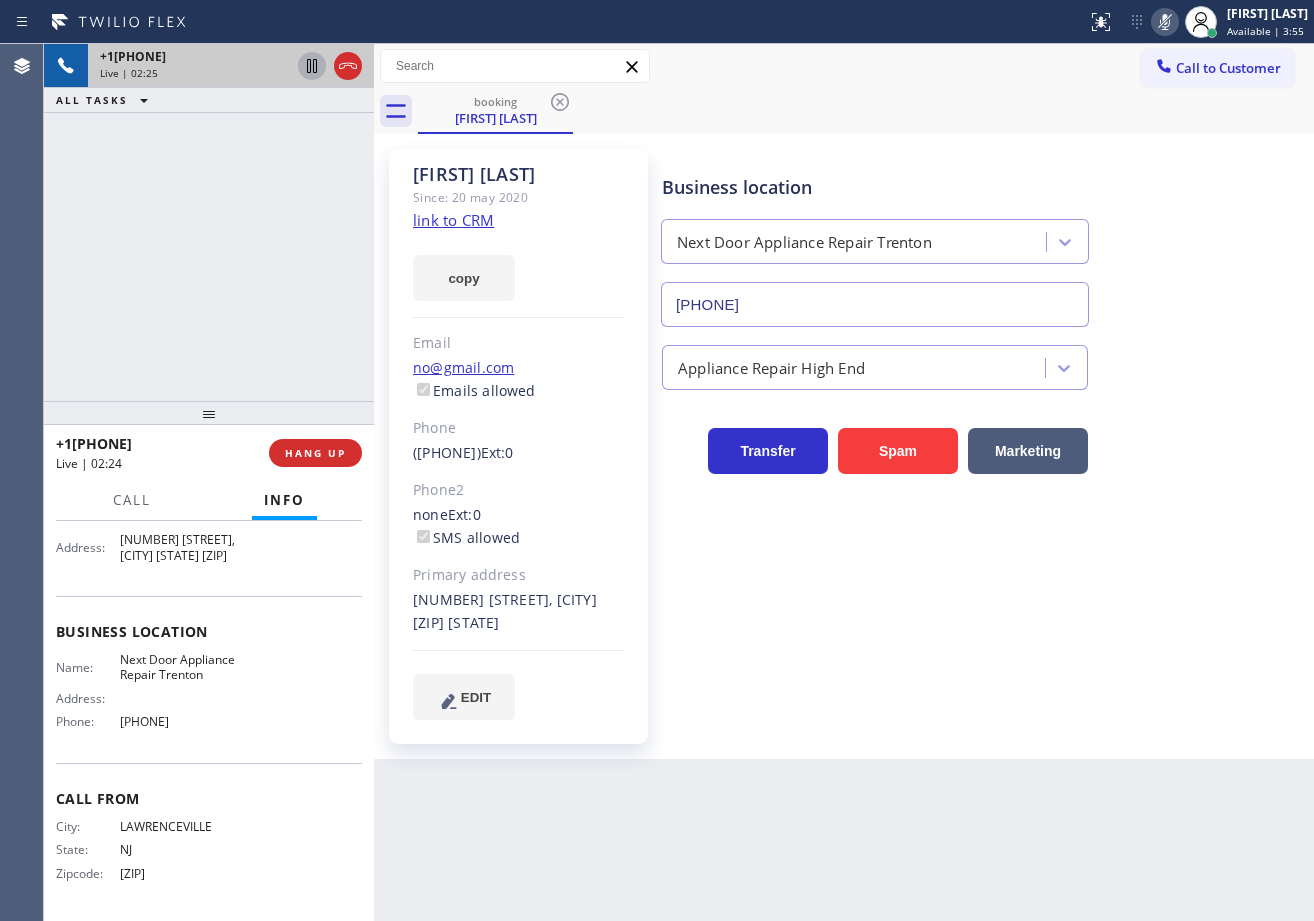 click 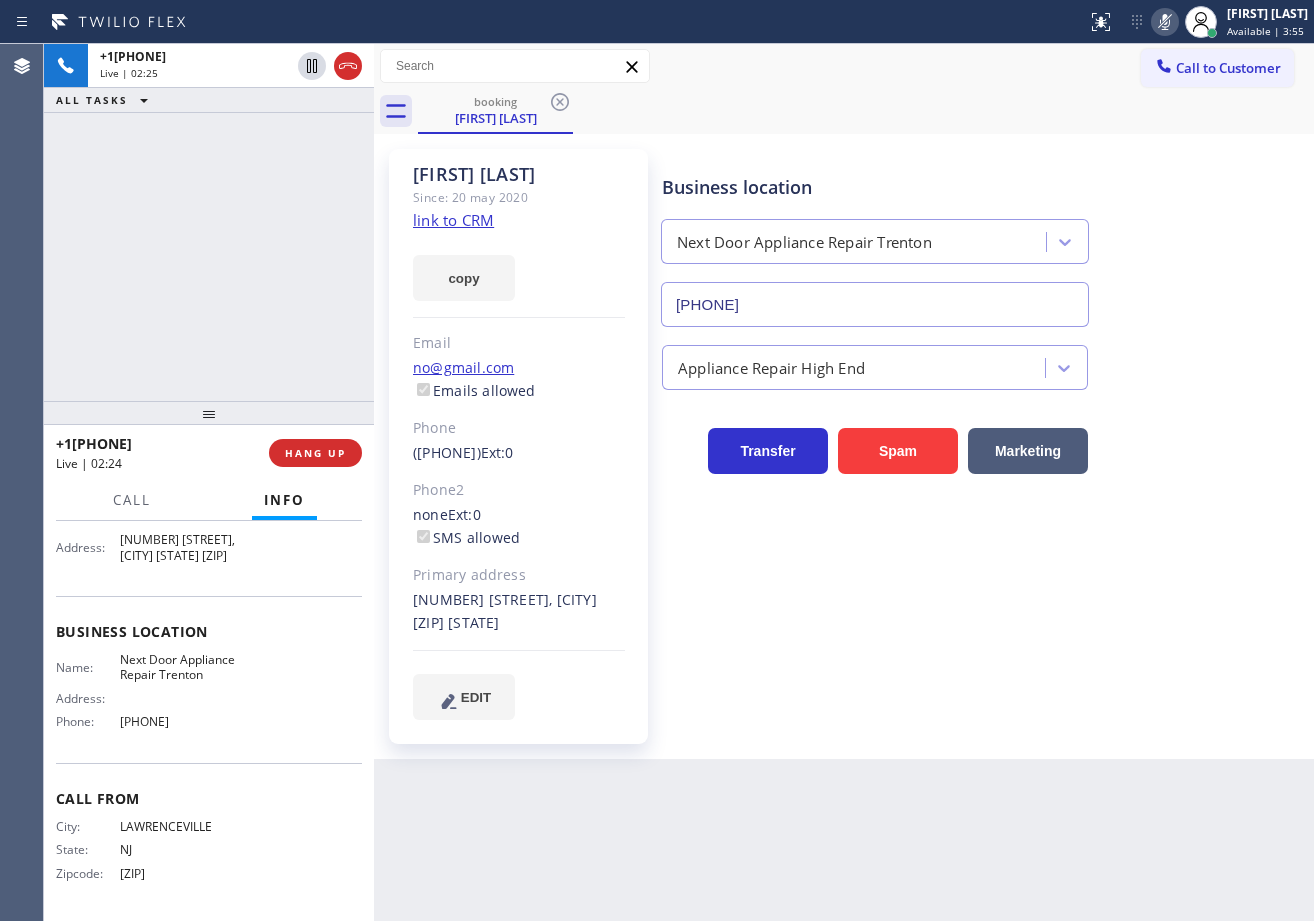 drag, startPoint x: 289, startPoint y: 147, endPoint x: 337, endPoint y: 8, distance: 147.05441 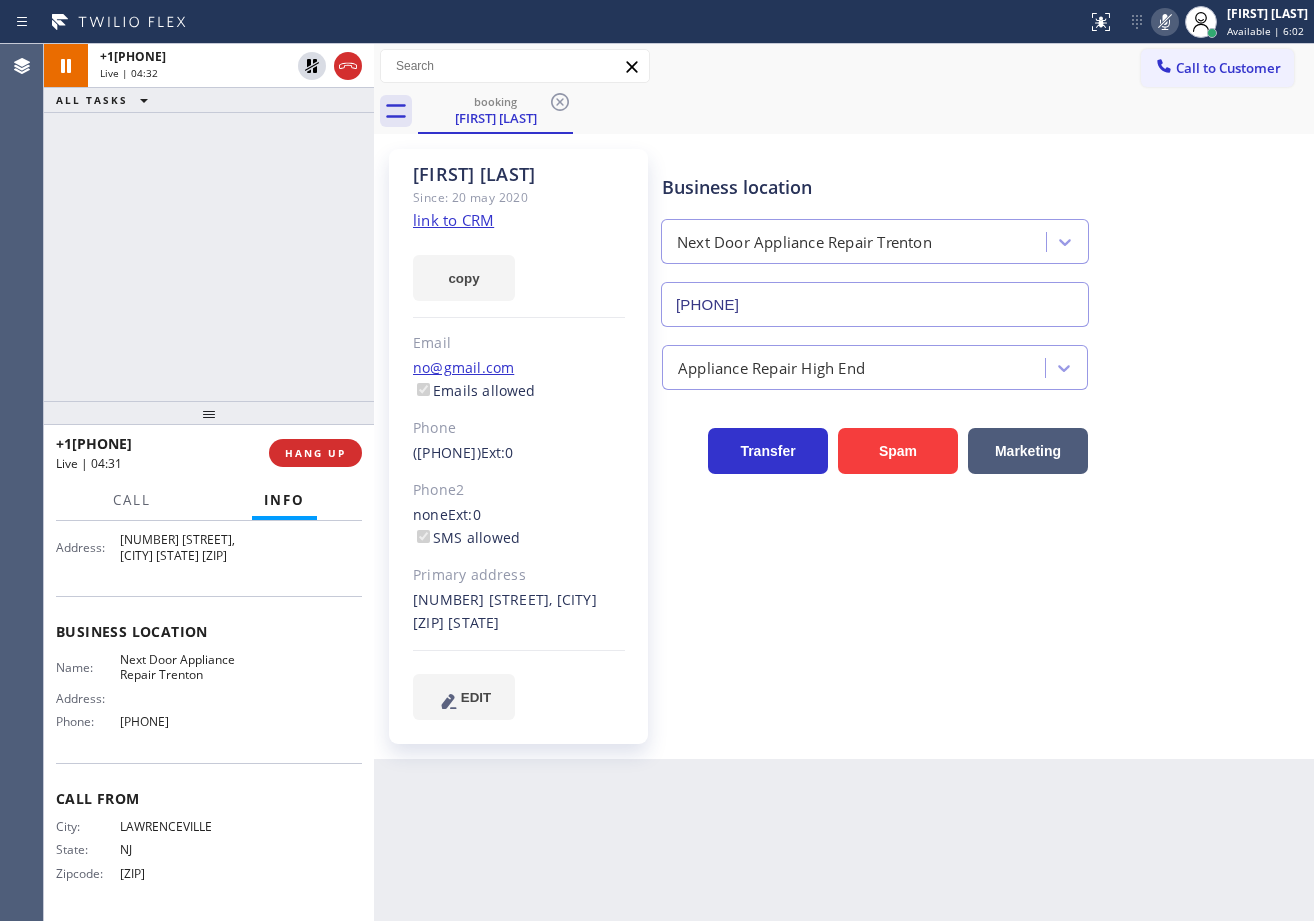 click on "[PHONE] Live | 04:32 ALL TASKS ALL TASKS ACTIVE TASKS TASKS IN WRAP UP" at bounding box center [209, 222] 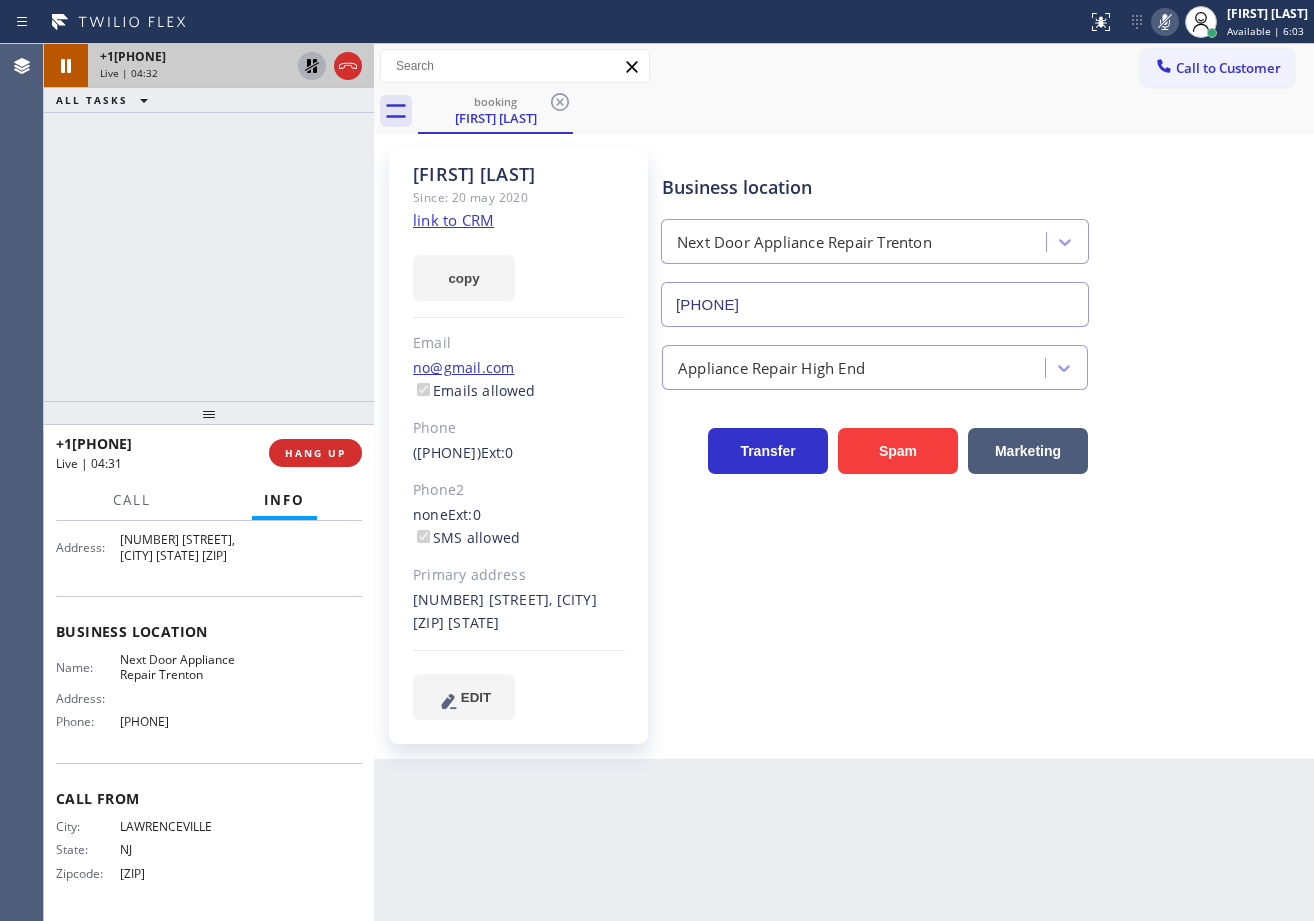 click 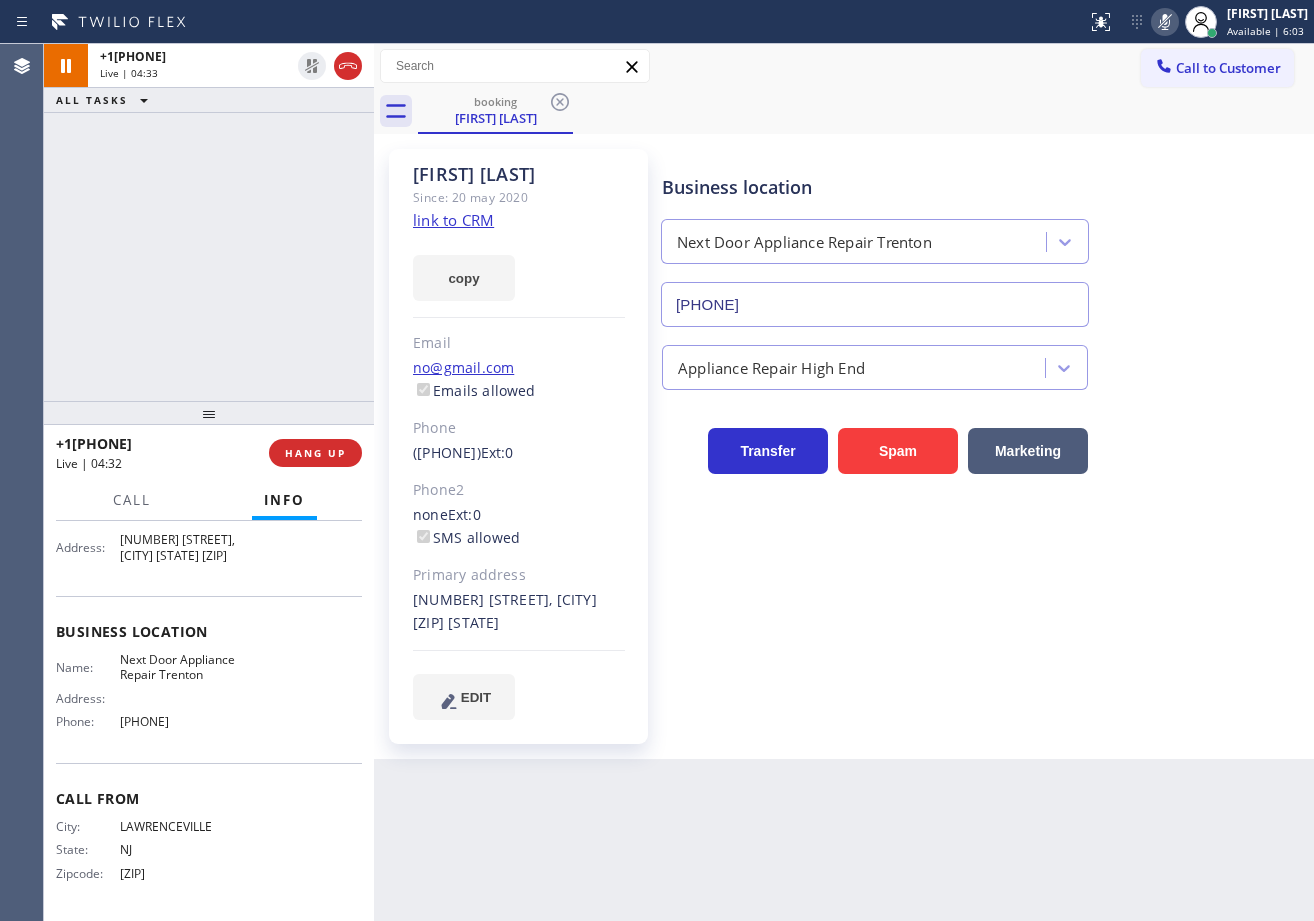 drag, startPoint x: 254, startPoint y: 169, endPoint x: 1028, endPoint y: 33, distance: 785.8575 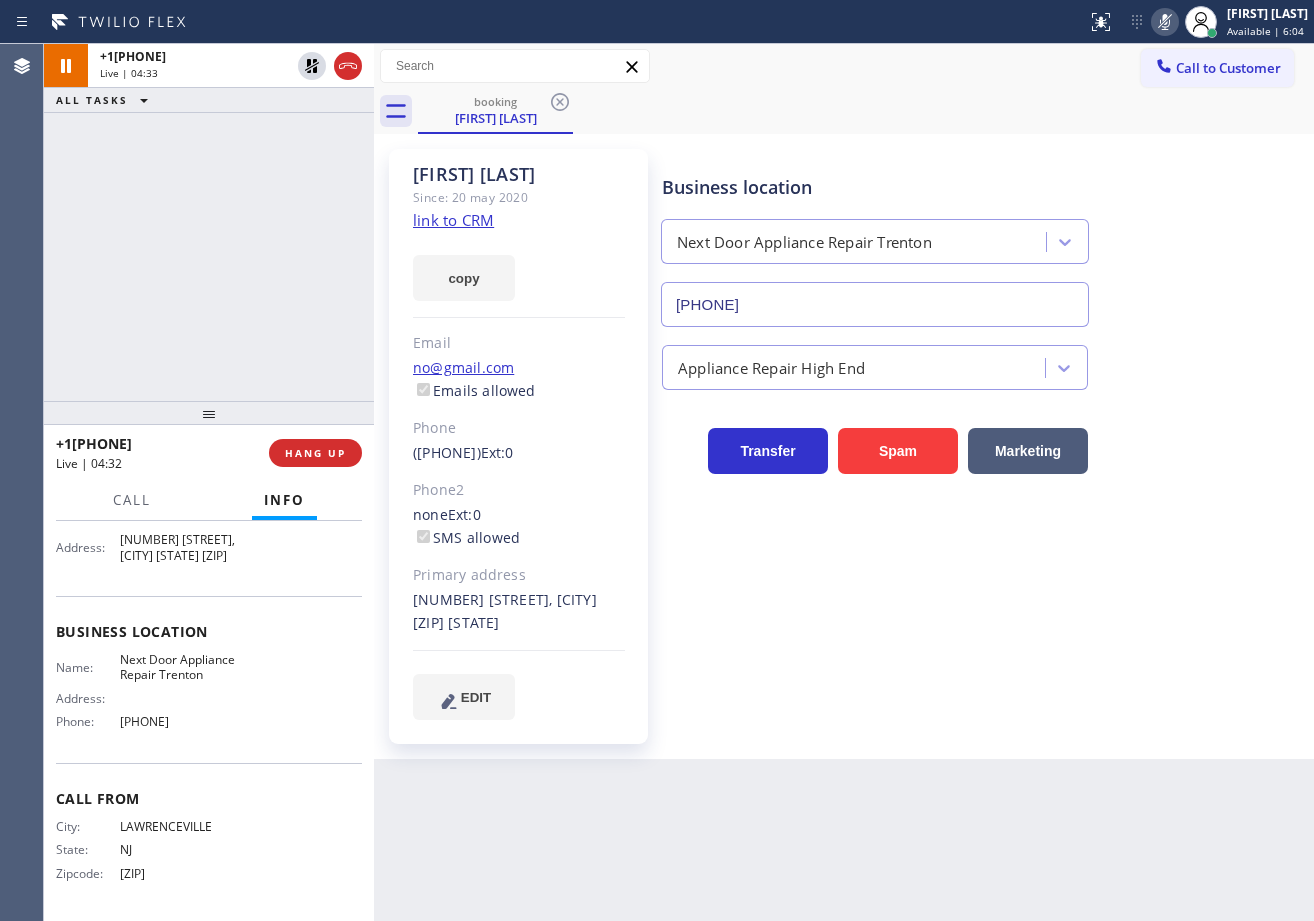 click 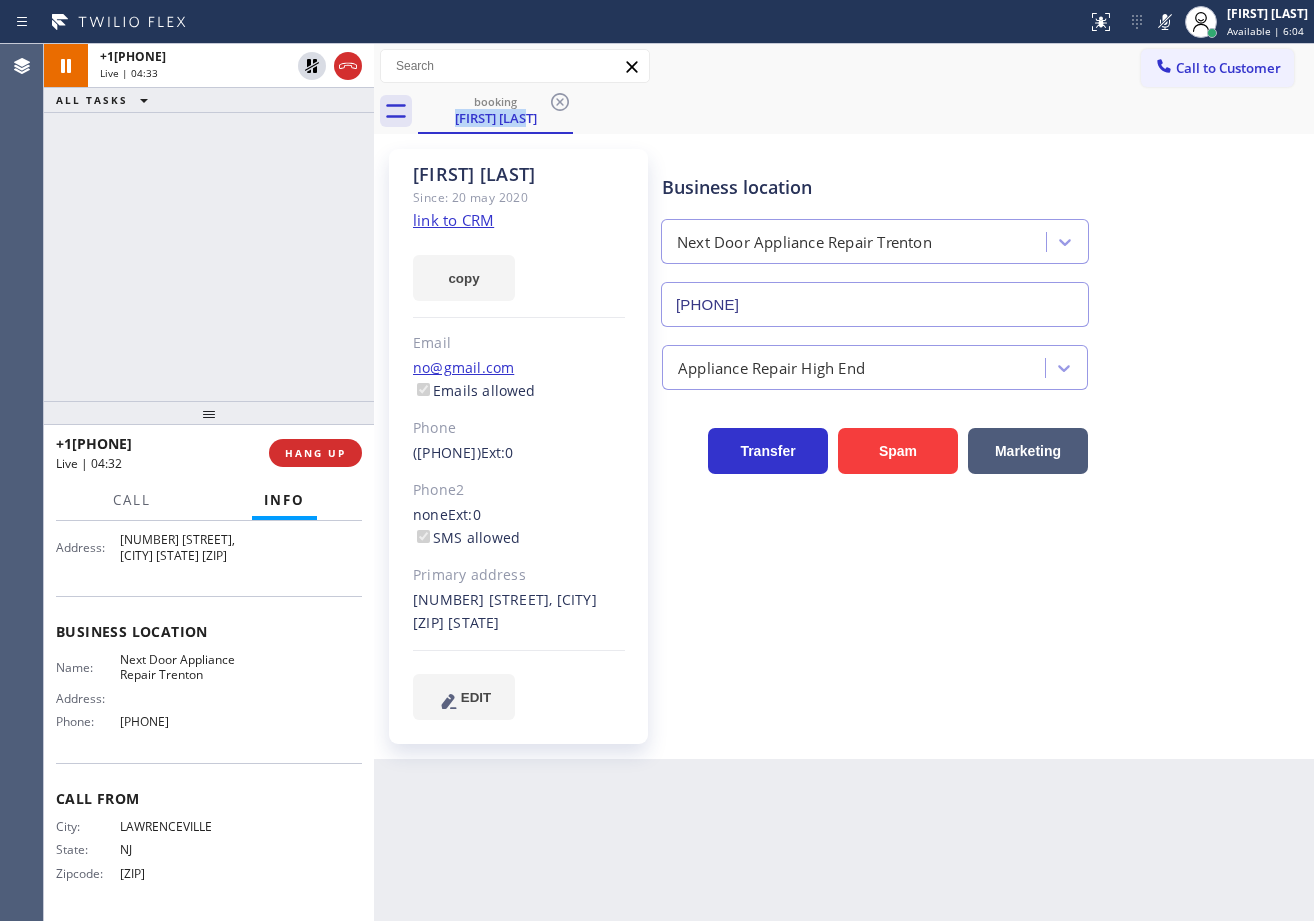 click on "booking [FIRST] [LAST]" at bounding box center (866, 111) 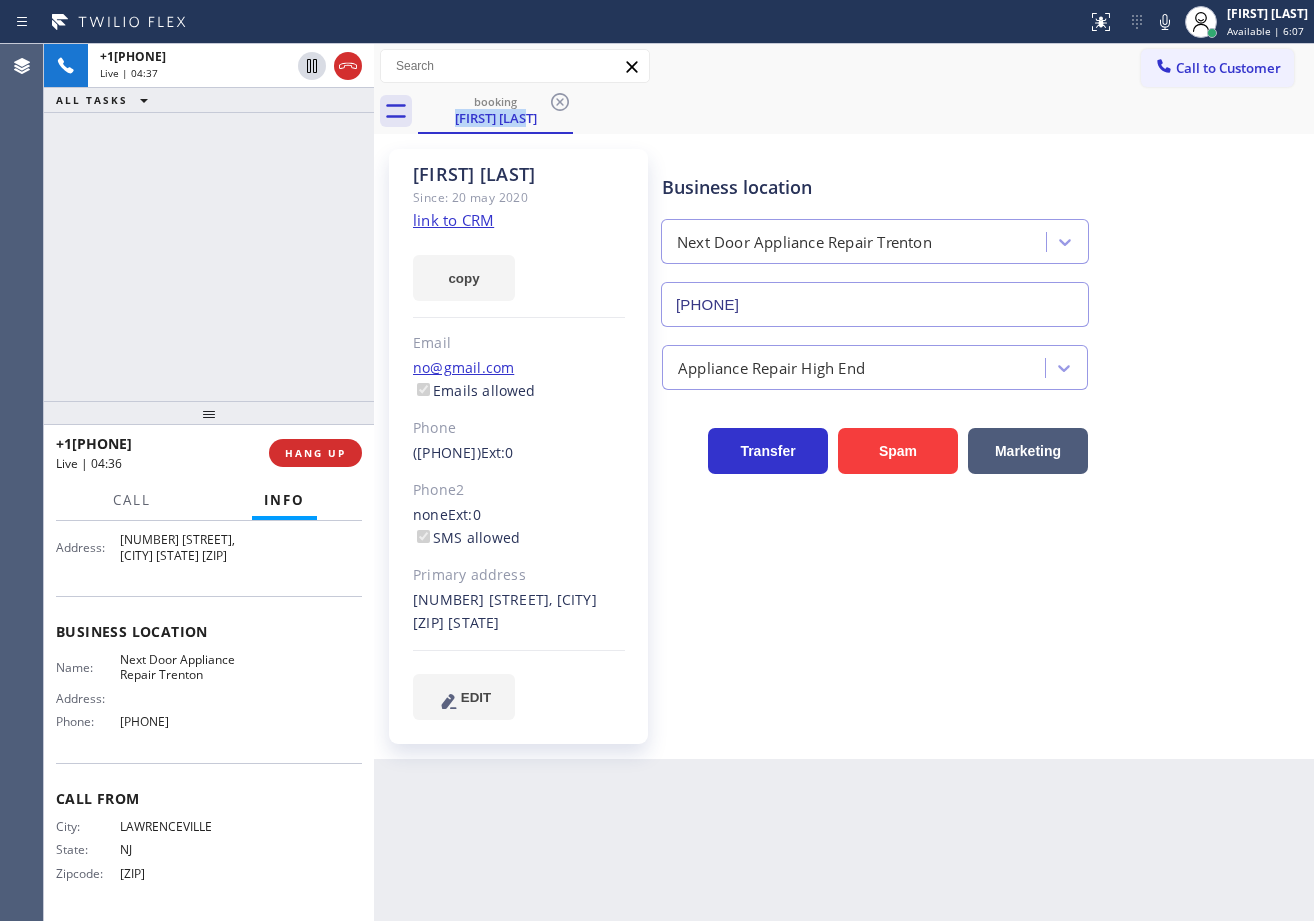 click on "booking [FIRST] [LAST]" at bounding box center (866, 111) 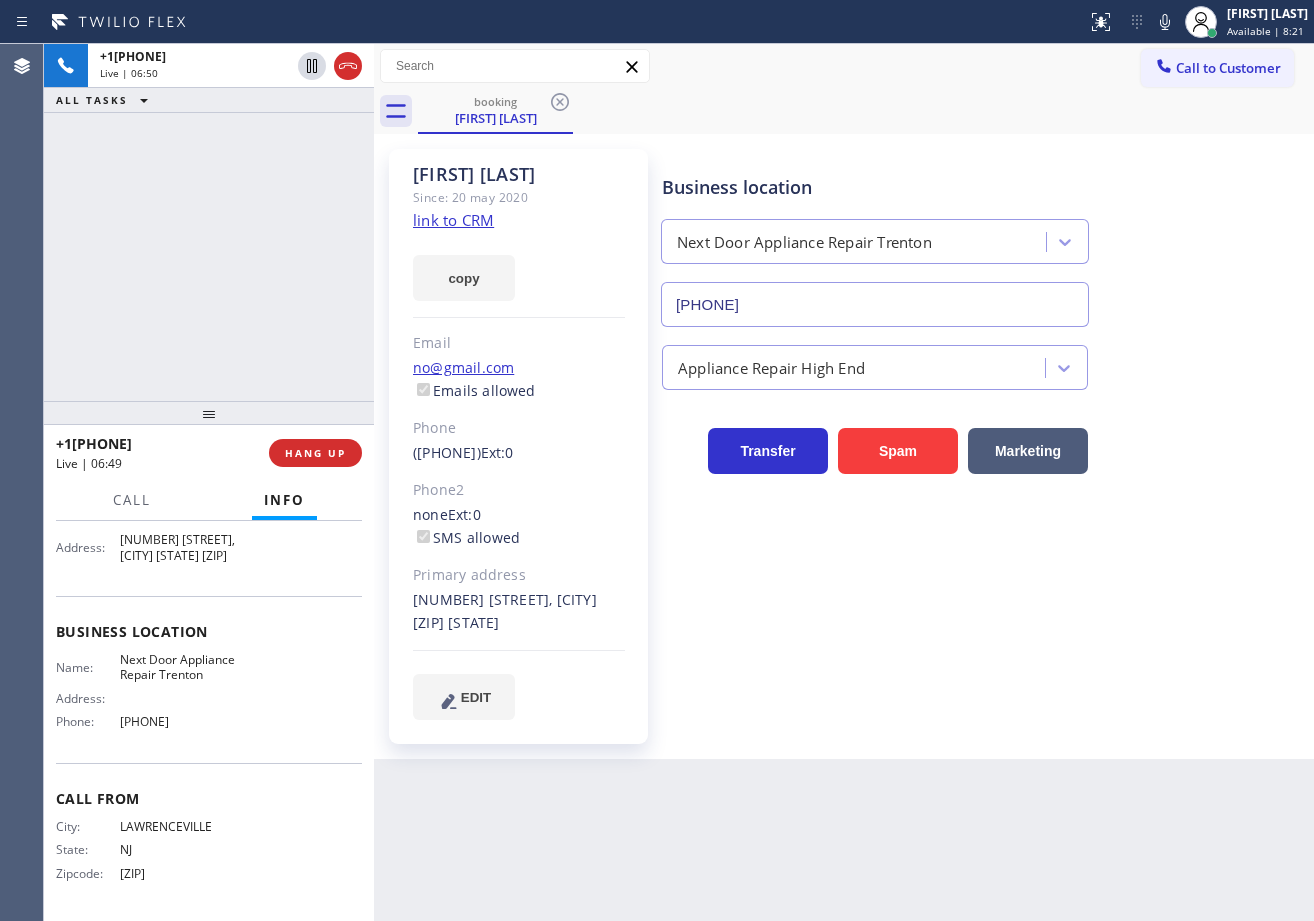click on "+1[PHONE] Live | 06:50 ALL TASKS ALL TASKS ACTIVE TASKS TASKS IN WRAP UP" at bounding box center (209, 222) 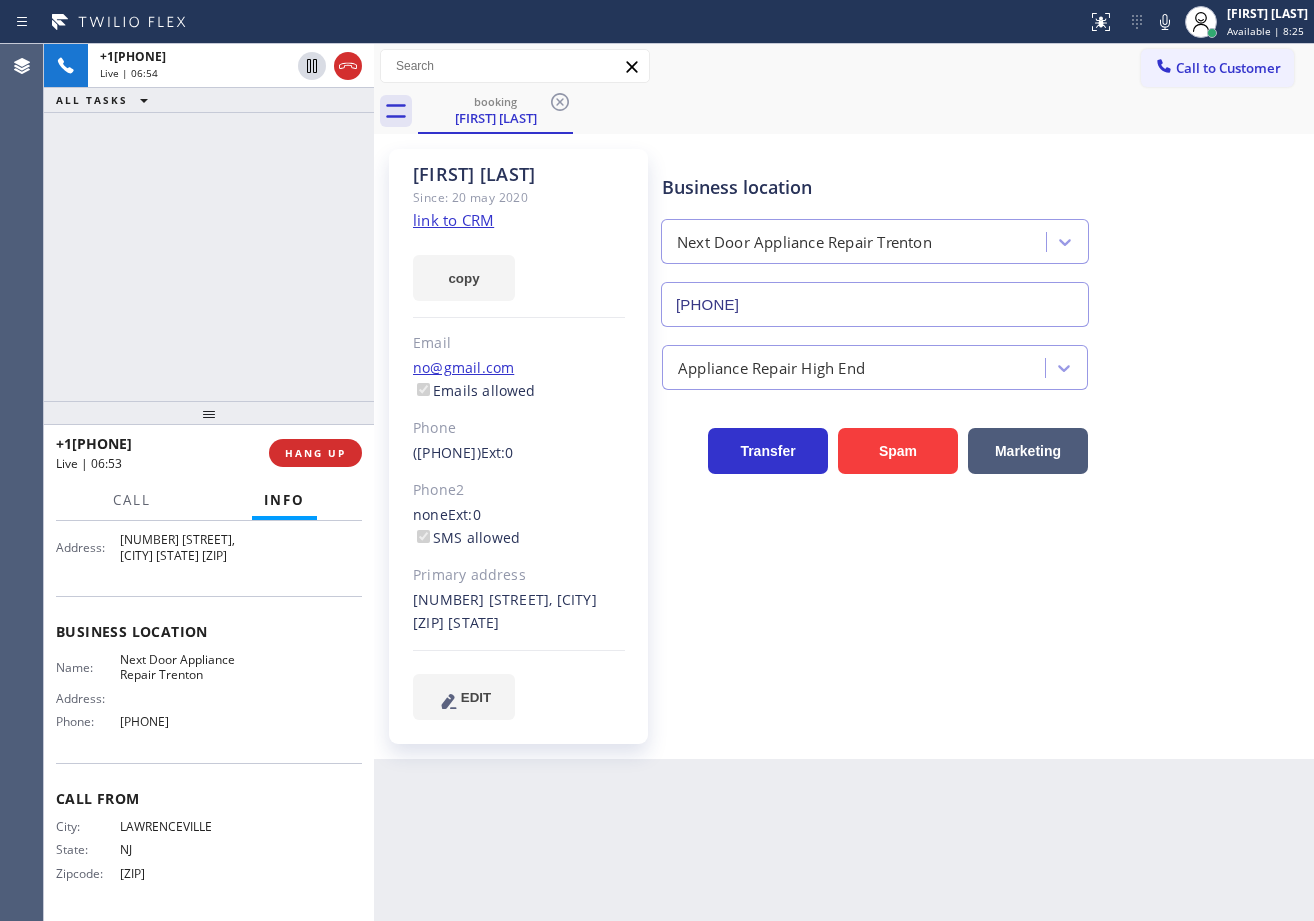click on "Business location Next Door Appliance Repair Trenton ([PHONE]) Appliance Repair High End Transfer Spam Marketing" at bounding box center (983, 454) 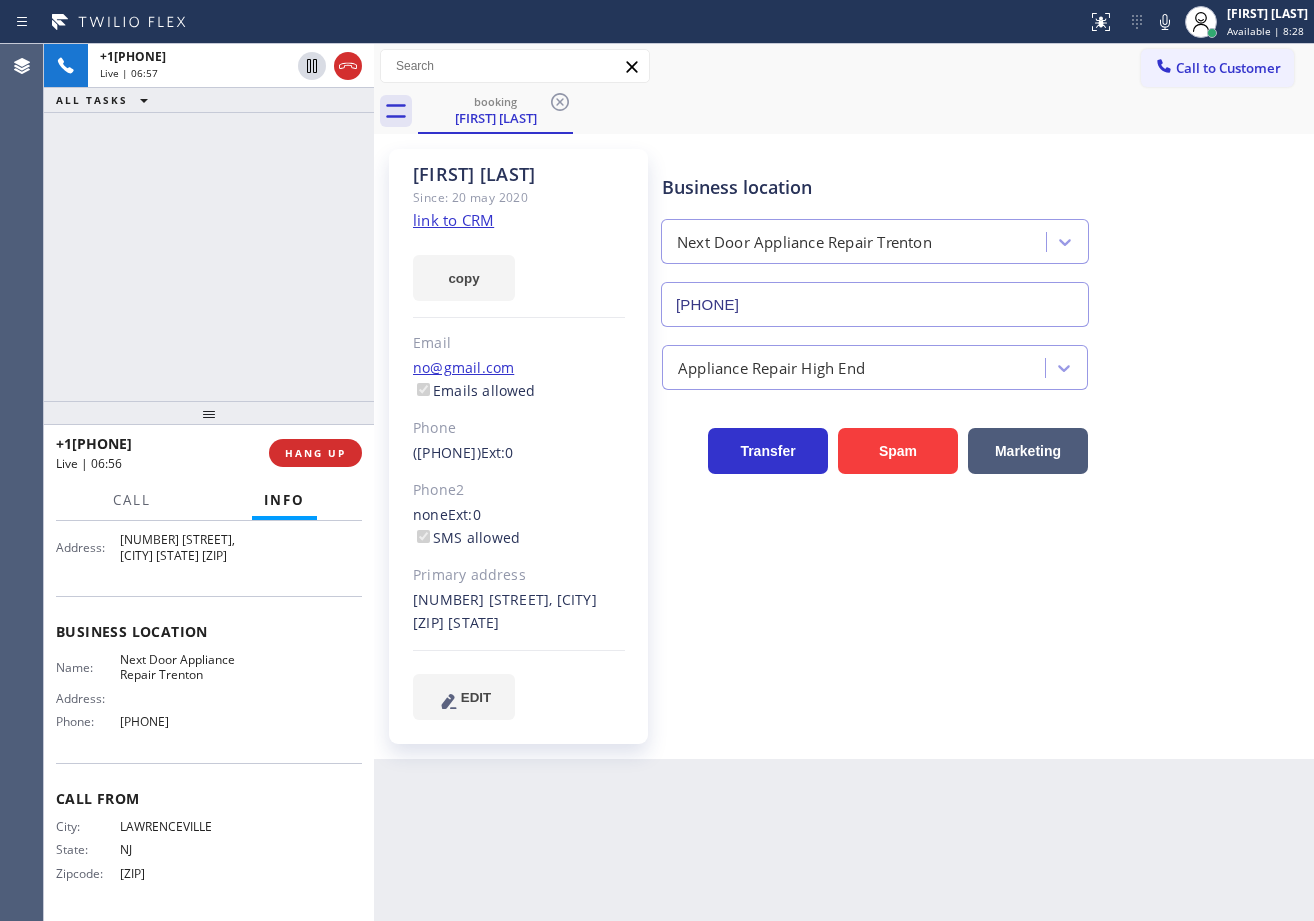 click on "Back to Dashboard Change Sender ID Customers Technicians Select a contact Outbound call Technician Search Technician Your caller id phone number Your caller id phone number Call Technician info Name Phone none Address none Change Sender ID HVAC +18559994417 5 Star Appliance +18557314952 Appliance Repair +18554611149 Plumbing +18889090120 Air Duct Cleaning +18006865038 Electricians +18005688664 Cancel Change Check personal SMS Reset Change booking [FIRST] [LAST] Call to Customer Outbound call Location Search location Your caller id phone number [PHONE] Customer number Call Outbound call Technician Search Technician Your caller id phone number Your caller id phone number Call booking [FIRST] [LAST] [FIRST] [LAST] Since: 20 may 2020 link to CRM copy Email [EMAIL] Emails allowed Phone [PHONE] Ext: 0 Phone2 none Ext: 0 SMS allowed Primary address 1 1 Hamilton Township, 08629 NJ EDIT Outbound call Location Next Door Appliance Repair Trenton Your caller id phone number [PHONE] Call" at bounding box center (844, 482) 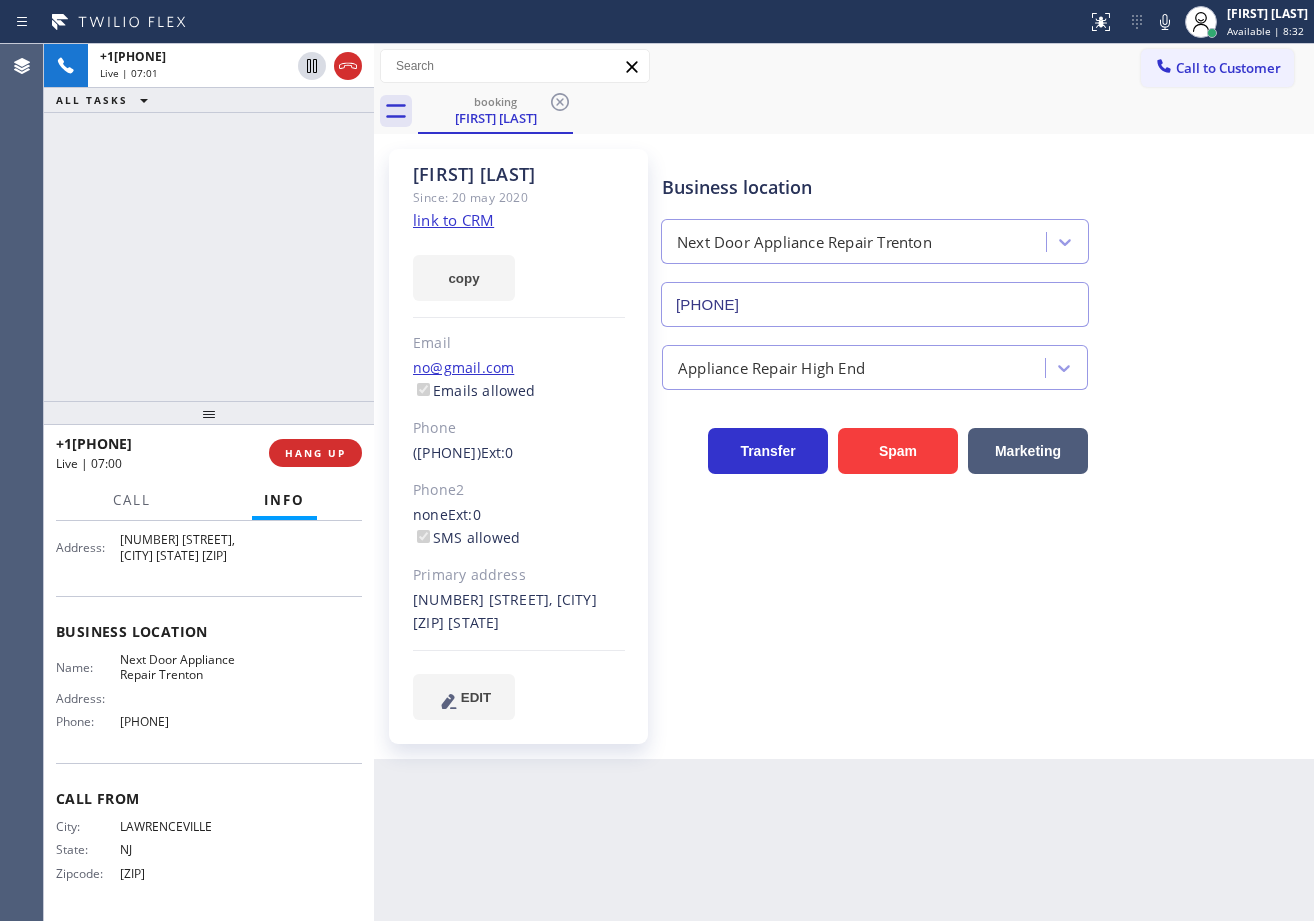 click on "booking [FIRST] [LAST]" at bounding box center (866, 111) 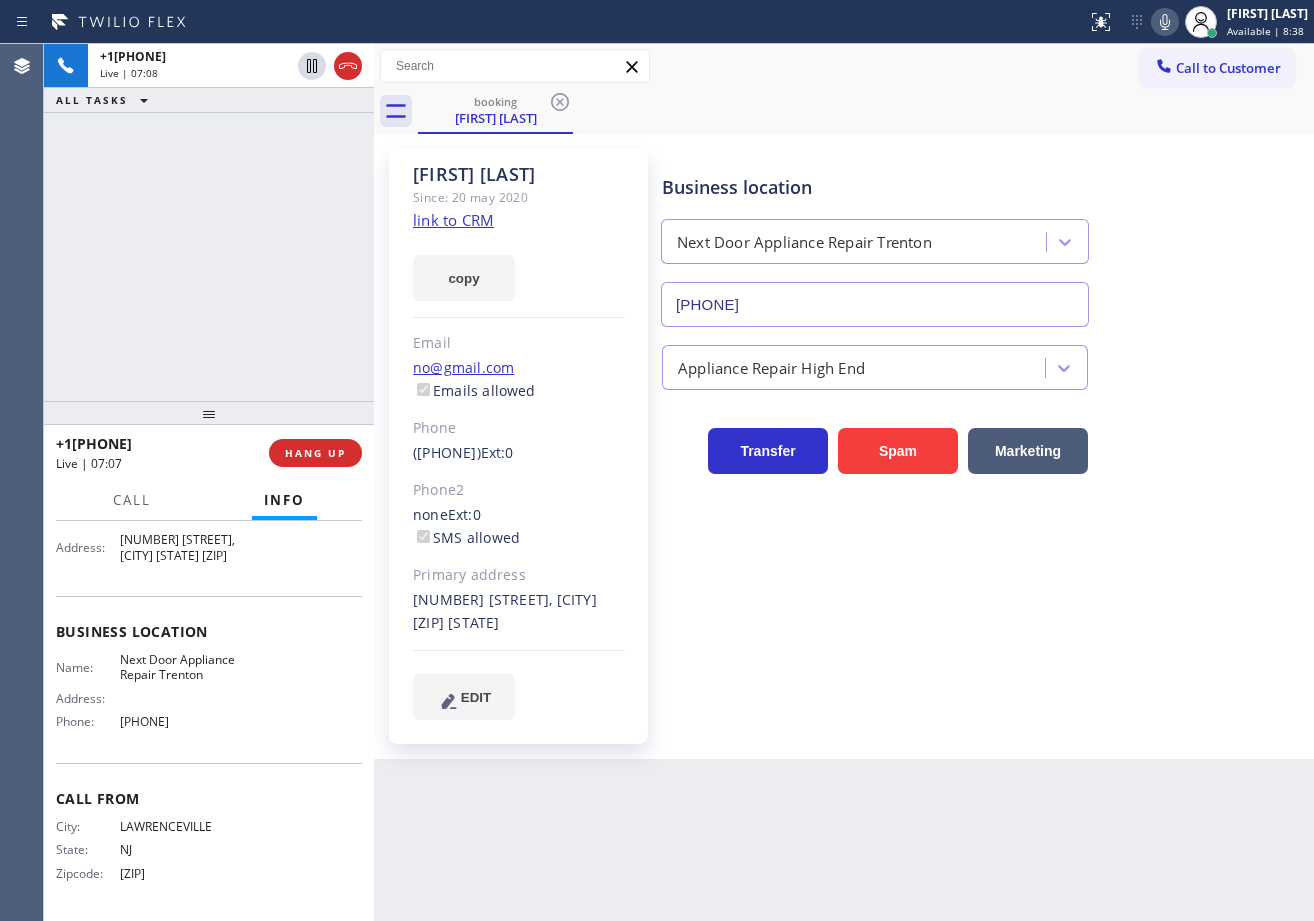 click 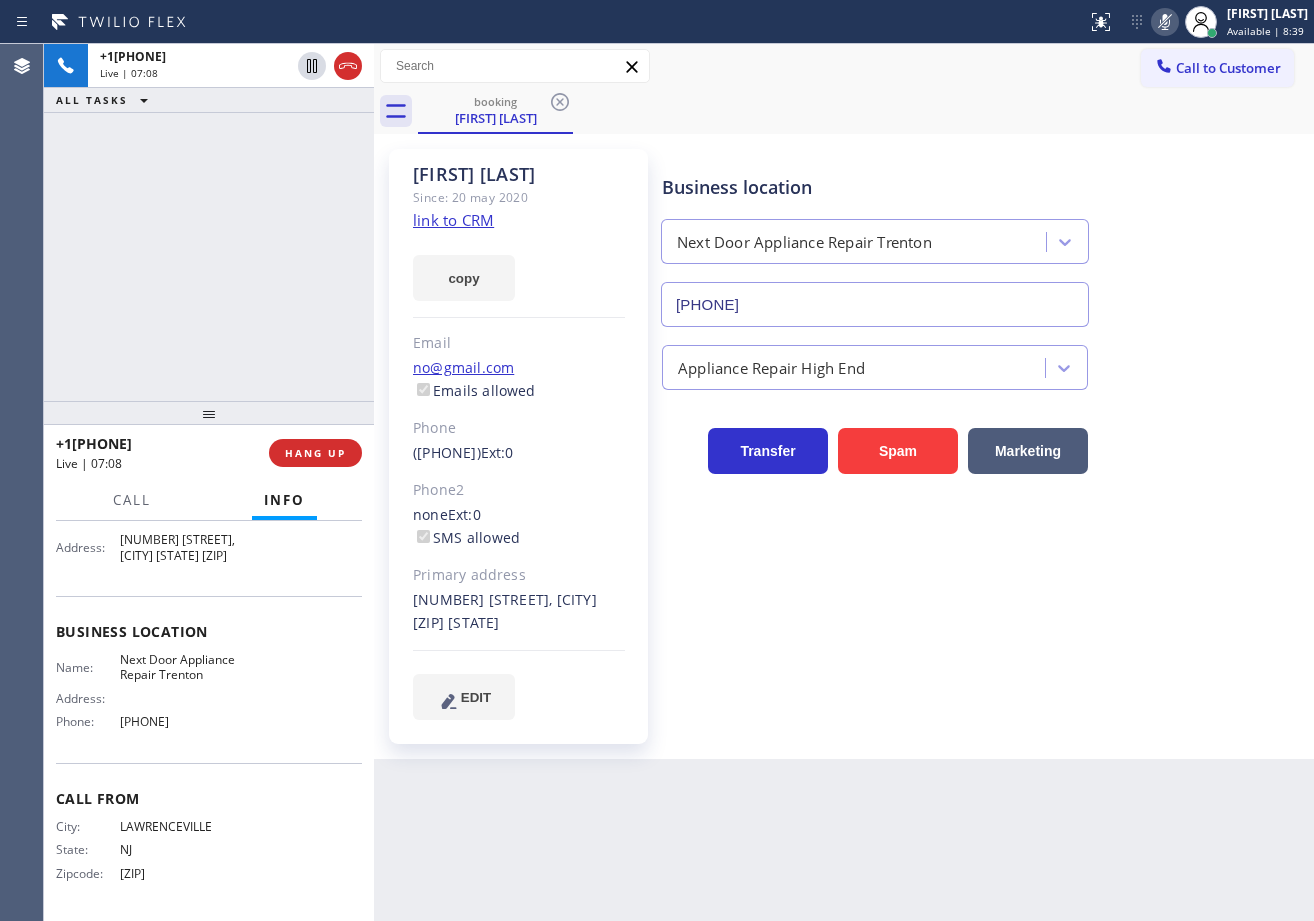 click on "[FIRST] [LAST] Since: 20 may 2020 link to CRM copy Email [EMAIL] Emails allowed Phone [PHONE] Ext: 0 Phone2 none Ext: 0 SMS allowed Primary address 1 1 Hamilton Township, 08629 NJ EDIT Outbound call Location Next Door Appliance Repair Trenton Your caller id phone number [PHONE] Customer number Call Benefits Business location Next Door Appliance Repair Trenton [PHONE] Appliance Repair High End Transfer Spam Marketing" at bounding box center [844, 446] 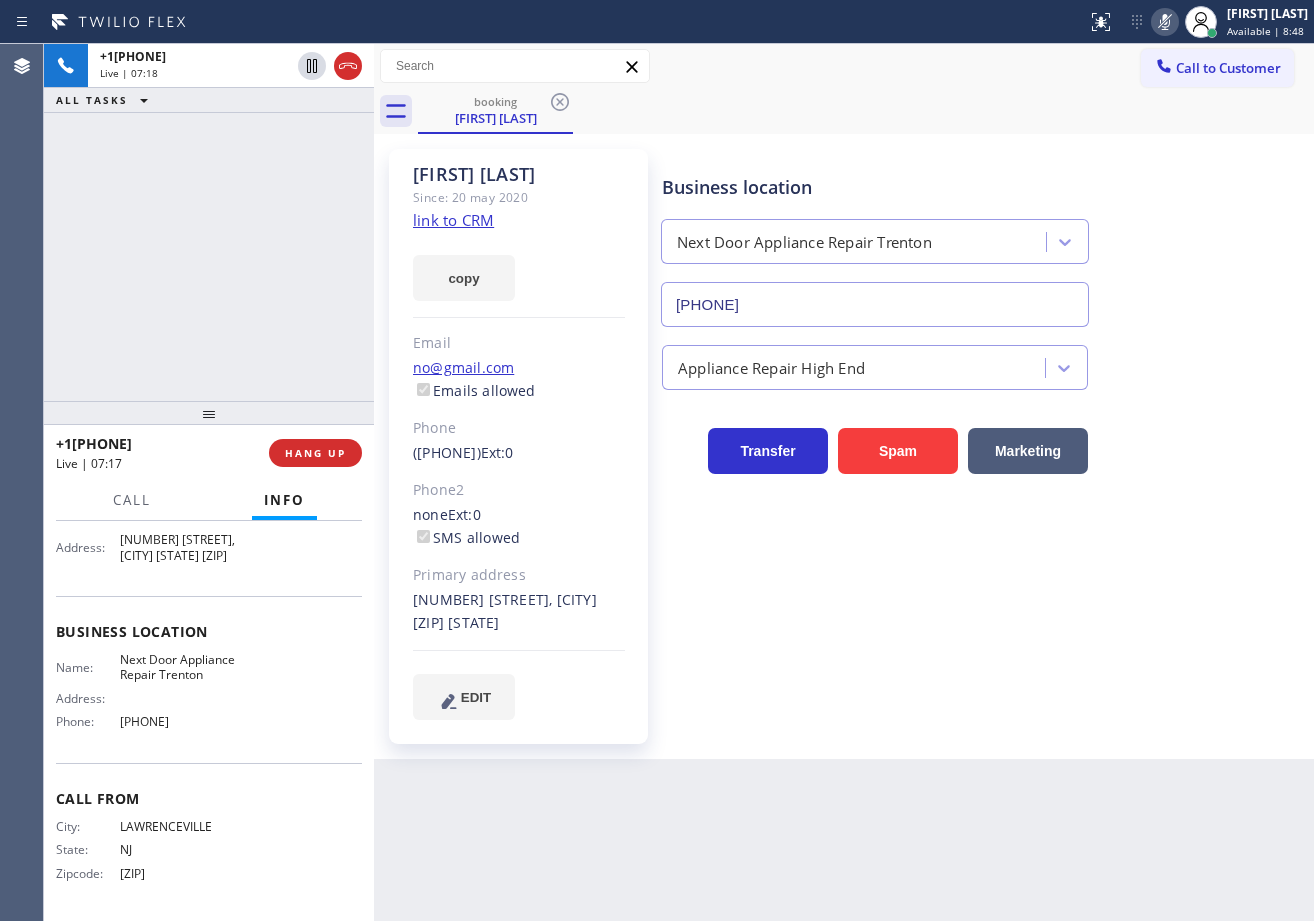 click on "booking [FIRST] [LAST]" at bounding box center [866, 111] 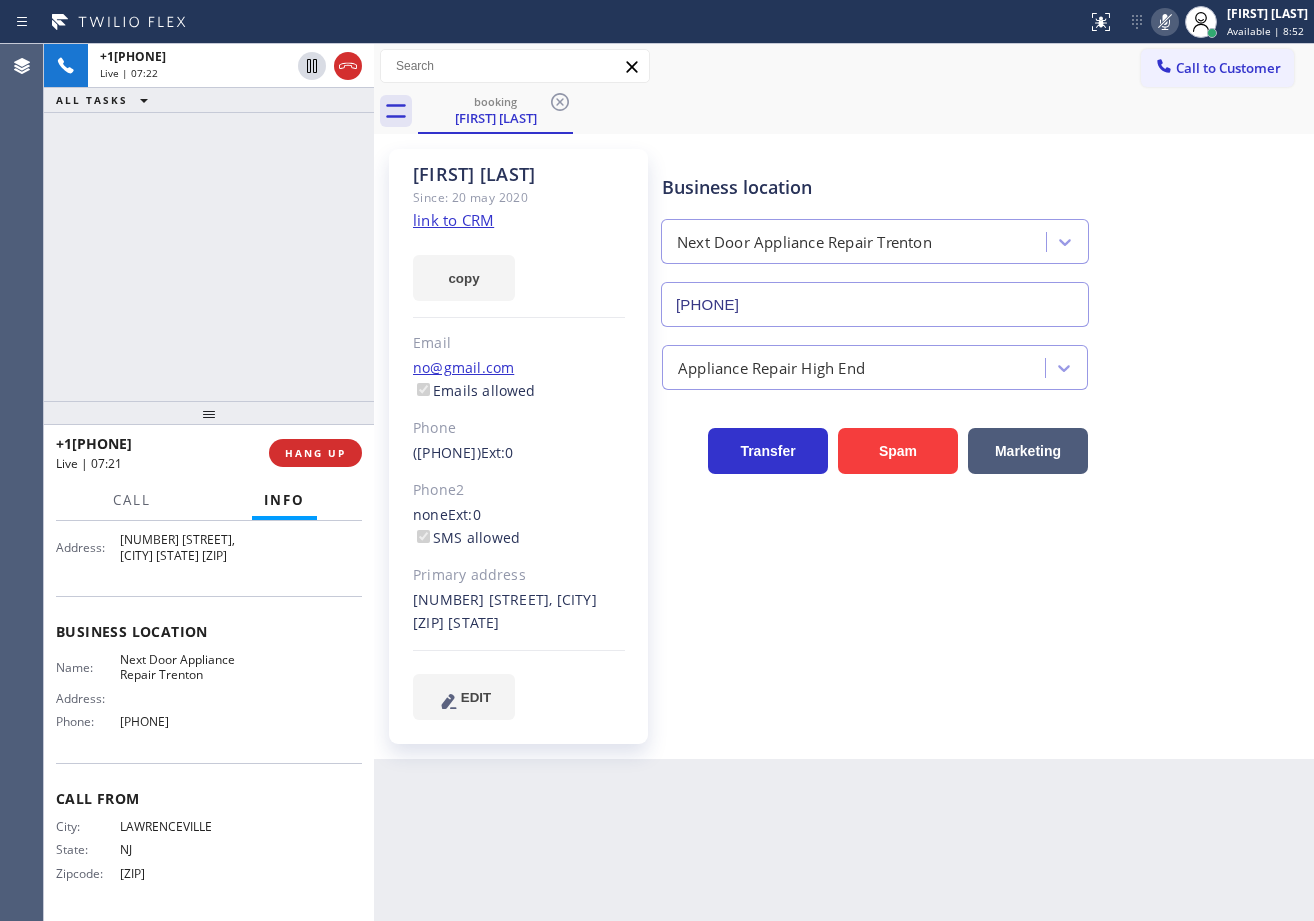click 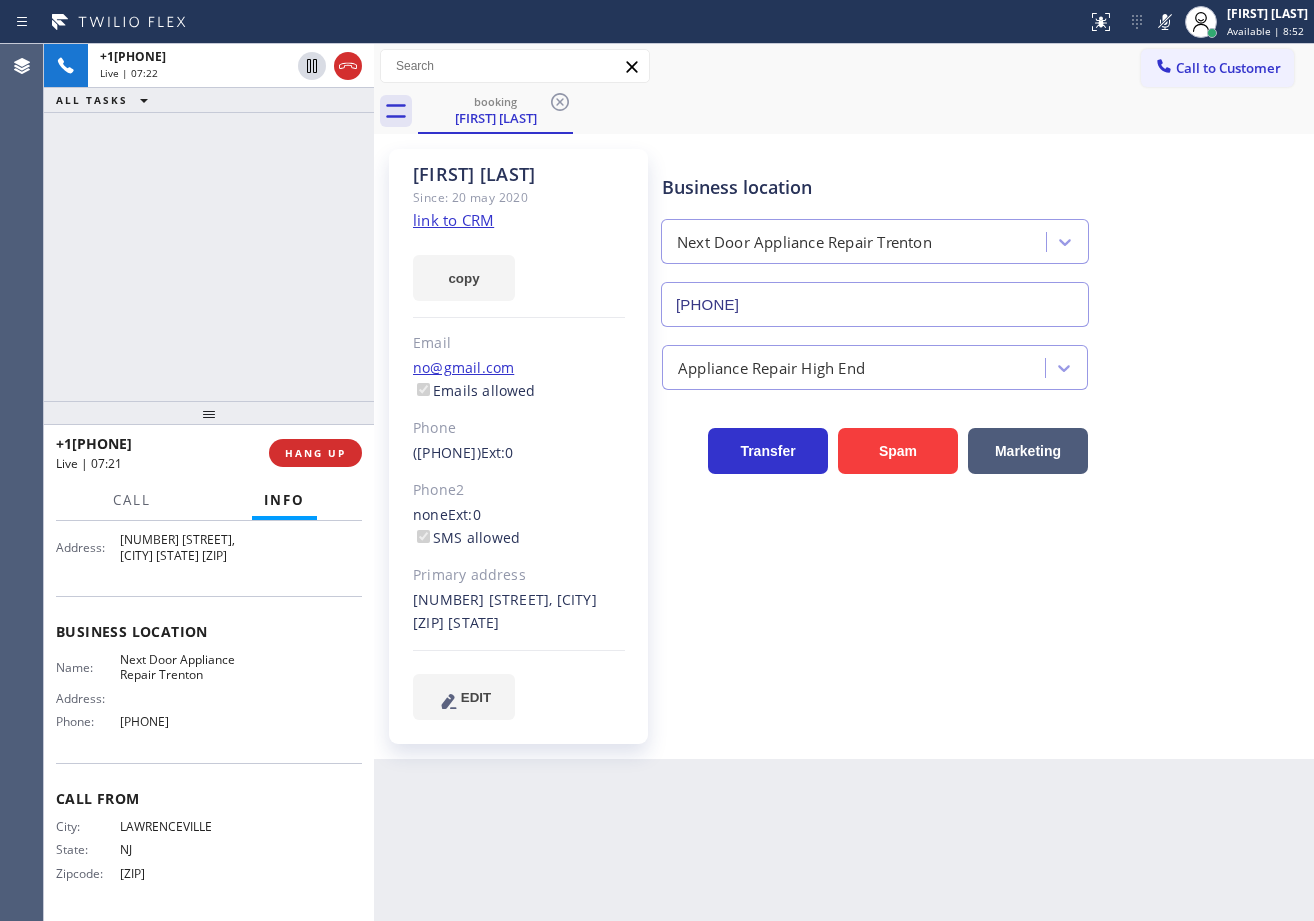 click on "Call to Customer Outbound call Location Search location Your caller id phone number [PHONE] Customer number Call Outbound call Technician Search Technician Your caller id phone number Your caller id phone number Call booking [FIRST] [LAST]" at bounding box center [844, 89] 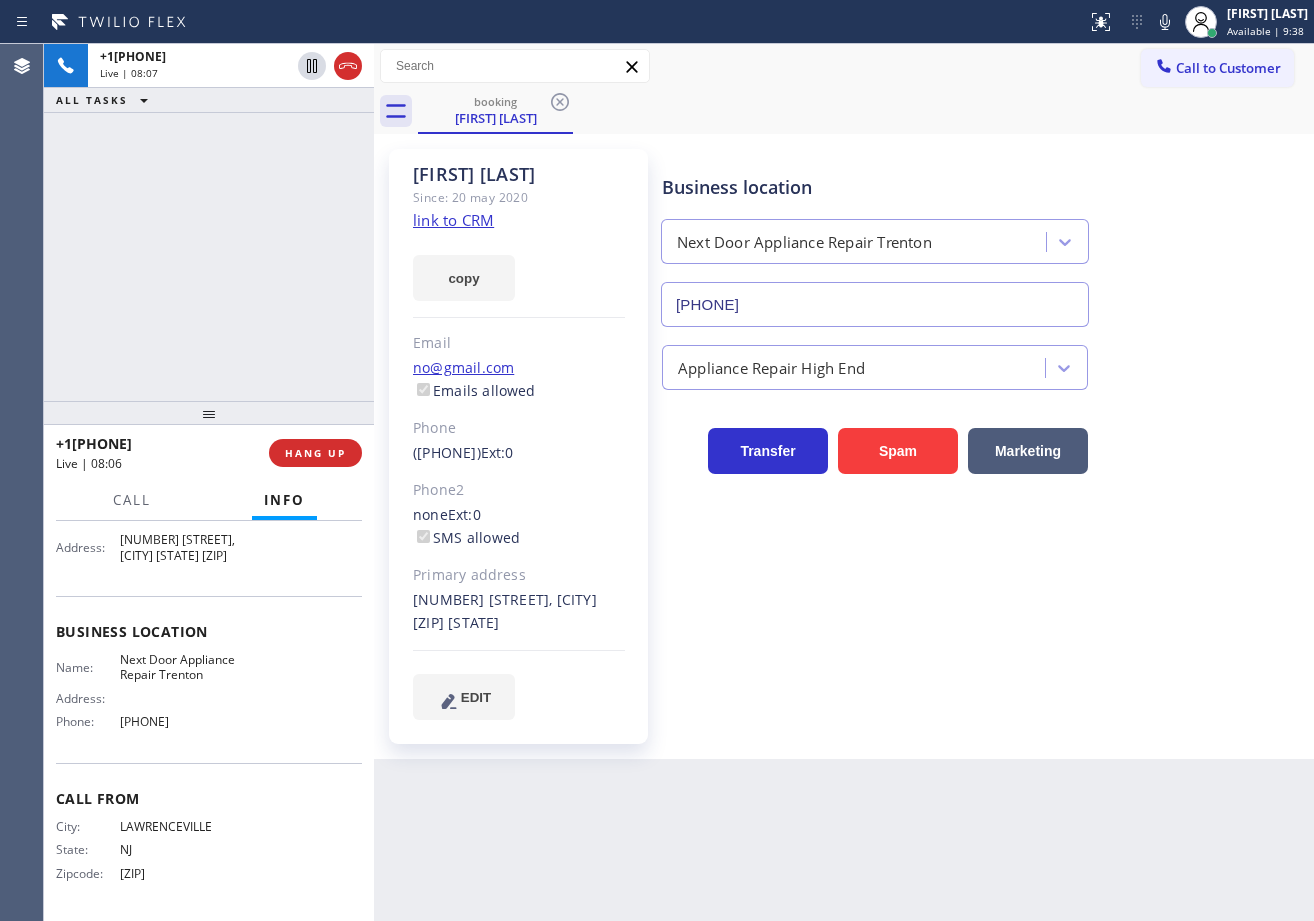 click on "+1[PHONE] Live | 08:07 ALL TASKS ALL TASKS ACTIVE TASKS TASKS IN WRAP UP" at bounding box center [209, 222] 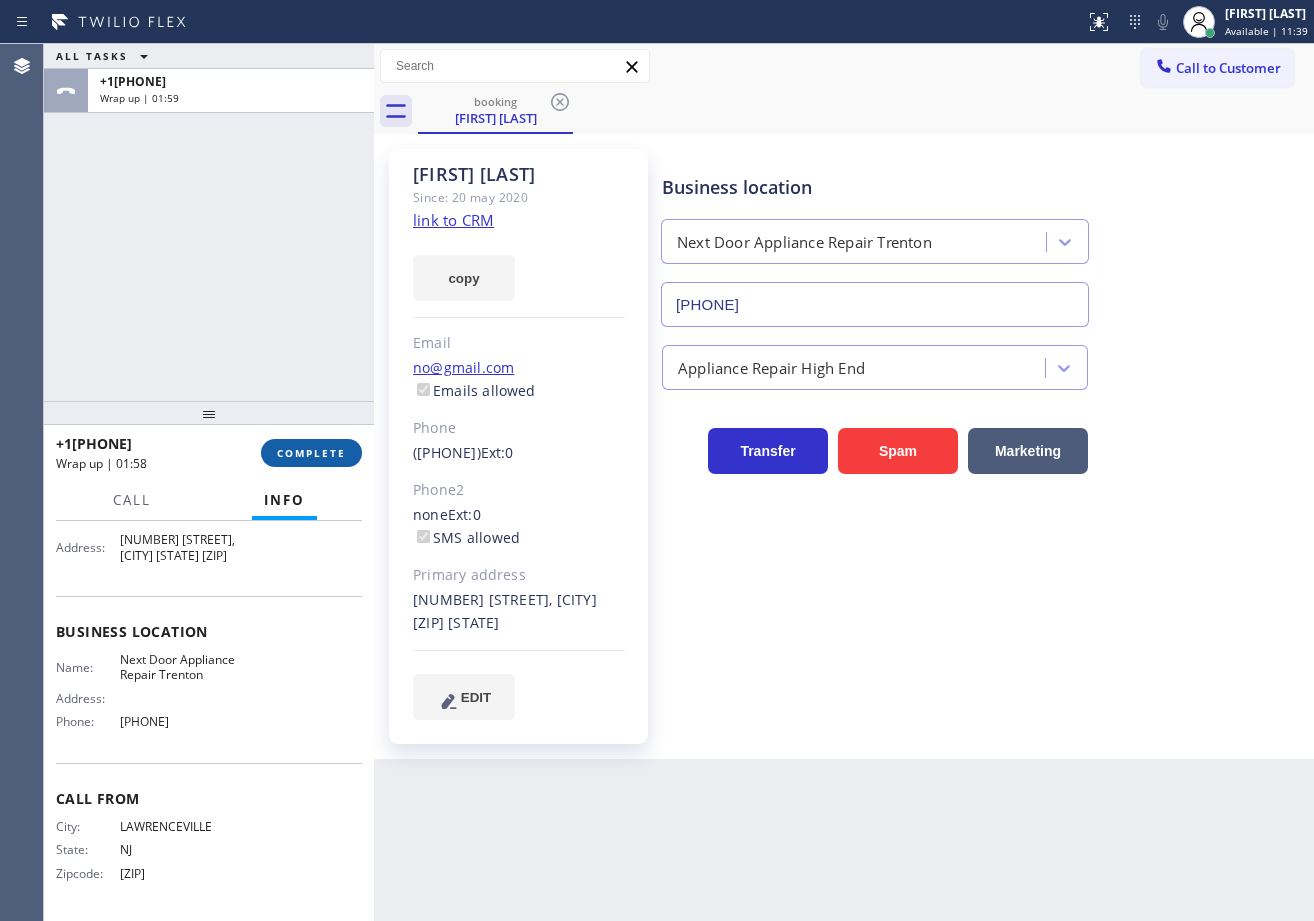 click on "COMPLETE" at bounding box center (311, 453) 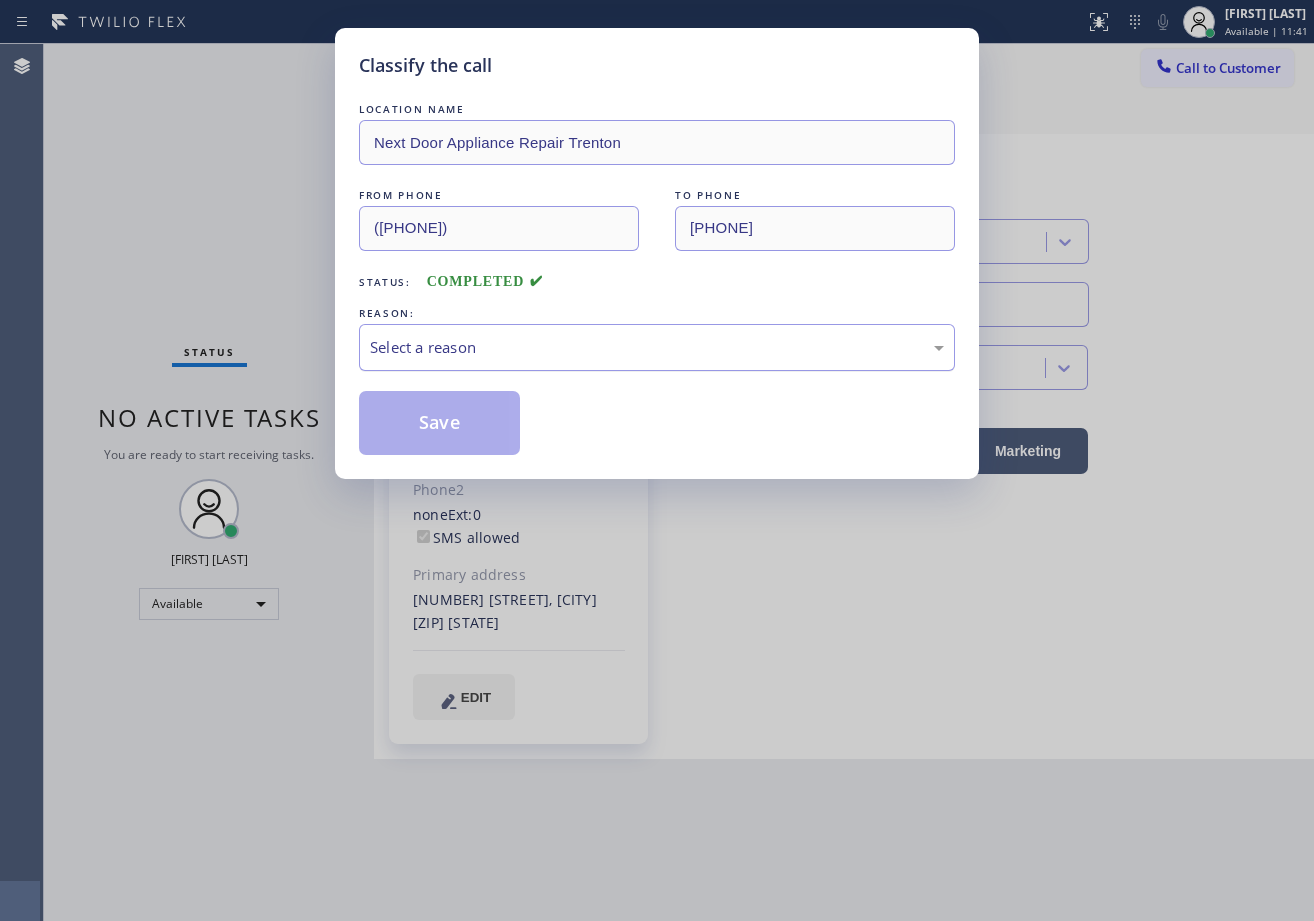 click on "Select a reason" at bounding box center (657, 347) 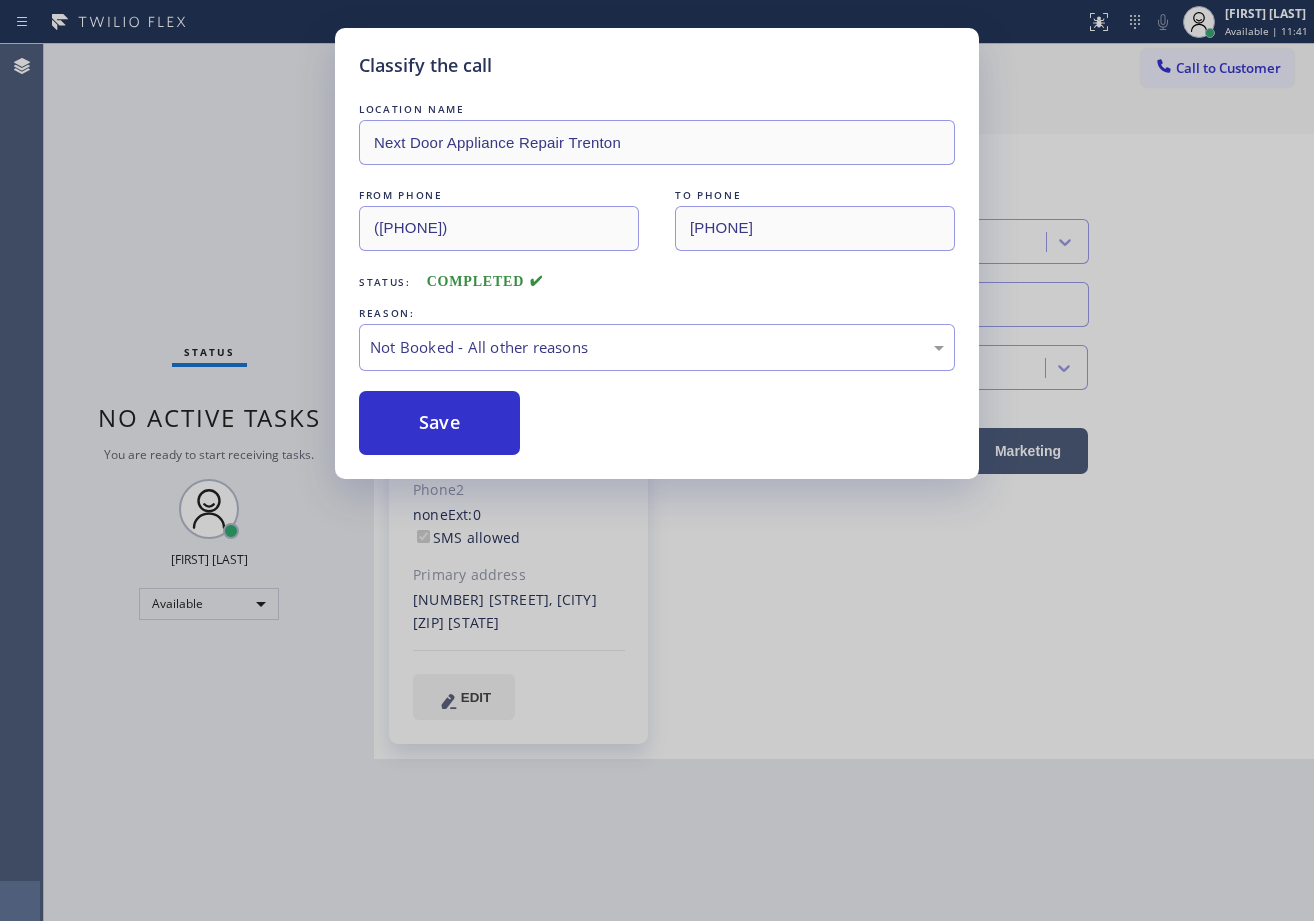 click on "Save" at bounding box center (439, 423) 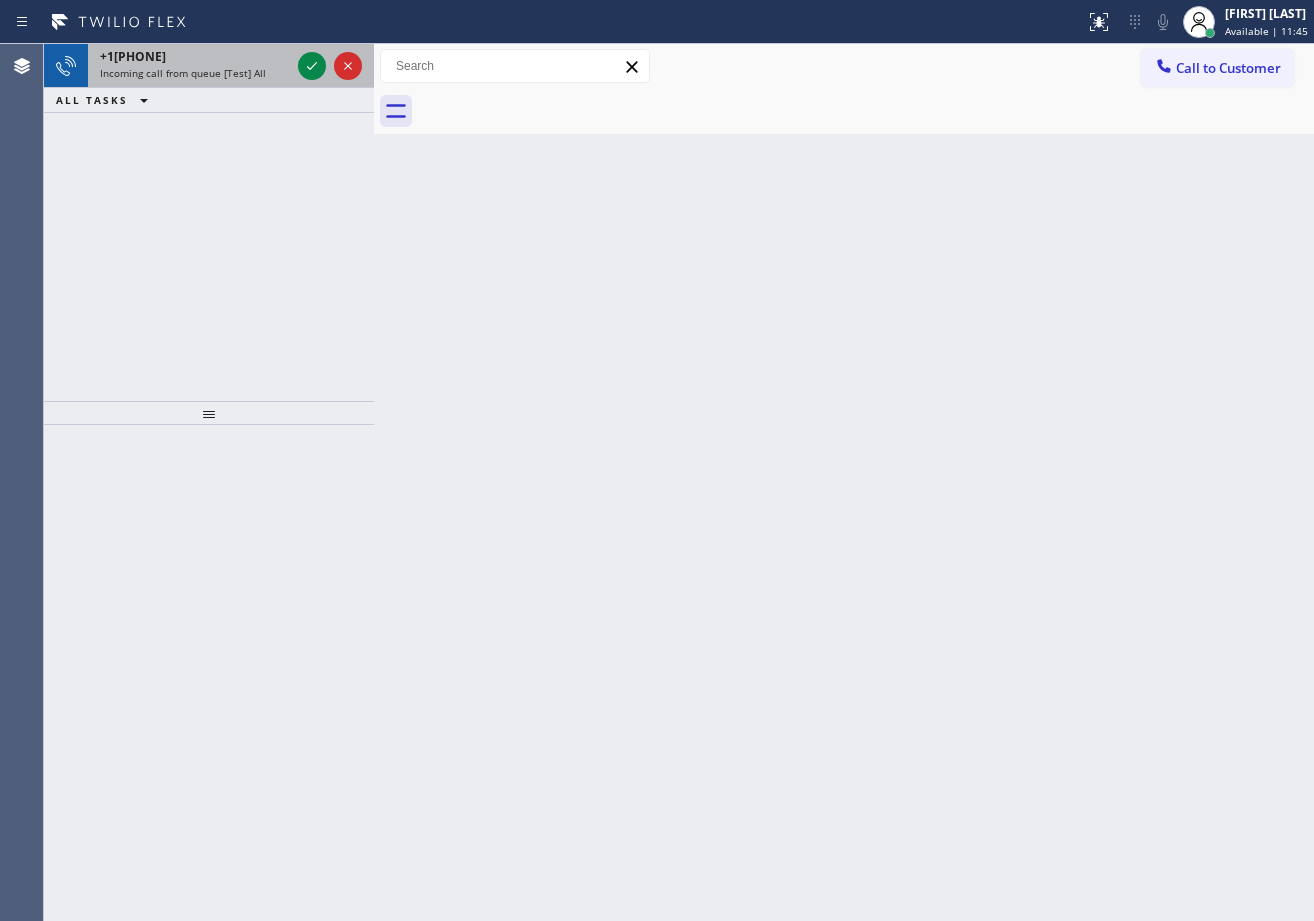 drag, startPoint x: 226, startPoint y: 67, endPoint x: 253, endPoint y: 66, distance: 27.018513 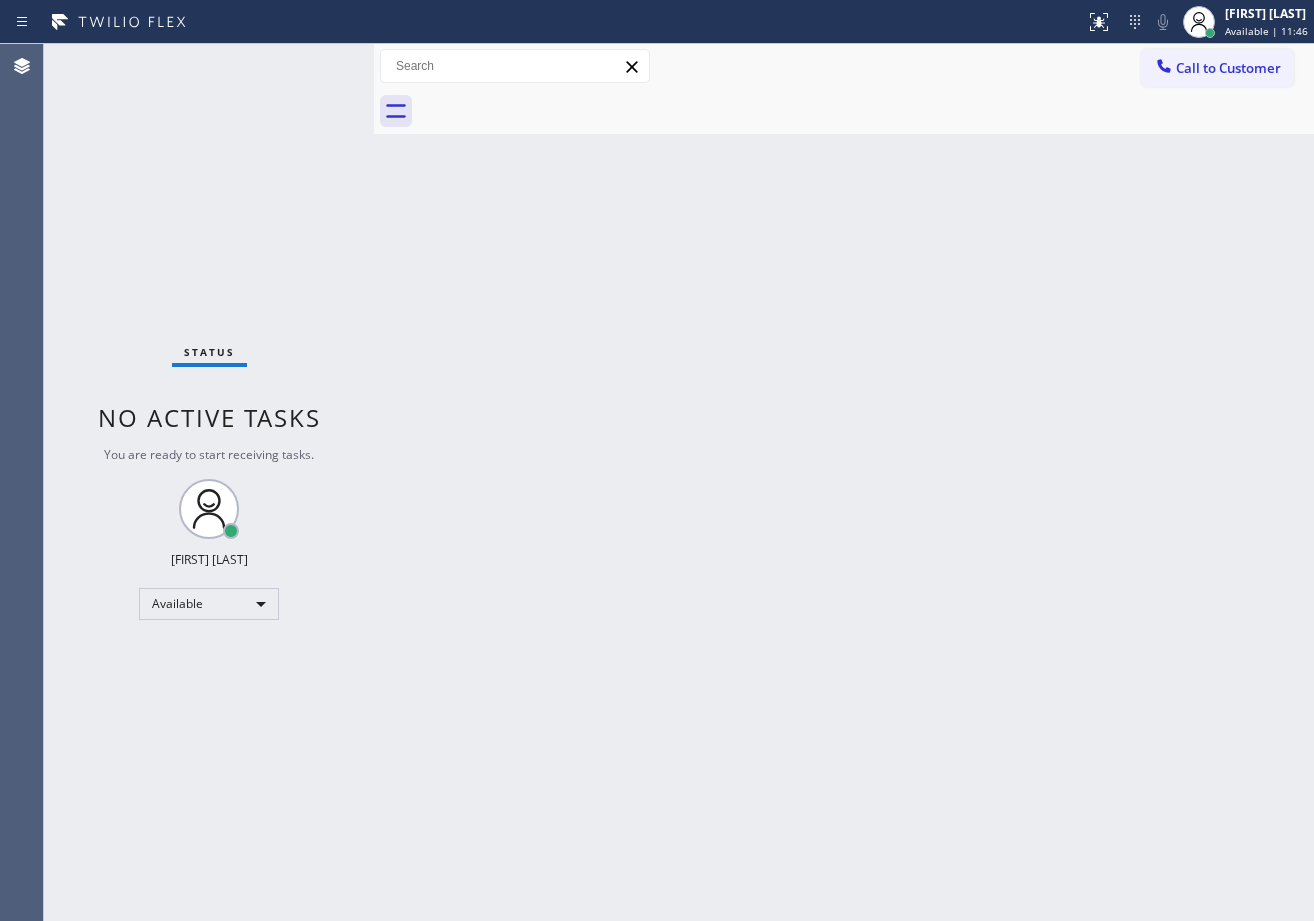drag, startPoint x: 883, startPoint y: 600, endPoint x: 1030, endPoint y: 314, distance: 321.56647 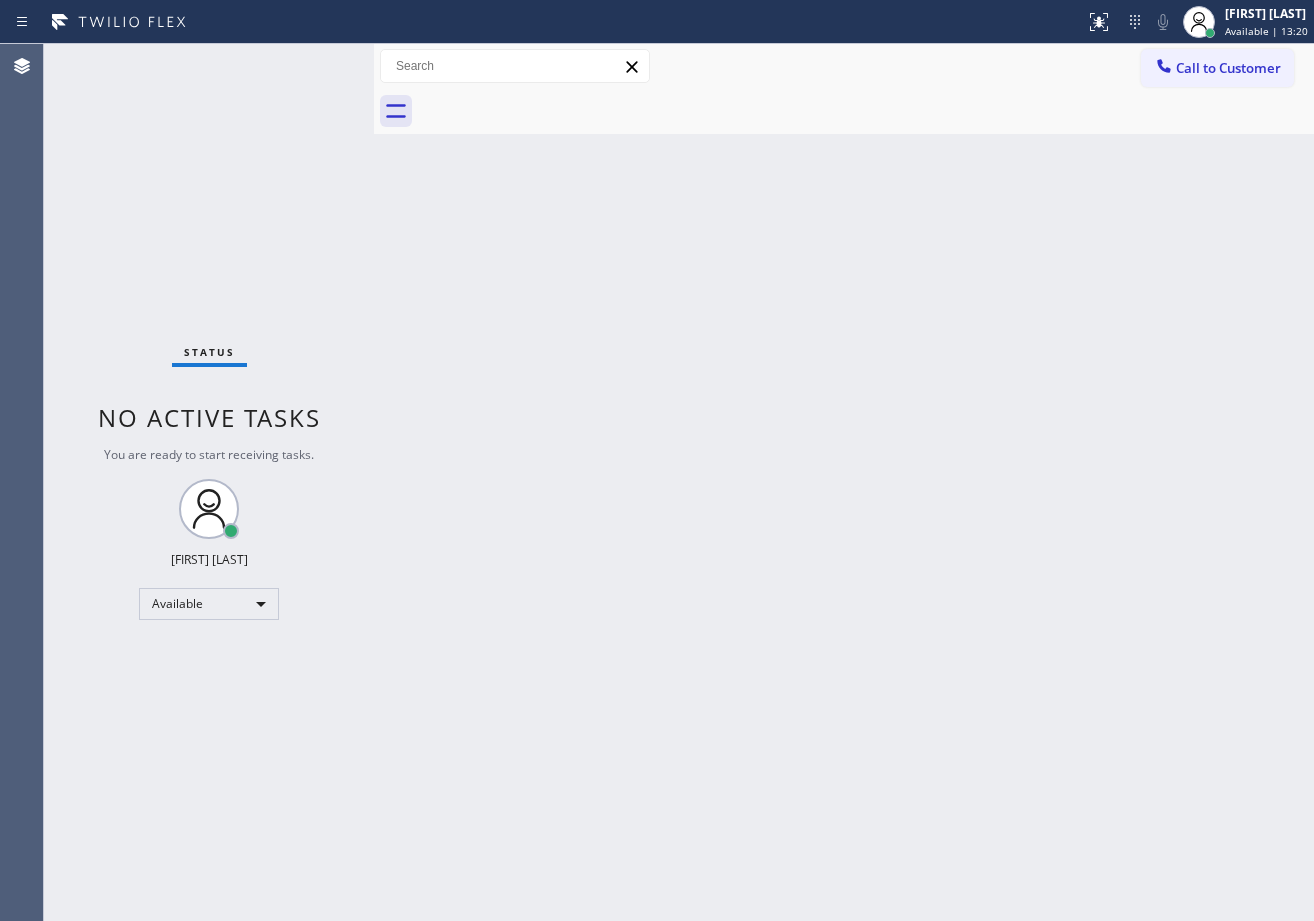 drag, startPoint x: 831, startPoint y: 151, endPoint x: 905, endPoint y: 479, distance: 336.24396 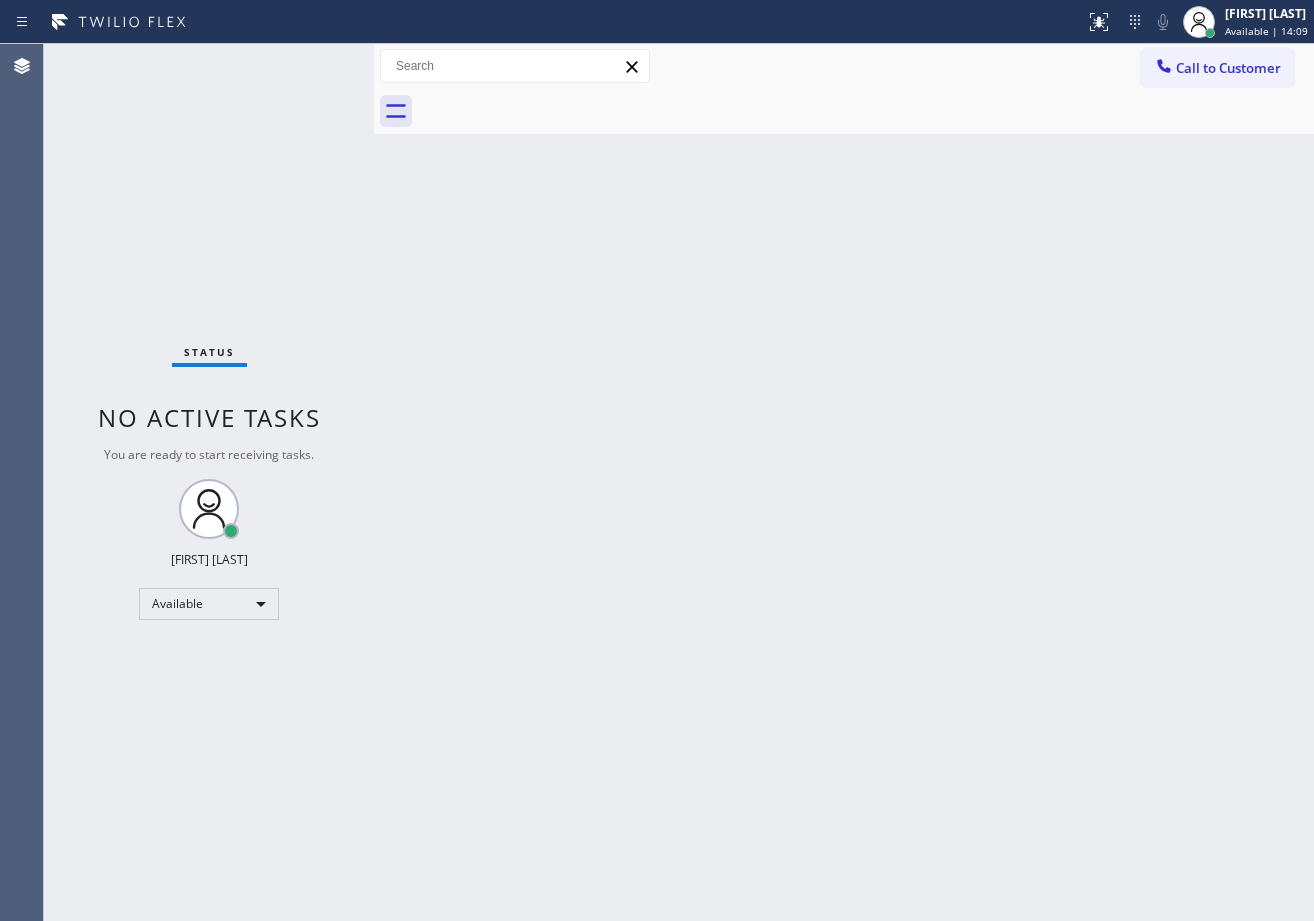 drag, startPoint x: 1266, startPoint y: 665, endPoint x: 1258, endPoint y: 658, distance: 10.630146 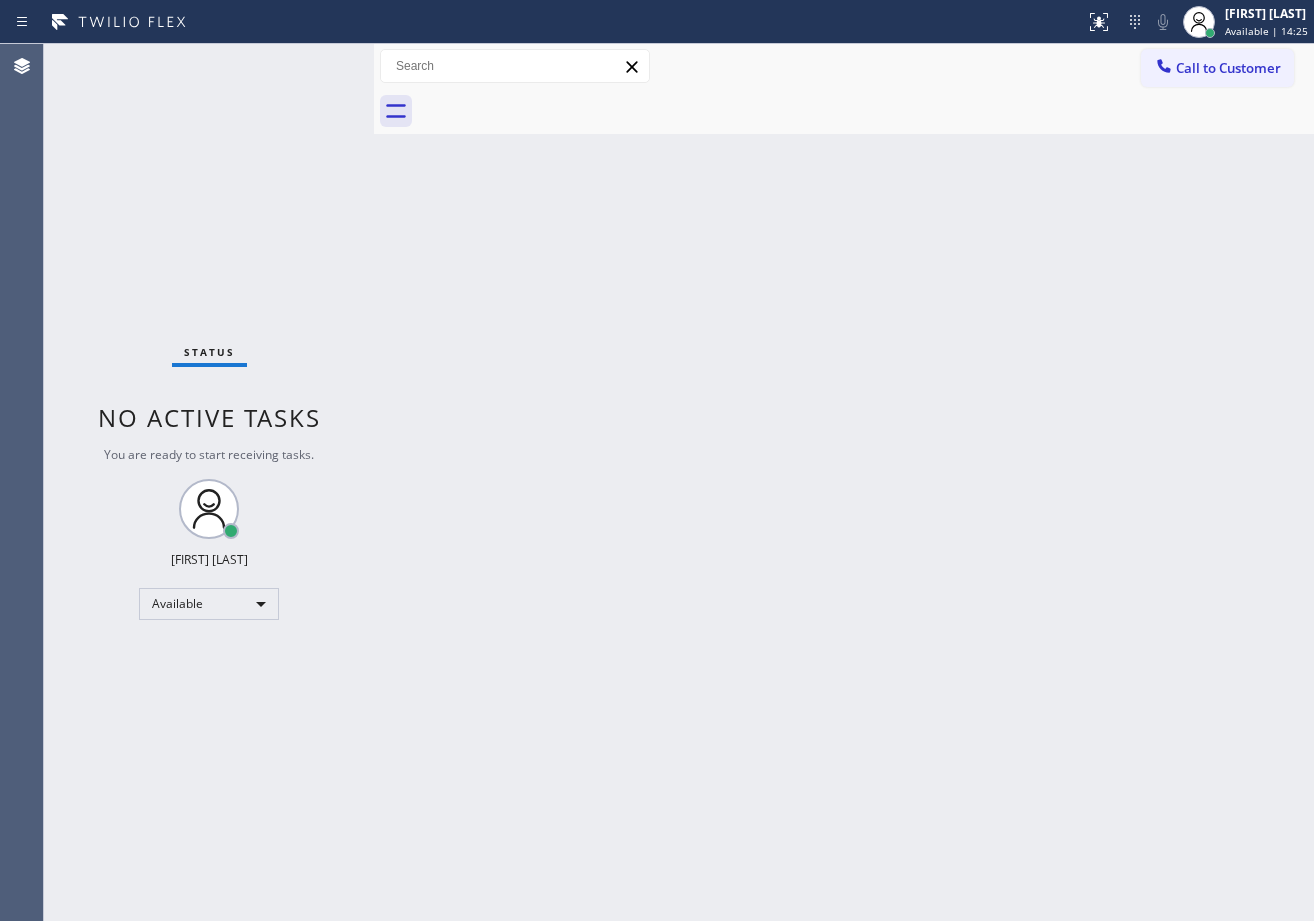 drag, startPoint x: 839, startPoint y: 534, endPoint x: 847, endPoint y: 527, distance: 10.630146 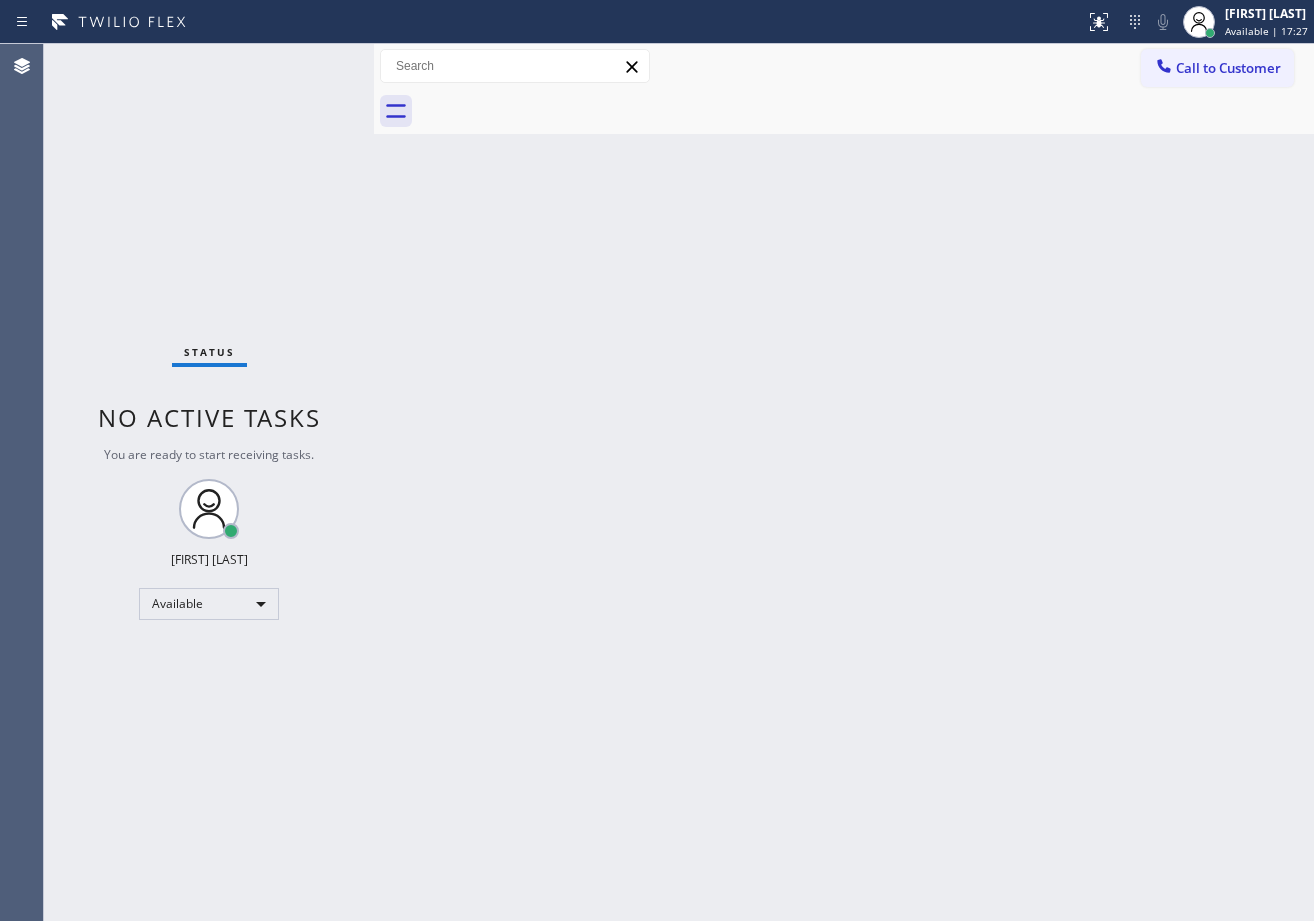 click on "Back to Dashboard Change Sender ID Customers Technicians Select a contact Outbound call Technician Search Technician Your caller id phone number Your caller id phone number Call Technician info Name   Phone none Address none Change Sender ID HVAC +18559994417 5 Star Appliance +18557314952 Appliance Repair +18554611149 Plumbing +18889090120 Air Duct Cleaning +18006865038  Electricians +18005688664 Cancel Change Check personal SMS Reset Change No tabs Call to Customer Outbound call Location Search location Your caller id phone number ([PHONE]) Customer number Call Outbound call Technician Search Technician Your caller id phone number Your caller id phone number Call" at bounding box center [844, 482] 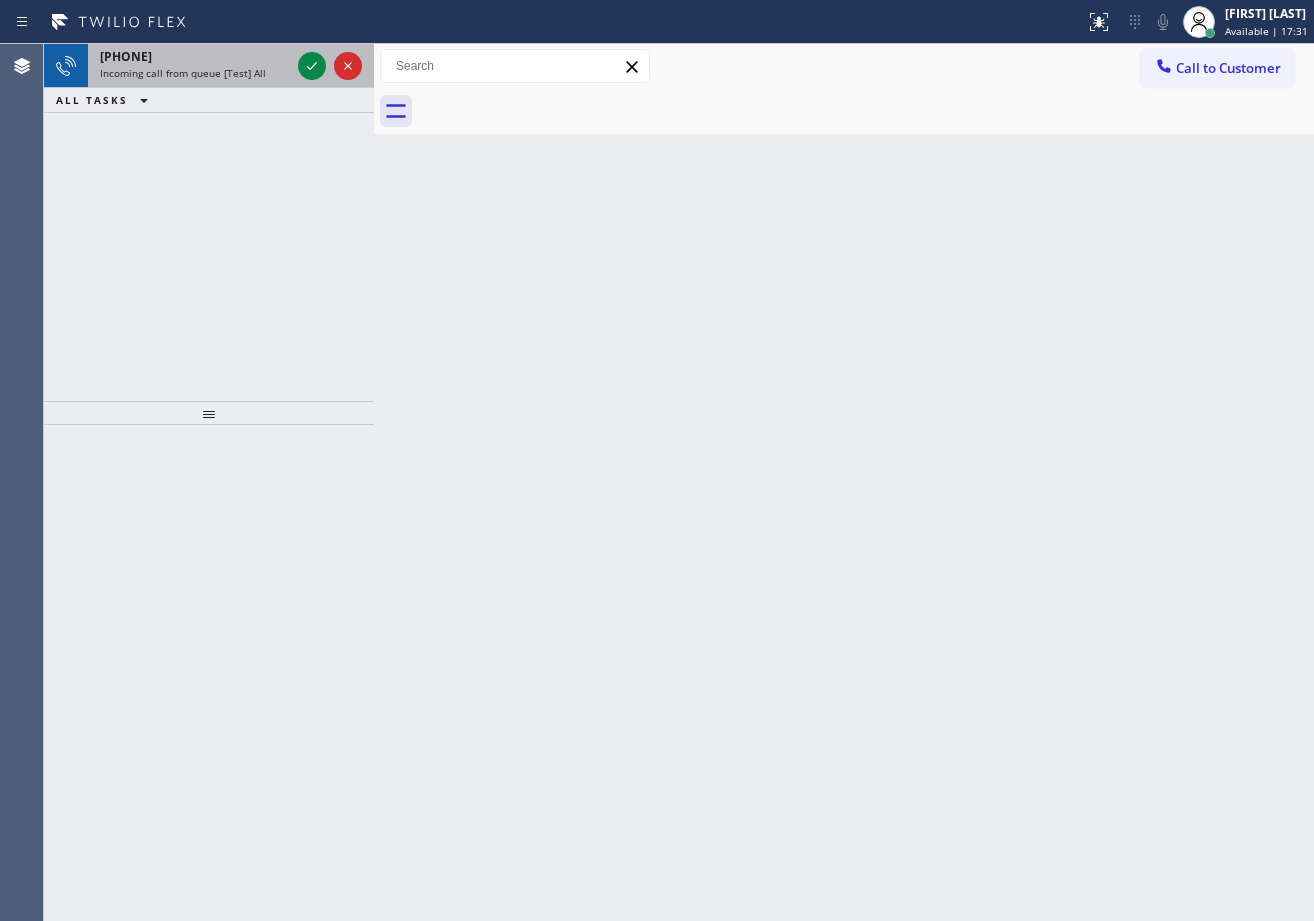 click on "[PHONE]" at bounding box center [195, 56] 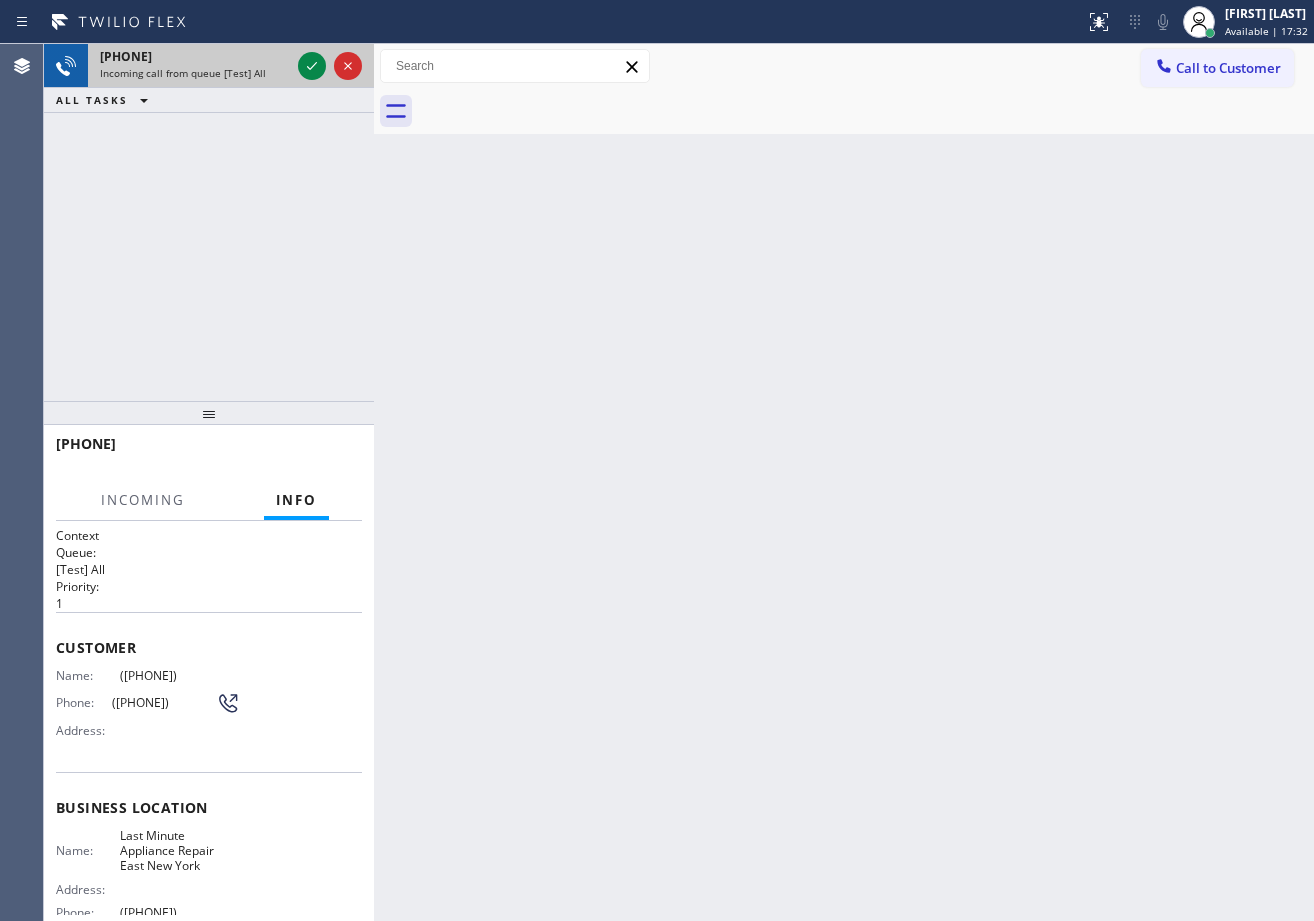 click on "[PHONE]" at bounding box center (195, 56) 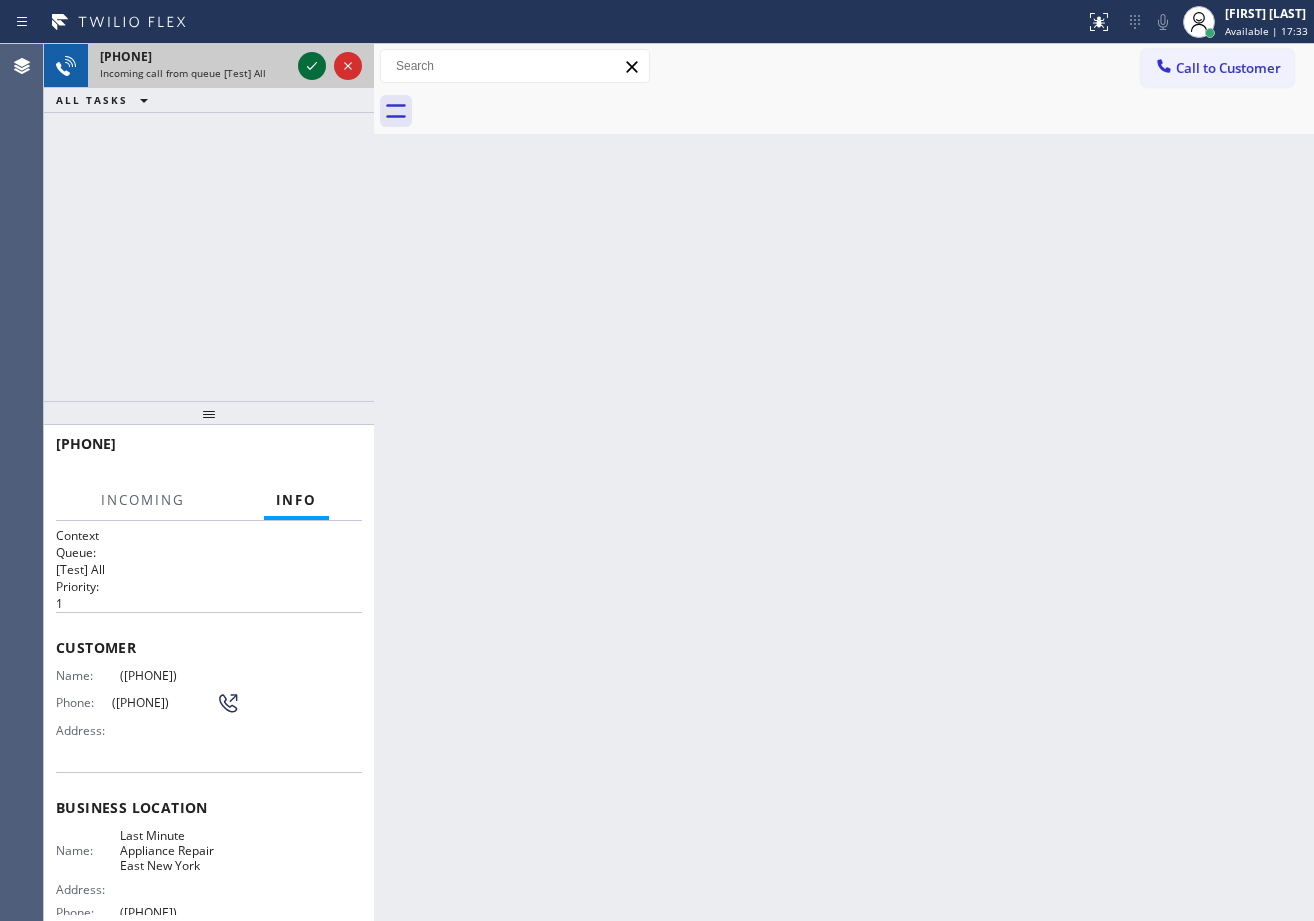 click 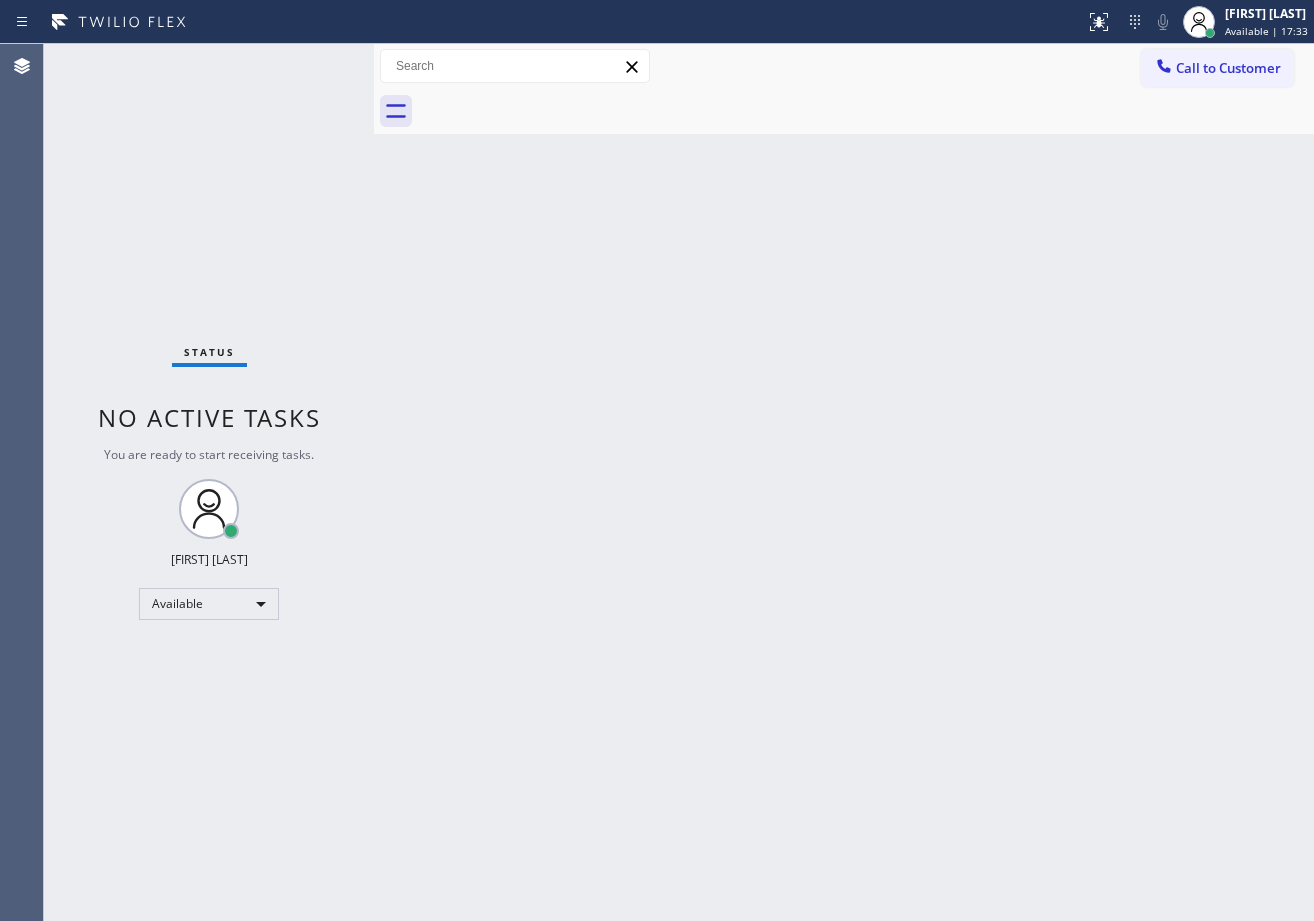 click on "Status No active tasks You are ready to start receiving tasks. [FIRST] [LAST] Available" at bounding box center (209, 482) 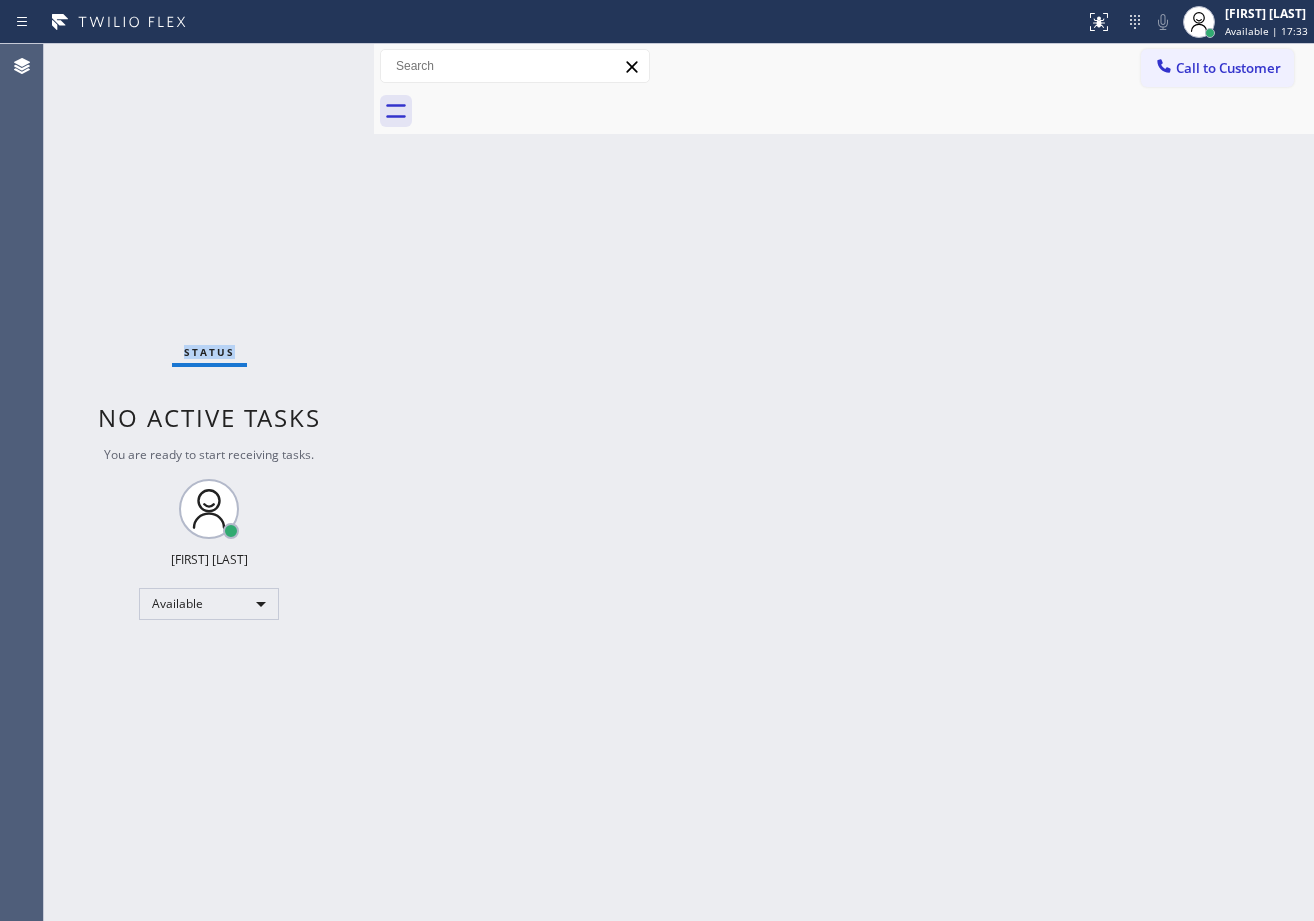 drag, startPoint x: 315, startPoint y: 64, endPoint x: 305, endPoint y: 66, distance: 10.198039 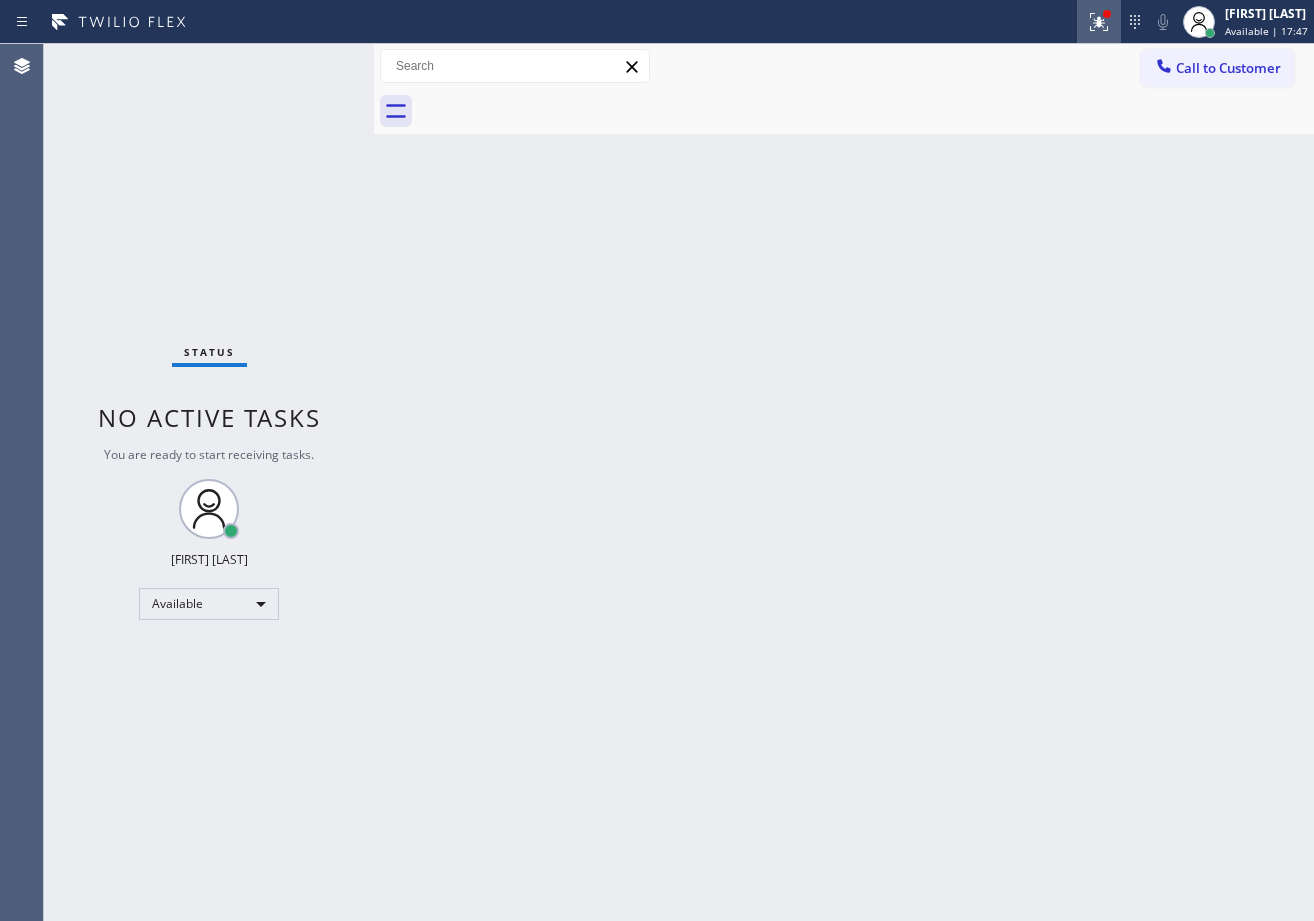 click 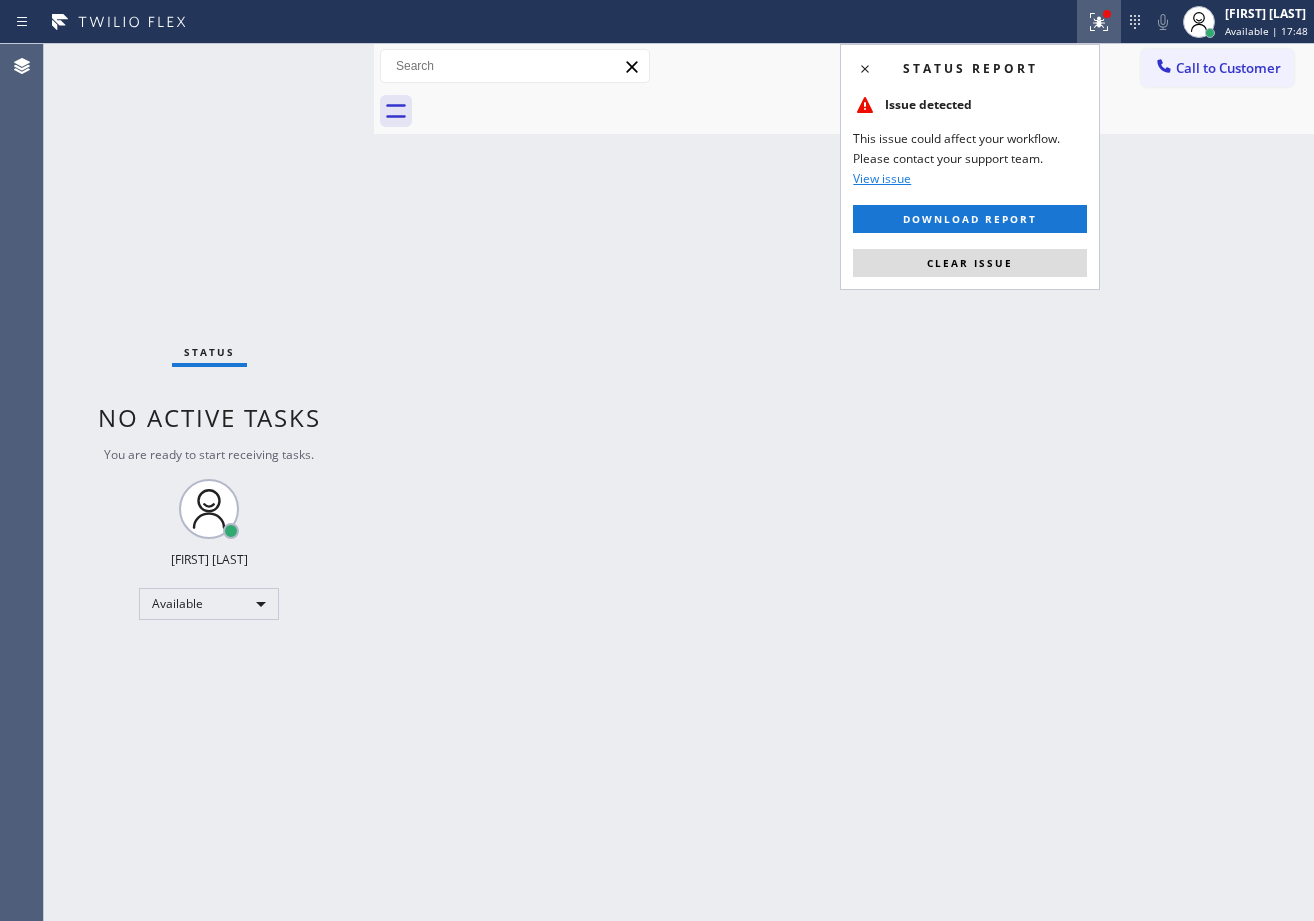 click on "Clear issue" at bounding box center (970, 263) 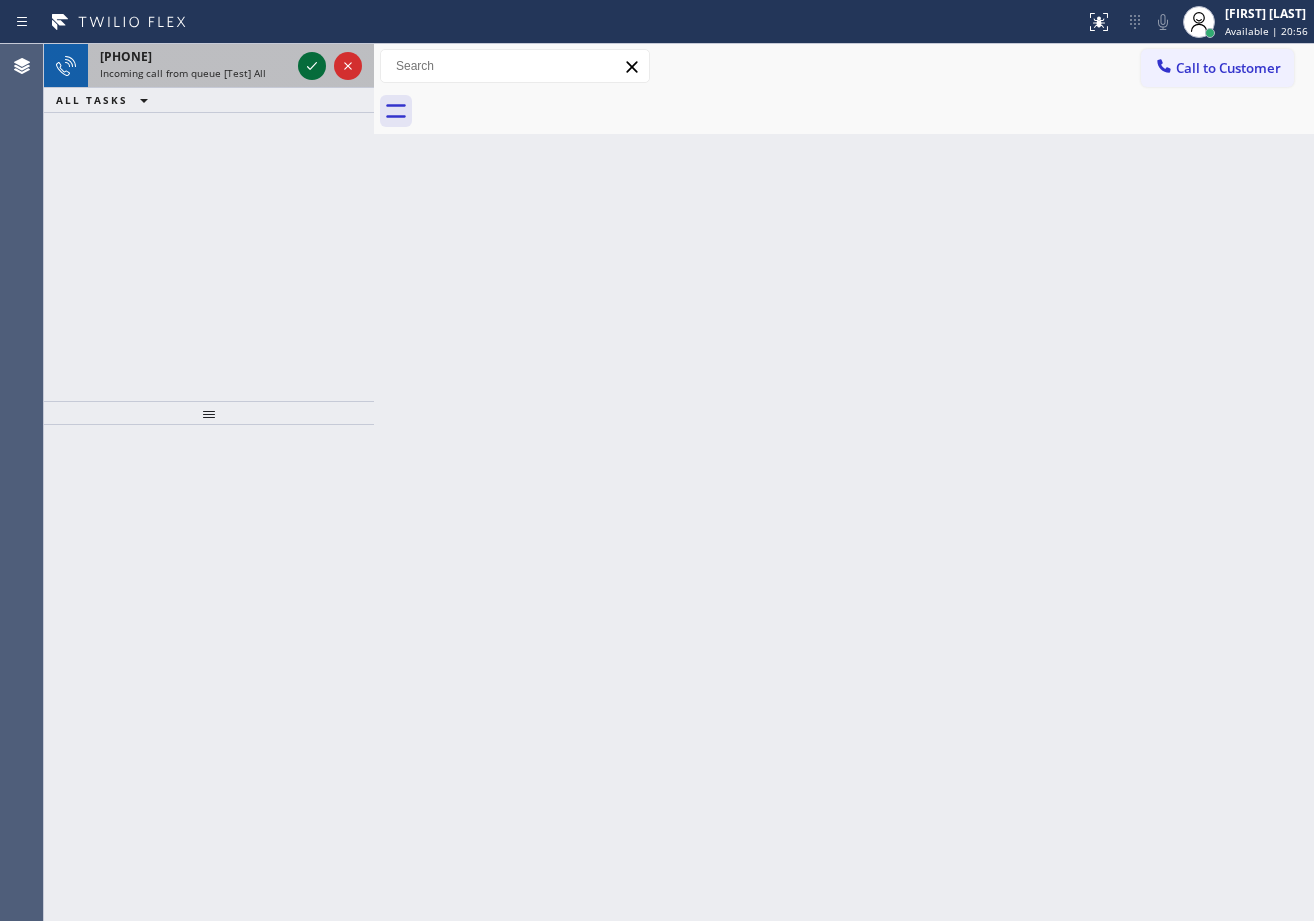 click 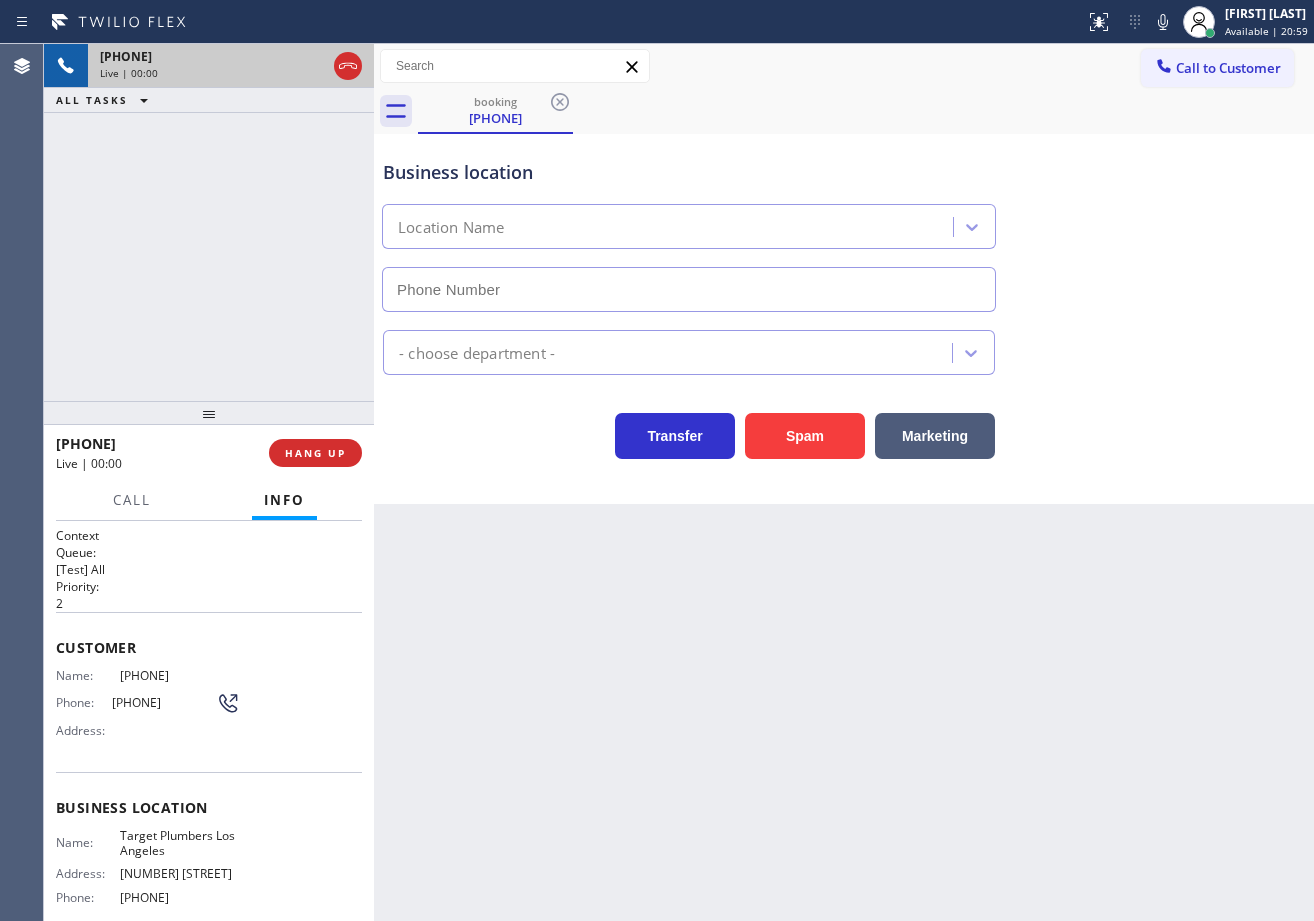 type on "[PHONE]" 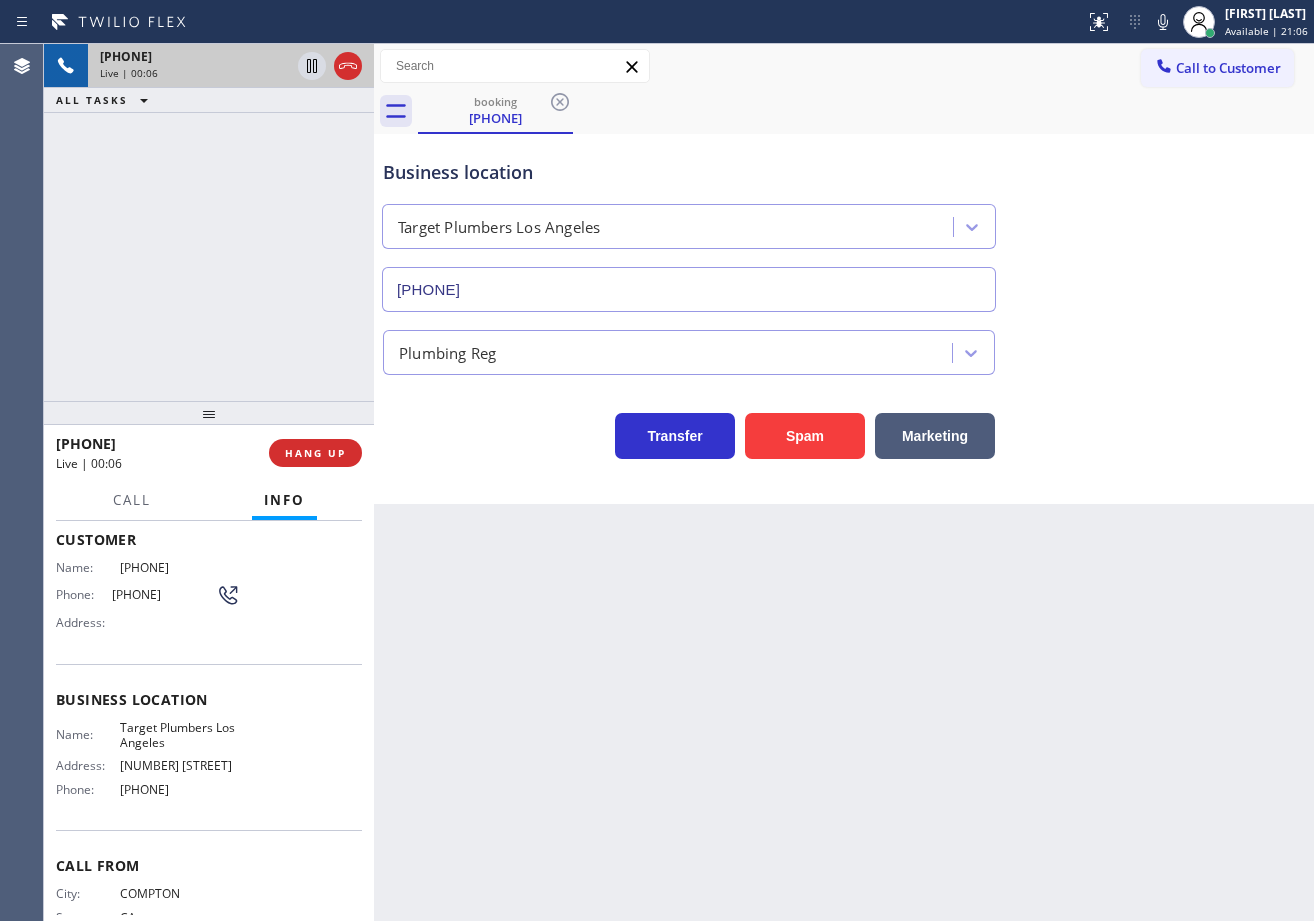 scroll, scrollTop: 0, scrollLeft: 0, axis: both 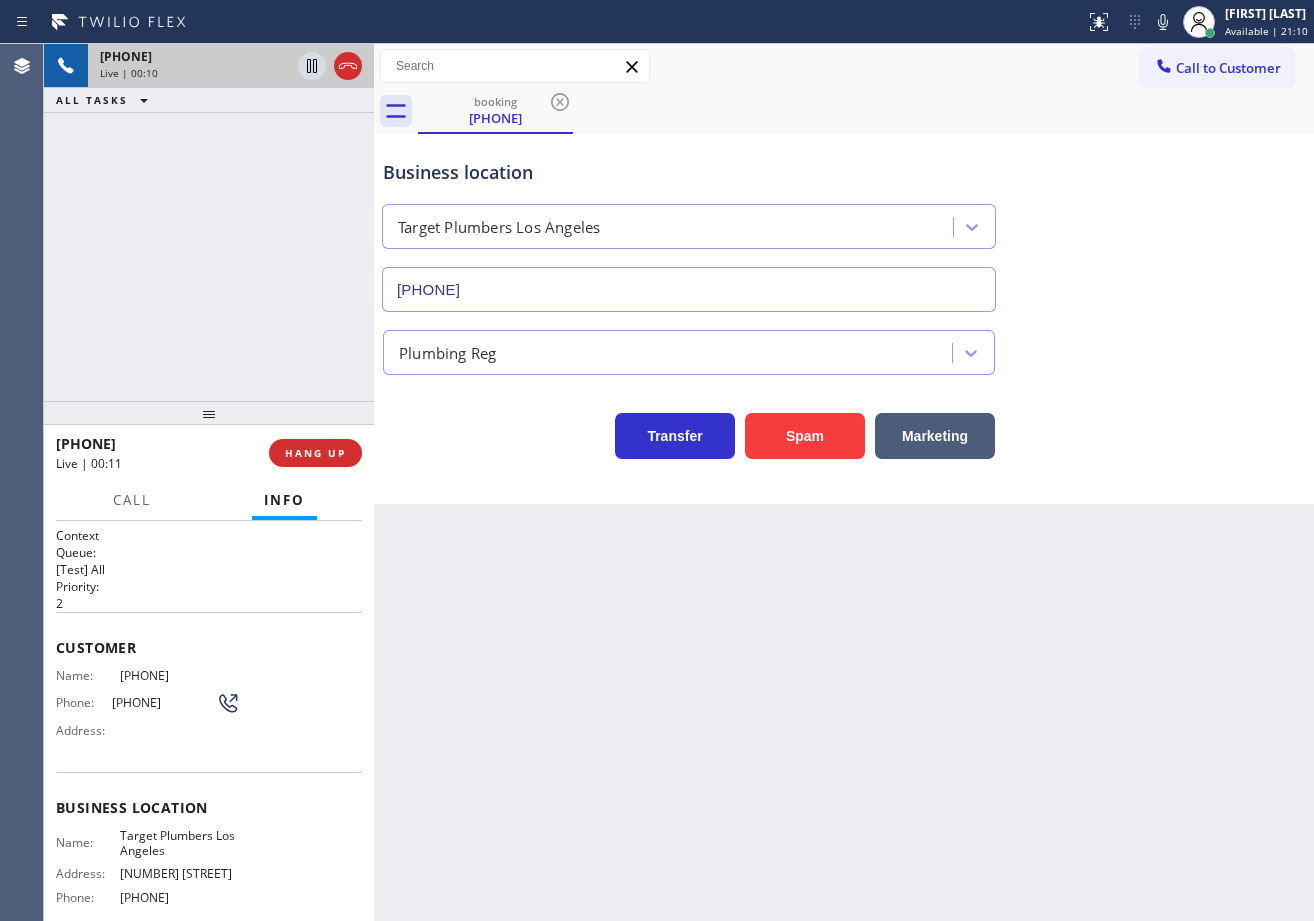 click on "Back to Dashboard Change Sender ID Customers Technicians Select a contact Outbound call Technician Search Technician Your caller id phone number Your caller id phone number Call Technician info Name   Phone none Address none Change Sender ID HVAC +18559994417 5 Star Appliance +18557314952 Appliance Repair +18554611149 Plumbing +18889090120 Air Duct Cleaning +18006865038  Electricians +18005688664 Cancel Change Check personal SMS Reset Change booking ([PHONE]) Call to Customer Outbound call Location Search location Your caller id phone number ([PHONE]) Customer number Call Outbound call Technician Search Technician Your caller id phone number Your caller id phone number Call booking ([PHONE]) Business location Target Plumbers Los Angeles ([PHONE]) Plumbing Reg Transfer Spam Marketing" at bounding box center [844, 482] 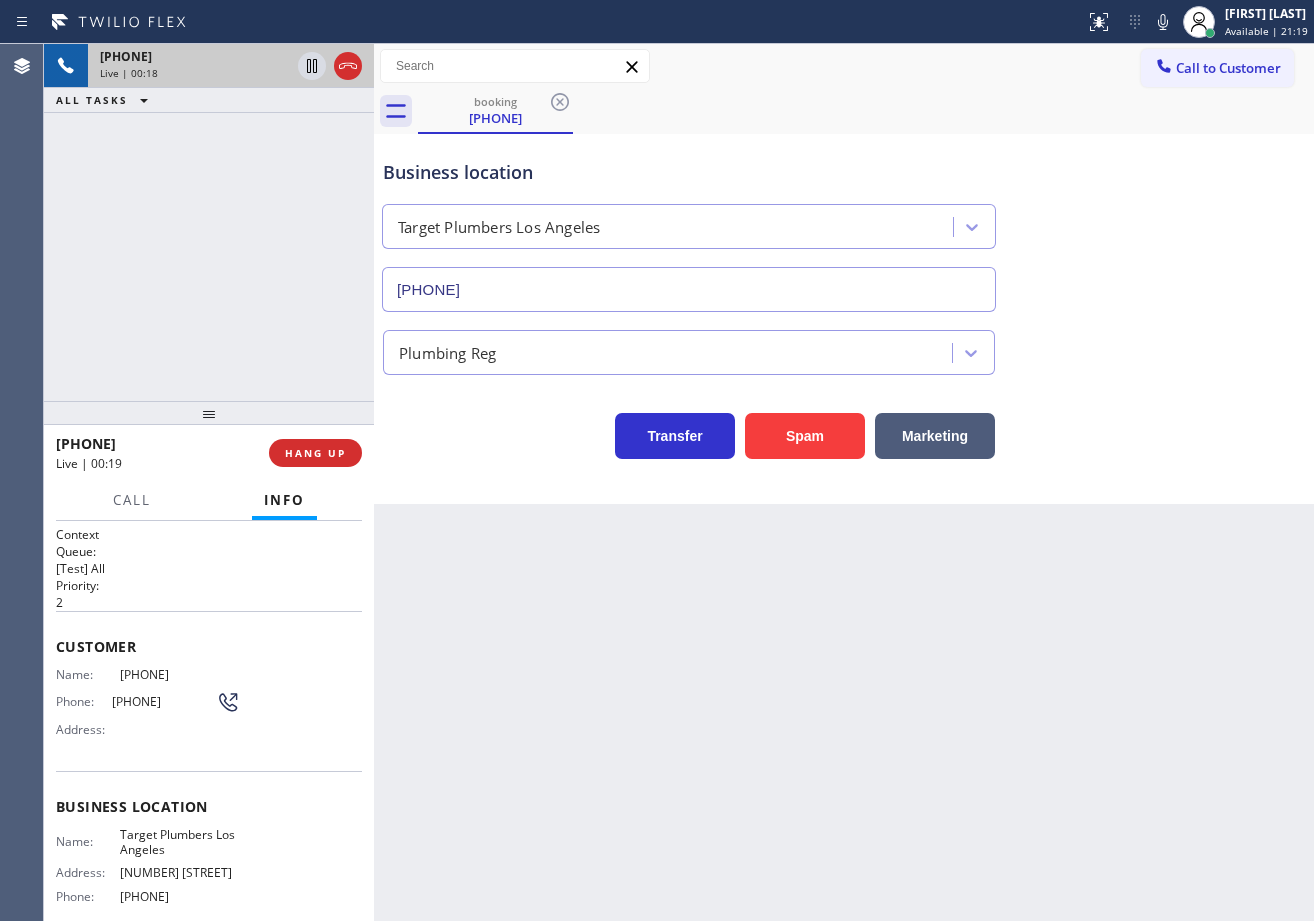 scroll, scrollTop: 0, scrollLeft: 0, axis: both 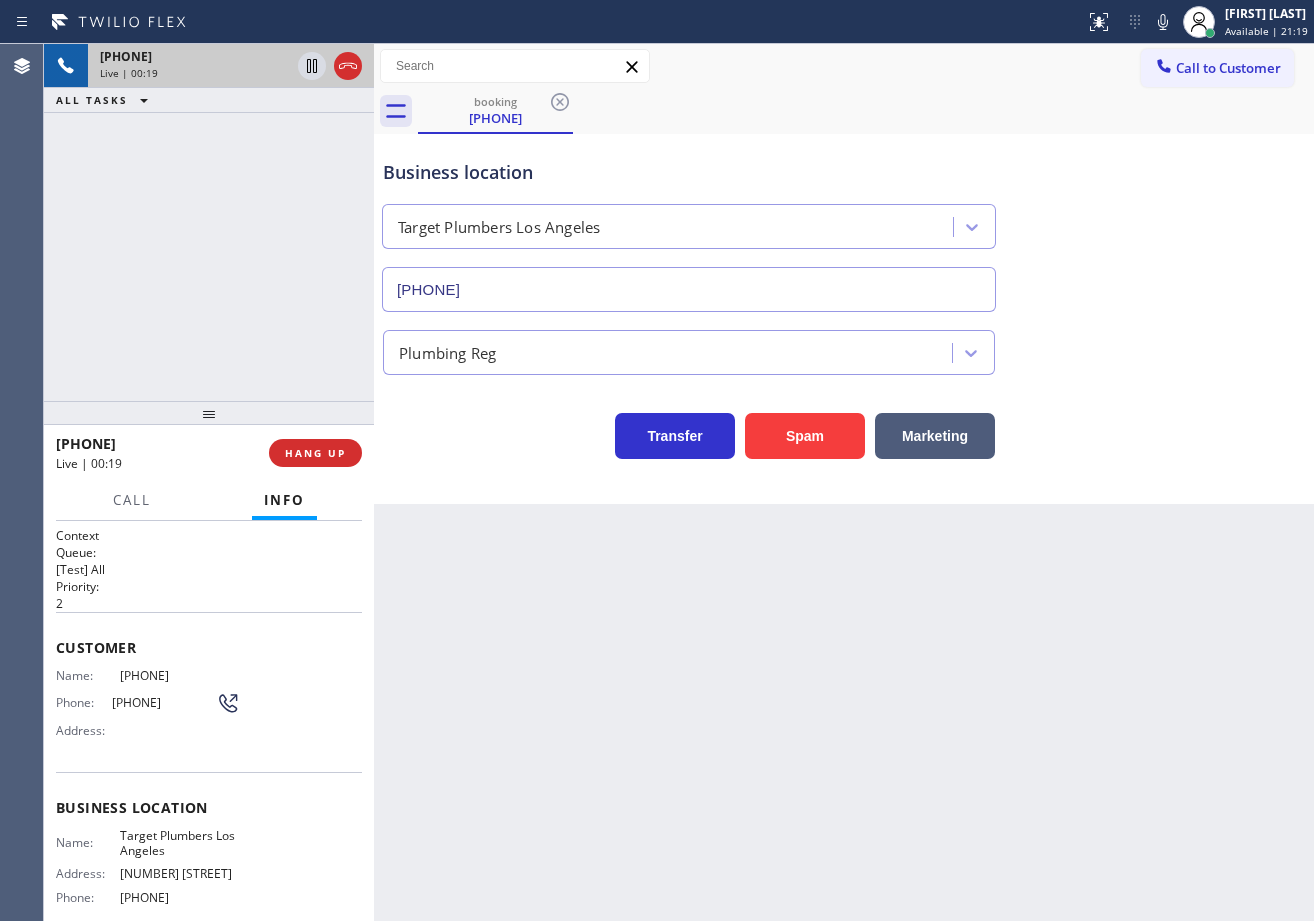 click on "+1[PHONE] Live | 00:19 ALL TASKS ALL TASKS ACTIVE TASKS TASKS IN WRAP UP" at bounding box center (209, 222) 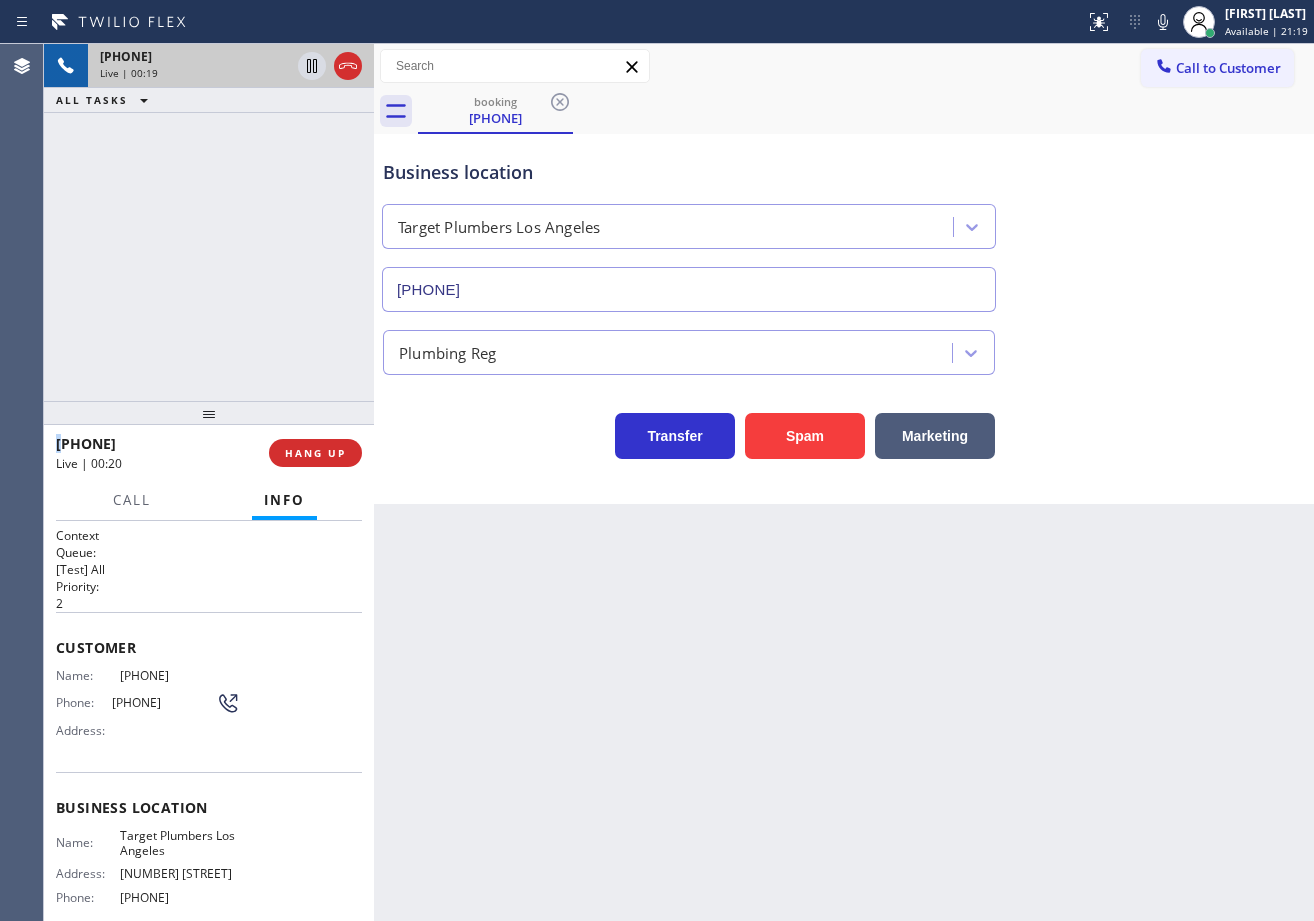 click on "+1[PHONE] Live | 00:19 ALL TASKS ALL TASKS ACTIVE TASKS TASKS IN WRAP UP" at bounding box center [209, 222] 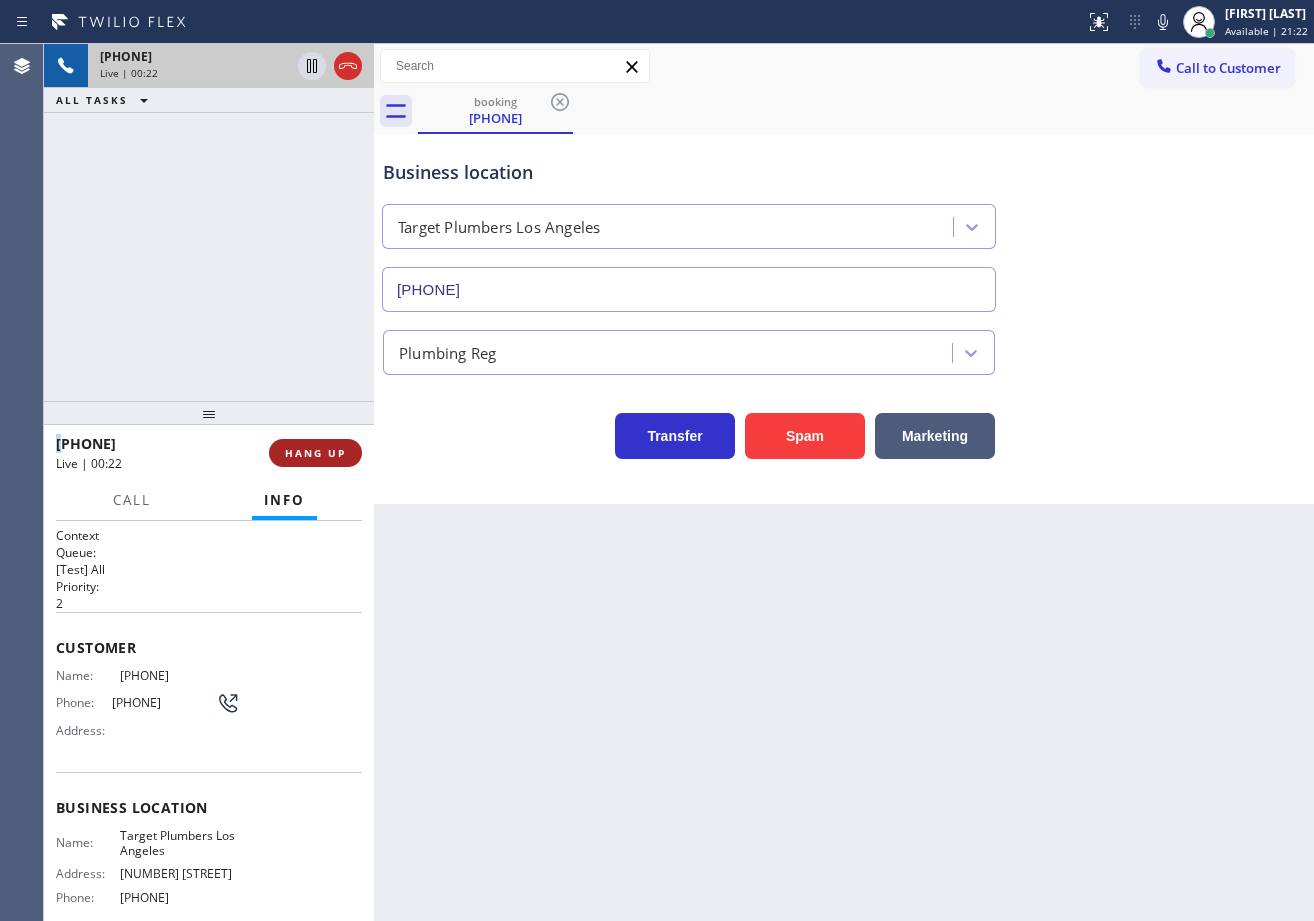 click on "HANG UP" at bounding box center (315, 453) 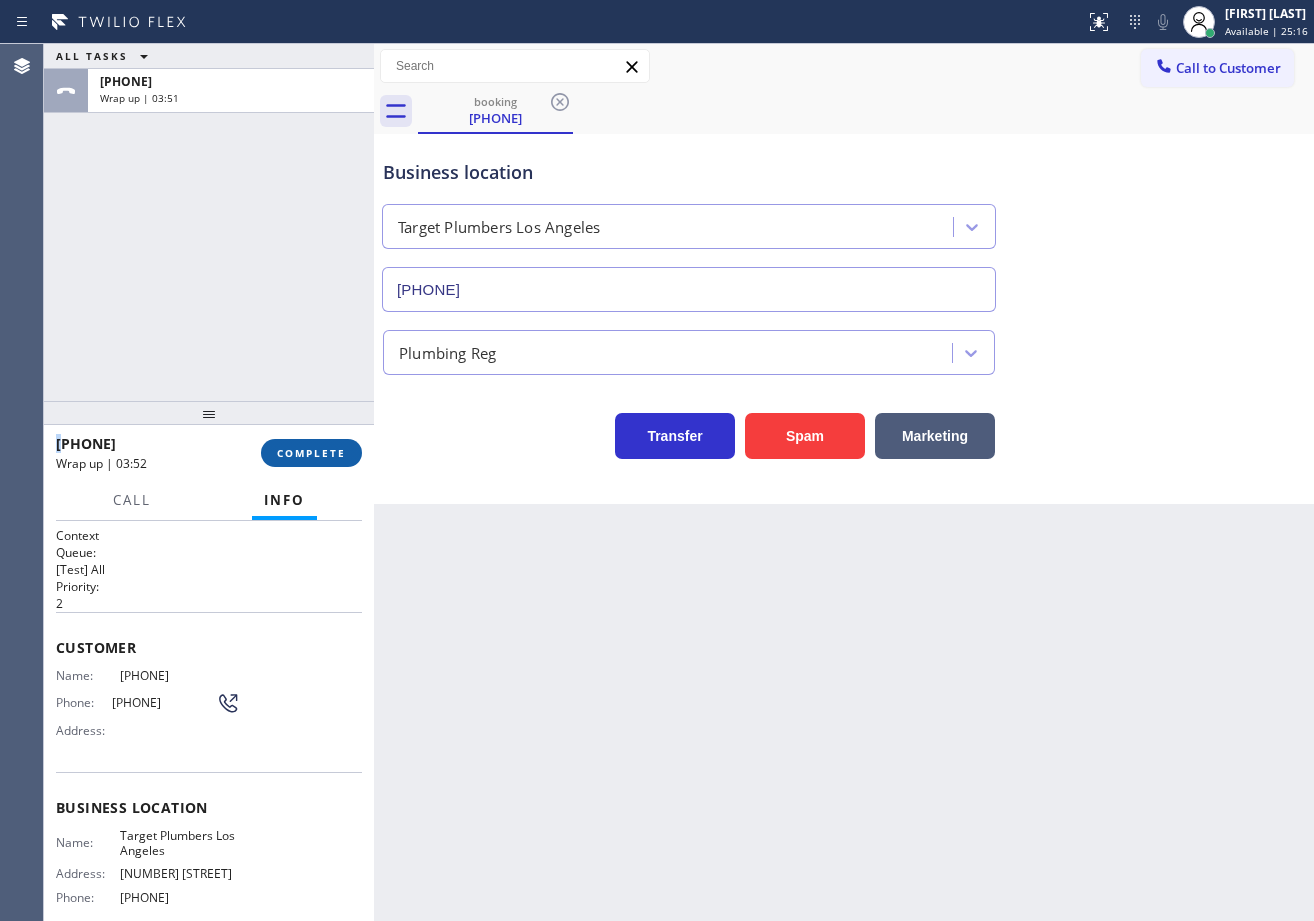 click on "COMPLETE" at bounding box center (311, 453) 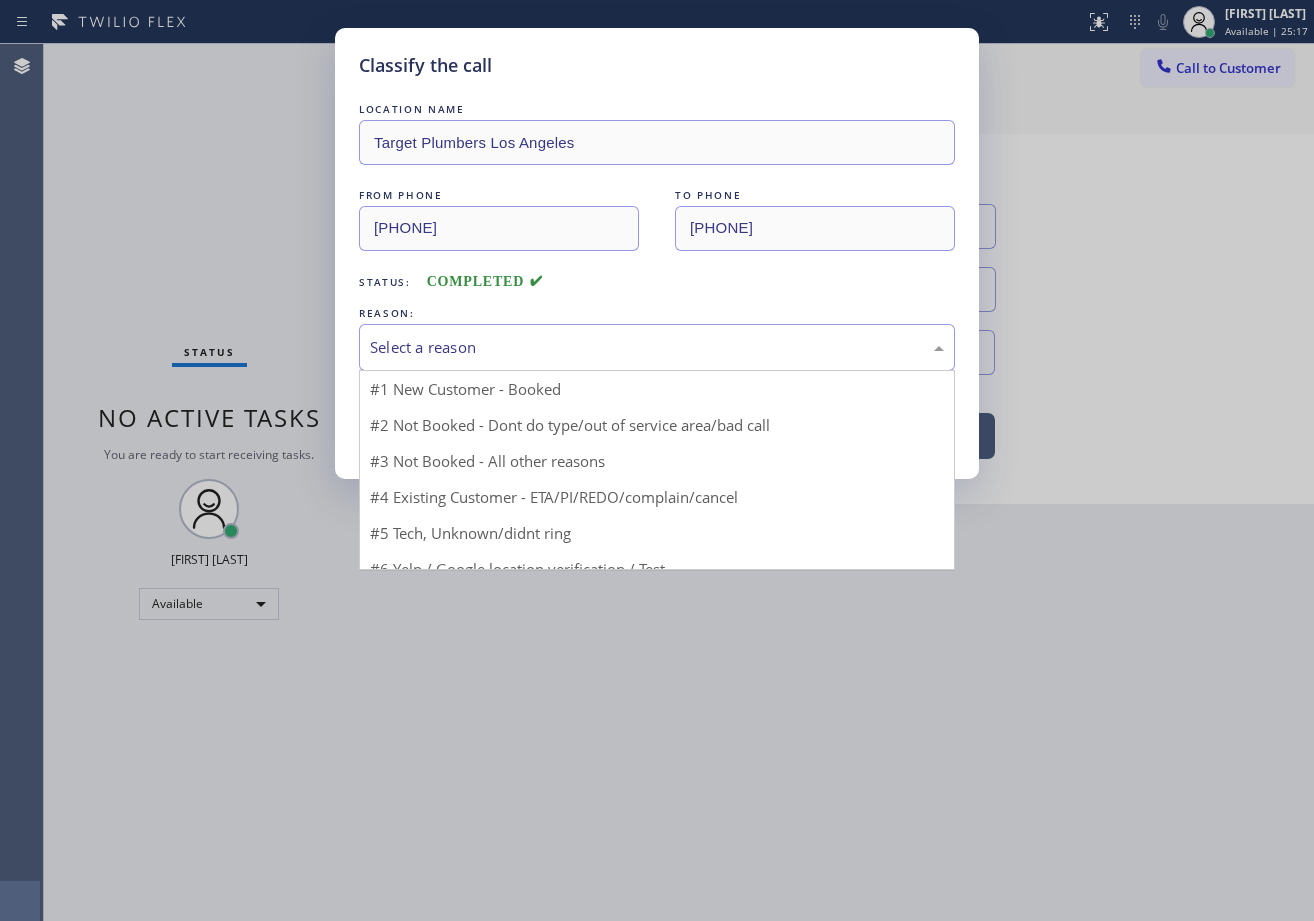 click on "Select a reason" at bounding box center (657, 347) 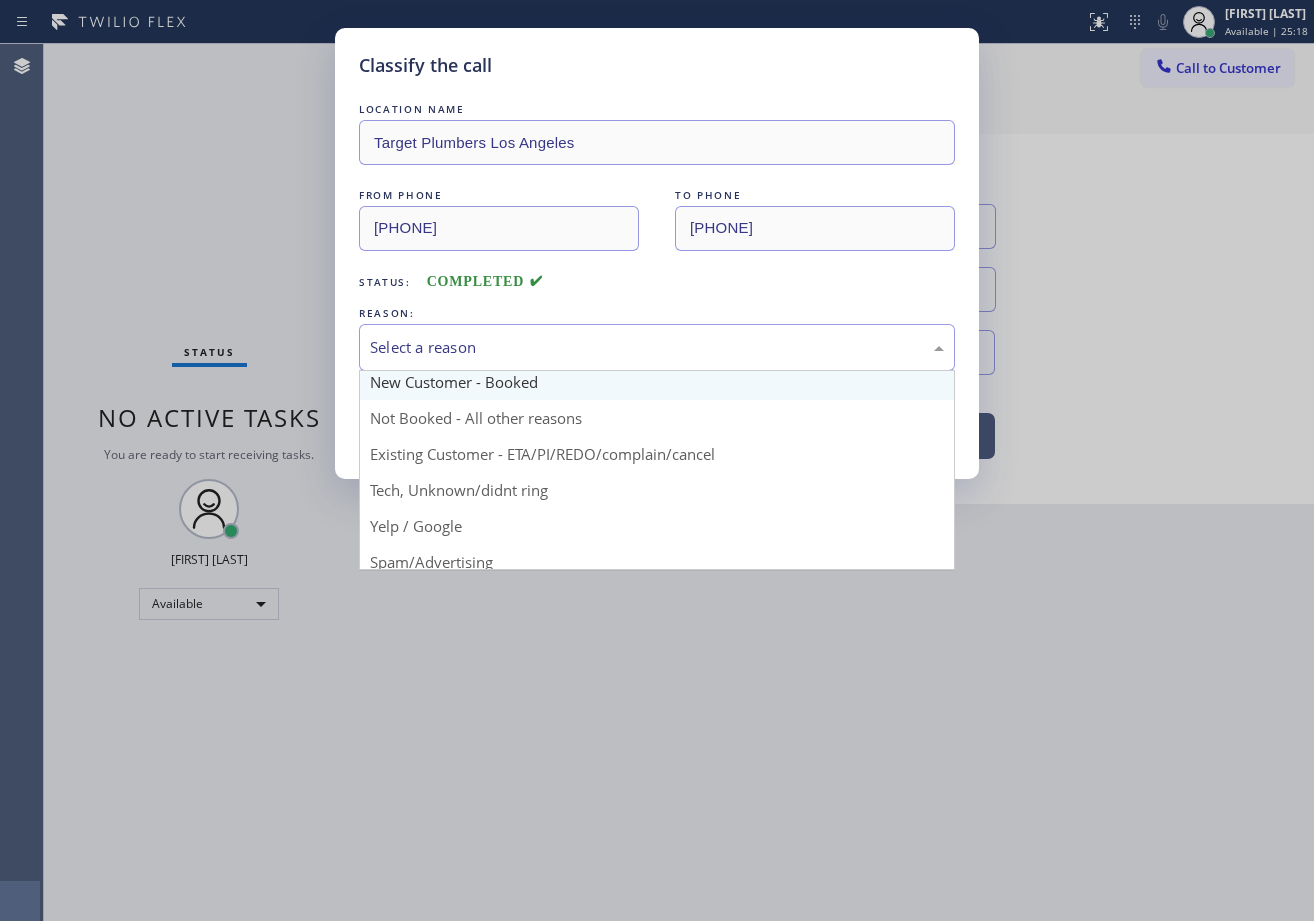 scroll, scrollTop: 0, scrollLeft: 0, axis: both 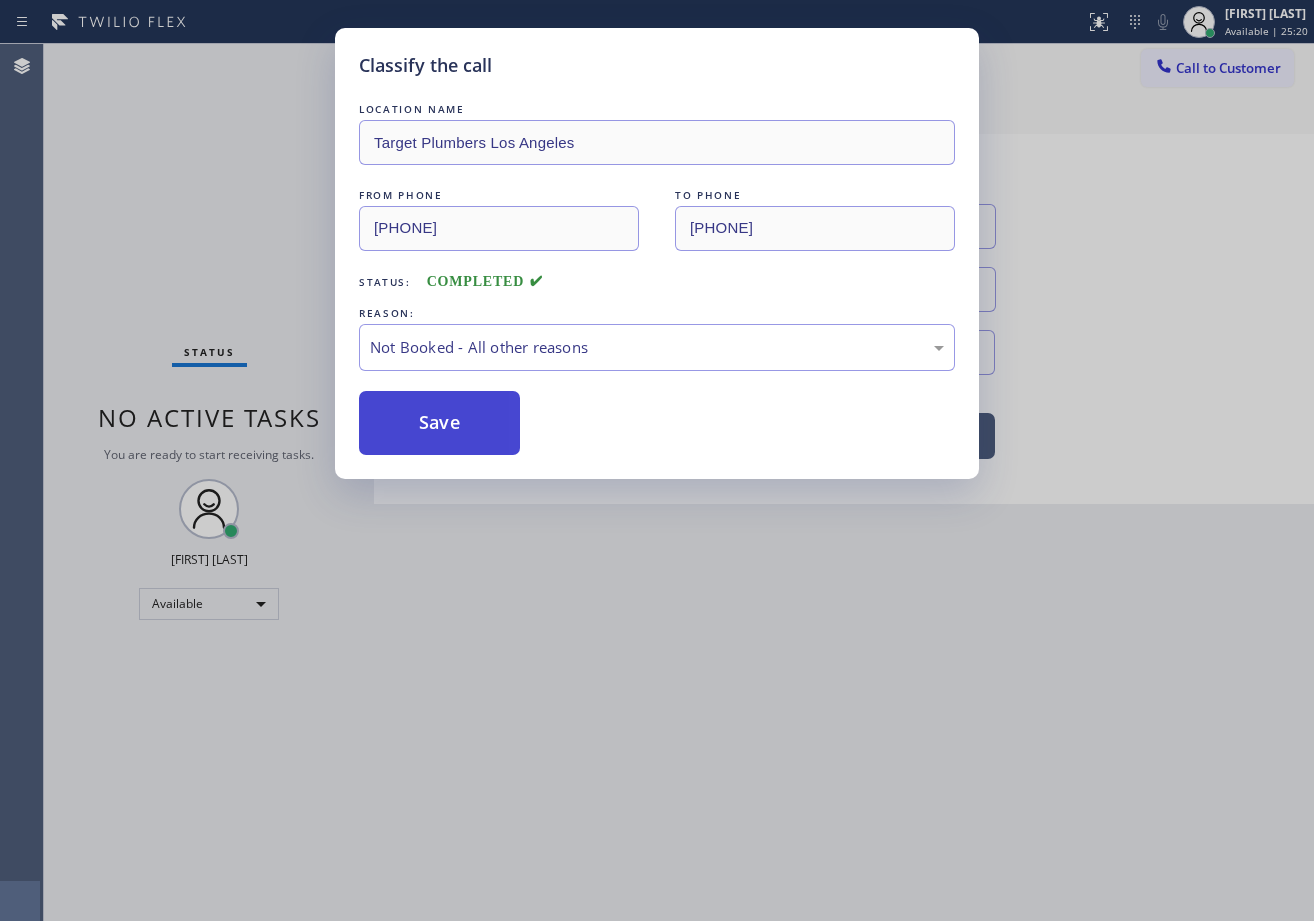 click on "Save" at bounding box center [439, 423] 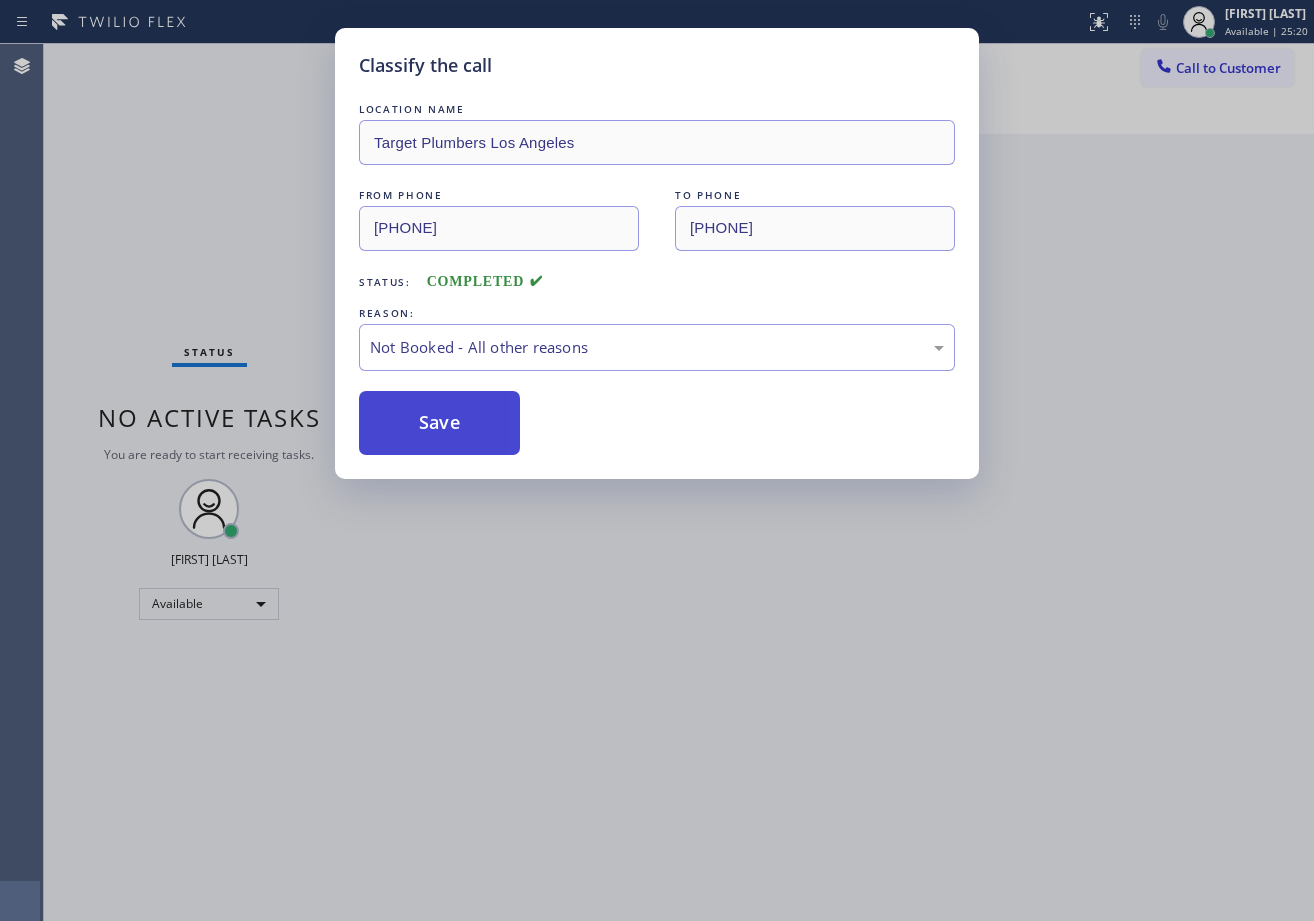 drag, startPoint x: 419, startPoint y: 425, endPoint x: 623, endPoint y: 567, distance: 248.55583 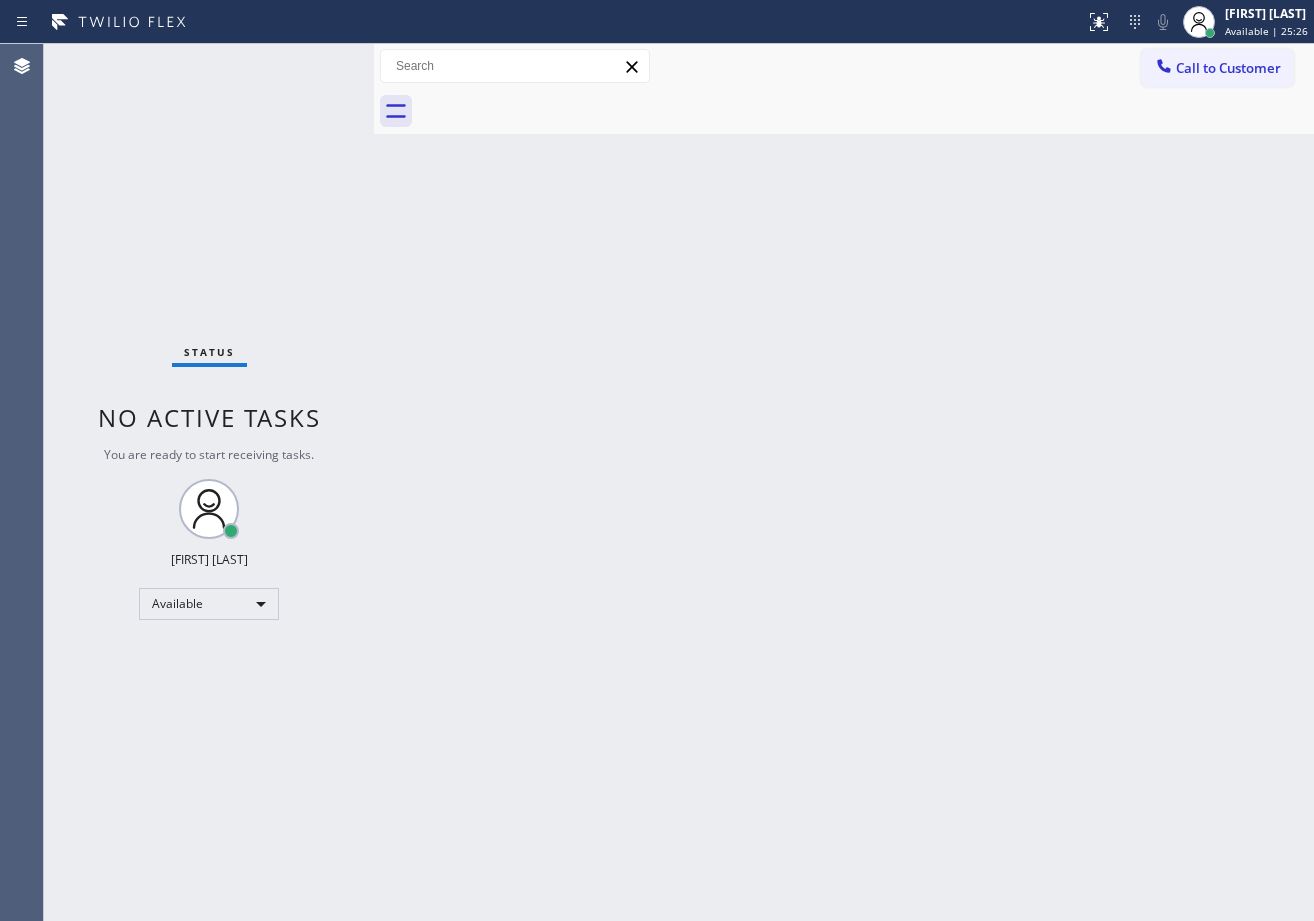 click on "Back to Dashboard Change Sender ID Customers Technicians Select a contact Outbound call Technician Search Technician Your caller id phone number Your caller id phone number Call Technician info Name   Phone none Address none Change Sender ID HVAC +18559994417 5 Star Appliance +18557314952 Appliance Repair +18554611149 Plumbing +18889090120 Air Duct Cleaning +18006865038  Electricians +18005688664 Cancel Change Check personal SMS Reset Change No tabs Call to Customer Outbound call Location Search location Your caller id phone number ([PHONE]) Customer number Call Outbound call Technician Search Technician Your caller id phone number Your caller id phone number Call" at bounding box center [844, 482] 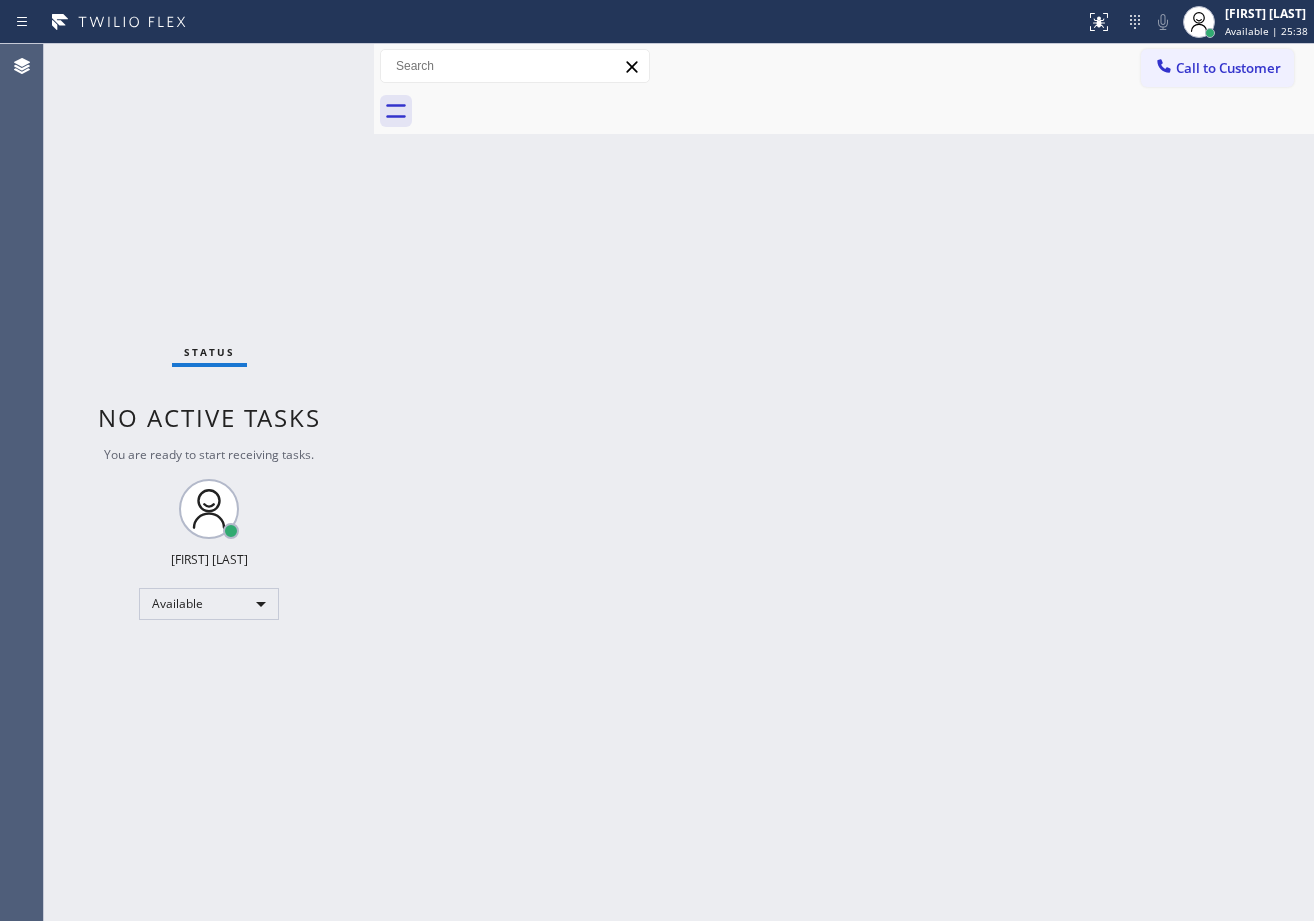 click on "Status No active tasks You are ready to start receiving tasks. [FIRST] [LAST] Available" at bounding box center [209, 482] 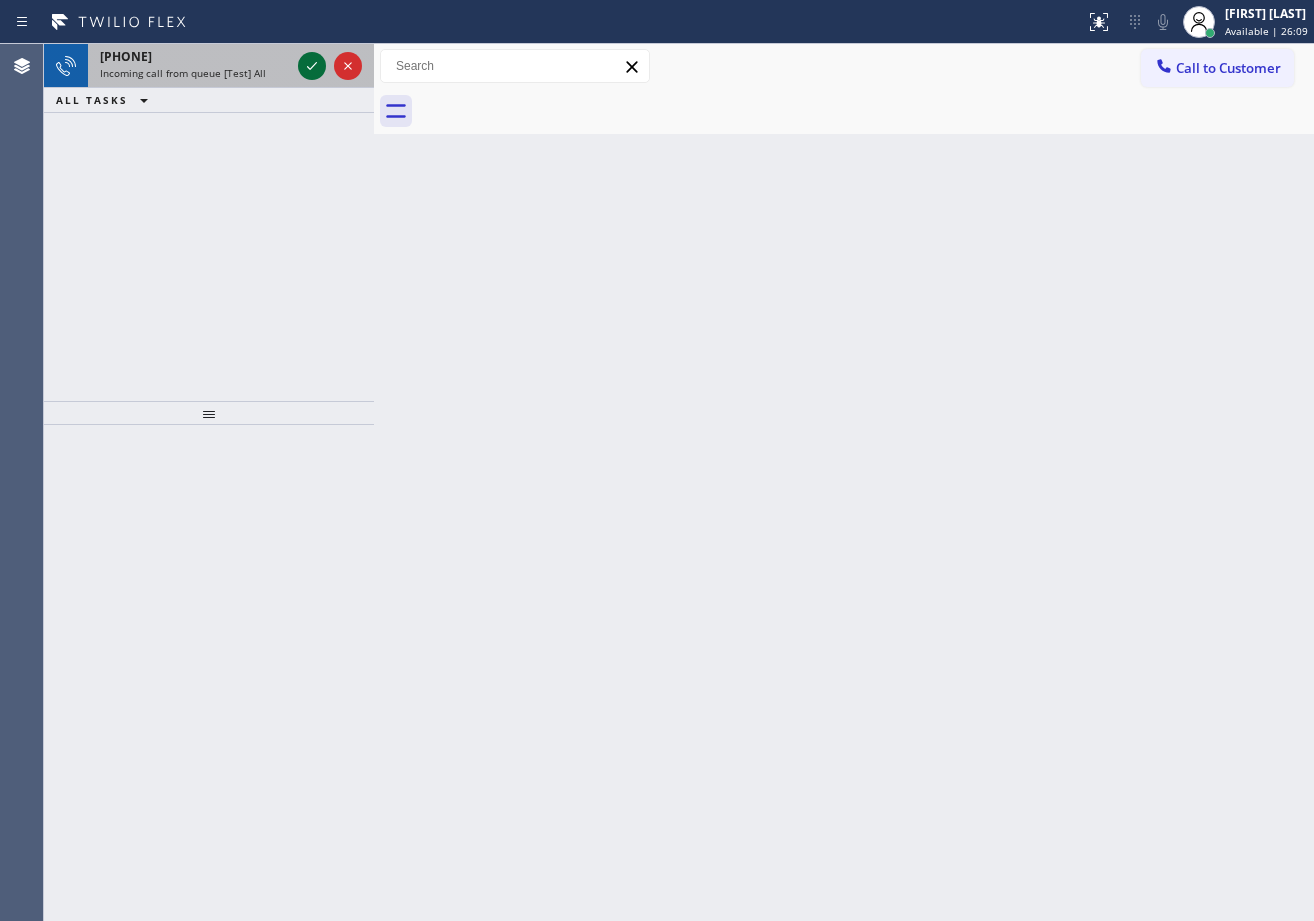 click 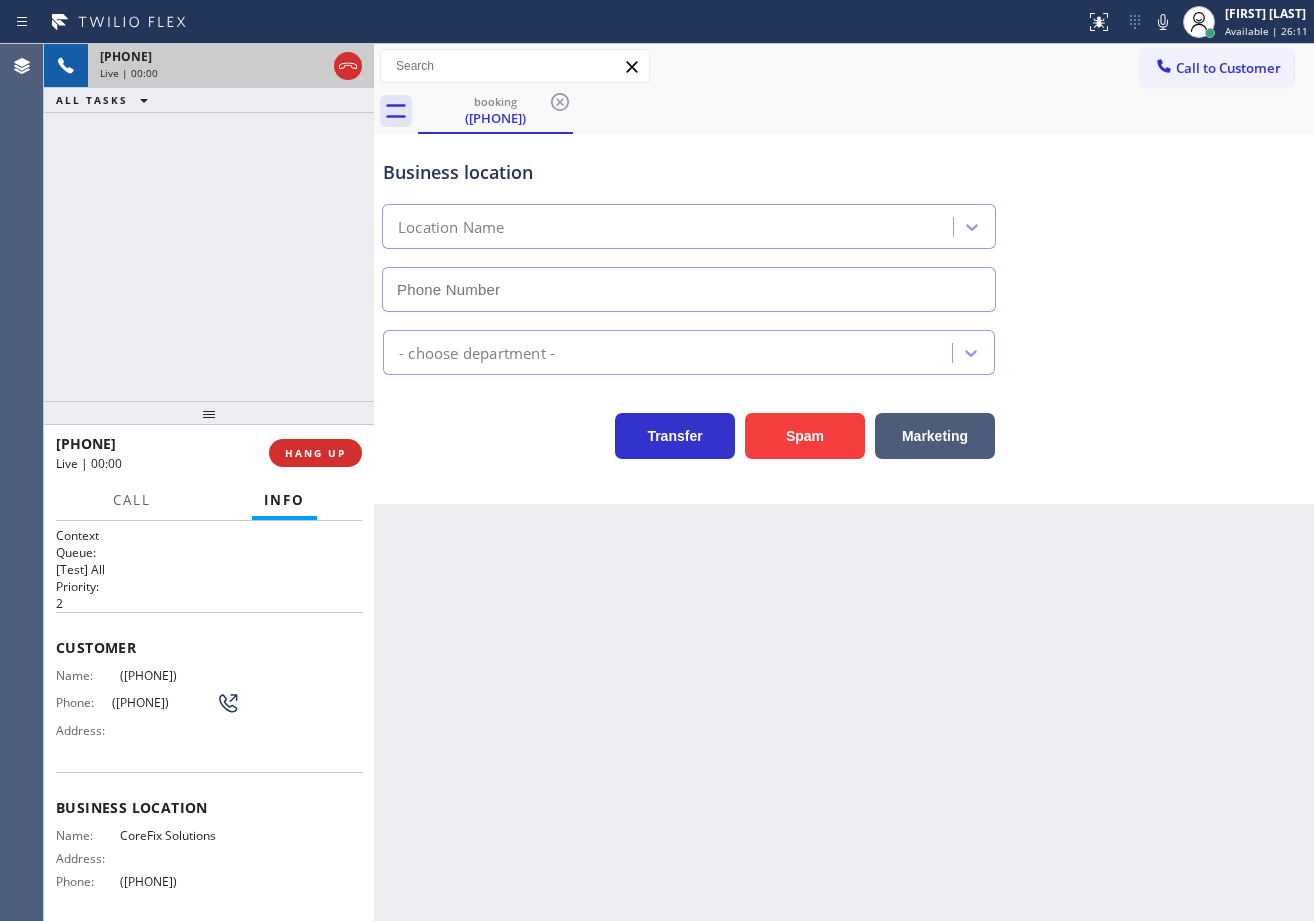 type on "([PHONE])" 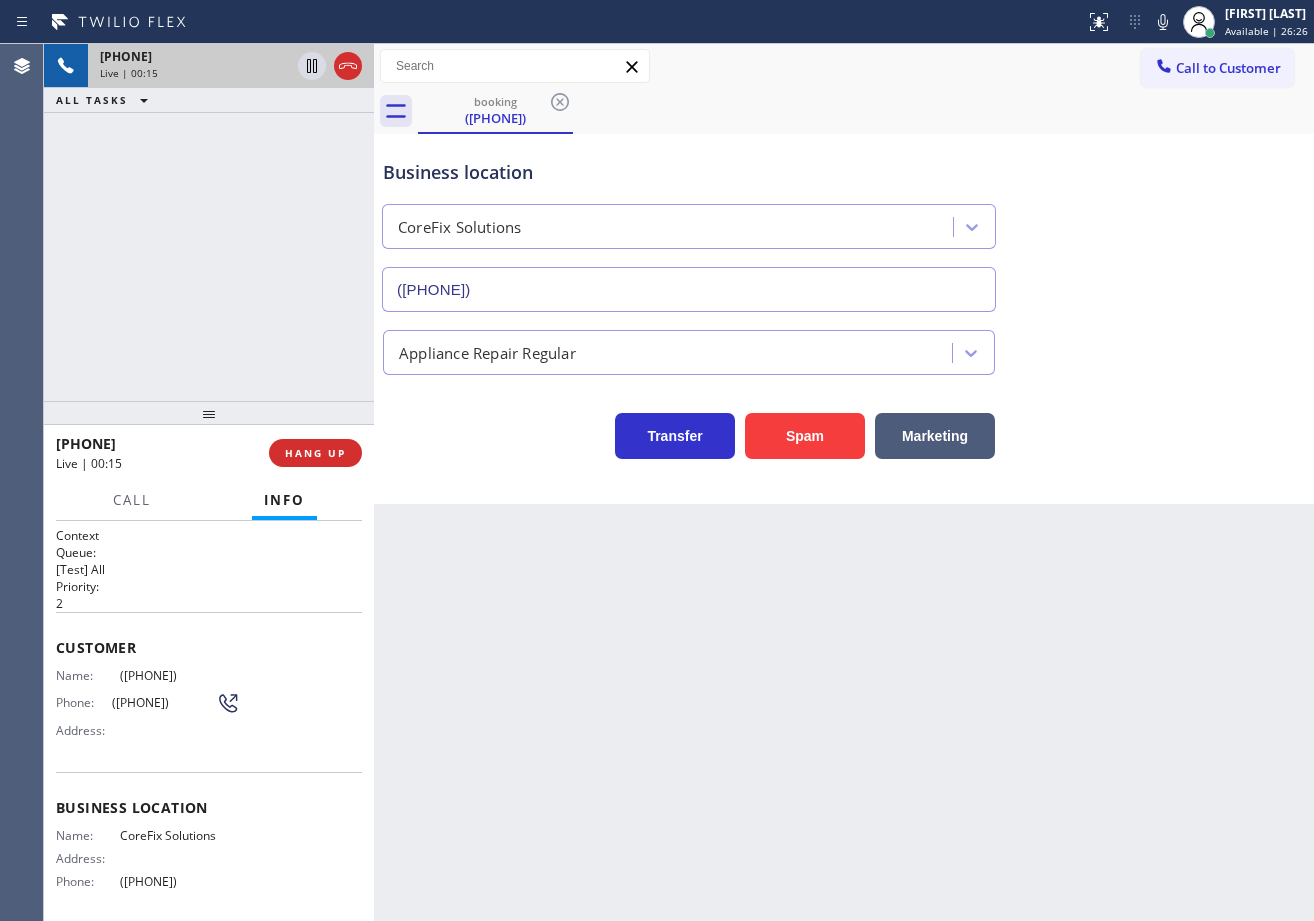 click on "[PHONE] Live | 00:15 ALL TASKS ALL TASKS ACTIVE TASKS TASKS IN WRAP UP" at bounding box center (209, 222) 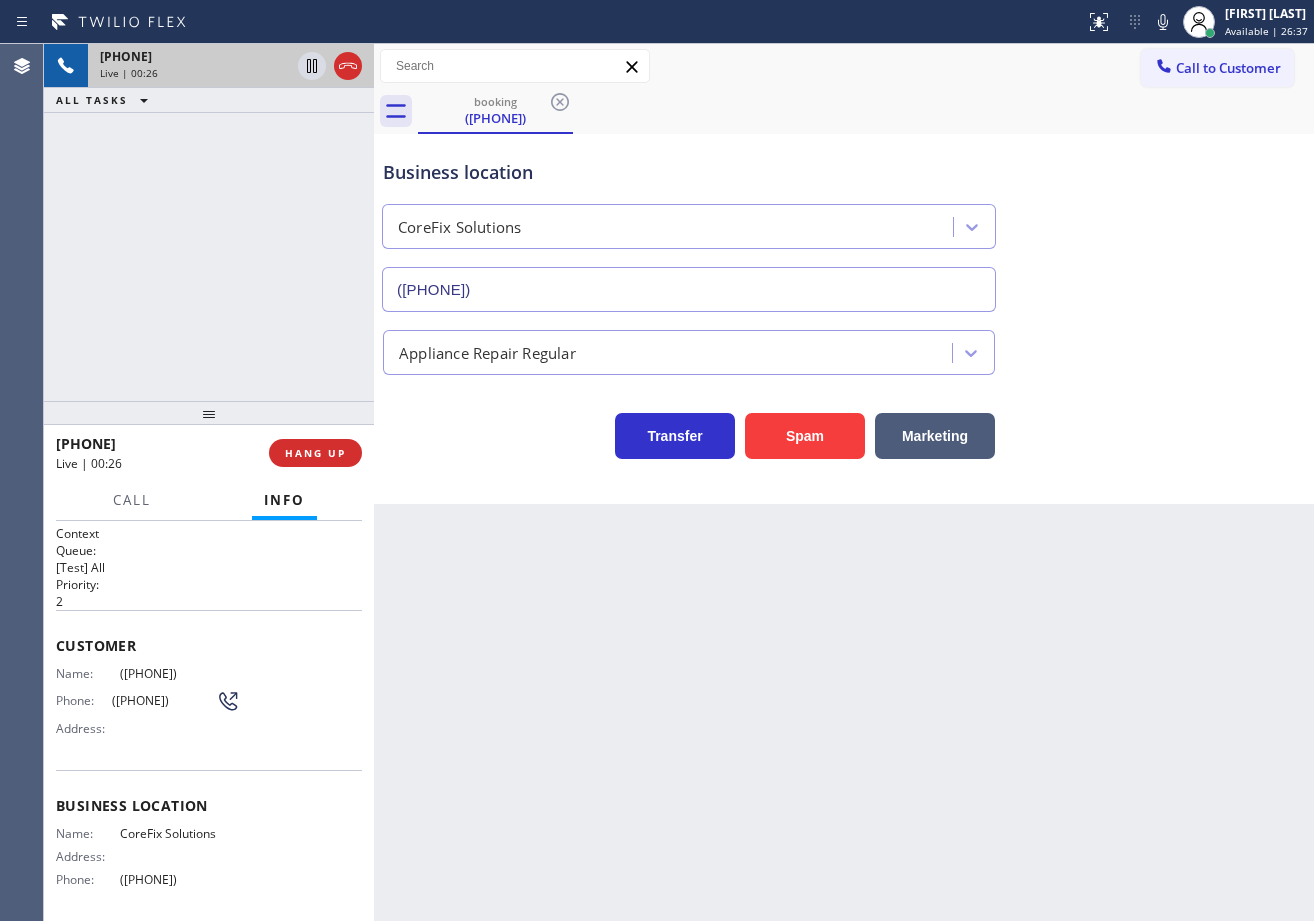scroll, scrollTop: 0, scrollLeft: 0, axis: both 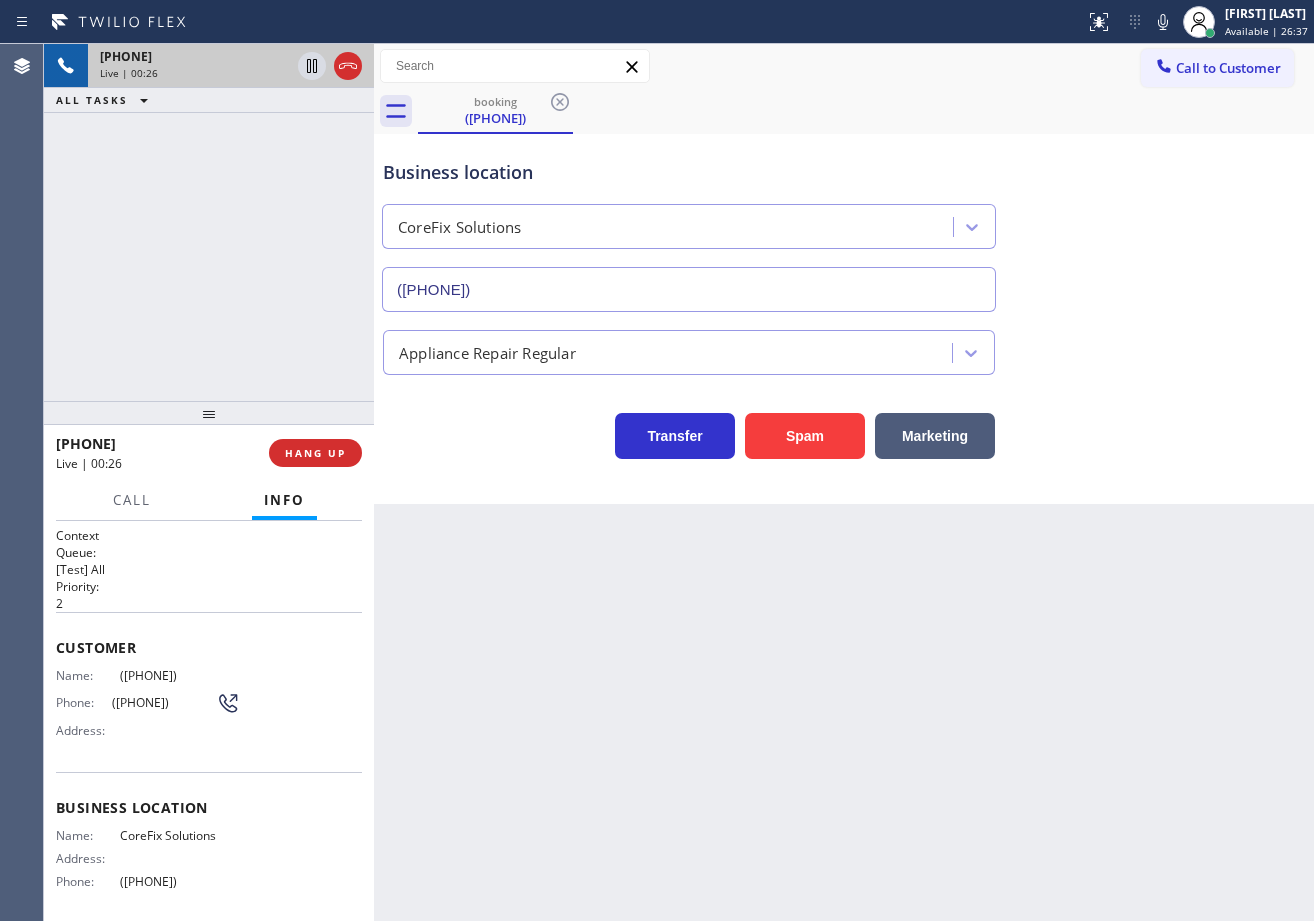 click on "[PHONE] Live | 00:26 ALL TASKS ALL TASKS ACTIVE TASKS TASKS IN WRAP UP" at bounding box center (209, 222) 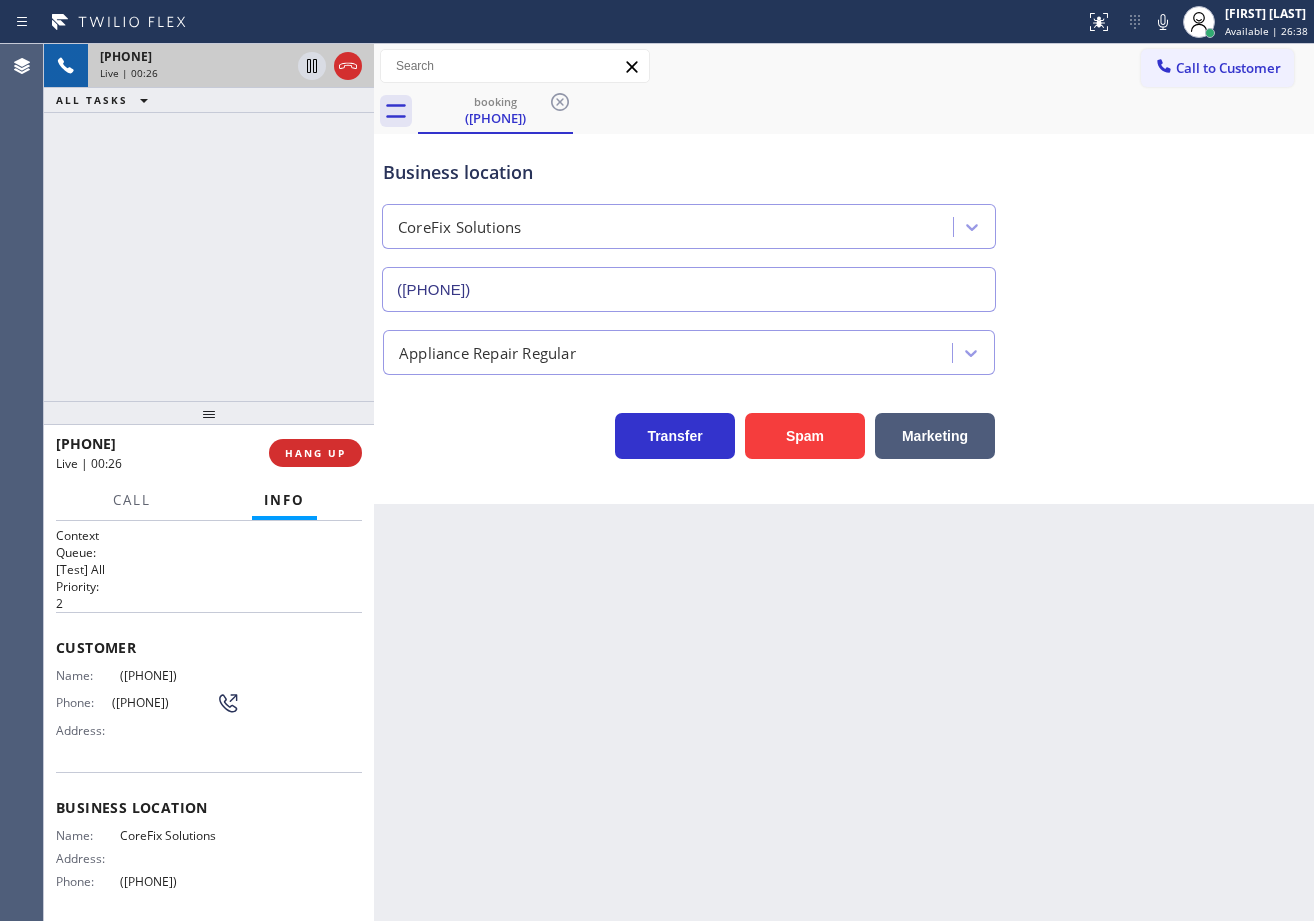 click on "[PHONE] Live | 00:26 ALL TASKS ALL TASKS ACTIVE TASKS TASKS IN WRAP UP" at bounding box center [209, 222] 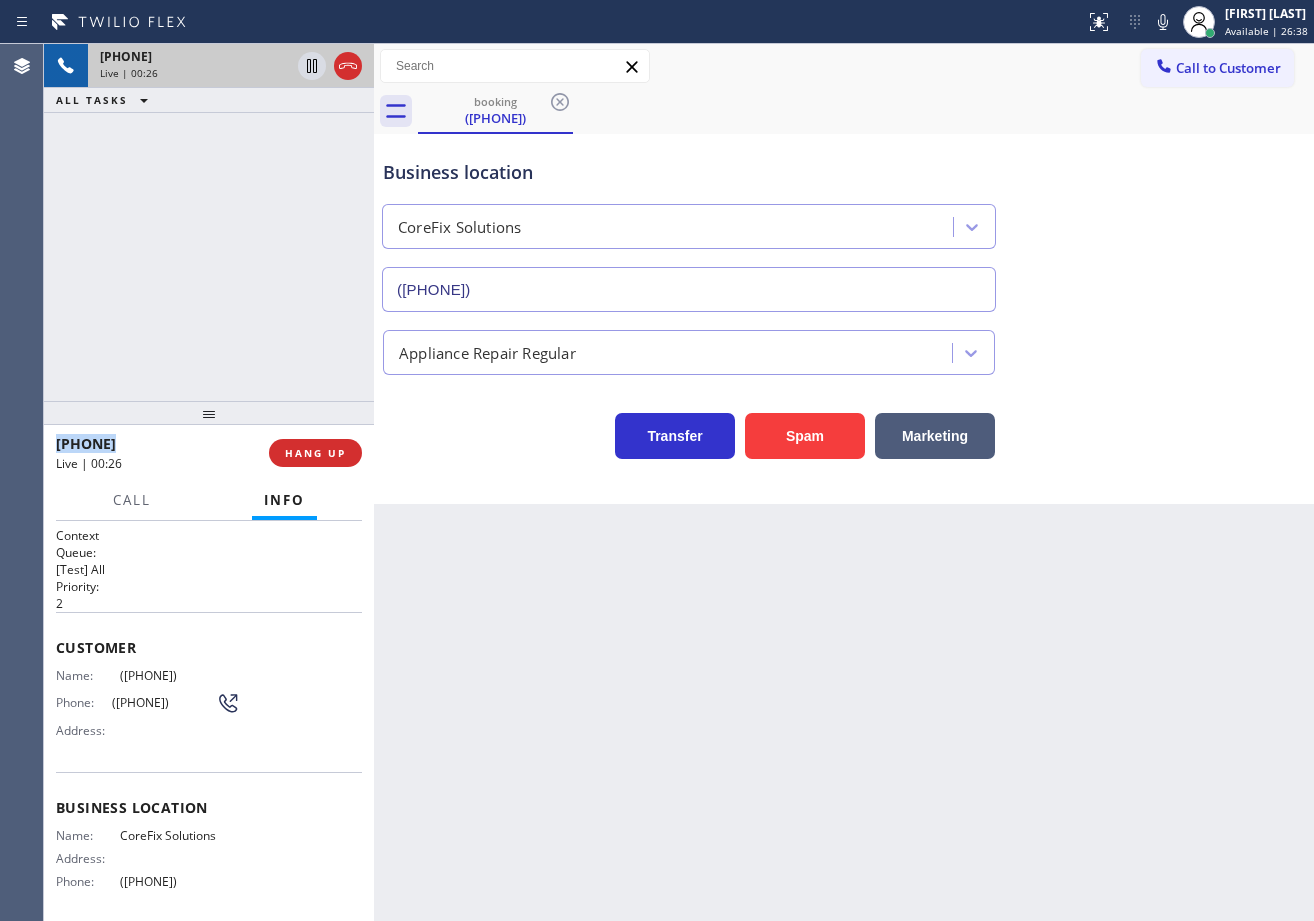 click on "[PHONE] Live | 00:26 ALL TASKS ALL TASKS ACTIVE TASKS TASKS IN WRAP UP" at bounding box center [209, 222] 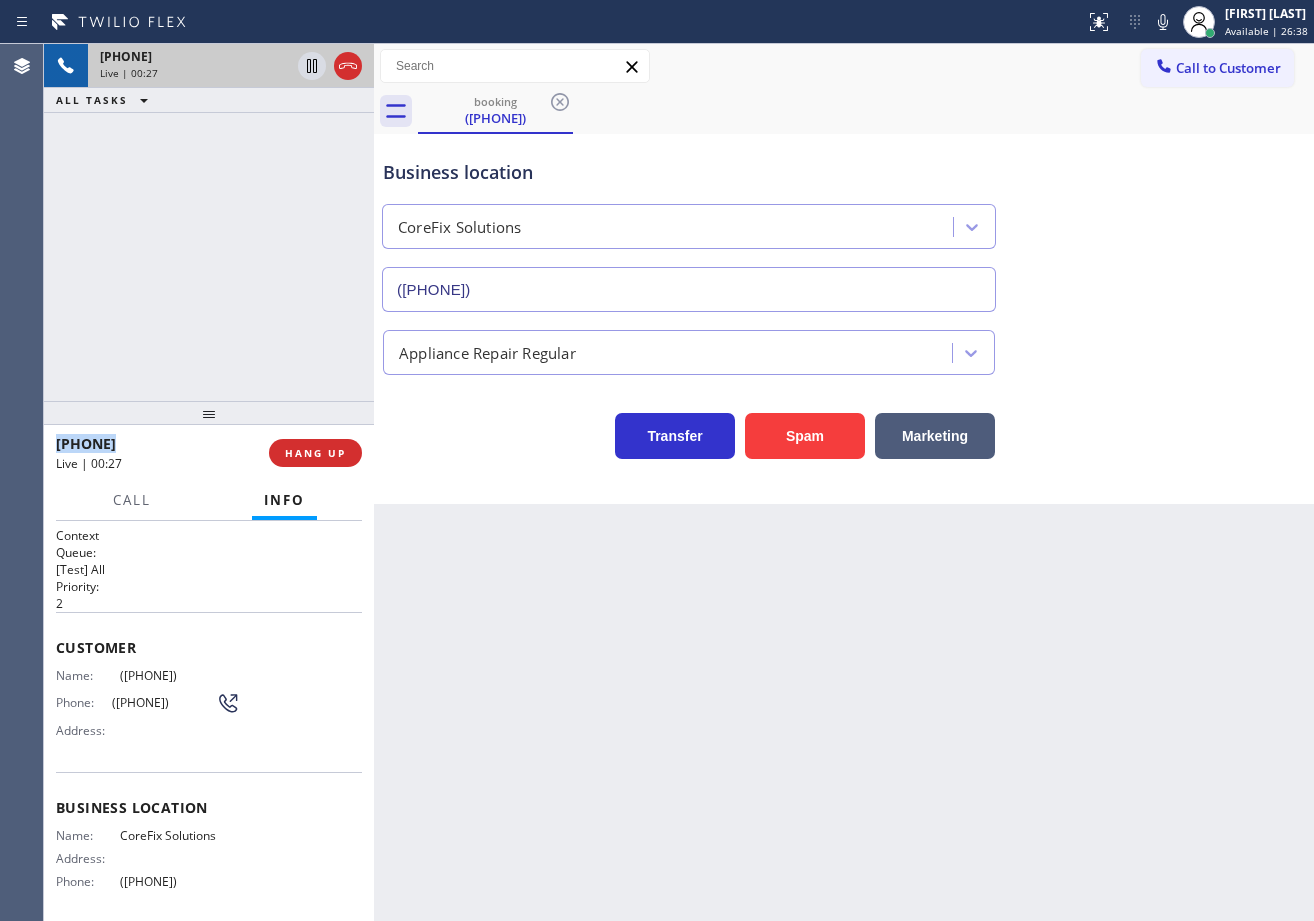 click on "+1[PHONE] Live | 00:27 ALL TASKS ALL TASKS ACTIVE TASKS TASKS IN WRAP UP" at bounding box center (209, 222) 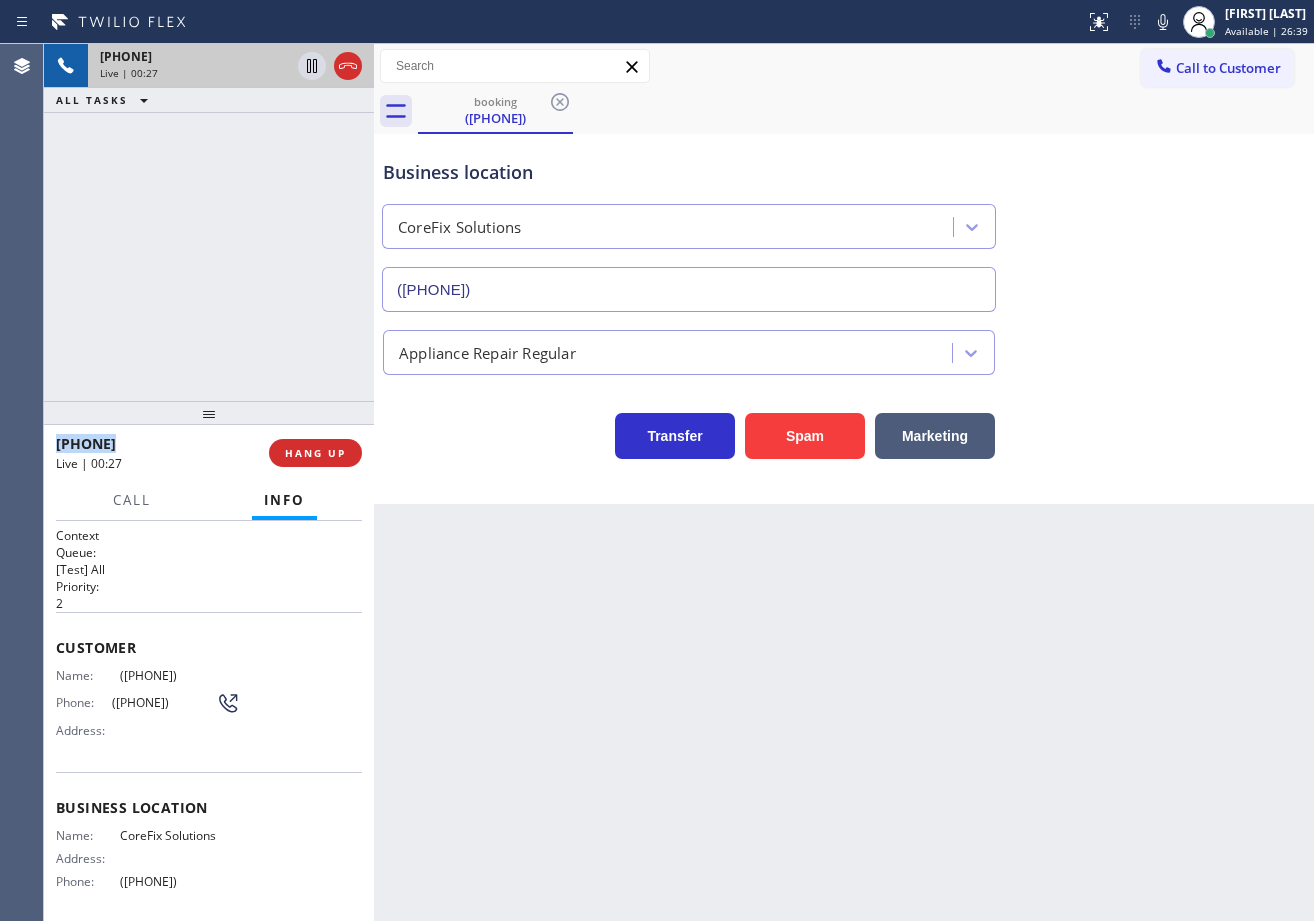 click on "+1[PHONE] Live | 00:27 ALL TASKS ALL TASKS ACTIVE TASKS TASKS IN WRAP UP" at bounding box center (209, 222) 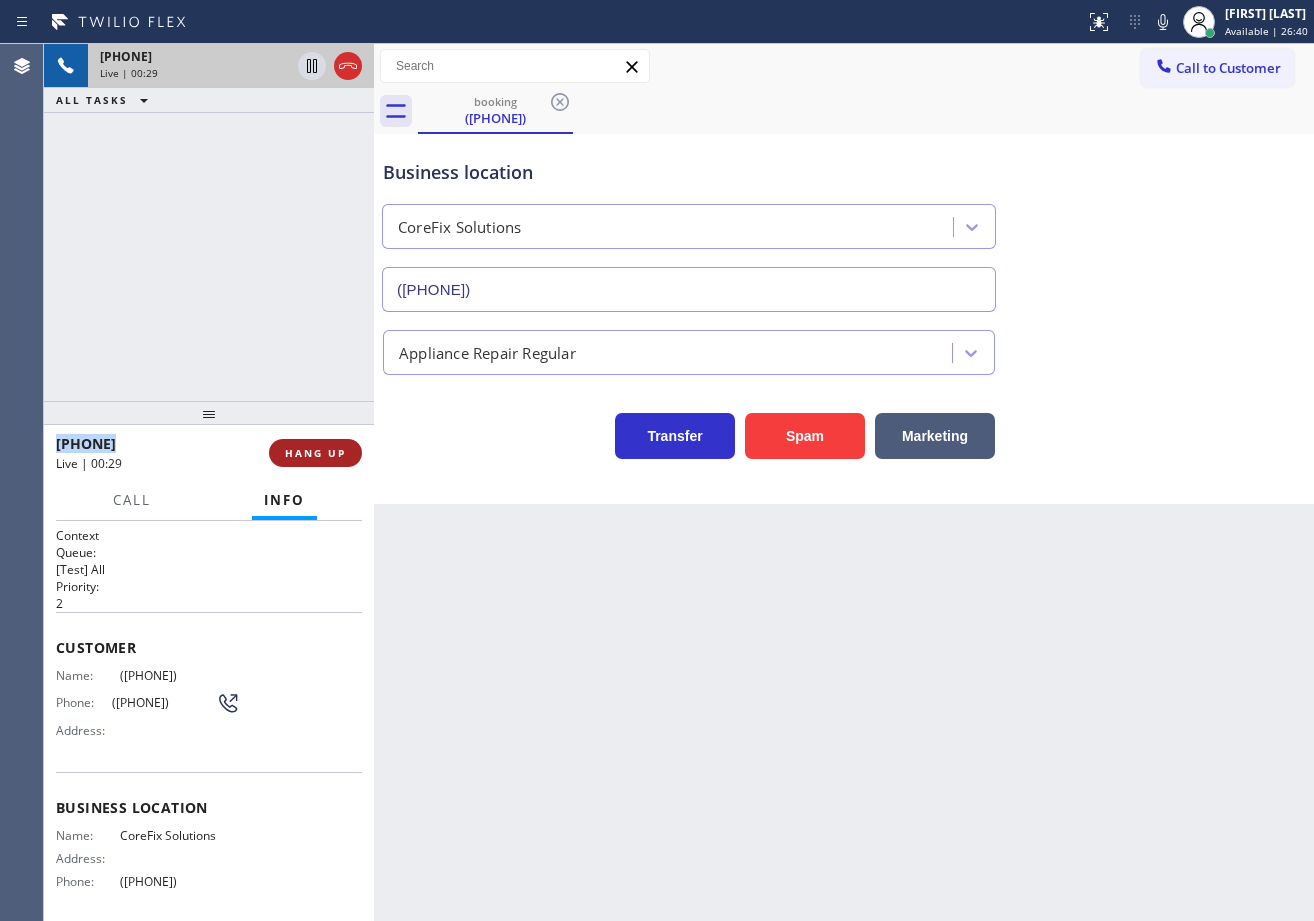 click on "HANG UP" at bounding box center (315, 453) 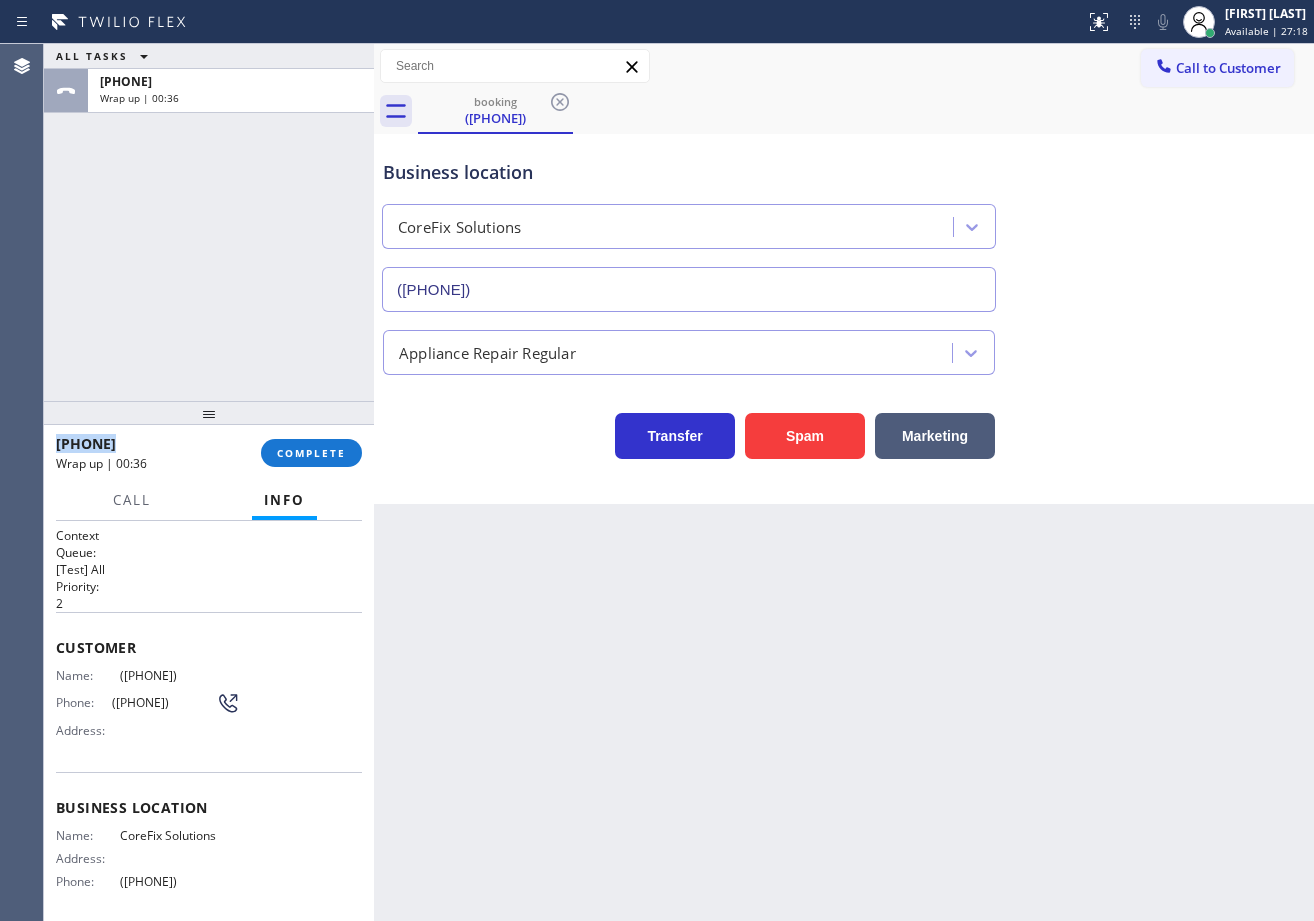 drag, startPoint x: 244, startPoint y: 351, endPoint x: 331, endPoint y: 499, distance: 171.67702 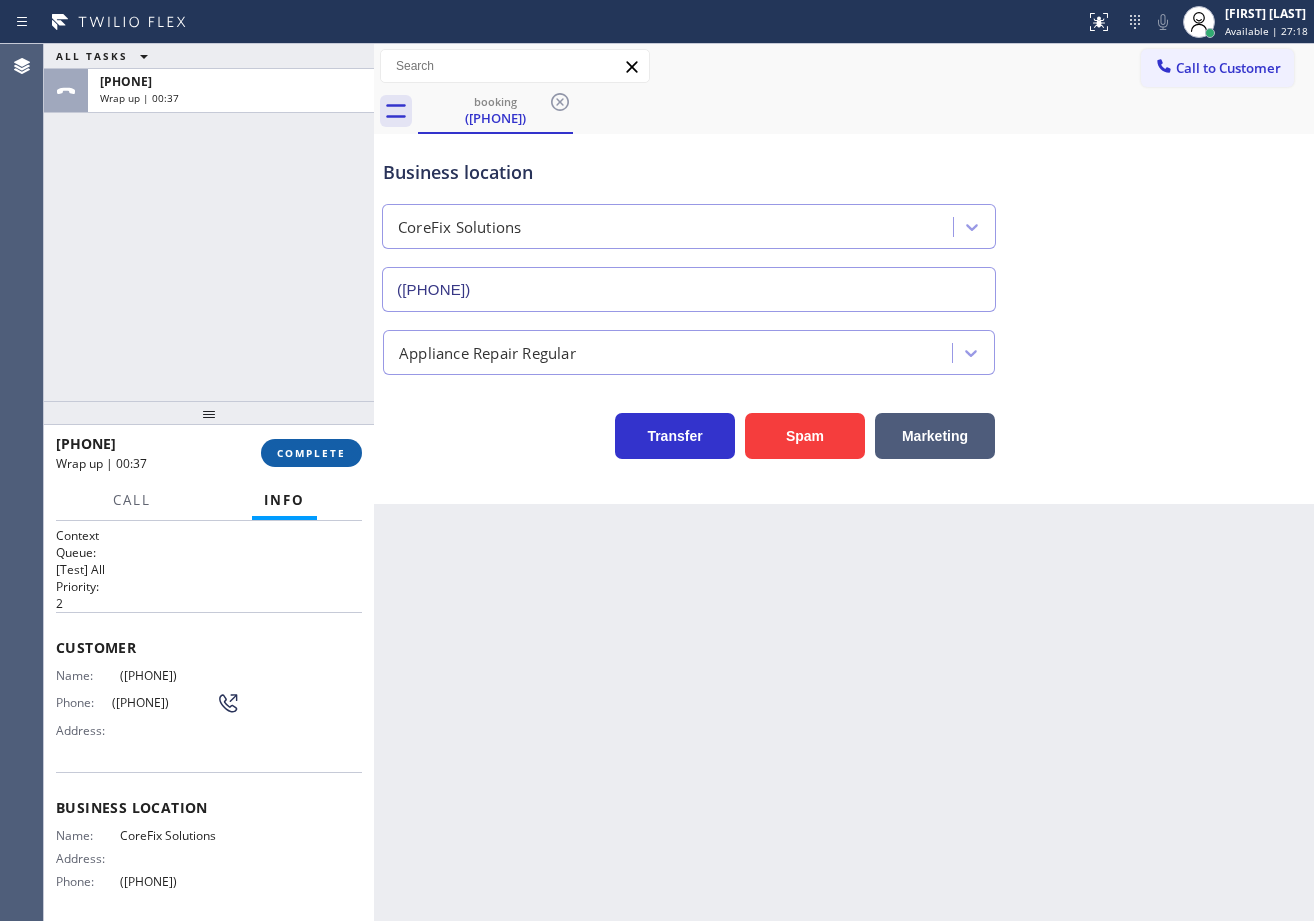 click on "COMPLETE" at bounding box center (311, 453) 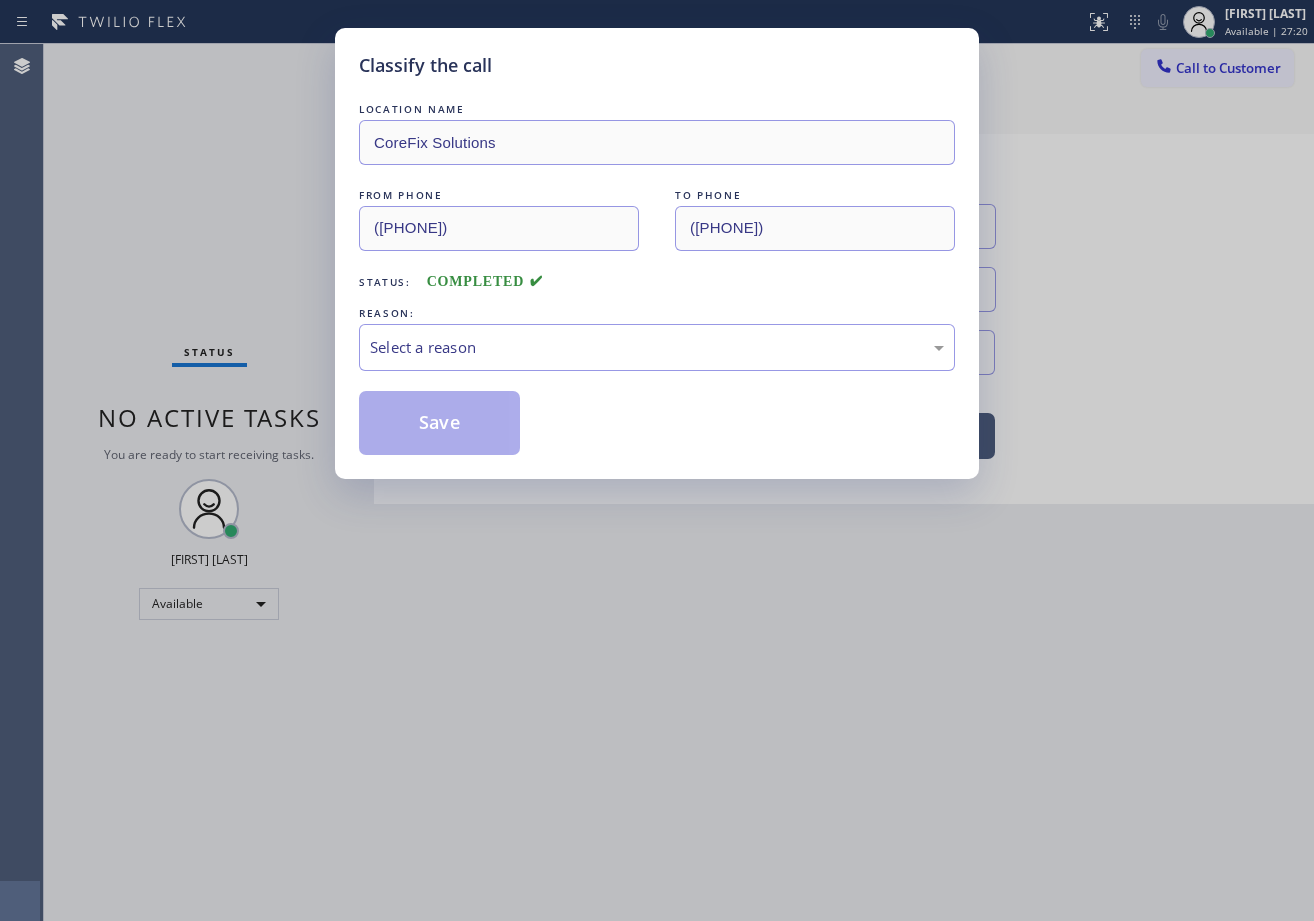 click on "Select a reason" at bounding box center [657, 347] 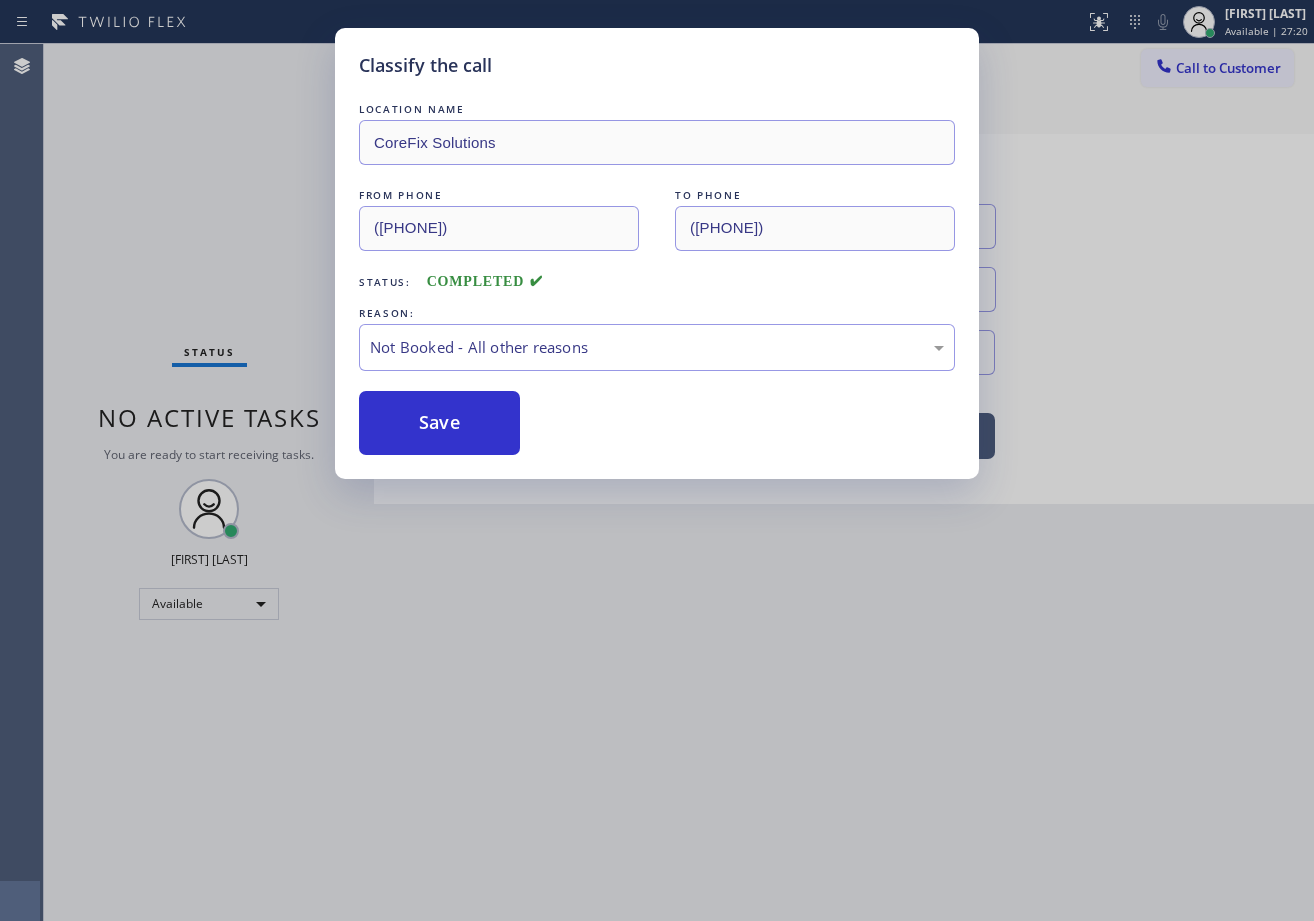 click on "Save" at bounding box center (439, 423) 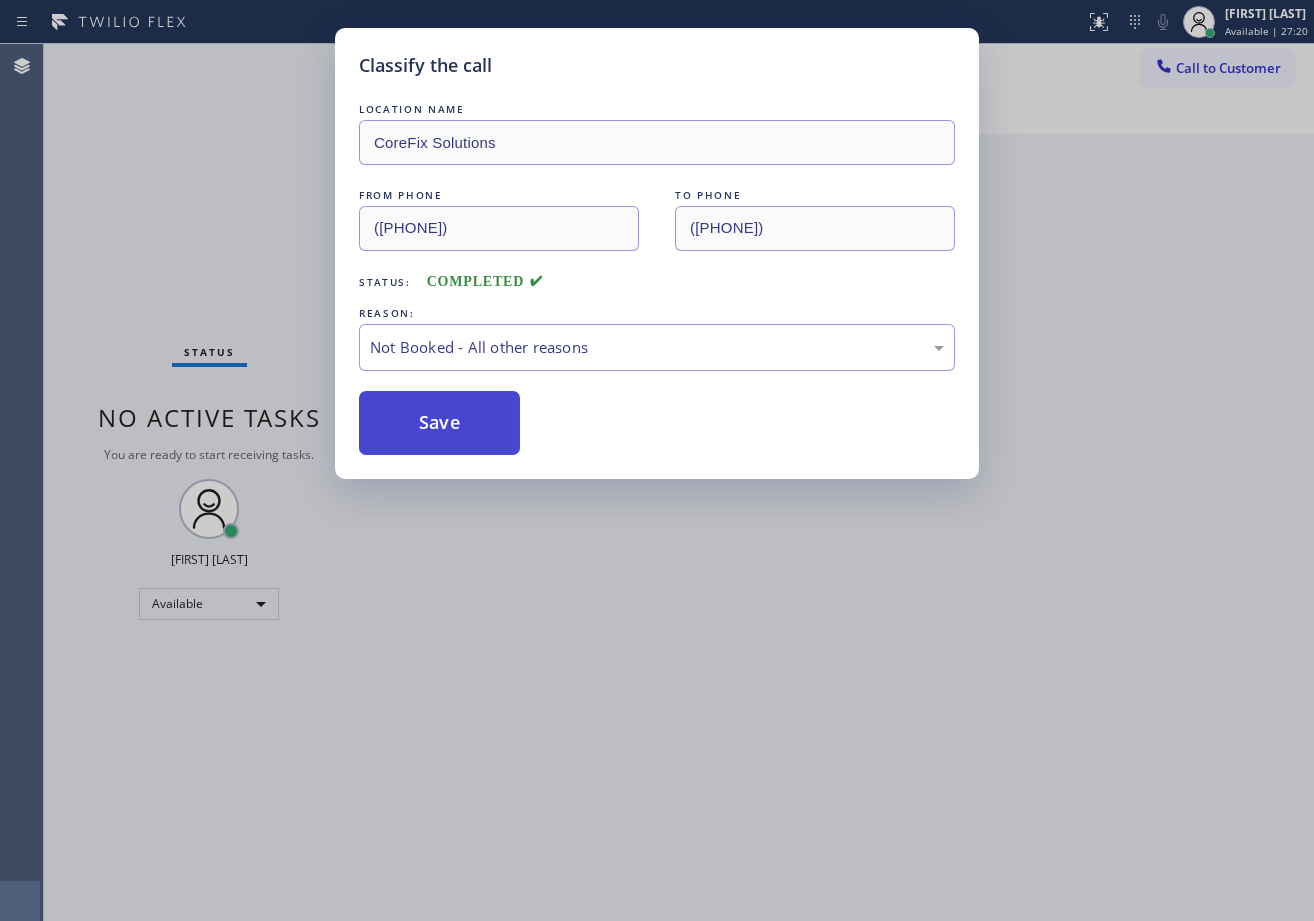 click on "Save" at bounding box center [439, 423] 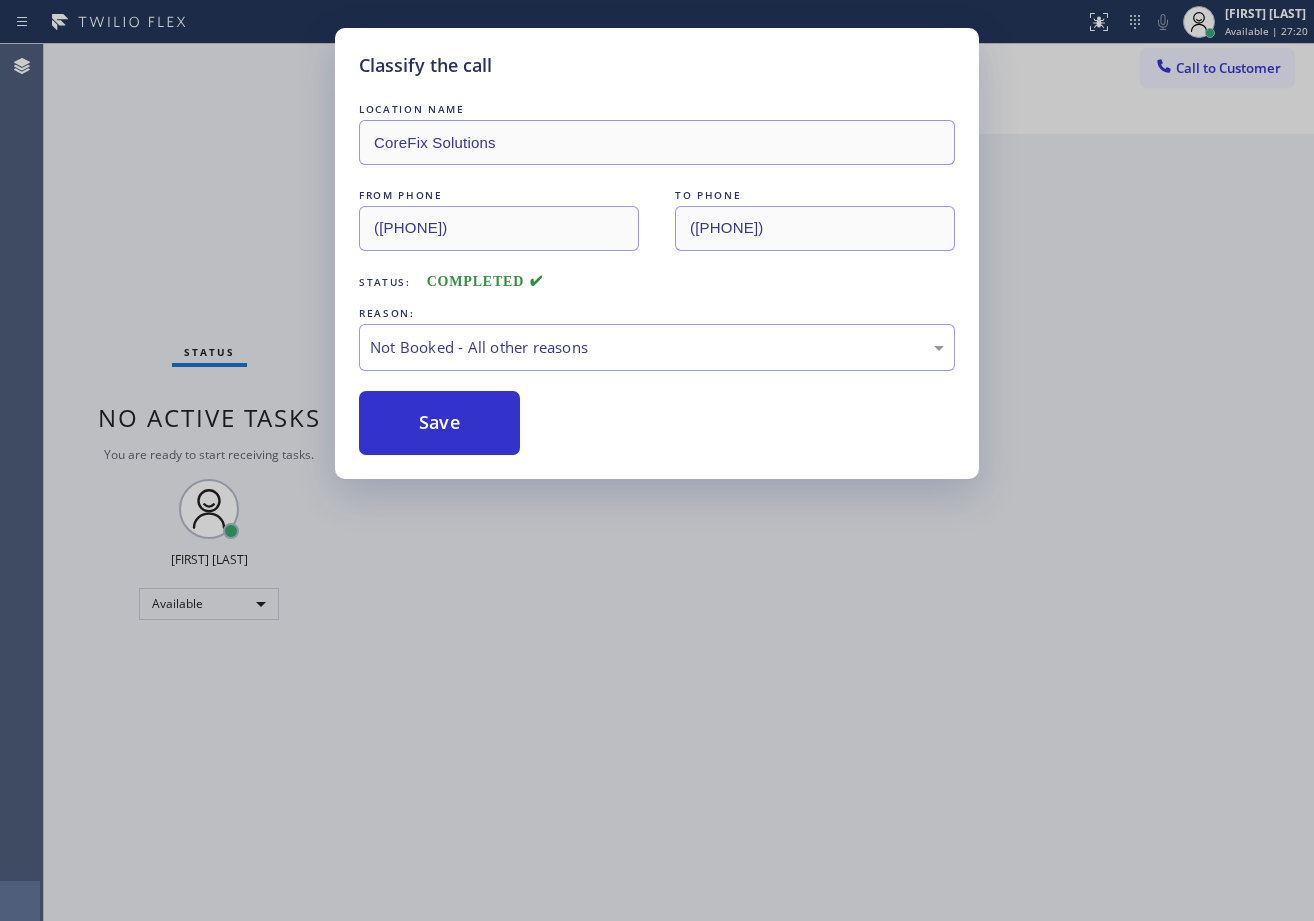 type 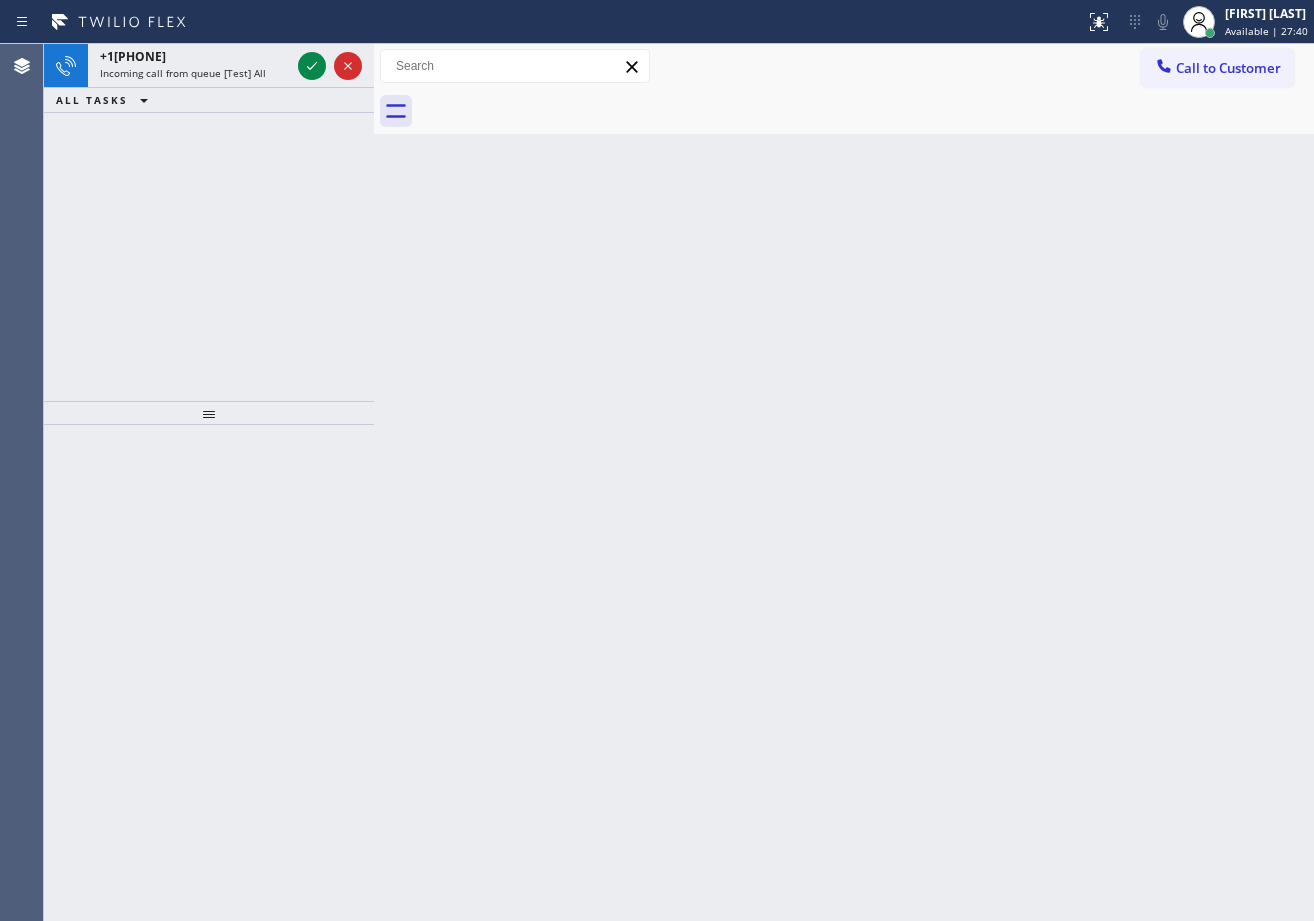 drag, startPoint x: 254, startPoint y: 298, endPoint x: 253, endPoint y: 250, distance: 48.010414 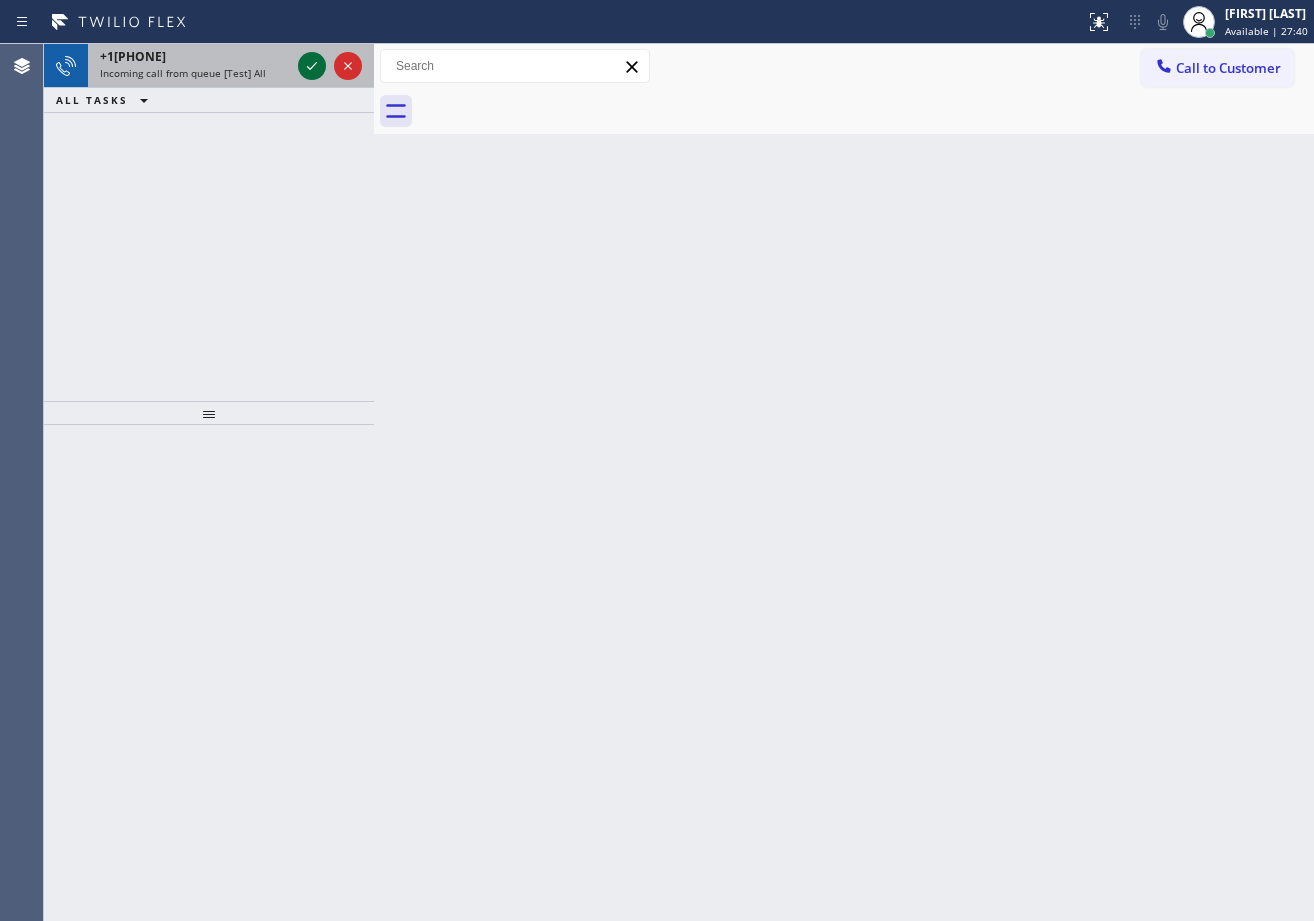 click 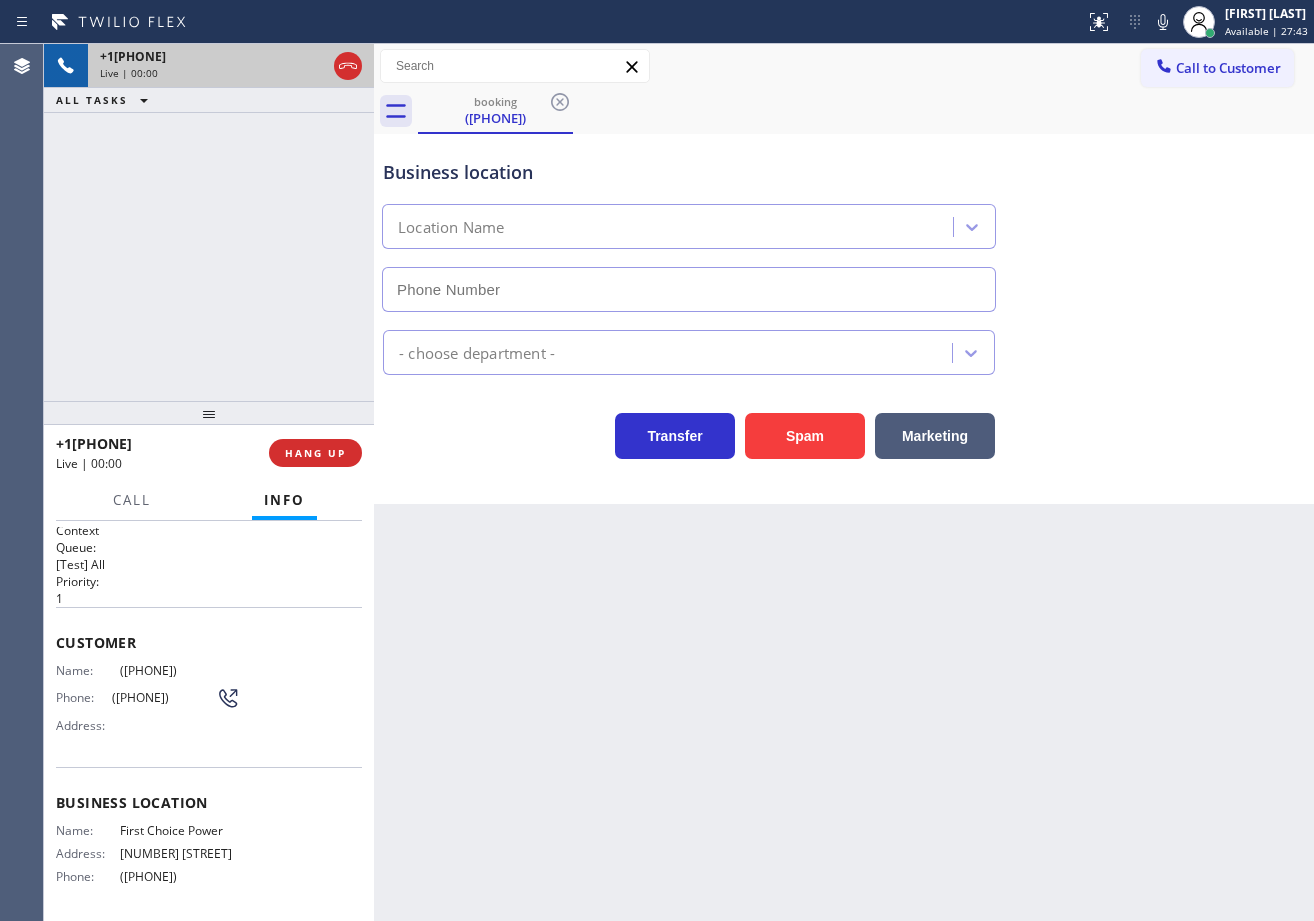 type on "([PHONE])" 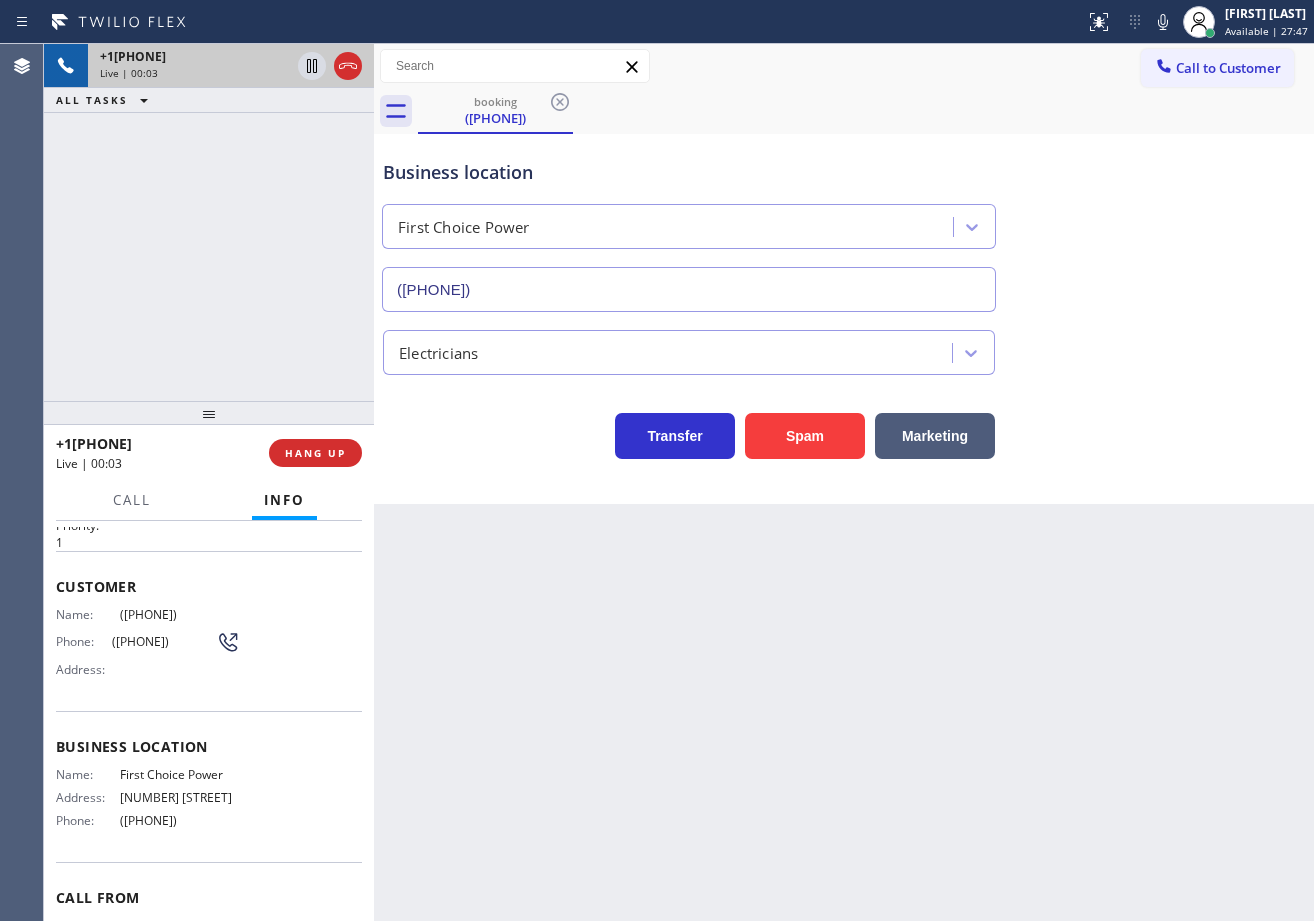 scroll, scrollTop: 59, scrollLeft: 0, axis: vertical 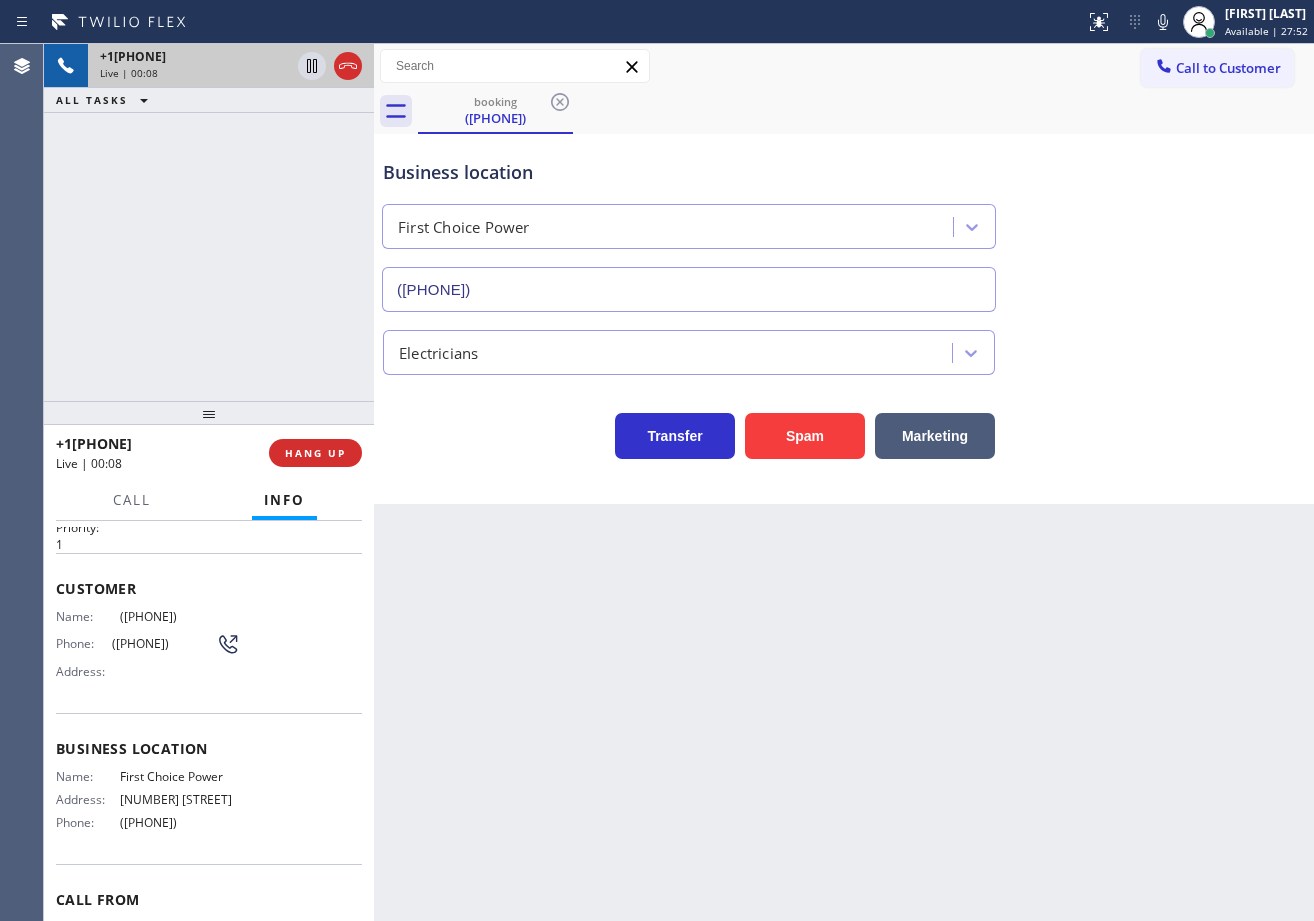 click on "[PHONE] Live | 00:08 ALL TASKS ALL TASKS ACTIVE TASKS TASKS IN WRAP UP" at bounding box center (209, 222) 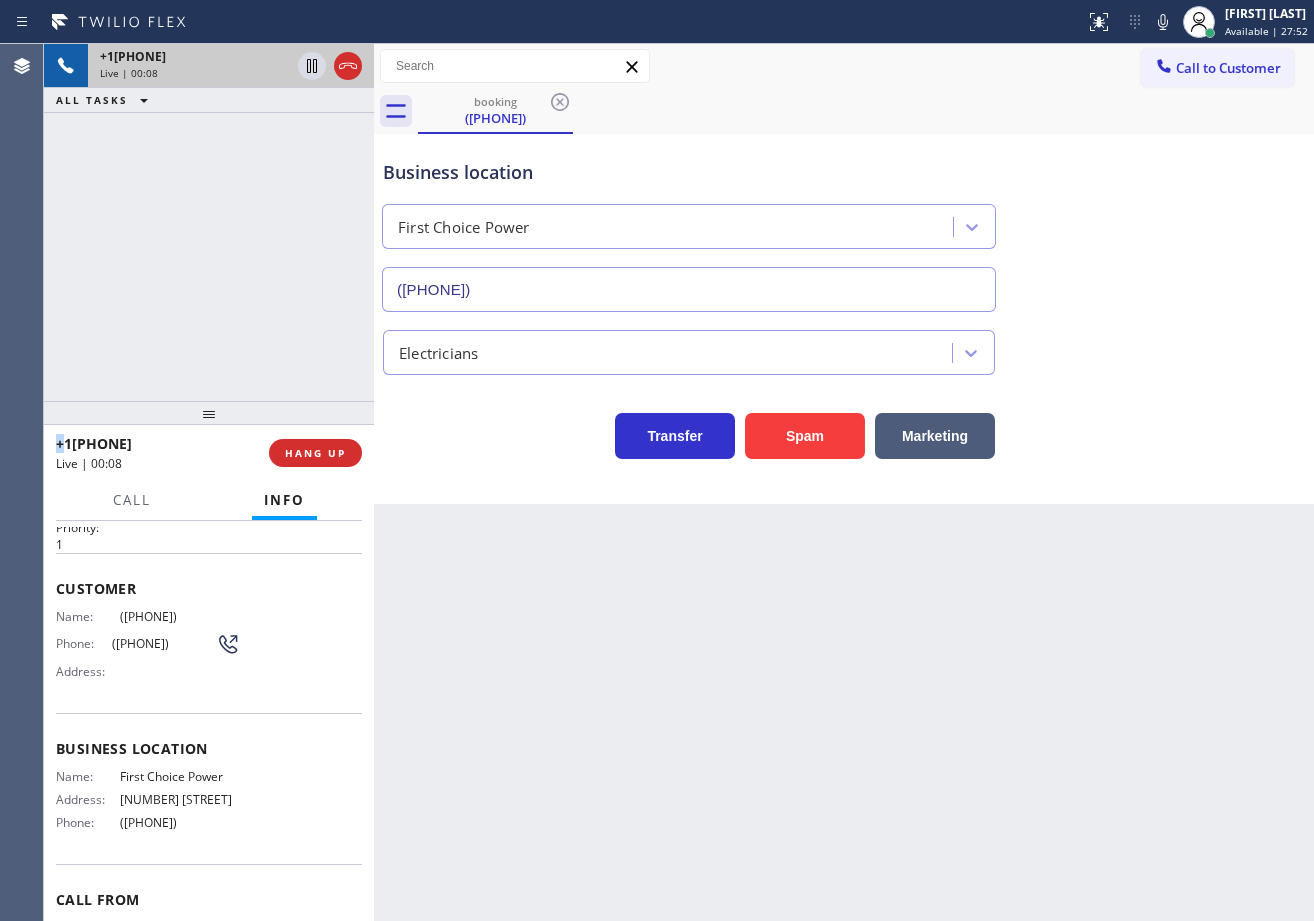 click on "[PHONE] Live | 00:08 ALL TASKS ALL TASKS ACTIVE TASKS TASKS IN WRAP UP" at bounding box center [209, 222] 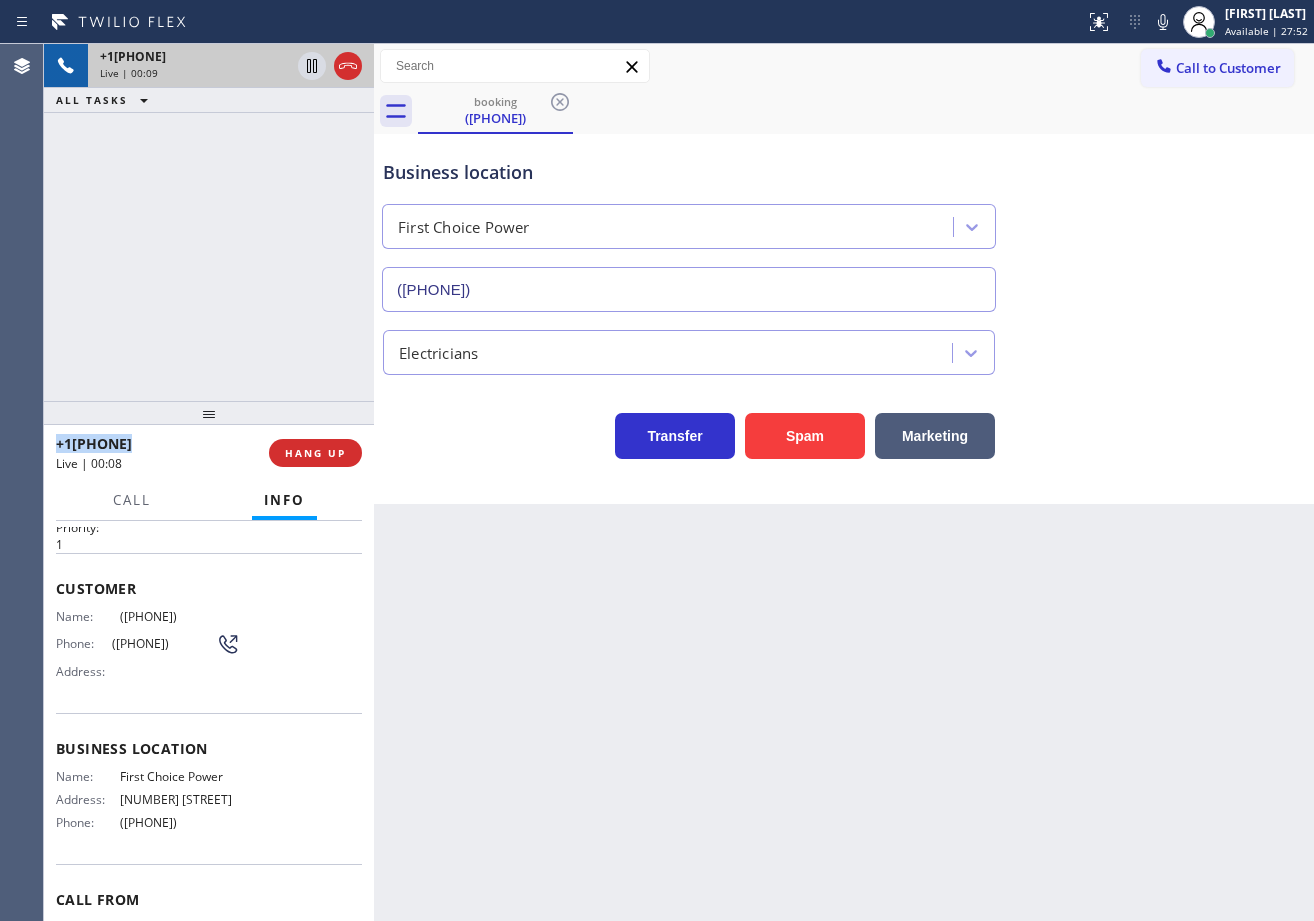 click on "+1[PHONE] Live | 00:09 ALL TASKS ALL TASKS ACTIVE TASKS TASKS IN WRAP UP" at bounding box center (209, 222) 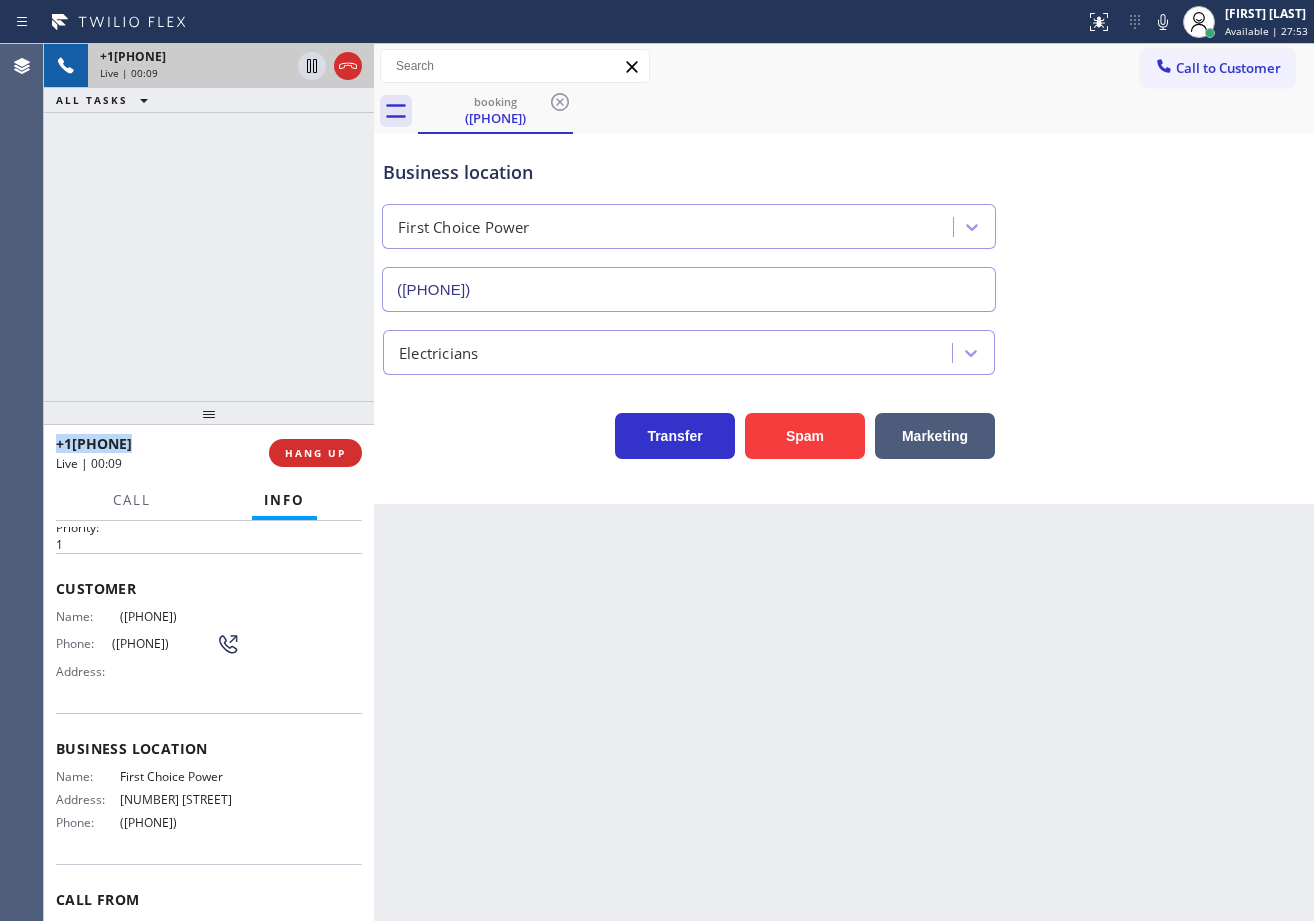 click on "+1[PHONE] Live | 00:09 ALL TASKS ALL TASKS ACTIVE TASKS TASKS IN WRAP UP" at bounding box center [209, 222] 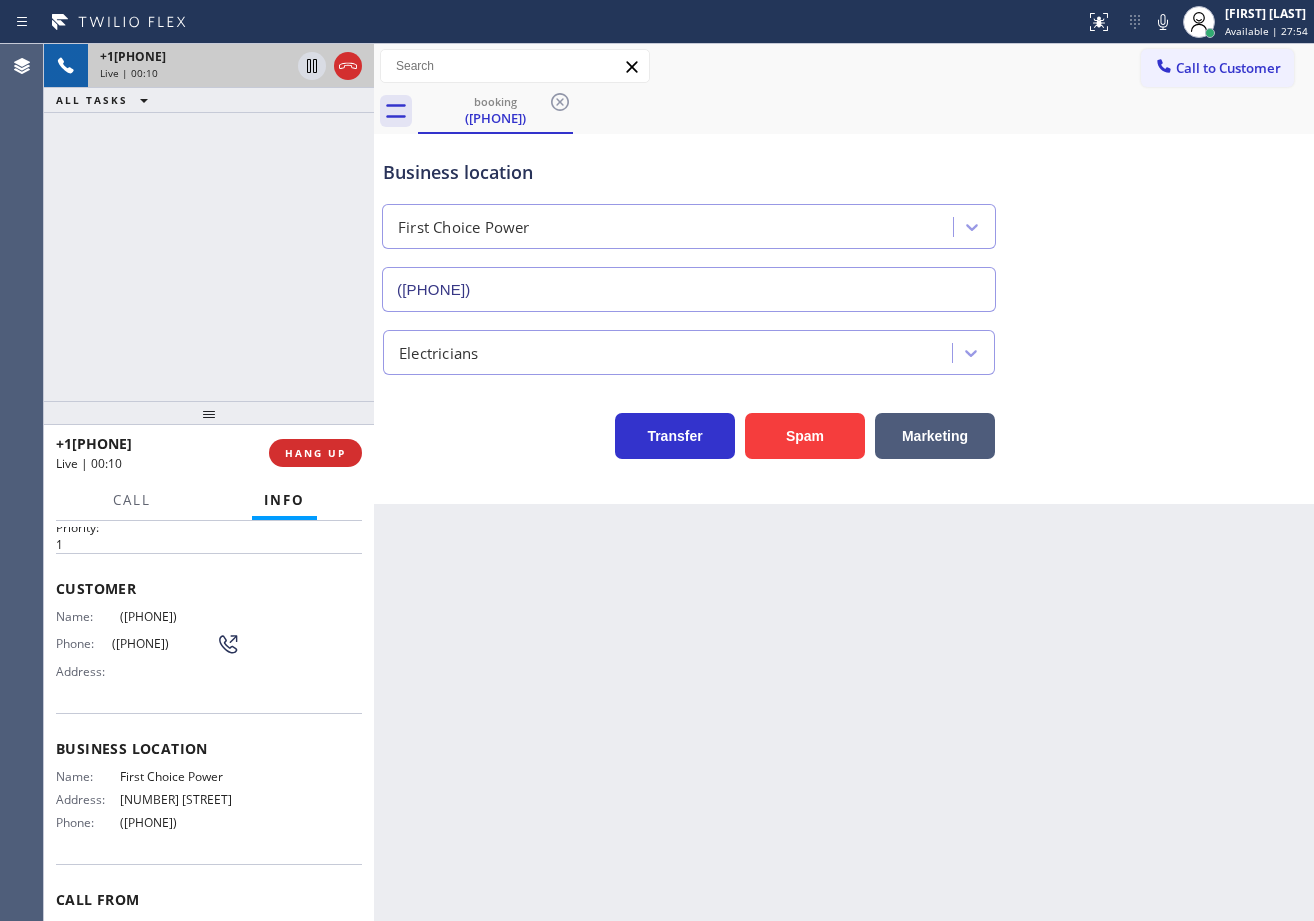 click on "+1[PHONE] Live | 00:10 ALL TASKS ALL TASKS ACTIVE TASKS TASKS IN WRAP UP" at bounding box center (209, 222) 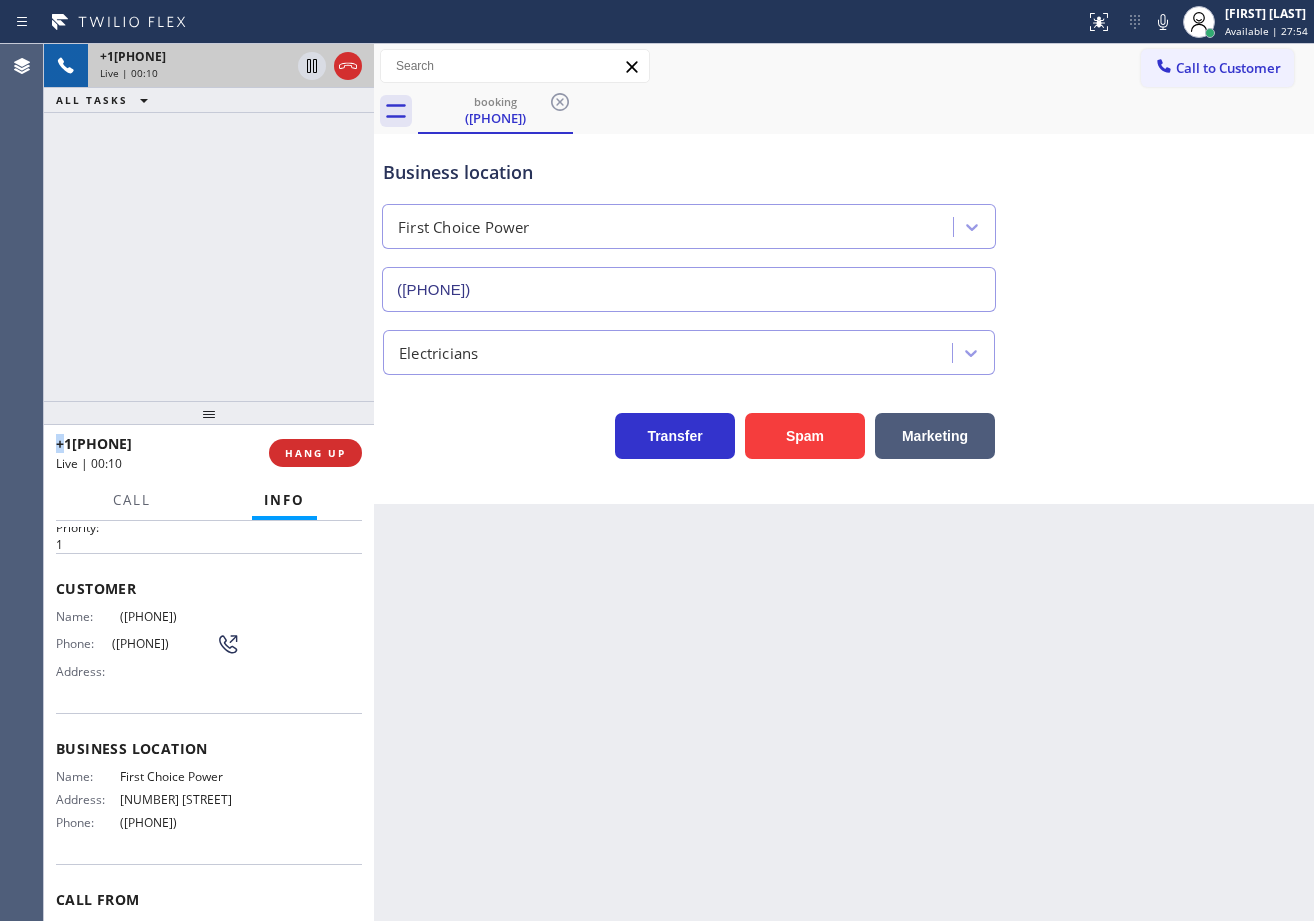 click on "+1[PHONE] Live | 00:10 ALL TASKS ALL TASKS ACTIVE TASKS TASKS IN WRAP UP" at bounding box center (209, 222) 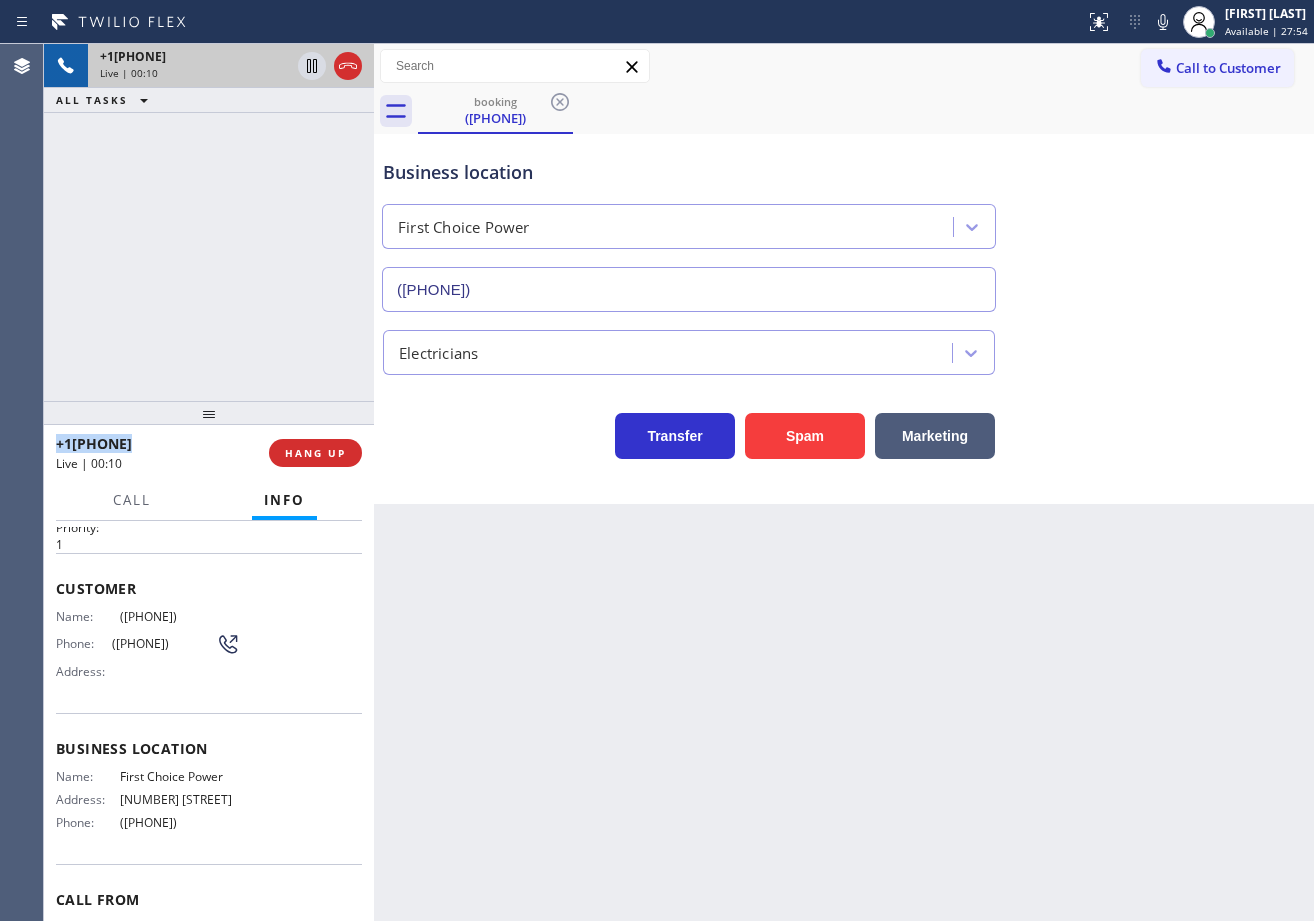 click on "+1[PHONE] Live | 00:10 ALL TASKS ALL TASKS ACTIVE TASKS TASKS IN WRAP UP" at bounding box center (209, 222) 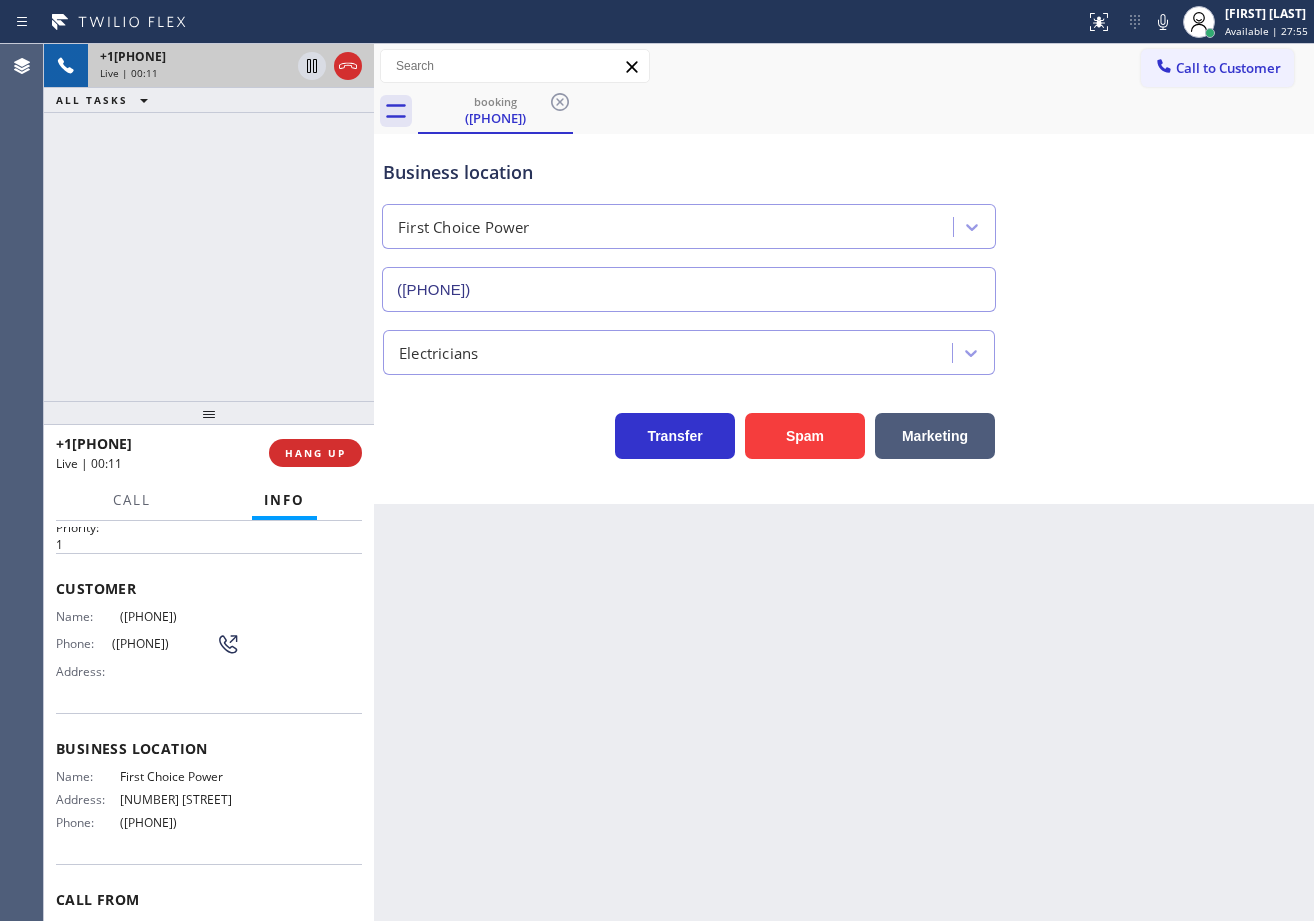 click on "+1[PHONE] Live | 00:11 ALL TASKS ALL TASKS ACTIVE TASKS TASKS IN WRAP UP" at bounding box center (209, 222) 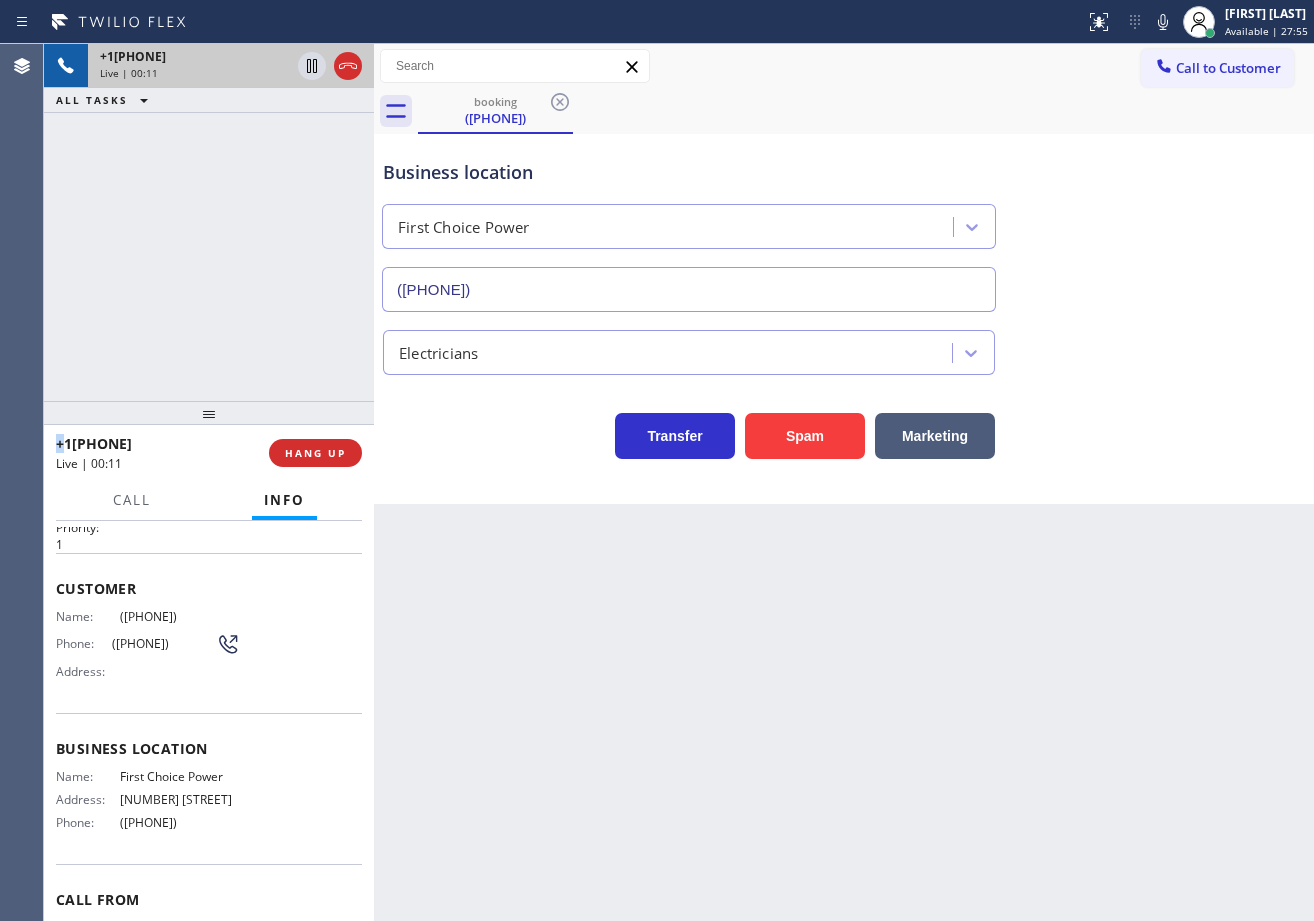 click on "+1[PHONE] Live | 00:11 ALL TASKS ALL TASKS ACTIVE TASKS TASKS IN WRAP UP" at bounding box center [209, 222] 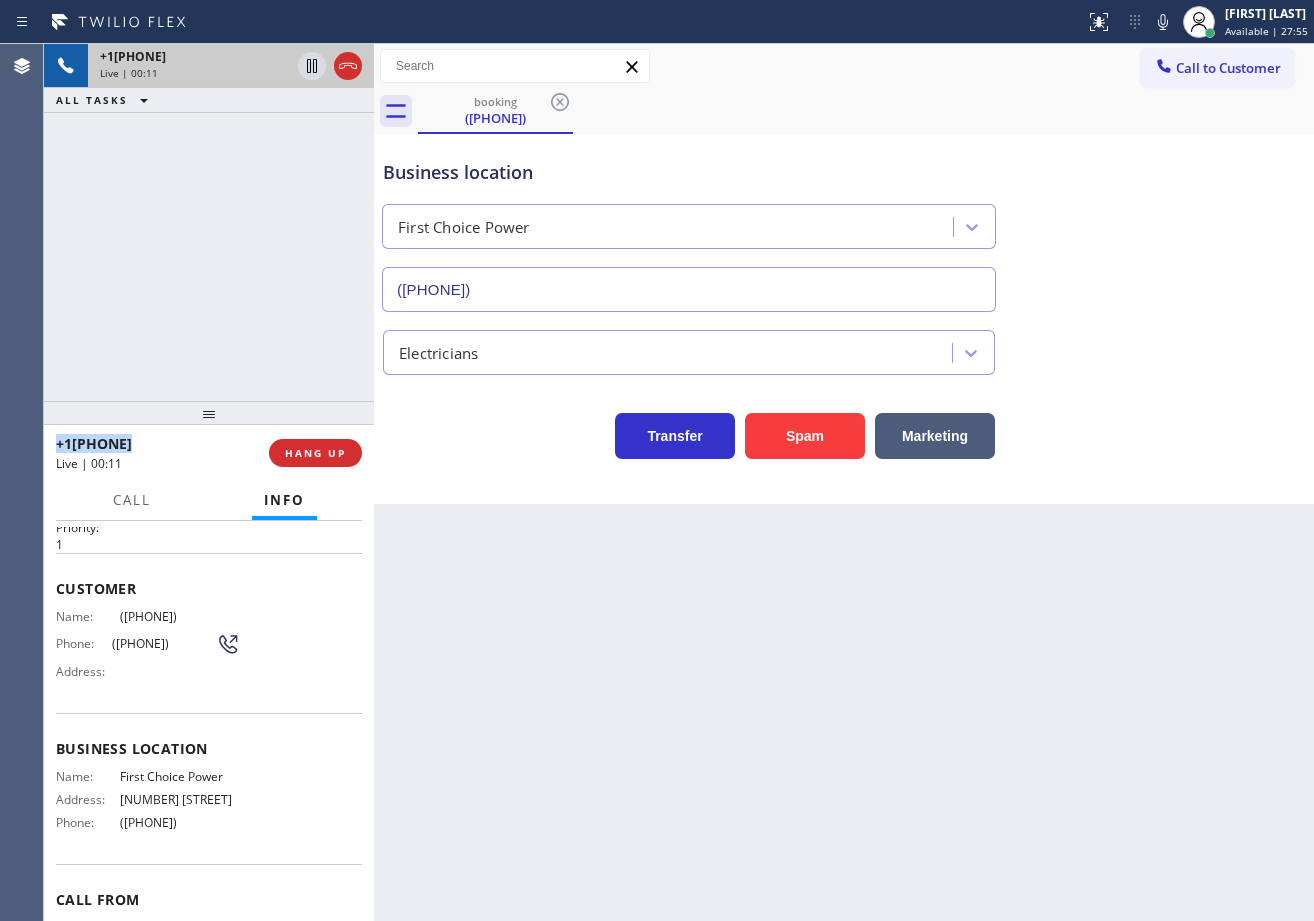 click on "+1[PHONE] Live | 00:11 ALL TASKS ALL TASKS ACTIVE TASKS TASKS IN WRAP UP" at bounding box center [209, 222] 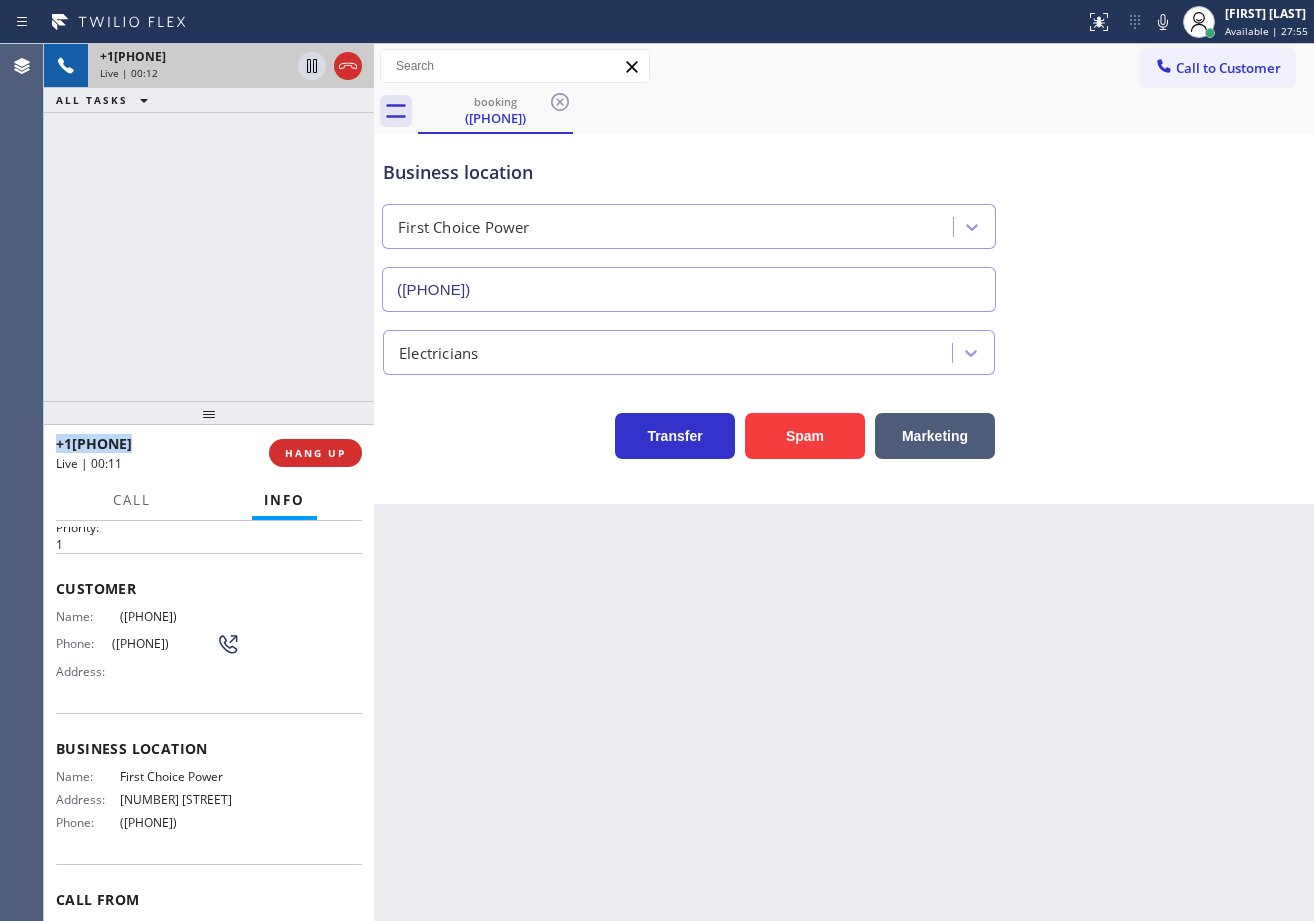 click on "+1[PHONE] Live | 00:12 ALL TASKS ALL TASKS ACTIVE TASKS TASKS IN WRAP UP" at bounding box center (209, 222) 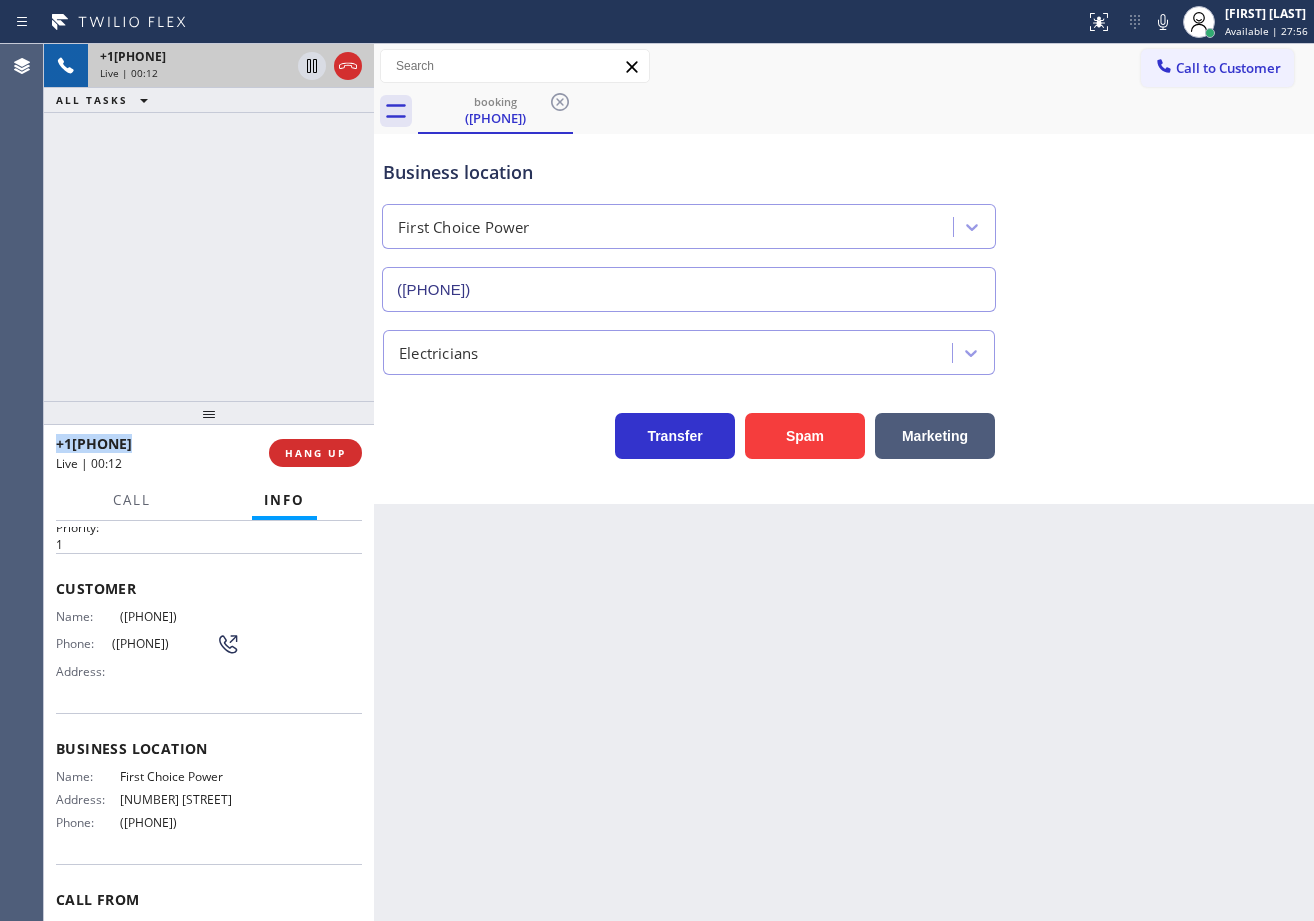 click on "+1[PHONE] Live | 00:12 ALL TASKS ALL TASKS ACTIVE TASKS TASKS IN WRAP UP" at bounding box center [209, 222] 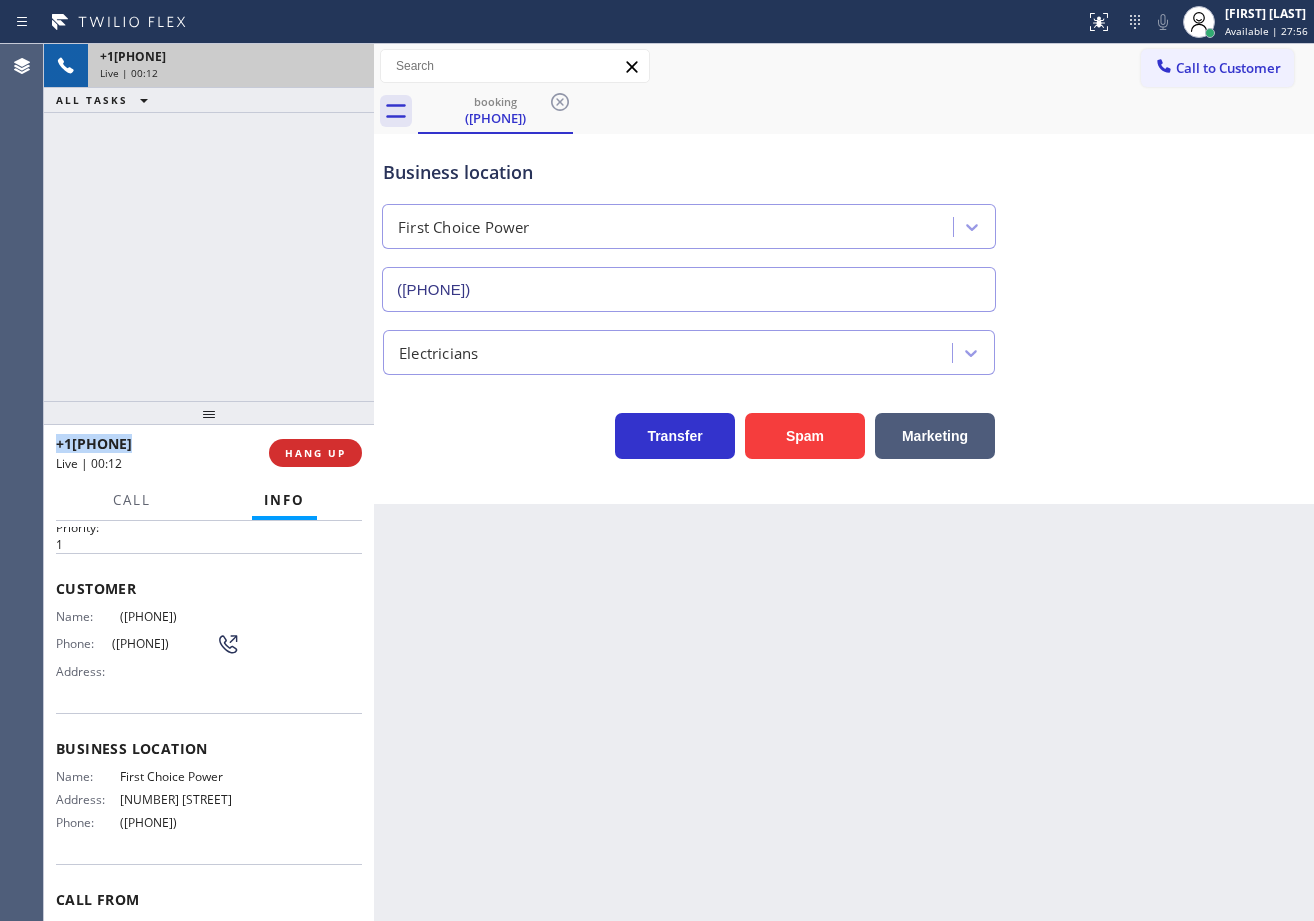 click on "+1[PHONE] Live | 00:12 ALL TASKS ALL TASKS ACTIVE TASKS TASKS IN WRAP UP" at bounding box center [209, 222] 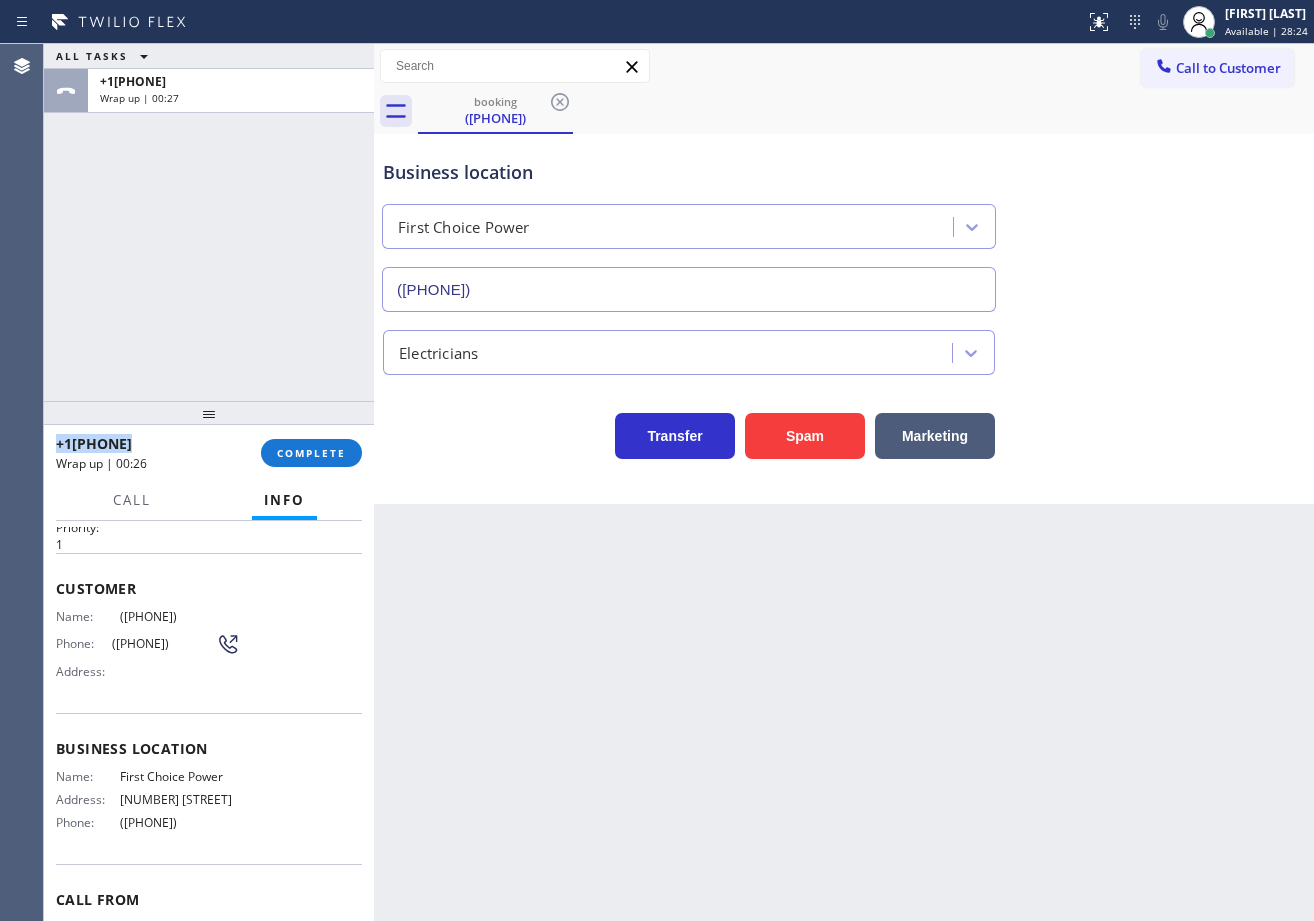 click on "Business location First Choice Power ([PHONE])" at bounding box center (689, 225) 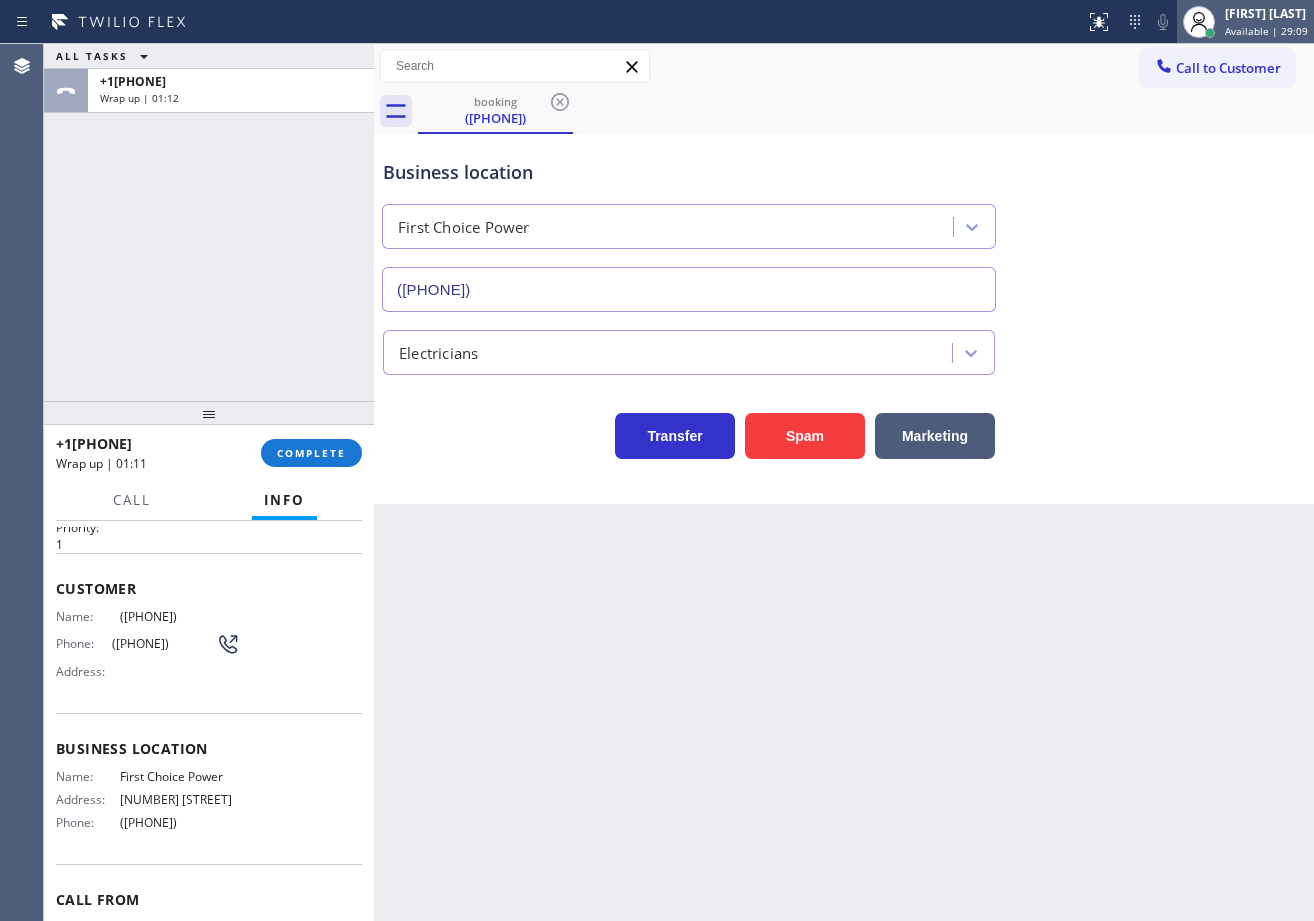 click on "[FIRST] [LAST]" at bounding box center [1266, 13] 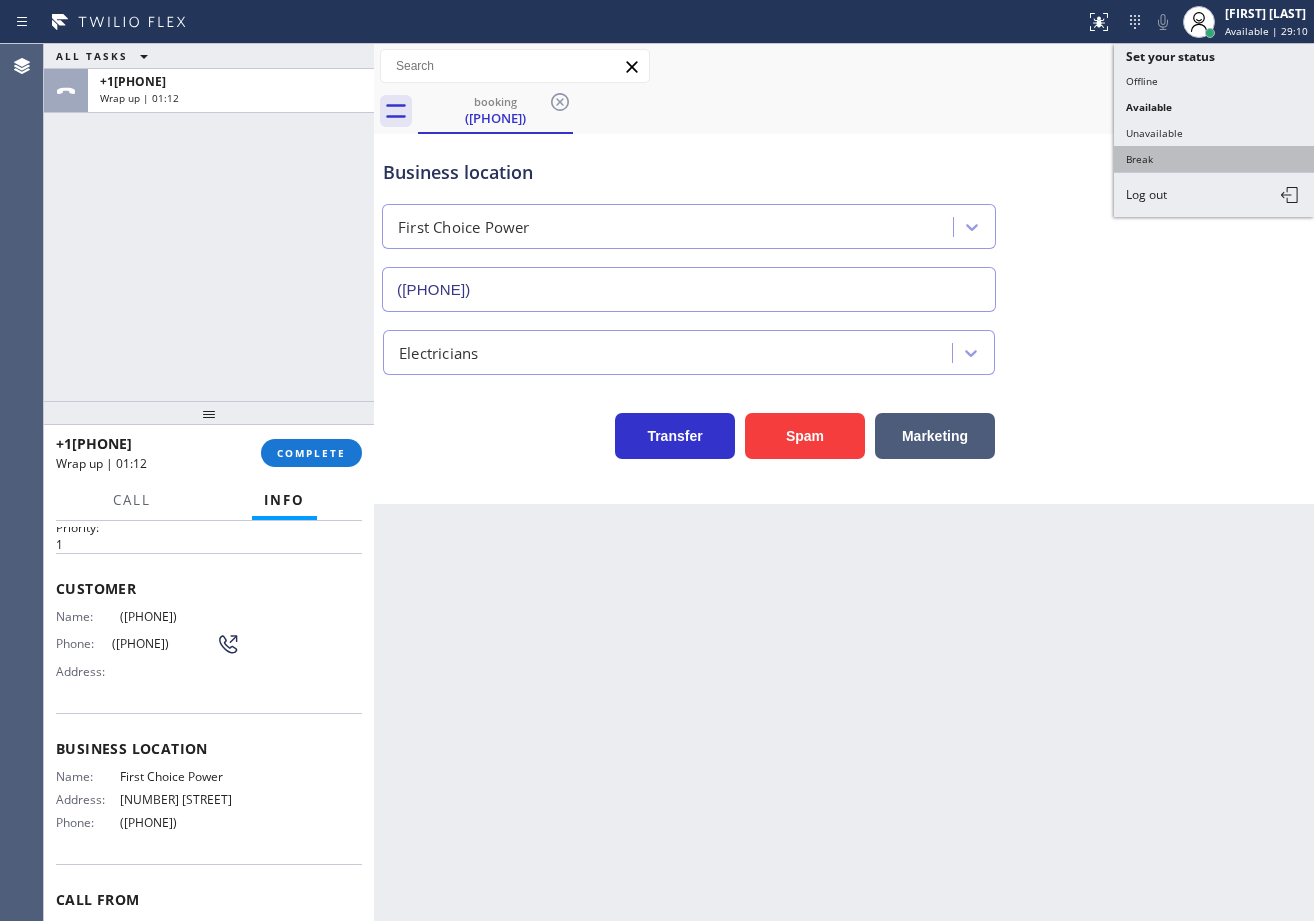 click on "Break" at bounding box center (1214, 159) 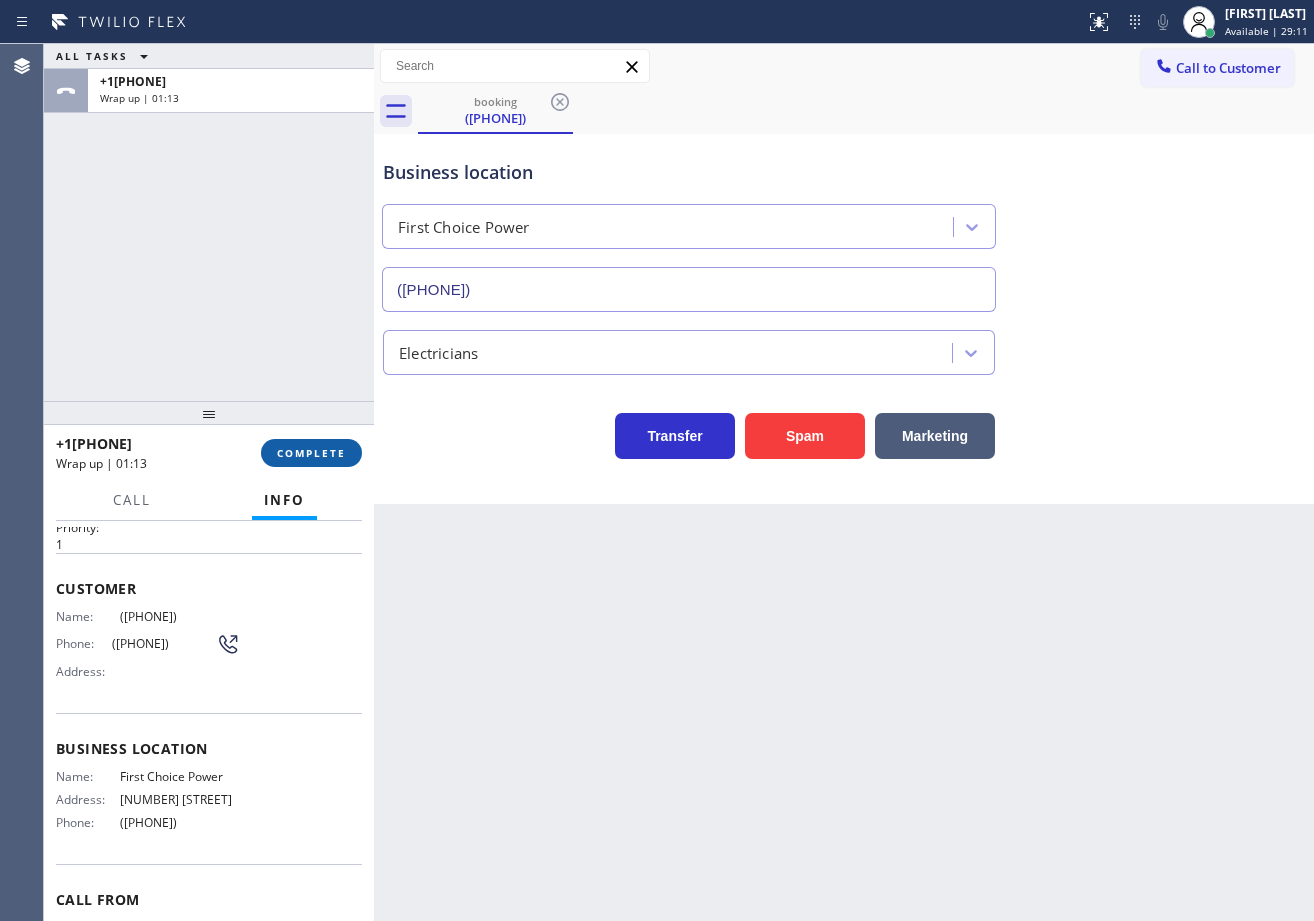 click on "COMPLETE" at bounding box center [311, 453] 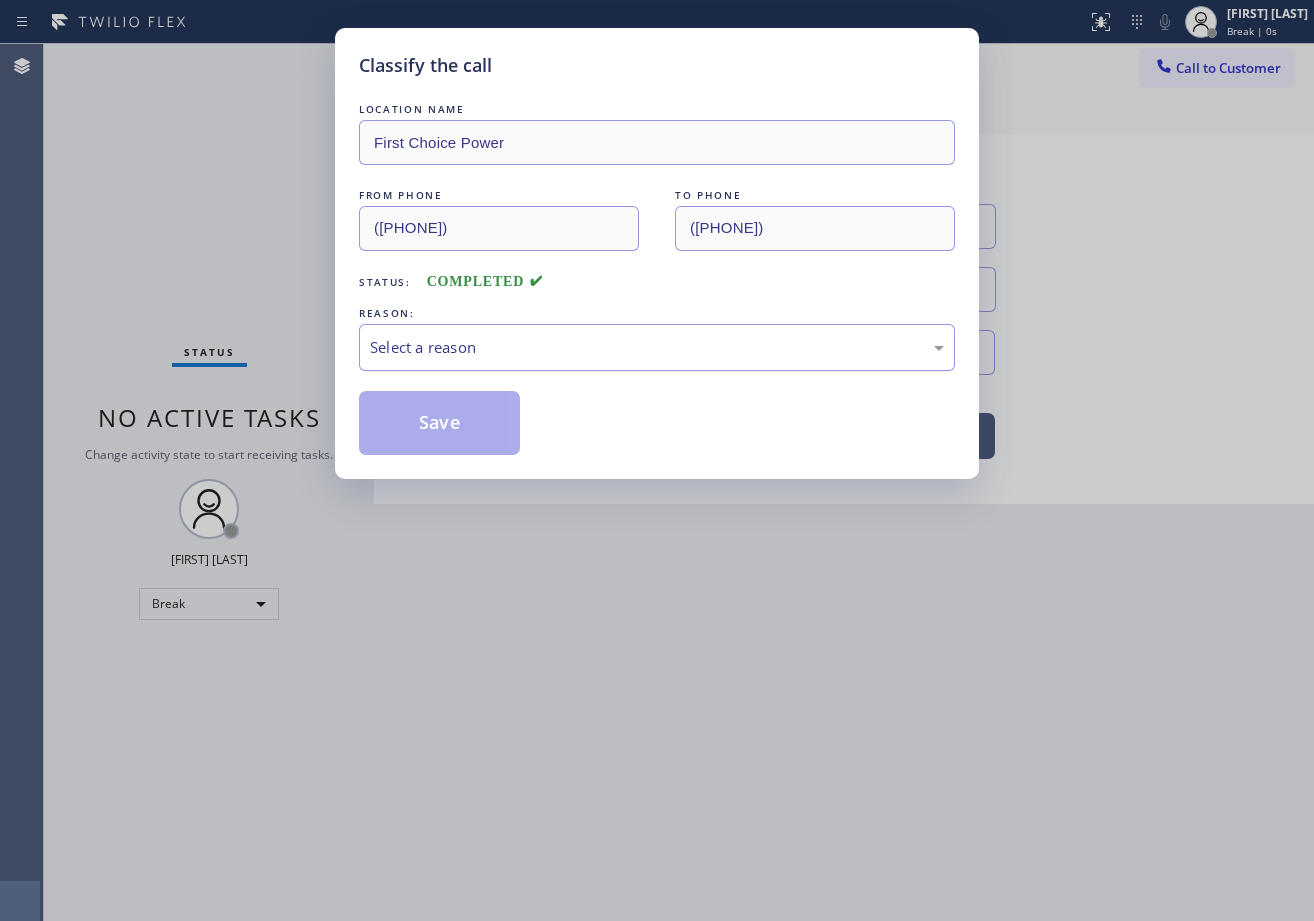 click on "Select a reason" at bounding box center [657, 347] 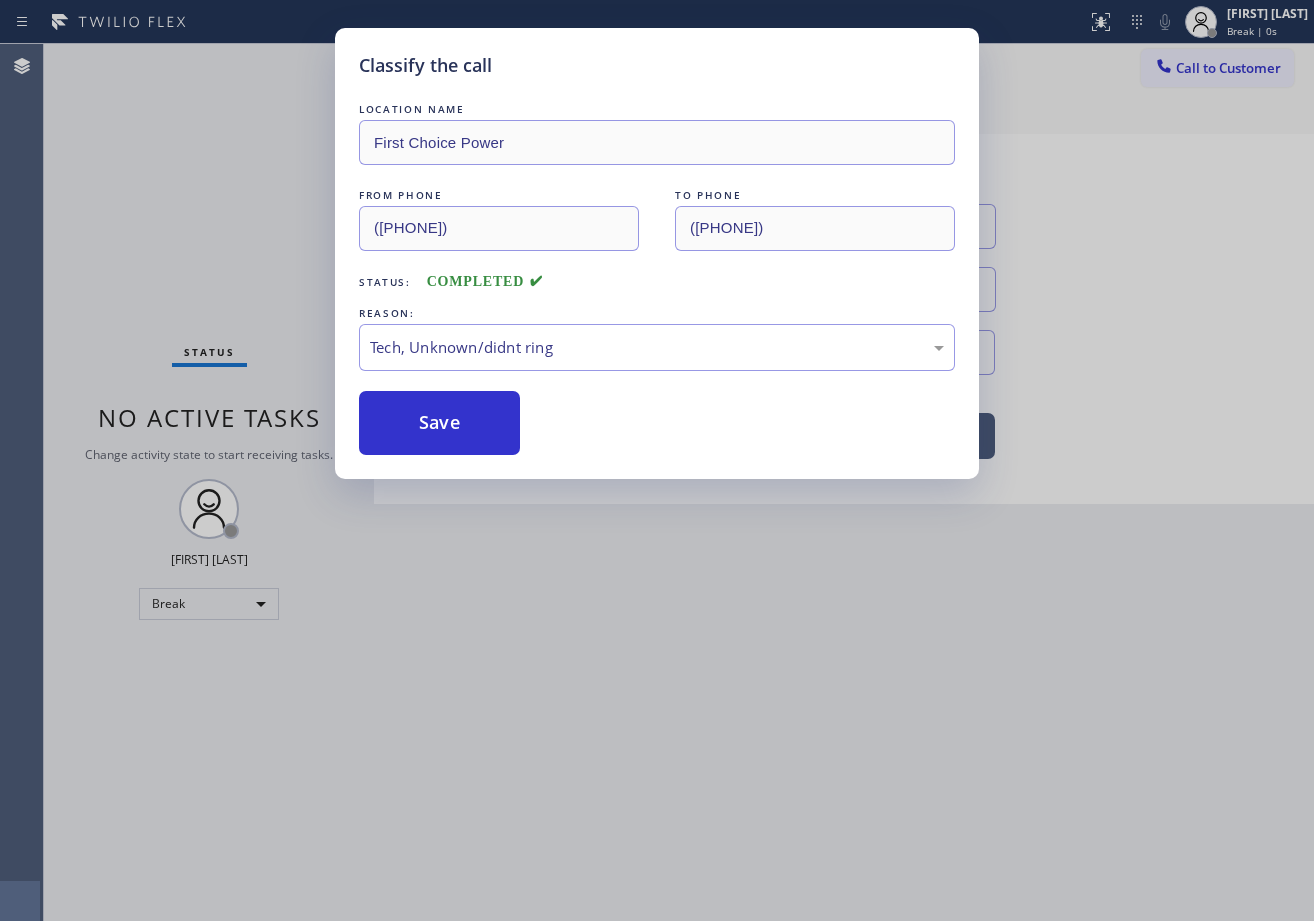 click on "Save" at bounding box center (439, 423) 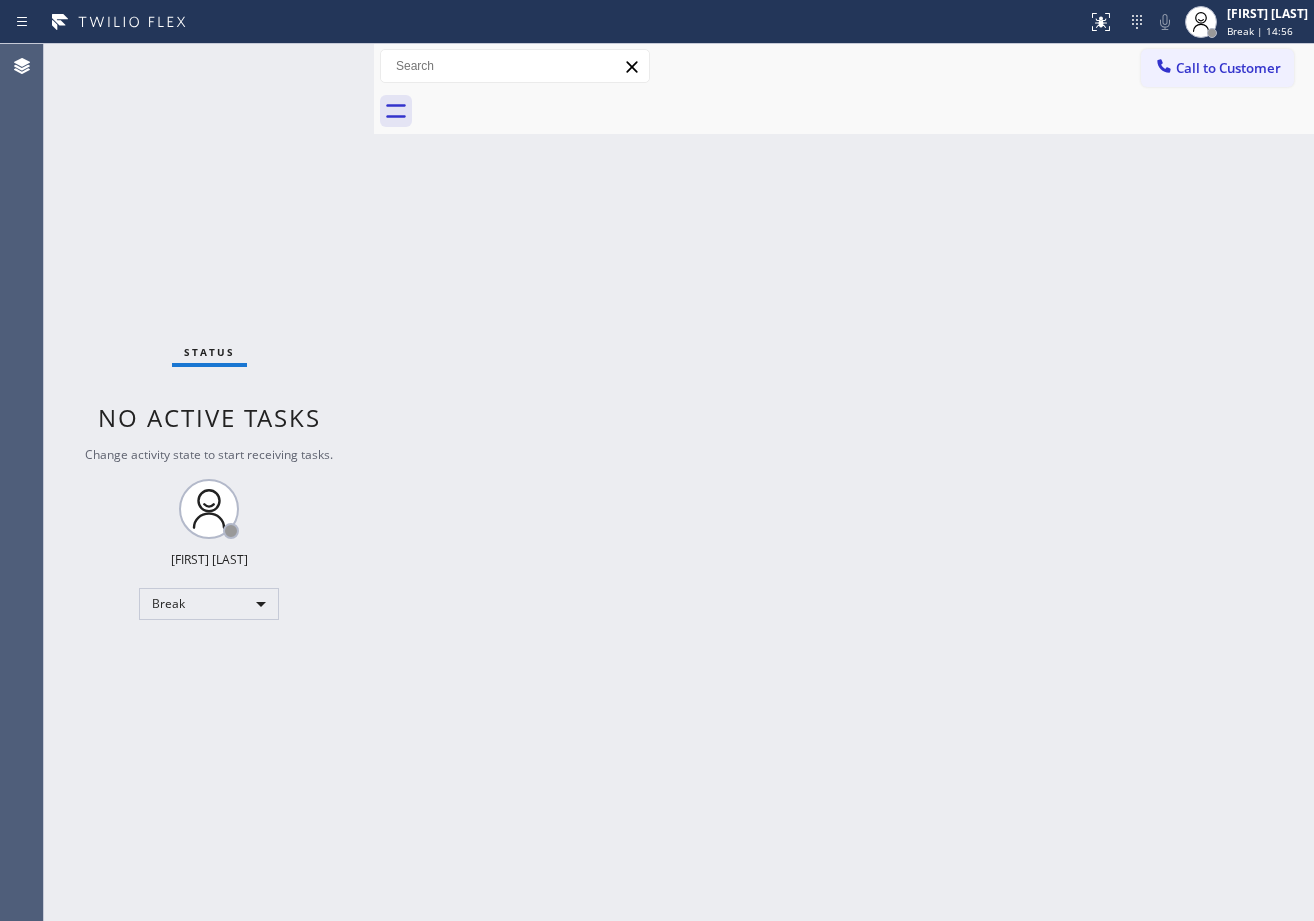 drag, startPoint x: 1234, startPoint y: 23, endPoint x: 1212, endPoint y: 58, distance: 41.340054 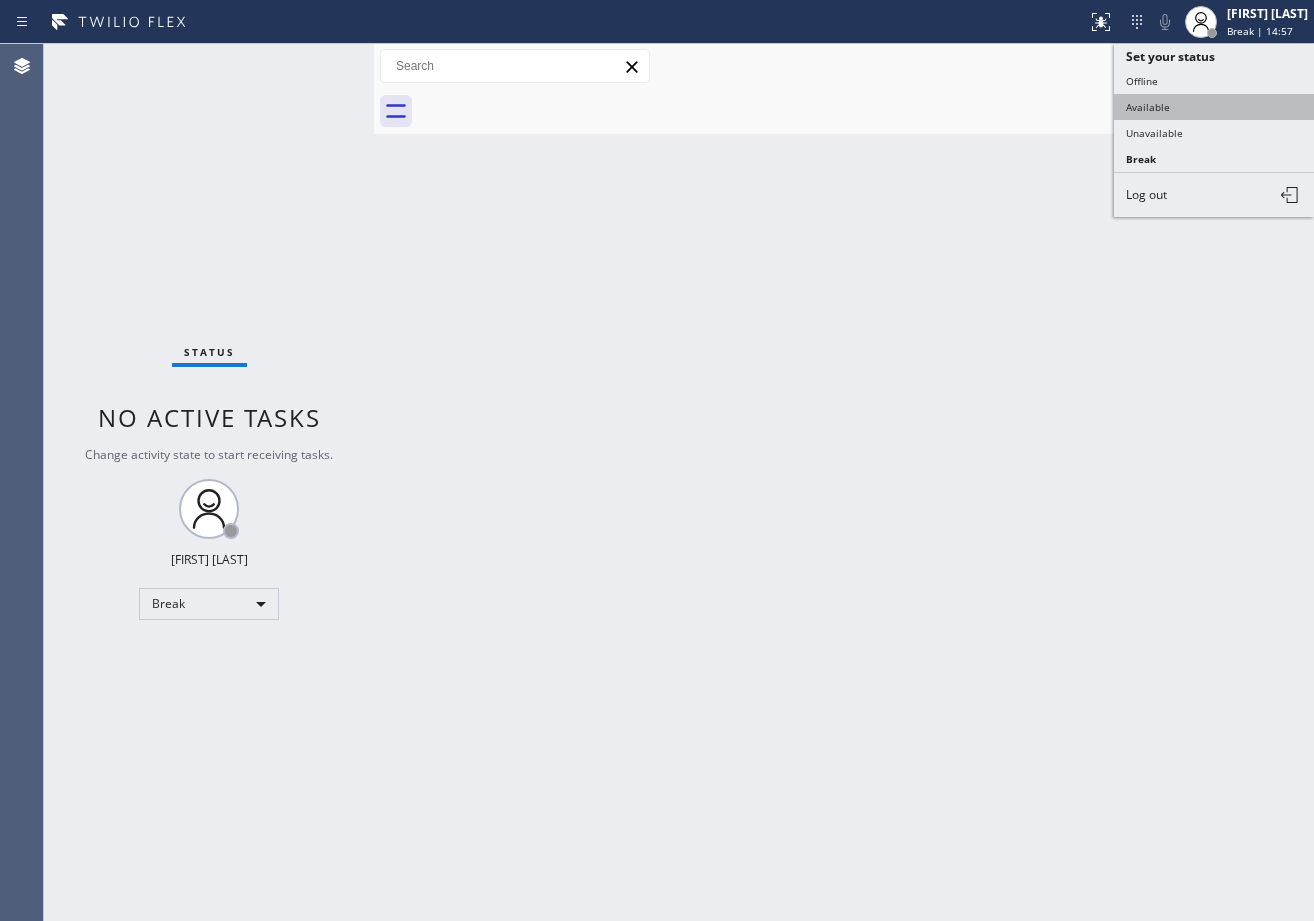click on "Available" at bounding box center [1214, 107] 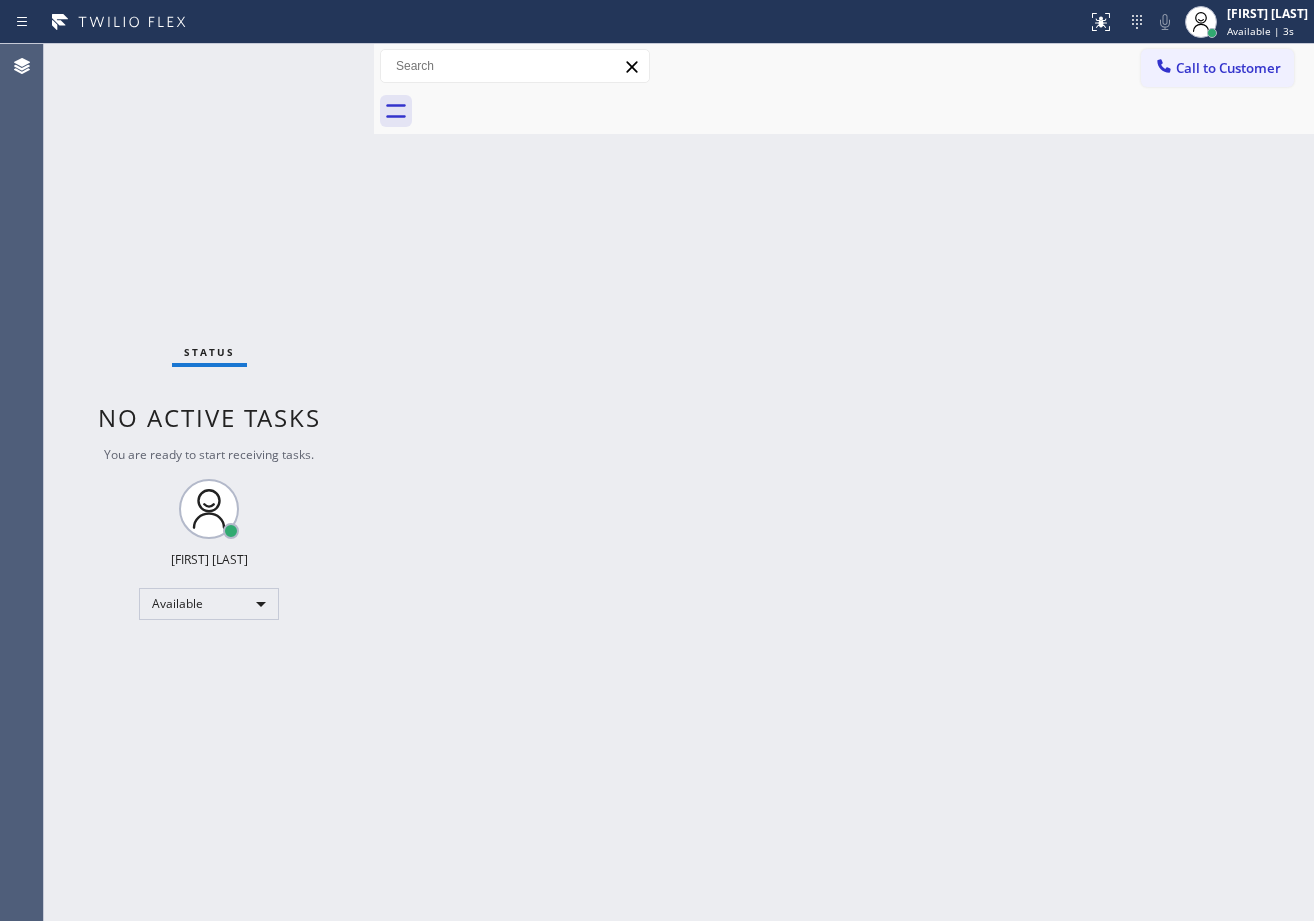 drag, startPoint x: 1005, startPoint y: 123, endPoint x: 924, endPoint y: 607, distance: 490.73108 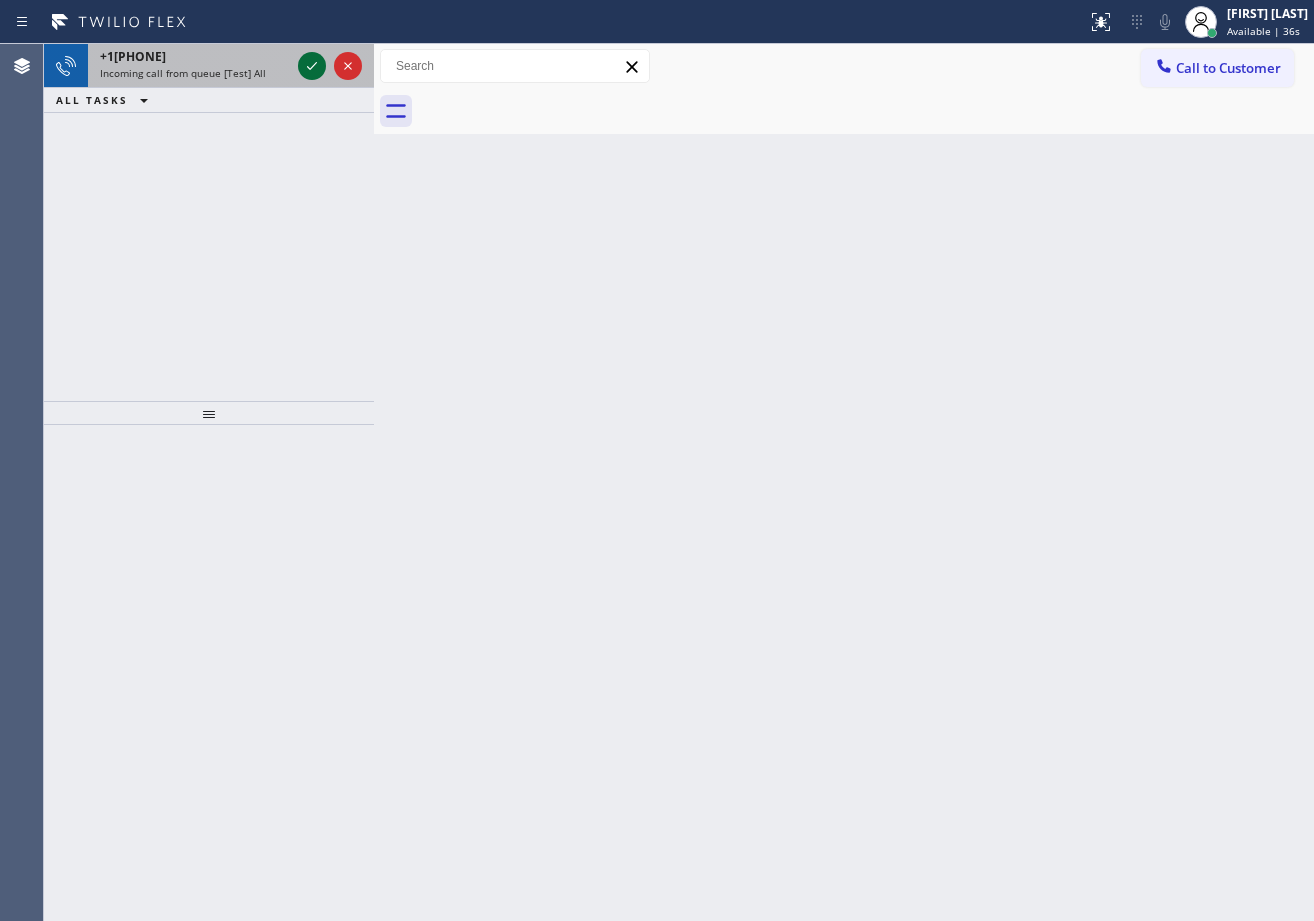 click 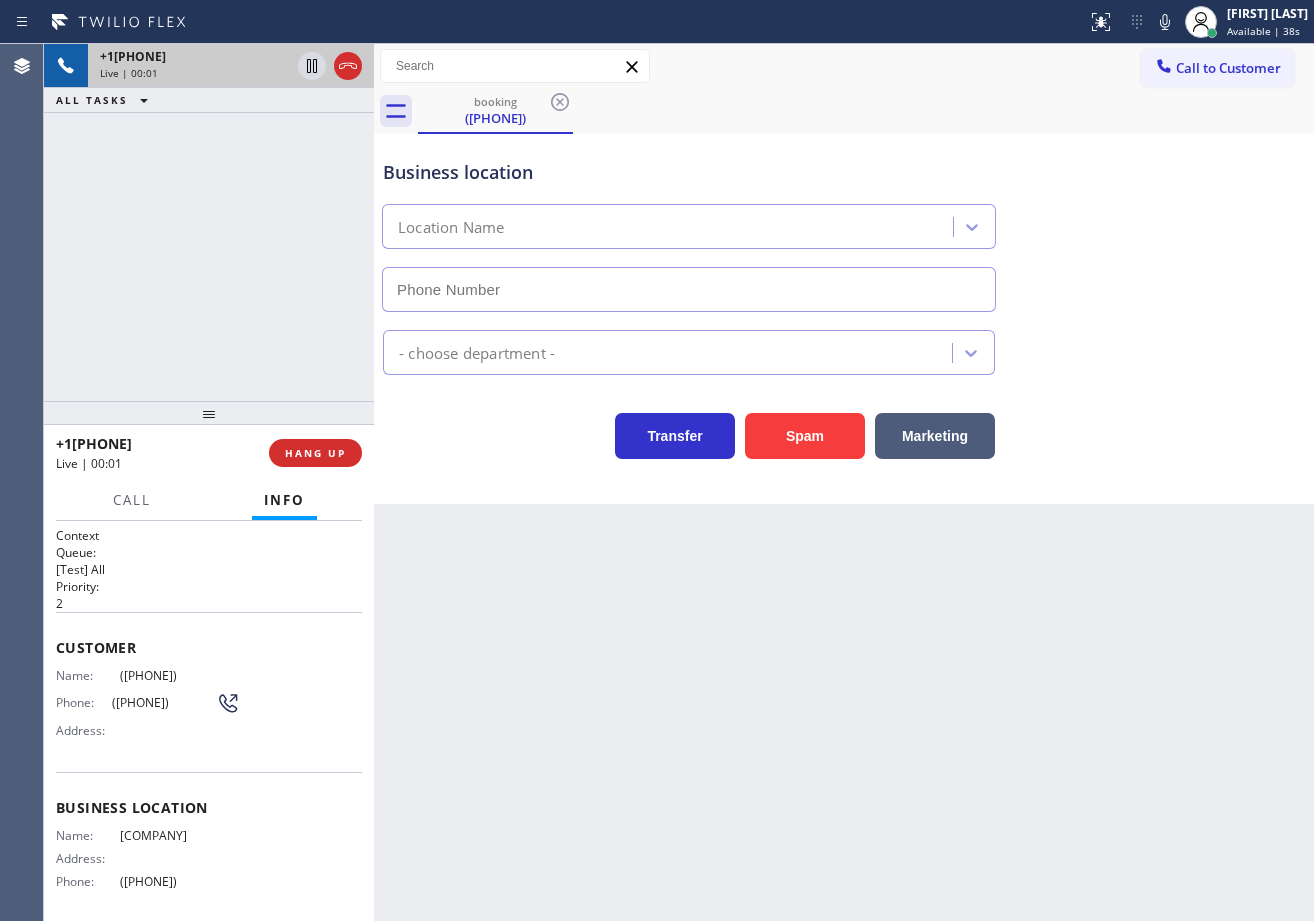 type on "([PHONE])" 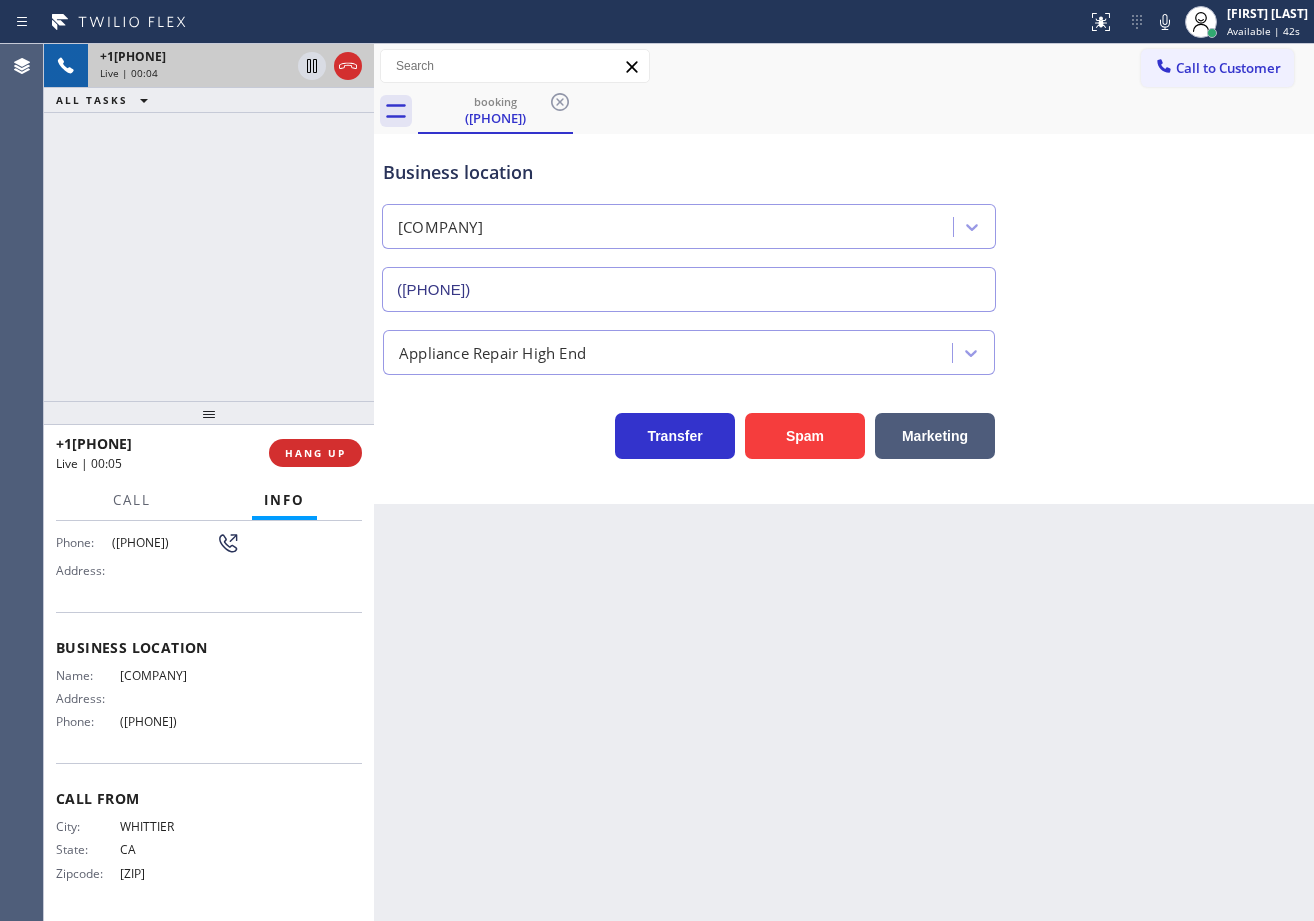 scroll, scrollTop: 0, scrollLeft: 0, axis: both 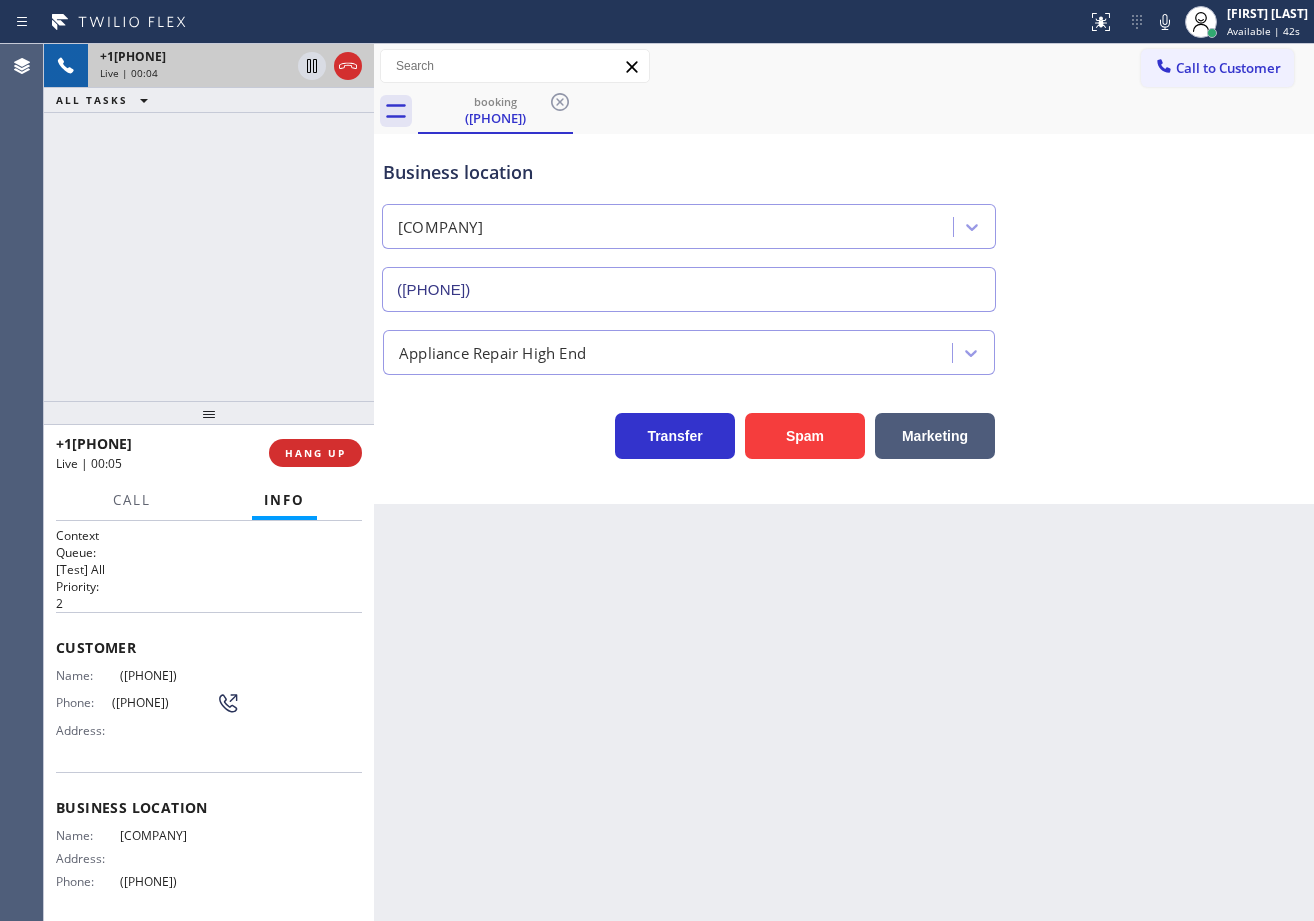 click on "Back to Dashboard Change Sender ID Customers Technicians Select a contact Outbound call Technician Search Technician Your caller id phone number Your caller id phone number Call Technician info Name   Phone none Address none Change Sender ID HVAC +18559994417 5 Star Appliance +18557314952 Appliance Repair +18554611149 Plumbing +18889090120 Air Duct Cleaning +18006865038  Electricians +18005688664 Cancel Change Check personal SMS Reset Change booking [PHONE] Call to Customer Outbound call Location Search location Your caller id phone number [PHONE] Customer number Call Outbound call Technician Search Technician Your caller id phone number Your caller id phone number Call booking [PHONE] Business location Red Apple Appliance Repair Cerritos [PHONE] Appliance Repair High End Transfer Spam Marketing" at bounding box center [844, 482] 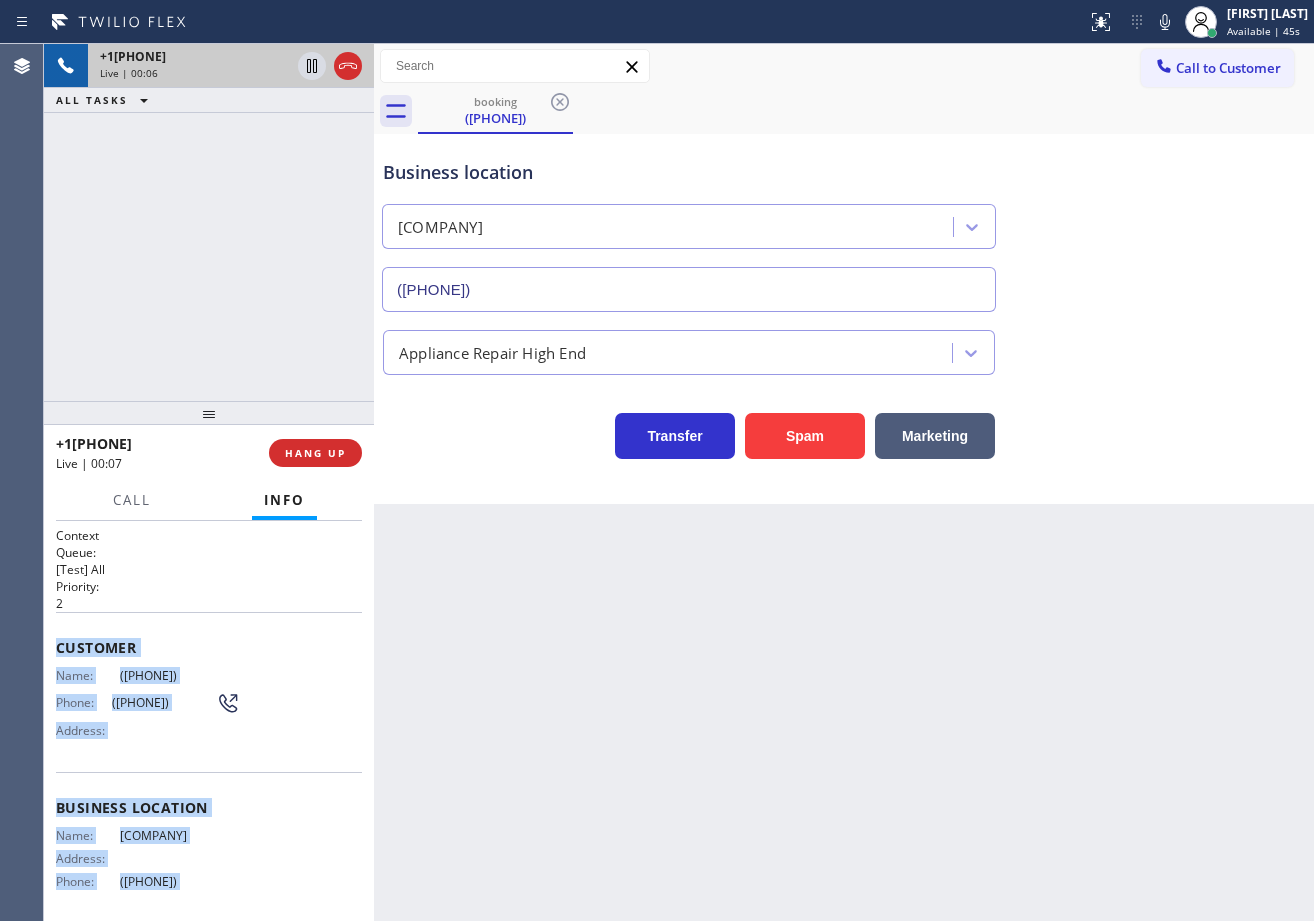 scroll, scrollTop: 191, scrollLeft: 0, axis: vertical 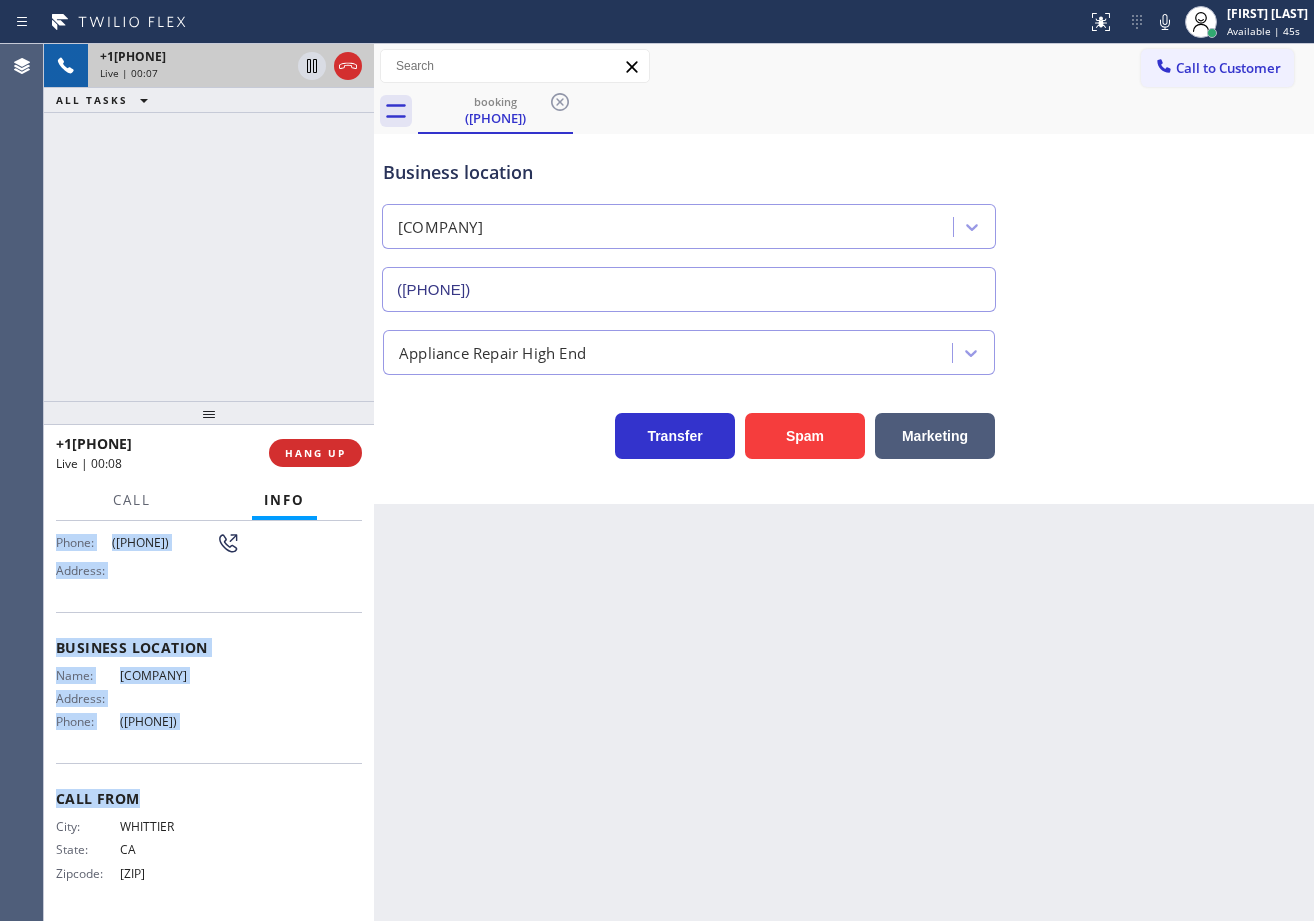 drag, startPoint x: 54, startPoint y: 639, endPoint x: 229, endPoint y: 737, distance: 200.57169 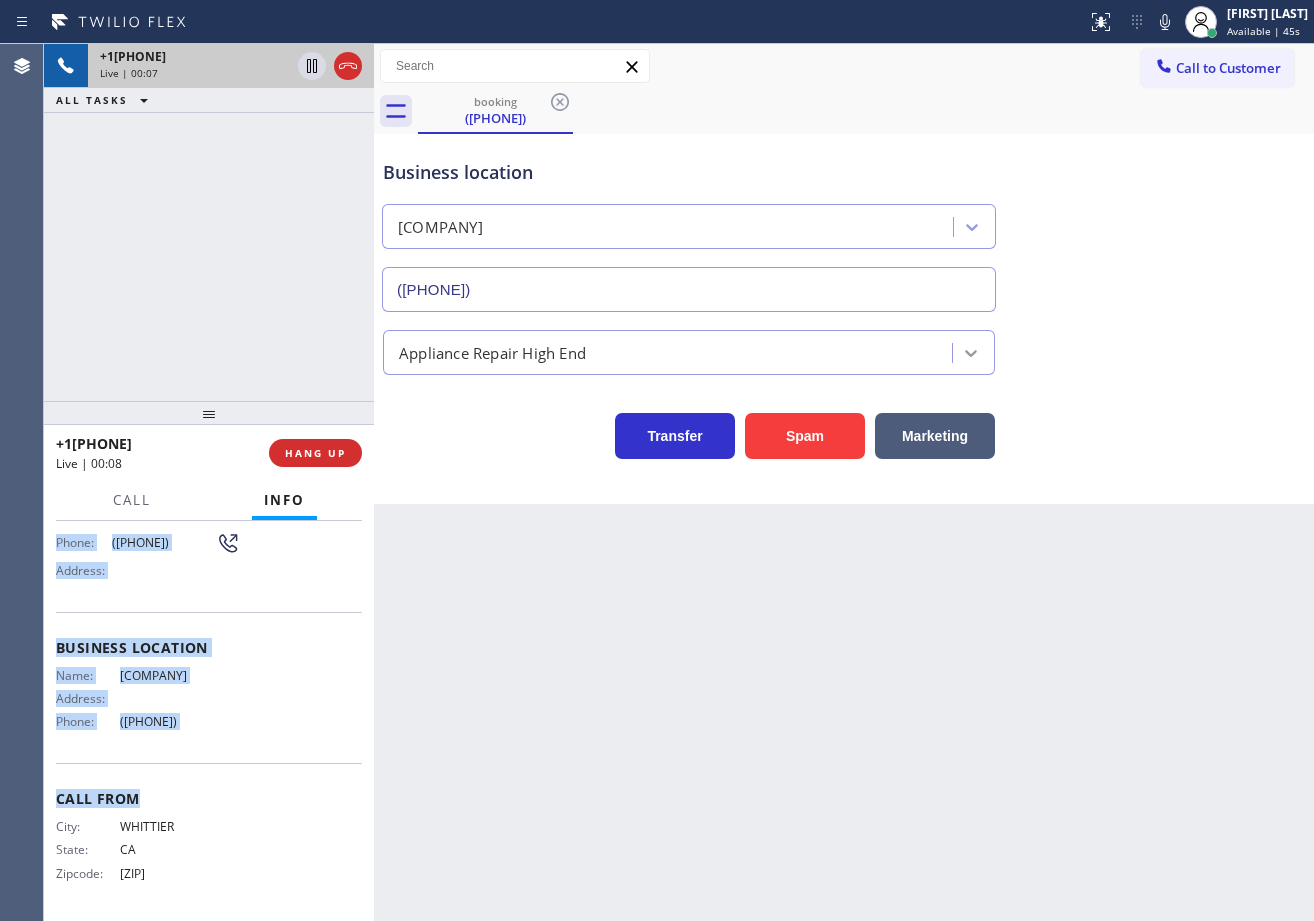 copy on "Customer Name: ([PHONE]) Phone: ([PHONE]) Address: Business location Name: Red Apple Appliance Repair Cerritos Address:   Phone: ([PHONE])" 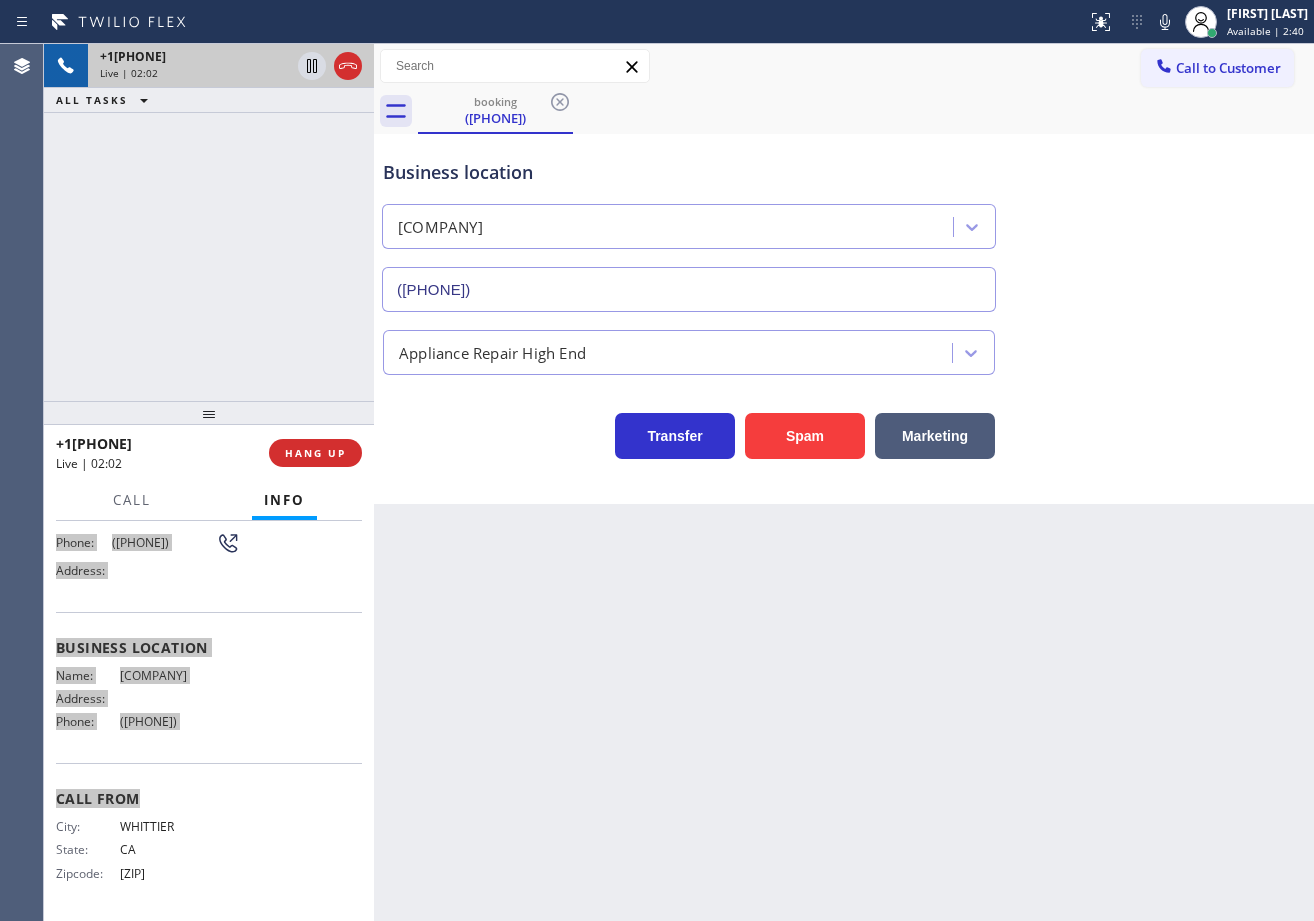 scroll, scrollTop: 190, scrollLeft: 0, axis: vertical 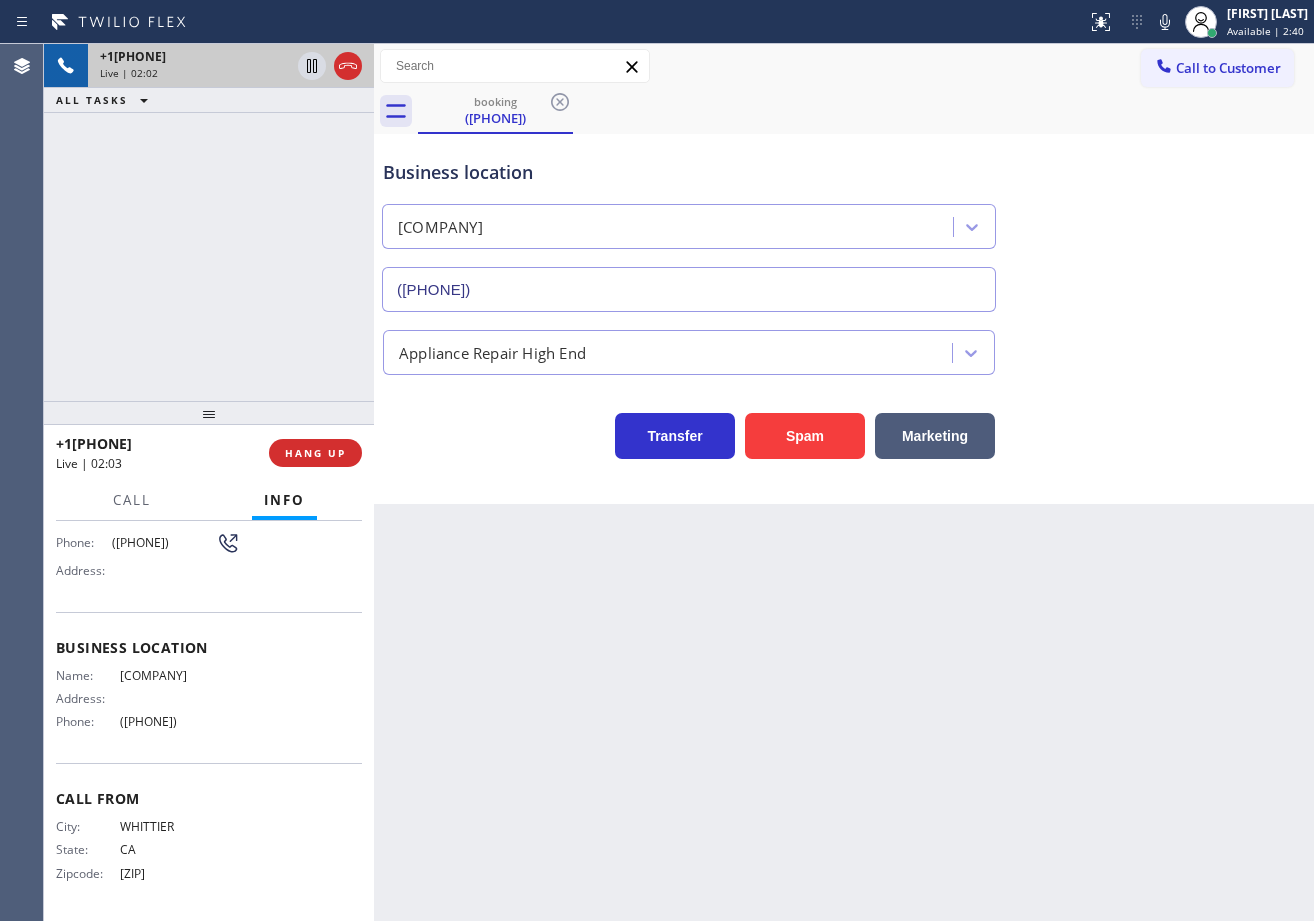 click on "Back to Dashboard Change Sender ID Customers Technicians Select a contact Outbound call Technician Search Technician Your caller id phone number Your caller id phone number Call Technician info Name   Phone none Address none Change Sender ID HVAC +18559994417 5 Star Appliance +18557314952 Appliance Repair +18554611149 Plumbing +18889090120 Air Duct Cleaning +18006865038  Electricians +18005688664 Cancel Change Check personal SMS Reset Change booking [PHONE] Call to Customer Outbound call Location Search location Your caller id phone number [PHONE] Customer number Call Outbound call Technician Search Technician Your caller id phone number Your caller id phone number Call booking [PHONE] Business location Red Apple Appliance Repair Cerritos [PHONE] Appliance Repair High End Transfer Spam Marketing" at bounding box center [844, 482] 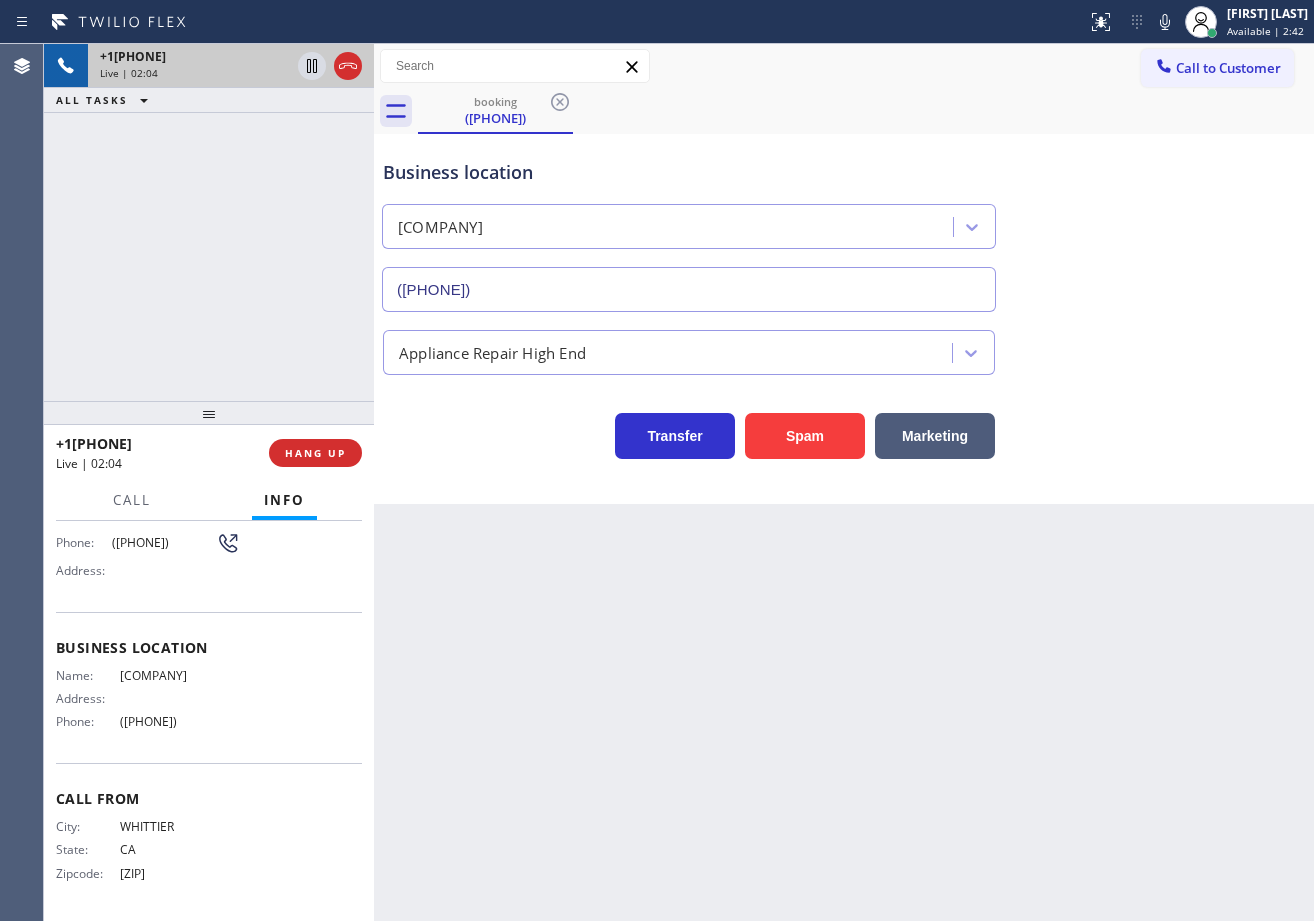 drag, startPoint x: 176, startPoint y: 681, endPoint x: 162, endPoint y: 679, distance: 14.142136 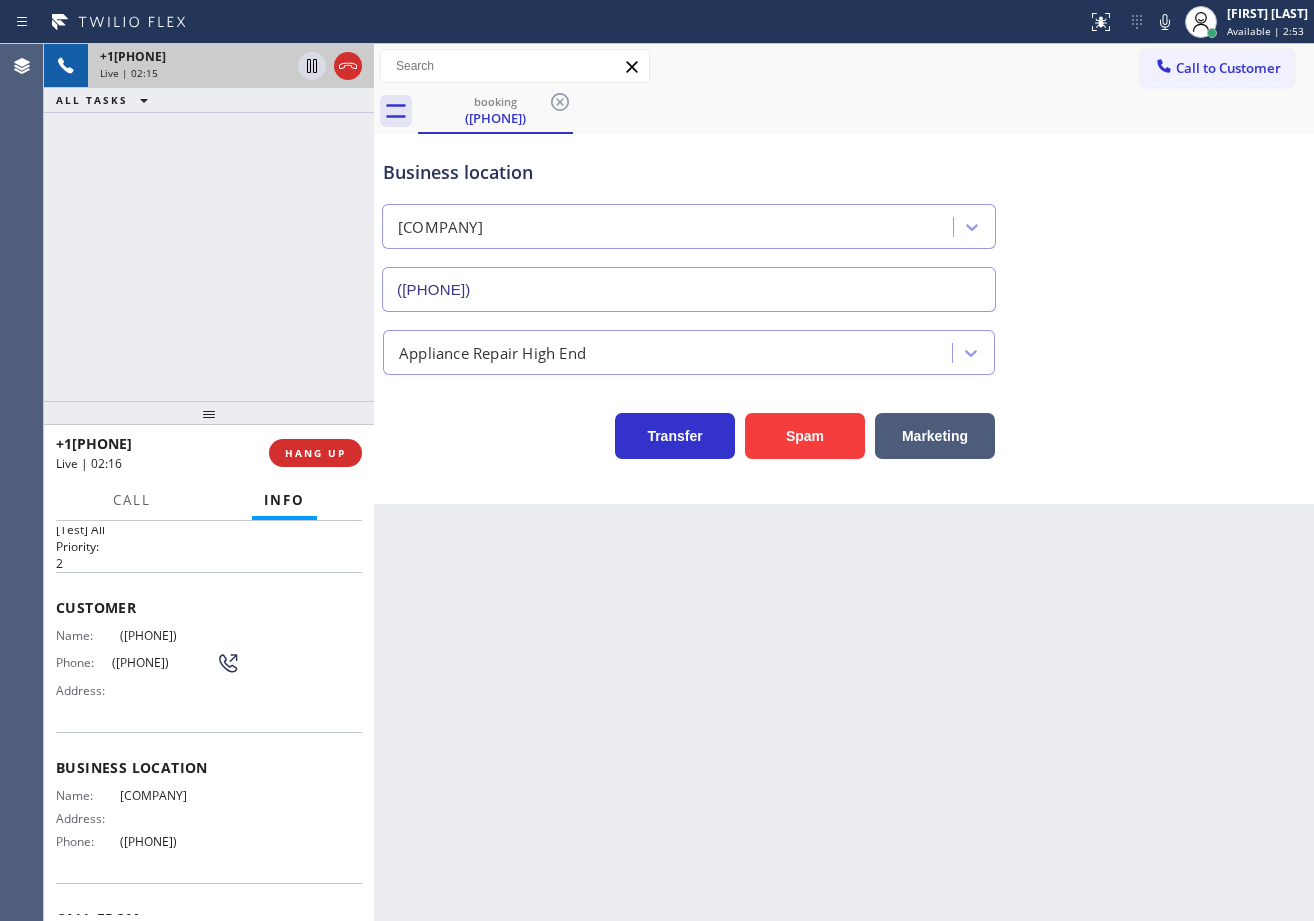 scroll, scrollTop: 190, scrollLeft: 0, axis: vertical 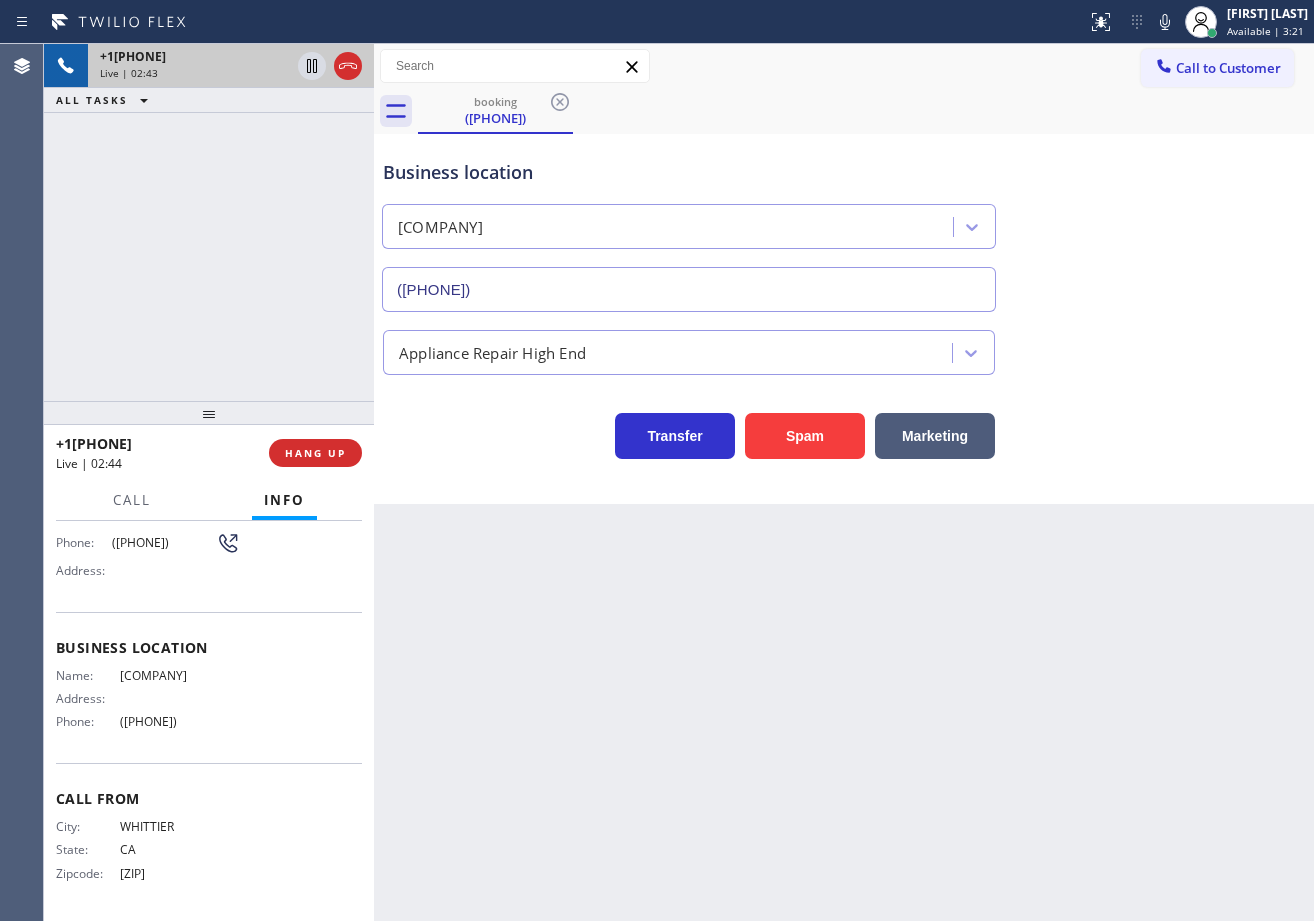 drag, startPoint x: 1157, startPoint y: 210, endPoint x: 1156, endPoint y: 169, distance: 41.01219 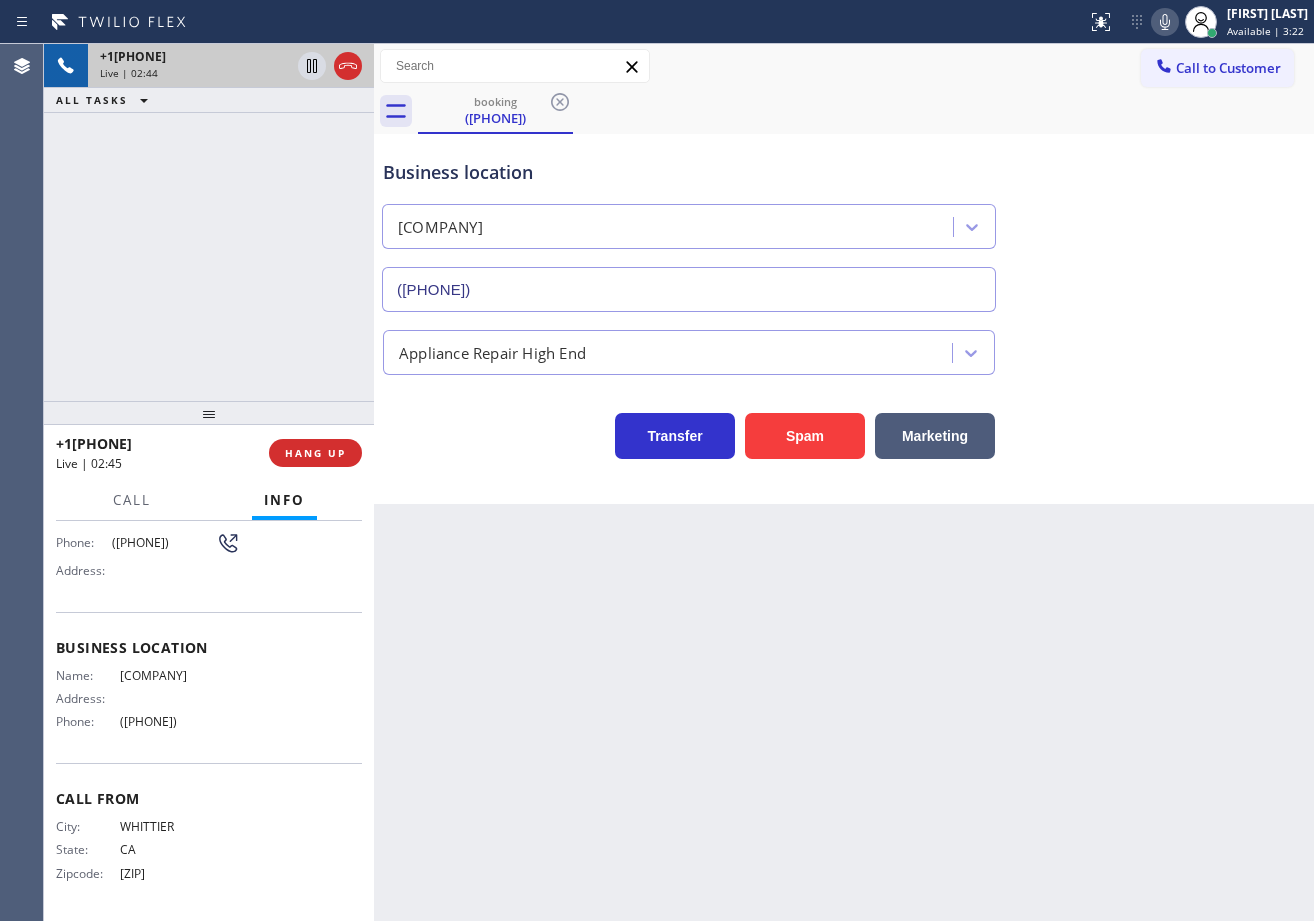click 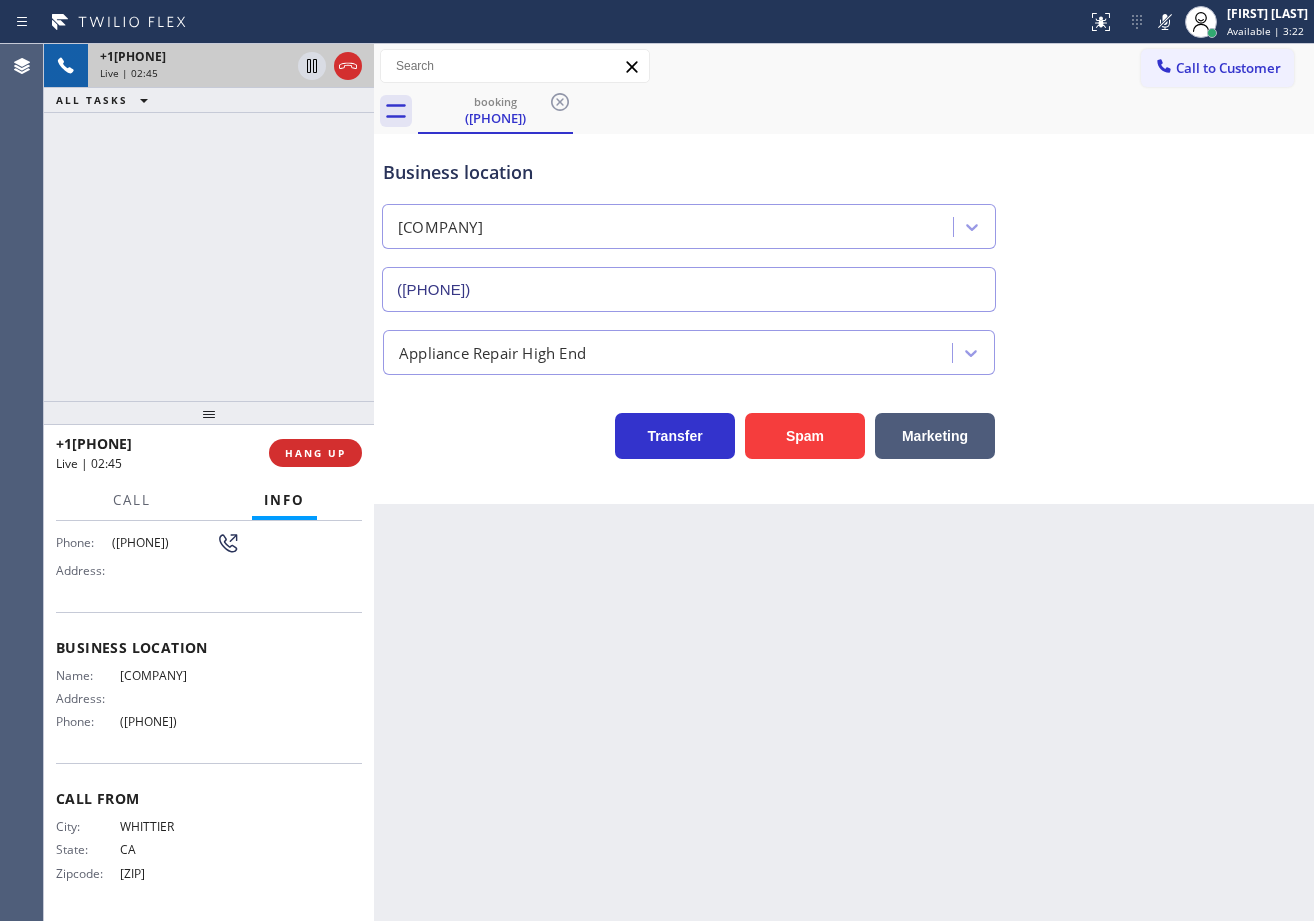 click on "Appliance Repair High End" at bounding box center [844, 343] 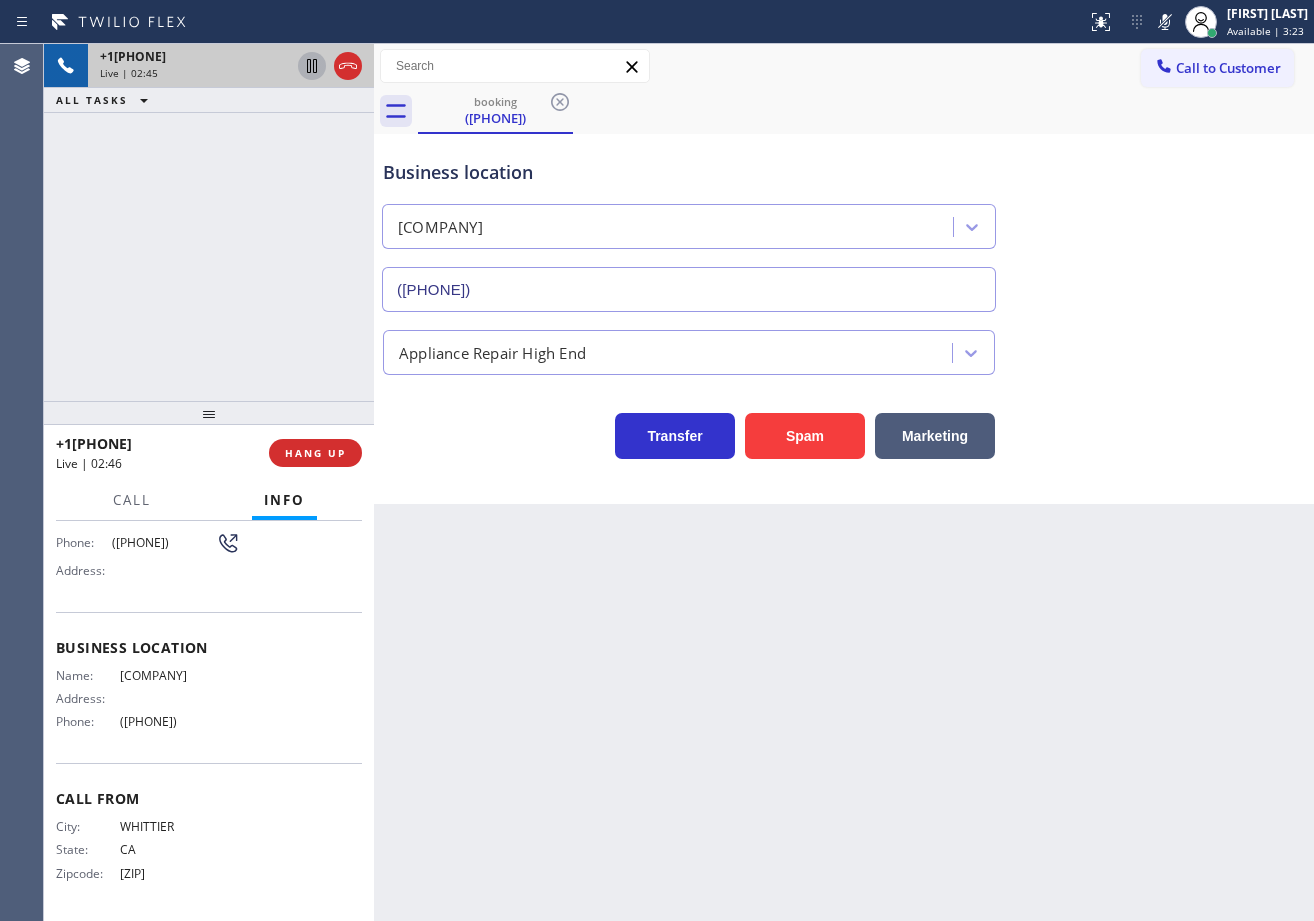 click 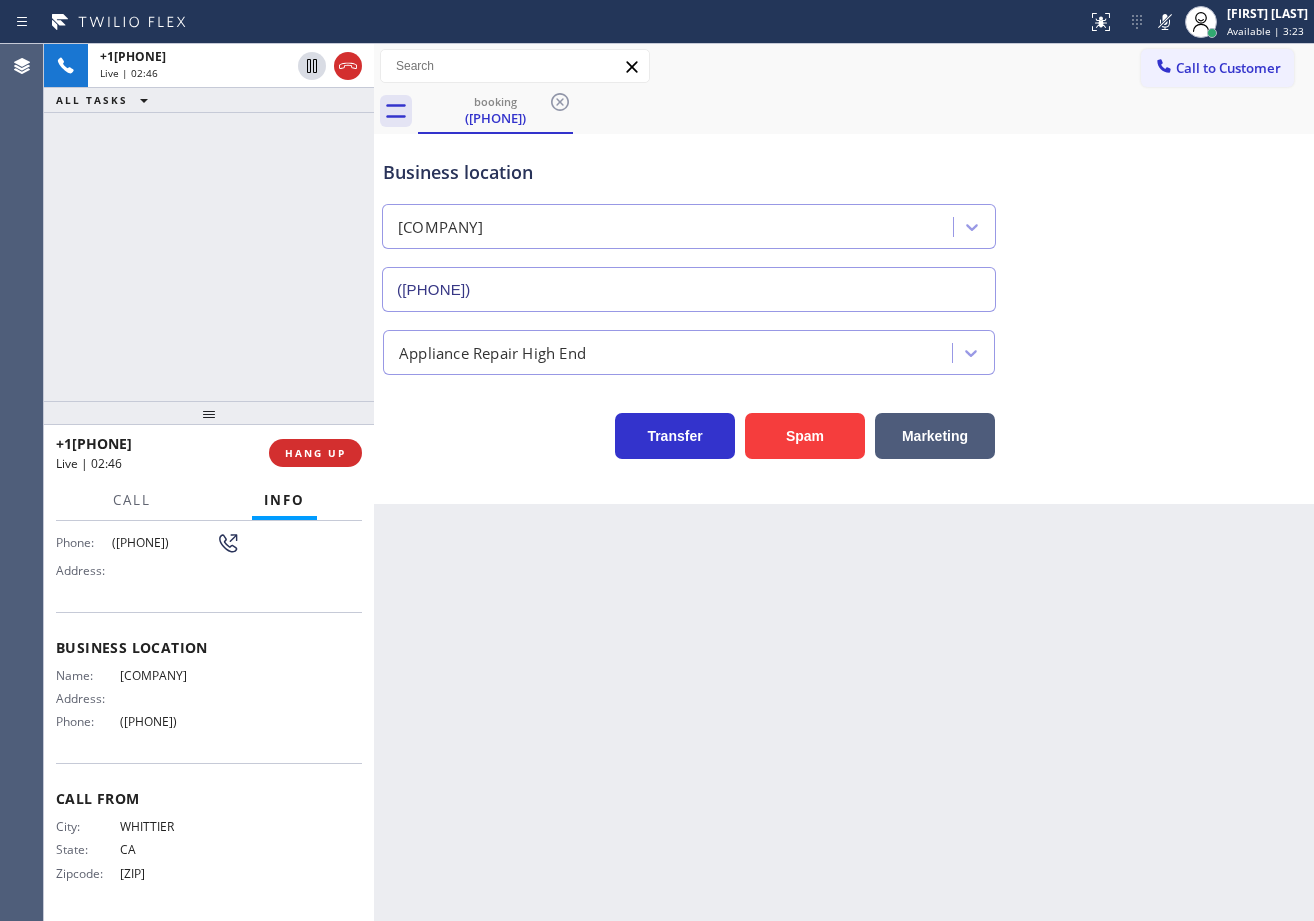 drag, startPoint x: 284, startPoint y: 152, endPoint x: 1055, endPoint y: 364, distance: 799.61554 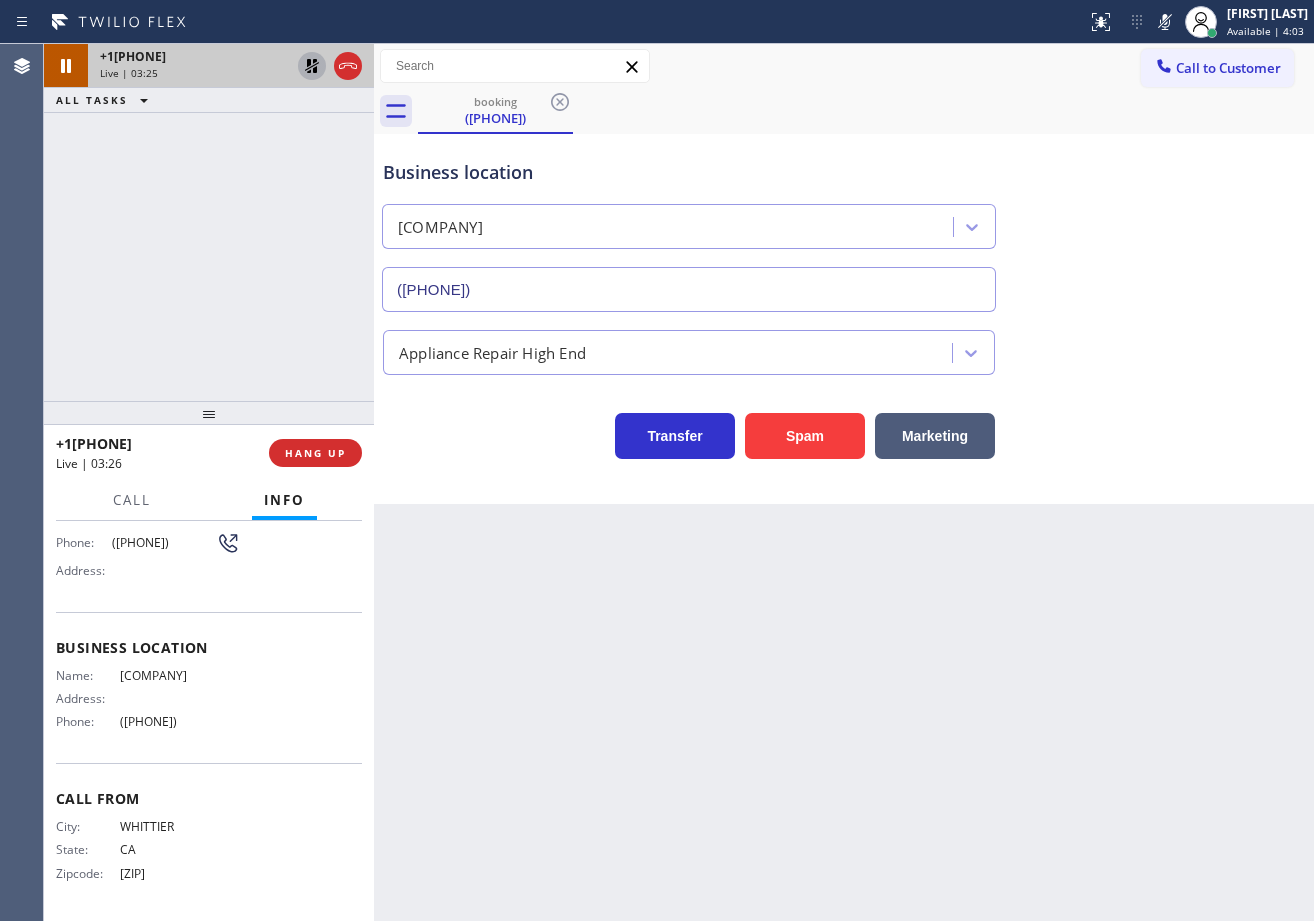 click 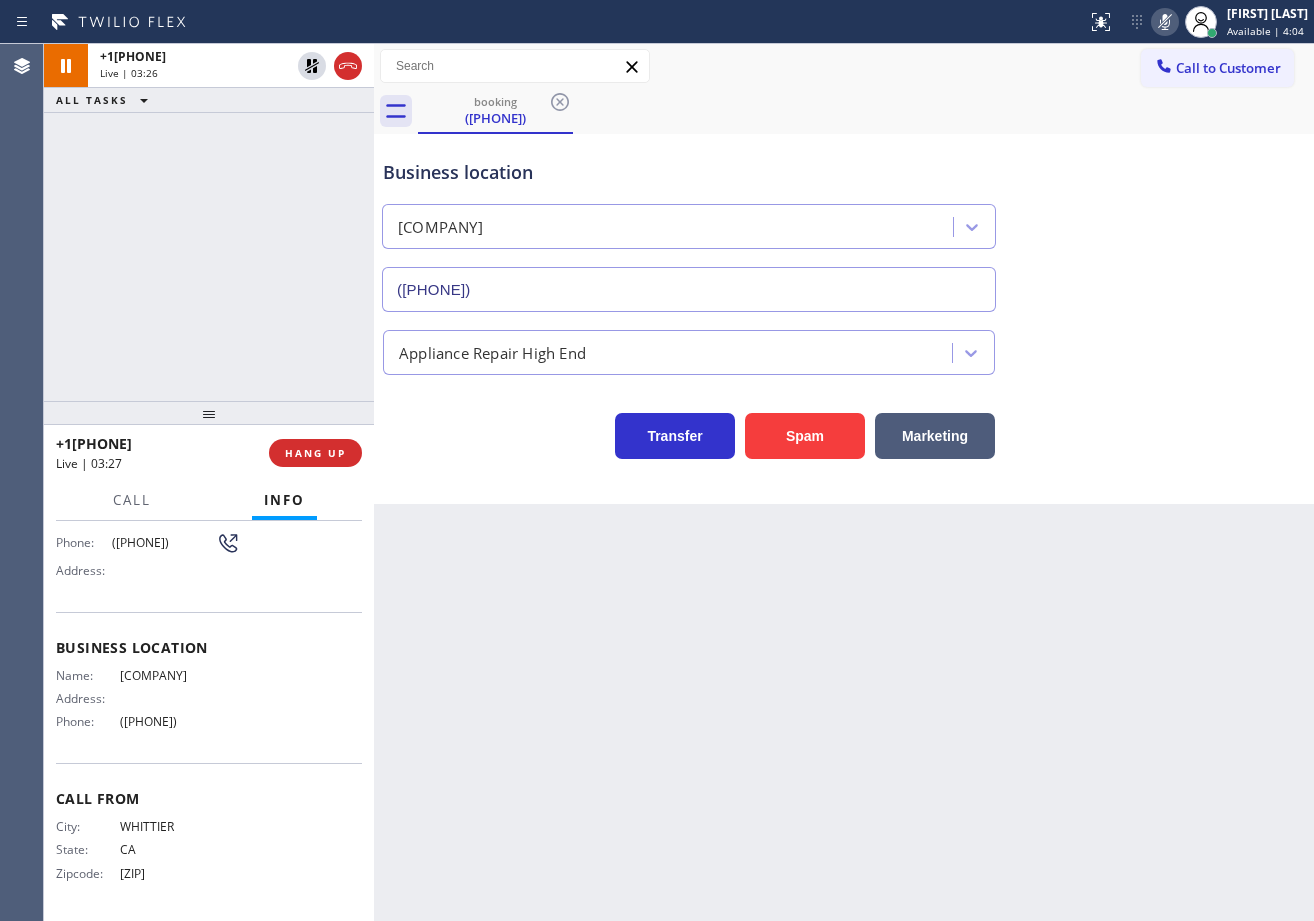 click 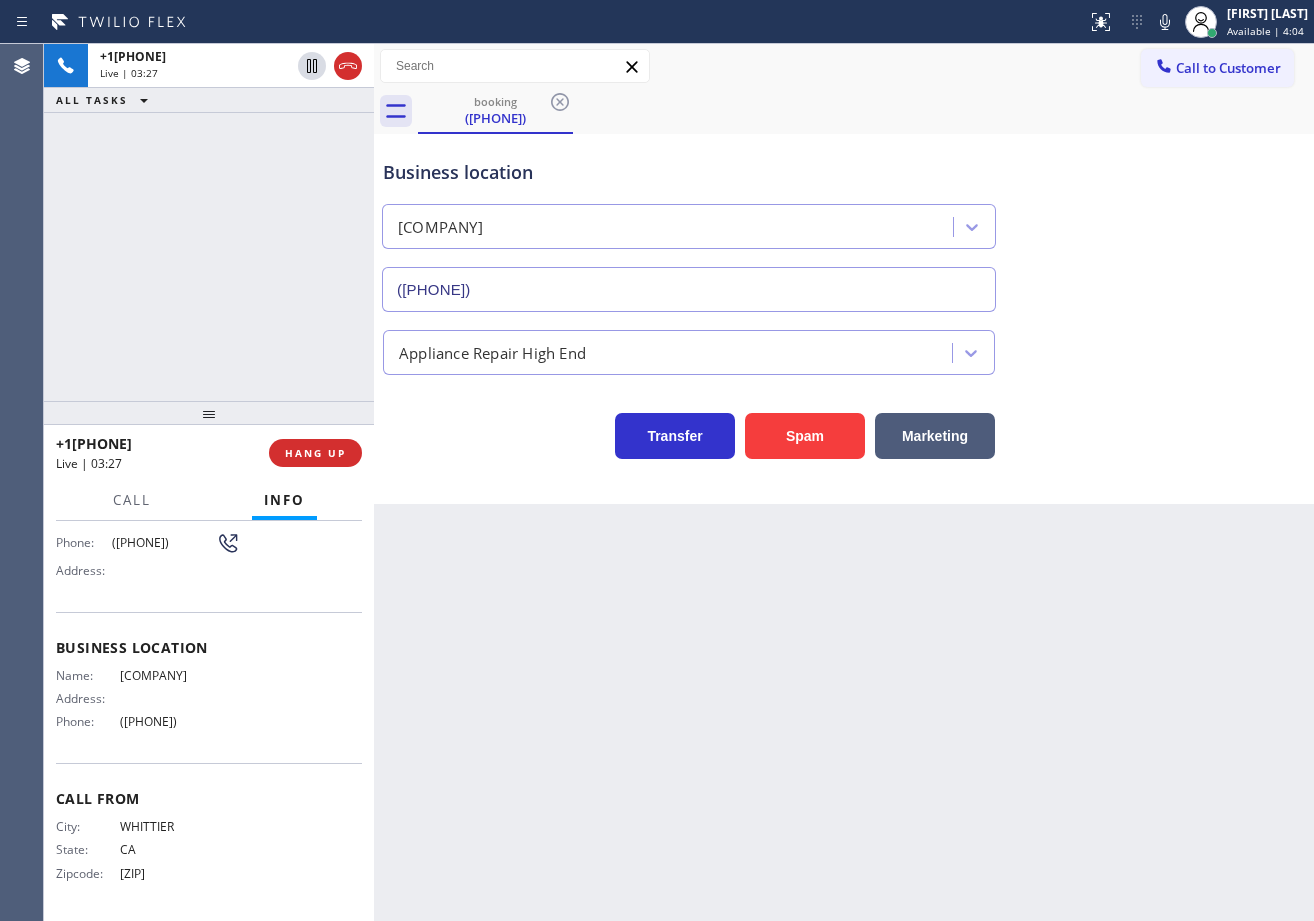 click on "Business location Red Apple Appliance Repair Cerritos ([PHONE])" at bounding box center [844, 221] 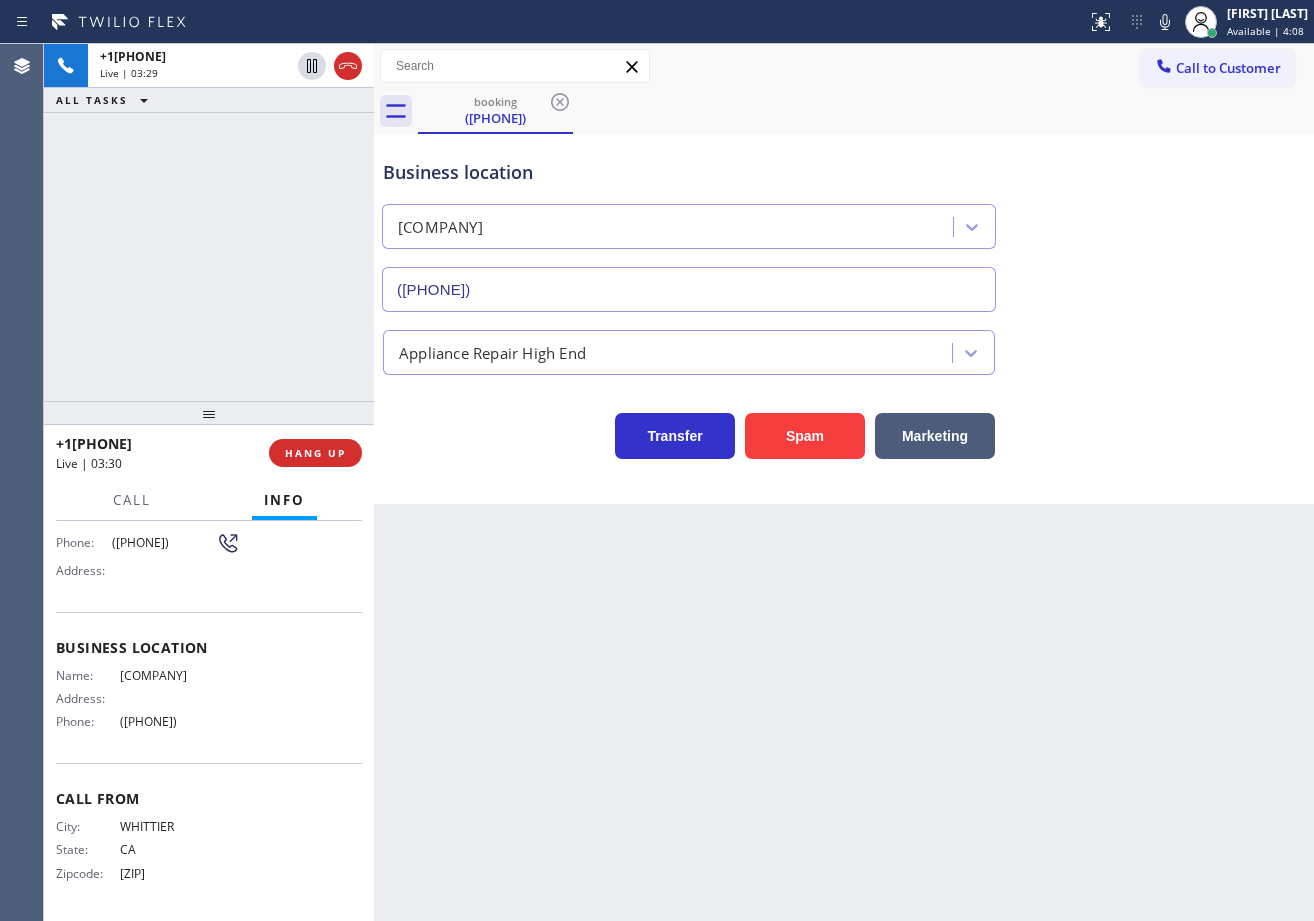 drag, startPoint x: 161, startPoint y: 267, endPoint x: 170, endPoint y: 272, distance: 10.29563 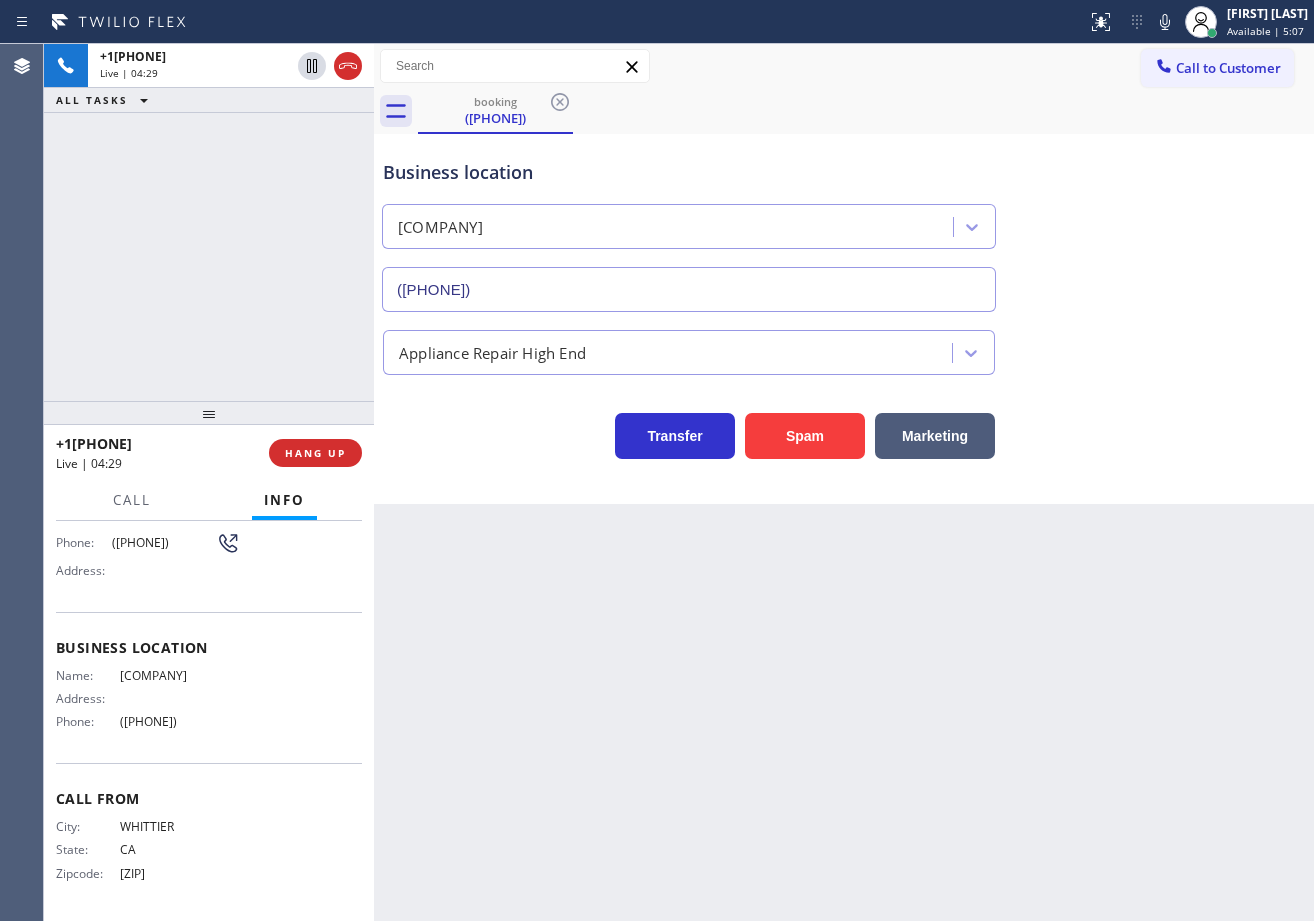 click on "Business location Red Apple Appliance Repair Cerritos ([PHONE])" at bounding box center (844, 221) 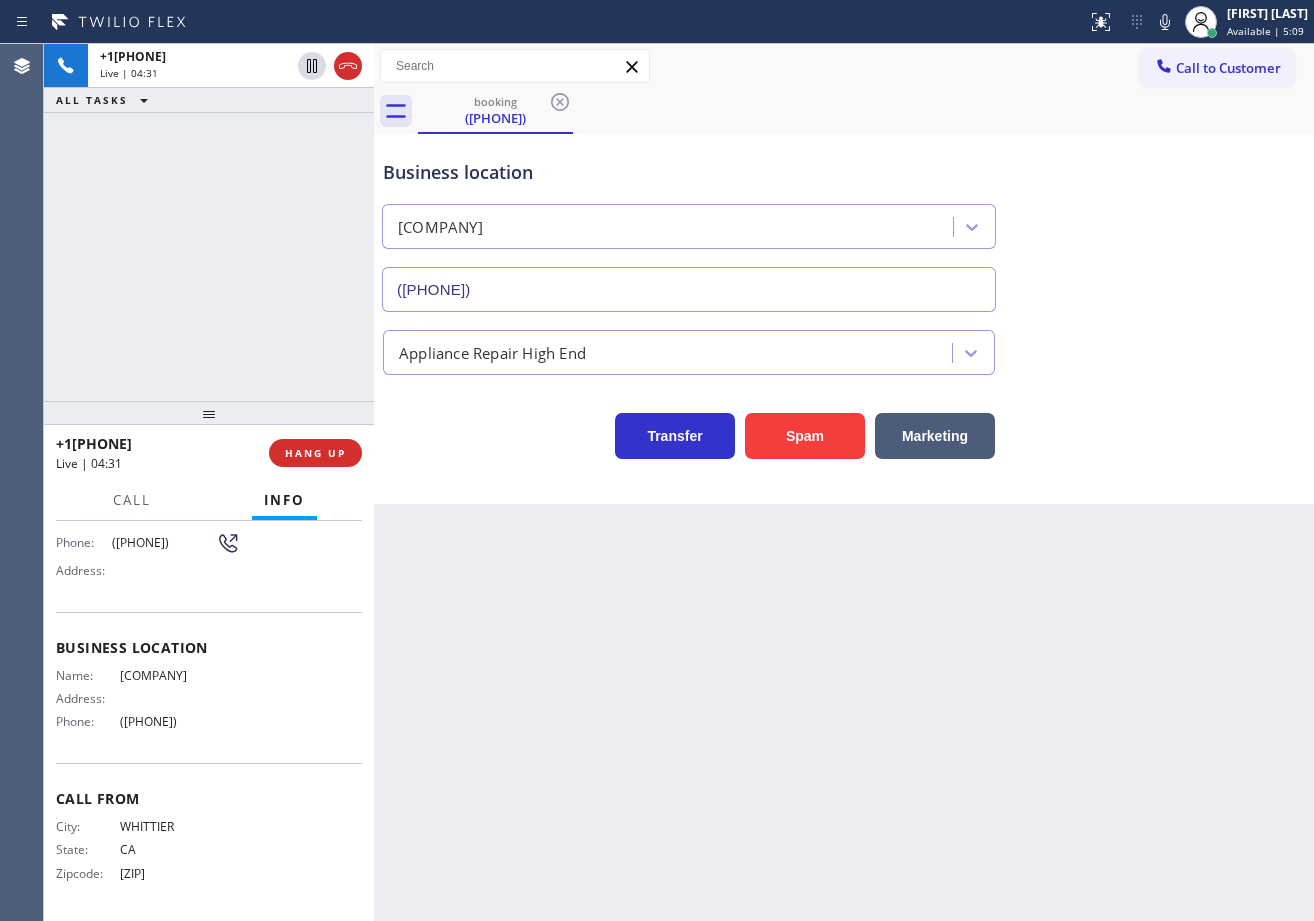 drag, startPoint x: 1138, startPoint y: 23, endPoint x: 1135, endPoint y: 75, distance: 52.086468 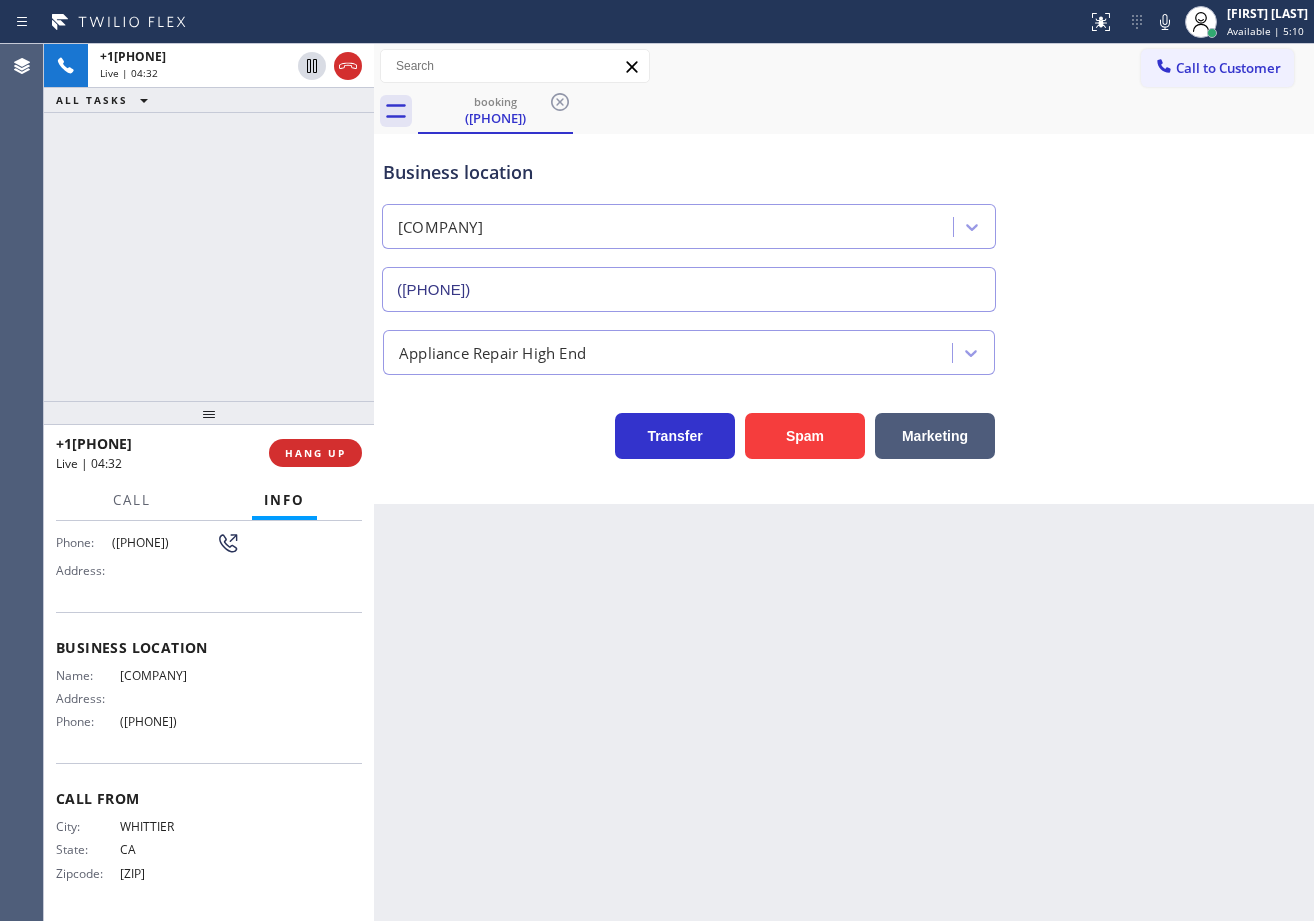 drag, startPoint x: 1140, startPoint y: 16, endPoint x: 1137, endPoint y: 188, distance: 172.02615 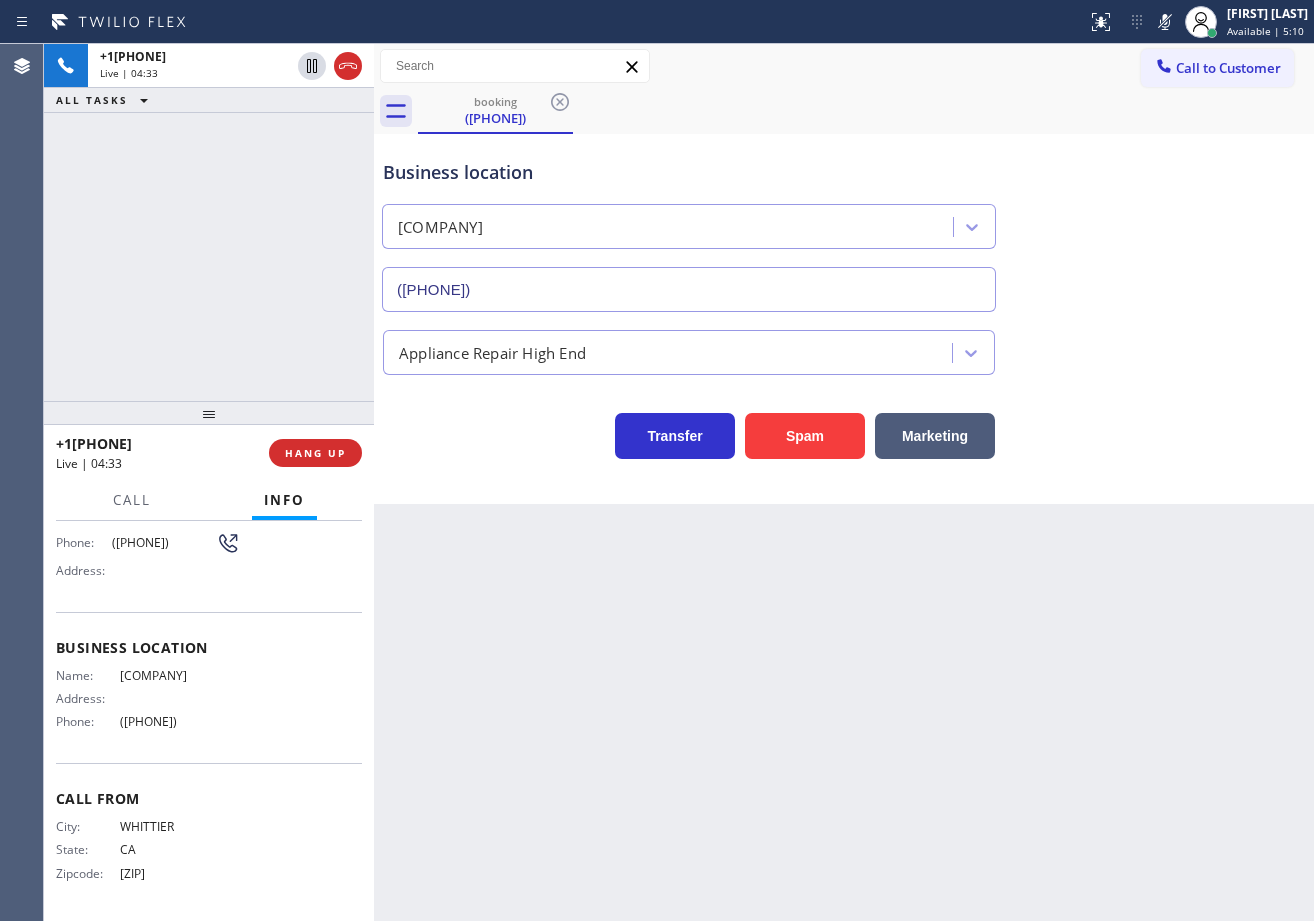click on "Appliance Repair High End" at bounding box center (844, 348) 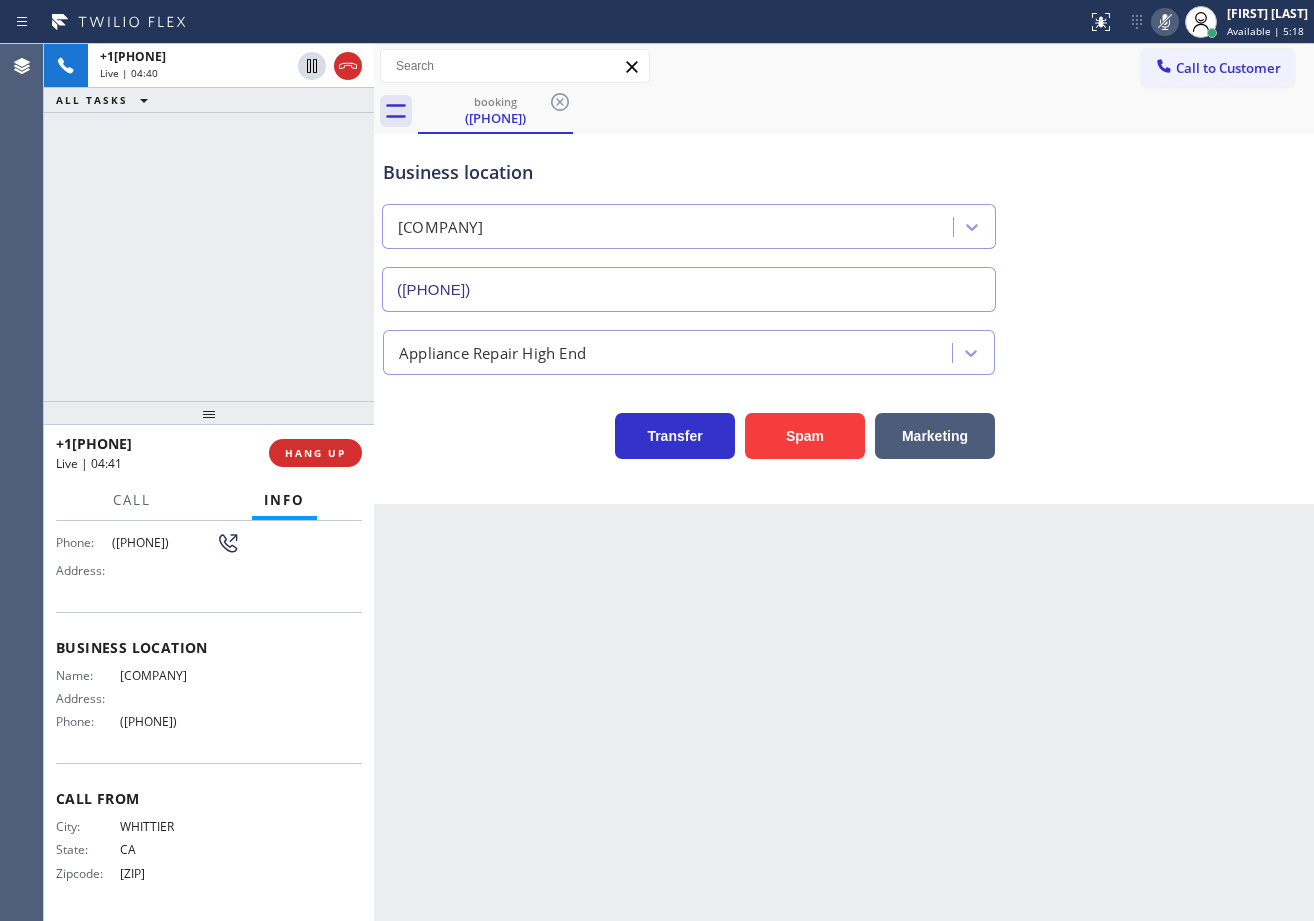 click 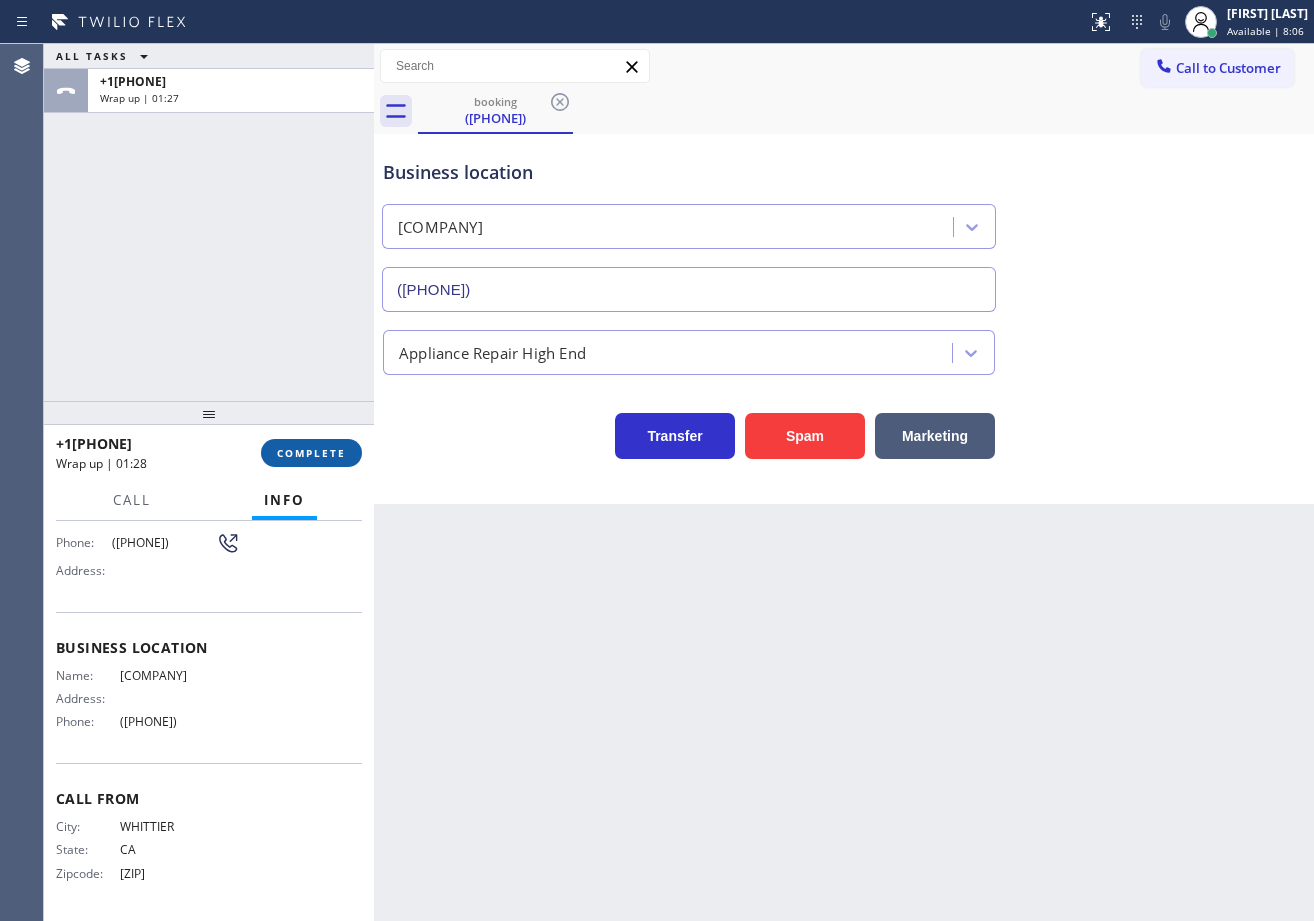 click on "COMPLETE" at bounding box center [311, 453] 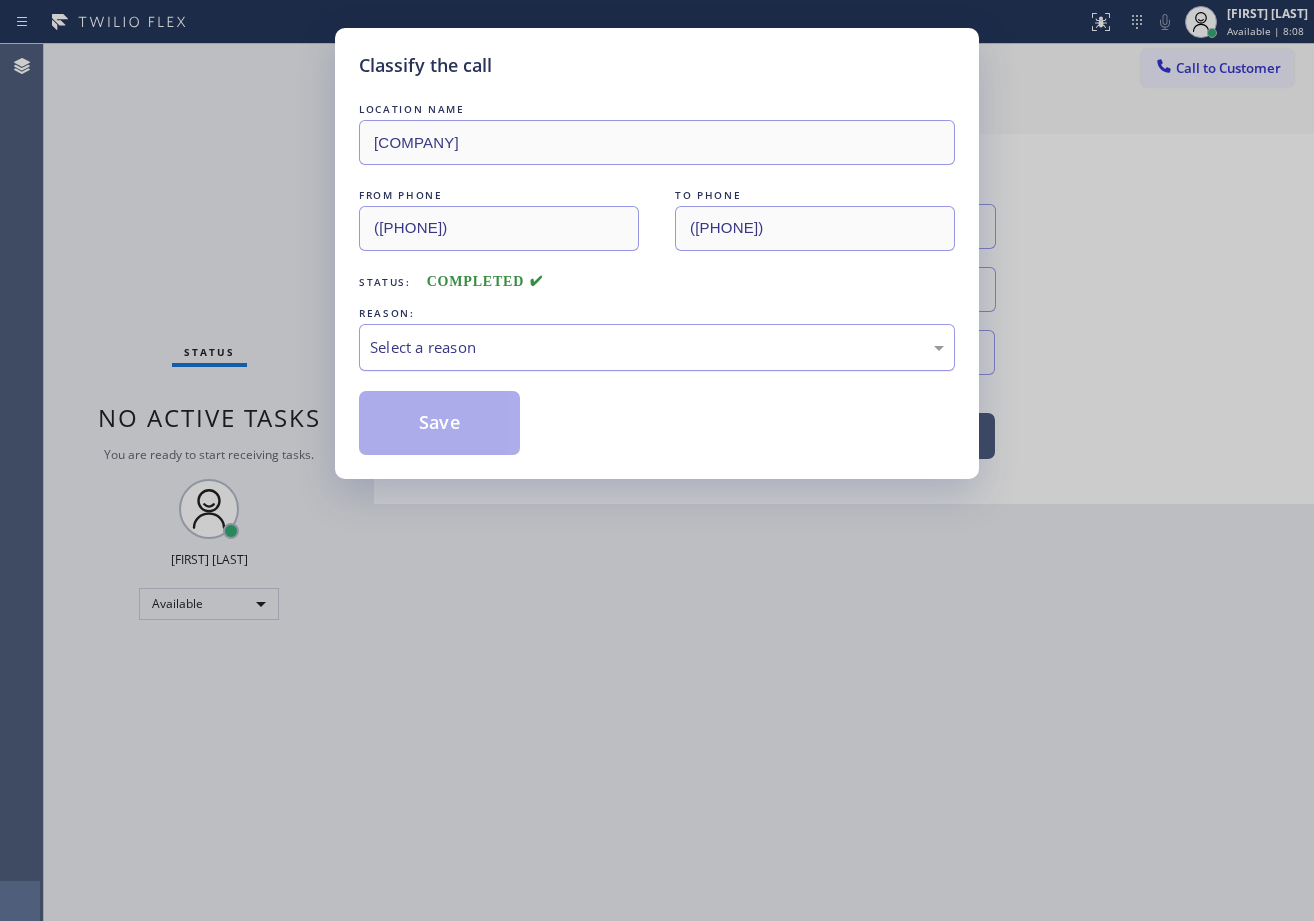 click on "Select a reason" at bounding box center (657, 347) 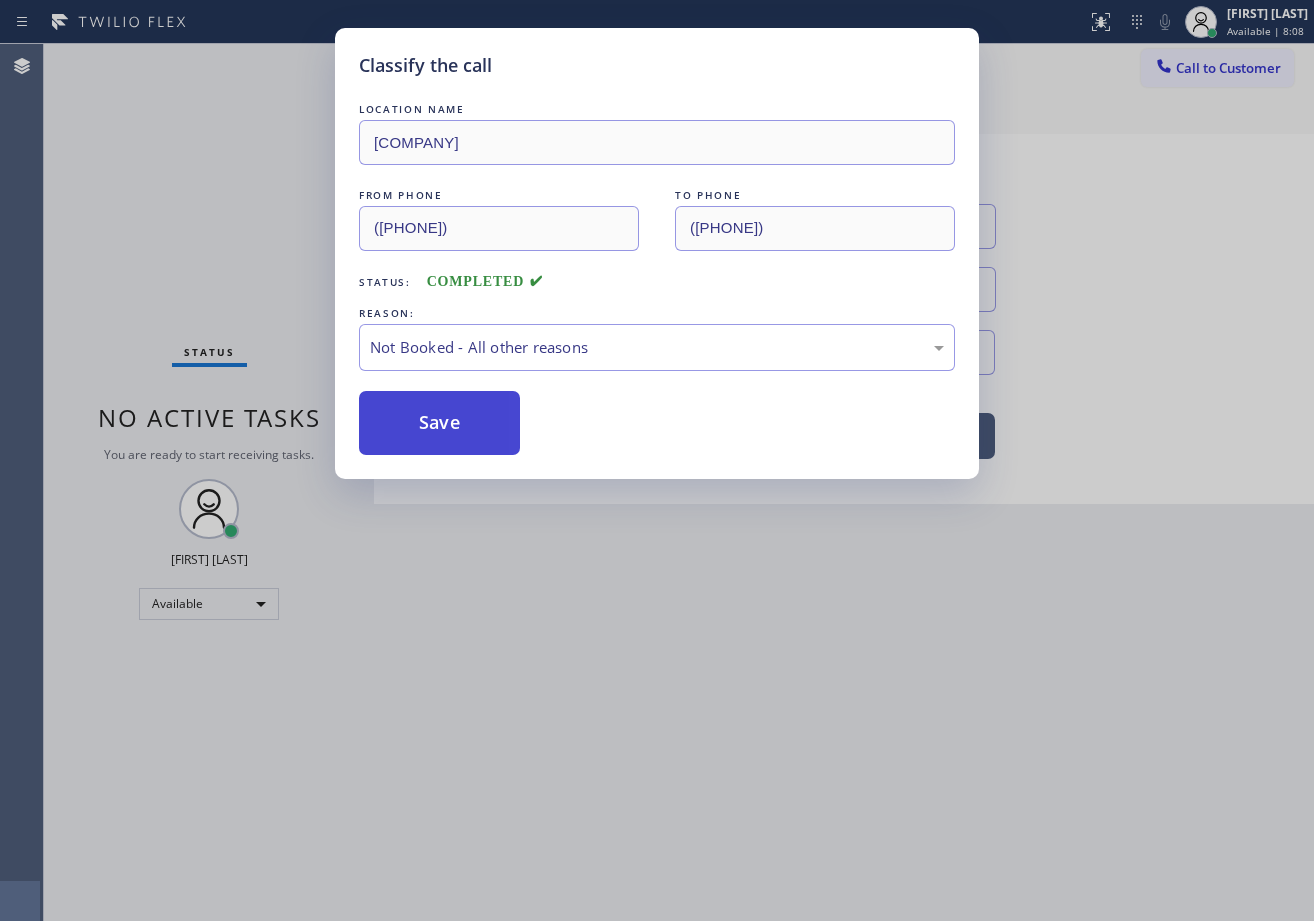 click on "Save" at bounding box center [439, 423] 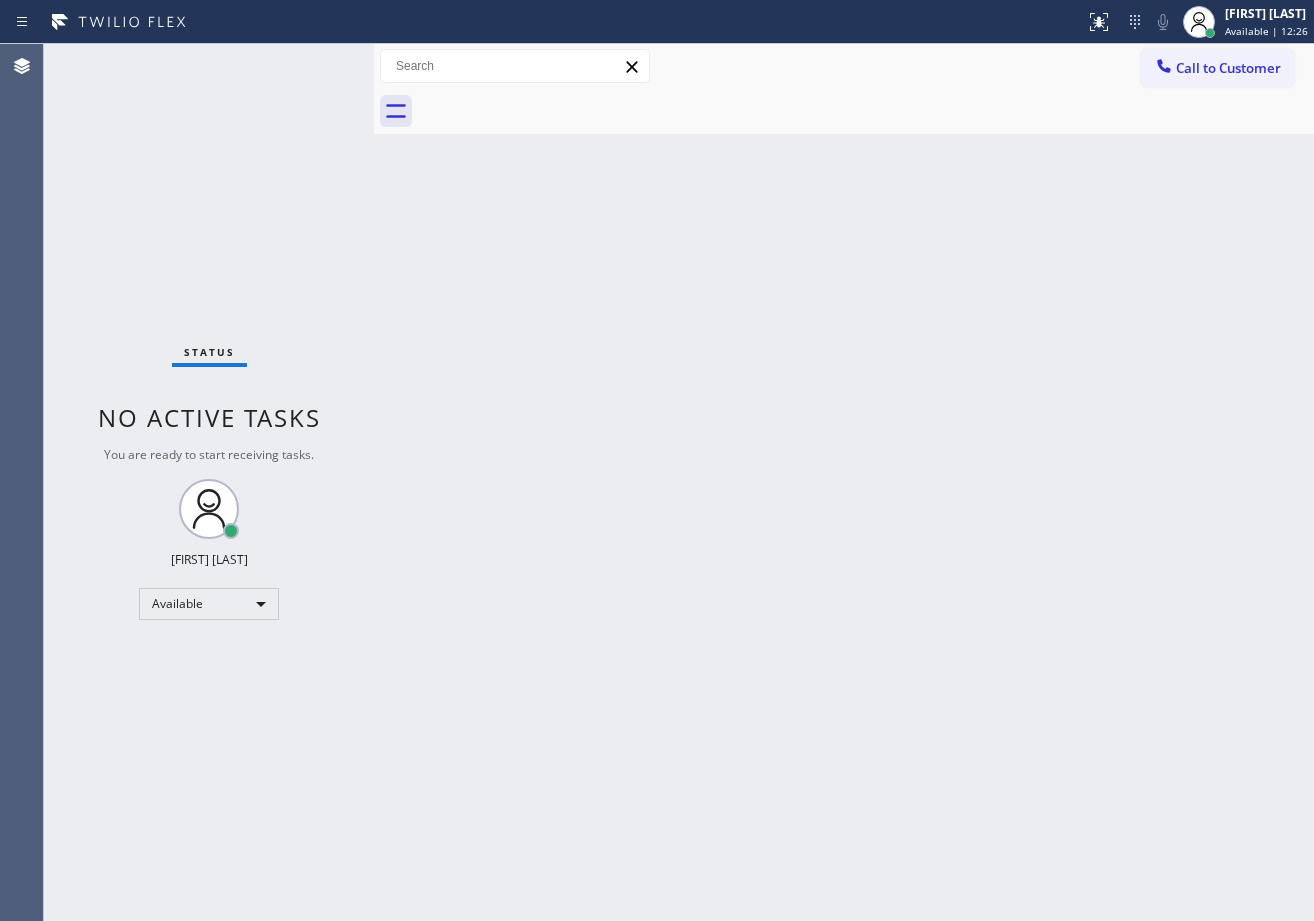 click on "Back to Dashboard Change Sender ID Customers Technicians Select a contact Outbound call Technician Search Technician Your caller id phone number Your caller id phone number Call Technician info Name   Phone none Address none Change Sender ID HVAC +18559994417 5 Star Appliance +18557314952 Appliance Repair +18554611149 Plumbing +18889090120 Air Duct Cleaning +18006865038  Electricians +18005688664 Cancel Change Check personal SMS Reset Change No tabs Call to Customer Outbound call Location Search location Your caller id phone number ([PHONE]) Customer number Call Outbound call Technician Search Technician Your caller id phone number Your caller id phone number Call" at bounding box center (844, 482) 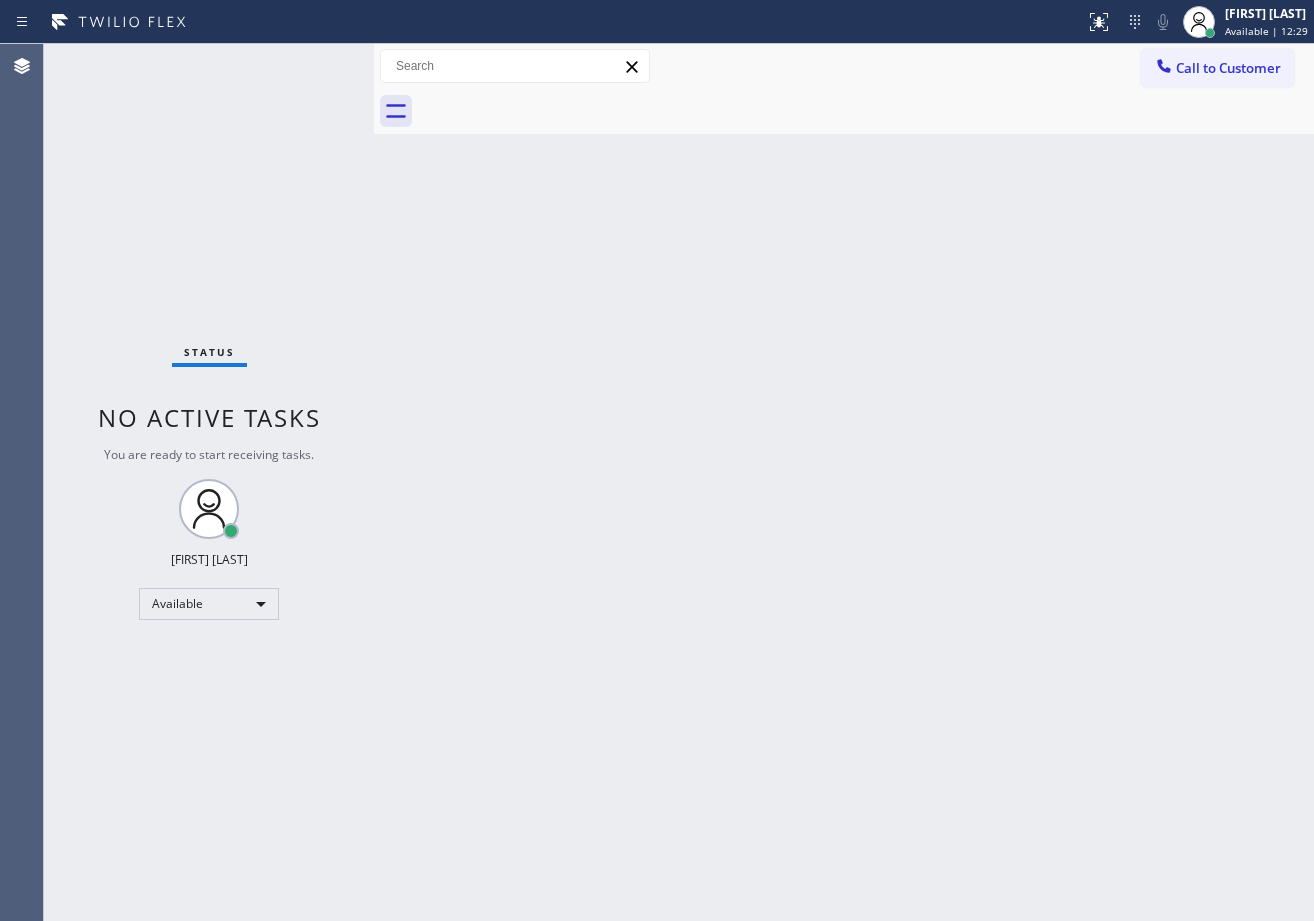 drag, startPoint x: 949, startPoint y: 170, endPoint x: 955, endPoint y: 227, distance: 57.31492 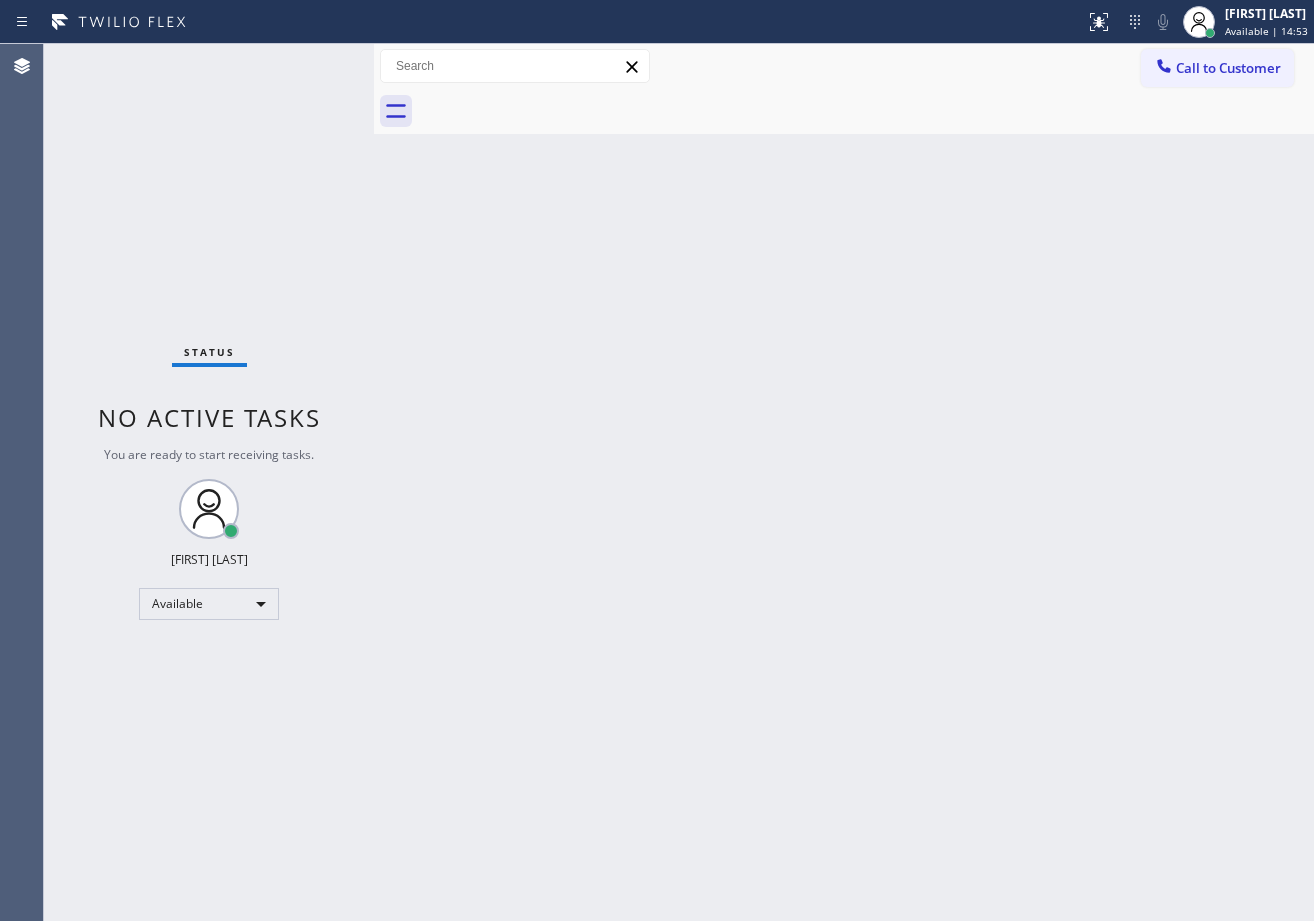 click on "Back to Dashboard Change Sender ID Customers Technicians Select a contact Outbound call Technician Search Technician Your caller id phone number Your caller id phone number Call Technician info Name   Phone none Address none Change Sender ID HVAC +18559994417 5 Star Appliance +18557314952 Appliance Repair +18554611149 Plumbing +18889090120 Air Duct Cleaning +18006865038  Electricians +18005688664 Cancel Change Check personal SMS Reset Change No tabs Call to Customer Outbound call Location Search location Your caller id phone number ([PHONE]) Customer number Call Outbound call Technician Search Technician Your caller id phone number Your caller id phone number Call" at bounding box center (844, 482) 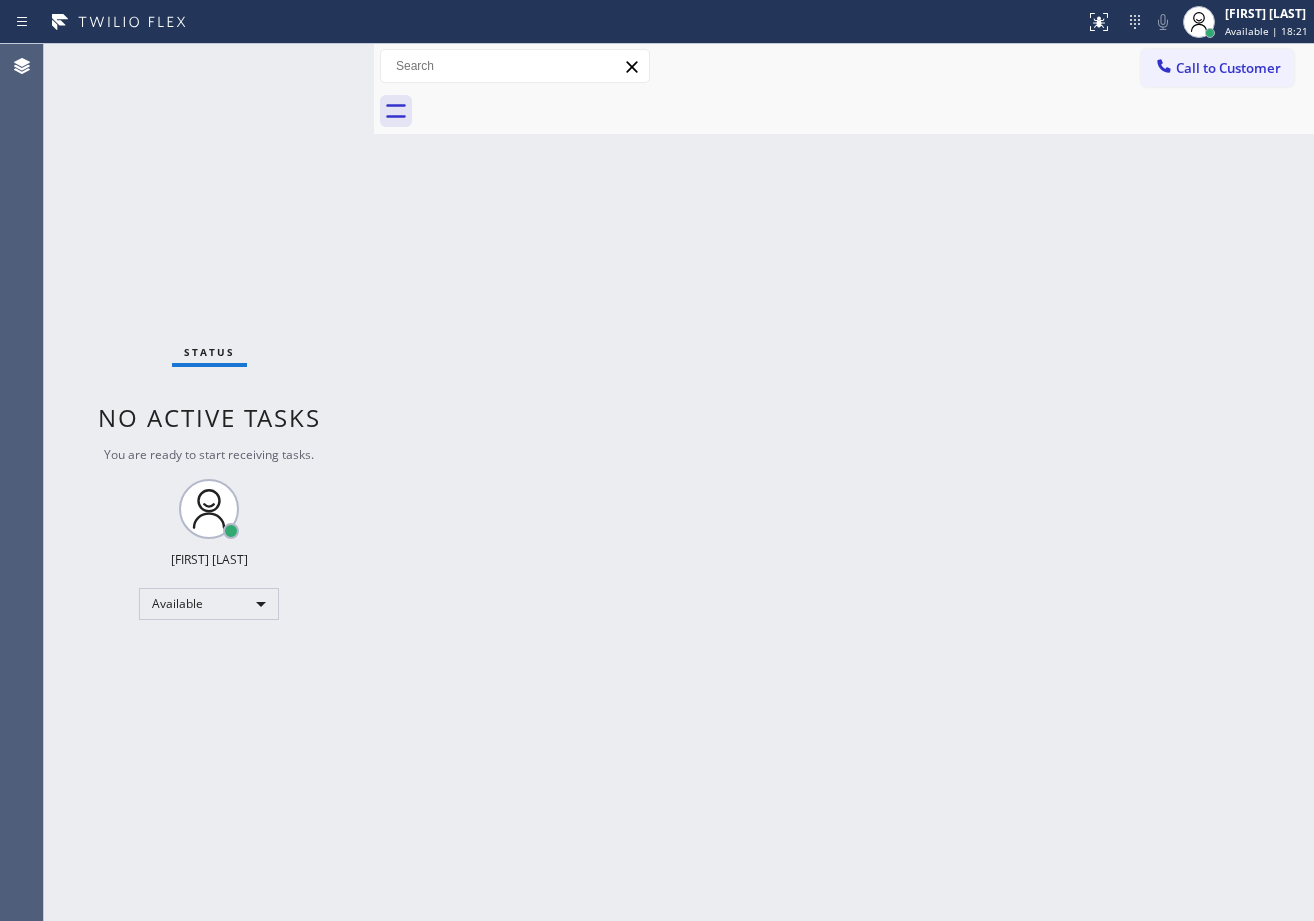 click on "Status No active tasks You are ready to start receiving tasks. [FIRST] [LAST] Available" at bounding box center [209, 482] 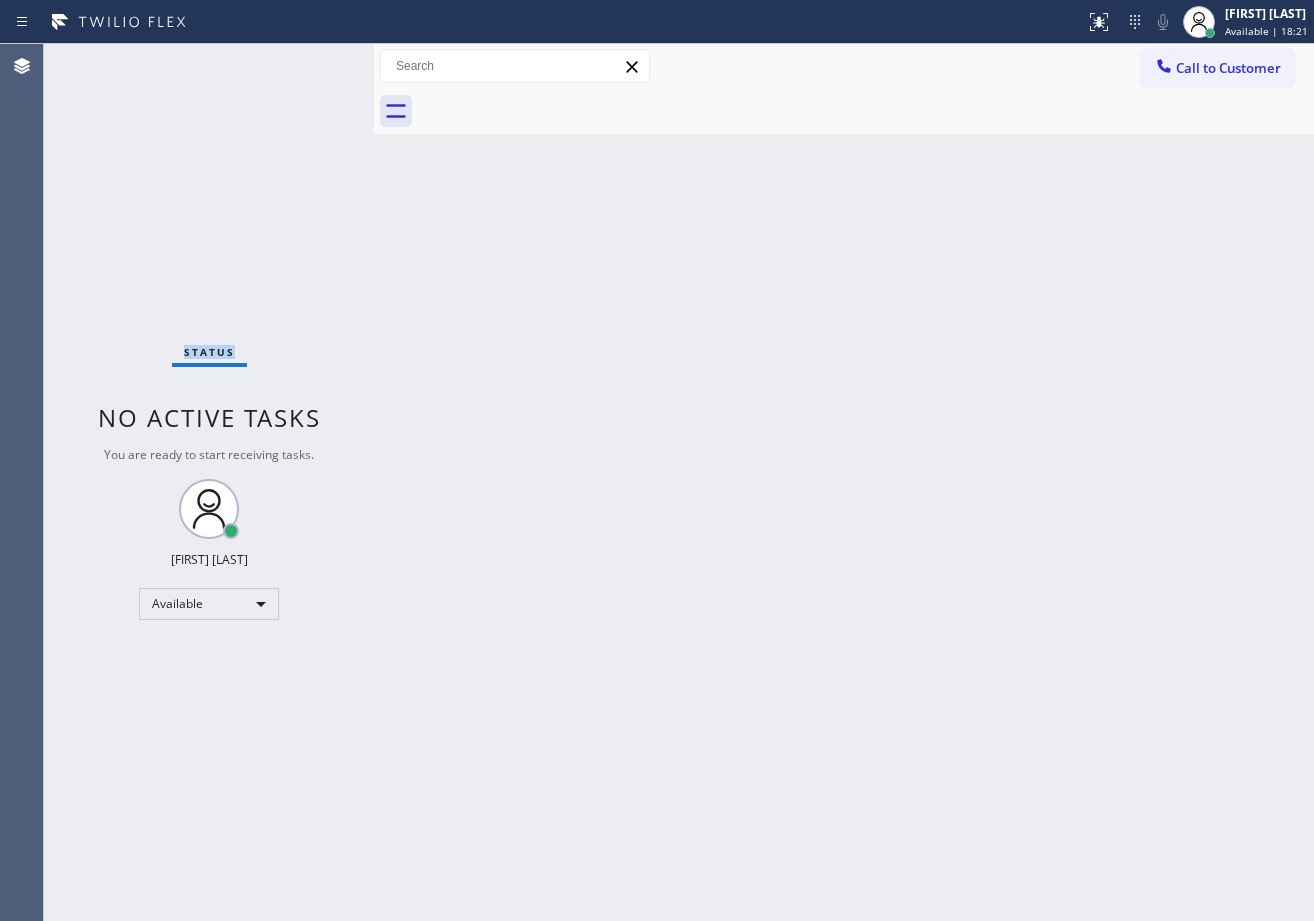 click on "Status No active tasks You are ready to start receiving tasks. [FIRST] [LAST] Available" at bounding box center [209, 482] 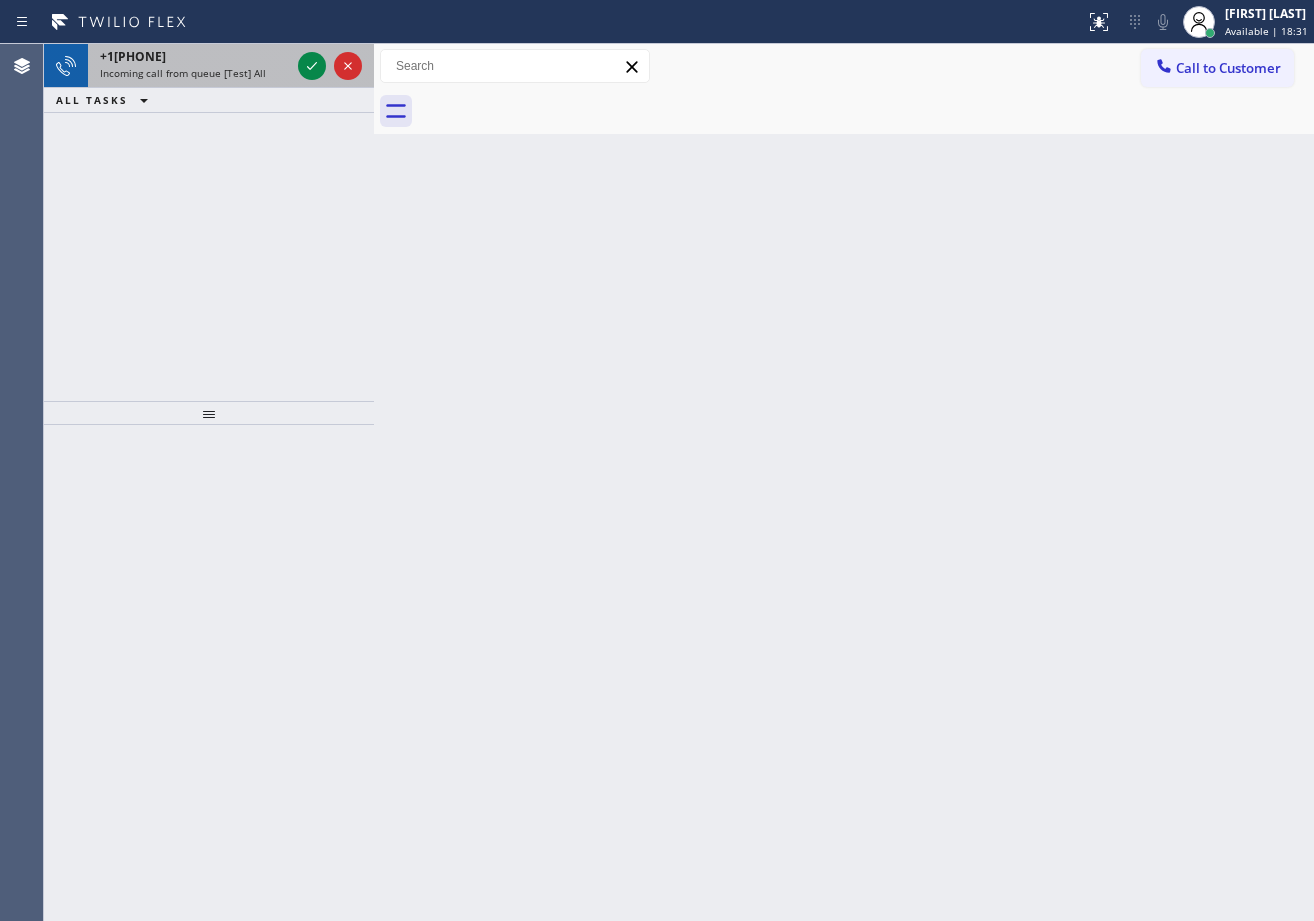click on "Incoming call from queue [Test] All" at bounding box center [195, 73] 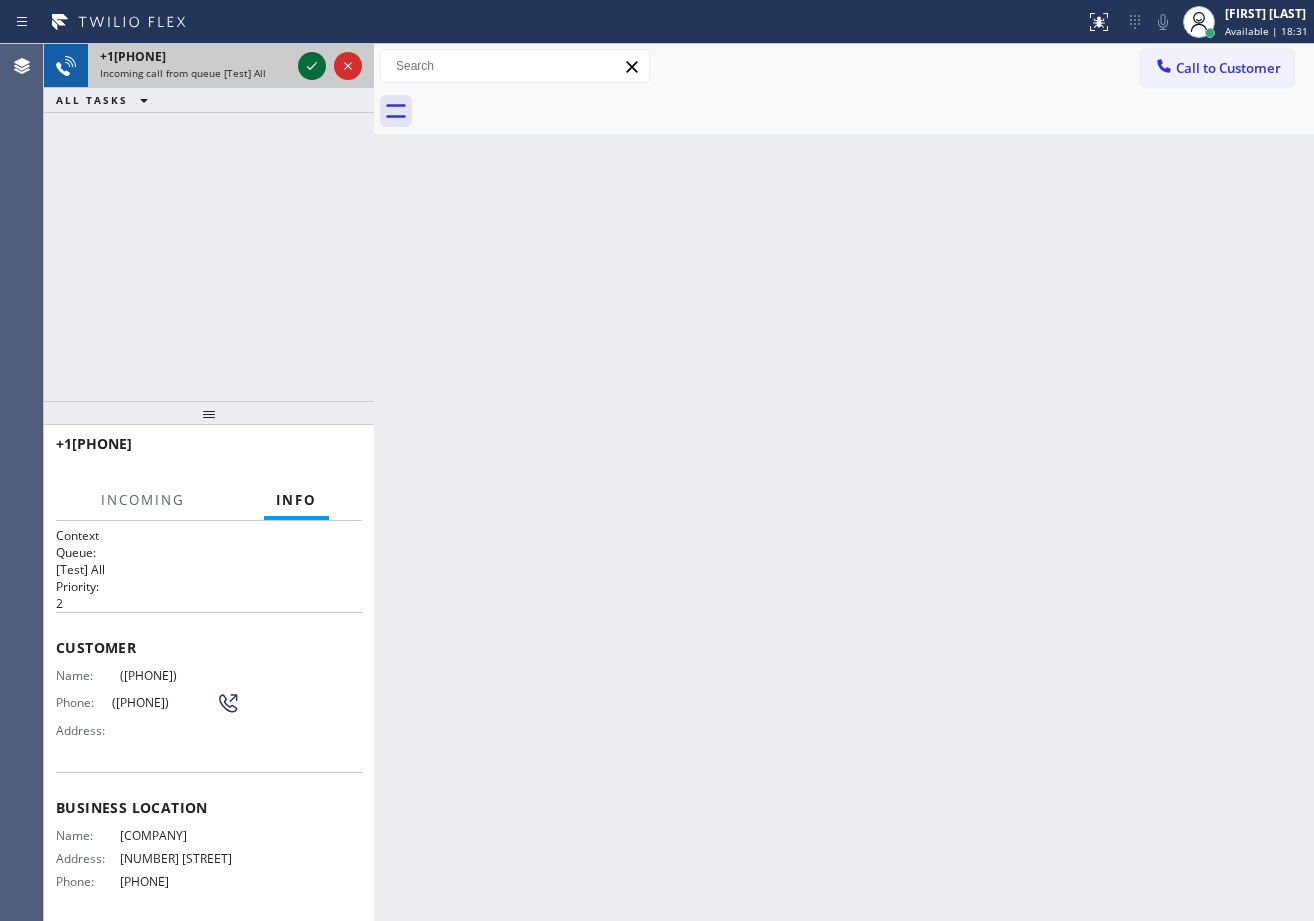 click 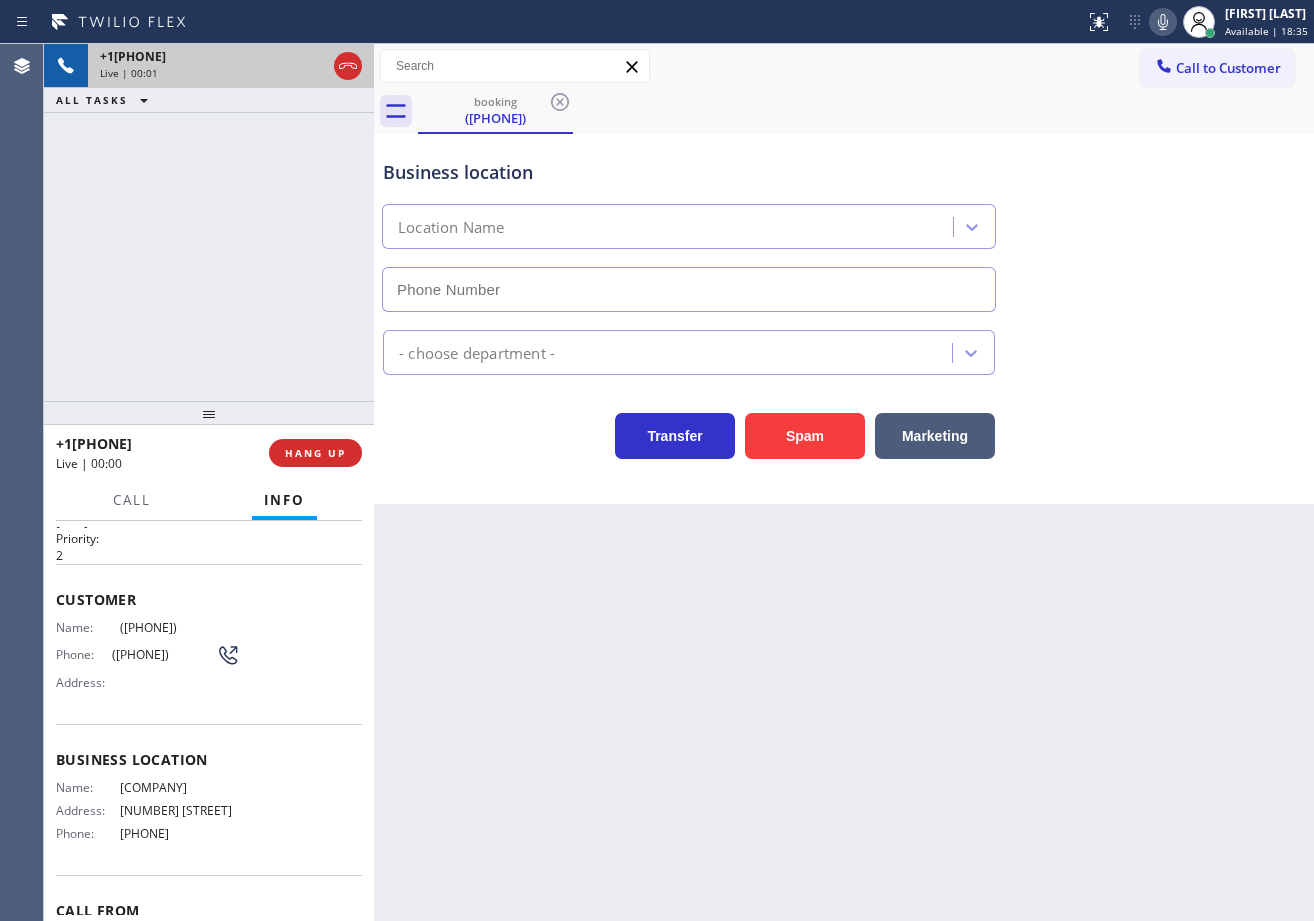 type on "[PHONE]" 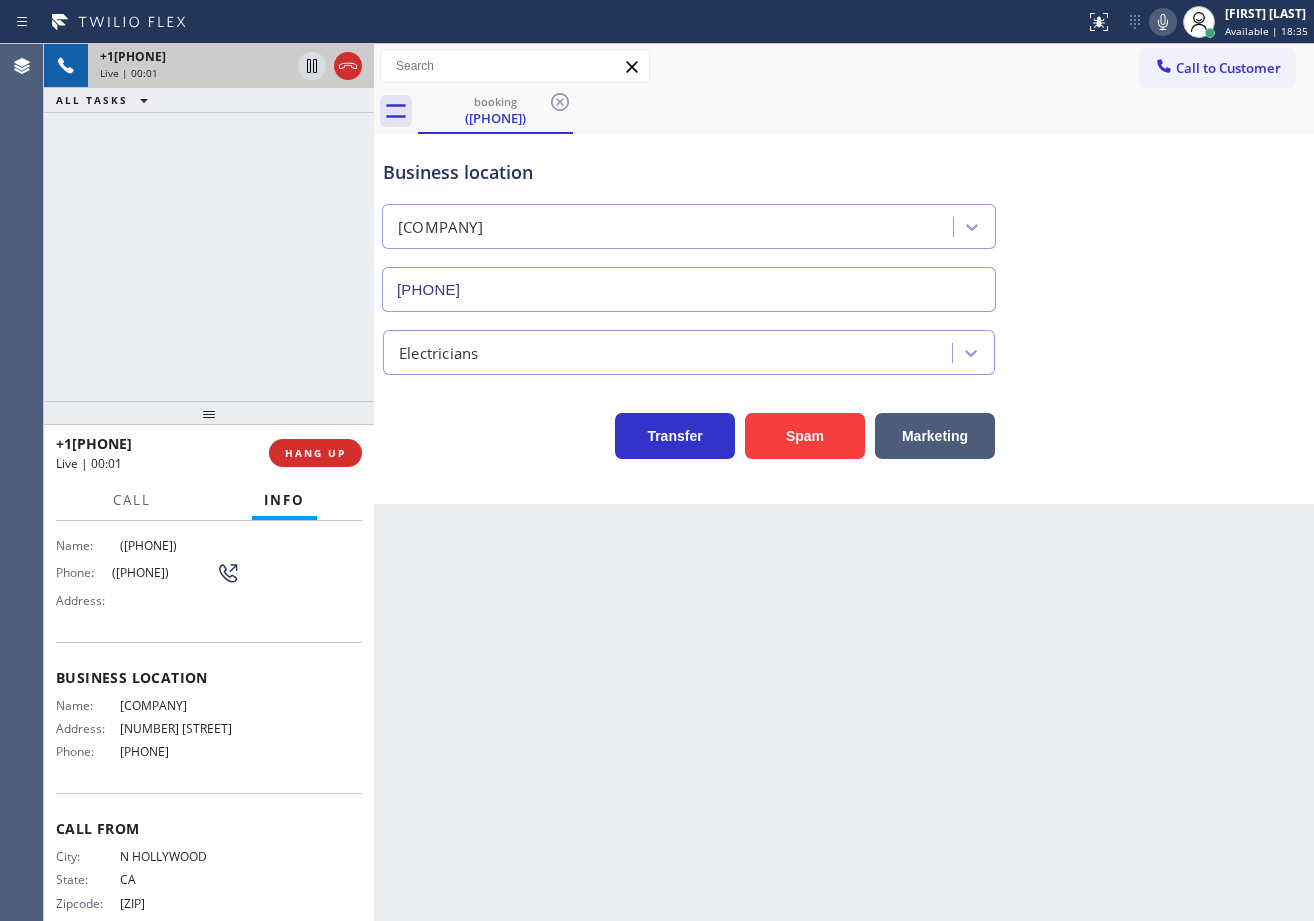 scroll, scrollTop: 0, scrollLeft: 0, axis: both 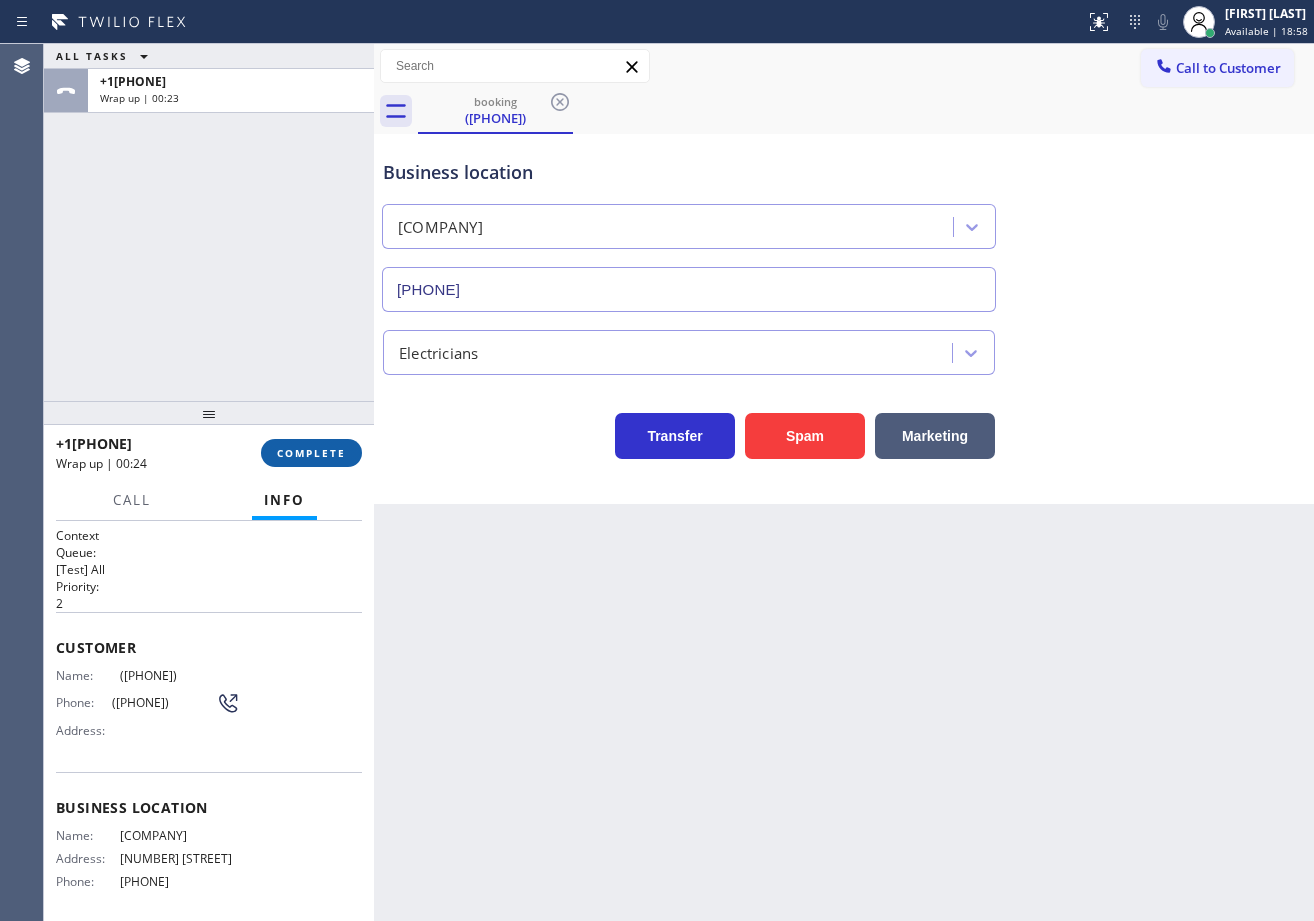 click on "COMPLETE" at bounding box center (311, 453) 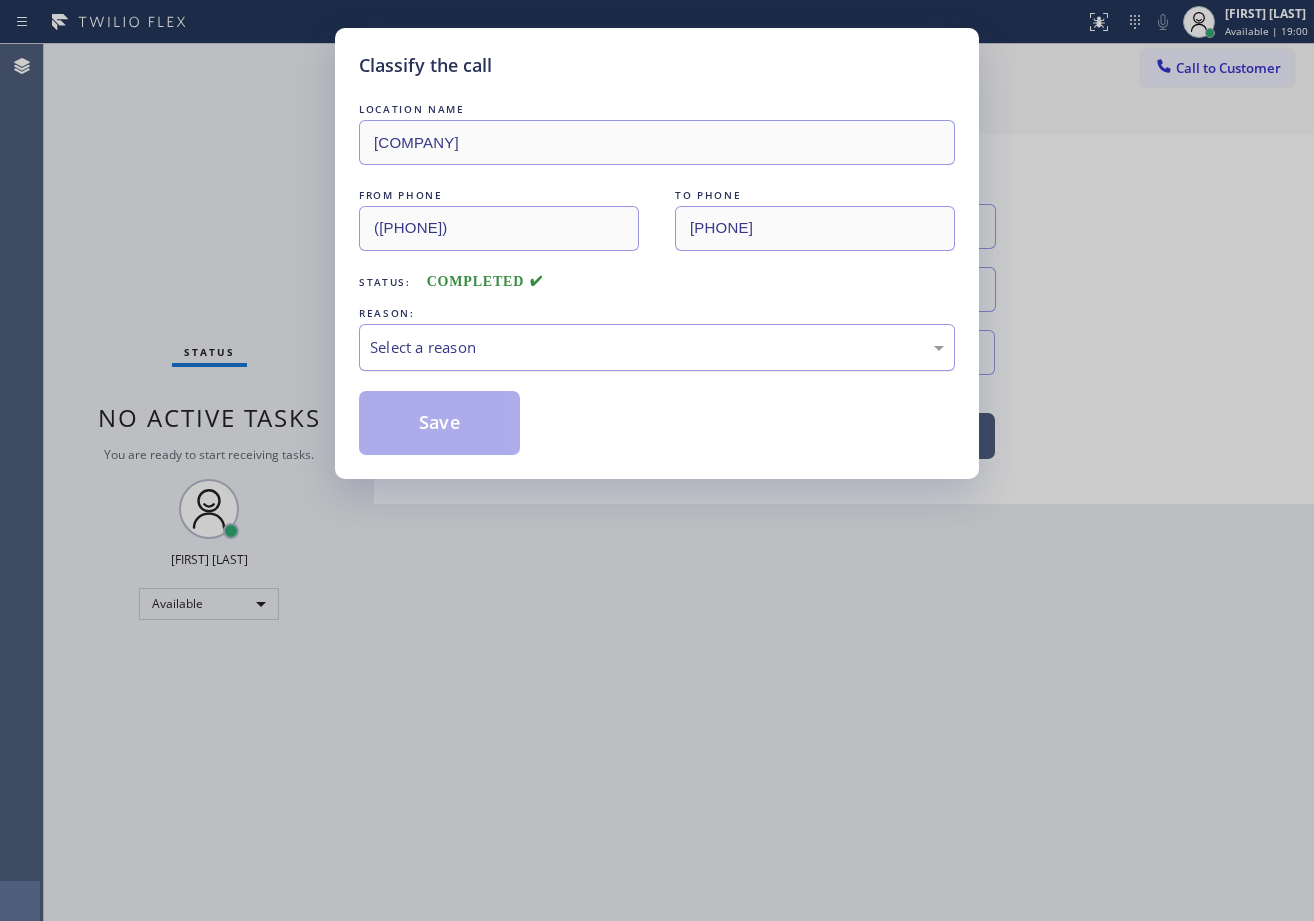 click on "Select a reason" at bounding box center (657, 347) 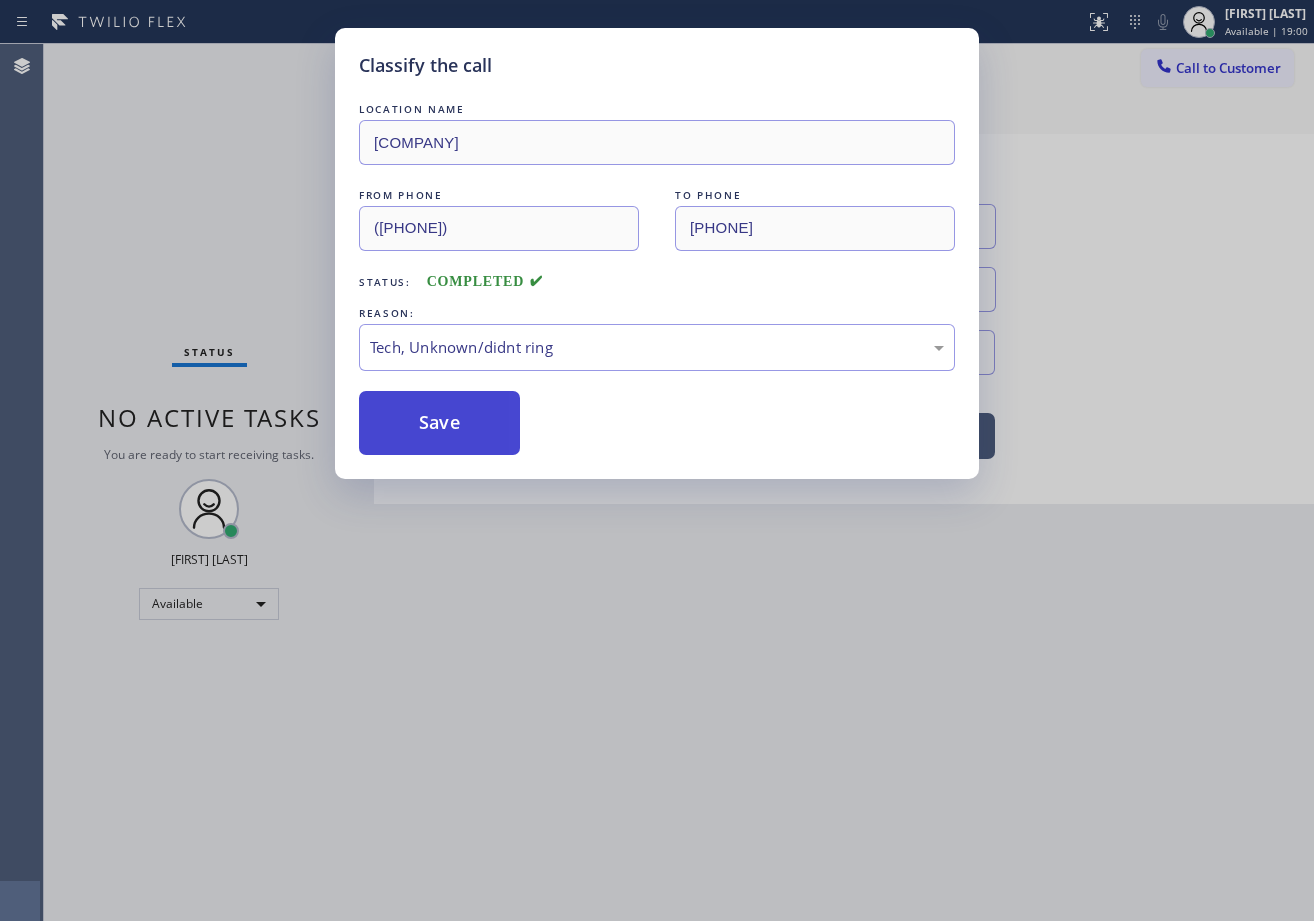 drag, startPoint x: 442, startPoint y: 454, endPoint x: 438, endPoint y: 444, distance: 10.770329 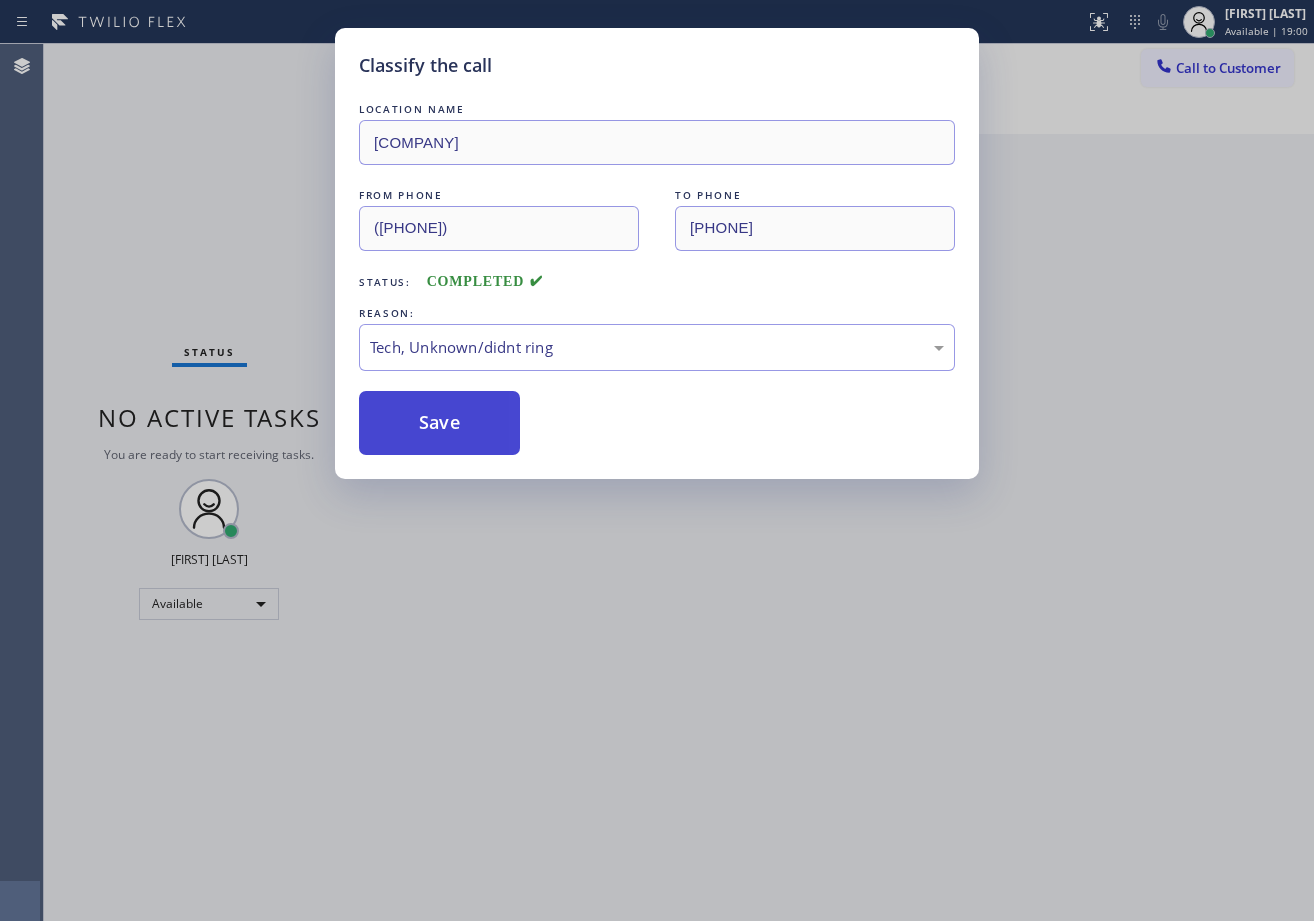 type 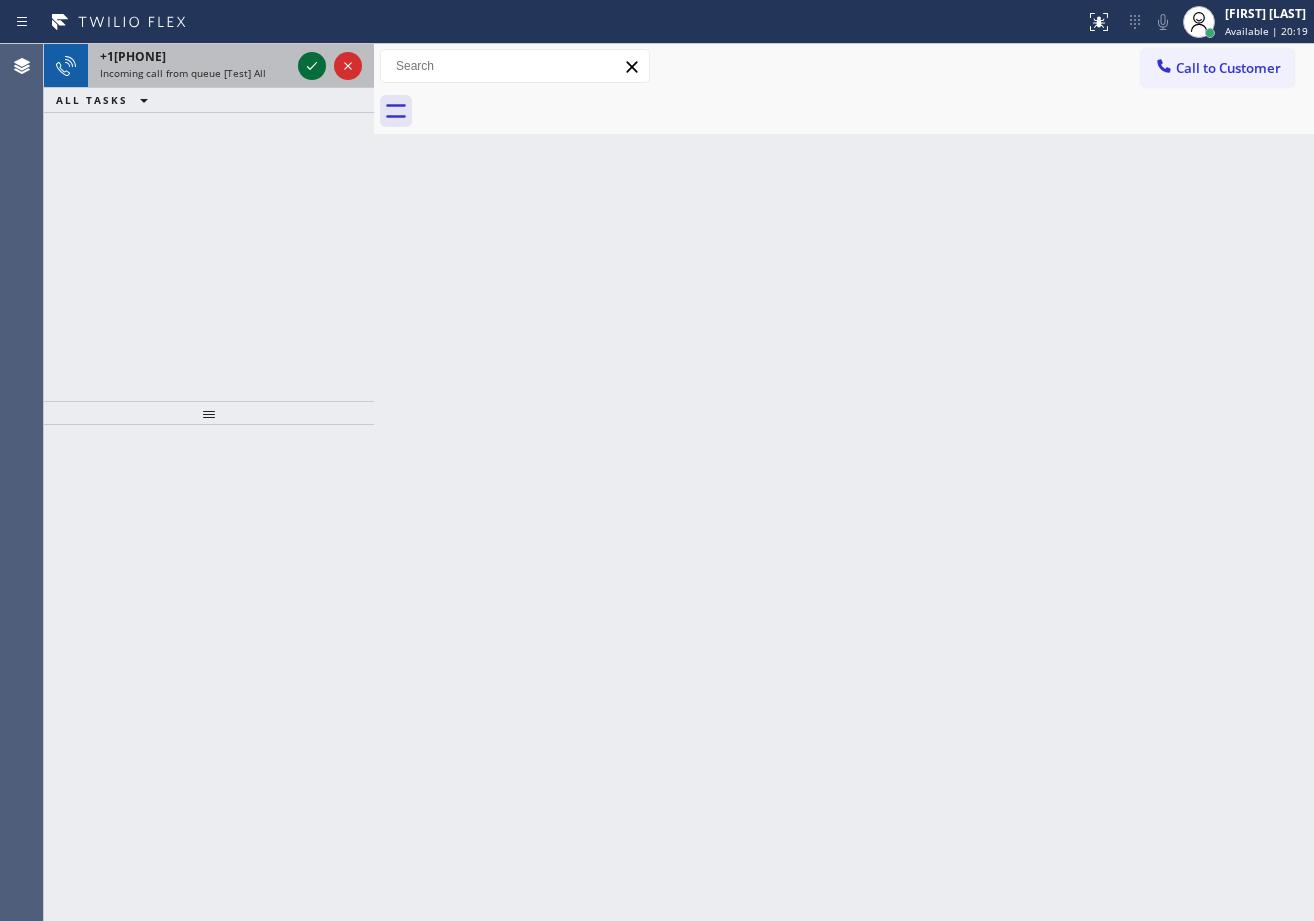 click 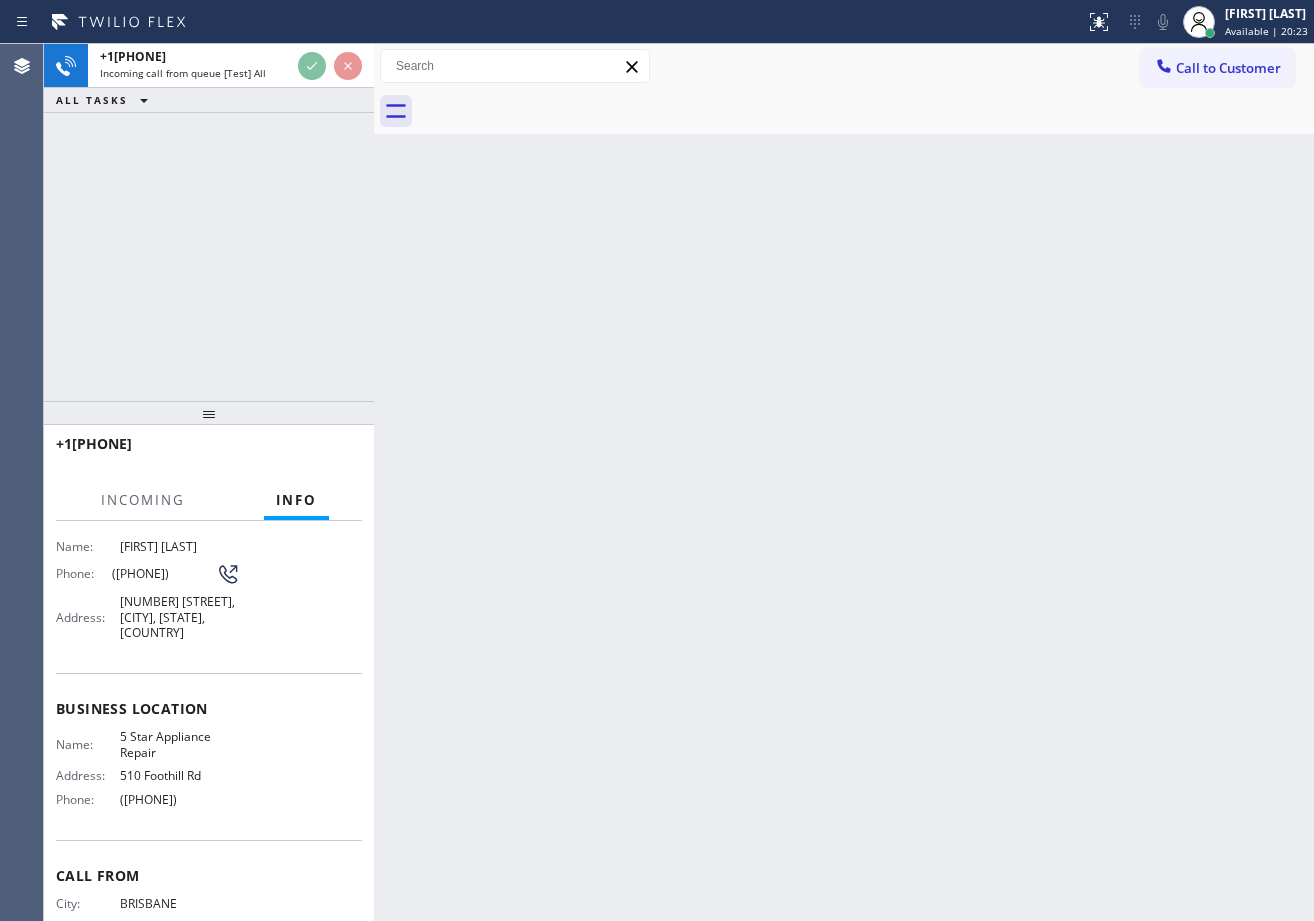 scroll, scrollTop: 0, scrollLeft: 0, axis: both 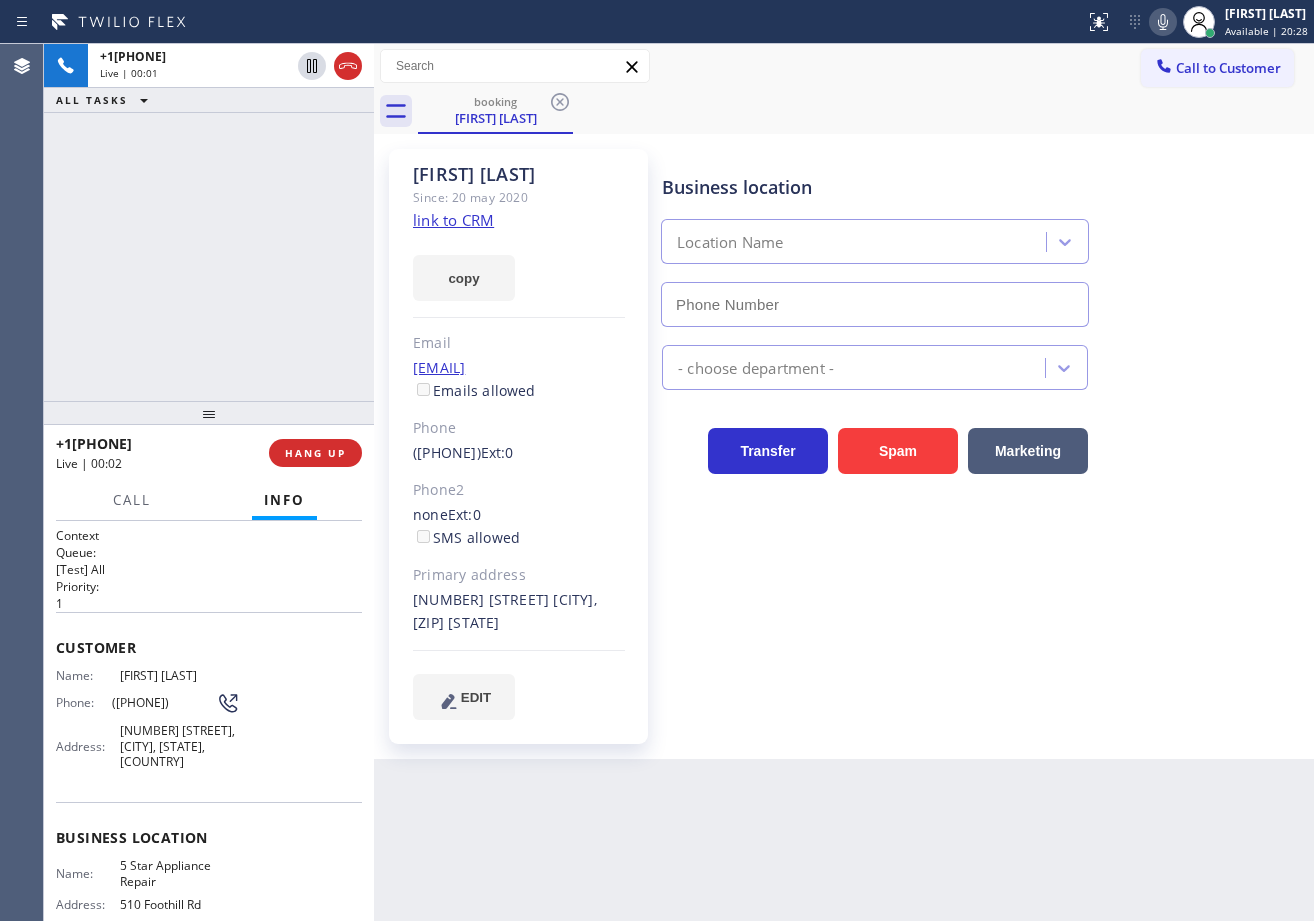 type on "([PHONE])" 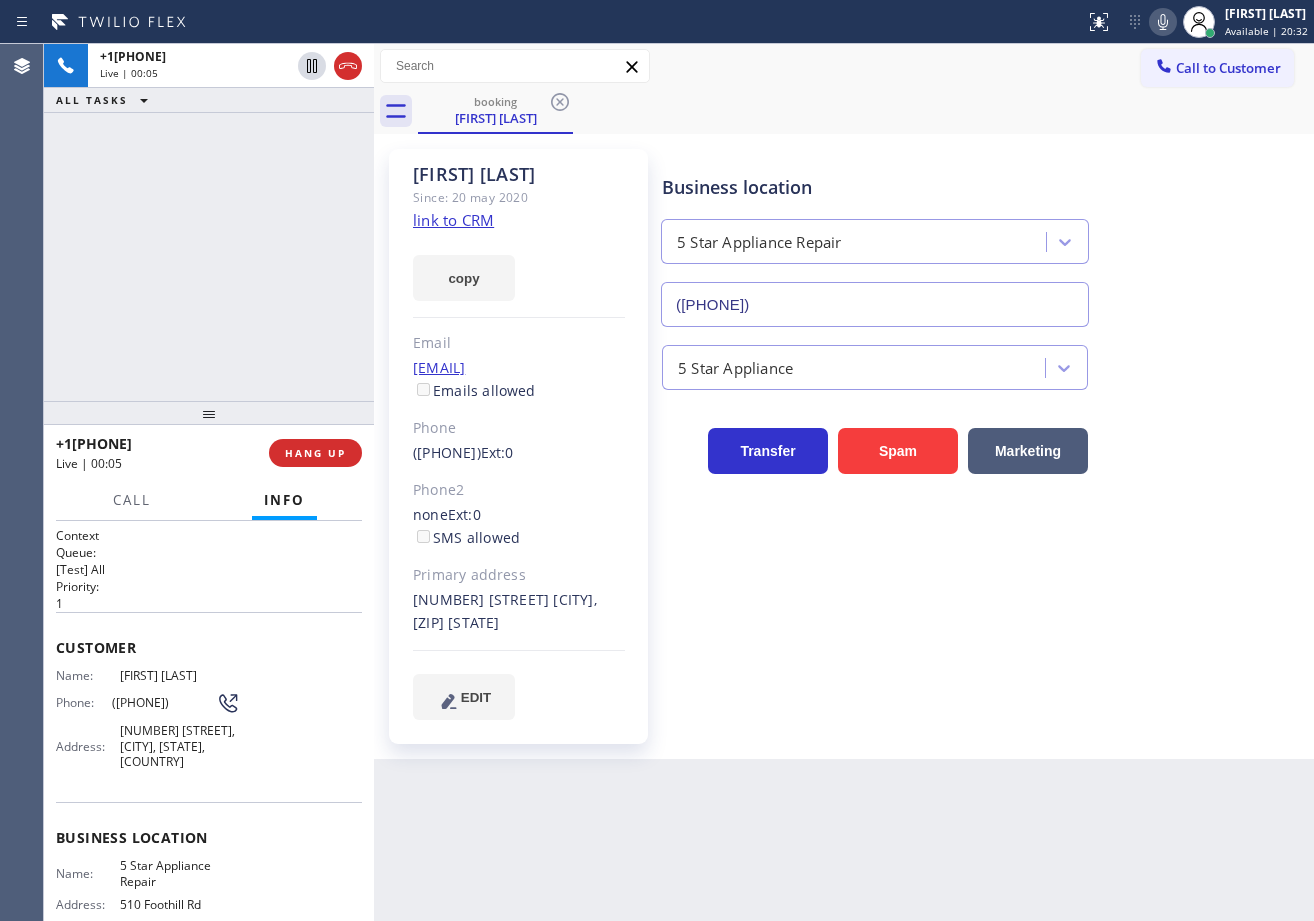 click on "link to CRM" 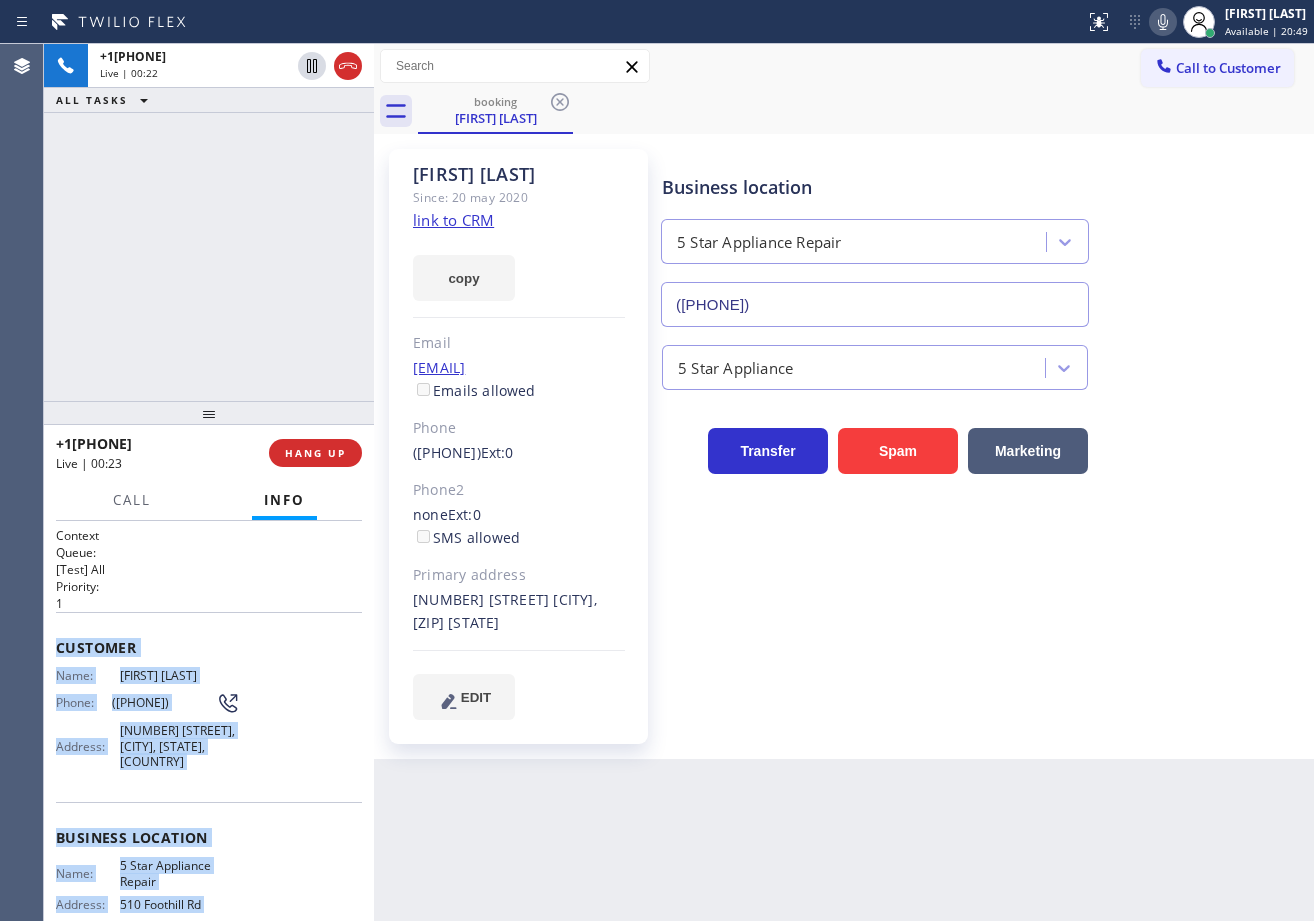 scroll, scrollTop: 206, scrollLeft: 0, axis: vertical 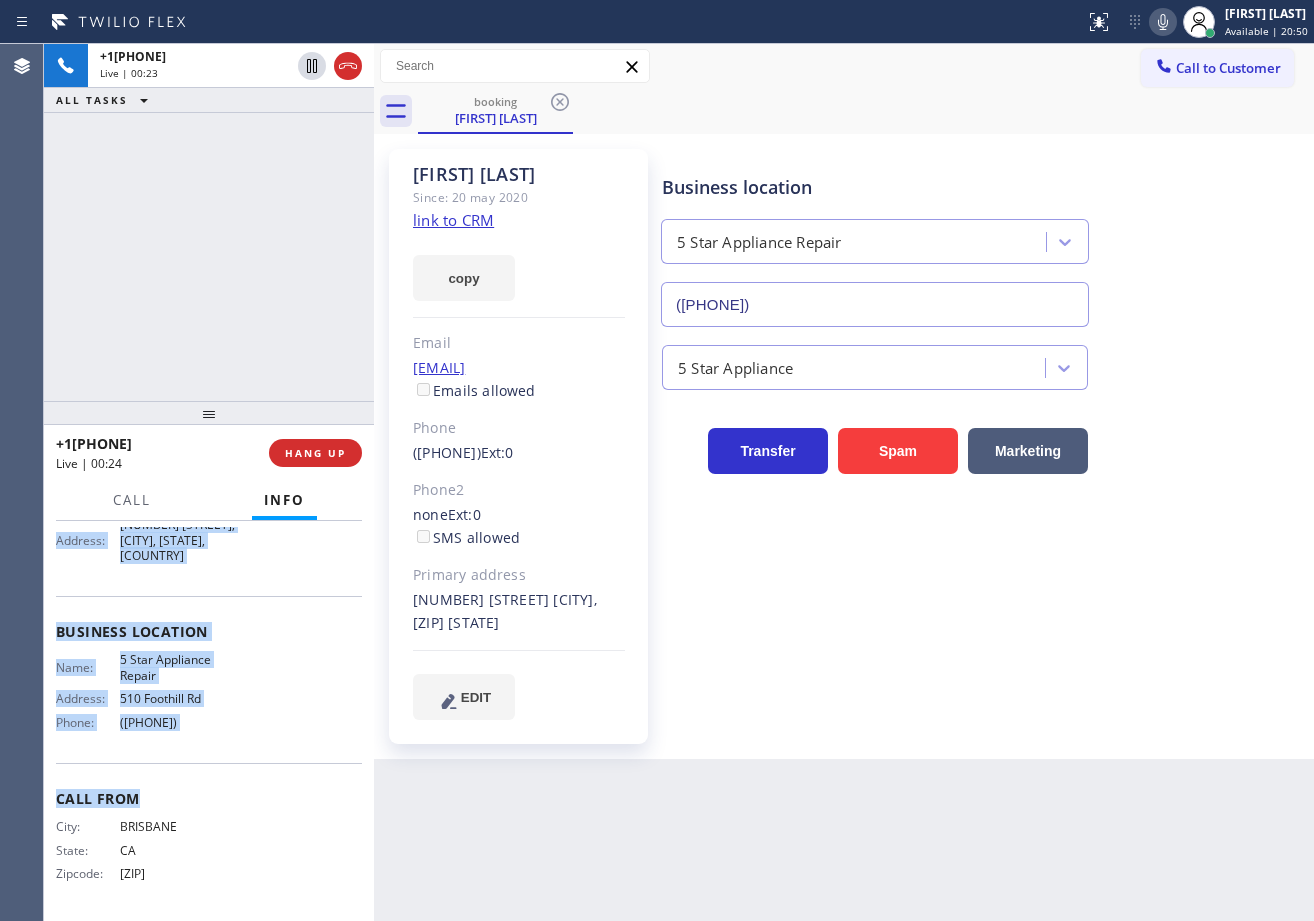 drag, startPoint x: 47, startPoint y: 636, endPoint x: 286, endPoint y: 740, distance: 260.64728 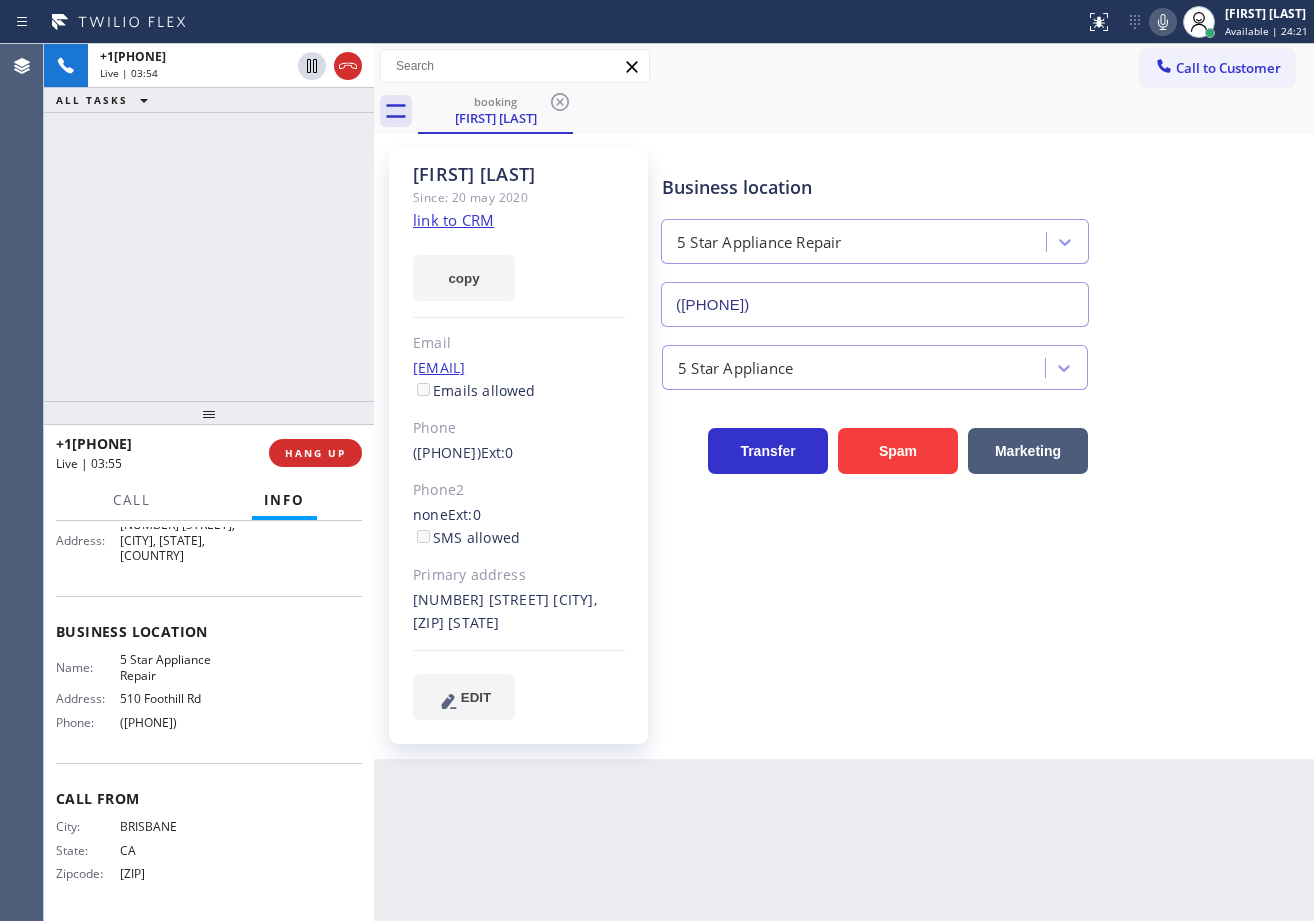 click on "[PHONE] Live | 03:54 ALL TASKS ALL TASKS ACTIVE TASKS TASKS IN WRAP UP" at bounding box center [209, 222] 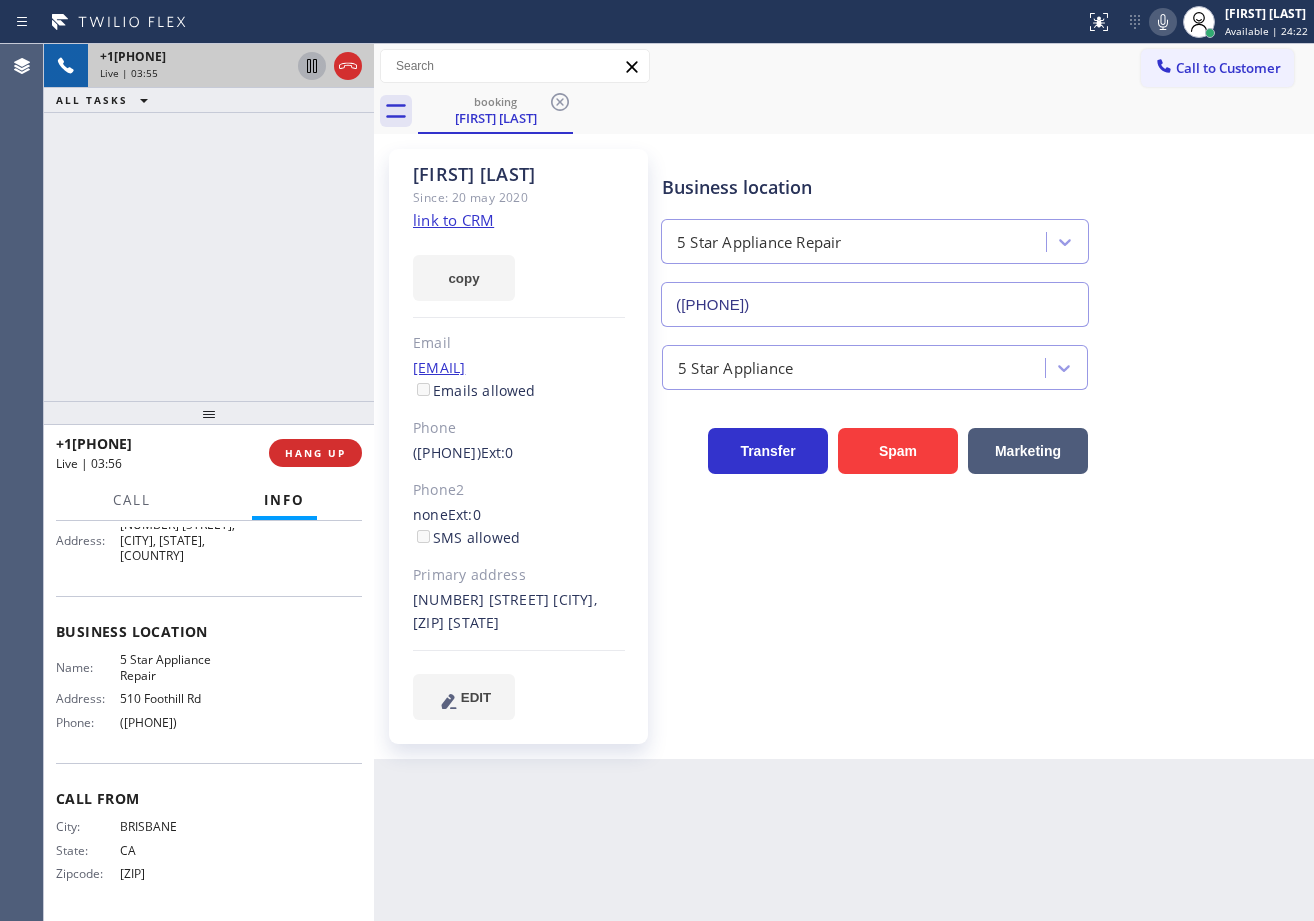 click 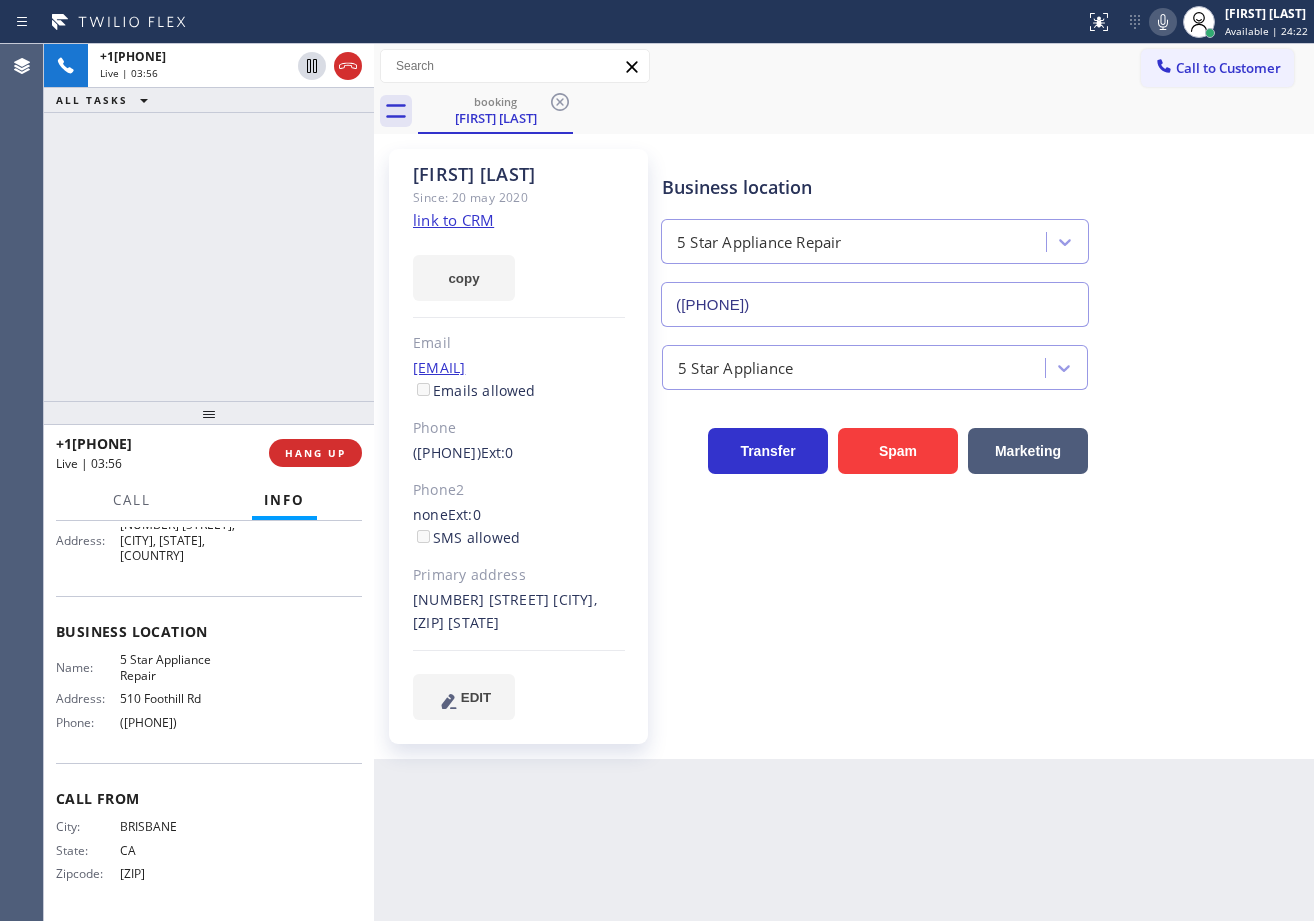 drag, startPoint x: 274, startPoint y: 212, endPoint x: 603, endPoint y: 187, distance: 329.9485 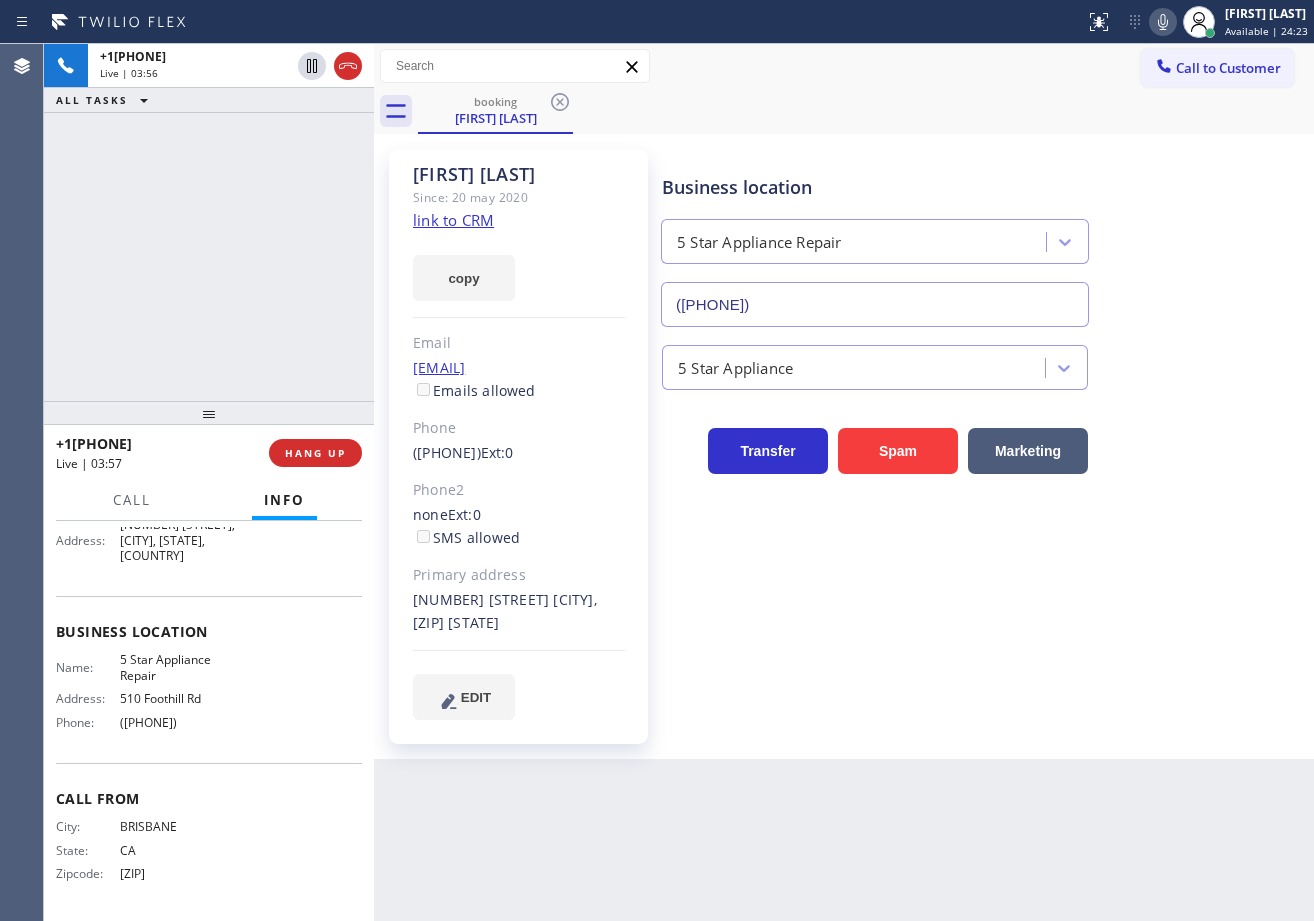 drag, startPoint x: 1137, startPoint y: 27, endPoint x: 1247, endPoint y: 265, distance: 262.19077 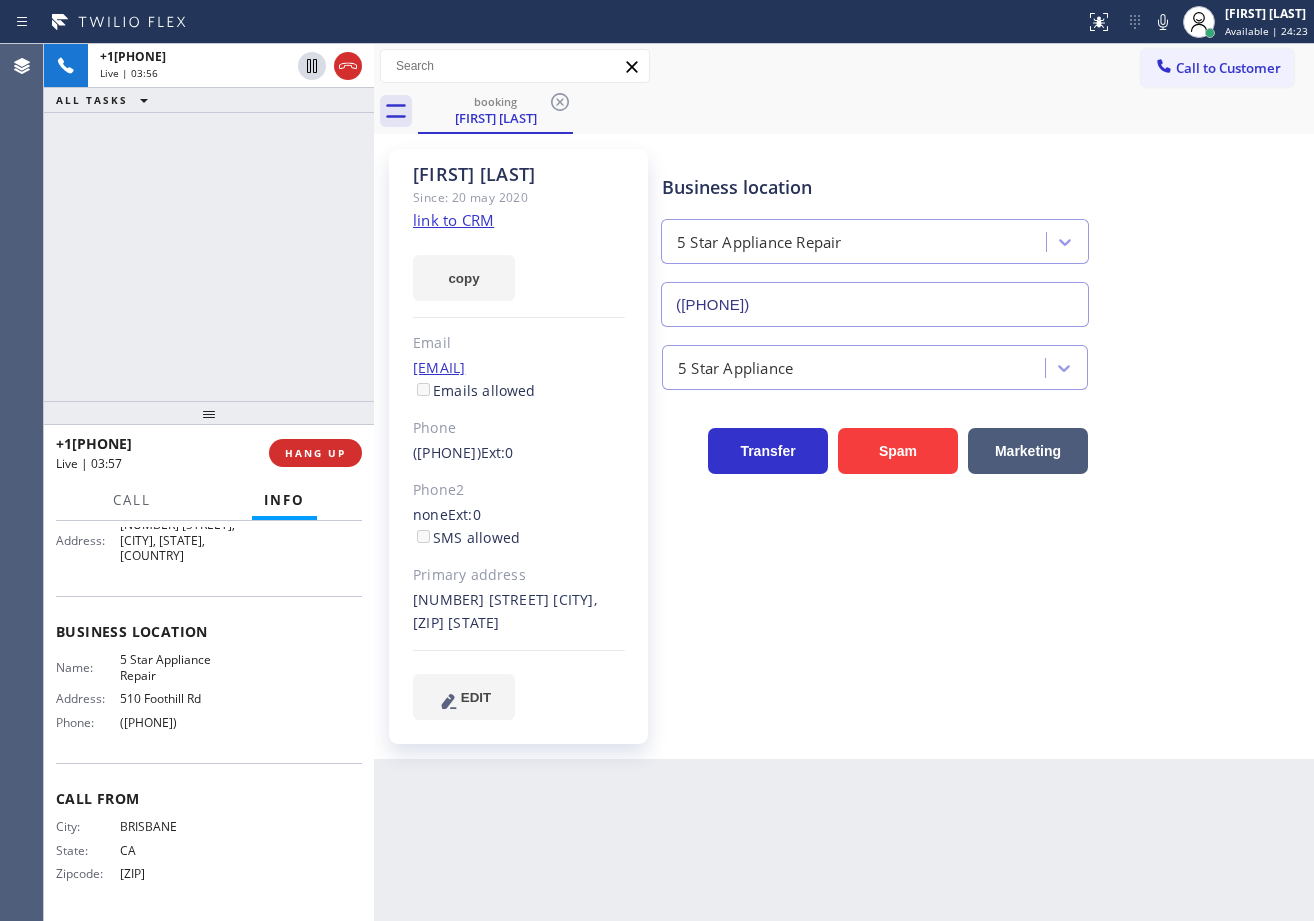 click 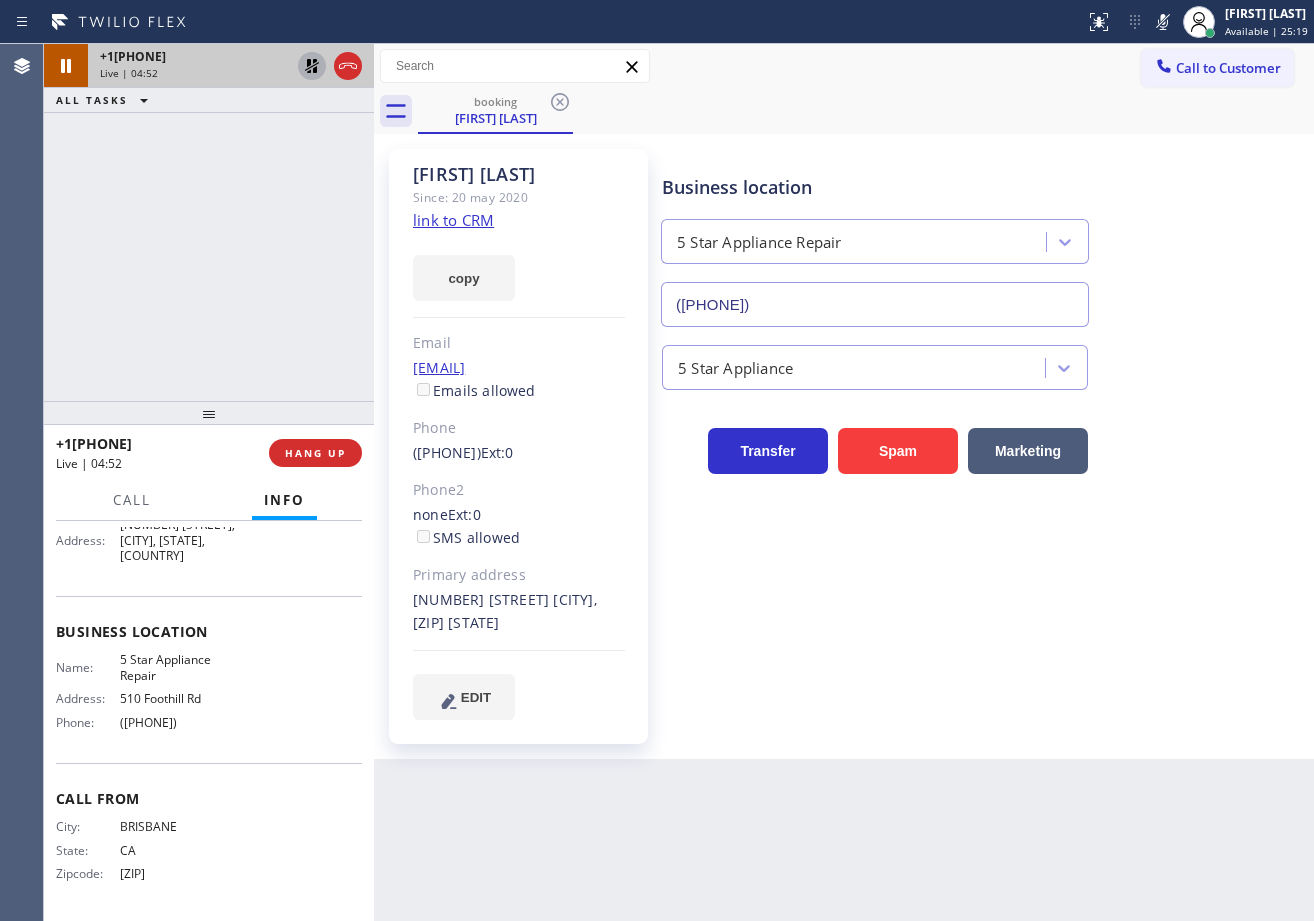 click 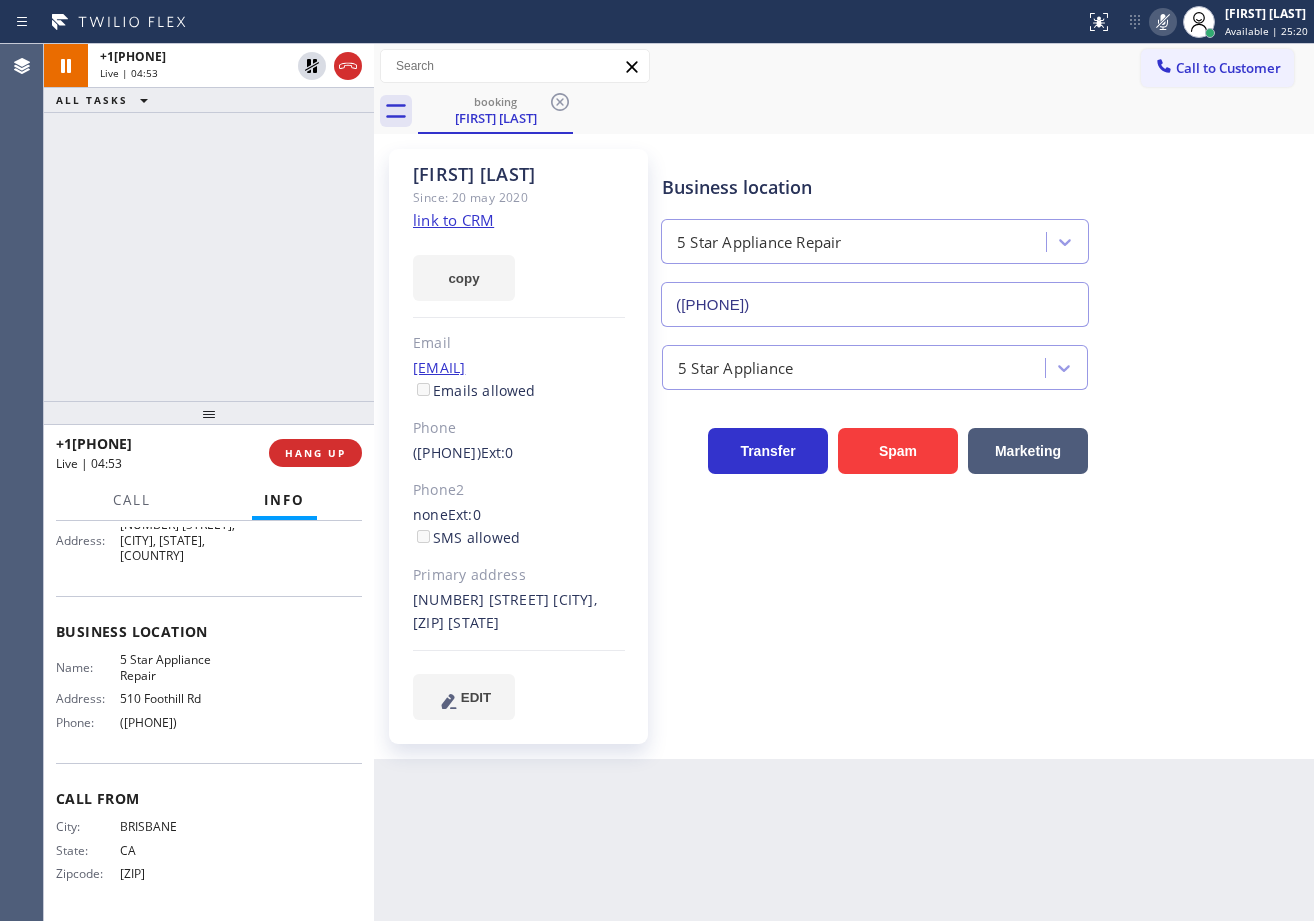 click 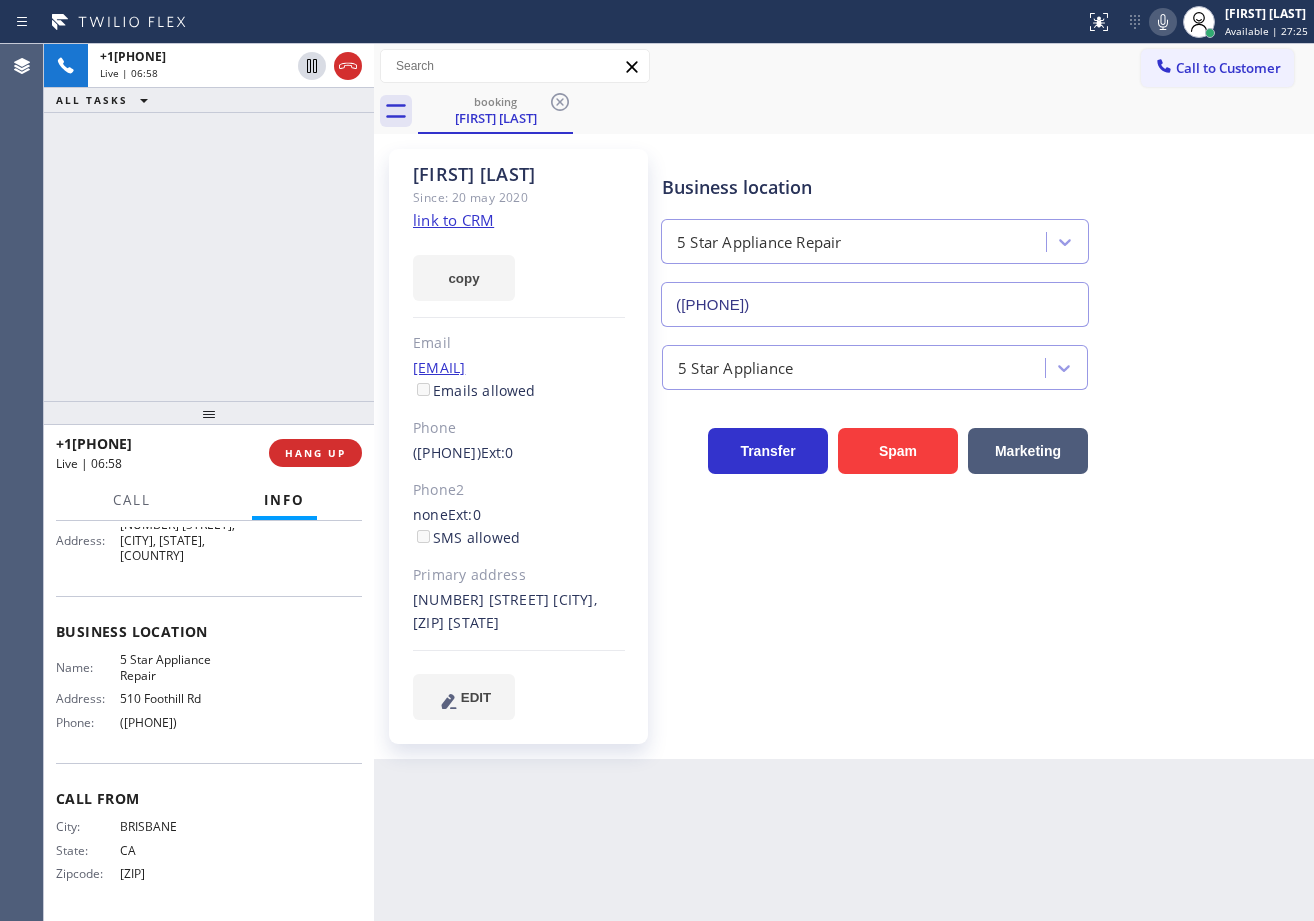 drag, startPoint x: 969, startPoint y: 682, endPoint x: 1001, endPoint y: 768, distance: 91.76056 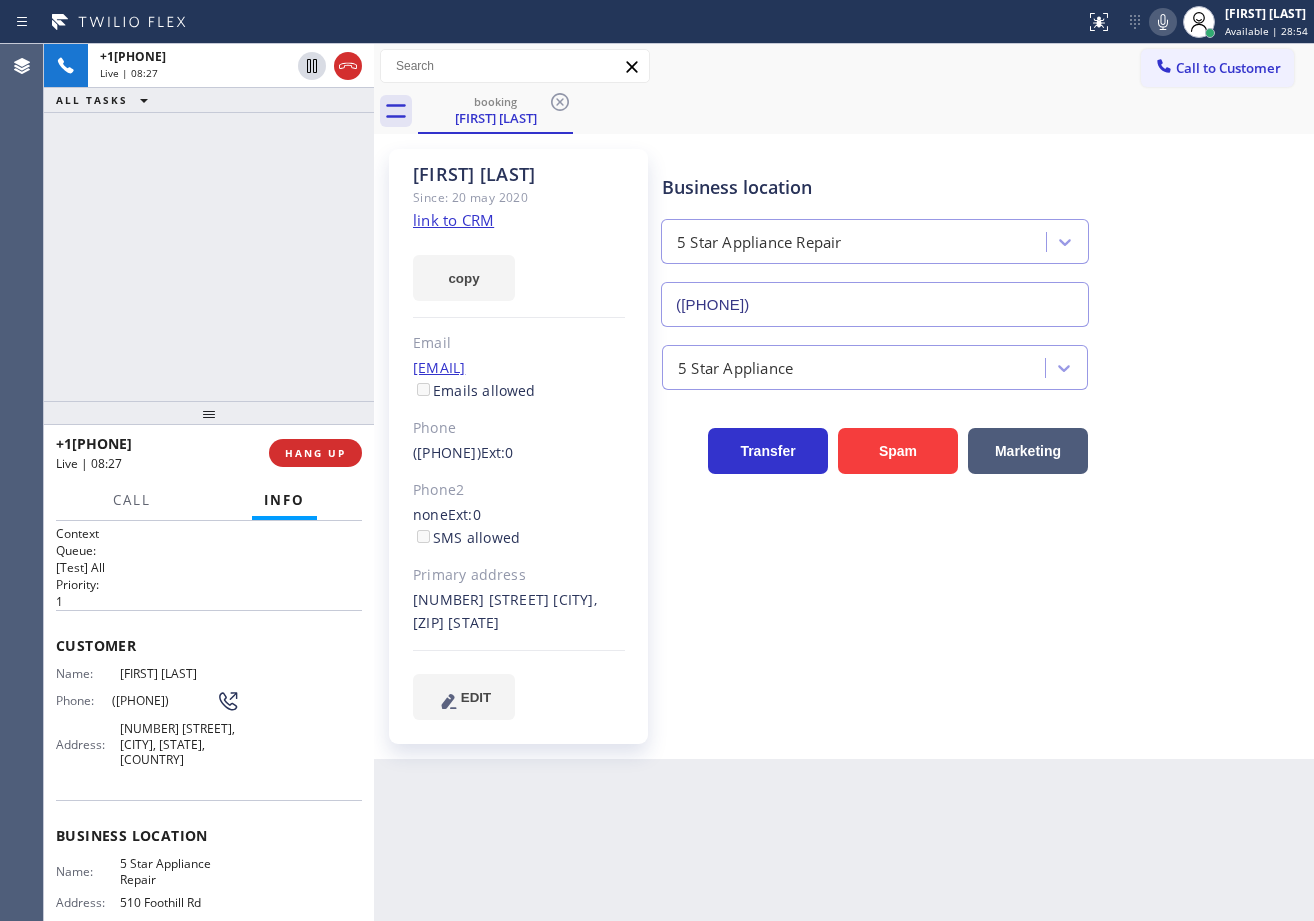 scroll, scrollTop: 0, scrollLeft: 0, axis: both 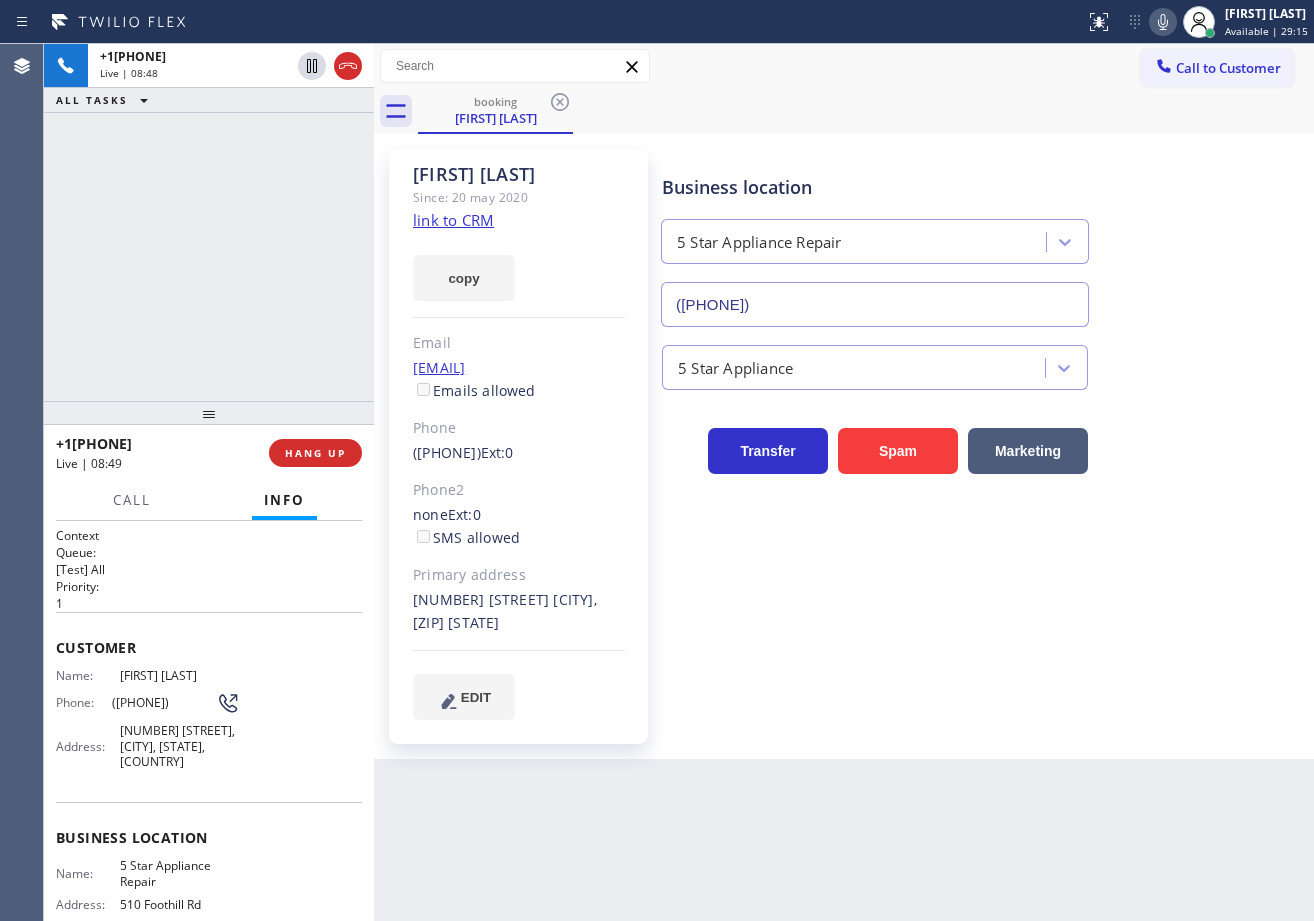 click 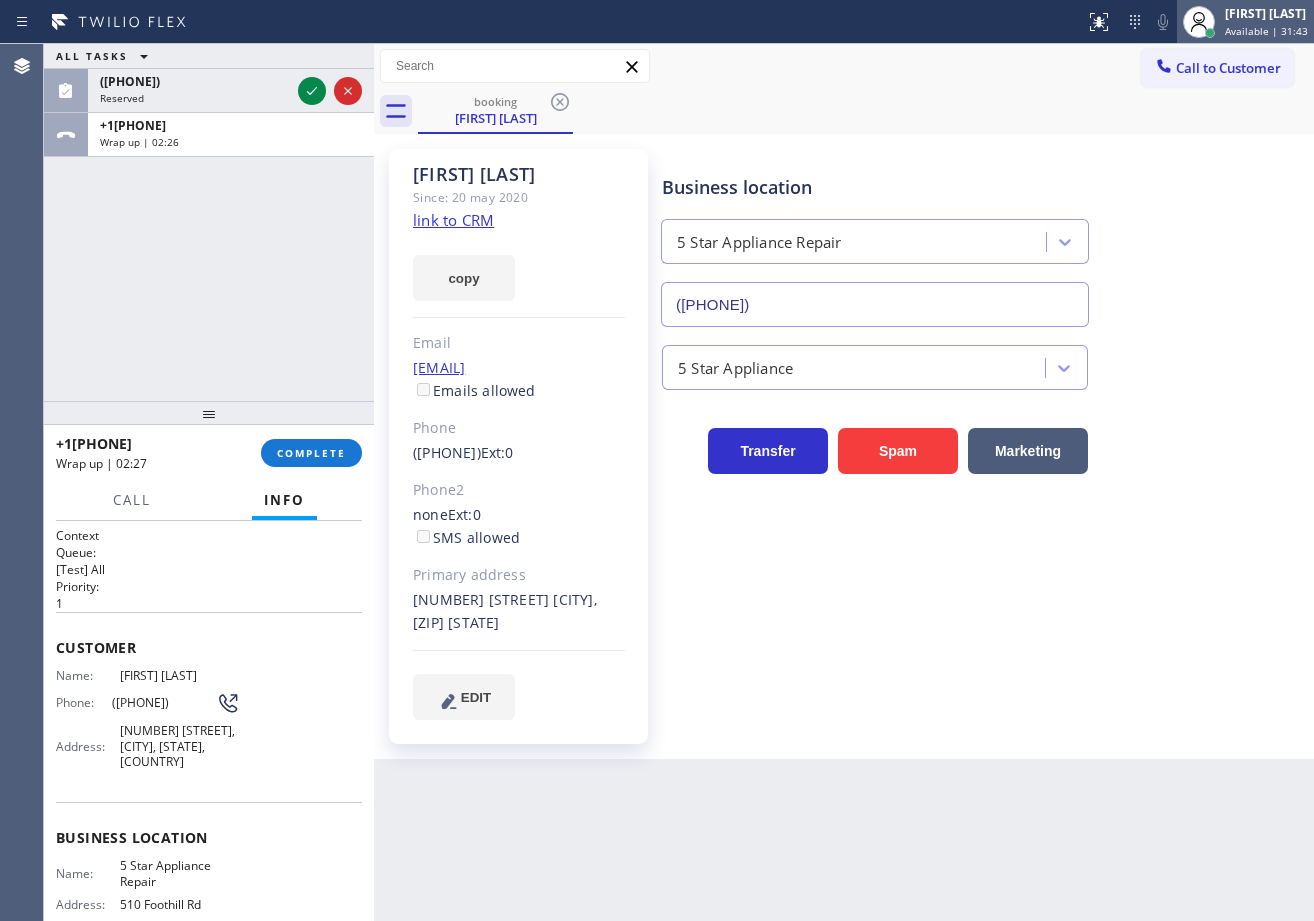 click on "Available | 31:43" at bounding box center (1266, 31) 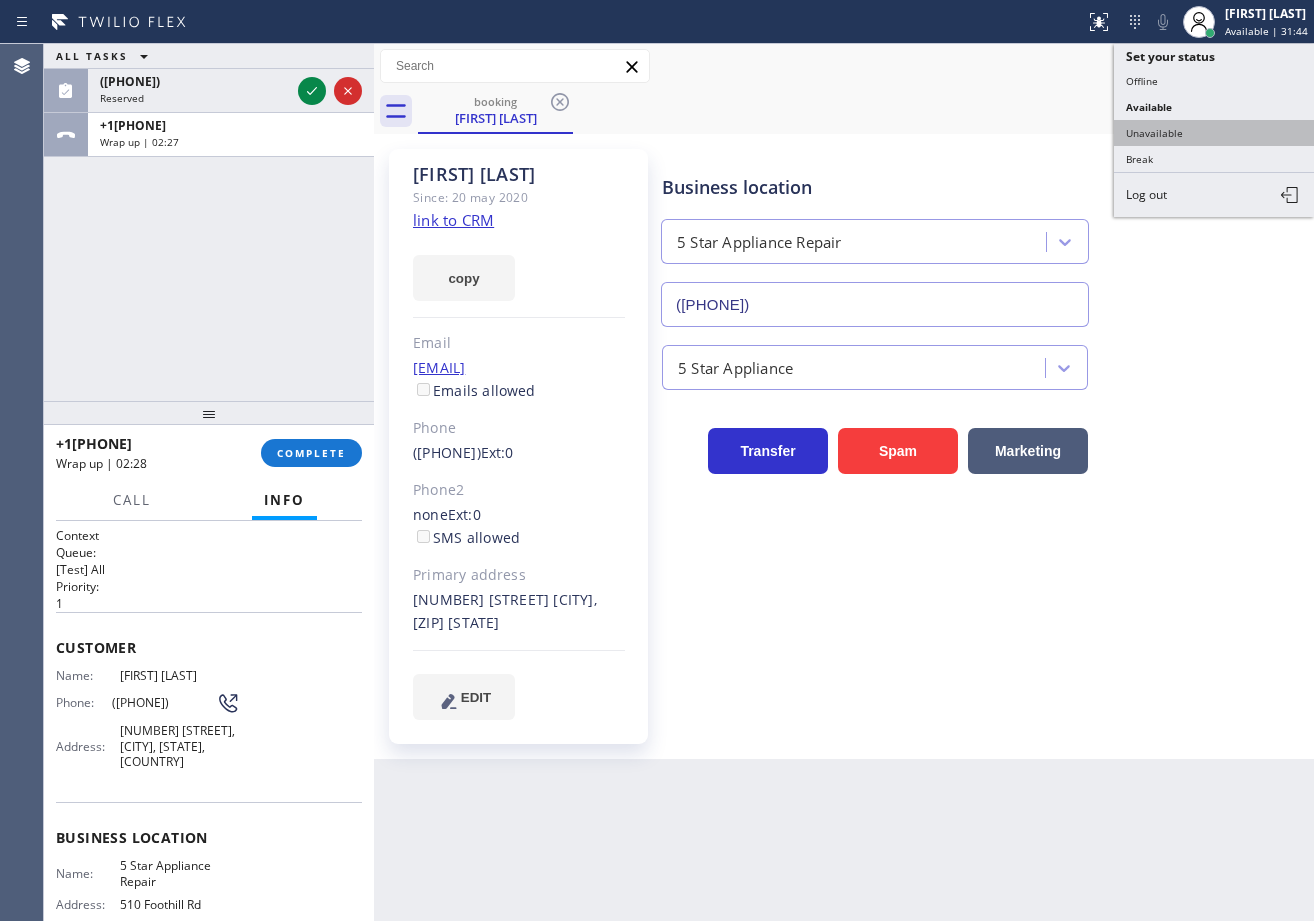 click on "Unavailable" at bounding box center [1214, 133] 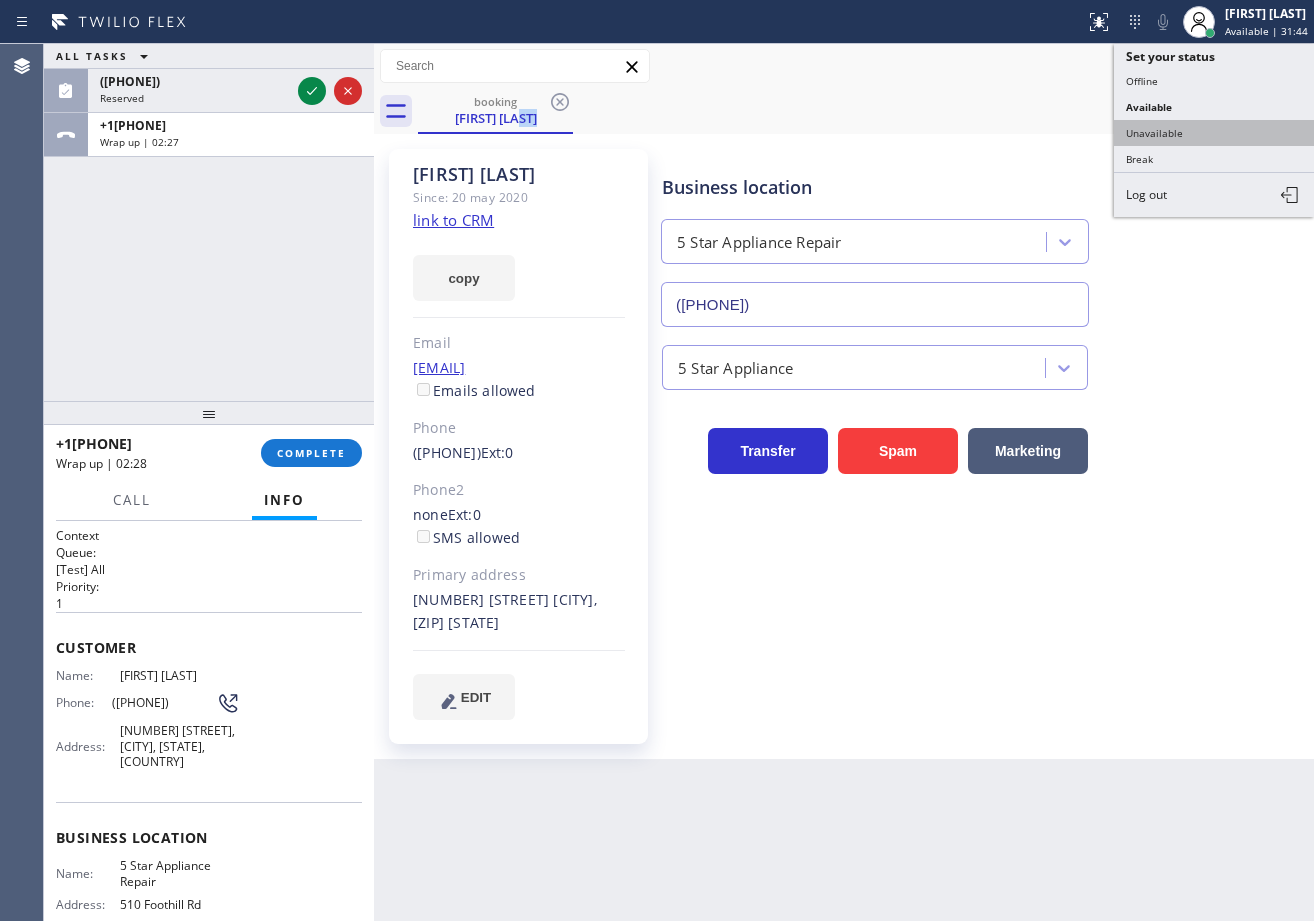 click on "booking [FIRST] [LAST]" at bounding box center (866, 111) 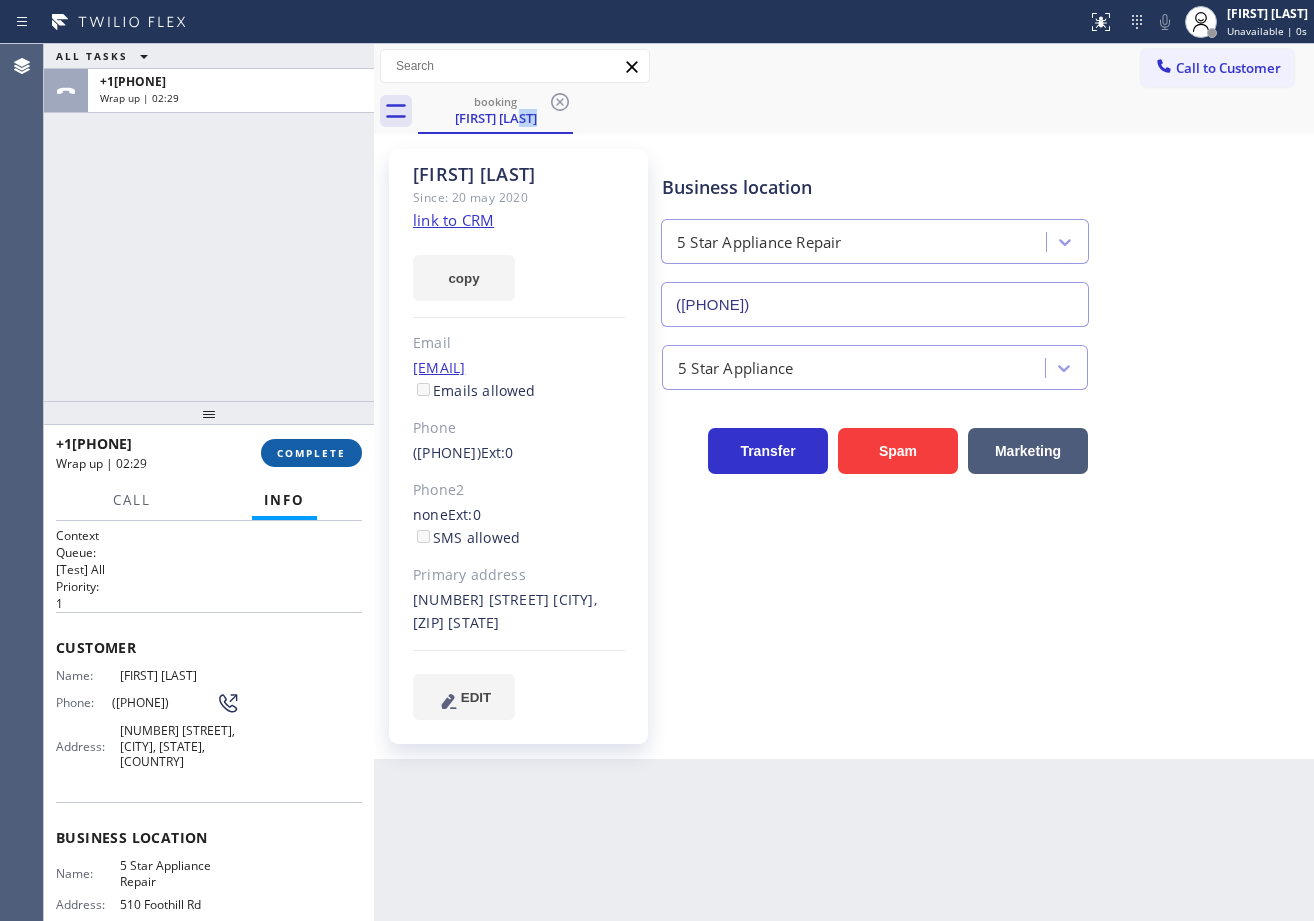 click on "COMPLETE" at bounding box center [311, 453] 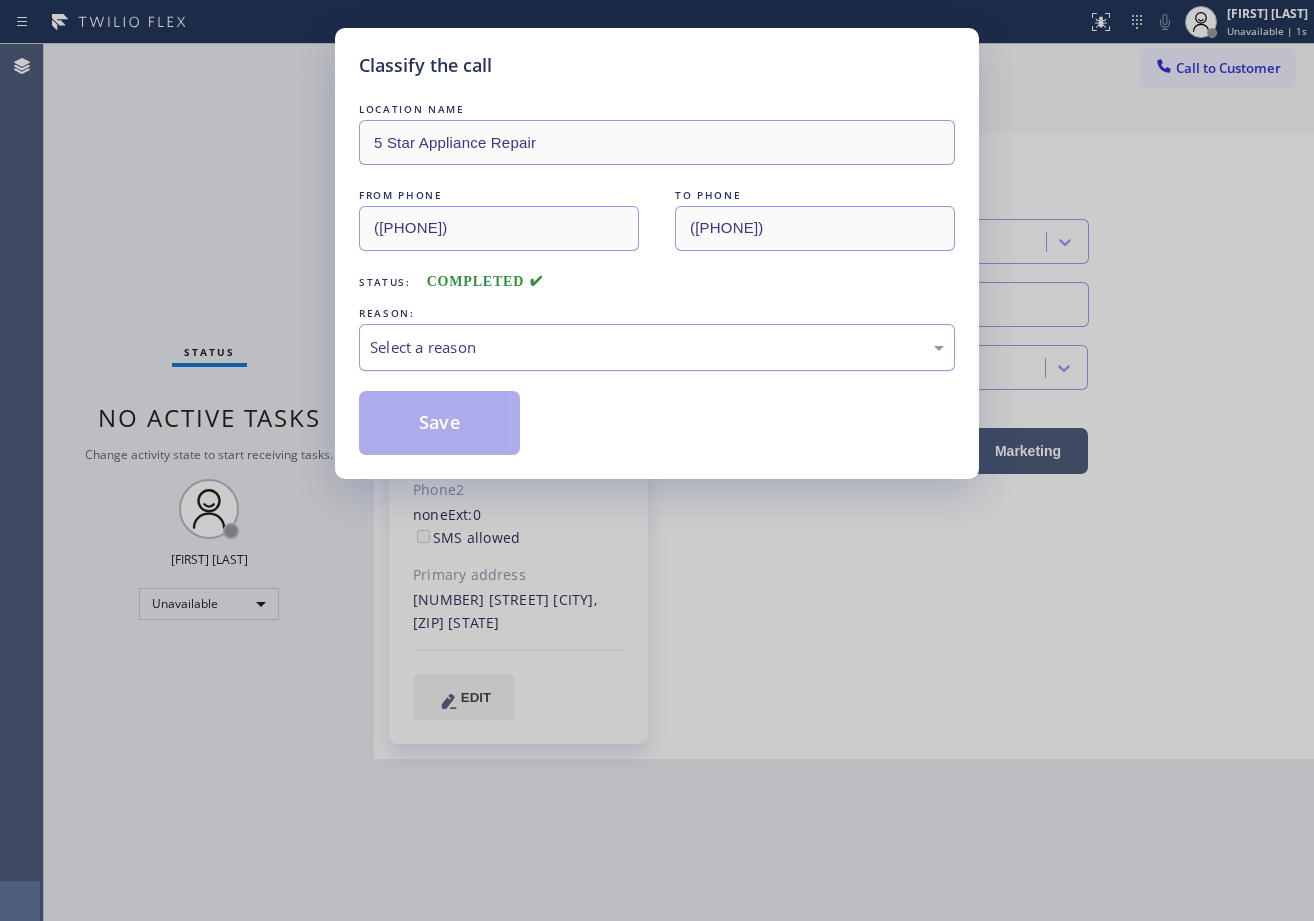 click on "Select a reason" at bounding box center (657, 347) 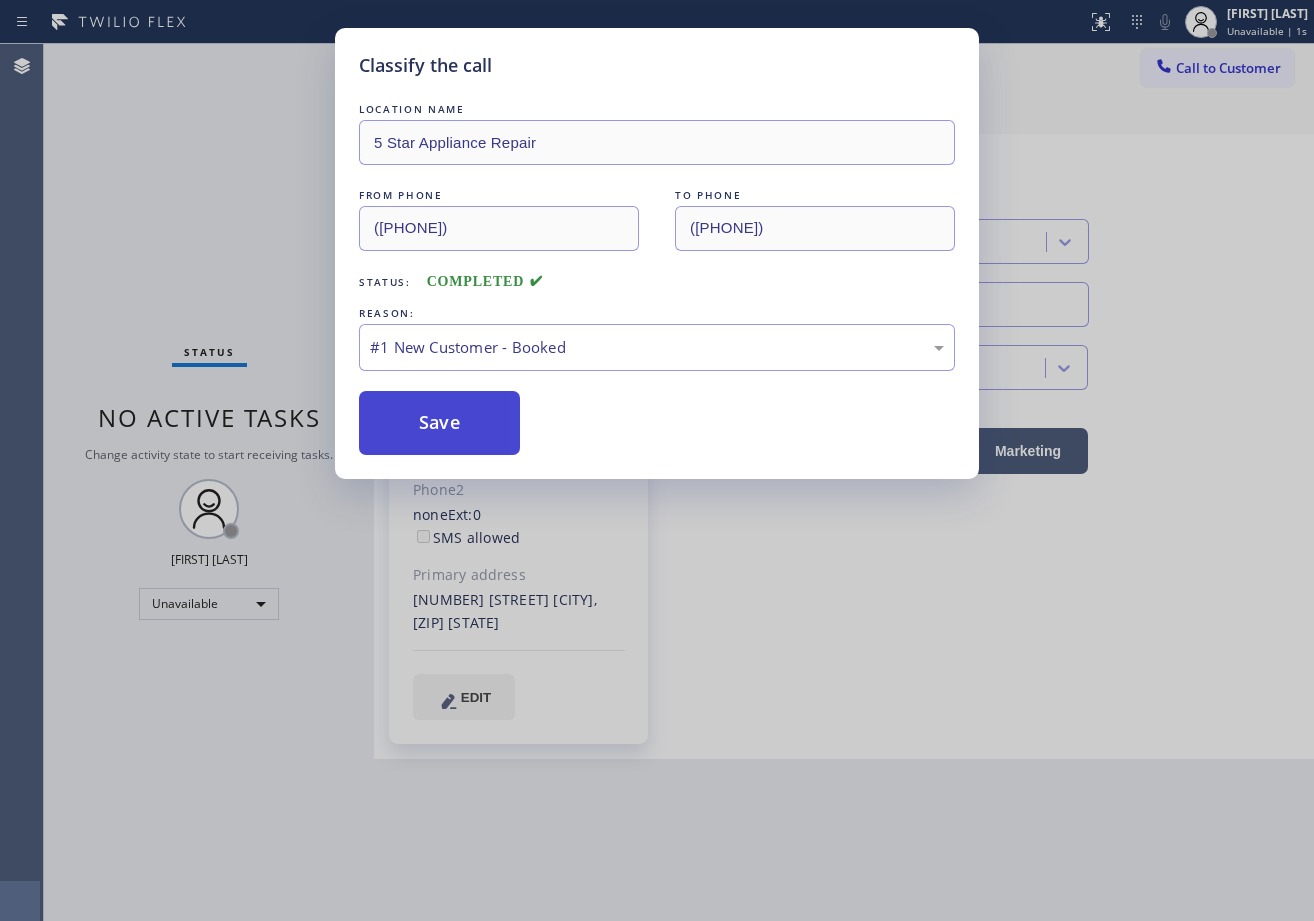 drag, startPoint x: 460, startPoint y: 390, endPoint x: 437, endPoint y: 448, distance: 62.39391 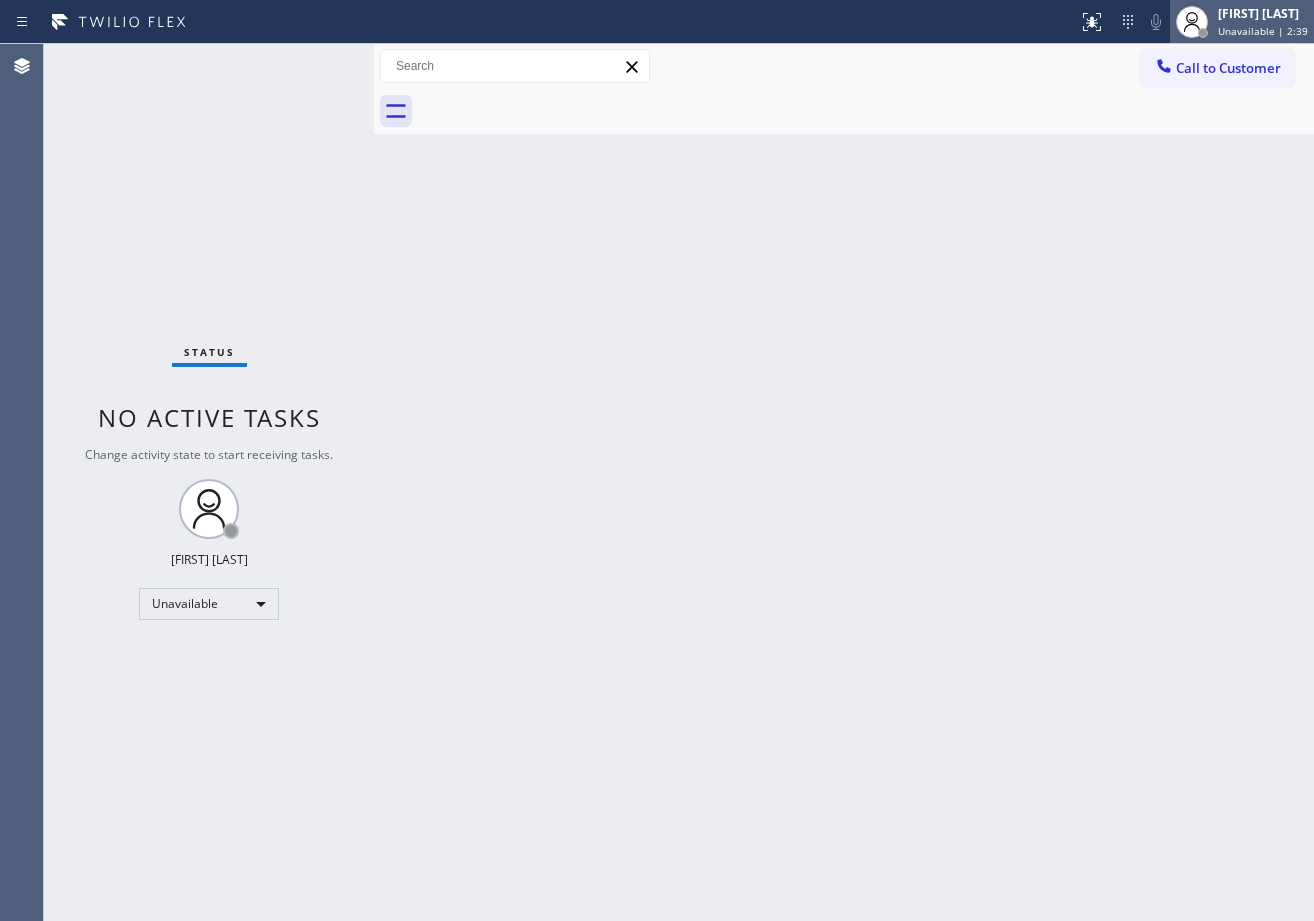 drag, startPoint x: 1227, startPoint y: 24, endPoint x: 1222, endPoint y: 40, distance: 16.763054 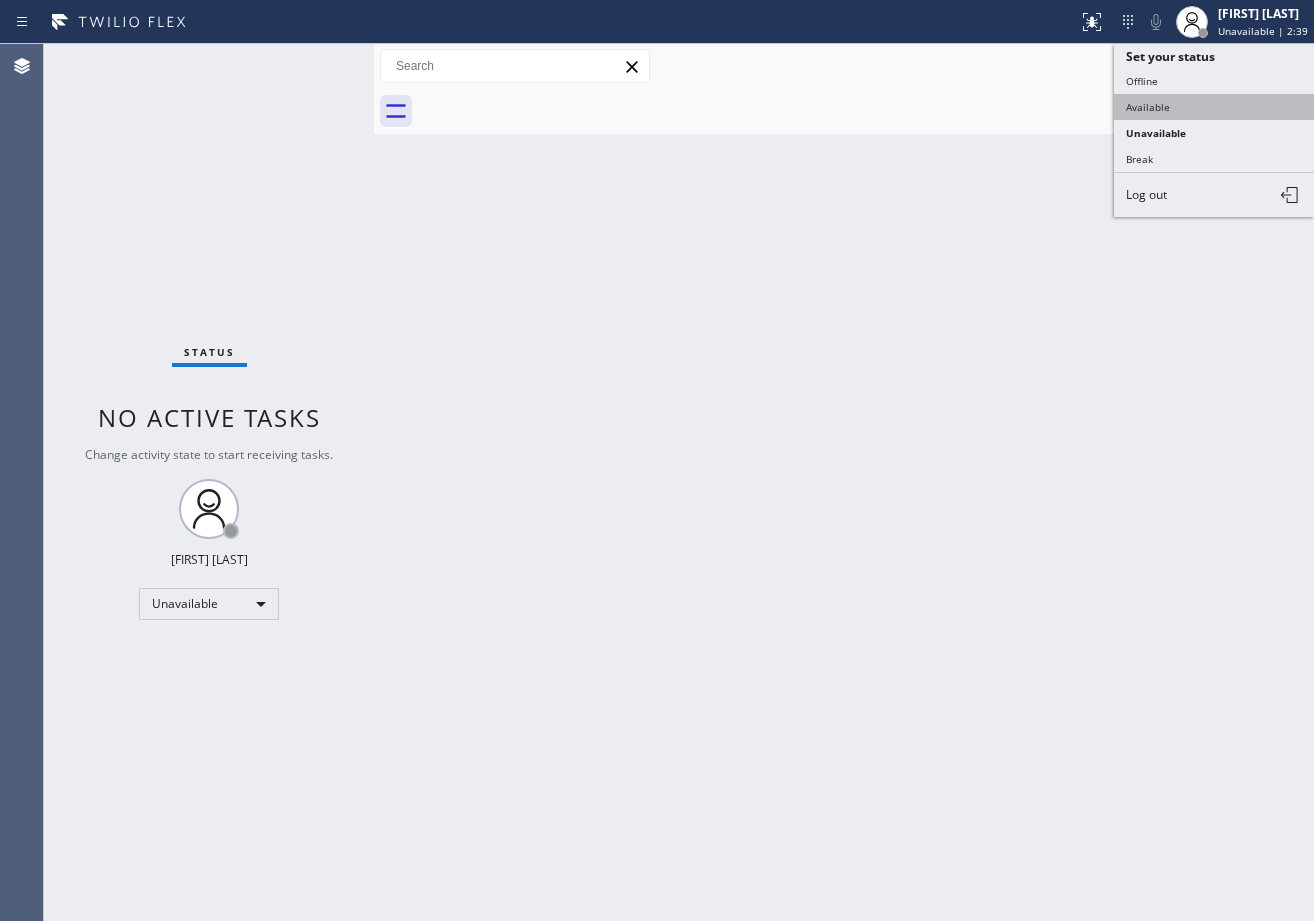 click on "Available" at bounding box center [1214, 107] 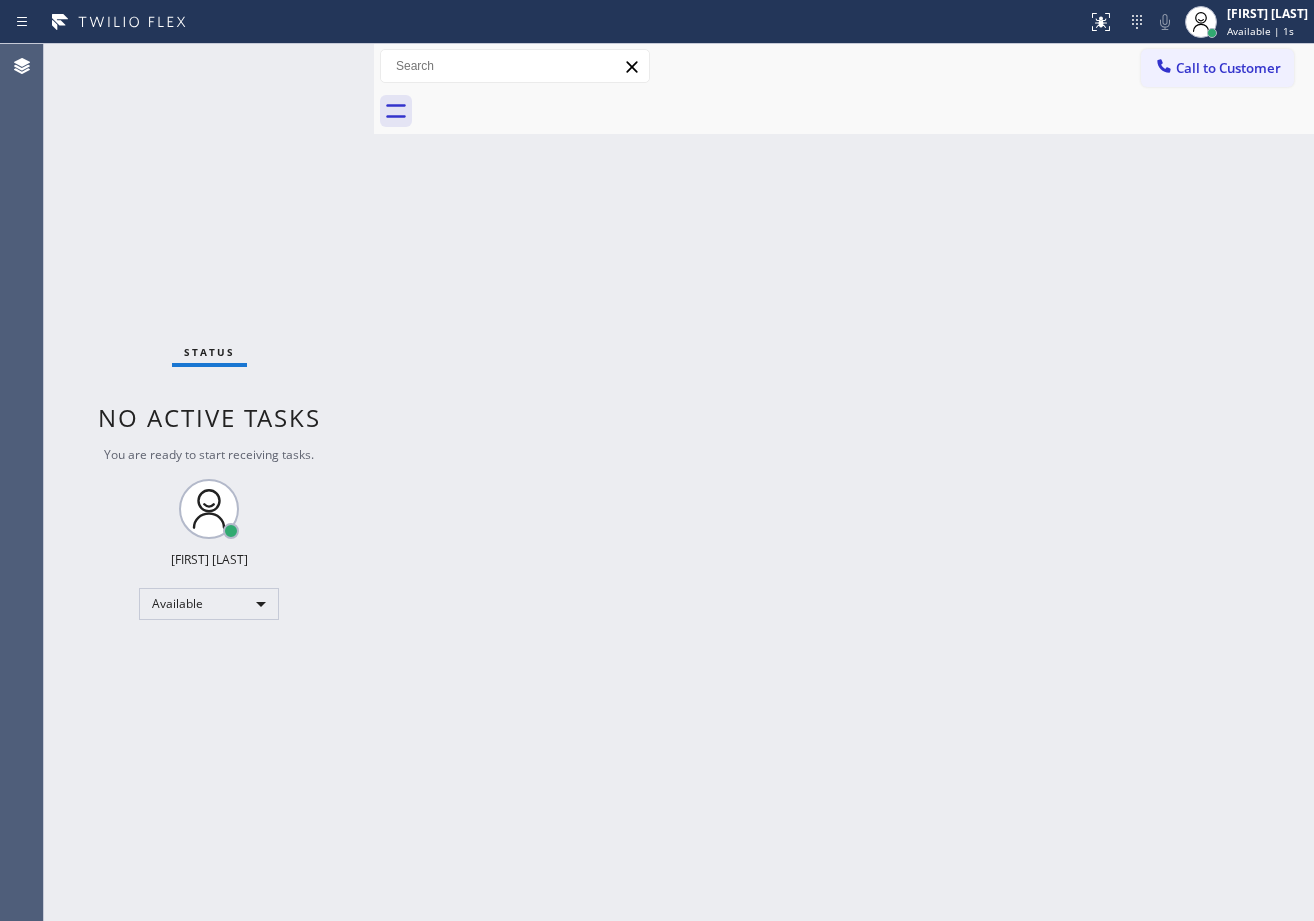 drag, startPoint x: 901, startPoint y: 888, endPoint x: 875, endPoint y: 918, distance: 39.698868 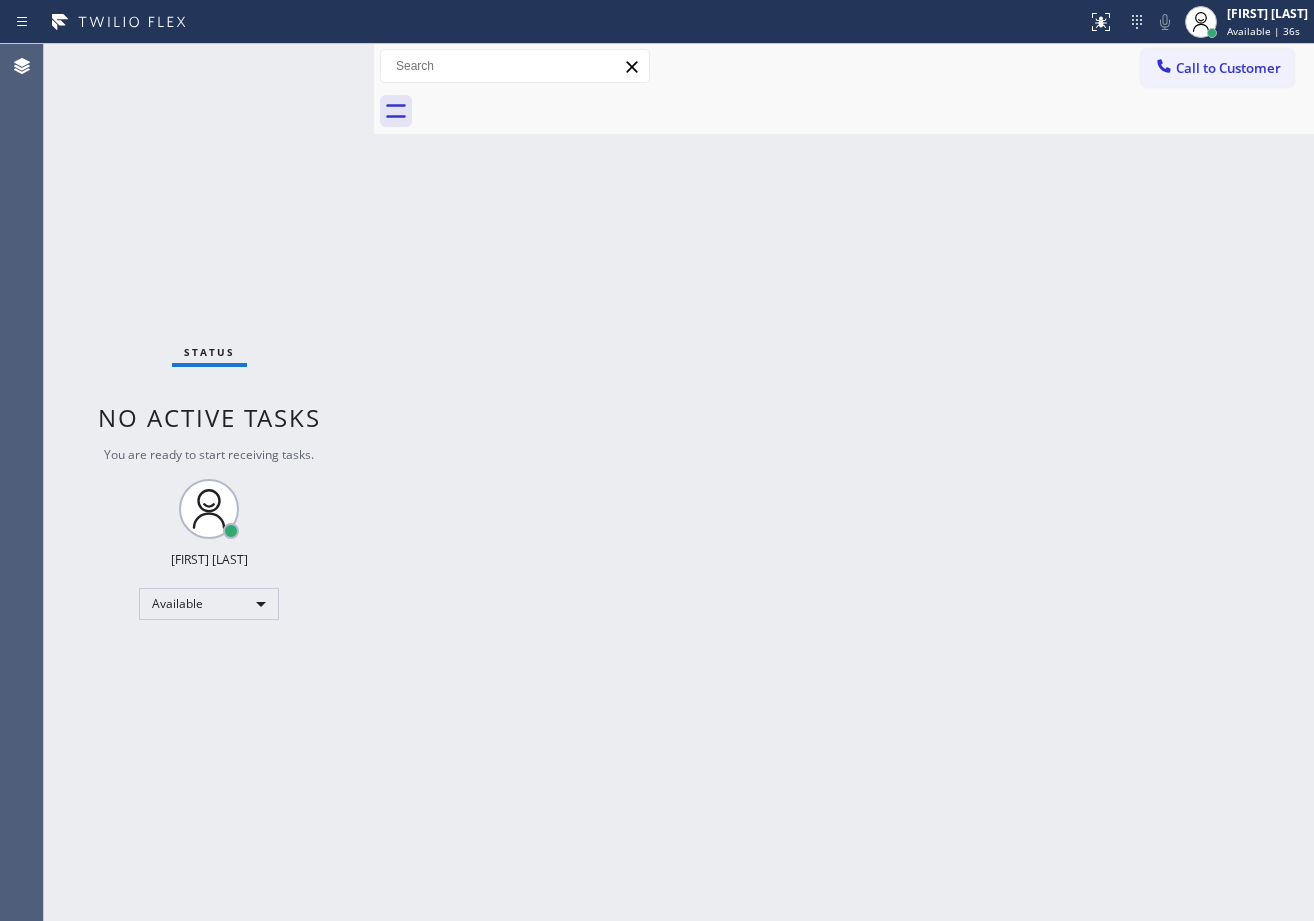 drag, startPoint x: 823, startPoint y: 524, endPoint x: 1108, endPoint y: 772, distance: 377.79492 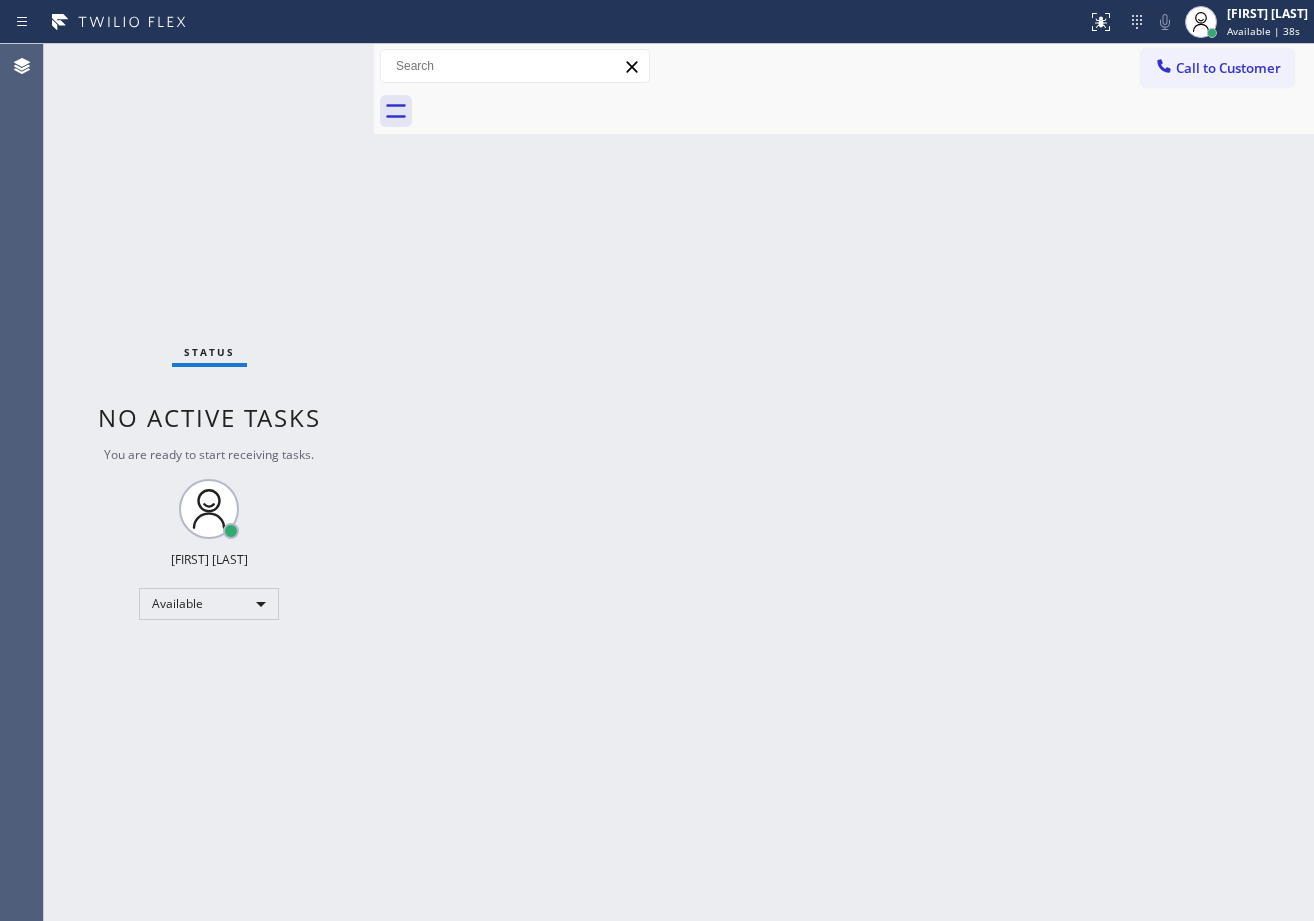 click on "Back to Dashboard Change Sender ID Customers Technicians Select a contact Outbound call Technician Search Technician Your caller id phone number Your caller id phone number Call Technician info Name   Phone none Address none Change Sender ID HVAC +18559994417 5 Star Appliance +18557314952 Appliance Repair +18554611149 Plumbing +18889090120 Air Duct Cleaning +18006865038  Electricians +18005688664 Cancel Change Check personal SMS Reset Change No tabs Call to Customer Outbound call Location Search location Your caller id phone number ([PHONE]) Customer number Call Outbound call Technician Search Technician Your caller id phone number Your caller id phone number Call" at bounding box center (844, 482) 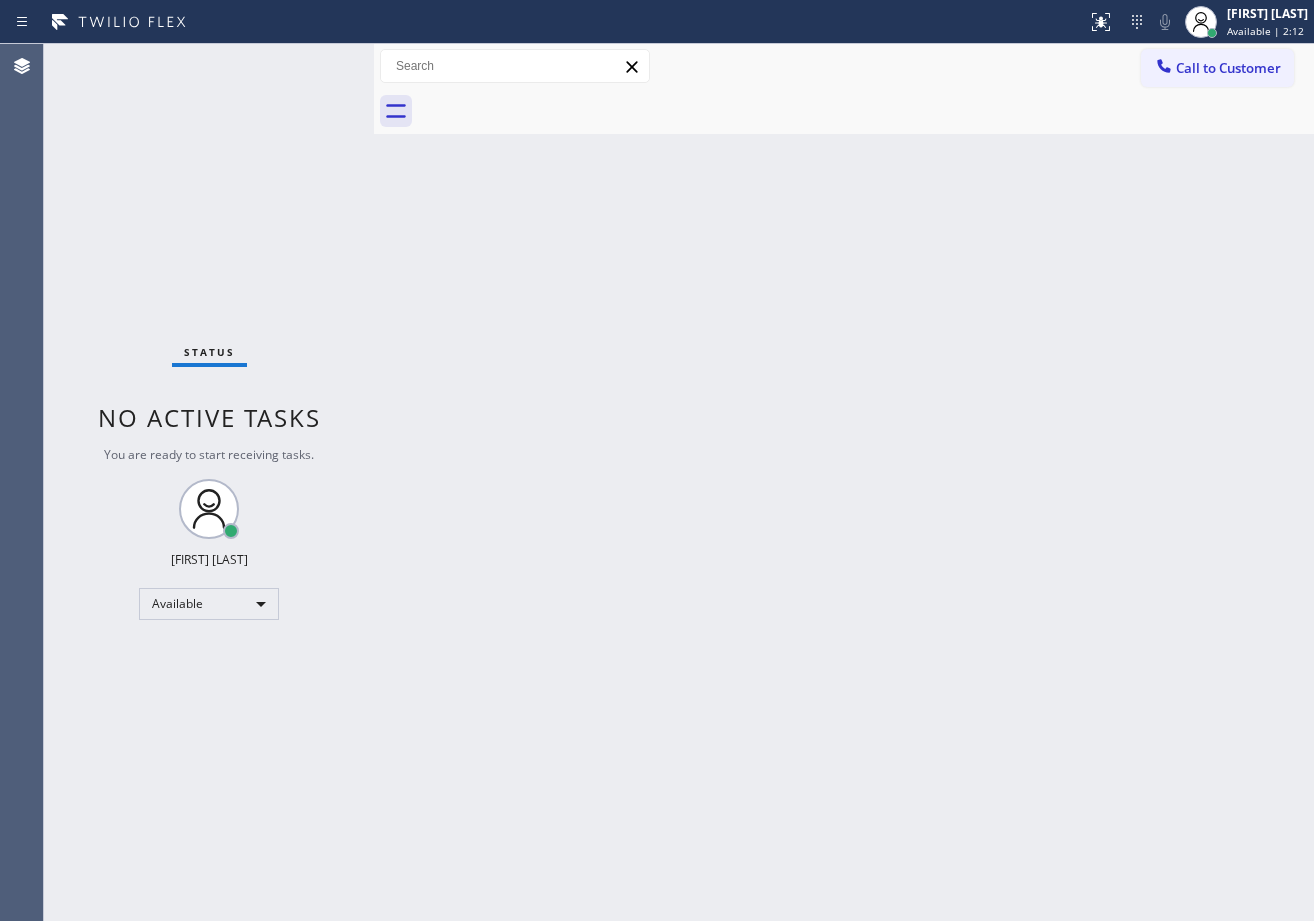 click on "Status No active tasks You are ready to start receiving tasks. [FIRST] [LAST] Available" at bounding box center (209, 482) 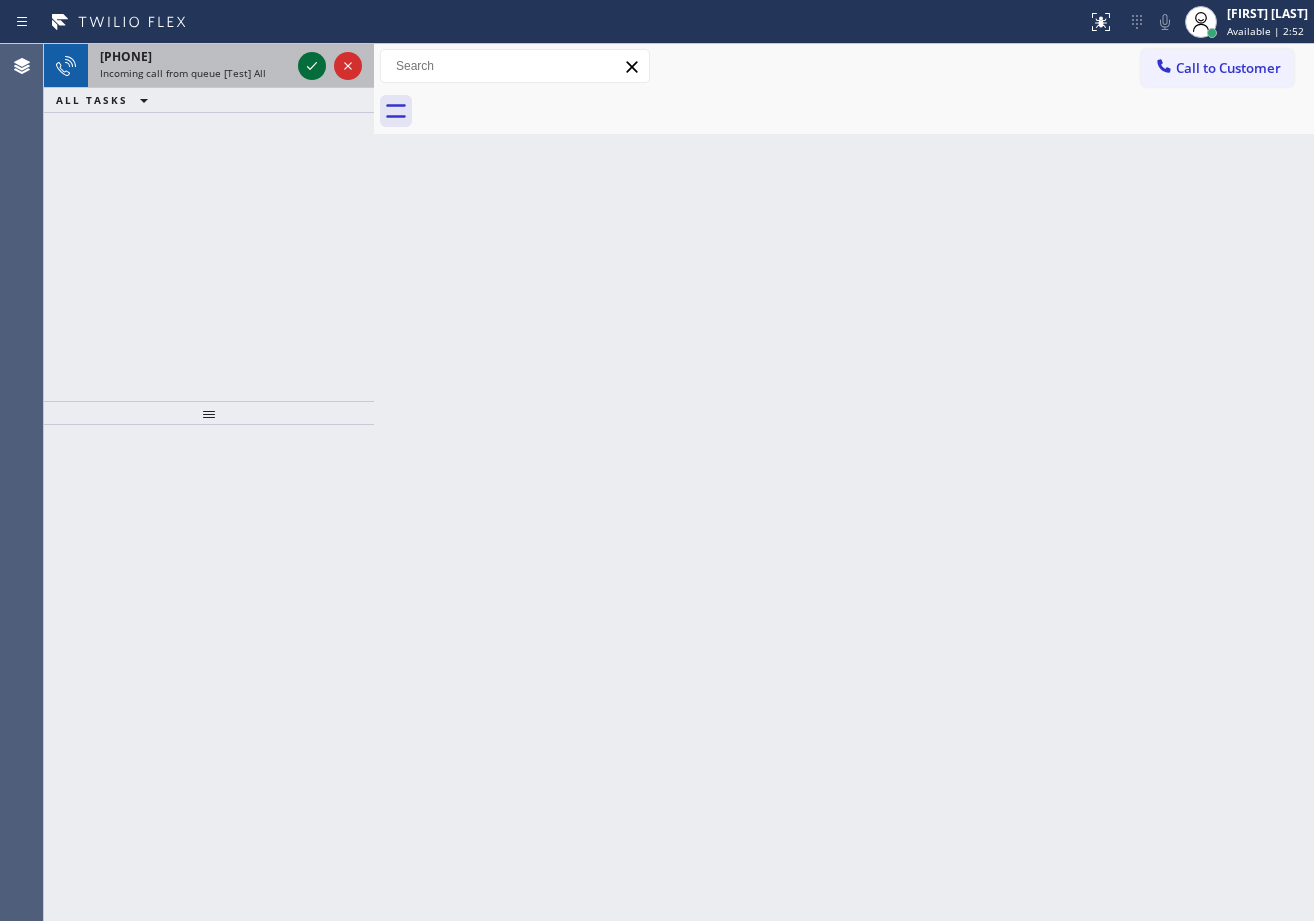 click 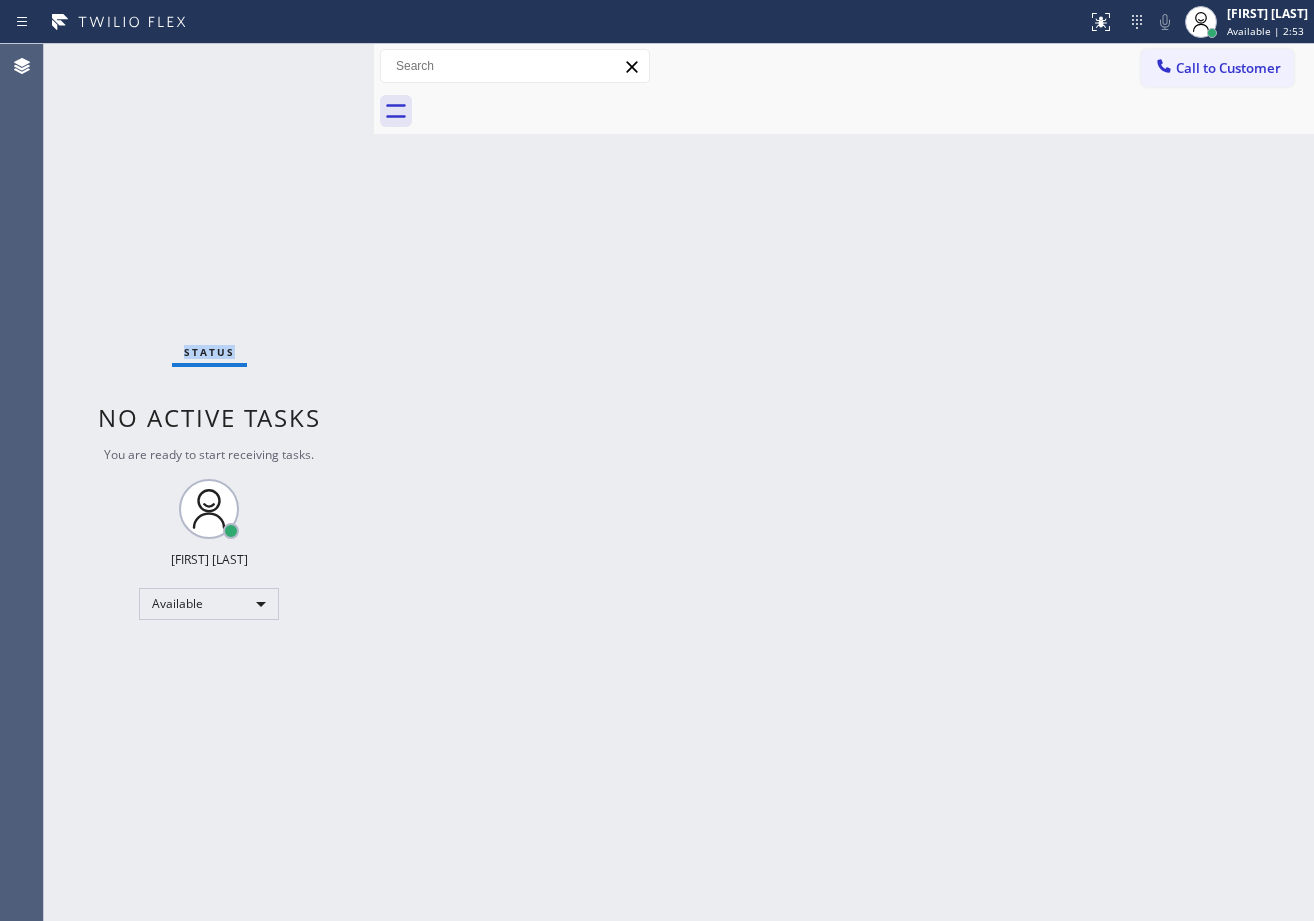 click on "Status No active tasks You are ready to start receiving tasks. [FIRST] [LAST] Available" at bounding box center [209, 482] 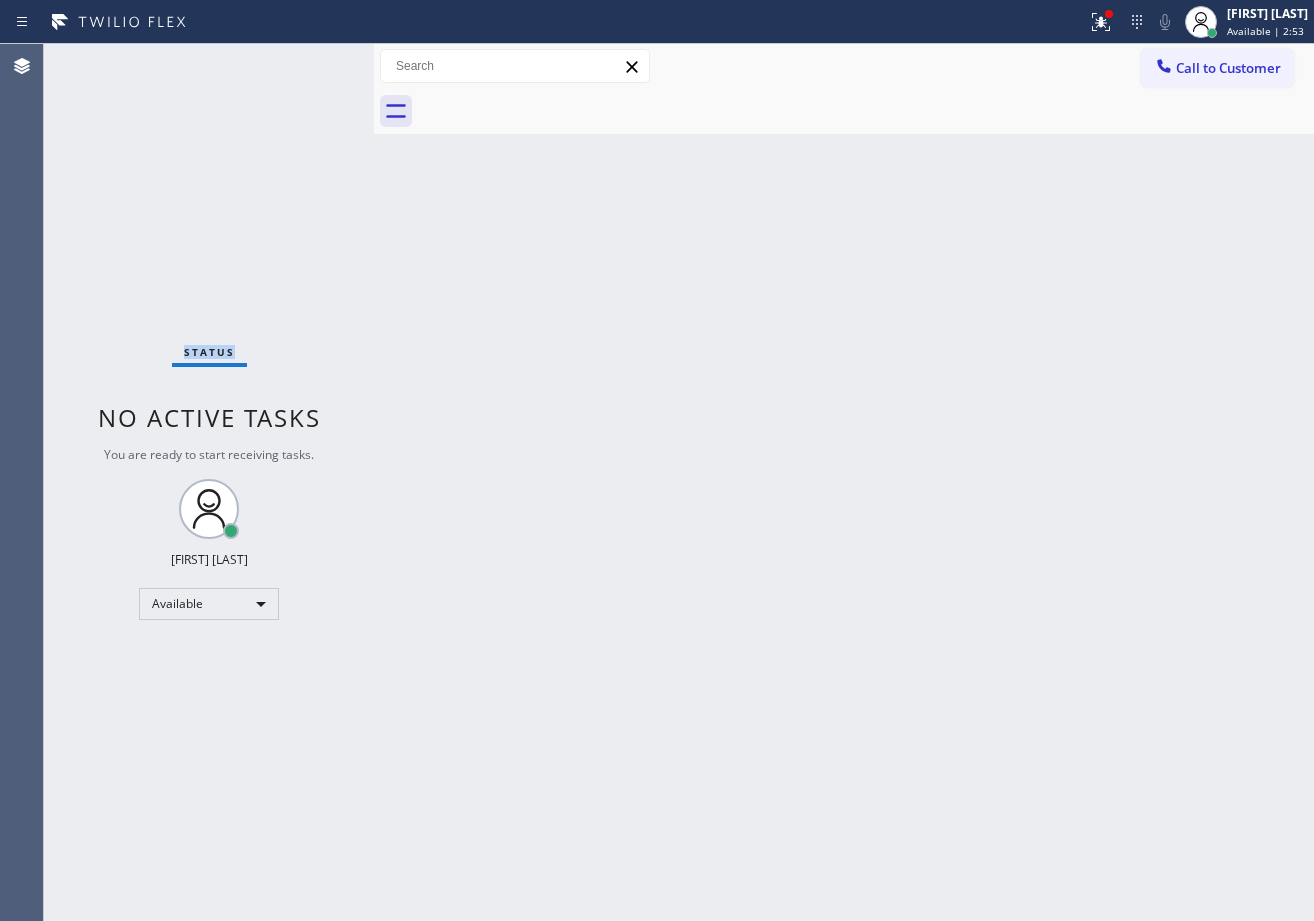 click on "Status No active tasks You are ready to start receiving tasks. [FIRST] [LAST] Available" at bounding box center [209, 482] 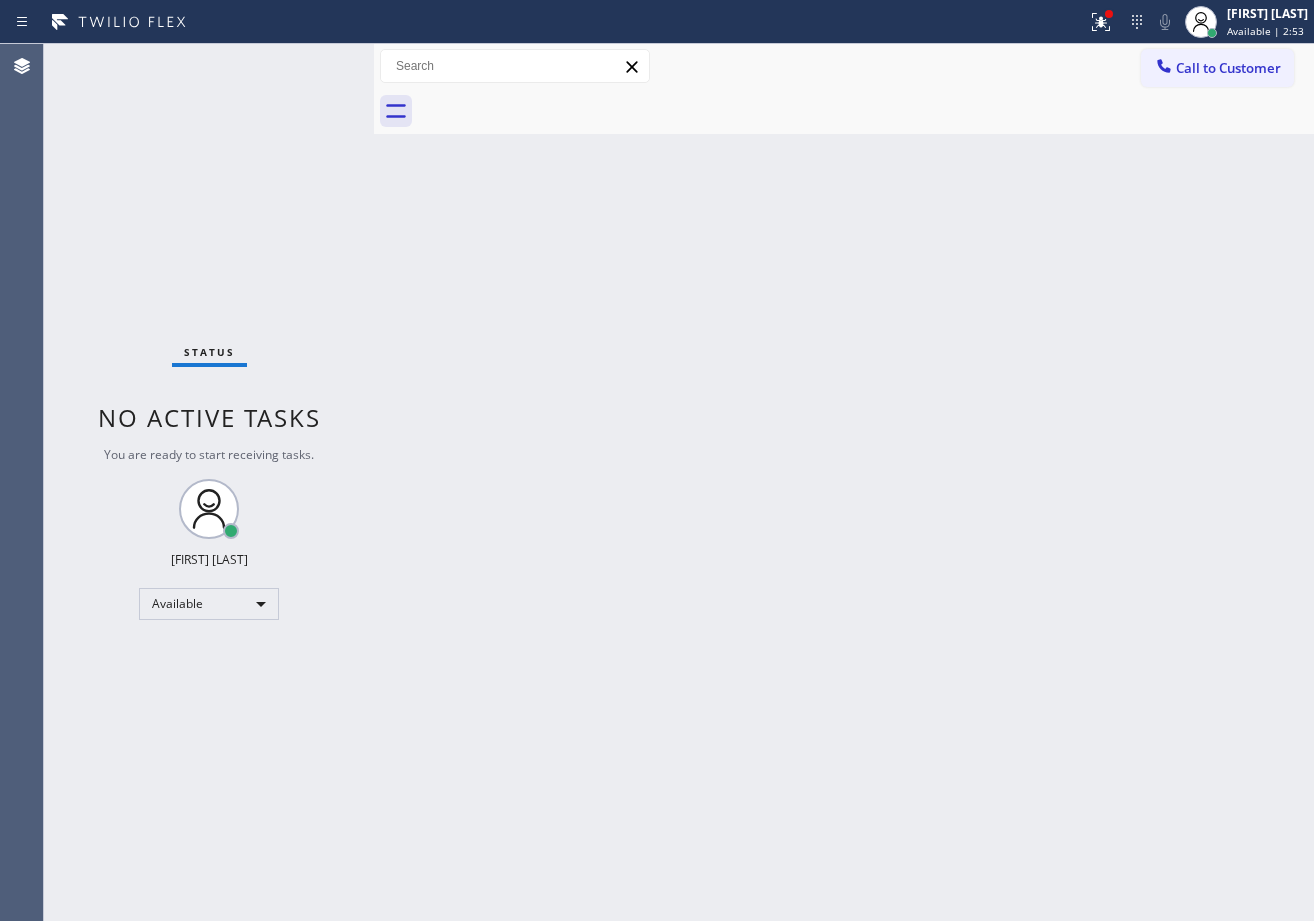 drag, startPoint x: 602, startPoint y: 498, endPoint x: 990, endPoint y: 224, distance: 474.99475 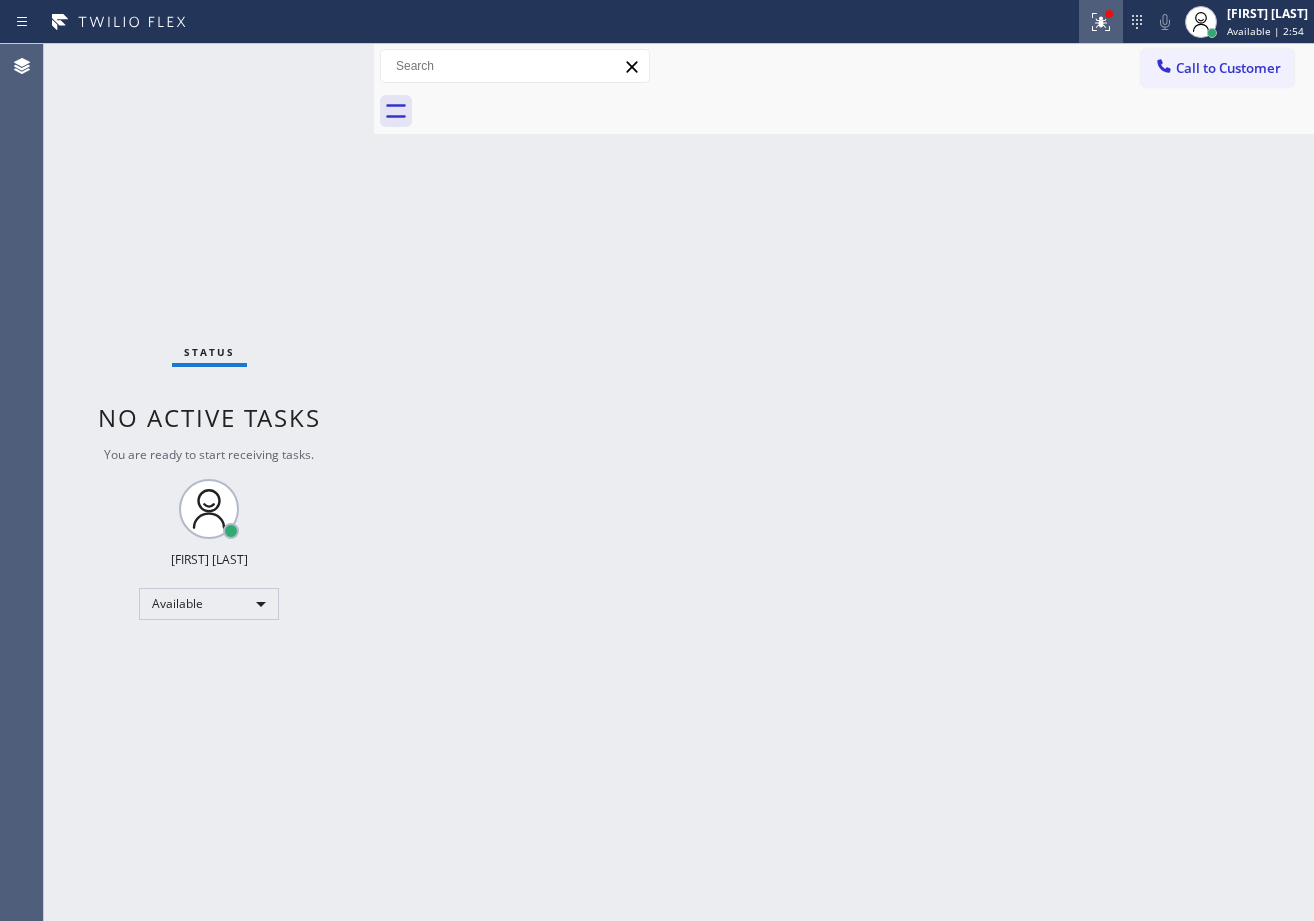 click 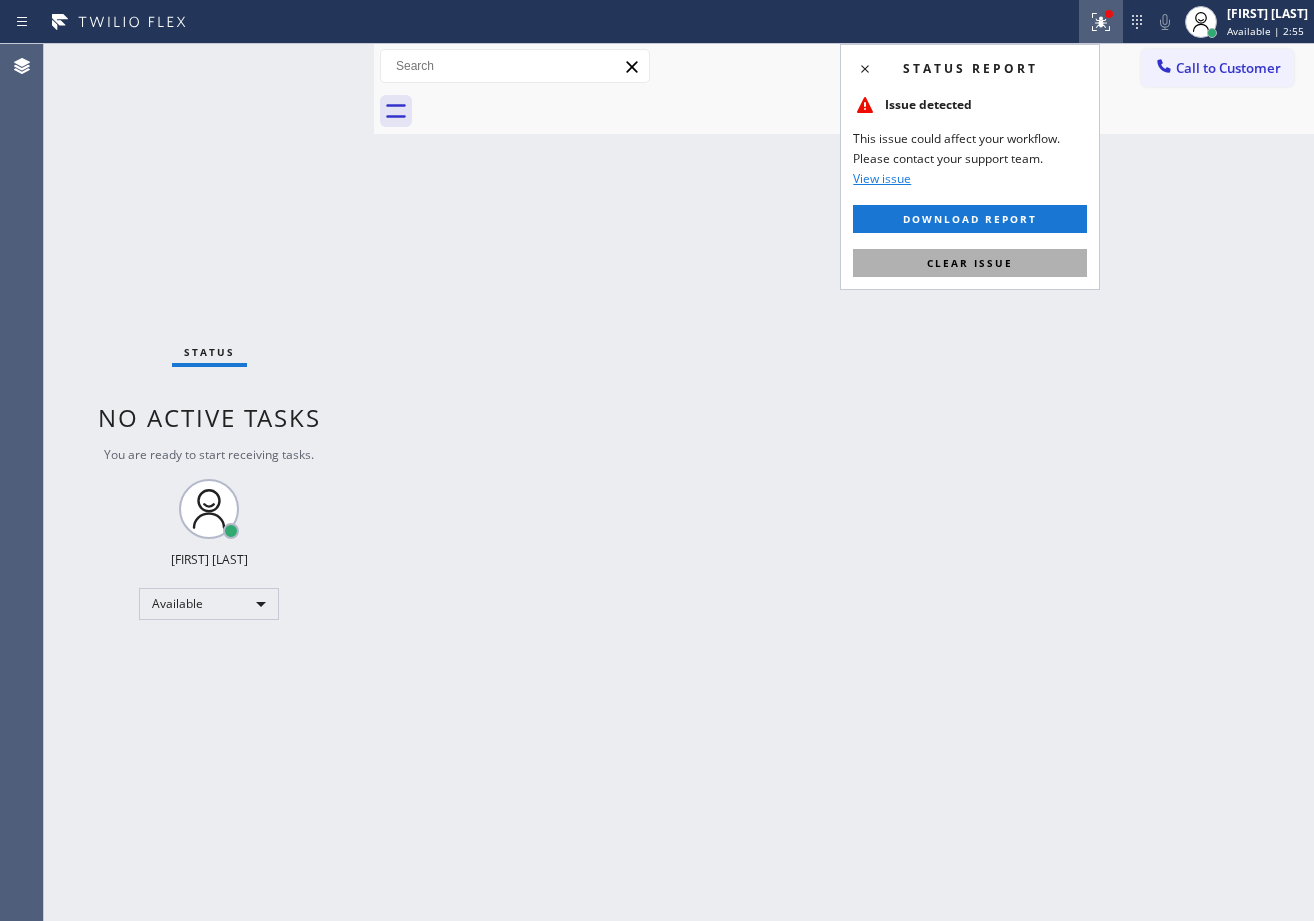 click on "Clear issue" at bounding box center (970, 263) 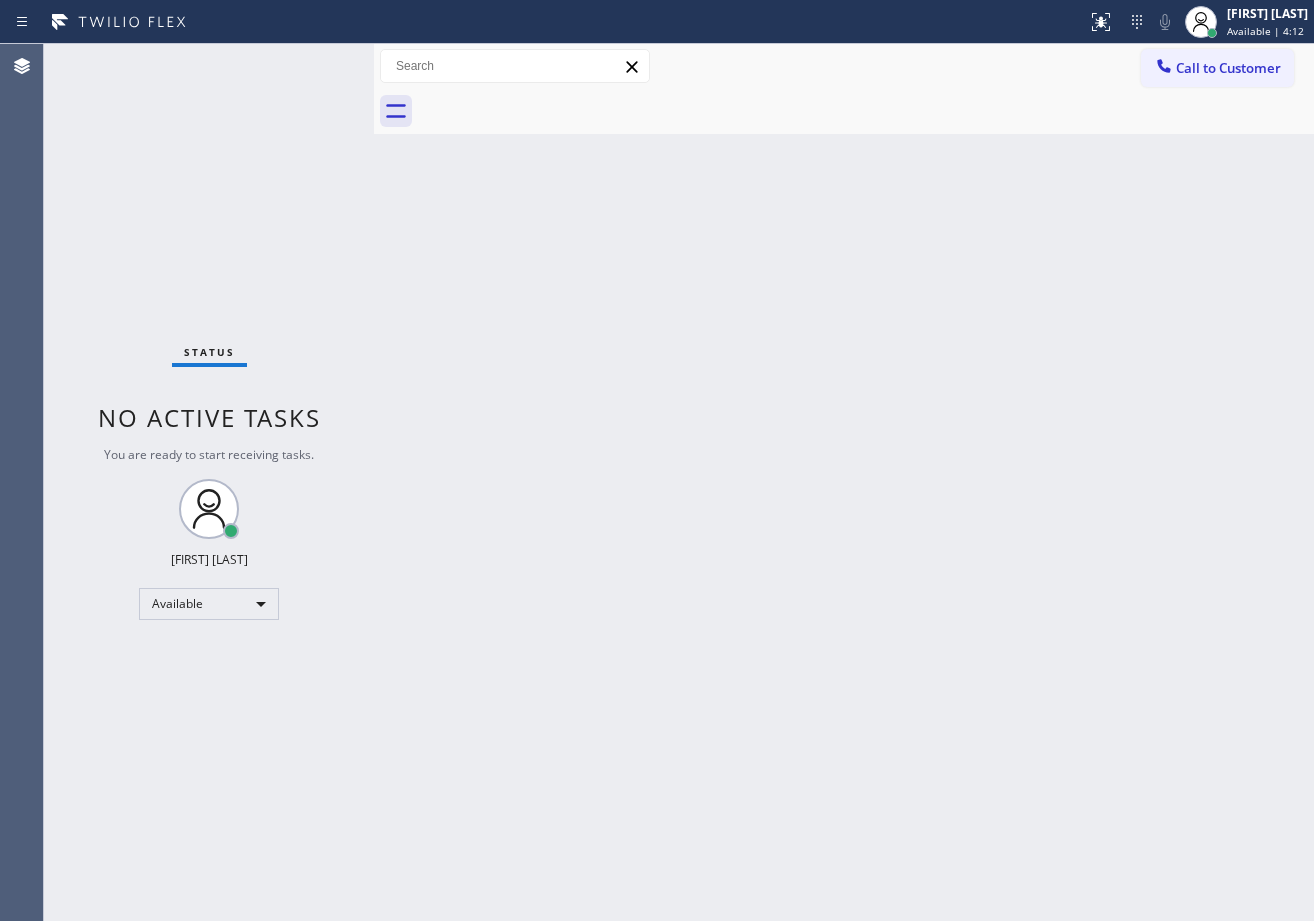 click on "Back to Dashboard Change Sender ID Customers Technicians Select a contact Outbound call Technician Search Technician Your caller id phone number Your caller id phone number Call Technician info Name   Phone none Address none Change Sender ID HVAC +18559994417 5 Star Appliance +18557314952 Appliance Repair +18554611149 Plumbing +18889090120 Air Duct Cleaning +18006865038  Electricians +18005688664 Cancel Change Check personal SMS Reset Change No tabs Call to Customer Outbound call Location Search location Your caller id phone number ([PHONE]) Customer number Call Outbound call Technician Search Technician Your caller id phone number Your caller id phone number Call" at bounding box center (844, 482) 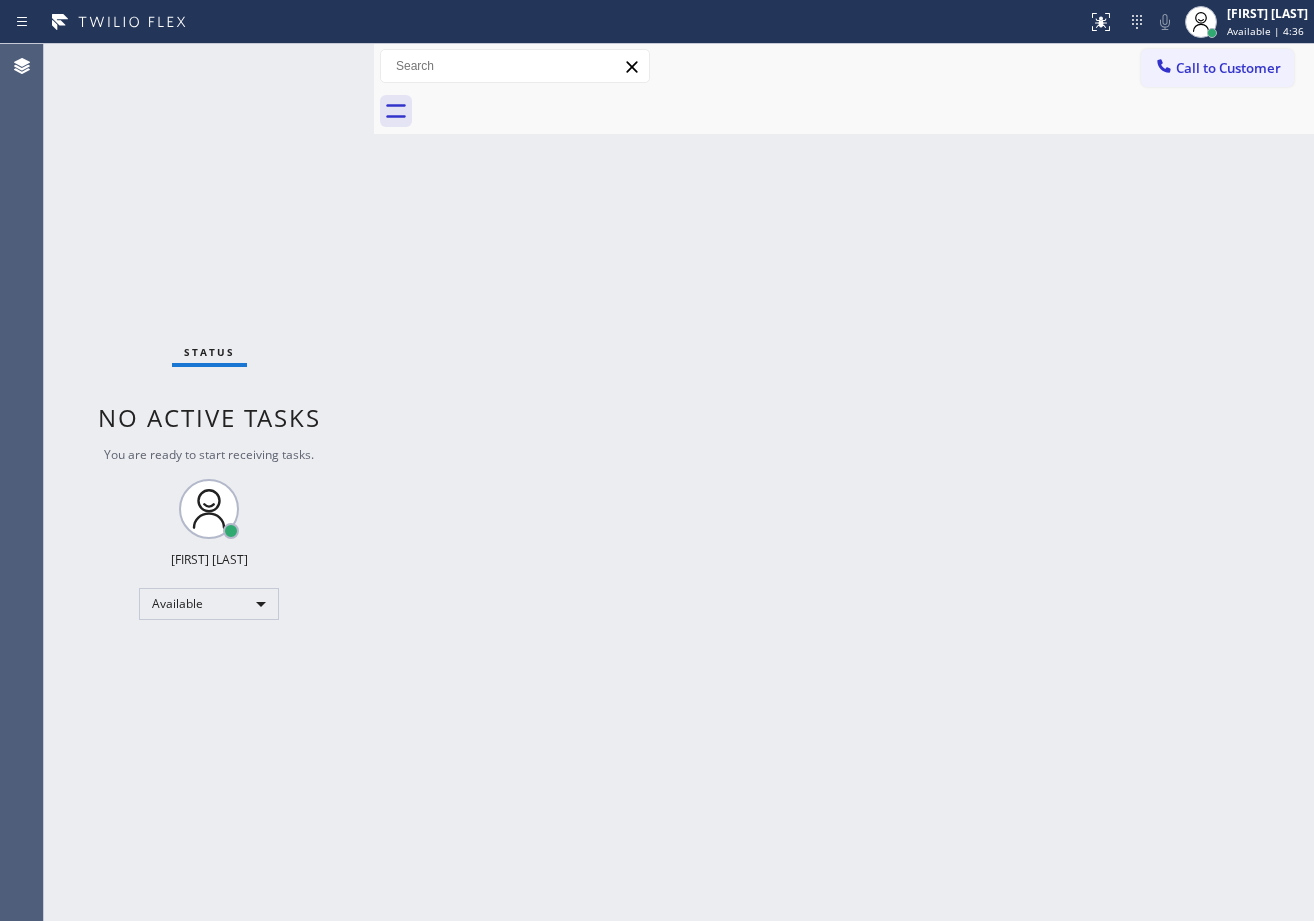 click on "Status No active tasks You are ready to start receiving tasks. [FIRST] [LAST] Available" at bounding box center (209, 482) 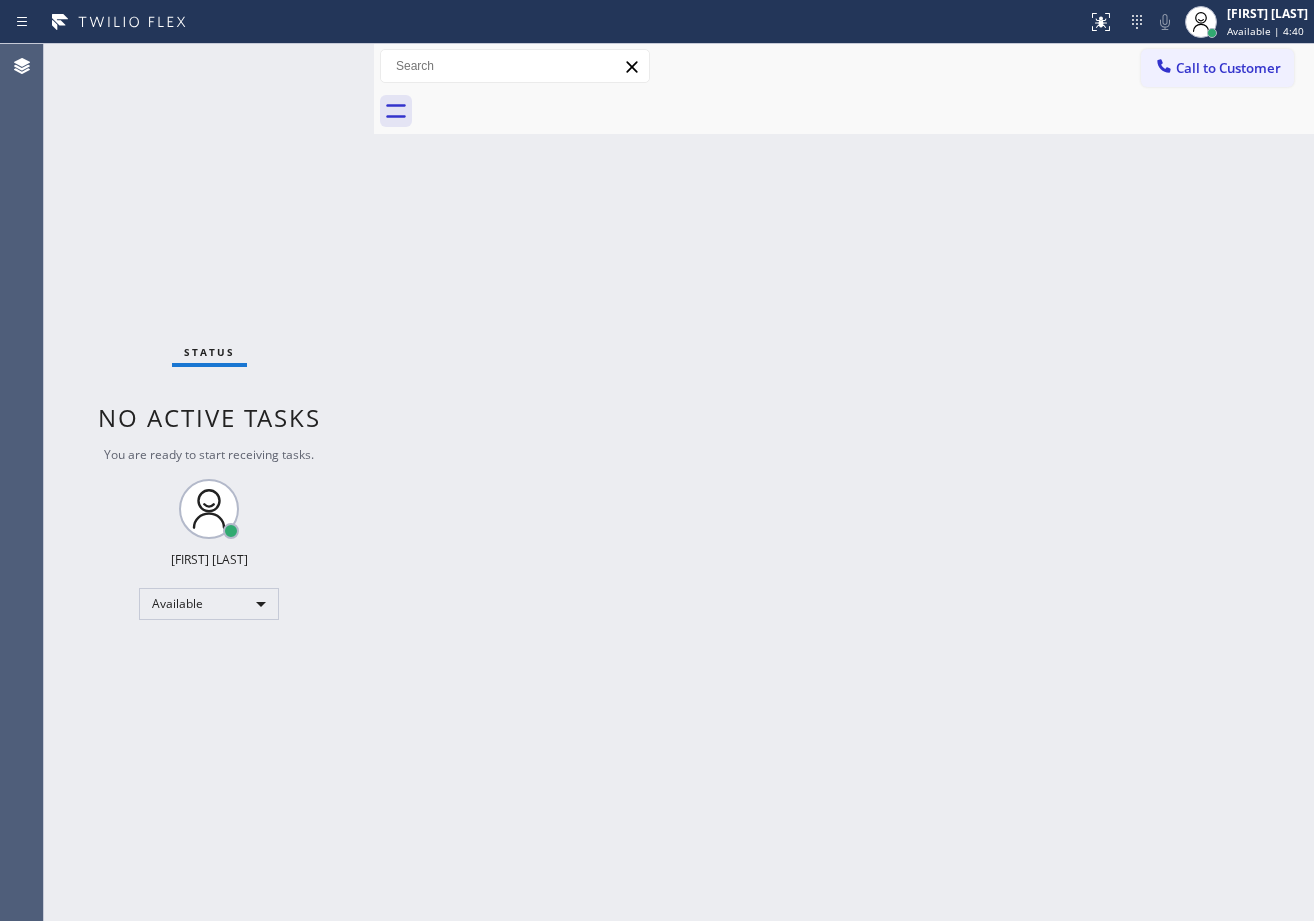click on "Back to Dashboard Change Sender ID Customers Technicians Select a contact Outbound call Technician Search Technician Your caller id phone number Your caller id phone number Call Technician info Name   Phone none Address none Change Sender ID HVAC +18559994417 5 Star Appliance +18557314952 Appliance Repair +18554611149 Plumbing +18889090120 Air Duct Cleaning +18006865038  Electricians +18005688664 Cancel Change Check personal SMS Reset Change No tabs Call to Customer Outbound call Location Search location Your caller id phone number ([PHONE]) Customer number Call Outbound call Technician Search Technician Your caller id phone number Your caller id phone number Call" at bounding box center [844, 482] 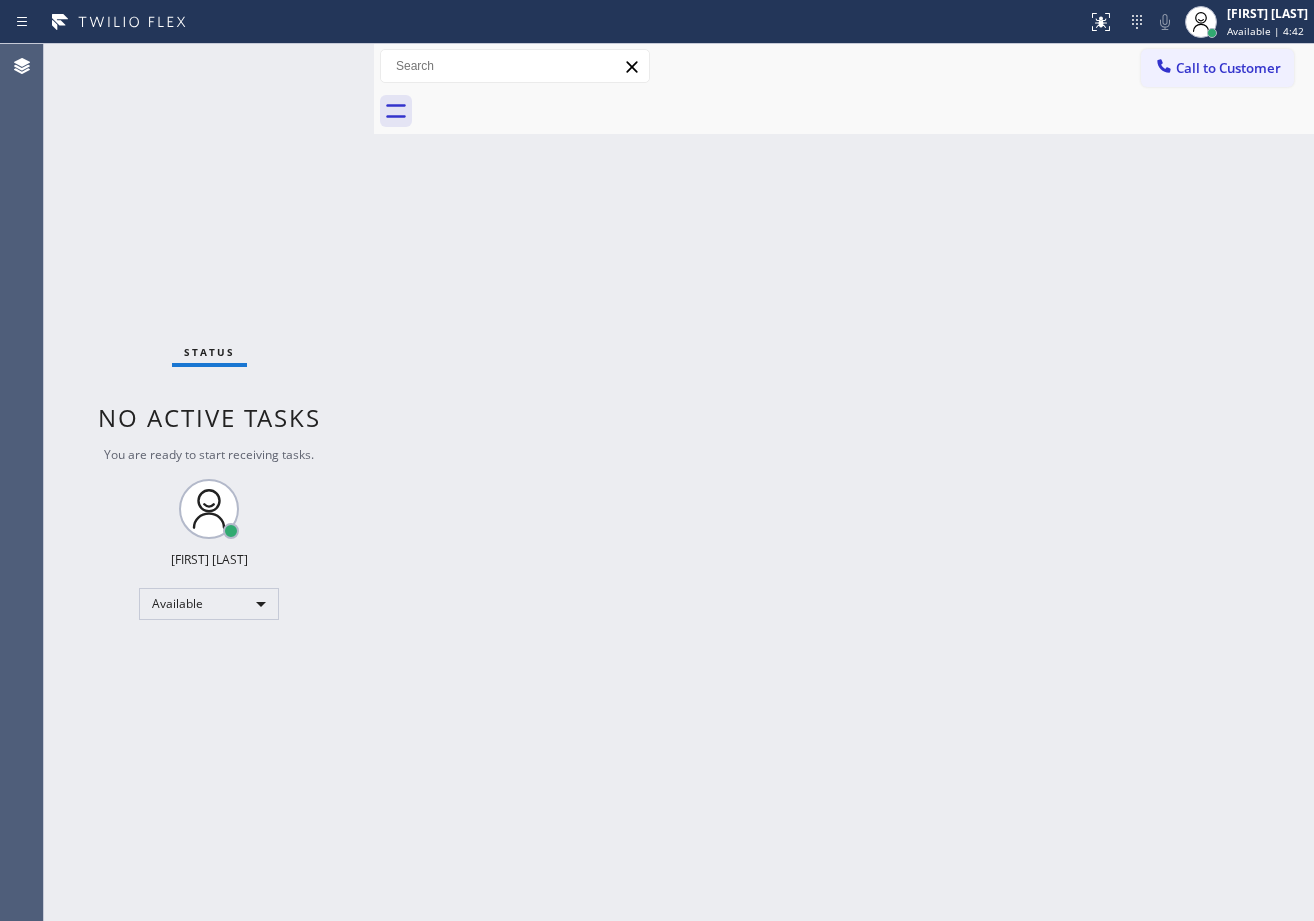 click on "Back to Dashboard Change Sender ID Customers Technicians Select a contact Outbound call Technician Search Technician Your caller id phone number Your caller id phone number Call Technician info Name   Phone none Address none Change Sender ID HVAC +18559994417 5 Star Appliance +18557314952 Appliance Repair +18554611149 Plumbing +18889090120 Air Duct Cleaning +18006865038  Electricians +18005688664 Cancel Change Check personal SMS Reset Change No tabs Call to Customer Outbound call Location Search location Your caller id phone number ([PHONE]) Customer number Call Outbound call Technician Search Technician Your caller id phone number Your caller id phone number Call" at bounding box center (844, 482) 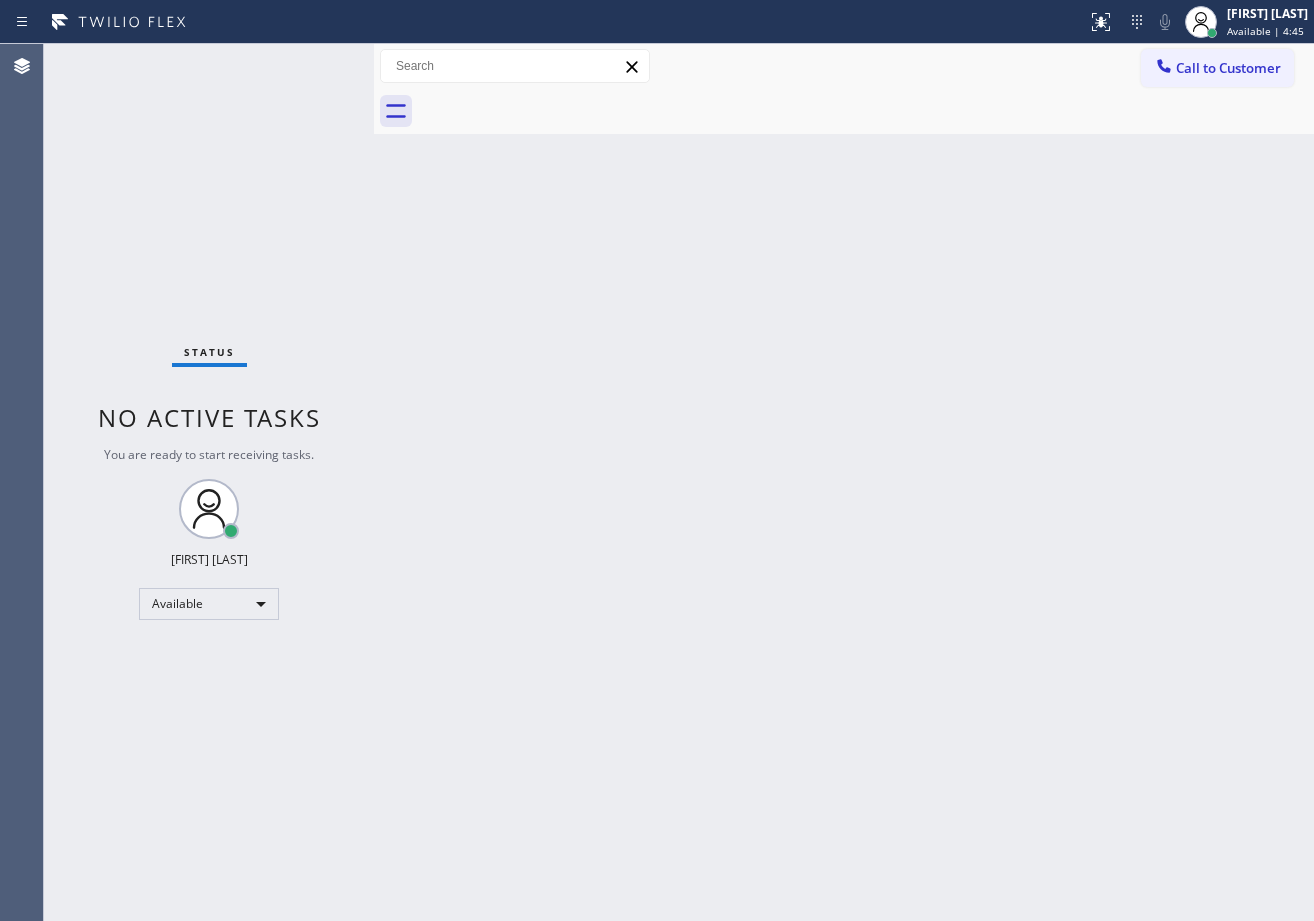 click on "Back to Dashboard Change Sender ID Customers Technicians Select a contact Outbound call Technician Search Technician Your caller id phone number Your caller id phone number Call Technician info Name   Phone none Address none Change Sender ID HVAC +18559994417 5 Star Appliance +18557314952 Appliance Repair +18554611149 Plumbing +18889090120 Air Duct Cleaning +18006865038  Electricians +18005688664 Cancel Change Check personal SMS Reset Change No tabs Call to Customer Outbound call Location Search location Your caller id phone number ([PHONE]) Customer number Call Outbound call Technician Search Technician Your caller id phone number Your caller id phone number Call" at bounding box center [844, 482] 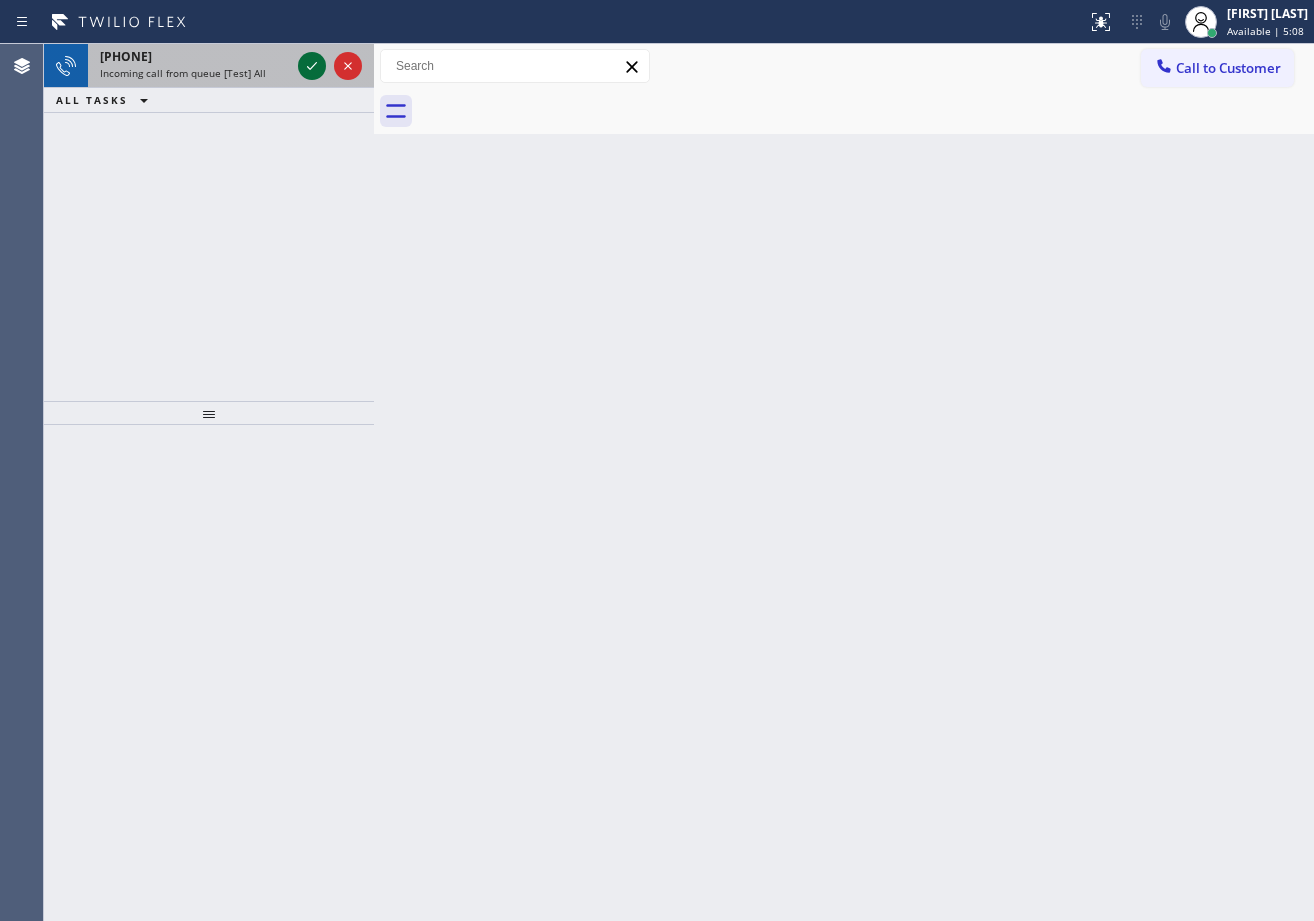 click 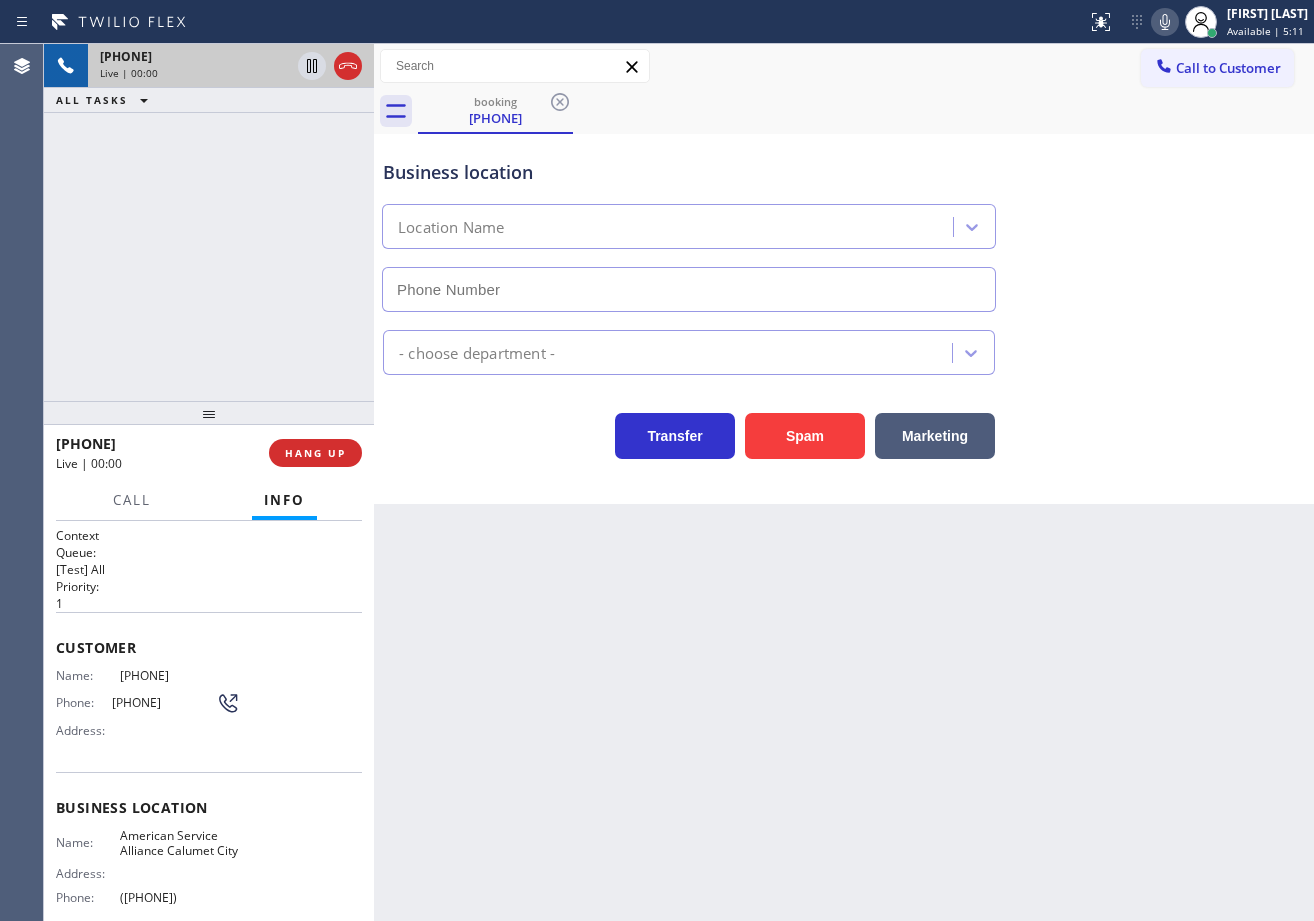 type on "([PHONE])" 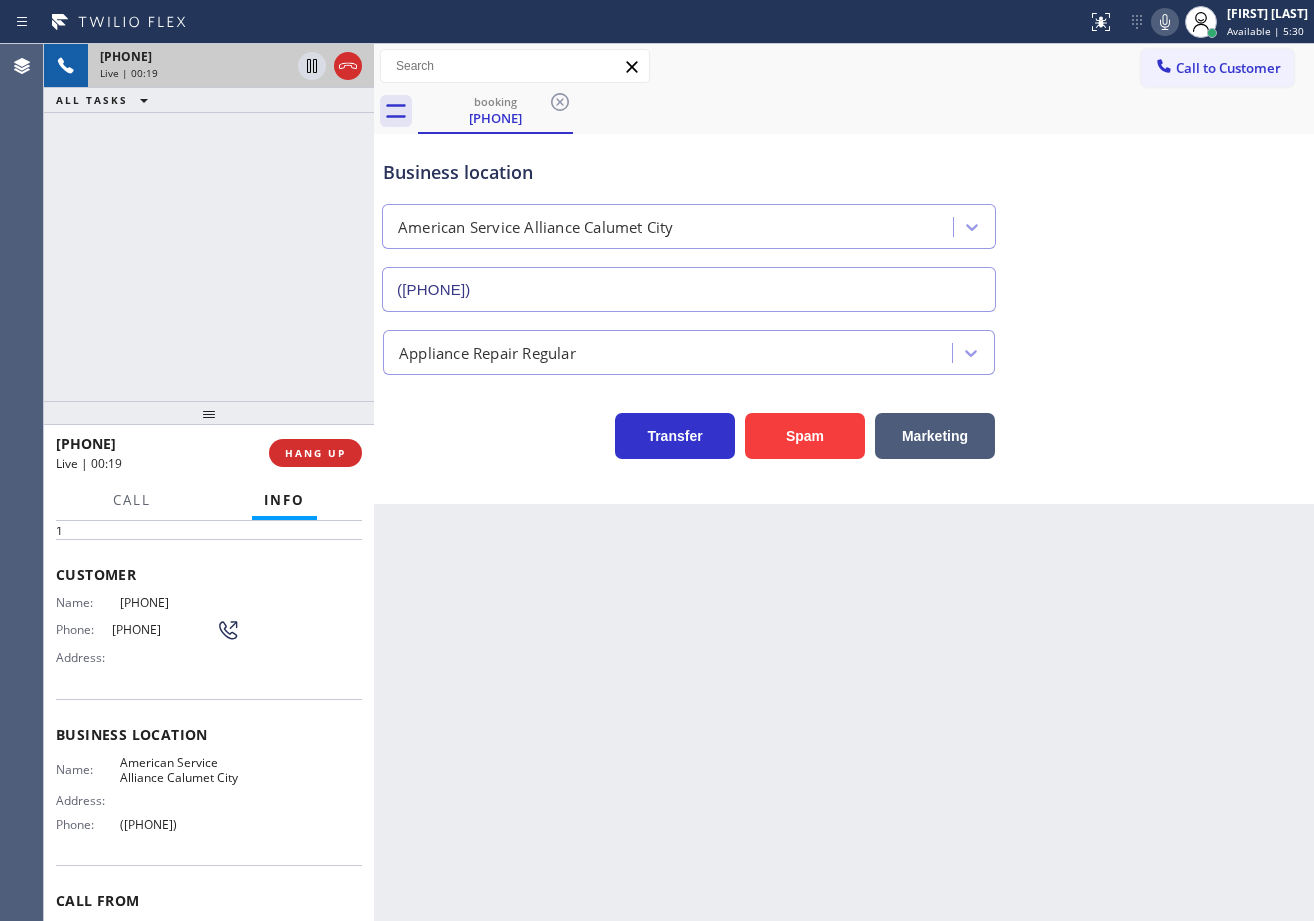 scroll, scrollTop: 0, scrollLeft: 0, axis: both 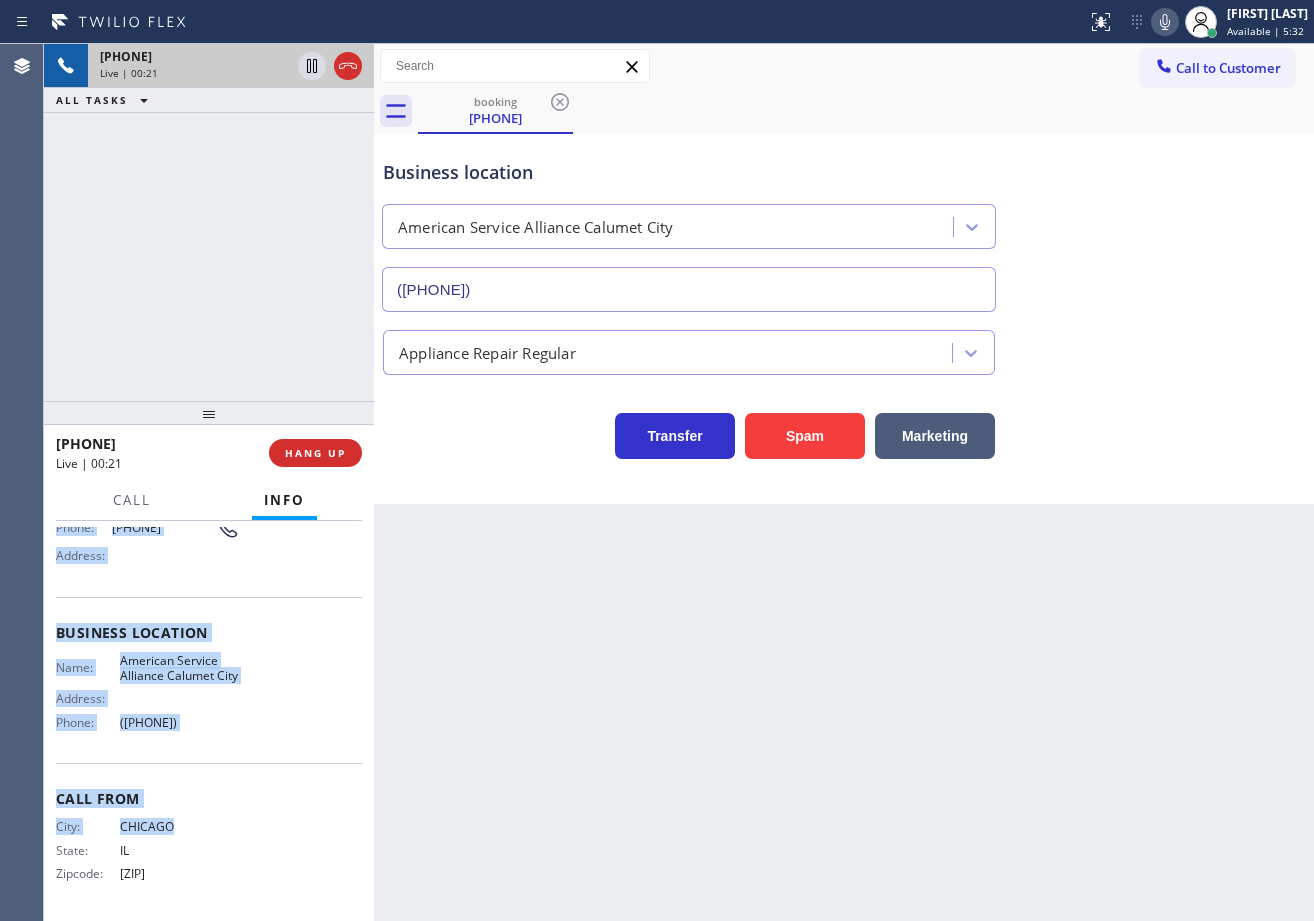 drag, startPoint x: 52, startPoint y: 643, endPoint x: 715, endPoint y: 511, distance: 676.0126 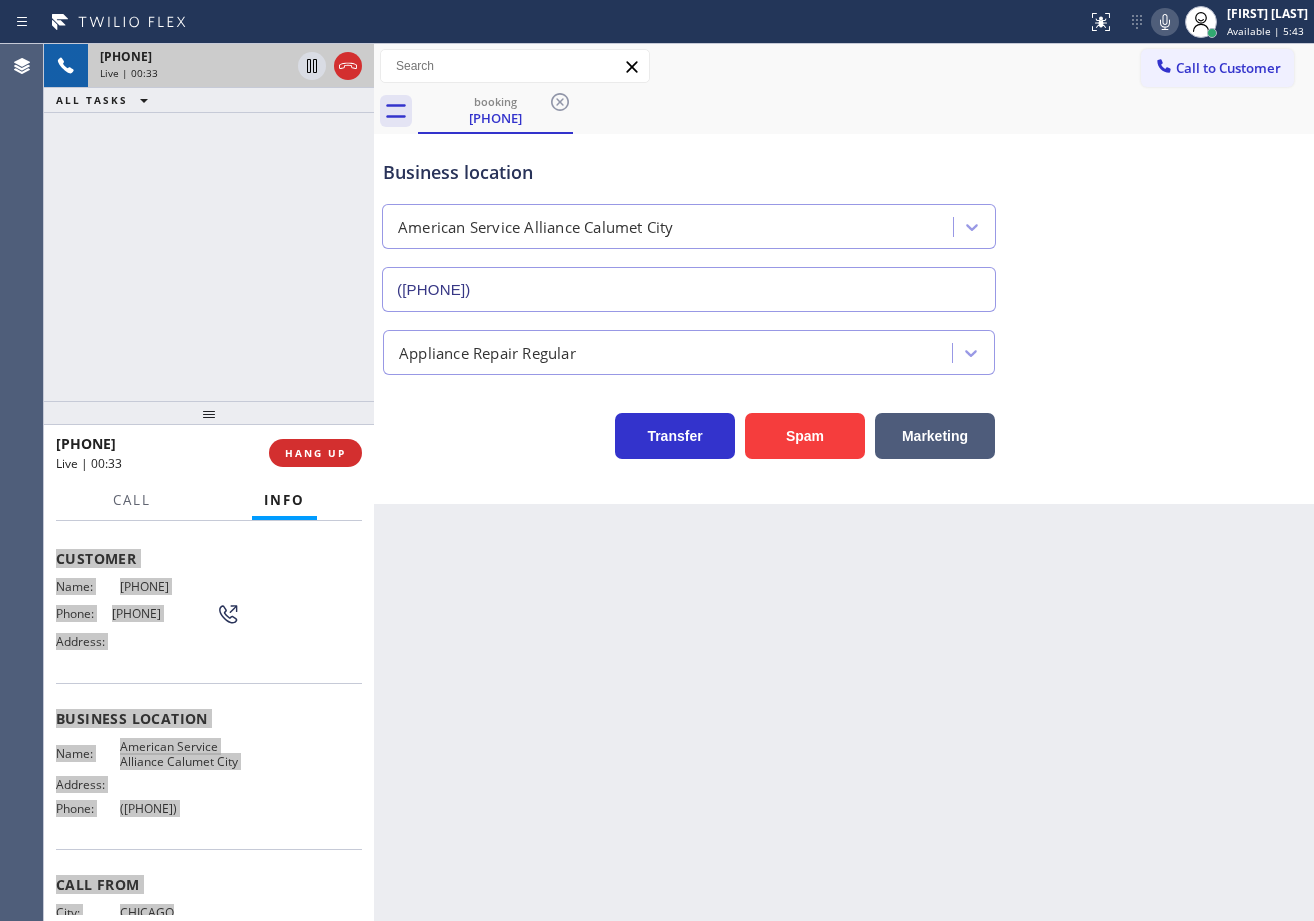 scroll, scrollTop: 190, scrollLeft: 0, axis: vertical 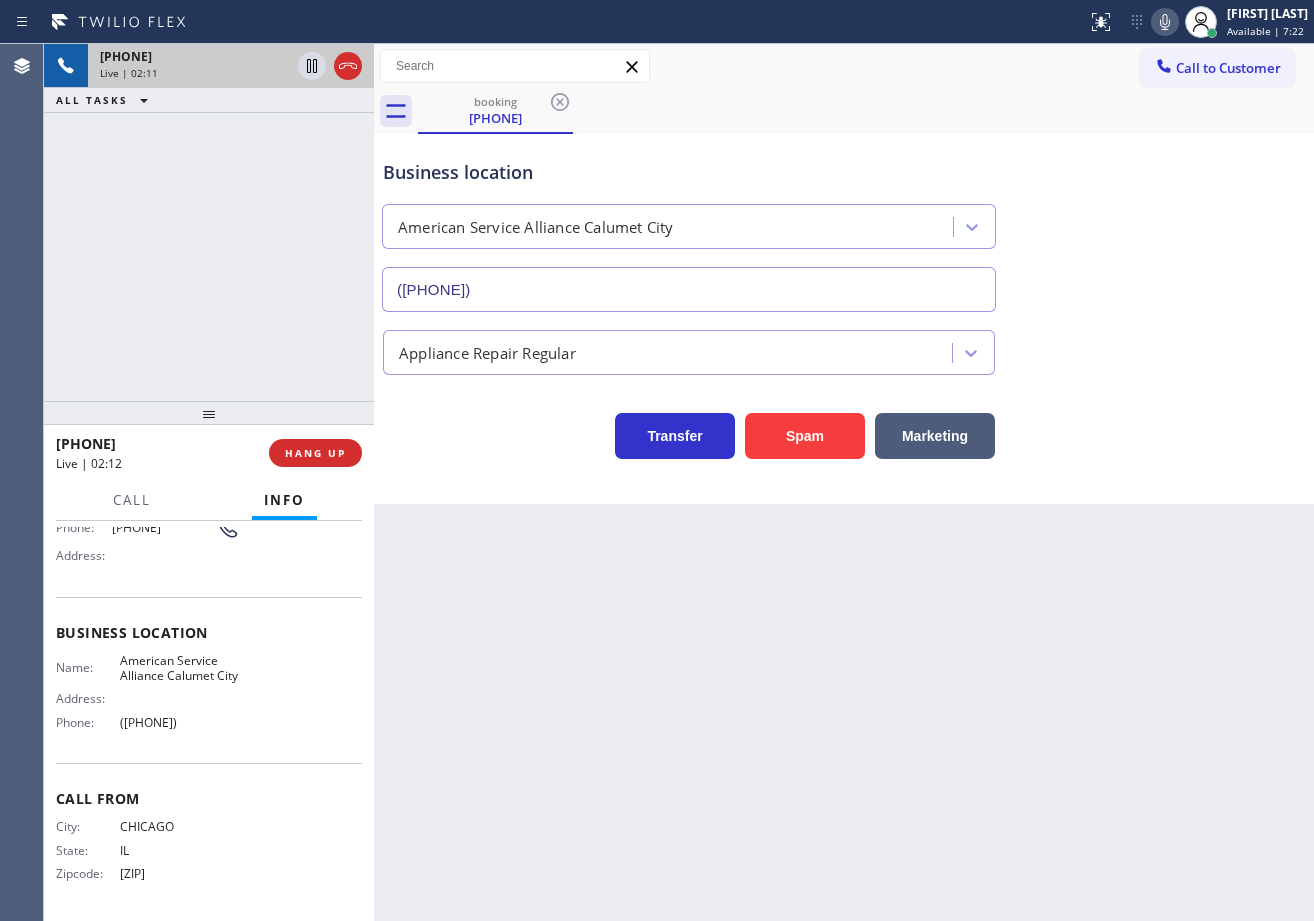 click on "Back to Dashboard Change Sender ID Customers Technicians Select a contact Outbound call Technician Search Technician Your caller id phone number Your caller id phone number Call Technician info Name   Phone none Address none Change Sender ID HVAC +18559994417 5 Star Appliance +18557314952 Appliance Repair +18554611149 Plumbing +18889090120 Air Duct Cleaning +18006865038  Electricians +18005688664 Cancel Change Check personal SMS Reset Change booking ([PHONE]) Call to Customer Outbound call Location Search location Your caller id phone number ([PHONE]) Customer number Call Outbound call Technician Search Technician Your caller id phone number Your caller id phone number Call booking ([PHONE]) Business location American Service Alliance Calumet City ([PHONE]) Appliance Repair Regular Transfer Spam Marketing" at bounding box center [844, 482] 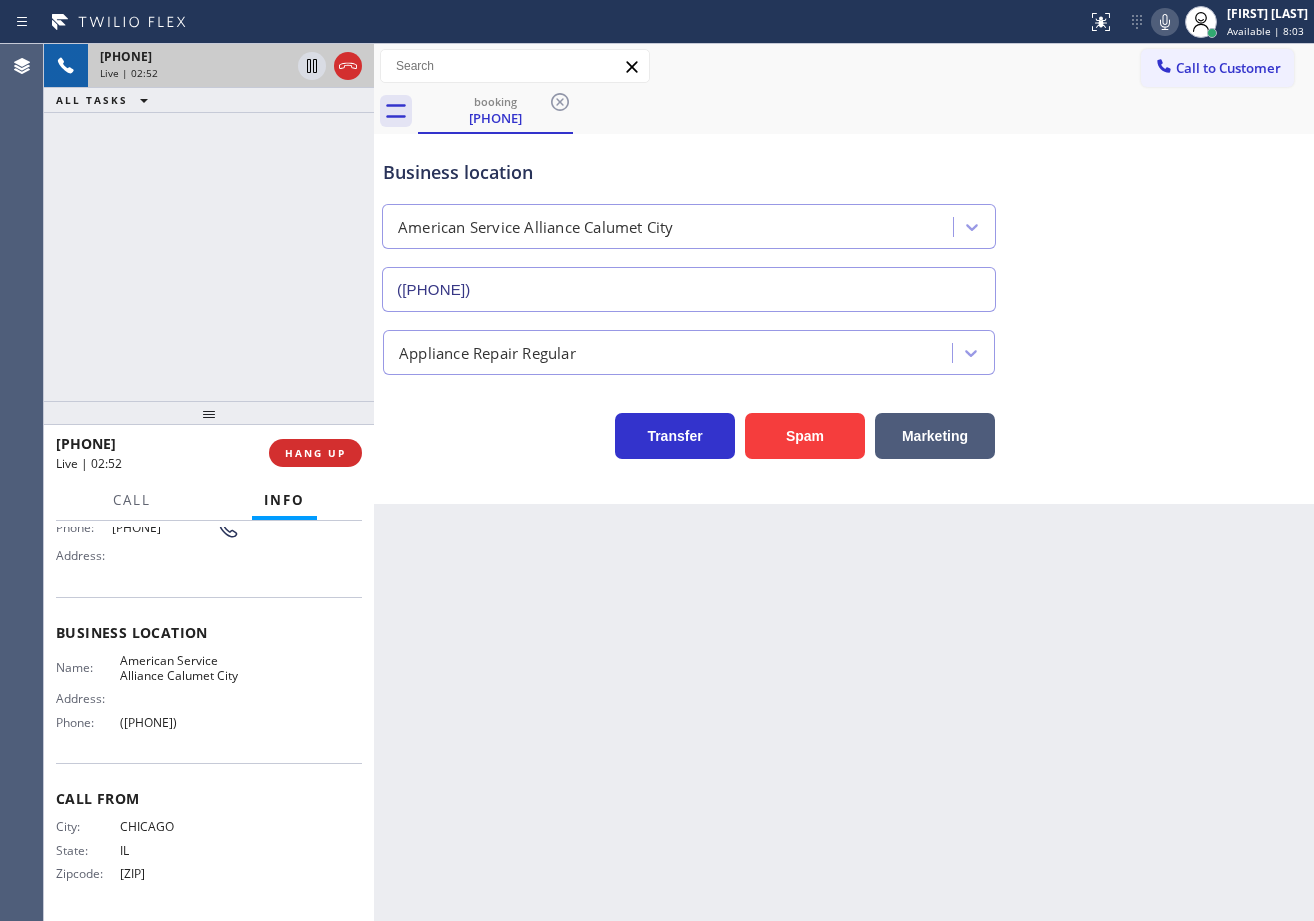 click on "Business location American Service Alliance Calumet City ([PHONE])" at bounding box center (844, 221) 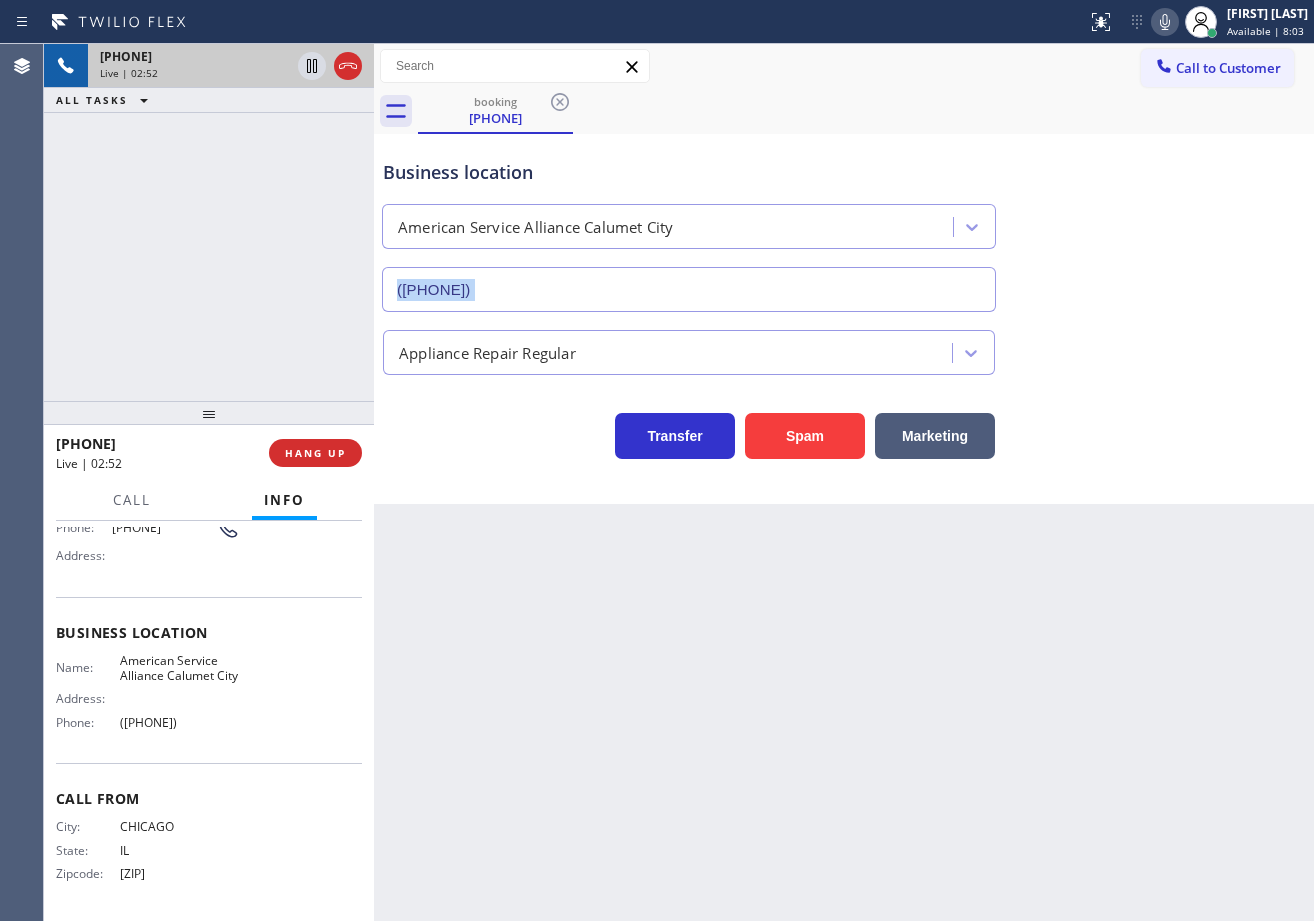 click on "Business location American Service Alliance Calumet City ([PHONE])" at bounding box center [844, 221] 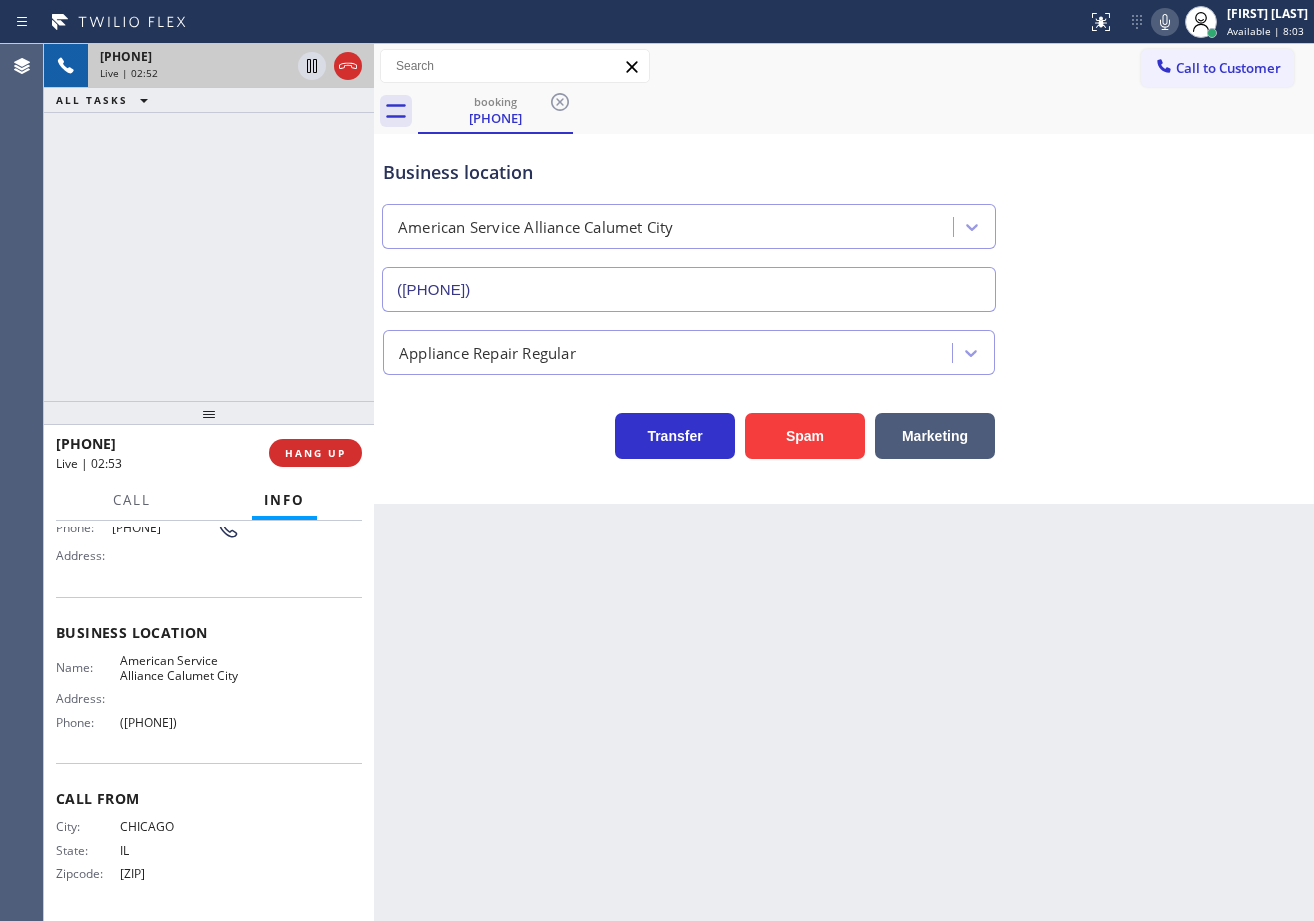 drag, startPoint x: 1134, startPoint y: 318, endPoint x: 1138, endPoint y: 357, distance: 39.20459 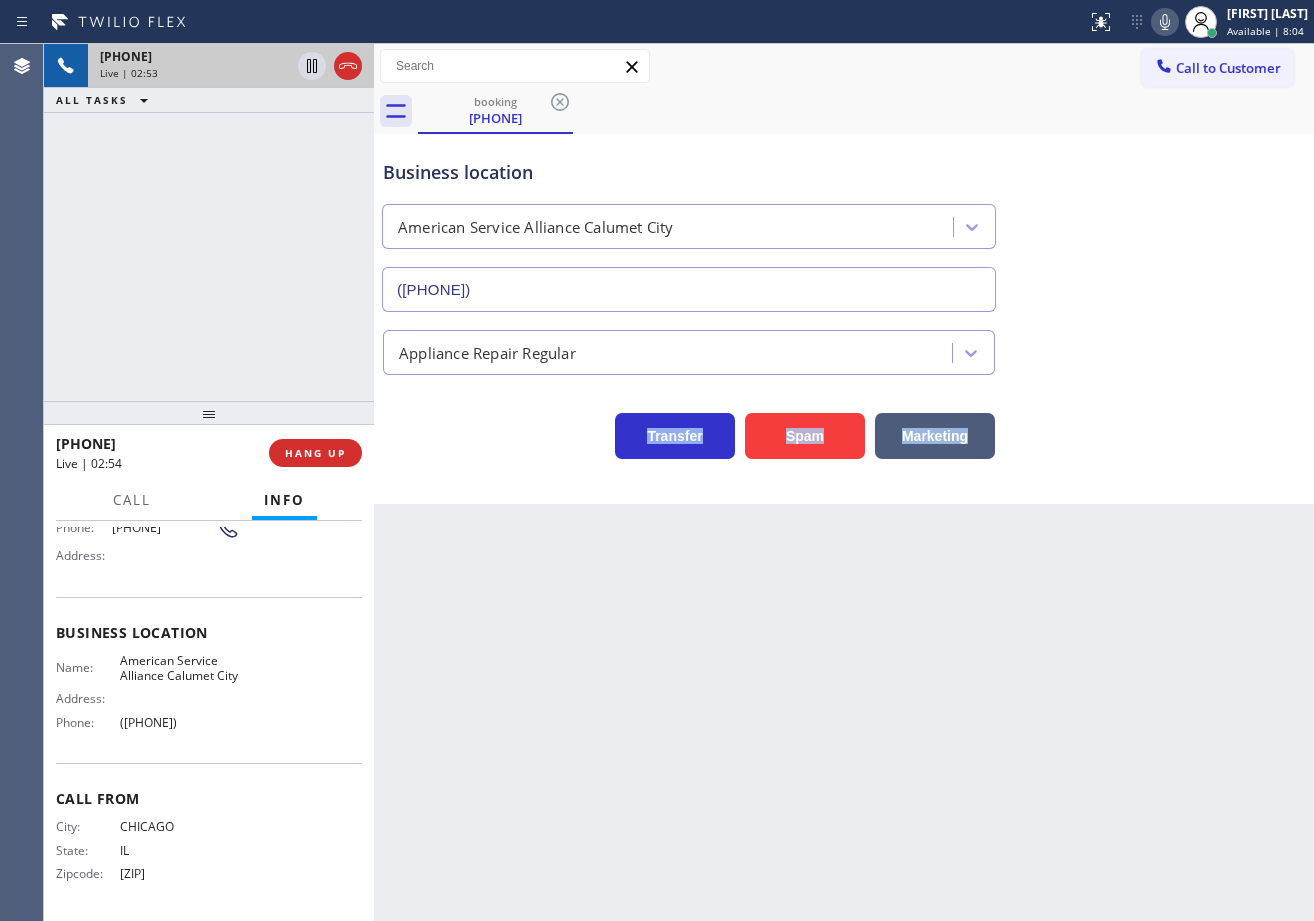 click 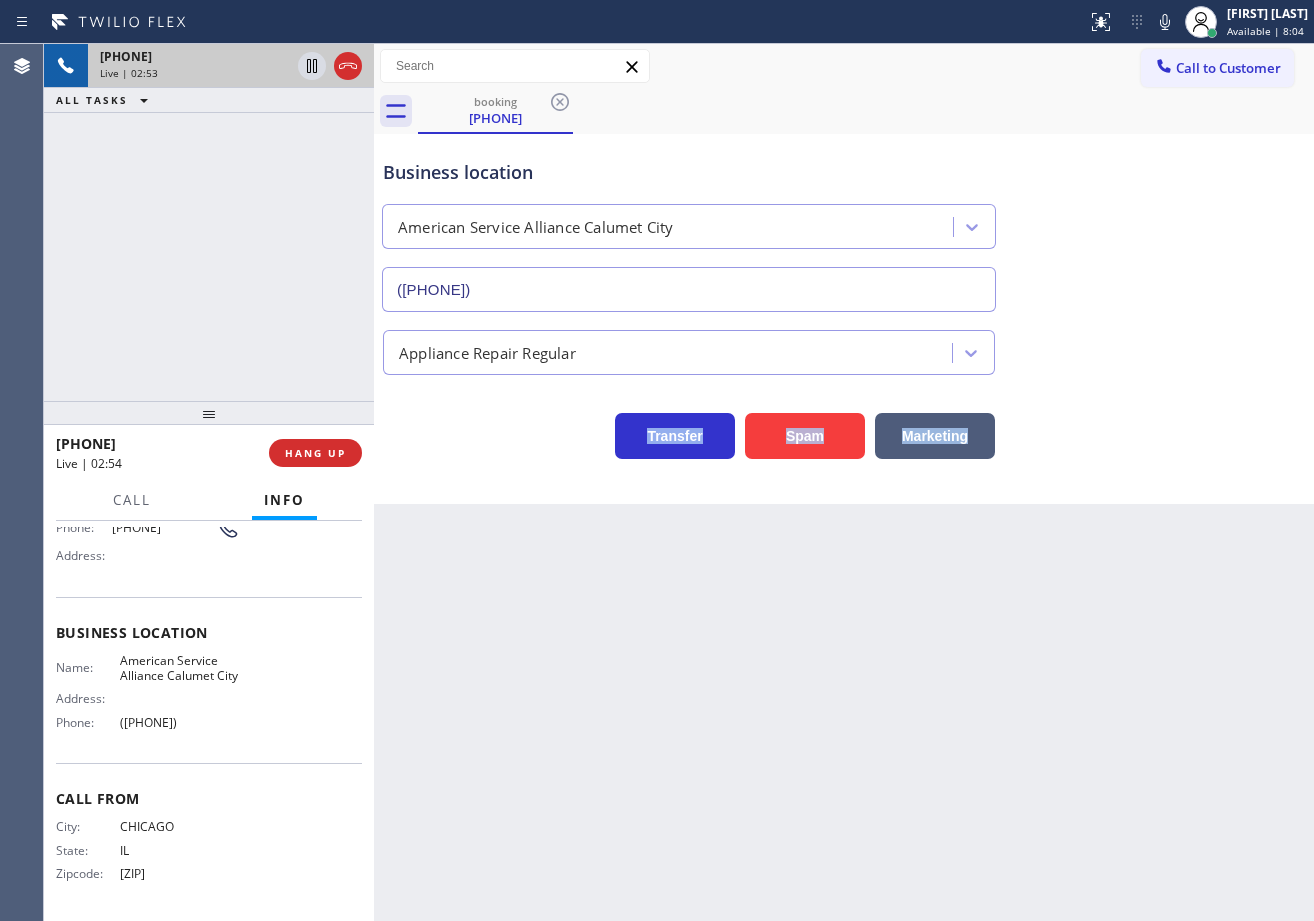 click on "booking [PHONE] Call to Customer Outbound call Location Search location Your caller id phone number [PHONE] Customer number Call Outbound call Technician Search Technician Your caller id phone number Your caller id phone number Call booking [PHONE] Business location American Service Alliance Calumet City [PHONE] Appliance Repair Regular Transfer Spam Marketing" at bounding box center [844, 274] 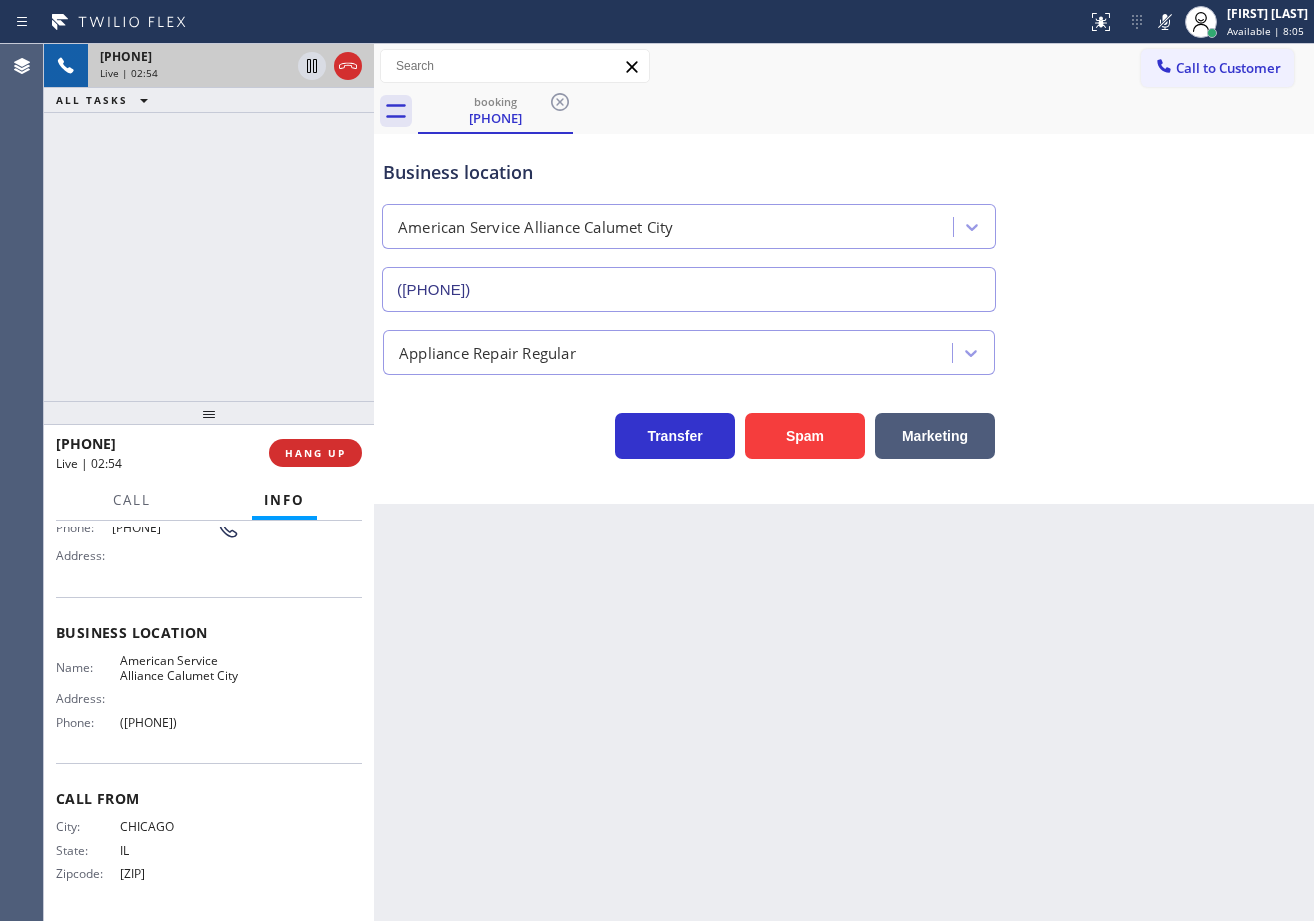 click on "[PHONE] Live | 02:54 ALL TASKS ALL TASKS ACTIVE TASKS TASKS IN WRAP UP" at bounding box center (209, 222) 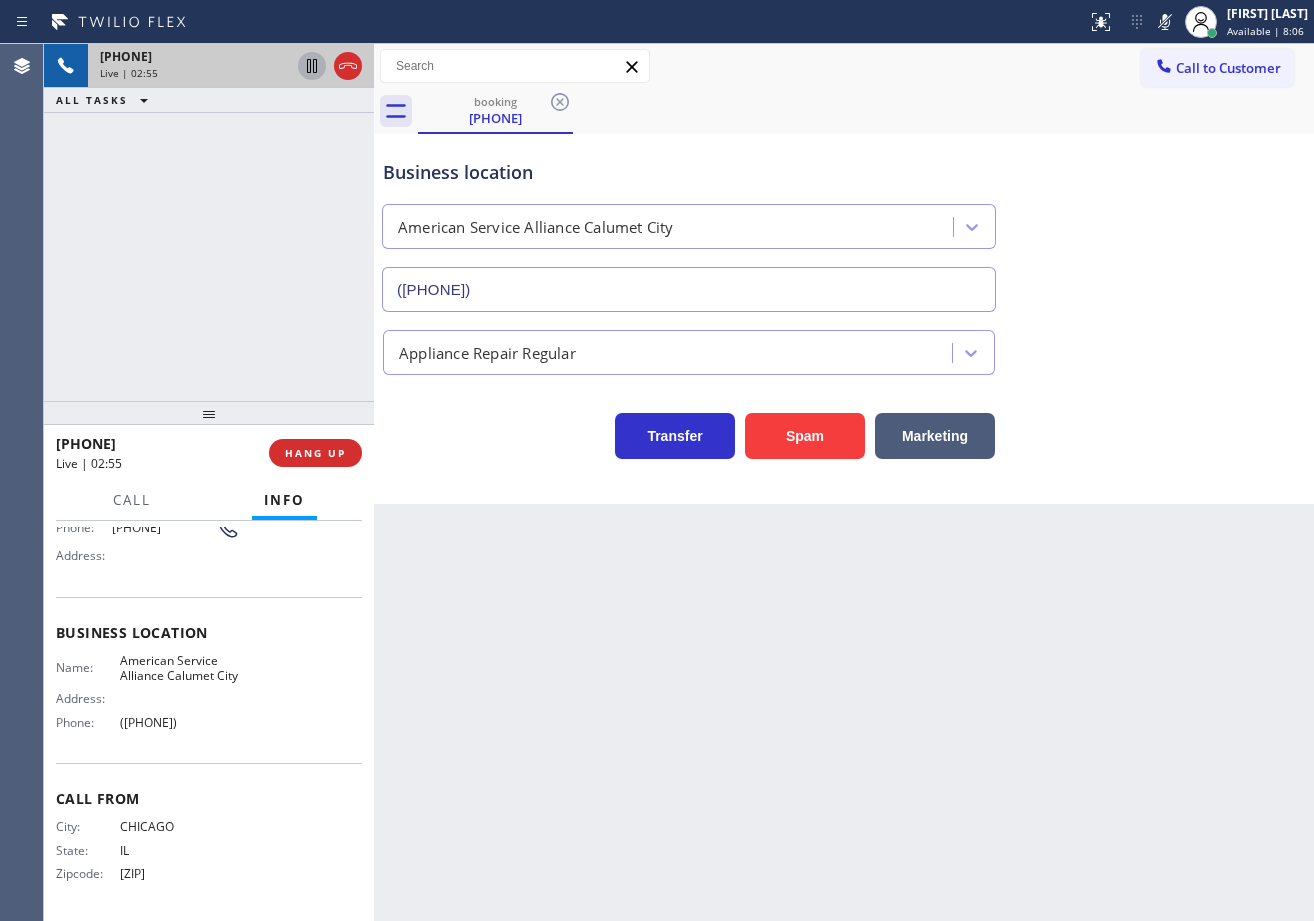click 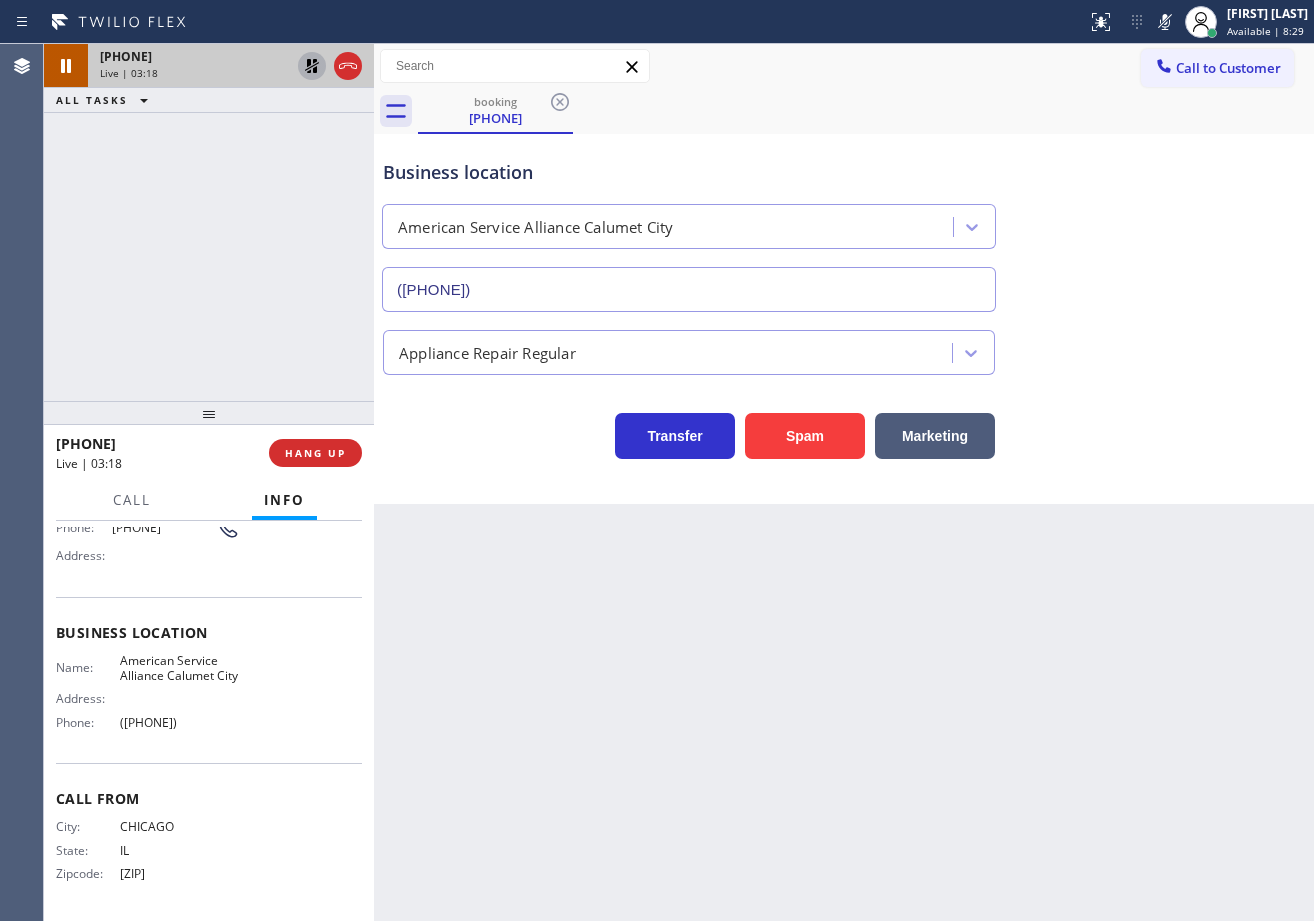click on "Business location American Service Alliance Calumet City ([PHONE])" at bounding box center [844, 221] 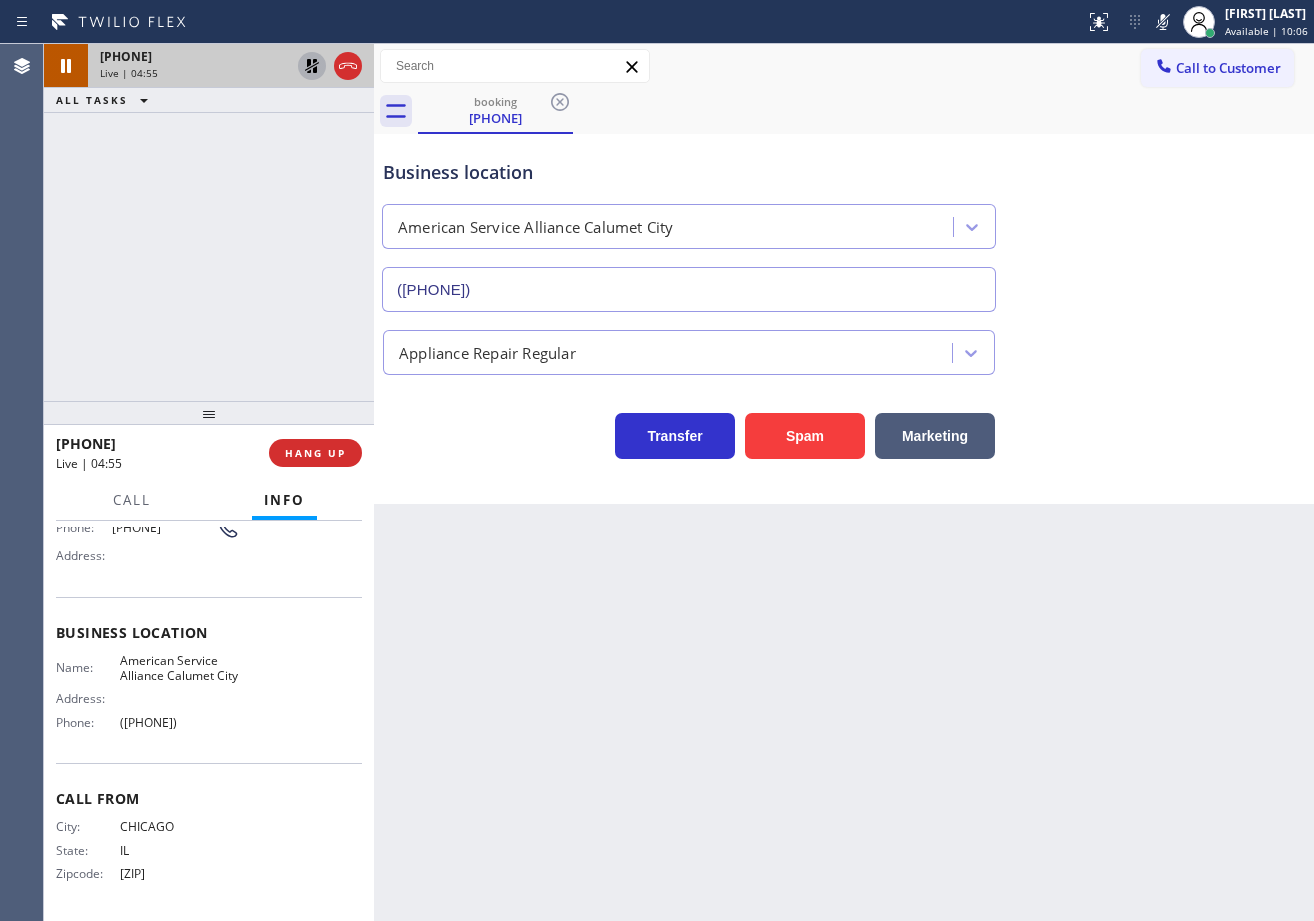 click on "+1[PHONE] Live | 04:55 ALL TASKS ALL TASKS ACTIVE TASKS TASKS IN WRAP UP" at bounding box center (209, 222) 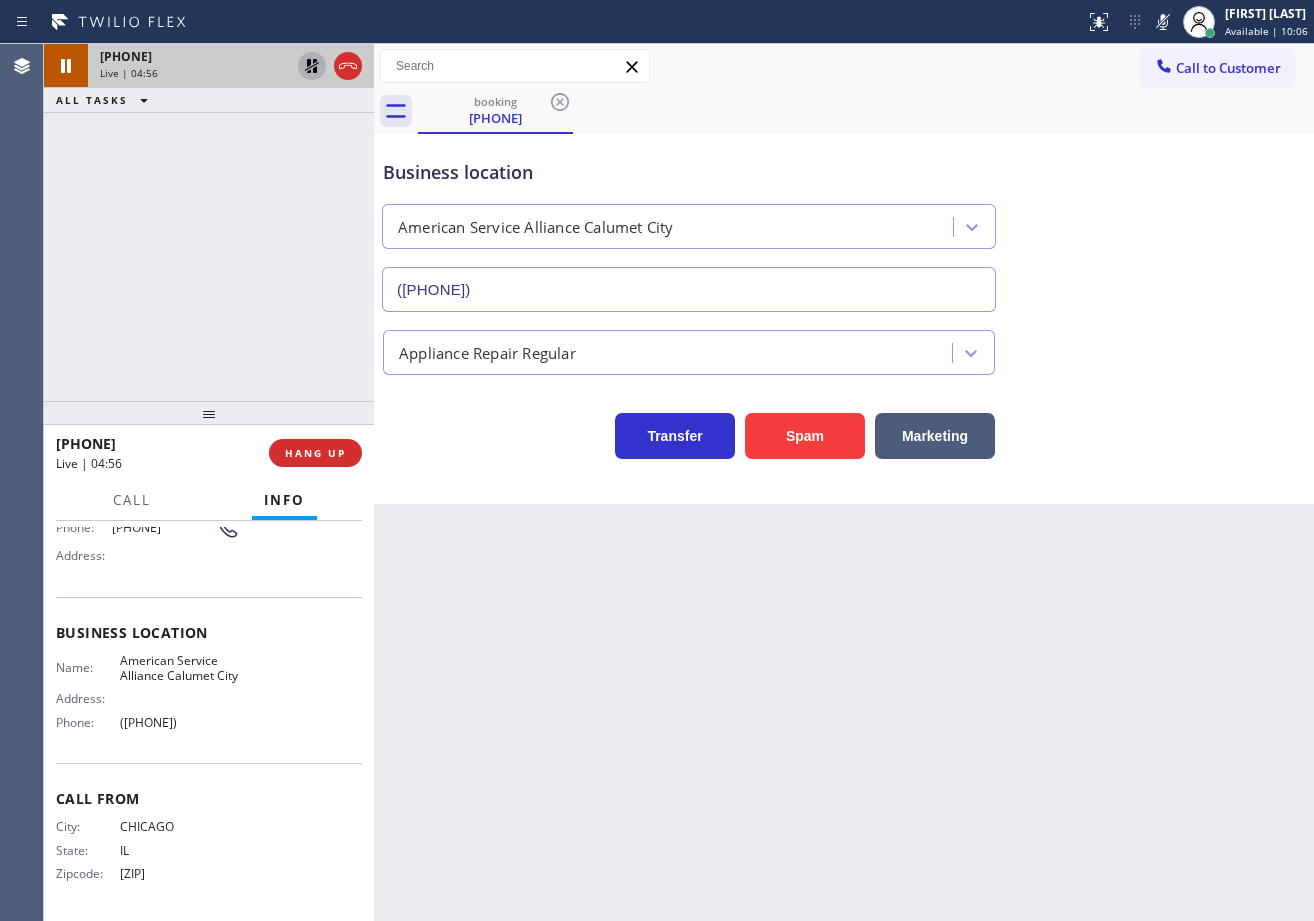 click 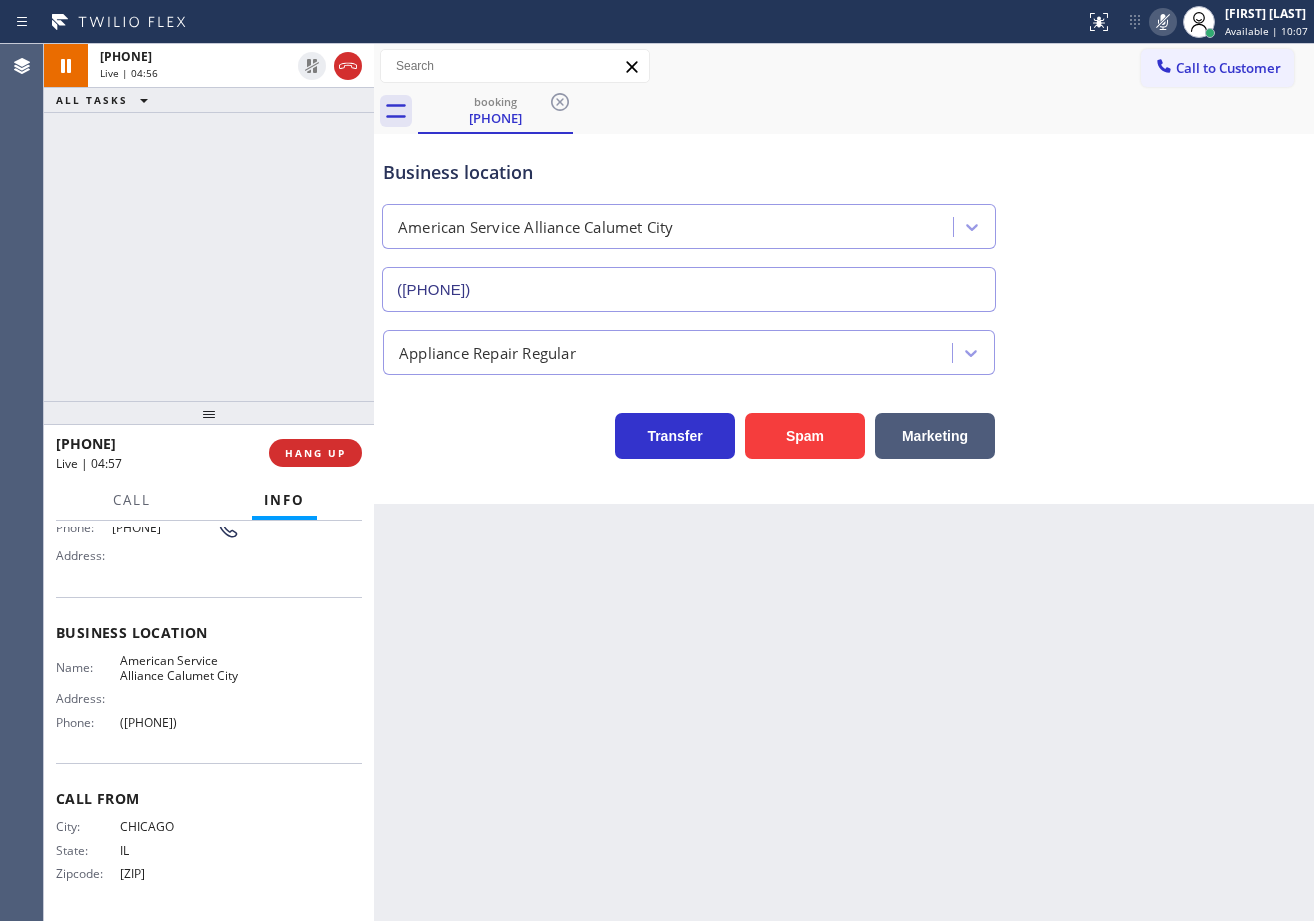 click 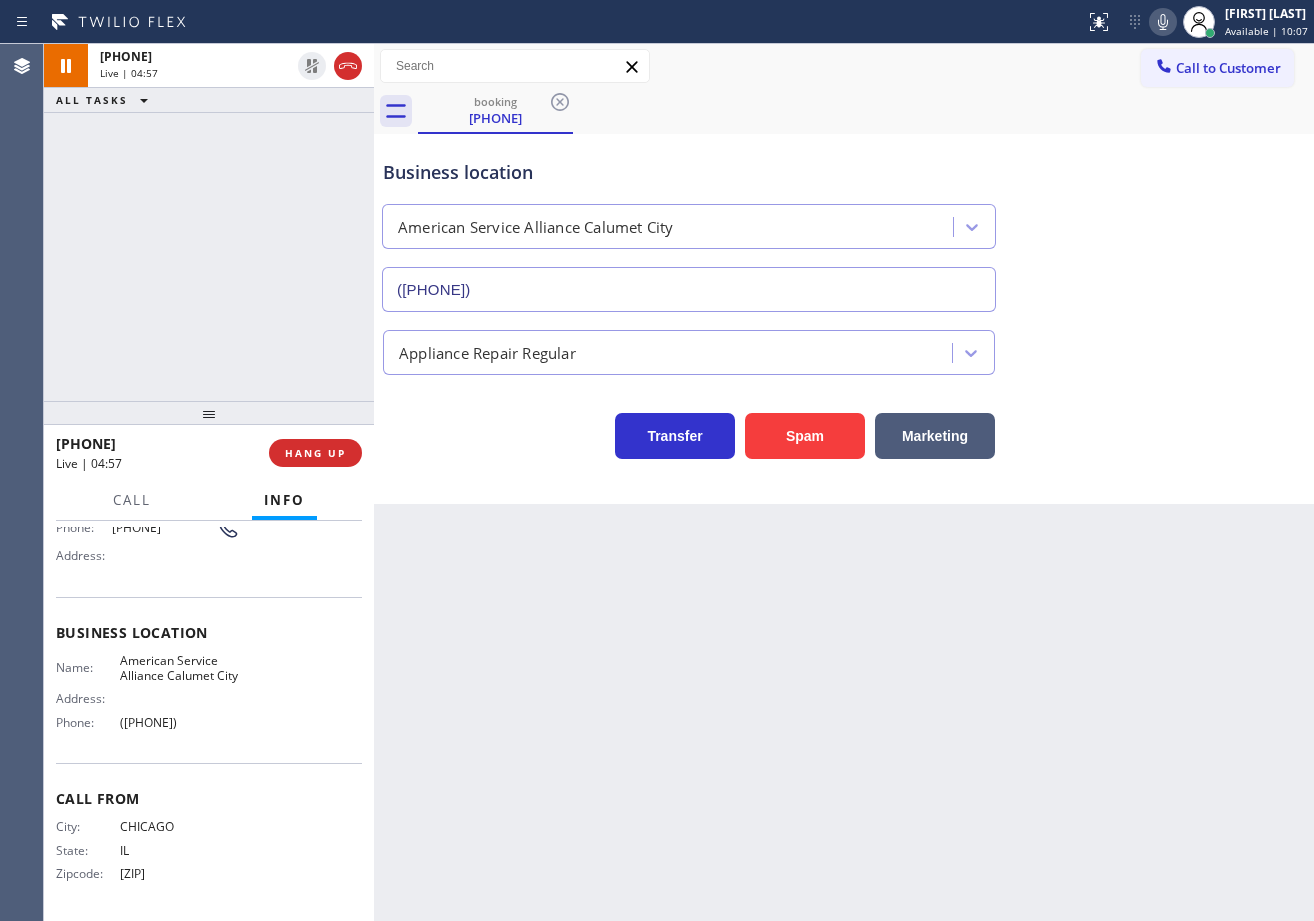drag, startPoint x: 1153, startPoint y: 184, endPoint x: 1161, endPoint y: 225, distance: 41.773197 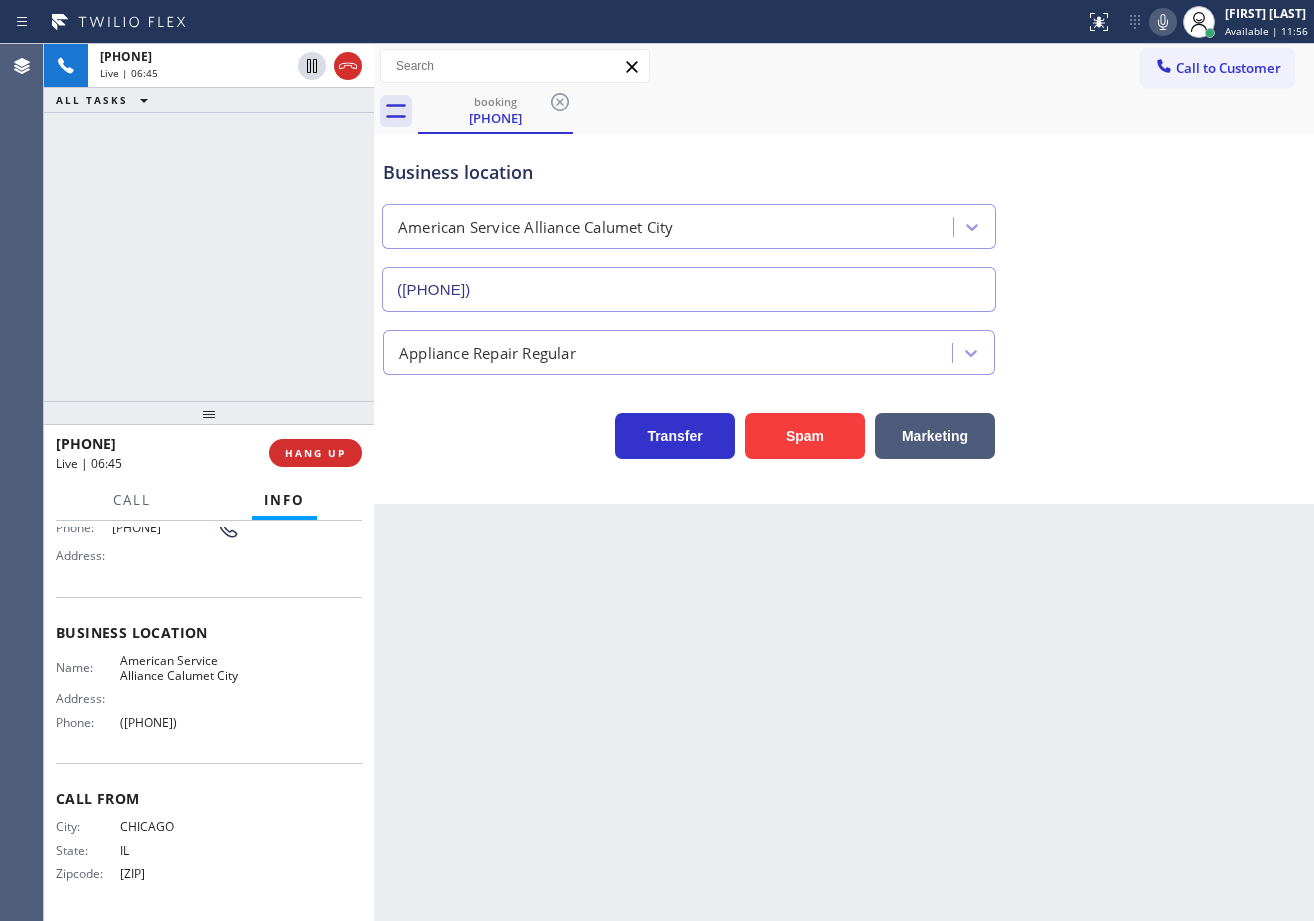 click on "Back to Dashboard Change Sender ID Customers Technicians Select a contact Outbound call Technician Search Technician Your caller id phone number Your caller id phone number Call Technician info Name   Phone none Address none Change Sender ID HVAC +18559994417 5 Star Appliance +18557314952 Appliance Repair +18554611149 Plumbing +18889090120 Air Duct Cleaning +18006865038  Electricians +18005688664 Cancel Change Check personal SMS Reset Change booking ([PHONE]) Call to Customer Outbound call Location Search location Your caller id phone number ([PHONE]) Customer number Call Outbound call Technician Search Technician Your caller id phone number Your caller id phone number Call booking ([PHONE]) Business location American Service Alliance Calumet City ([PHONE]) Appliance Repair Regular Transfer Spam Marketing" at bounding box center (844, 482) 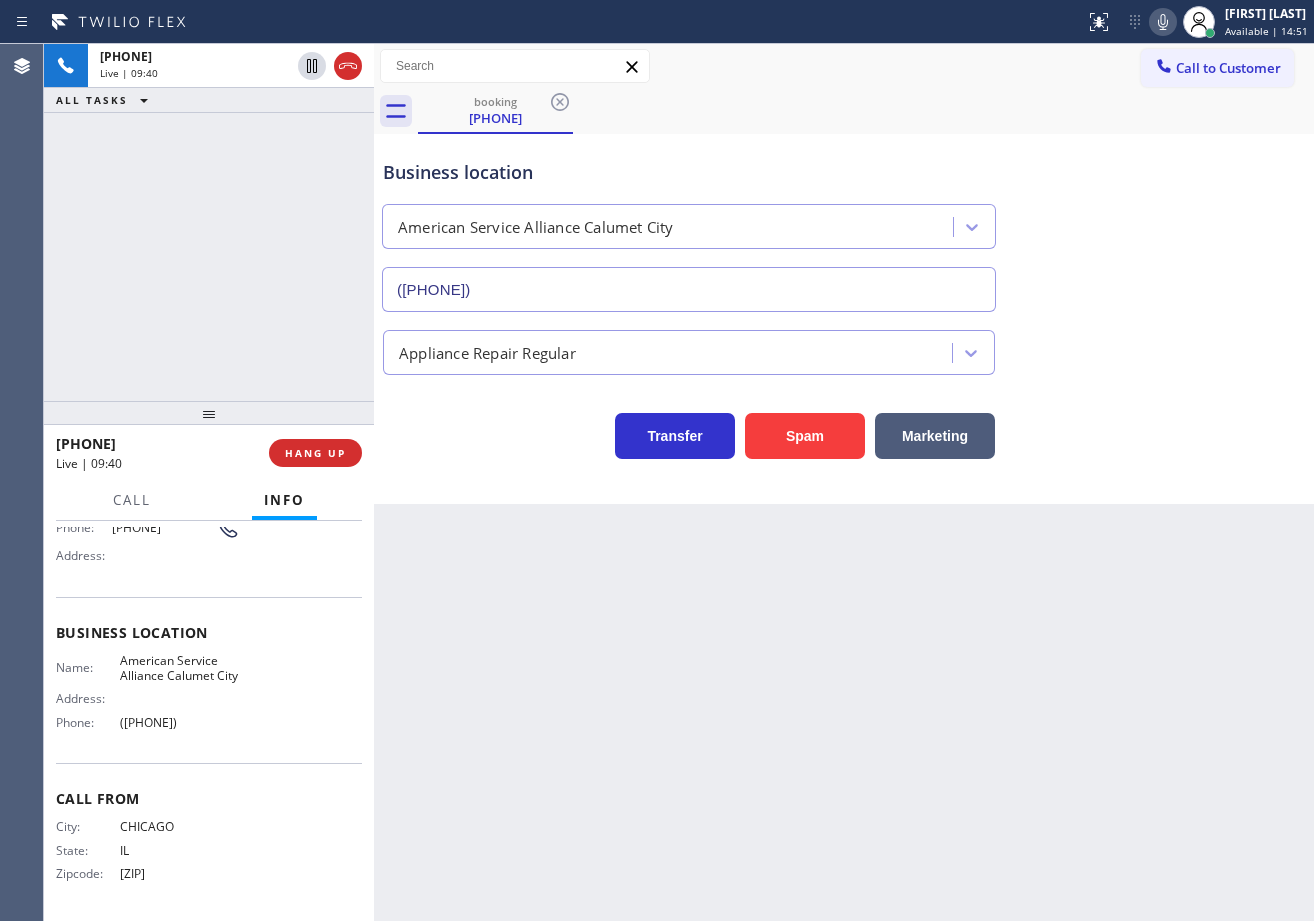 click 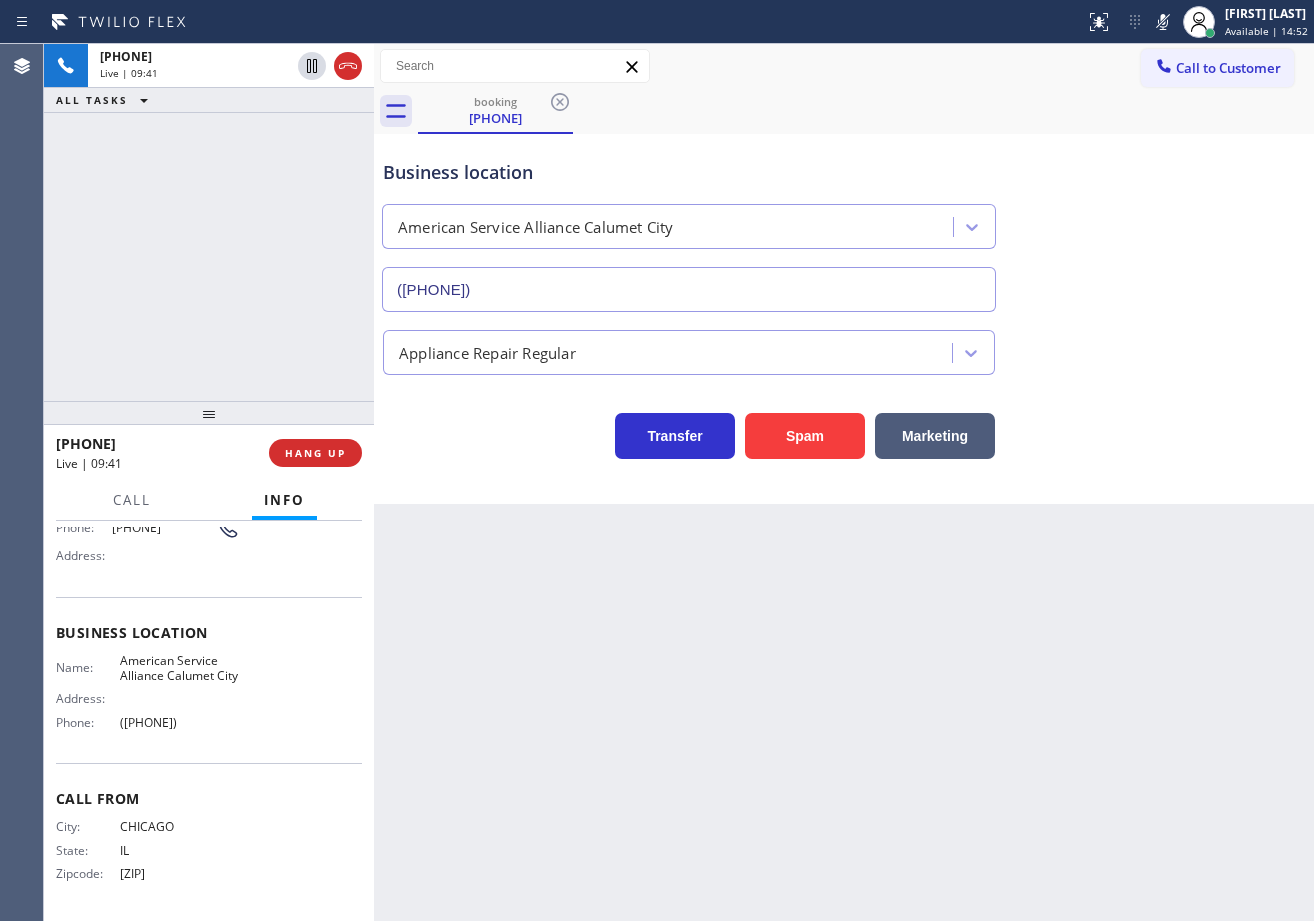 drag, startPoint x: 1143, startPoint y: 21, endPoint x: 1142, endPoint y: 151, distance: 130.00385 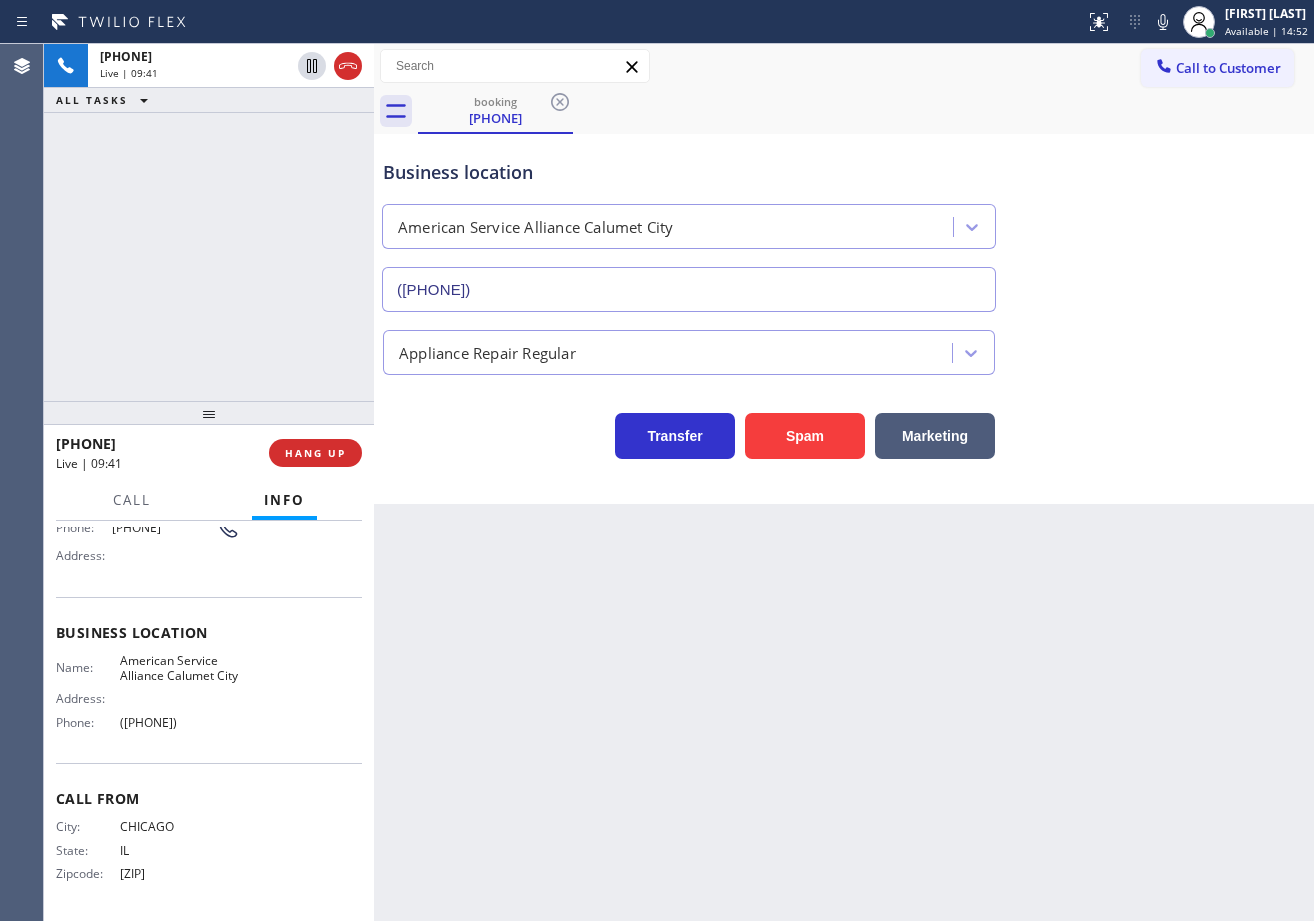 click on "Appliance Repair Regular" at bounding box center [844, 343] 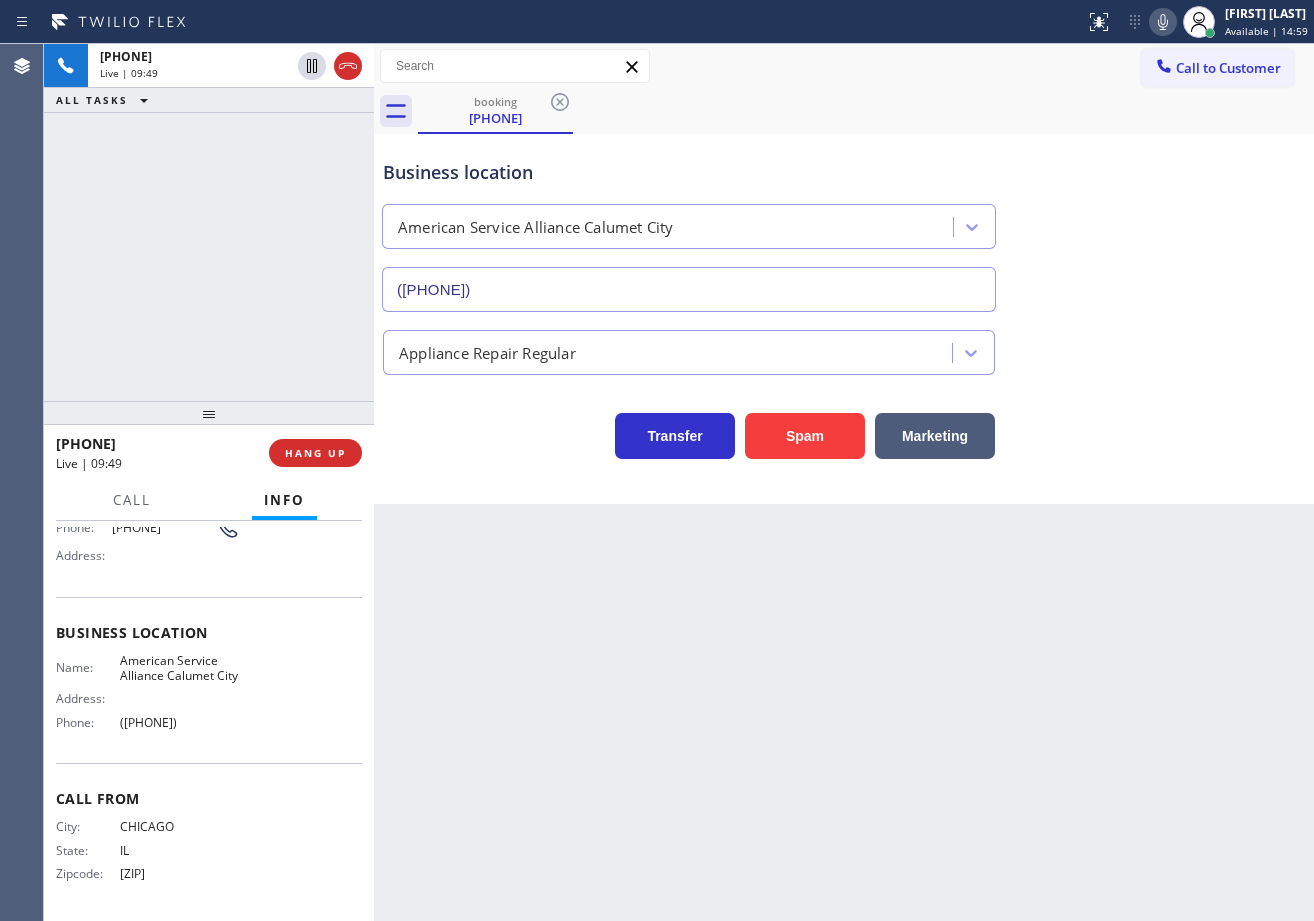 click 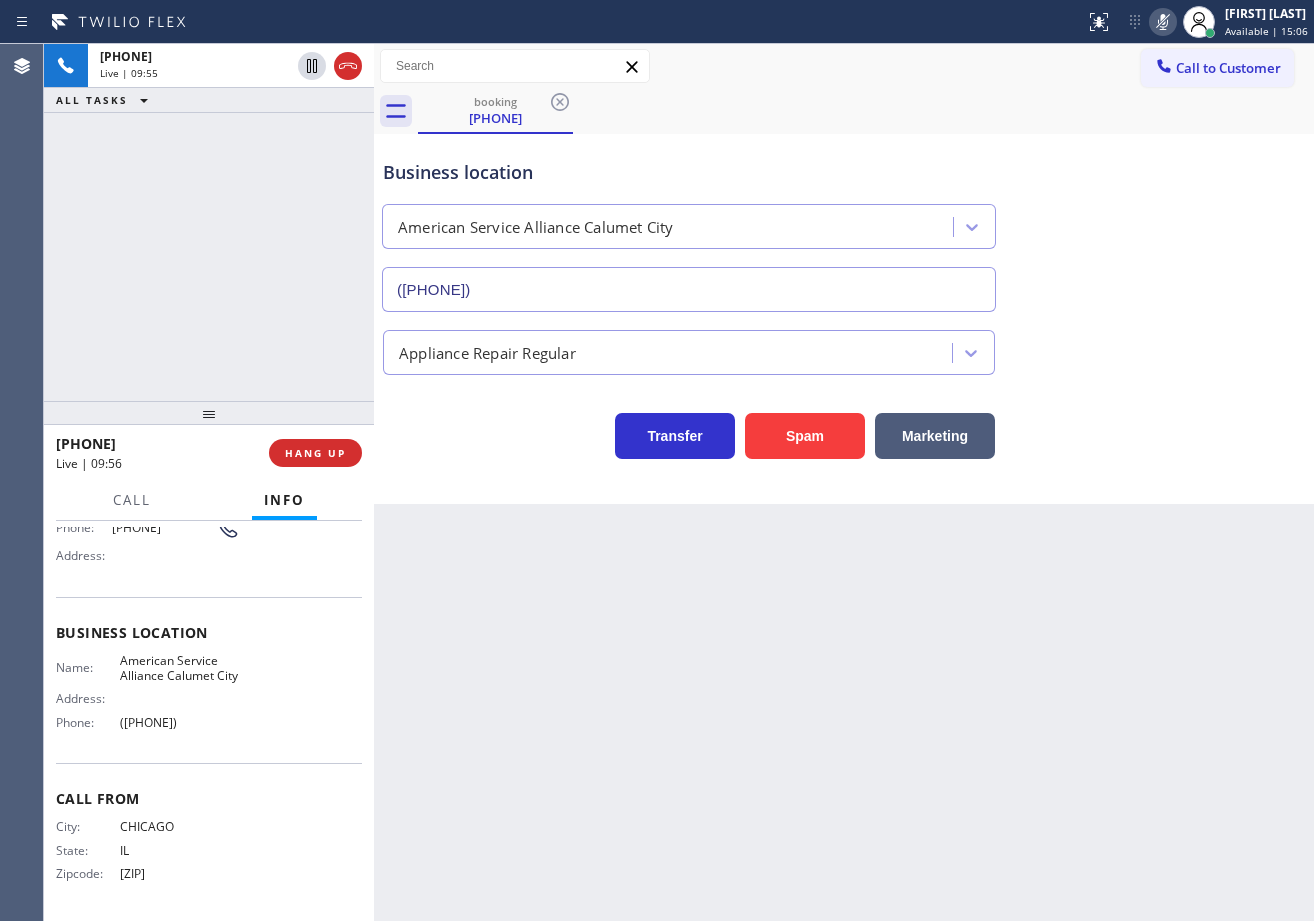 click 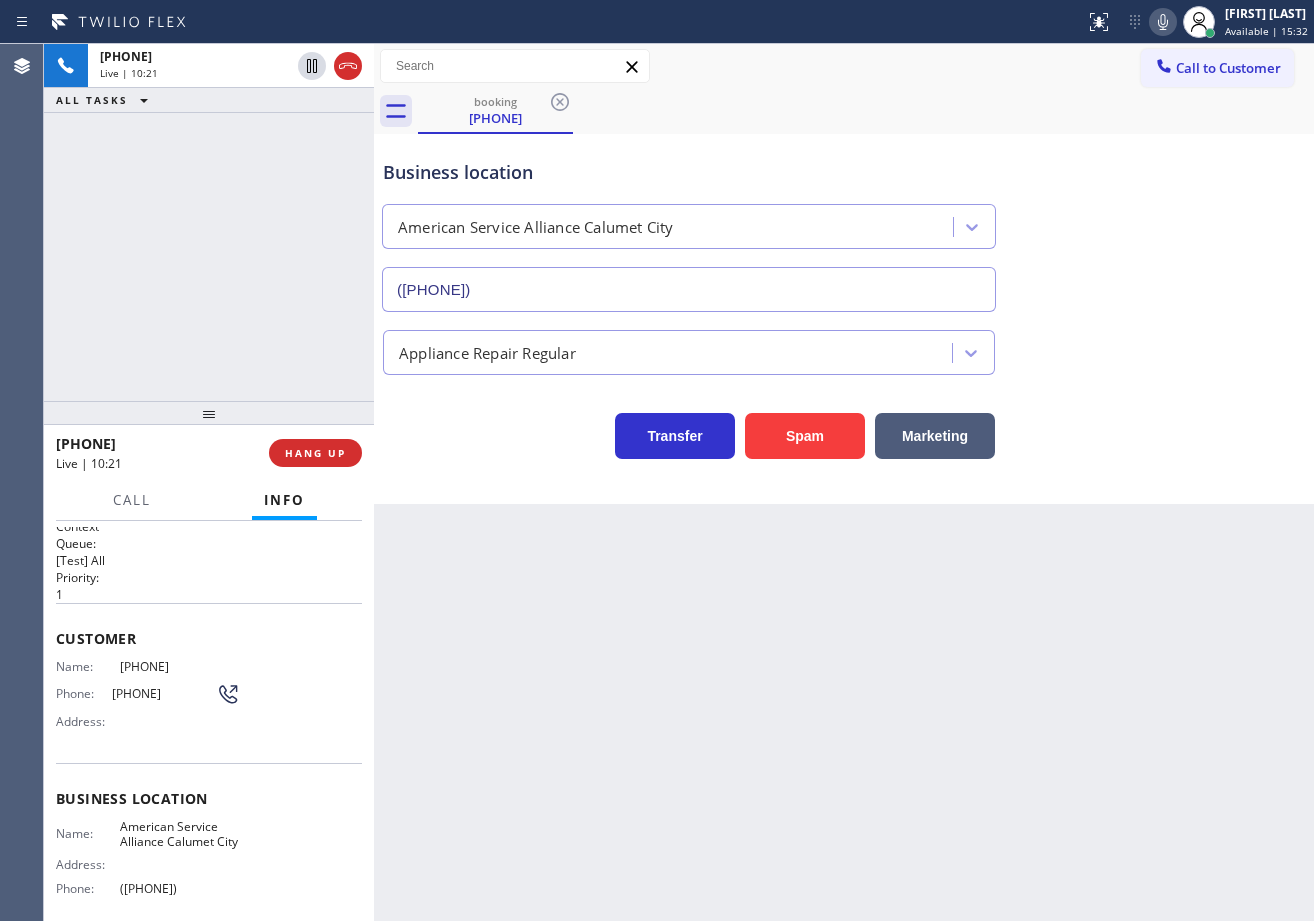 scroll, scrollTop: 190, scrollLeft: 0, axis: vertical 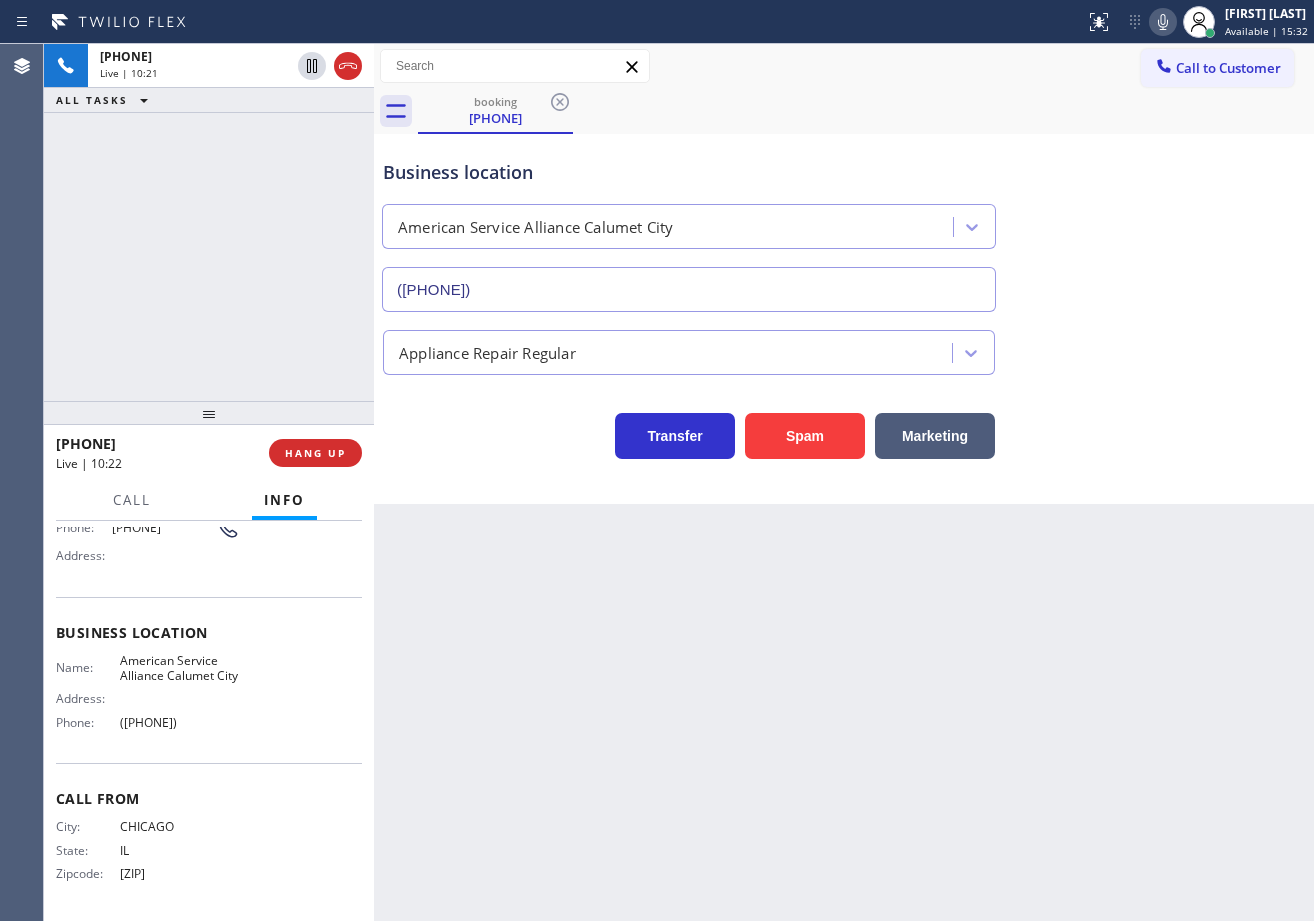click on "+1[PHONE] Live | 10:21 ALL TASKS ALL TASKS ACTIVE TASKS TASKS IN WRAP UP" at bounding box center [209, 222] 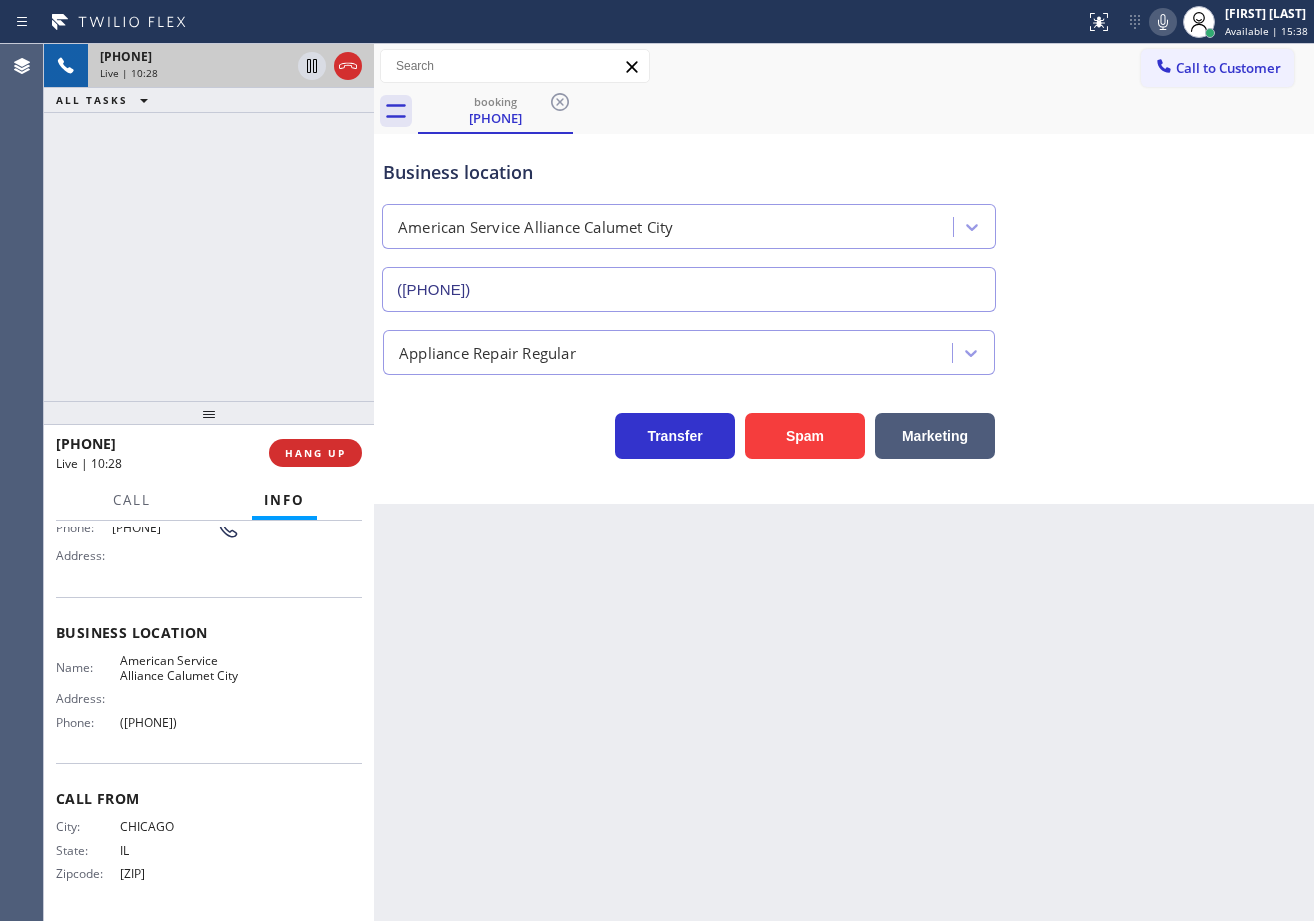 click 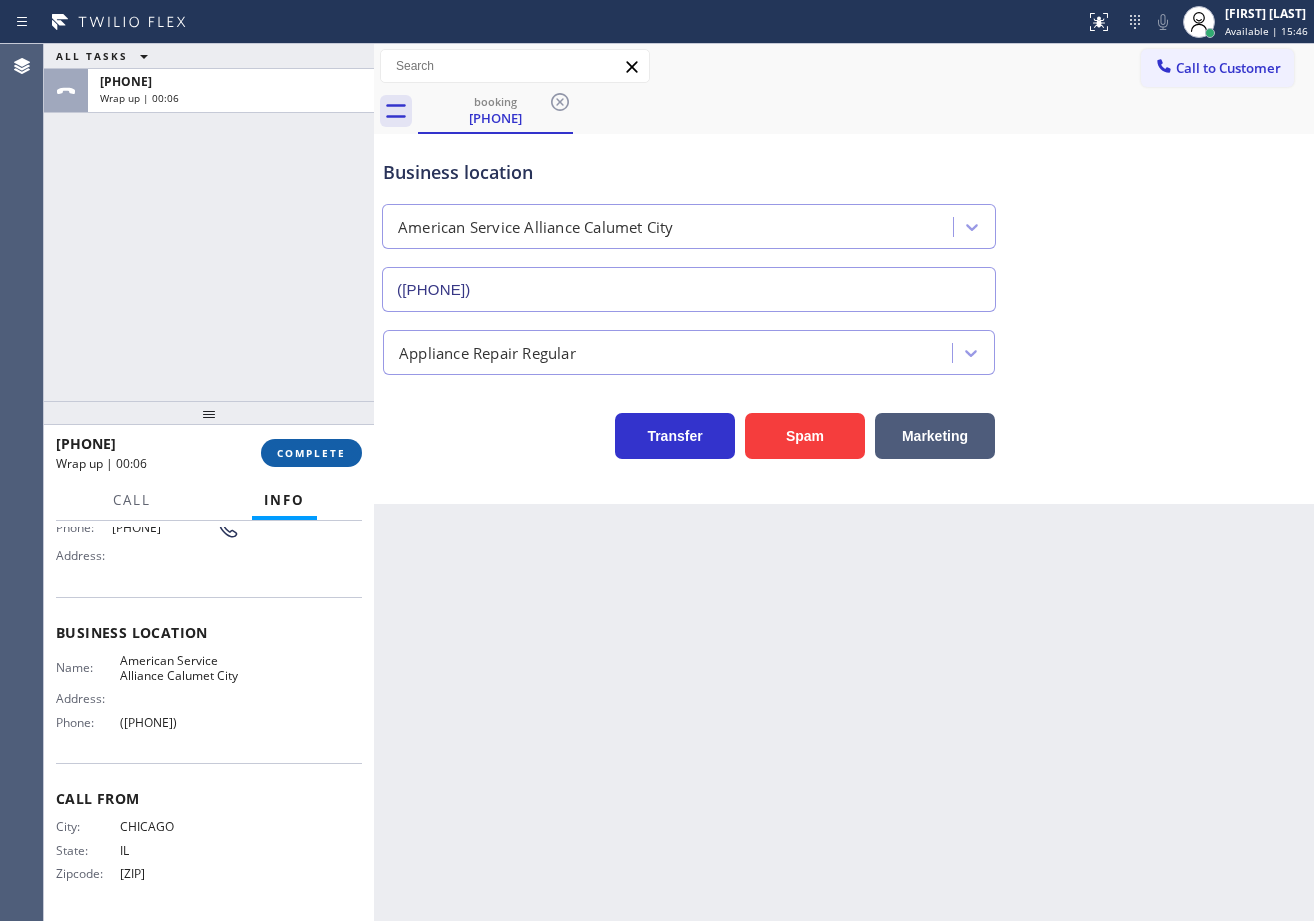 click on "COMPLETE" at bounding box center (311, 453) 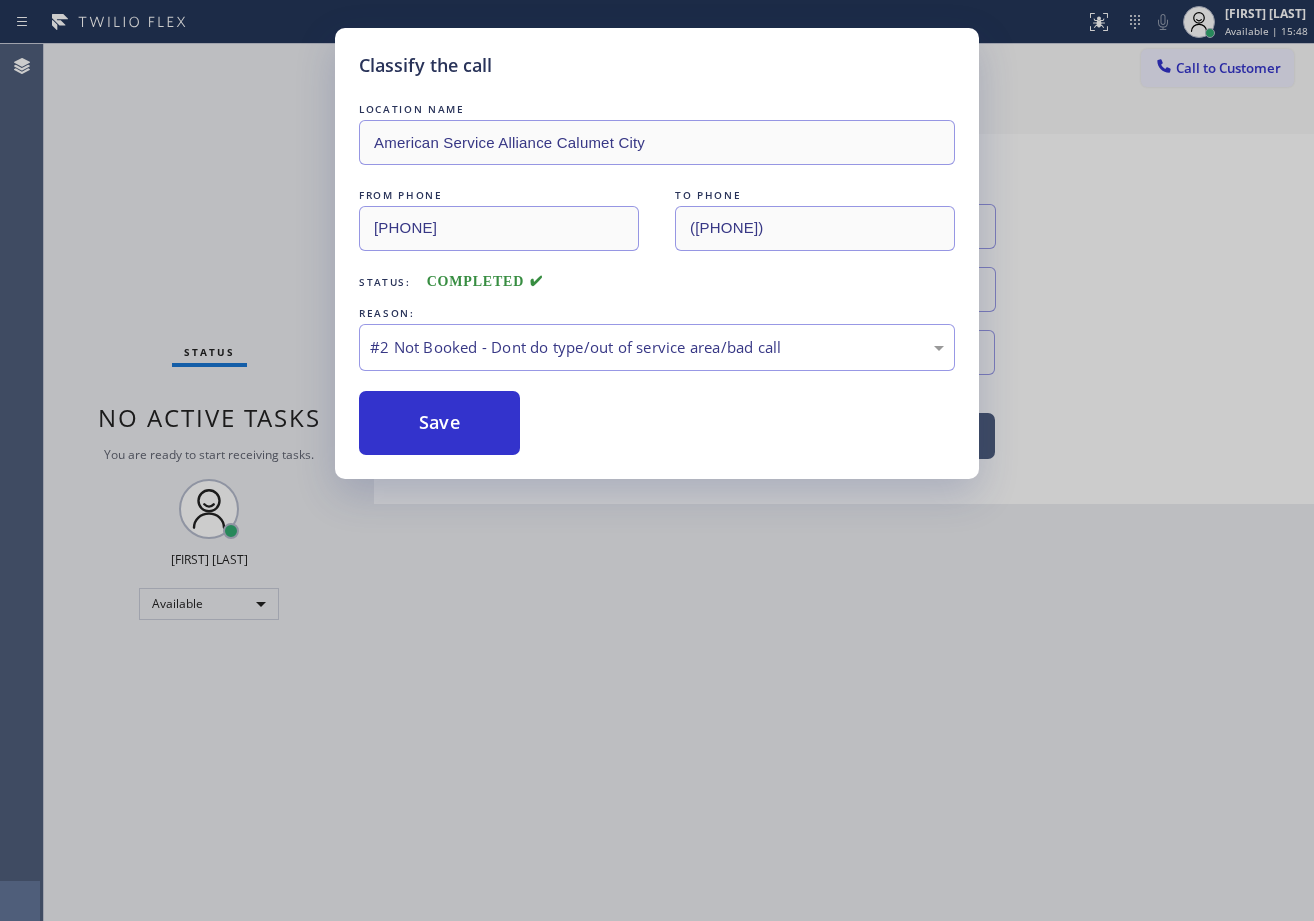 click on "Save" at bounding box center [439, 423] 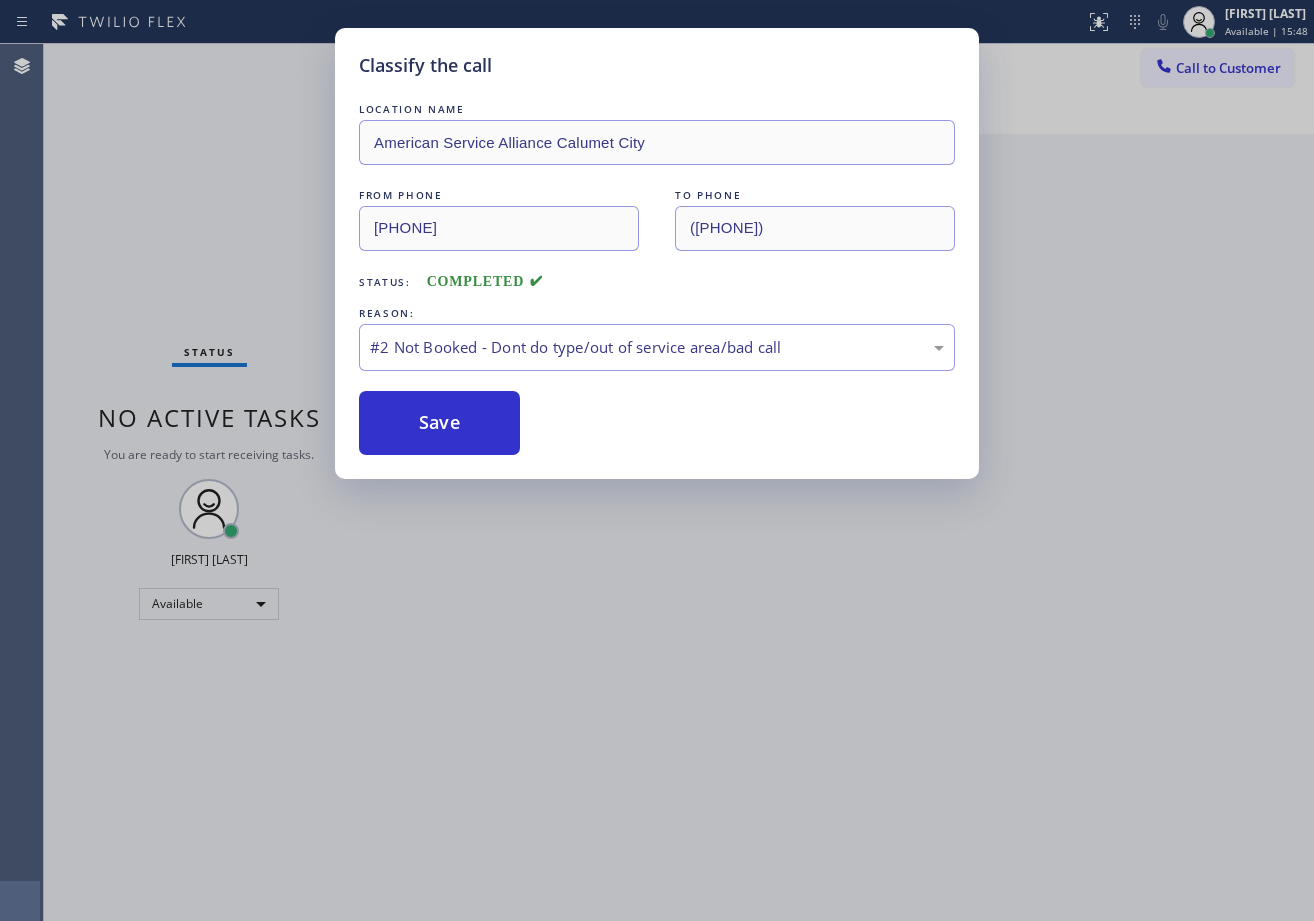 click on "Classify the call LOCATION NAME American Service Alliance Calumet City FROM PHONE [PHONE] TO PHONE [PHONE] Status: COMPLETED REASON: #2 Not Booked - Dont do type/out of service area/bad call Save" at bounding box center [657, 460] 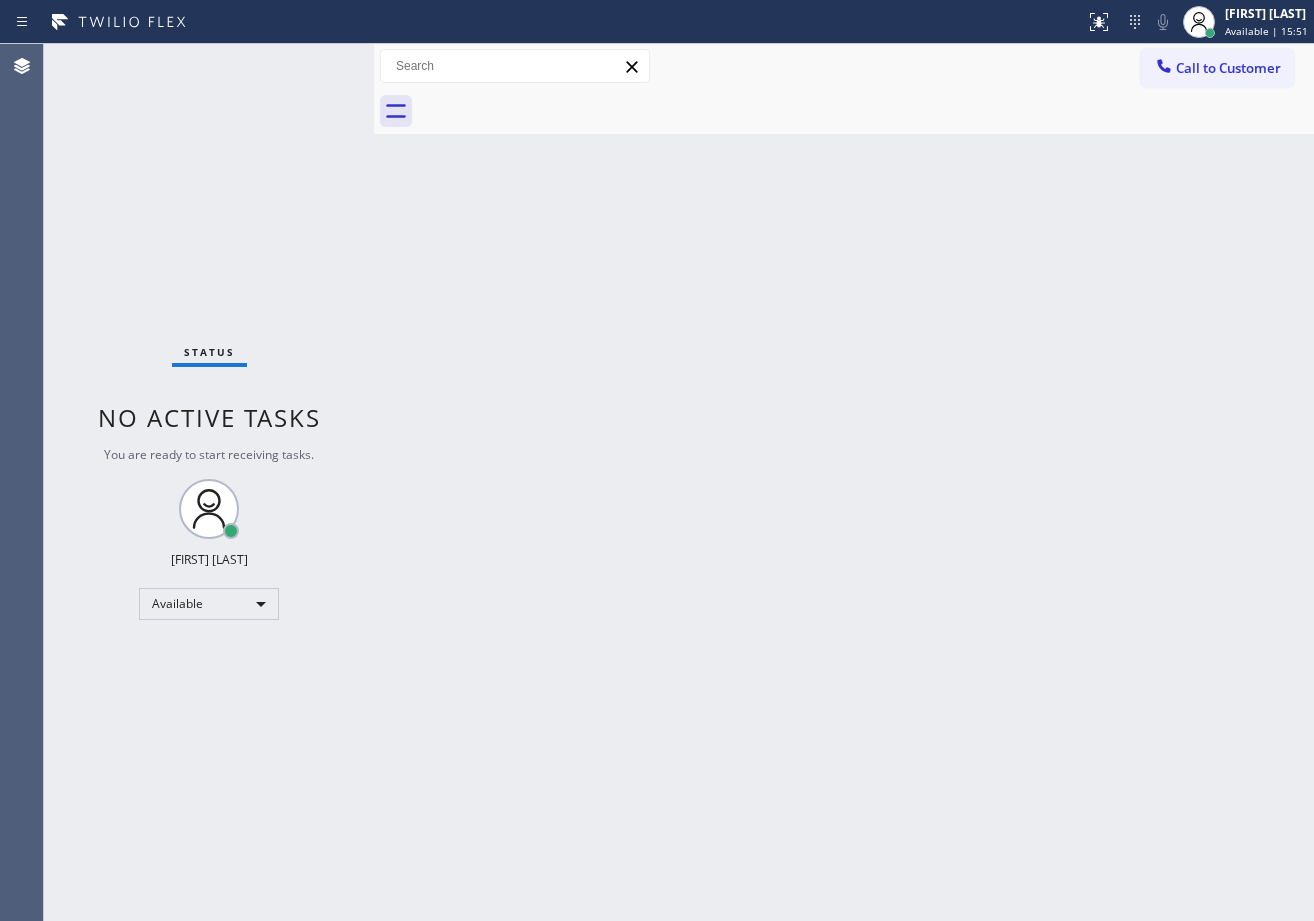 click on "Back to Dashboard Change Sender ID Customers Technicians Select a contact Outbound call Technician Search Technician Your caller id phone number Your caller id phone number Call Technician info Name   Phone none Address none Change Sender ID HVAC +18559994417 5 Star Appliance +18557314952 Appliance Repair +18554611149 Plumbing +18889090120 Air Duct Cleaning +18006865038  Electricians +18005688664 Cancel Change Check personal SMS Reset Change No tabs Call to Customer Outbound call Location Search location Your caller id phone number ([PHONE]) Customer number Call Outbound call Technician Search Technician Your caller id phone number Your caller id phone number Call" at bounding box center (844, 482) 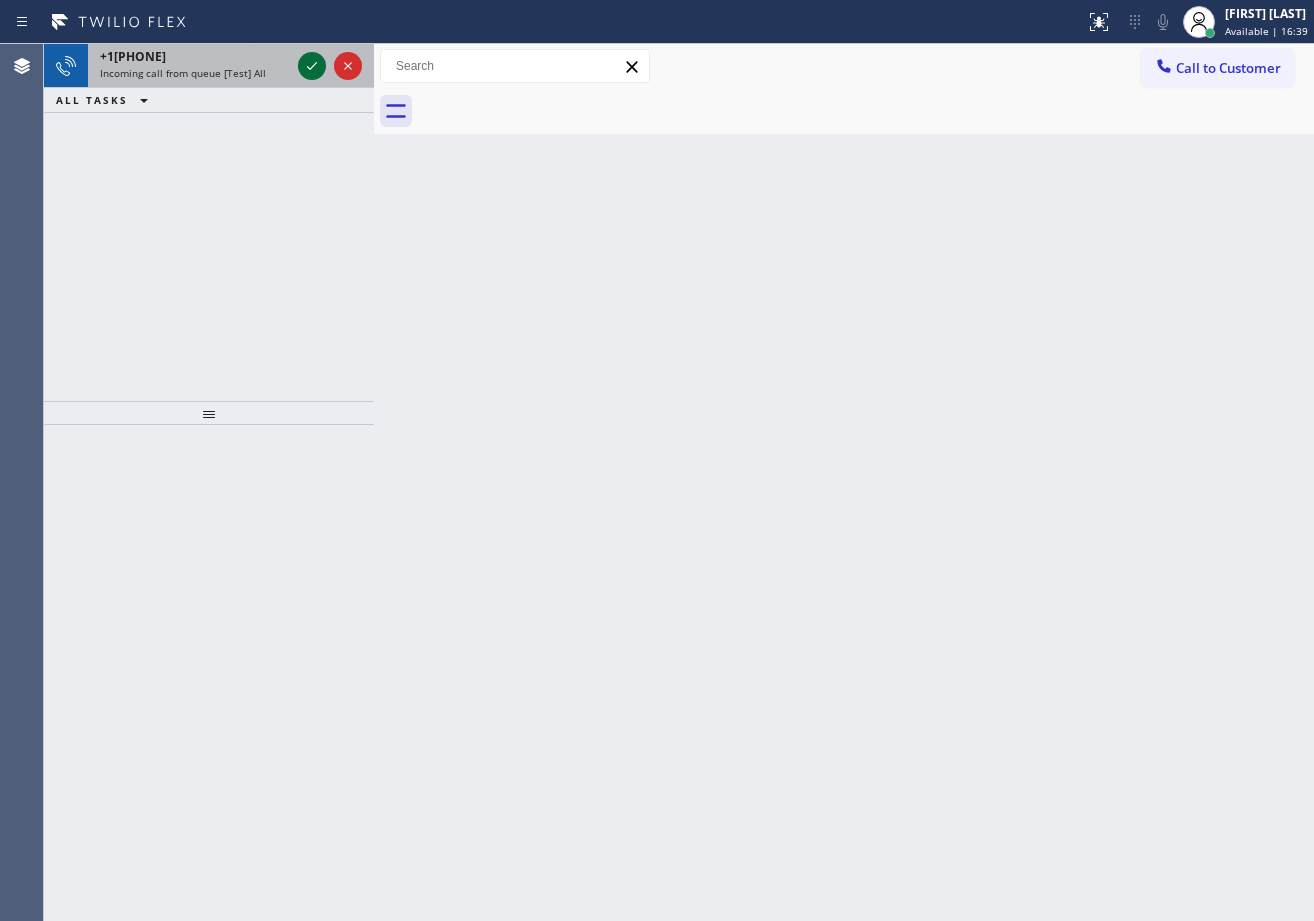 click on "Incoming call from queue [Test] All" at bounding box center (195, 73) 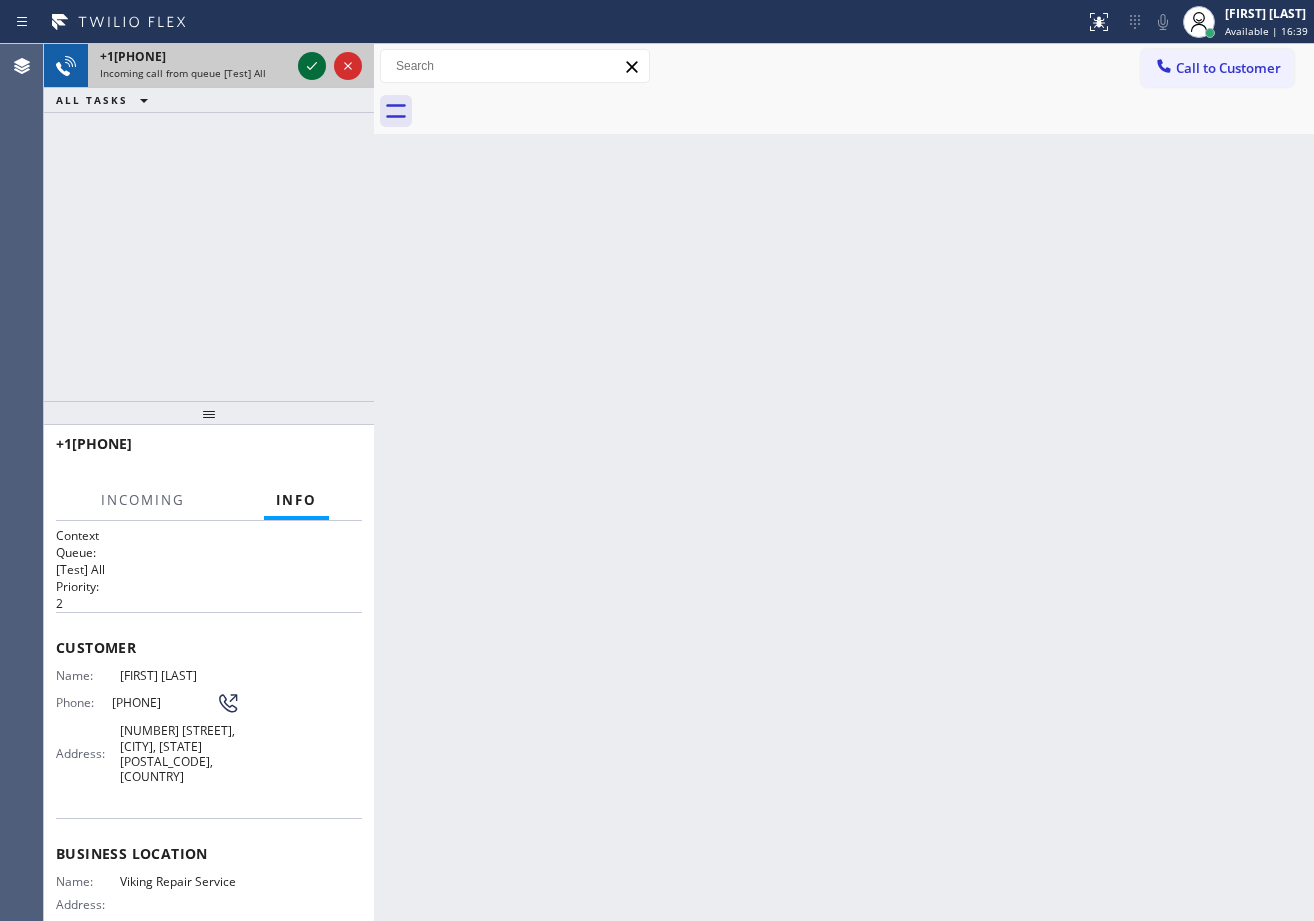 click 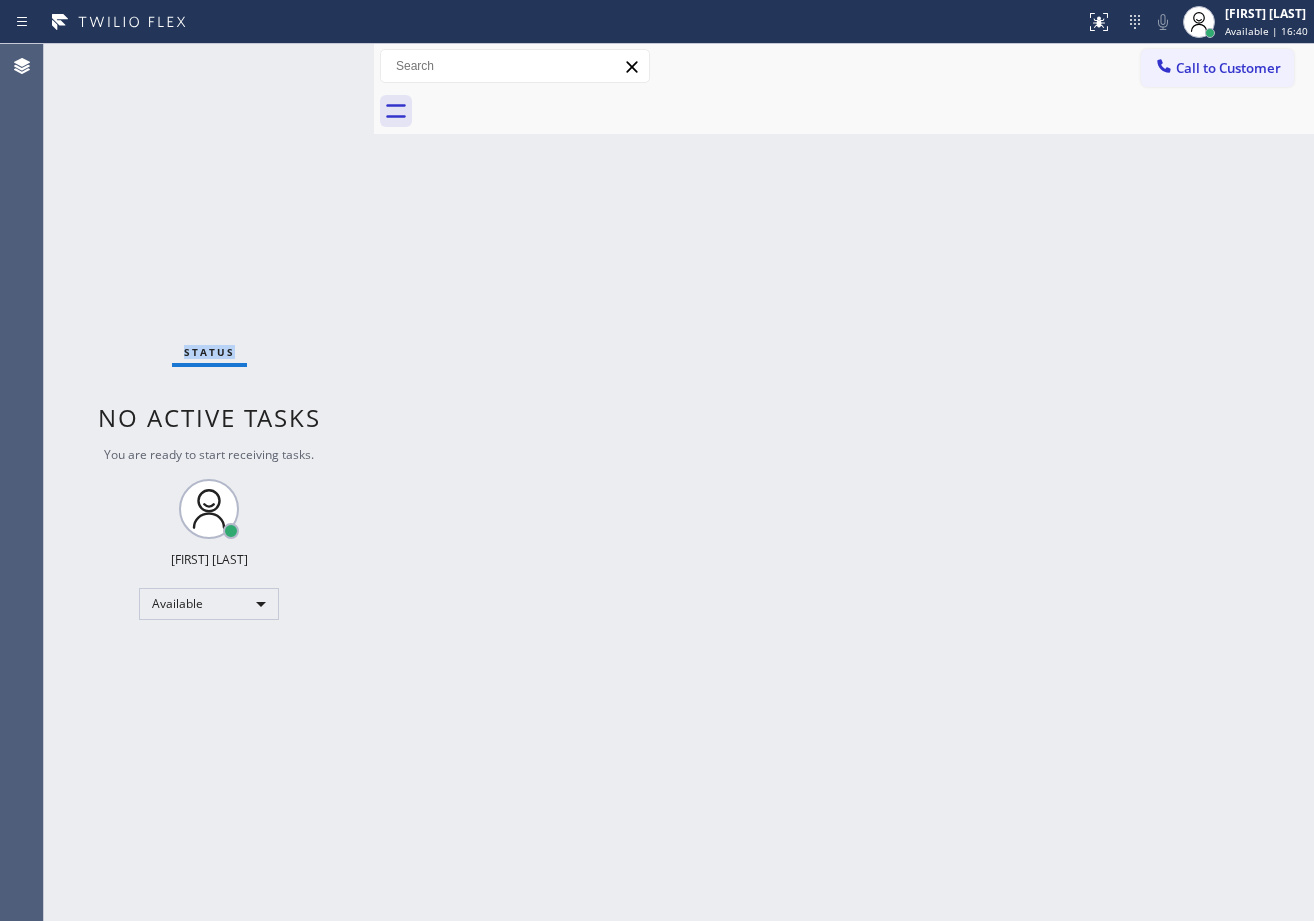 click on "Status No active tasks You are ready to start receiving tasks. [FIRST] [LAST] Available" at bounding box center (209, 482) 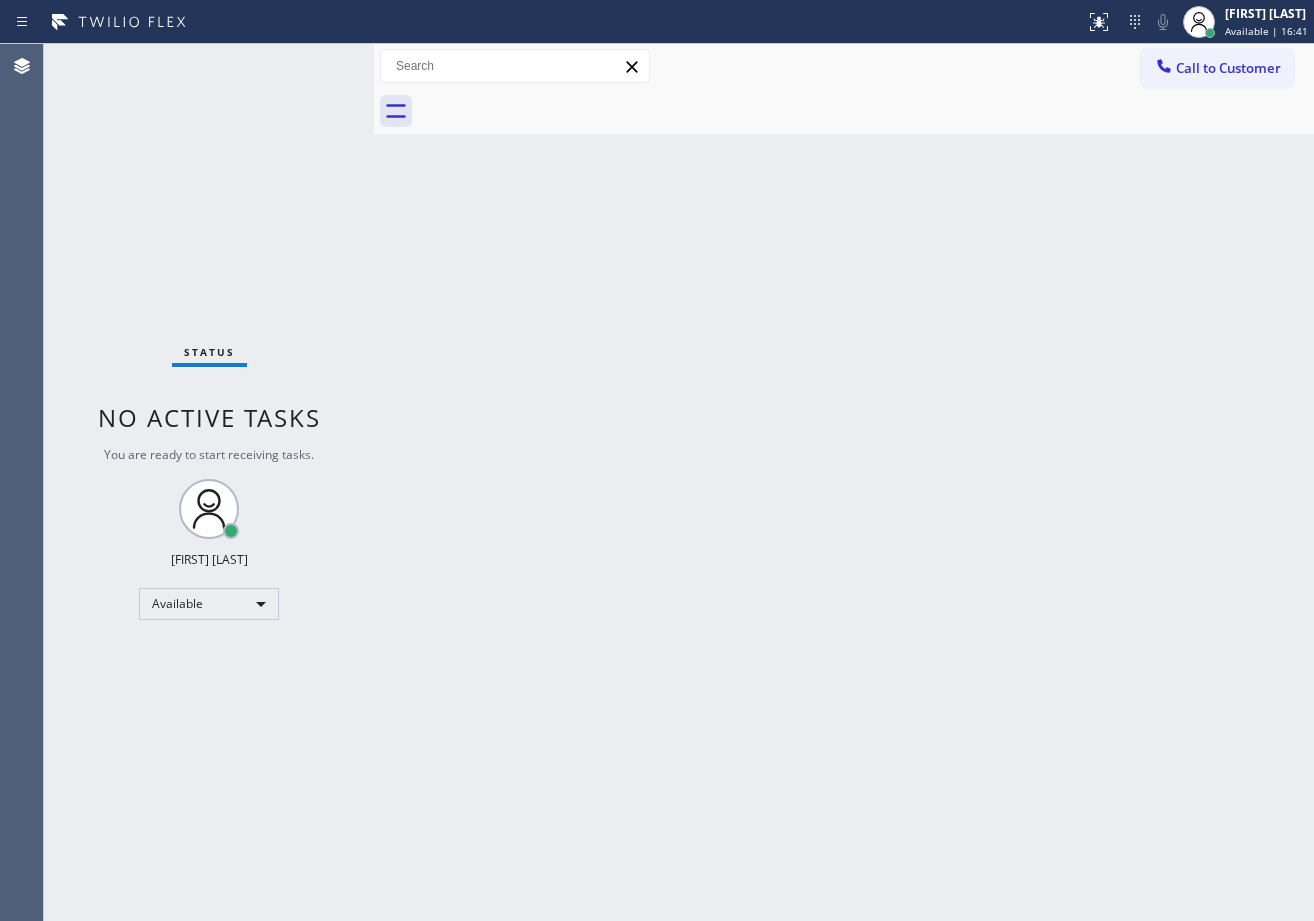 click on "Back to Dashboard Change Sender ID Customers Technicians Select a contact Outbound call Technician Search Technician Your caller id phone number Your caller id phone number Call Technician info Name   Phone none Address none Change Sender ID HVAC +18559994417 5 Star Appliance +18557314952 Appliance Repair +18554611149 Plumbing +18889090120 Air Duct Cleaning +18006865038  Electricians +18005688664 Cancel Change Check personal SMS Reset Change No tabs Call to Customer Outbound call Location Search location Your caller id phone number ([PHONE]) Customer number Call Outbound call Technician Search Technician Your caller id phone number Your caller id phone number Call" at bounding box center [844, 482] 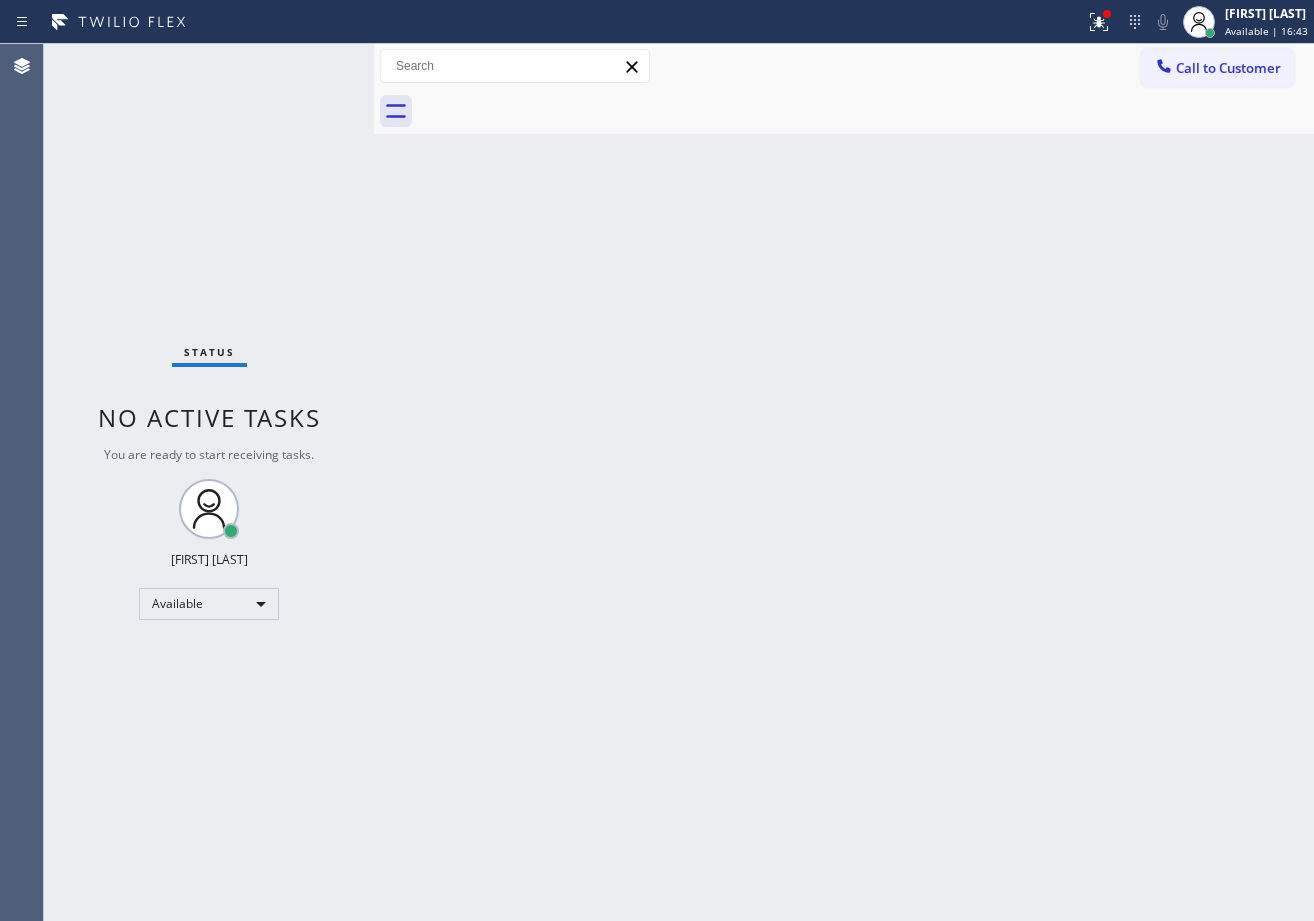 click on "Back to Dashboard Change Sender ID Customers Technicians Select a contact Outbound call Technician Search Technician Your caller id phone number Your caller id phone number Call Technician info Name   Phone none Address none Change Sender ID HVAC +18559994417 5 Star Appliance +18557314952 Appliance Repair +18554611149 Plumbing +18889090120 Air Duct Cleaning +18006865038  Electricians +18005688664 Cancel Change Check personal SMS Reset Change No tabs Call to Customer Outbound call Location Search location Your caller id phone number ([PHONE]) Customer number Call Outbound call Technician Search Technician Your caller id phone number Your caller id phone number Call" at bounding box center [844, 482] 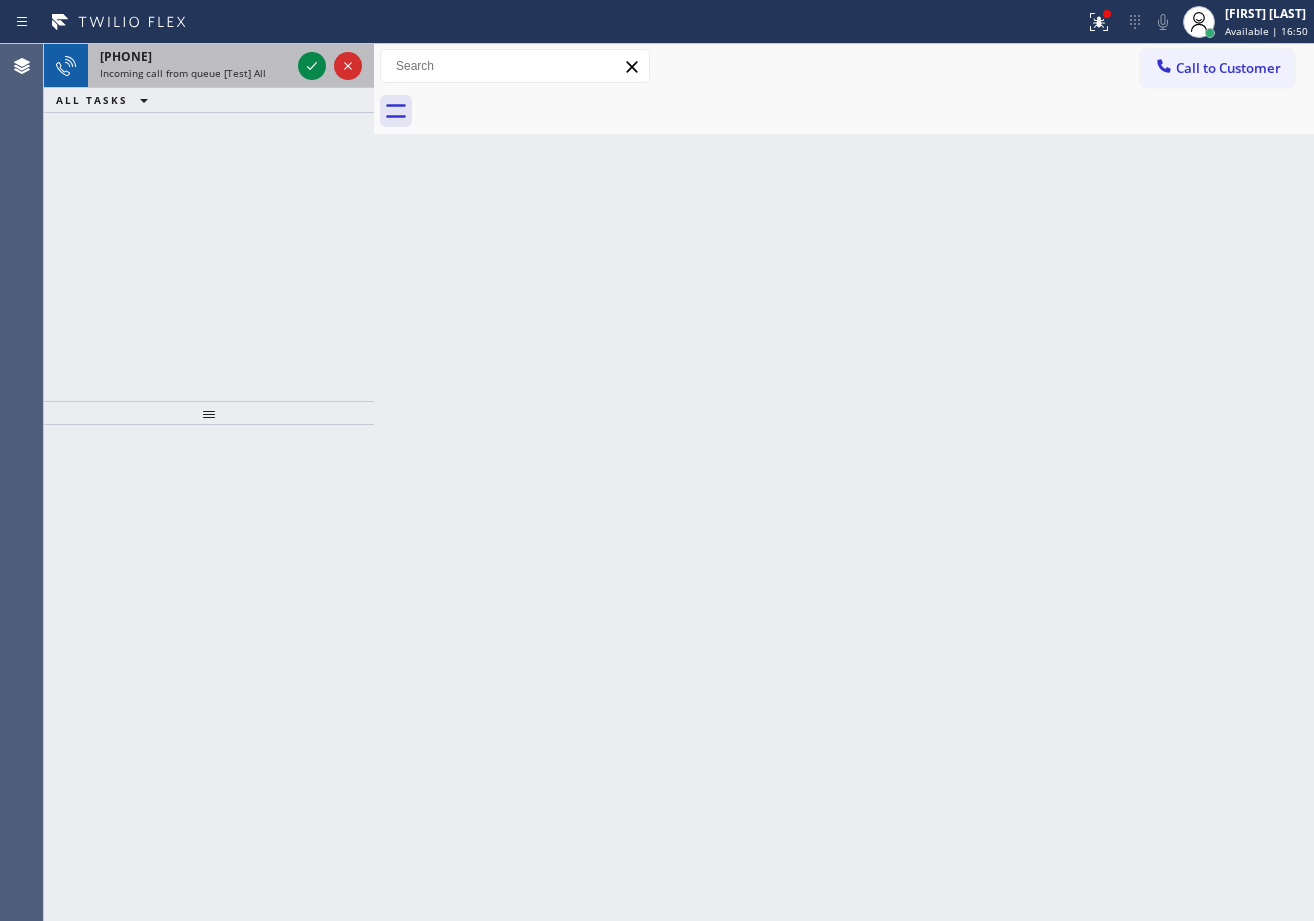 click on "Incoming call from queue [Test] All" at bounding box center [195, 73] 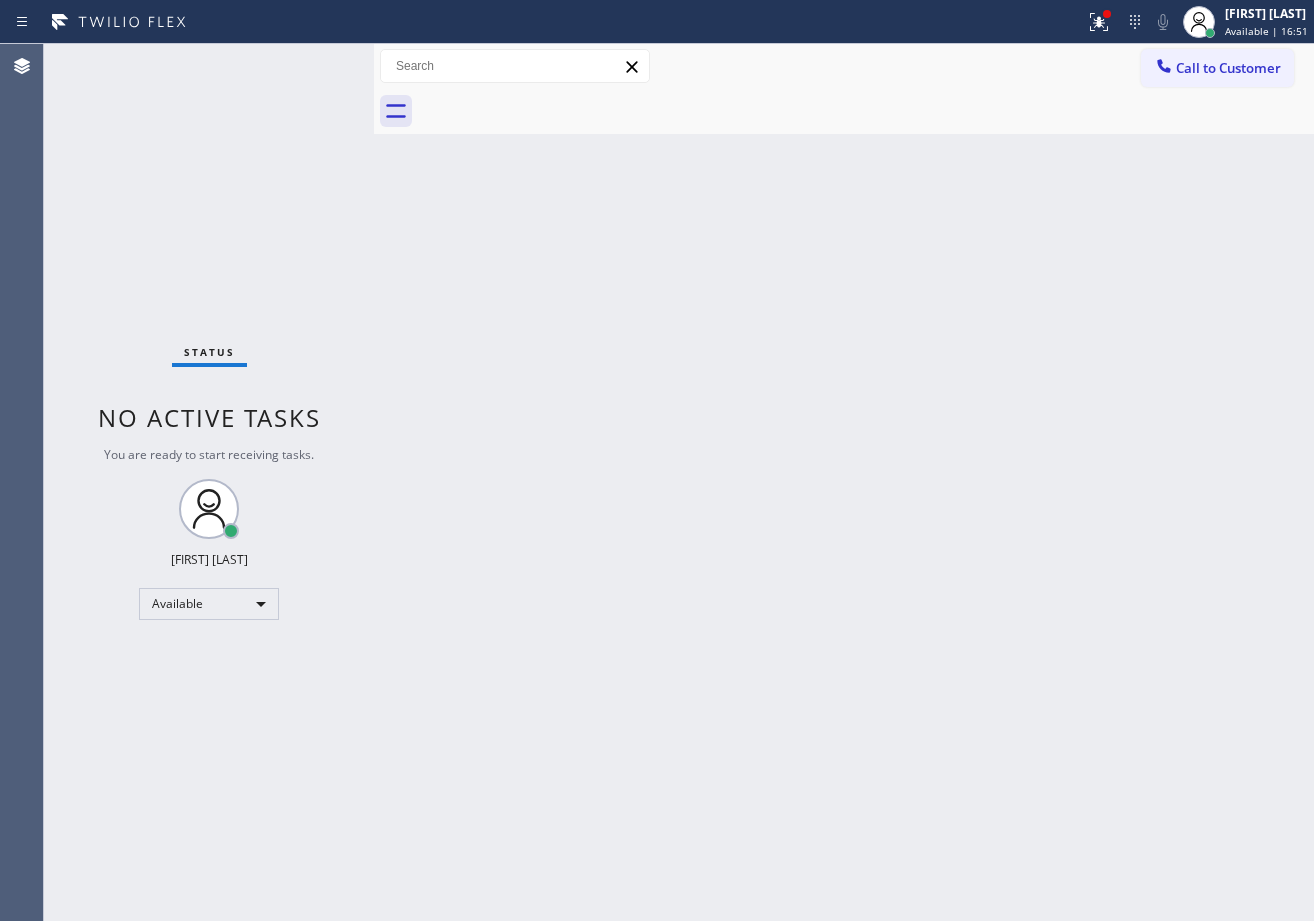 click on "Status No active tasks You are ready to start receiving tasks. [FIRST] [LAST] Available" at bounding box center (209, 482) 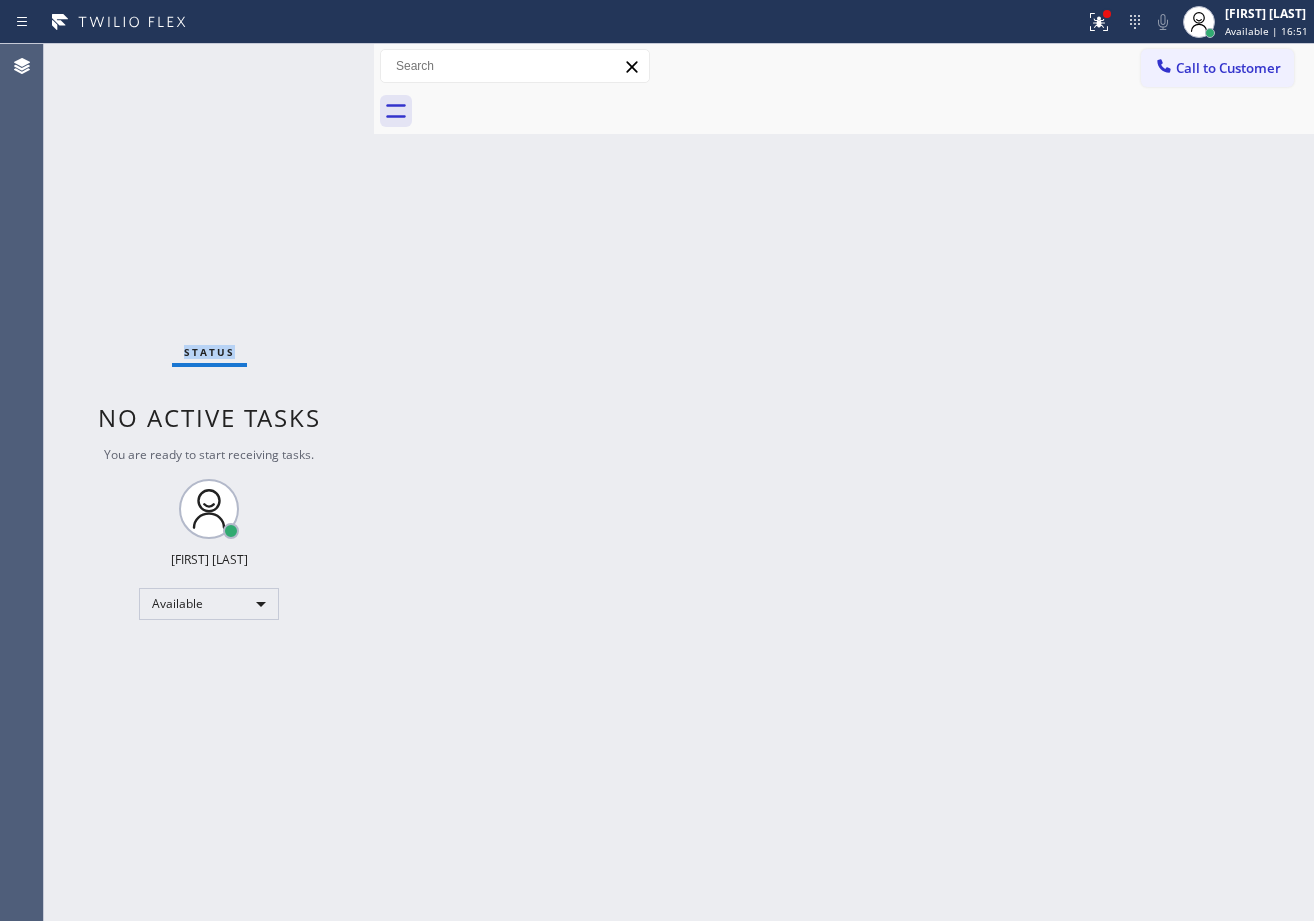 click on "Status No active tasks You are ready to start receiving tasks. [FIRST] [LAST] Available" at bounding box center [209, 482] 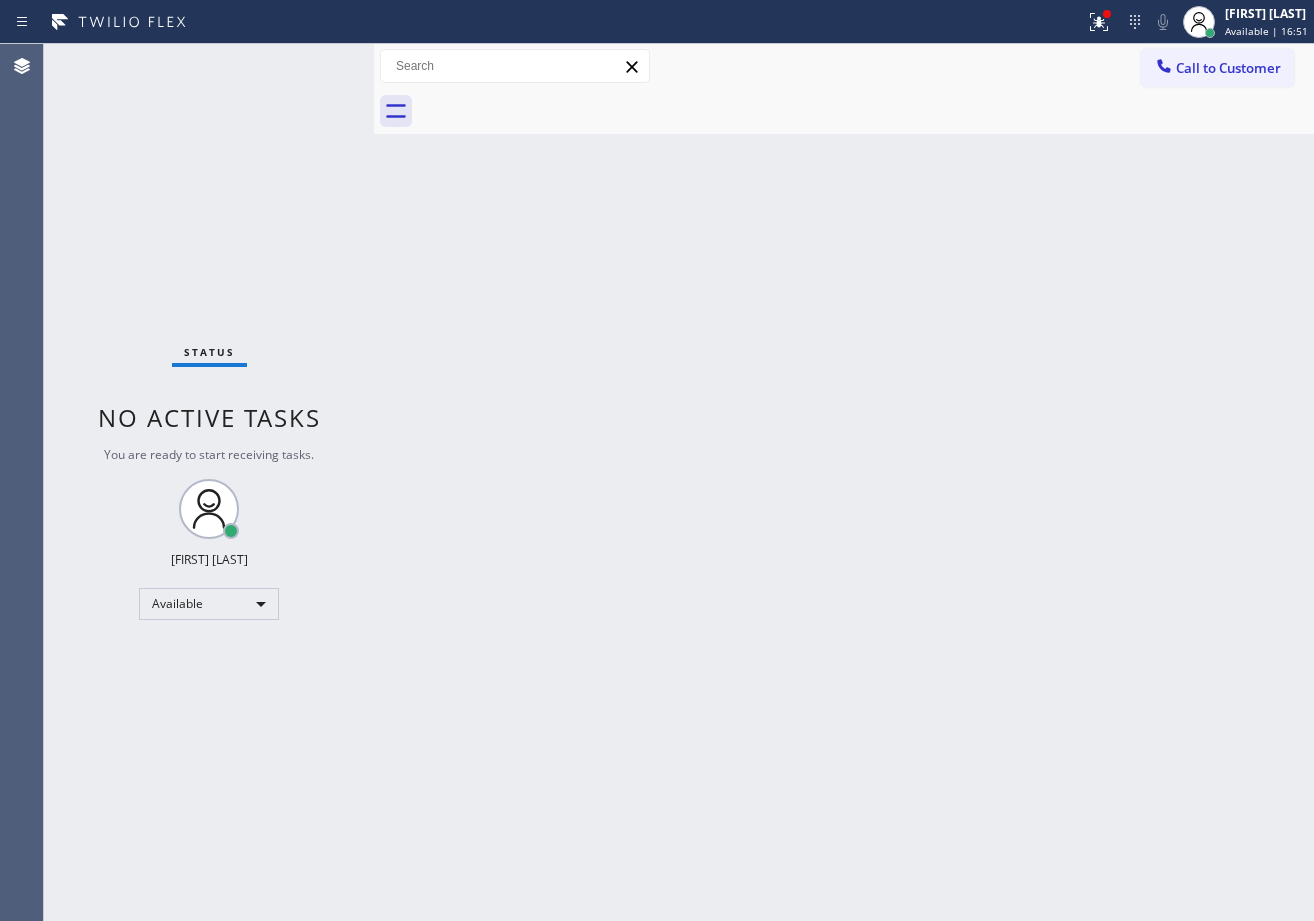 drag, startPoint x: 809, startPoint y: 372, endPoint x: 918, endPoint y: 332, distance: 116.10771 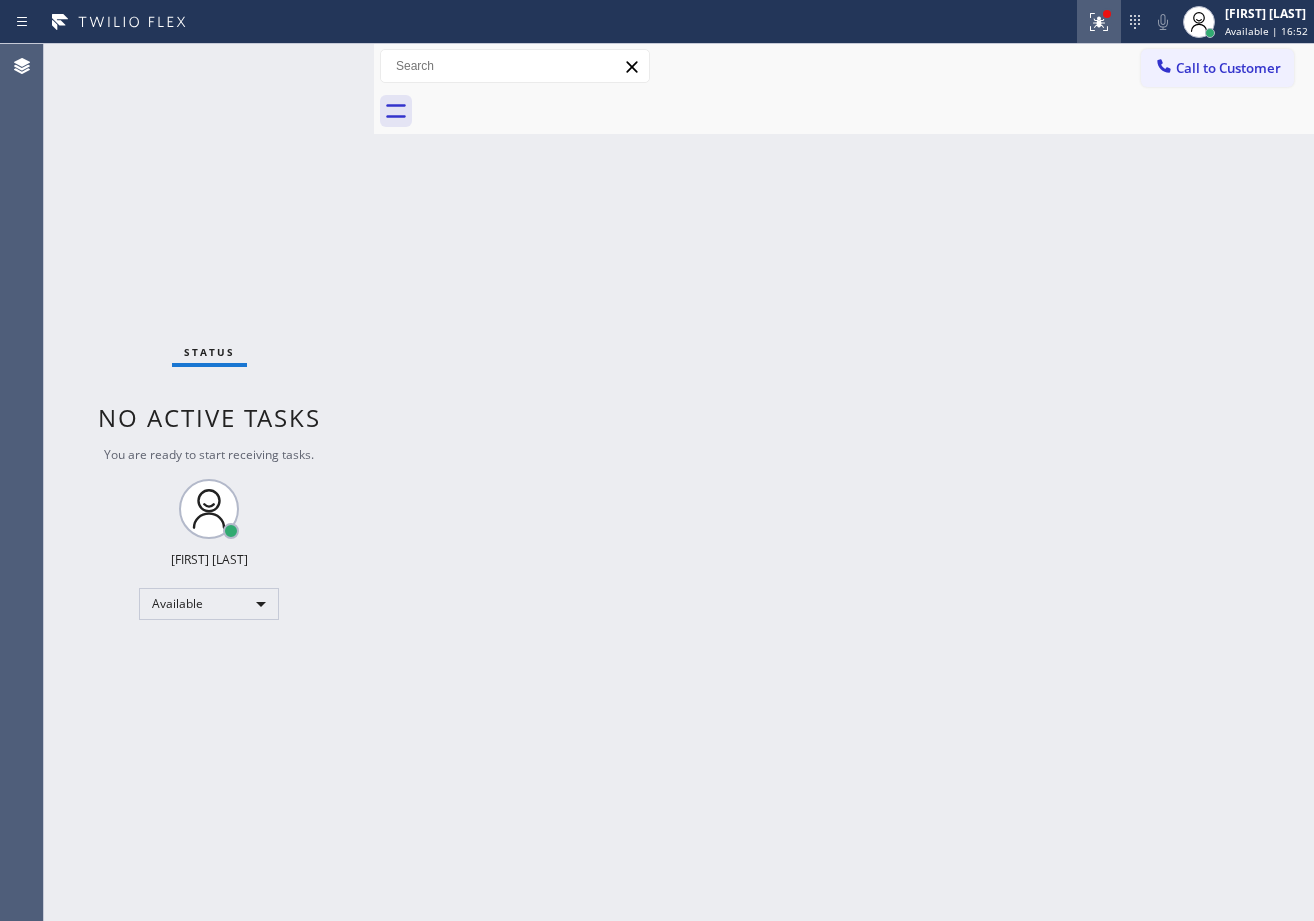 click 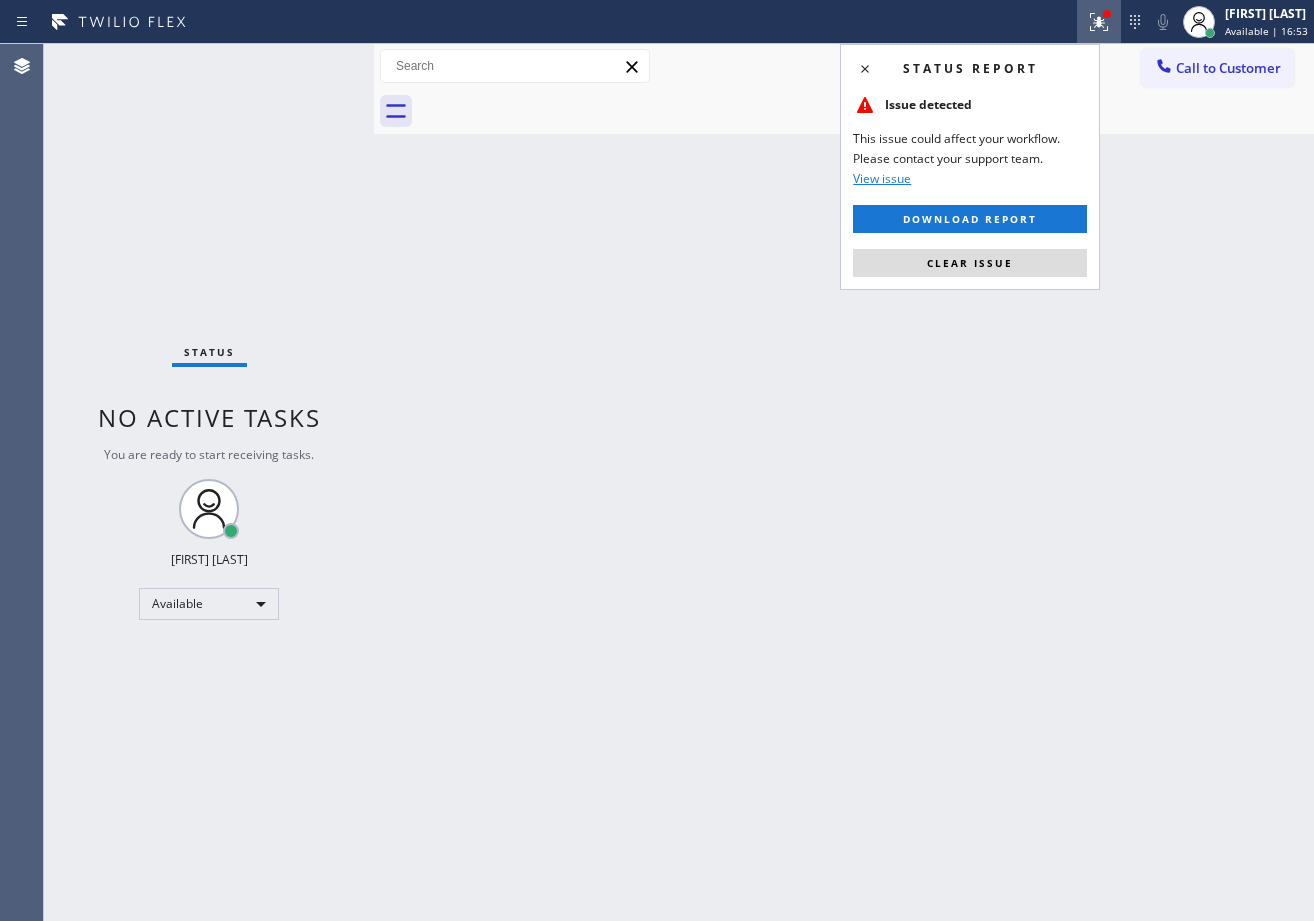 click on "Status report Issue detected This issue could affect your workflow. Please contact your support team. View issue Download report Clear issue" at bounding box center (970, 167) 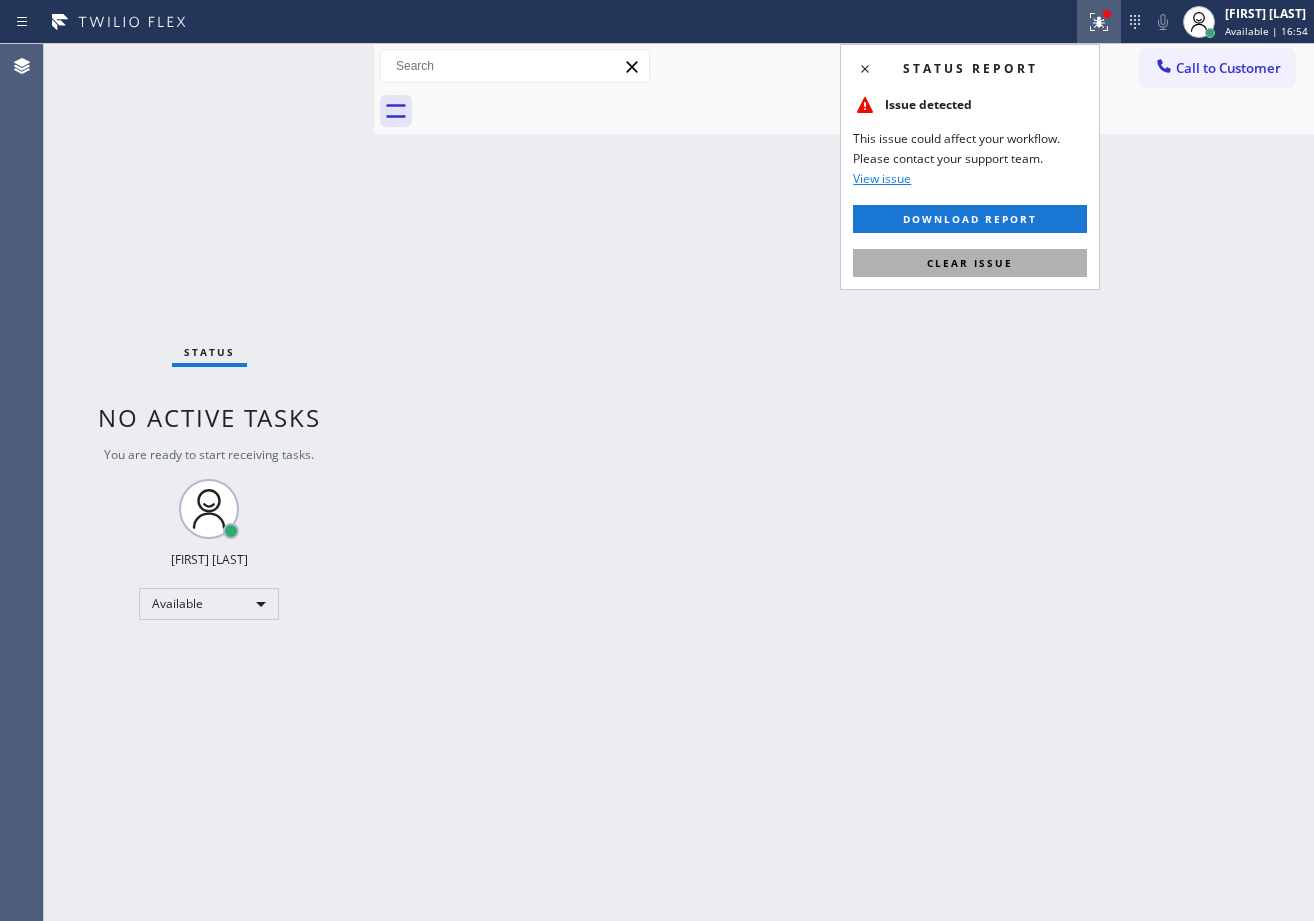 click on "Clear issue" at bounding box center (970, 263) 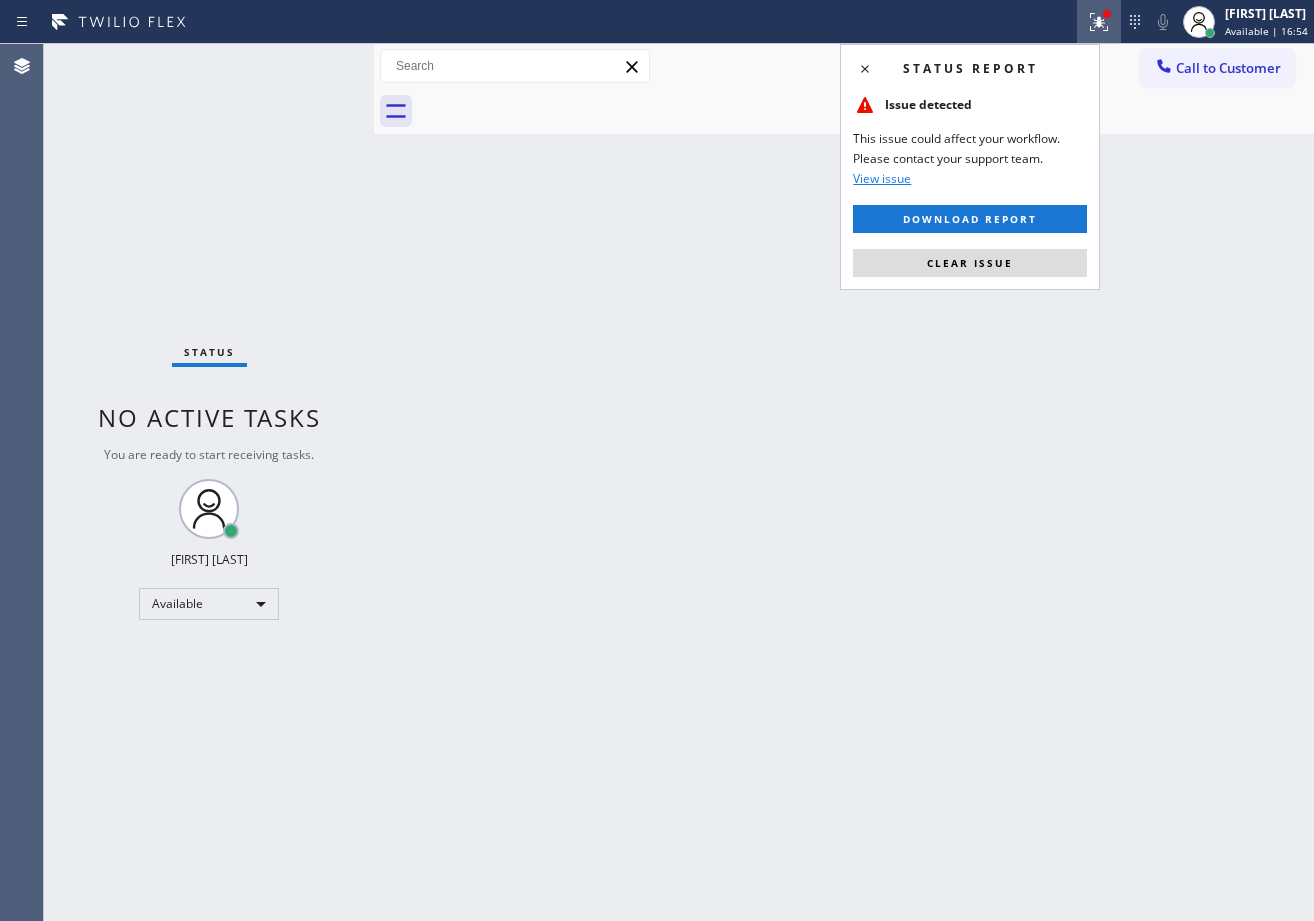 drag, startPoint x: 991, startPoint y: 343, endPoint x: 1052, endPoint y: 443, distance: 117.13667 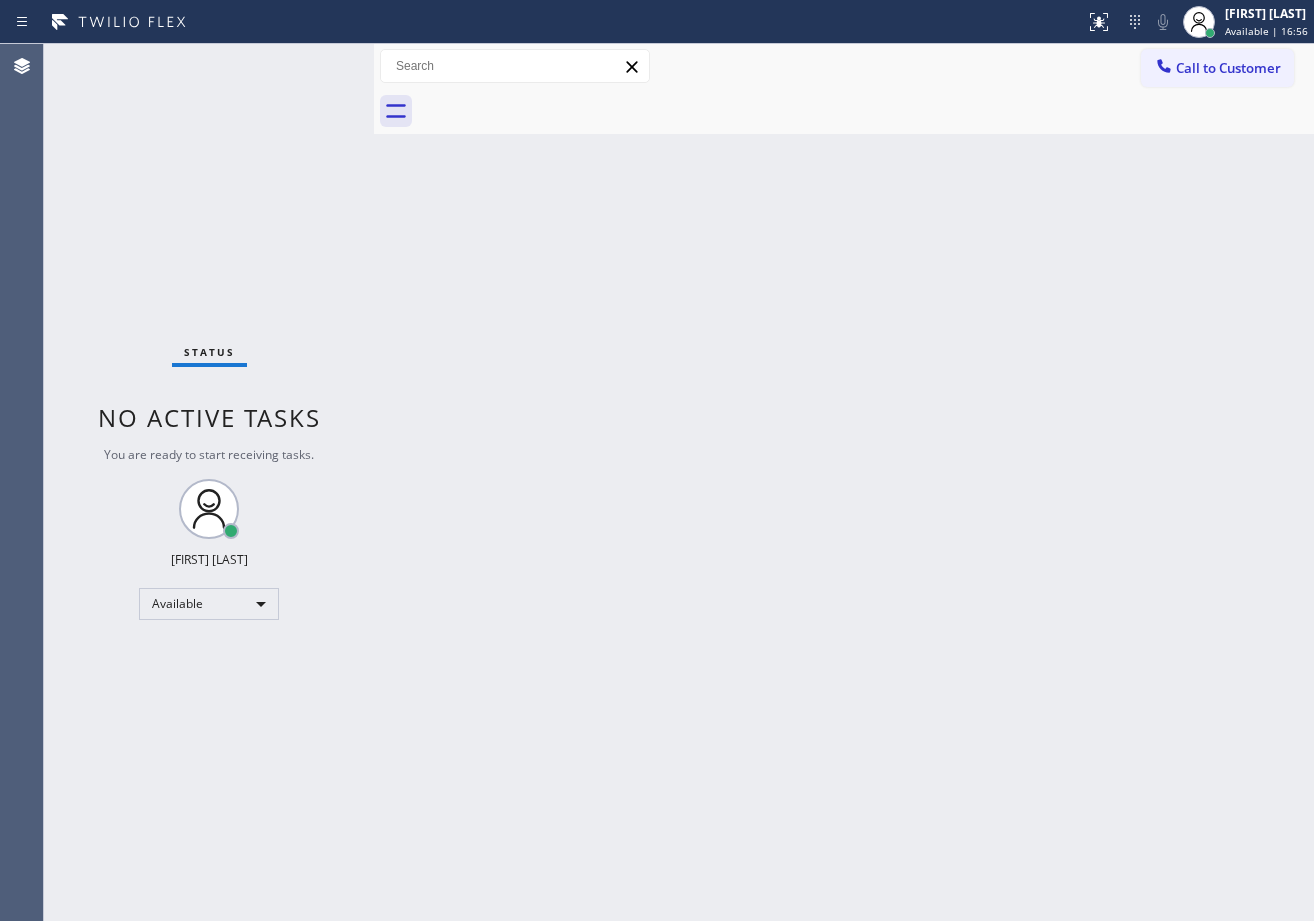 click on "Back to Dashboard Change Sender ID Customers Technicians Select a contact Outbound call Technician Search Technician Your caller id phone number Your caller id phone number Call Technician info Name   Phone none Address none Change Sender ID HVAC +18559994417 5 Star Appliance +18557314952 Appliance Repair +18554611149 Plumbing +18889090120 Air Duct Cleaning +18006865038  Electricians +18005688664 Cancel Change Check personal SMS Reset Change No tabs Call to Customer Outbound call Location Search location Your caller id phone number ([PHONE]) Customer number Call Outbound call Technician Search Technician Your caller id phone number Your caller id phone number Call" at bounding box center (844, 482) 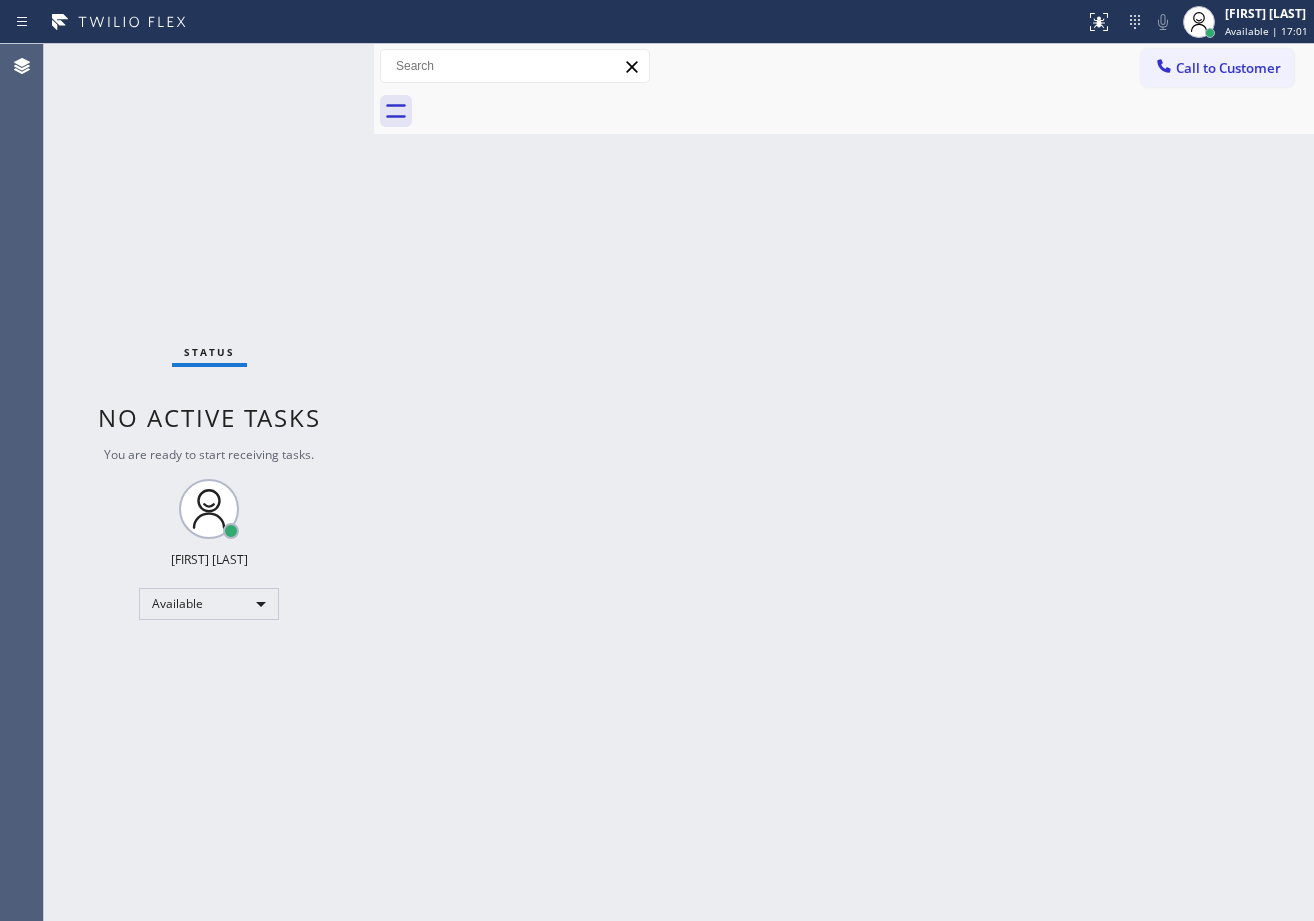 click on "Status No active tasks You are ready to start receiving tasks. [FIRST] [LAST] Available" at bounding box center [209, 482] 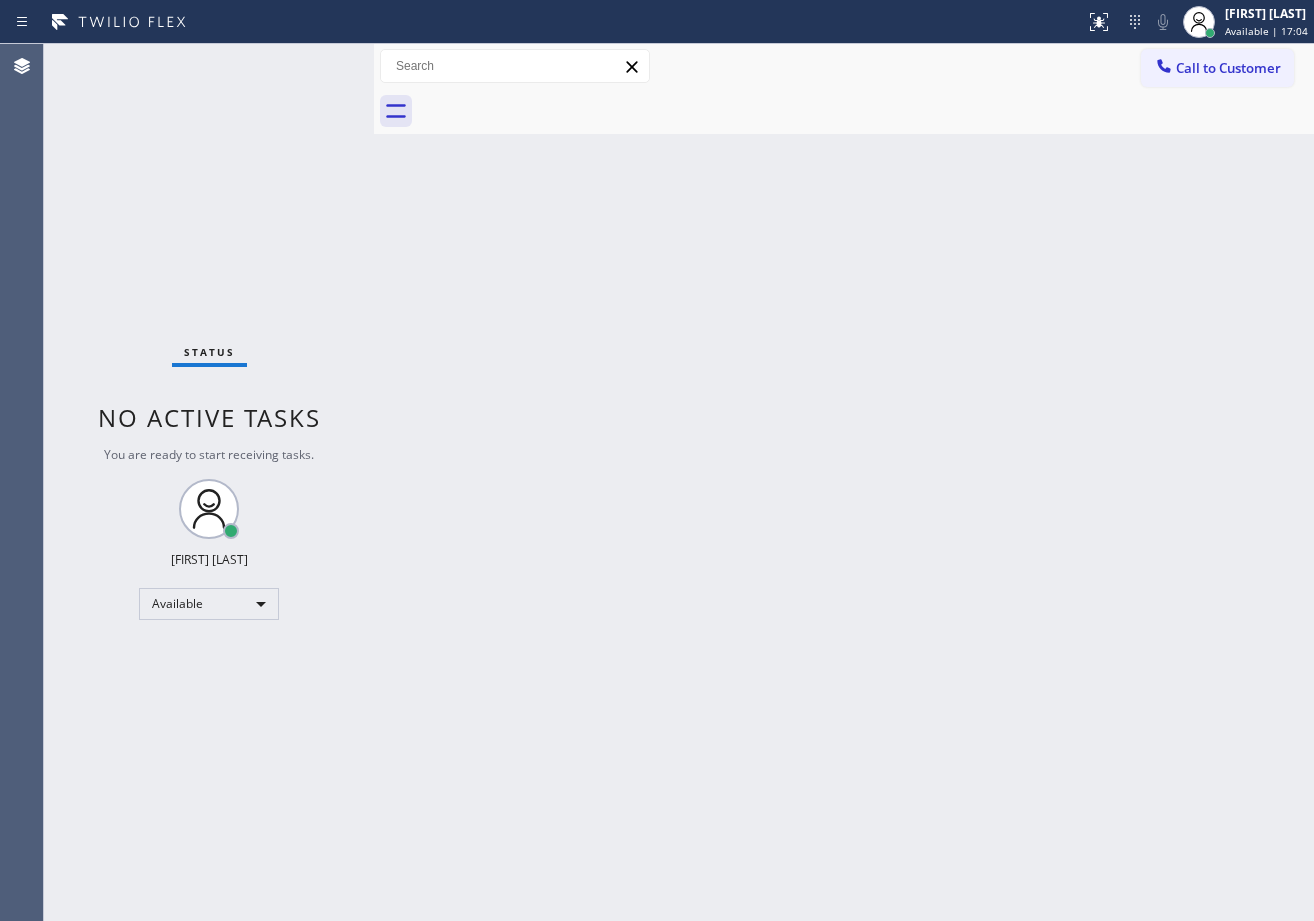 drag, startPoint x: 707, startPoint y: 589, endPoint x: 719, endPoint y: 446, distance: 143.50261 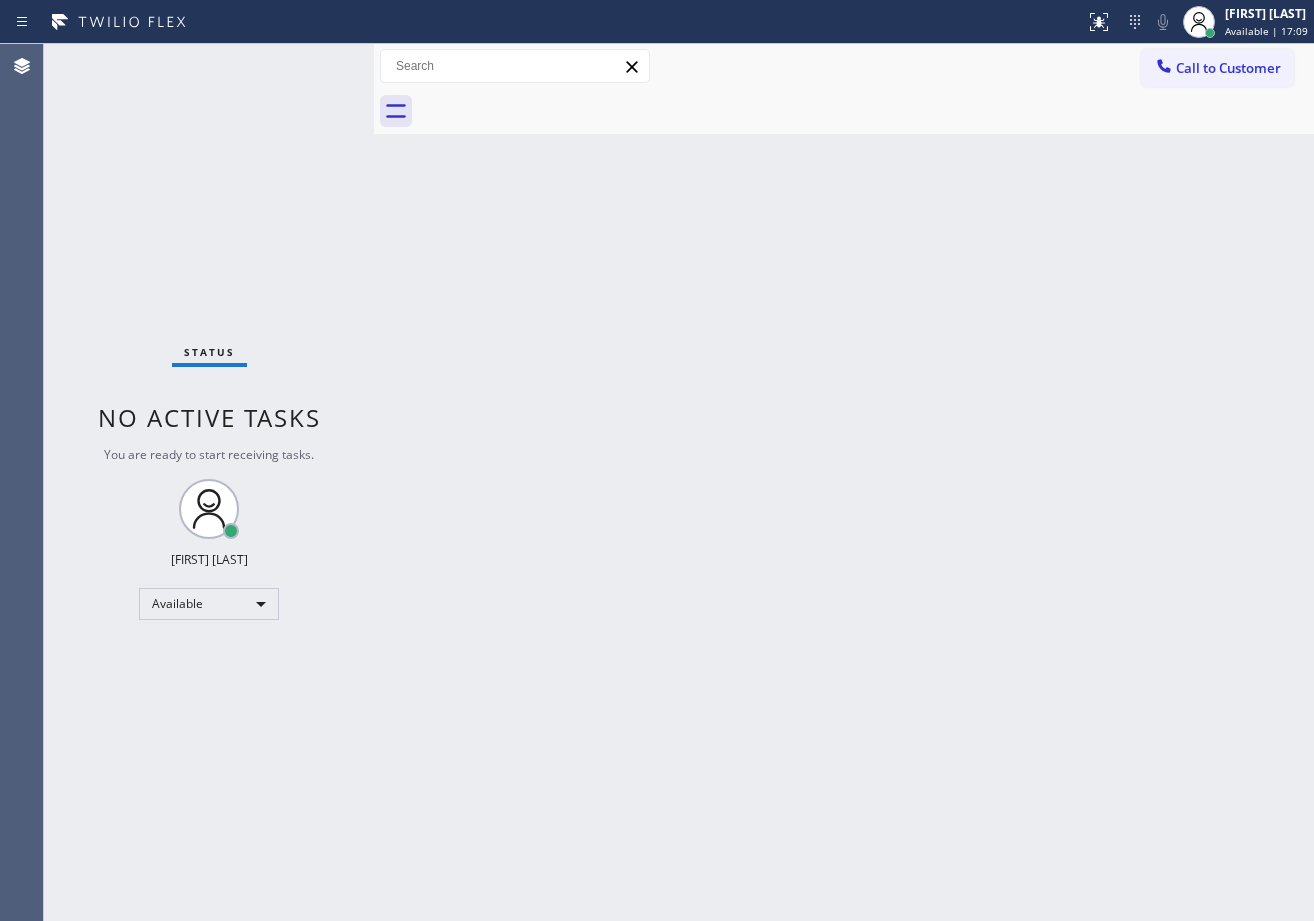 click on "Back to Dashboard Change Sender ID Customers Technicians Select a contact Outbound call Technician Search Technician Your caller id phone number Your caller id phone number Call Technician info Name   Phone none Address none Change Sender ID HVAC +18559994417 5 Star Appliance +18557314952 Appliance Repair +18554611149 Plumbing +18889090120 Air Duct Cleaning +18006865038  Electricians +18005688664 Cancel Change Check personal SMS Reset Change No tabs Call to Customer Outbound call Location Search location Your caller id phone number ([PHONE]) Customer number Call Outbound call Technician Search Technician Your caller id phone number Your caller id phone number Call" at bounding box center (844, 482) 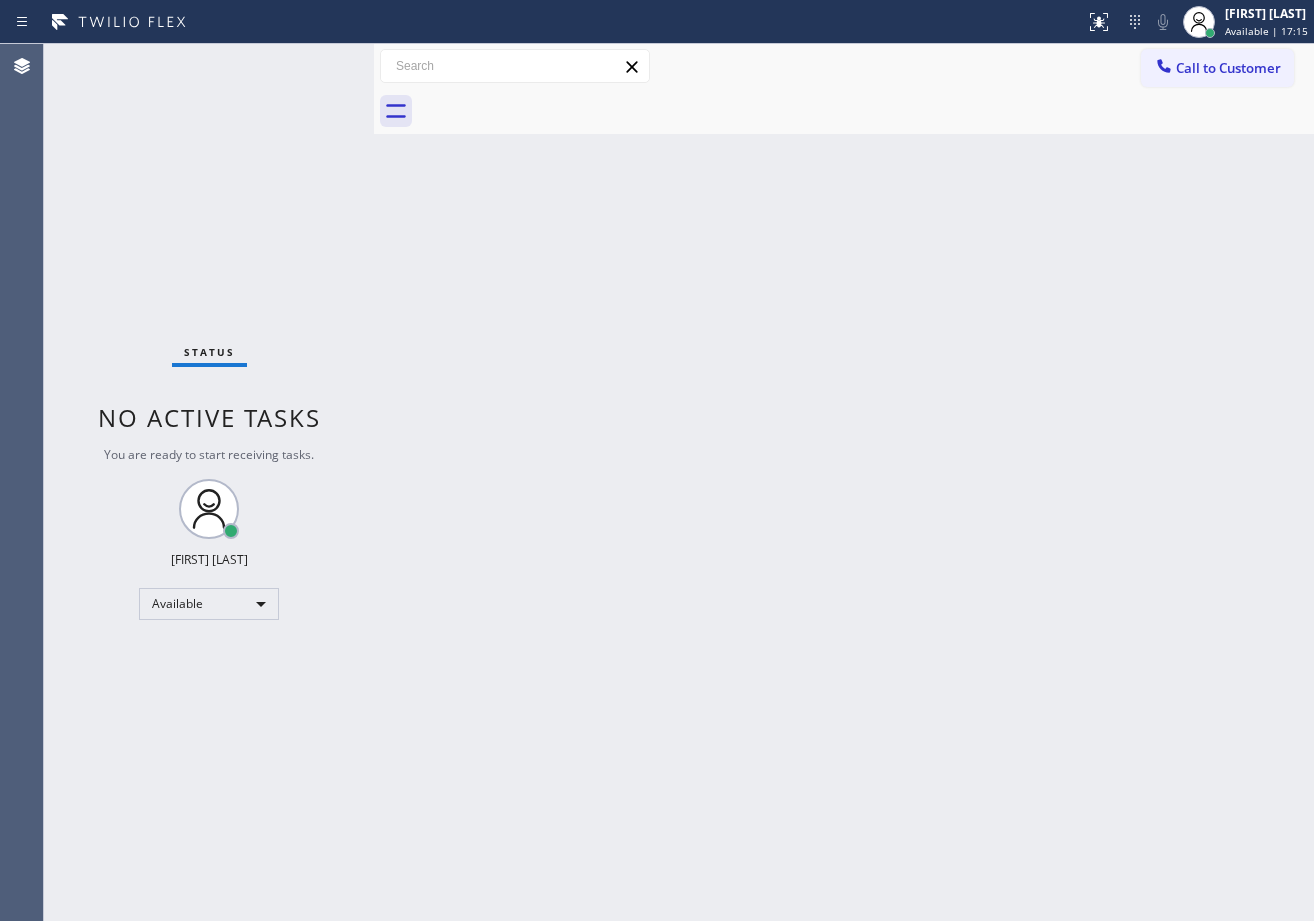 click at bounding box center [515, 66] 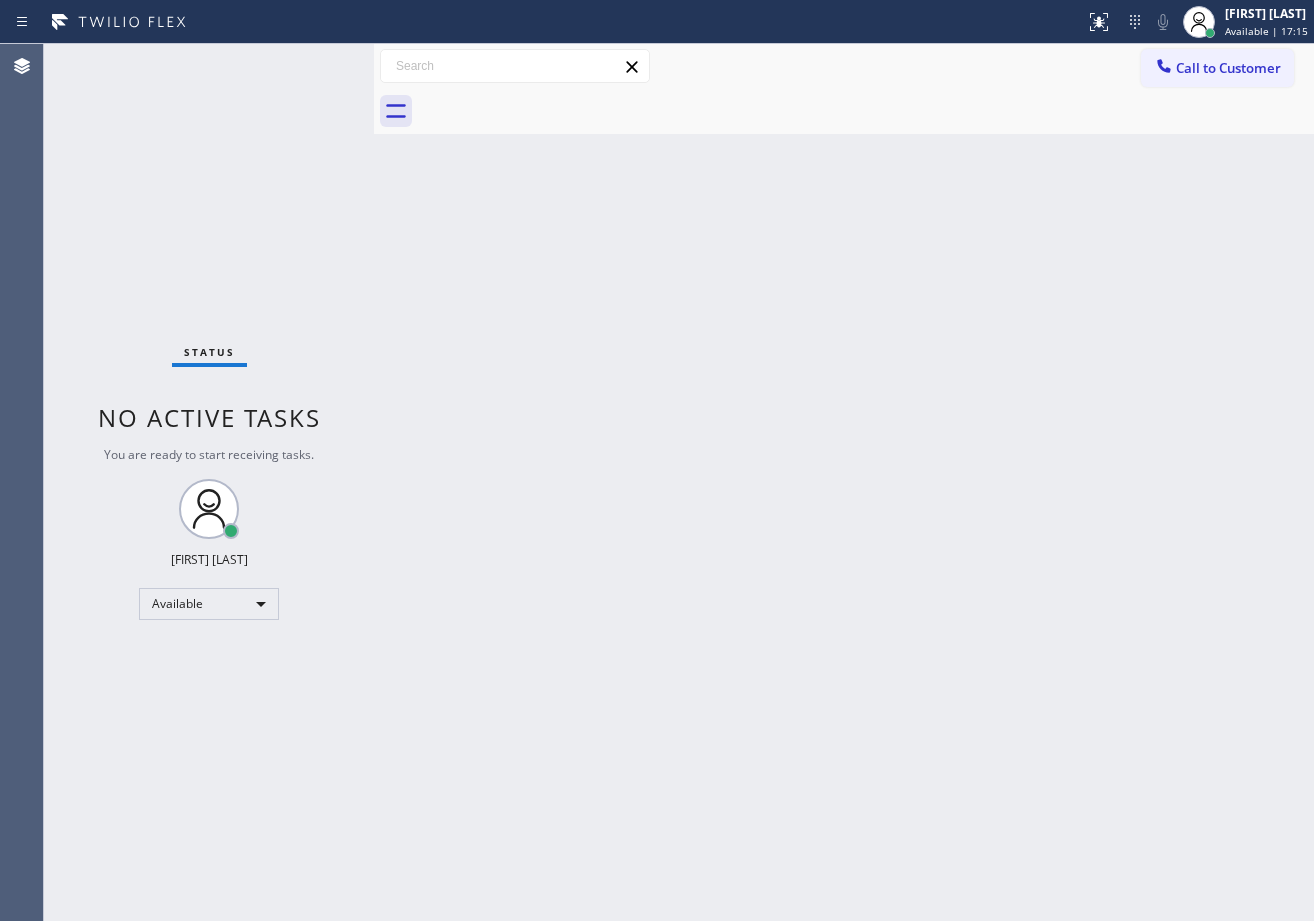 click on "Back to Dashboard Change Sender ID Customers Technicians Select a contact Outbound call Technician Search Technician Your caller id phone number Your caller id phone number Call Technician info Name   Phone none Address none Change Sender ID HVAC +18559994417 5 Star Appliance +18557314952 Appliance Repair +18554611149 Plumbing +18889090120 Air Duct Cleaning +18006865038  Electricians +18005688664 Cancel Change Check personal SMS Reset Change No tabs Call to Customer Outbound call Location Search location Your caller id phone number ([PHONE]) Customer number Call Outbound call Technician Search Technician Your caller id phone number Your caller id phone number Call" at bounding box center (844, 482) 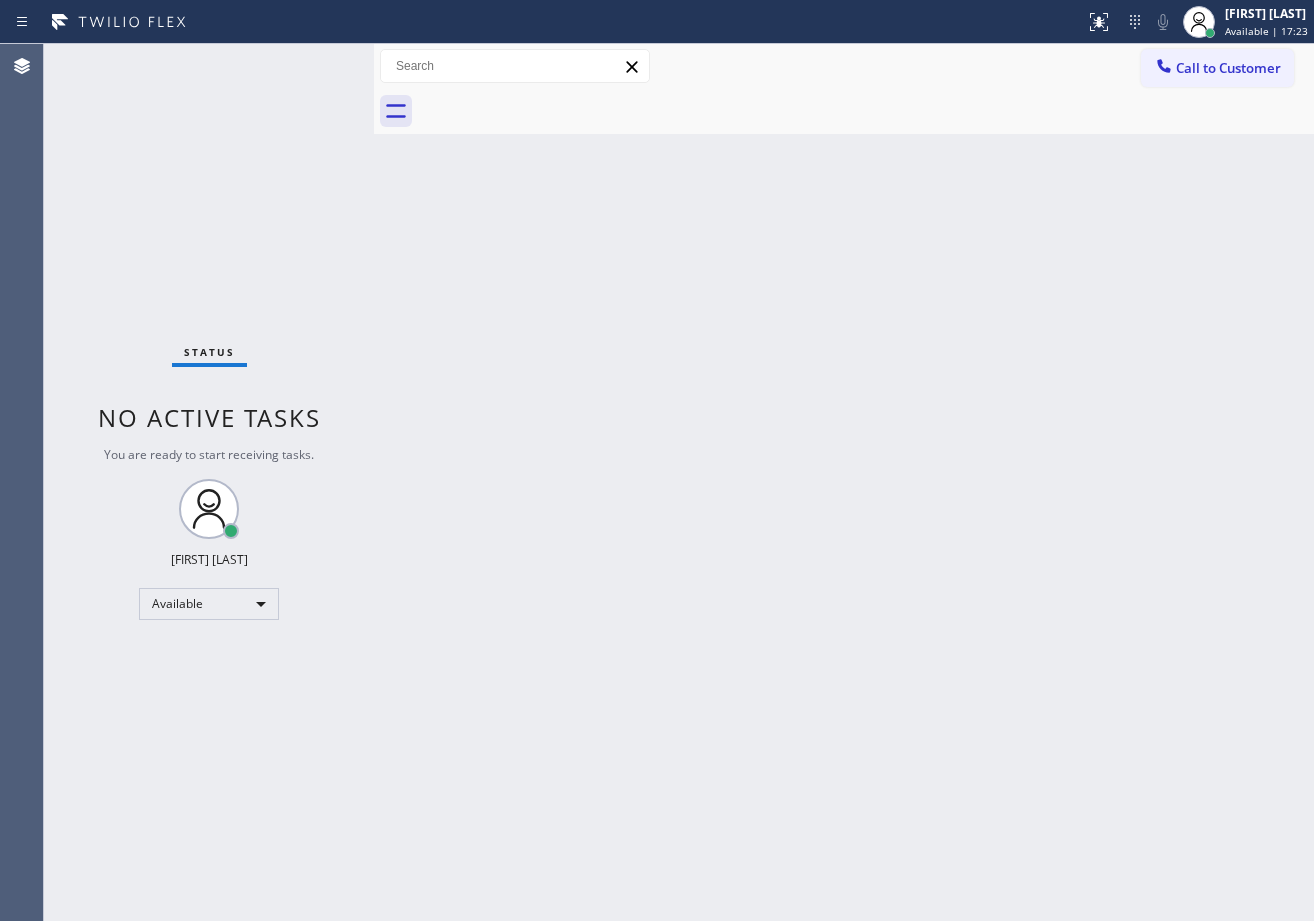 drag, startPoint x: 1015, startPoint y: 655, endPoint x: 1046, endPoint y: 717, distance: 69.31811 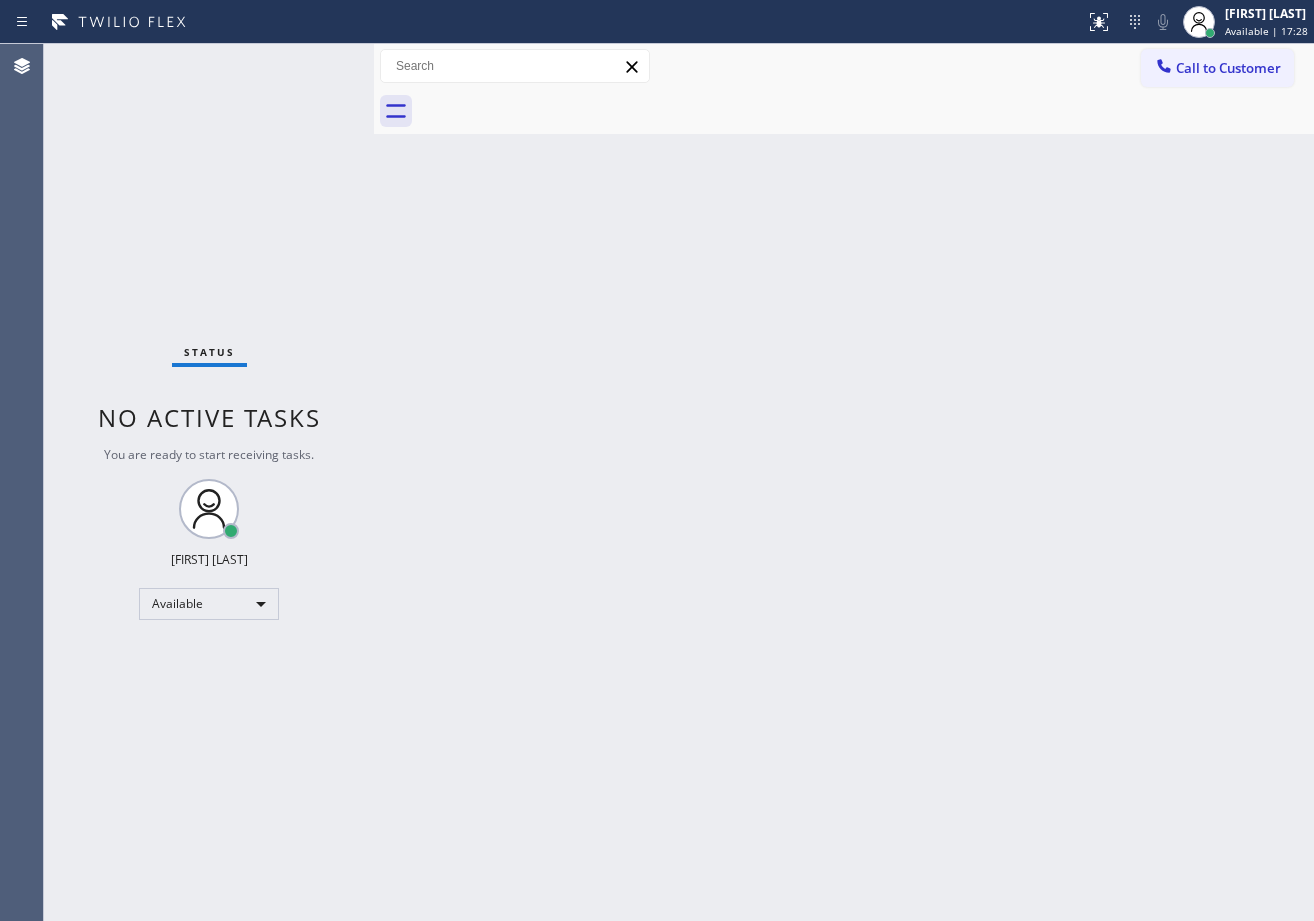 click on "Back to Dashboard Change Sender ID Customers Technicians Select a contact Outbound call Technician Search Technician Your caller id phone number Your caller id phone number Call Technician info Name   Phone none Address none Change Sender ID HVAC +18559994417 5 Star Appliance +18557314952 Appliance Repair +18554611149 Plumbing +18889090120 Air Duct Cleaning +18006865038  Electricians +18005688664 Cancel Change Check personal SMS Reset Change No tabs Call to Customer Outbound call Location Search location Your caller id phone number ([PHONE]) Customer number Call Outbound call Technician Search Technician Your caller id phone number Your caller id phone number Call" at bounding box center (844, 482) 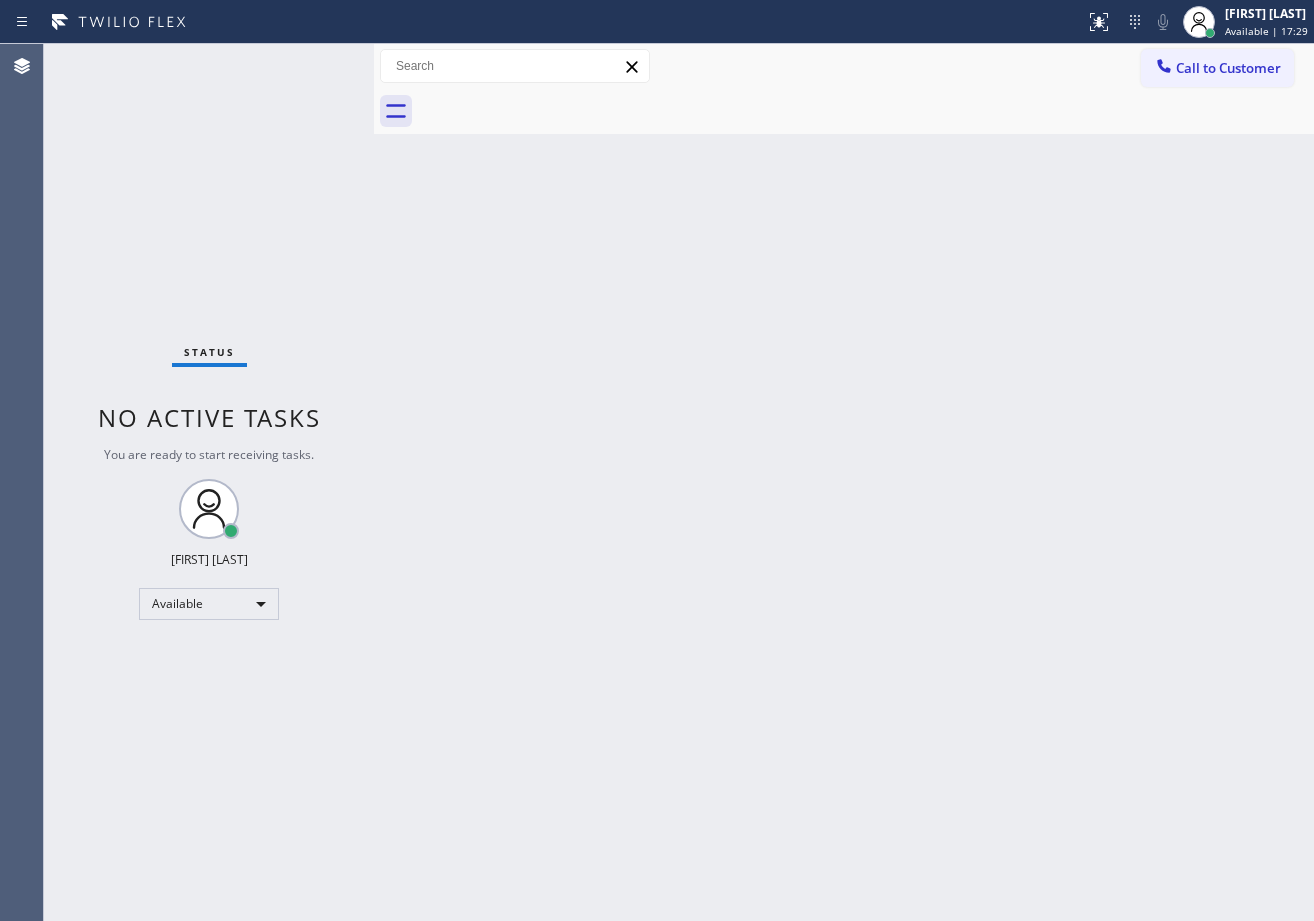 drag, startPoint x: 1041, startPoint y: 341, endPoint x: 969, endPoint y: 382, distance: 82.85529 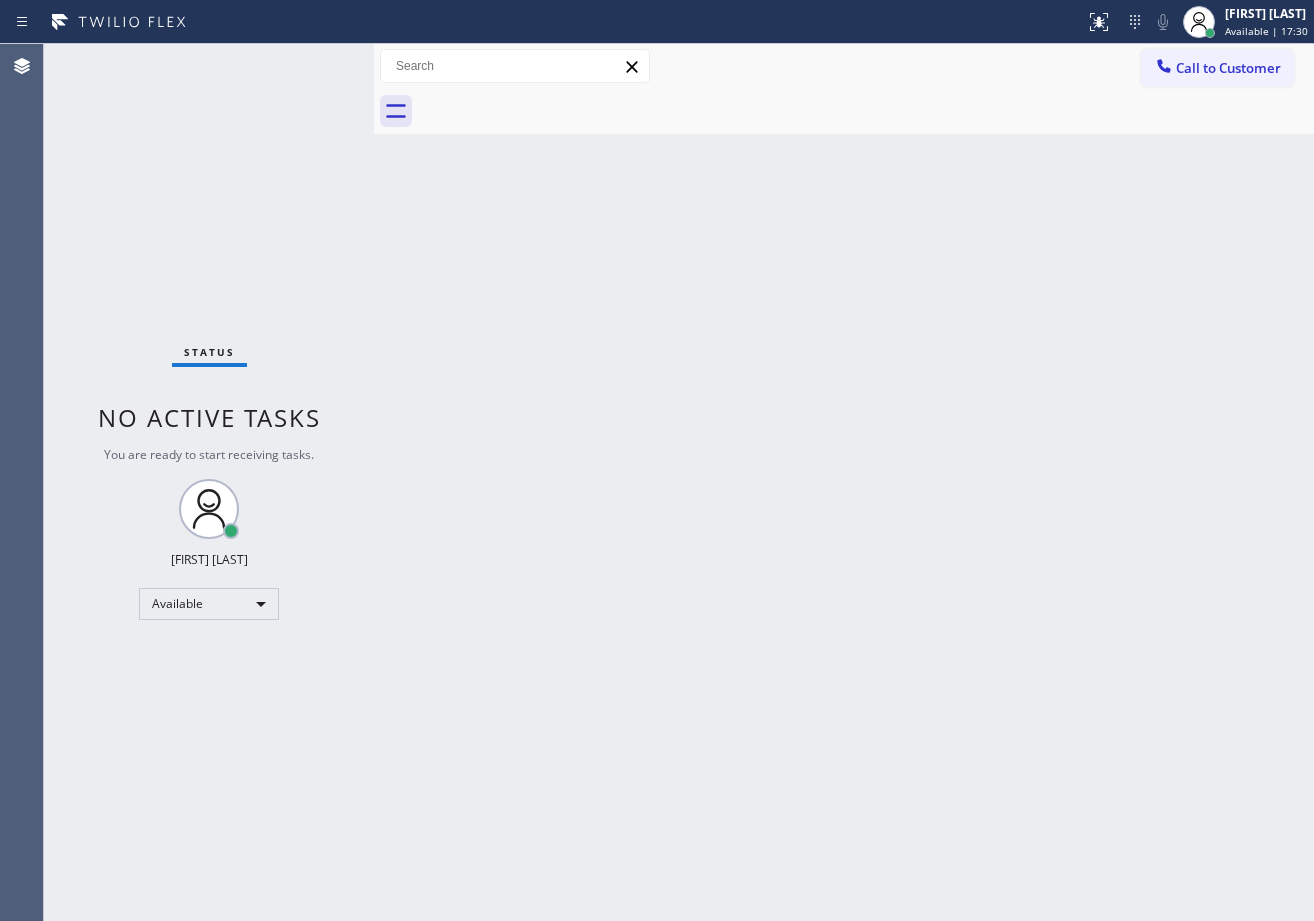 click on "Status No active tasks You are ready to start receiving tasks. [FIRST] [LAST] Available" at bounding box center [209, 482] 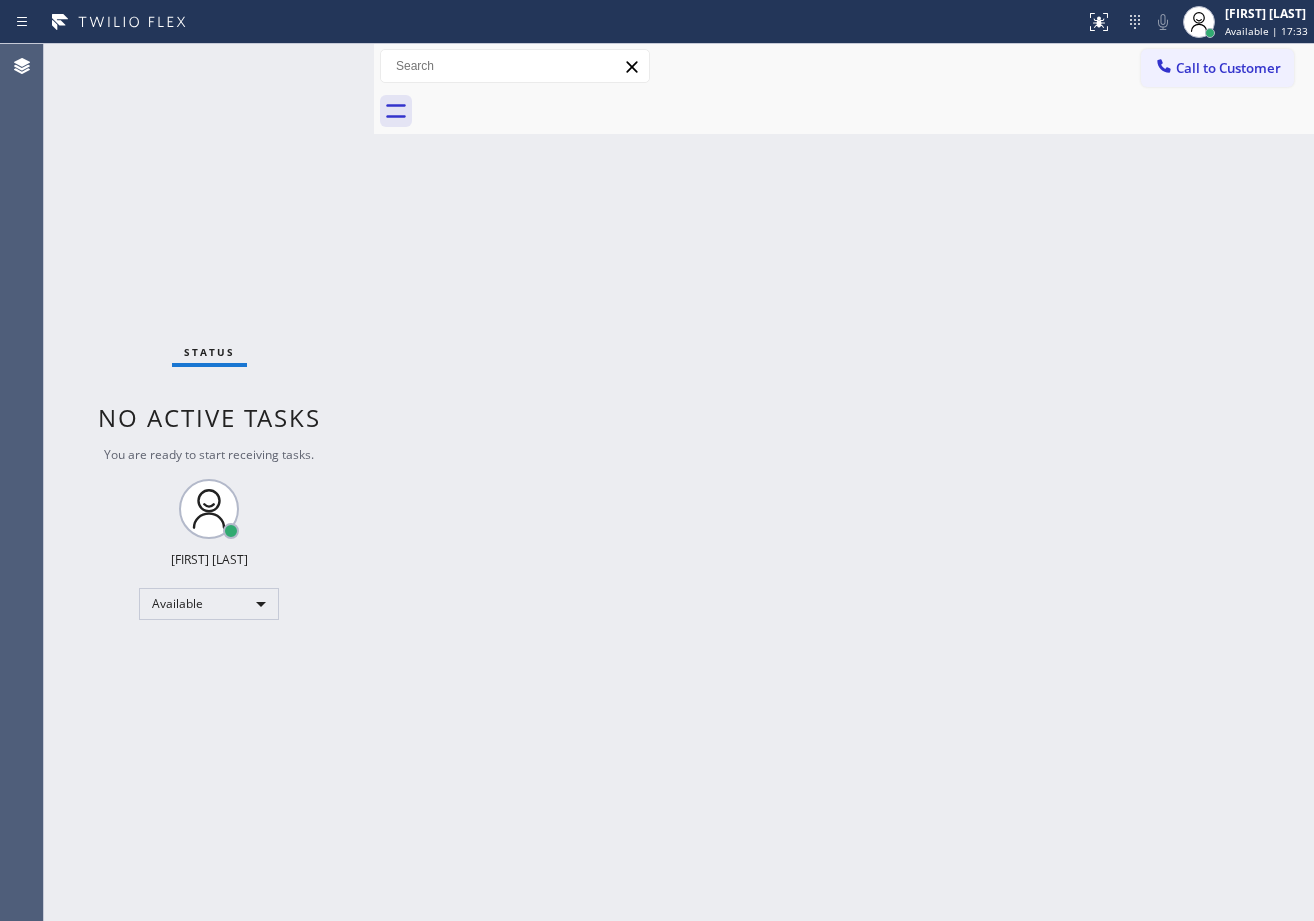 click on "Back to Dashboard Change Sender ID Customers Technicians Select a contact Outbound call Technician Search Technician Your caller id phone number Your caller id phone number Call Technician info Name   Phone none Address none Change Sender ID HVAC +18559994417 5 Star Appliance +18557314952 Appliance Repair +18554611149 Plumbing +18889090120 Air Duct Cleaning +18006865038  Electricians +18005688664 Cancel Change Check personal SMS Reset Change No tabs Call to Customer Outbound call Location Search location Your caller id phone number ([PHONE]) Customer number Call Outbound call Technician Search Technician Your caller id phone number Your caller id phone number Call" at bounding box center (844, 482) 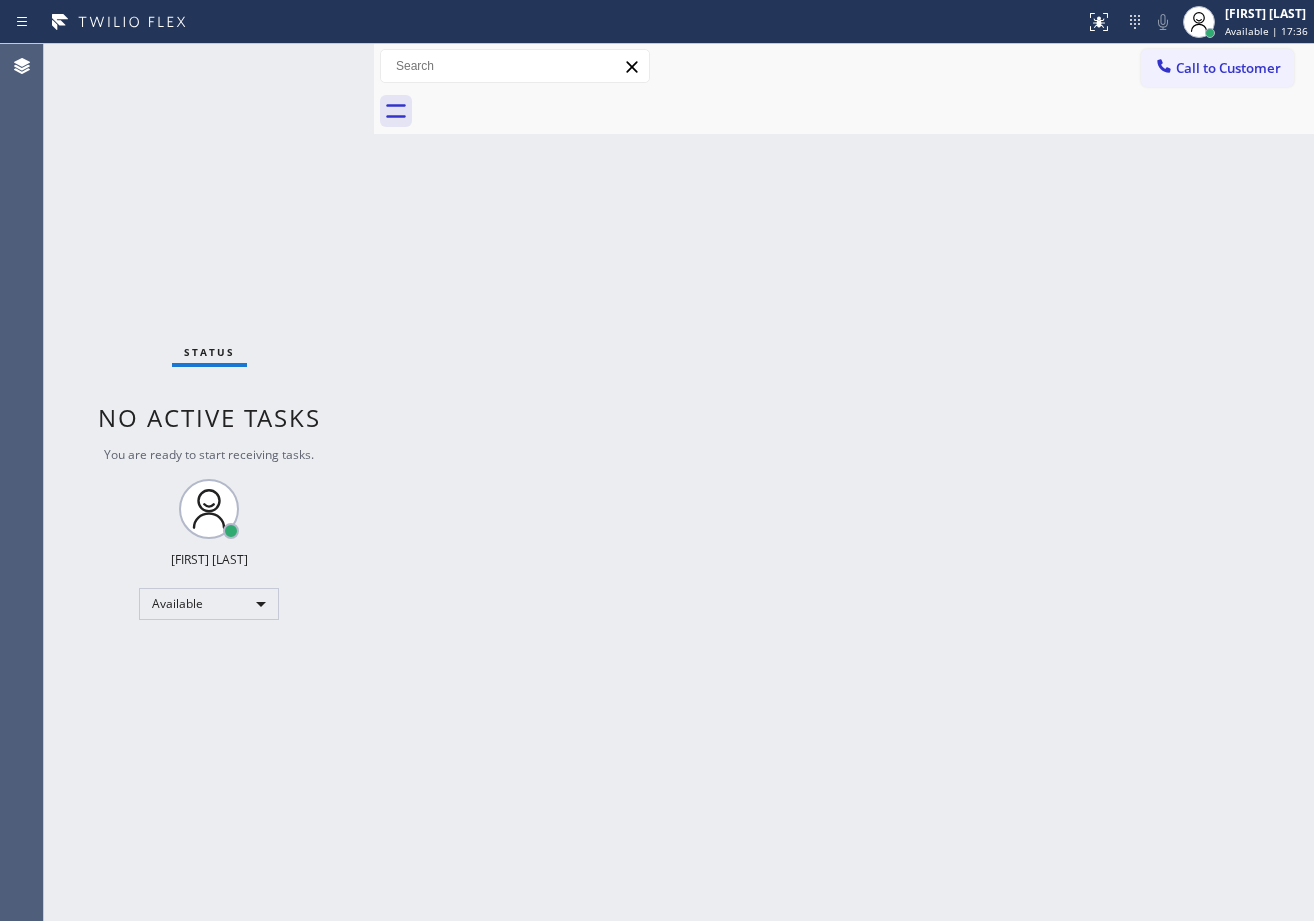 drag, startPoint x: 1062, startPoint y: 664, endPoint x: 1057, endPoint y: 675, distance: 12.083046 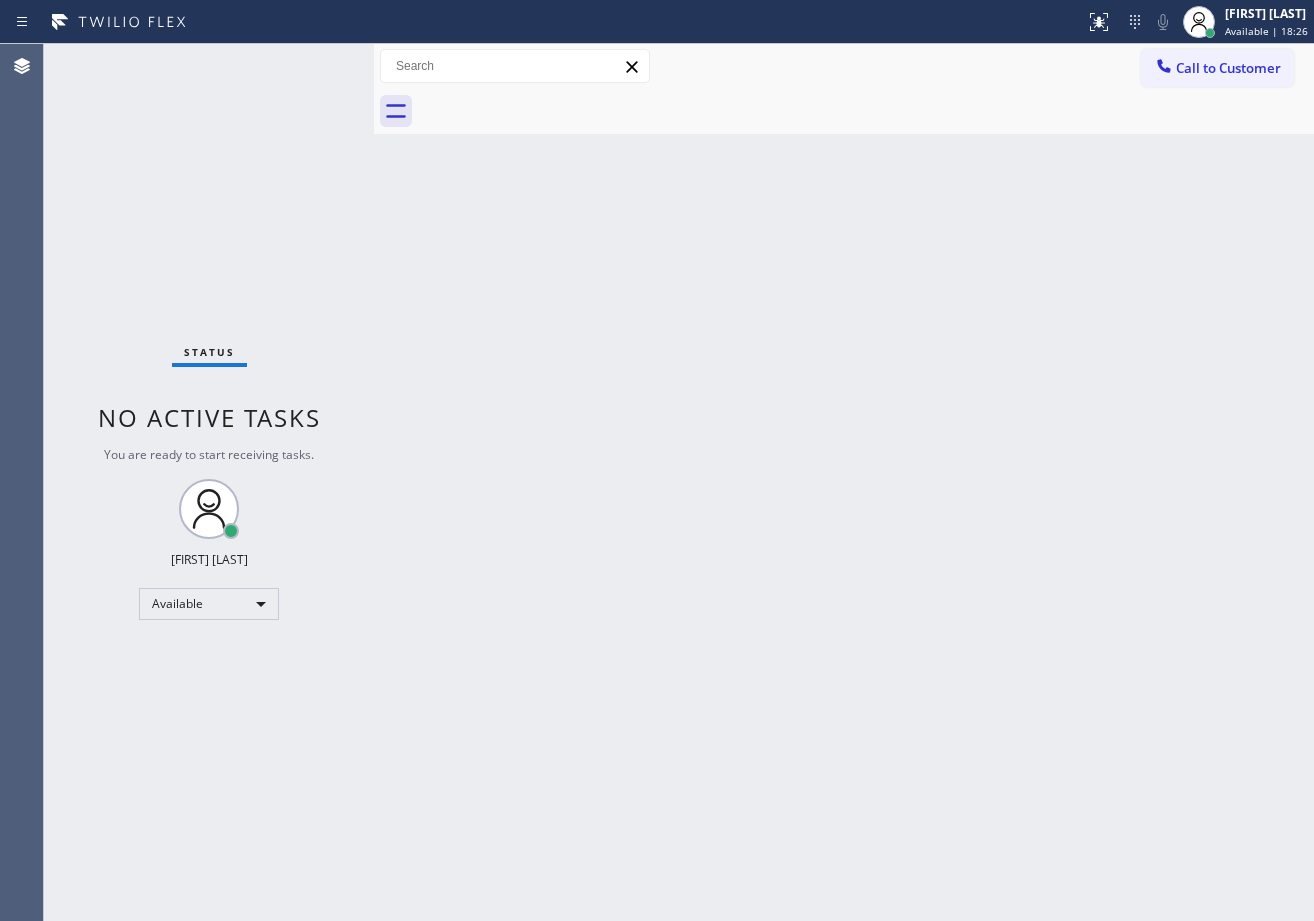 click on "Status No active tasks You are ready to start receiving tasks. [FIRST] [LAST] Available" at bounding box center [209, 482] 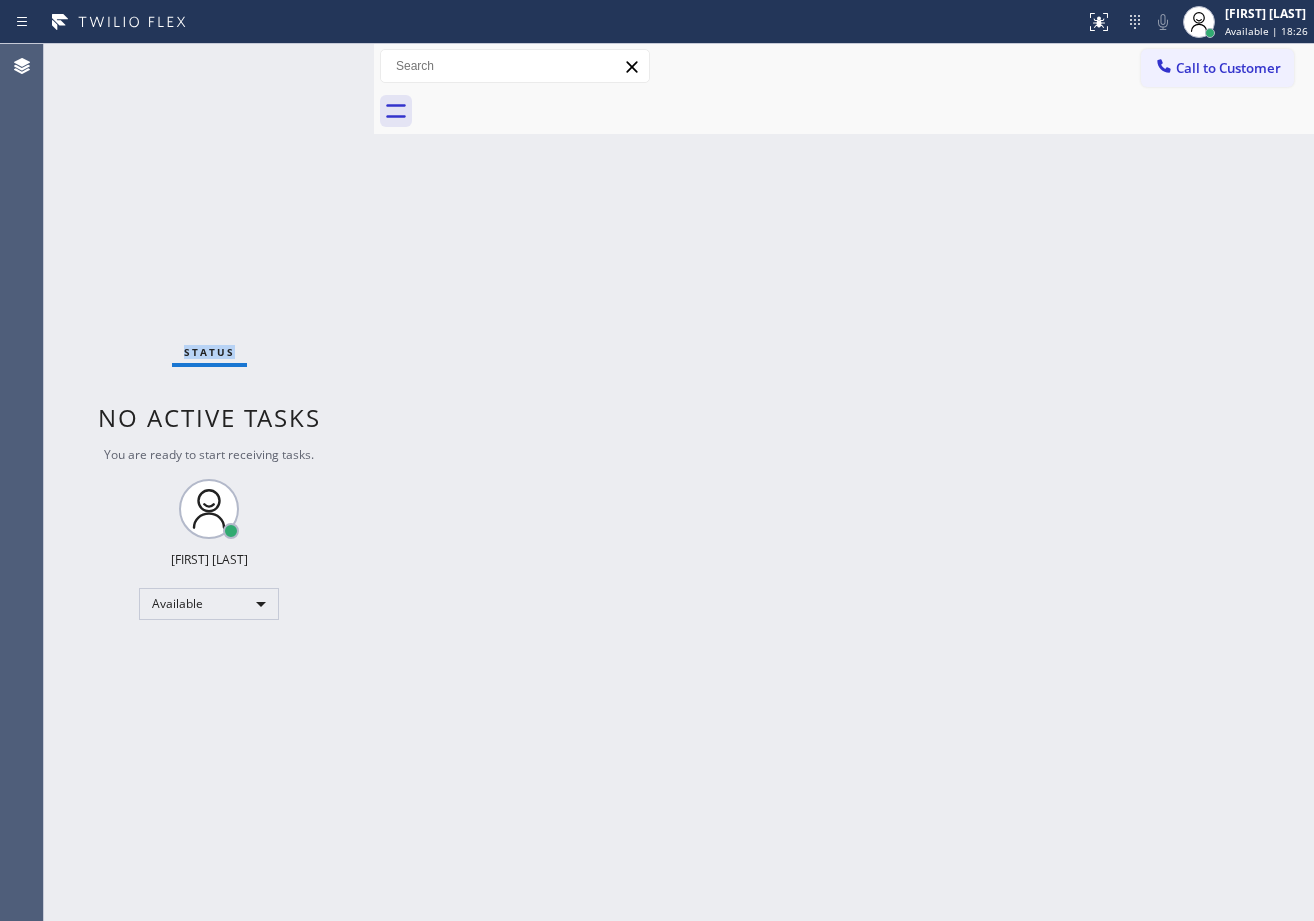click on "Status No active tasks You are ready to start receiving tasks. [FIRST] [LAST] Available" at bounding box center [209, 482] 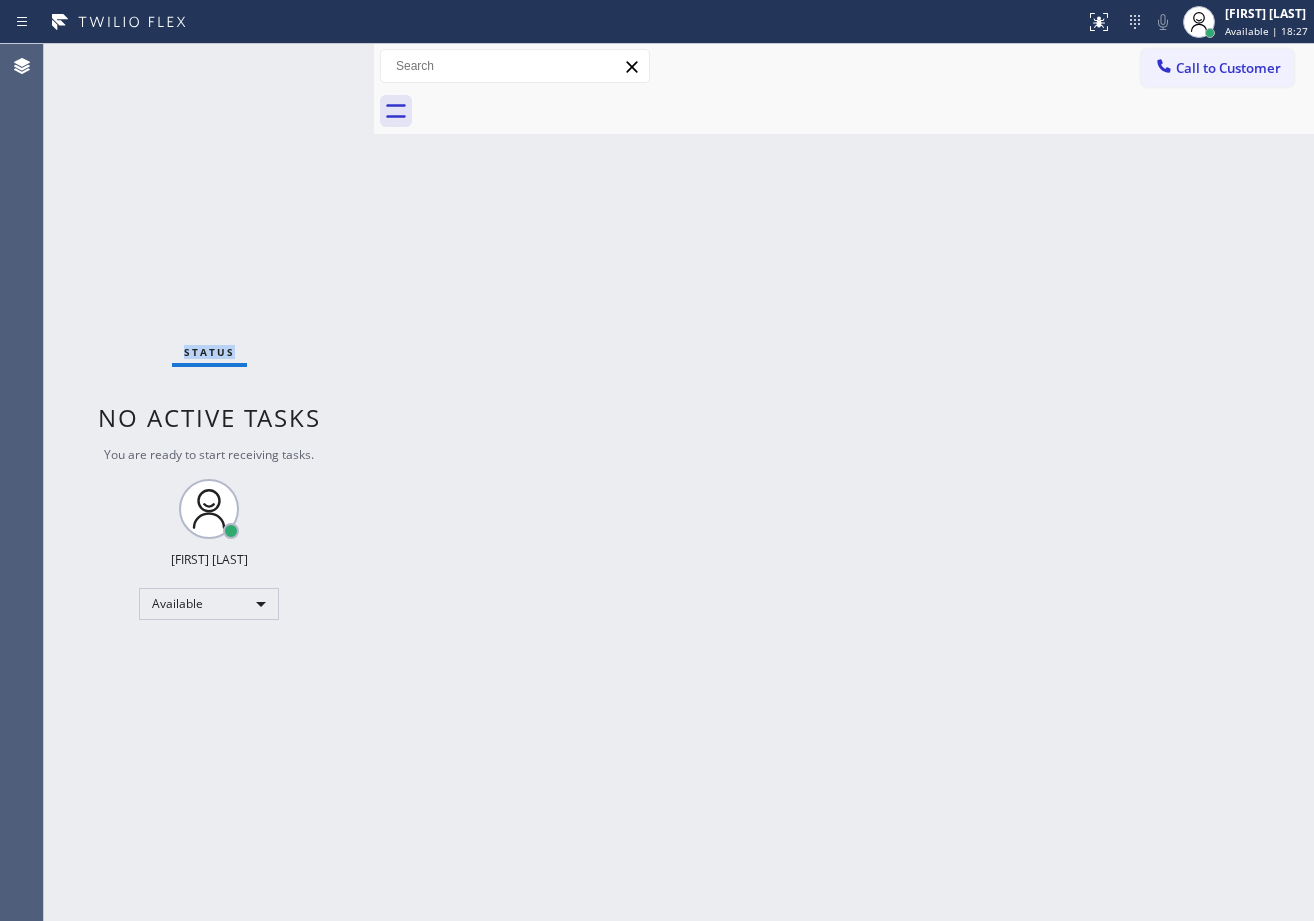 click on "Status No active tasks You are ready to start receiving tasks. [FIRST] [LAST] Available" at bounding box center (209, 482) 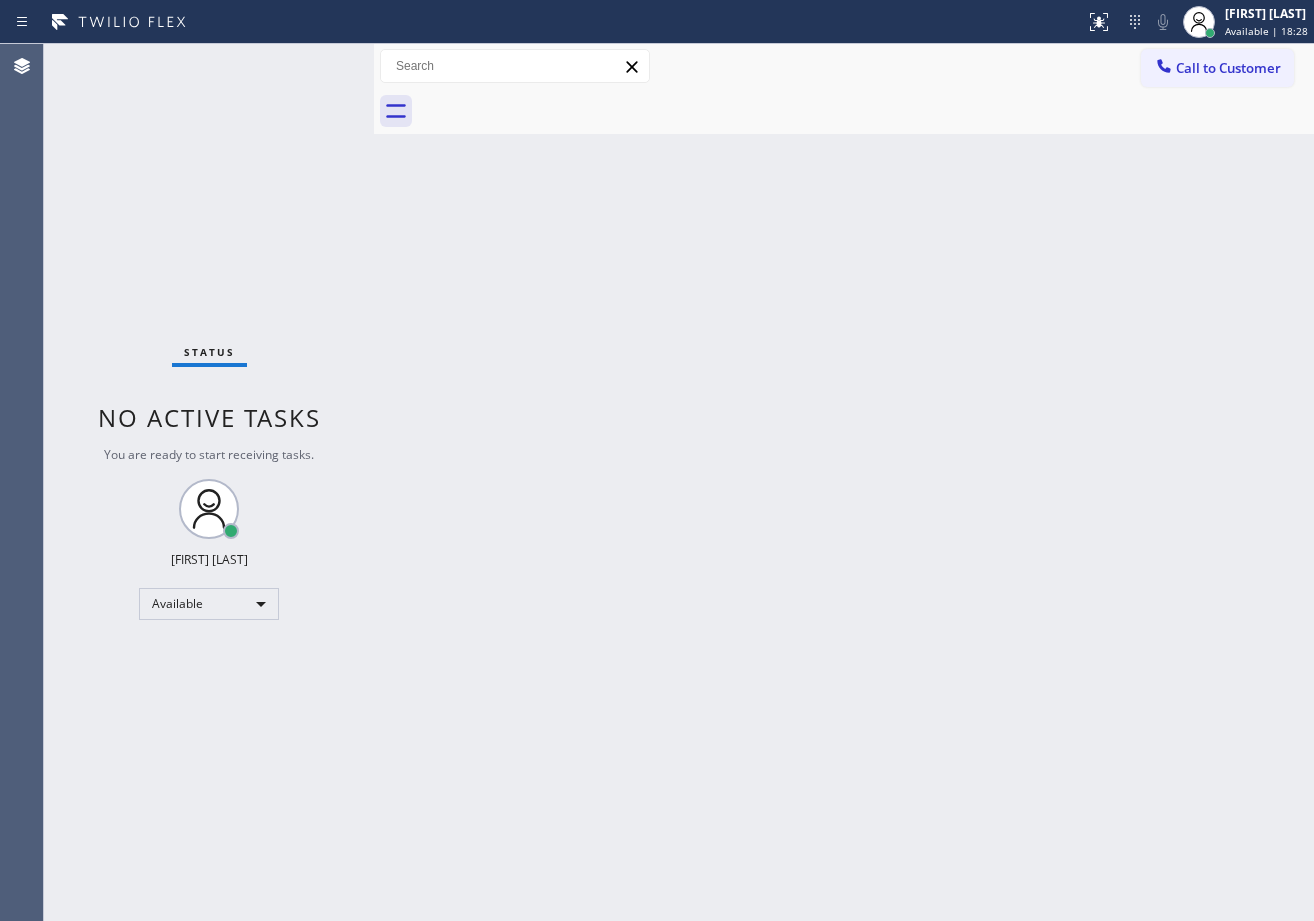 click on "Status No active tasks You are ready to start receiving tasks. [FIRST] [LAST] Available" at bounding box center [209, 482] 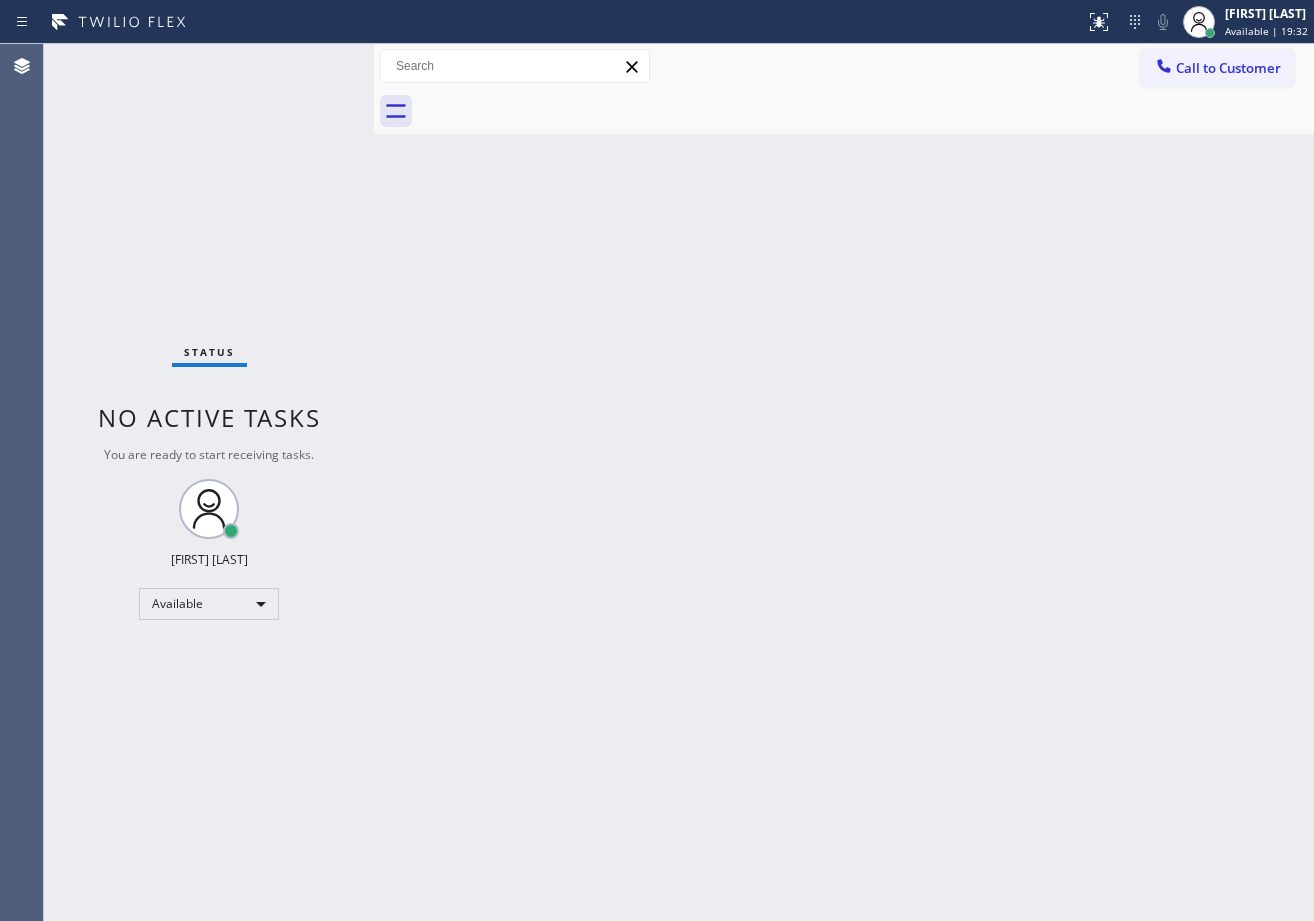 click on "Status No active tasks You are ready to start receiving tasks. [FIRST] [LAST] Available" at bounding box center [209, 482] 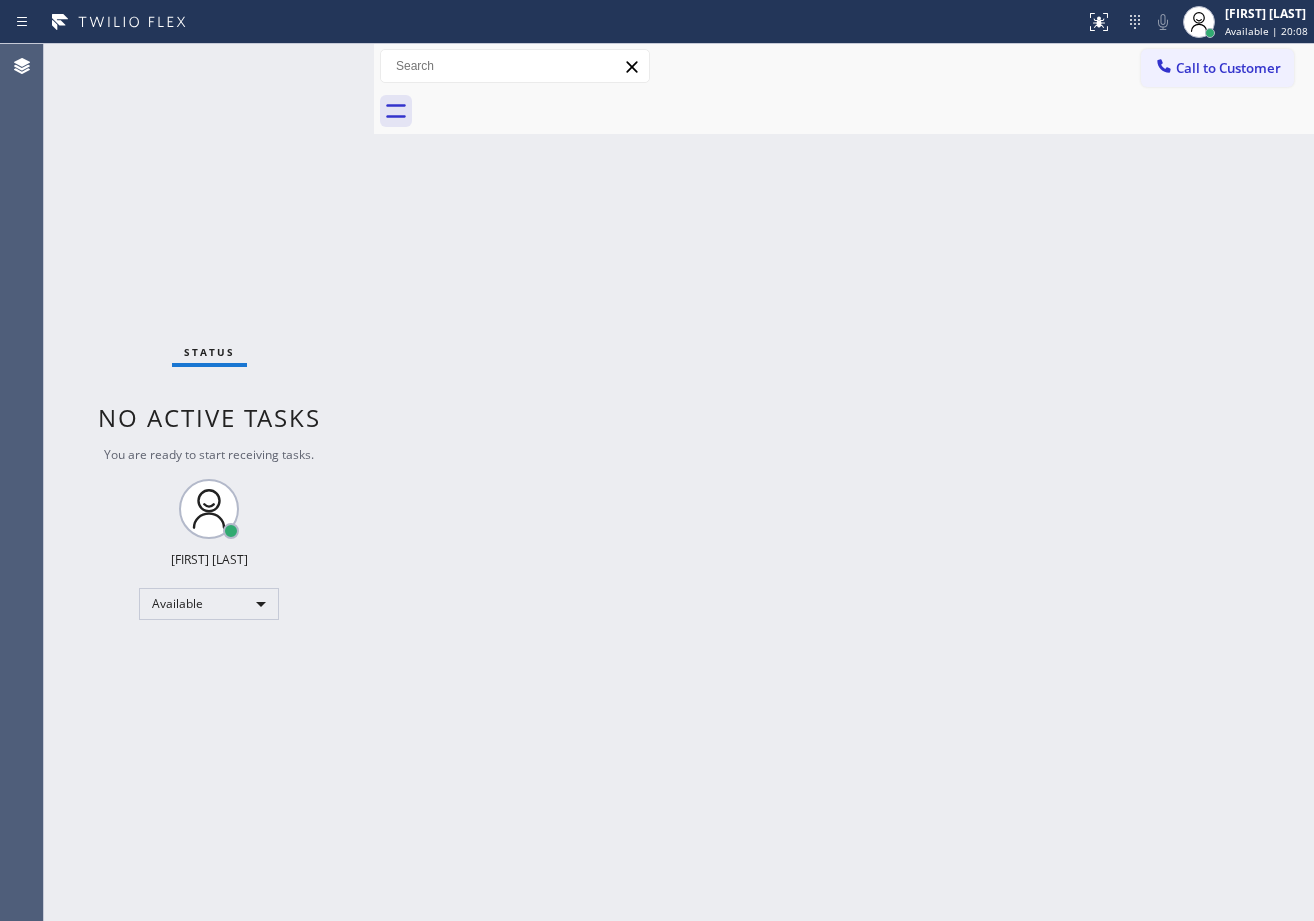 click on "Status No active tasks You are ready to start receiving tasks. [FIRST] [LAST] Available" at bounding box center (209, 482) 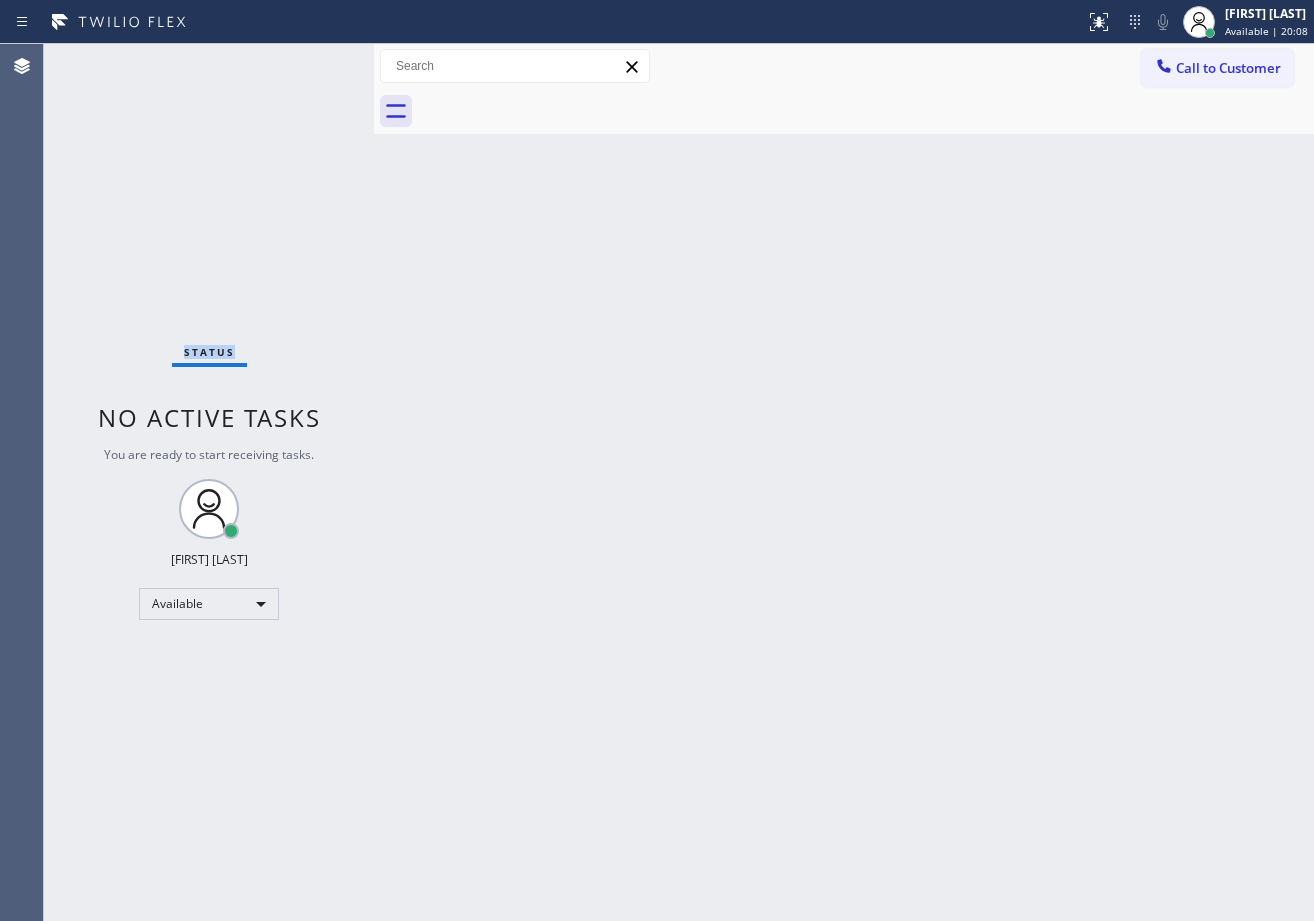 click on "Status No active tasks You are ready to start receiving tasks. [FIRST] [LAST] Available" at bounding box center [209, 482] 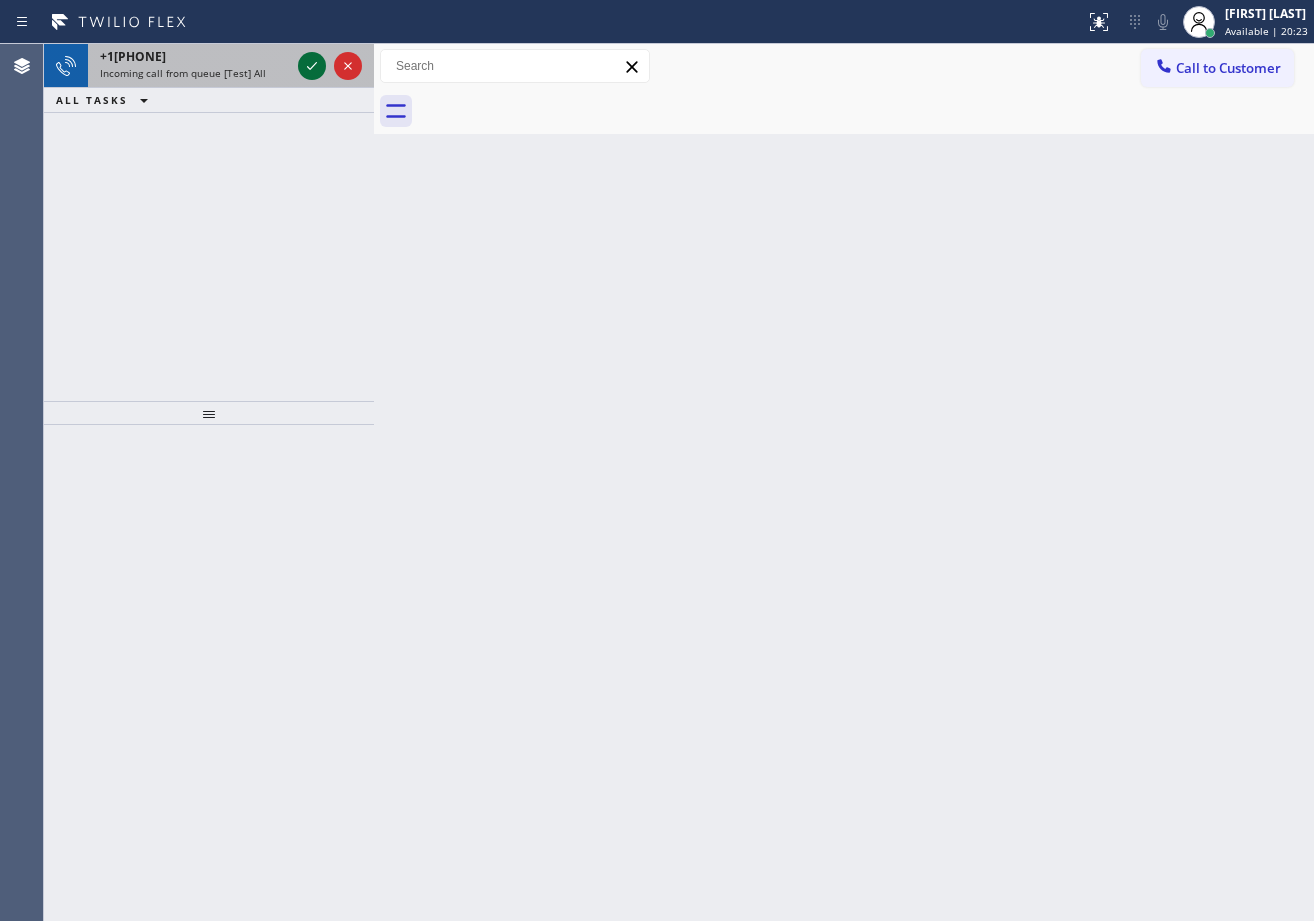 click 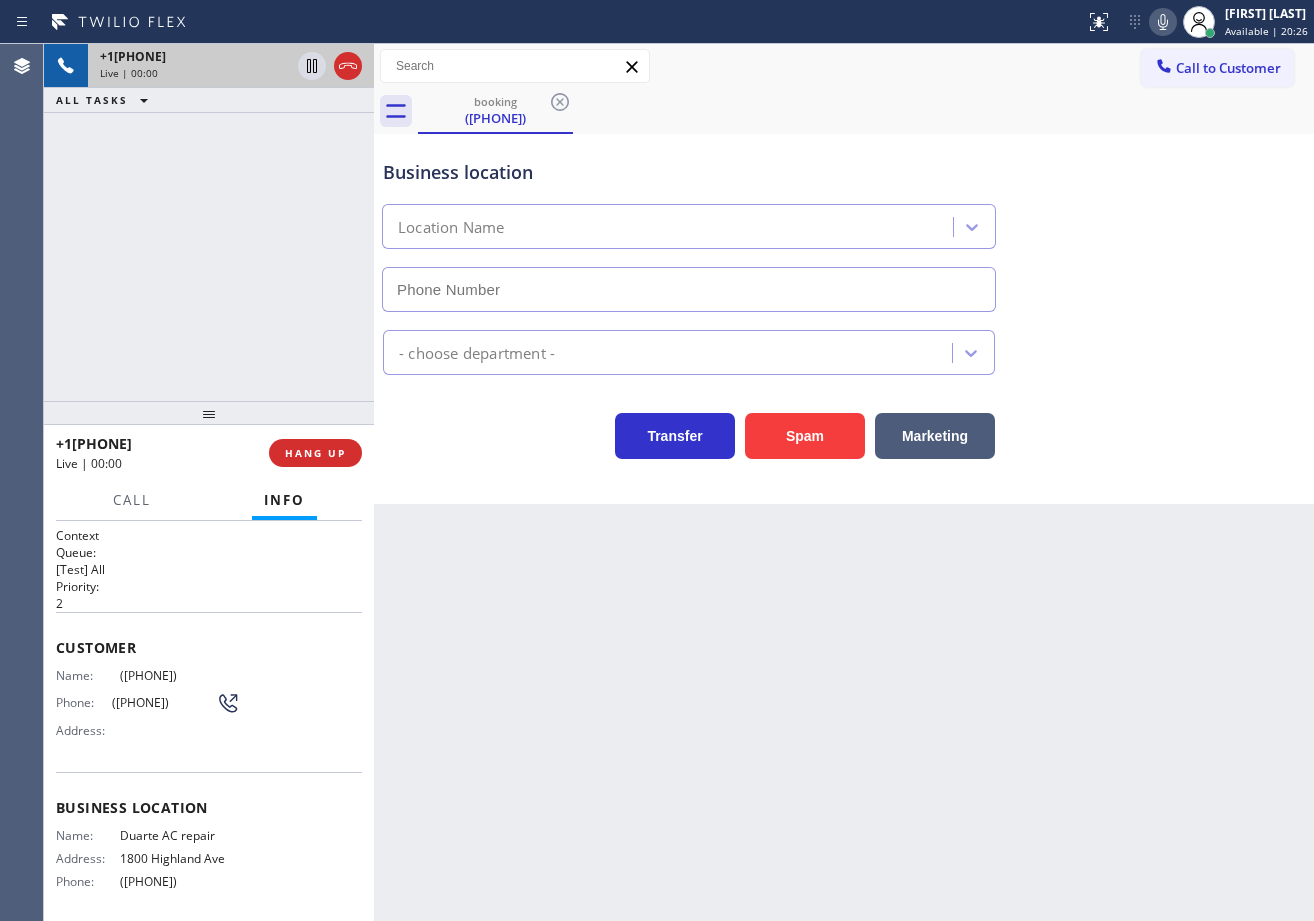 type on "([PHONE])" 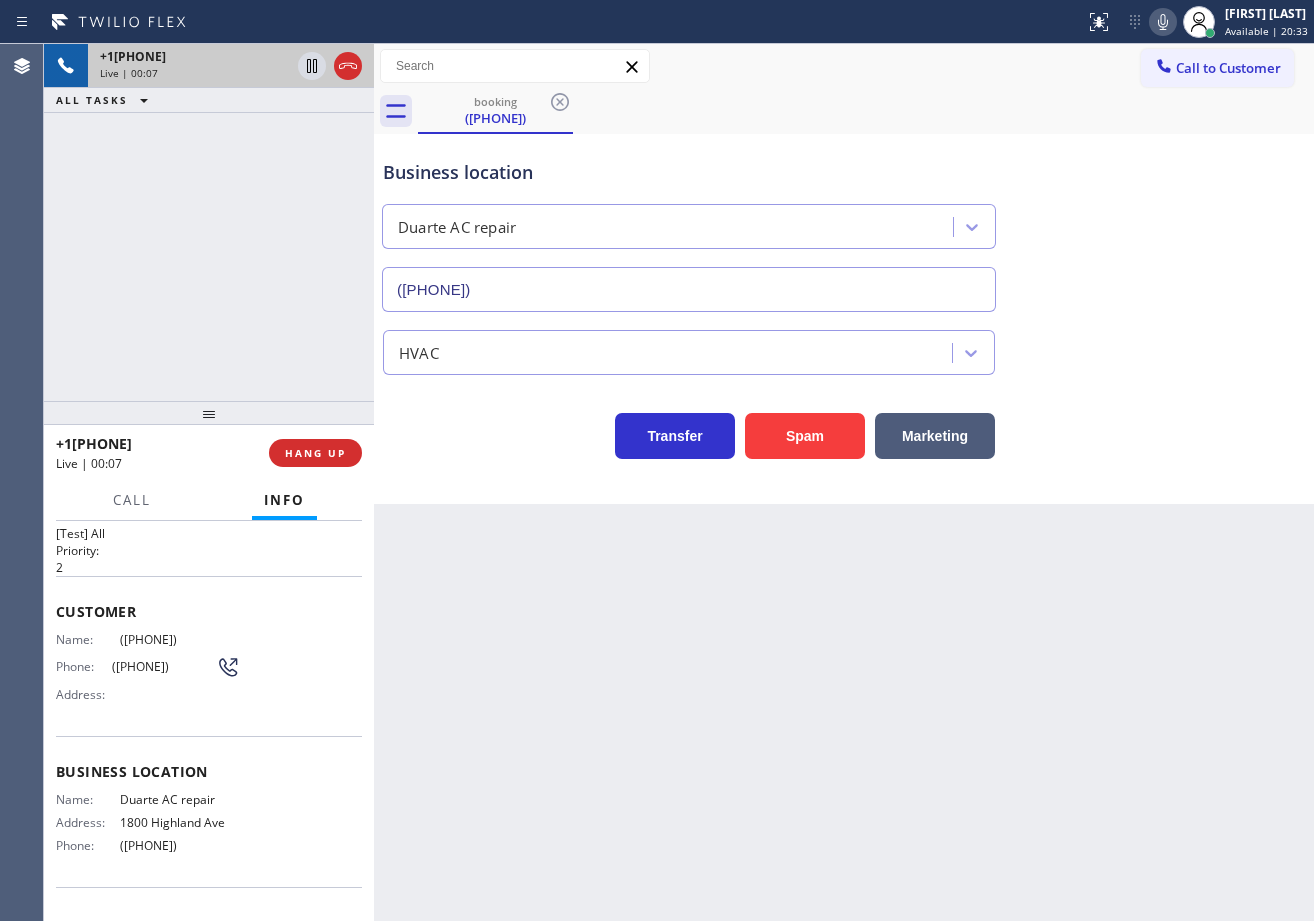 scroll, scrollTop: 0, scrollLeft: 0, axis: both 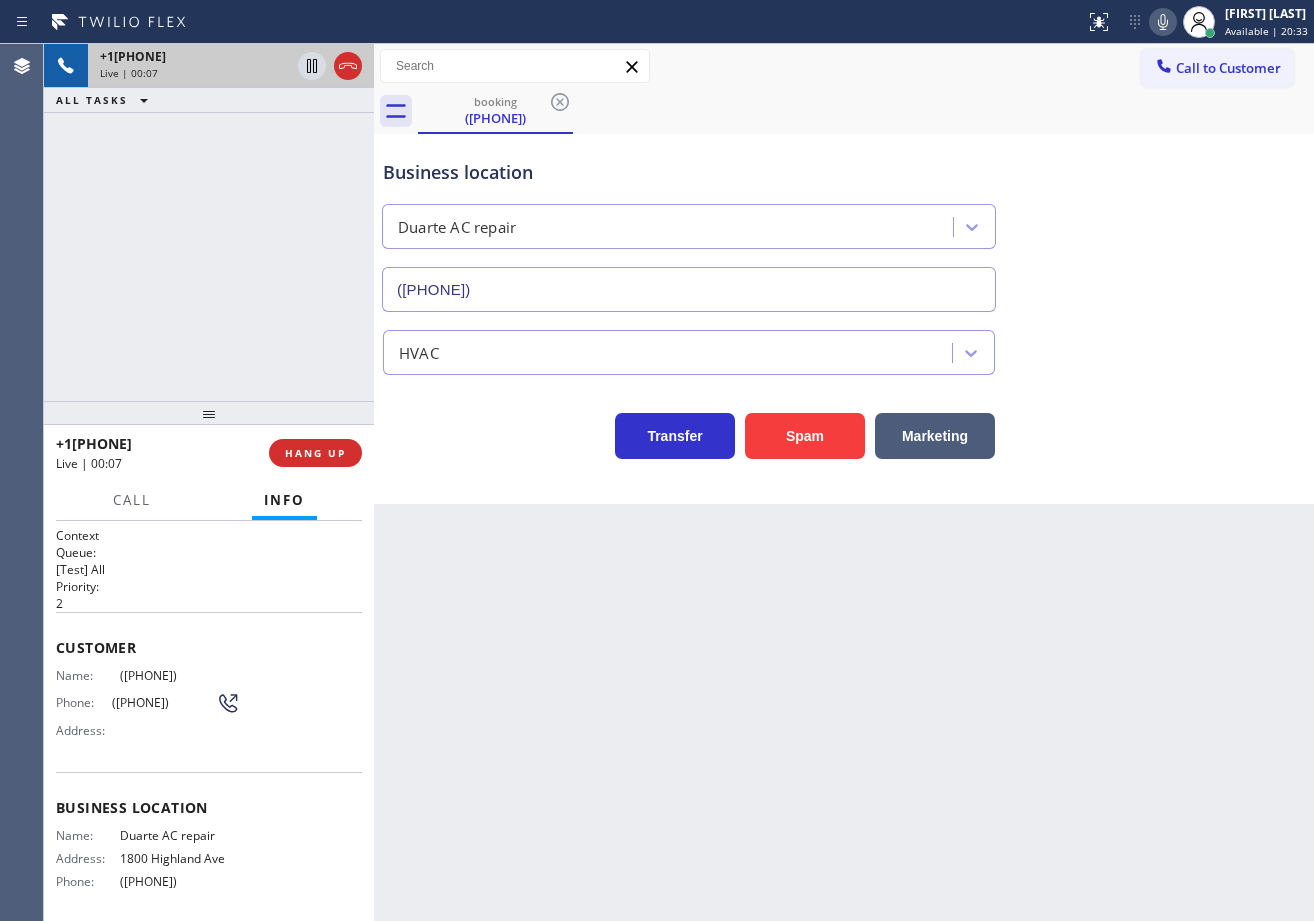 click on "Back to Dashboard Change Sender ID Customers Technicians Select a contact Outbound call Technician Search Technician Your caller id phone number Your caller id phone number Call Technician info Name   Phone none Address none Change Sender ID HVAC +18559994417 5 Star Appliance +18557314952 Appliance Repair +18554611149 Plumbing +18889090120 Air Duct Cleaning +18006865038  Electricians +18005688664 Cancel Change Check personal SMS Reset Change booking ([PHONE]) Call to Customer Outbound call Location Search location Your caller id phone number ([PHONE]) Customer number Call Outbound call Technician Search Technician Your caller id phone number Your caller id phone number Call booking ([PHONE]) Business location Duarte AC repair ([PHONE]) HVAC Transfer Spam Marketing" at bounding box center [844, 482] 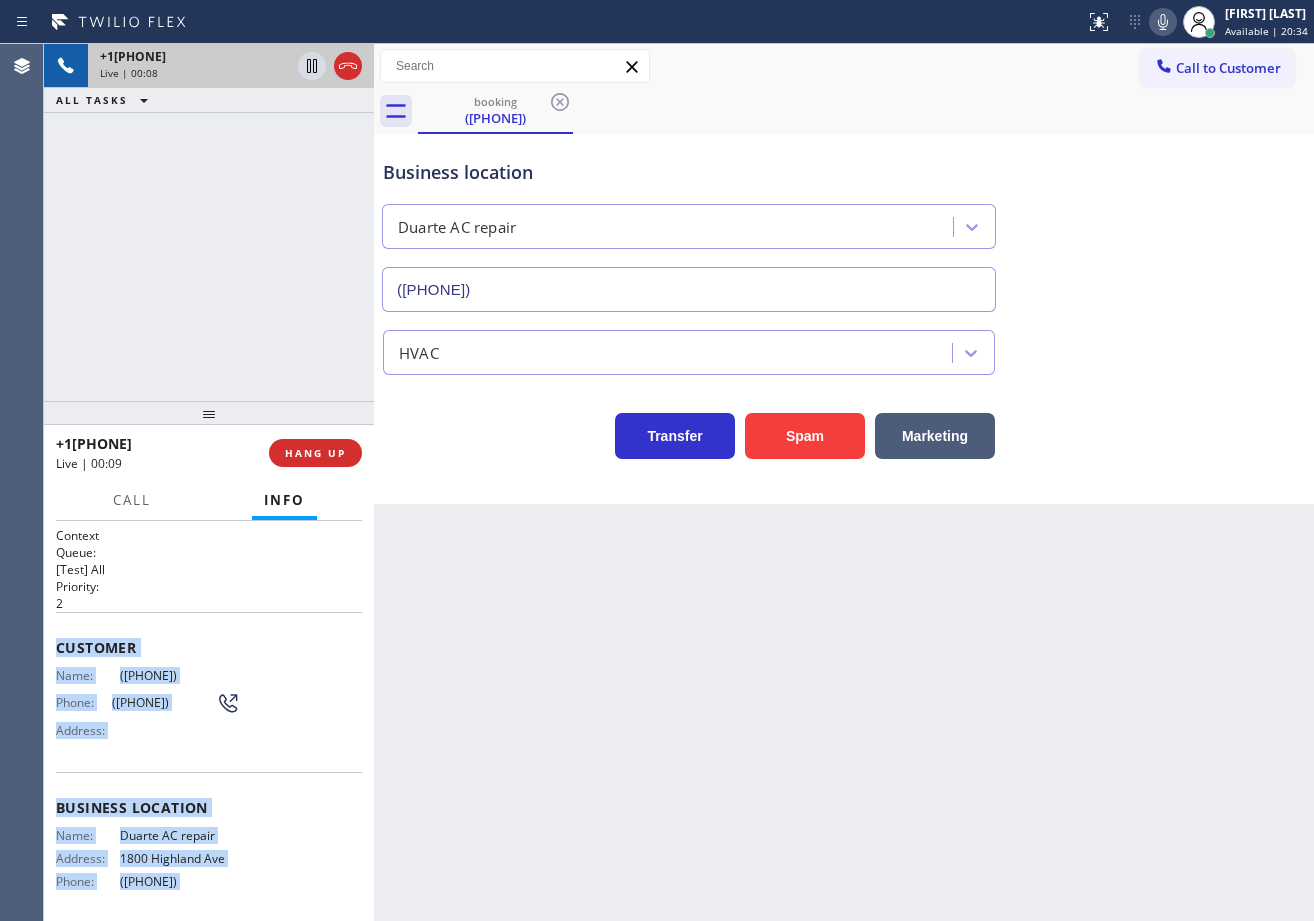 scroll, scrollTop: 160, scrollLeft: 0, axis: vertical 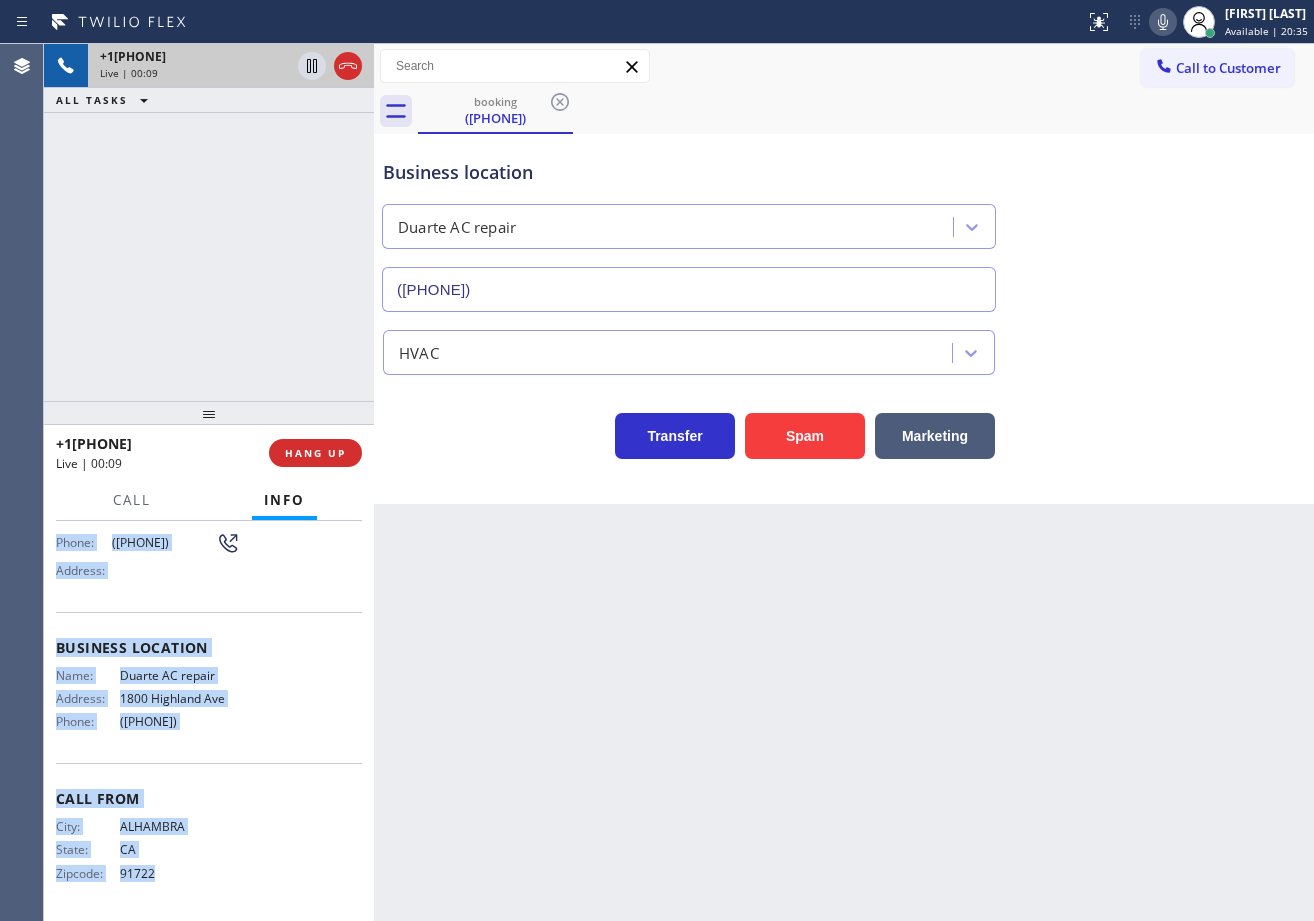 drag, startPoint x: 51, startPoint y: 638, endPoint x: 251, endPoint y: 729, distance: 219.72939 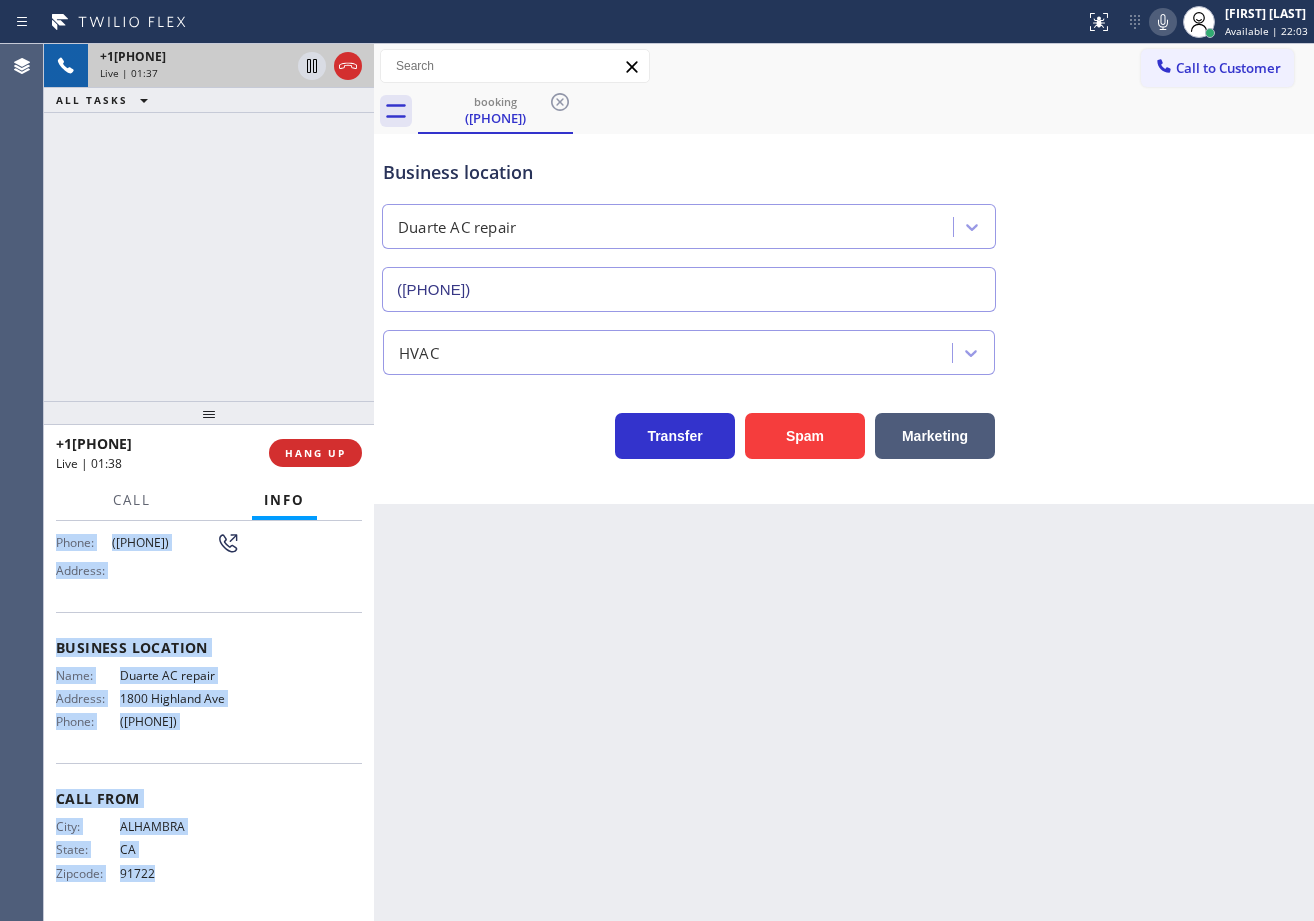 drag, startPoint x: 892, startPoint y: 70, endPoint x: 996, endPoint y: 71, distance: 104.00481 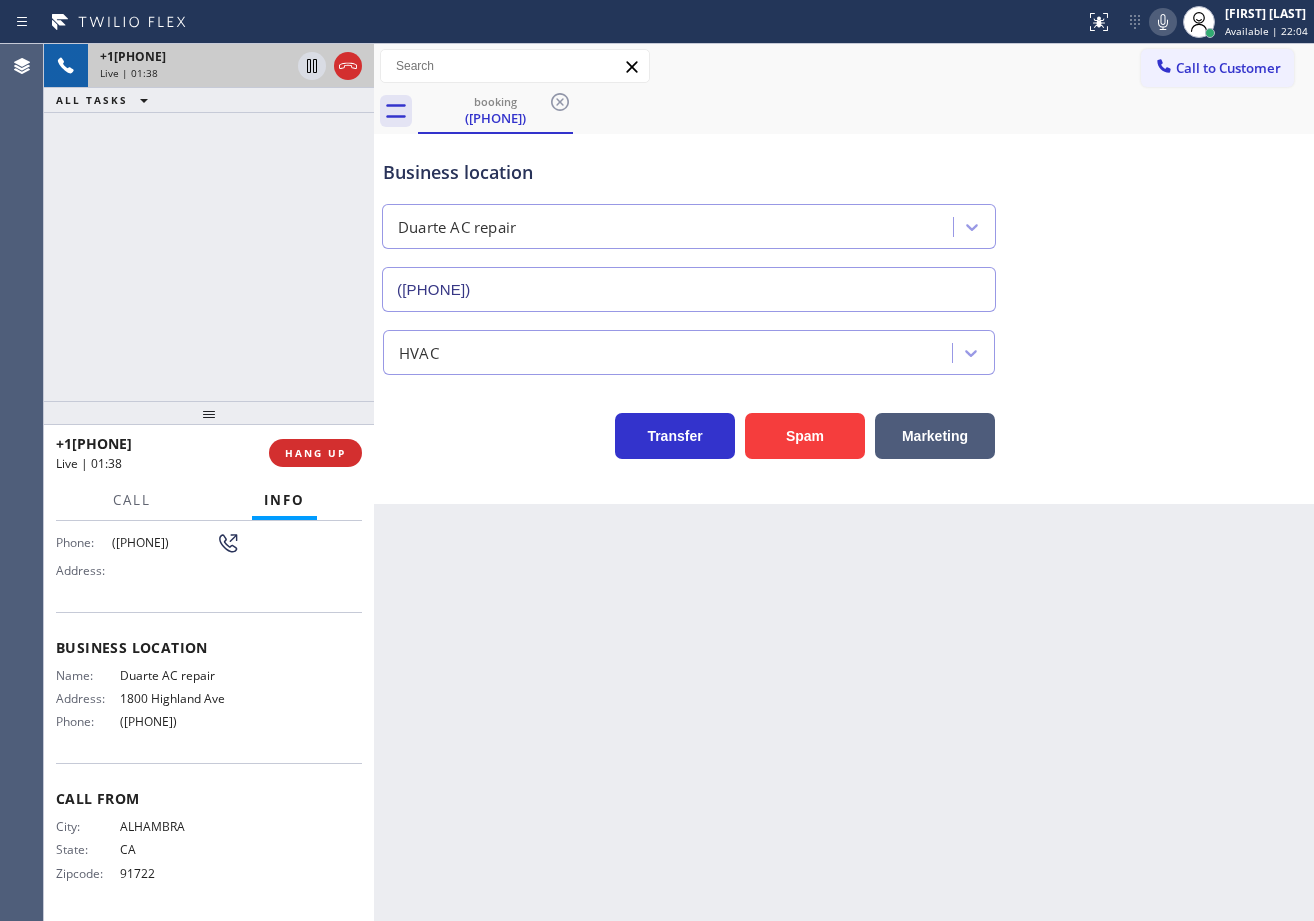 click 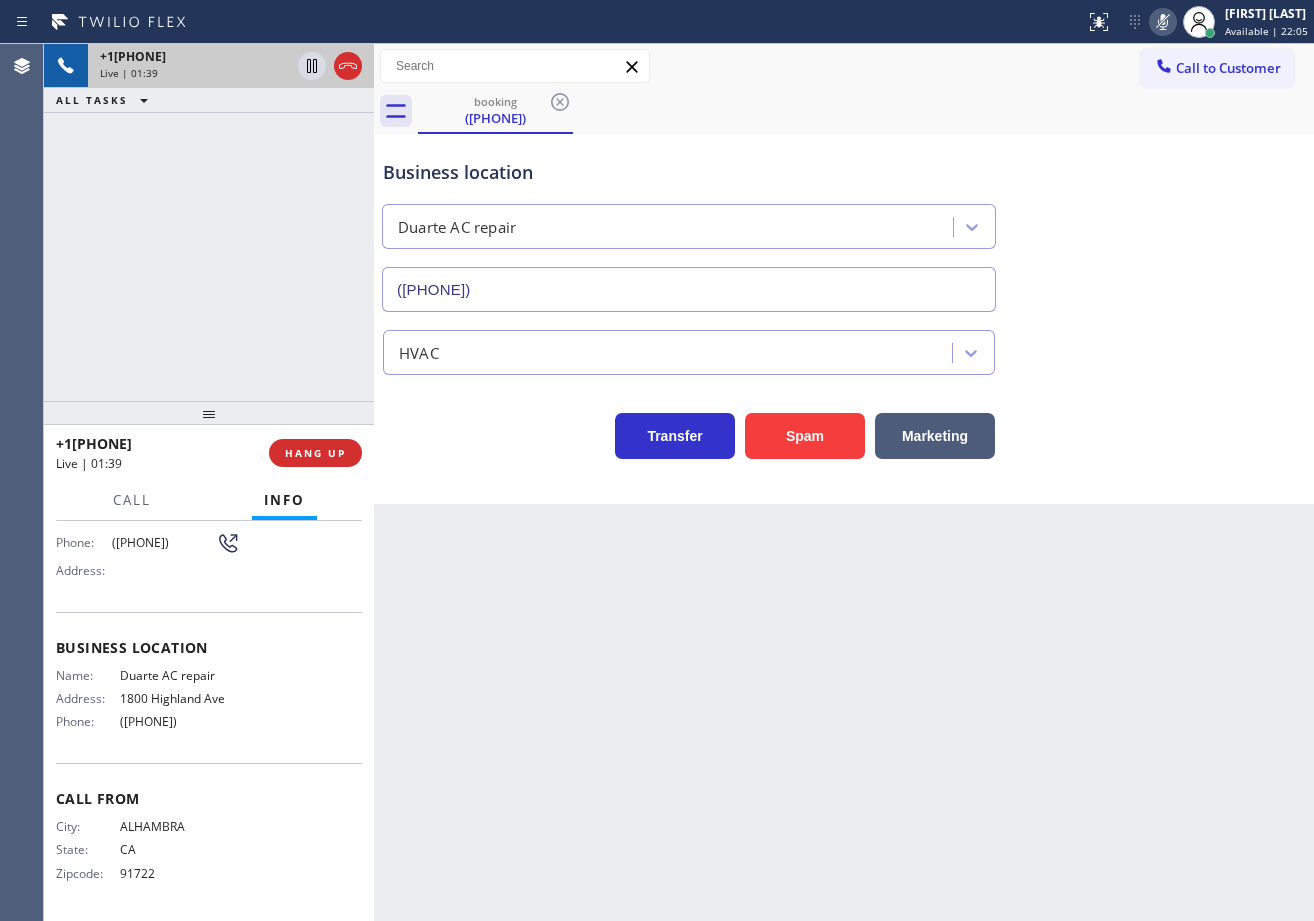 click 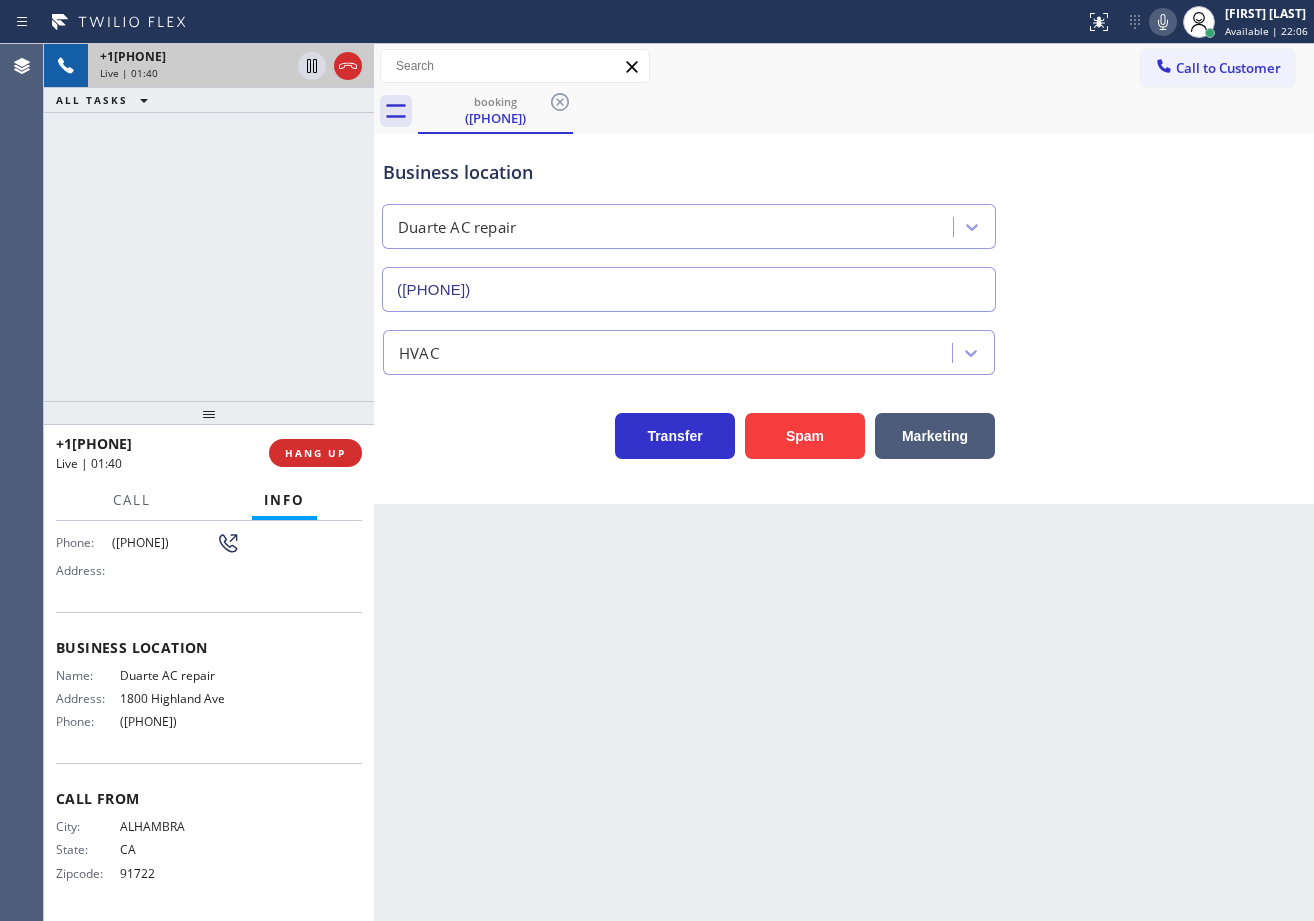 type 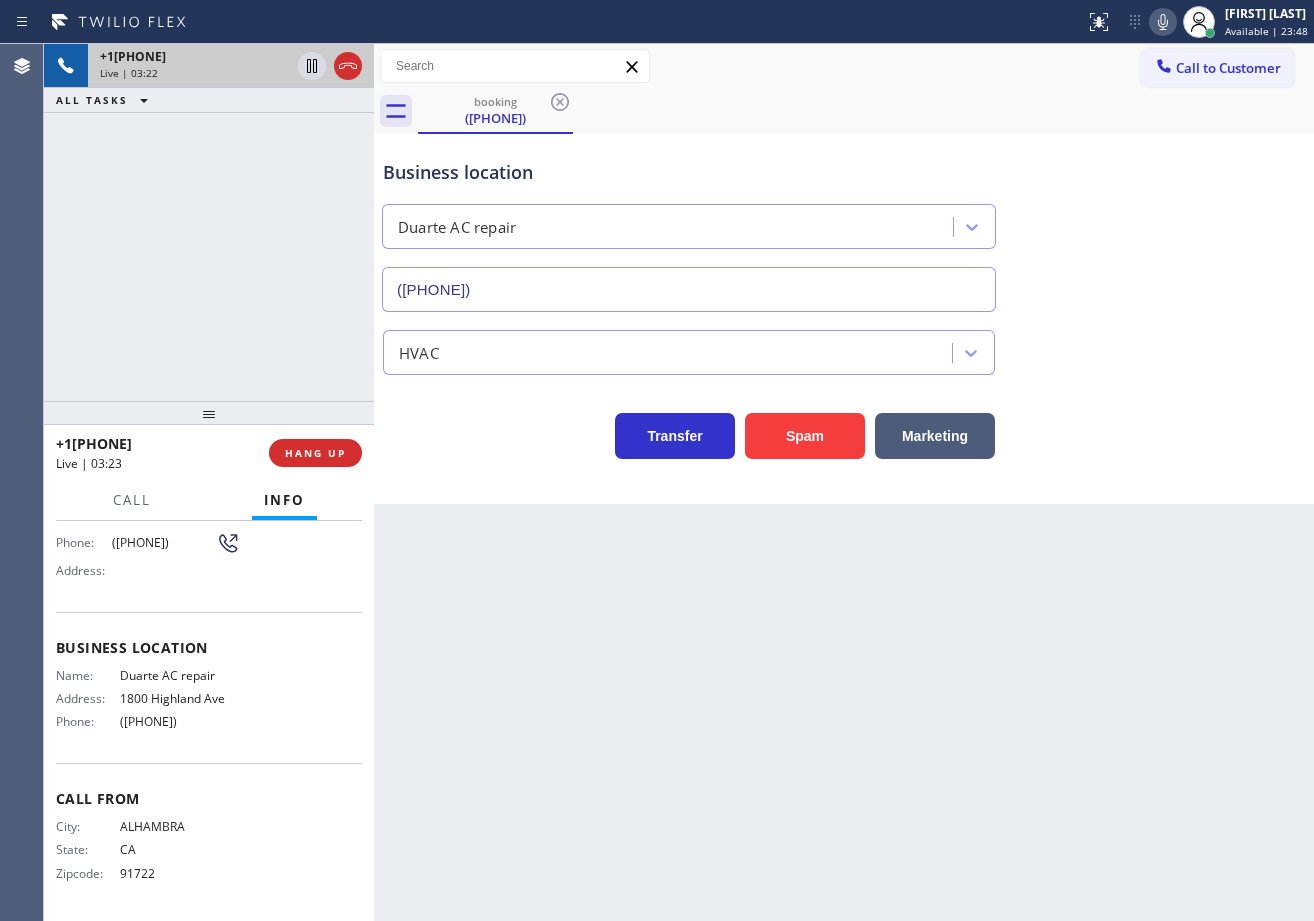 click on "booking [PHONE]" at bounding box center (866, 111) 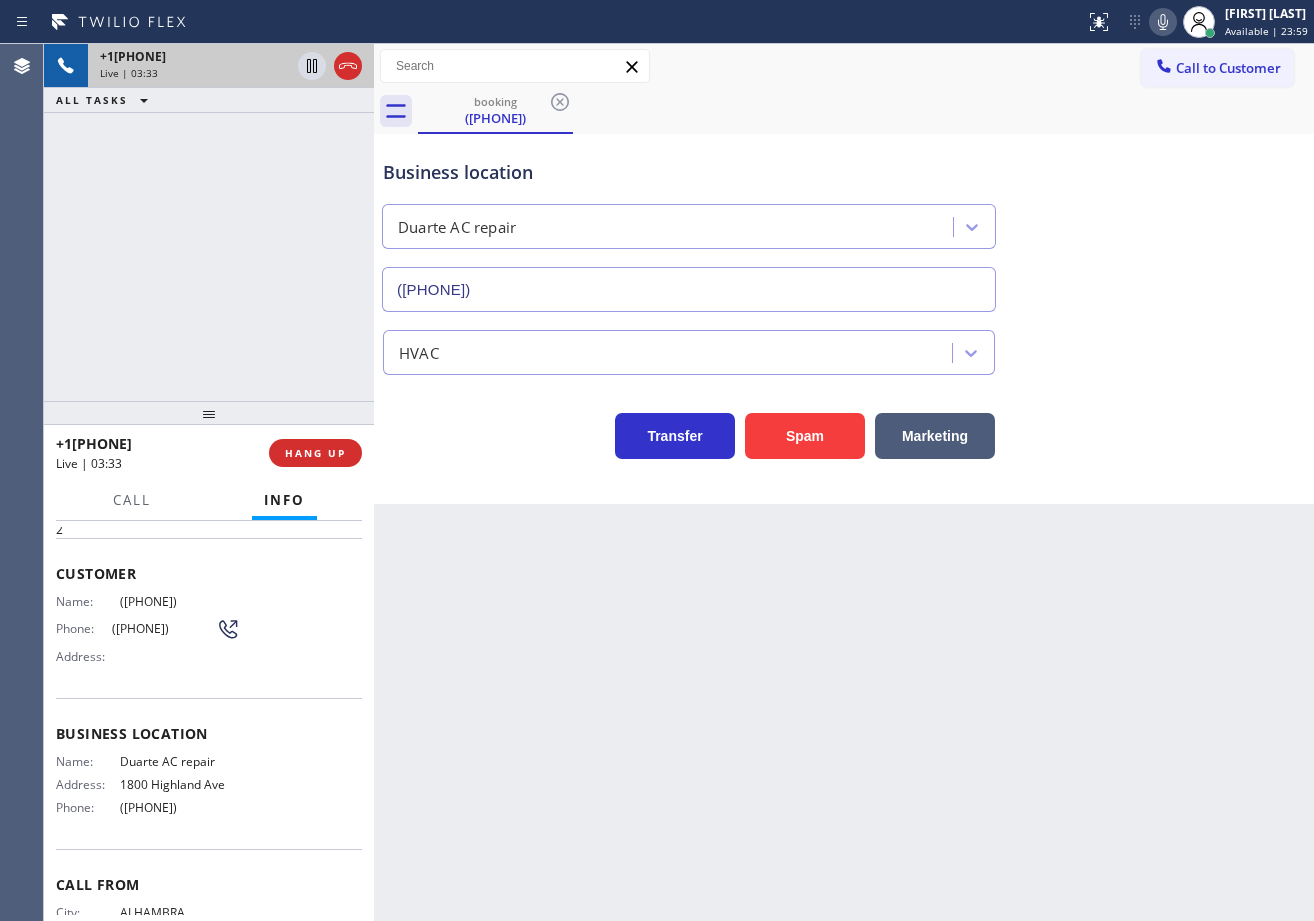 scroll, scrollTop: 0, scrollLeft: 0, axis: both 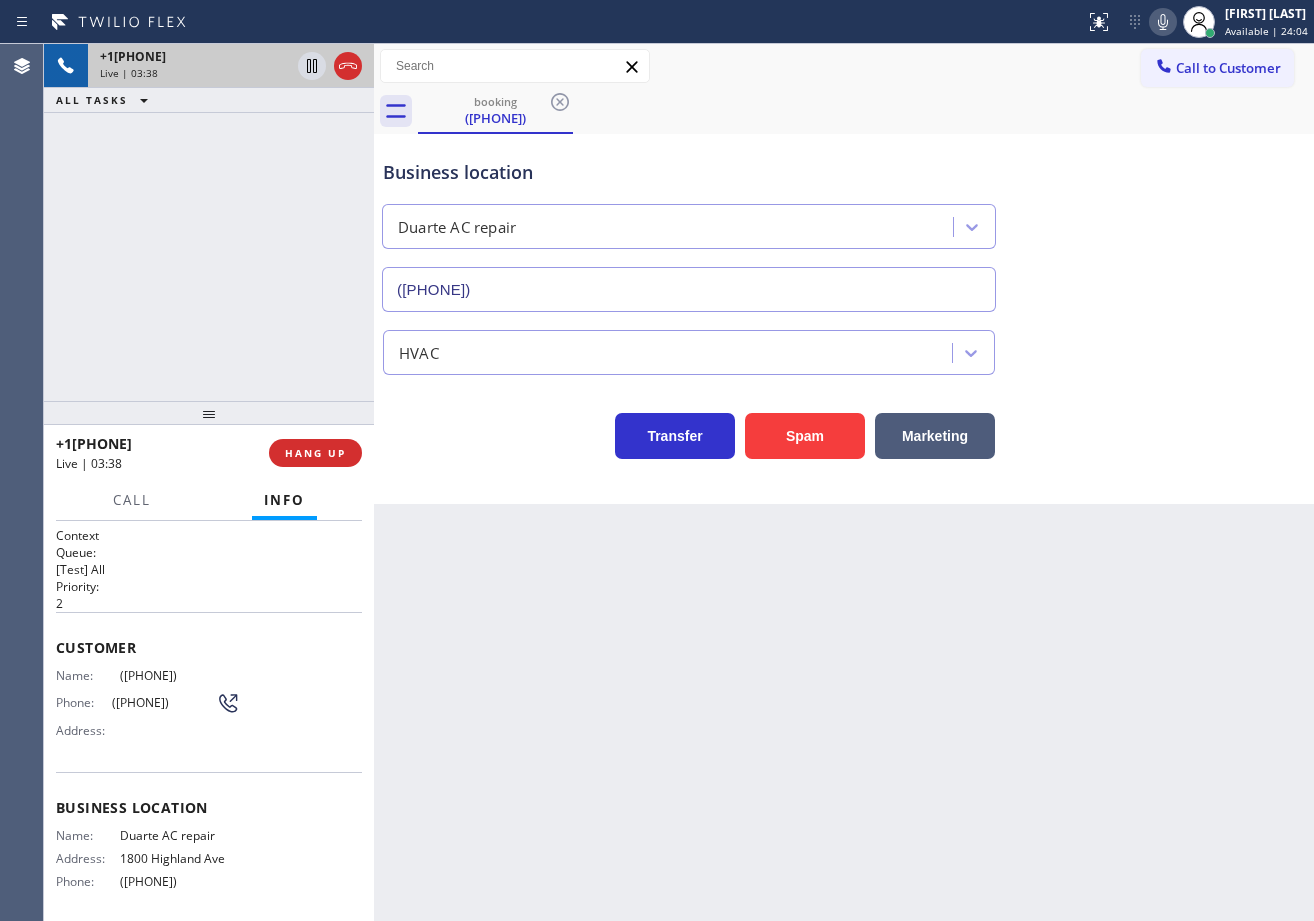click on "Business location Duarte AC repair ([PHONE])" at bounding box center [844, 221] 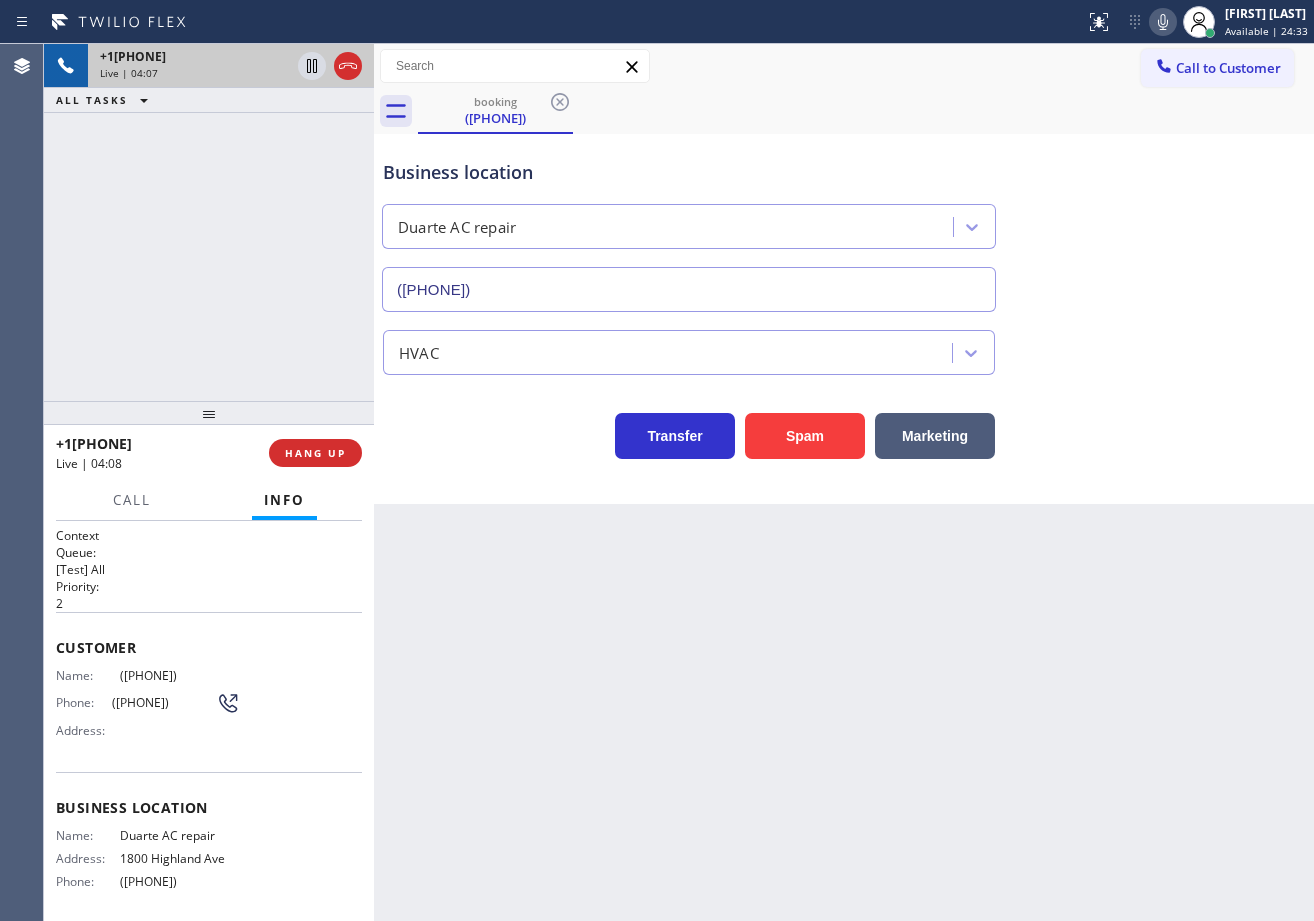 click on "Back to Dashboard Change Sender ID Customers Technicians Select a contact Outbound call Technician Search Technician Your caller id phone number Your caller id phone number Call Technician info Name   Phone none Address none Change Sender ID HVAC +18559994417 5 Star Appliance +18557314952 Appliance Repair +18554611149 Plumbing +18889090120 Air Duct Cleaning +18006865038  Electricians +18005688664 Cancel Change Check personal SMS Reset Change booking ([PHONE]) Call to Customer Outbound call Location Search location Your caller id phone number ([PHONE]) Customer number Call Outbound call Technician Search Technician Your caller id phone number Your caller id phone number Call booking ([PHONE]) Business location Duarte AC repair ([PHONE]) HVAC Transfer Spam Marketing" at bounding box center [844, 482] 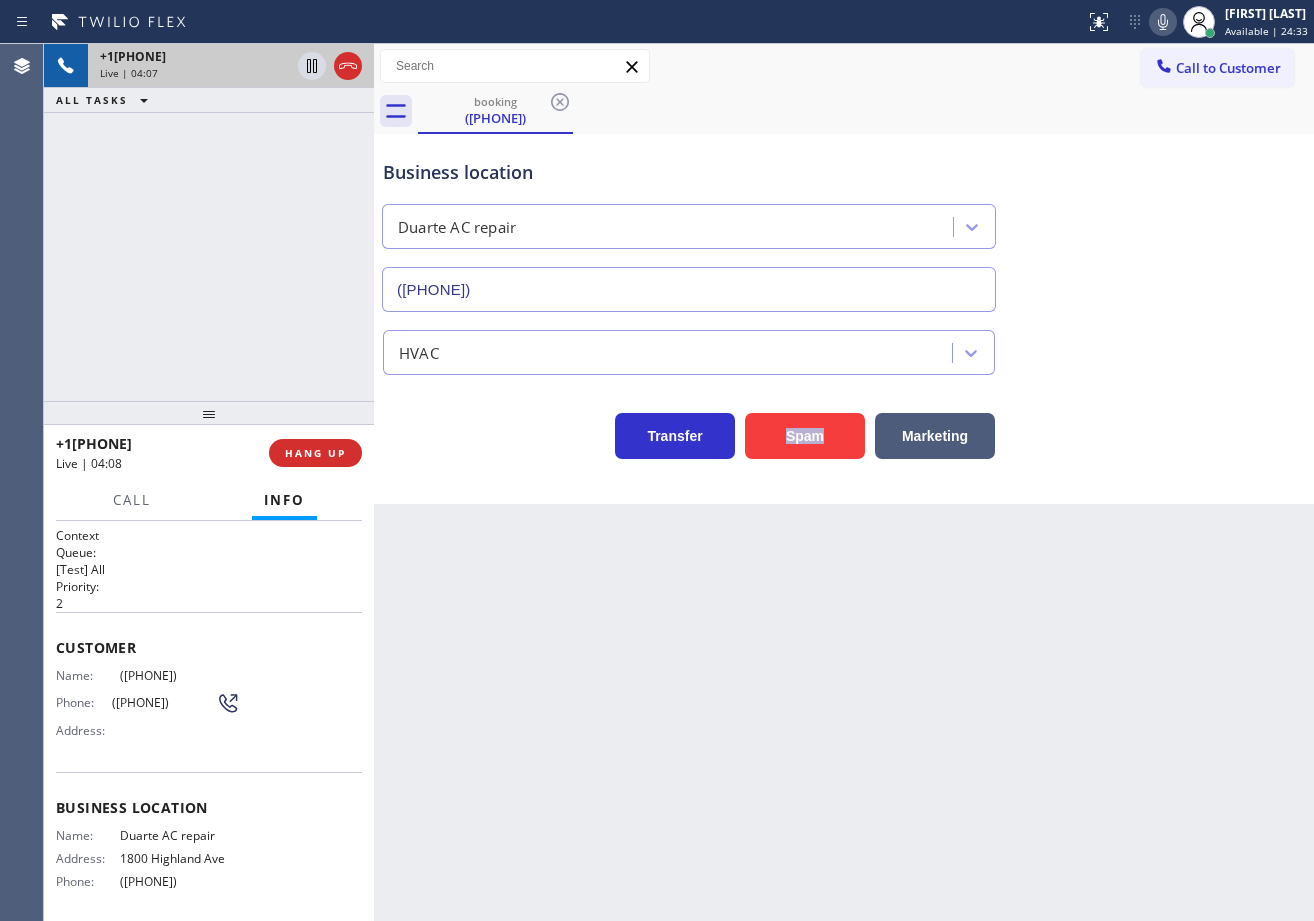 drag, startPoint x: 790, startPoint y: 569, endPoint x: 798, endPoint y: 585, distance: 17.888544 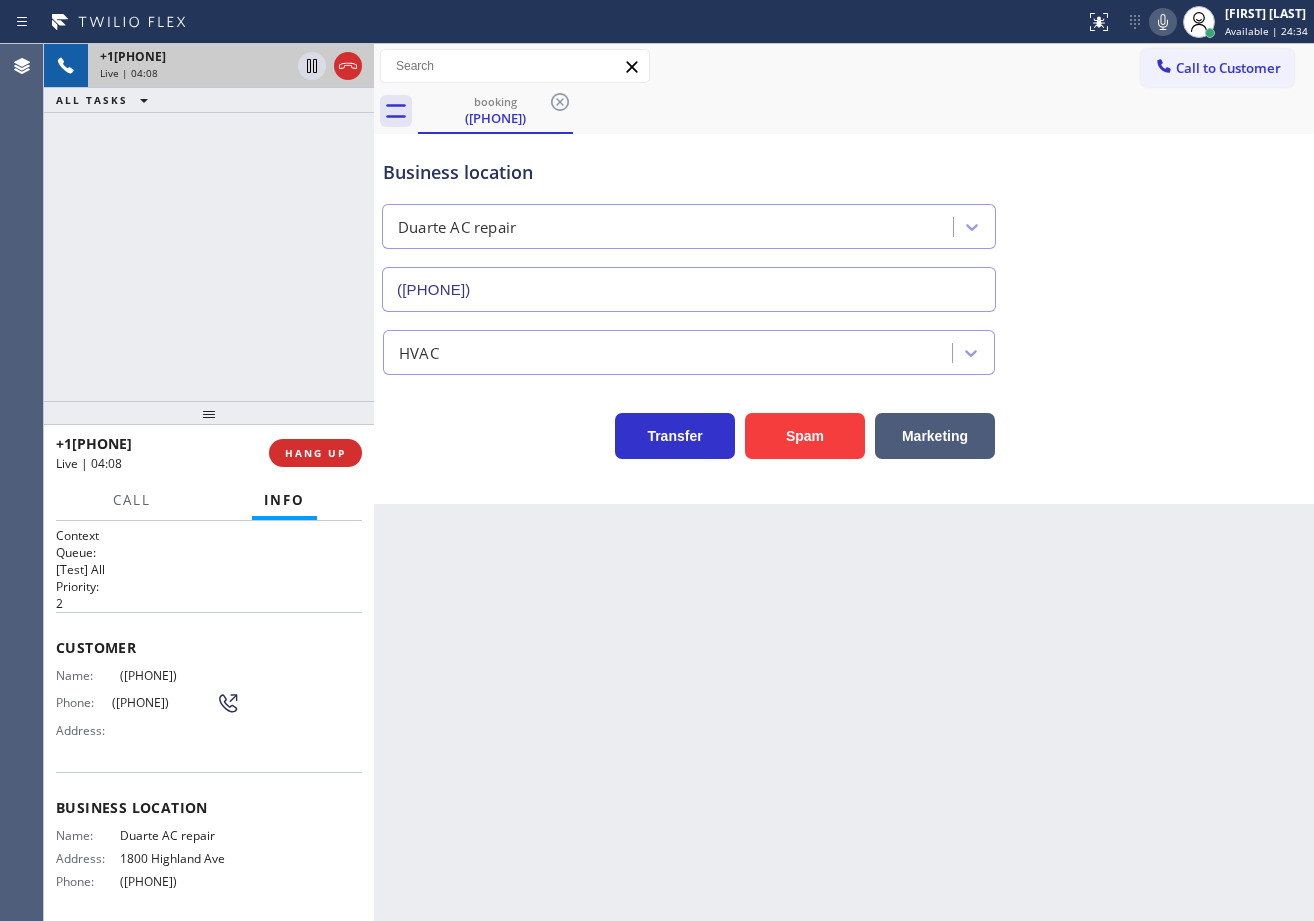 drag, startPoint x: 810, startPoint y: 592, endPoint x: 822, endPoint y: 641, distance: 50.447994 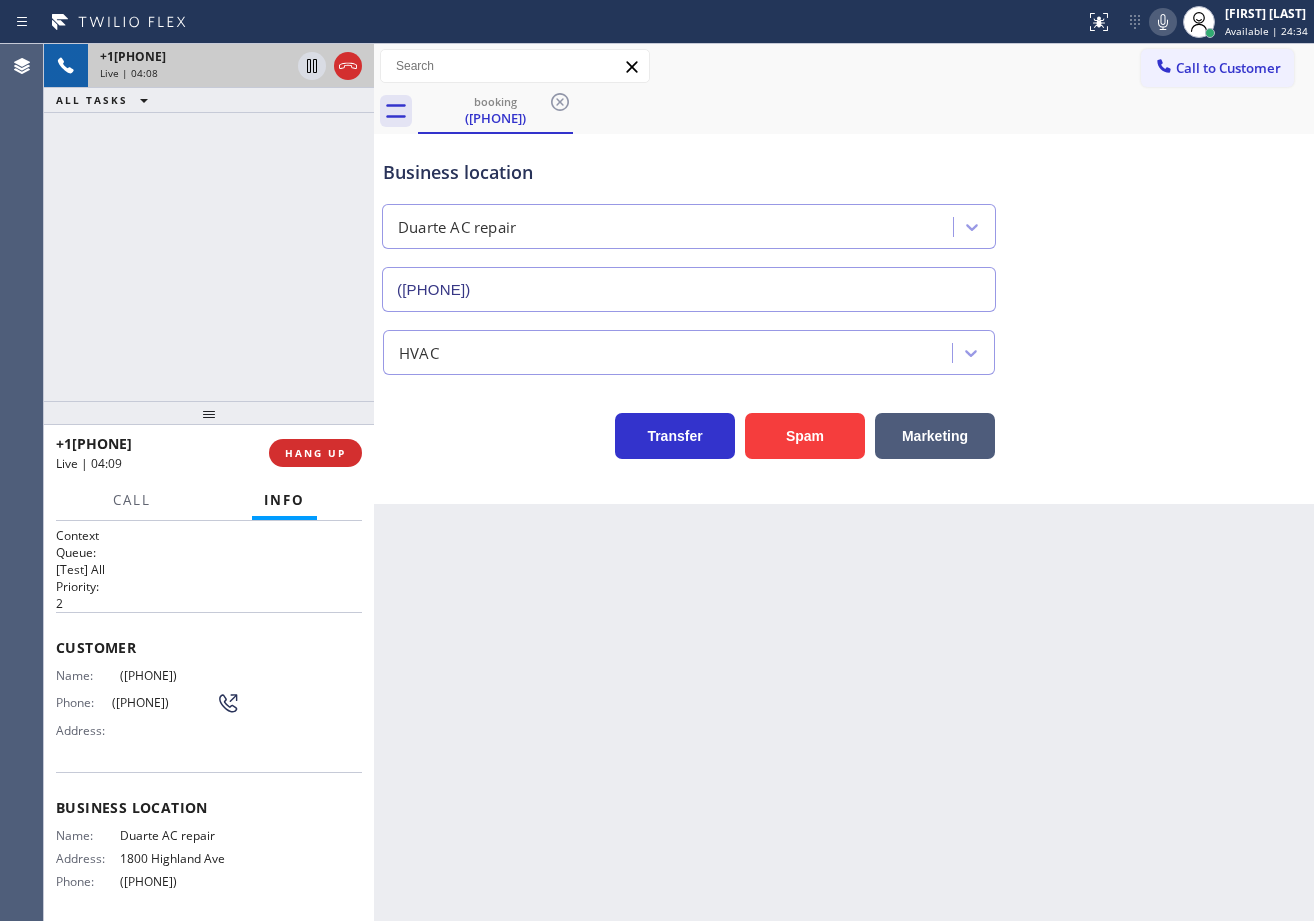 drag, startPoint x: 986, startPoint y: 708, endPoint x: 1018, endPoint y: 710, distance: 32.06244 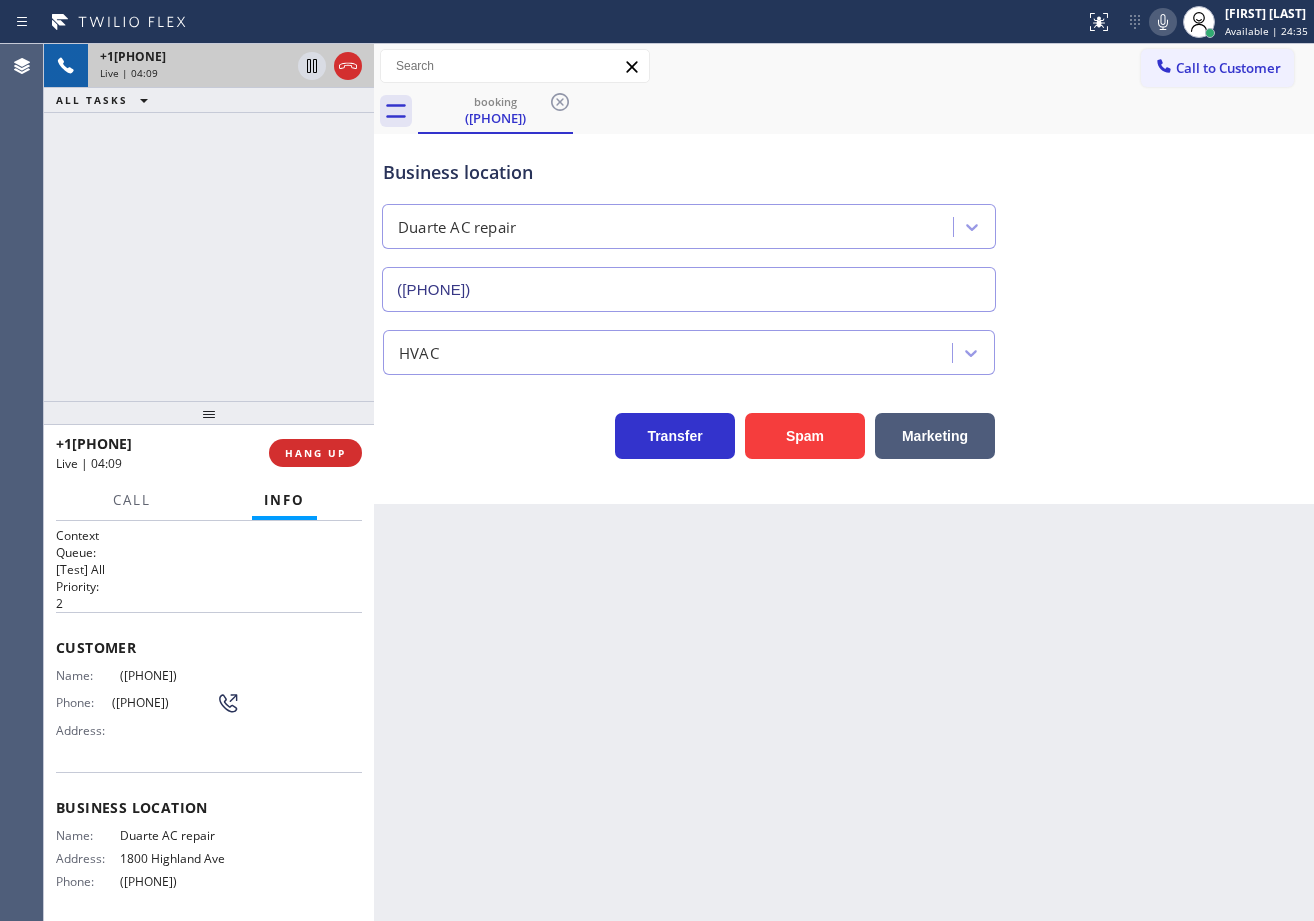 click on "Back to Dashboard Change Sender ID Customers Technicians Select a contact Outbound call Technician Search Technician Your caller id phone number Your caller id phone number Call Technician info Name   Phone none Address none Change Sender ID HVAC +18559994417 5 Star Appliance +18557314952 Appliance Repair +18554611149 Plumbing +18889090120 Air Duct Cleaning +18006865038  Electricians +18005688664 Cancel Change Check personal SMS Reset Change booking ([PHONE]) Call to Customer Outbound call Location Search location Your caller id phone number ([PHONE]) Customer number Call Outbound call Technician Search Technician Your caller id phone number Your caller id phone number Call booking ([PHONE]) Business location Duarte AC repair ([PHONE]) HVAC Transfer Spam Marketing" at bounding box center (844, 482) 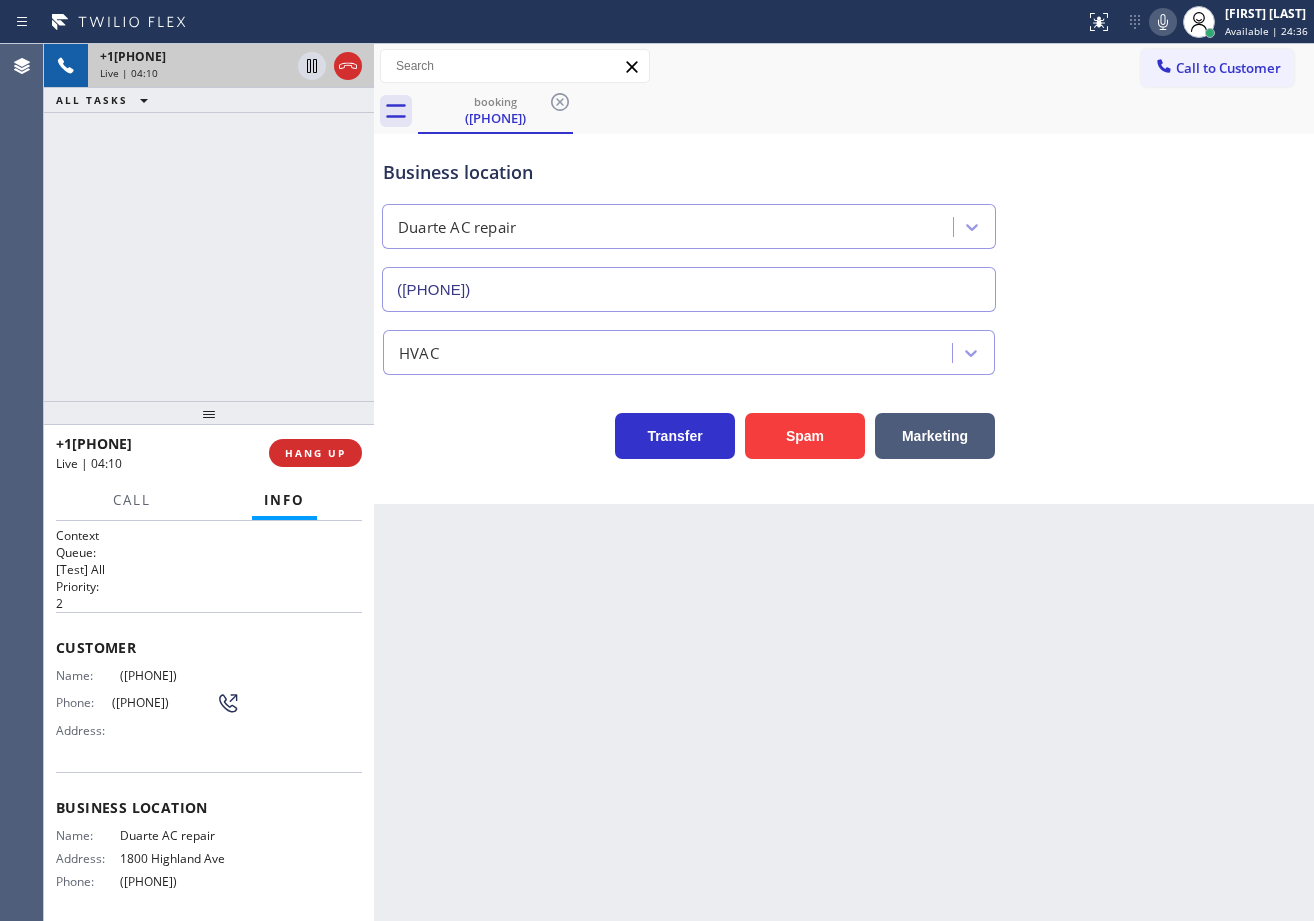 click 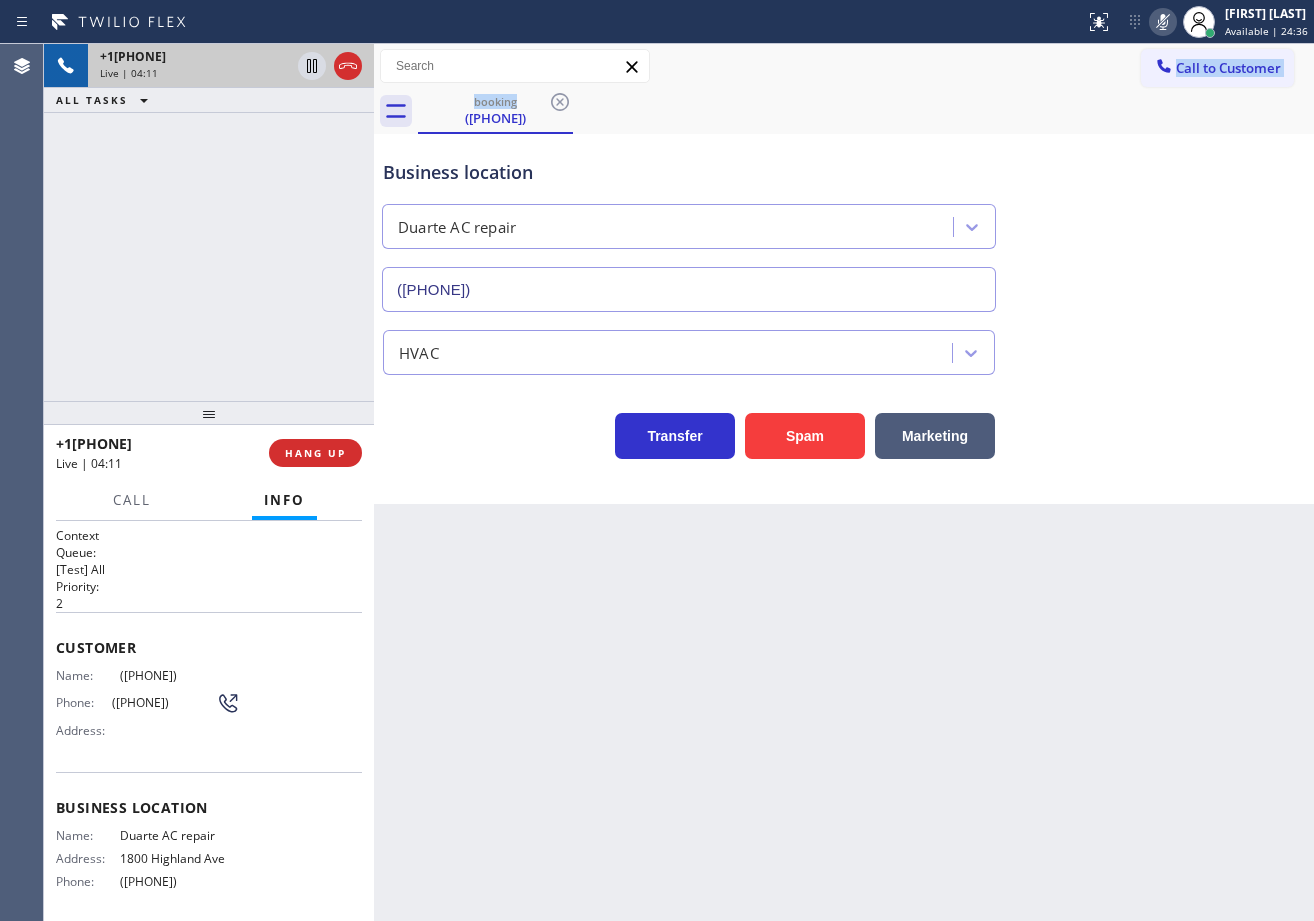drag, startPoint x: 1139, startPoint y: 83, endPoint x: 1135, endPoint y: 95, distance: 12.649111 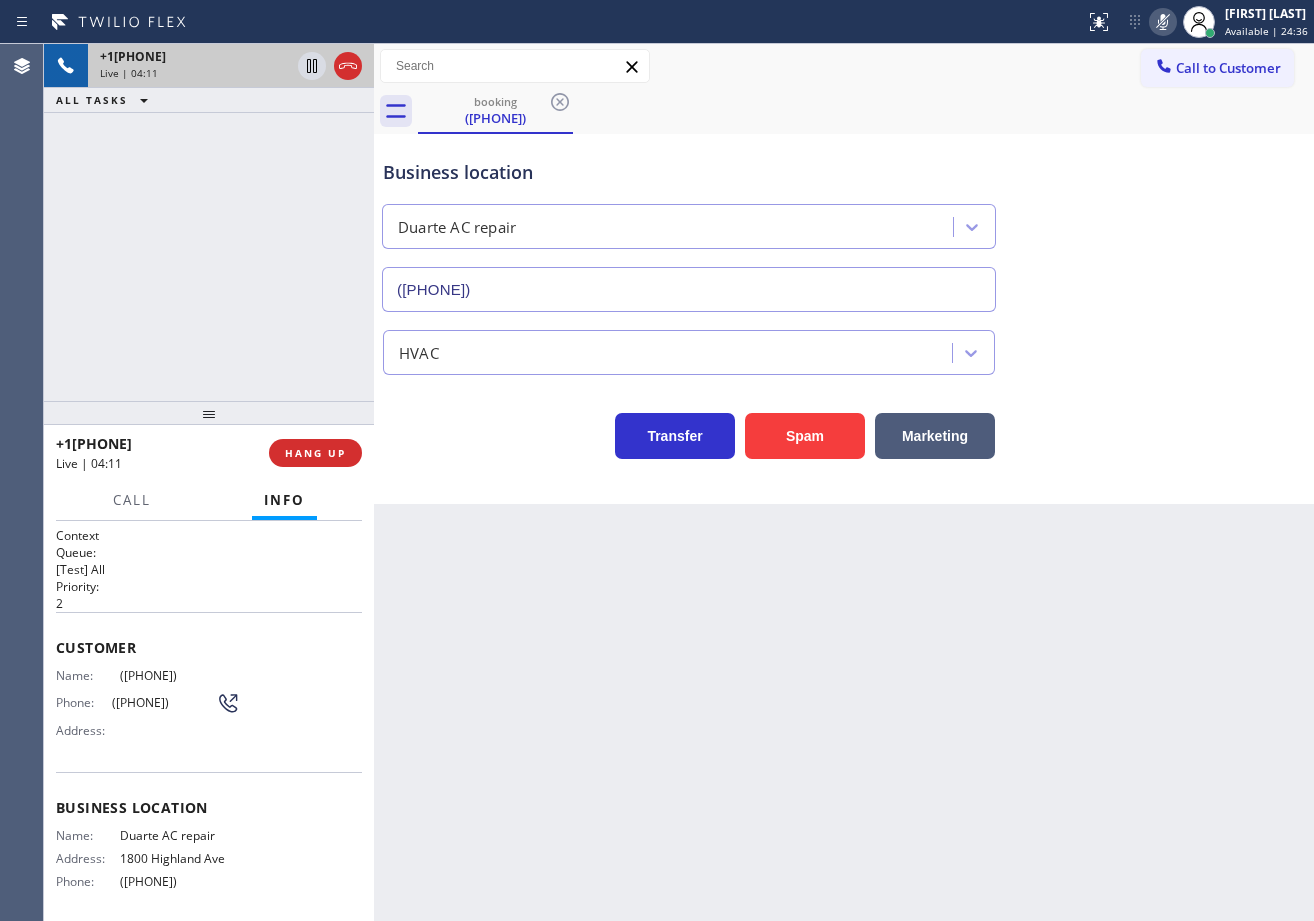 drag, startPoint x: 303, startPoint y: 122, endPoint x: 307, endPoint y: 80, distance: 42.190044 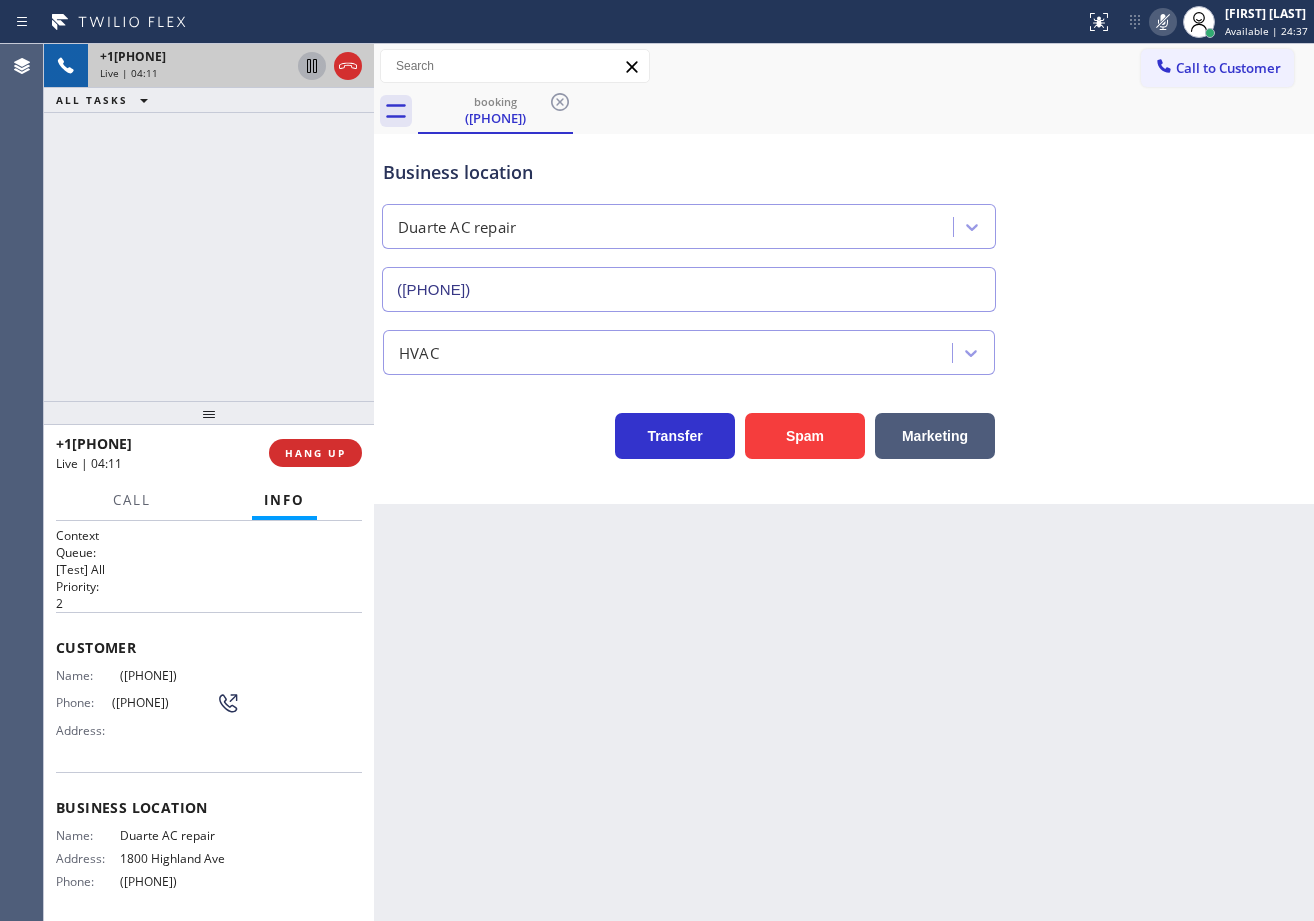 click 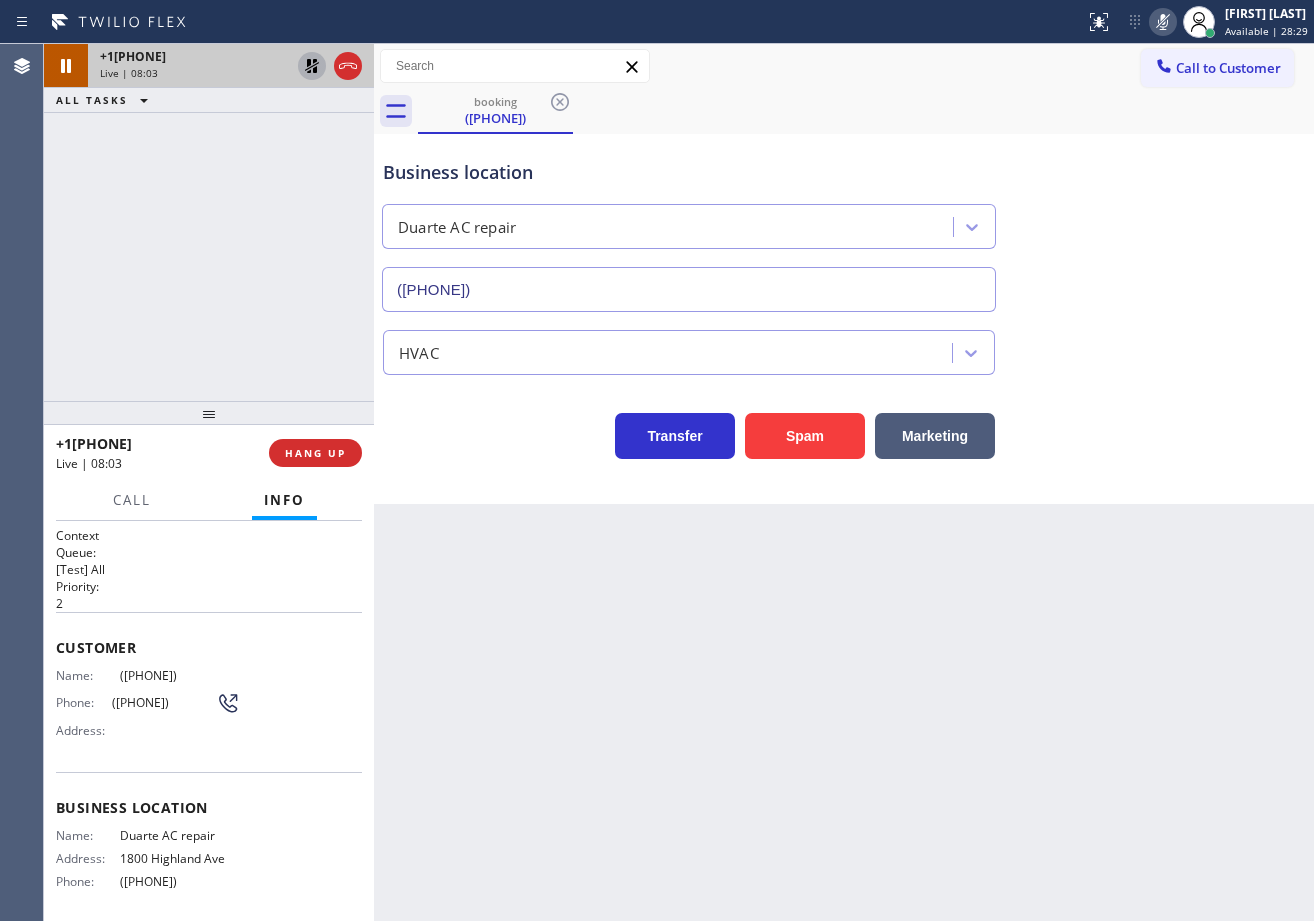 drag, startPoint x: 308, startPoint y: 59, endPoint x: 1102, endPoint y: 127, distance: 796.9065 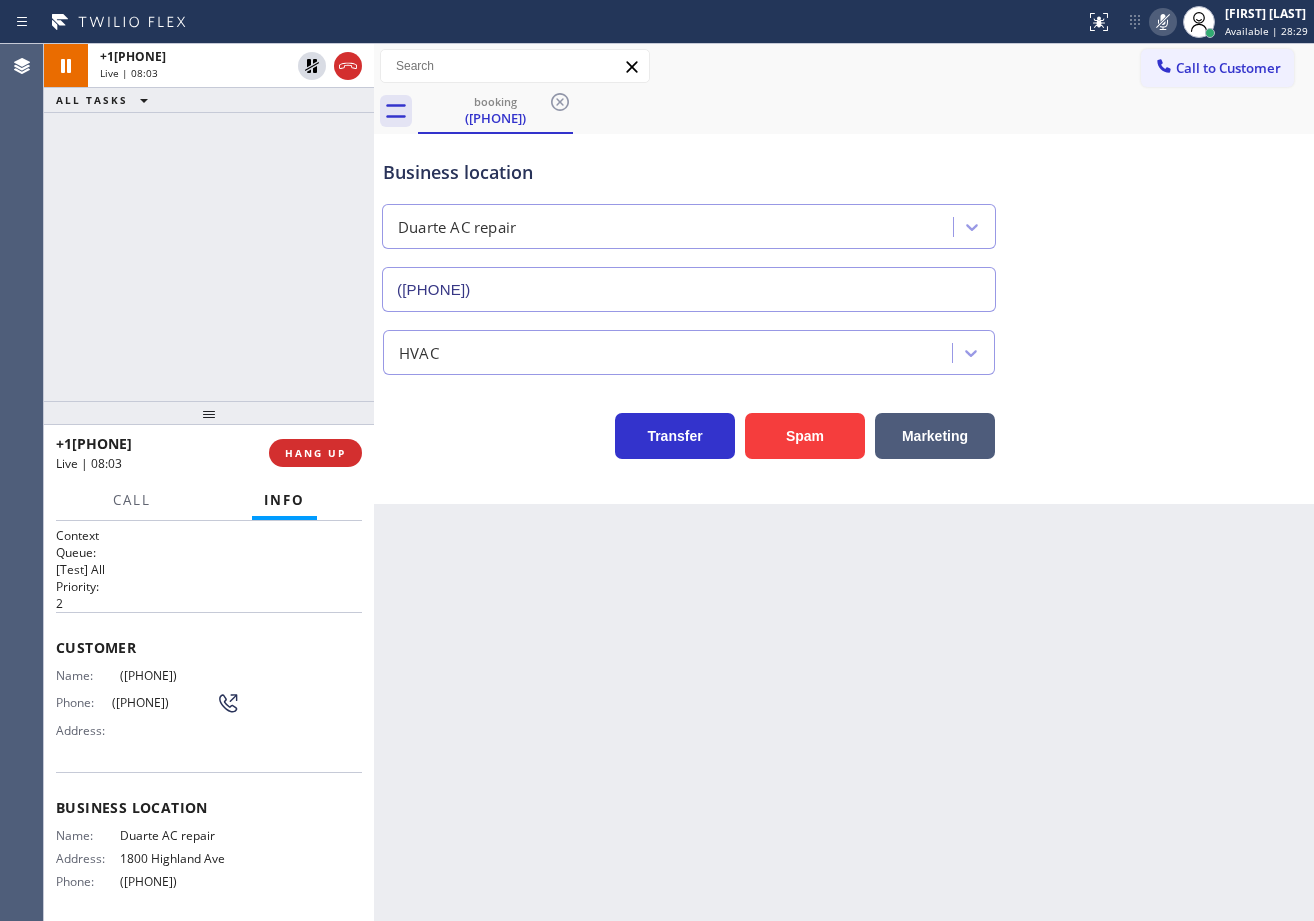 click 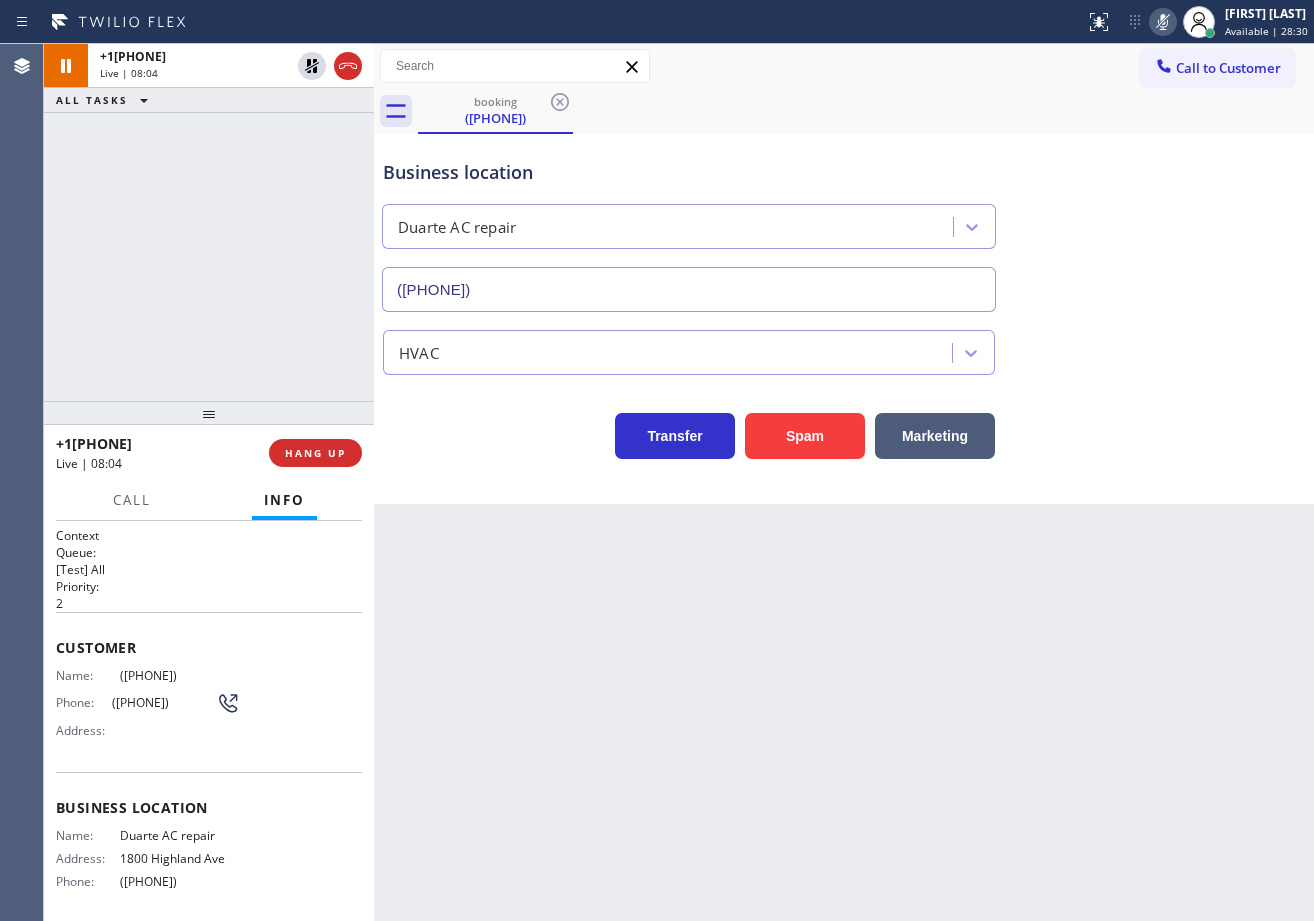 click 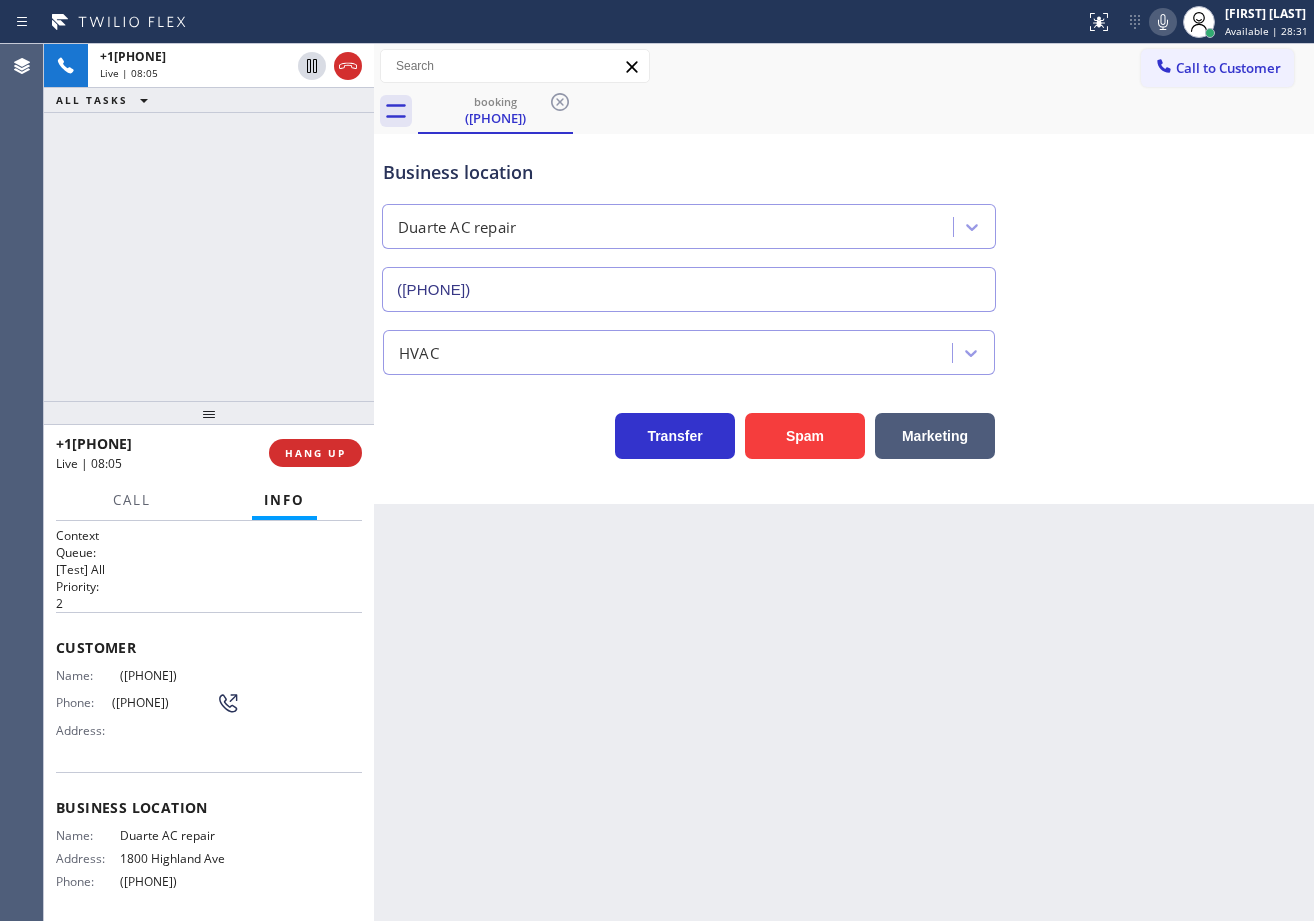 drag, startPoint x: 1238, startPoint y: 395, endPoint x: 1138, endPoint y: 342, distance: 113.17685 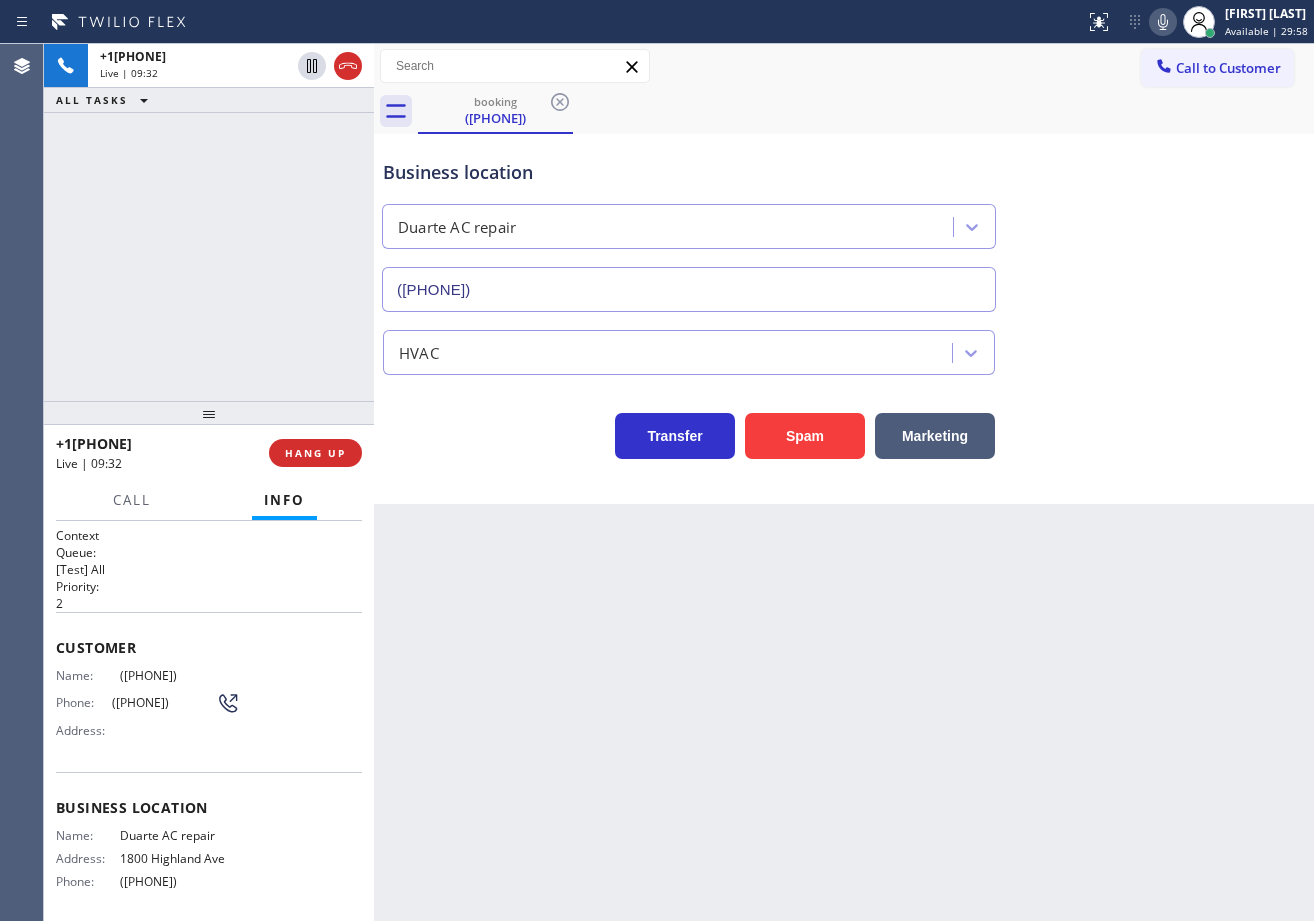 drag, startPoint x: 1140, startPoint y: 34, endPoint x: 1141, endPoint y: 112, distance: 78.00641 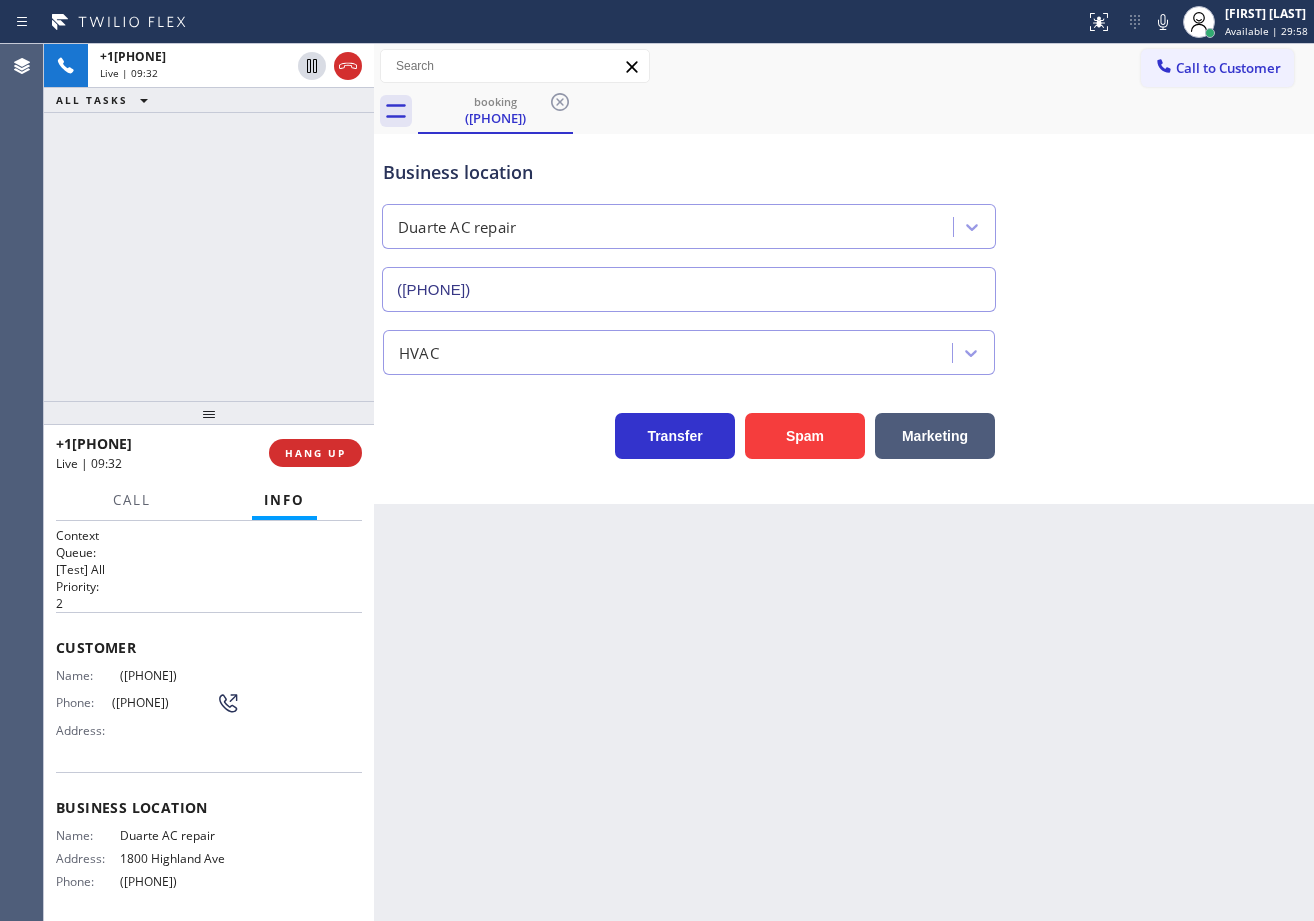 click at bounding box center (1163, 22) 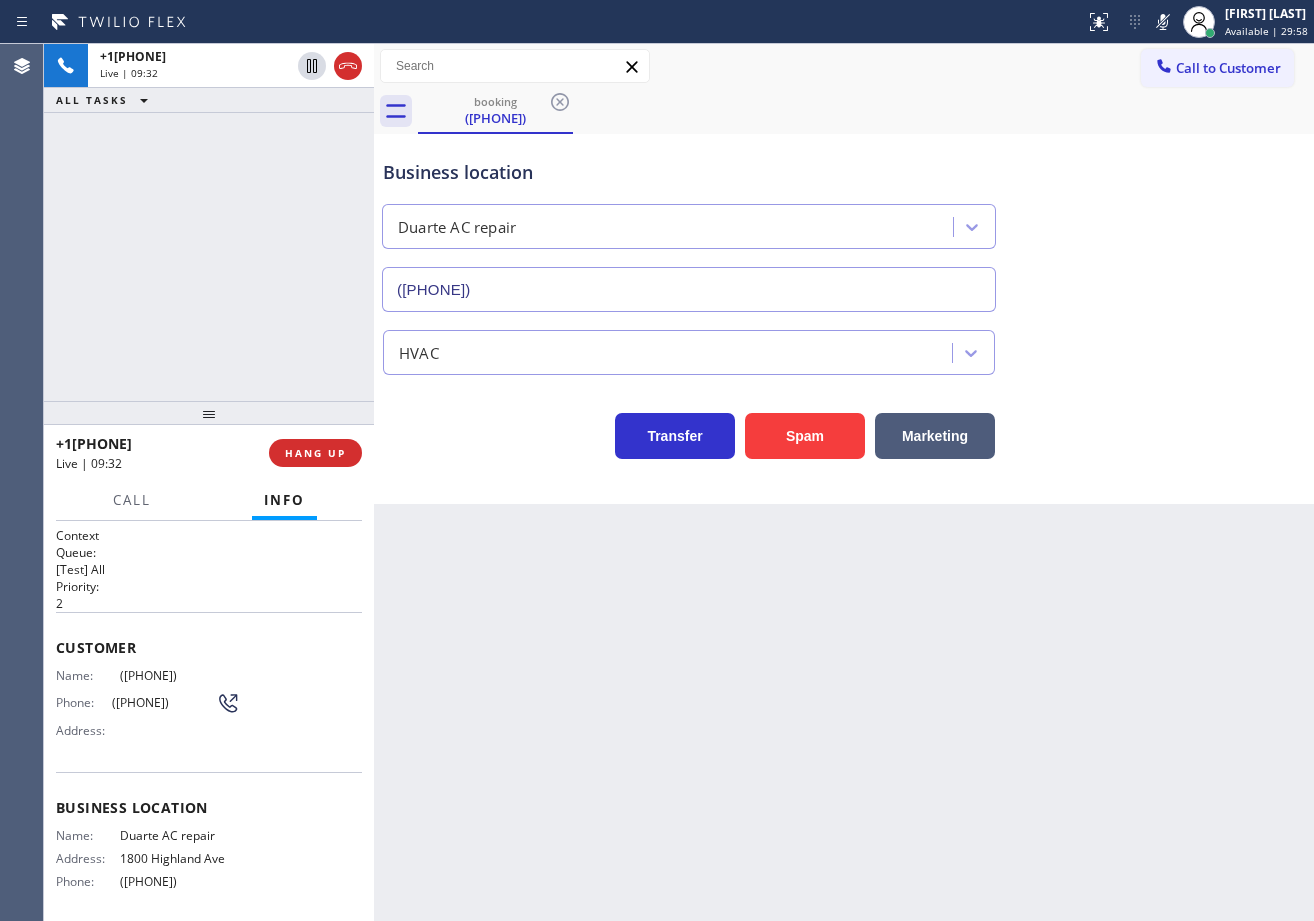 click on "Business location Duarte AC repair ([PHONE])" at bounding box center (844, 221) 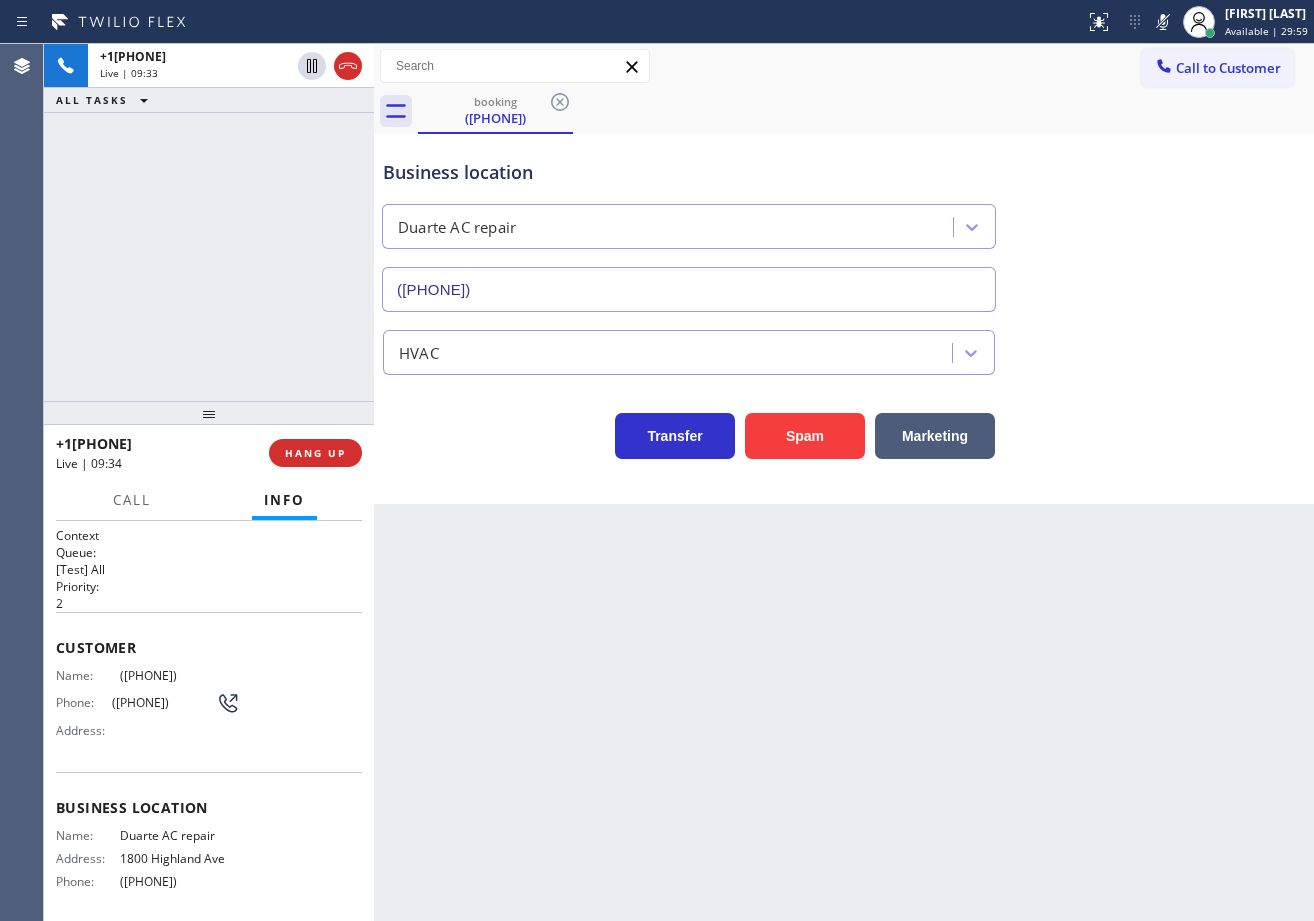 click 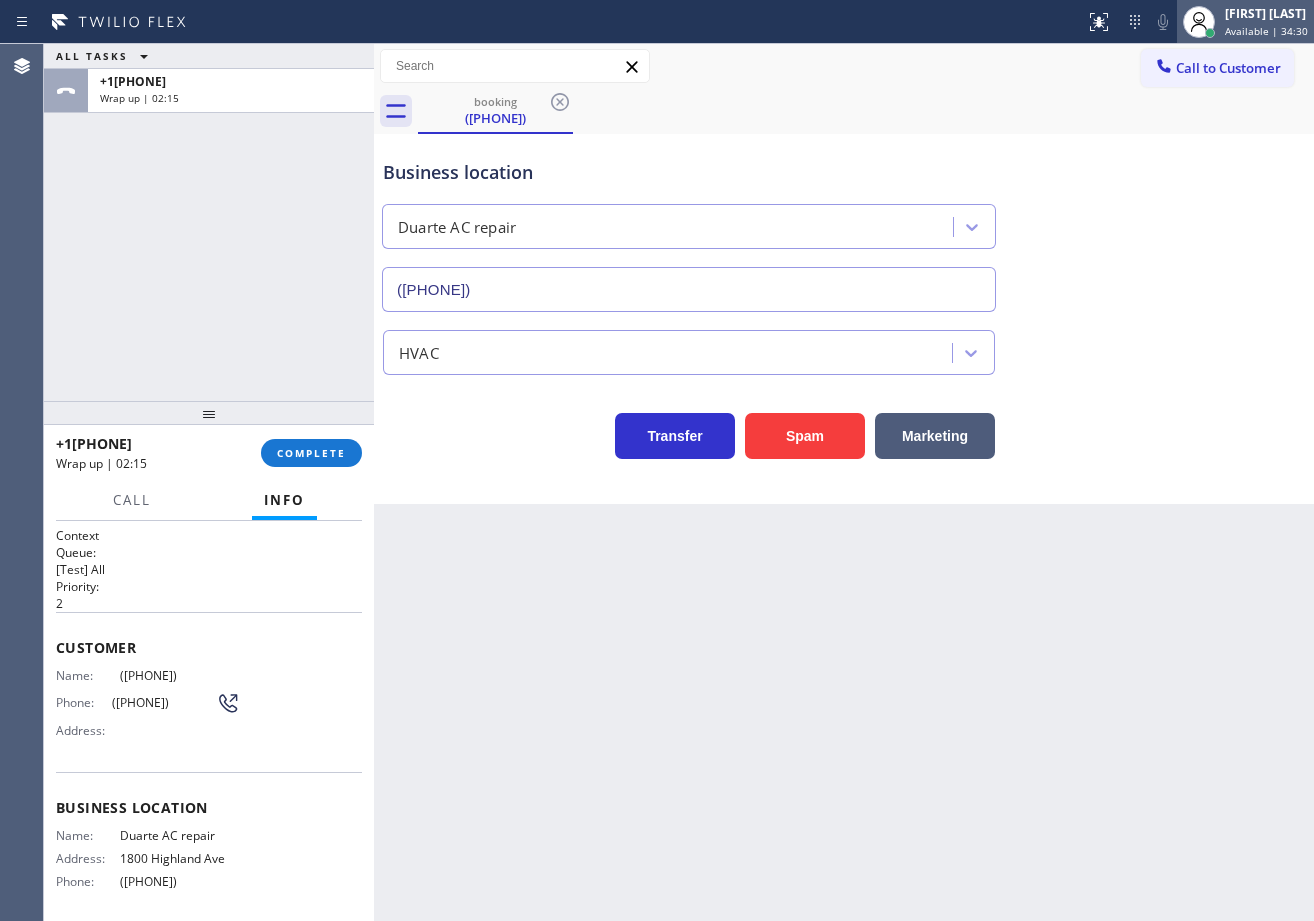 click on "[FIRST] [LAST]" at bounding box center [1266, 13] 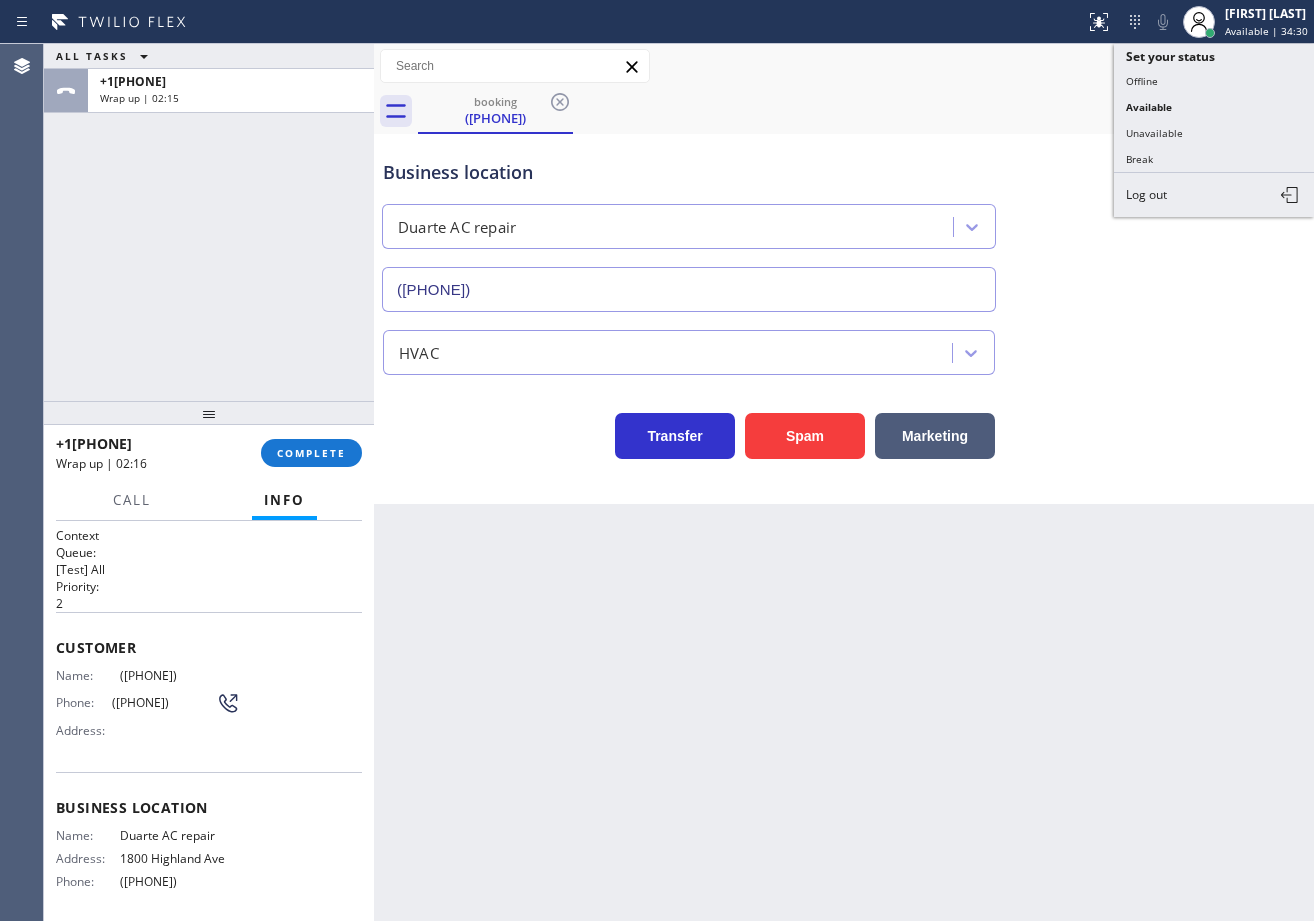 click on "Unavailable" at bounding box center [1214, 133] 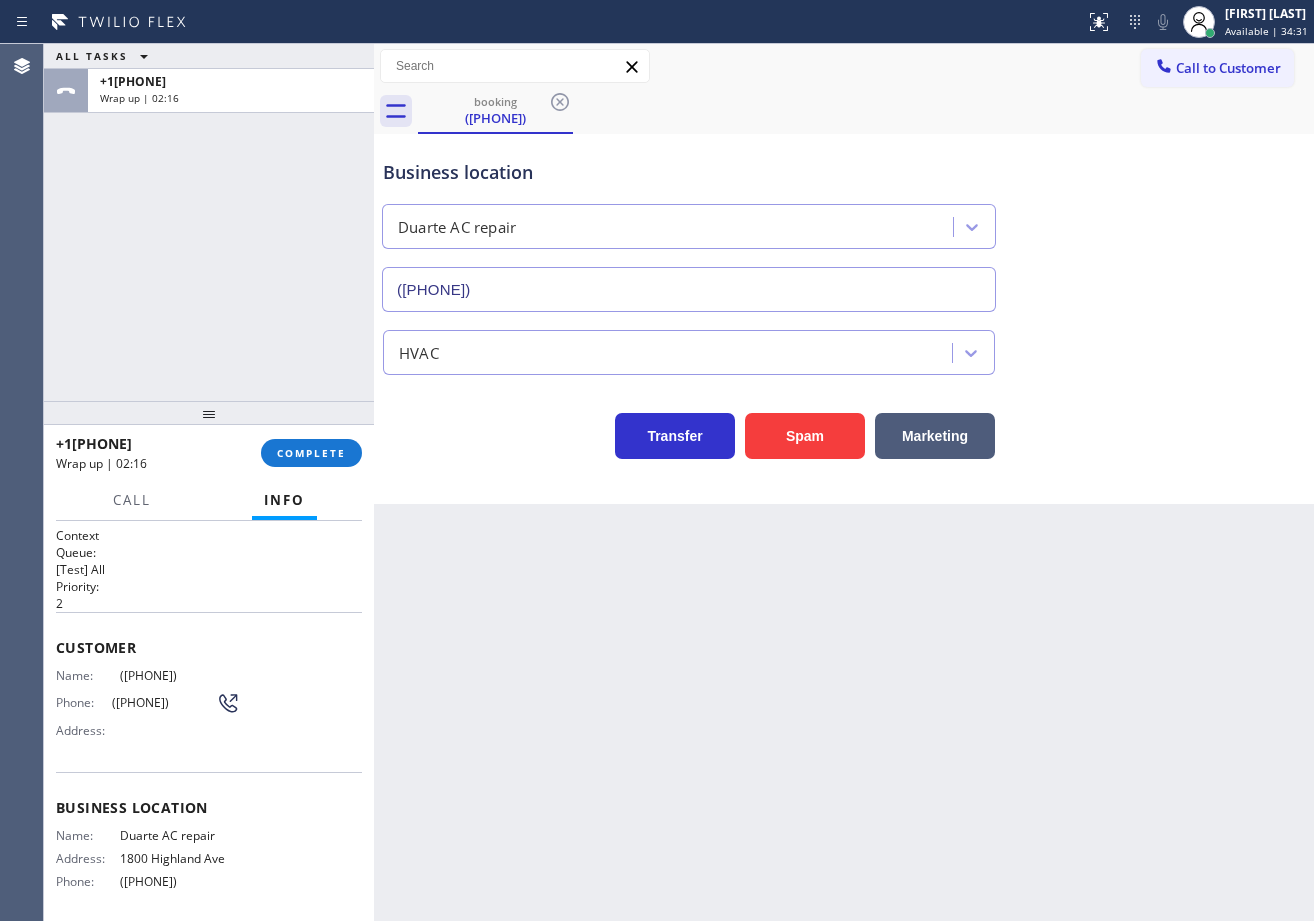 click on "Business location Duarte AC repair ([PHONE])" at bounding box center [844, 221] 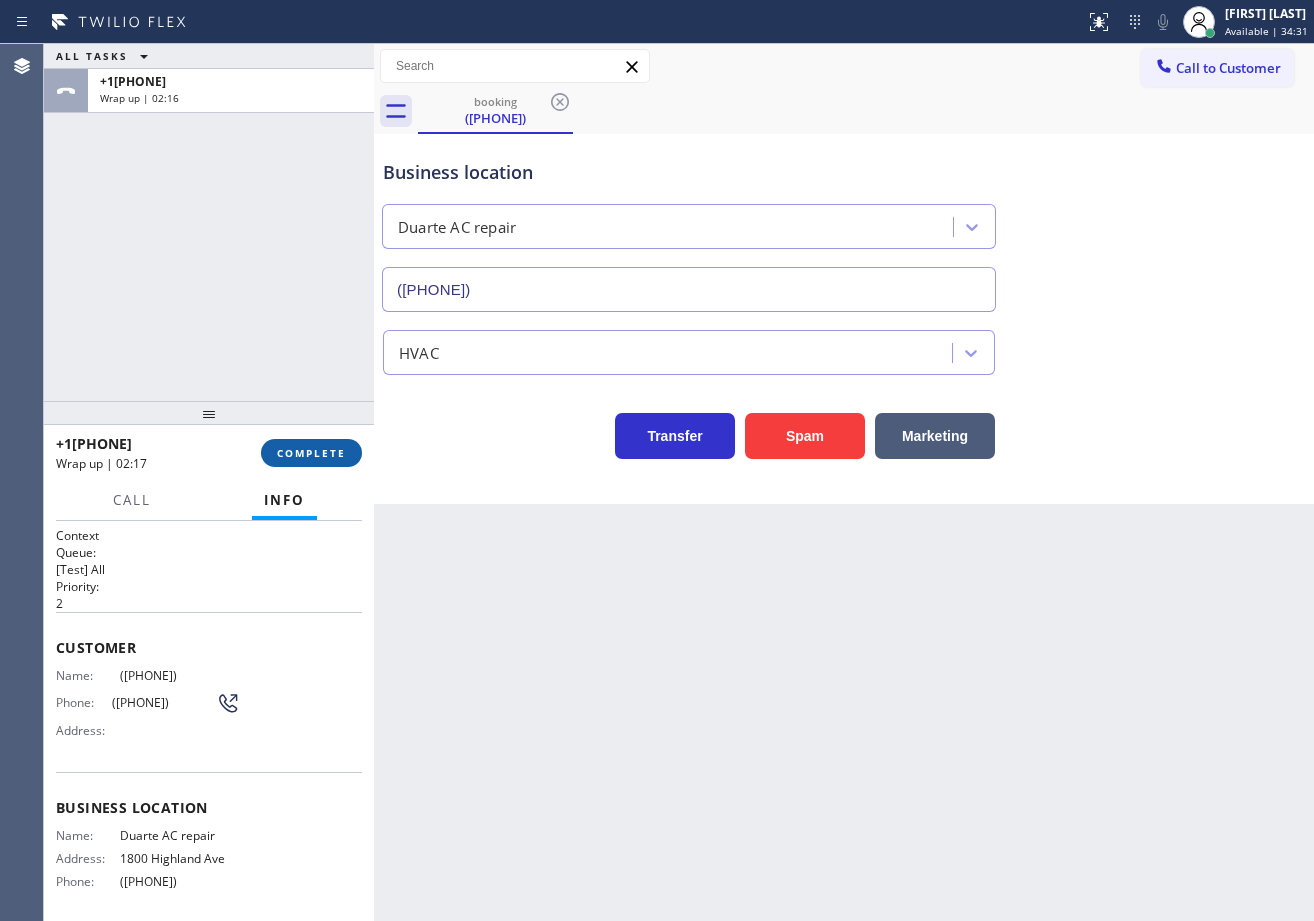 click on "COMPLETE" at bounding box center (311, 453) 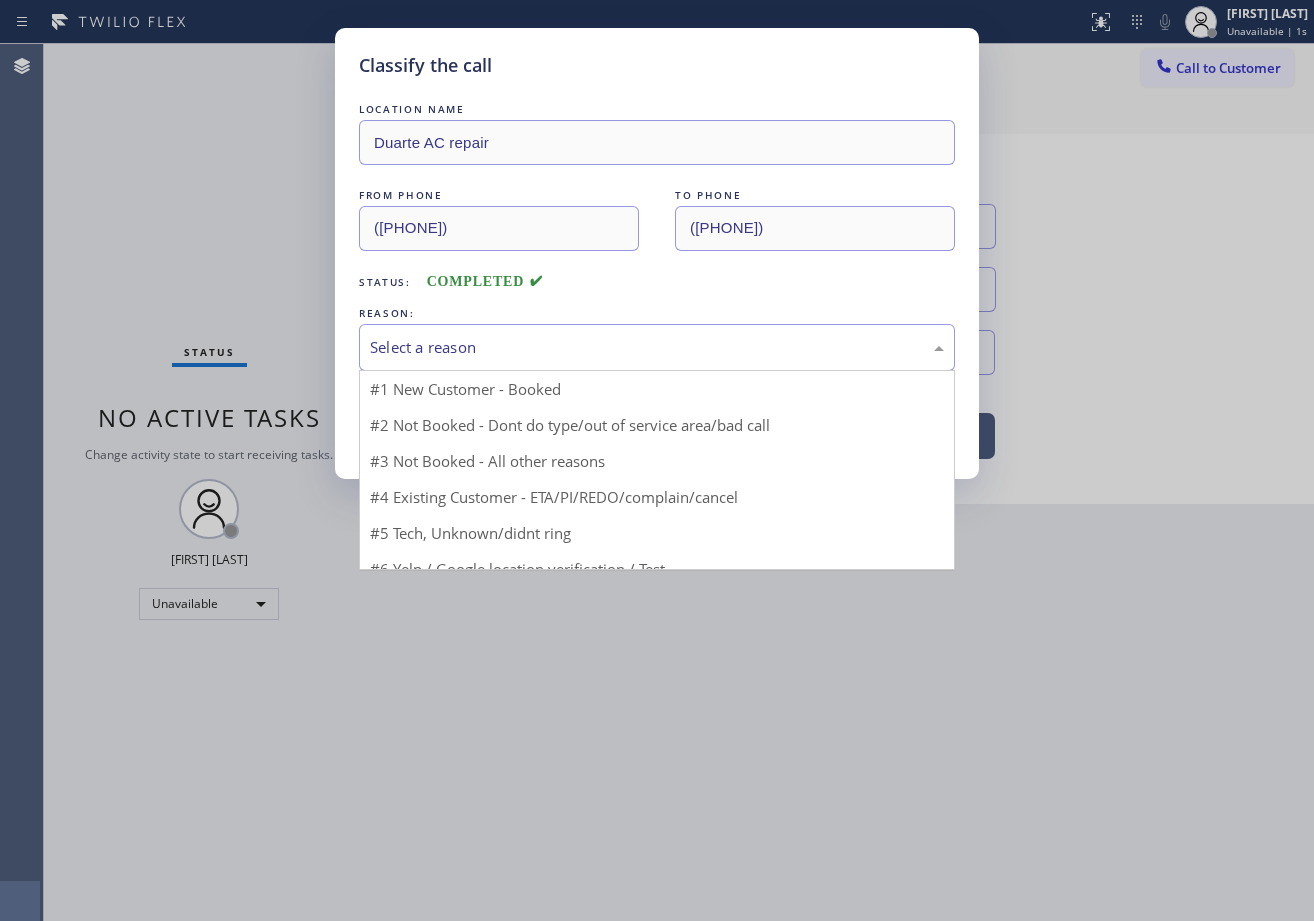 click on "Select a reason" at bounding box center (657, 347) 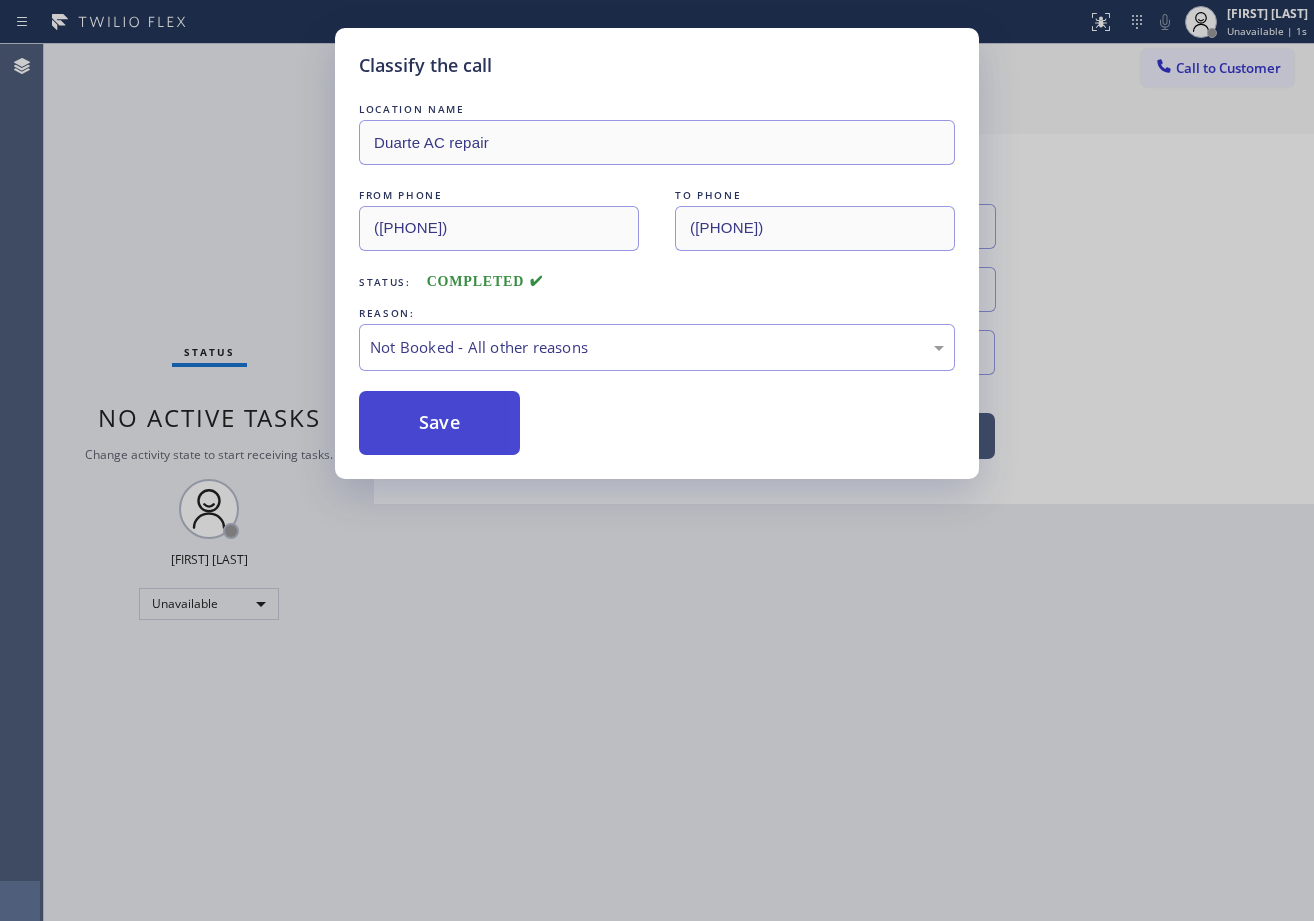 click on "Save" at bounding box center [439, 423] 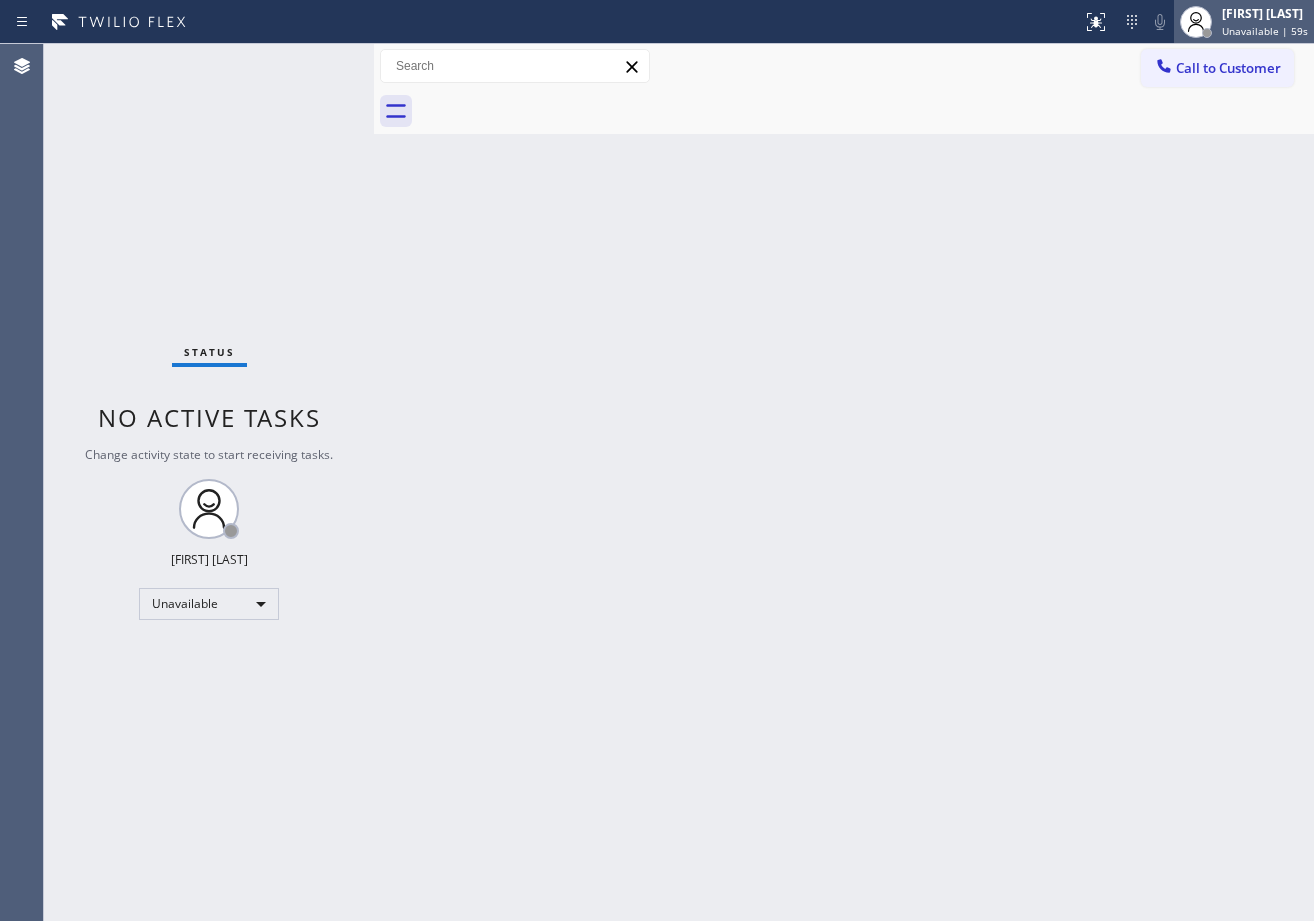 click at bounding box center (1196, 22) 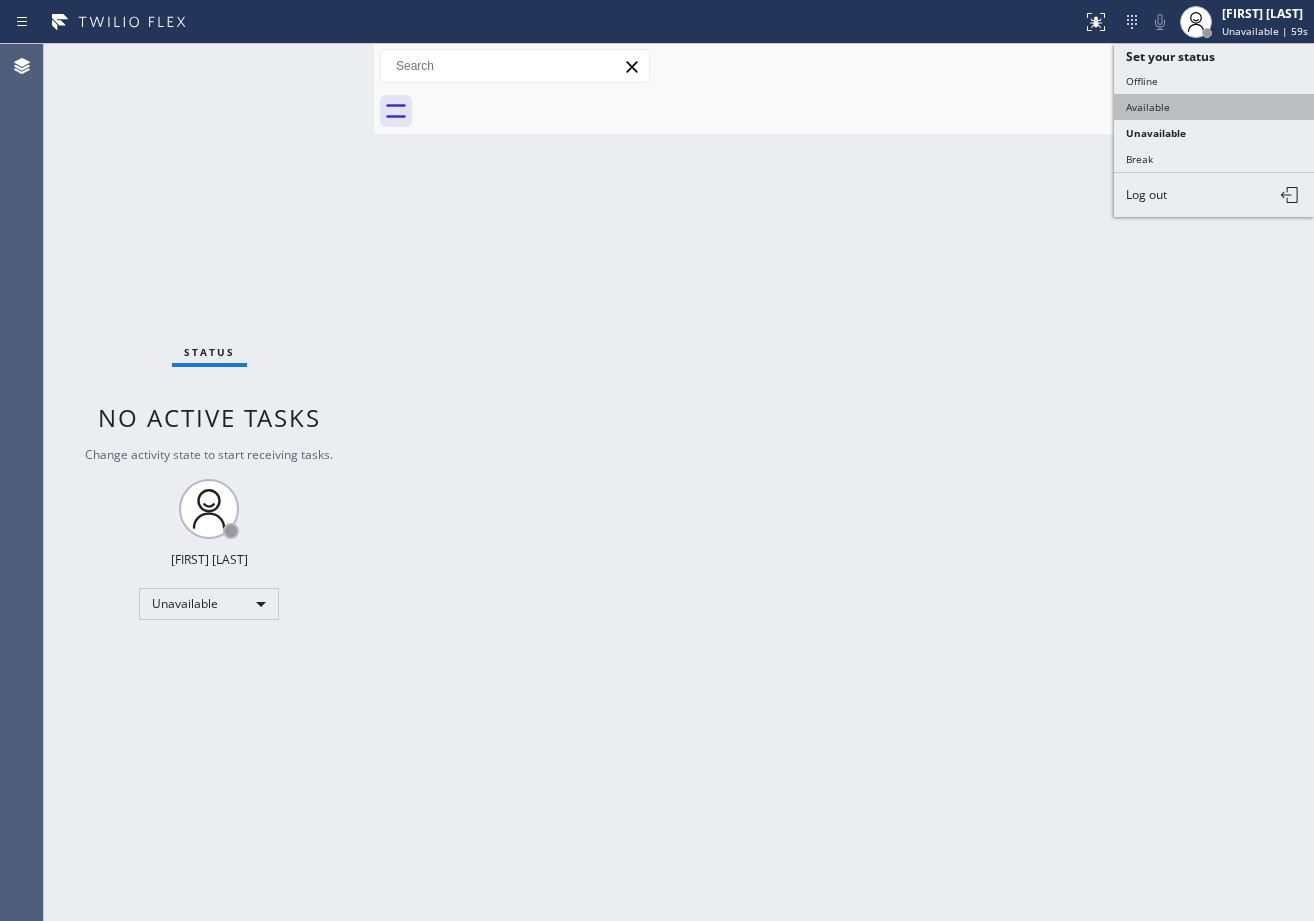 click on "Available" at bounding box center [1214, 107] 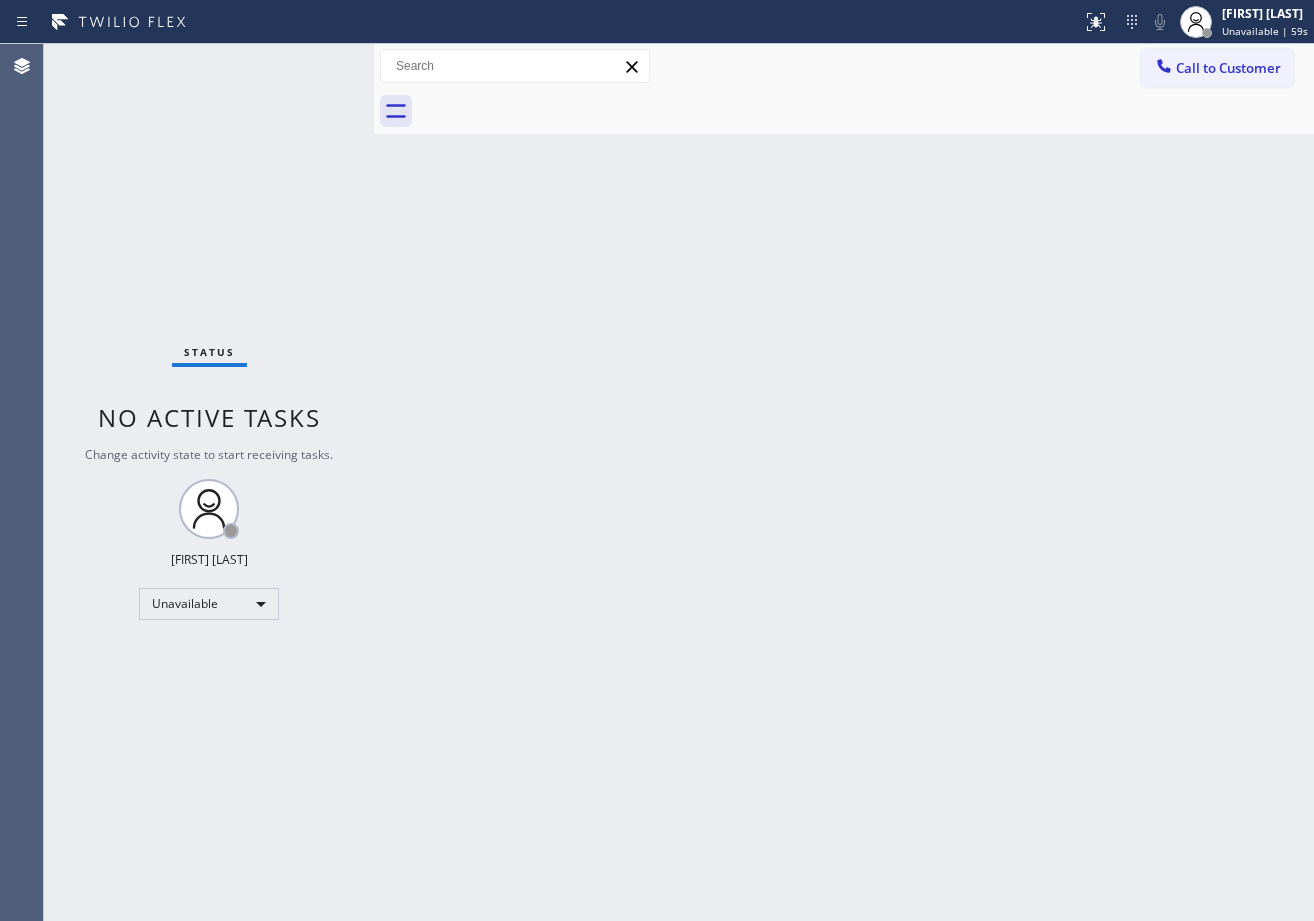 drag, startPoint x: 1068, startPoint y: 437, endPoint x: 1075, endPoint y: 520, distance: 83.294655 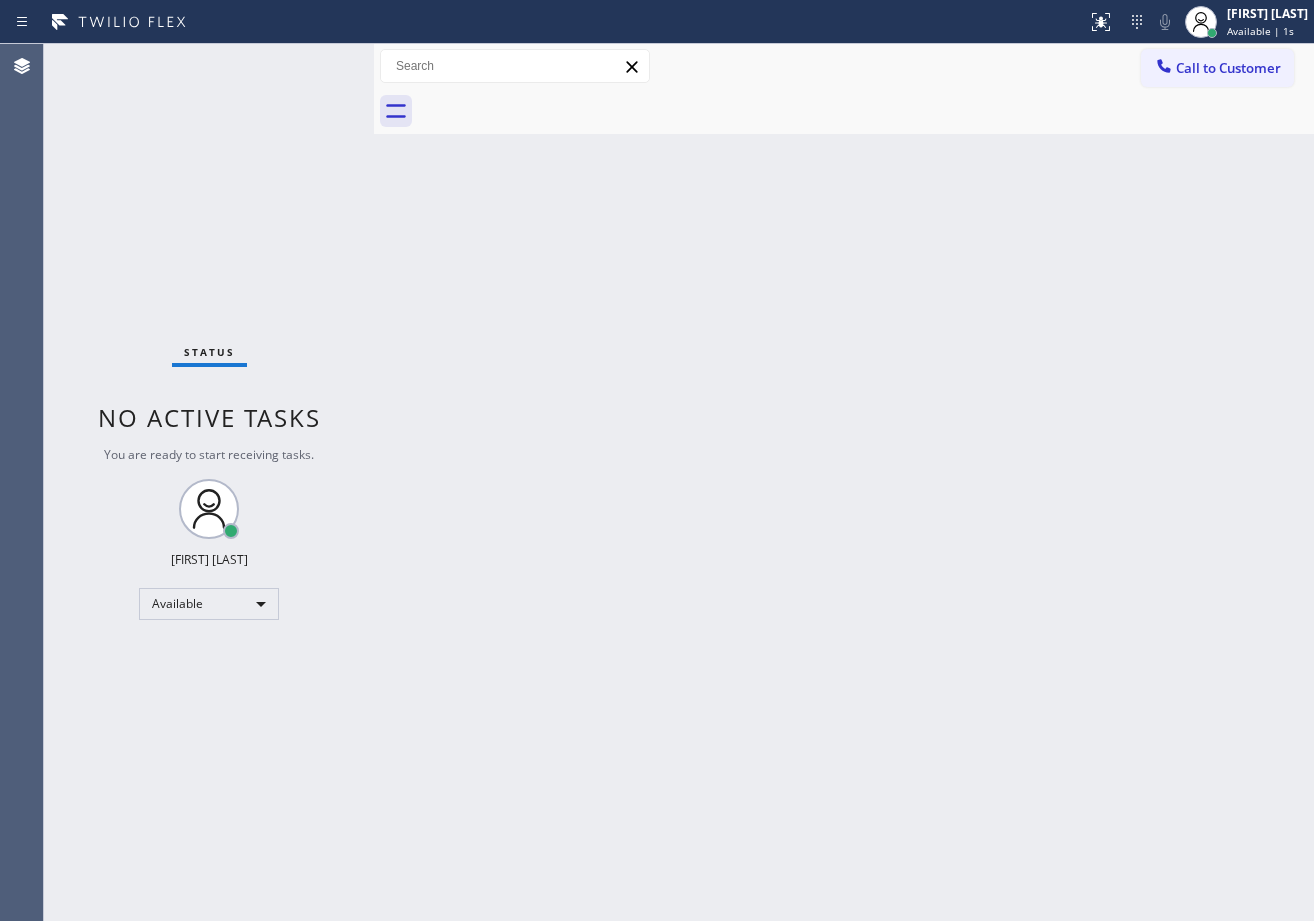 drag, startPoint x: 896, startPoint y: 507, endPoint x: 963, endPoint y: 647, distance: 155.20631 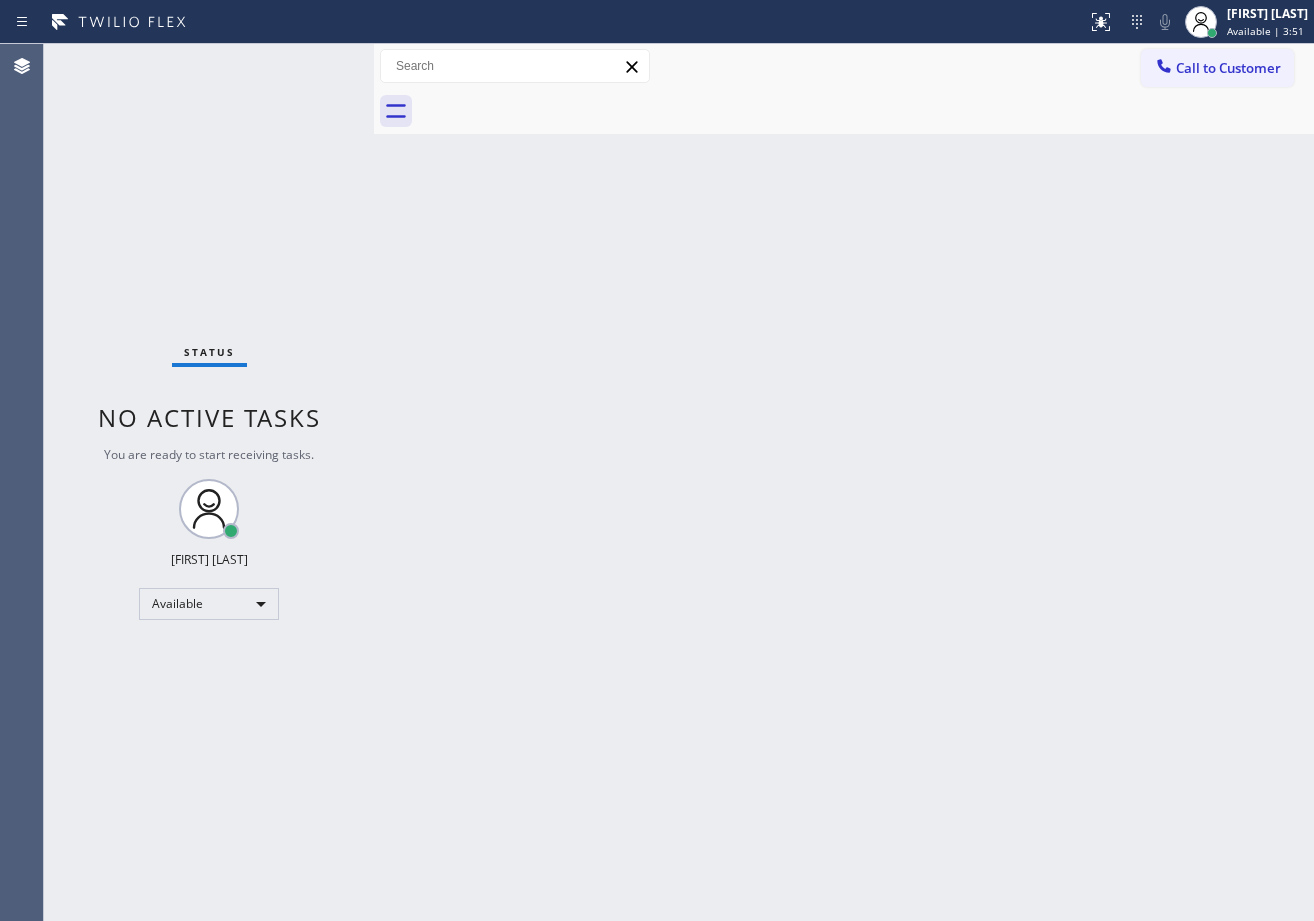 click on "Call to Customer Outbound call Location Search location Your caller id phone number [PHONE] Customer number Call Outbound call Technician Search Technician Your caller id phone number Your caller id phone number Call" at bounding box center [844, 66] 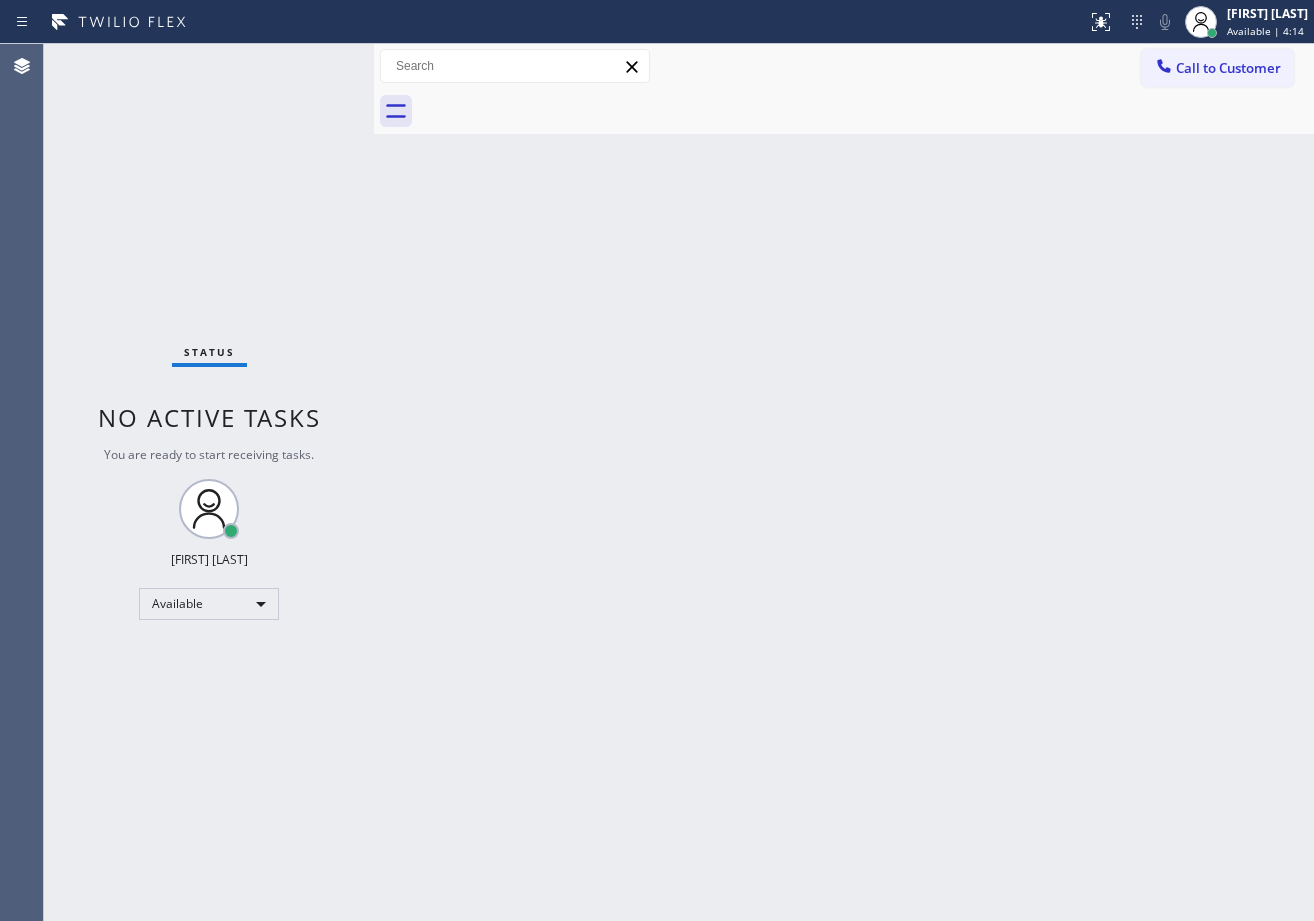 drag, startPoint x: 741, startPoint y: 354, endPoint x: 757, endPoint y: 416, distance: 64.03124 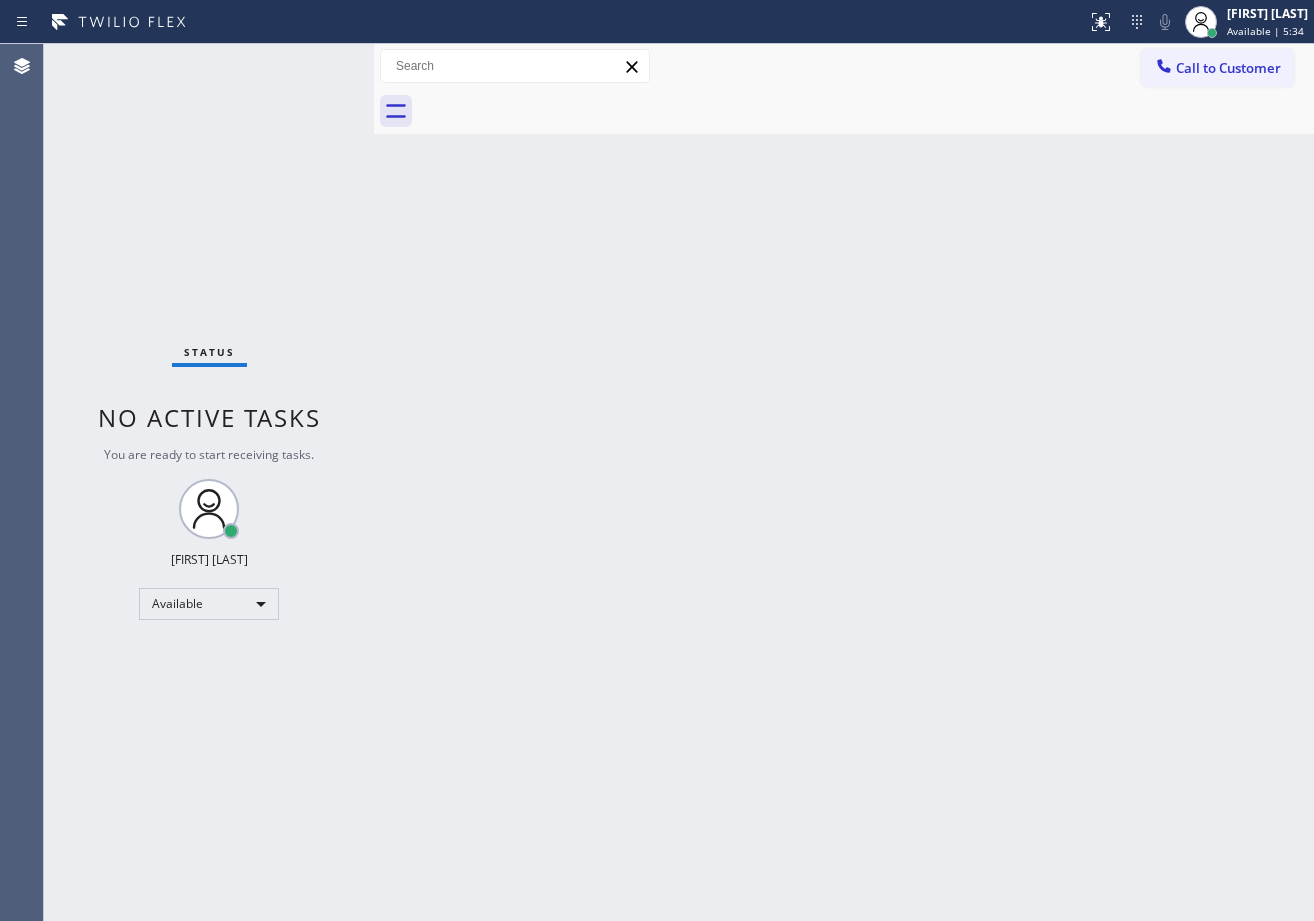 click on "Back to Dashboard Change Sender ID Customers Technicians Select a contact Outbound call Technician Search Technician Your caller id phone number Your caller id phone number Call Technician info Name   Phone none Address none Change Sender ID HVAC +18559994417 5 Star Appliance +18557314952 Appliance Repair +18554611149 Plumbing +18889090120 Air Duct Cleaning +18006865038  Electricians +18005688664 Cancel Change Check personal SMS Reset Change No tabs Call to Customer Outbound call Location Search location Your caller id phone number ([PHONE]) Customer number Call Outbound call Technician Search Technician Your caller id phone number Your caller id phone number Call" at bounding box center (844, 482) 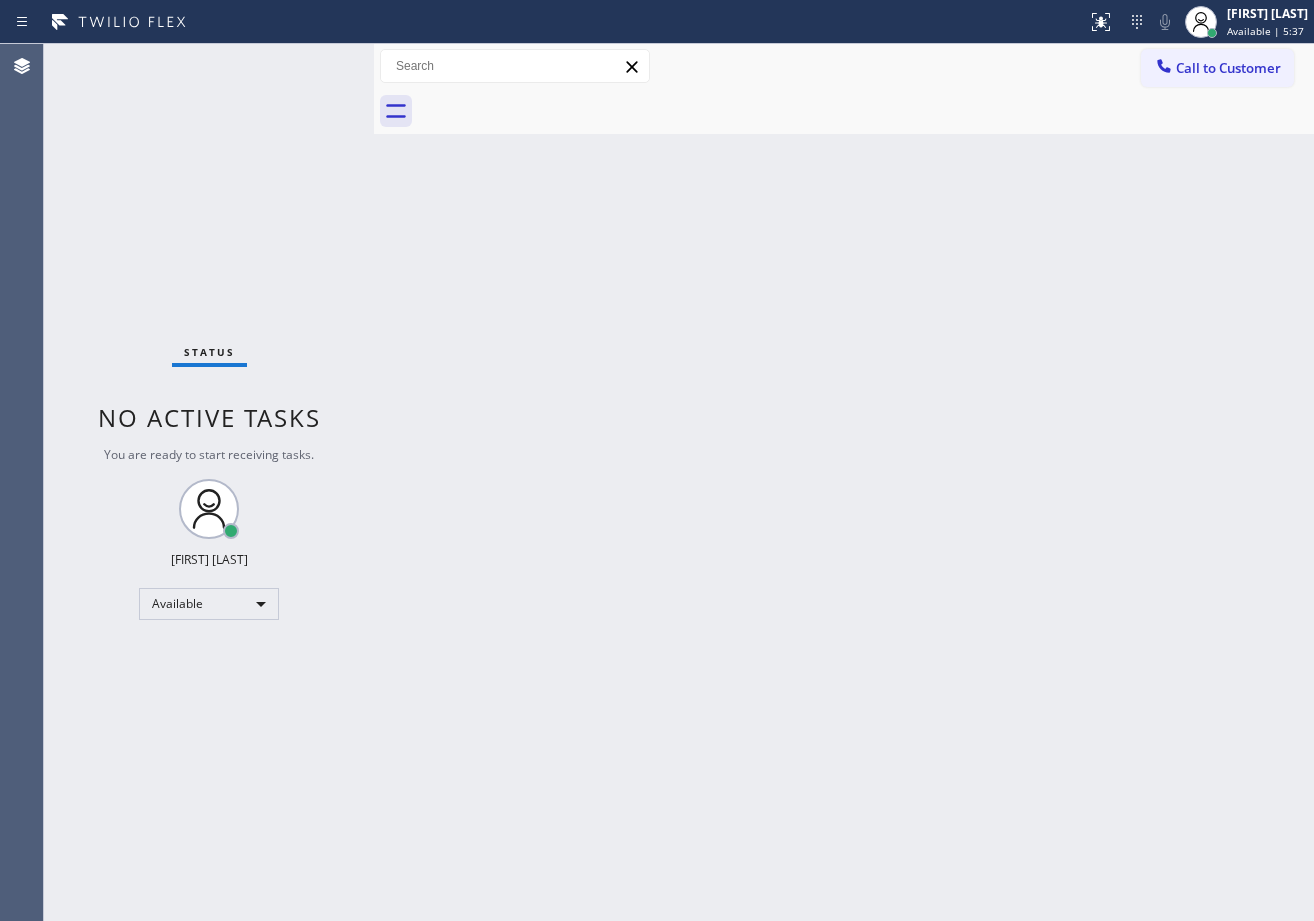 drag, startPoint x: 1171, startPoint y: 685, endPoint x: 1185, endPoint y: 704, distance: 23.600847 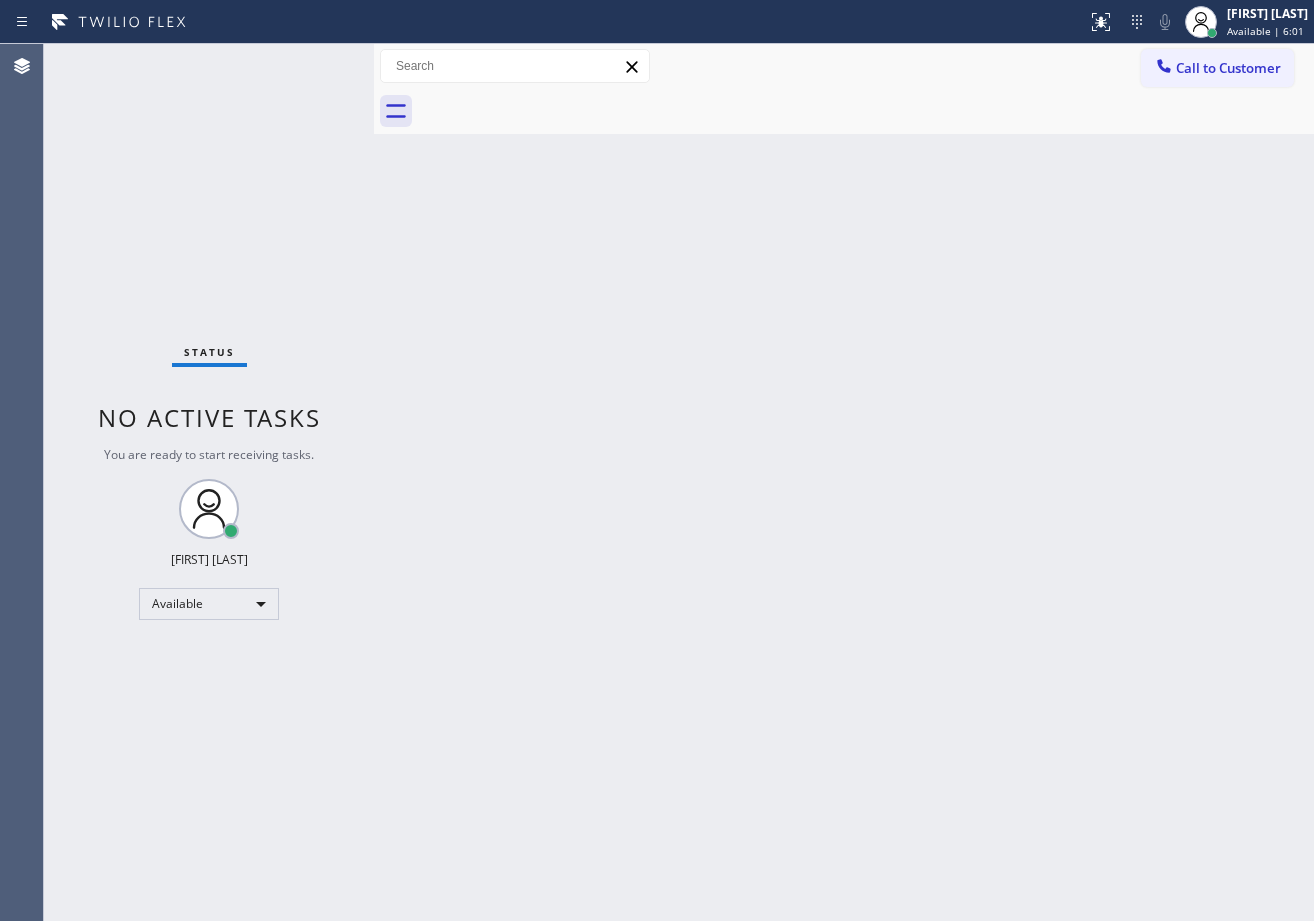 click on "Status No active tasks You are ready to start receiving tasks. [FIRST] [LAST] Available" at bounding box center (209, 482) 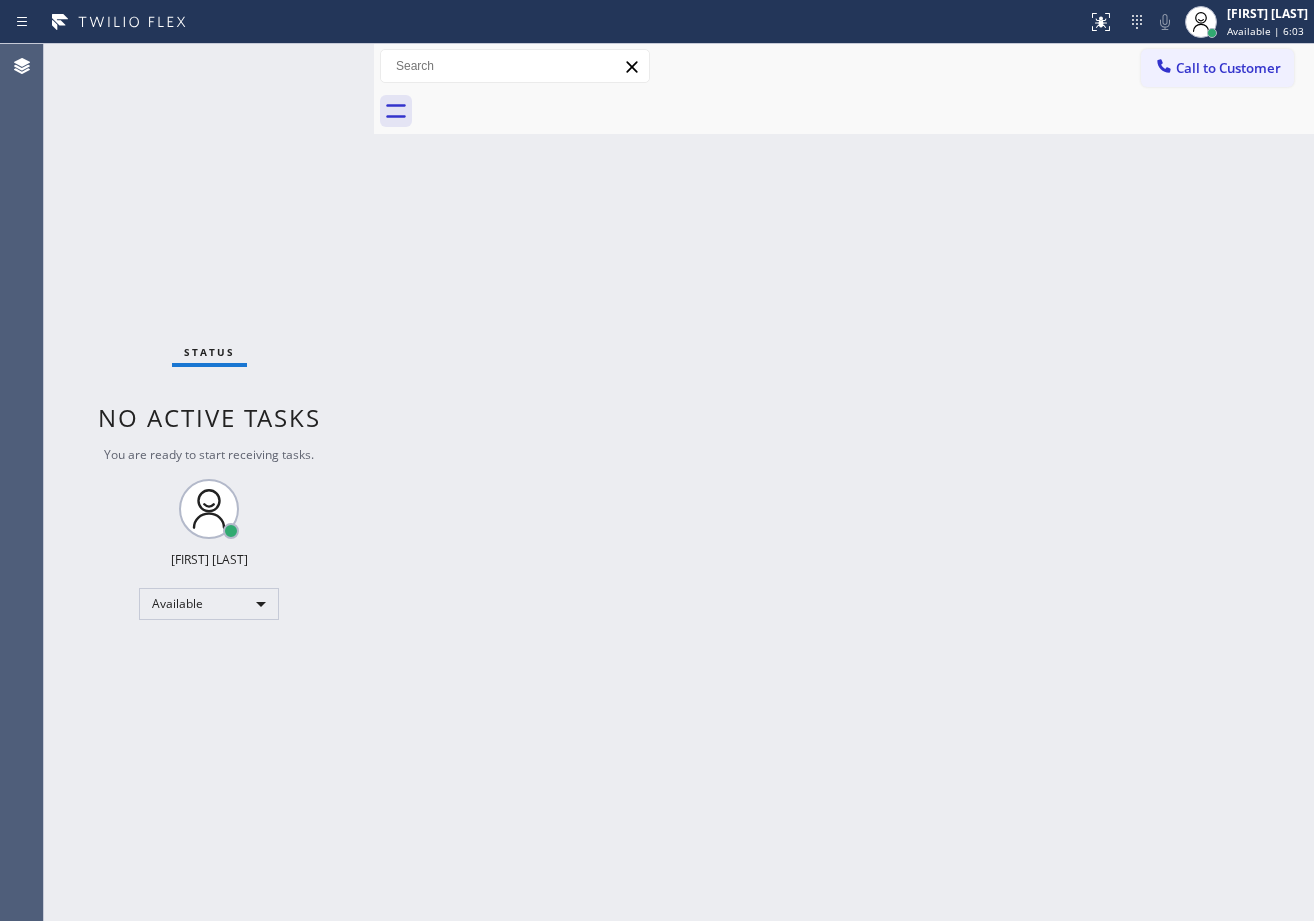 click on "Back to Dashboard Change Sender ID Customers Technicians Select a contact Outbound call Technician Search Technician Your caller id phone number Your caller id phone number Call Technician info Name   Phone none Address none Change Sender ID HVAC +18559994417 5 Star Appliance +18557314952 Appliance Repair +18554611149 Plumbing +18889090120 Air Duct Cleaning +18006865038  Electricians +18005688664 Cancel Change Check personal SMS Reset Change No tabs Call to Customer Outbound call Location Search location Your caller id phone number ([PHONE]) Customer number Call Outbound call Technician Search Technician Your caller id phone number Your caller id phone number Call" at bounding box center [844, 482] 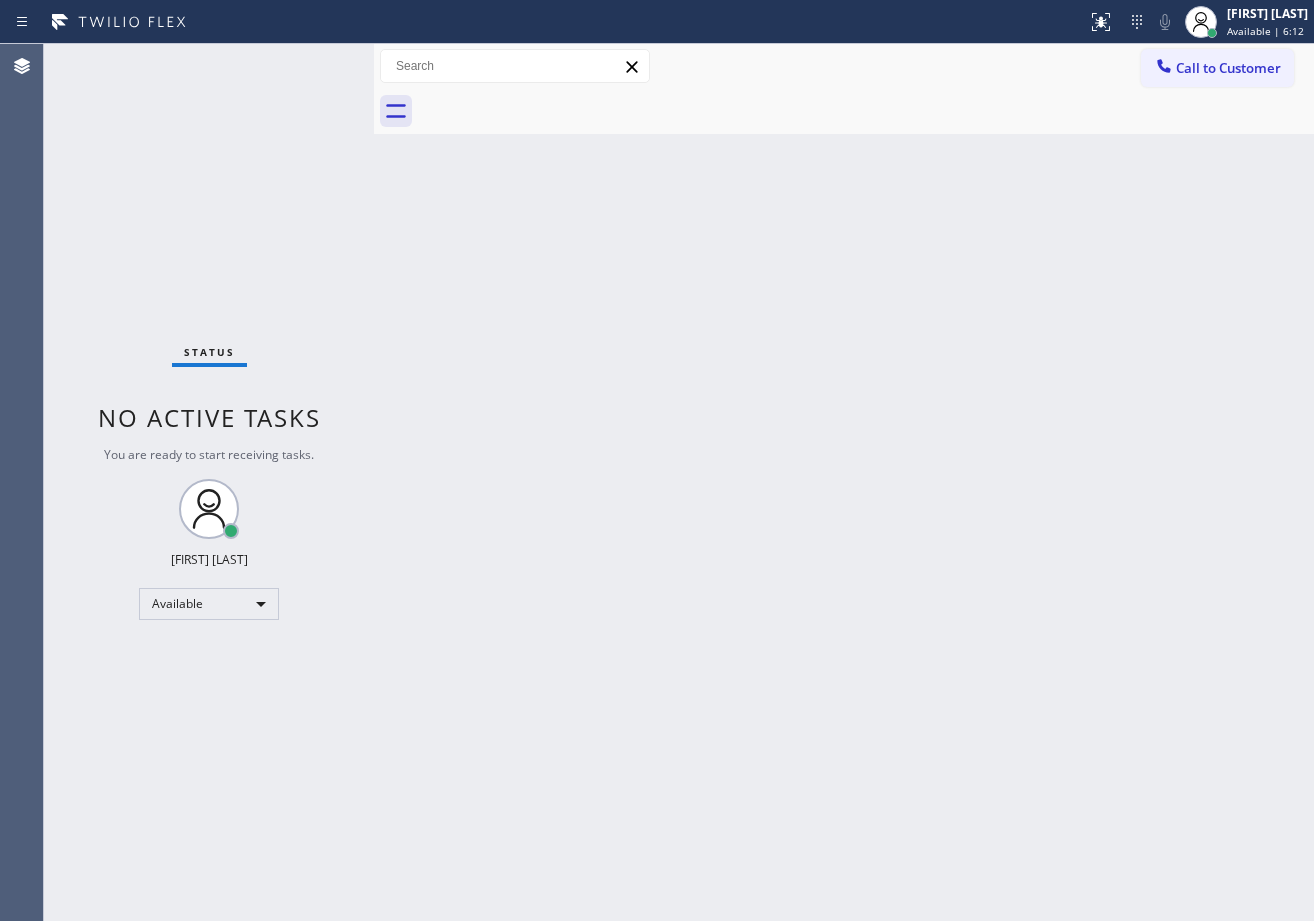 click at bounding box center (866, 111) 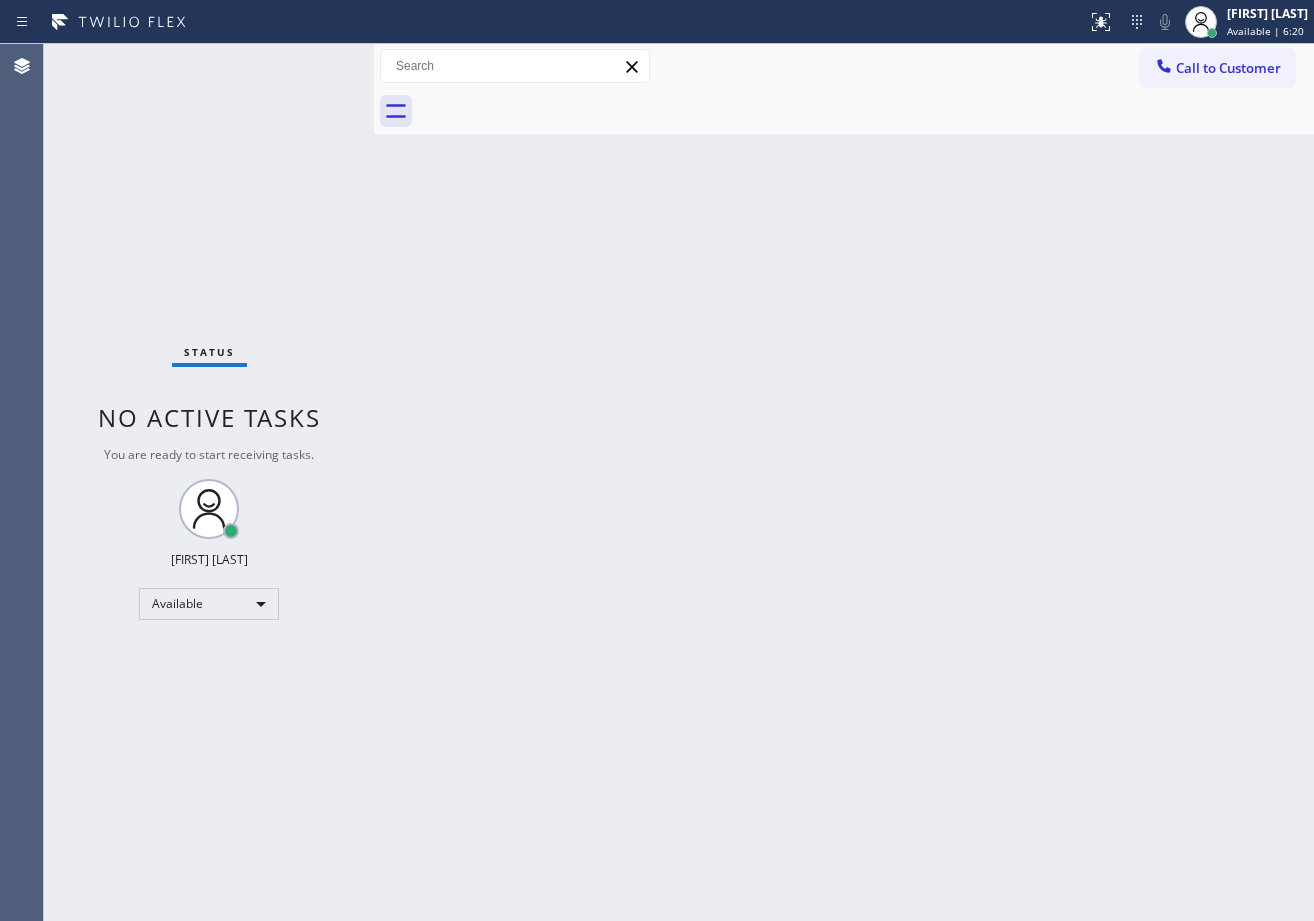 click on "Back to Dashboard Change Sender ID Customers Technicians Select a contact Outbound call Technician Search Technician Your caller id phone number Your caller id phone number Call Technician info Name   Phone none Address none Change Sender ID HVAC +18559994417 5 Star Appliance +18557314952 Appliance Repair +18554611149 Plumbing +18889090120 Air Duct Cleaning +18006865038  Electricians +18005688664 Cancel Change Check personal SMS Reset Change No tabs Call to Customer Outbound call Location Search location Your caller id phone number ([PHONE]) Customer number Call Outbound call Technician Search Technician Your caller id phone number Your caller id phone number Call" at bounding box center (844, 482) 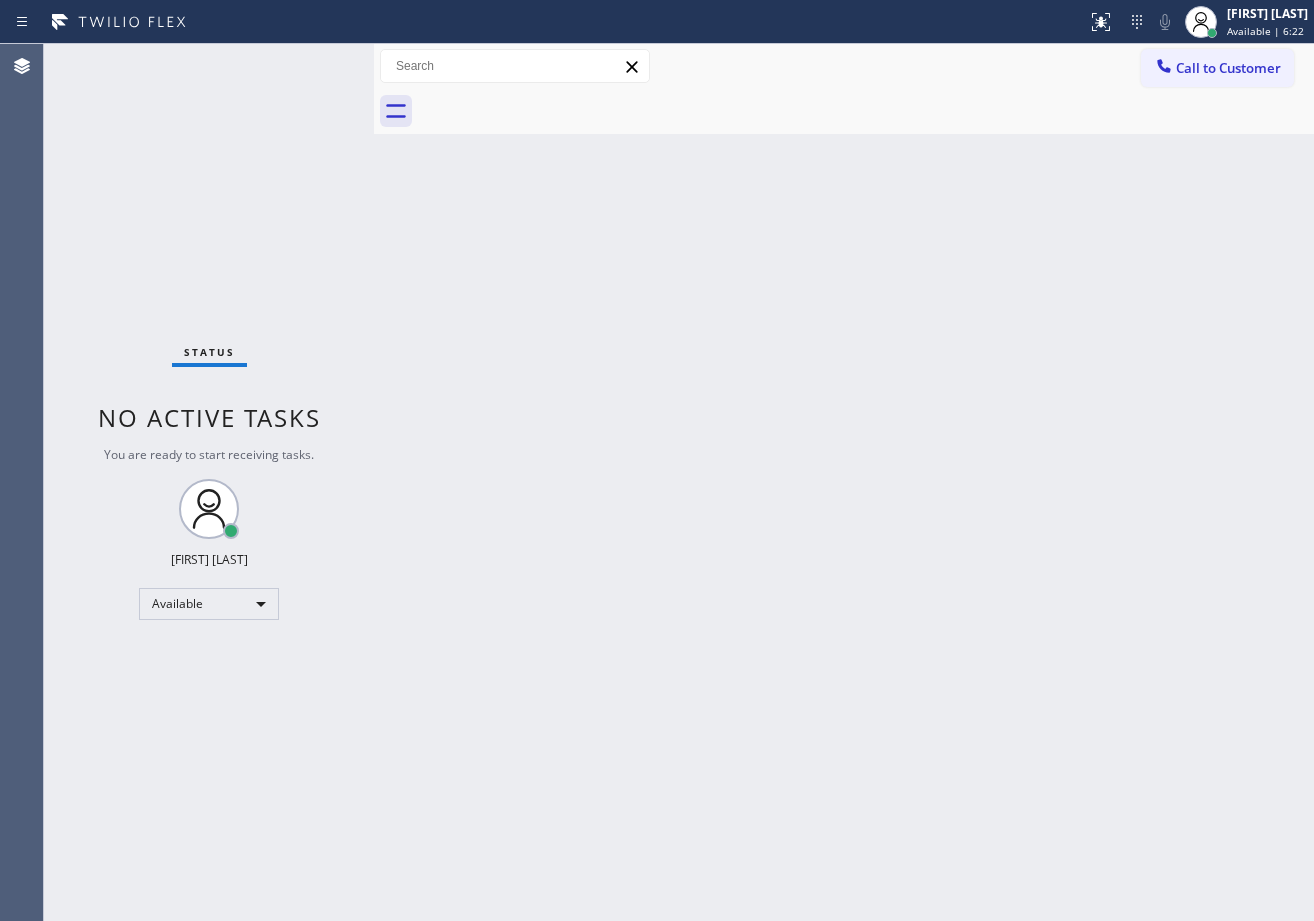 click on "Back to Dashboard Change Sender ID Customers Technicians Select a contact Outbound call Technician Search Technician Your caller id phone number Your caller id phone number Call Technician info Name   Phone none Address none Change Sender ID HVAC +18559994417 5 Star Appliance +18557314952 Appliance Repair +18554611149 Plumbing +18889090120 Air Duct Cleaning +18006865038  Electricians +18005688664 Cancel Change Check personal SMS Reset Change No tabs Call to Customer Outbound call Location Search location Your caller id phone number ([PHONE]) Customer number Call Outbound call Technician Search Technician Your caller id phone number Your caller id phone number Call" at bounding box center (844, 482) 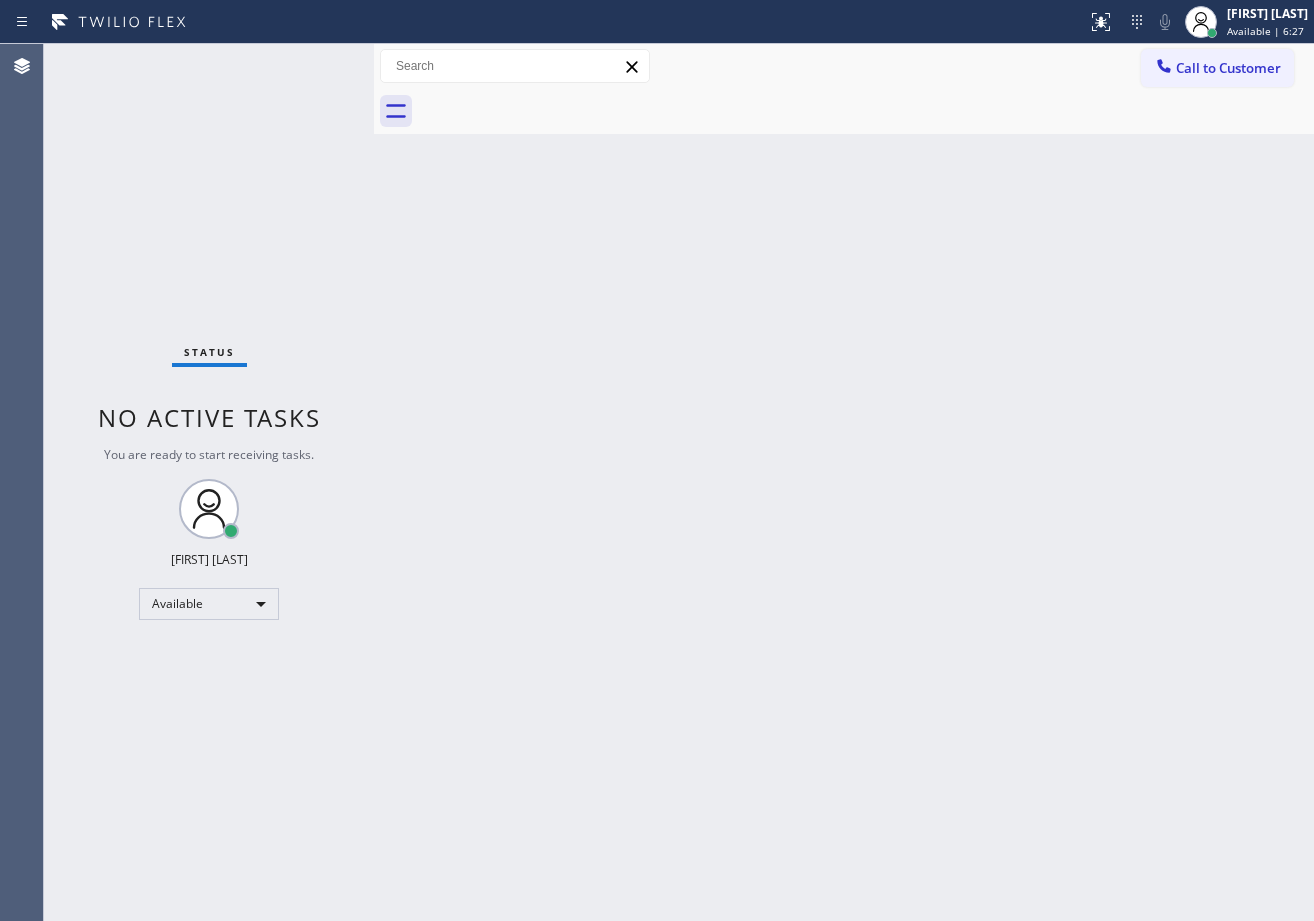 click on "Back to Dashboard Change Sender ID Customers Technicians Select a contact Outbound call Technician Search Technician Your caller id phone number Your caller id phone number Call Technician info Name   Phone none Address none Change Sender ID HVAC +18559994417 5 Star Appliance +18557314952 Appliance Repair +18554611149 Plumbing +18889090120 Air Duct Cleaning +18006865038  Electricians +18005688664 Cancel Change Check personal SMS Reset Change No tabs Call to Customer Outbound call Location Search location Your caller id phone number ([PHONE]) Customer number Call Outbound call Technician Search Technician Your caller id phone number Your caller id phone number Call" at bounding box center (844, 482) 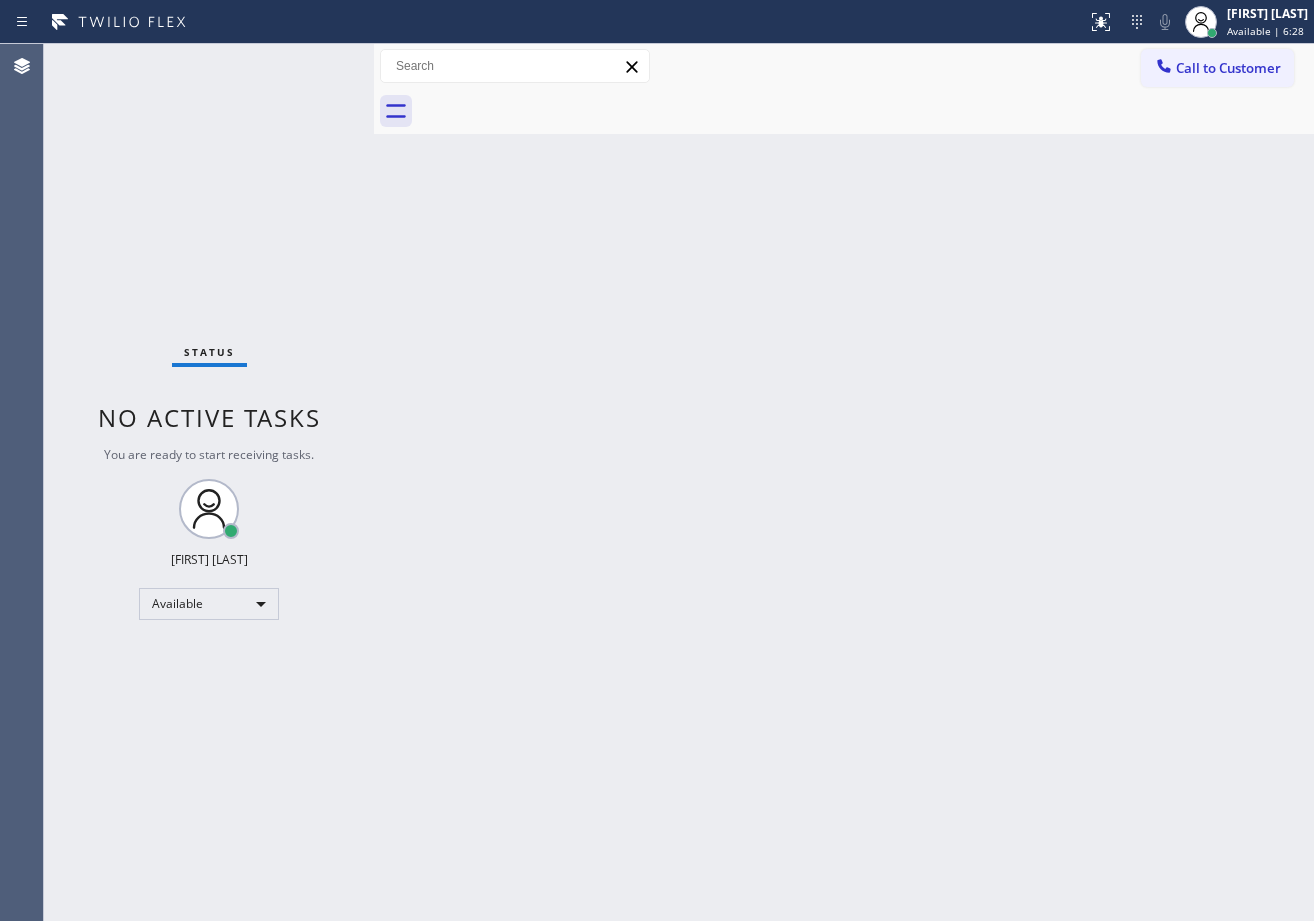 click on "Back to Dashboard Change Sender ID Customers Technicians Select a contact Outbound call Technician Search Technician Your caller id phone number Your caller id phone number Call Technician info Name   Phone none Address none Change Sender ID HVAC +18559994417 5 Star Appliance +18557314952 Appliance Repair +18554611149 Plumbing +18889090120 Air Duct Cleaning +18006865038  Electricians +18005688664 Cancel Change Check personal SMS Reset Change No tabs Call to Customer Outbound call Location Search location Your caller id phone number ([PHONE]) Customer number Call Outbound call Technician Search Technician Your caller id phone number Your caller id phone number Call" at bounding box center (844, 482) 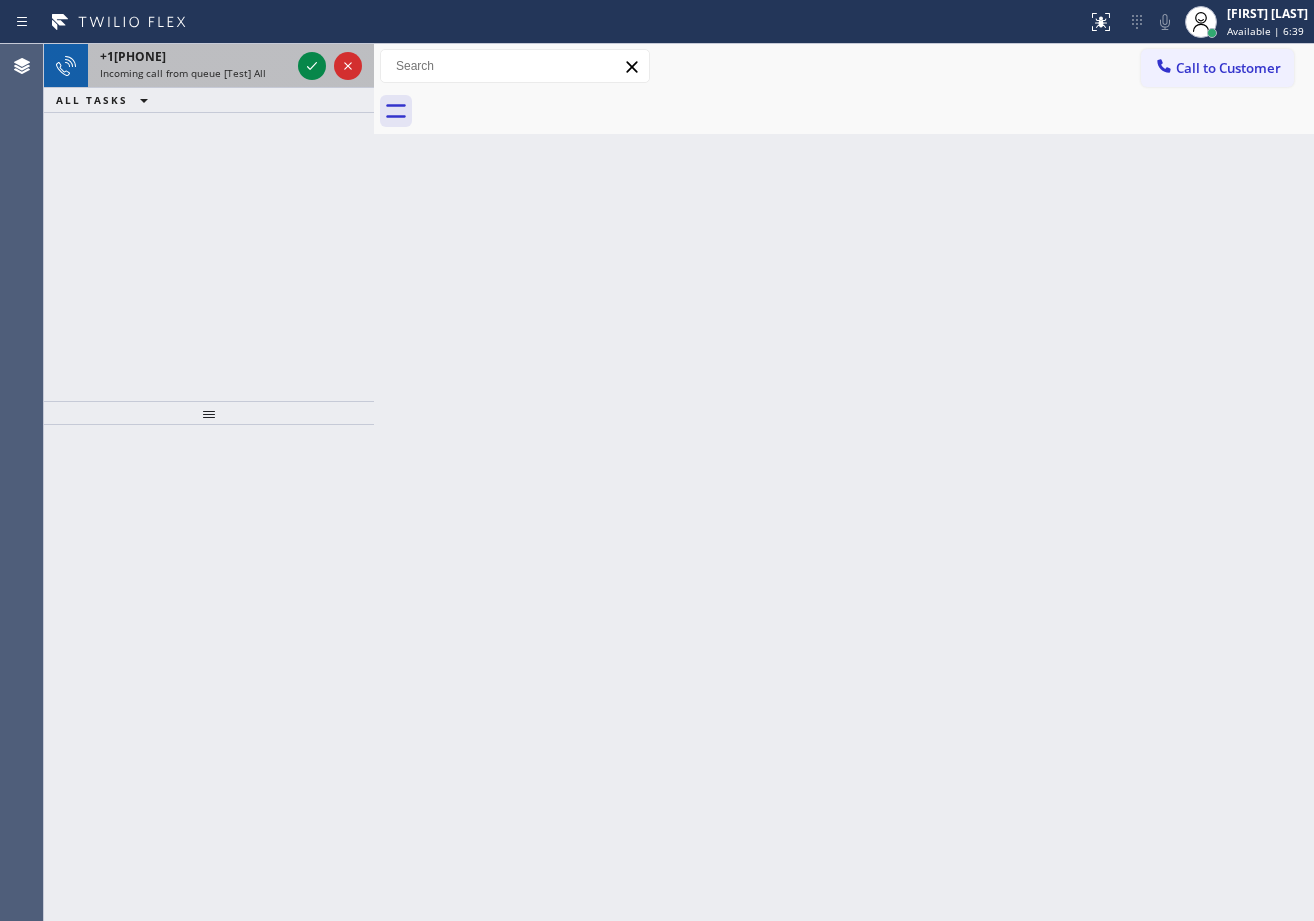 click on "Incoming call from queue [Test] All" at bounding box center [183, 73] 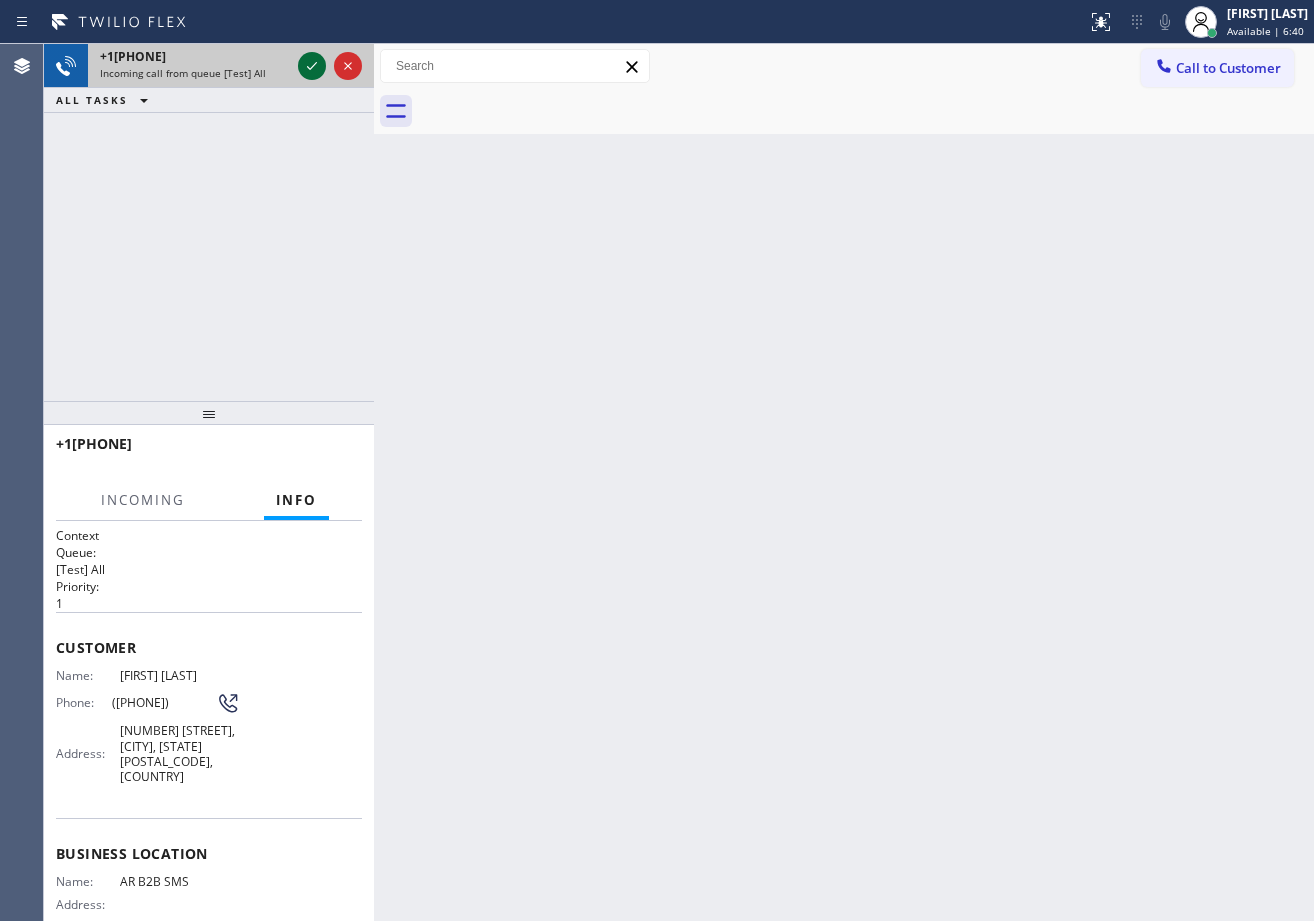 click 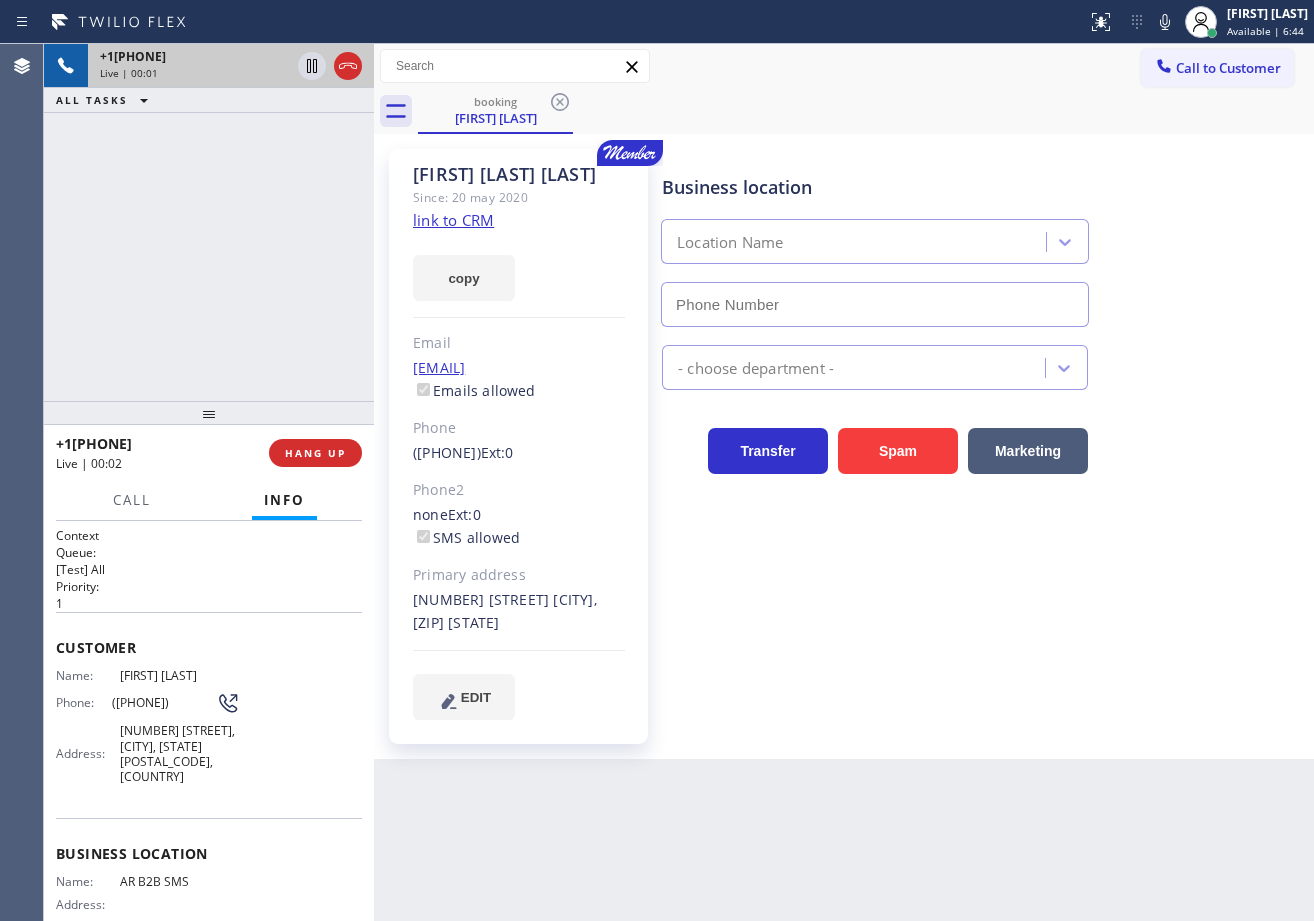 type on "([PHONE])" 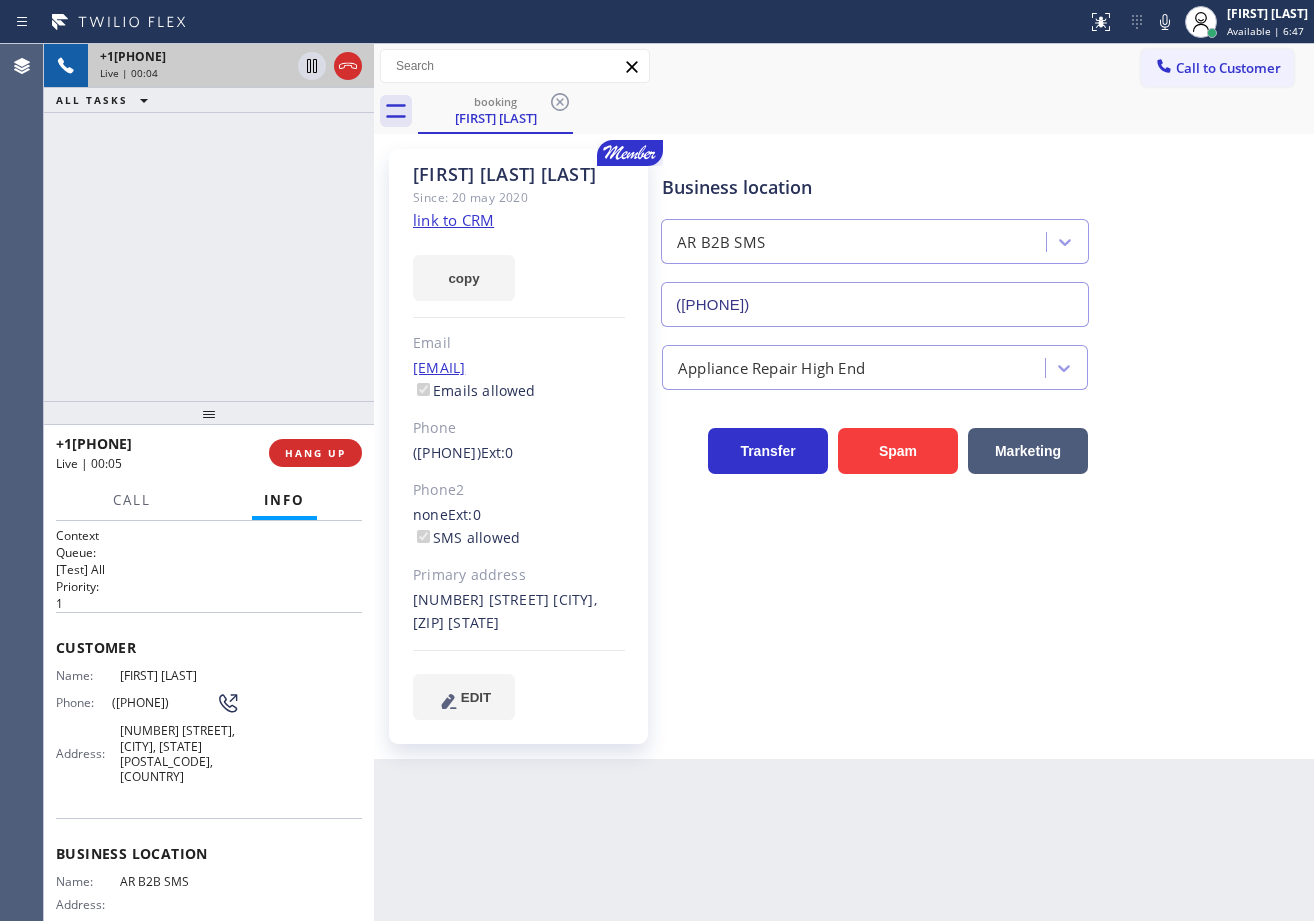 click on "link to CRM" at bounding box center [453, 220] 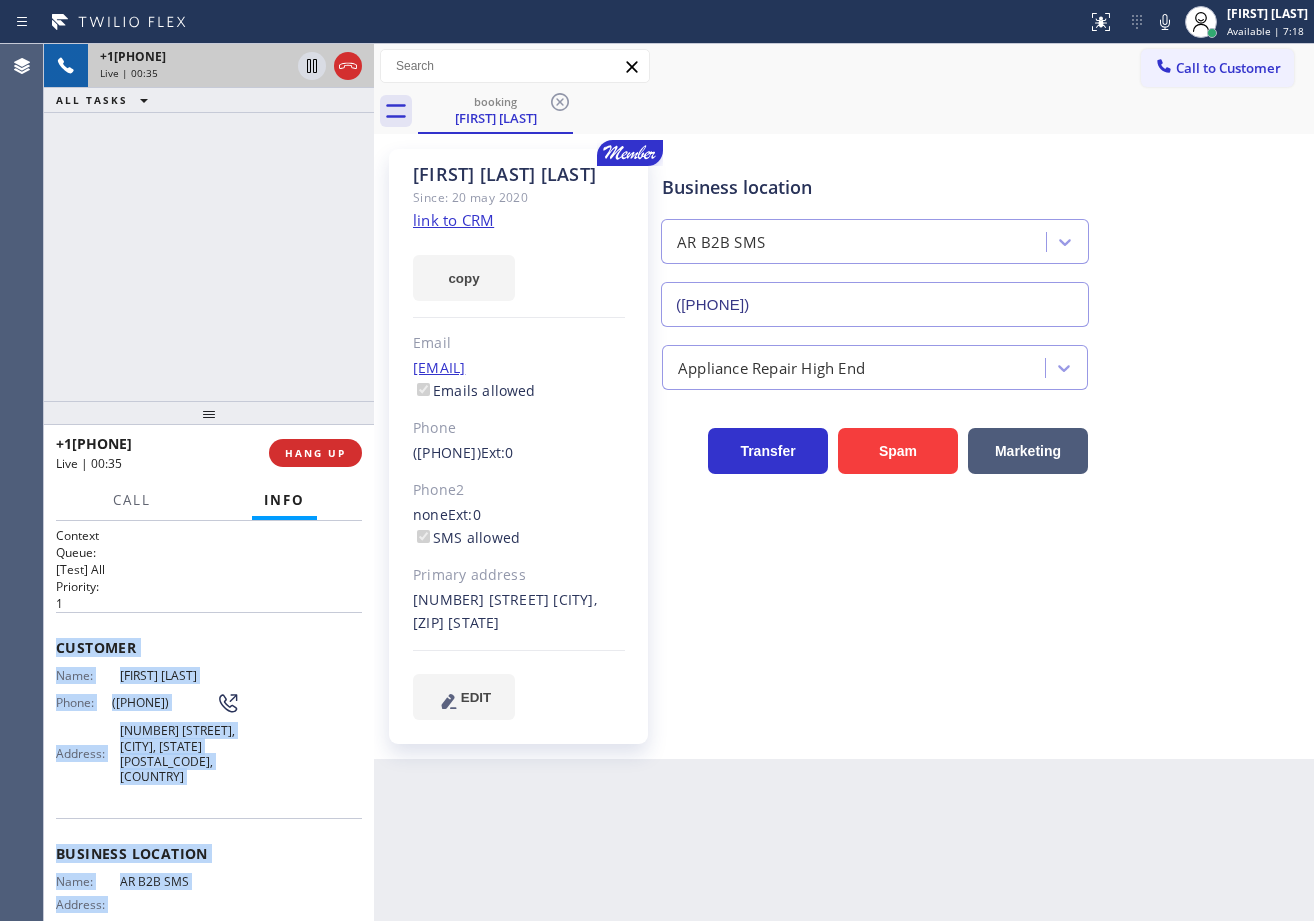 scroll, scrollTop: 191, scrollLeft: 0, axis: vertical 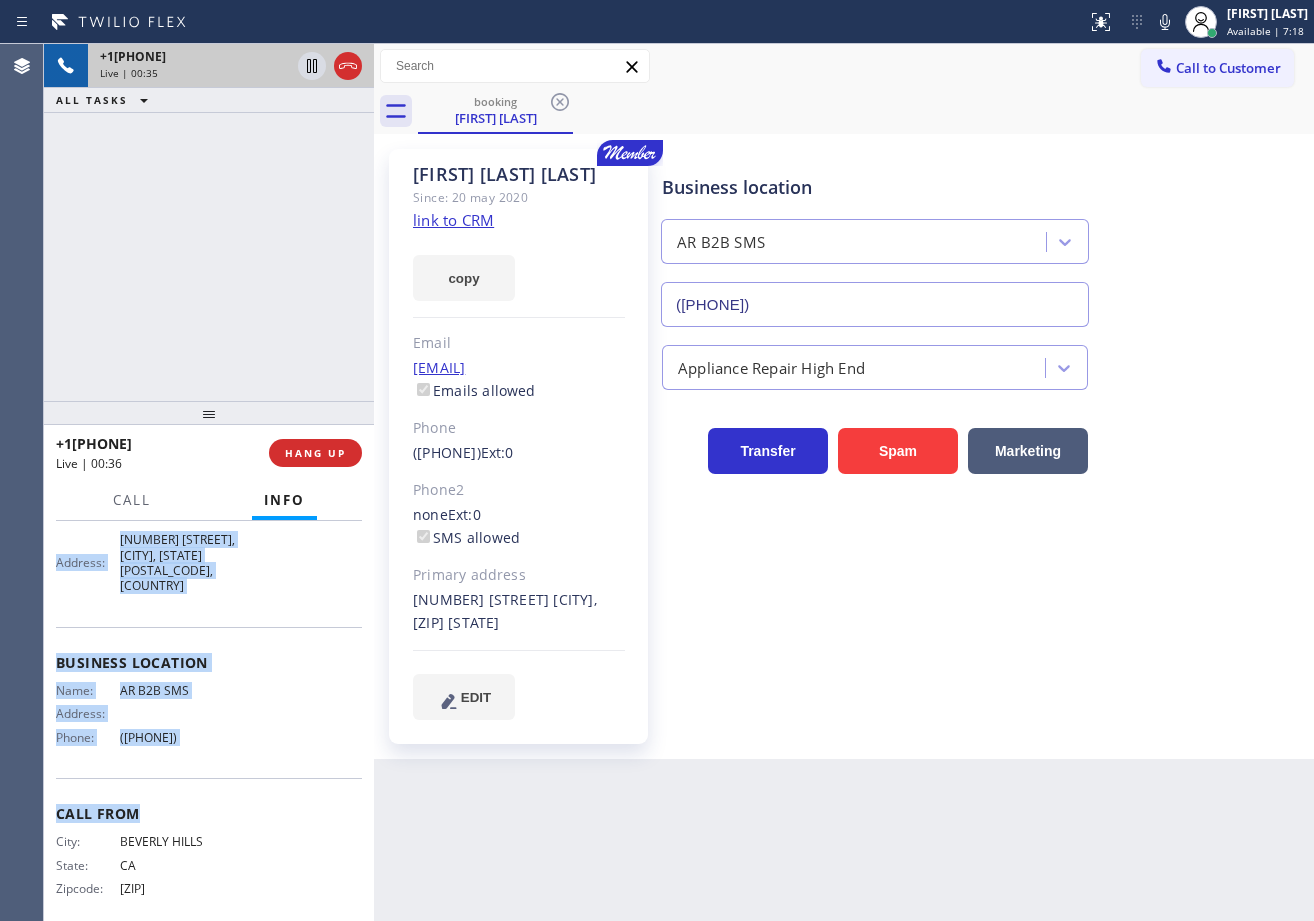 drag, startPoint x: 52, startPoint y: 641, endPoint x: 236, endPoint y: 746, distance: 211.85136 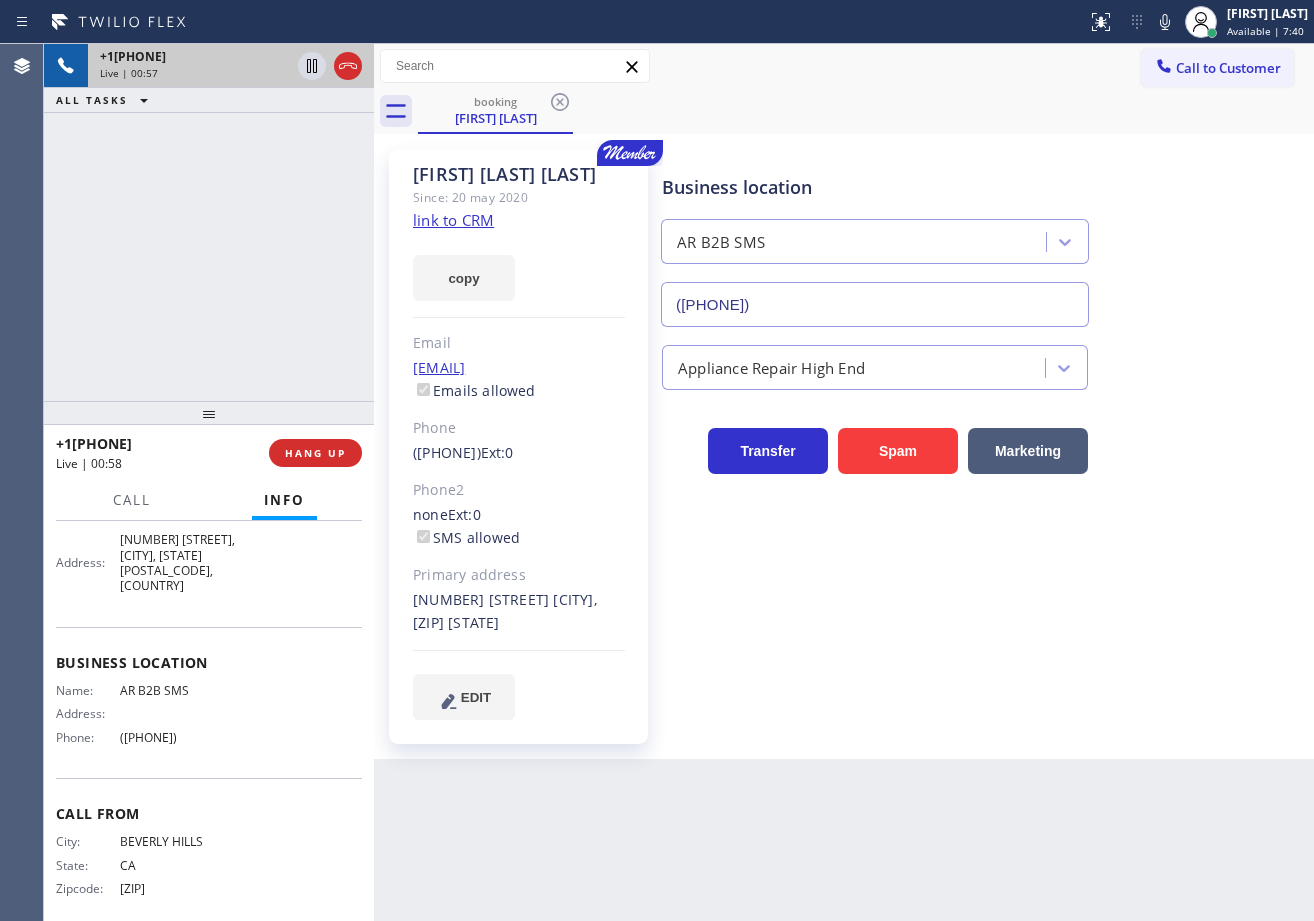 click on "+1[PHONE] Live | 00:57 ALL TASKS ALL TASKS ACTIVE TASKS TASKS IN WRAP UP" at bounding box center [209, 222] 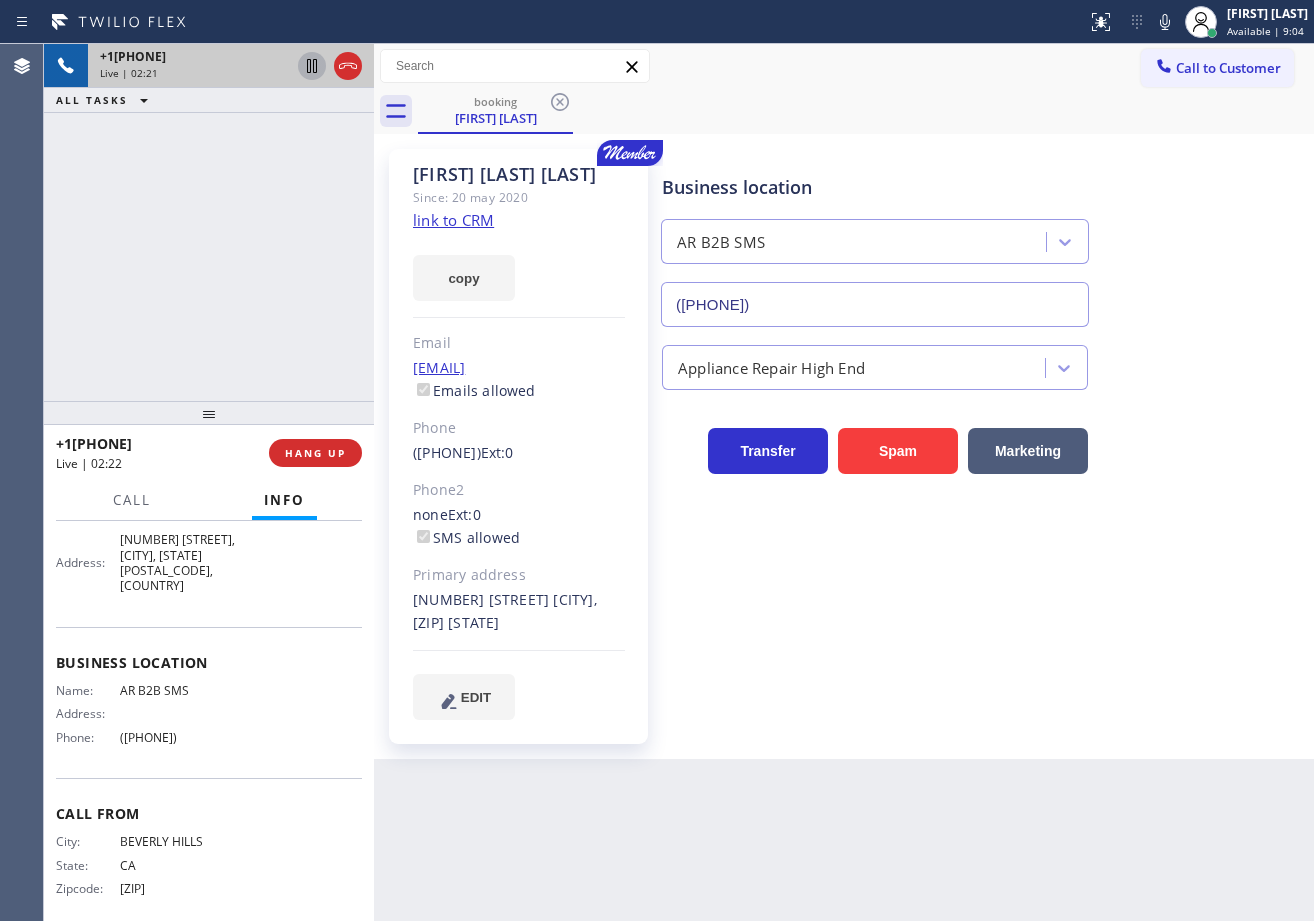 click 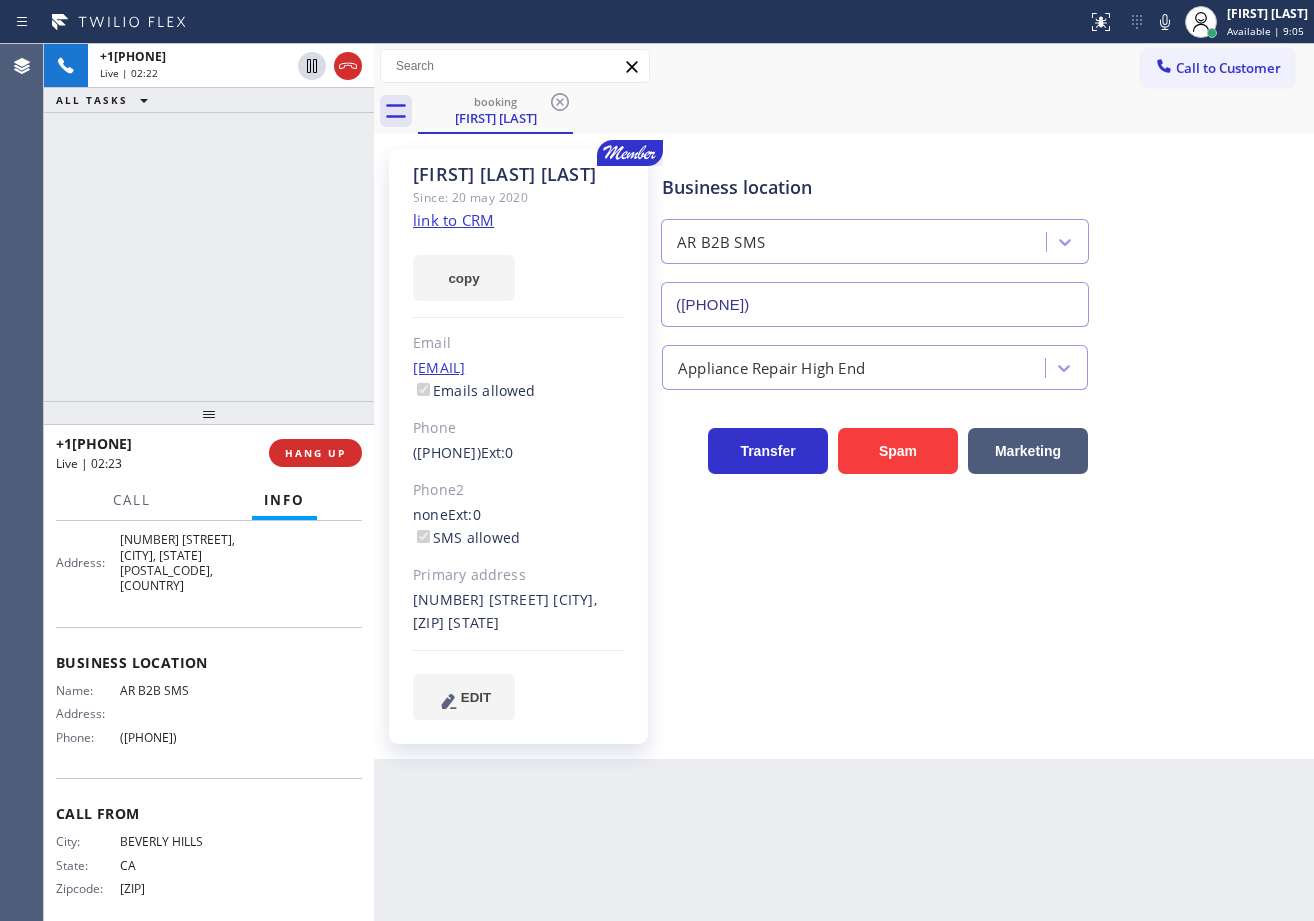 click 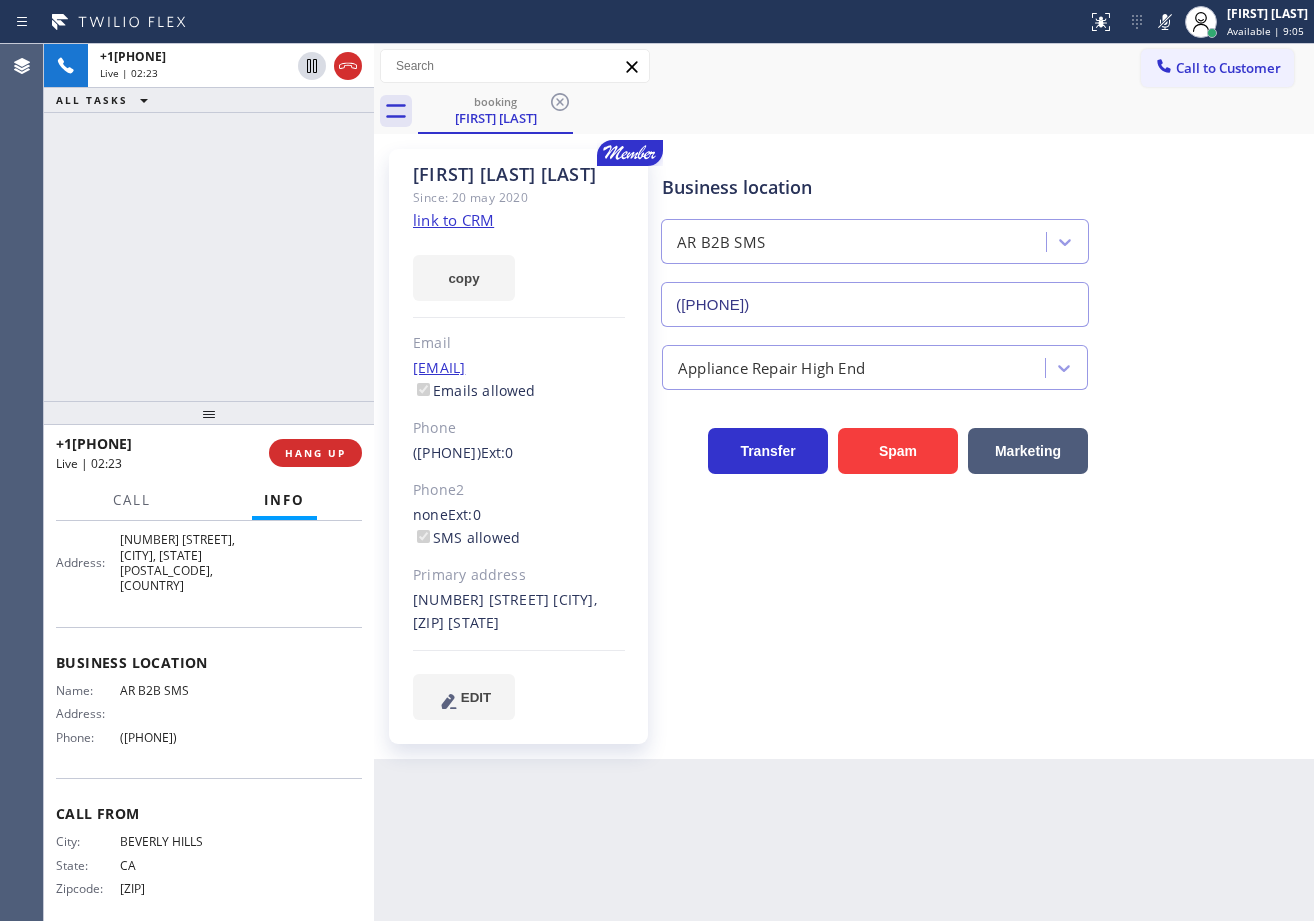 click on "Call to Customer Outbound call Location Search location Your caller id phone number [PHONE] Customer number Call Outbound call Technician Search Technician Your caller id phone number Your caller id phone number Call" at bounding box center [844, 66] 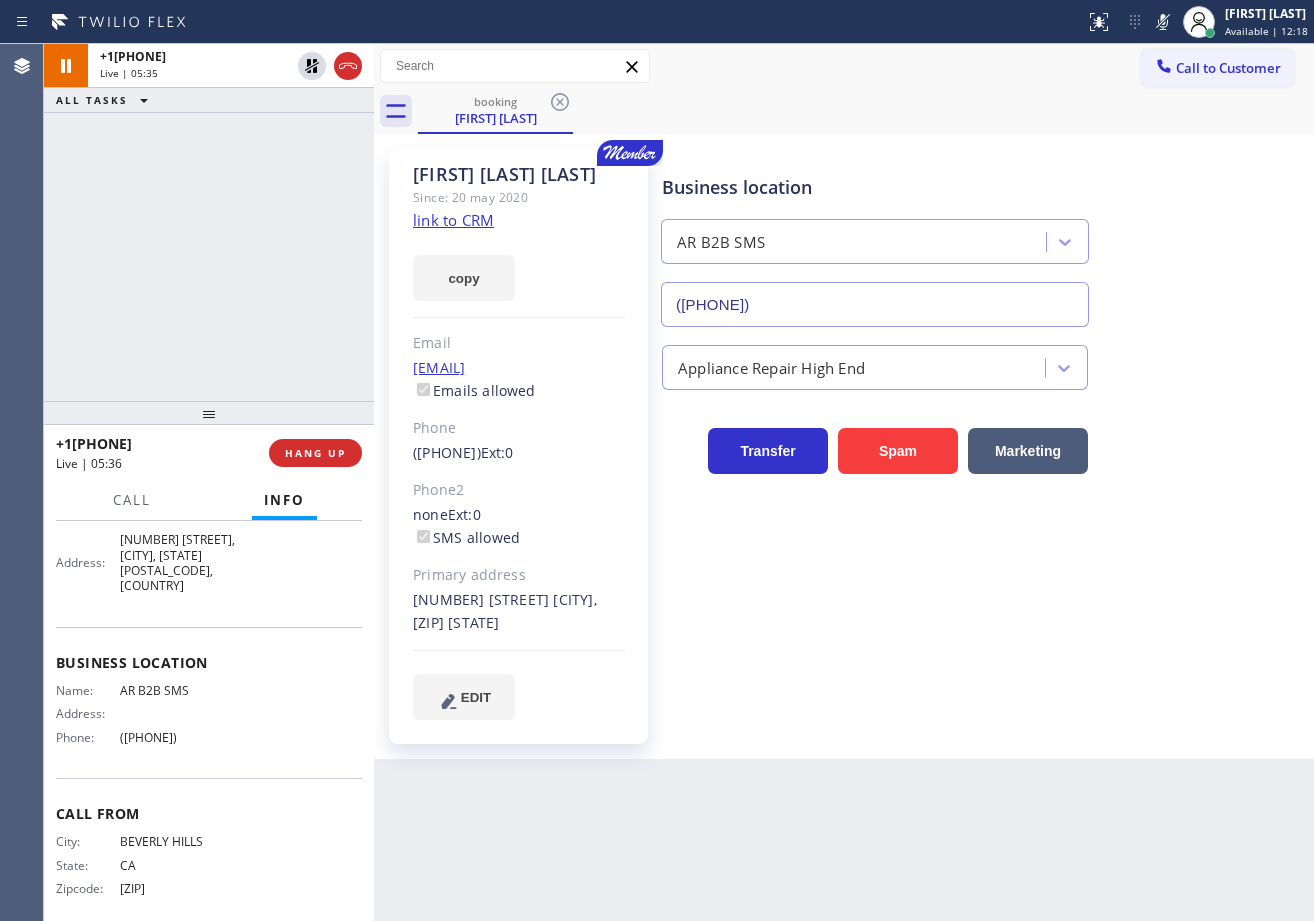 click on "+1[PHONE] Live | 05:35 ALL TASKS ALL TASKS ACTIVE TASKS TASKS IN WRAP UP" at bounding box center [209, 222] 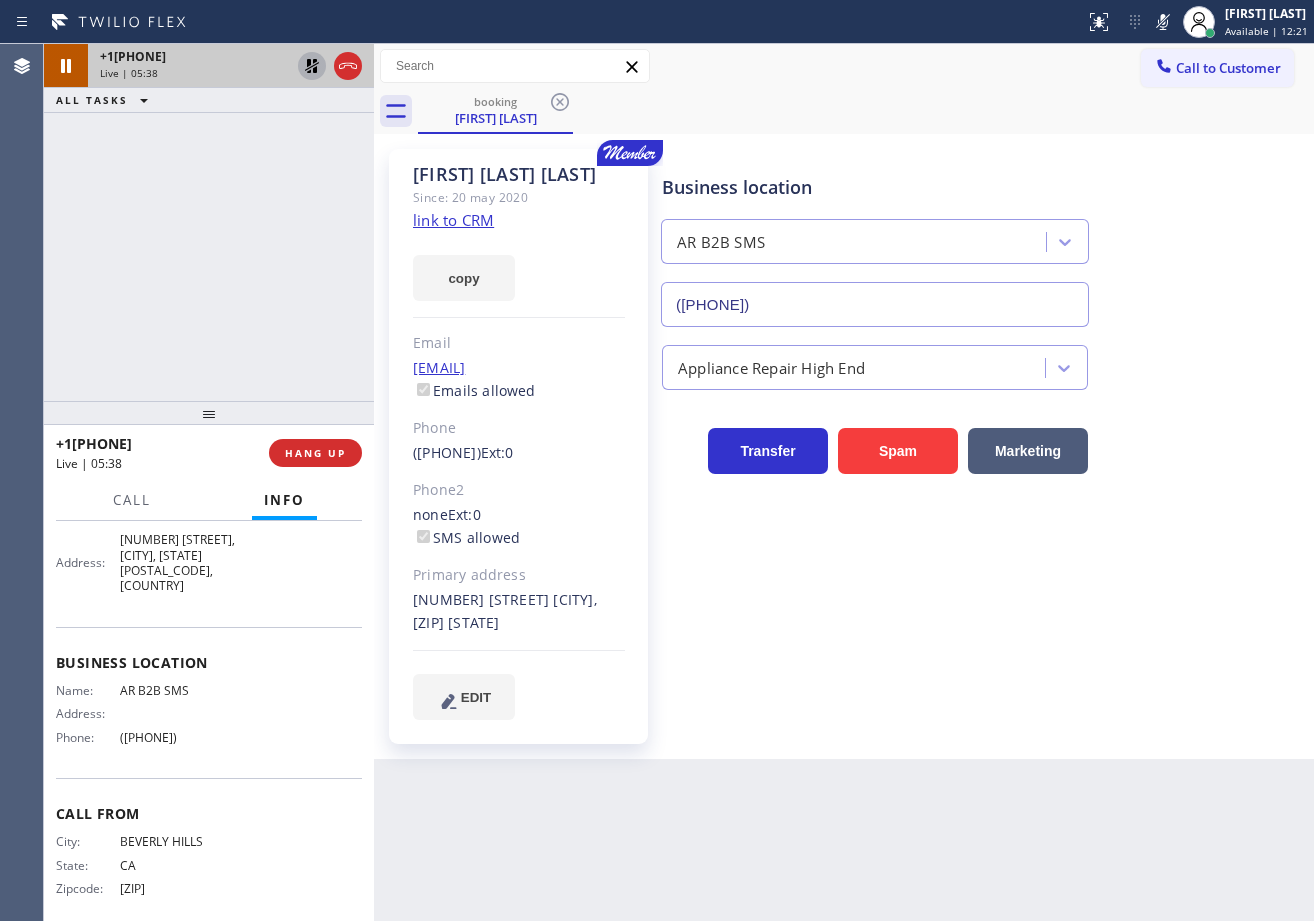 click 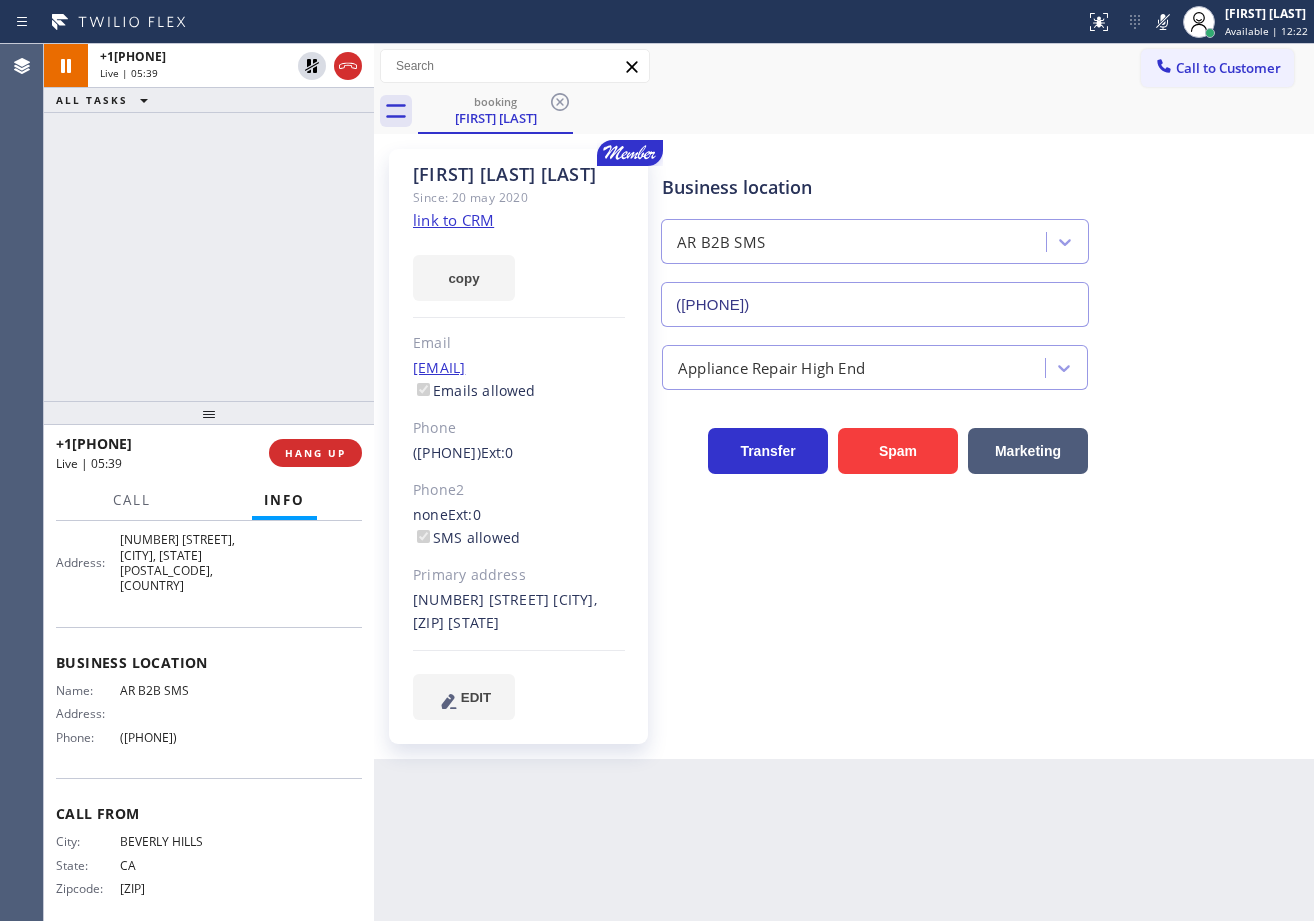click 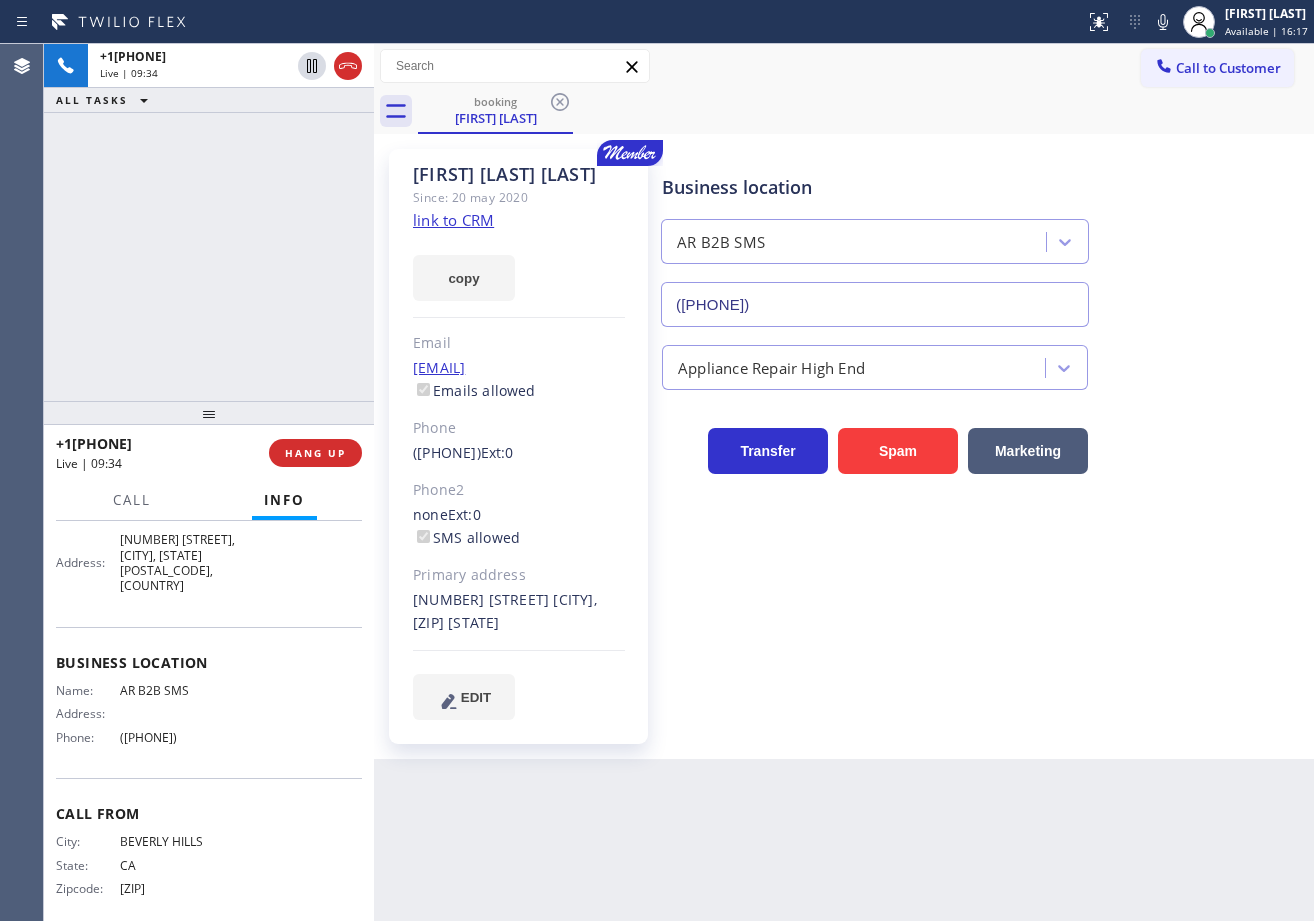 click on "Business location AR B2B SMS ([PHONE])" at bounding box center (983, 236) 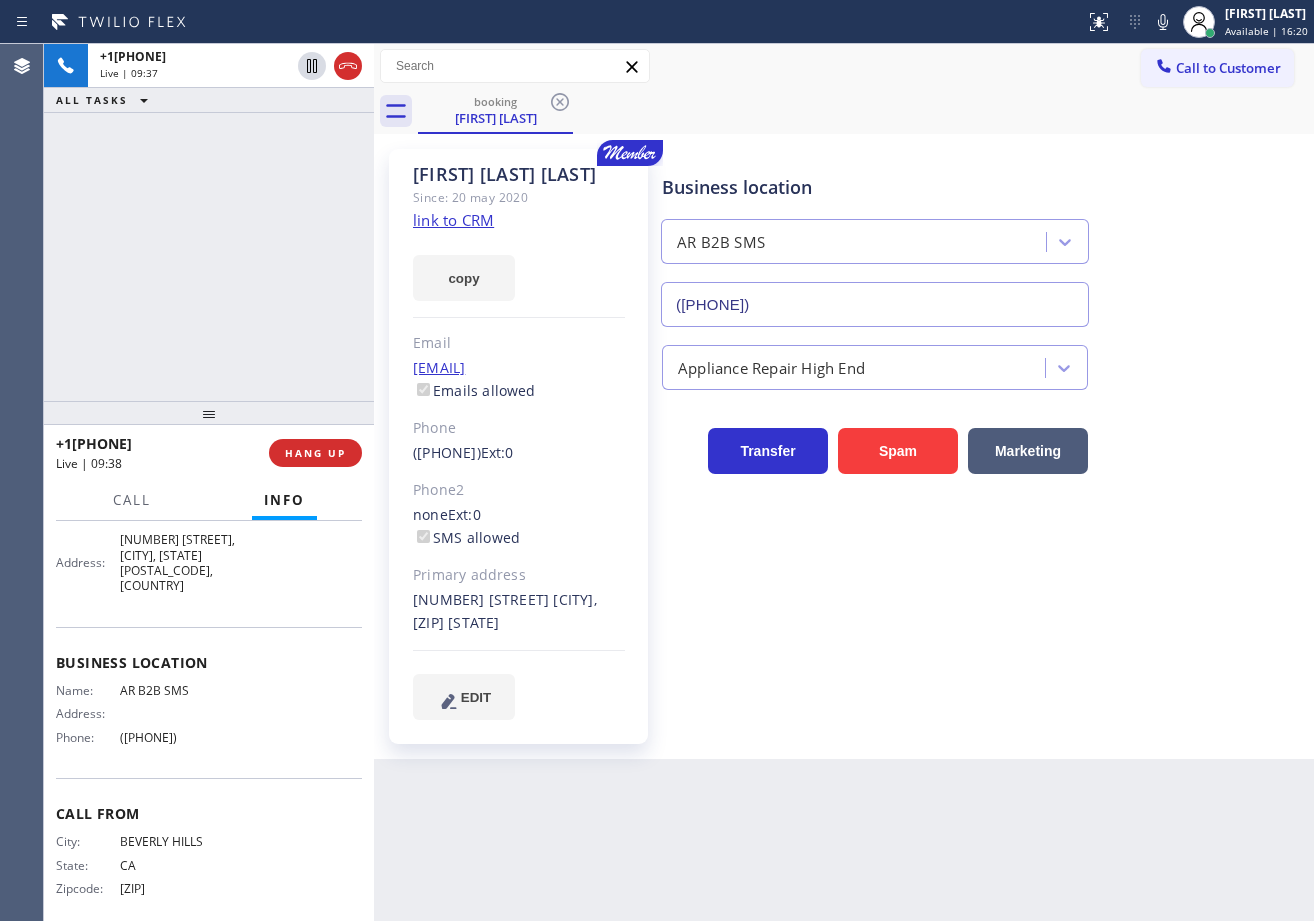 drag, startPoint x: 1268, startPoint y: 328, endPoint x: 1256, endPoint y: 384, distance: 57.271286 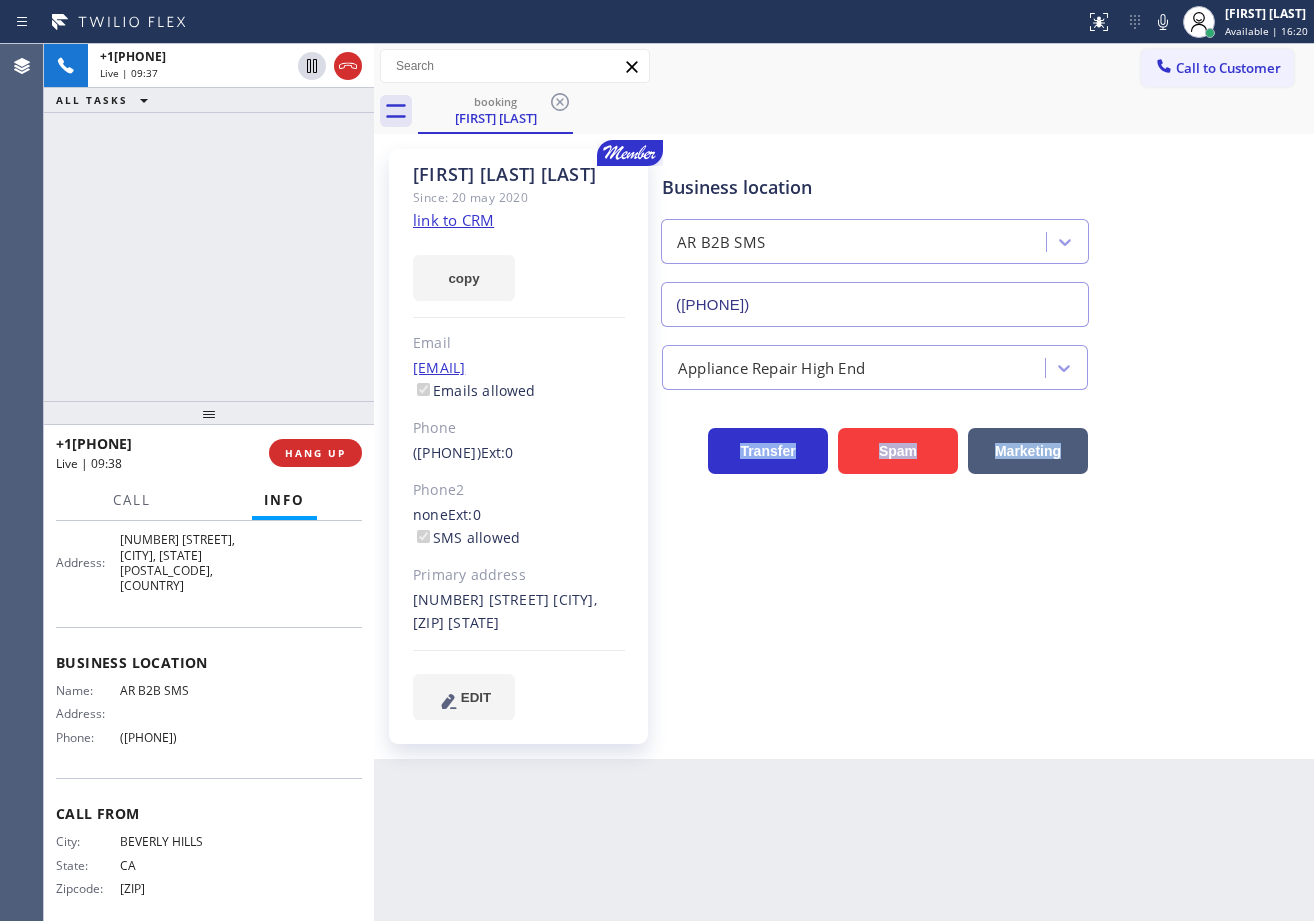 drag, startPoint x: 1256, startPoint y: 384, endPoint x: 1244, endPoint y: 444, distance: 61.188232 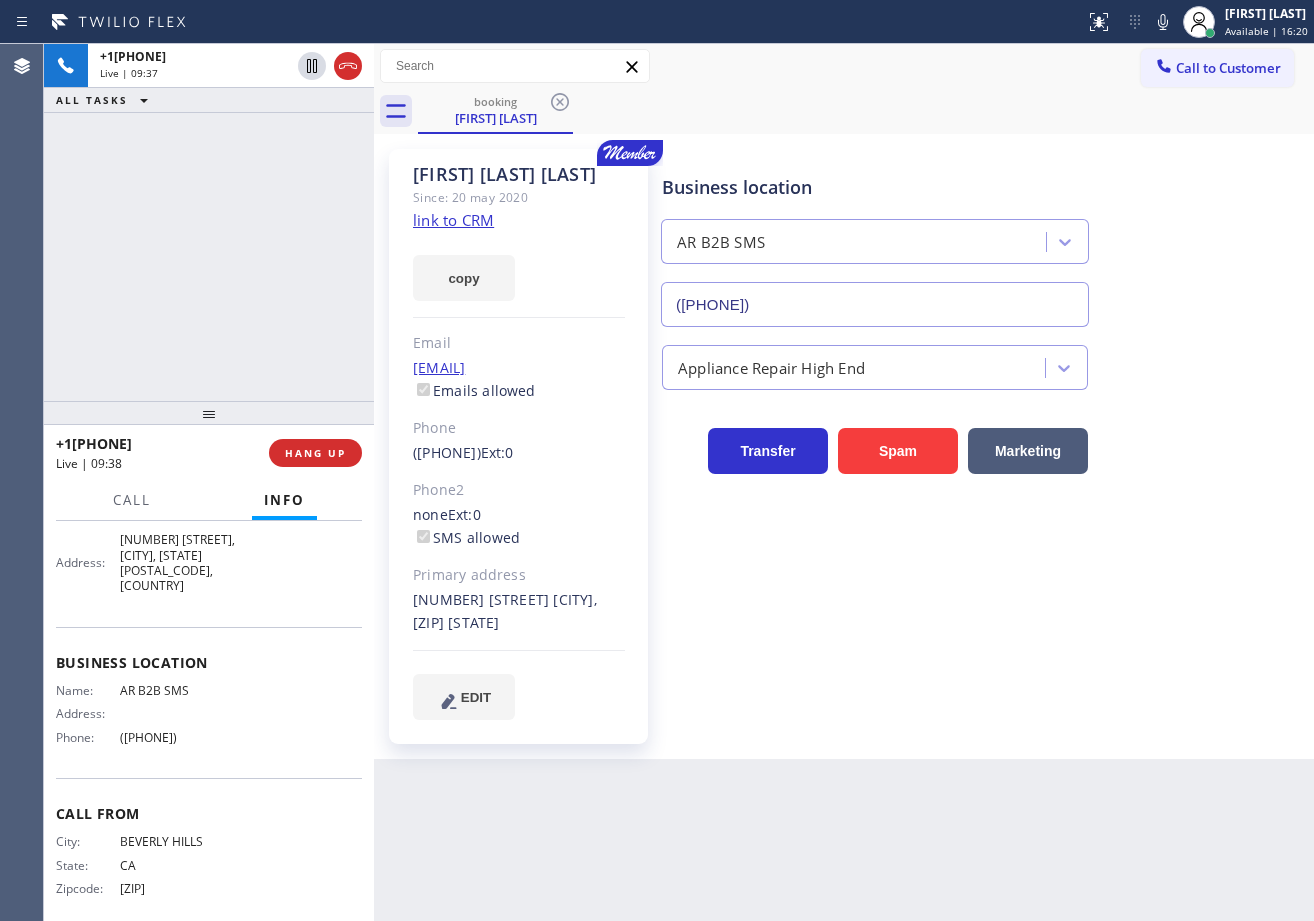 drag, startPoint x: 1244, startPoint y: 444, endPoint x: 1237, endPoint y: 469, distance: 25.96151 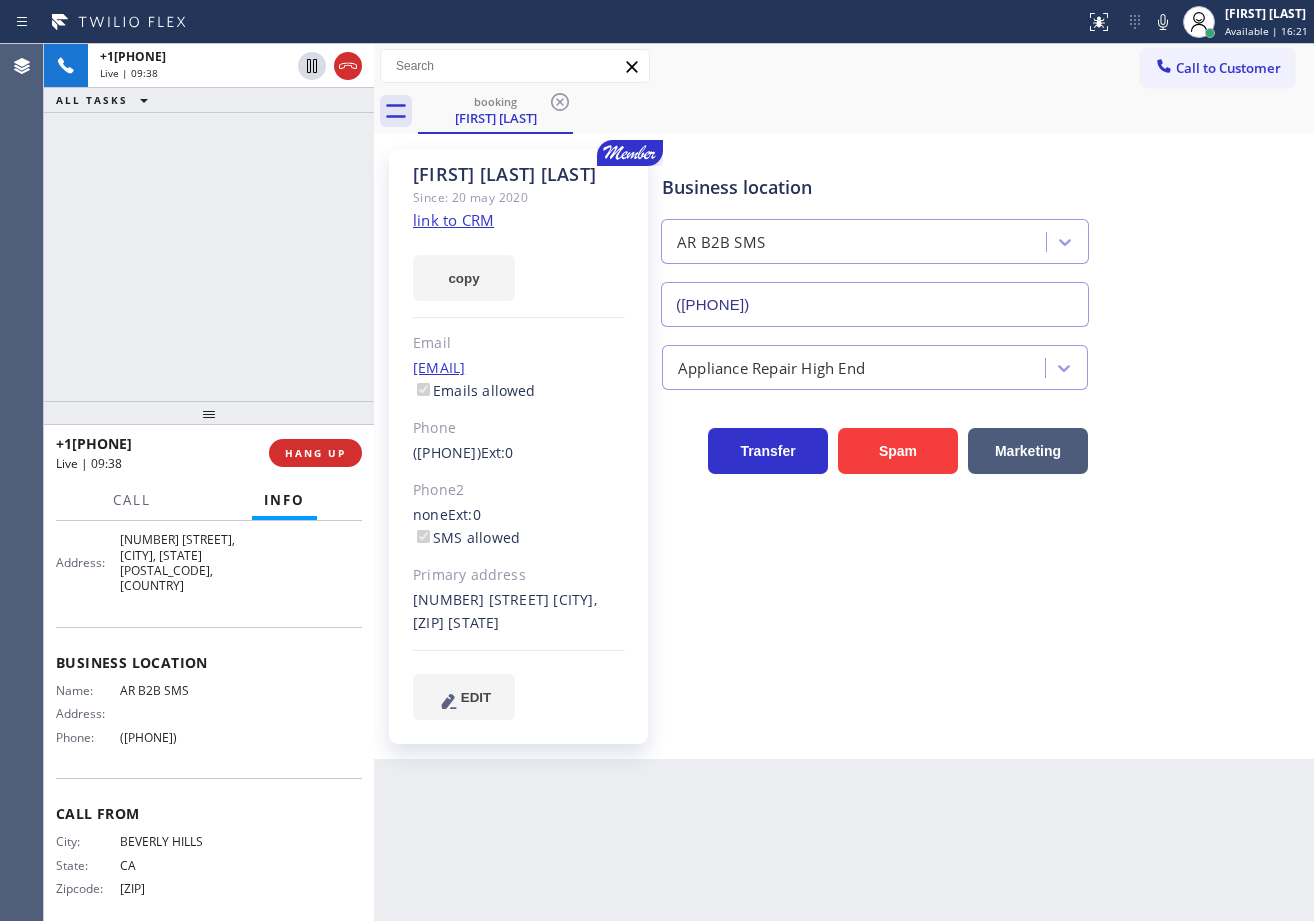 click on "Business location AR B2B SMS ([PHONE]) Appliance Repair High End Transfer Spam Marketing" at bounding box center (983, 434) 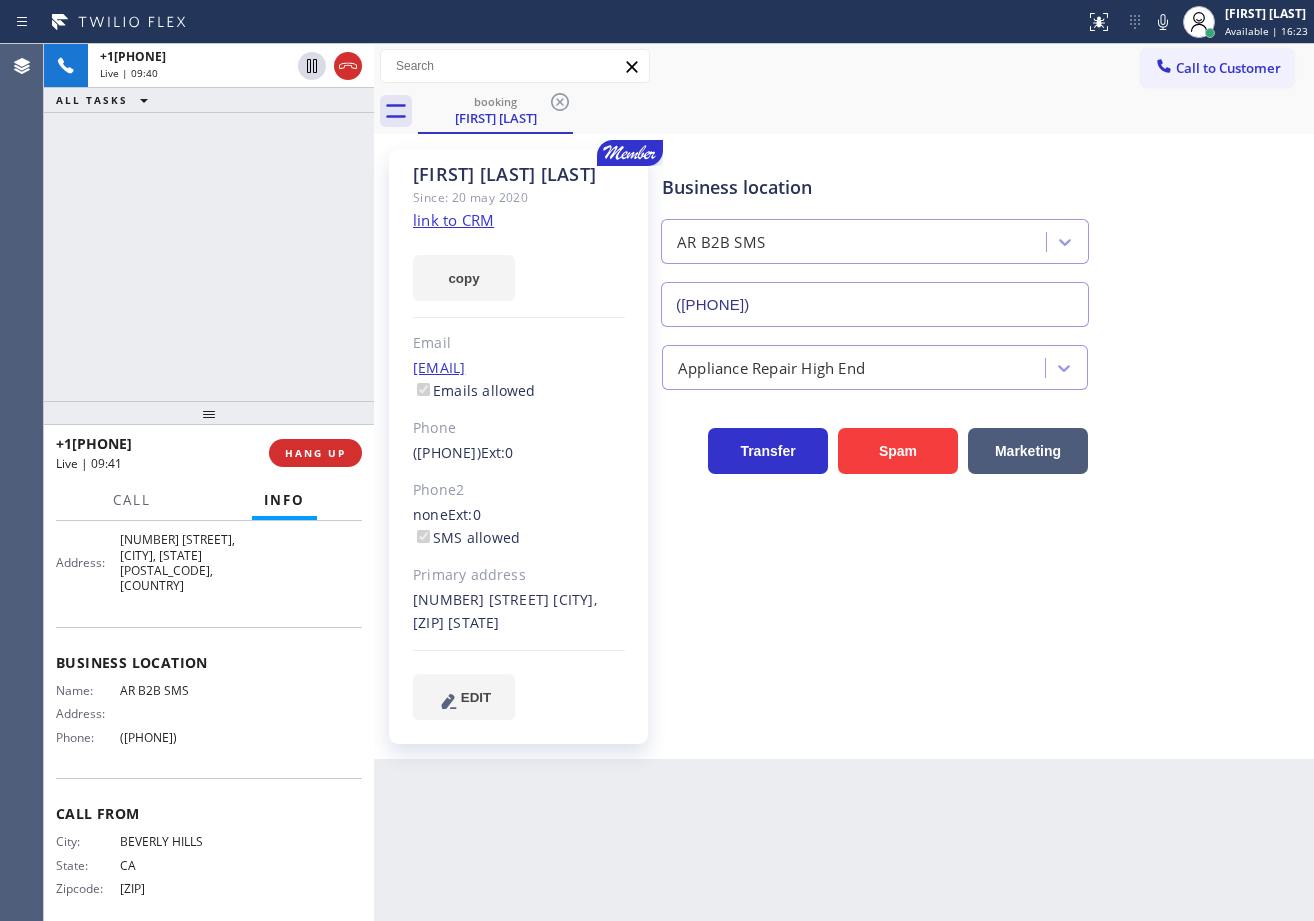 drag, startPoint x: 1218, startPoint y: 351, endPoint x: 1220, endPoint y: 432, distance: 81.02469 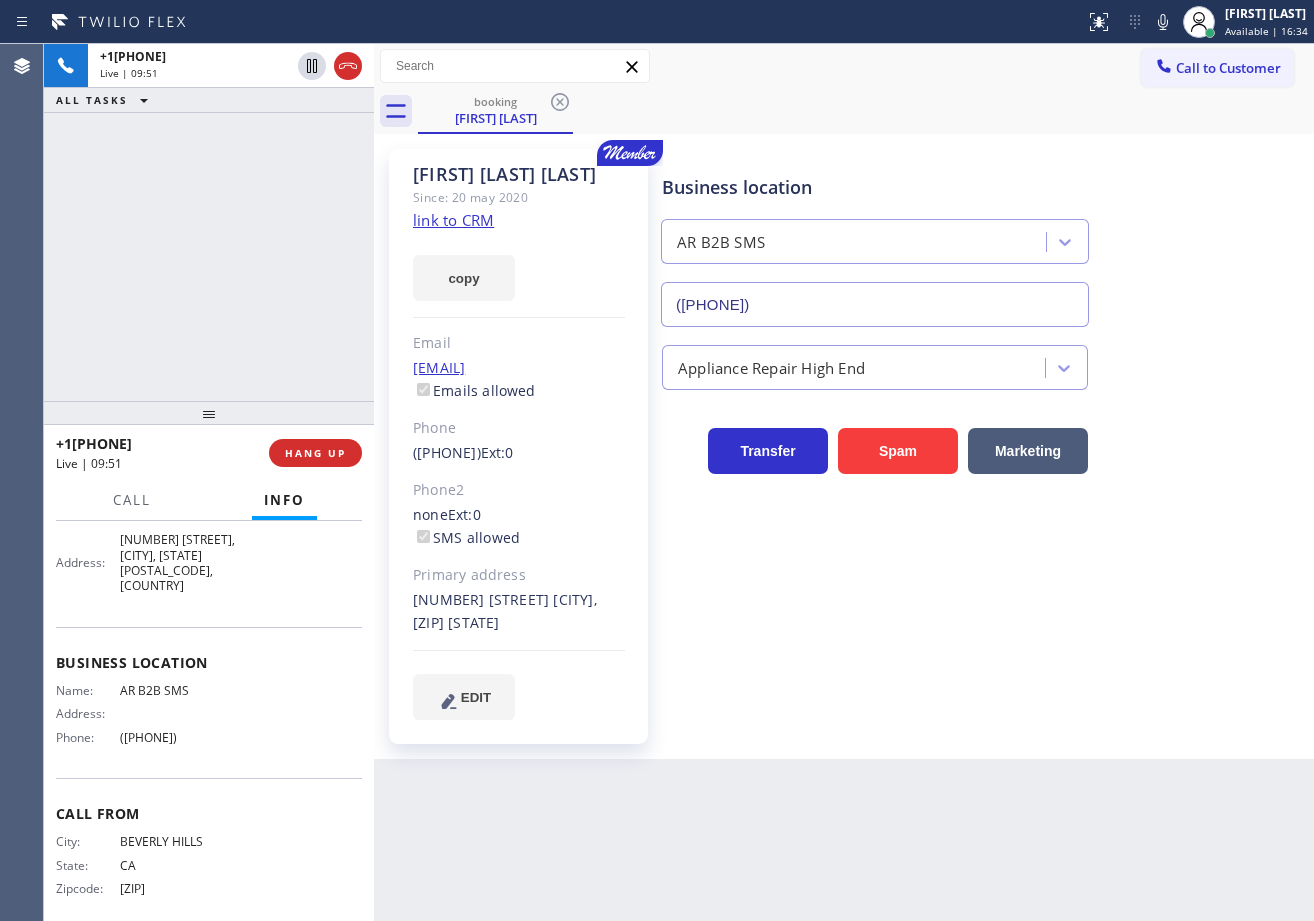 drag, startPoint x: 604, startPoint y: 826, endPoint x: 594, endPoint y: 825, distance: 10.049875 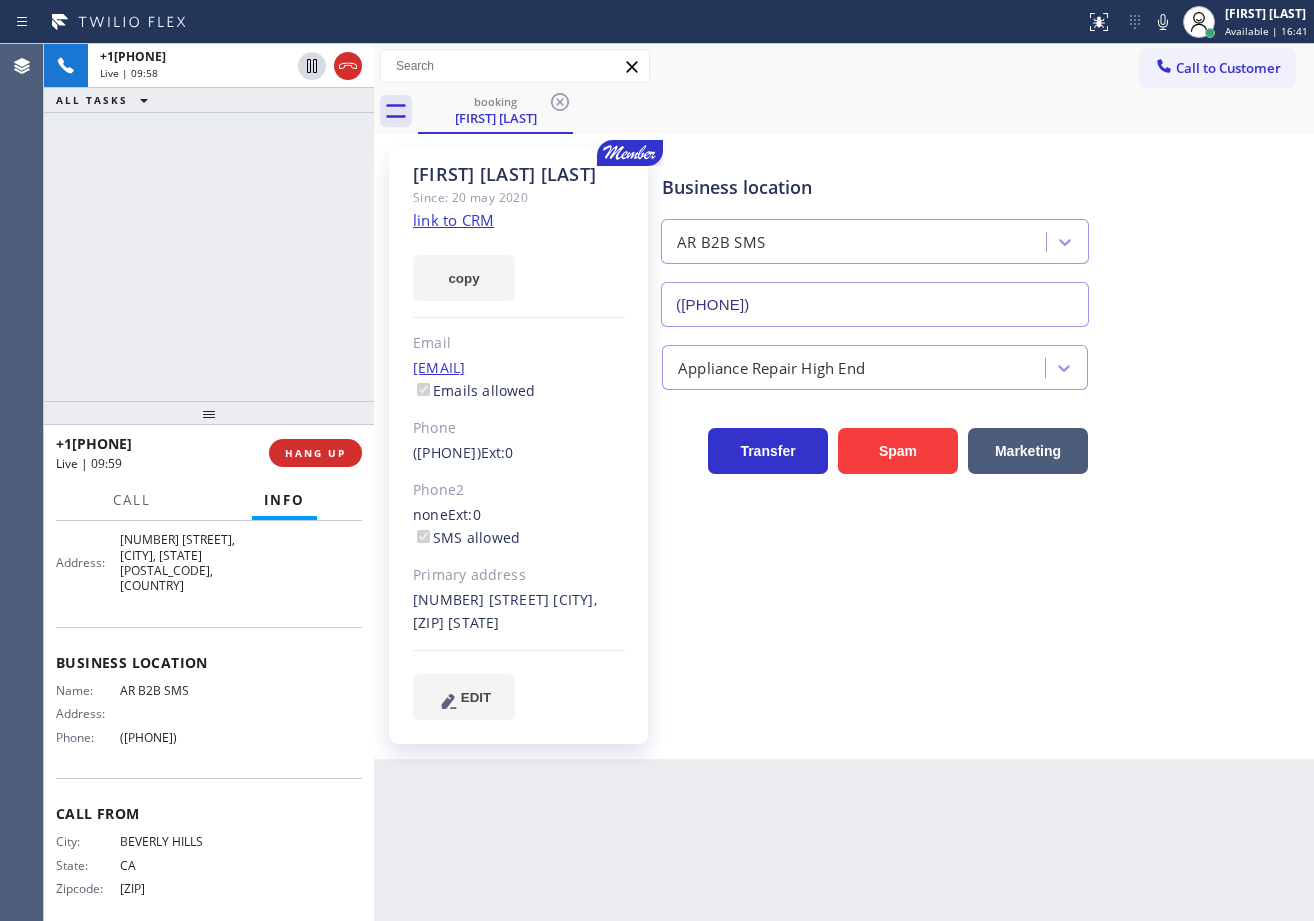 click 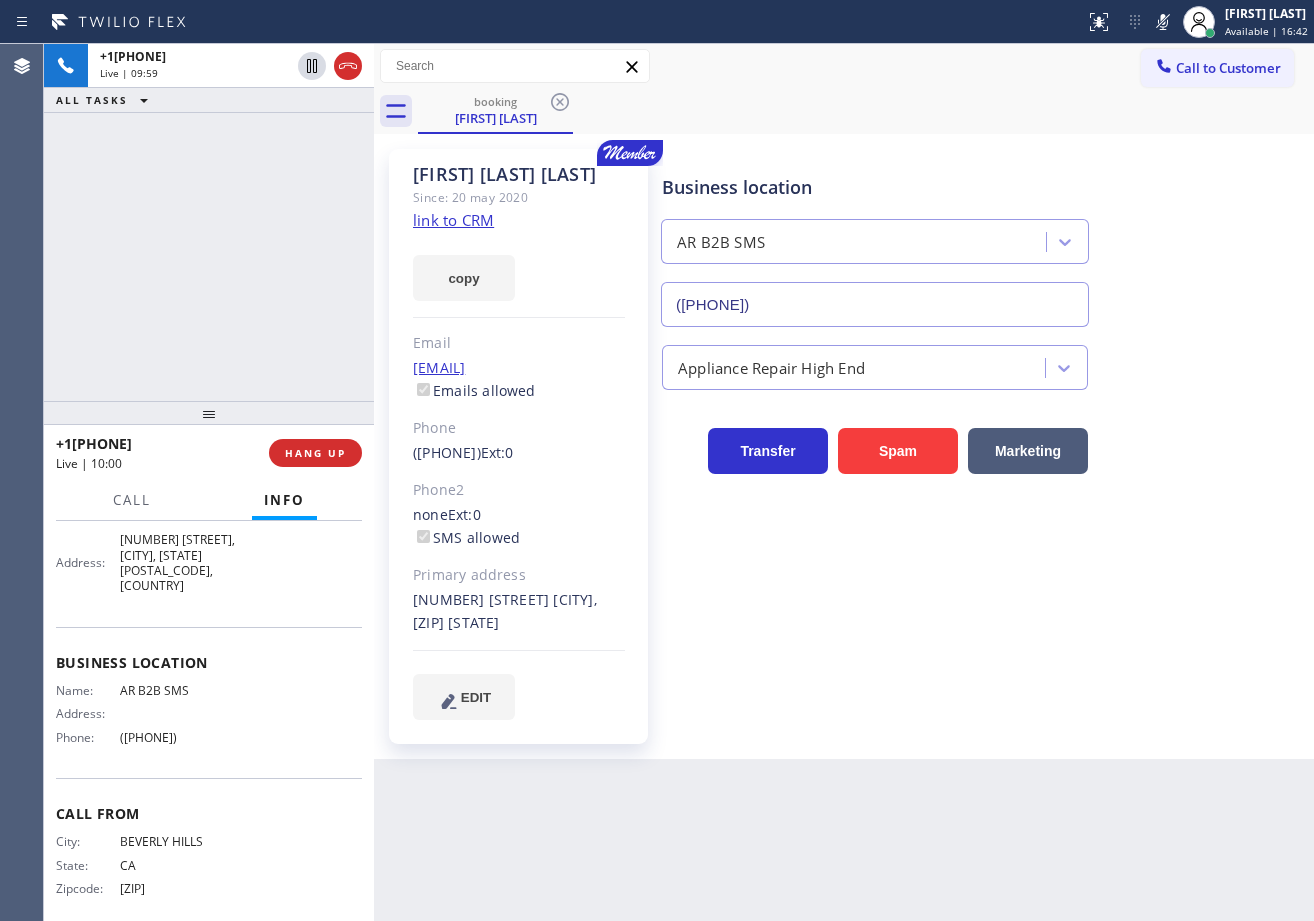 click 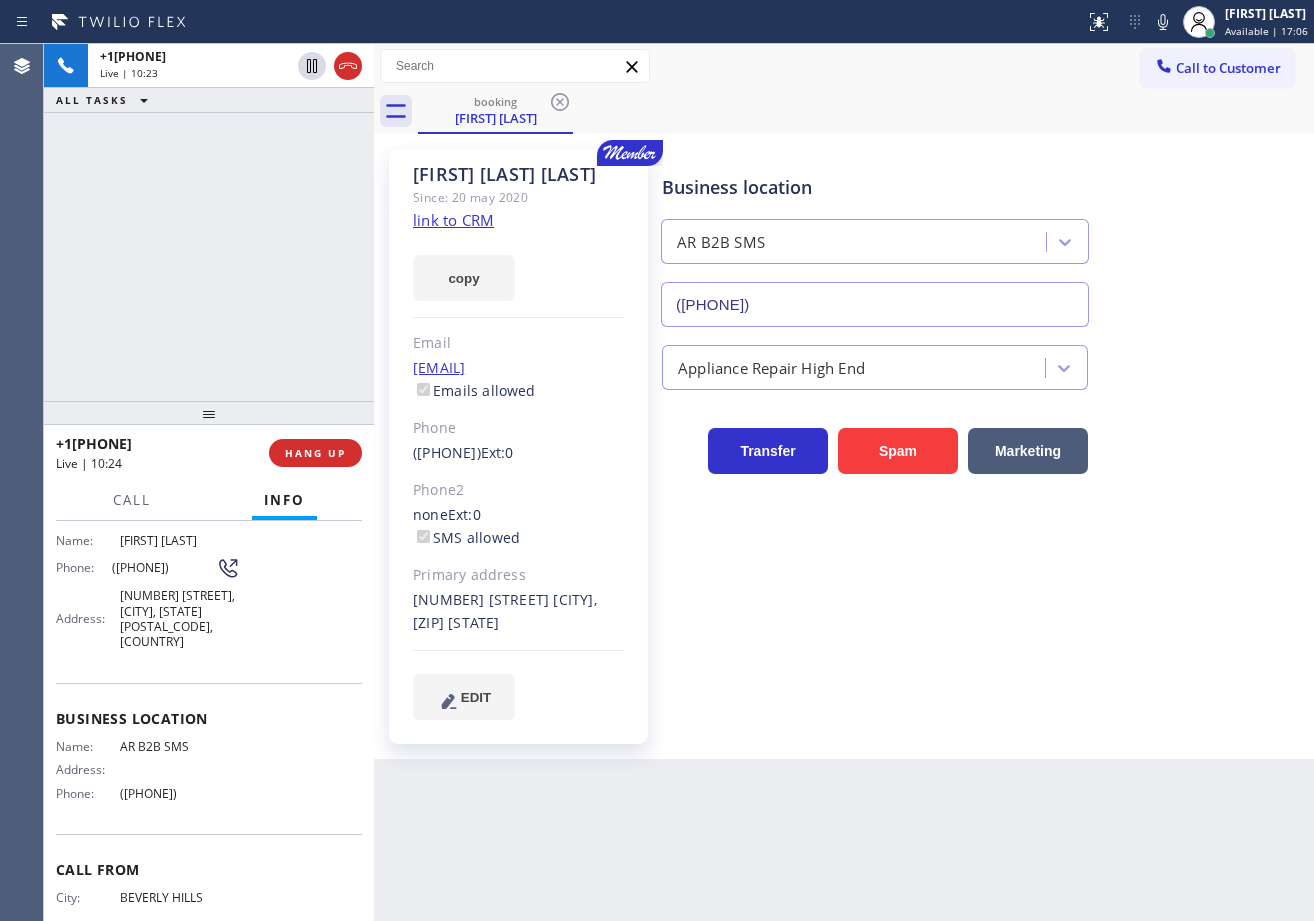 scroll, scrollTop: 0, scrollLeft: 0, axis: both 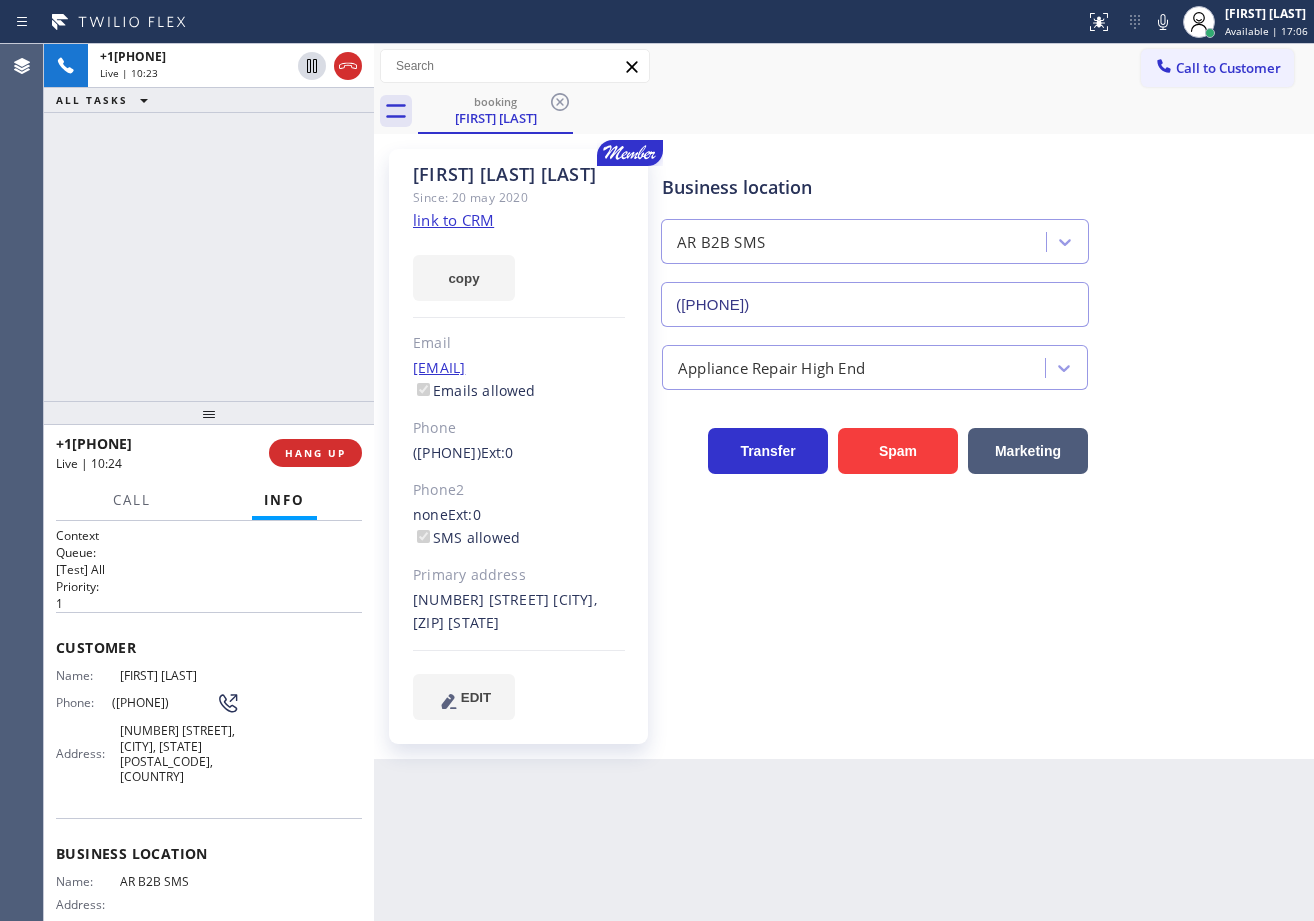 click on "[PHONE] Live | 10:23 ALL TASKS ALL TASKS ACTIVE TASKS TASKS IN WRAP UP" at bounding box center [209, 222] 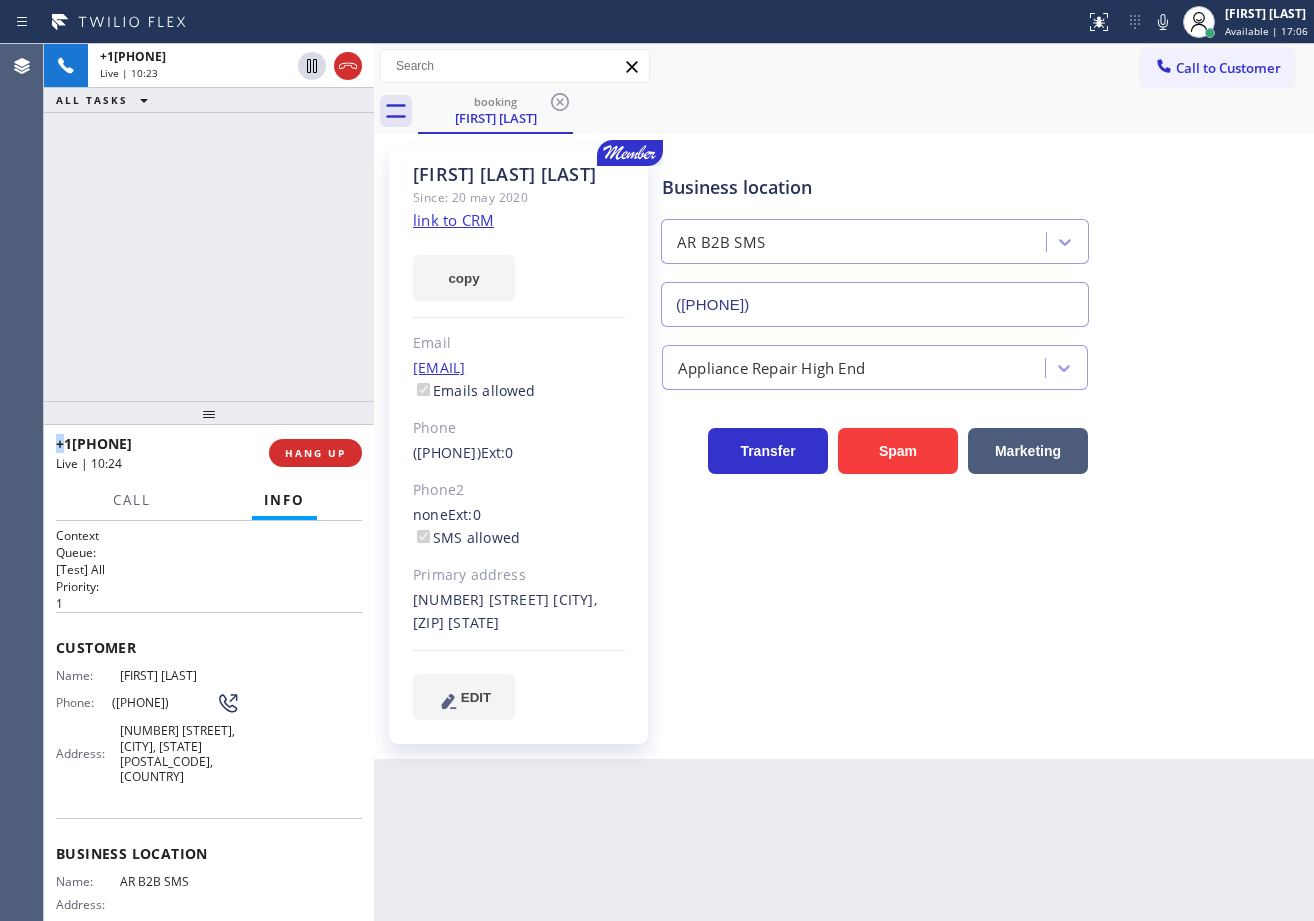 click on "[PHONE] Live | 10:23 ALL TASKS ALL TASKS ACTIVE TASKS TASKS IN WRAP UP" at bounding box center [209, 222] 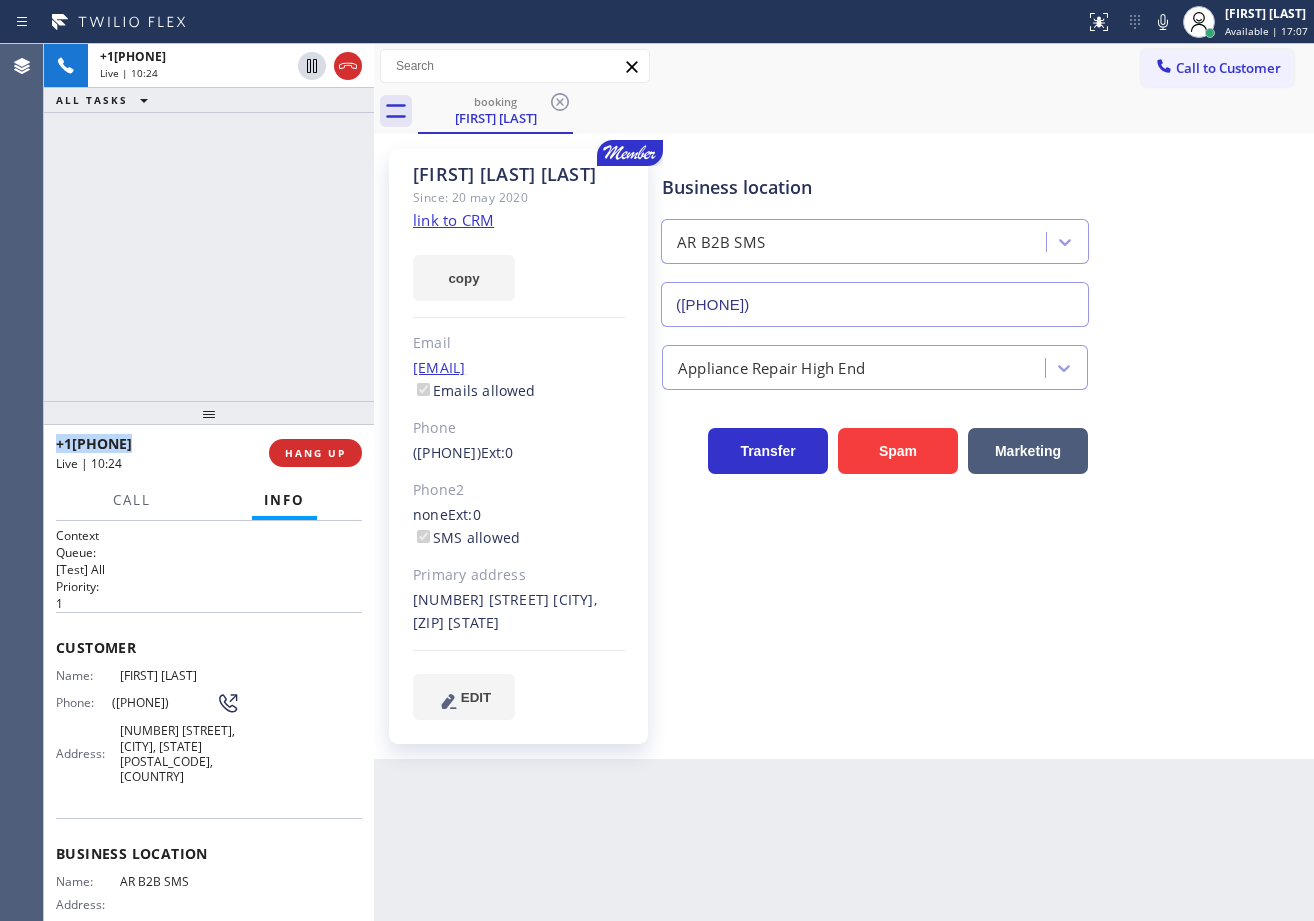 click on "+1[PHONE] Live | 10:24 ALL TASKS ALL TASKS ACTIVE TASKS TASKS IN WRAP UP" at bounding box center (209, 222) 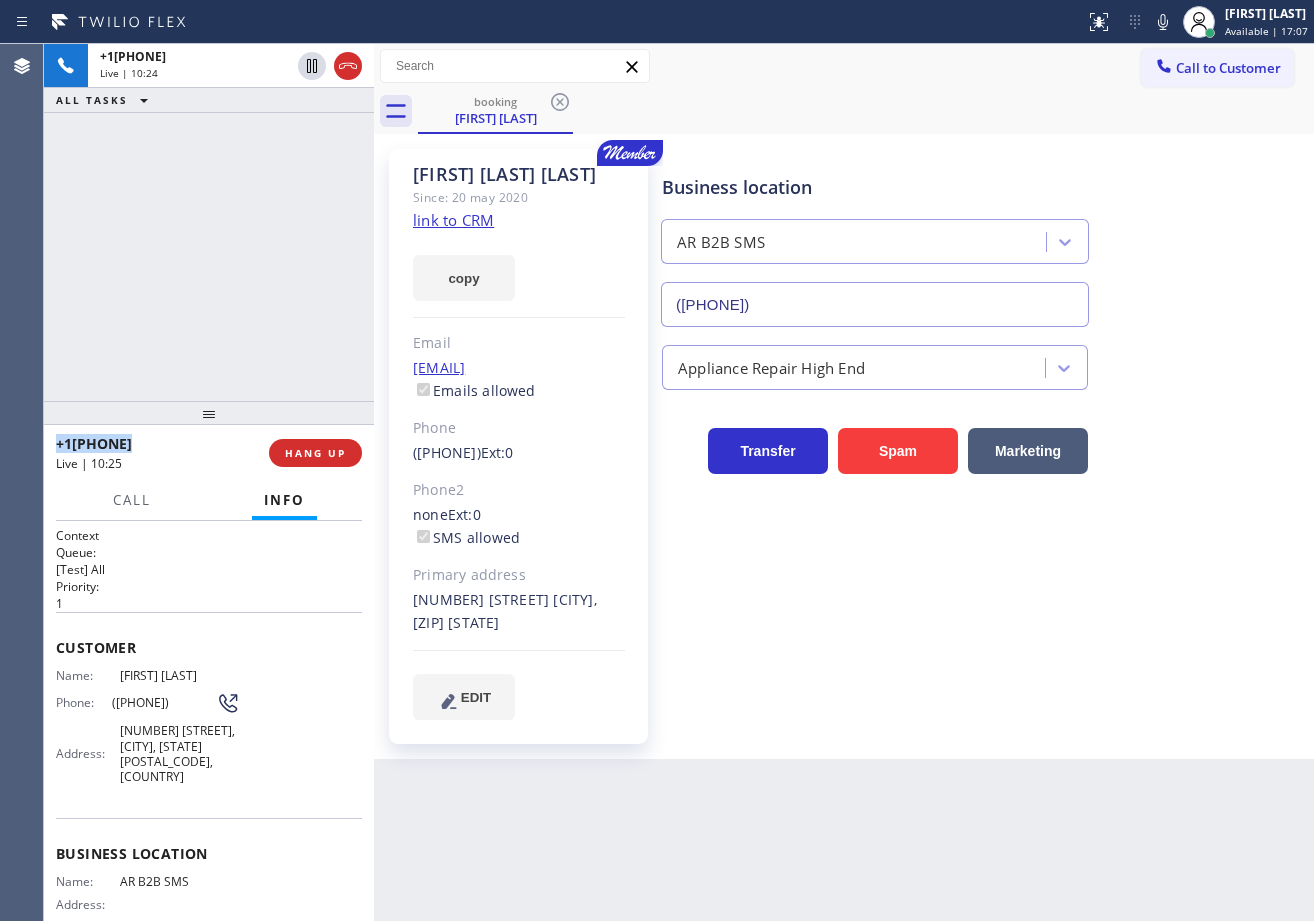 click on "+1[PHONE] Live | 10:24 ALL TASKS ALL TASKS ACTIVE TASKS TASKS IN WRAP UP" at bounding box center [209, 222] 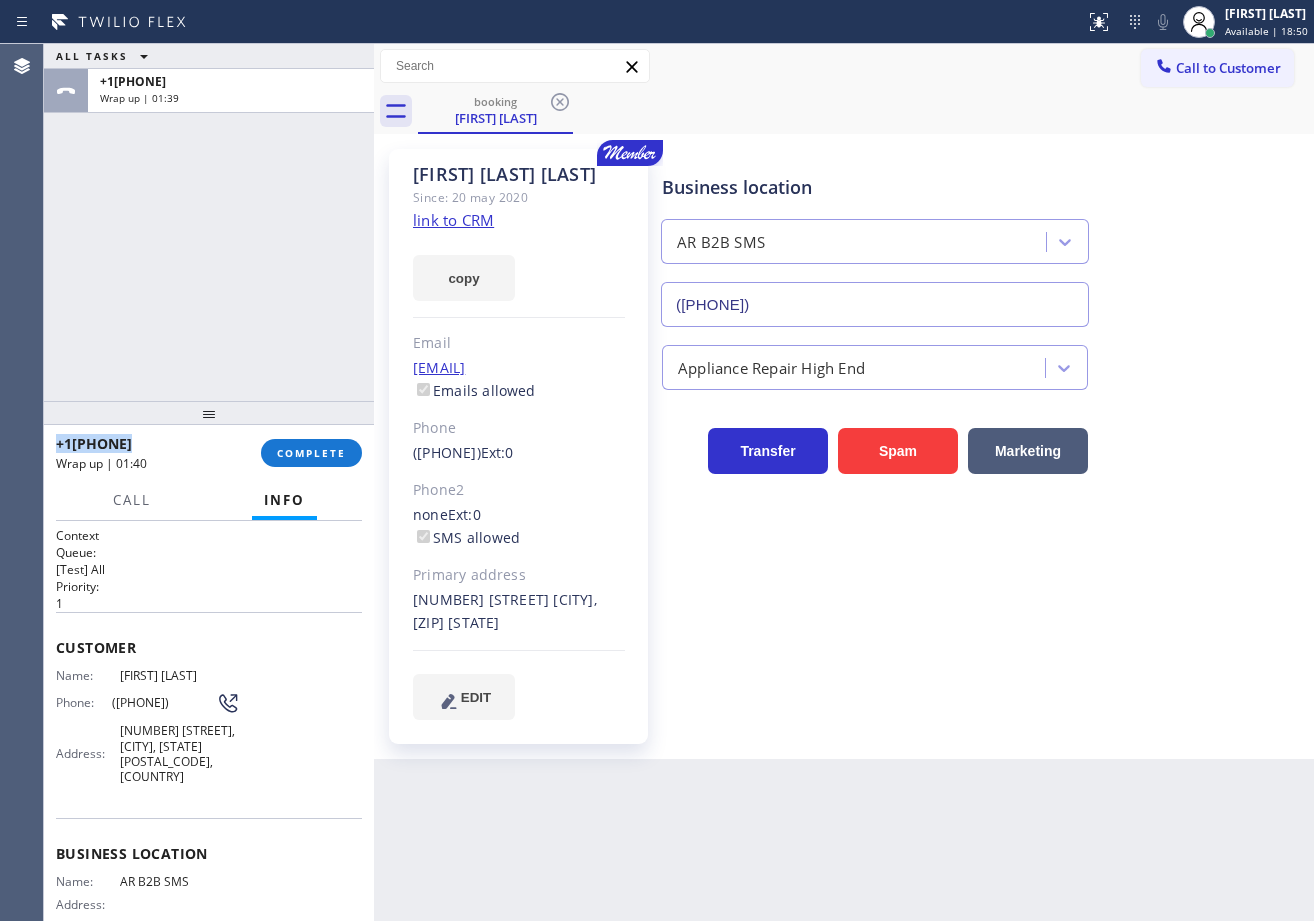 click on "[FIRST] [LAST]" at bounding box center (1266, 13) 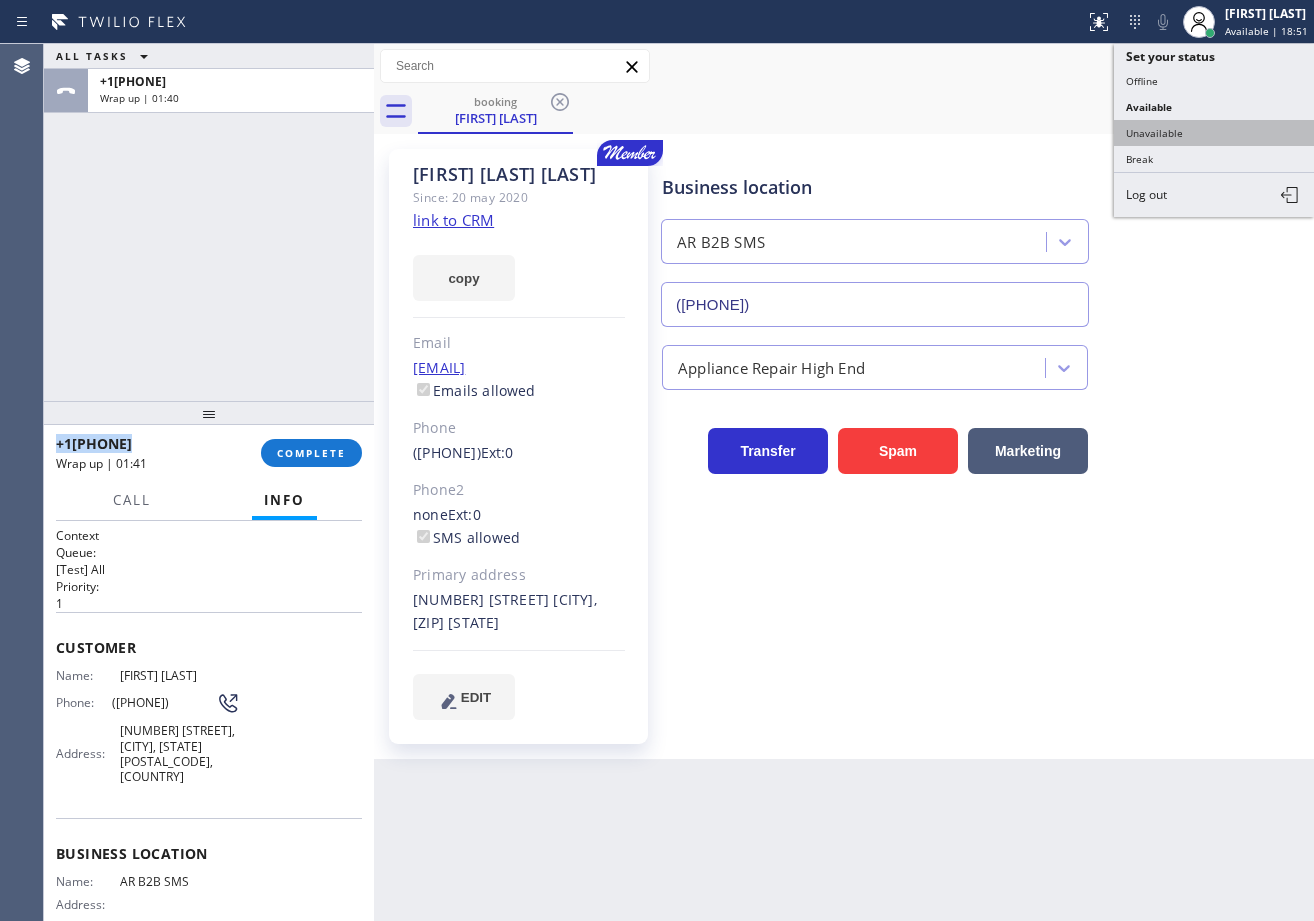 click on "Unavailable" at bounding box center [1214, 133] 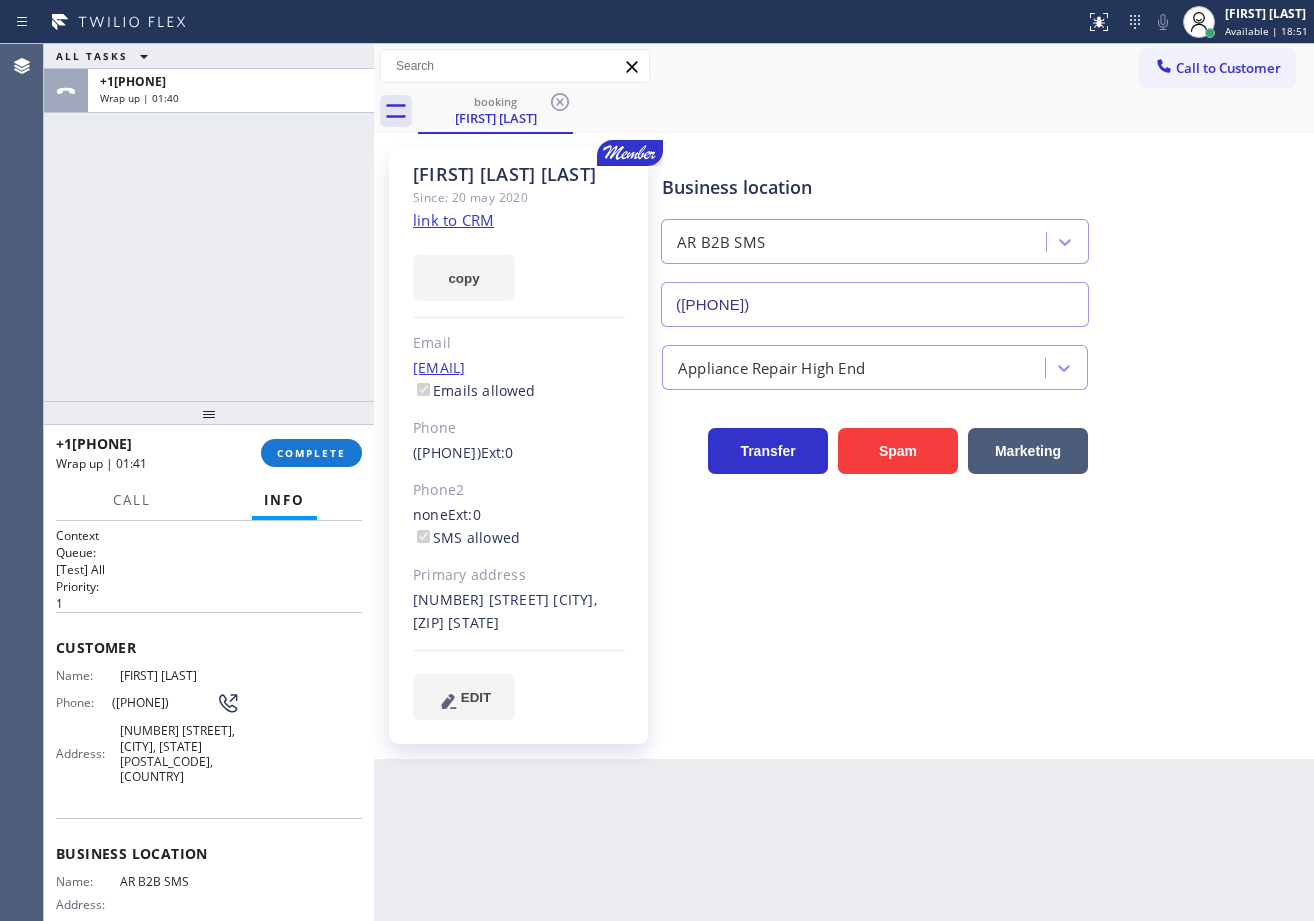 click on "Business location AR B2B SMS ([PHONE])" at bounding box center [983, 236] 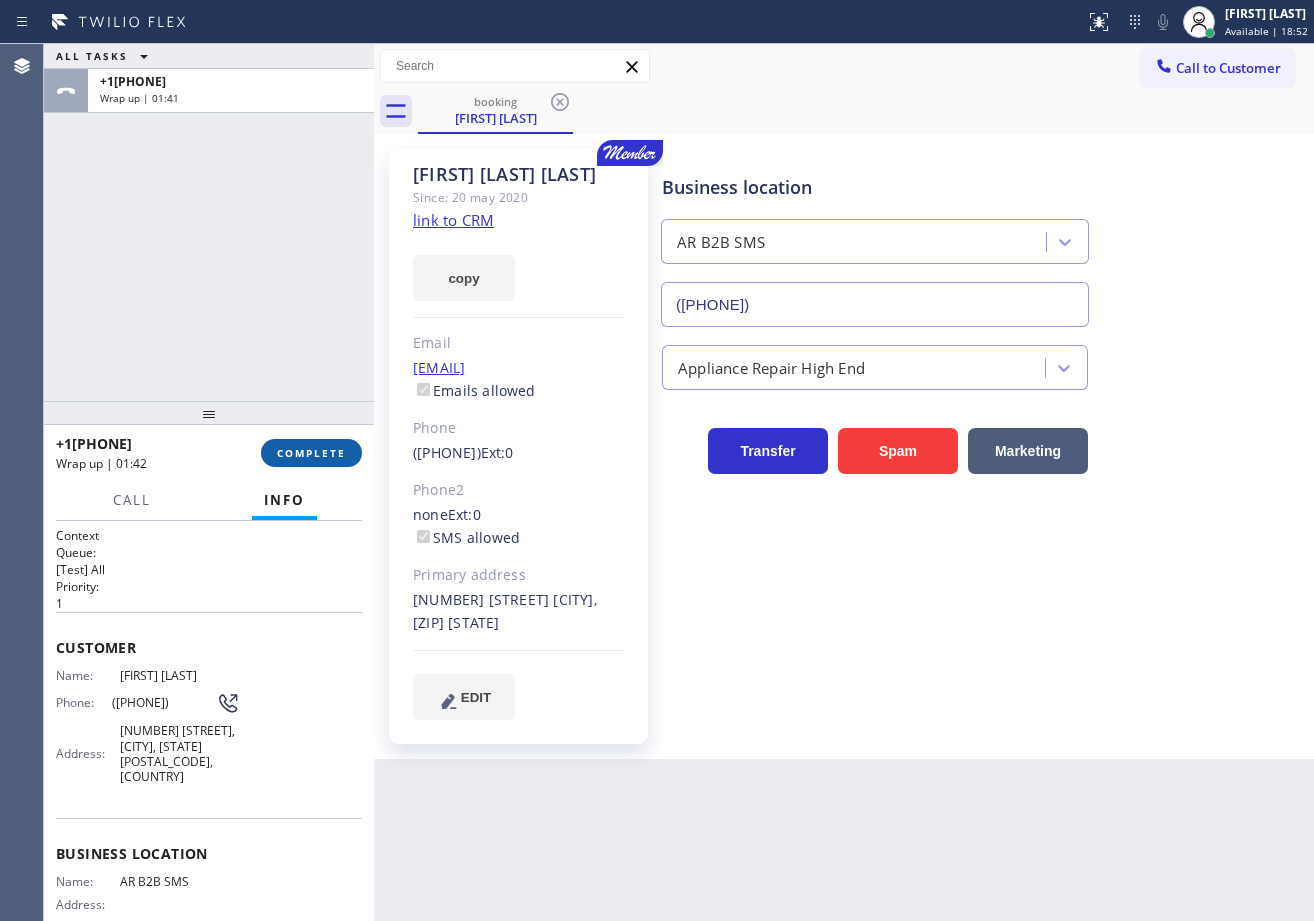 click on "COMPLETE" at bounding box center (311, 453) 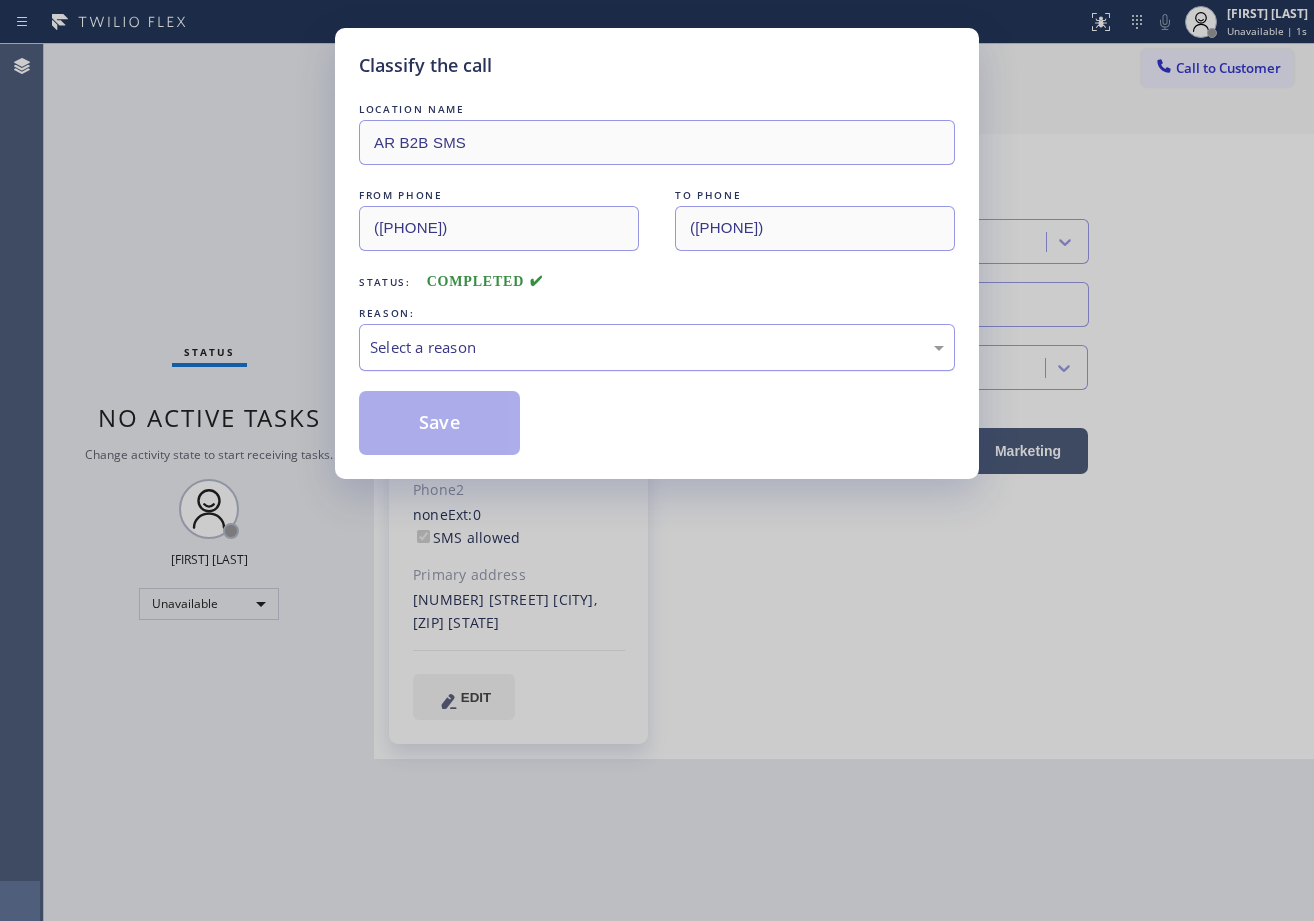 drag, startPoint x: 455, startPoint y: 355, endPoint x: 457, endPoint y: 366, distance: 11.18034 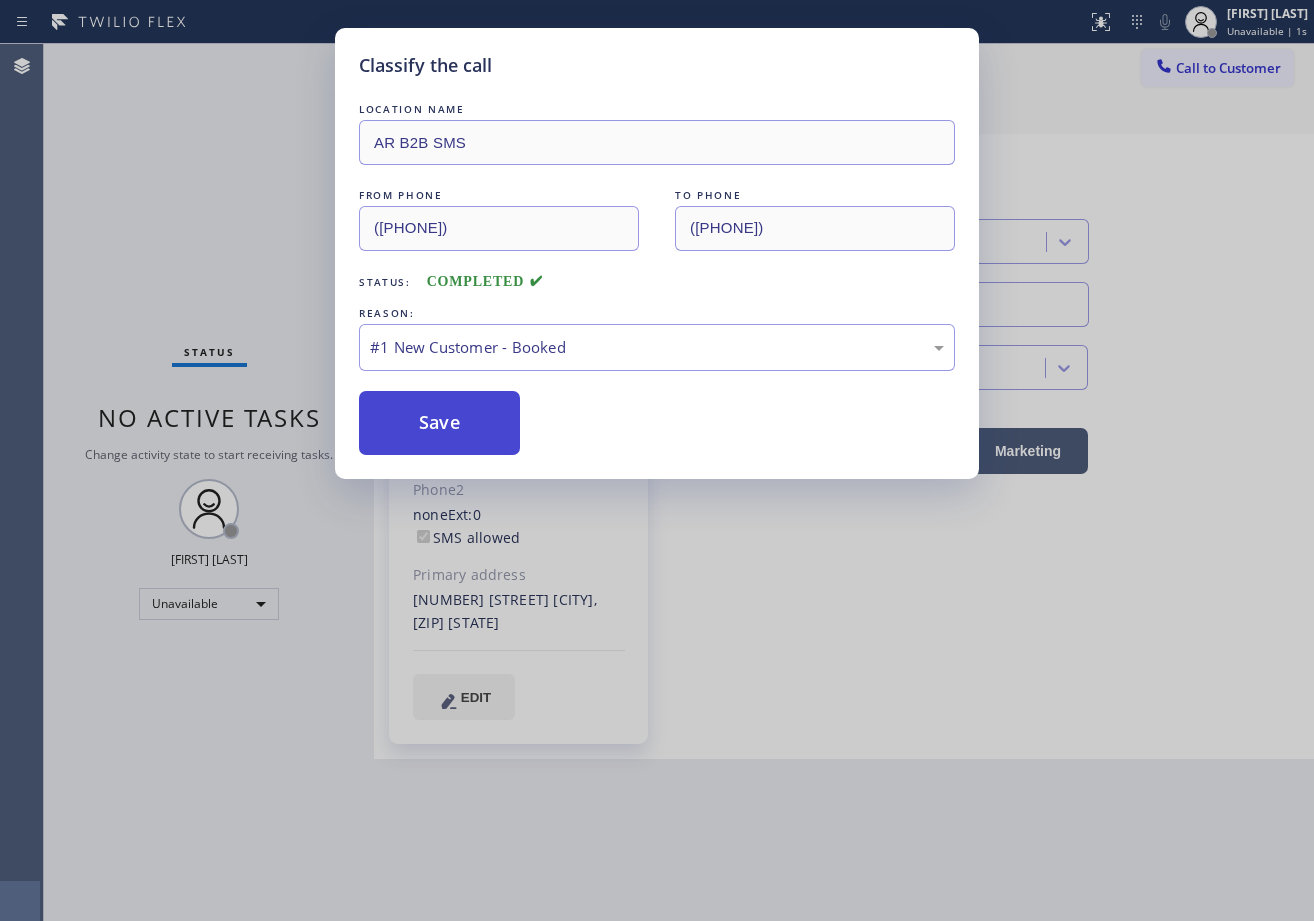 click on "Save" at bounding box center (439, 423) 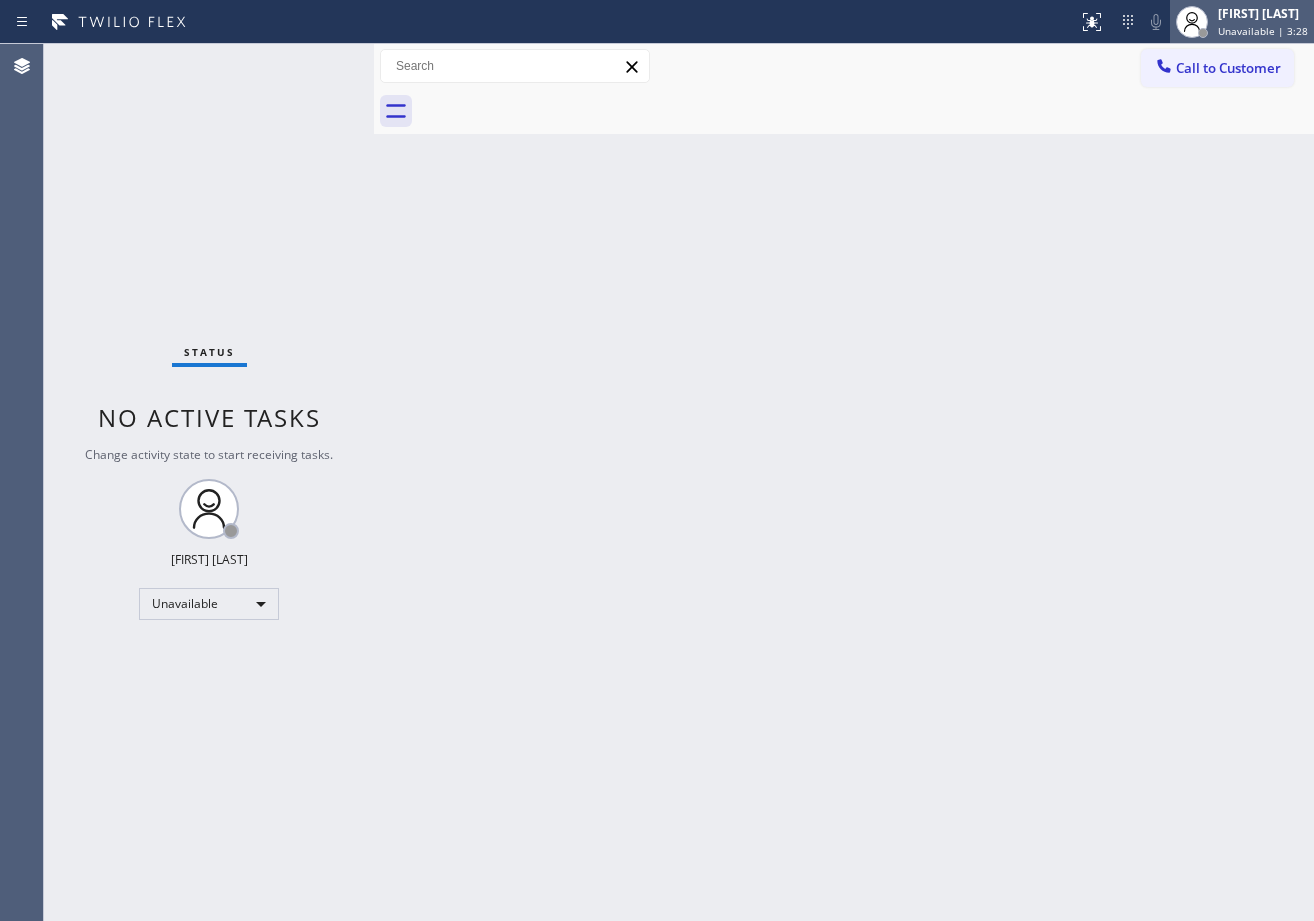 click at bounding box center [1192, 22] 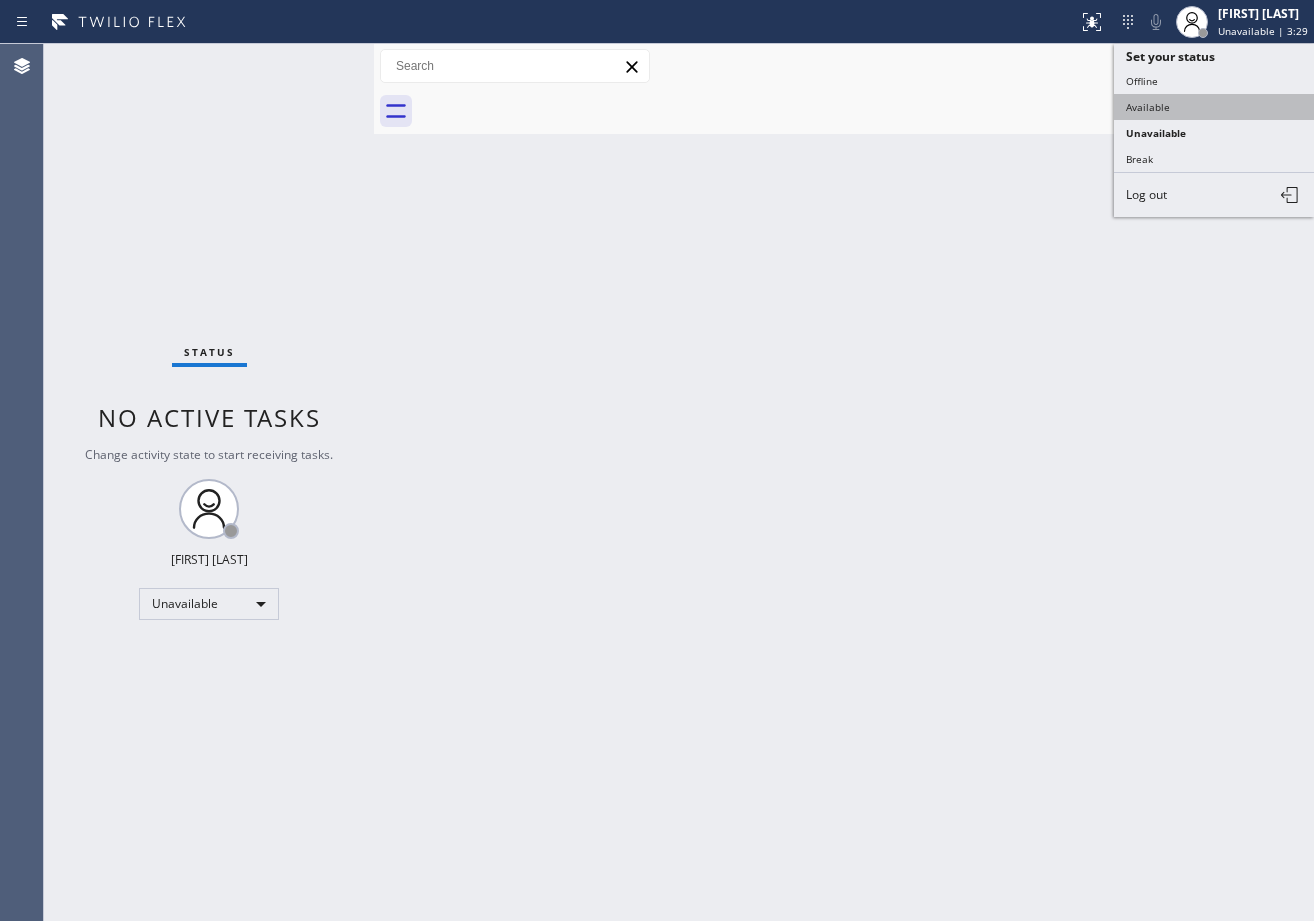 click on "Available" at bounding box center (1214, 107) 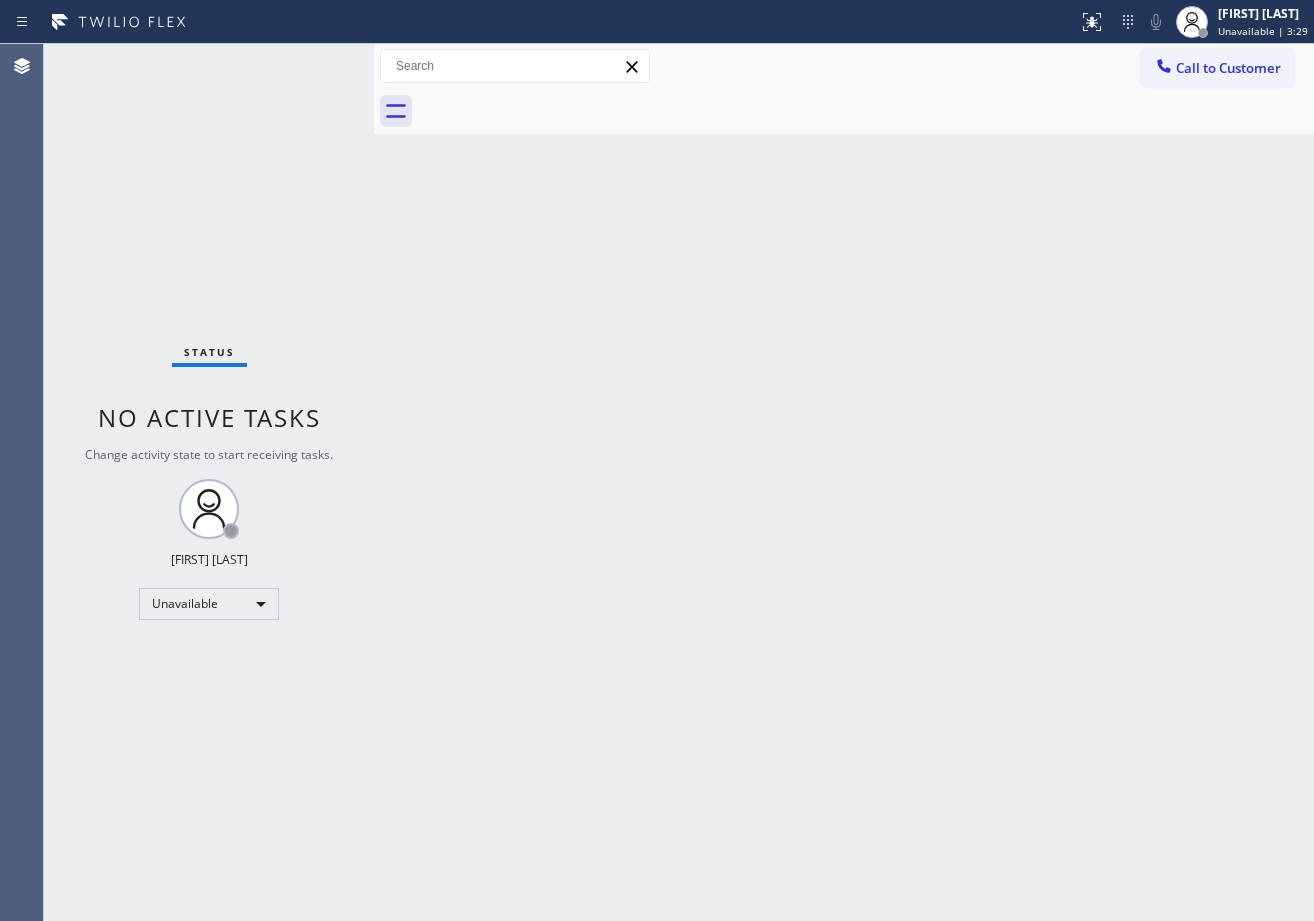click on "Back to Dashboard Change Sender ID Customers Technicians Select a contact Outbound call Technician Search Technician Your caller id phone number Your caller id phone number Call Technician info Name   Phone none Address none Change Sender ID HVAC +18559994417 5 Star Appliance +18557314952 Appliance Repair +18554611149 Plumbing +18889090120 Air Duct Cleaning +18006865038  Electricians +18005688664 Cancel Change Check personal SMS Reset Change No tabs Call to Customer Outbound call Location Search location Your caller id phone number ([PHONE]) Customer number Call Outbound call Technician Search Technician Your caller id phone number Your caller id phone number Call" at bounding box center (844, 482) 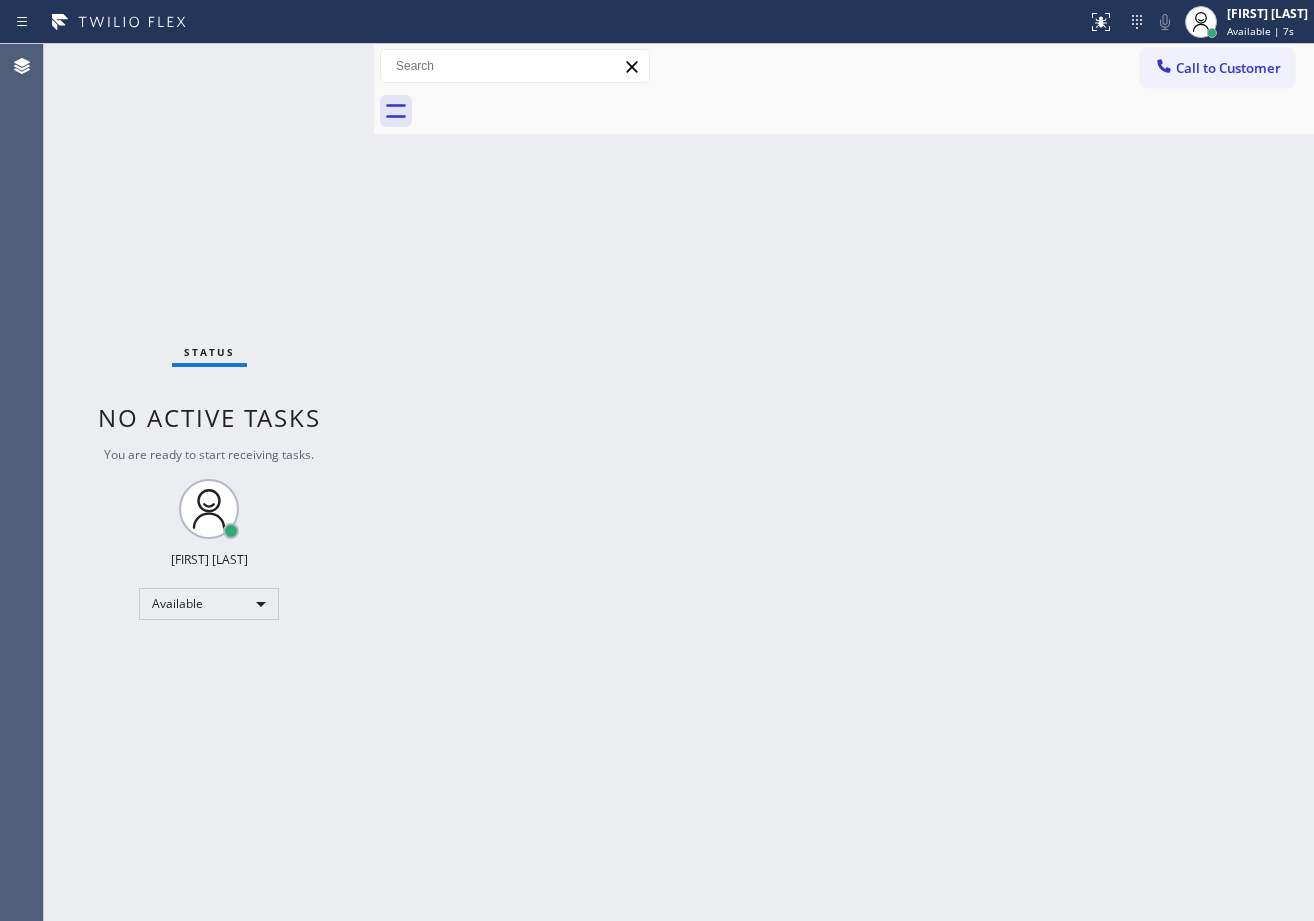 drag, startPoint x: 704, startPoint y: 532, endPoint x: 769, endPoint y: 582, distance: 82.006096 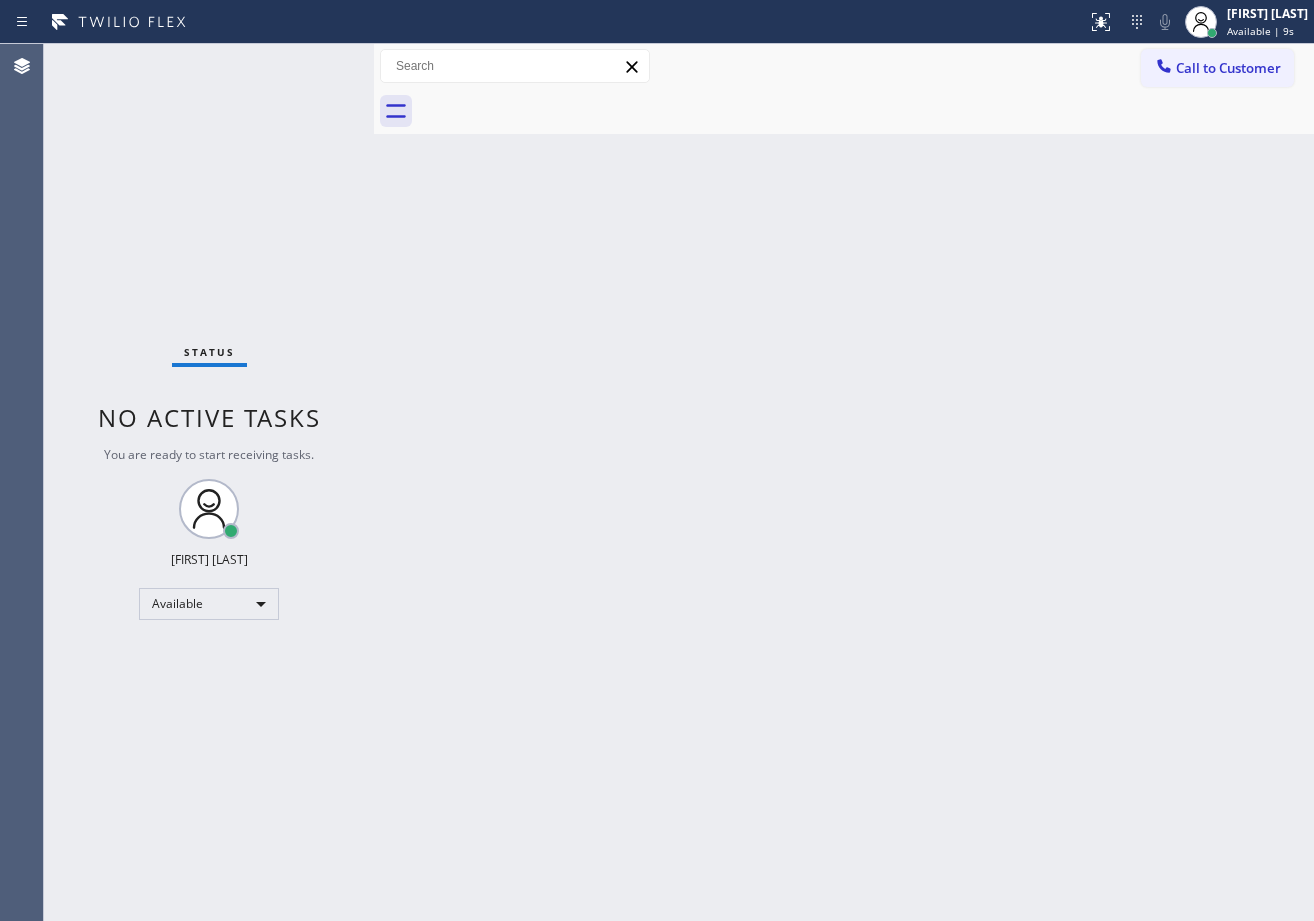 drag, startPoint x: 1030, startPoint y: 697, endPoint x: 1069, endPoint y: 738, distance: 56.586216 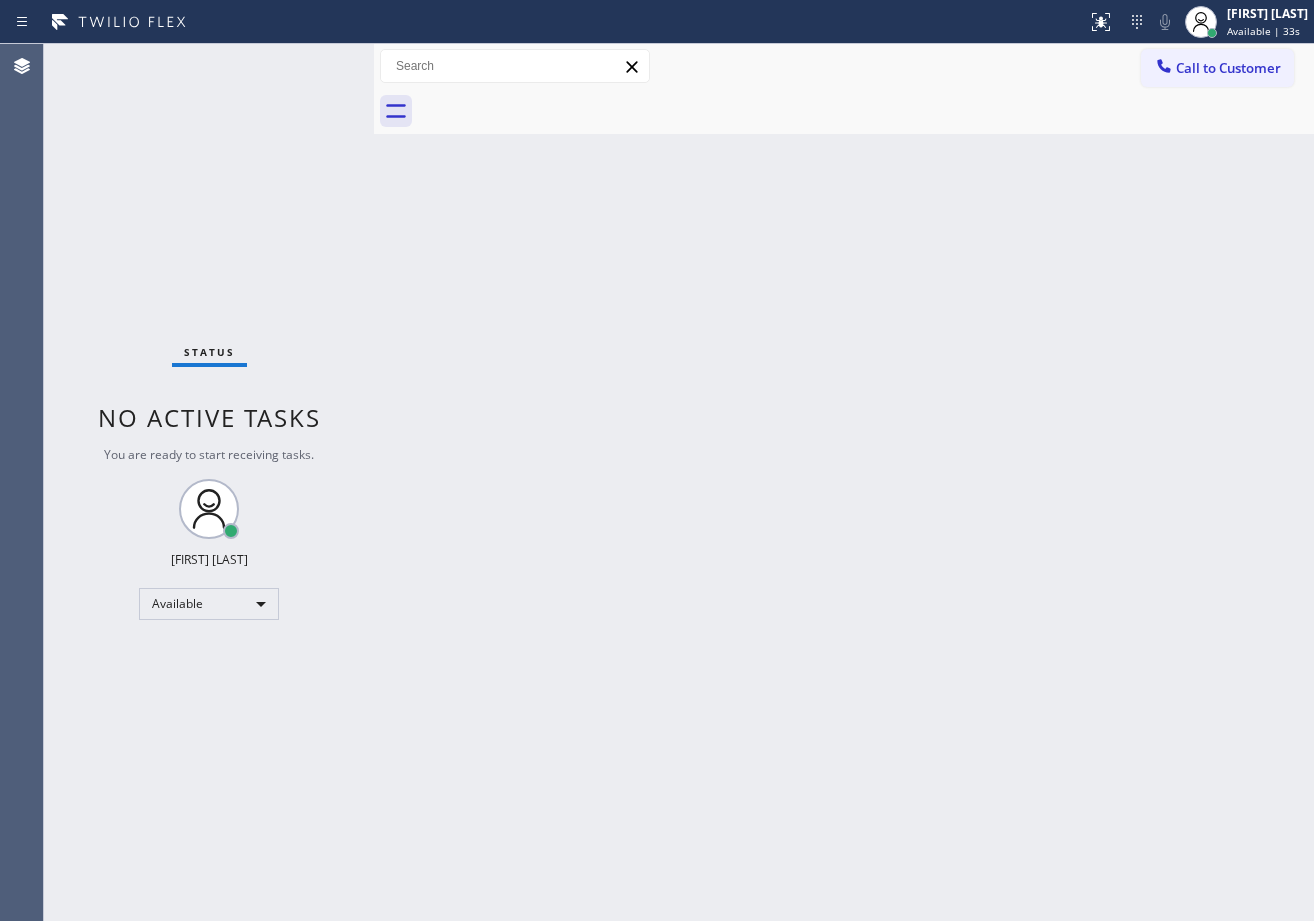 click on "Back to Dashboard Change Sender ID Customers Technicians Select a contact Outbound call Technician Search Technician Your caller id phone number Your caller id phone number Call Technician info Name   Phone none Address none Change Sender ID HVAC +18559994417 5 Star Appliance +18557314952 Appliance Repair +18554611149 Plumbing +18889090120 Air Duct Cleaning +18006865038  Electricians +18005688664 Cancel Change Check personal SMS Reset Change No tabs Call to Customer Outbound call Location Search location Your caller id phone number ([PHONE]) Customer number Call Outbound call Technician Search Technician Your caller id phone number Your caller id phone number Call" at bounding box center [844, 482] 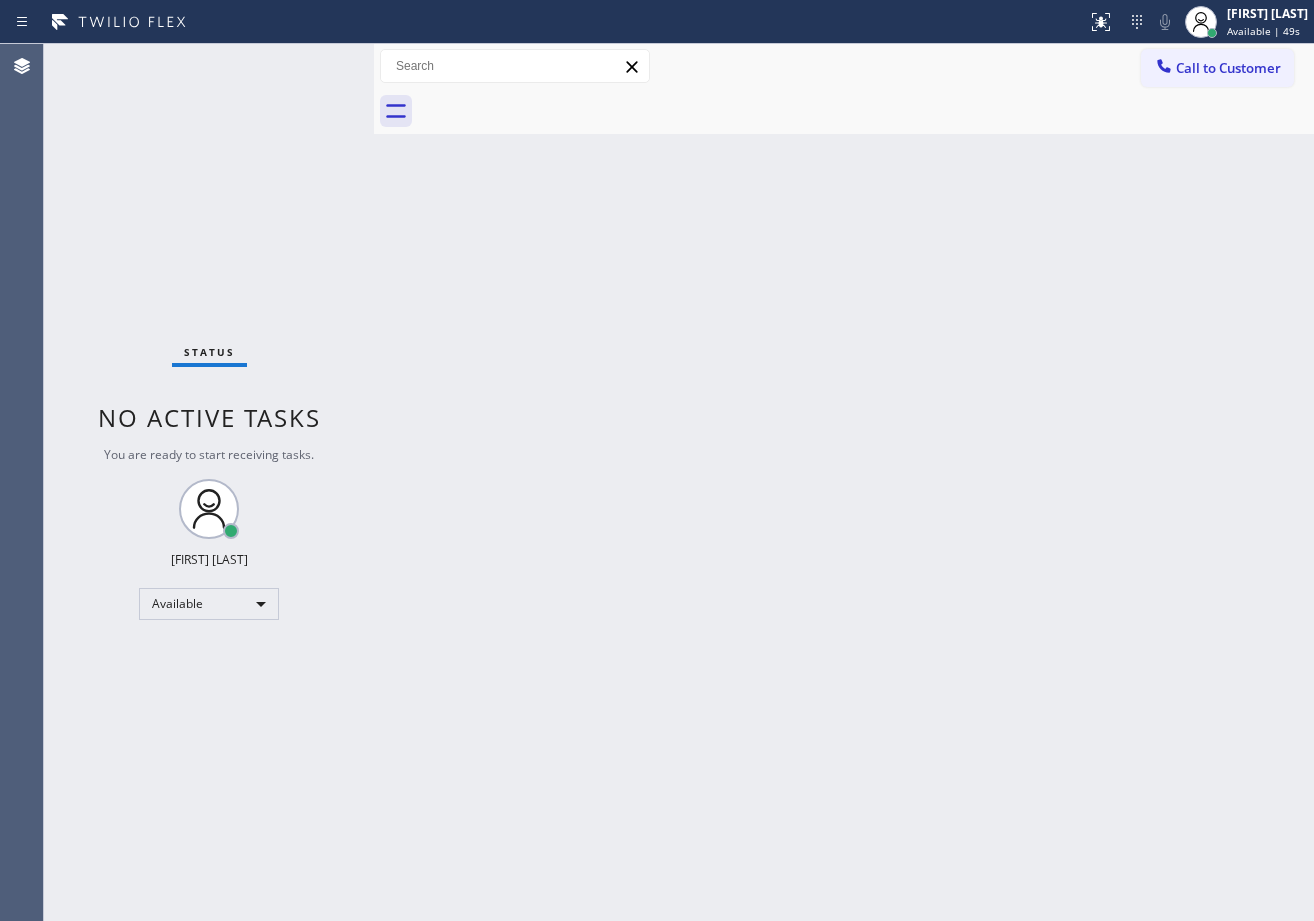 click on "Back to Dashboard Change Sender ID Customers Technicians Select a contact Outbound call Technician Search Technician Your caller id phone number Your caller id phone number Call Technician info Name   Phone none Address none Change Sender ID HVAC +18559994417 5 Star Appliance +18557314952 Appliance Repair +18554611149 Plumbing +18889090120 Air Duct Cleaning +18006865038  Electricians +18005688664 Cancel Change Check personal SMS Reset Change No tabs Call to Customer Outbound call Location Search location Your caller id phone number ([PHONE]) Customer number Call Outbound call Technician Search Technician Your caller id phone number Your caller id phone number Call" at bounding box center (844, 482) 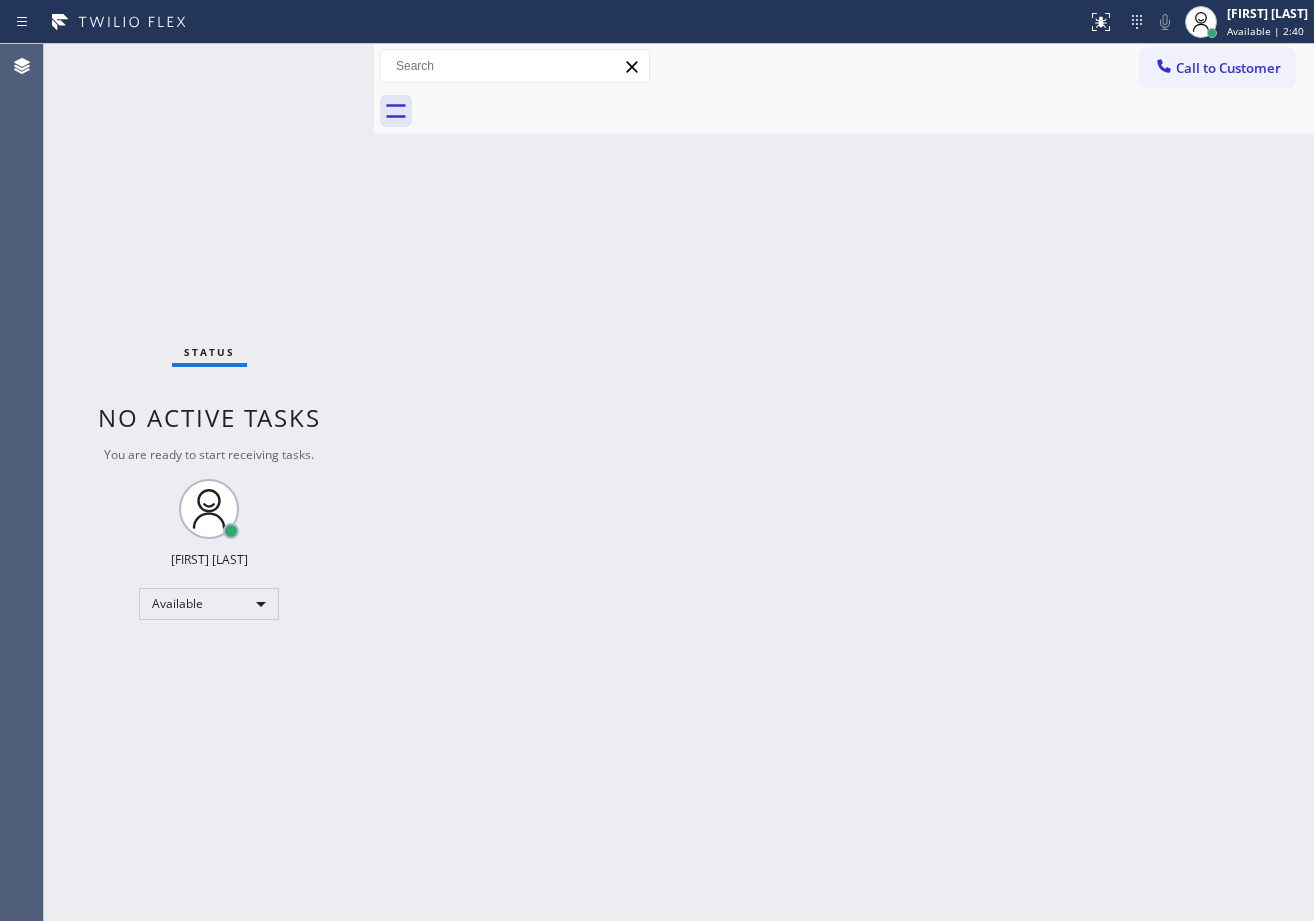 drag, startPoint x: 609, startPoint y: 436, endPoint x: 382, endPoint y: 265, distance: 284.20062 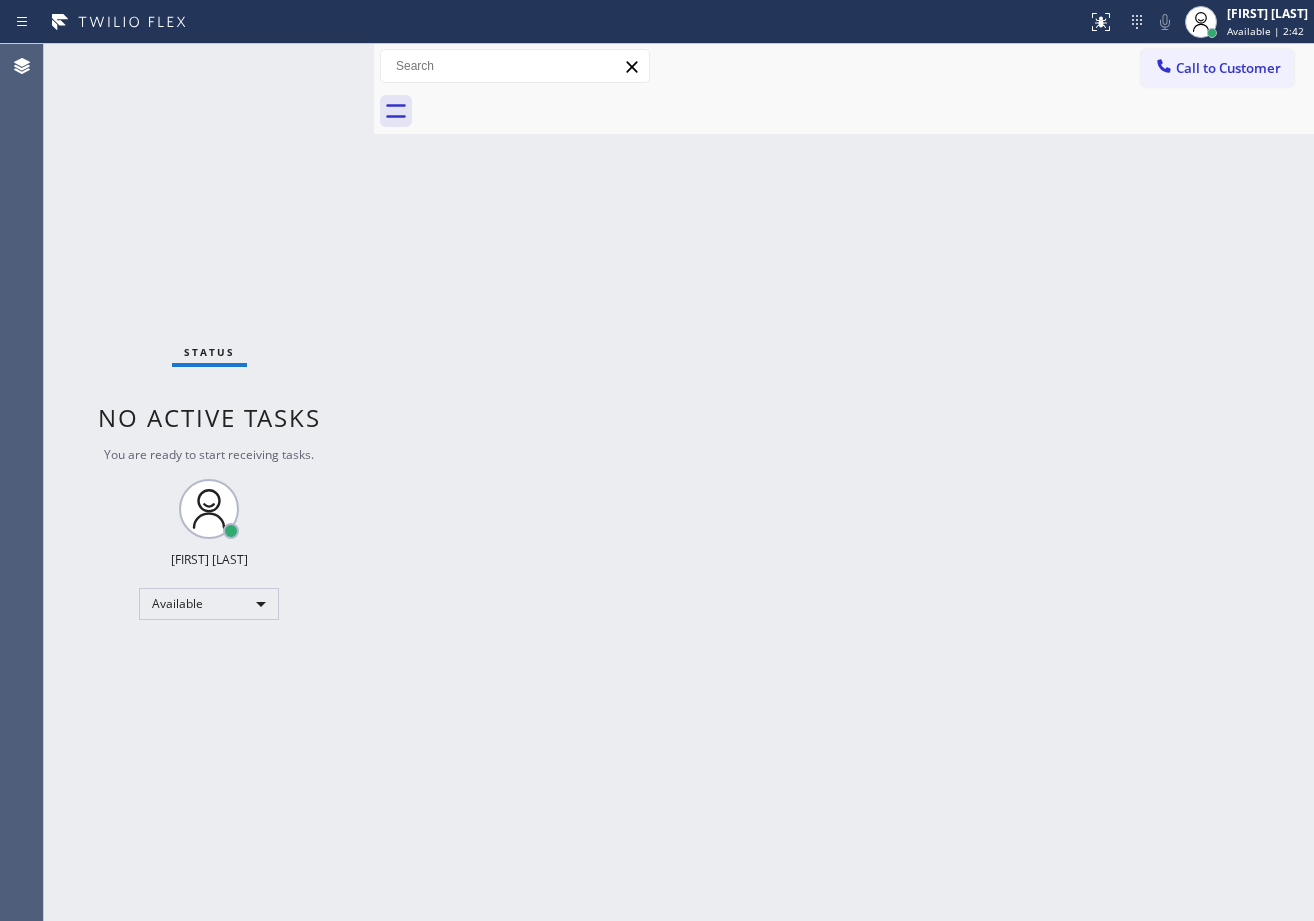 drag, startPoint x: 798, startPoint y: 389, endPoint x: 885, endPoint y: 417, distance: 91.394745 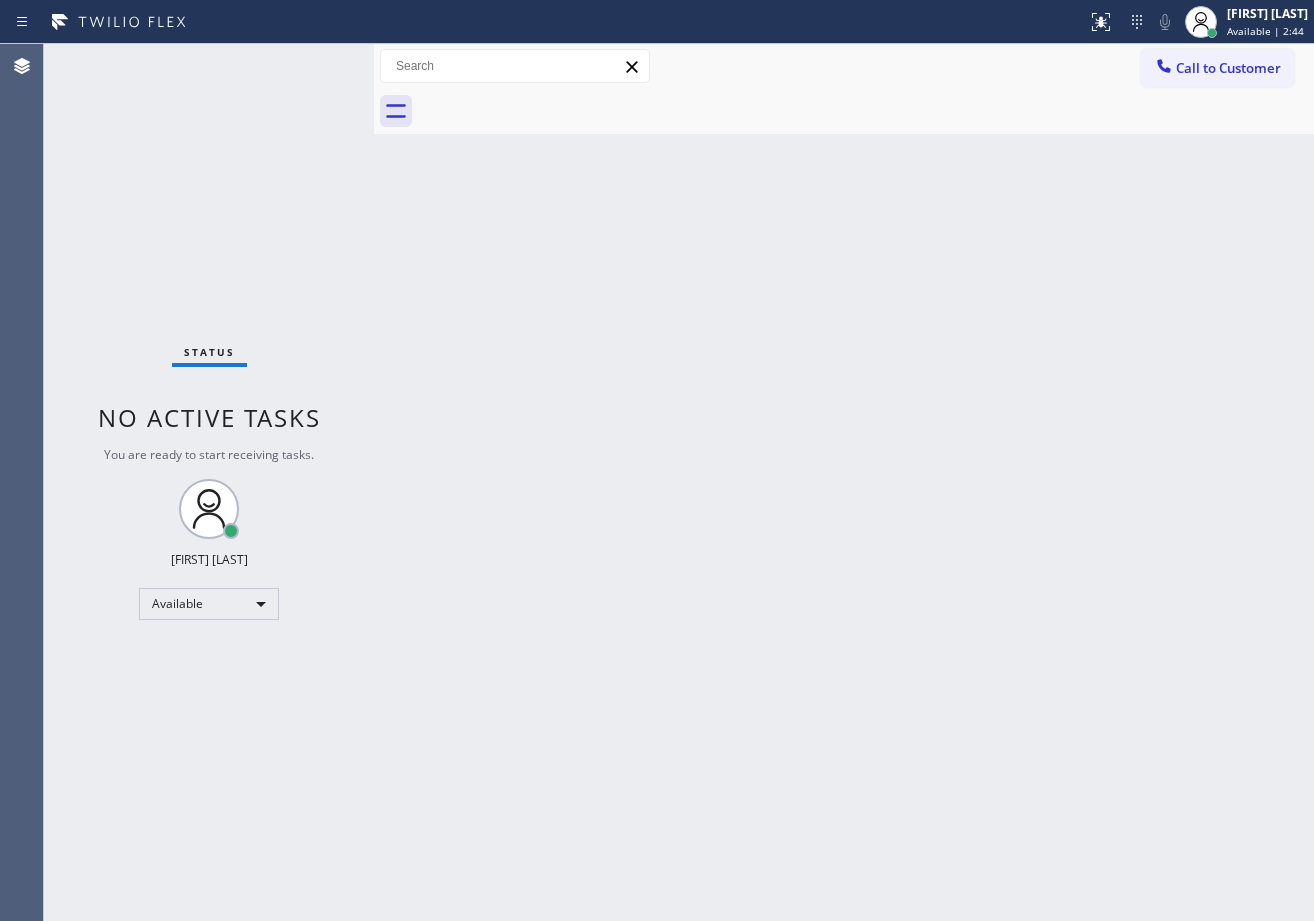 click on "Back to Dashboard Change Sender ID Customers Technicians Select a contact Outbound call Technician Search Technician Your caller id phone number Your caller id phone number Call Technician info Name   Phone none Address none Change Sender ID HVAC +18559994417 5 Star Appliance +18557314952 Appliance Repair +18554611149 Plumbing +18889090120 Air Duct Cleaning +18006865038  Electricians +18005688664 Cancel Change Check personal SMS Reset Change No tabs Call to Customer Outbound call Location Search location Your caller id phone number ([PHONE]) Customer number Call Outbound call Technician Search Technician Your caller id phone number Your caller id phone number Call" at bounding box center (844, 482) 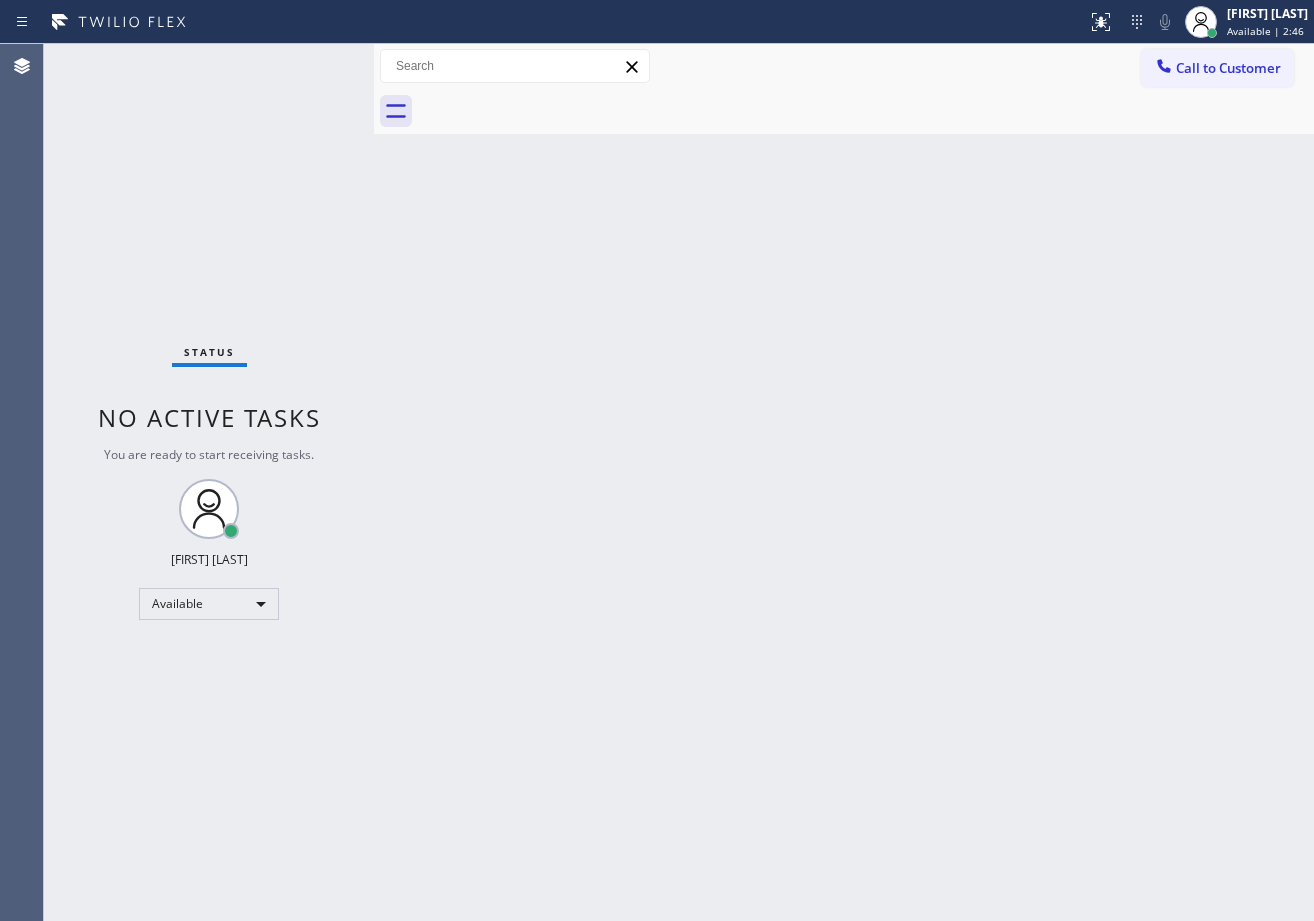 click on "Back to Dashboard Change Sender ID Customers Technicians Select a contact Outbound call Technician Search Technician Your caller id phone number Your caller id phone number Call Technician info Name   Phone none Address none Change Sender ID HVAC +18559994417 5 Star Appliance +18557314952 Appliance Repair +18554611149 Plumbing +18889090120 Air Duct Cleaning +18006865038  Electricians +18005688664 Cancel Change Check personal SMS Reset Change No tabs Call to Customer Outbound call Location Search location Your caller id phone number ([PHONE]) Customer number Call Outbound call Technician Search Technician Your caller id phone number Your caller id phone number Call" at bounding box center (844, 482) 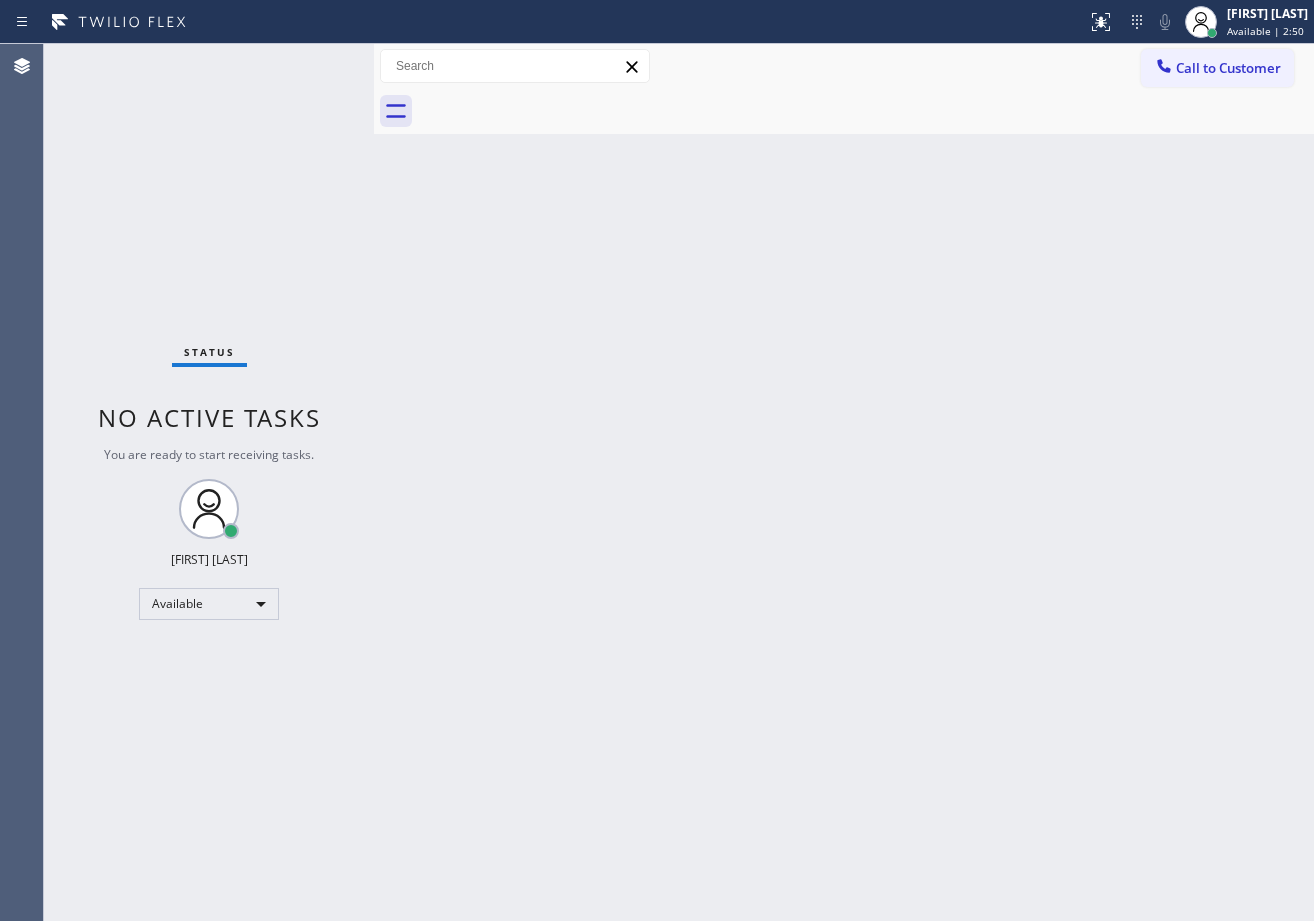 click on "Status No active tasks You are ready to start receiving tasks. [FIRST] [LAST] Available" at bounding box center [209, 482] 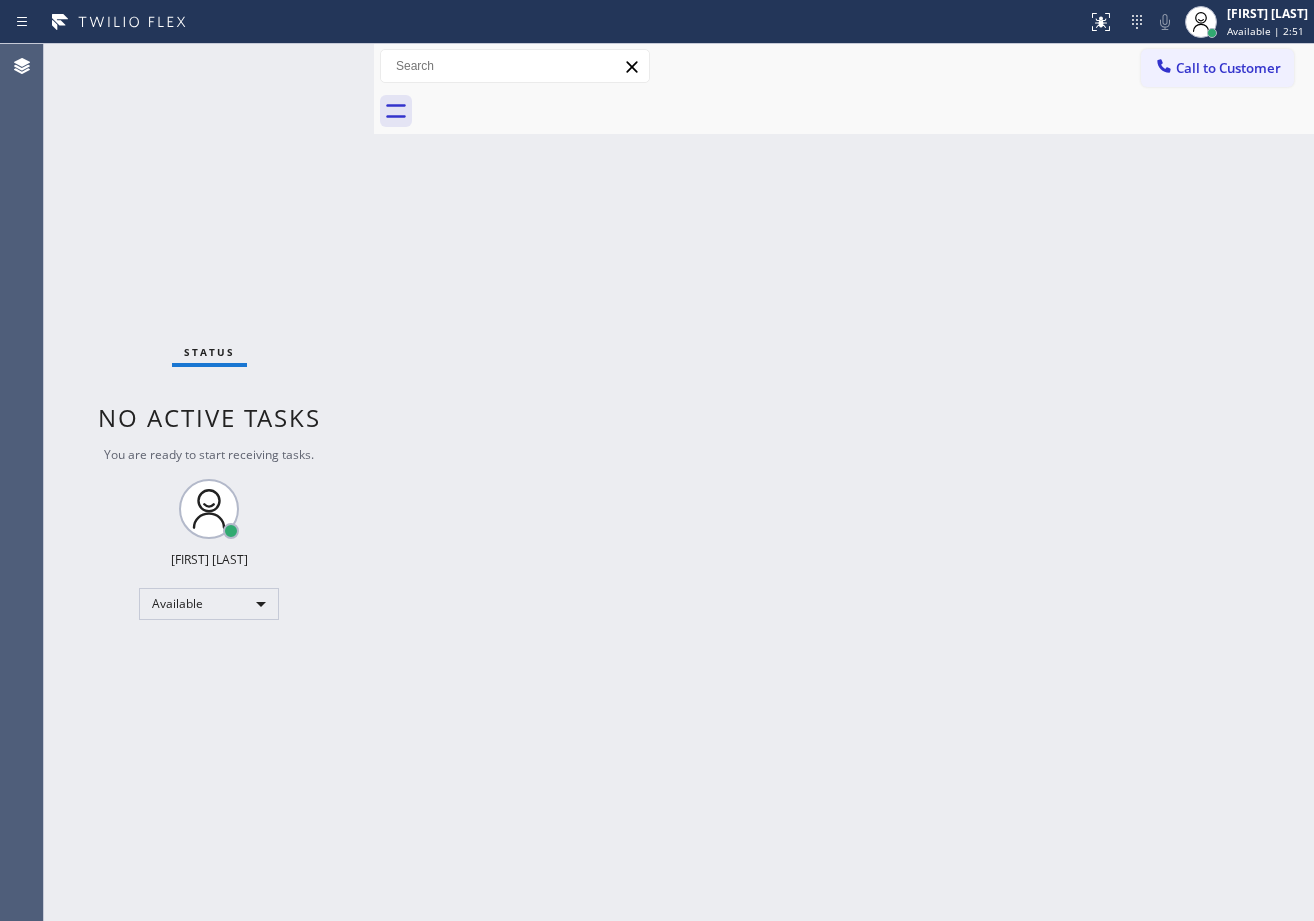 click on "Status No active tasks You are ready to start receiving tasks. [FIRST] [LAST] Available" at bounding box center (209, 482) 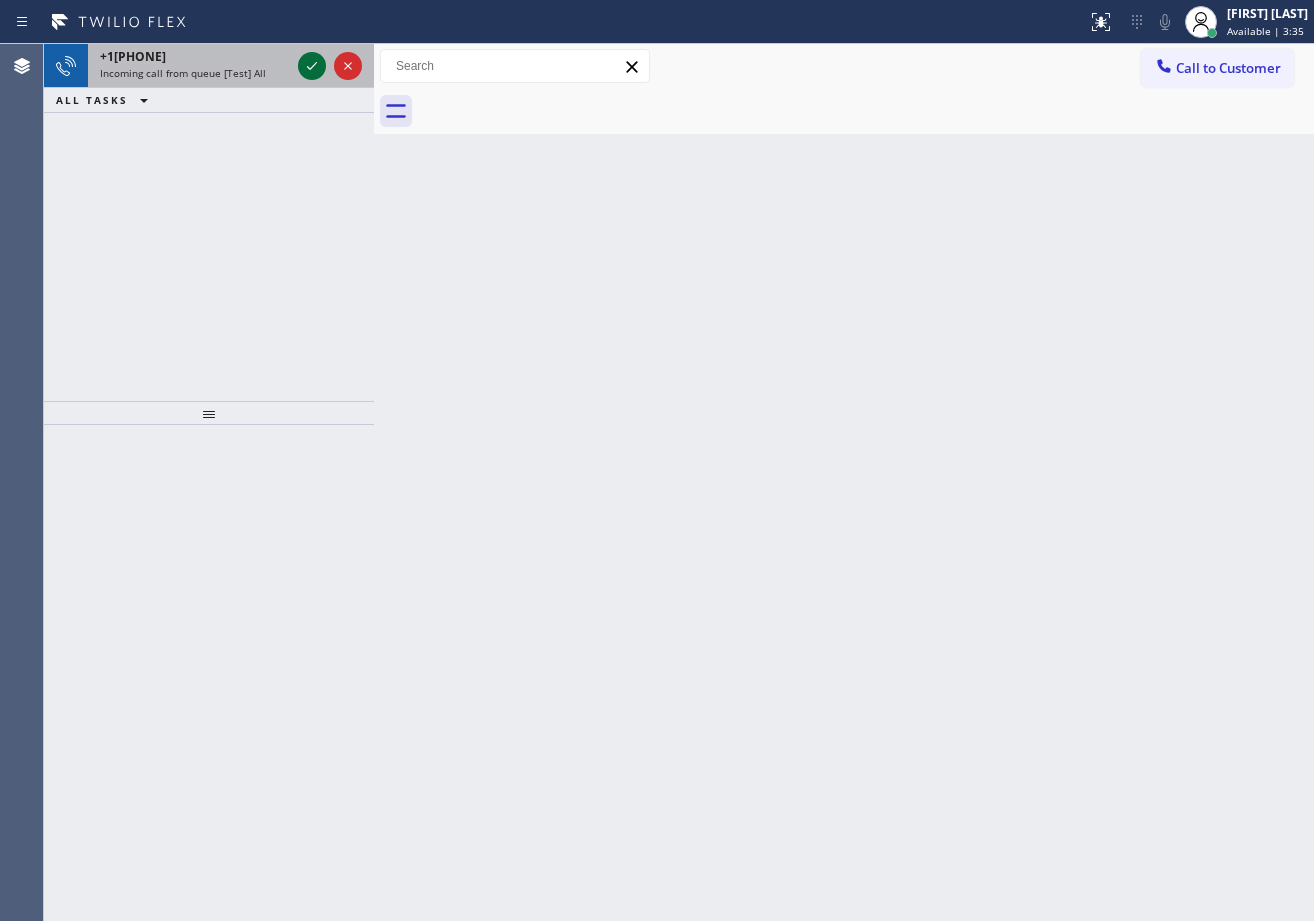 click at bounding box center [312, 66] 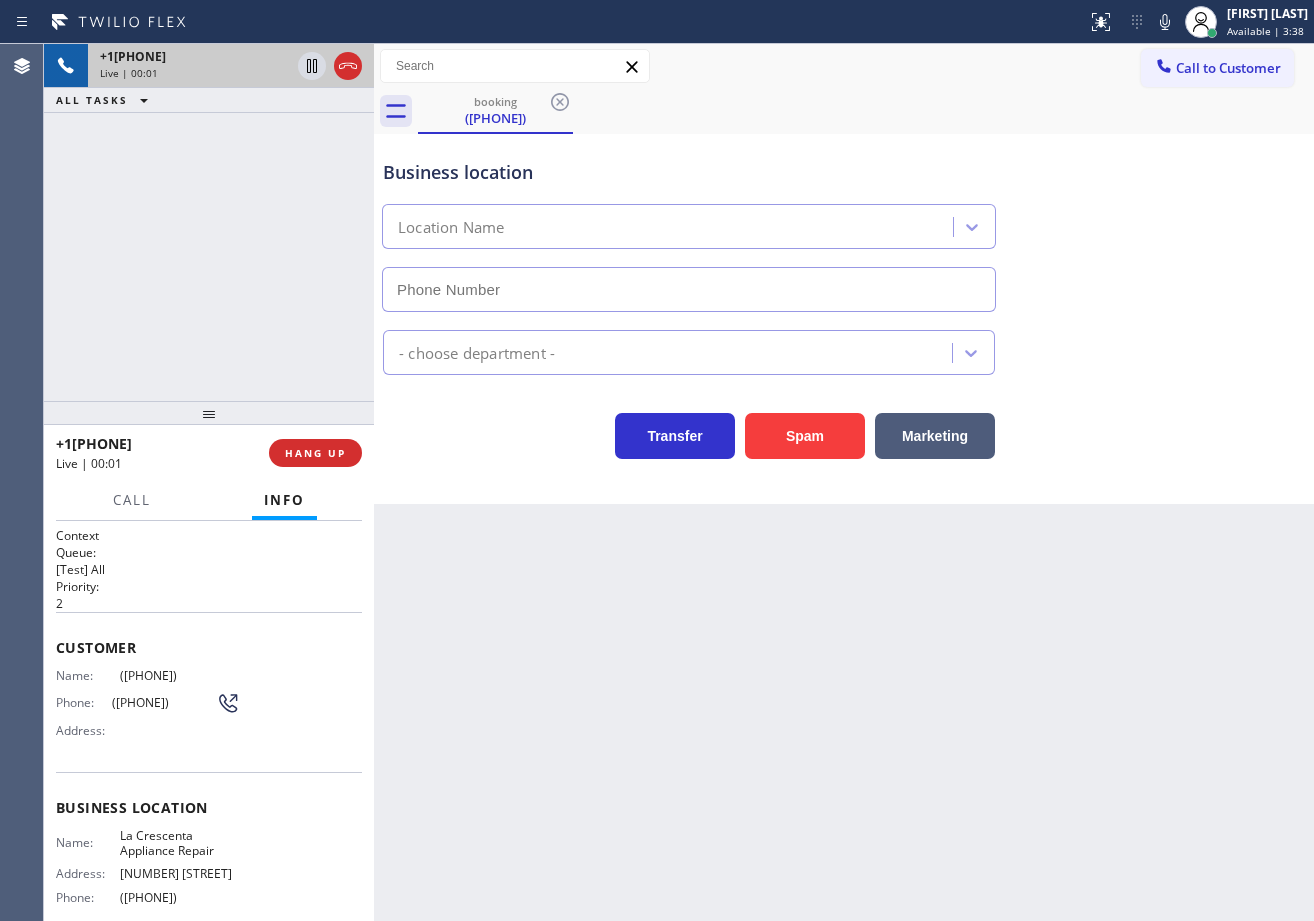 type on "([PHONE])" 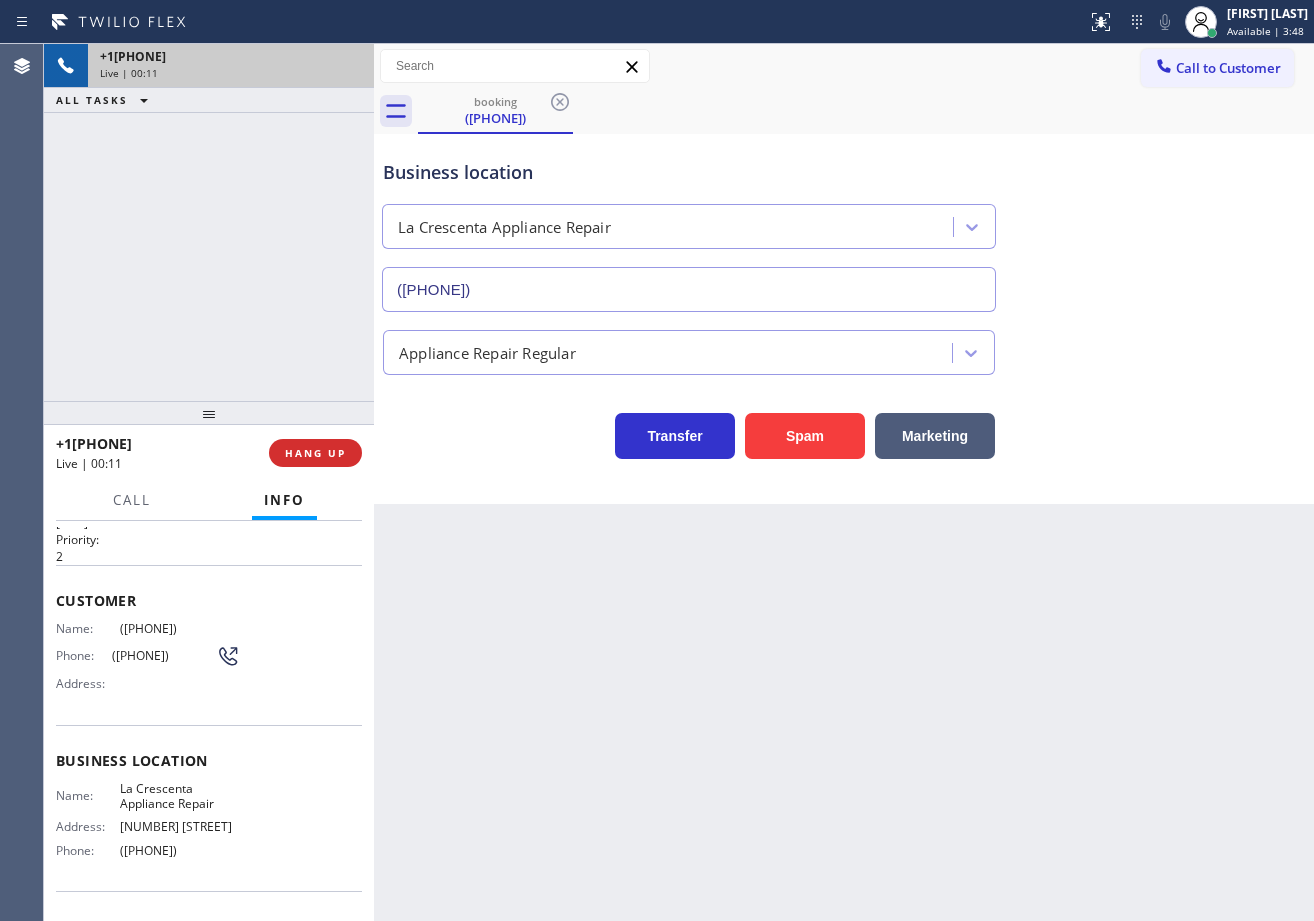 scroll, scrollTop: 0, scrollLeft: 0, axis: both 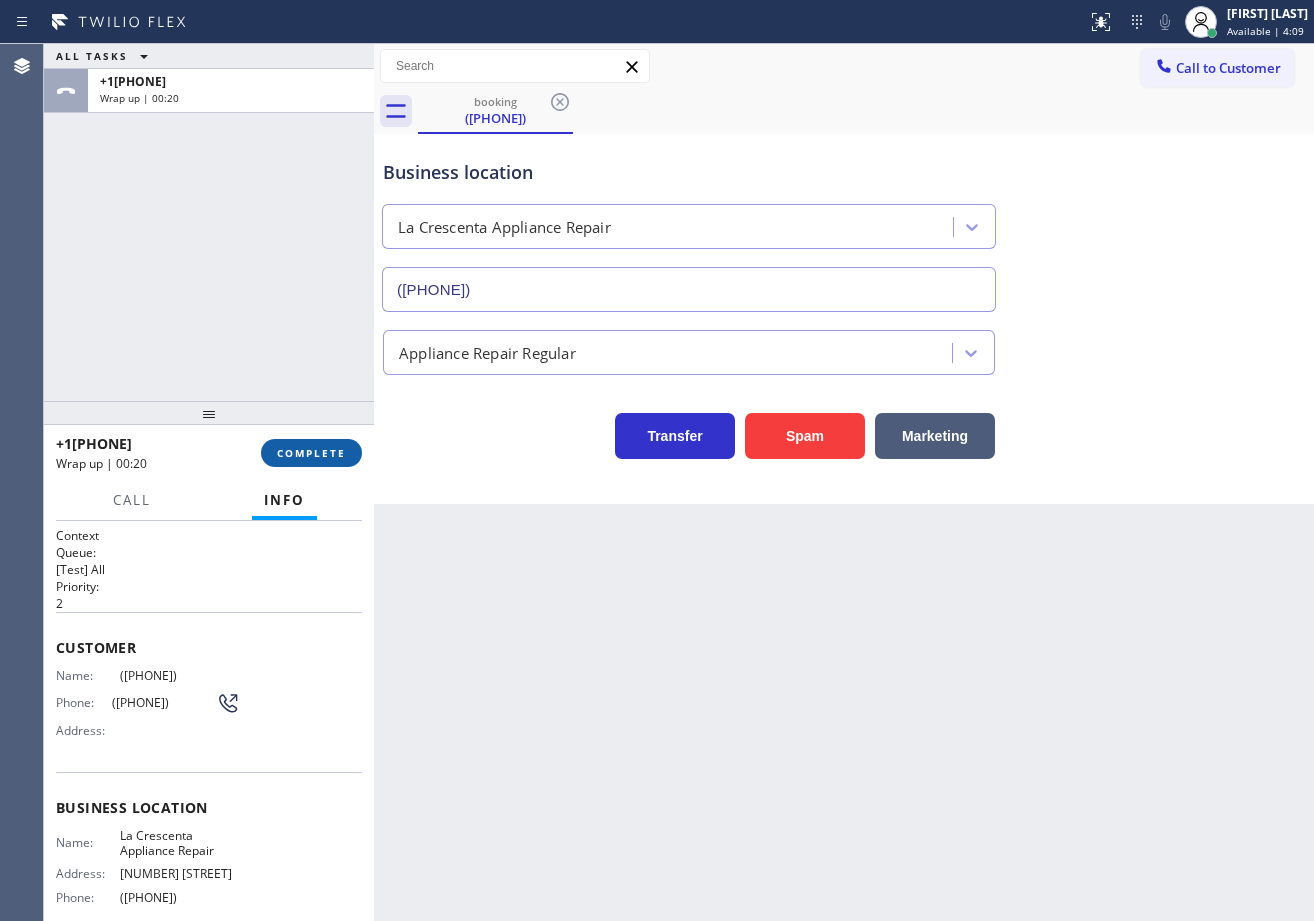 click on "COMPLETE" at bounding box center [311, 453] 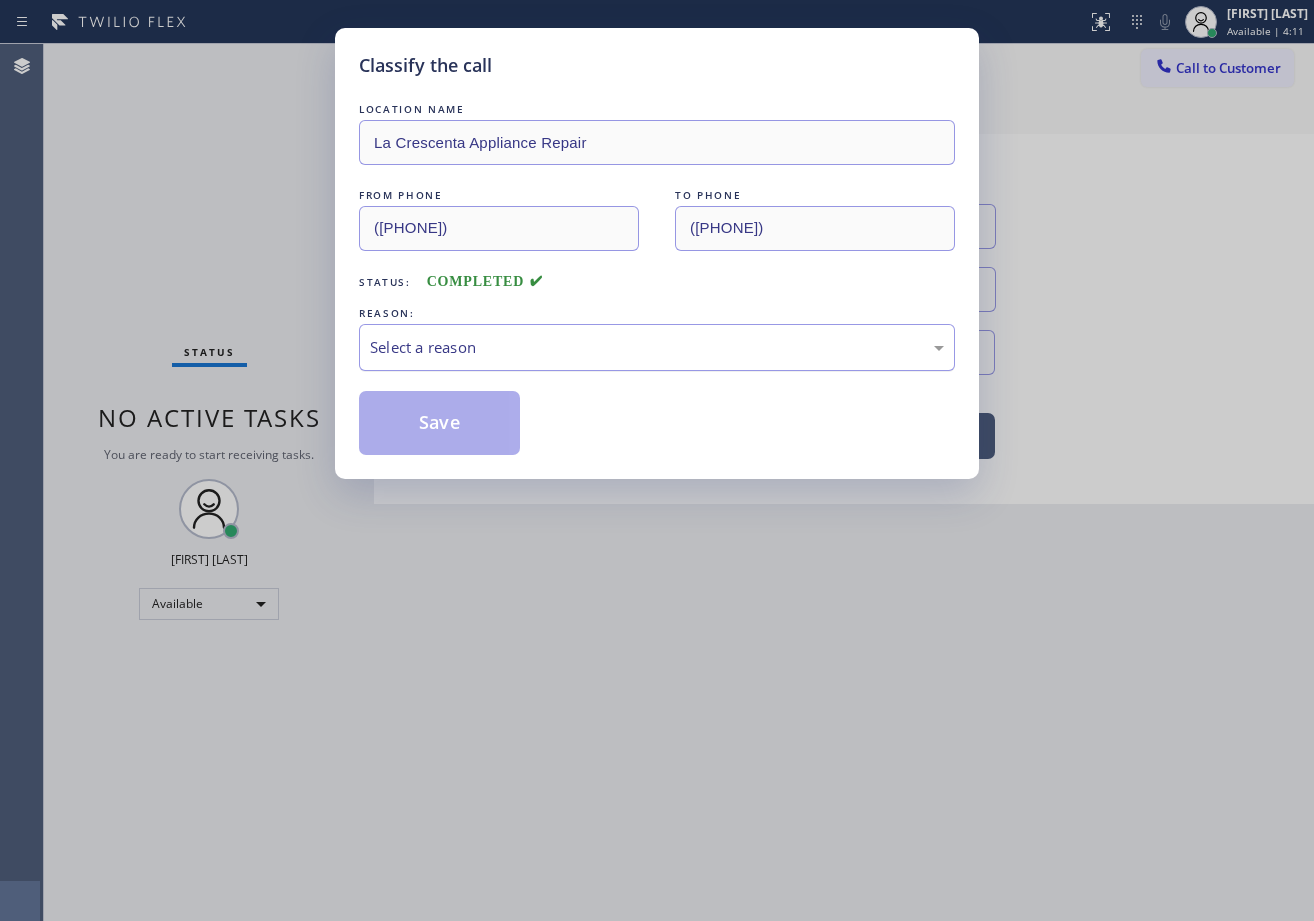 click on "Select a reason" at bounding box center (657, 347) 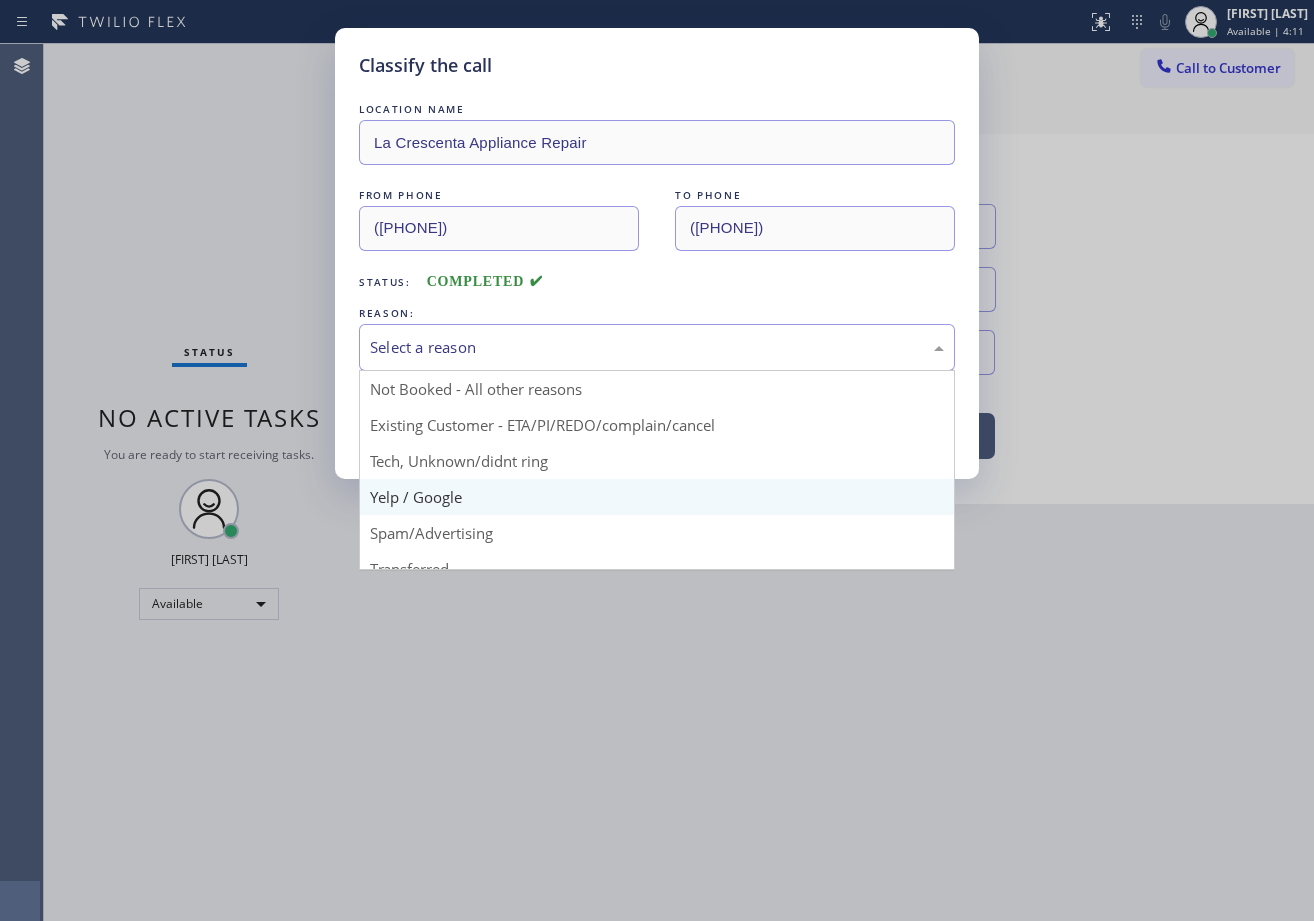 scroll, scrollTop: 54, scrollLeft: 0, axis: vertical 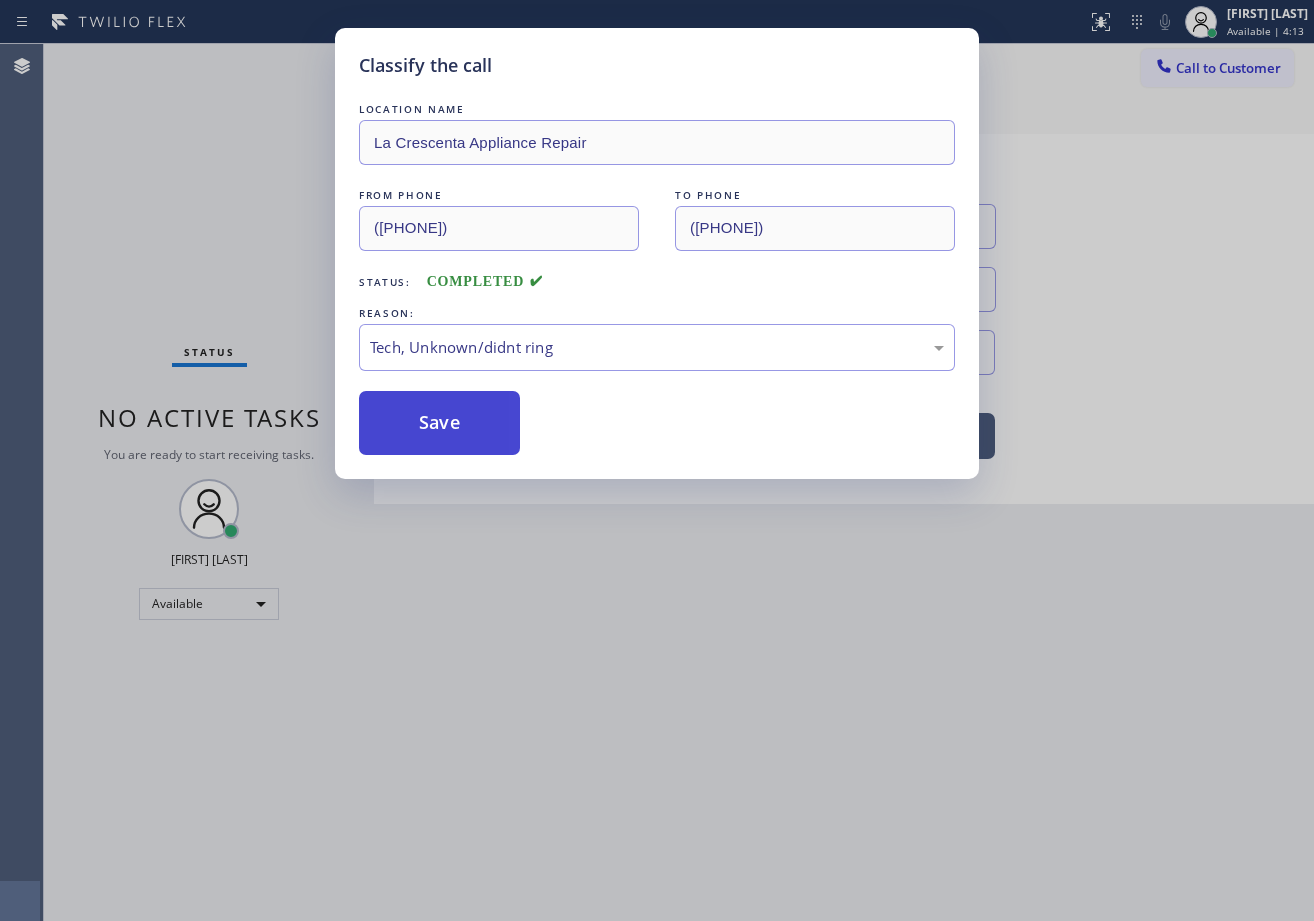 click on "Save" at bounding box center [439, 423] 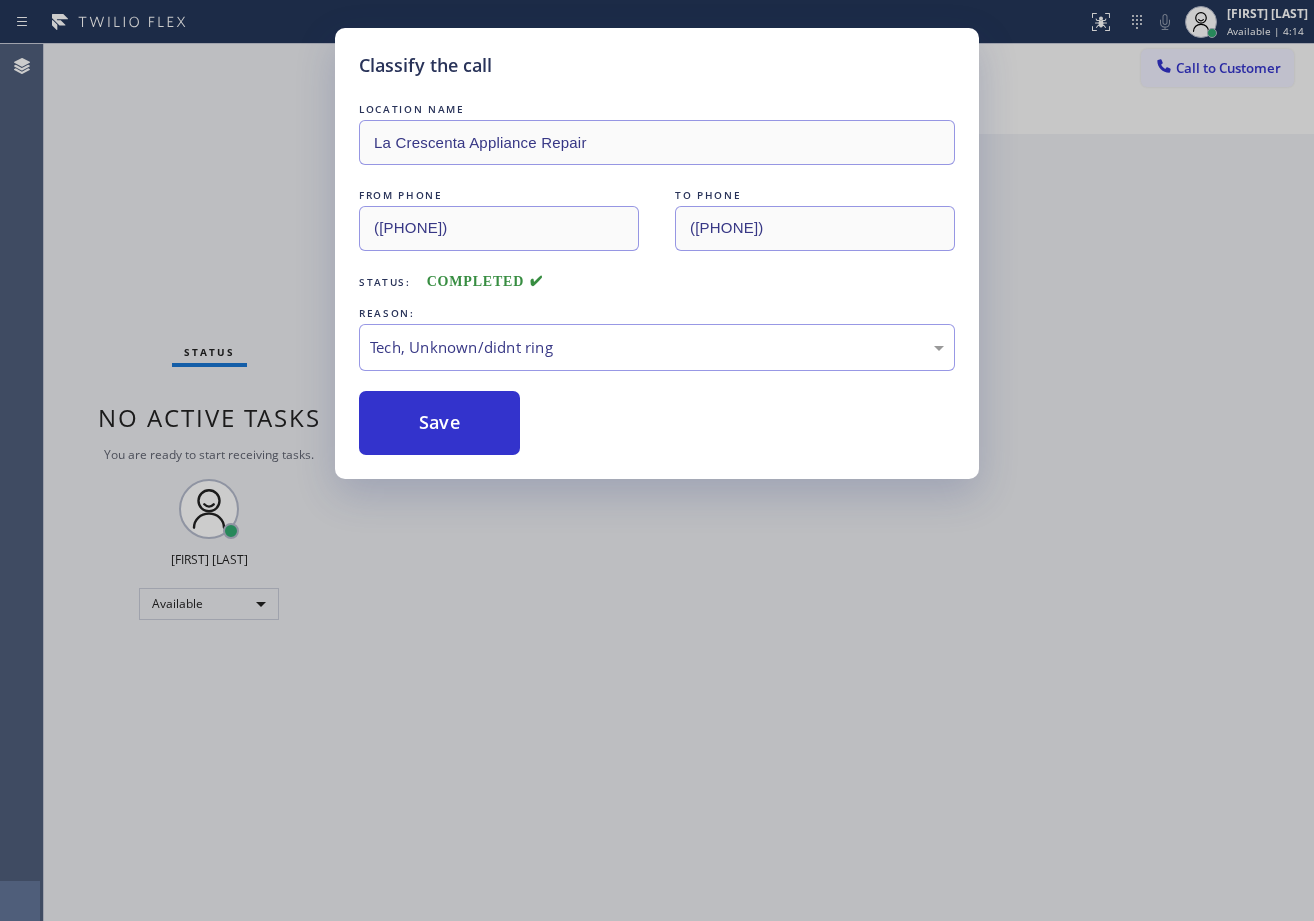 drag, startPoint x: 642, startPoint y: 657, endPoint x: 837, endPoint y: 754, distance: 217.79349 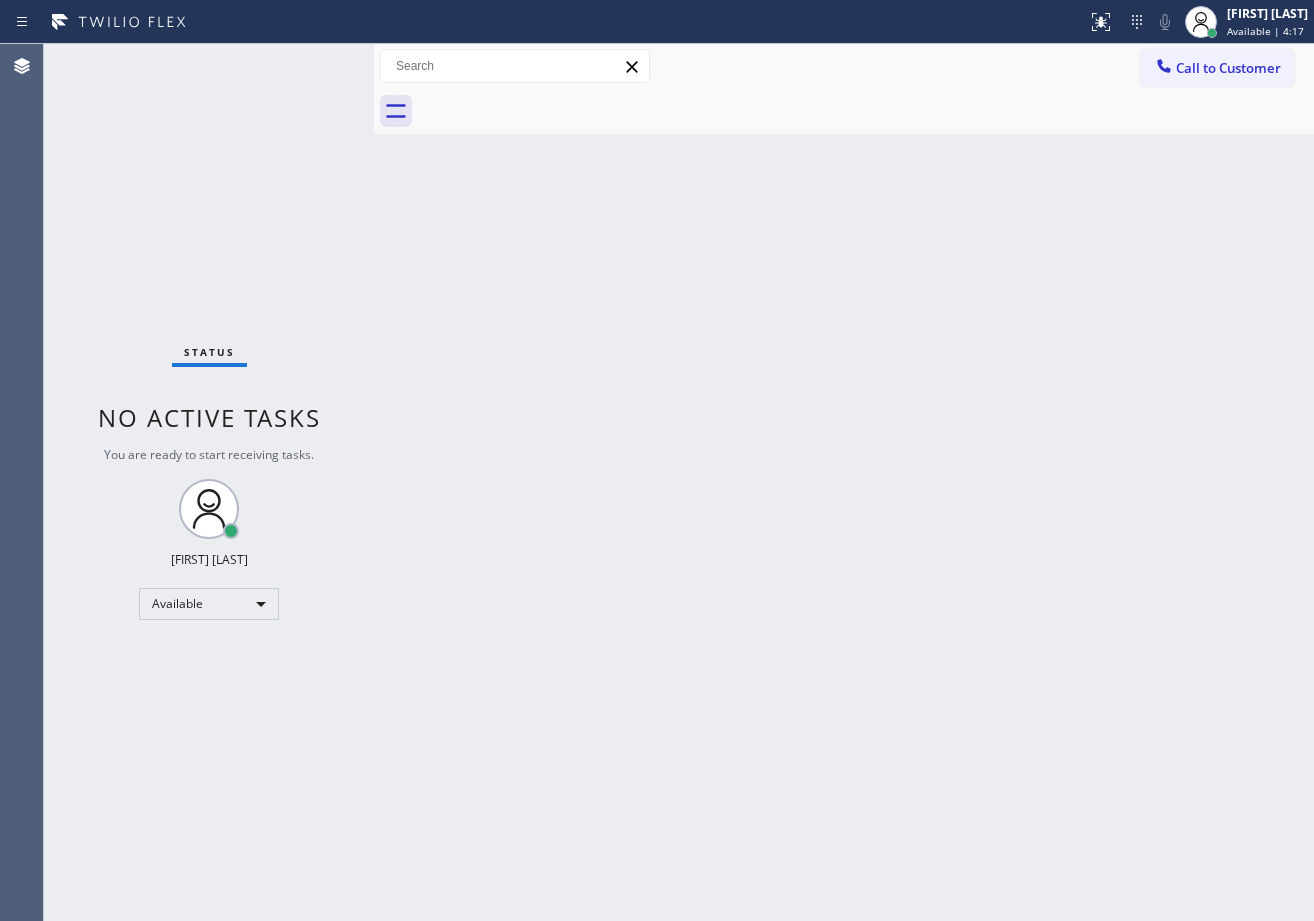 click on "Back to Dashboard Change Sender ID Customers Technicians Select a contact Outbound call Technician Search Technician Your caller id phone number Your caller id phone number Call Technician info Name   Phone none Address none Change Sender ID HVAC +18559994417 5 Star Appliance +18557314952 Appliance Repair +18554611149 Plumbing +18889090120 Air Duct Cleaning +18006865038  Electricians +18005688664 Cancel Change Check personal SMS Reset Change No tabs Call to Customer Outbound call Location Search location Your caller id phone number ([PHONE]) Customer number Call Outbound call Technician Search Technician Your caller id phone number Your caller id phone number Call" at bounding box center (844, 482) 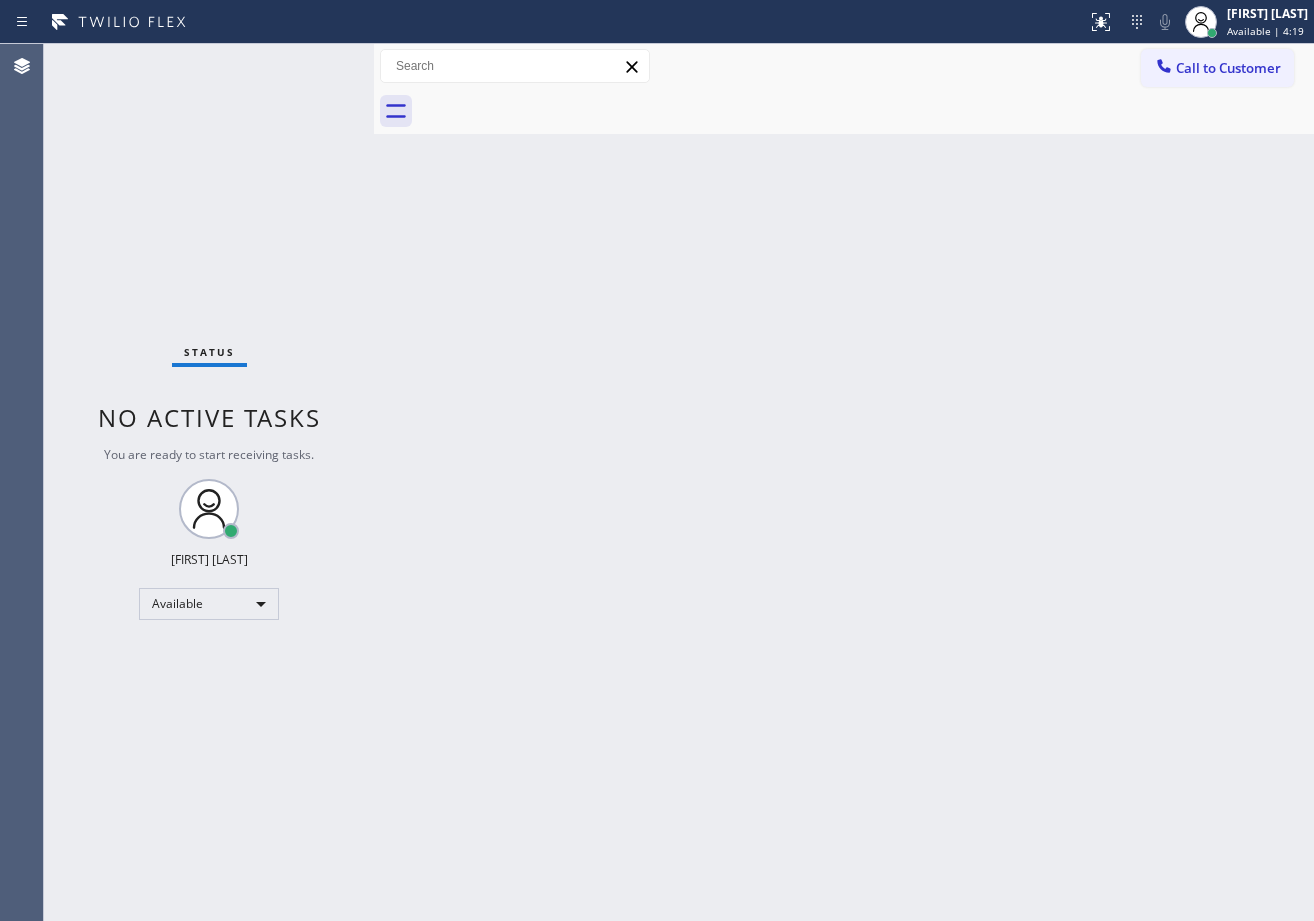 click on "Back to Dashboard Change Sender ID Customers Technicians Select a contact Outbound call Technician Search Technician Your caller id phone number Your caller id phone number Call Technician info Name   Phone none Address none Change Sender ID HVAC +18559994417 5 Star Appliance +18557314952 Appliance Repair +18554611149 Plumbing +18889090120 Air Duct Cleaning +18006865038  Electricians +18005688664 Cancel Change Check personal SMS Reset Change No tabs Call to Customer Outbound call Location Search location Your caller id phone number ([PHONE]) Customer number Call Outbound call Technician Search Technician Your caller id phone number Your caller id phone number Call" at bounding box center [844, 482] 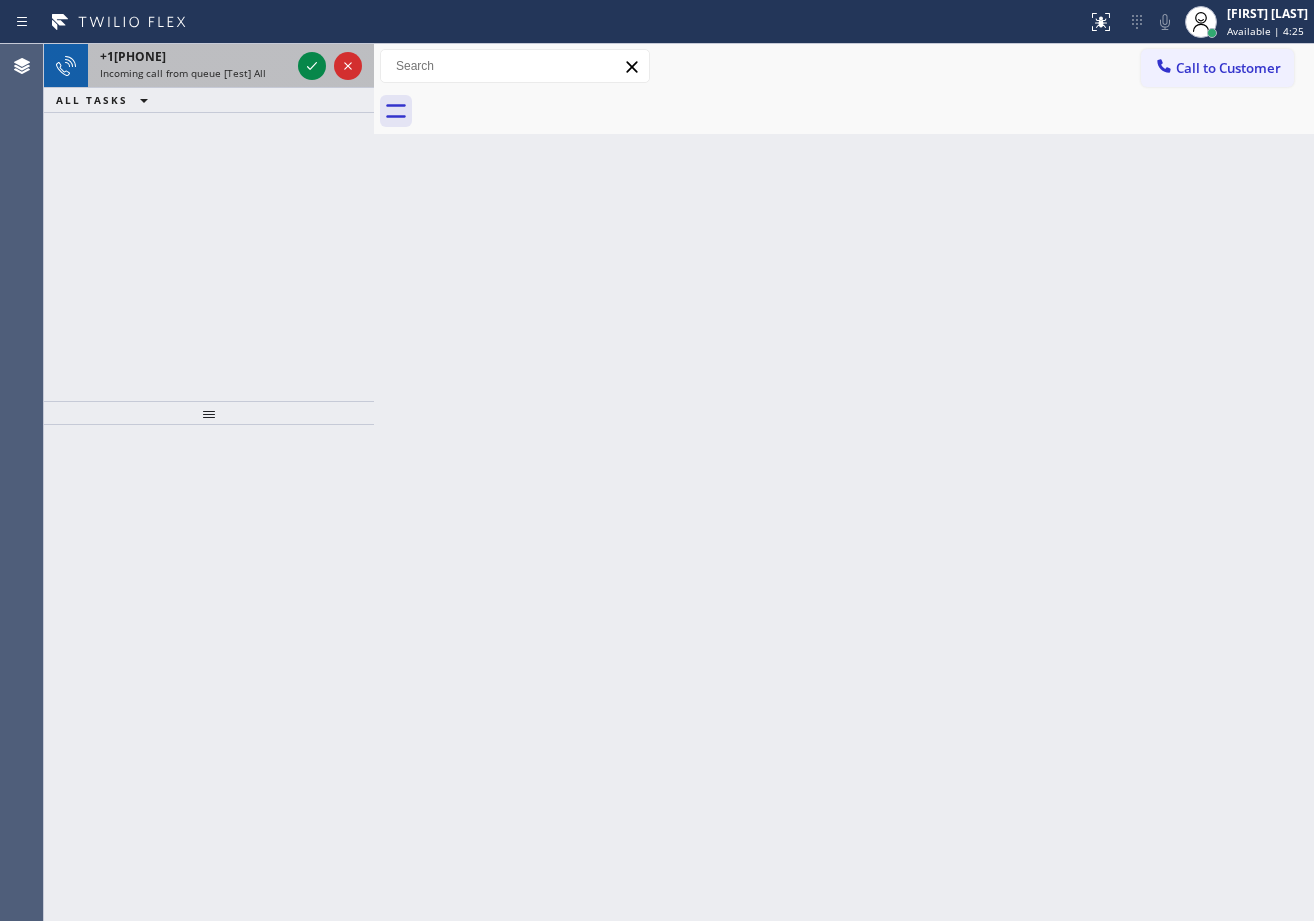 click on "+1[PHONE] Incoming call from queue [Test] All" at bounding box center (191, 66) 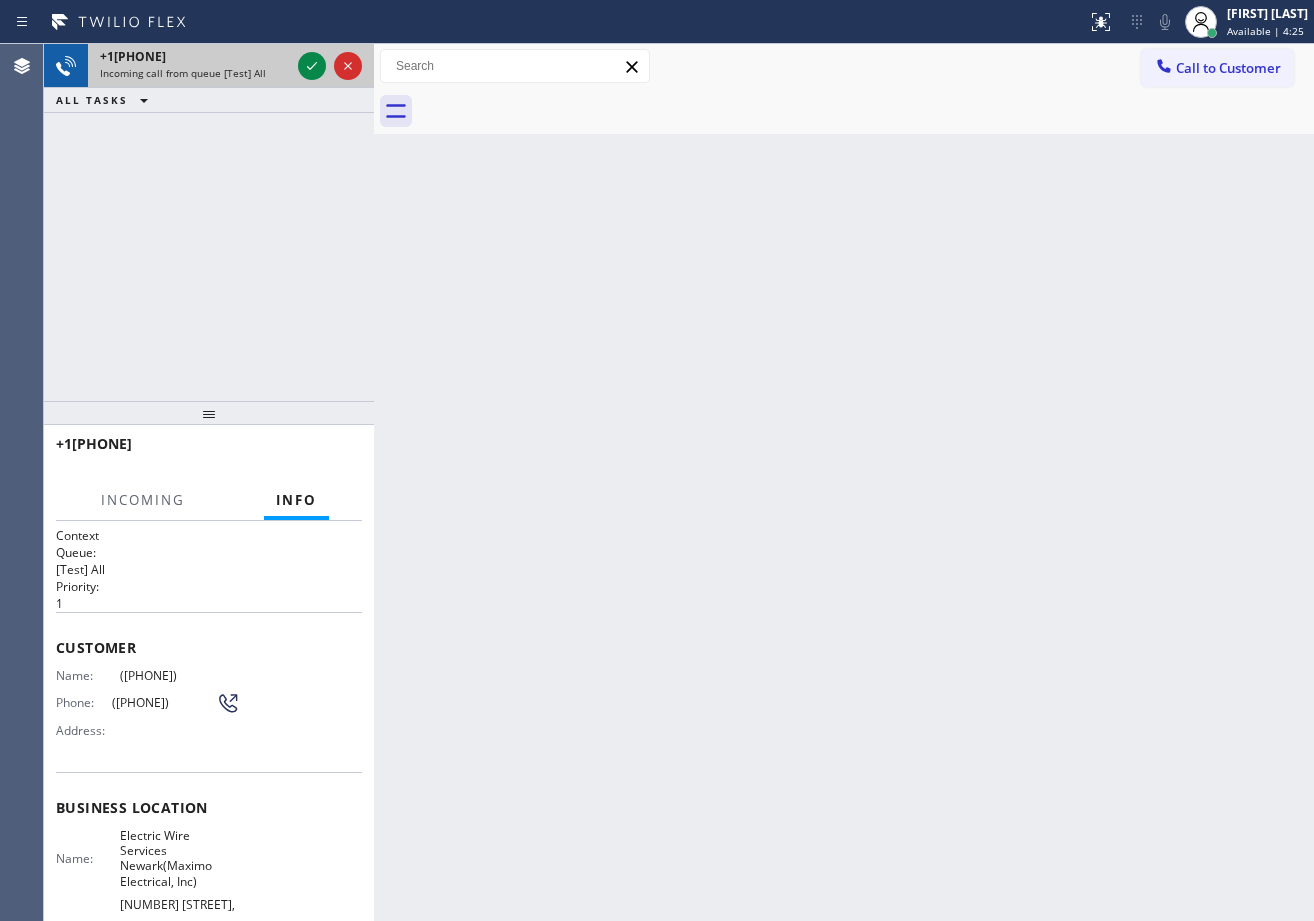 click on "Incoming call from queue [Test] All" at bounding box center (183, 73) 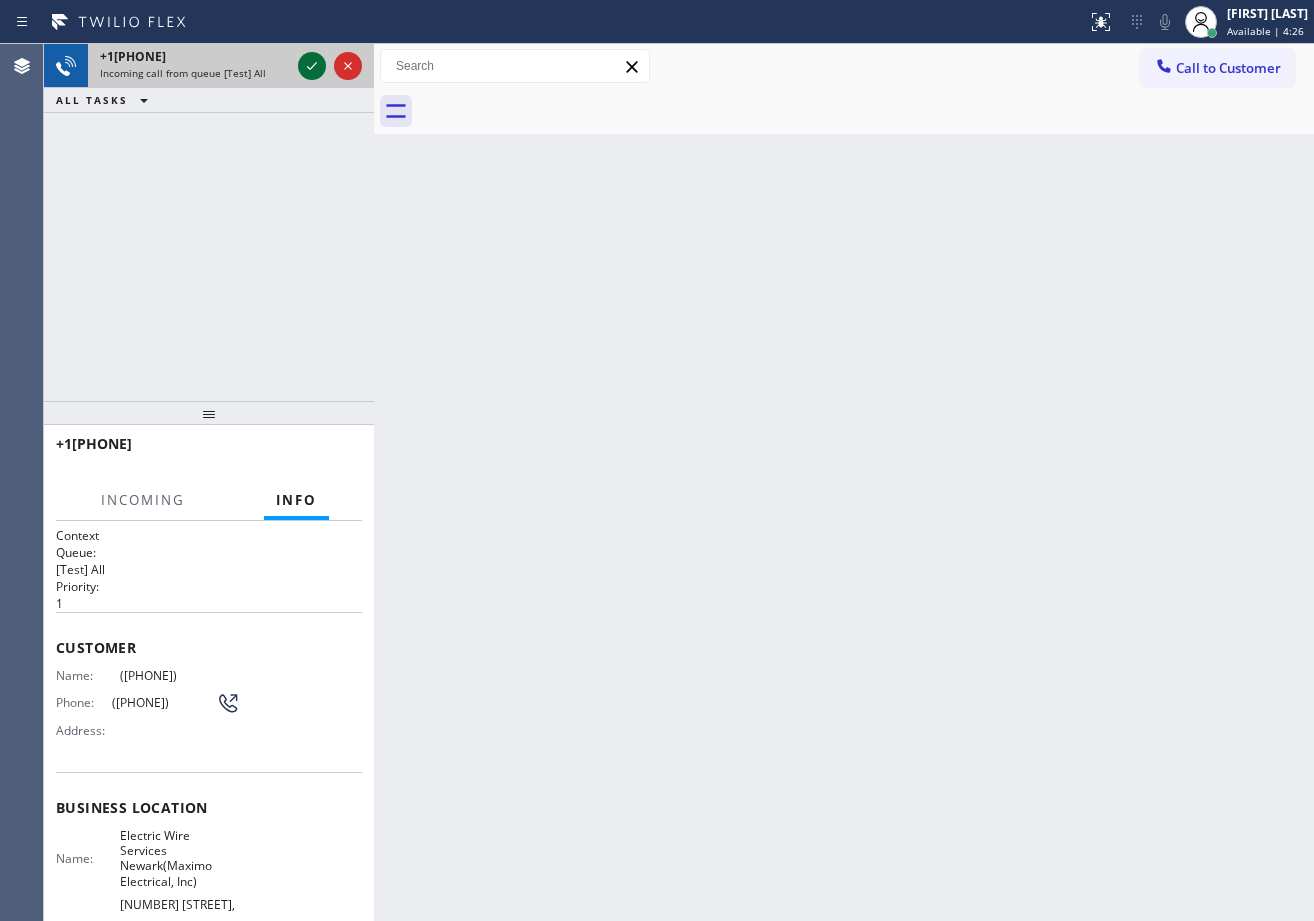 click 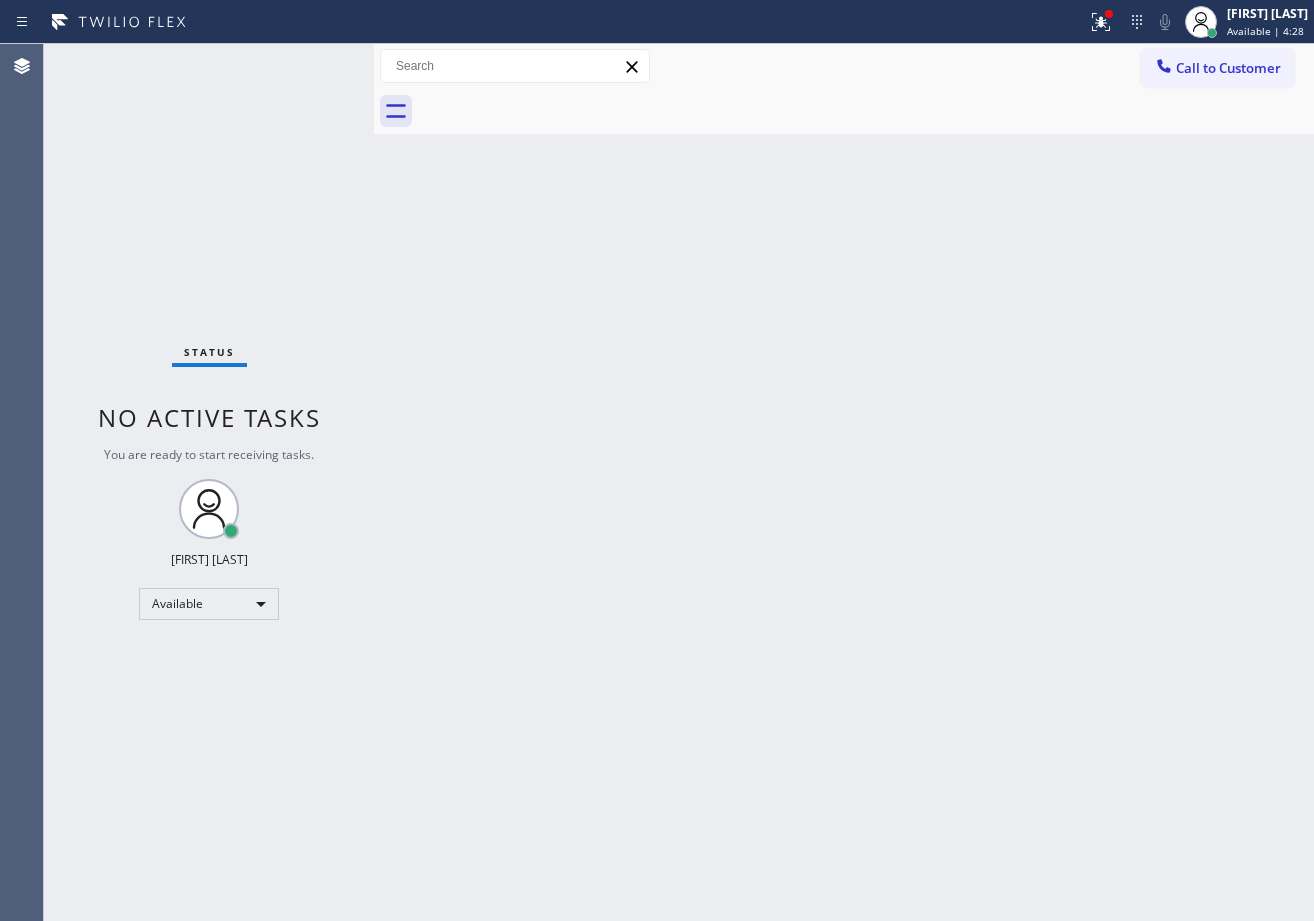 click on "Back to Dashboard Change Sender ID Customers Technicians Select a contact Outbound call Technician Search Technician Your caller id phone number Your caller id phone number Call Technician info Name   Phone none Address none Change Sender ID HVAC +18559994417 5 Star Appliance +18557314952 Appliance Repair +18554611149 Plumbing +18889090120 Air Duct Cleaning +18006865038  Electricians +18005688664 Cancel Change Check personal SMS Reset Change No tabs Call to Customer Outbound call Location Search location Your caller id phone number ([PHONE]) Customer number Call Outbound call Technician Search Technician Your caller id phone number Your caller id phone number Call" at bounding box center [844, 482] 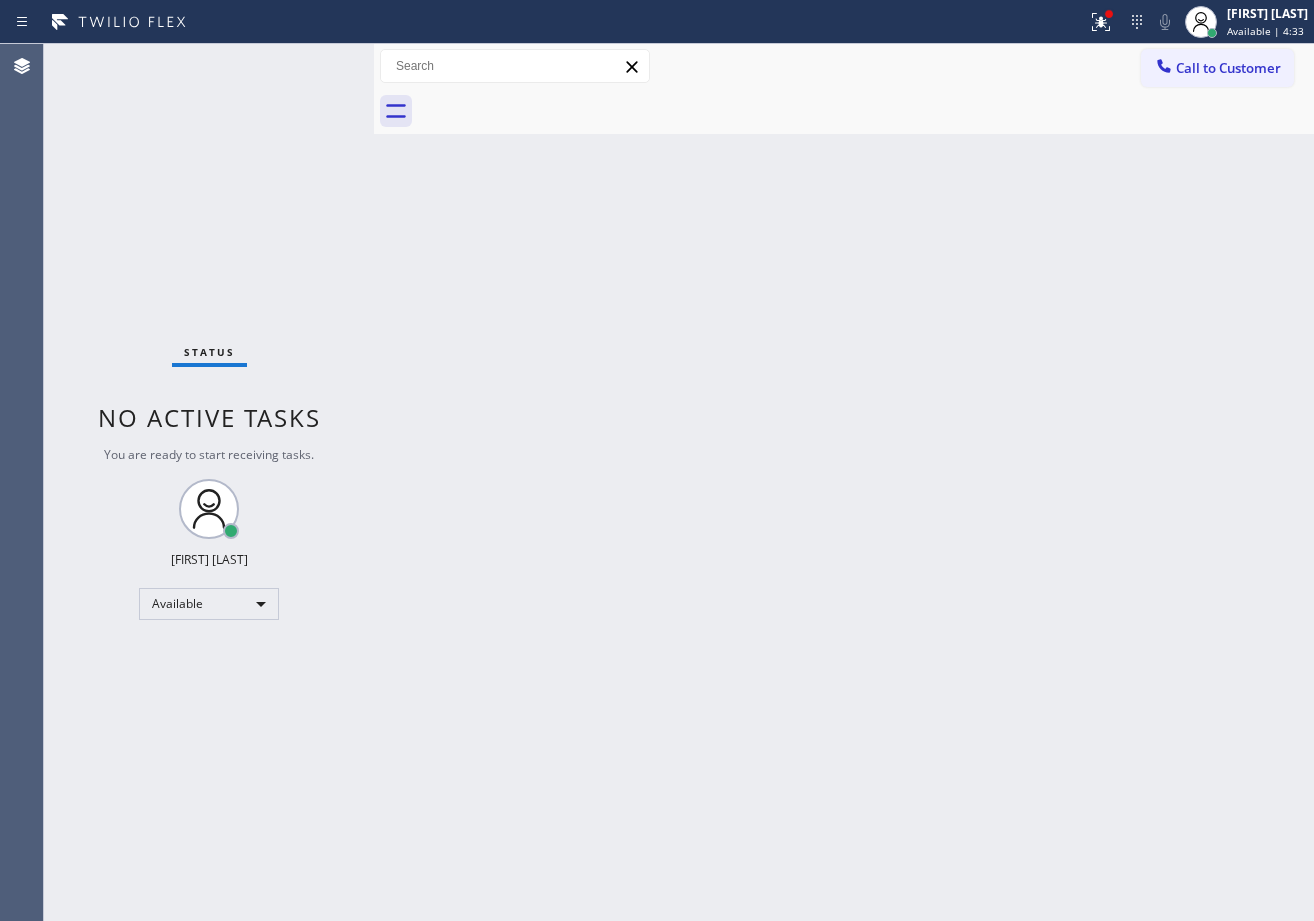 drag, startPoint x: 270, startPoint y: 111, endPoint x: 292, endPoint y: 81, distance: 37.202152 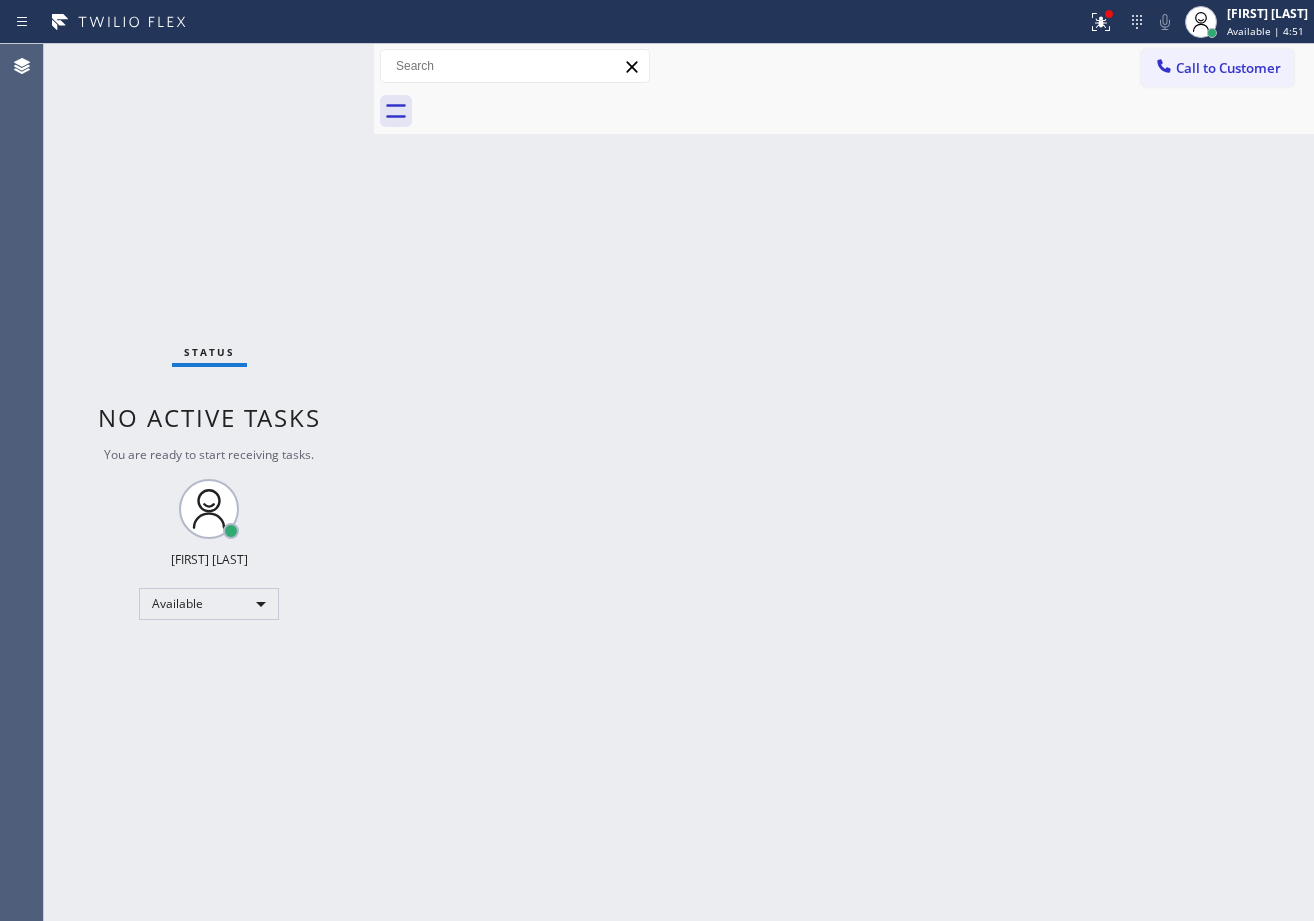 click on "Back to Dashboard Change Sender ID Customers Technicians Select a contact Outbound call Technician Search Technician Your caller id phone number Your caller id phone number Call Technician info Name   Phone none Address none Change Sender ID HVAC +18559994417 5 Star Appliance +18557314952 Appliance Repair +18554611149 Plumbing +18889090120 Air Duct Cleaning +18006865038  Electricians +18005688664 Cancel Change Check personal SMS Reset Change No tabs Call to Customer Outbound call Location Search location Your caller id phone number ([PHONE]) Customer number Call Outbound call Technician Search Technician Your caller id phone number Your caller id phone number Call" at bounding box center (844, 482) 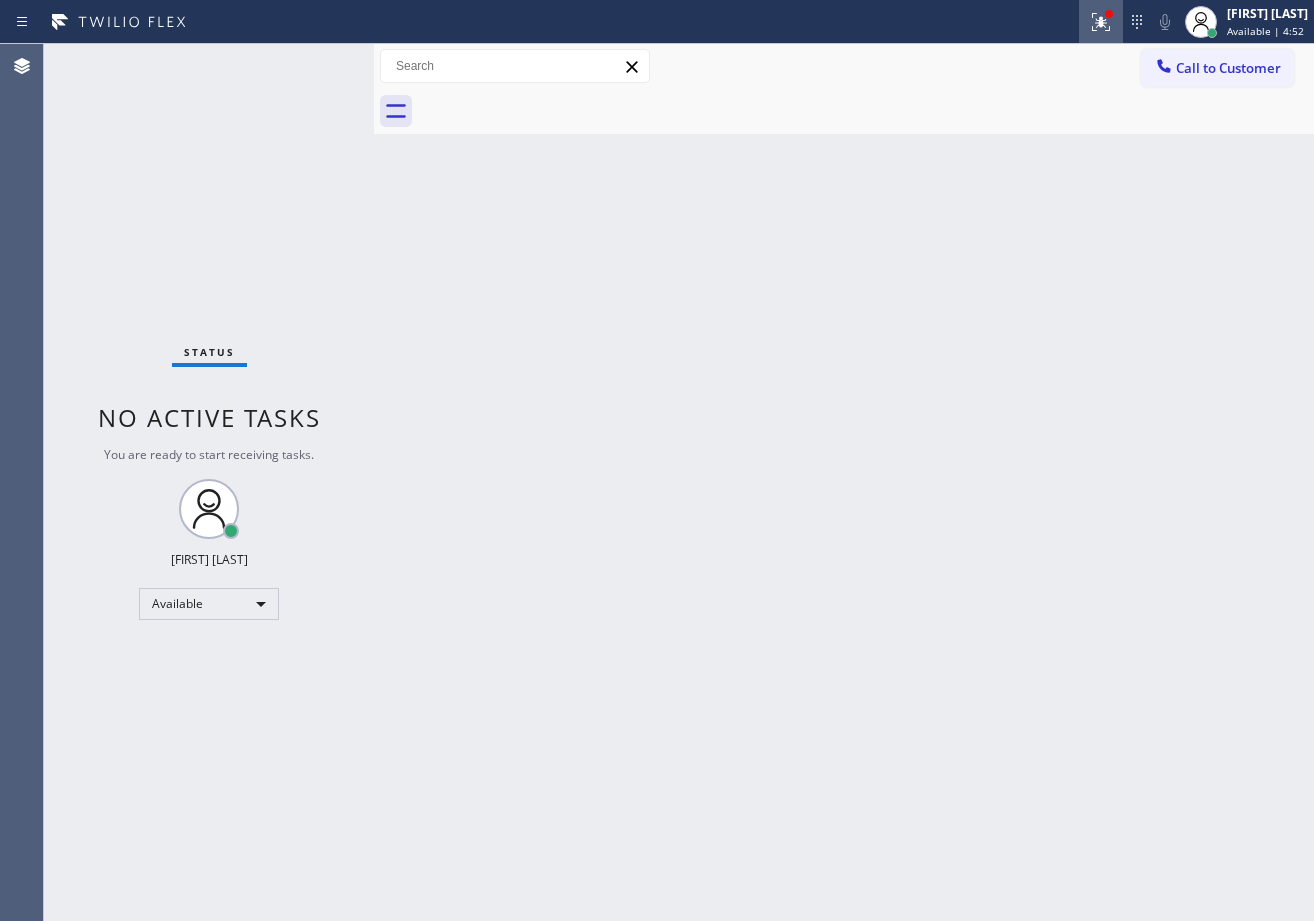 click 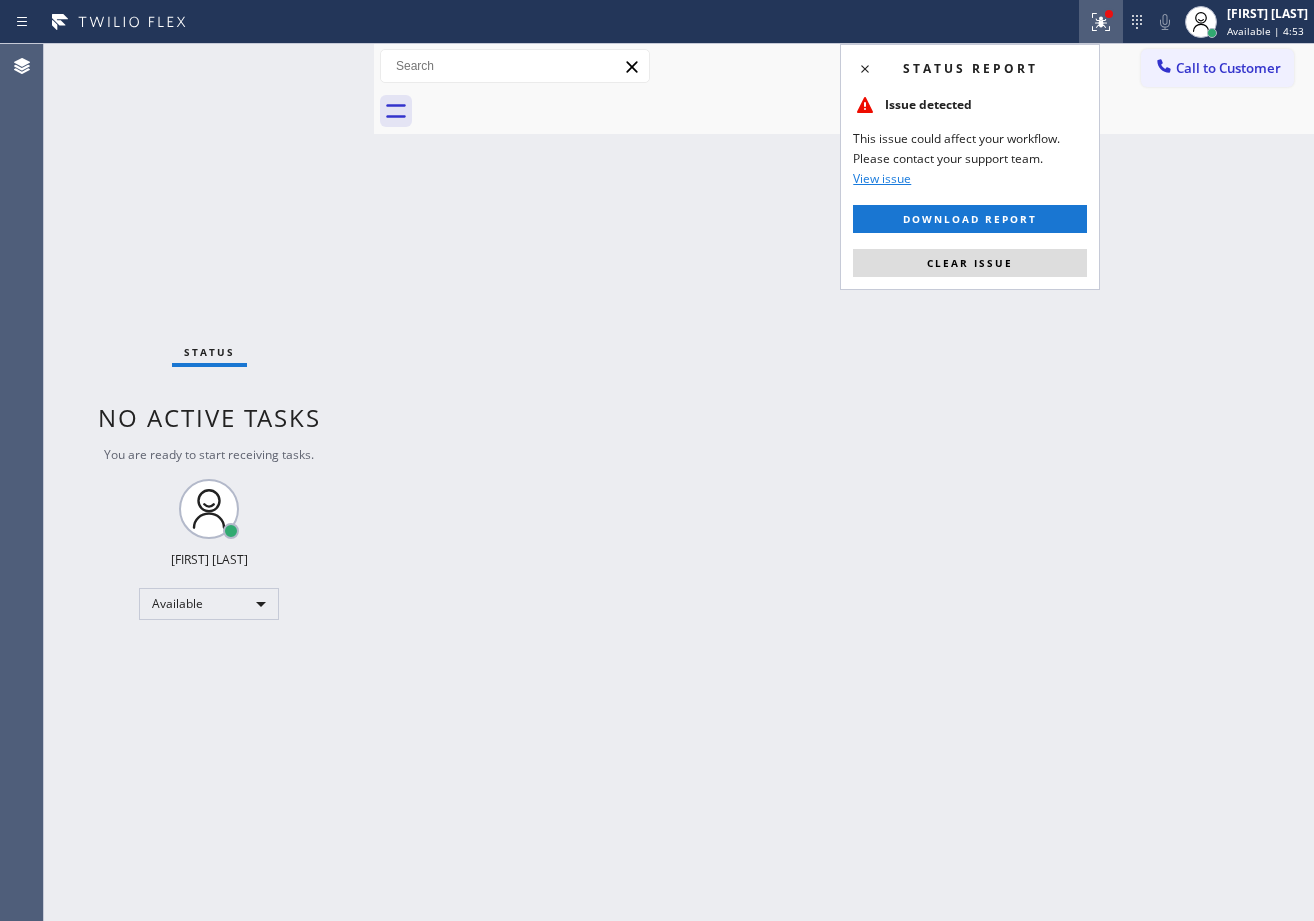 drag, startPoint x: 1007, startPoint y: 267, endPoint x: 785, endPoint y: 182, distance: 237.71622 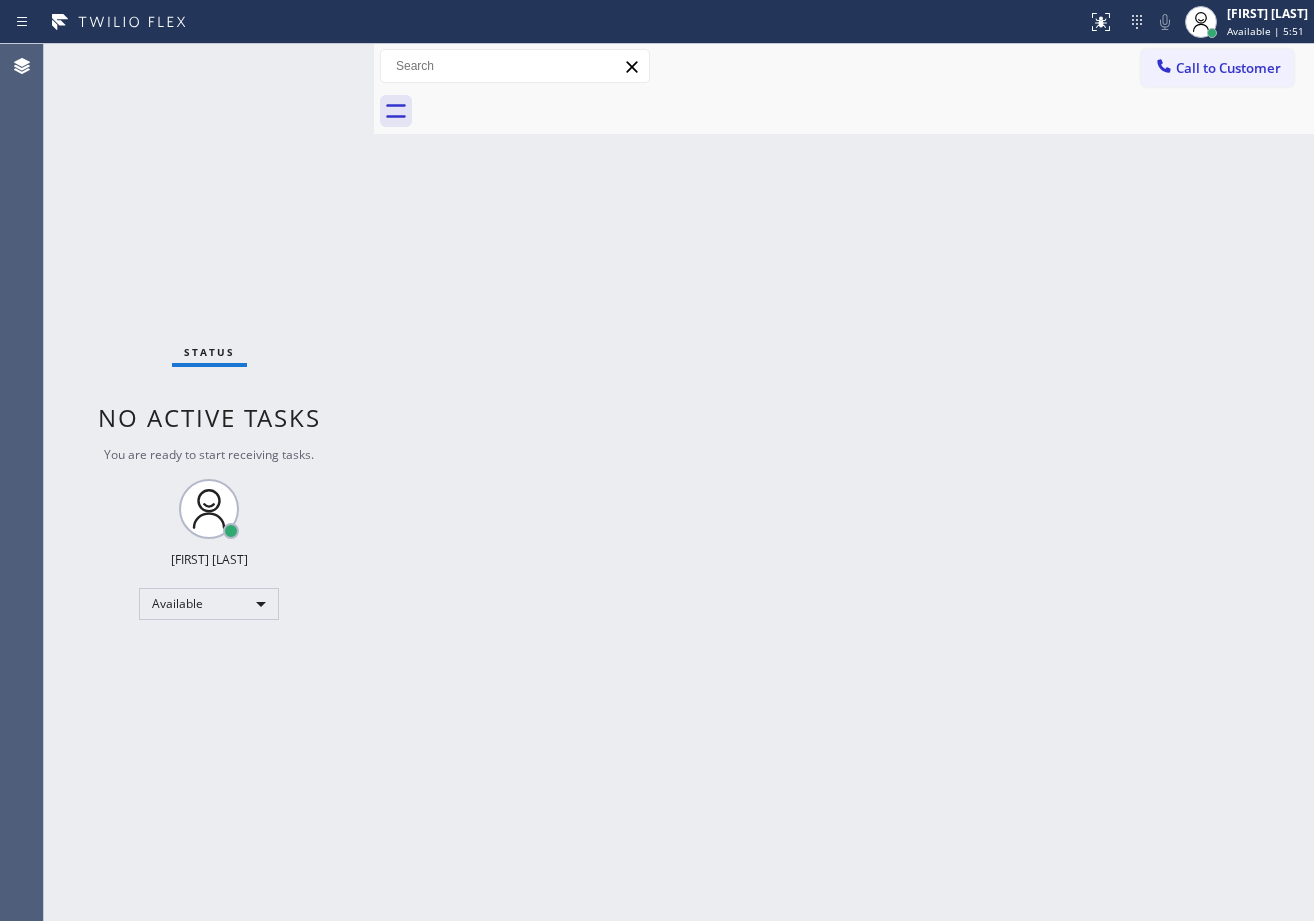 click on "Back to Dashboard Change Sender ID Customers Technicians Select a contact Outbound call Technician Search Technician Your caller id phone number Your caller id phone number Call Technician info Name   Phone none Address none Change Sender ID HVAC +18559994417 5 Star Appliance +18557314952 Appliance Repair +18554611149 Plumbing +18889090120 Air Duct Cleaning +18006865038  Electricians +18005688664 Cancel Change Check personal SMS Reset Change No tabs Call to Customer Outbound call Location Search location Your caller id phone number ([PHONE]) Customer number Call Outbound call Technician Search Technician Your caller id phone number Your caller id phone number Call" at bounding box center (844, 482) 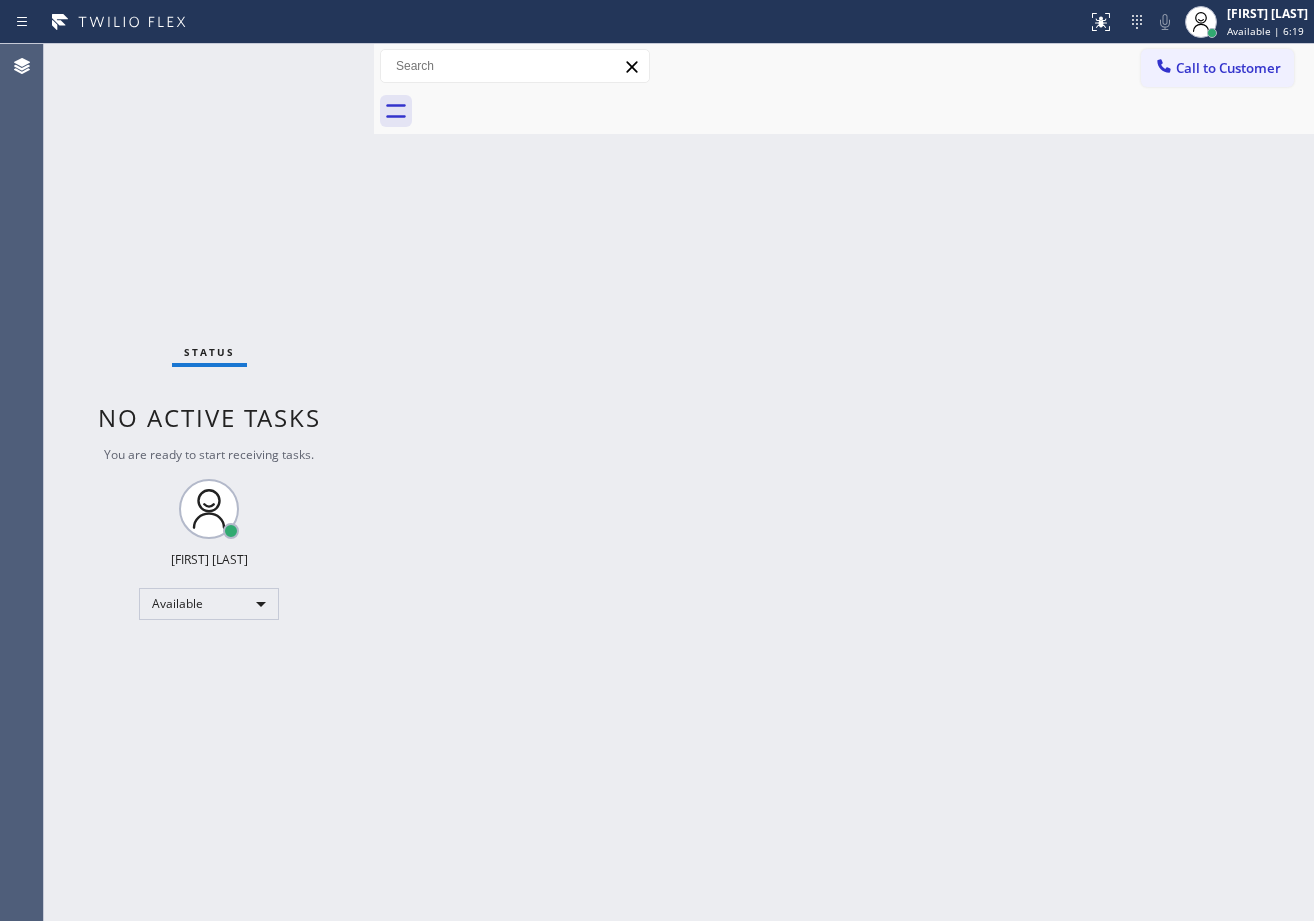 click on "Back to Dashboard Change Sender ID Customers Technicians Select a contact Outbound call Technician Search Technician Your caller id phone number Your caller id phone number Call Technician info Name   Phone none Address none Change Sender ID HVAC +18559994417 5 Star Appliance +18557314952 Appliance Repair +18554611149 Plumbing +18889090120 Air Duct Cleaning +18006865038  Electricians +18005688664 Cancel Change Check personal SMS Reset Change No tabs Call to Customer Outbound call Location Search location Your caller id phone number ([PHONE]) Customer number Call Outbound call Technician Search Technician Your caller id phone number Your caller id phone number Call" at bounding box center (844, 482) 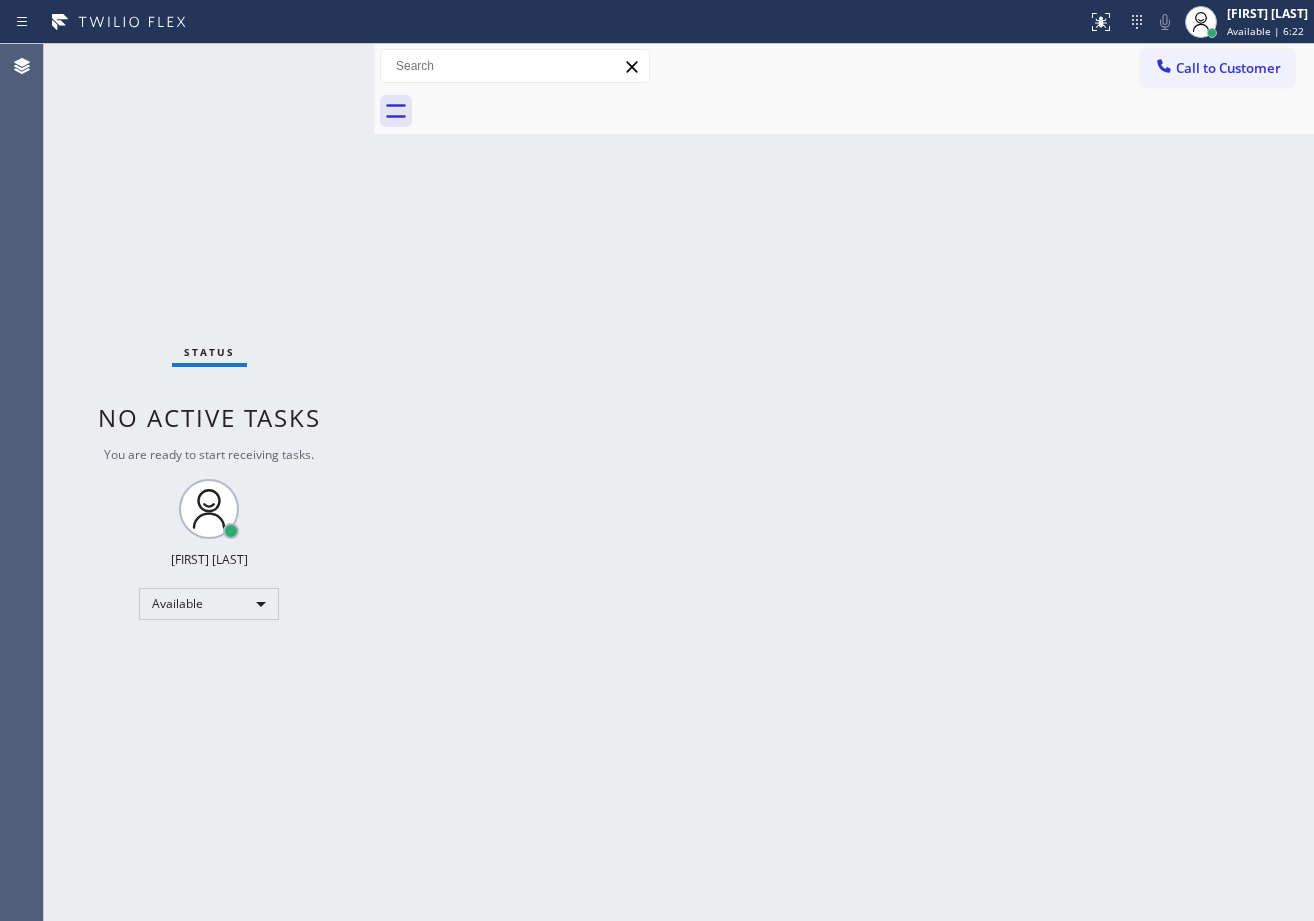 drag, startPoint x: 566, startPoint y: 269, endPoint x: 598, endPoint y: 343, distance: 80.622574 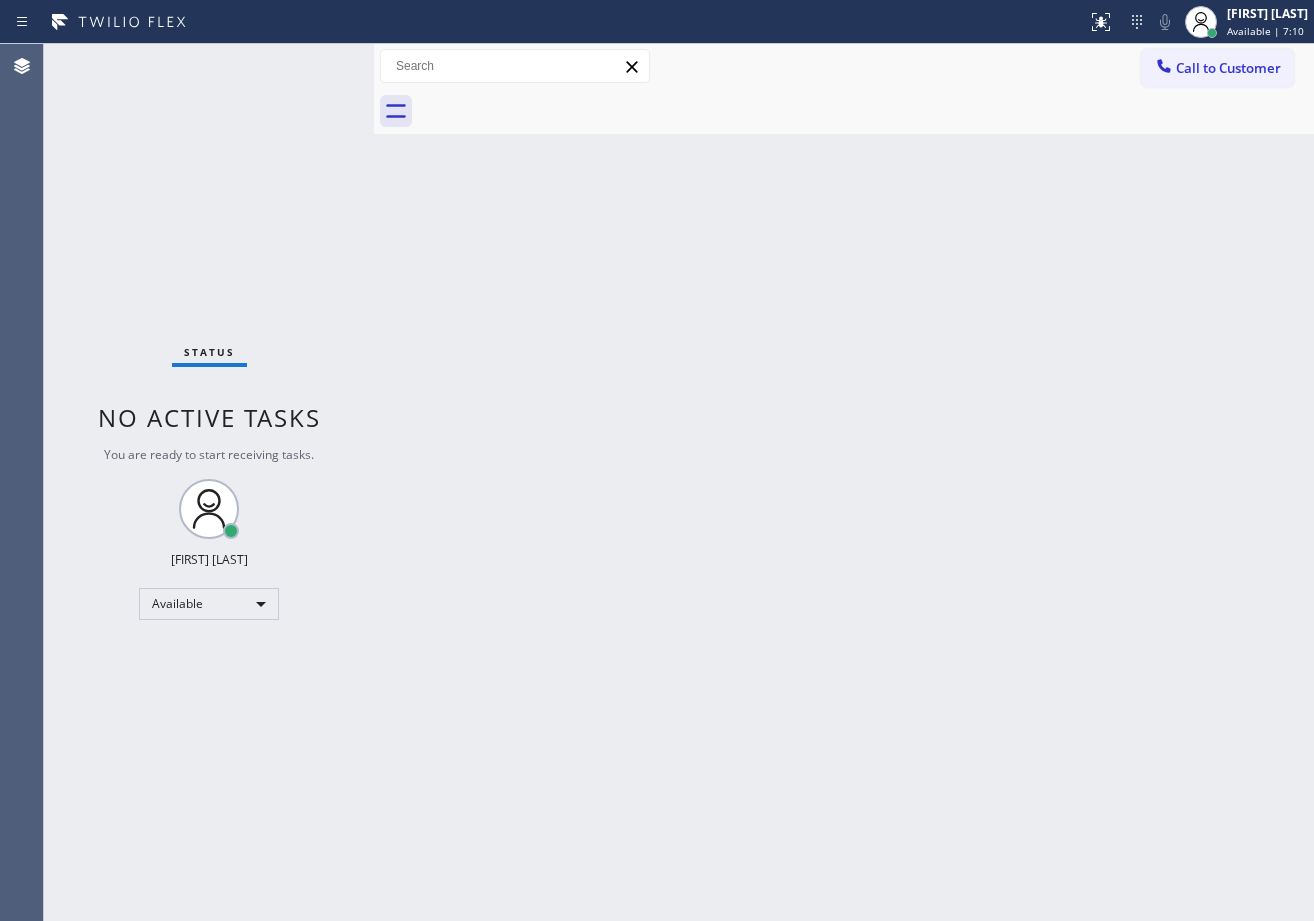 click on "Back to Dashboard Change Sender ID Customers Technicians Select a contact Outbound call Technician Search Technician Your caller id phone number Your caller id phone number Call Technician info Name   Phone none Address none Change Sender ID HVAC +18559994417 5 Star Appliance +18557314952 Appliance Repair +18554611149 Plumbing +18889090120 Air Duct Cleaning +18006865038  Electricians +18005688664 Cancel Change Check personal SMS Reset Change No tabs Call to Customer Outbound call Location Search location Your caller id phone number ([PHONE]) Customer number Call Outbound call Technician Search Technician Your caller id phone number Your caller id phone number Call" at bounding box center [844, 482] 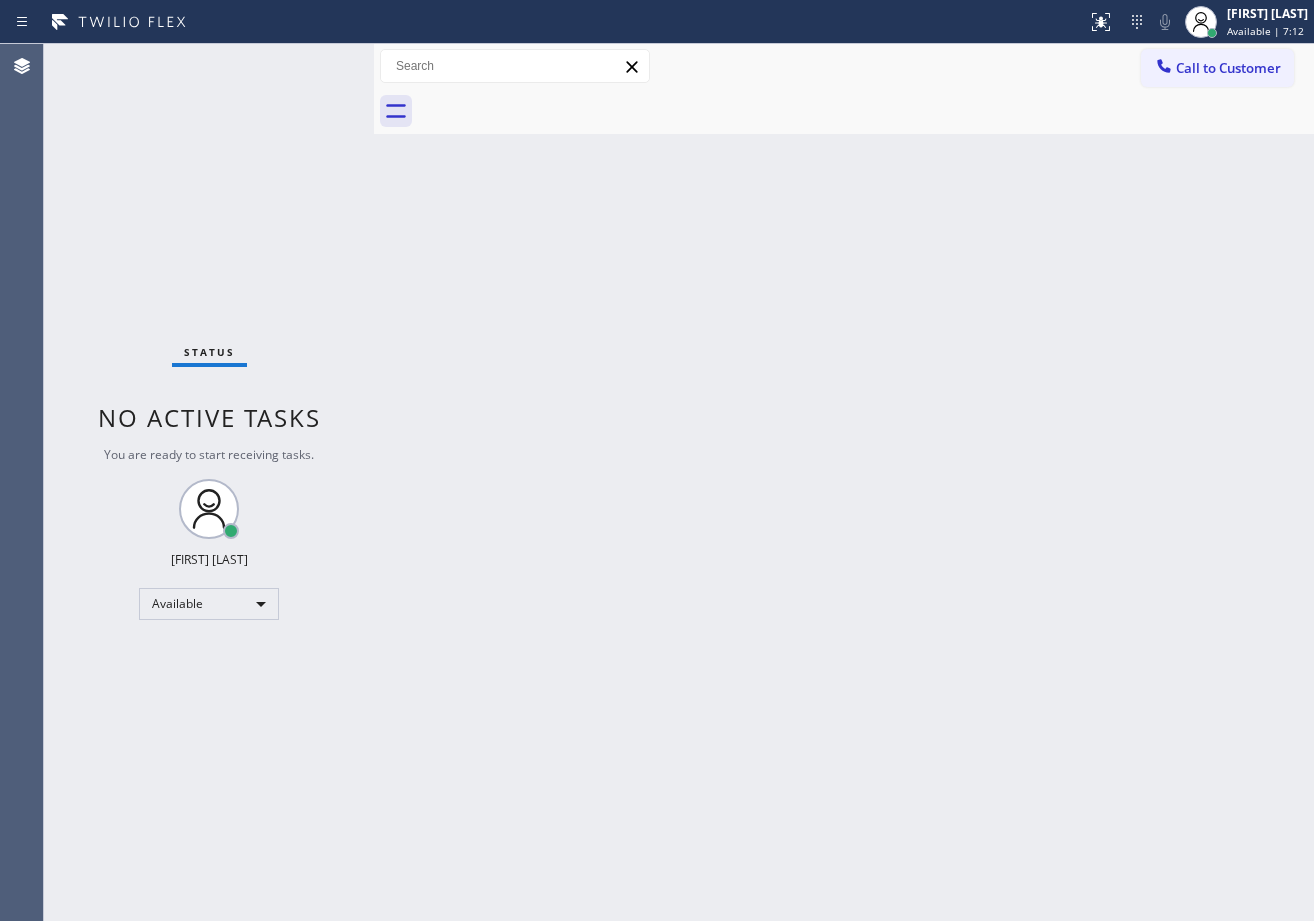 click on "Back to Dashboard Change Sender ID Customers Technicians Select a contact Outbound call Technician Search Technician Your caller id phone number Your caller id phone number Call Technician info Name   Phone none Address none Change Sender ID HVAC +18559994417 5 Star Appliance +18557314952 Appliance Repair +18554611149 Plumbing +18889090120 Air Duct Cleaning +18006865038  Electricians +18005688664 Cancel Change Check personal SMS Reset Change No tabs Call to Customer Outbound call Location Search location Your caller id phone number ([PHONE]) Customer number Call Outbound call Technician Search Technician Your caller id phone number Your caller id phone number Call" at bounding box center (844, 482) 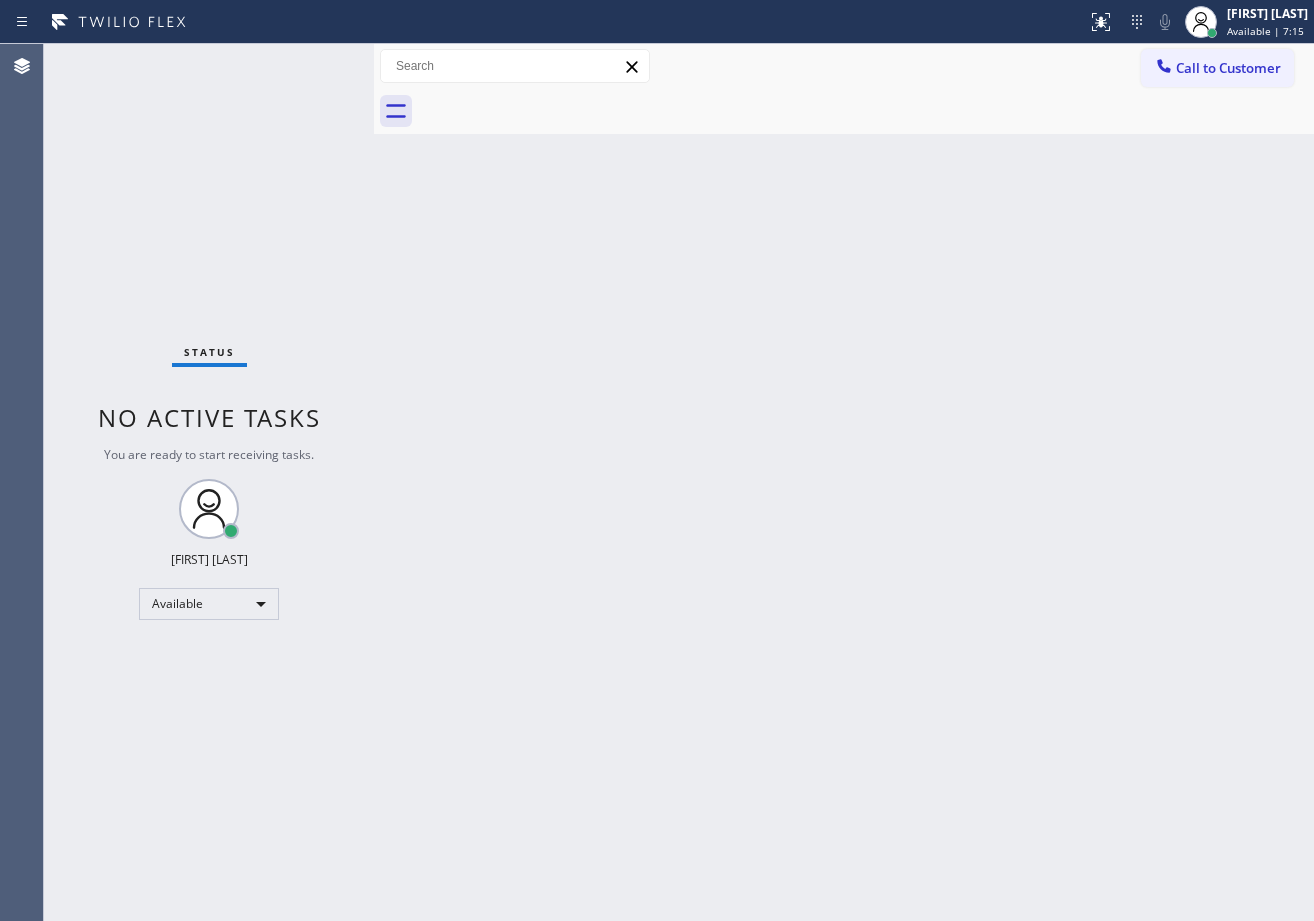 click on "Back to Dashboard Change Sender ID Customers Technicians Select a contact Outbound call Technician Search Technician Your caller id phone number Your caller id phone number Call Technician info Name   Phone none Address none Change Sender ID HVAC +18559994417 5 Star Appliance +18557314952 Appliance Repair +18554611149 Plumbing +18889090120 Air Duct Cleaning +18006865038  Electricians +18005688664 Cancel Change Check personal SMS Reset Change No tabs Call to Customer Outbound call Location Search location Your caller id phone number ([PHONE]) Customer number Call Outbound call Technician Search Technician Your caller id phone number Your caller id phone number Call" at bounding box center (844, 482) 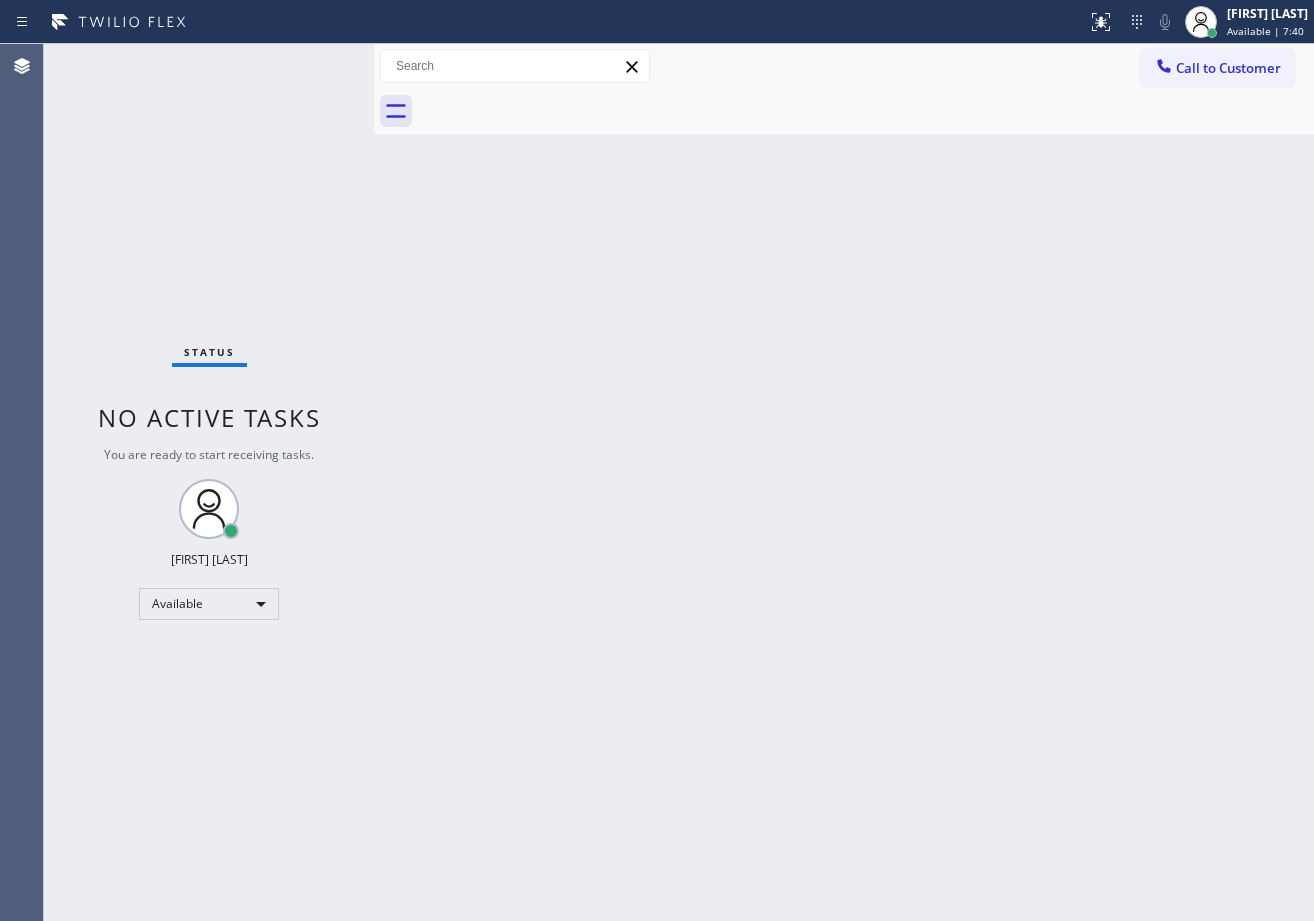 click on "Status No active tasks You are ready to start receiving tasks. [FIRST] [LAST] Available" at bounding box center (209, 482) 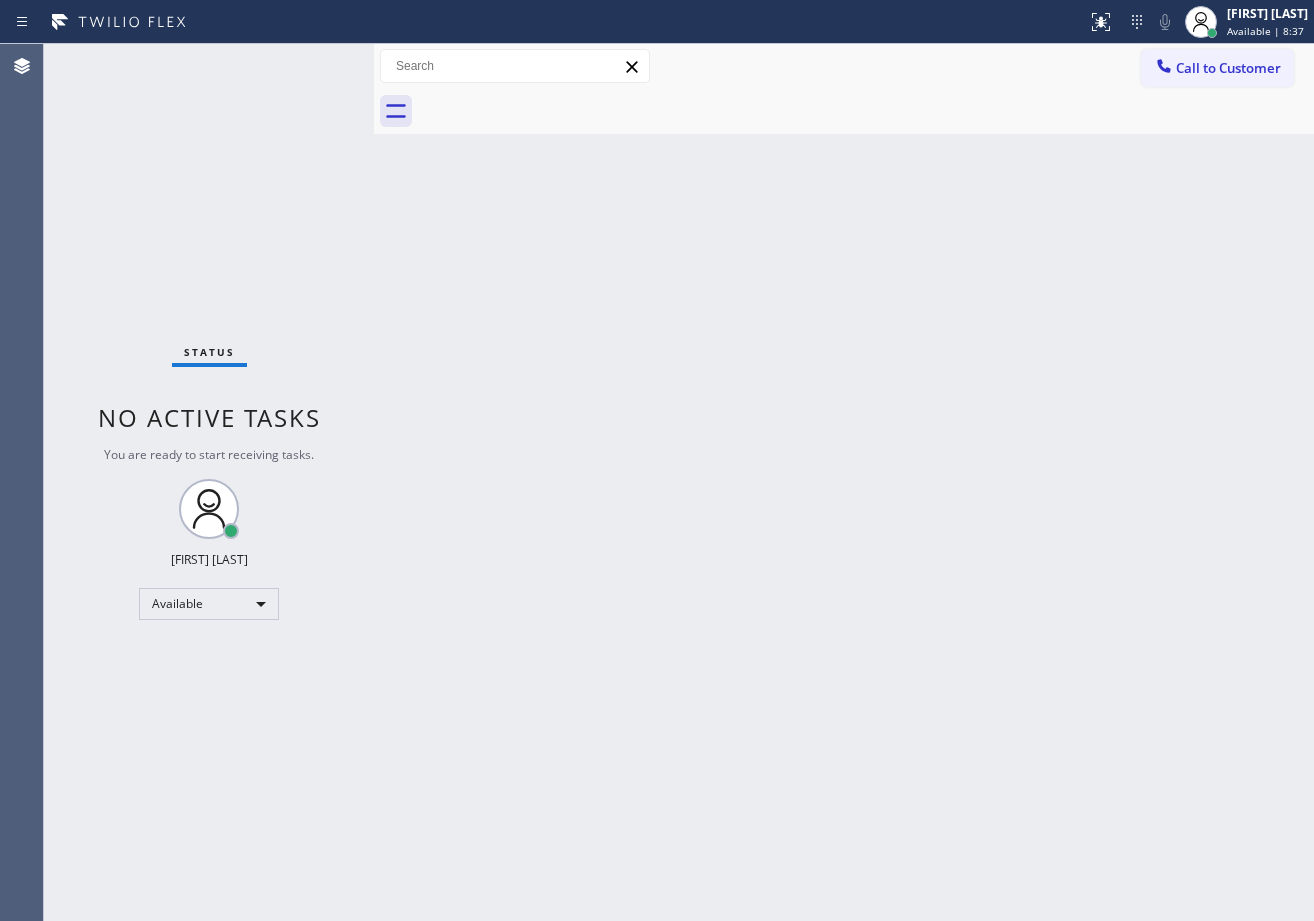 click on "Status No active tasks You are ready to start receiving tasks. [FIRST] [LAST] Available" at bounding box center [209, 482] 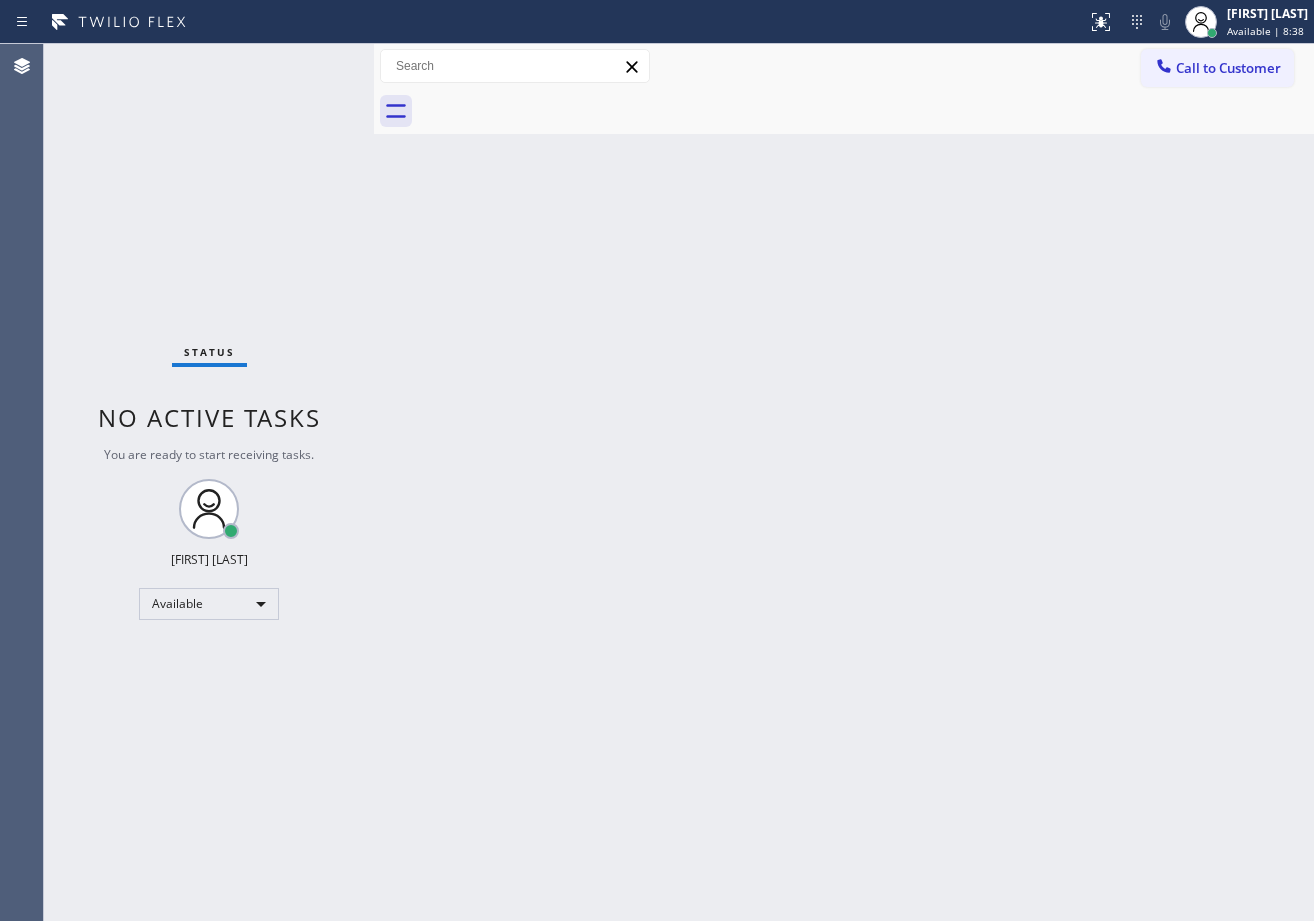 click on "Status No active tasks You are ready to start receiving tasks. [FIRST] [LAST] Available" at bounding box center [209, 482] 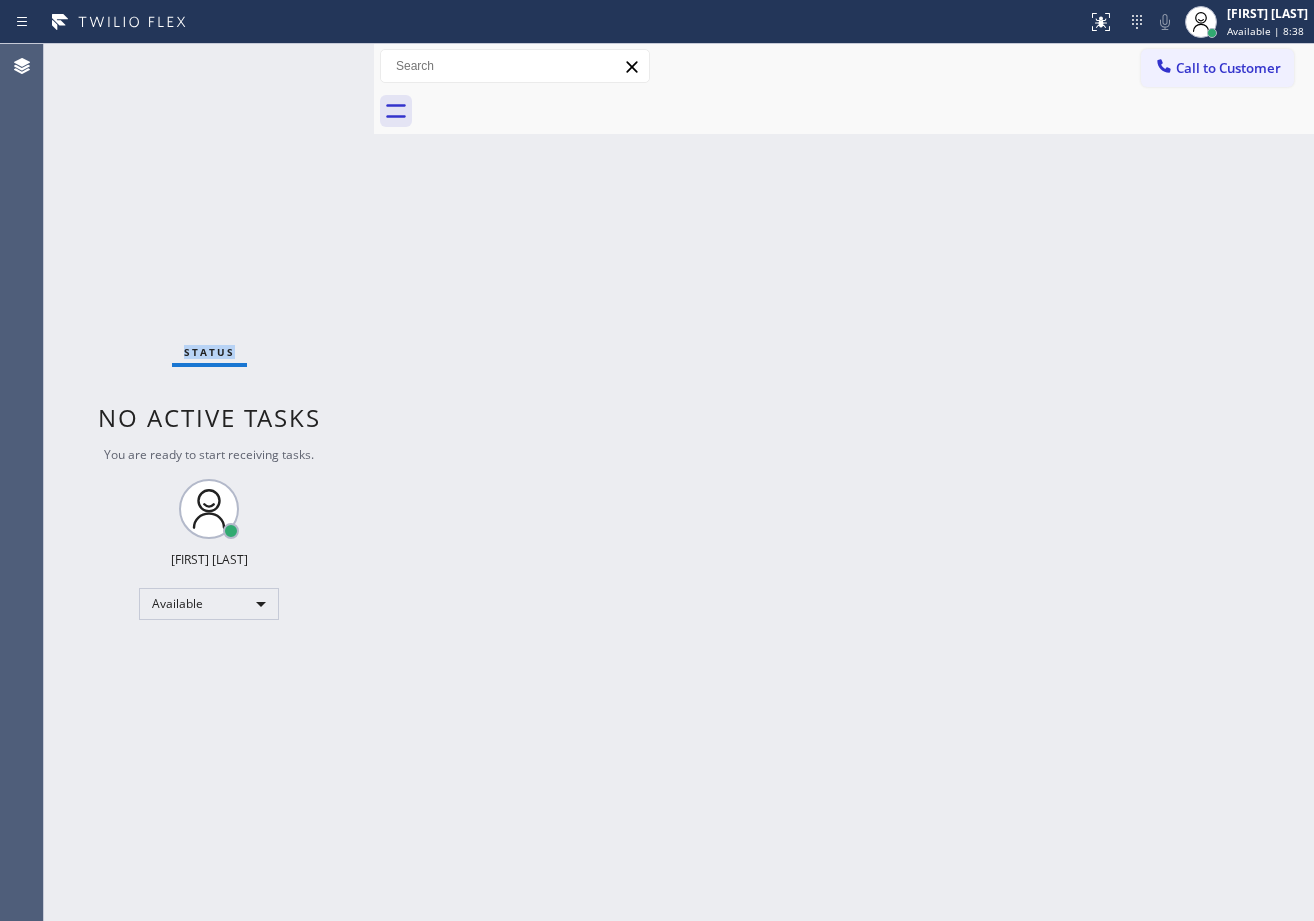 click on "Status No active tasks You are ready to start receiving tasks. [FIRST] [LAST] Available" at bounding box center [209, 482] 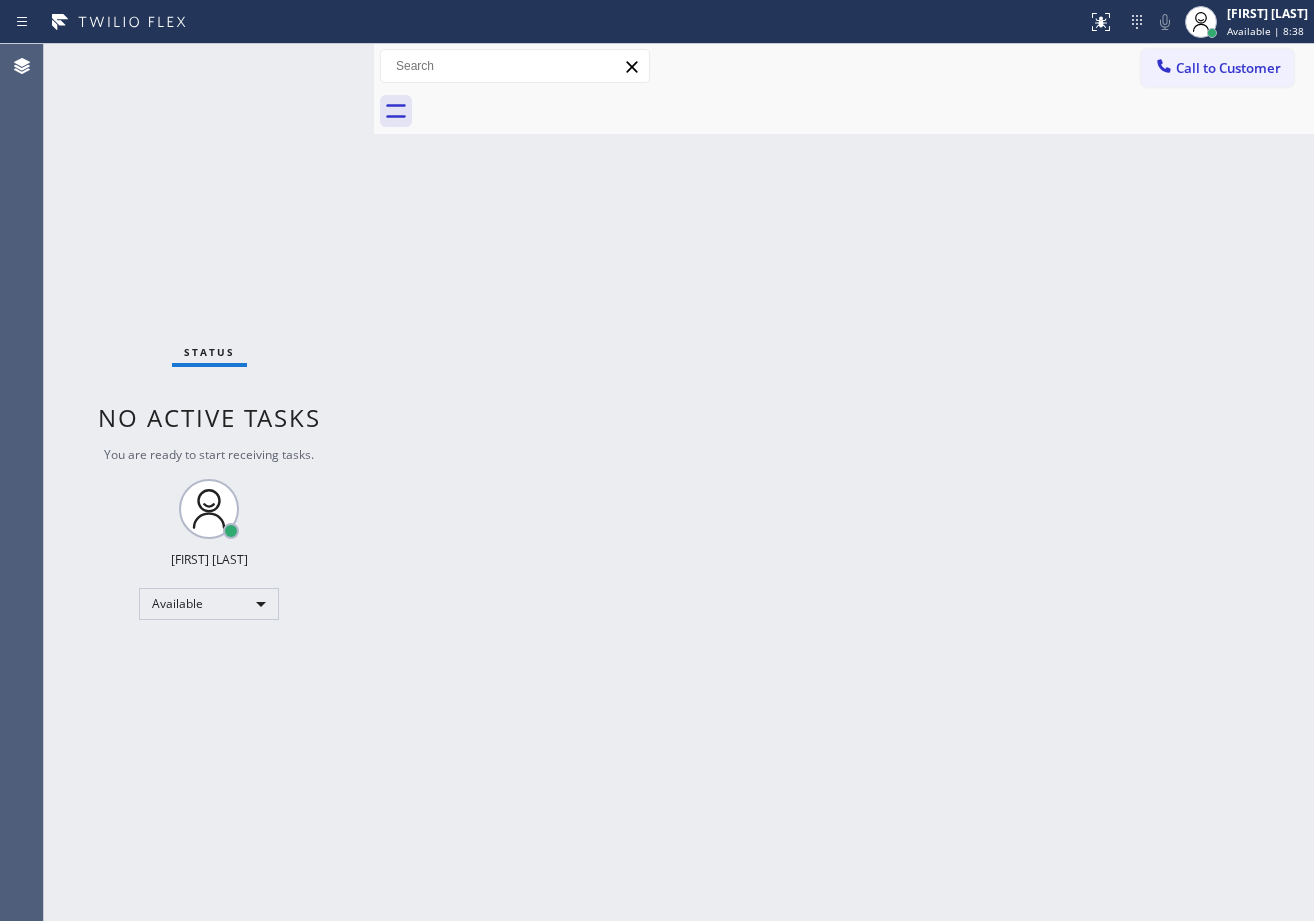 drag, startPoint x: 572, startPoint y: 320, endPoint x: 639, endPoint y: 412, distance: 113.81125 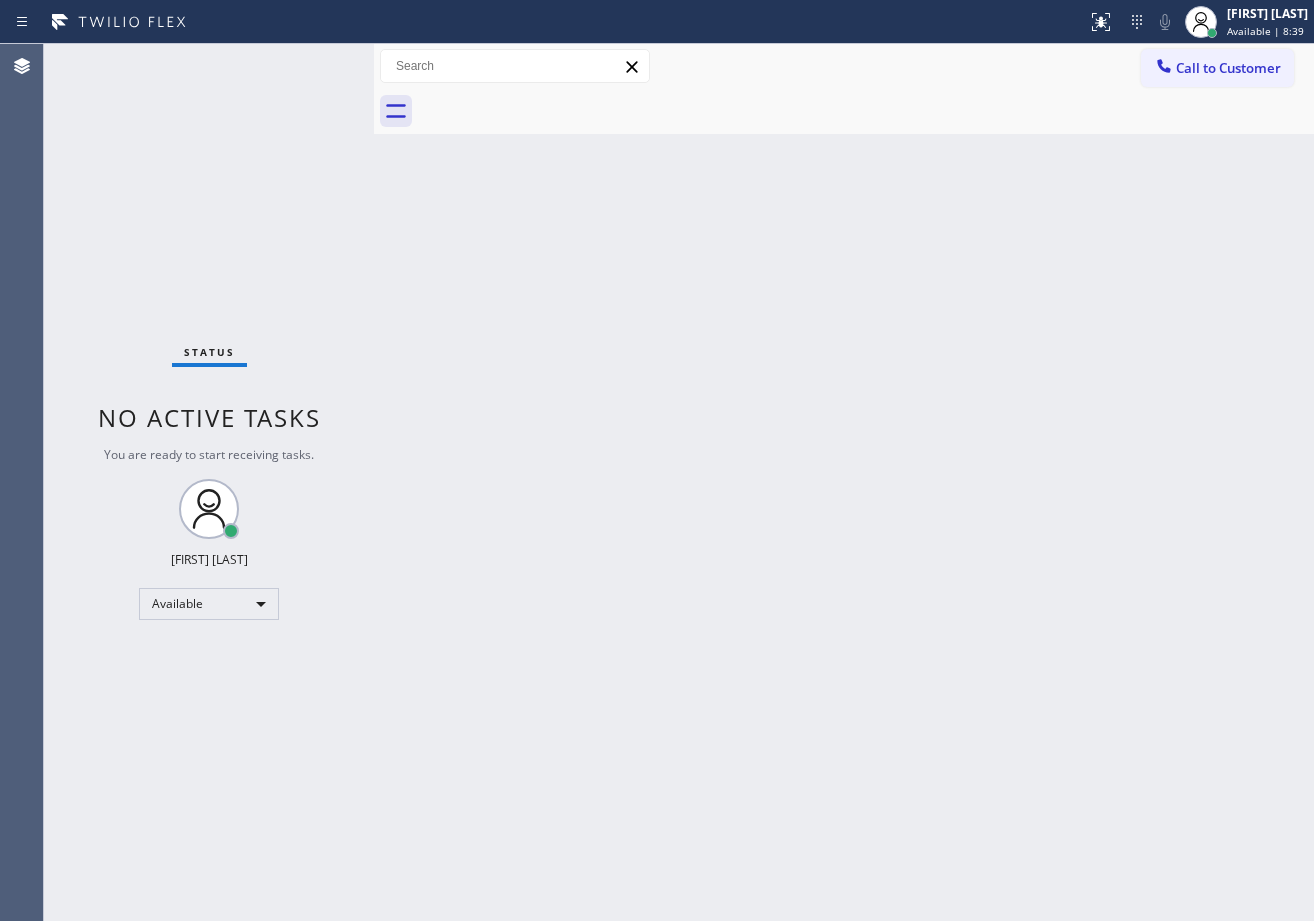 click on "Back to Dashboard Change Sender ID Customers Technicians Select a contact Outbound call Technician Search Technician Your caller id phone number Your caller id phone number Call Technician info Name   Phone none Address none Change Sender ID HVAC +18559994417 5 Star Appliance +18557314952 Appliance Repair +18554611149 Plumbing +18889090120 Air Duct Cleaning +18006865038  Electricians +18005688664 Cancel Change Check personal SMS Reset Change No tabs Call to Customer Outbound call Location Search location Your caller id phone number ([PHONE]) Customer number Call Outbound call Technician Search Technician Your caller id phone number Your caller id phone number Call" at bounding box center (844, 482) 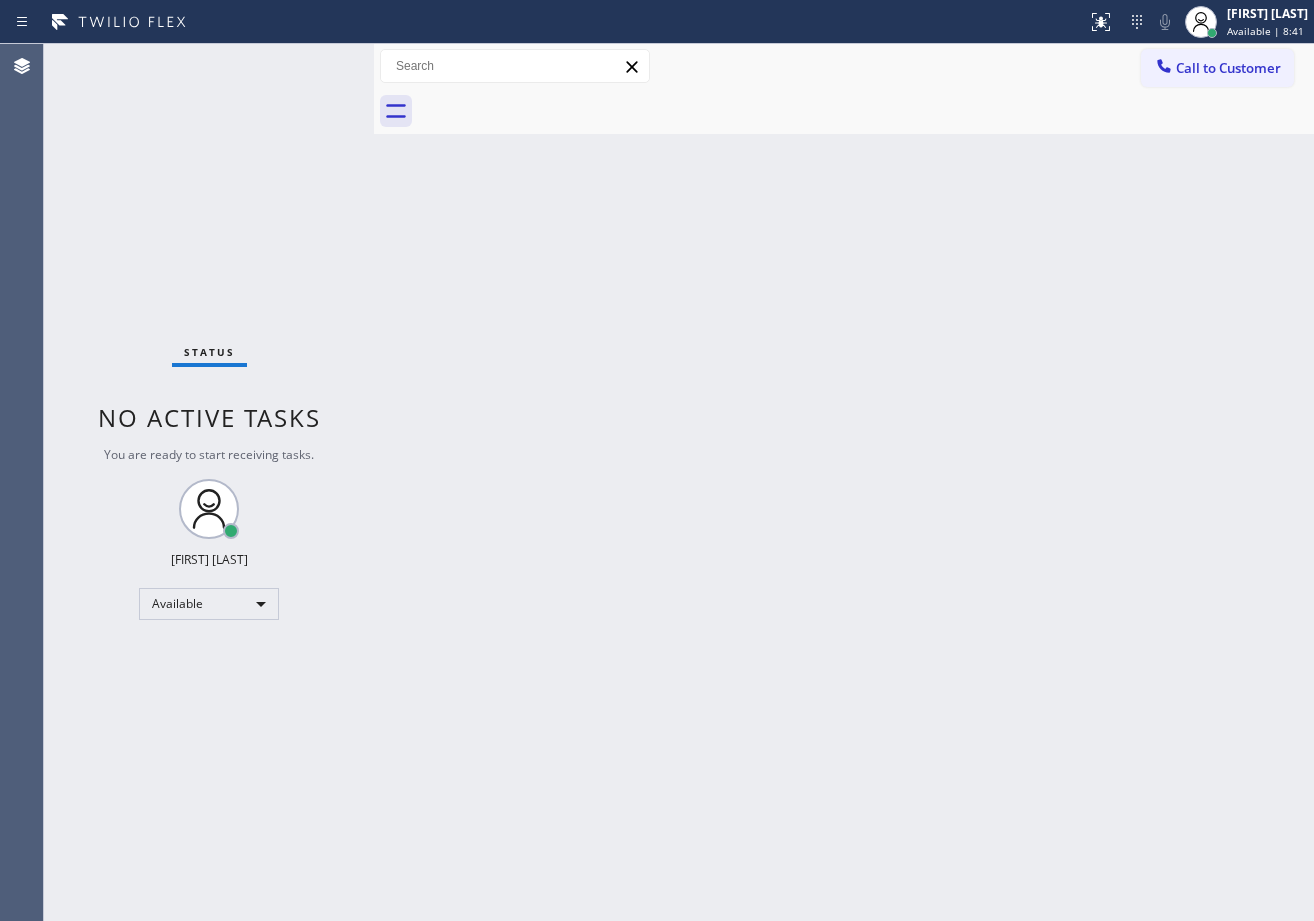 click on "Back to Dashboard Change Sender ID Customers Technicians Select a contact Outbound call Technician Search Technician Your caller id phone number Your caller id phone number Call Technician info Name   Phone none Address none Change Sender ID HVAC +18559994417 5 Star Appliance +18557314952 Appliance Repair +18554611149 Plumbing +18889090120 Air Duct Cleaning +18006865038  Electricians +18005688664 Cancel Change Check personal SMS Reset Change No tabs Call to Customer Outbound call Location Search location Your caller id phone number ([PHONE]) Customer number Call Outbound call Technician Search Technician Your caller id phone number Your caller id phone number Call" at bounding box center (844, 482) 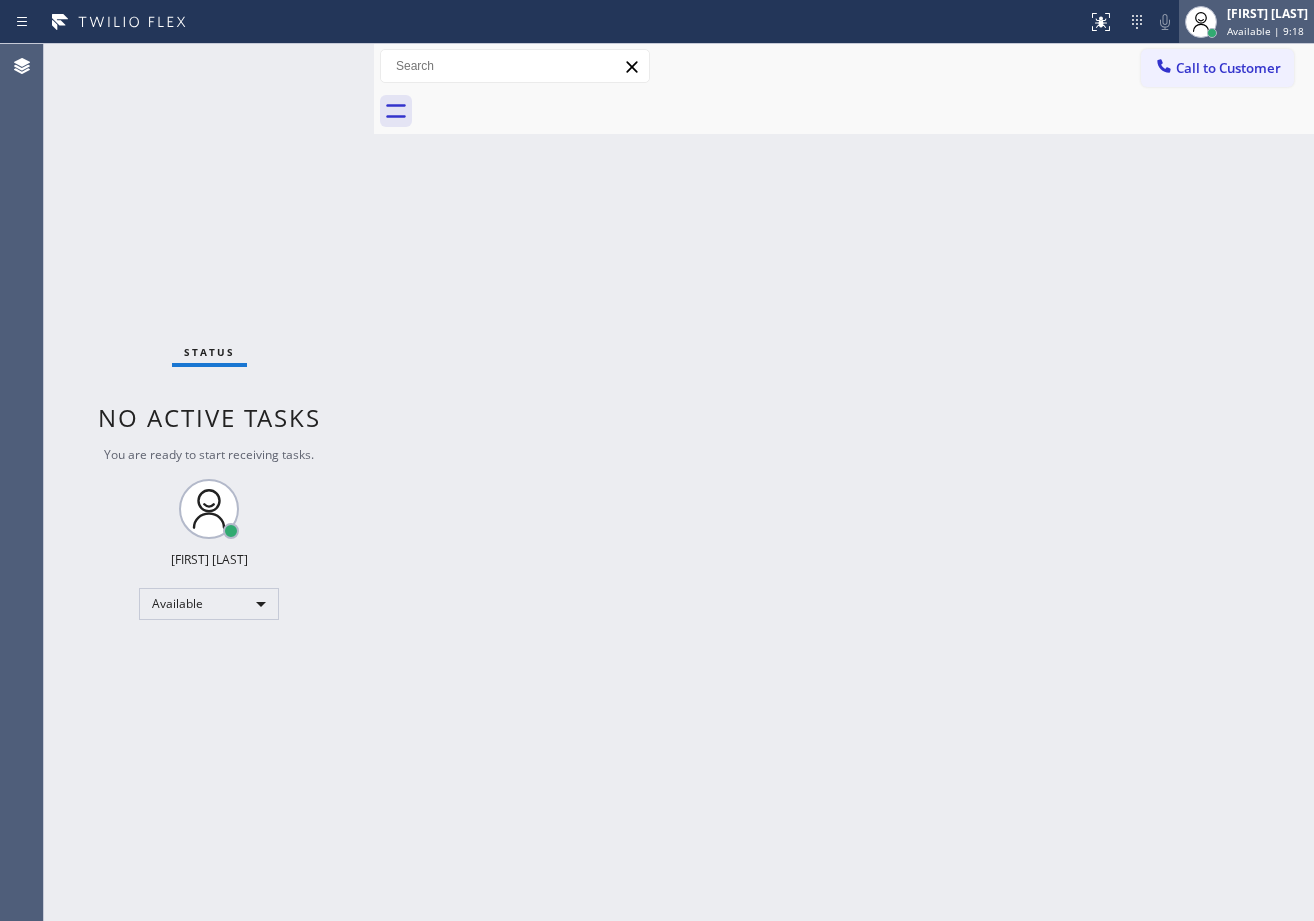 click on "Available | 9:18" at bounding box center [1265, 31] 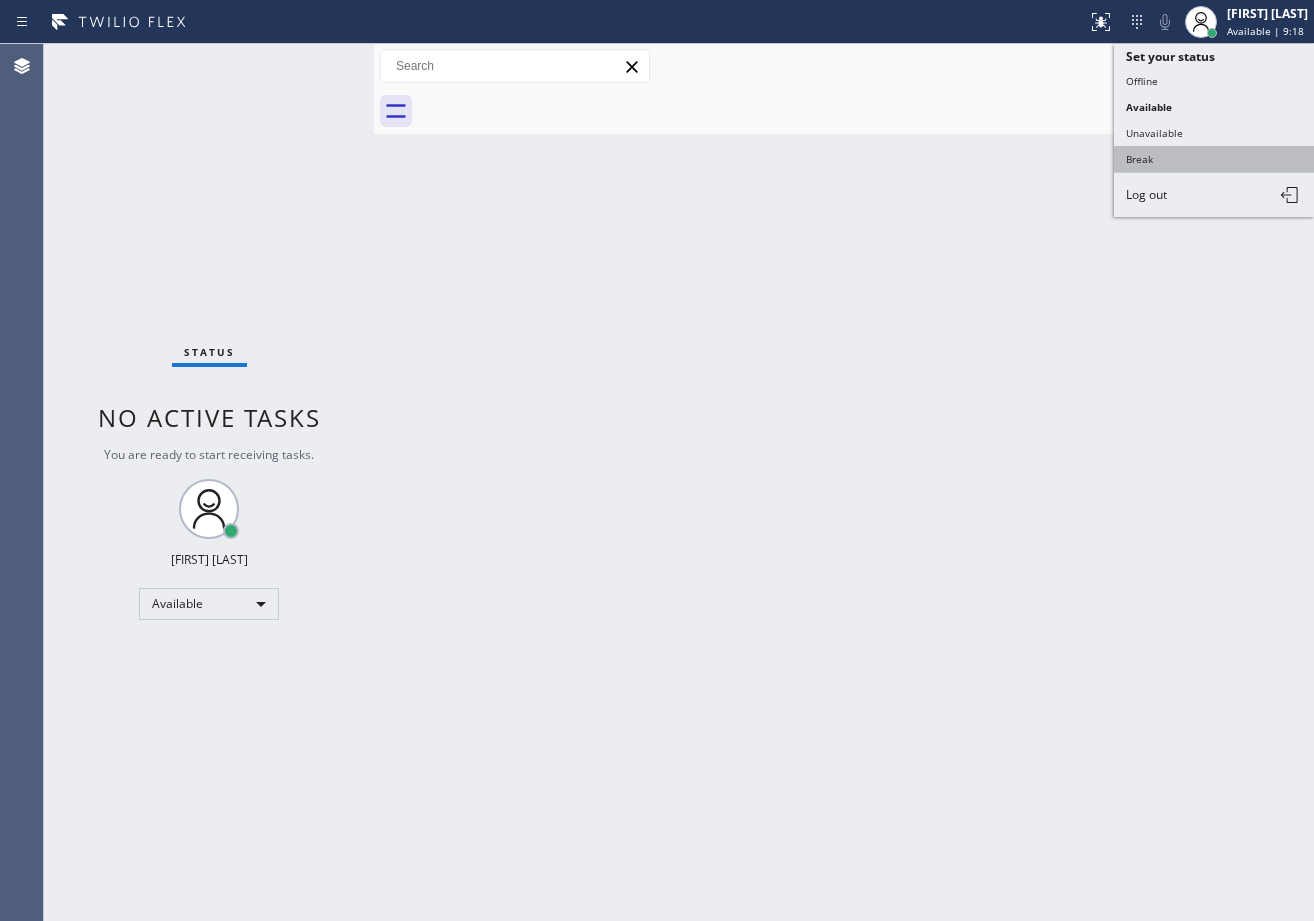 click on "Break" at bounding box center (1214, 159) 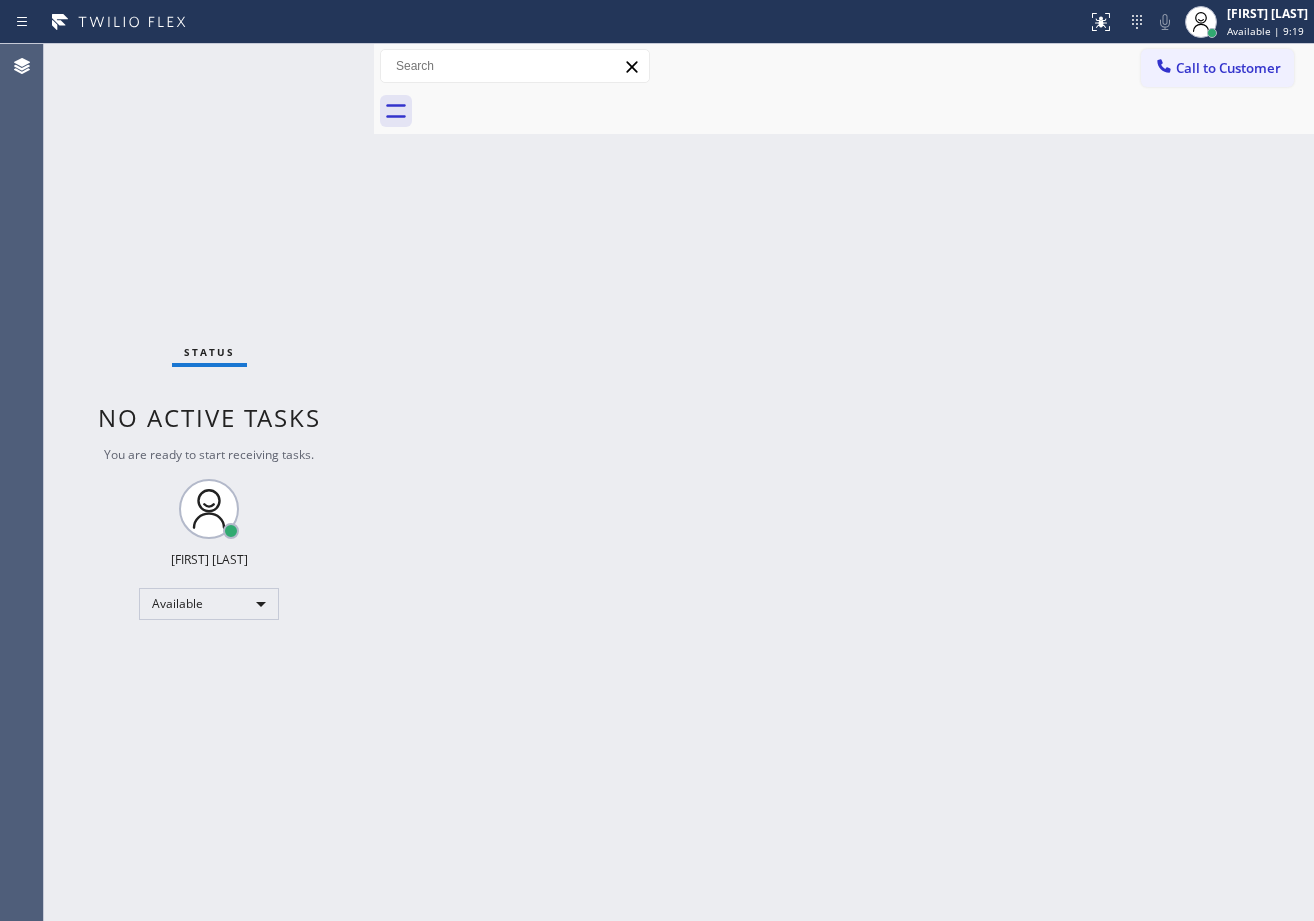 click on "Back to Dashboard Change Sender ID Customers Technicians Select a contact Outbound call Technician Search Technician Your caller id phone number Your caller id phone number Call Technician info Name   Phone none Address none Change Sender ID HVAC +18559994417 5 Star Appliance +18557314952 Appliance Repair +18554611149 Plumbing +18889090120 Air Duct Cleaning +18006865038  Electricians +18005688664 Cancel Change Check personal SMS Reset Change No tabs Call to Customer Outbound call Location Search location Your caller id phone number ([PHONE]) Customer number Call Outbound call Technician Search Technician Your caller id phone number Your caller id phone number Call" at bounding box center [844, 482] 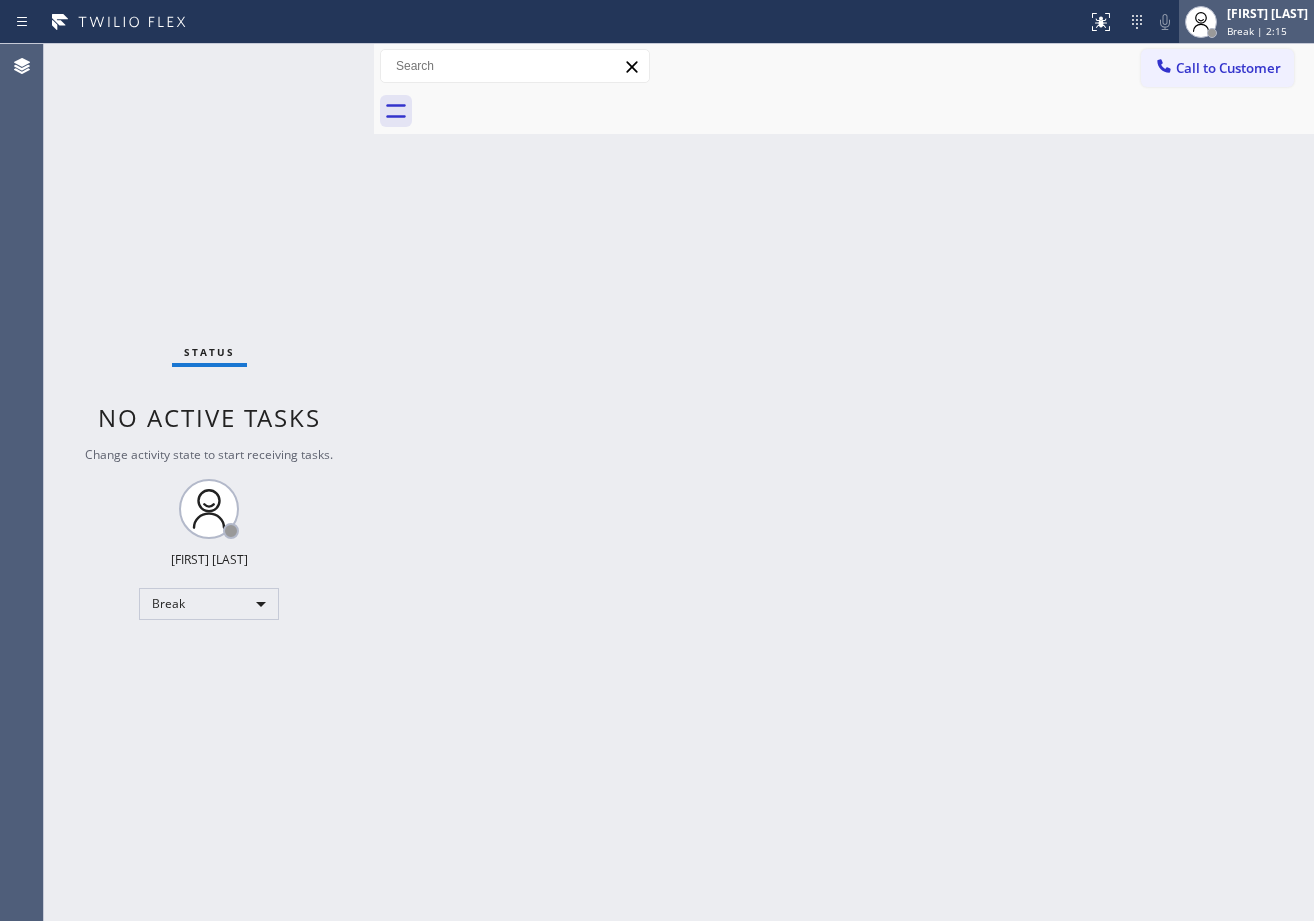 click on "Break | 2:15" at bounding box center [1267, 31] 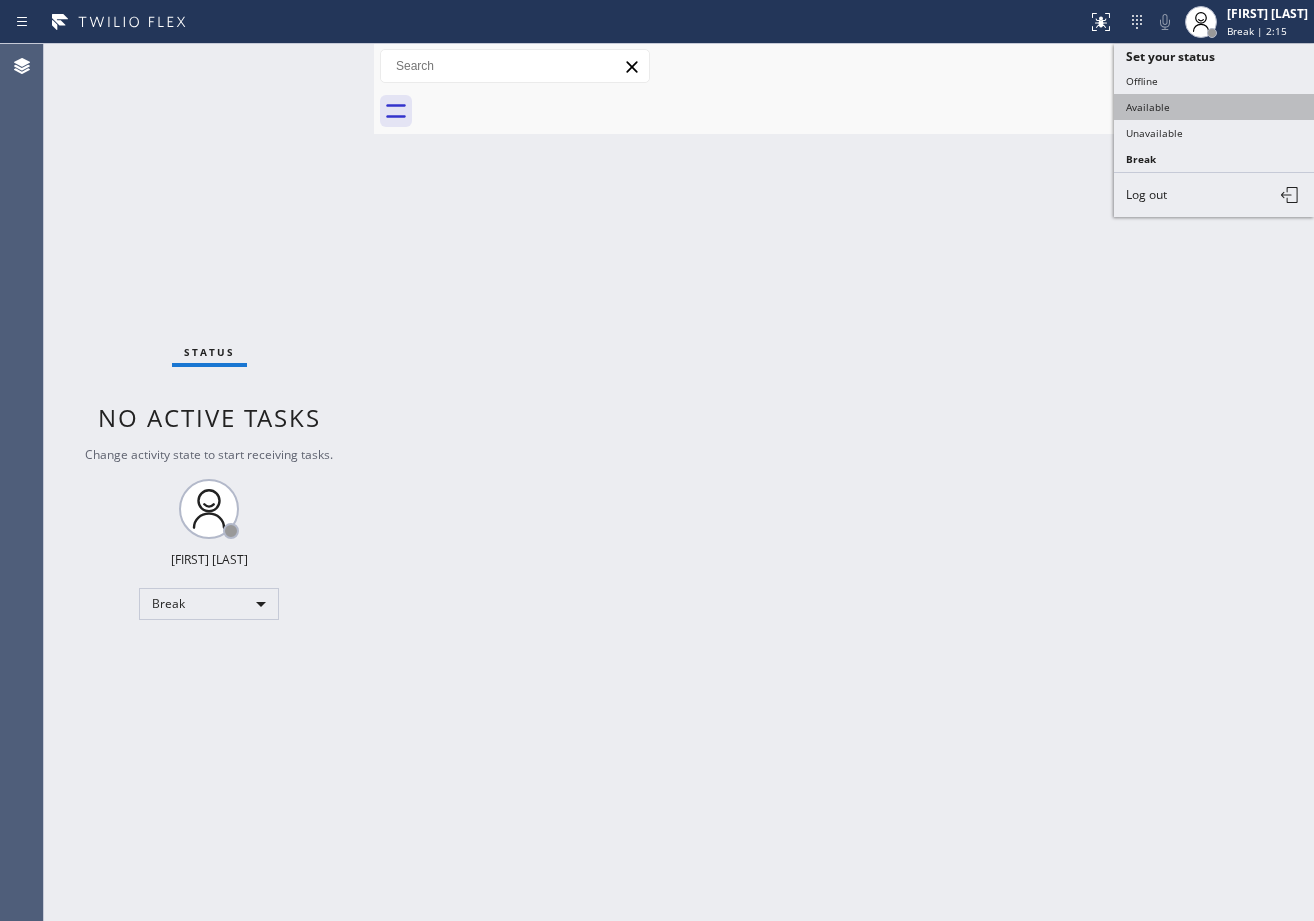 click on "Available" at bounding box center [1214, 107] 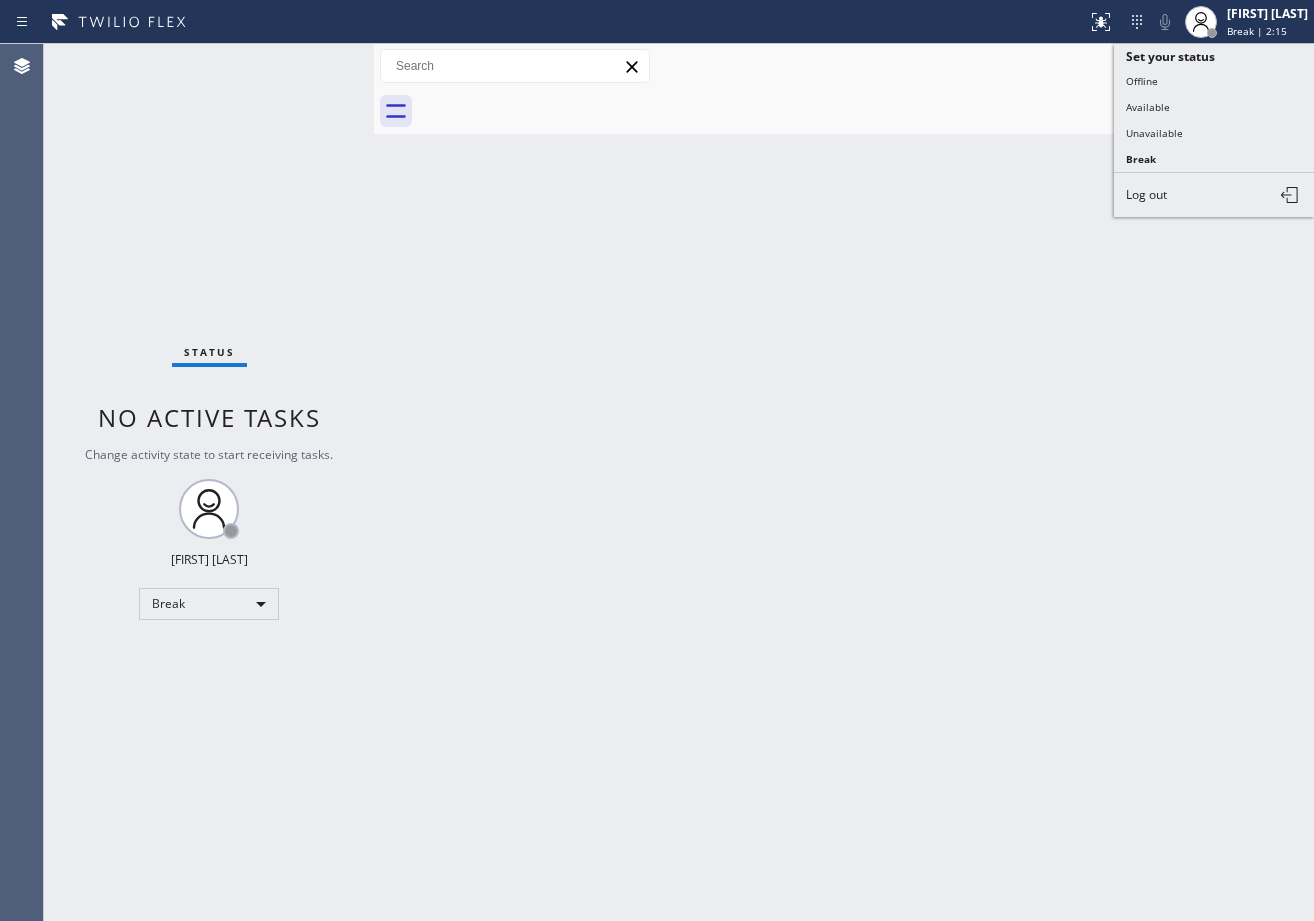 type 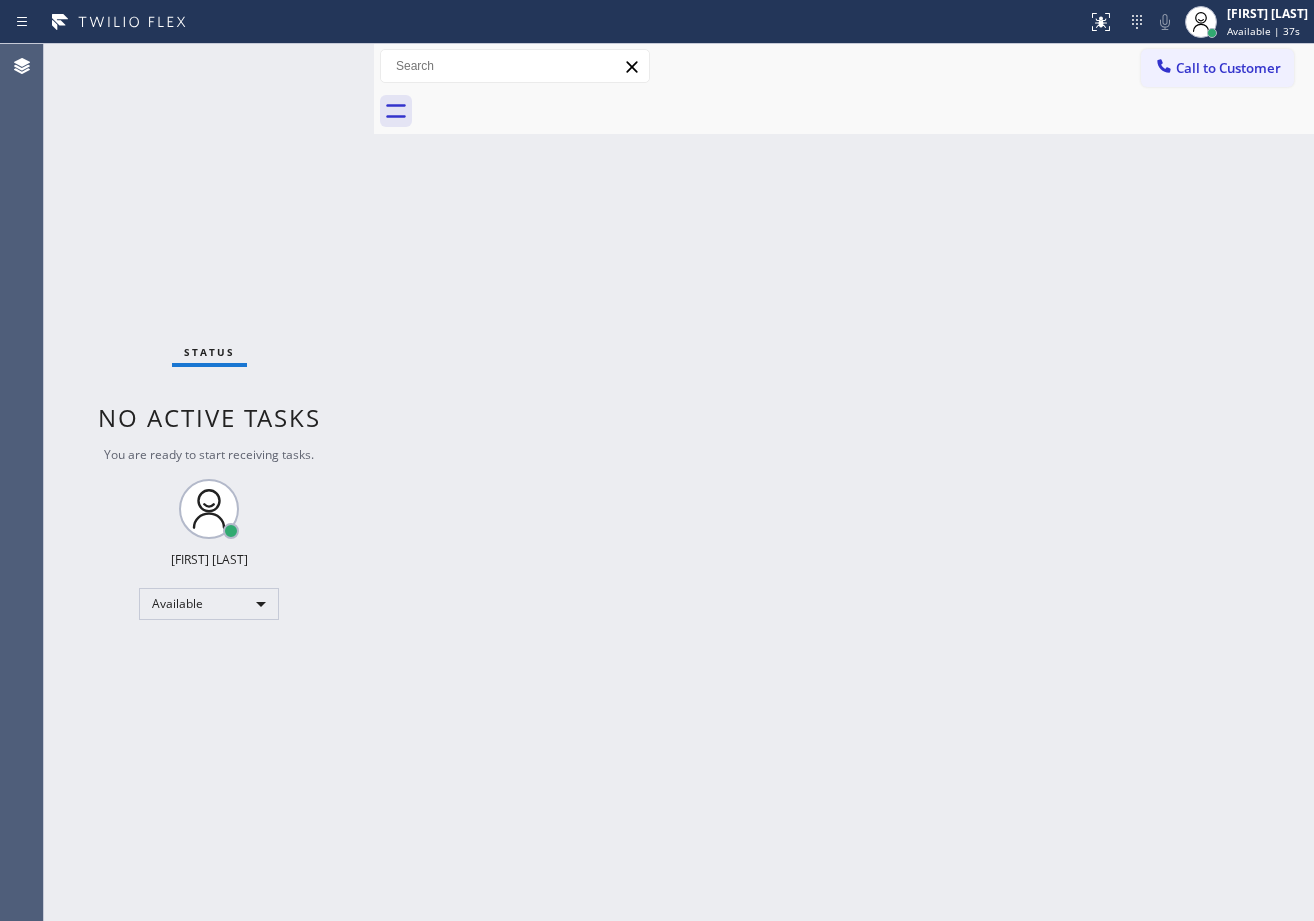 scroll, scrollTop: 0, scrollLeft: 0, axis: both 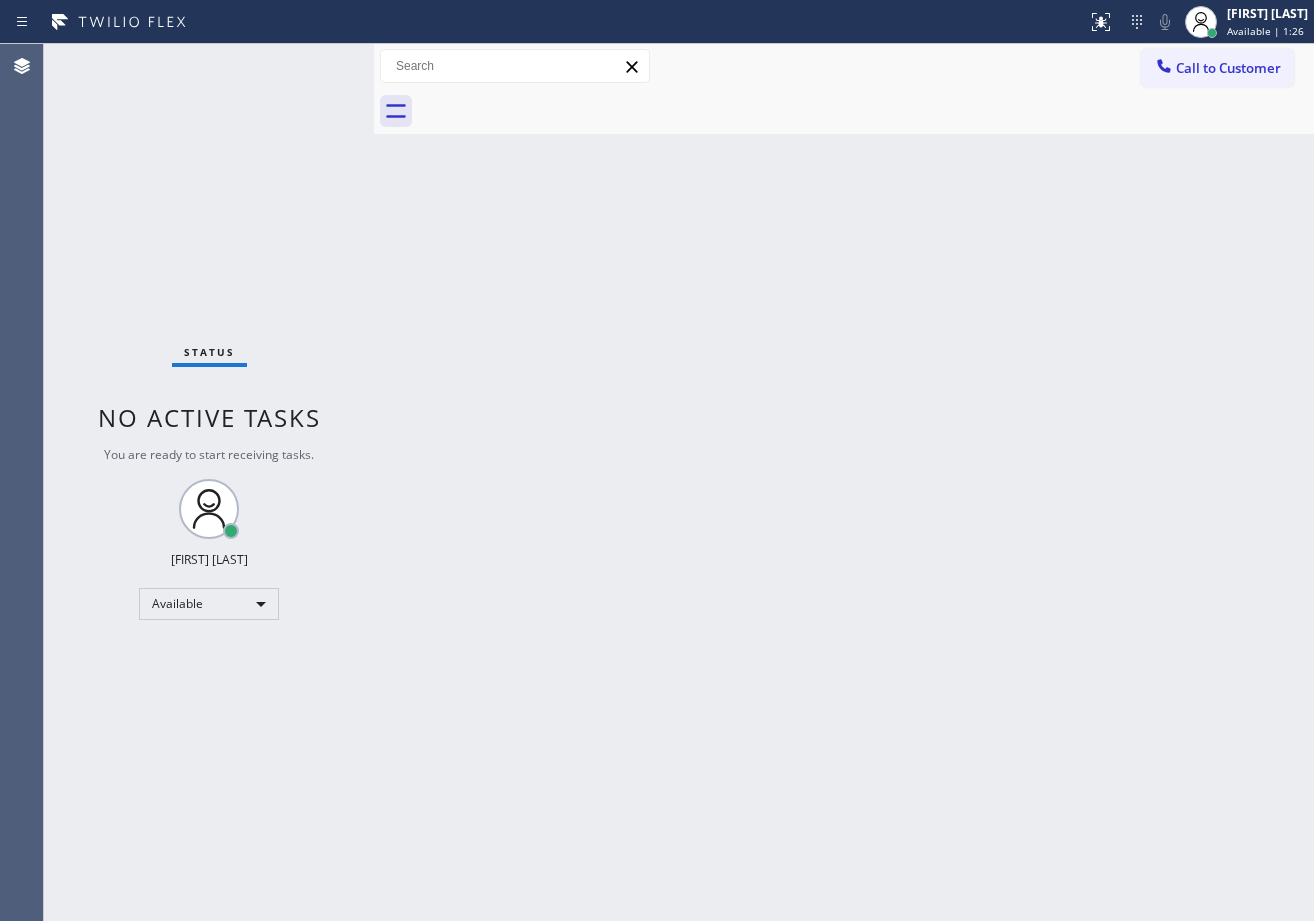 drag, startPoint x: 286, startPoint y: 59, endPoint x: 316, endPoint y: 66, distance: 30.805843 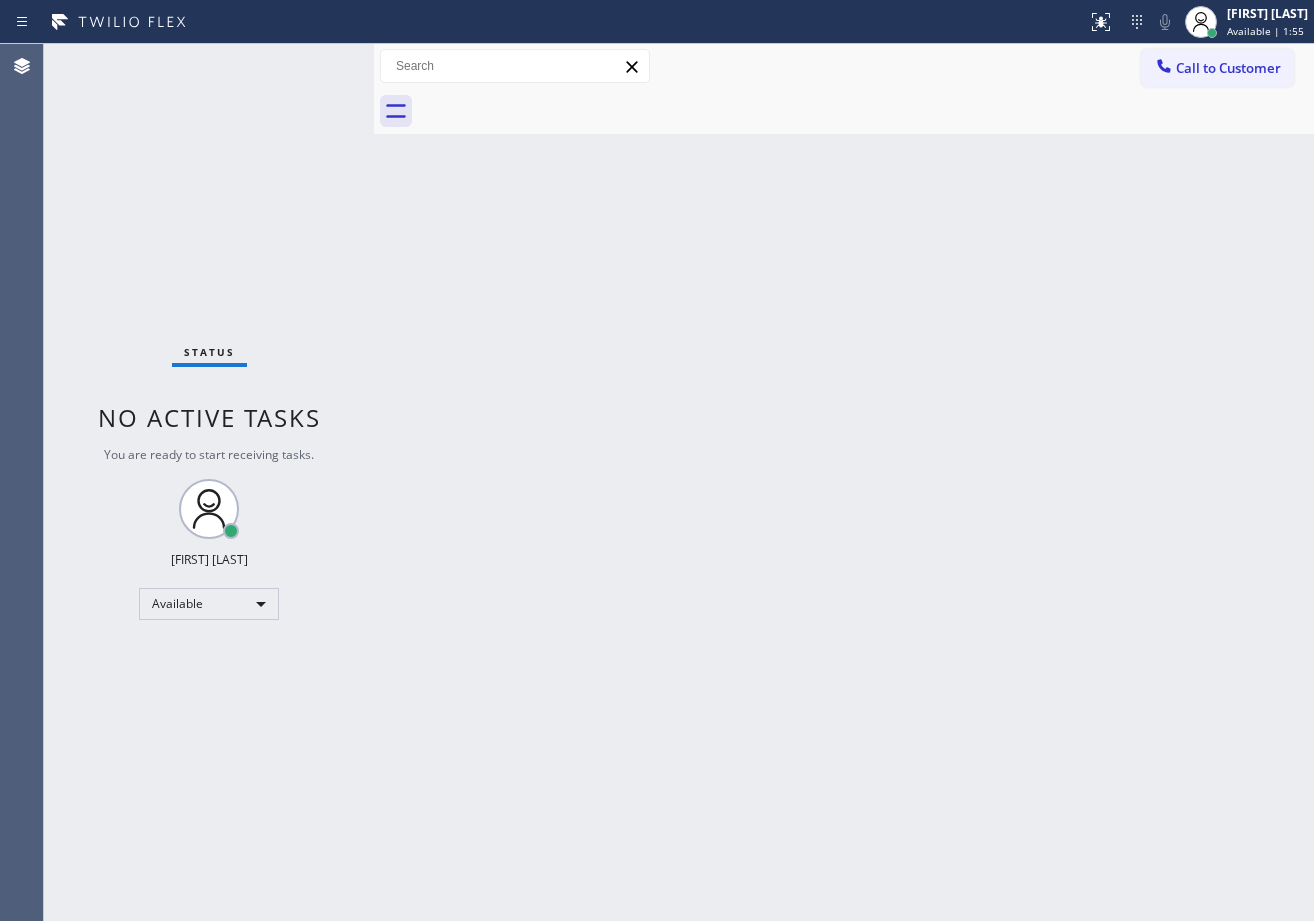 click on "Status   No active tasks     You are ready to start receiving tasks.   [FIRST] [LAST] Available" at bounding box center [209, 482] 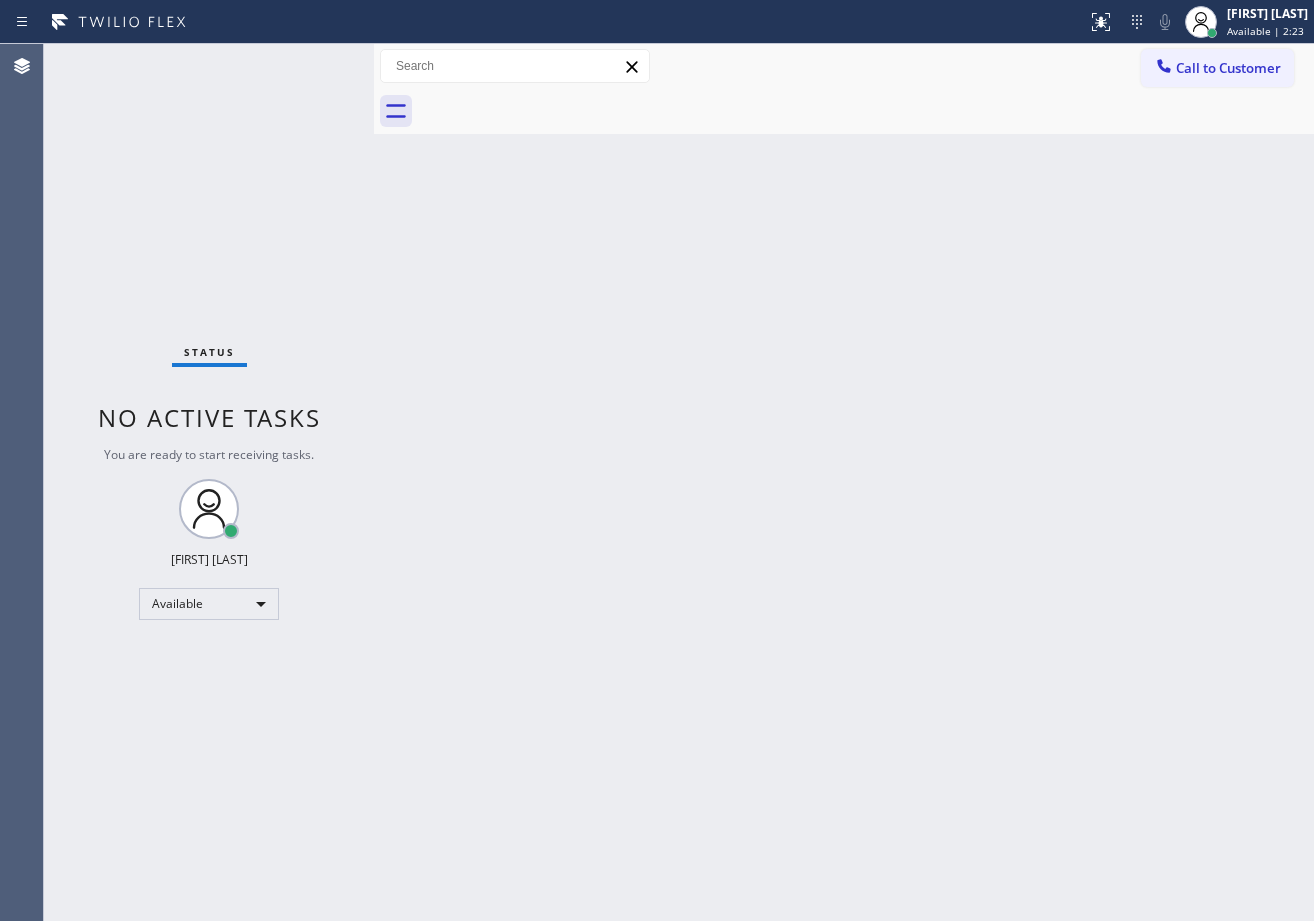click on "Status   No active tasks     You are ready to start receiving tasks.   [FIRST] [LAST] Available" at bounding box center [209, 482] 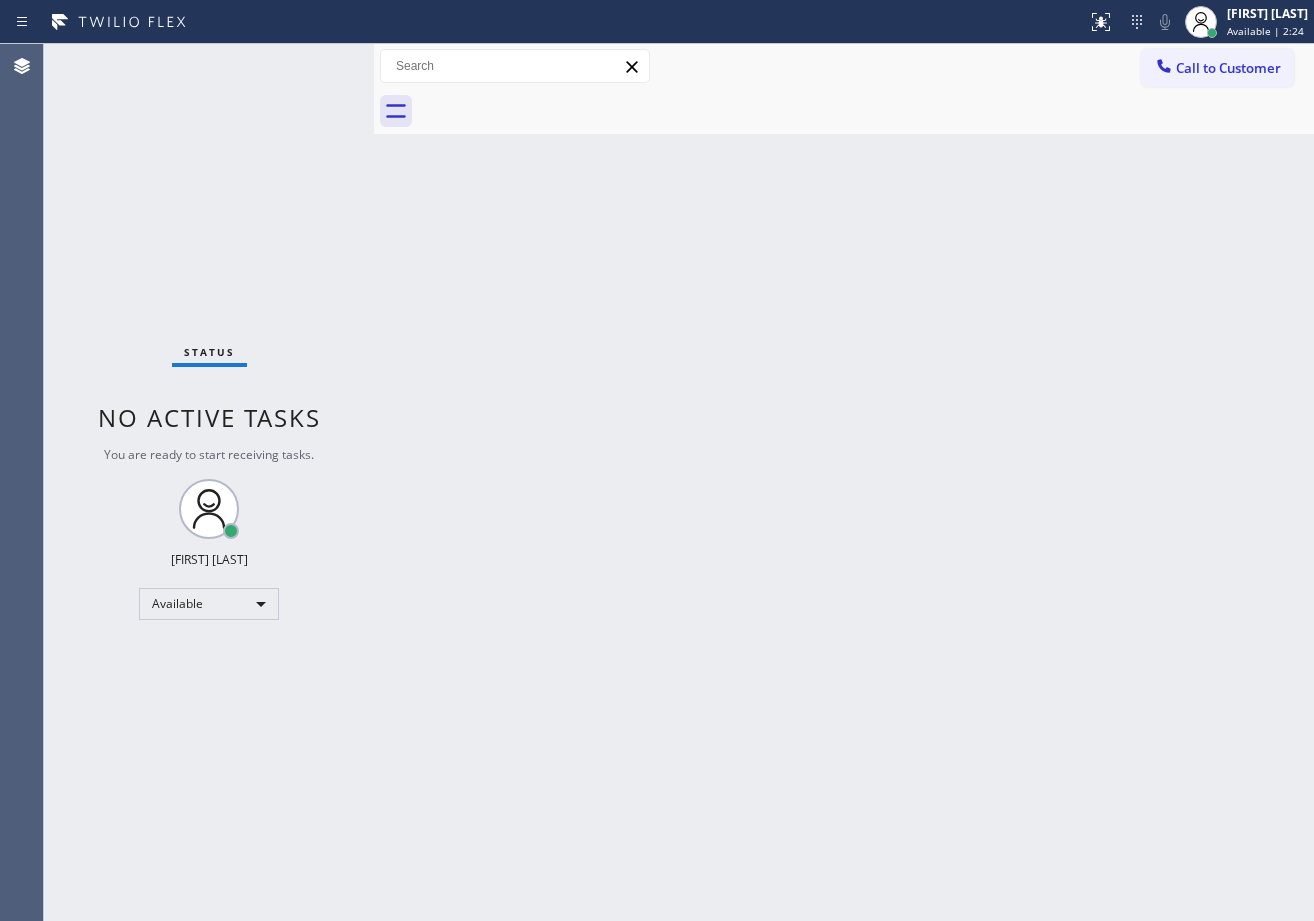 click on "Status   No active tasks     You are ready to start receiving tasks.   [FIRST] [LAST] Available" at bounding box center (209, 482) 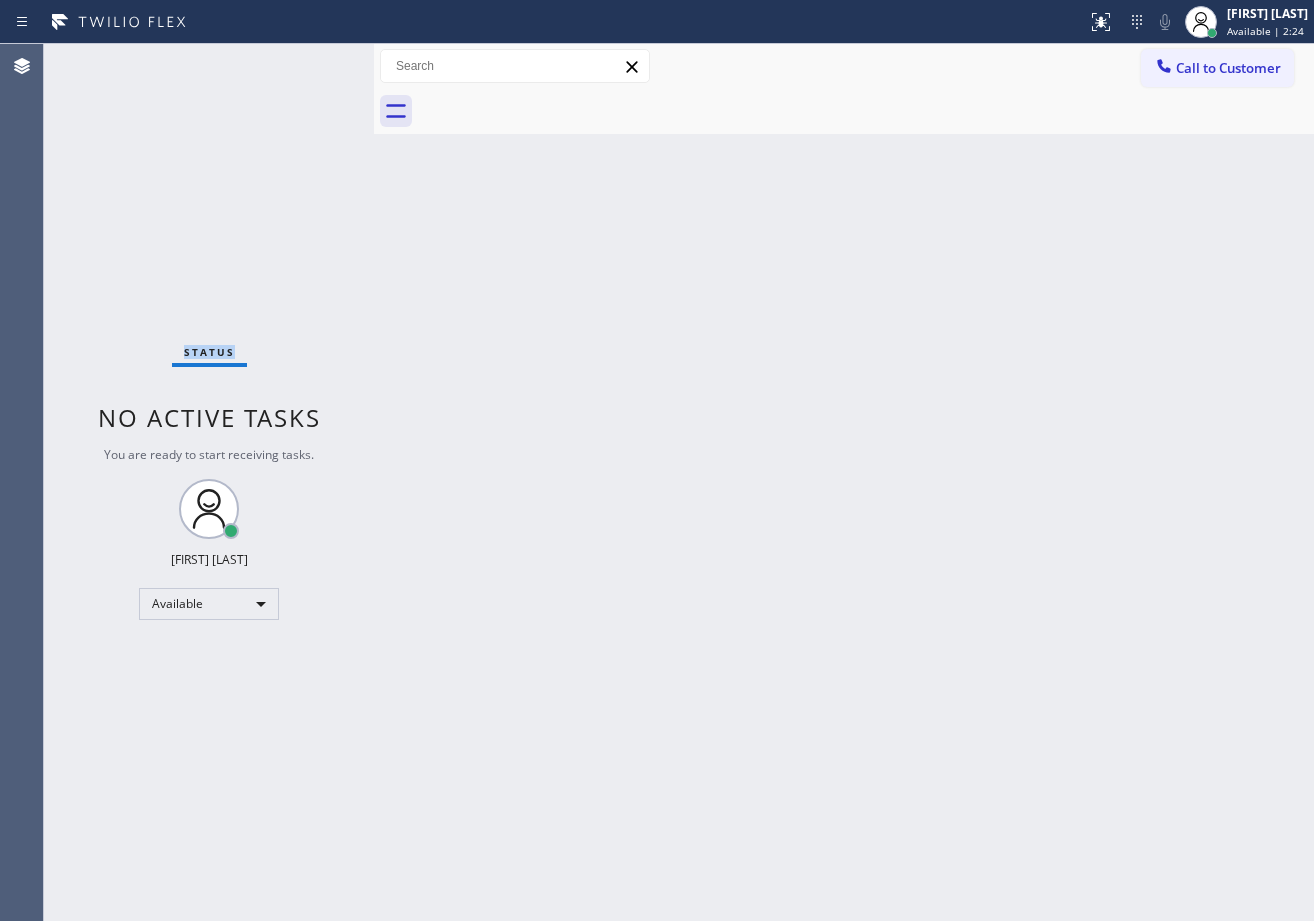 click on "Status No active tasks You are ready to start receiving tasks. [FIRST] [LAST] Available" at bounding box center [209, 482] 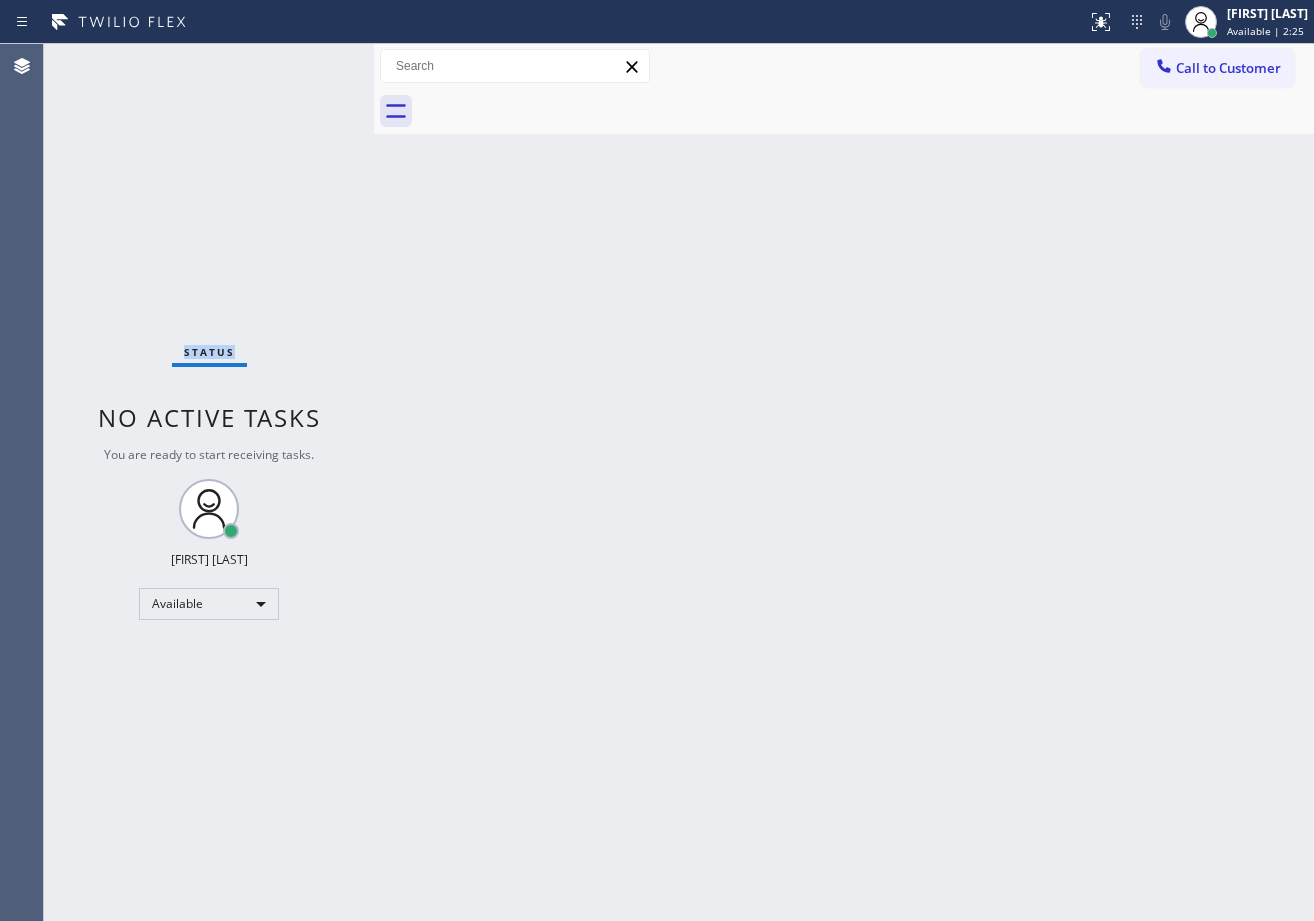 click on "Status No active tasks You are ready to start receiving tasks. [FIRST] [LAST] Available" at bounding box center [209, 482] 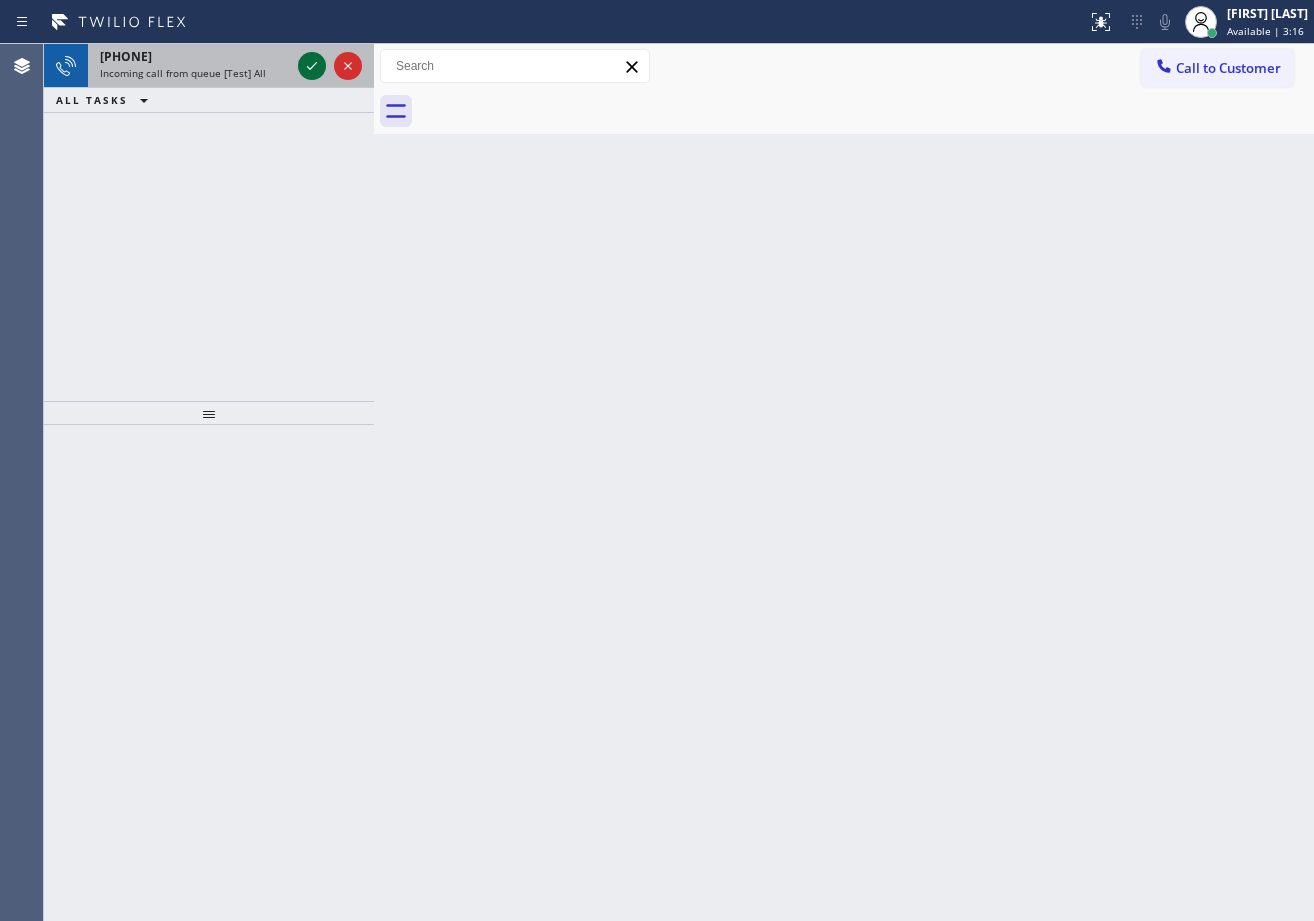 click 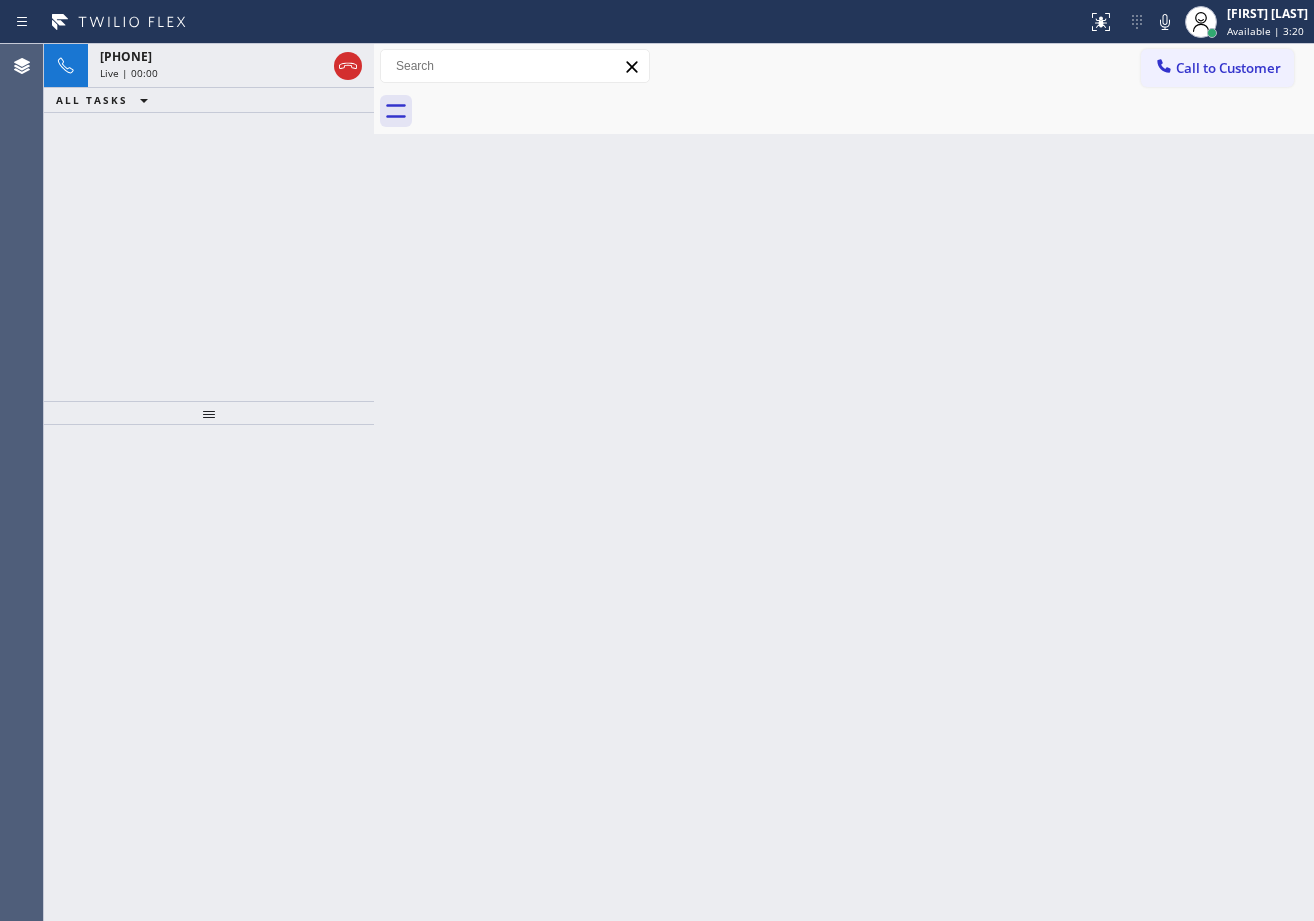 click on "+18585317164" at bounding box center (213, 56) 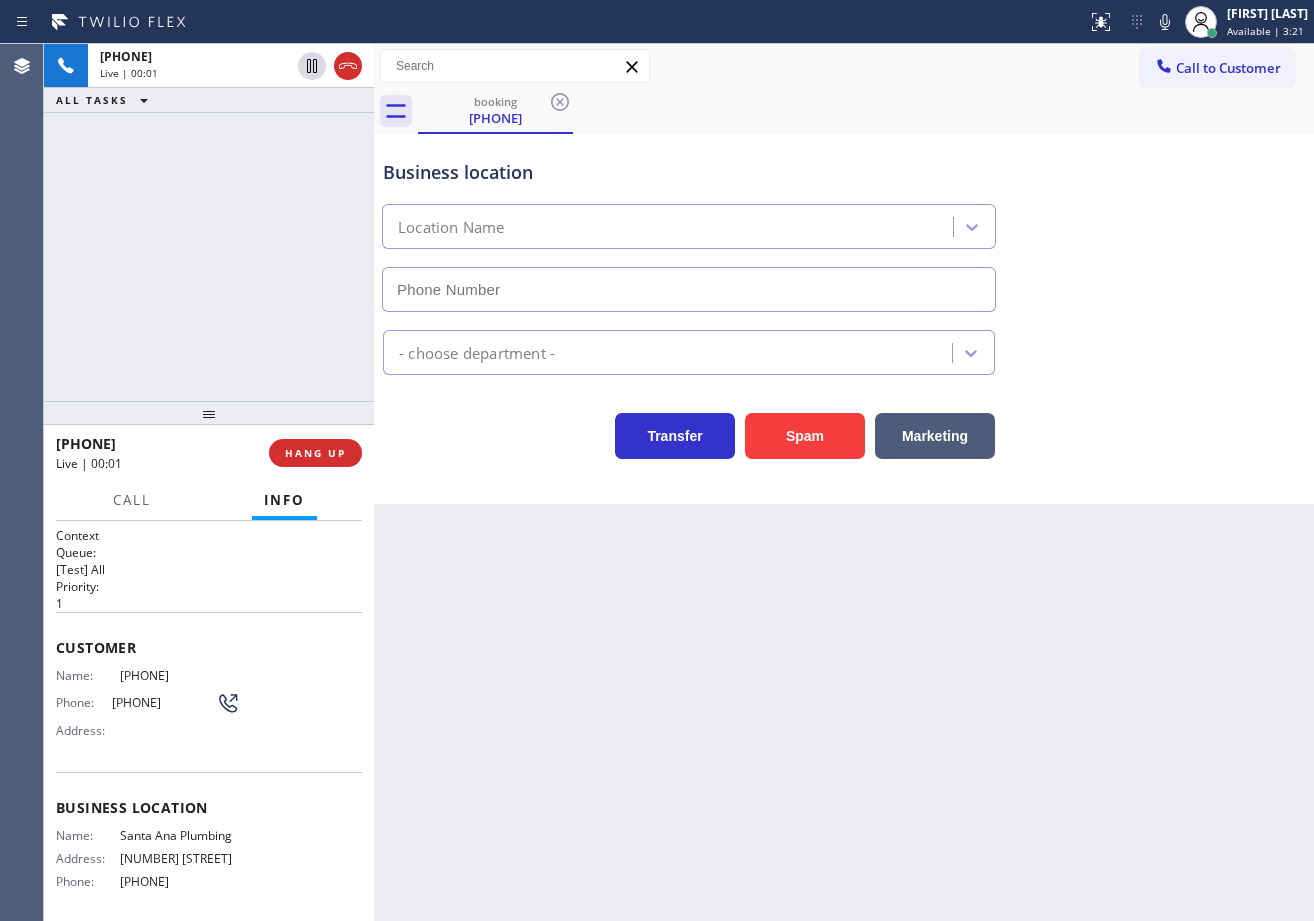 type on "(714) 702-1226" 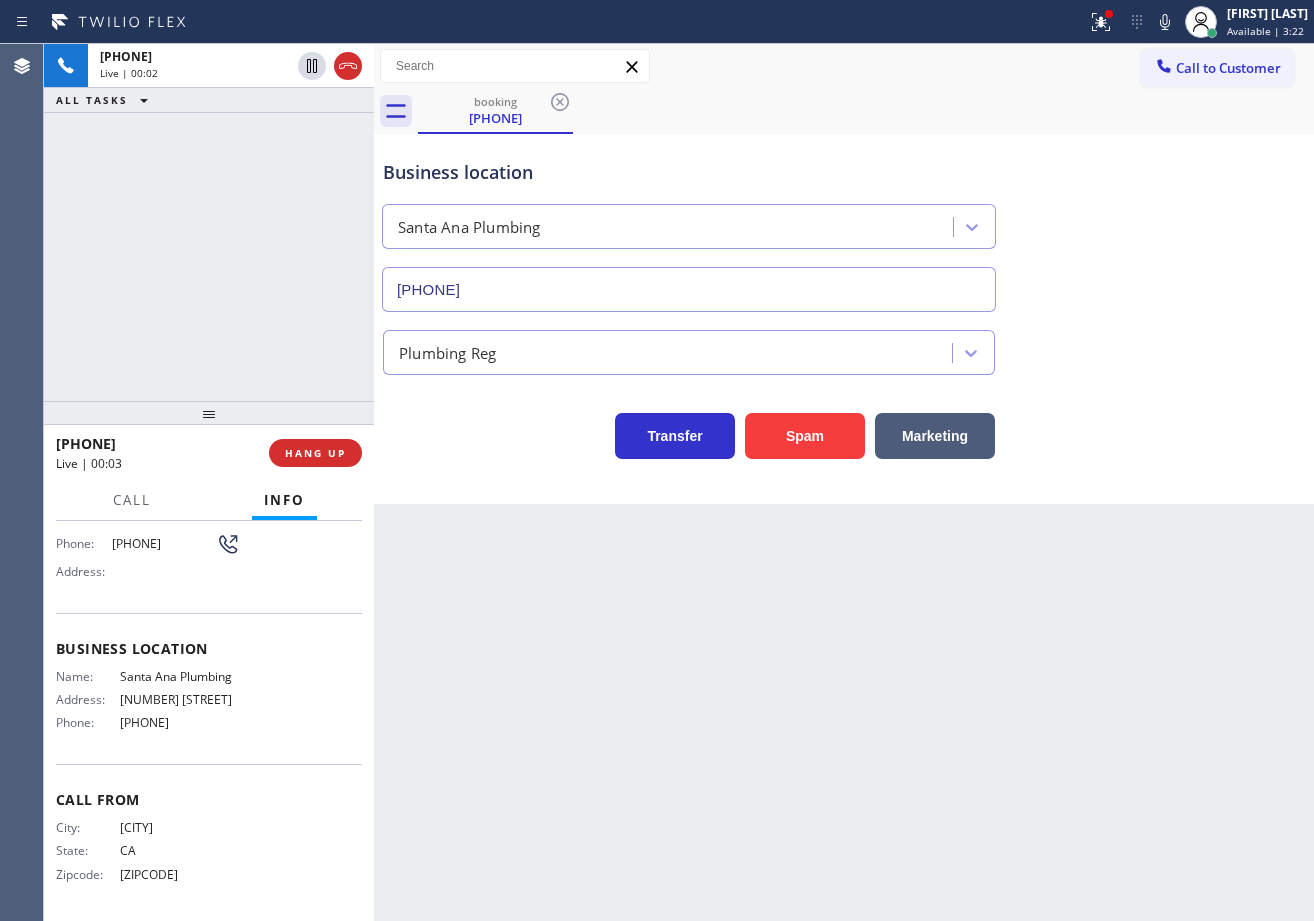 scroll, scrollTop: 0, scrollLeft: 0, axis: both 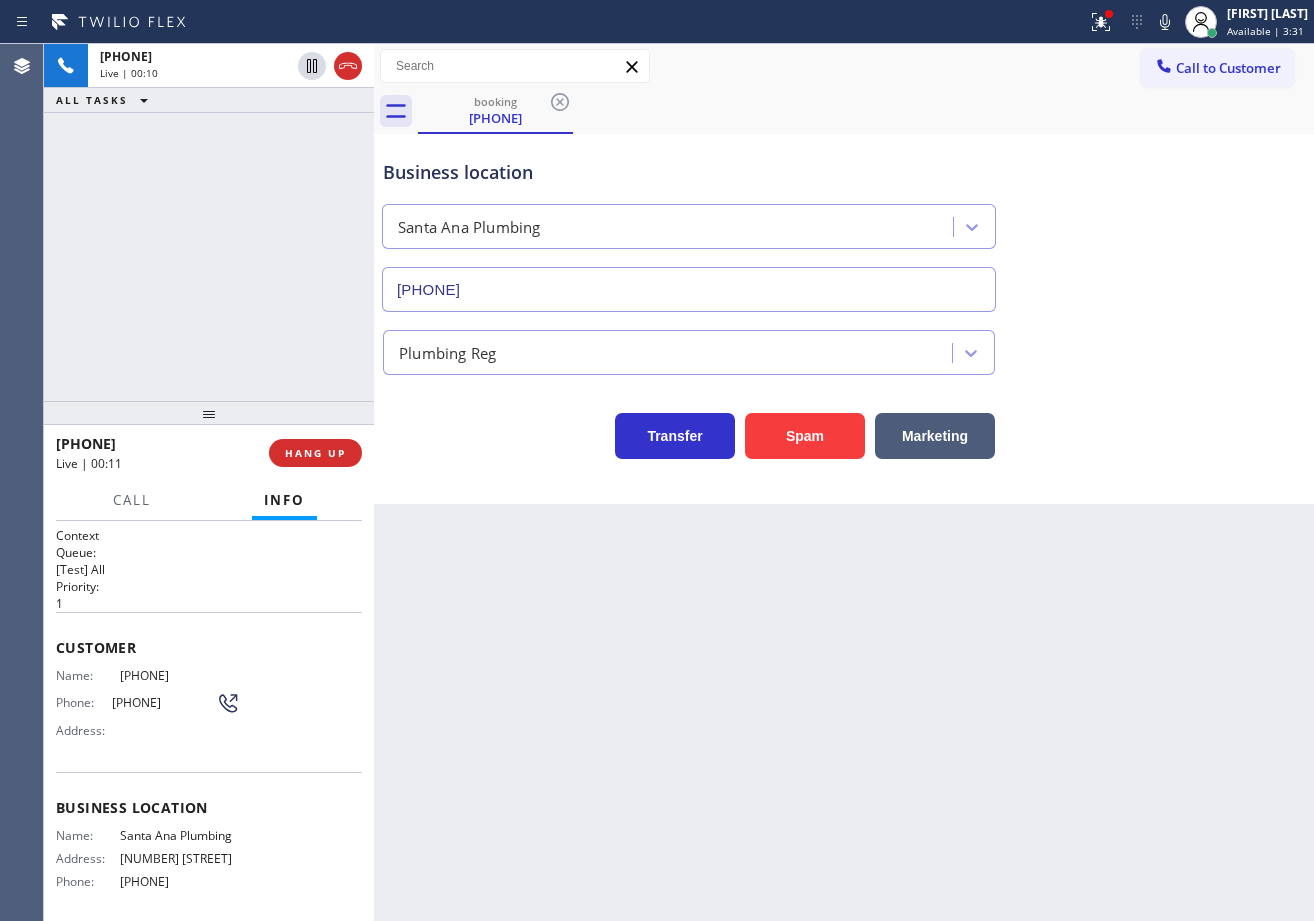 click on "Back to Dashboard Change Sender ID Customers Technicians Select a contact Outbound call Technician Search Technician Your caller id phone number Your caller id phone number Call Technician info Name   Phone none Address none Change Sender ID HVAC +18559994417 5 Star Appliance +18557314952 Appliance Repair +18554611149 Plumbing +18889090120 Air Duct Cleaning +18006865038  Electricians +18005688664 Cancel Change Check personal SMS Reset Change booking (858) 531-7164 Call to Customer Outbound call Location Search location Your caller id phone number (424) 324-3931 Customer number Call Outbound call Technician Search Technician Your caller id phone number Your caller id phone number Call booking (858) 531-7164 Business location Santa Ana Plumbing (714) 702-1226 Plumbing Reg Transfer Spam Marketing" at bounding box center (844, 482) 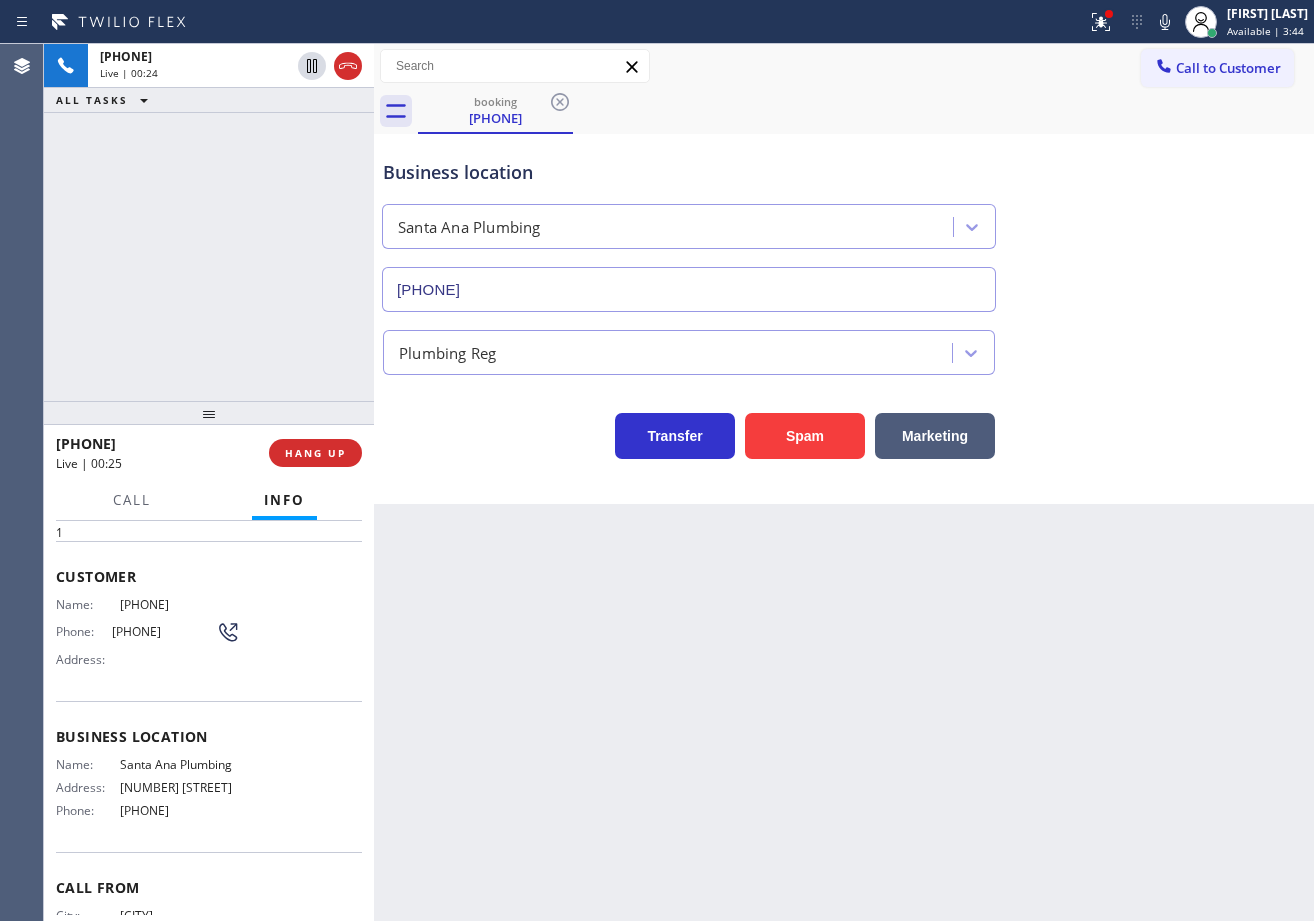 scroll, scrollTop: 0, scrollLeft: 0, axis: both 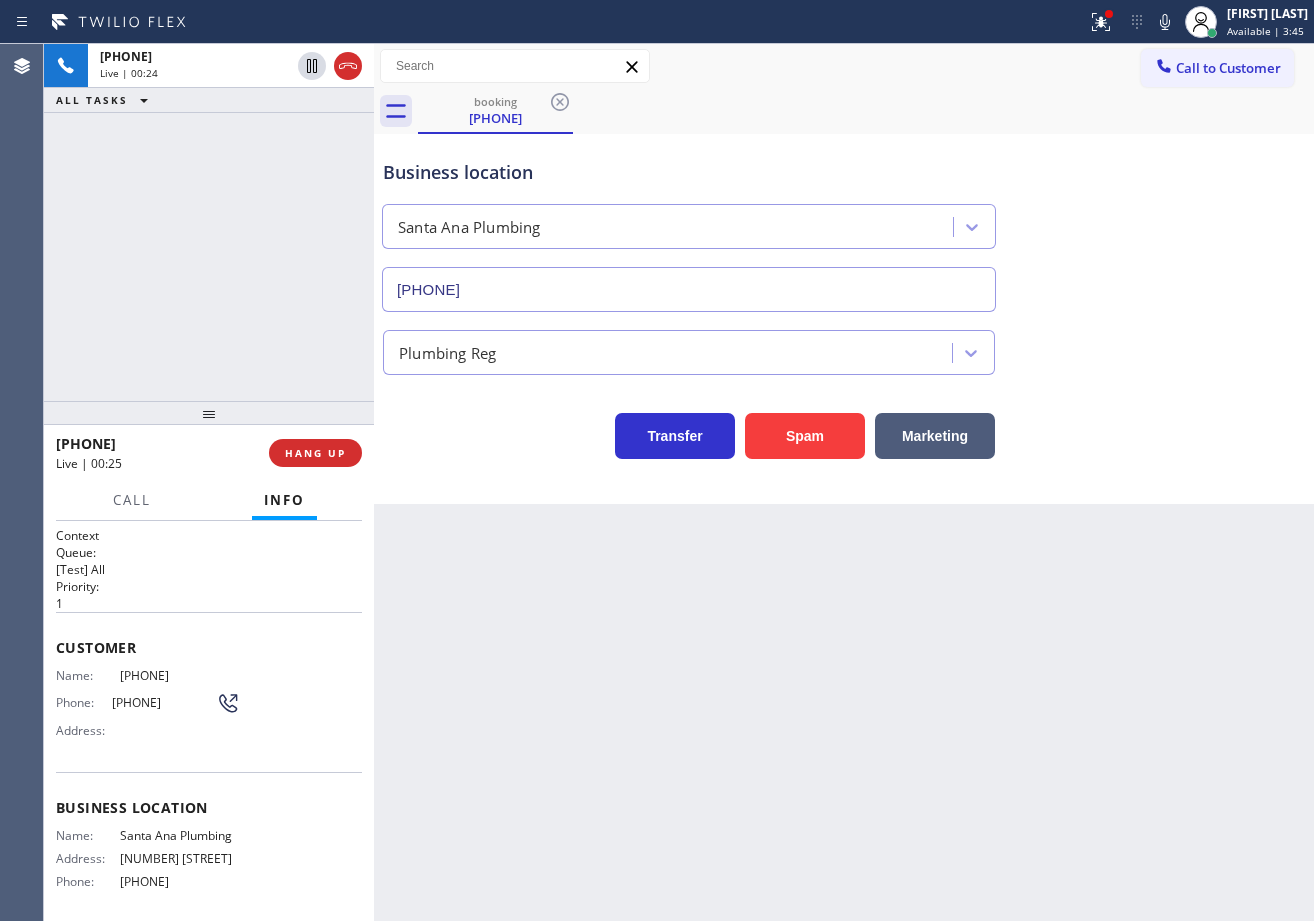 click on "Back to Dashboard Change Sender ID Customers Technicians Select a contact Outbound call Technician Search Technician Your caller id phone number Your caller id phone number Call Technician info Name   Phone none Address none Change Sender ID HVAC +18559994417 5 Star Appliance +18557314952 Appliance Repair +18554611149 Plumbing +18889090120 Air Duct Cleaning +18006865038  Electricians +18005688664 Cancel Change Check personal SMS Reset Change booking (858) 531-7164 Call to Customer Outbound call Location Search location Your caller id phone number (424) 324-3931 Customer number Call Outbound call Technician Search Technician Your caller id phone number Your caller id phone number Call booking (858) 531-7164 Business location Santa Ana Plumbing (714) 702-1226 Plumbing Reg Transfer Spam Marketing" at bounding box center [844, 482] 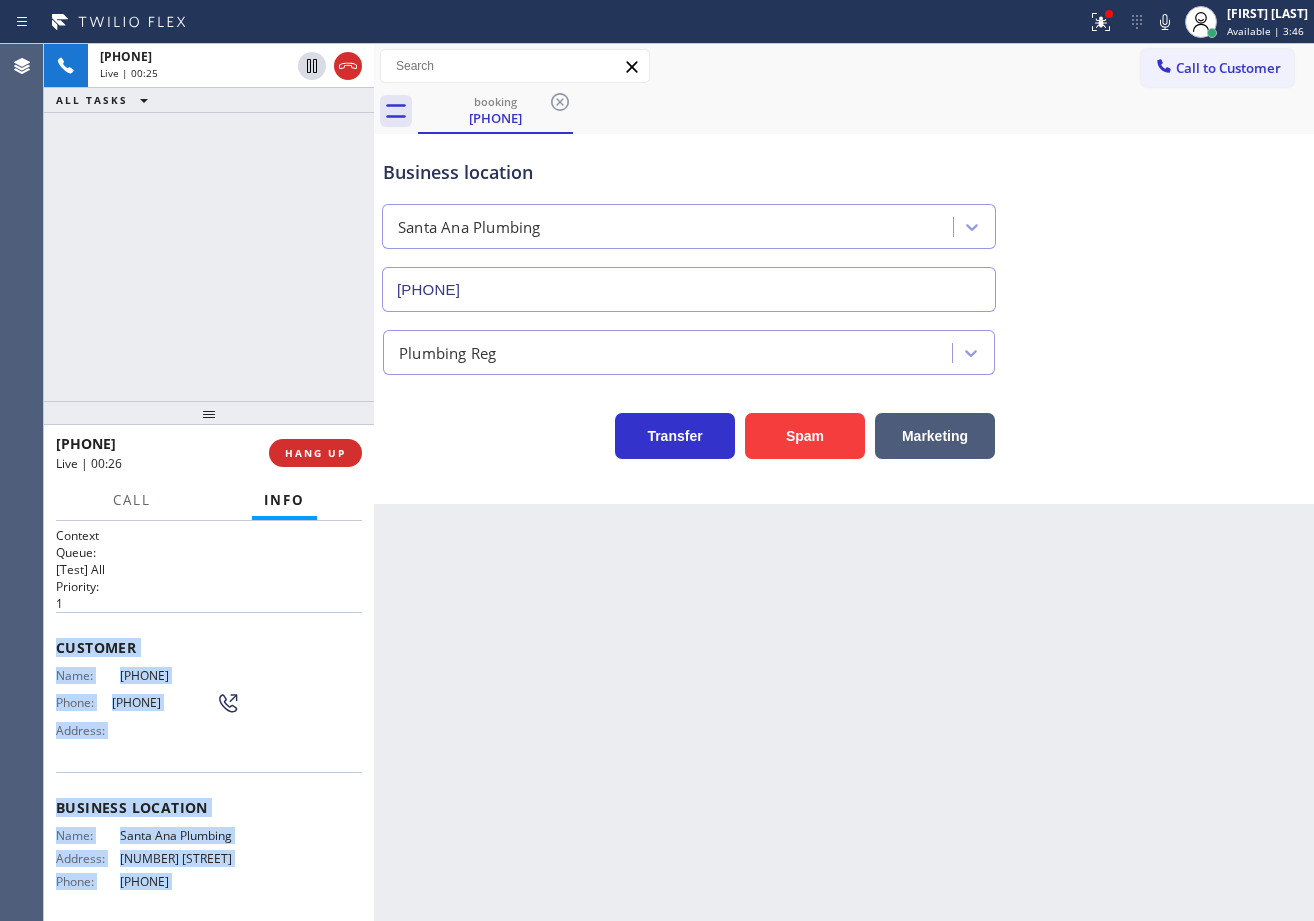 scroll, scrollTop: 160, scrollLeft: 0, axis: vertical 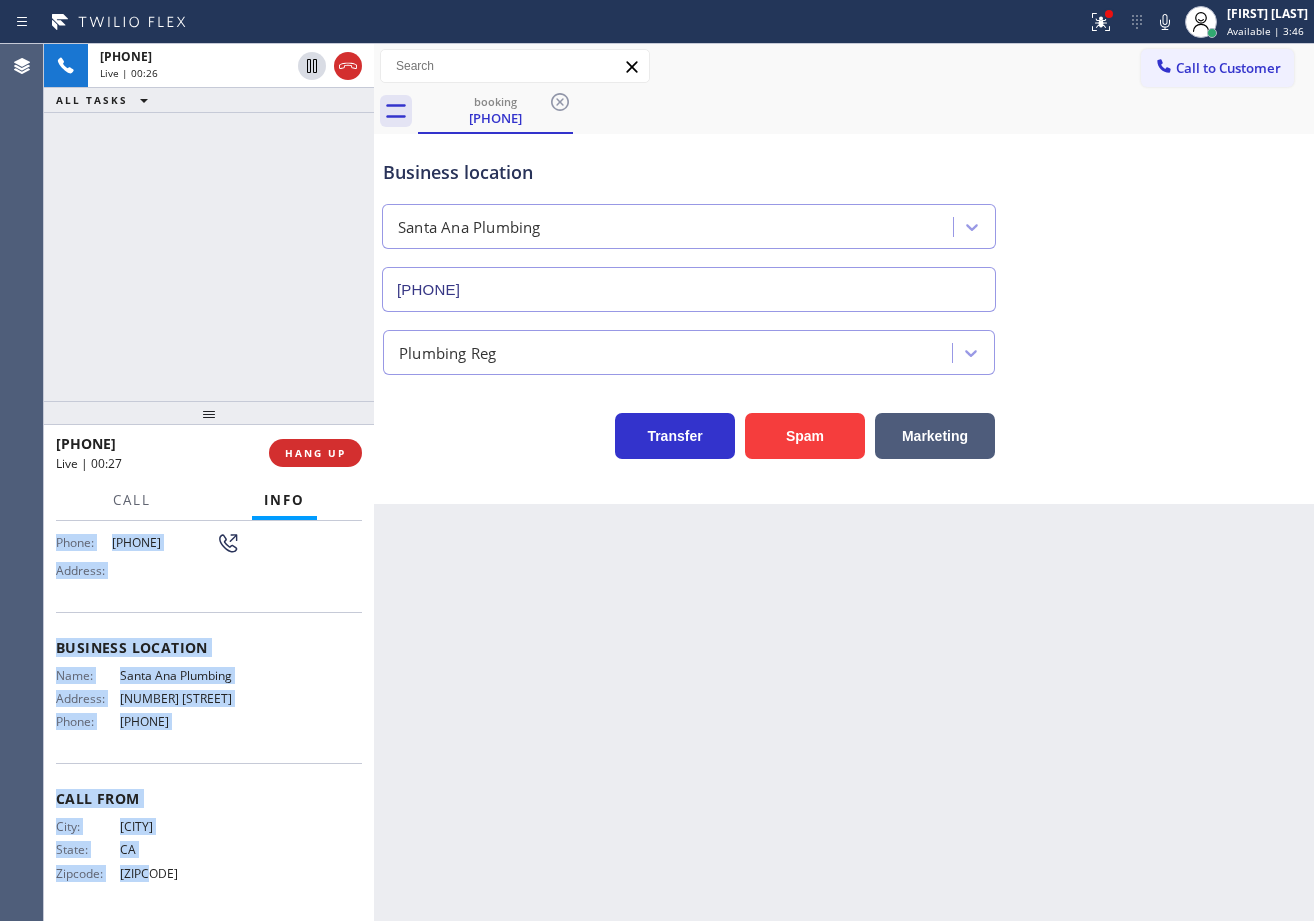 drag, startPoint x: 53, startPoint y: 642, endPoint x: 223, endPoint y: 746, distance: 199.28874 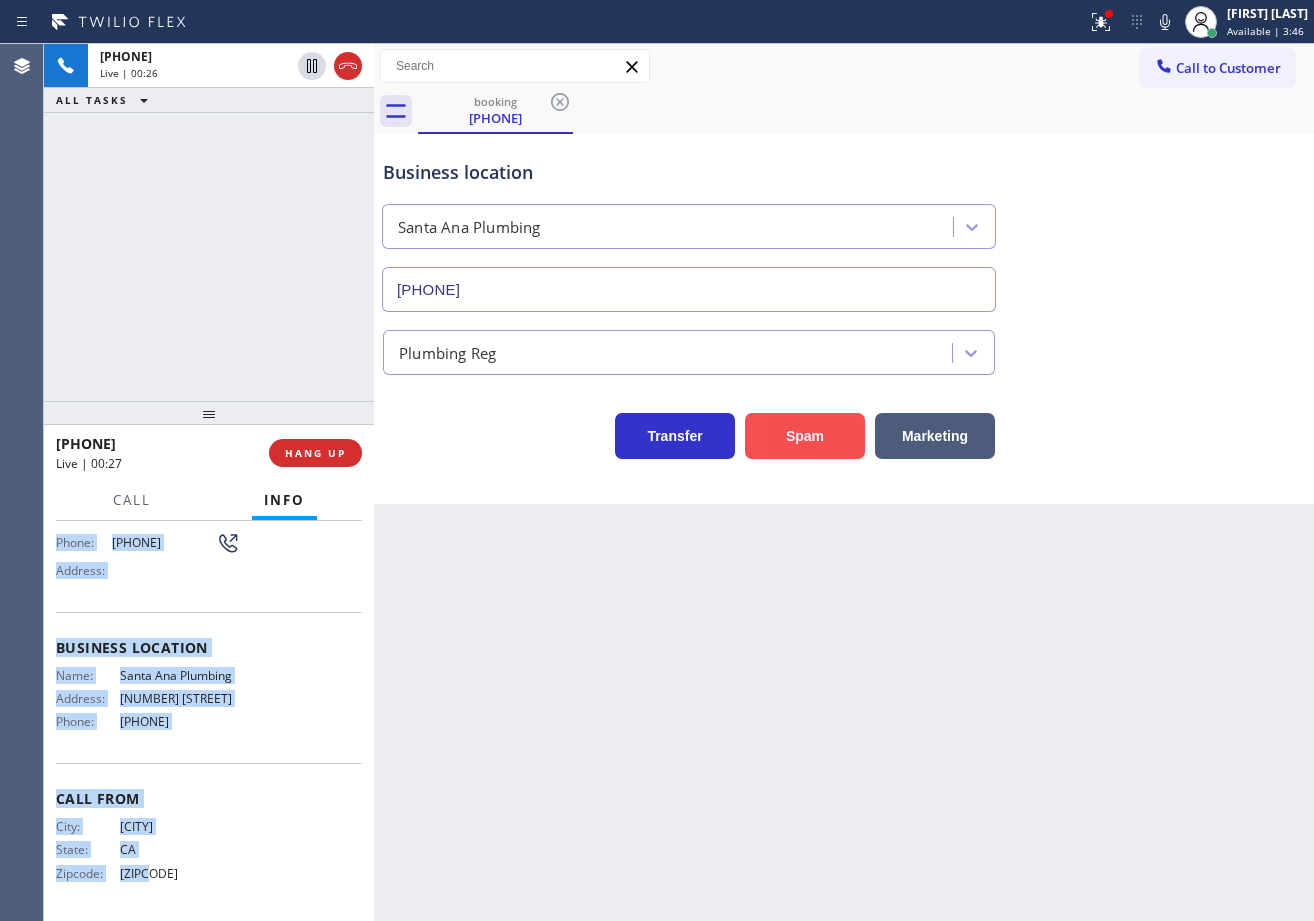 copy on "Customer Name: (858) 531-7164 Phone: (858) 531-7164 Address: Business location Name: Santa Ana Plumbing Address: 547 N Fairview St  Phone: (714) 702-1226" 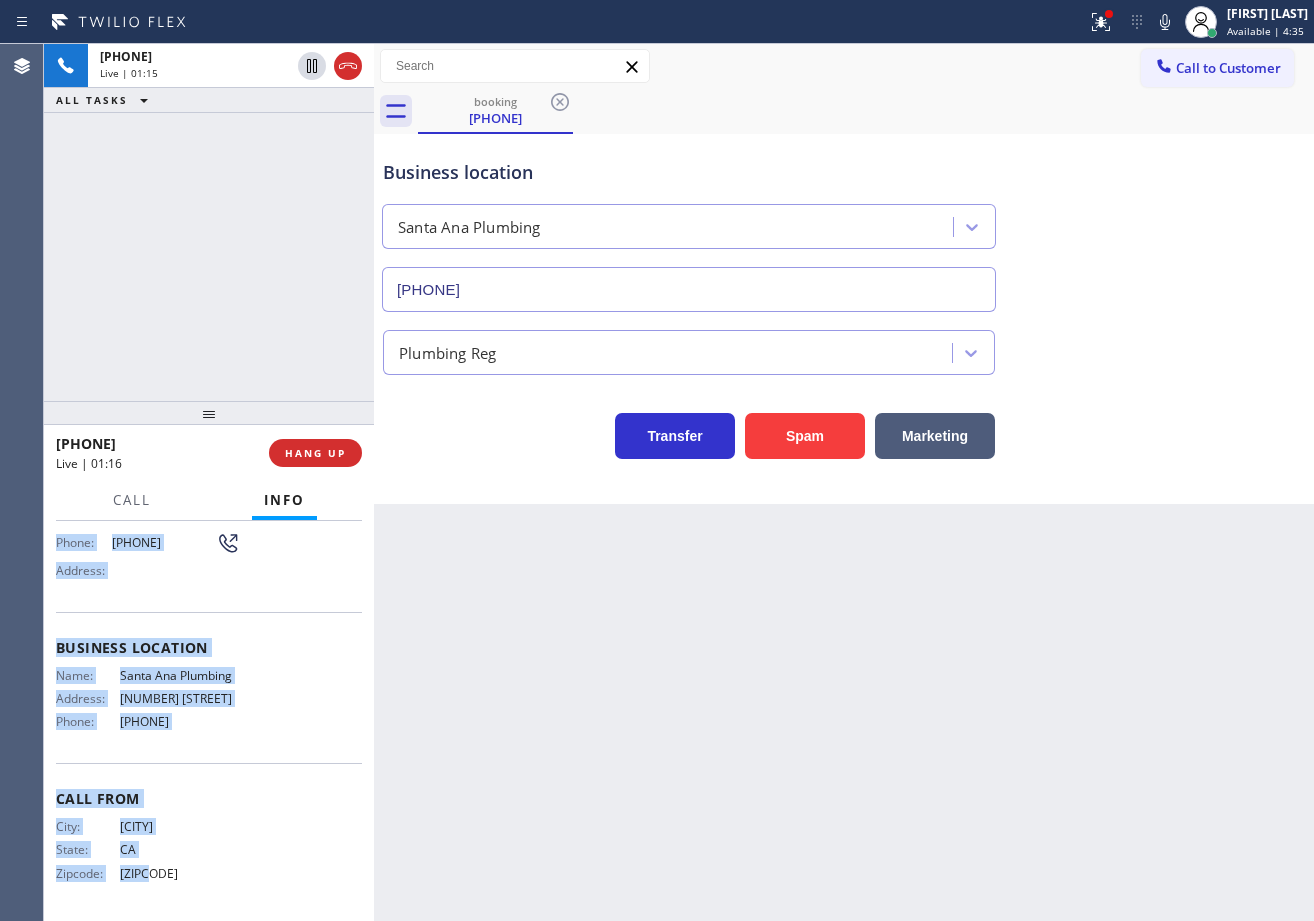 click on "Business location Santa Ana Plumbing (714) 702-1226" at bounding box center [844, 221] 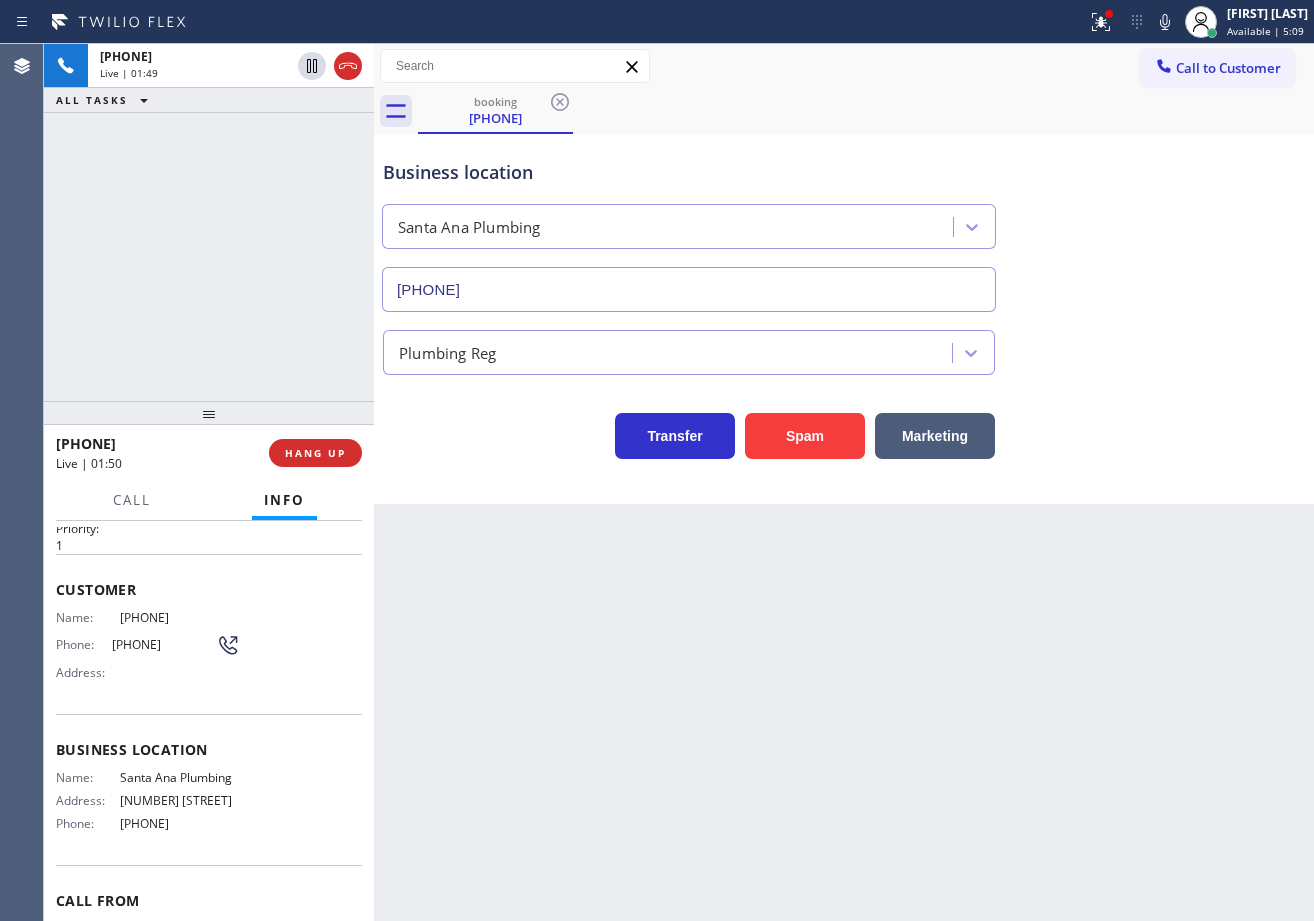 scroll, scrollTop: 159, scrollLeft: 0, axis: vertical 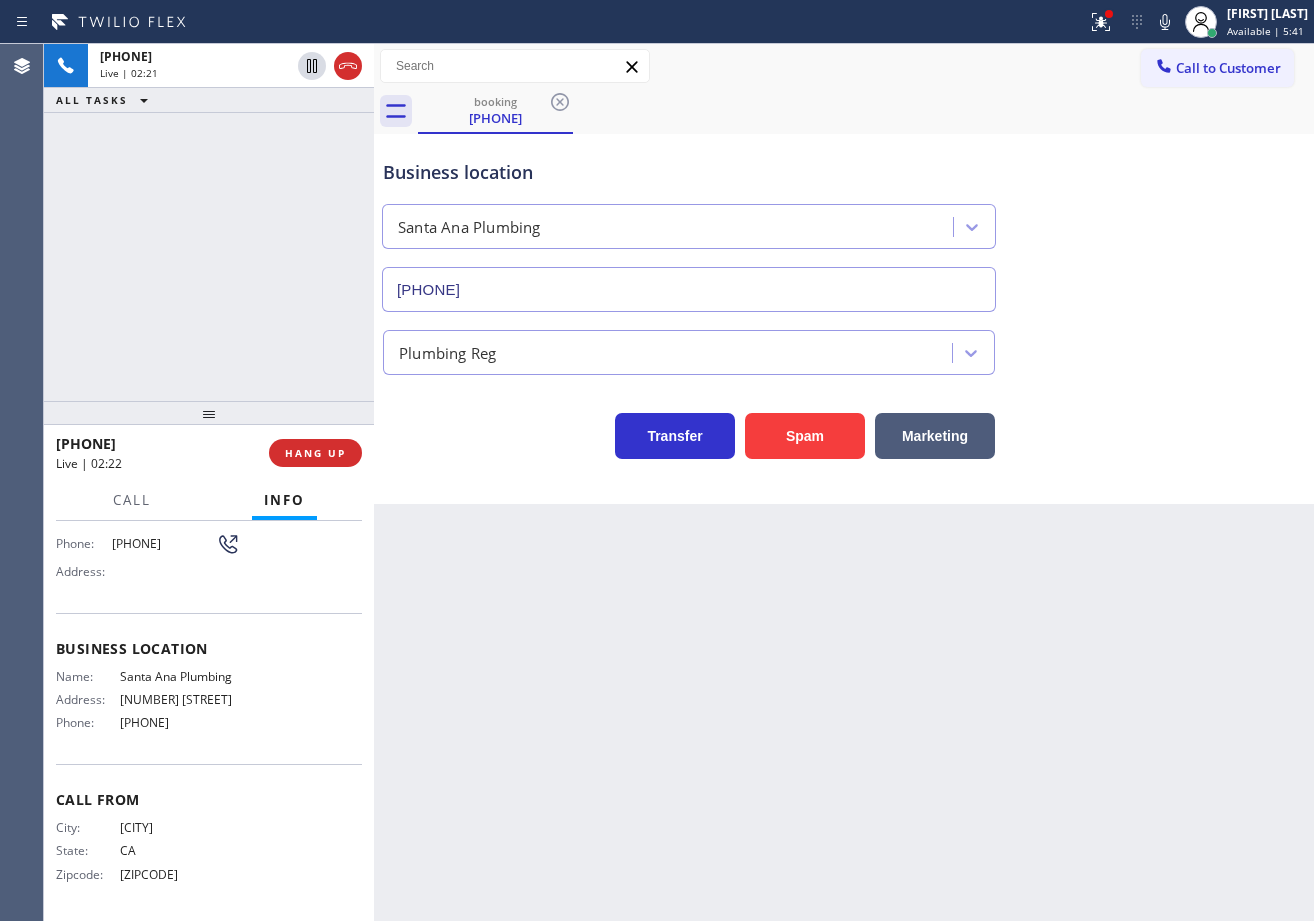 drag, startPoint x: 804, startPoint y: 670, endPoint x: 839, endPoint y: 684, distance: 37.696156 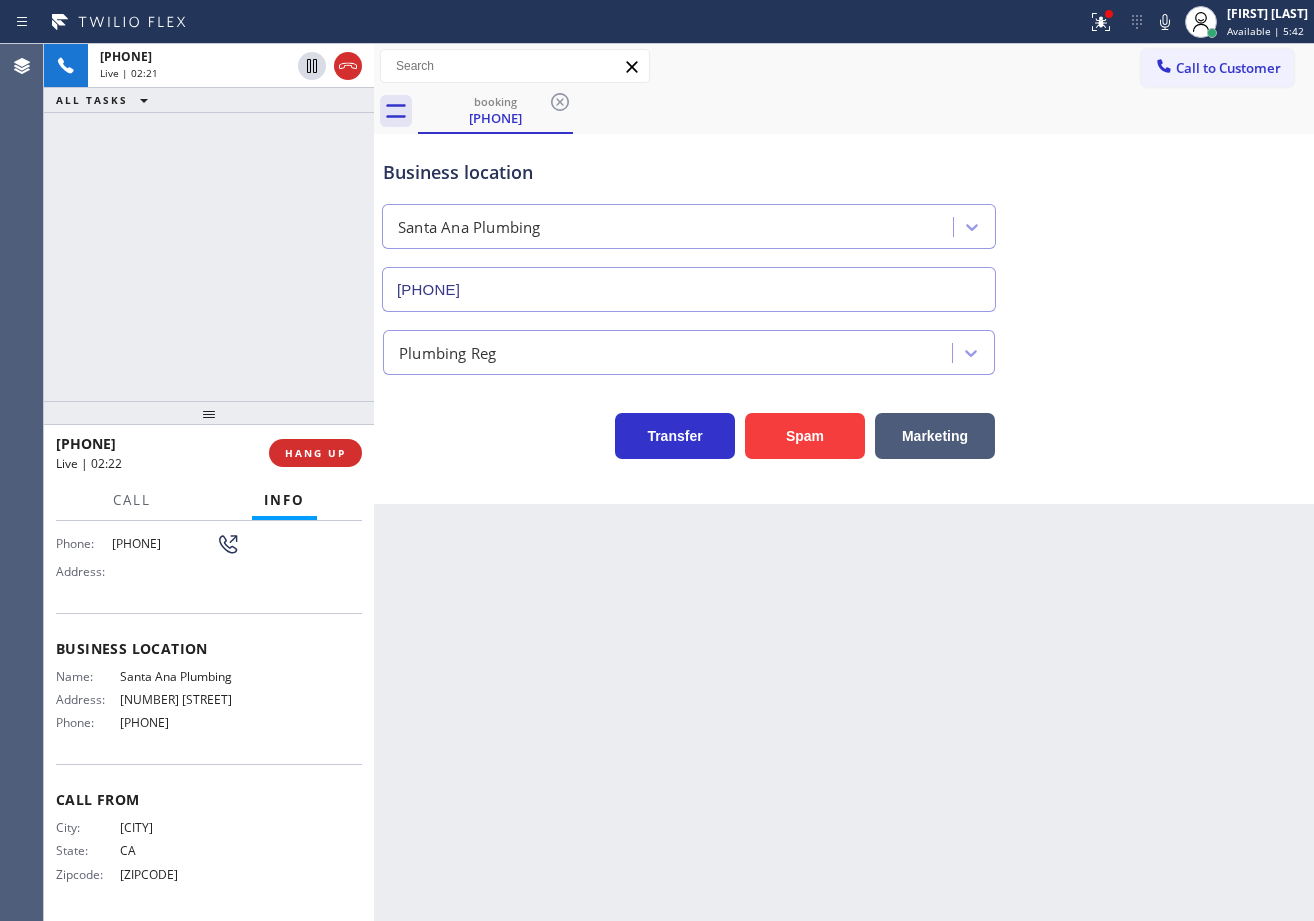 click on "Back to Dashboard Change Sender ID Customers Technicians Select a contact Outbound call Technician Search Technician Your caller id phone number Your caller id phone number Call Technician info Name   Phone none Address none Change Sender ID HVAC +18559994417 5 Star Appliance +18557314952 Appliance Repair +18554611149 Plumbing +18889090120 Air Duct Cleaning +18006865038  Electricians +18005688664 Cancel Change Check personal SMS Reset Change booking (858) 531-7164 Call to Customer Outbound call Location Search location Your caller id phone number (424) 324-3931 Customer number Call Outbound call Technician Search Technician Your caller id phone number Your caller id phone number Call booking (858) 531-7164 Business location Santa Ana Plumbing (714) 702-1226 Plumbing Reg Transfer Spam Marketing" at bounding box center (844, 482) 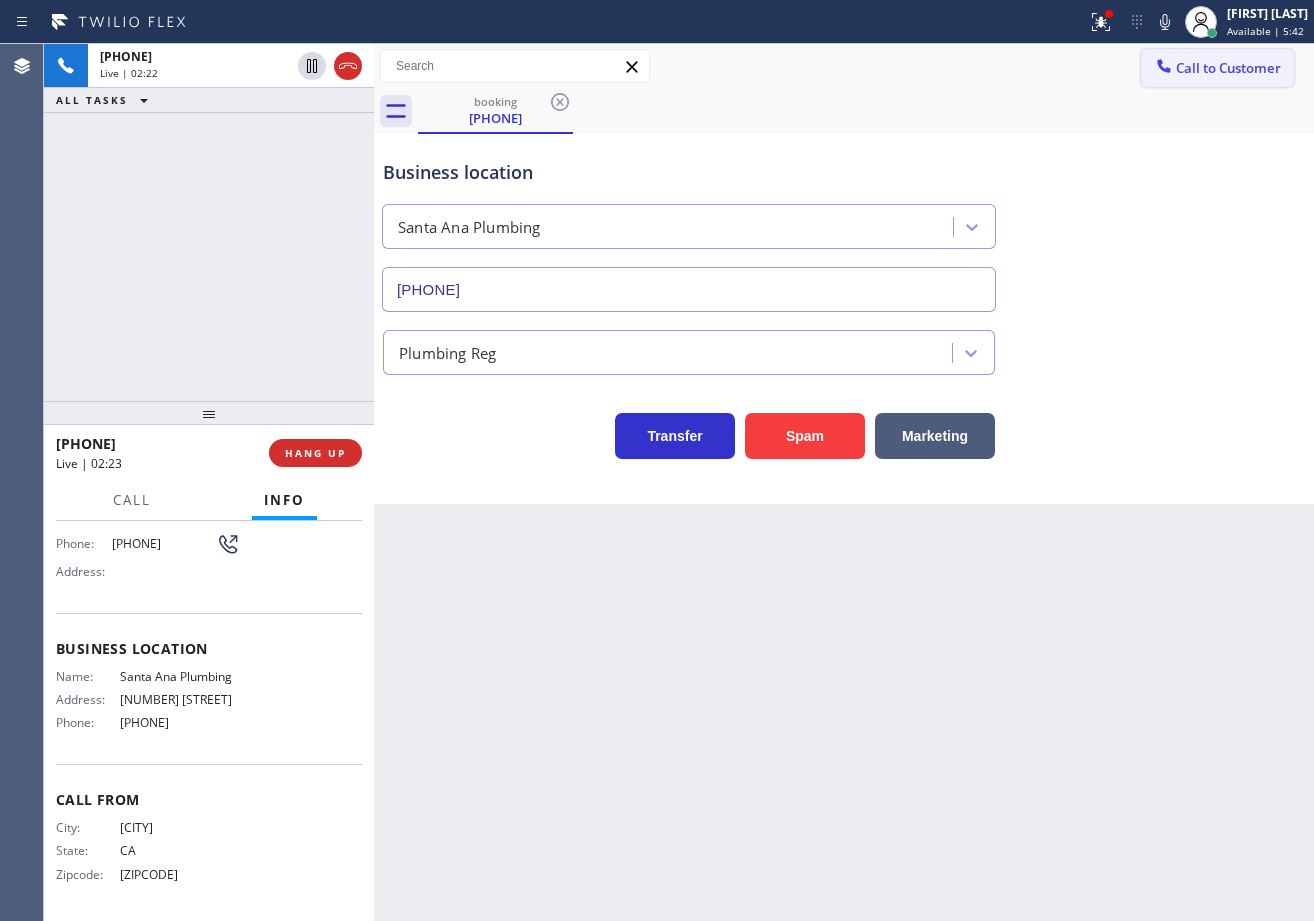 click 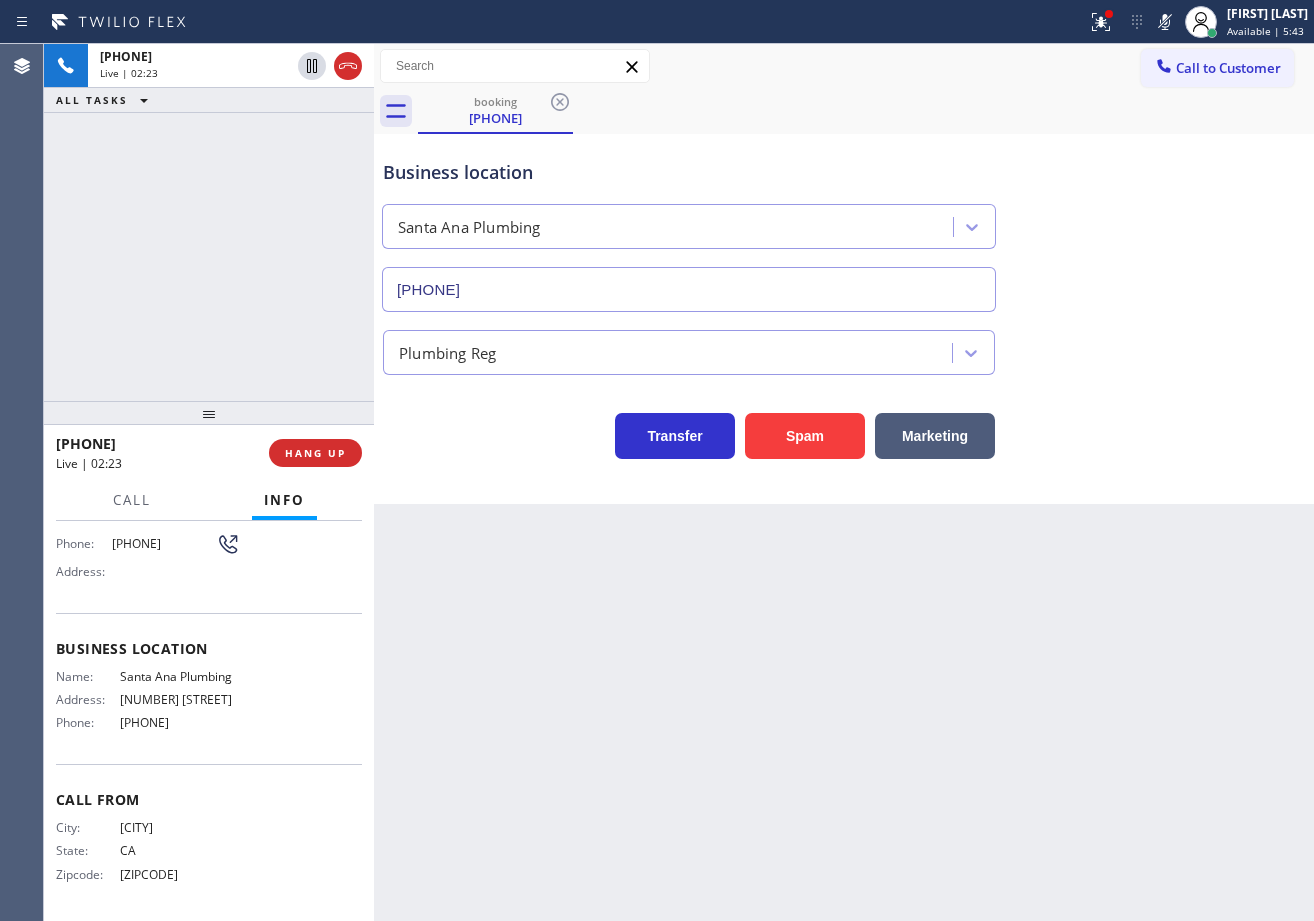 click on "booking (858) 531-7164" at bounding box center [866, 111] 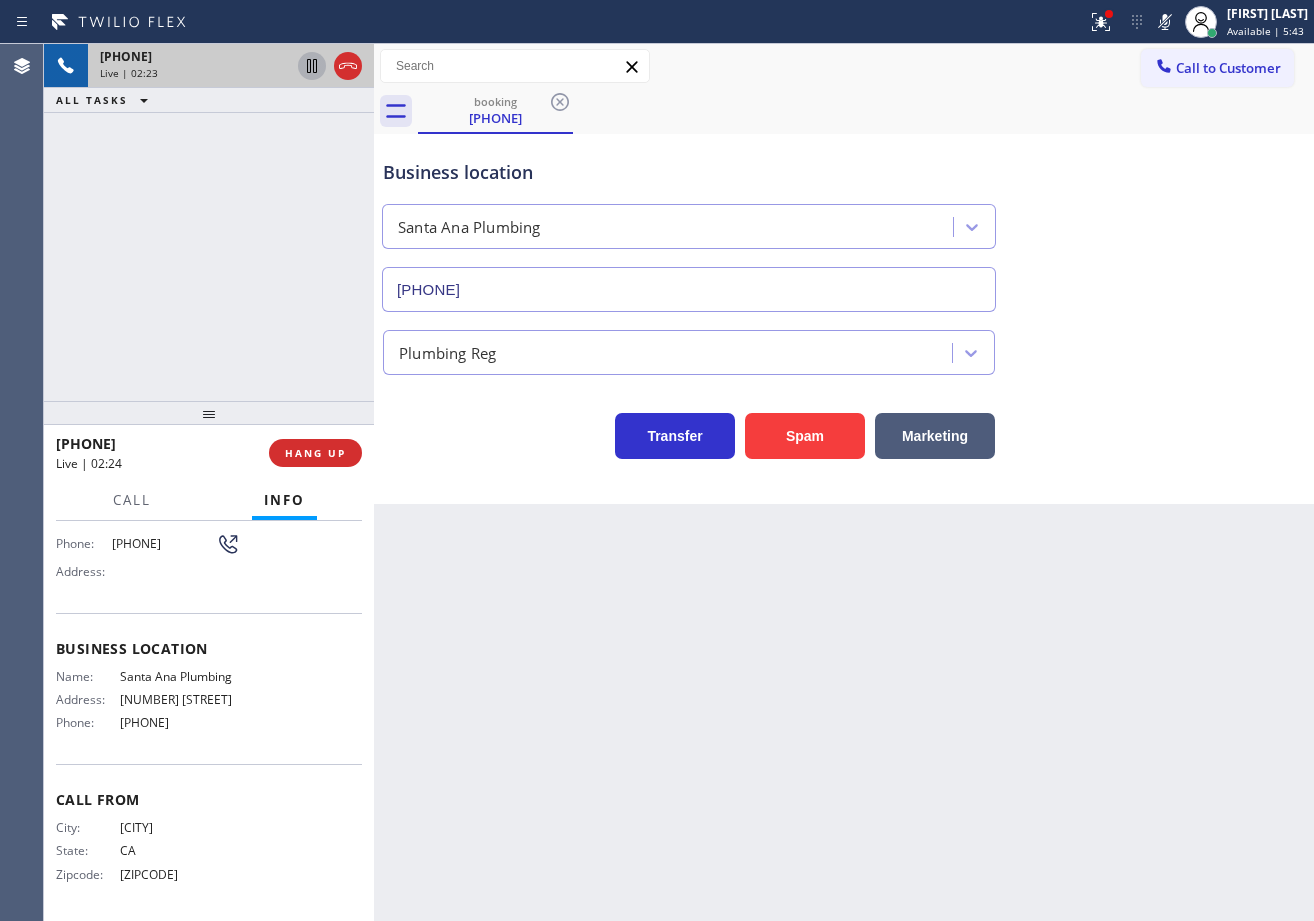 click 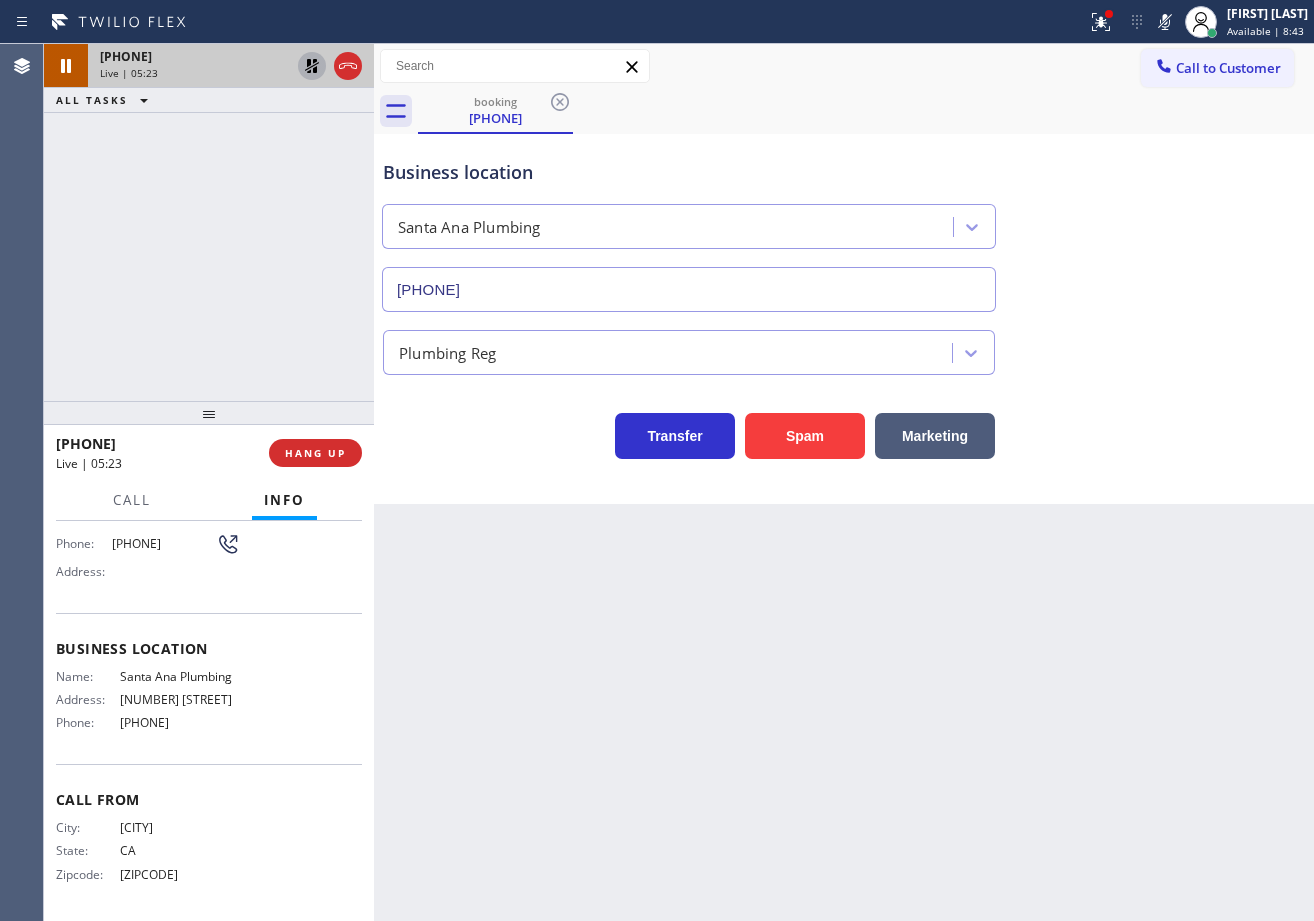 click 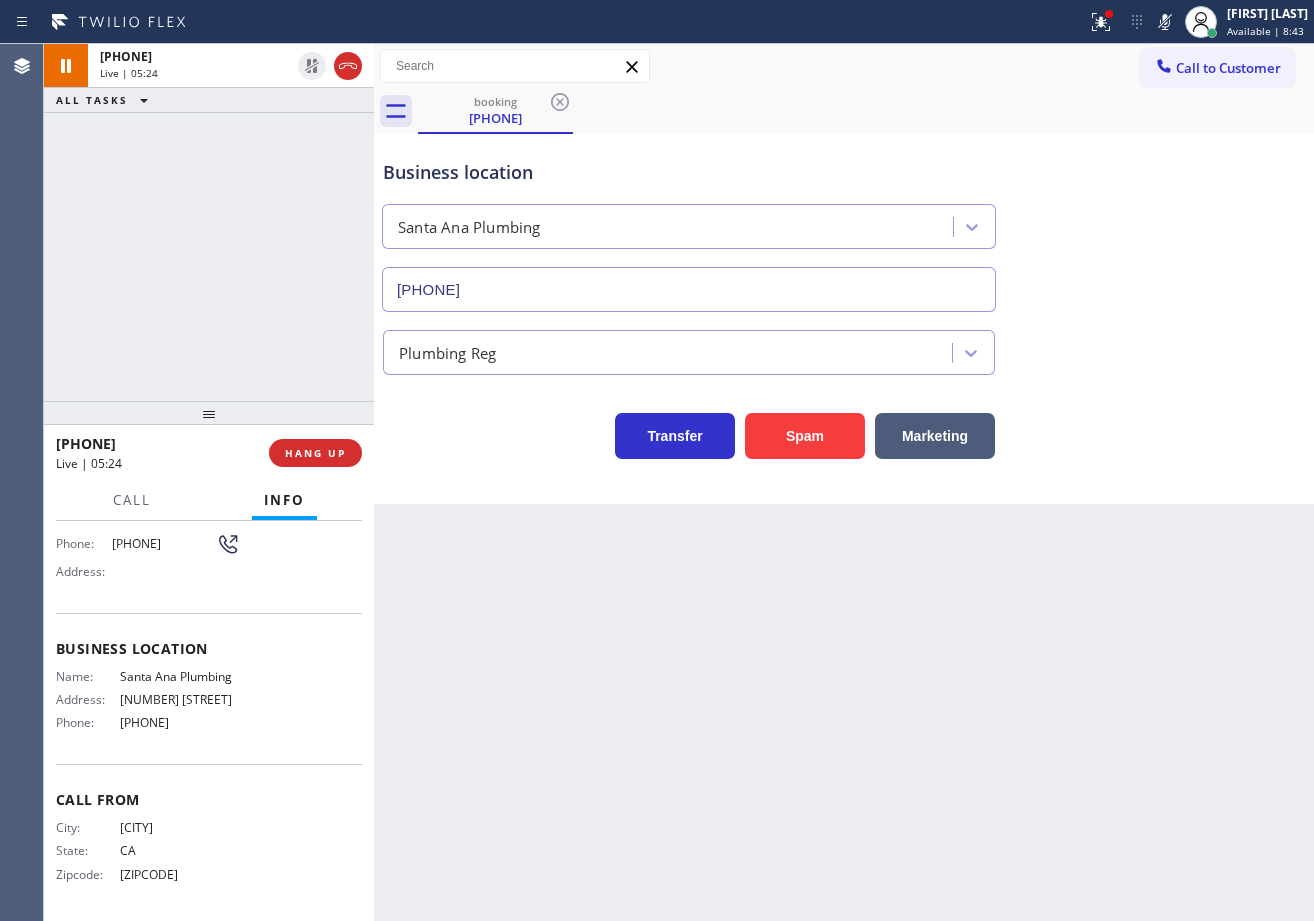 click on "ALL TASKS ALL TASKS ACTIVE TASKS TASKS IN WRAP UP" at bounding box center (209, 100) 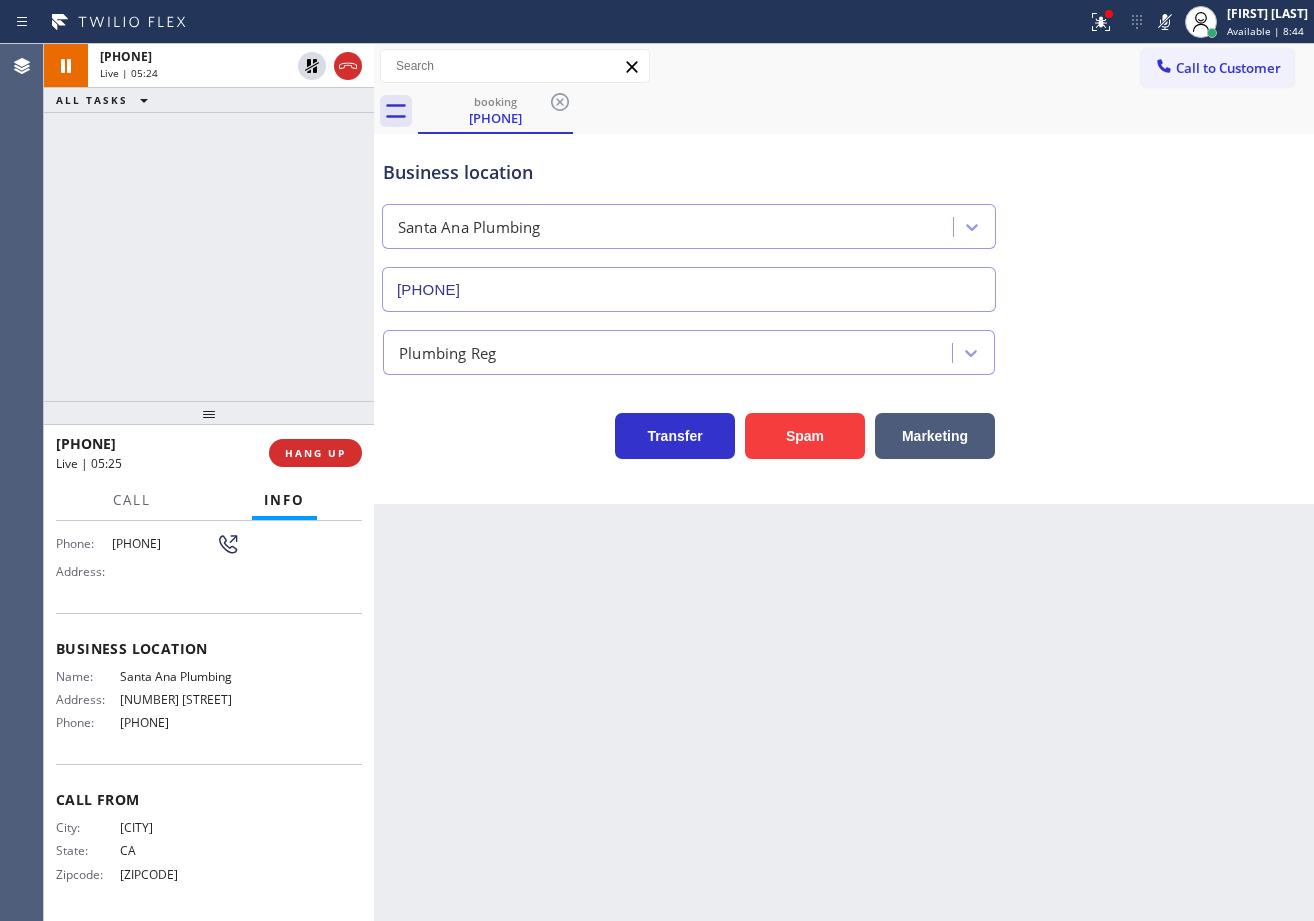 drag, startPoint x: 1145, startPoint y: 23, endPoint x: 1156, endPoint y: 103, distance: 80.75271 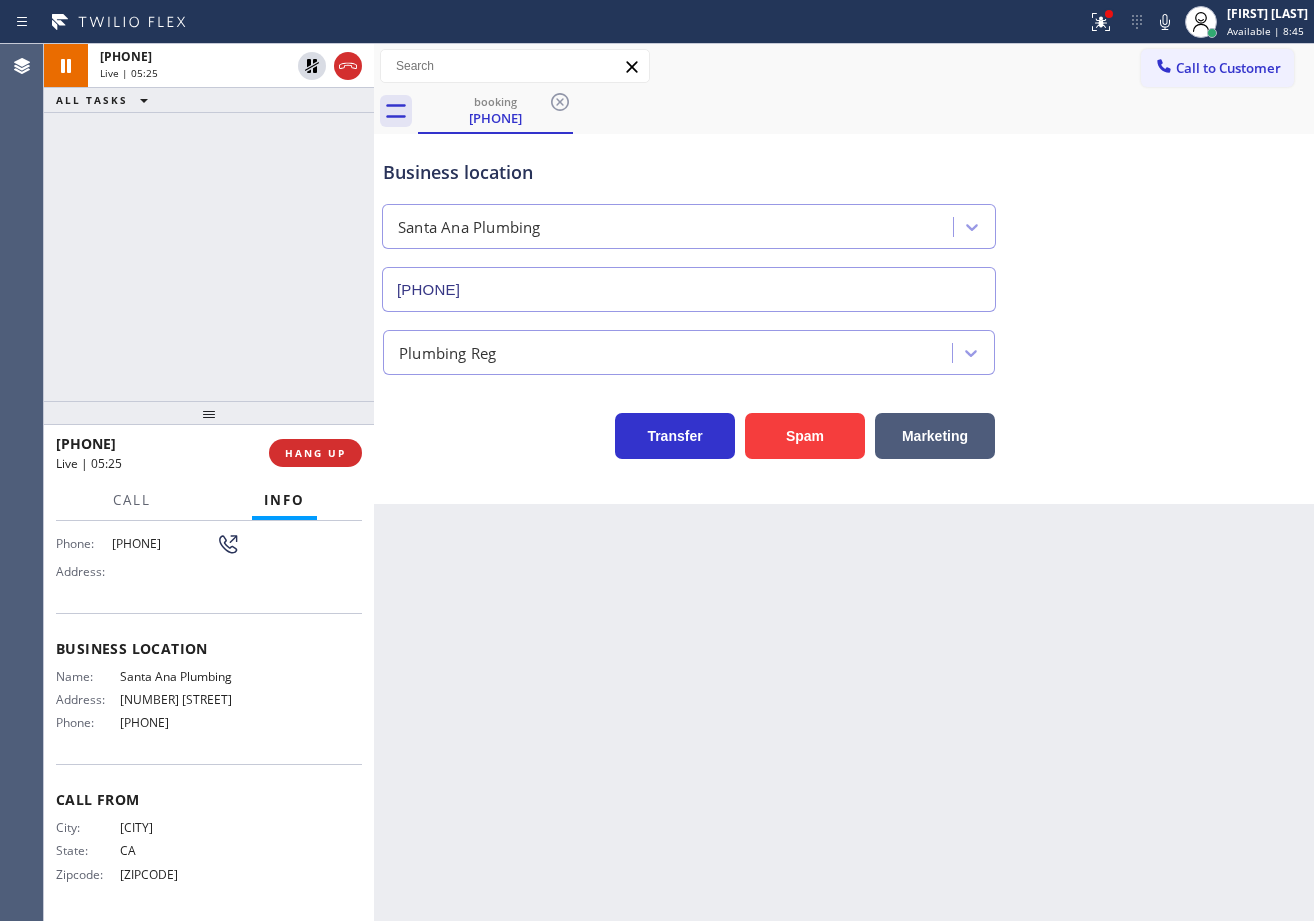 drag, startPoint x: 1165, startPoint y: 142, endPoint x: 1164, endPoint y: 211, distance: 69.00725 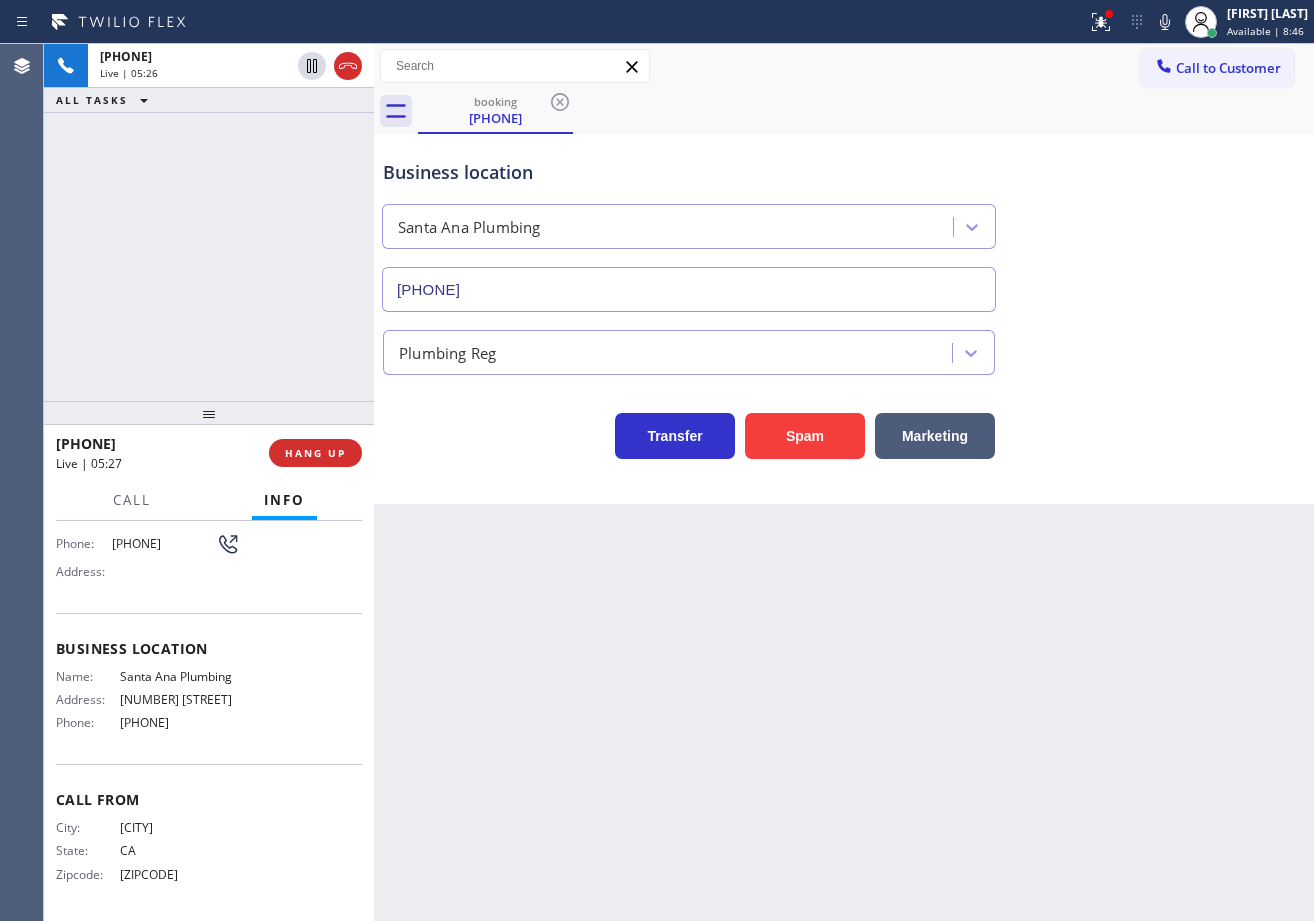 click 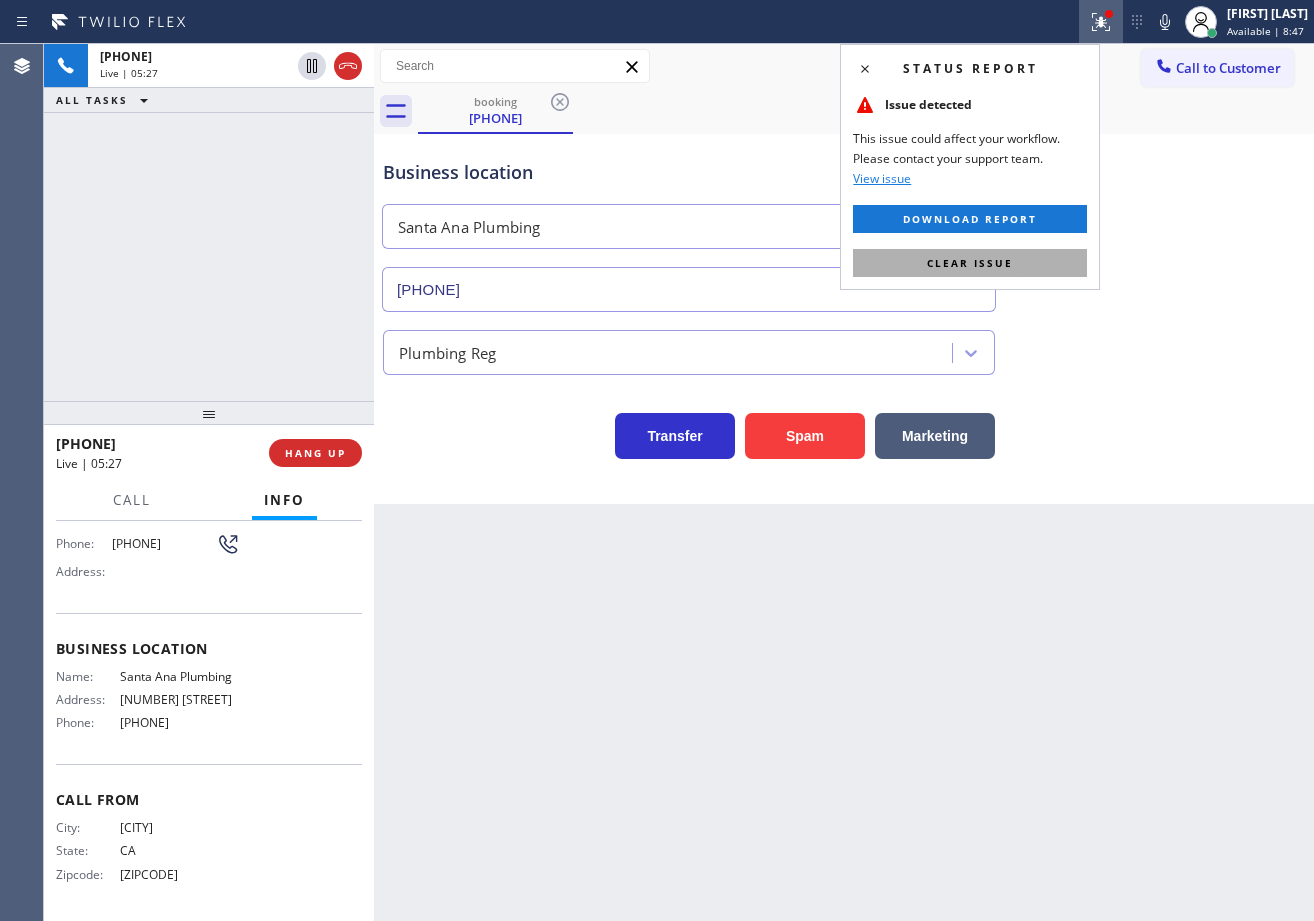 click on "Clear issue" at bounding box center [970, 263] 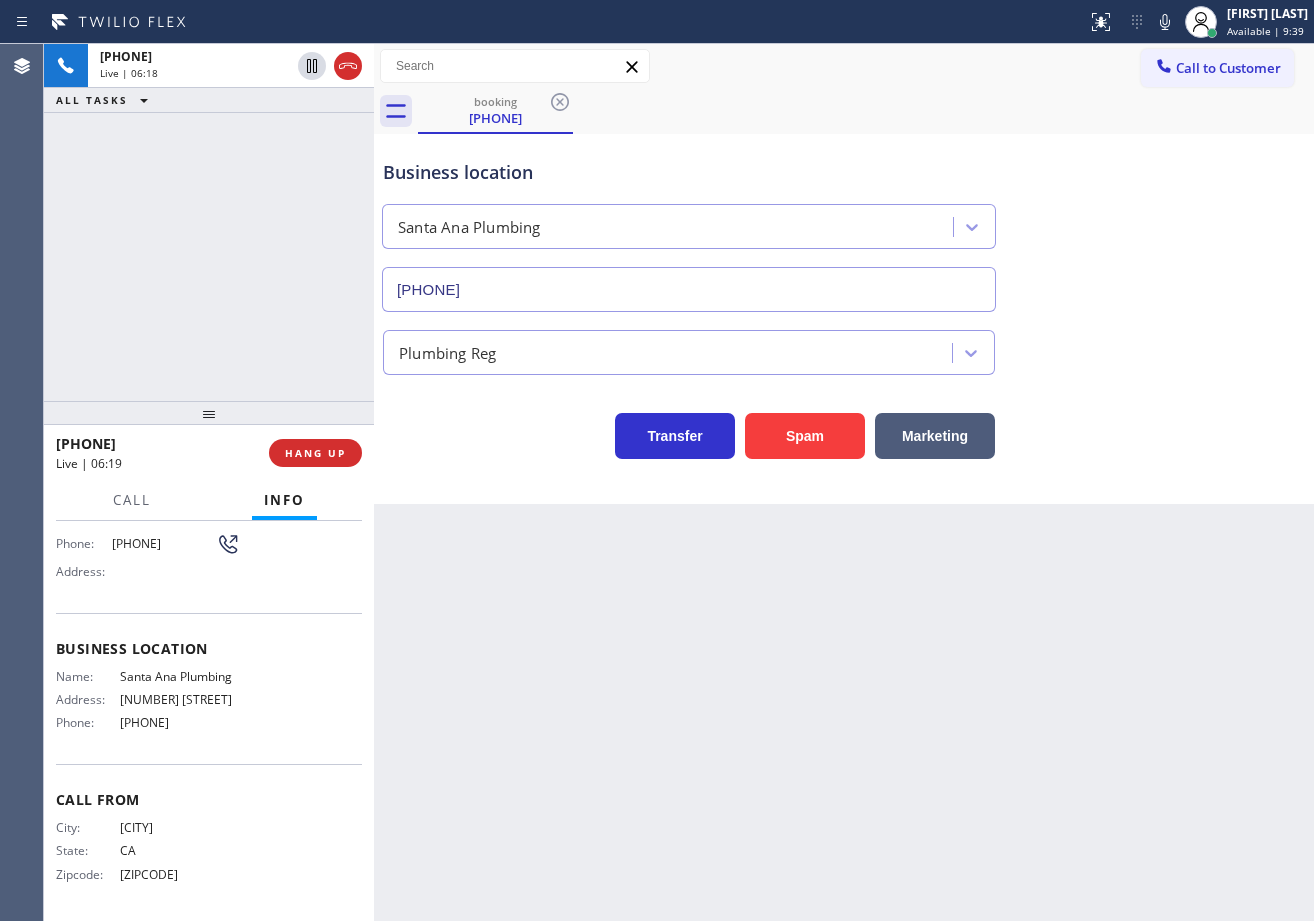 click on "booking (858) 531-7164" at bounding box center (866, 111) 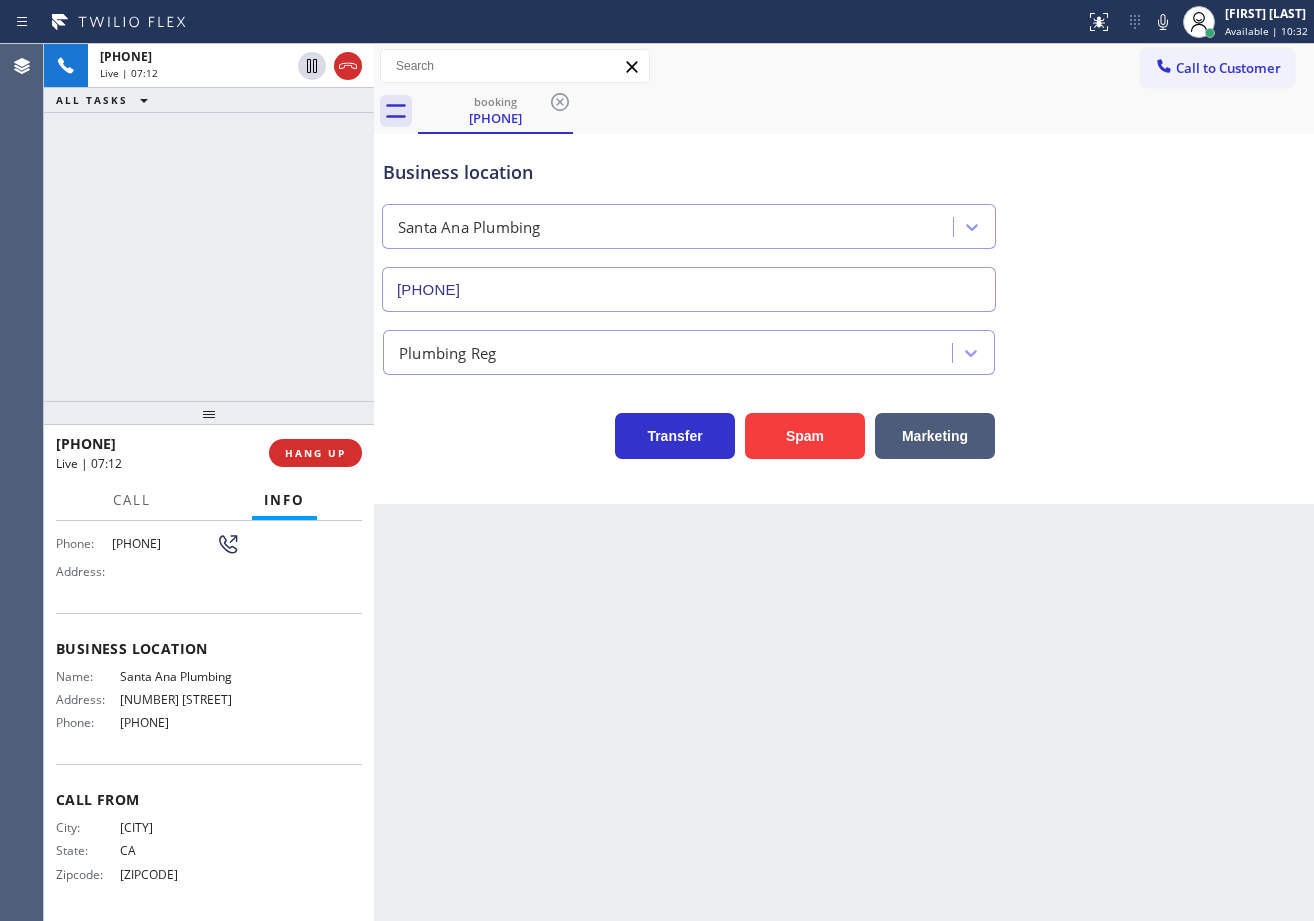 click on "Transfer Spam Marketing" at bounding box center (844, 427) 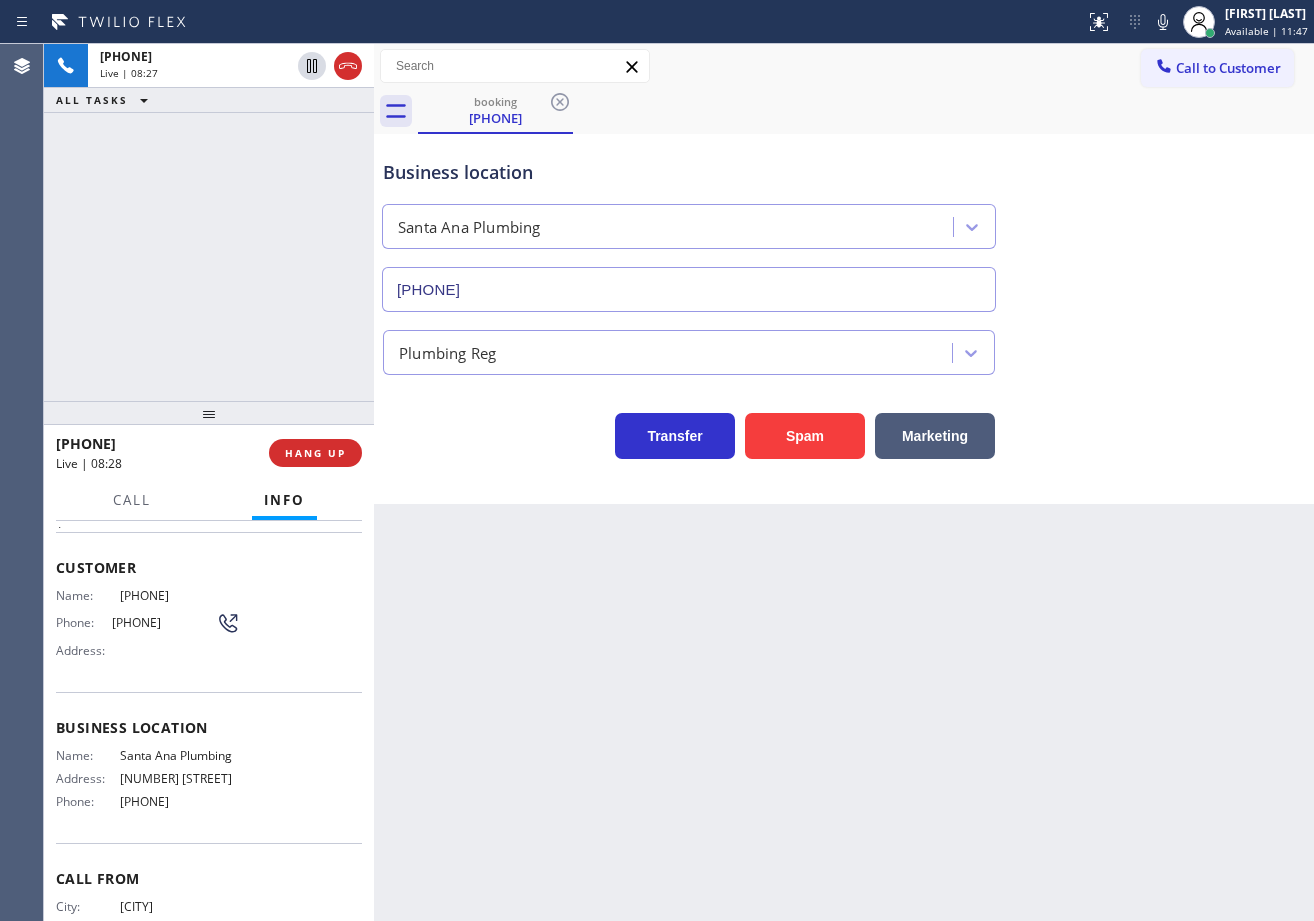 scroll, scrollTop: 0, scrollLeft: 0, axis: both 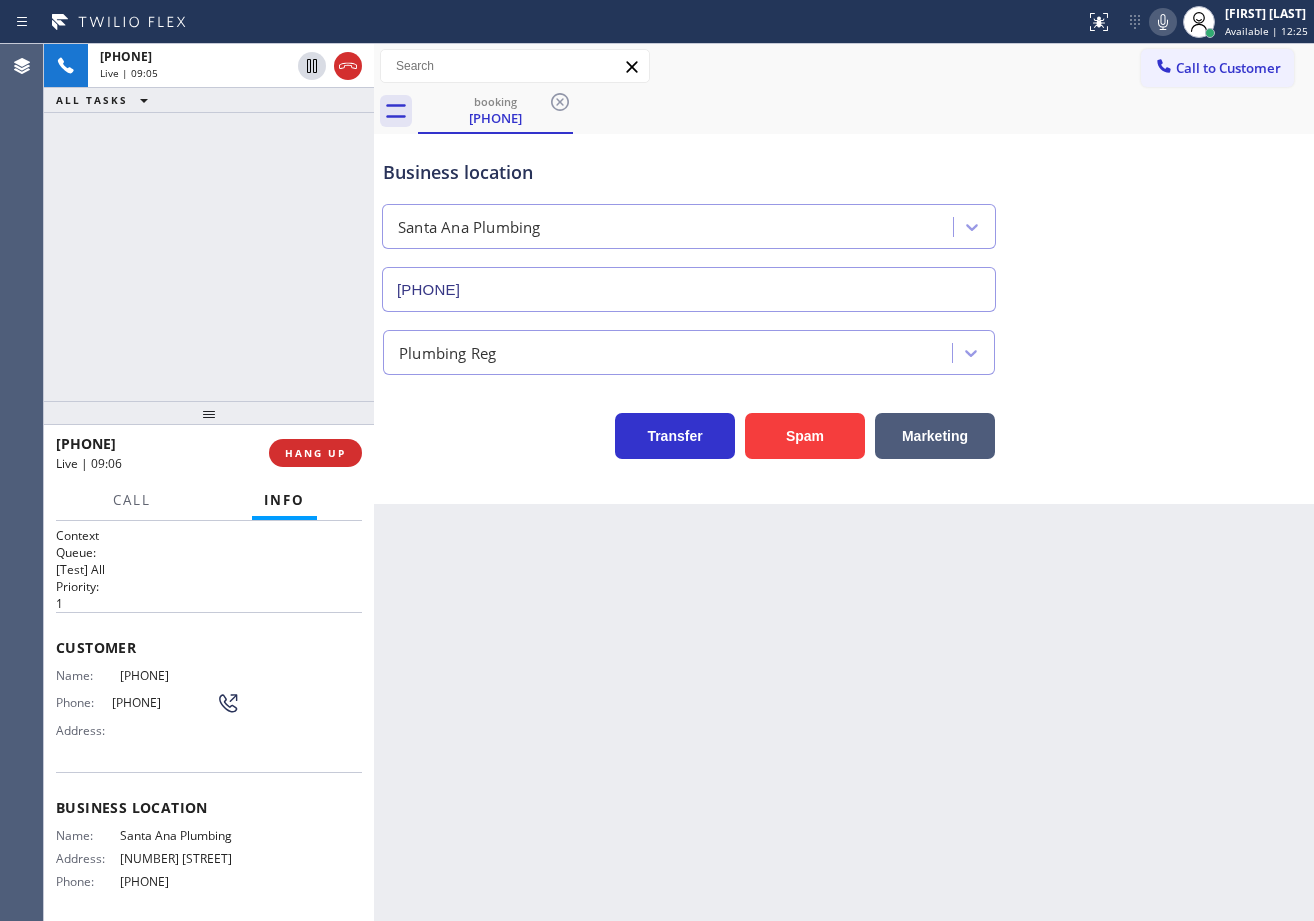 click 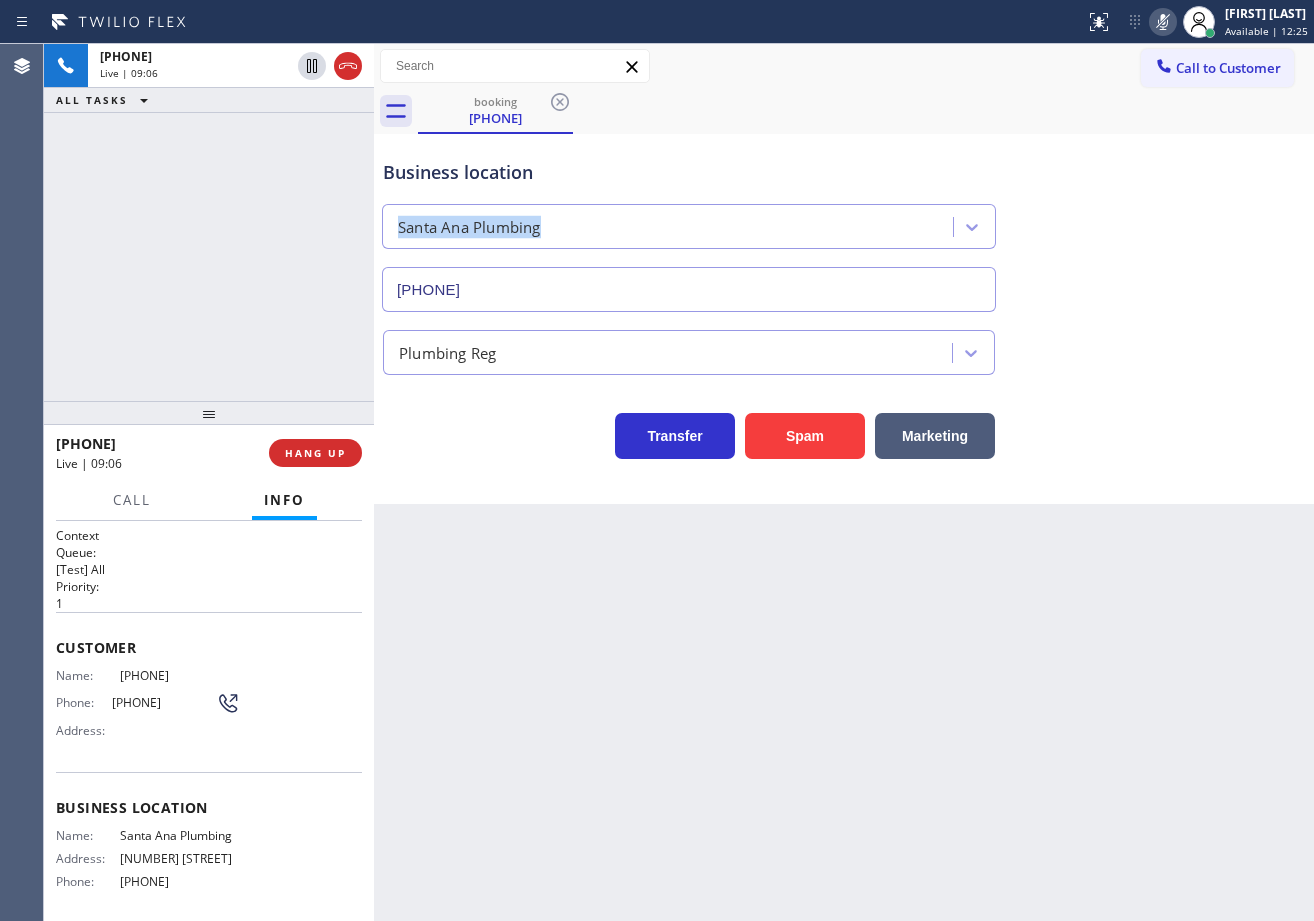 drag, startPoint x: 1135, startPoint y: 171, endPoint x: 1137, endPoint y: 200, distance: 29.068884 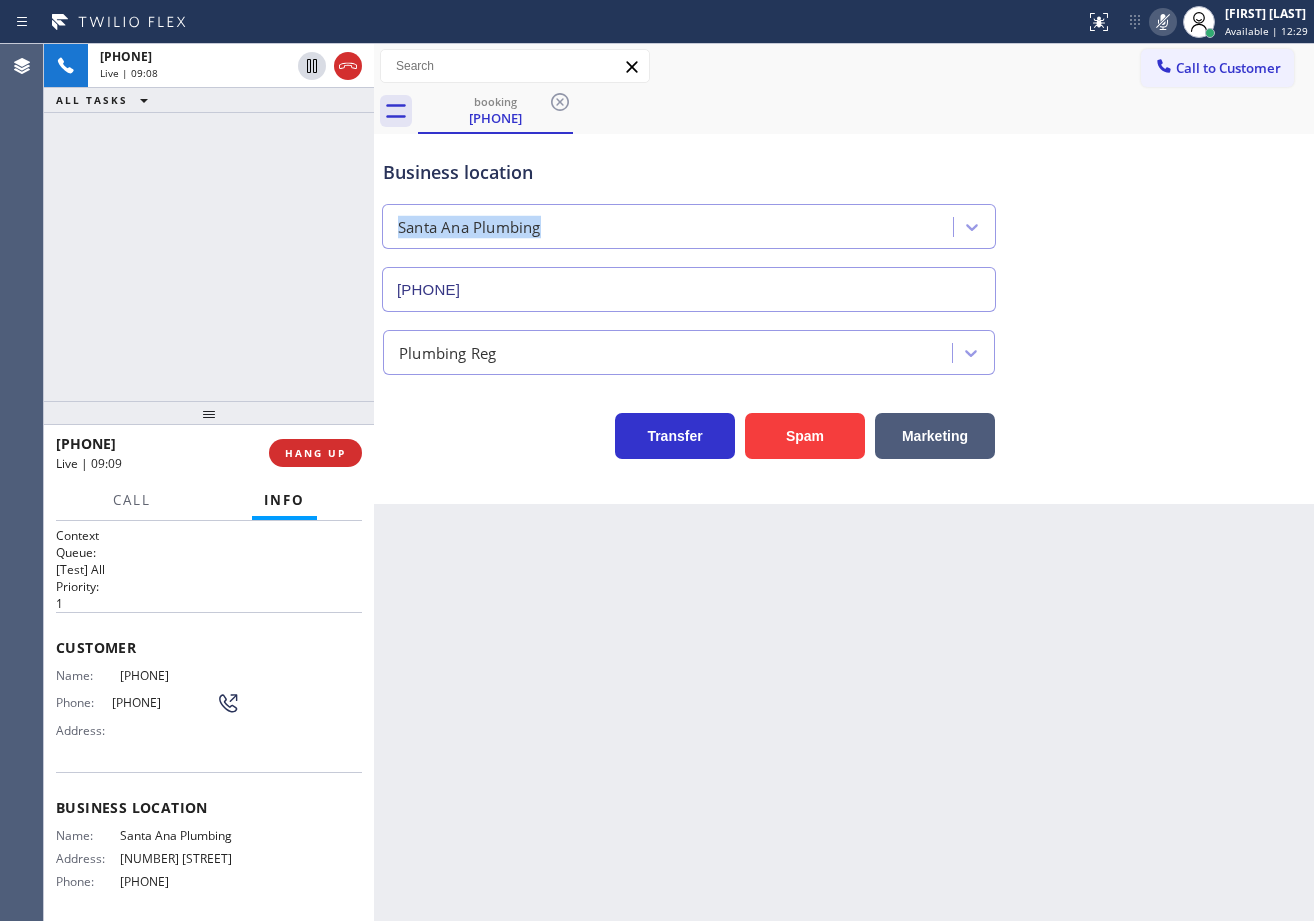 click 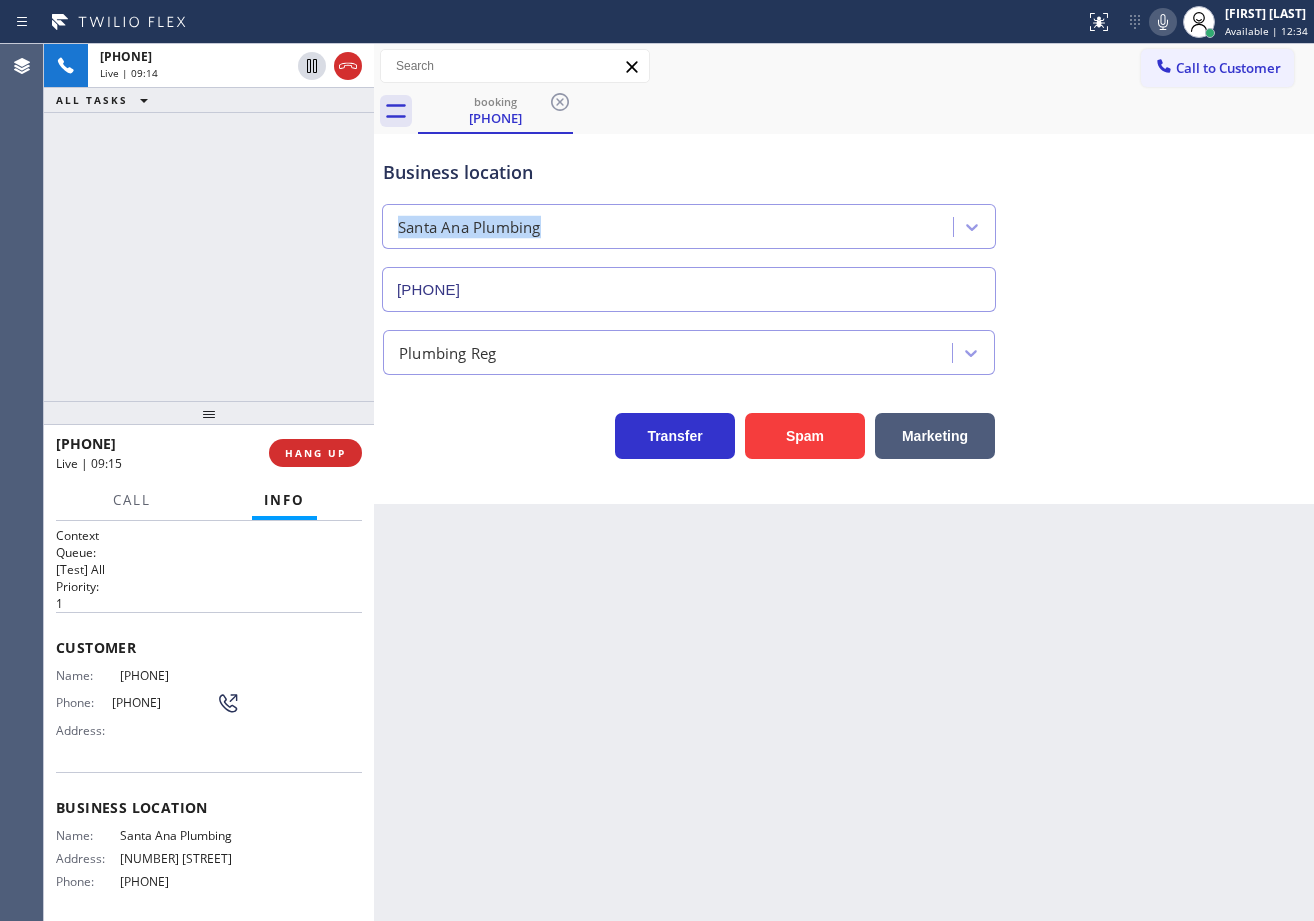 click 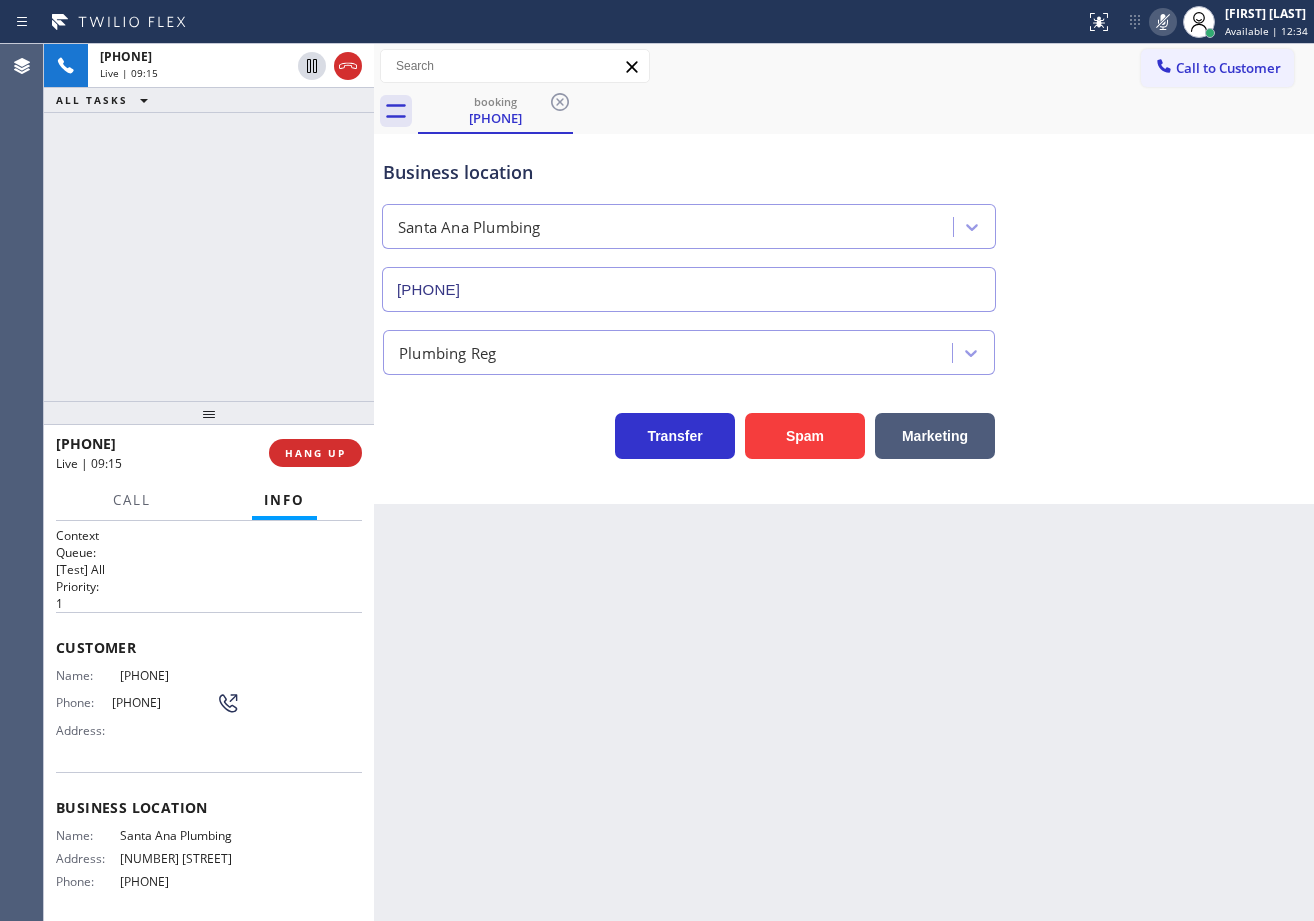click on "Business location Santa Ana Plumbing (714) 702-1226" at bounding box center (844, 221) 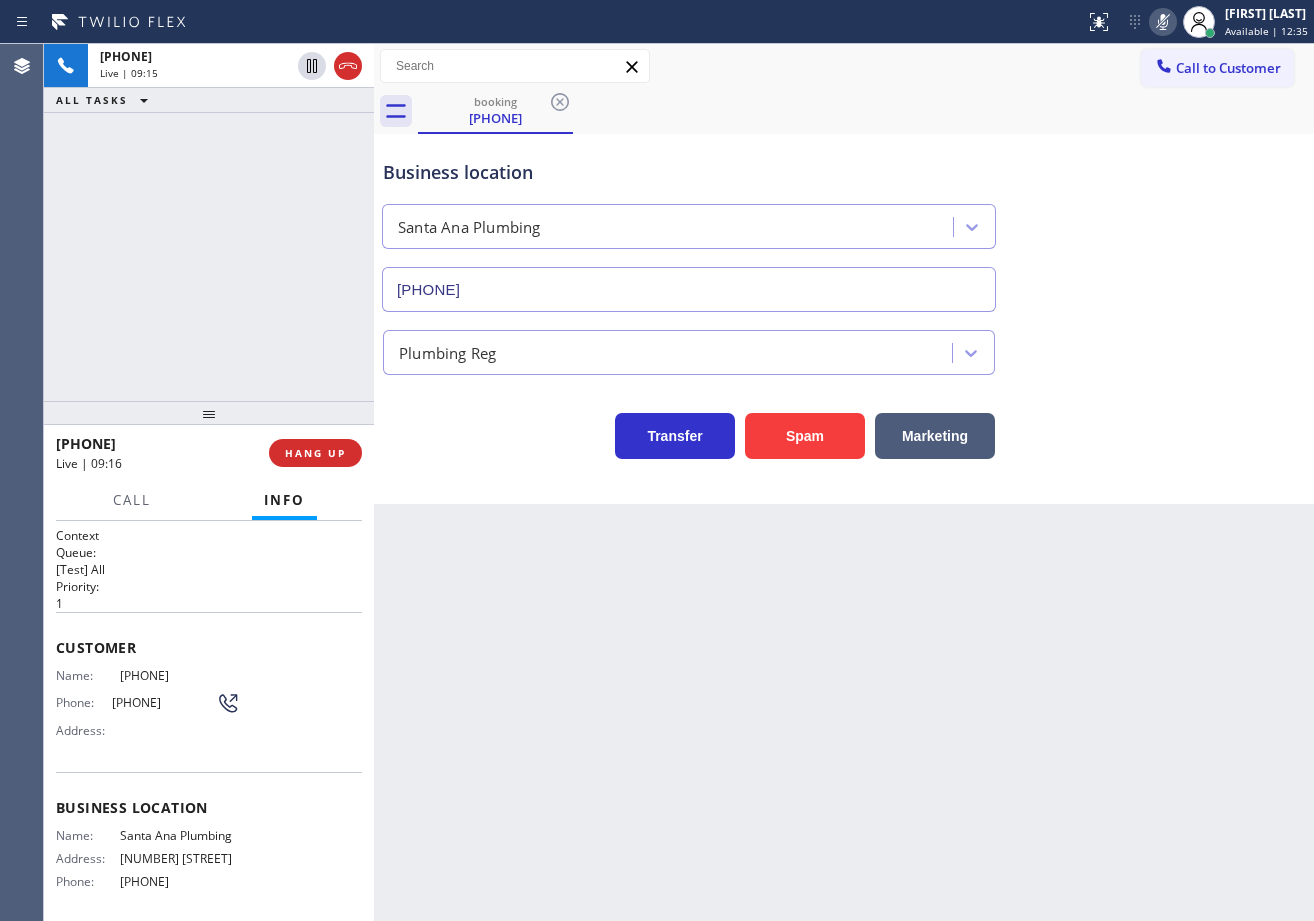 click 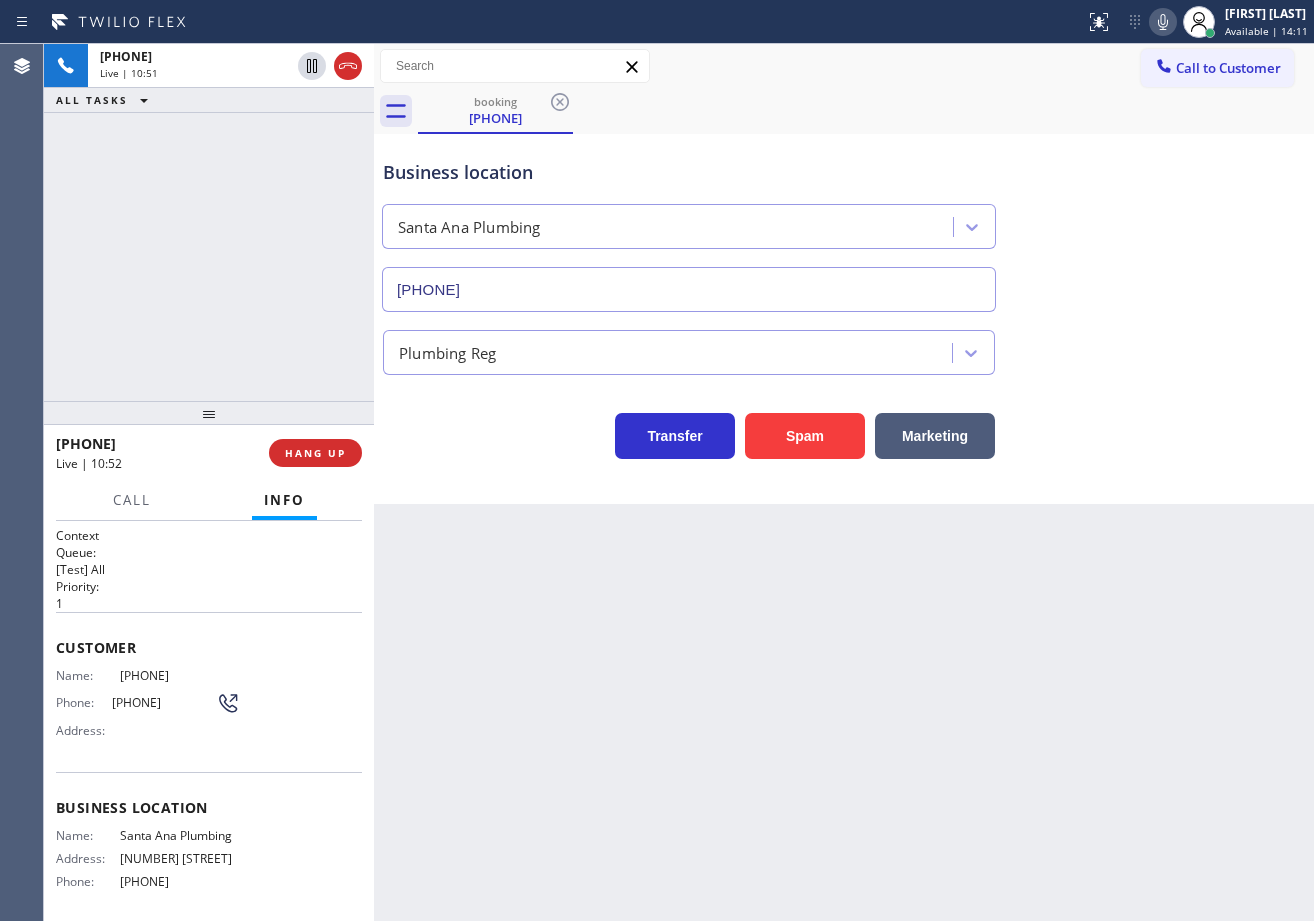 drag, startPoint x: 119, startPoint y: 289, endPoint x: 217, endPoint y: 371, distance: 127.78106 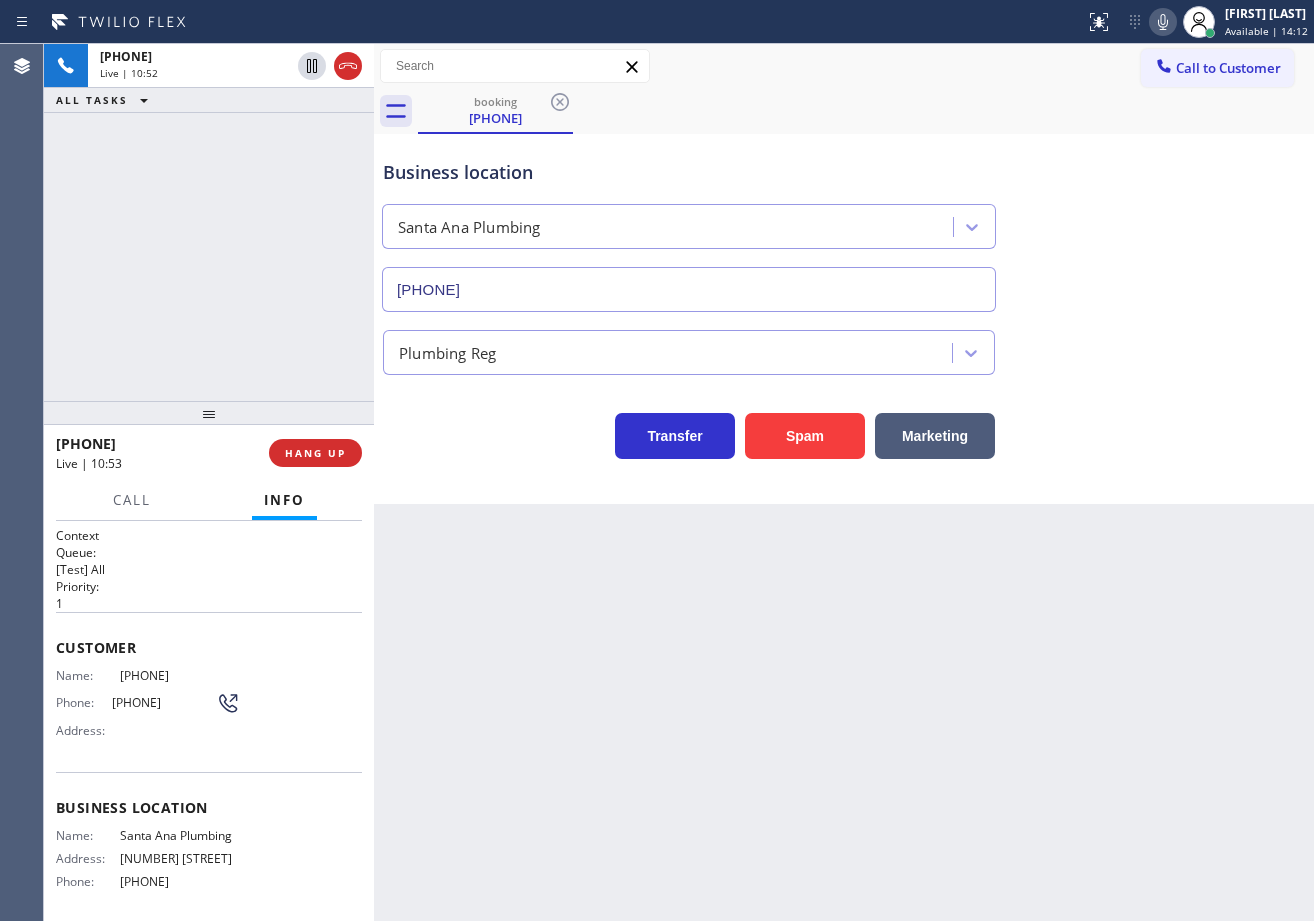 drag, startPoint x: 298, startPoint y: 459, endPoint x: 315, endPoint y: 390, distance: 71.063354 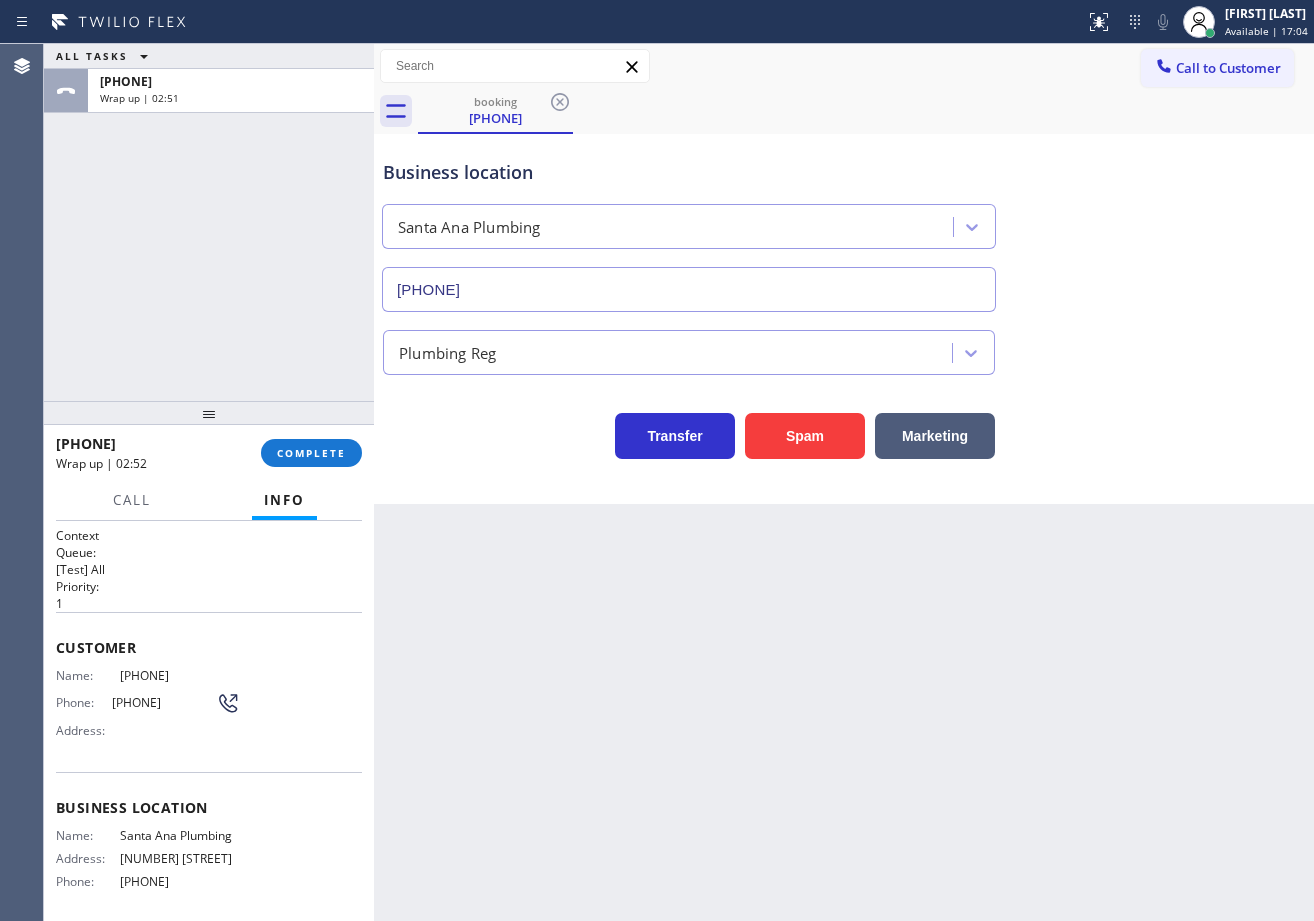 click on "[FIRST] [LAST]" at bounding box center (1266, 13) 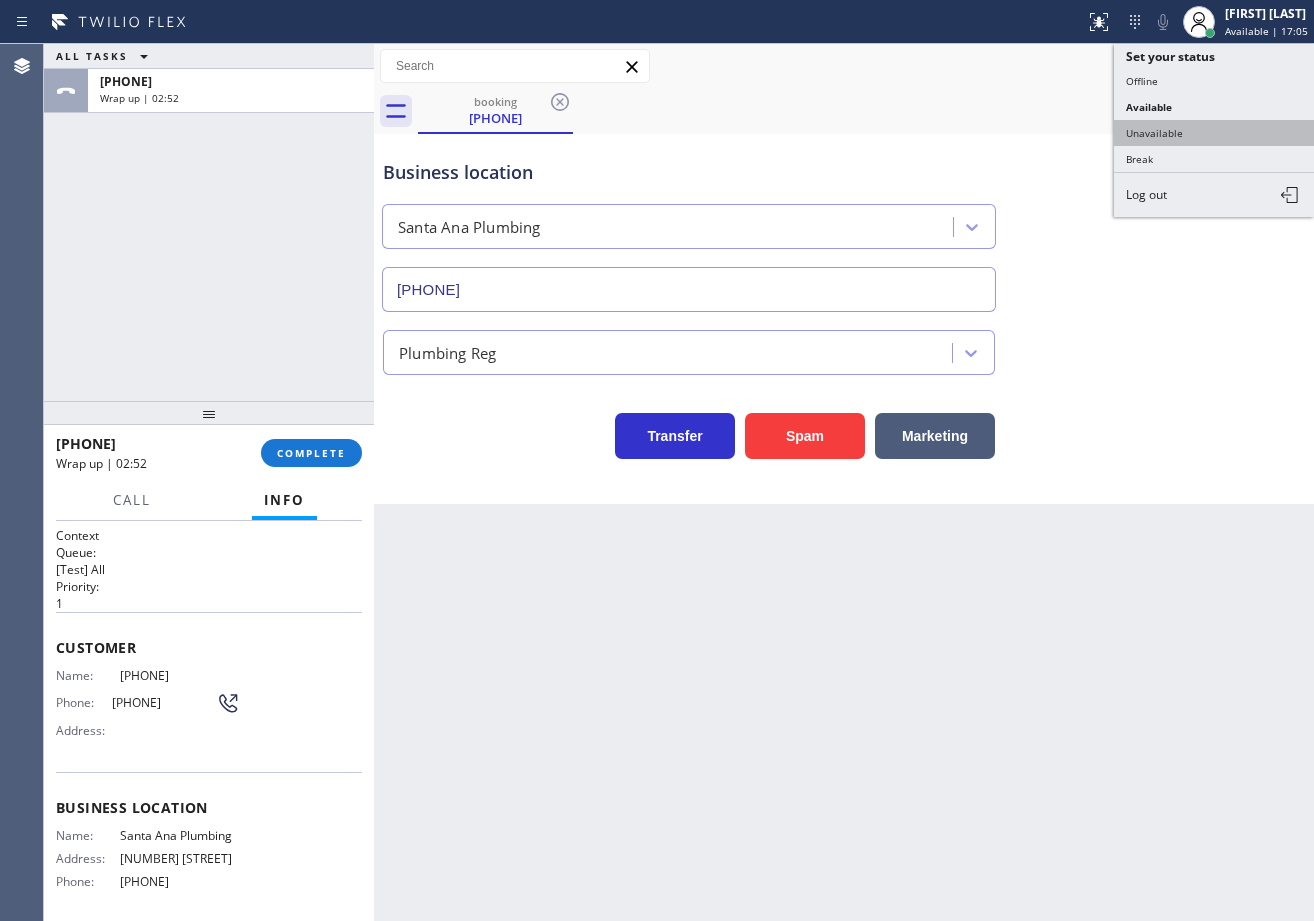click on "Unavailable" at bounding box center (1214, 133) 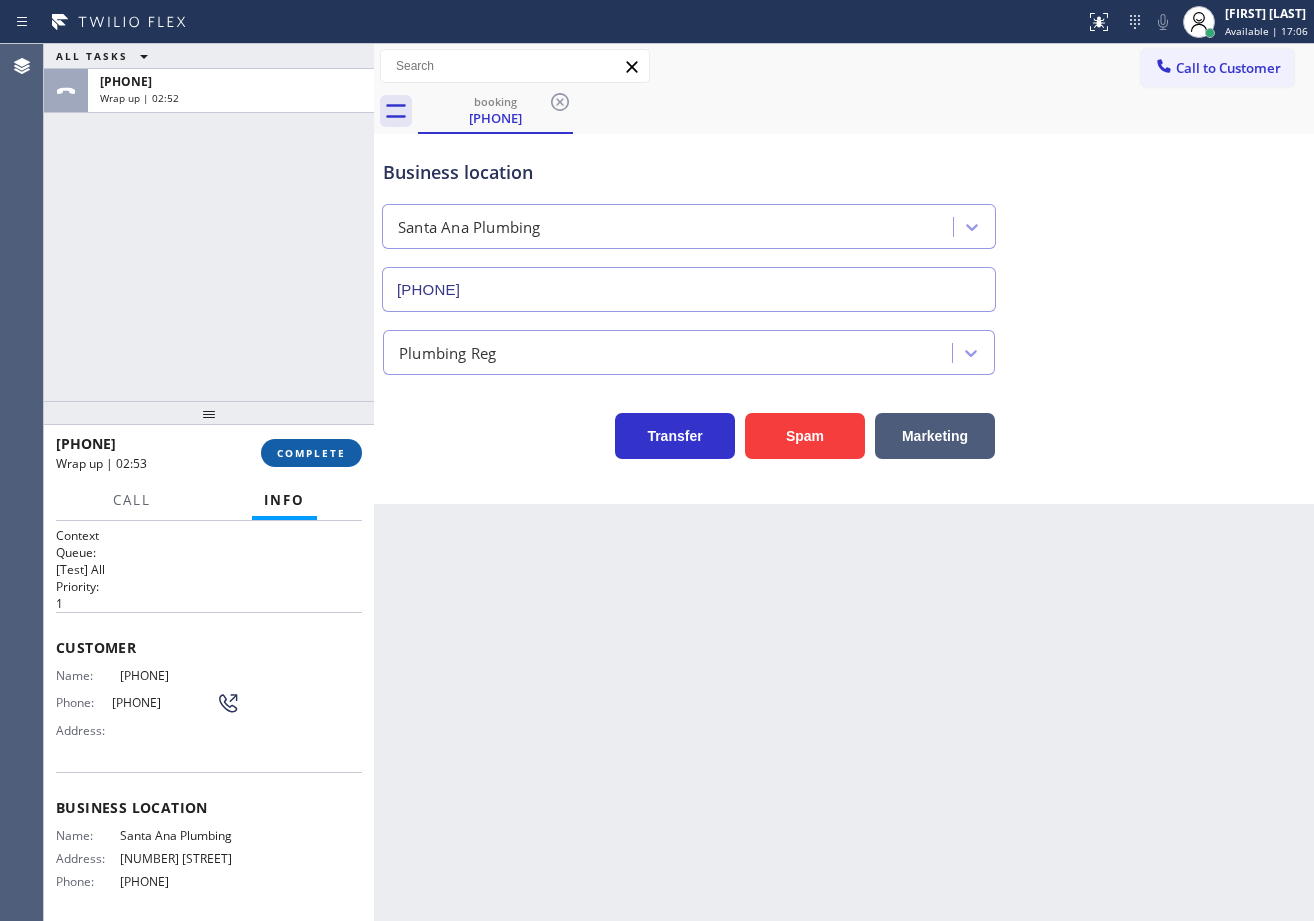 click on "COMPLETE" at bounding box center (311, 453) 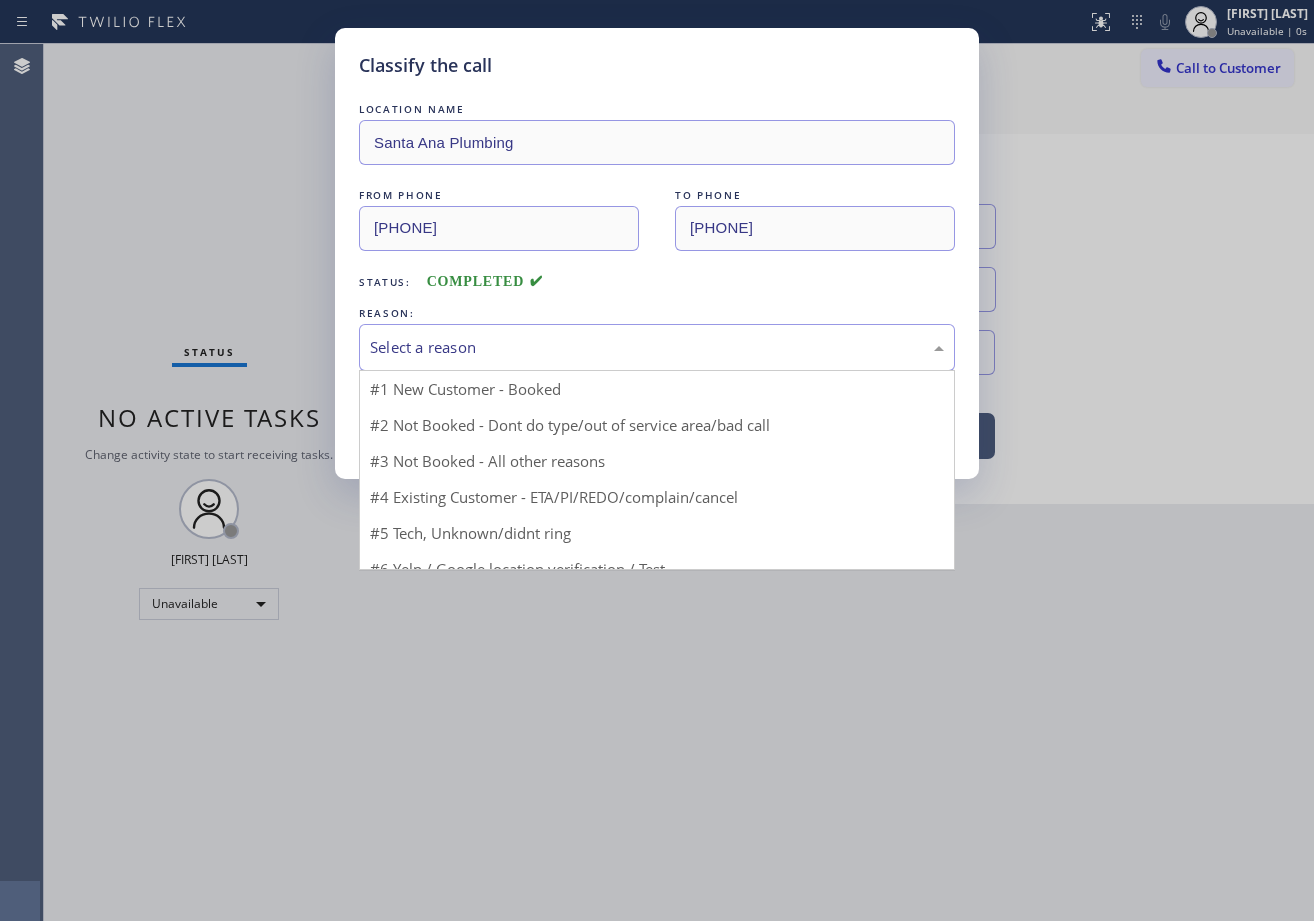 click on "Select a reason" at bounding box center (657, 347) 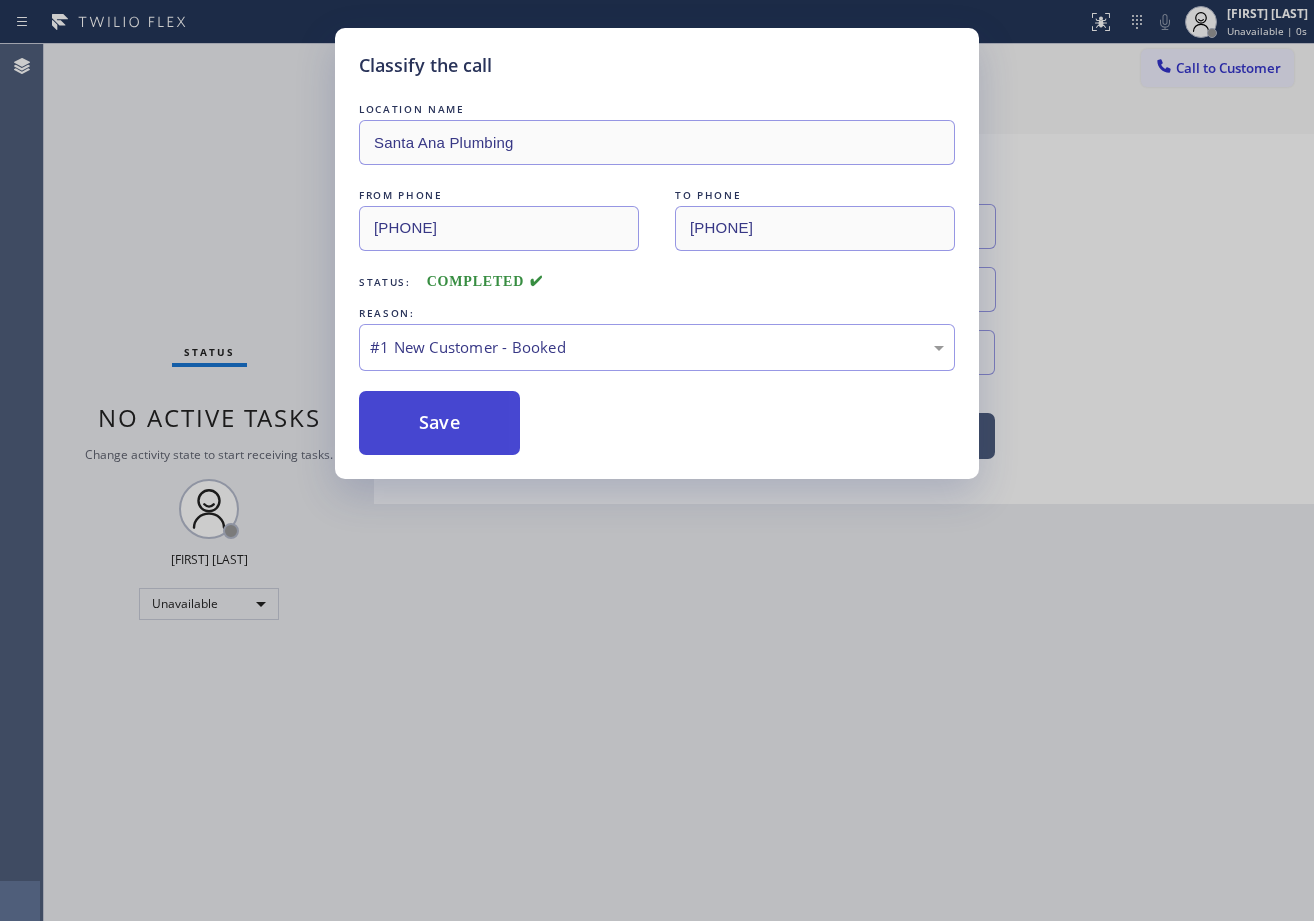 click on "Save" at bounding box center [439, 423] 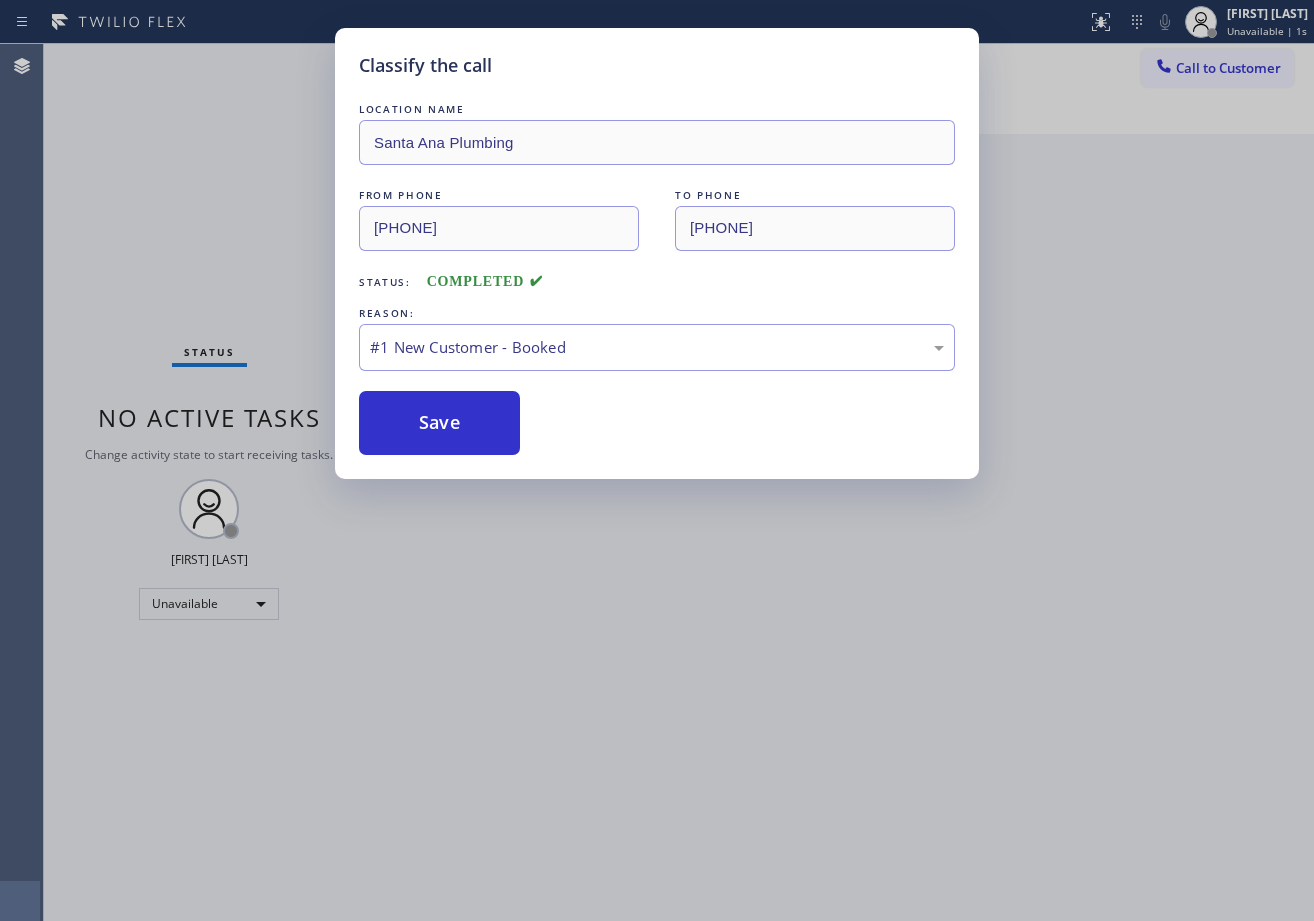 click on "Classify the call LOCATION NAME Santa Ana Plumbing FROM PHONE (858) 531-7164 TO PHONE (714) 702-1226 Status: COMPLETED REASON: #1 New Customer - Booked Save" at bounding box center [657, 460] 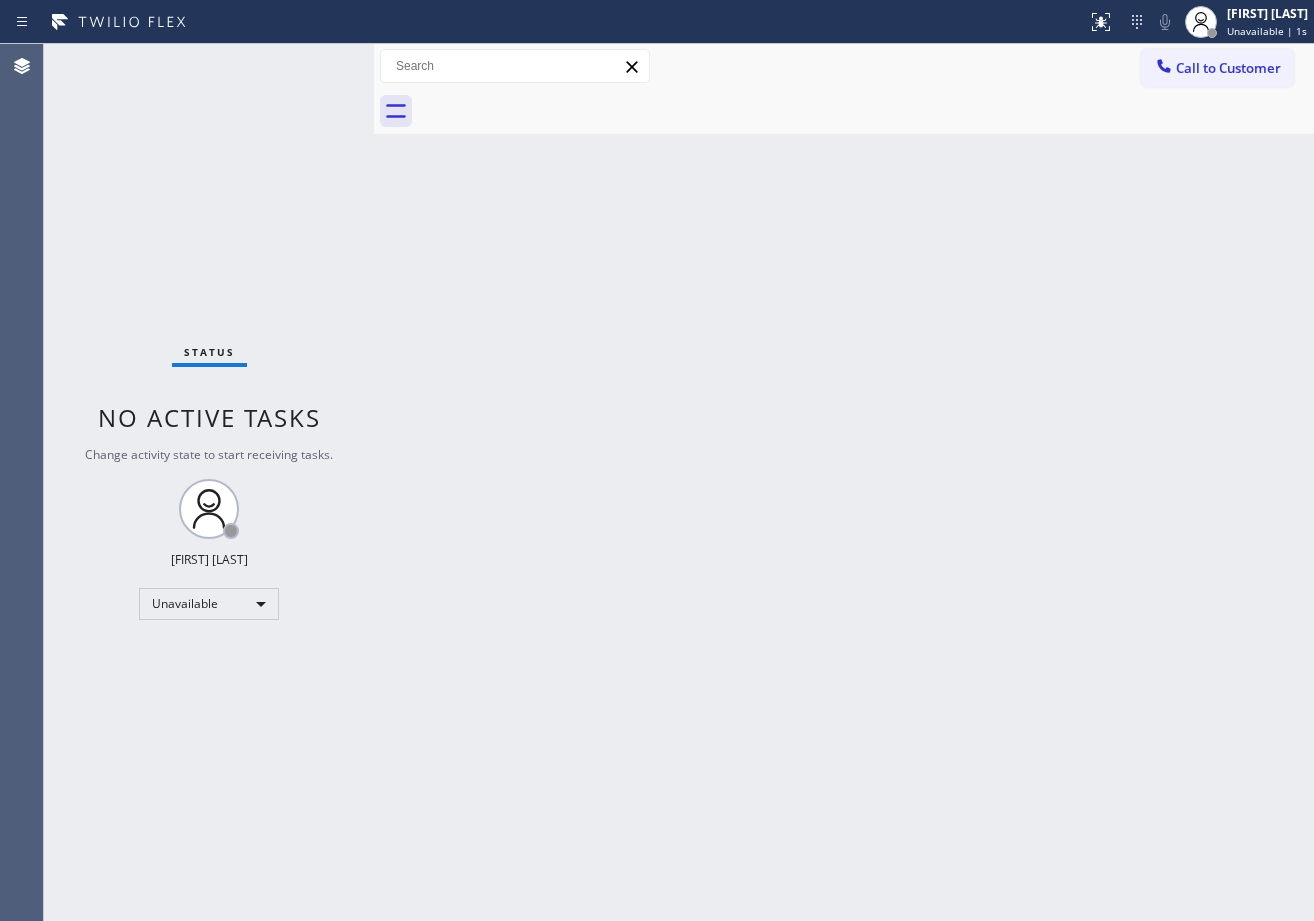 click on "[FIRST] [LAST]" at bounding box center [1267, 13] 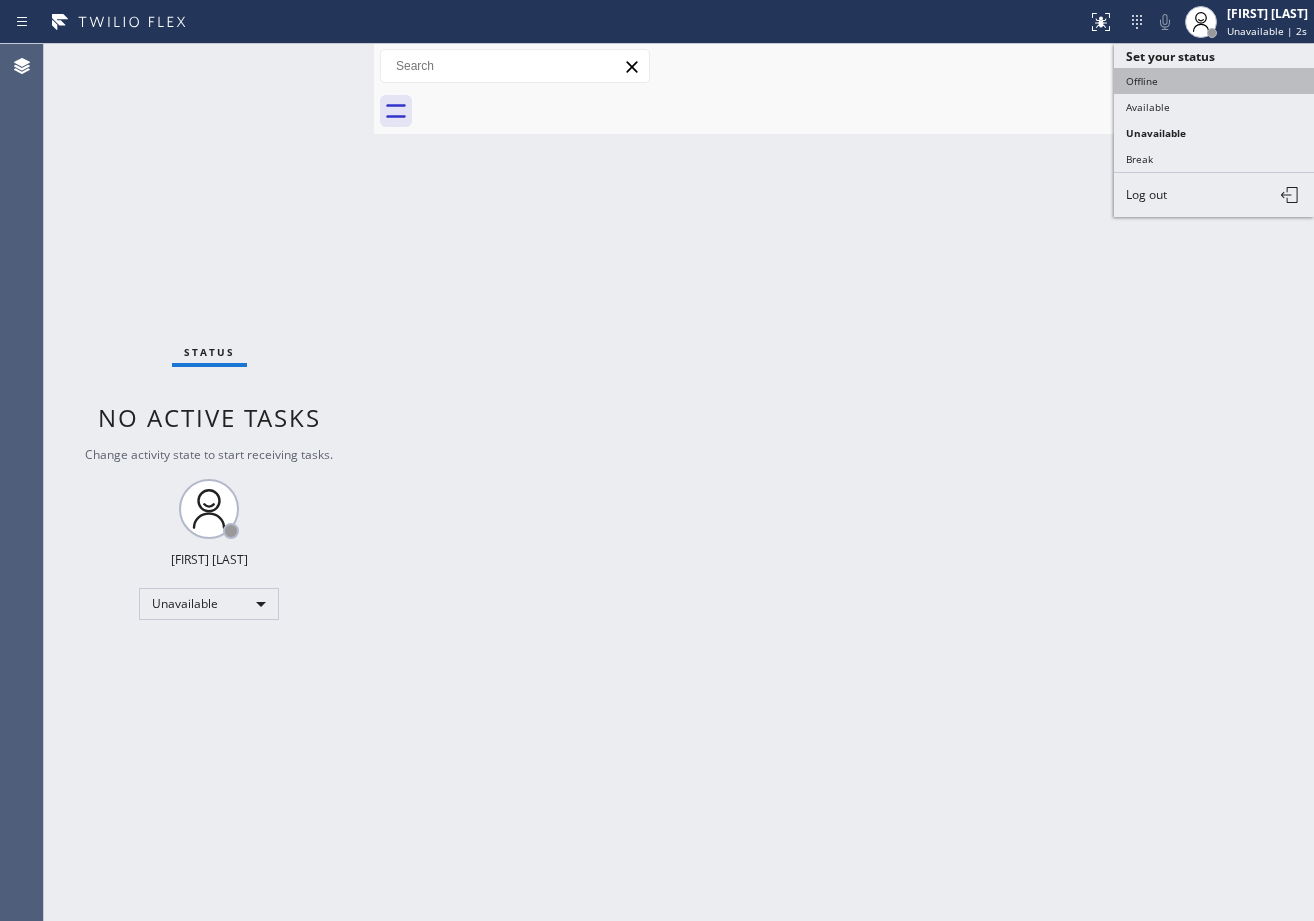 click on "Offline" at bounding box center [1214, 81] 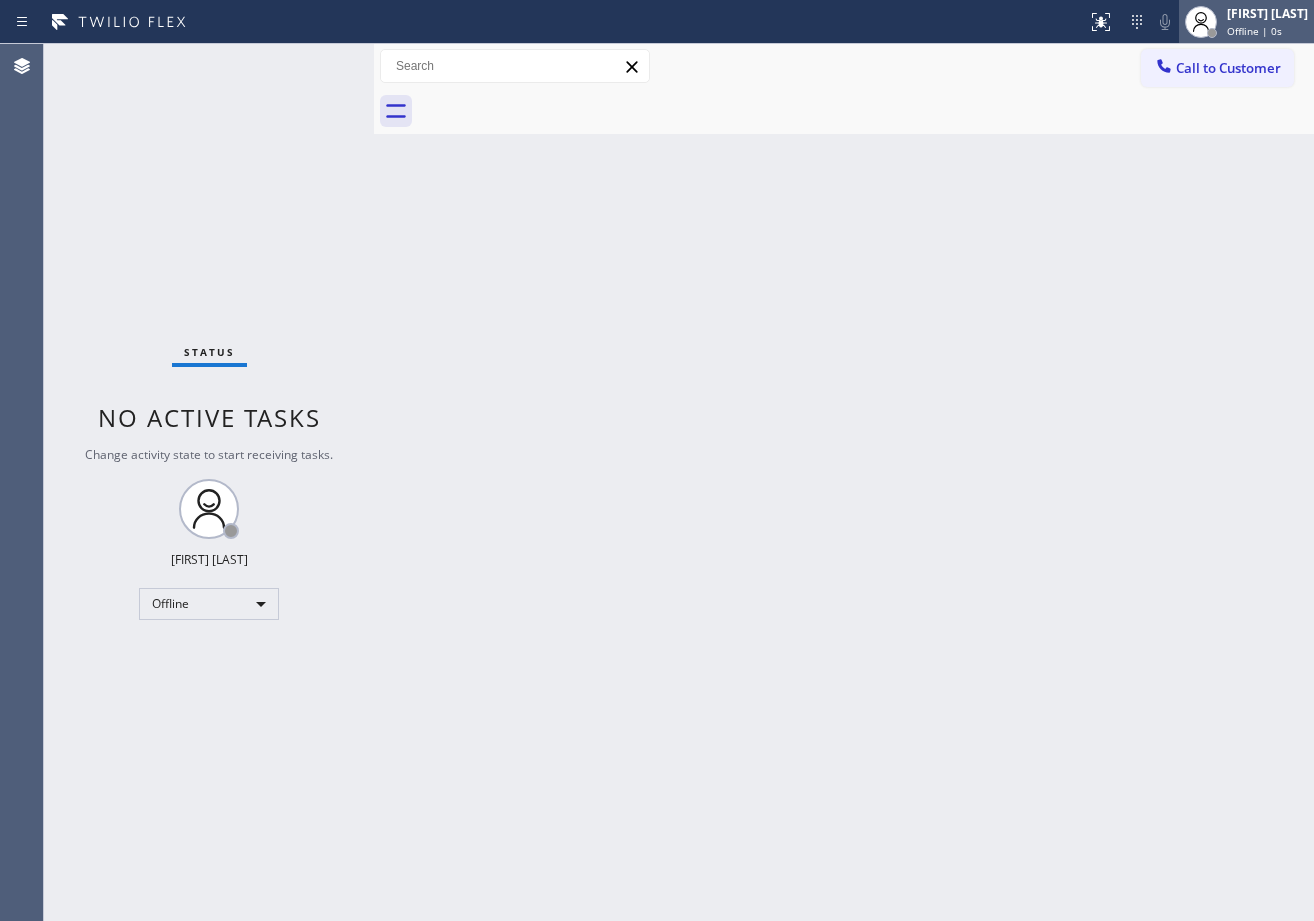 click at bounding box center (1201, 22) 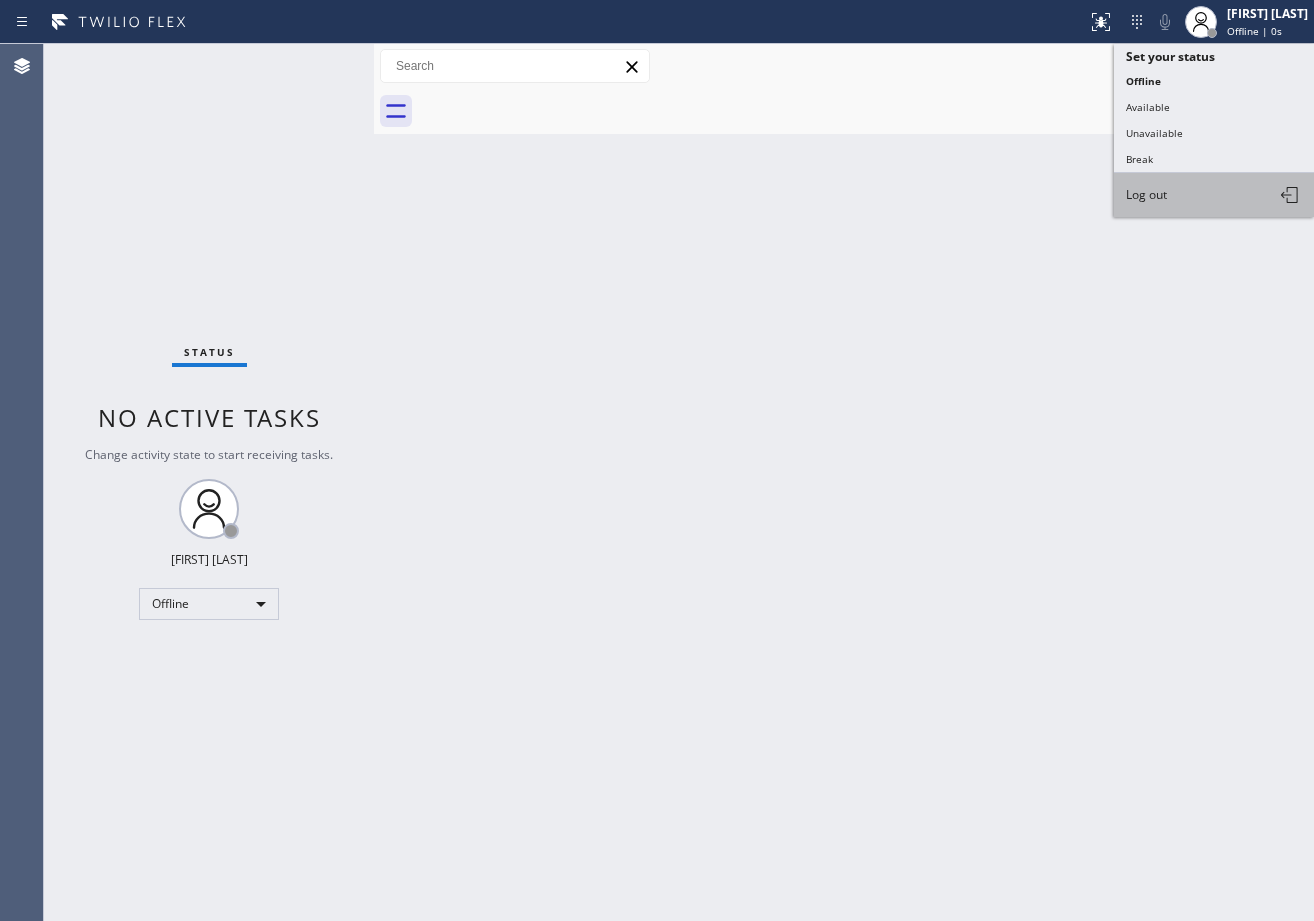 click on "Log out" at bounding box center (1146, 194) 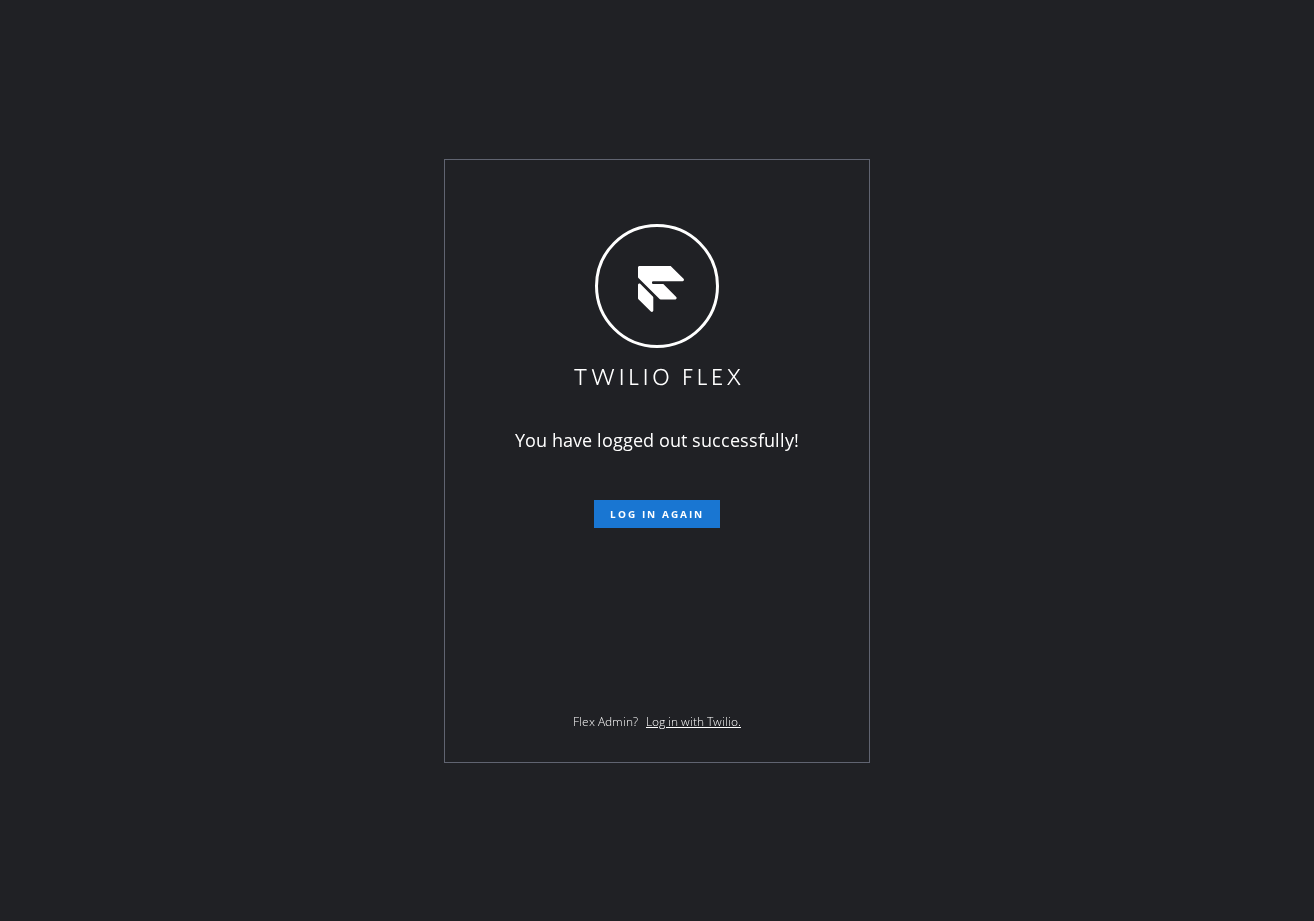 drag, startPoint x: 240, startPoint y: 135, endPoint x: 193, endPoint y: 307, distance: 178.30592 